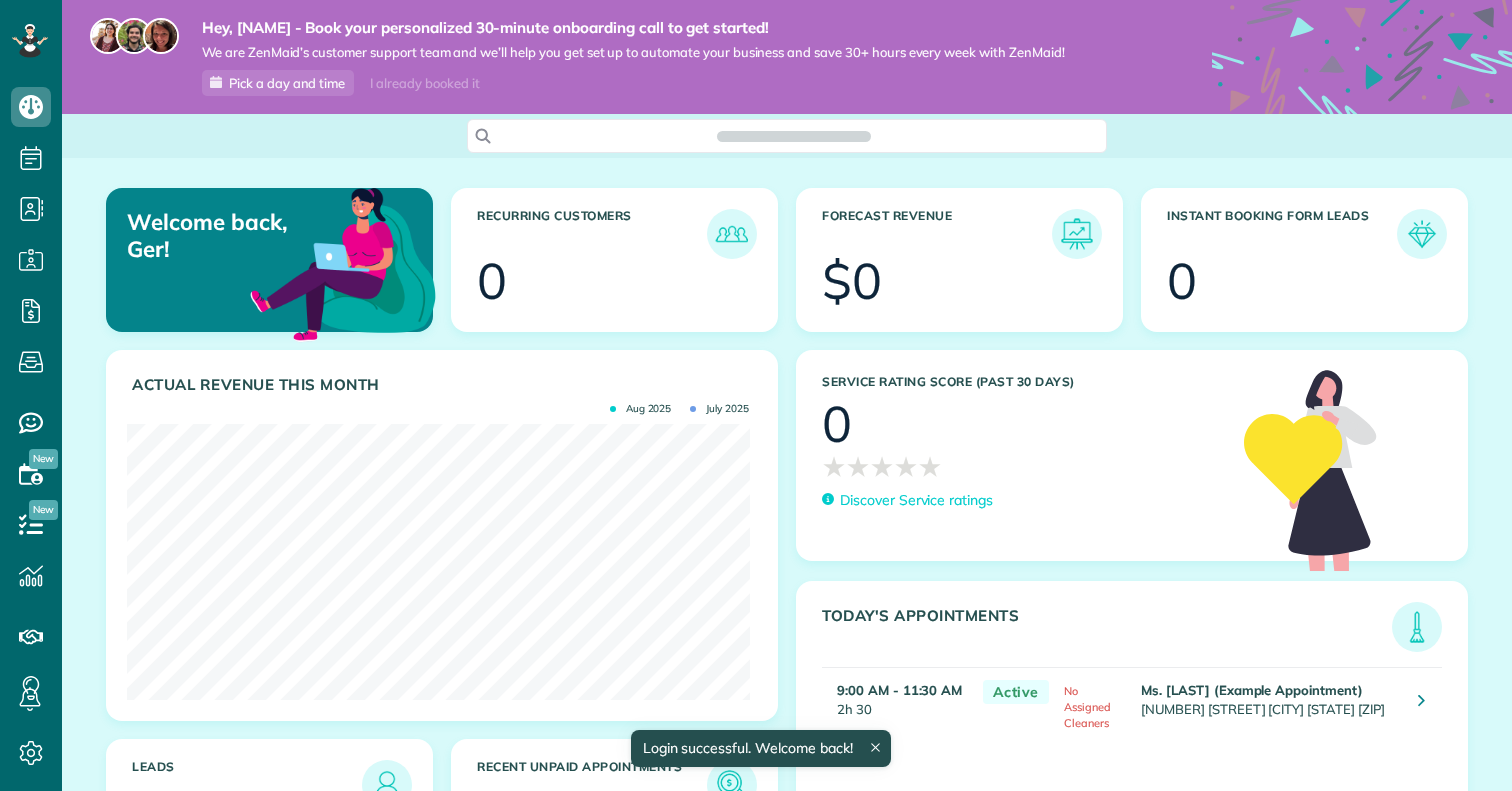 scroll, scrollTop: 0, scrollLeft: 0, axis: both 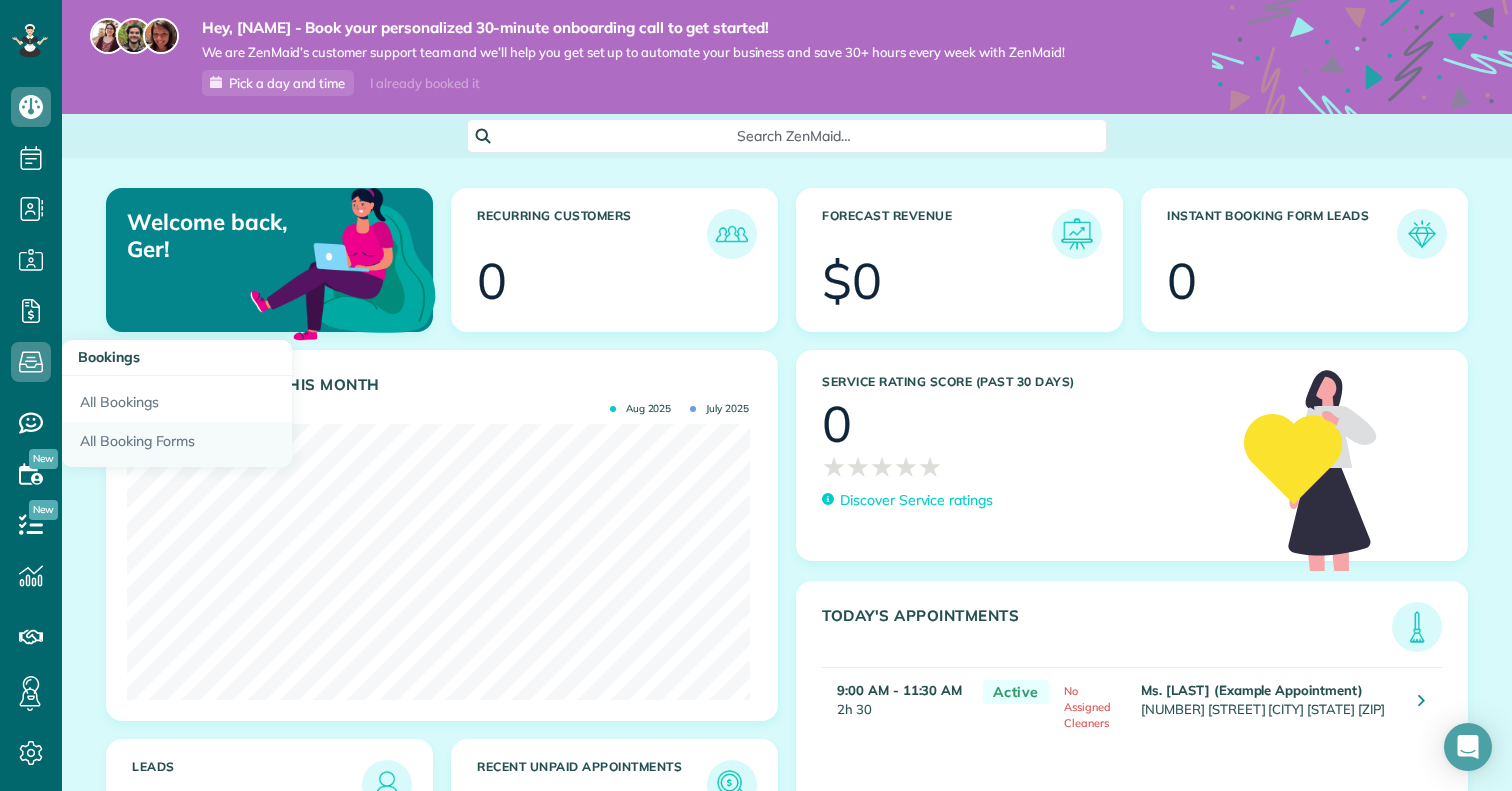 click on "All Booking Forms" at bounding box center [177, 445] 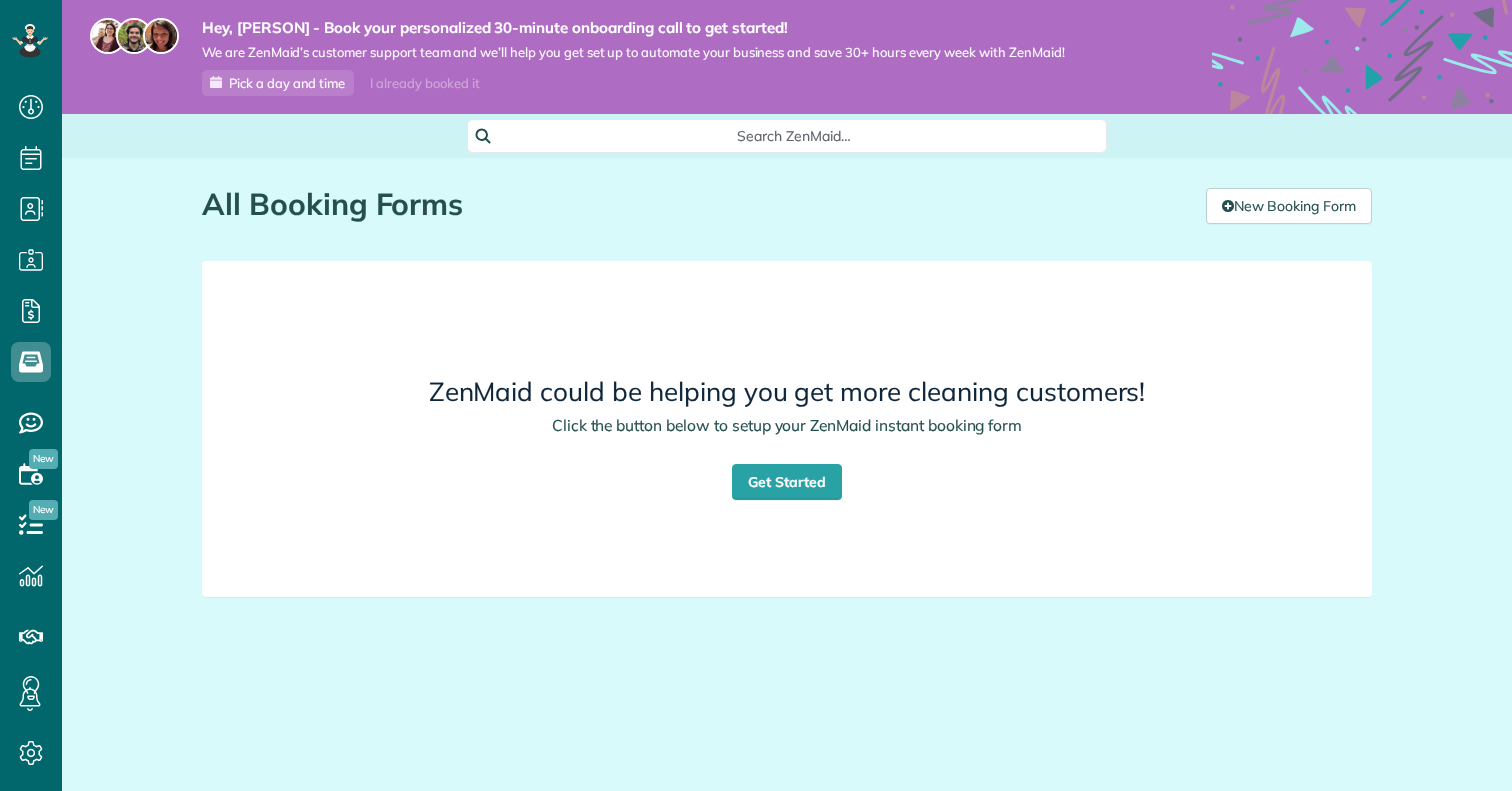scroll, scrollTop: 0, scrollLeft: 0, axis: both 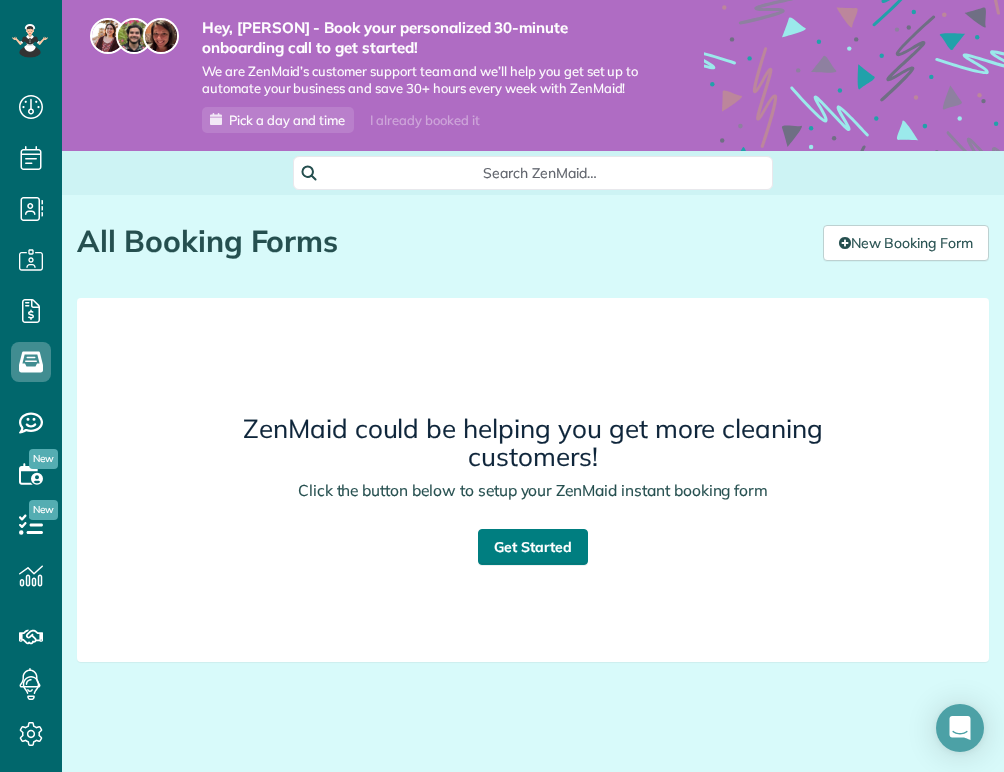 click on "Get Started" at bounding box center (533, 547) 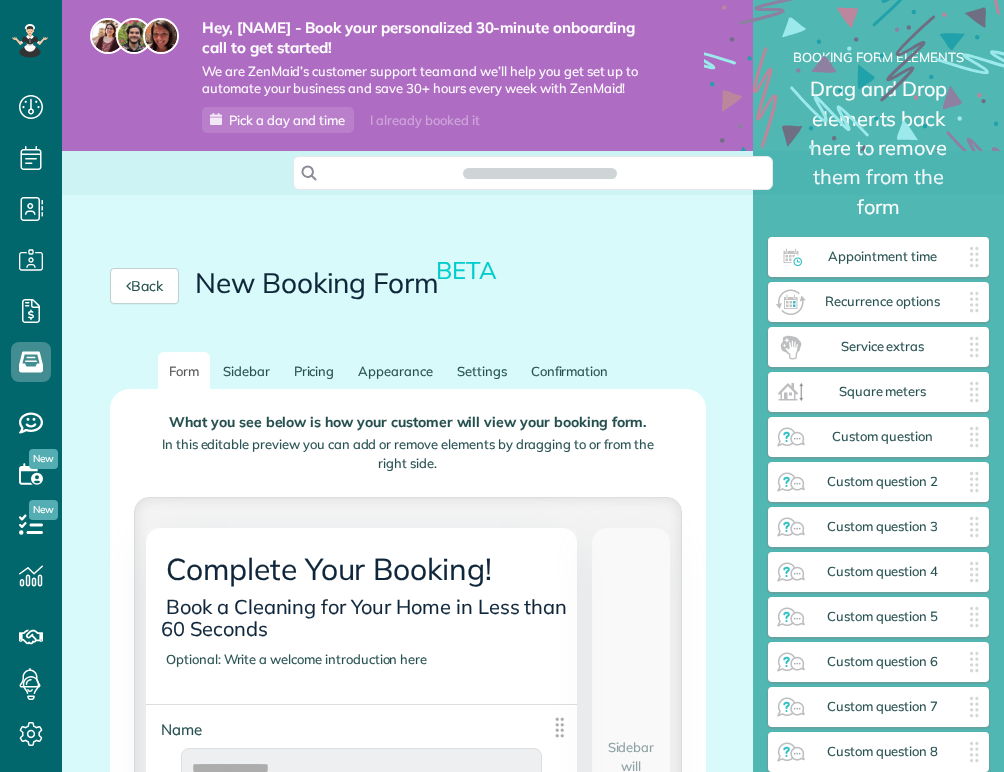 scroll, scrollTop: 0, scrollLeft: 0, axis: both 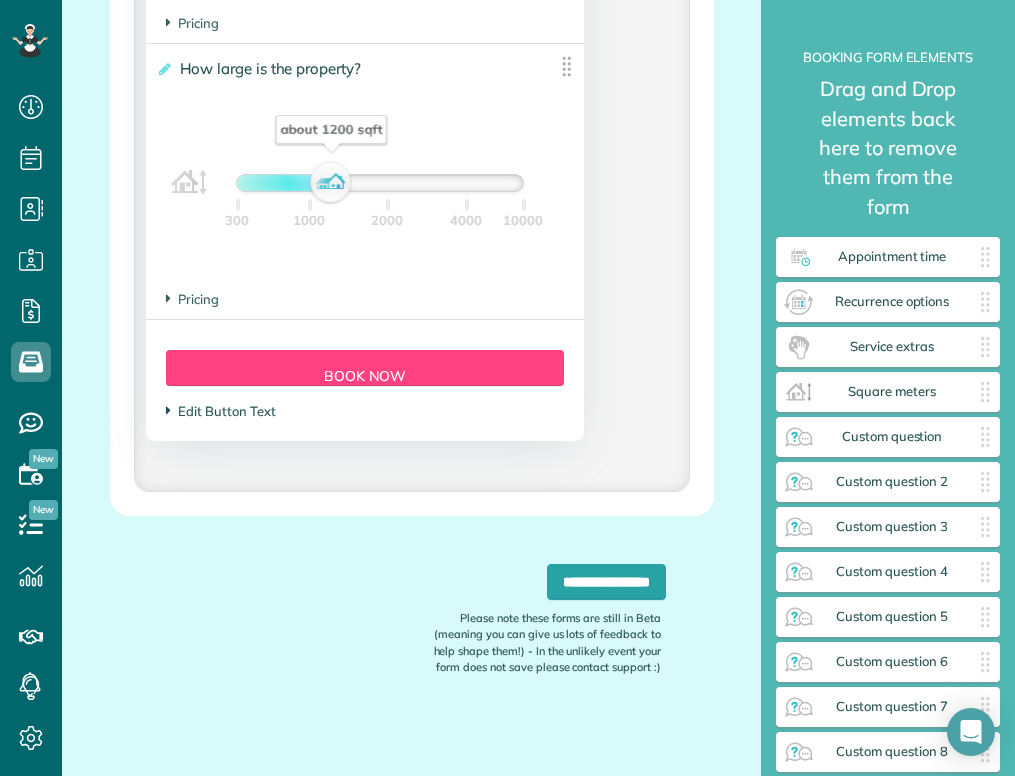 click on "Edit Button Text" at bounding box center [220, 411] 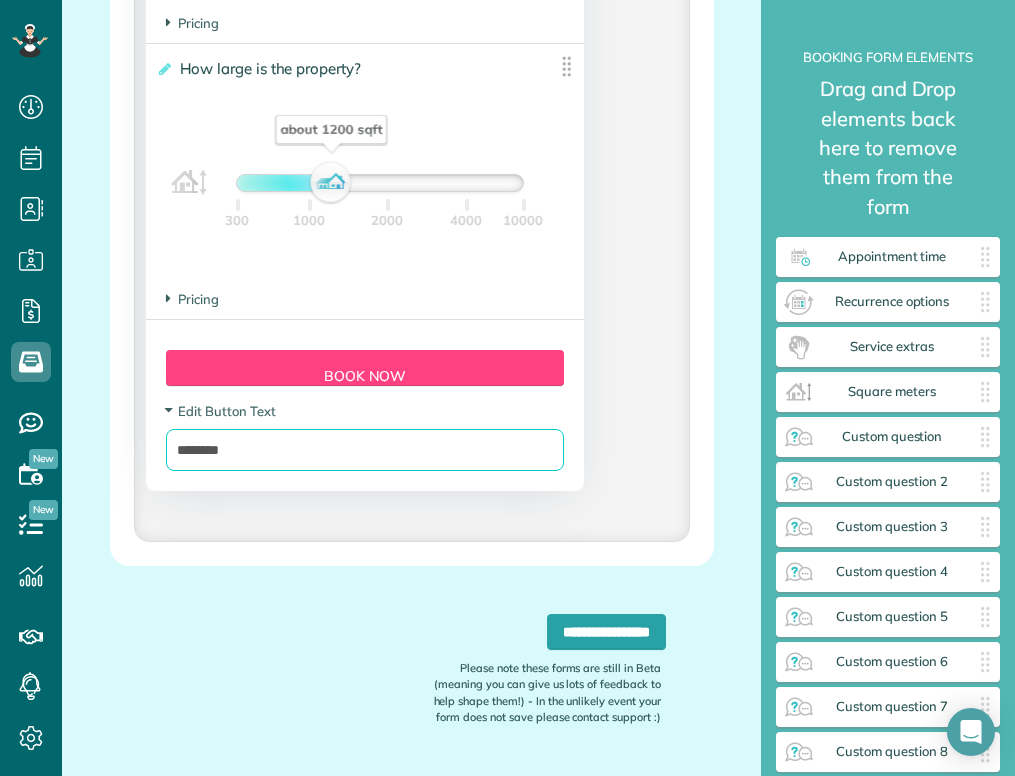 drag, startPoint x: 296, startPoint y: 445, endPoint x: 126, endPoint y: 450, distance: 170.07352 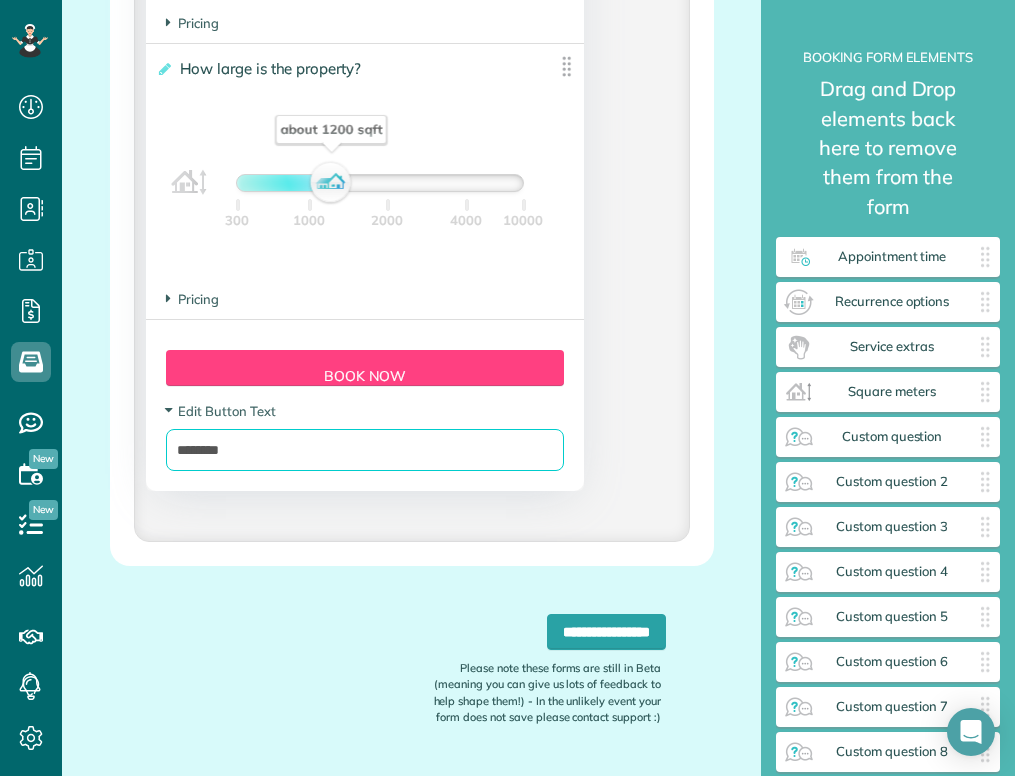 click on "**********" at bounding box center (412, -545) 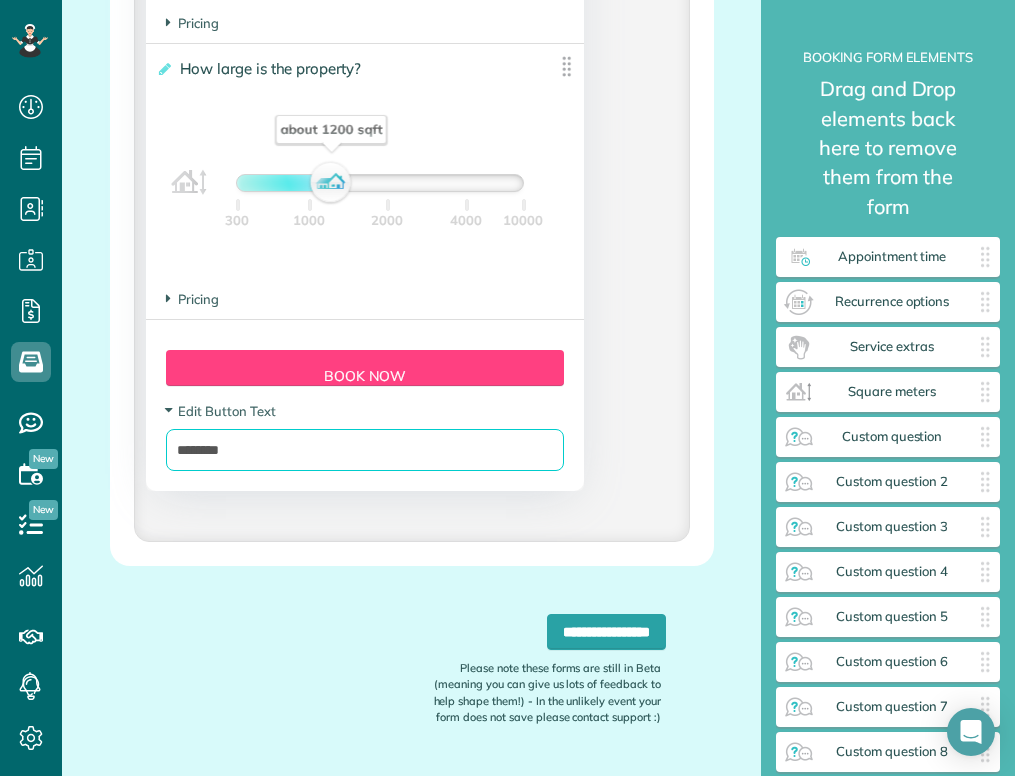 click on "********" at bounding box center [365, 450] 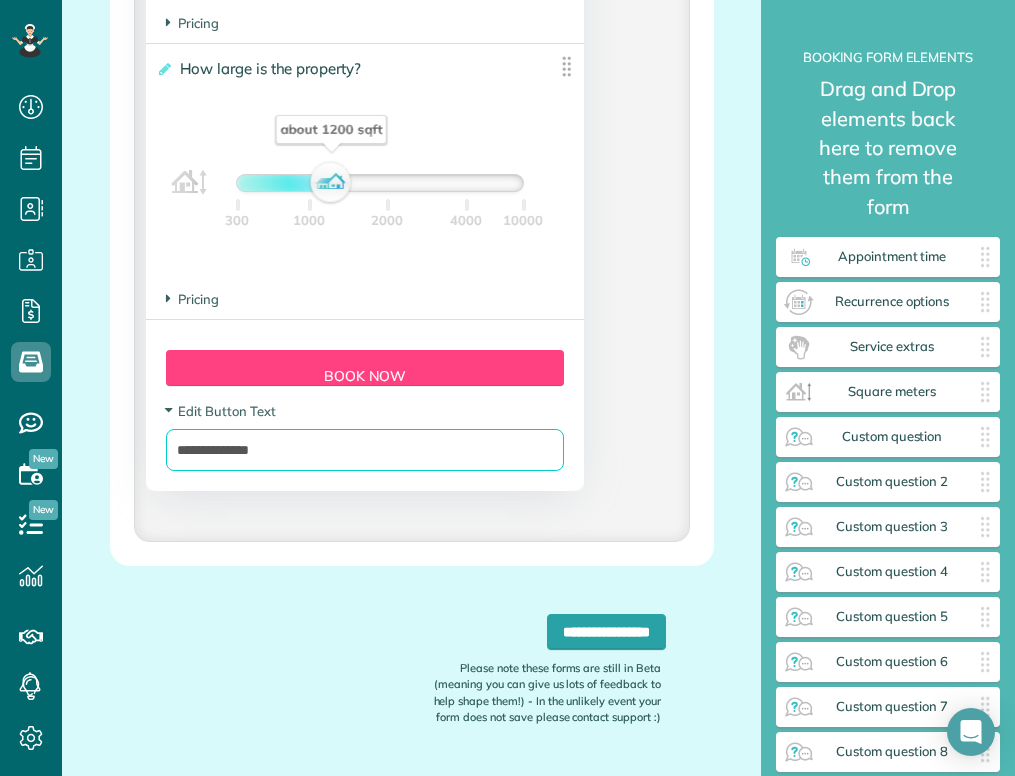 type on "**********" 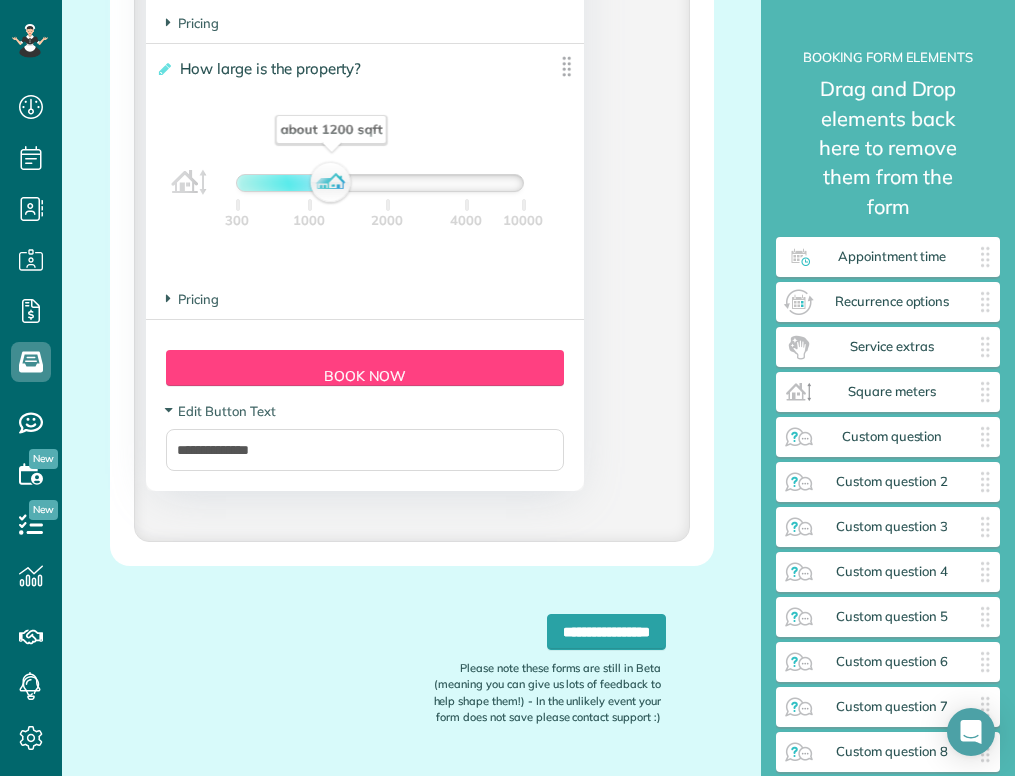 click on "**********" at bounding box center [412, -503] 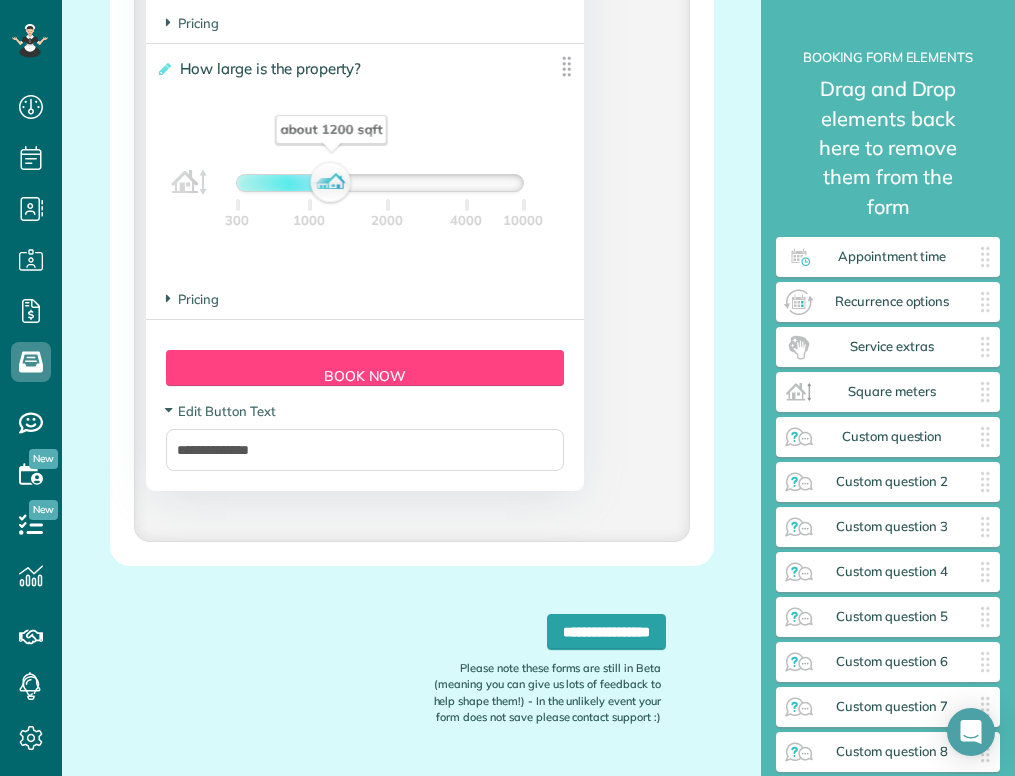 click on "**********" at bounding box center (412, -503) 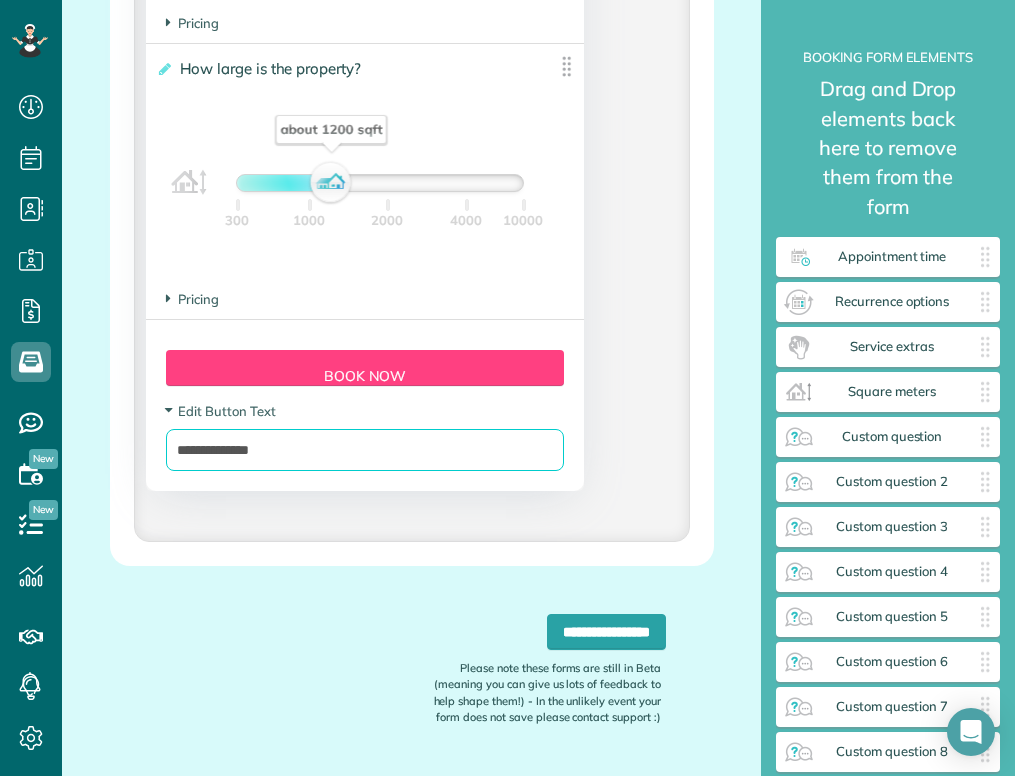 click on "**********" at bounding box center [365, 450] 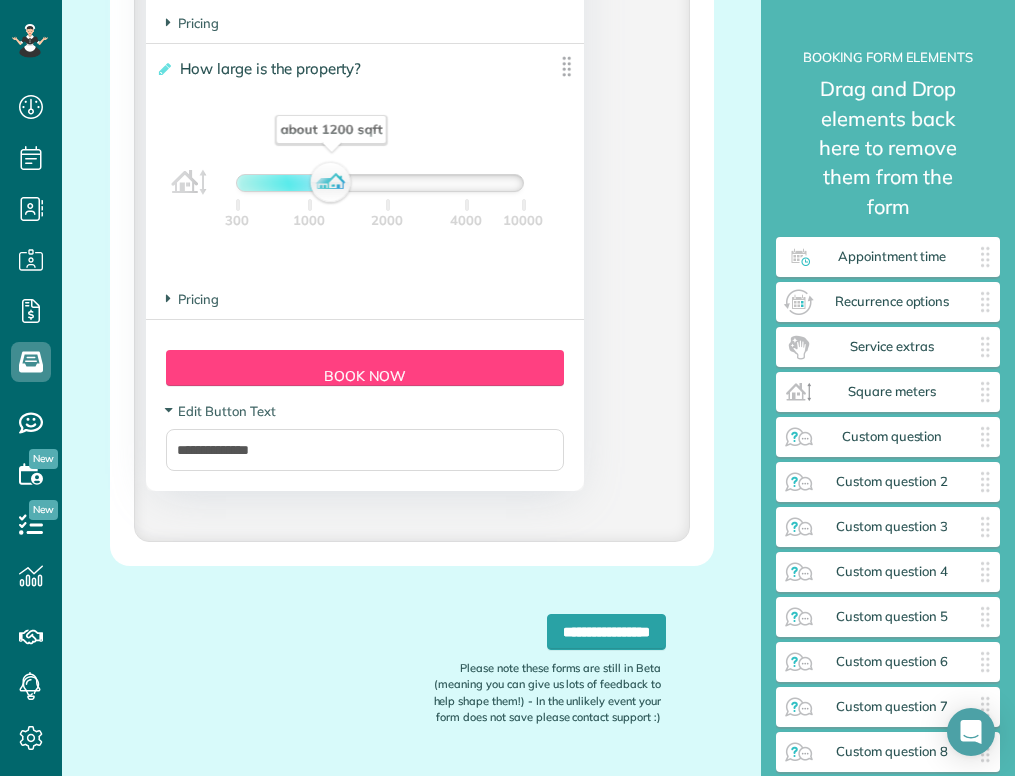 click on "**********" at bounding box center [365, 436] 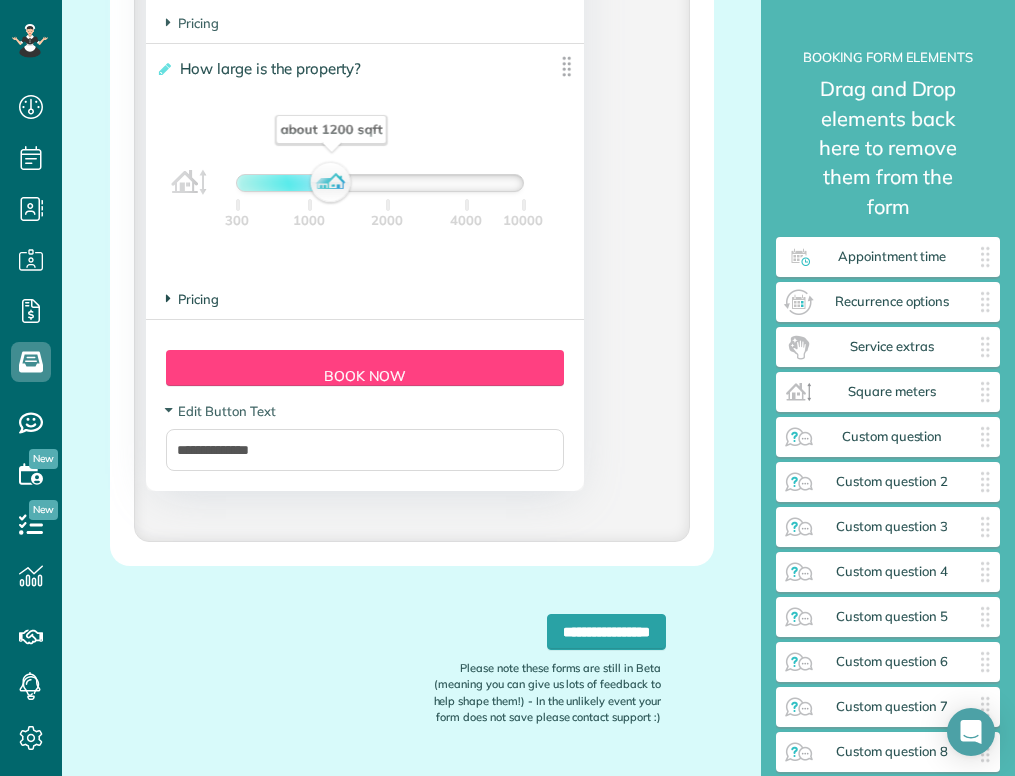 click on "Pricing" at bounding box center (192, 299) 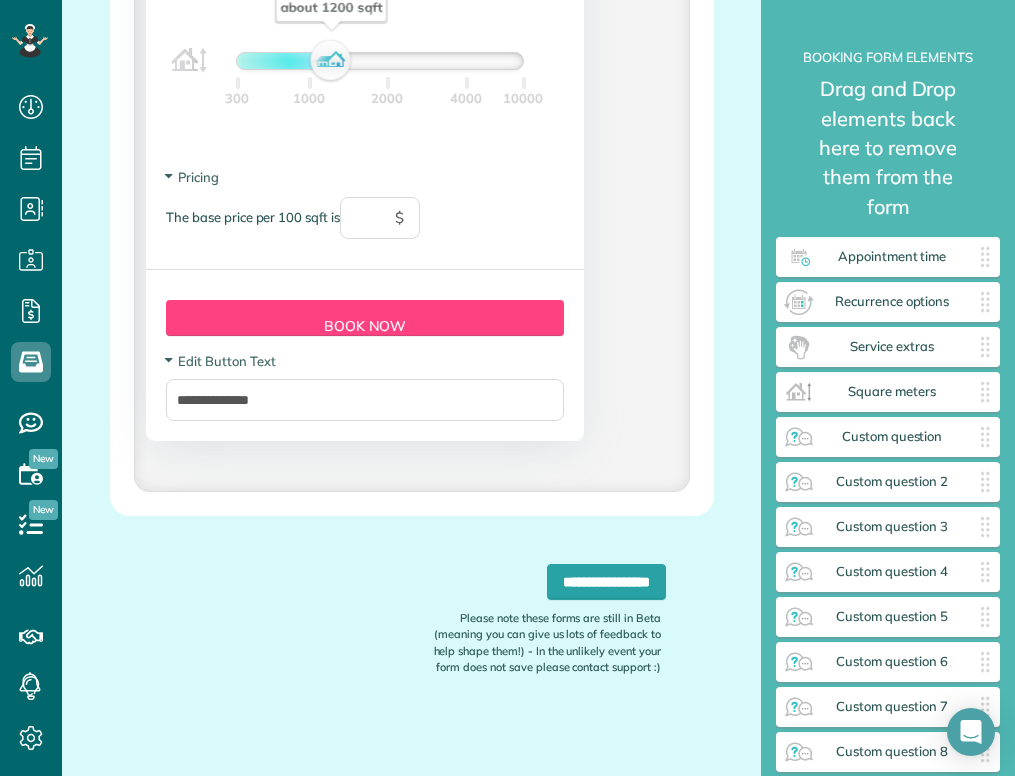 scroll, scrollTop: 2141, scrollLeft: 0, axis: vertical 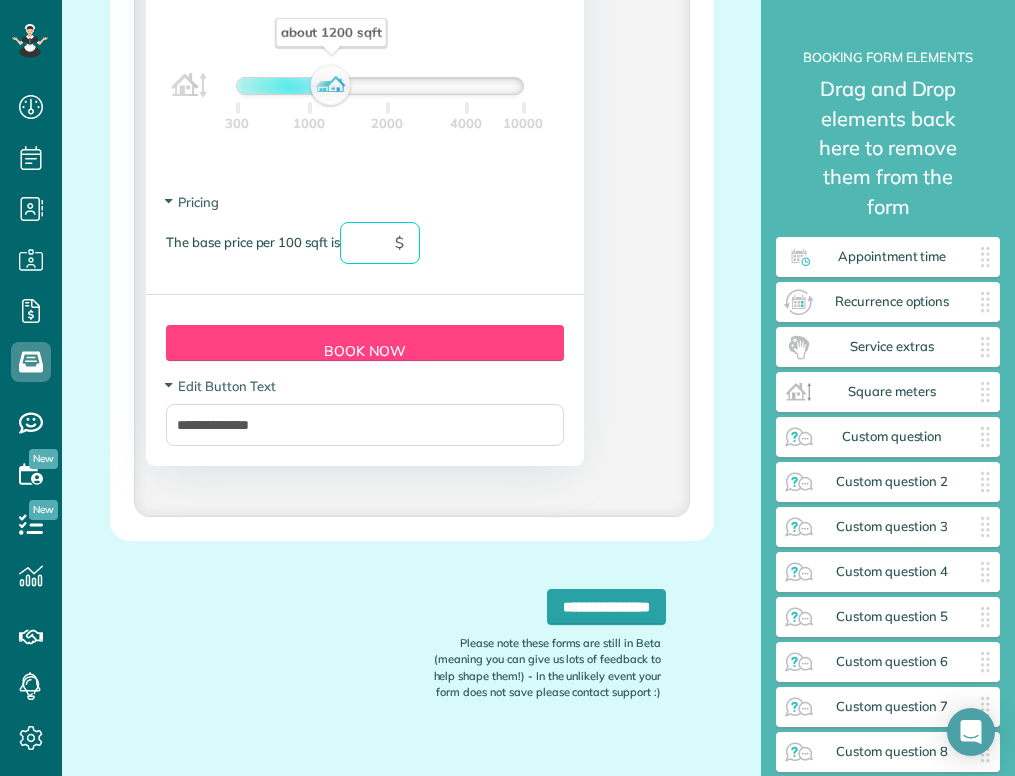 drag, startPoint x: 378, startPoint y: 246, endPoint x: 403, endPoint y: 251, distance: 25.495098 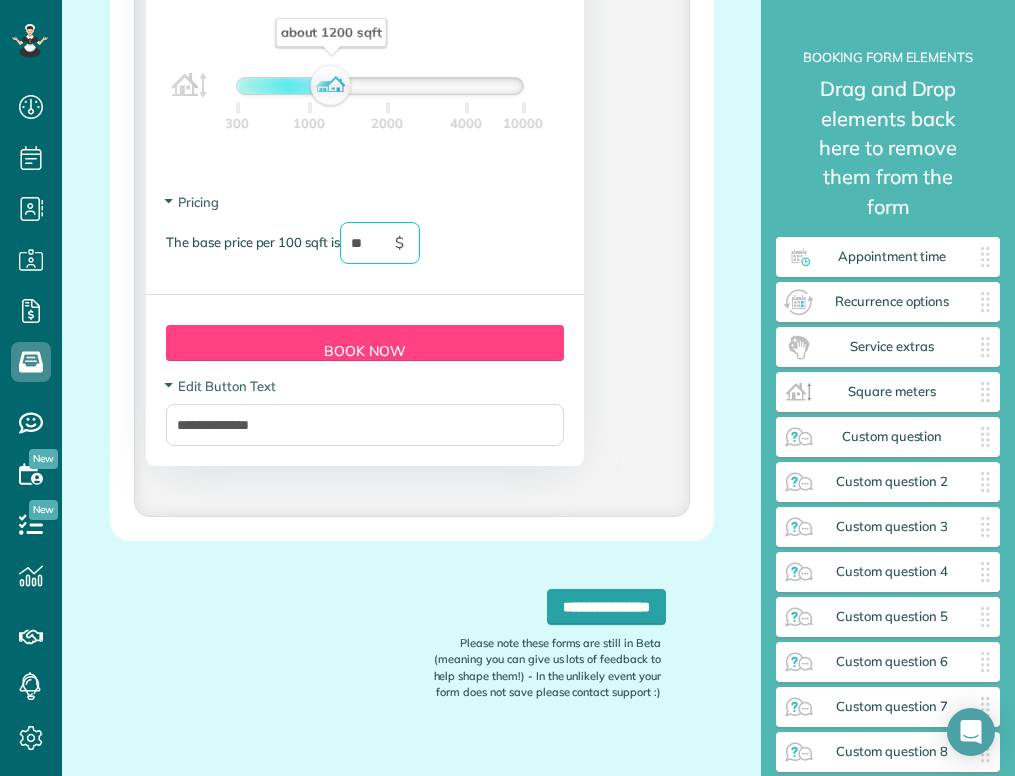 click on "The base price per 100 sqft is
**
$" at bounding box center [365, 253] 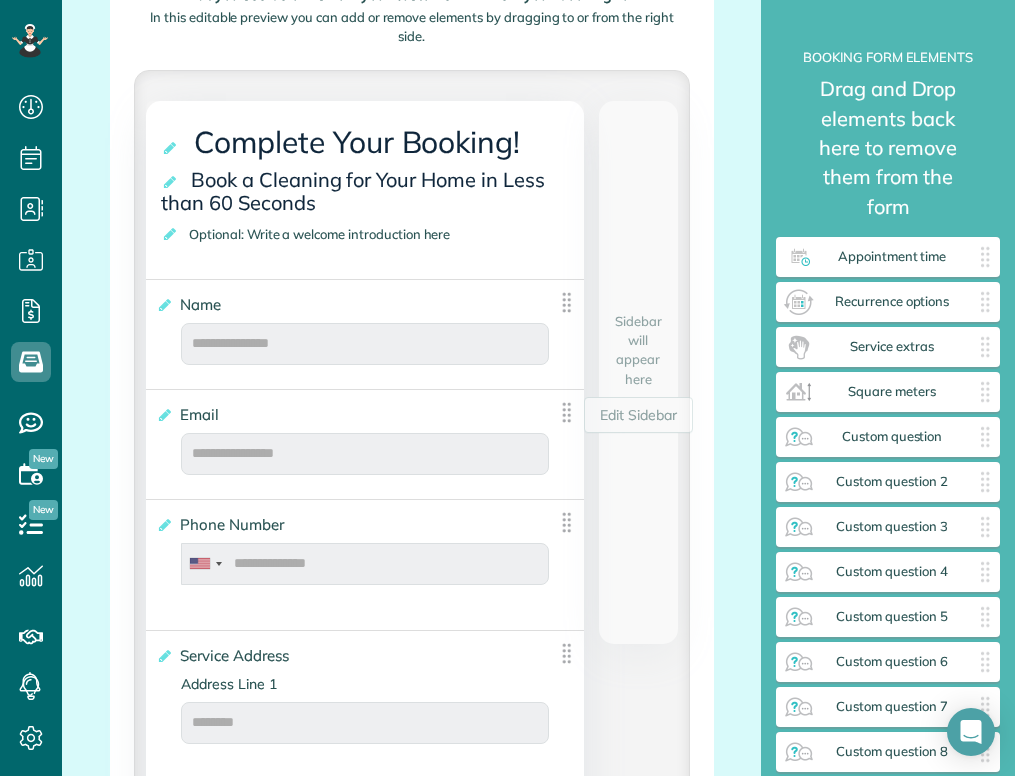 scroll, scrollTop: 223, scrollLeft: 0, axis: vertical 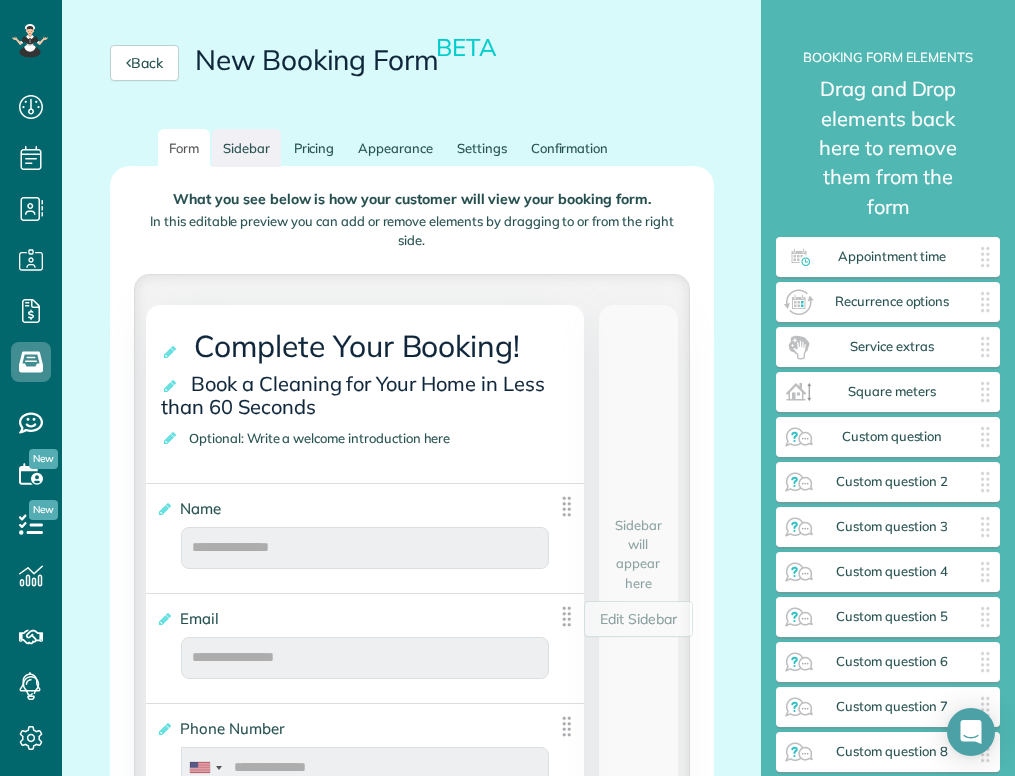 type on "**" 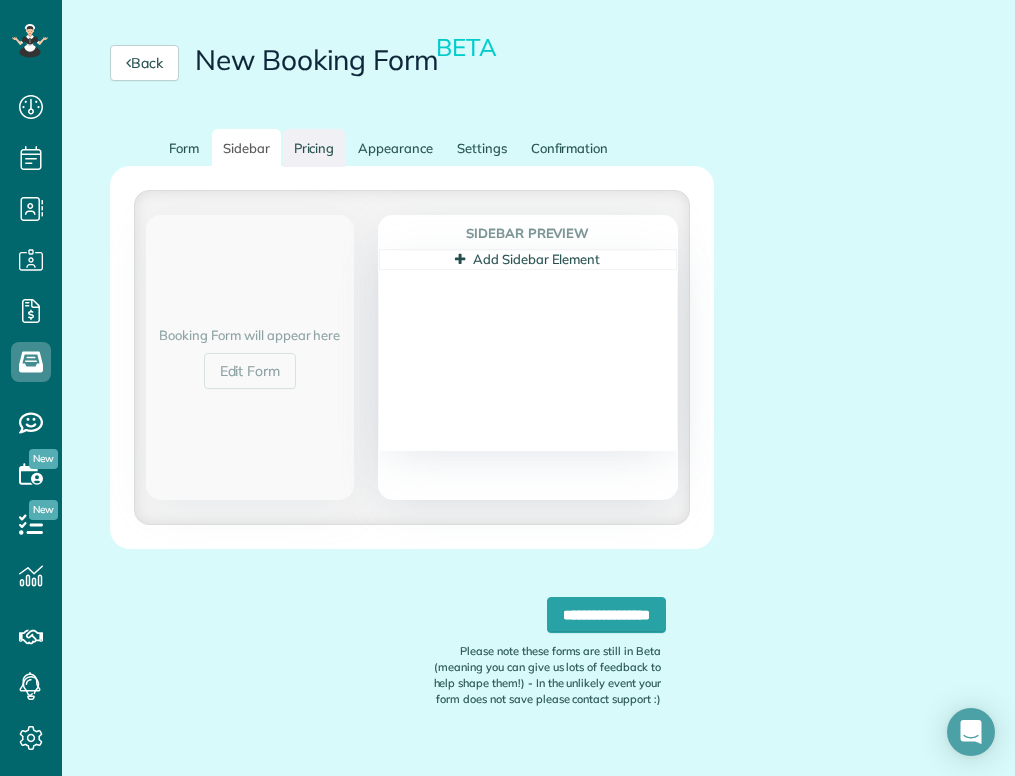 click on "Pricing" at bounding box center (314, 148) 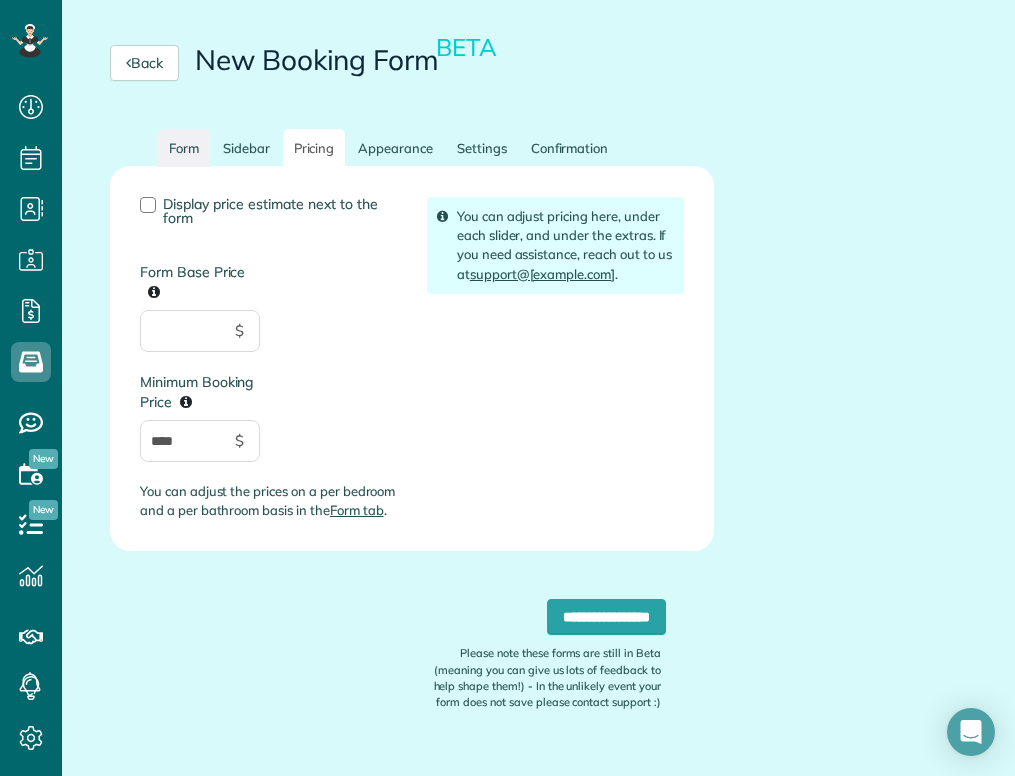 click on "Form" at bounding box center (184, 148) 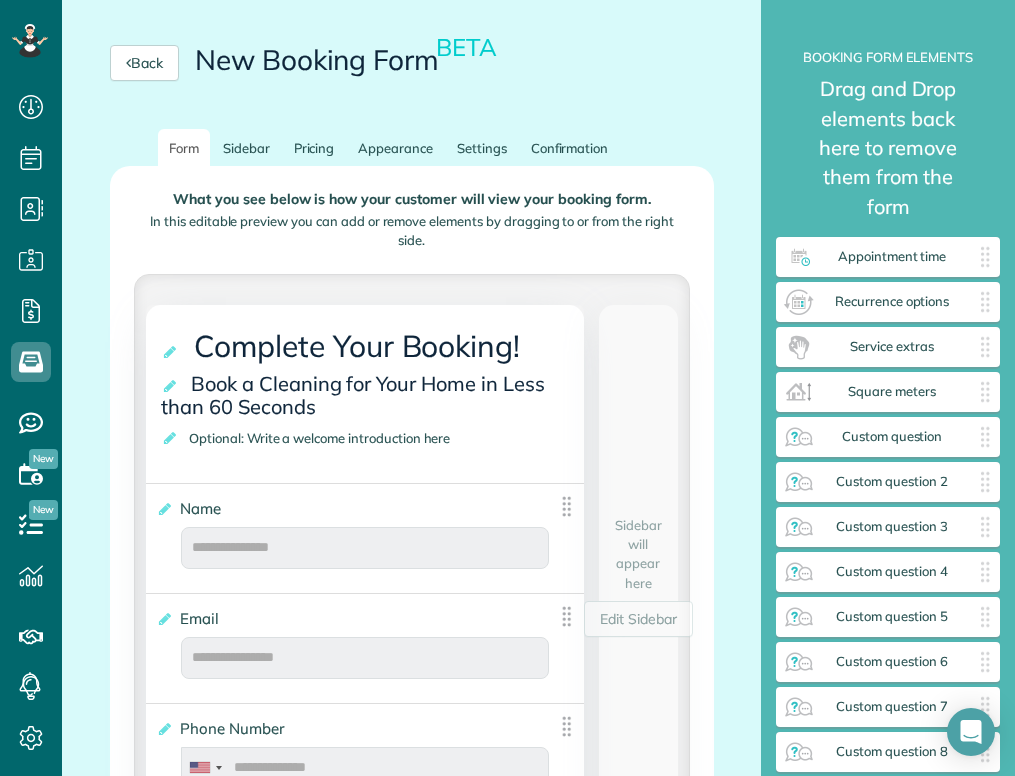 click on "Optional: Write a welcome introduction here" at bounding box center [323, 438] 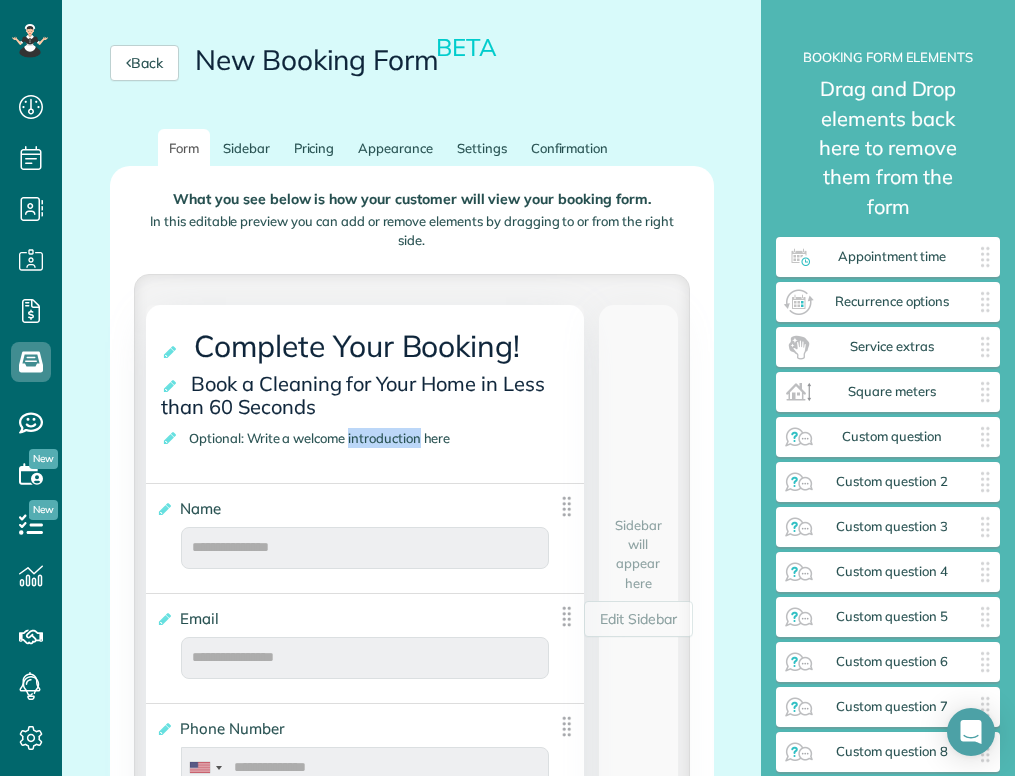 click on "Optional: Write a welcome introduction here" at bounding box center (323, 438) 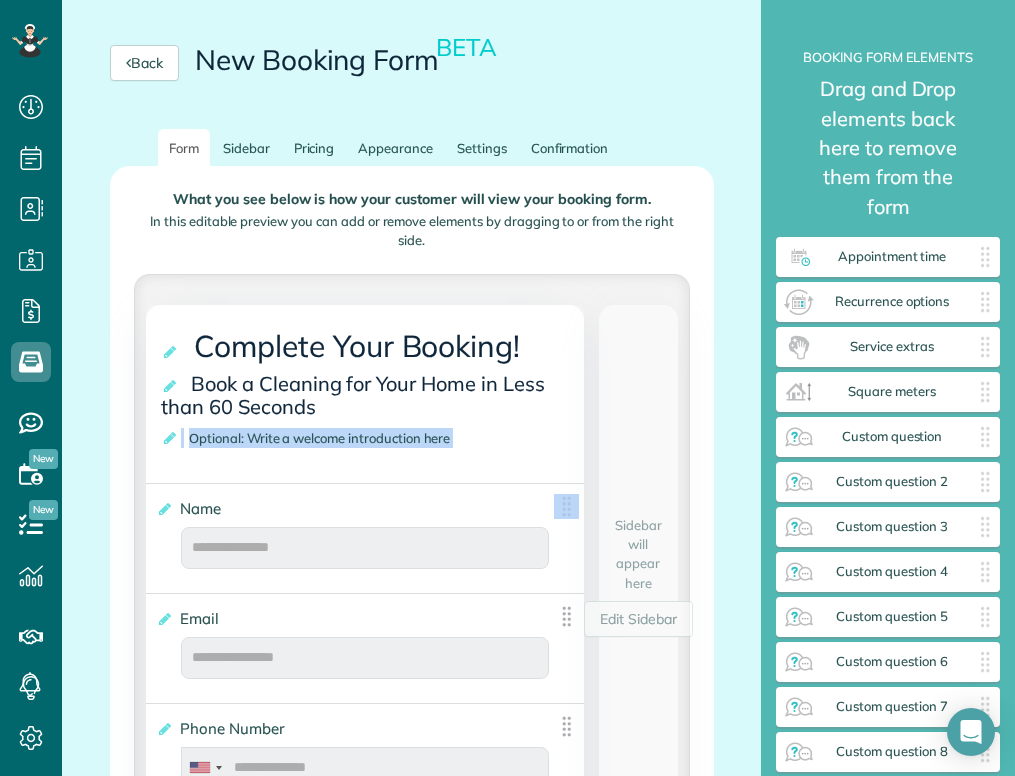 click on "Optional: Write a welcome introduction here" at bounding box center (323, 438) 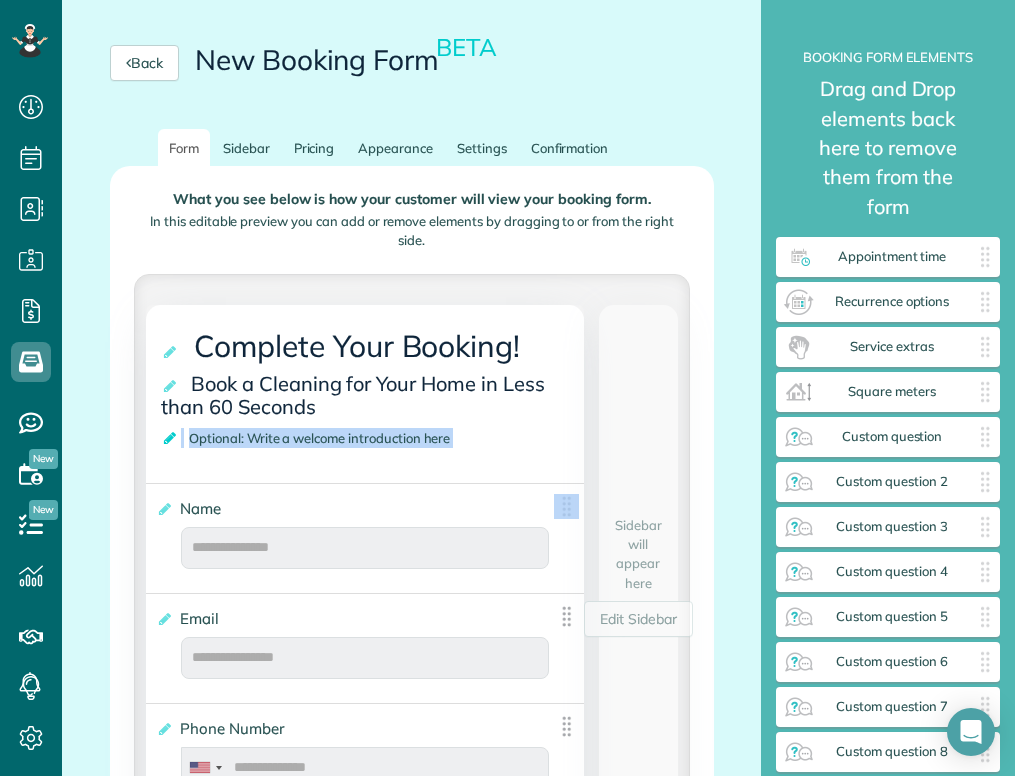 click at bounding box center (171, 438) 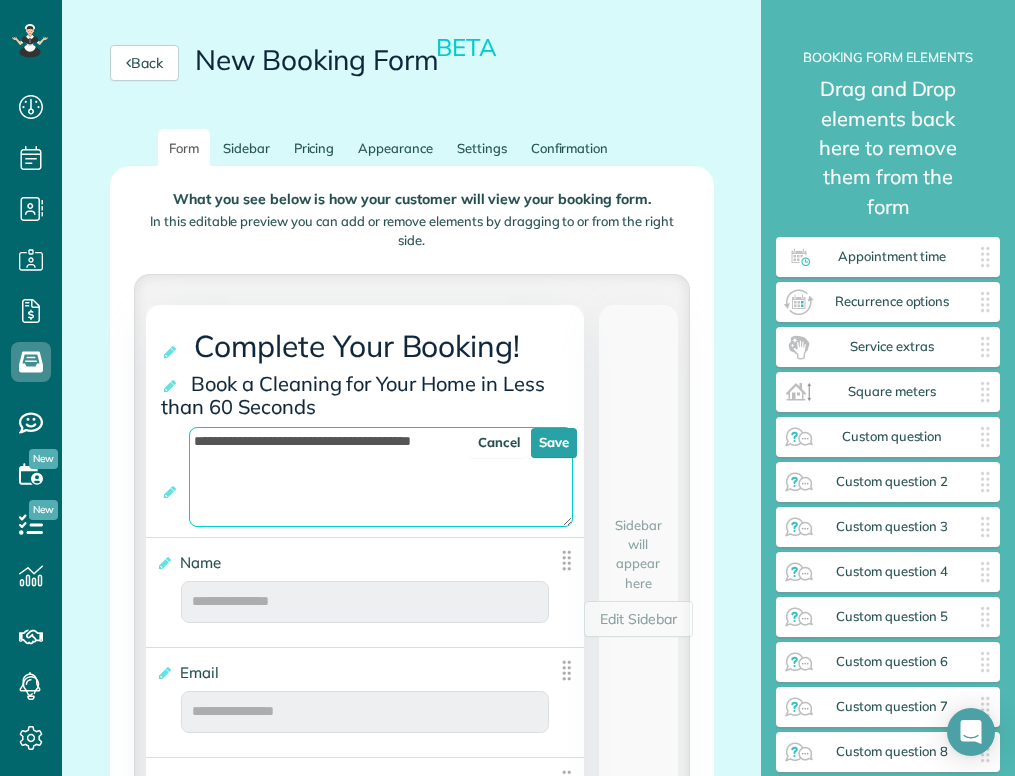 drag, startPoint x: 273, startPoint y: 479, endPoint x: 172, endPoint y: 435, distance: 110.16805 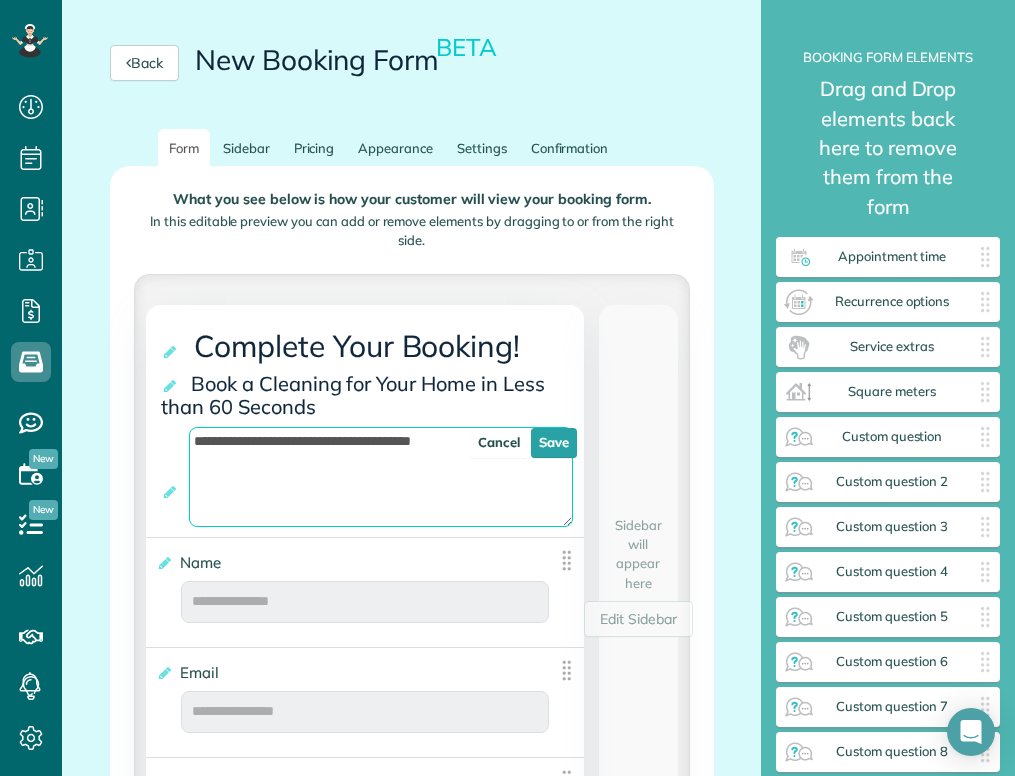 click on "**********" at bounding box center (372, 465) 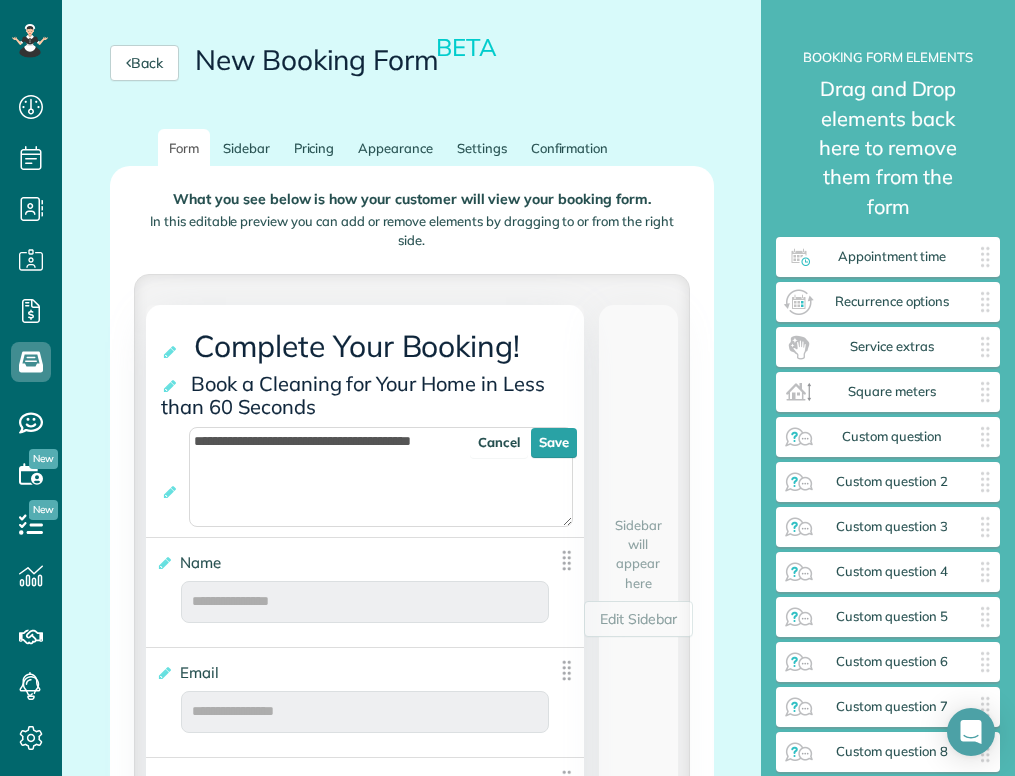 click on "**********" at bounding box center (365, 421) 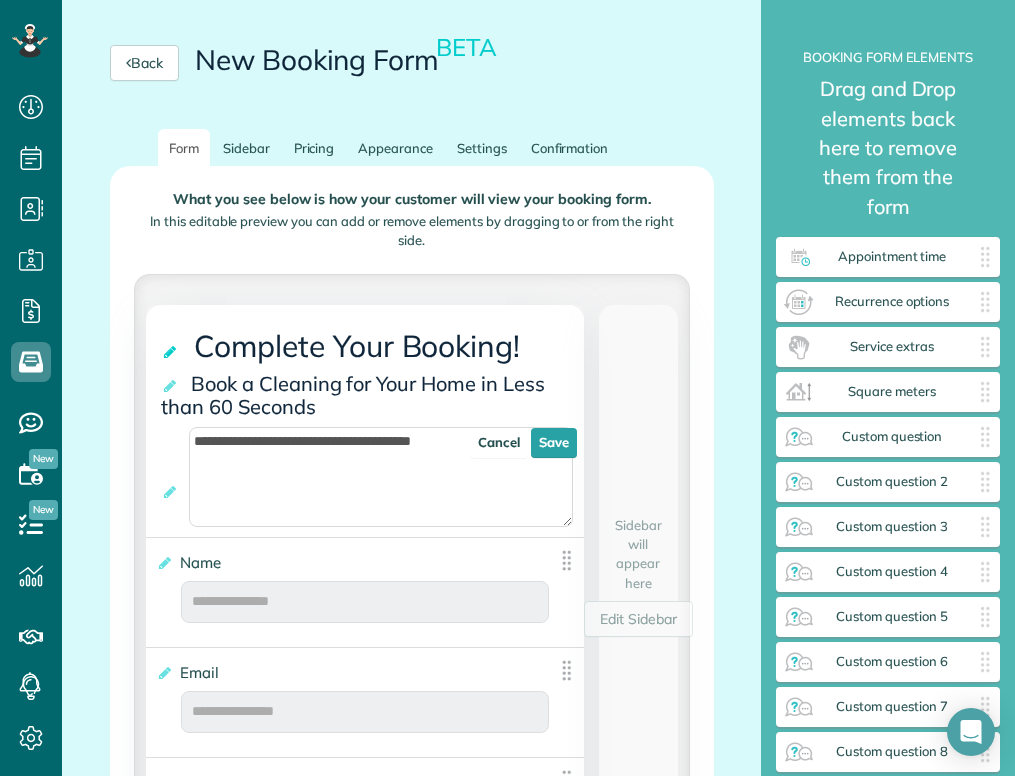 click at bounding box center [171, 352] 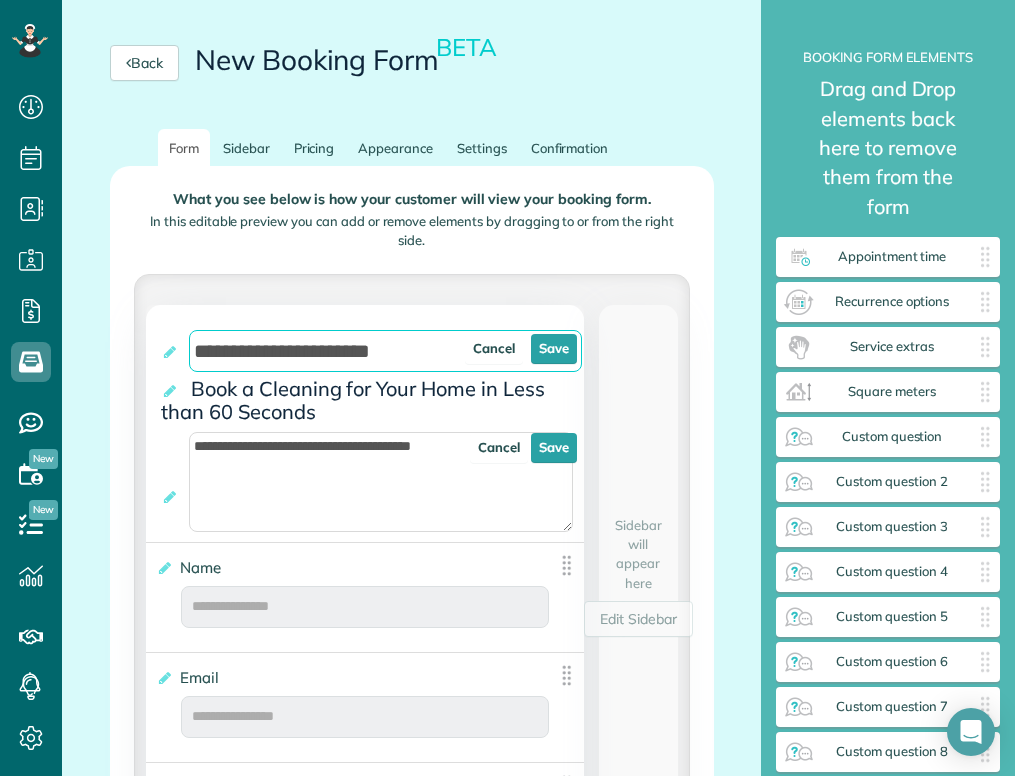 drag, startPoint x: 426, startPoint y: 350, endPoint x: 92, endPoint y: 344, distance: 334.0539 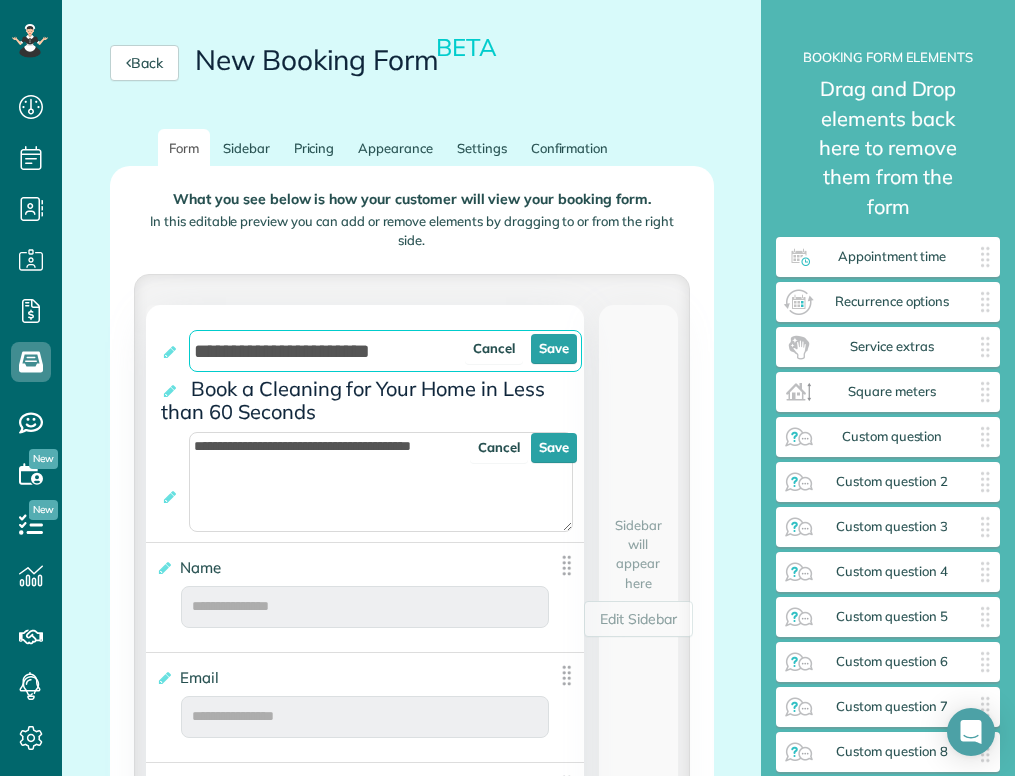 click on "**********" at bounding box center (412, 1456) 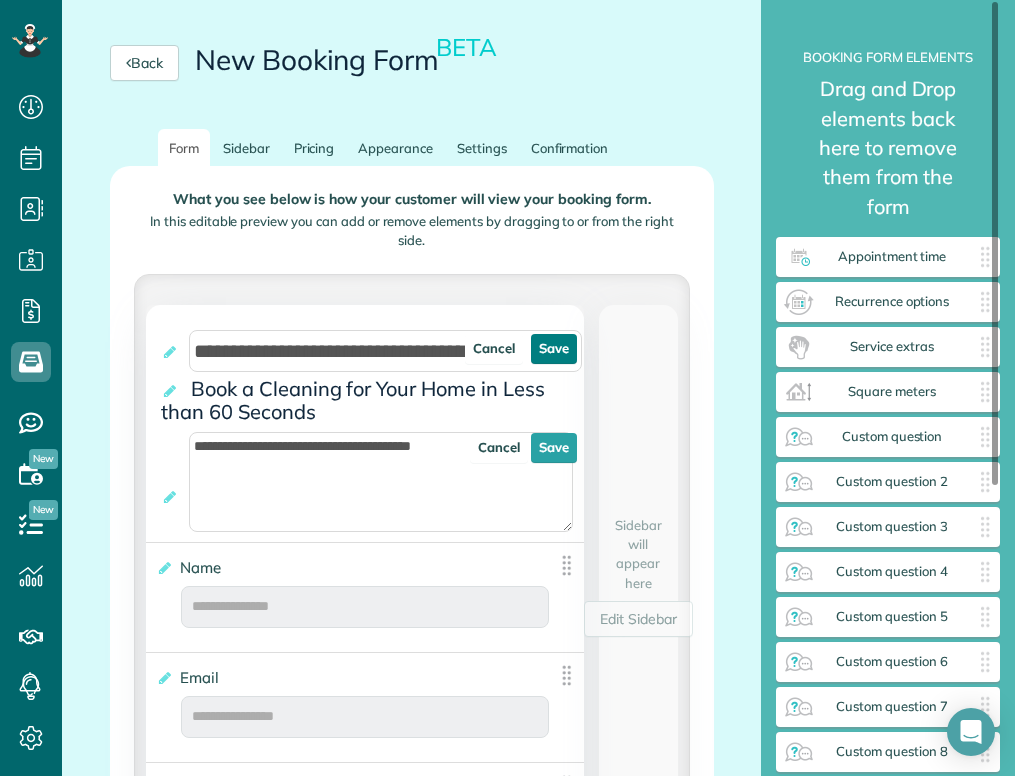 click on "Save" at bounding box center (554, 349) 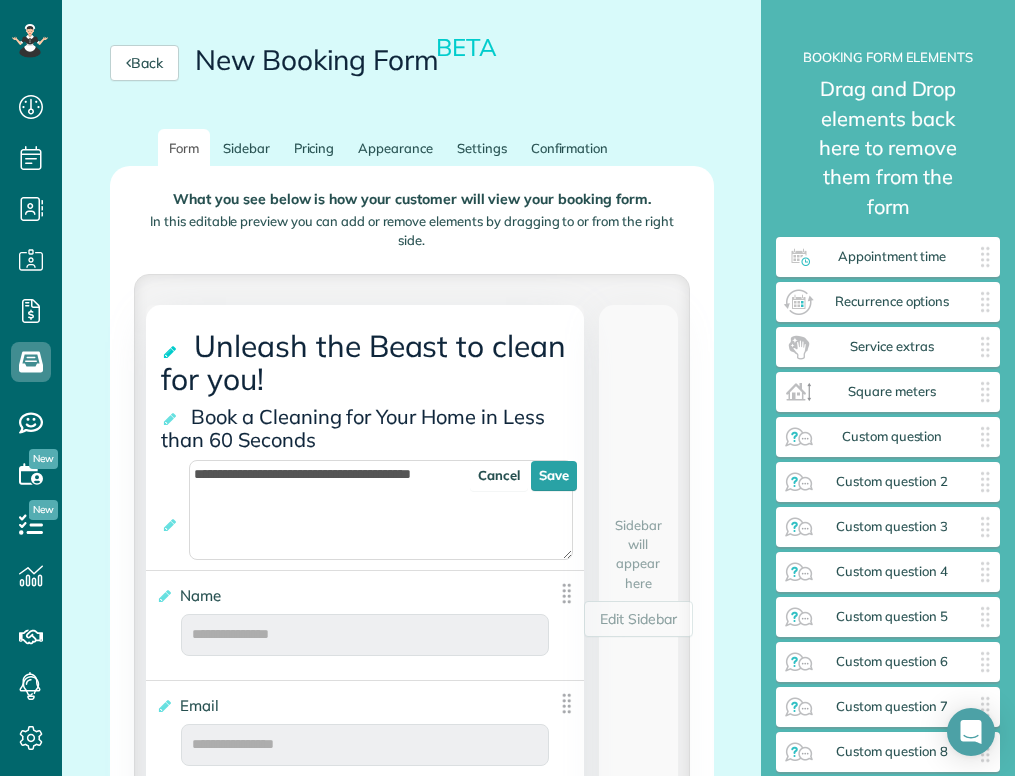 click at bounding box center (171, 352) 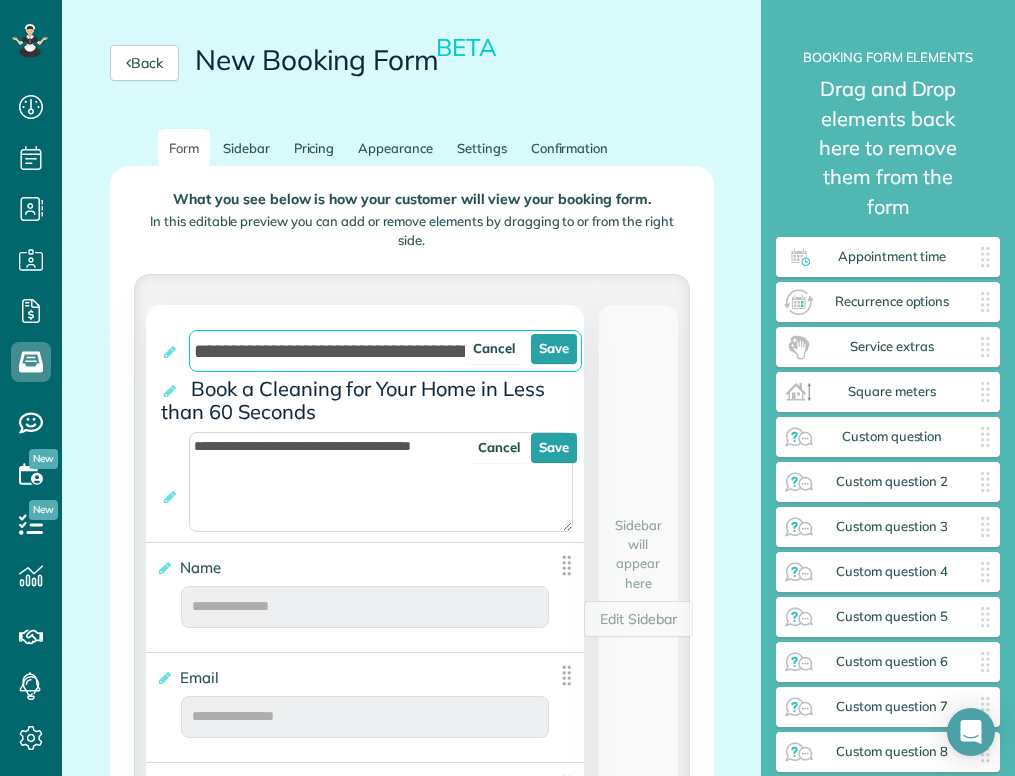 click on "**********" at bounding box center (385, 351) 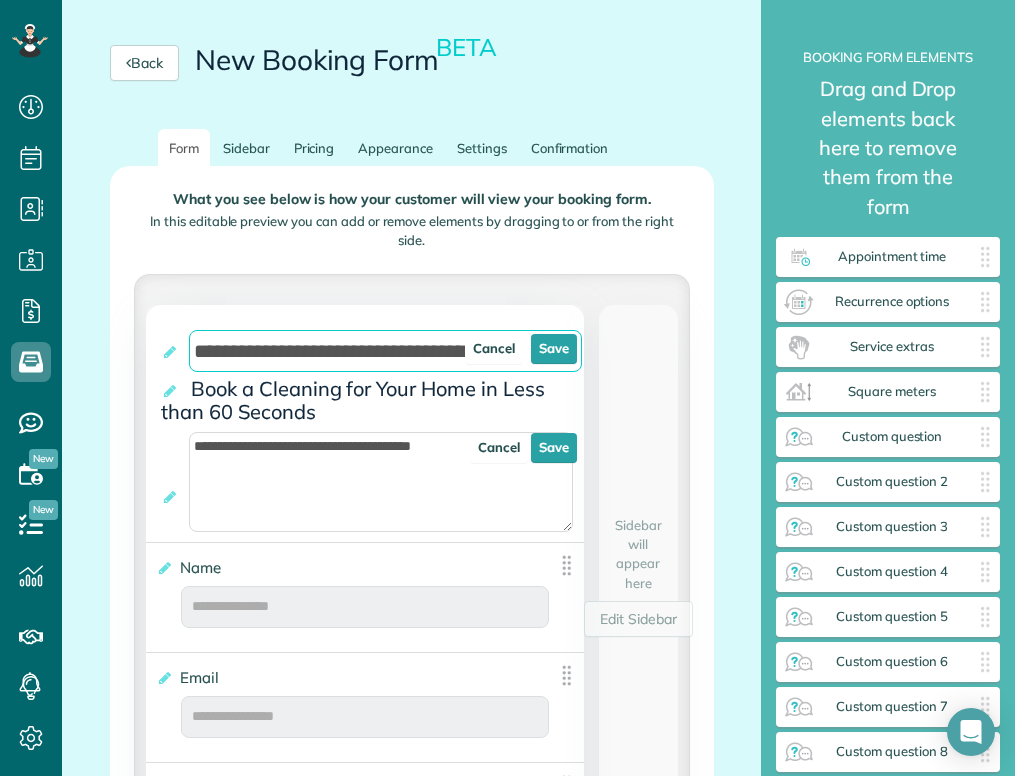 click on "**********" at bounding box center [385, 351] 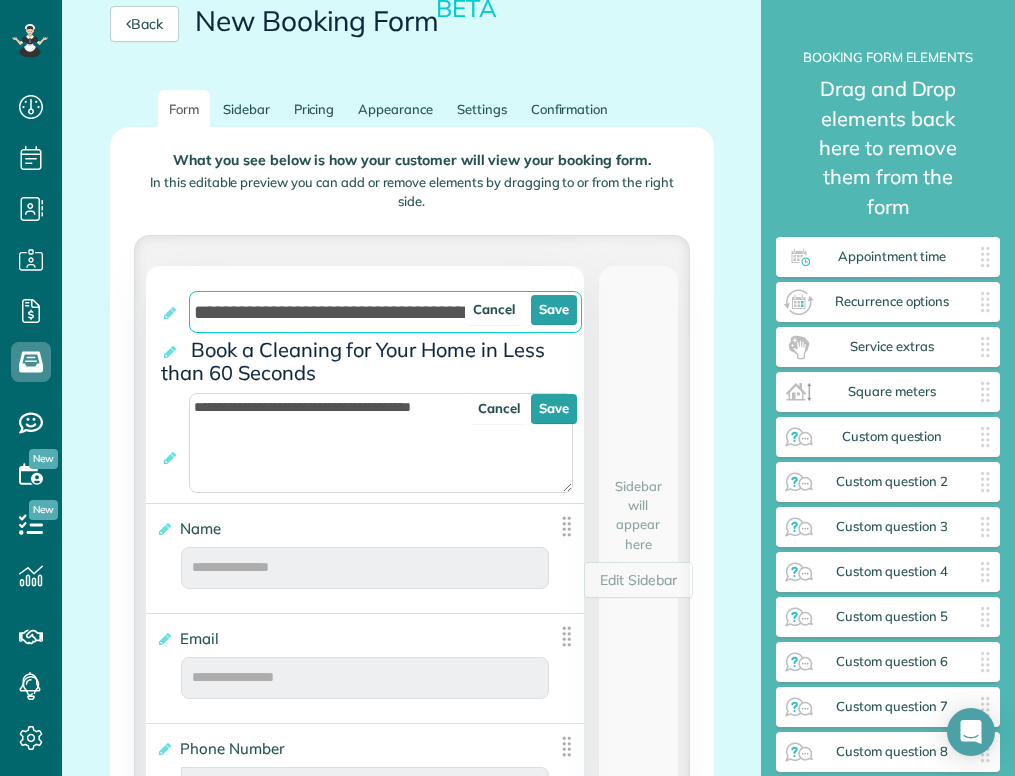 drag, startPoint x: 367, startPoint y: 308, endPoint x: 556, endPoint y: 338, distance: 191.36613 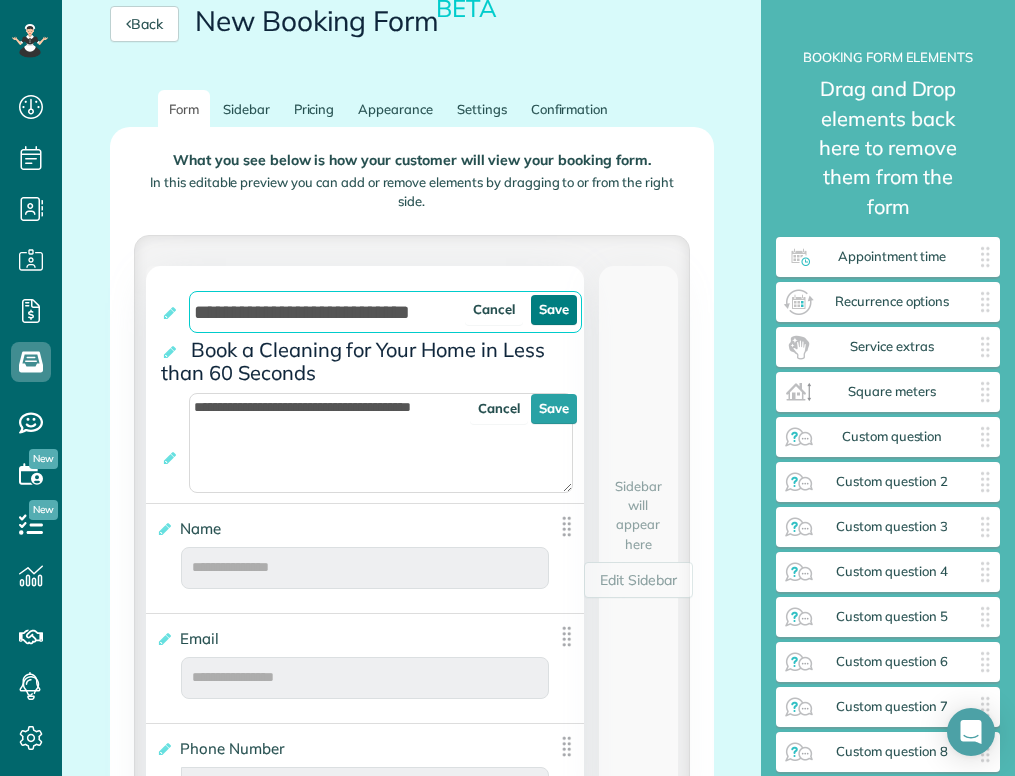 type on "**********" 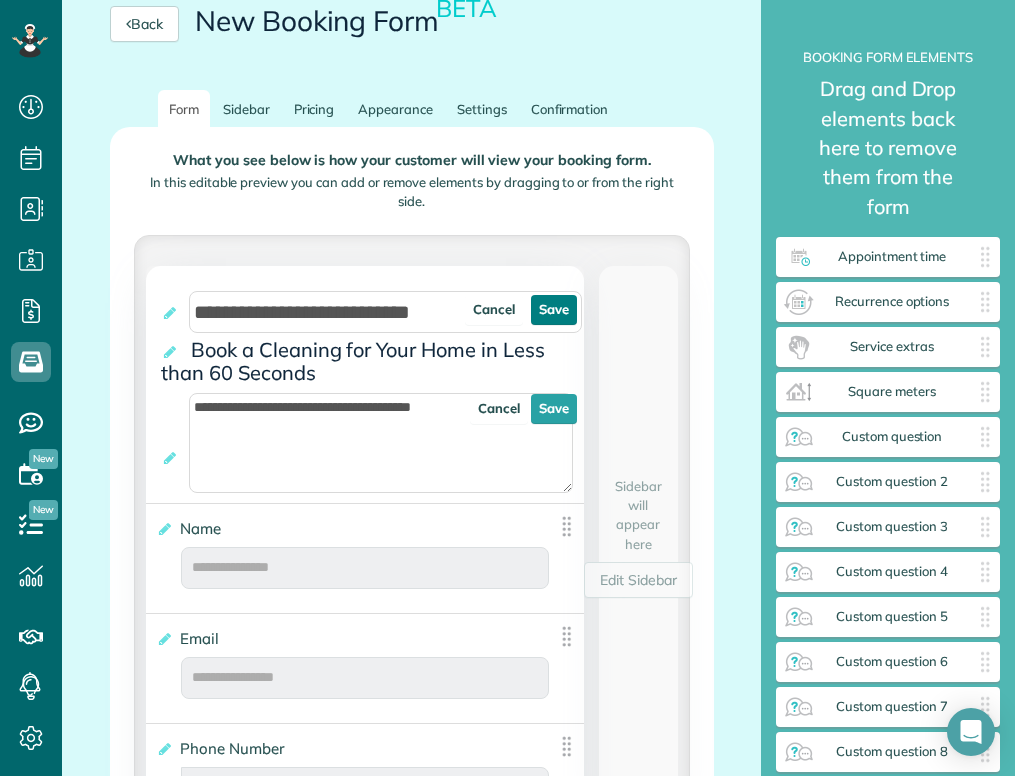 click on "Save" at bounding box center [554, 310] 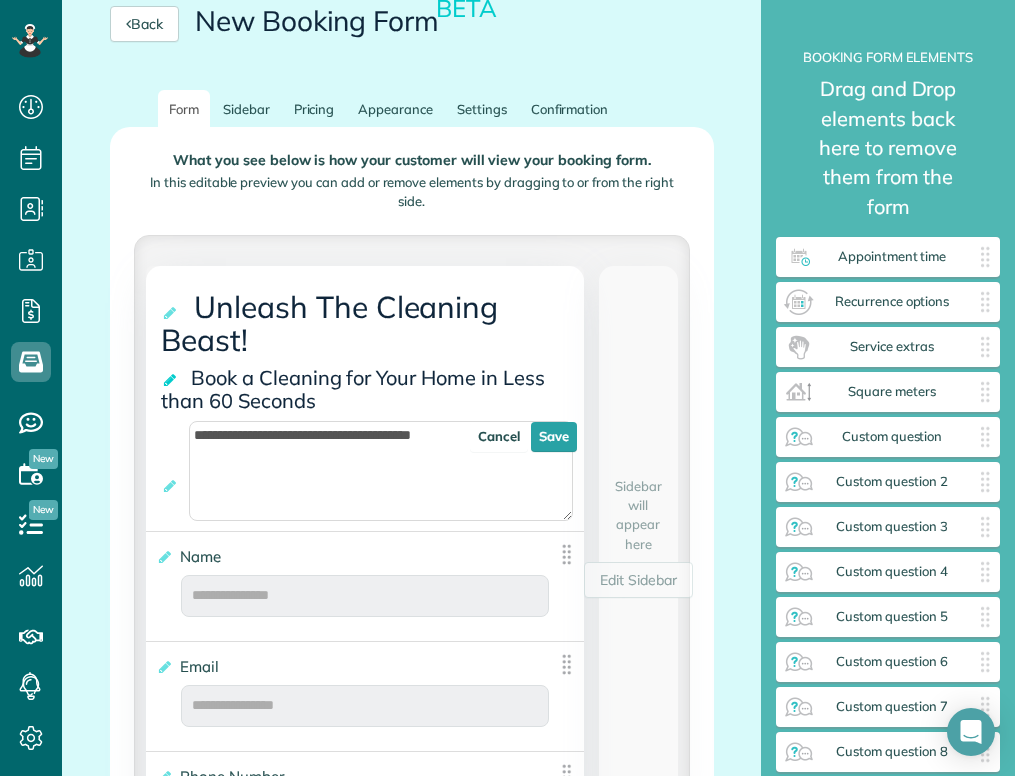 click at bounding box center (171, 380) 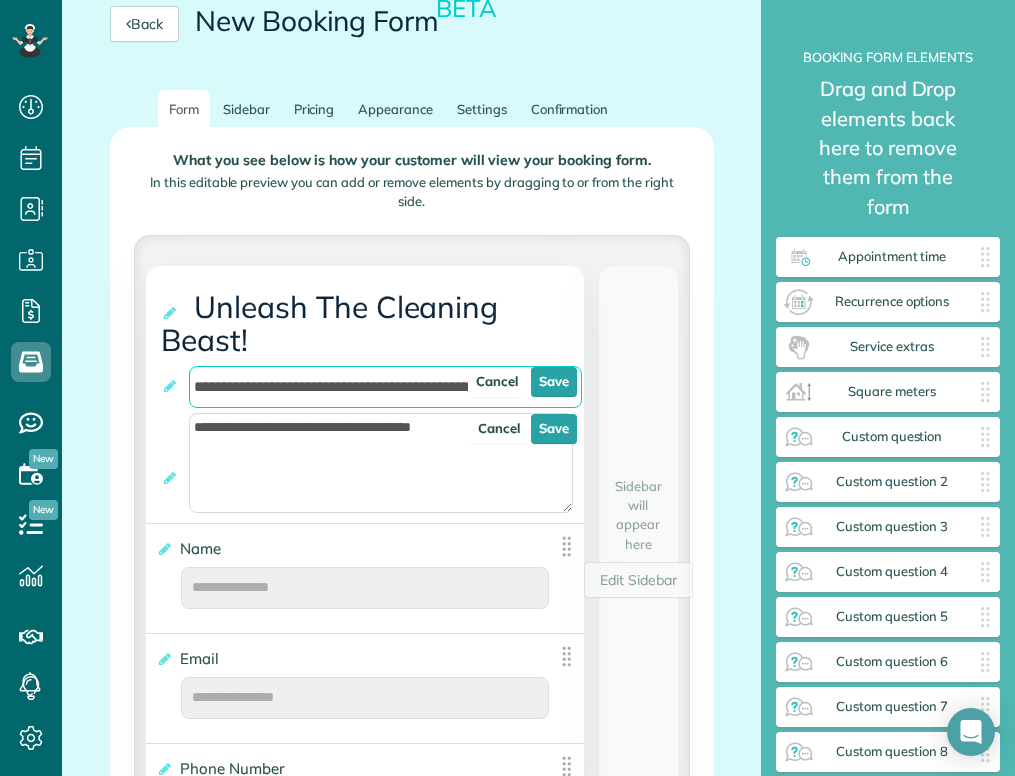 click on "**********" at bounding box center [385, 387] 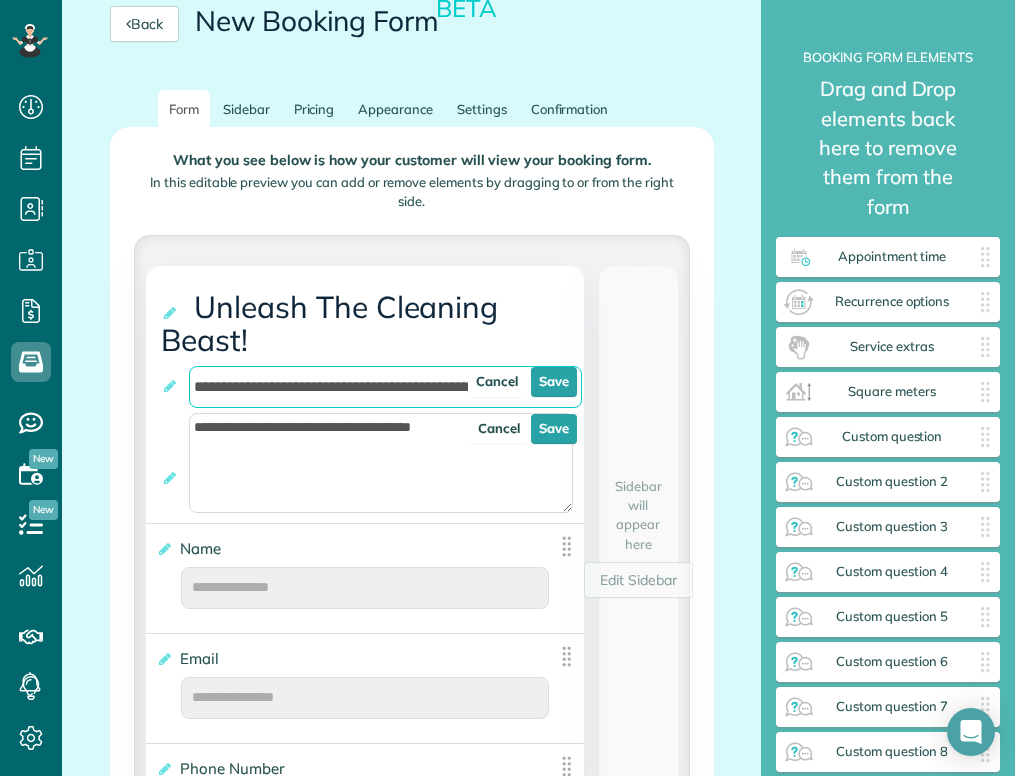 type on "**********" 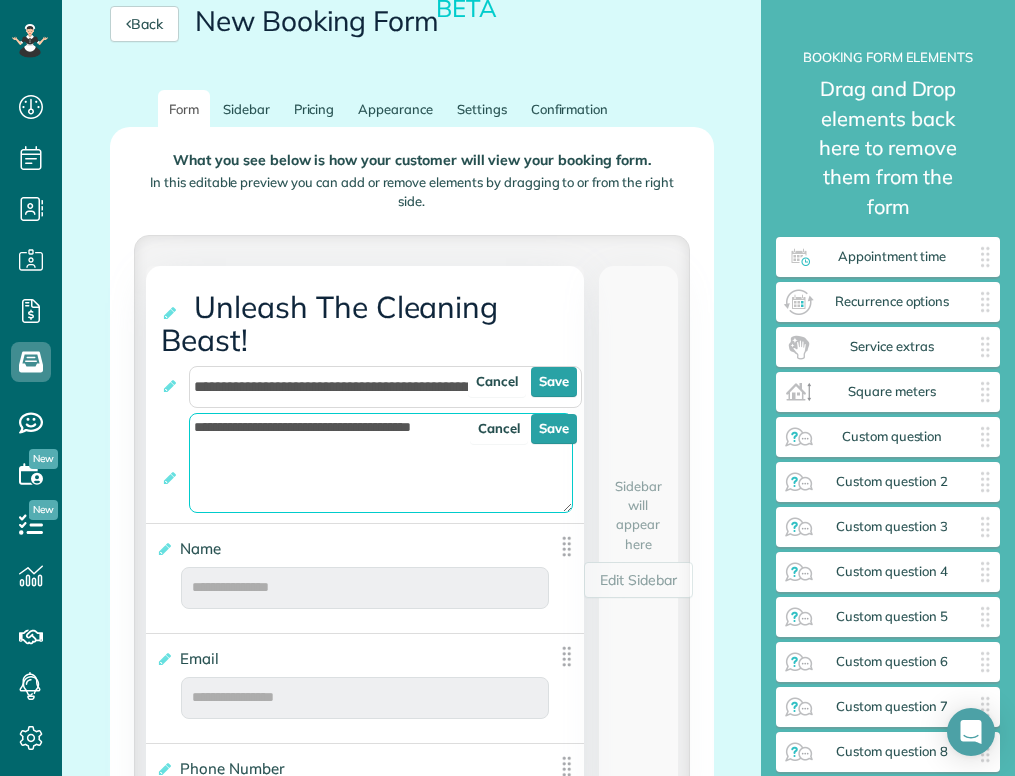 click on "**********" at bounding box center (381, 463) 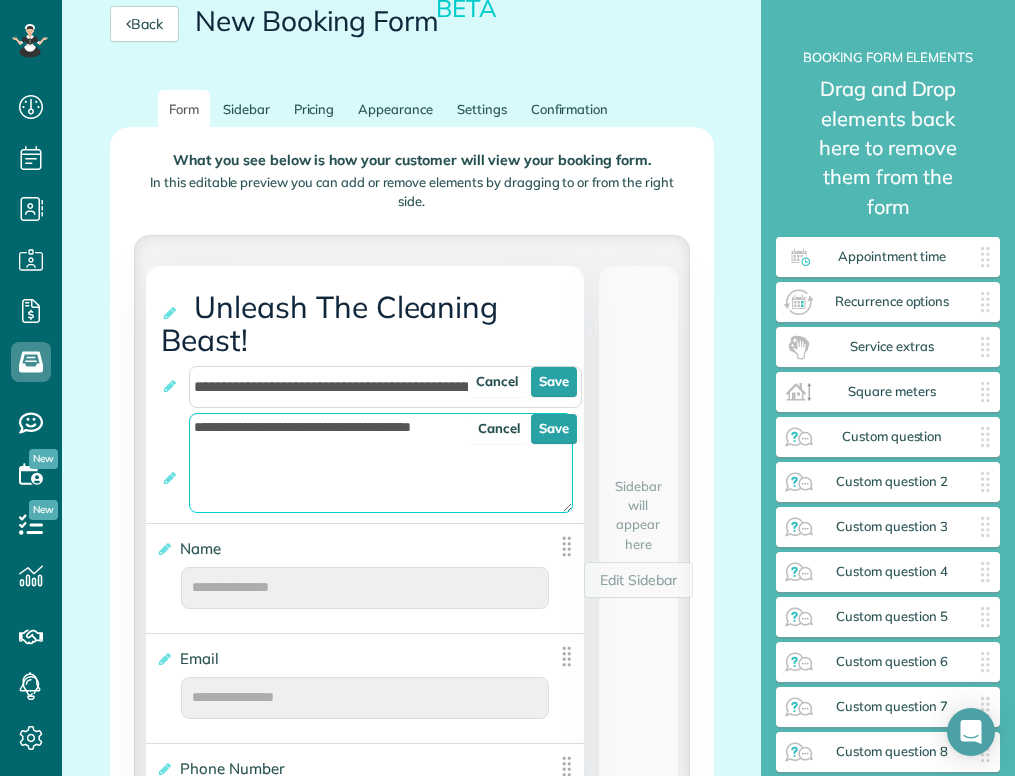 click on "**********" at bounding box center [381, 463] 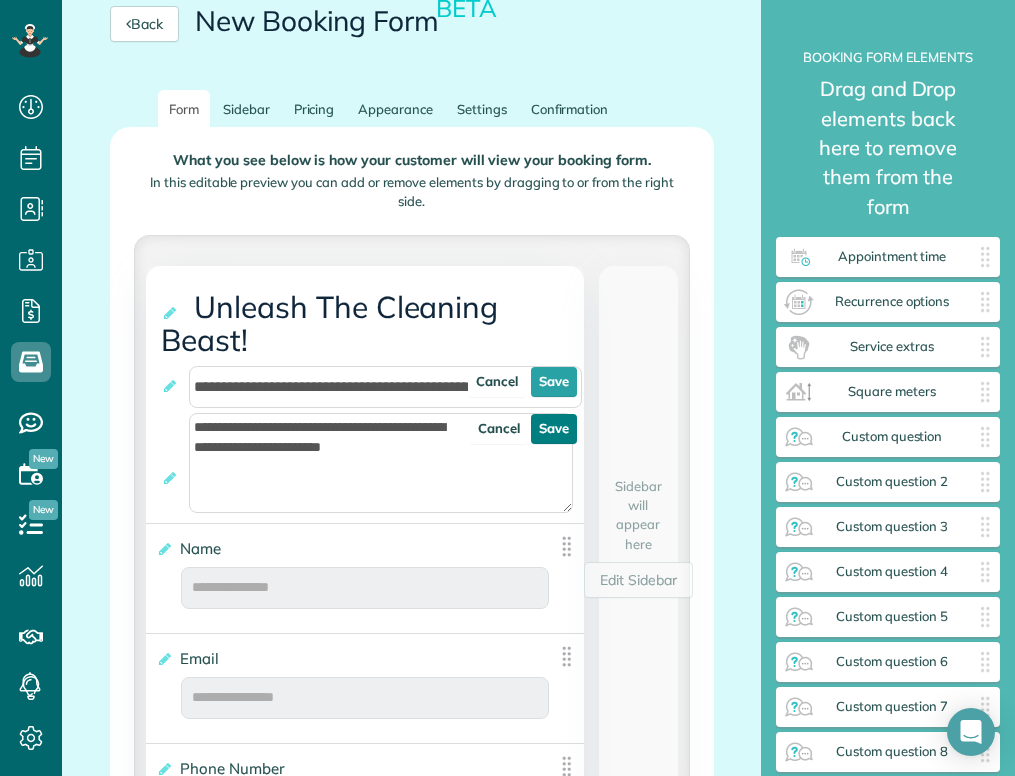 click on "Save" at bounding box center [554, 429] 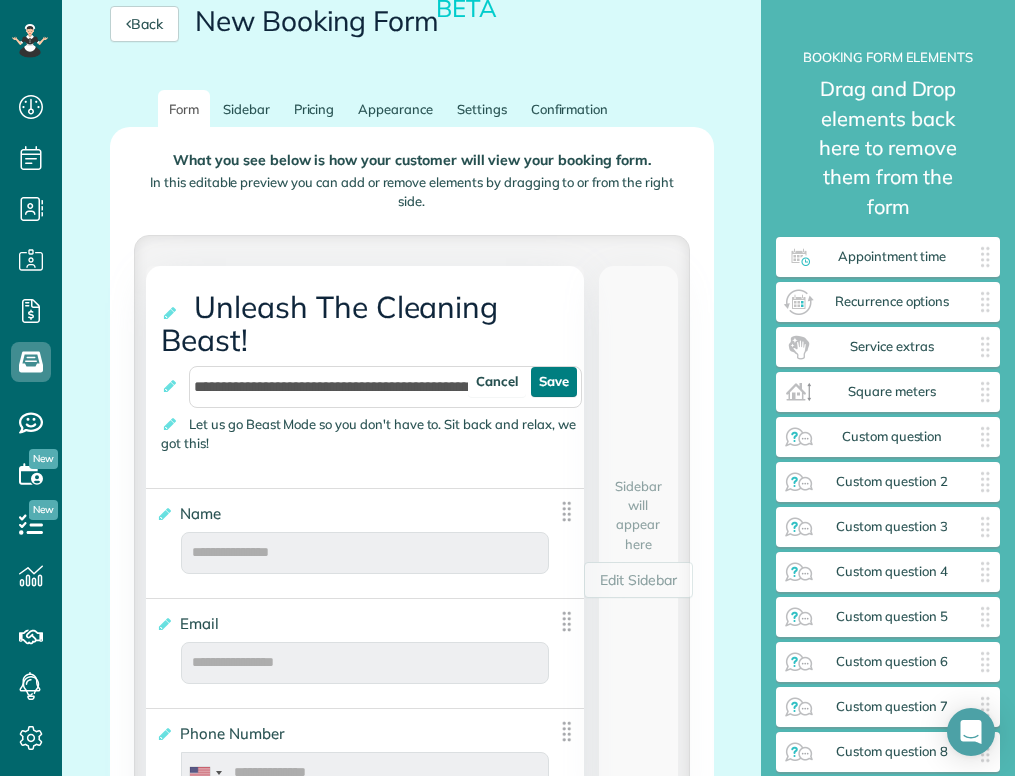 click on "Save" at bounding box center (554, 382) 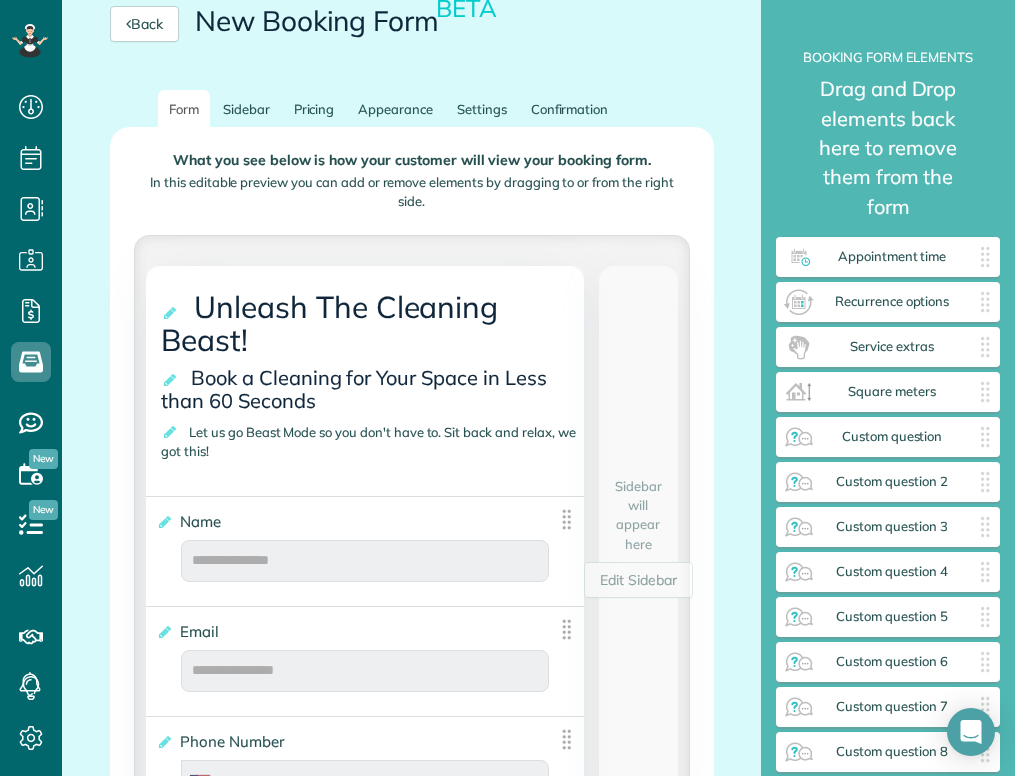 click on "Let us go Beast Mode so you don't have to. Sit back and relax, we got this!" at bounding box center (368, 441) 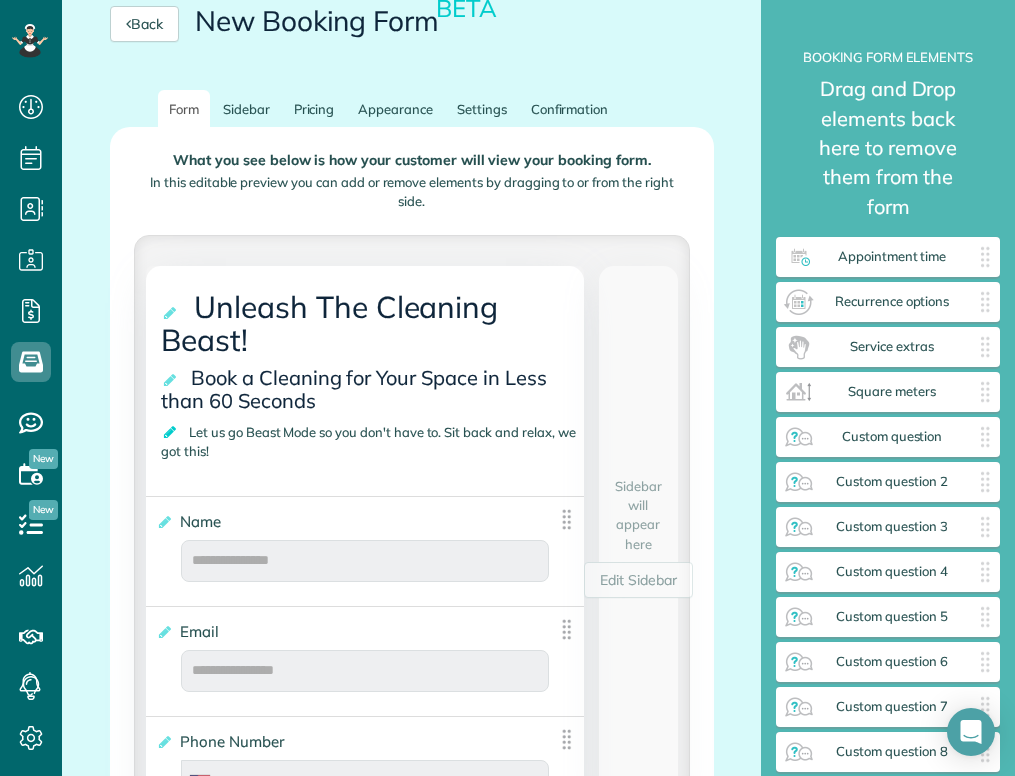 click at bounding box center (171, 432) 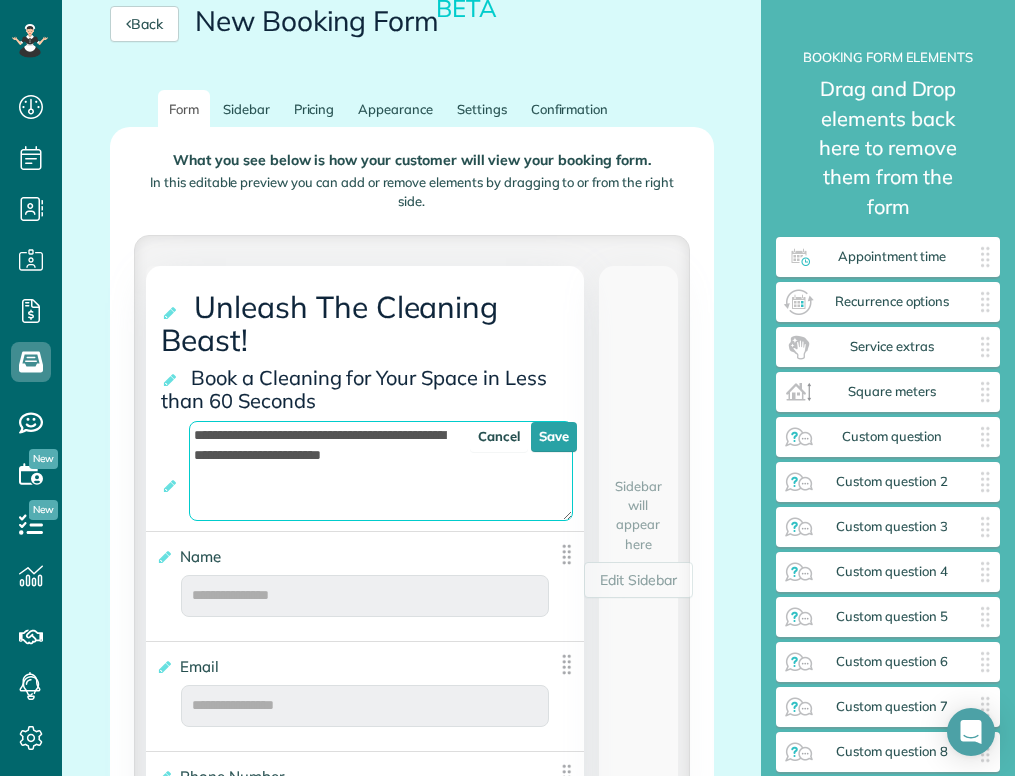 click on "**********" at bounding box center [381, 471] 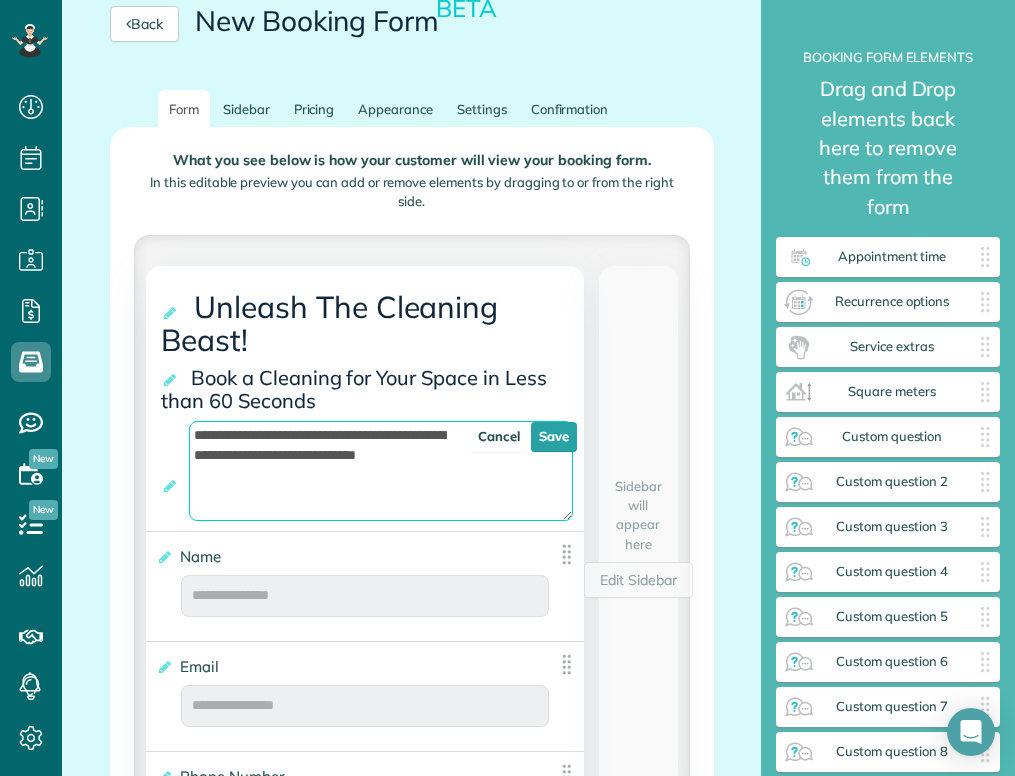 click on "**********" at bounding box center [381, 471] 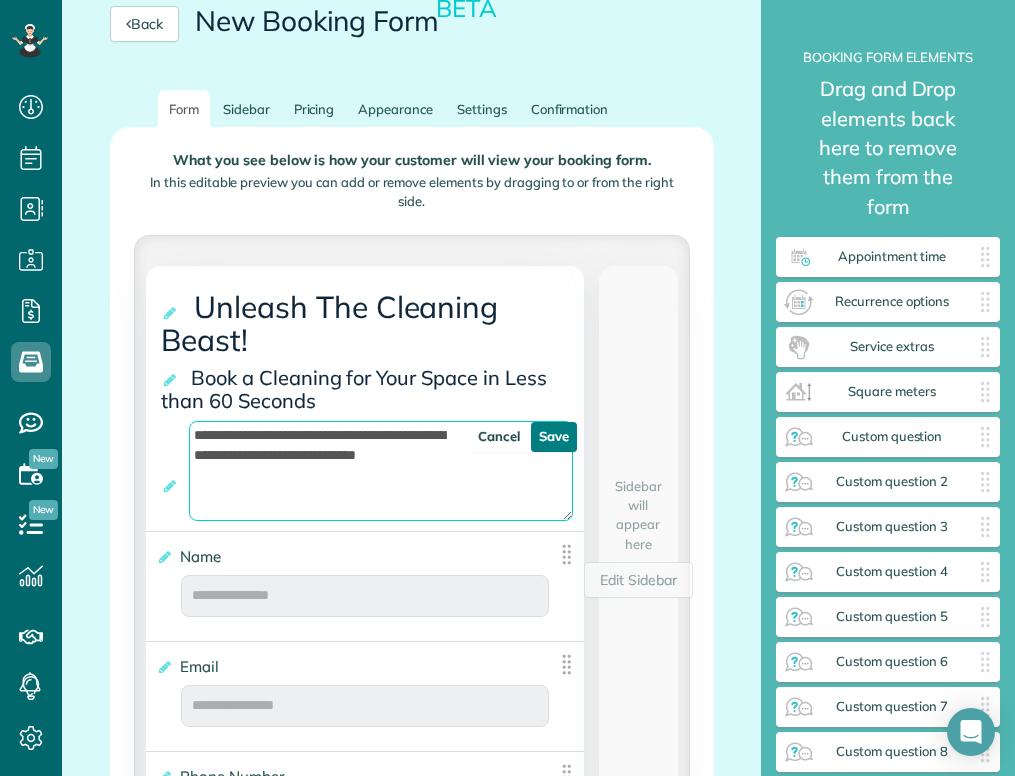type on "**********" 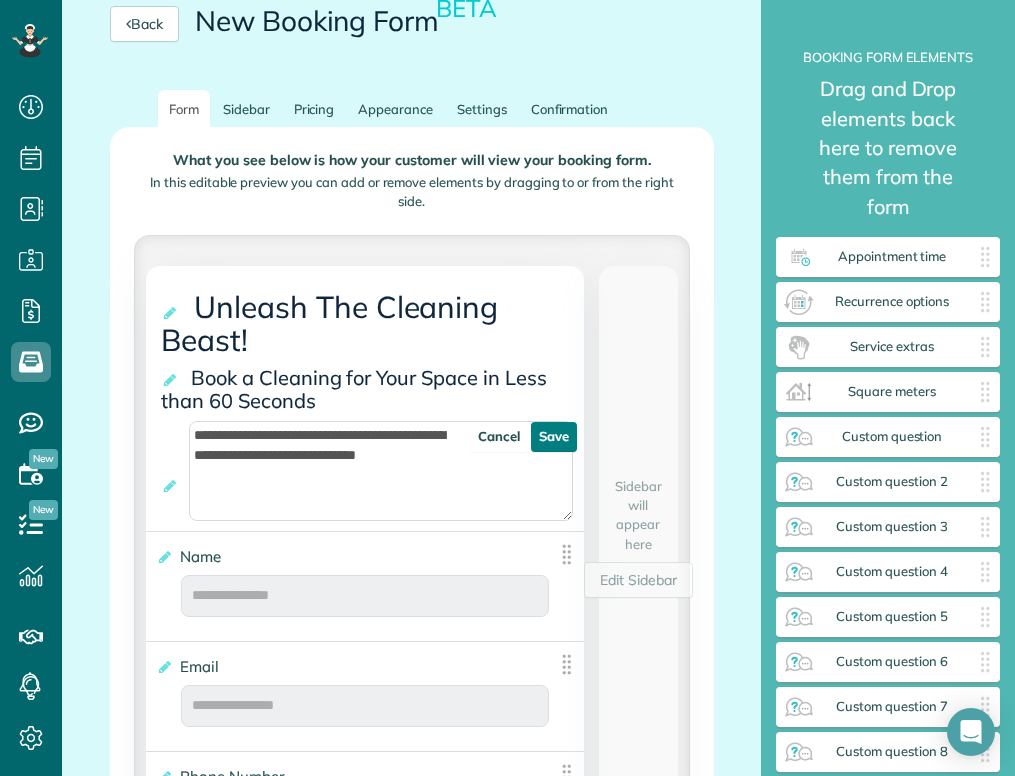 click on "Save" at bounding box center [554, 437] 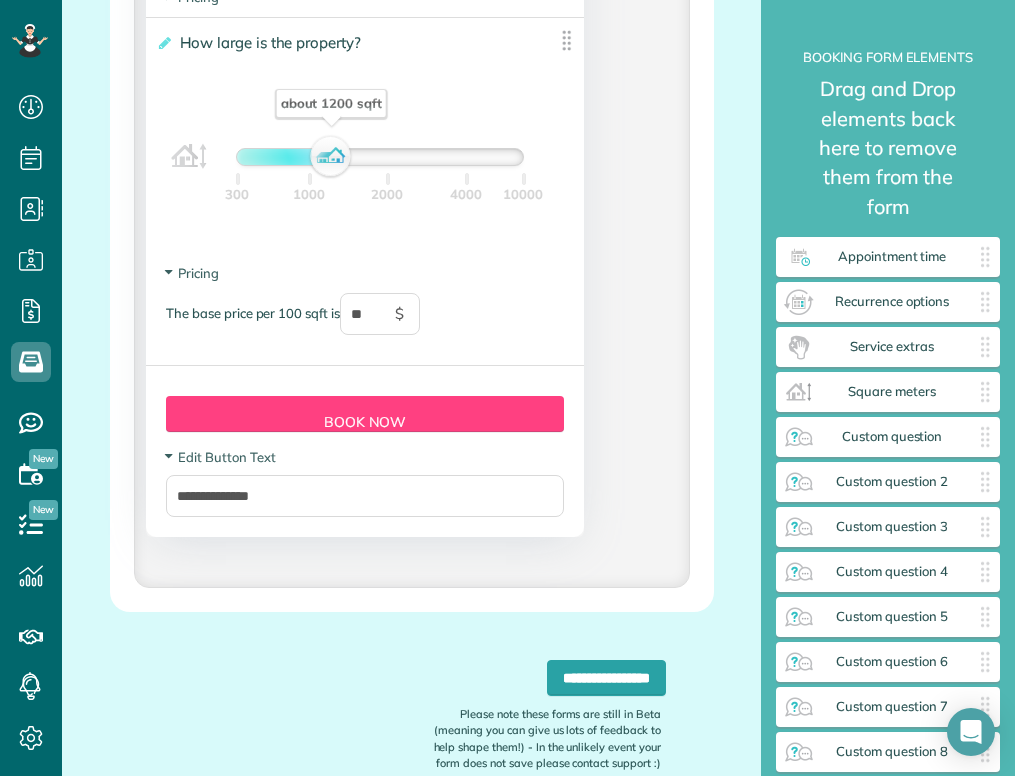 scroll, scrollTop: 2218, scrollLeft: 0, axis: vertical 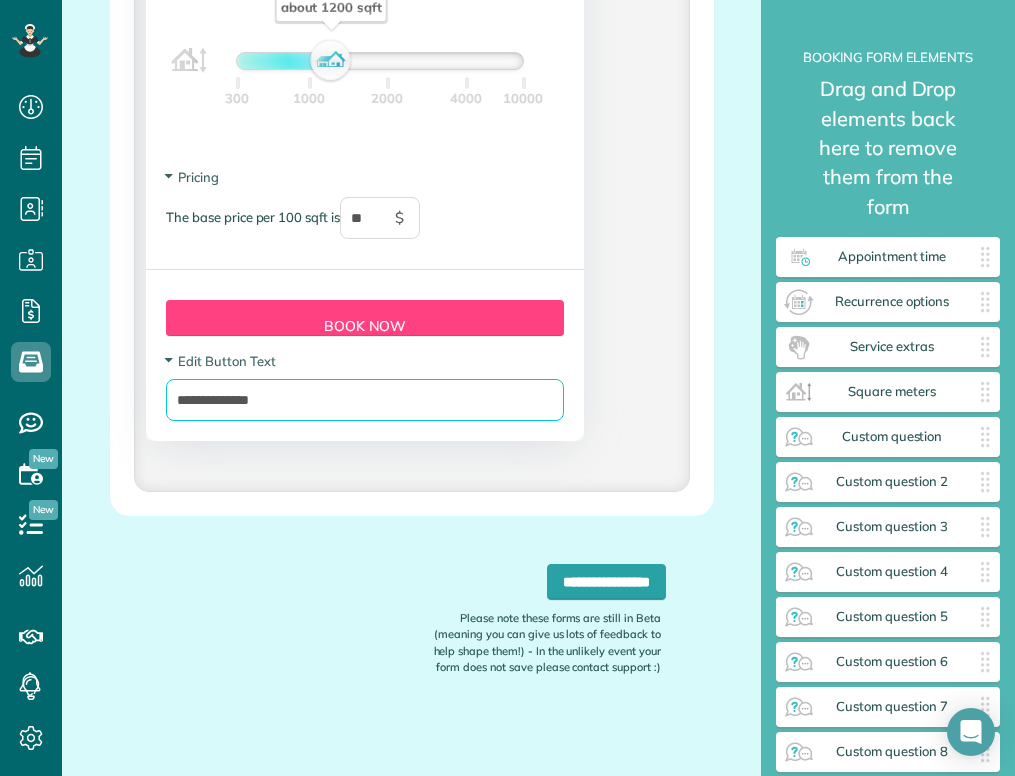 click on "**********" at bounding box center [365, 400] 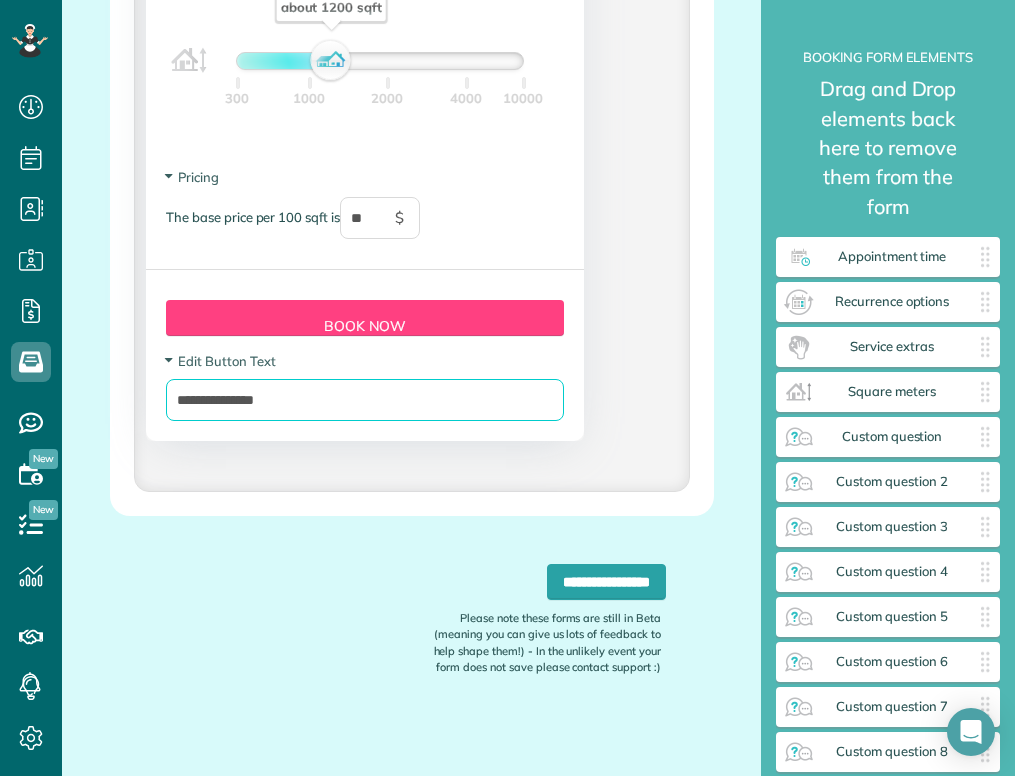 type on "**********" 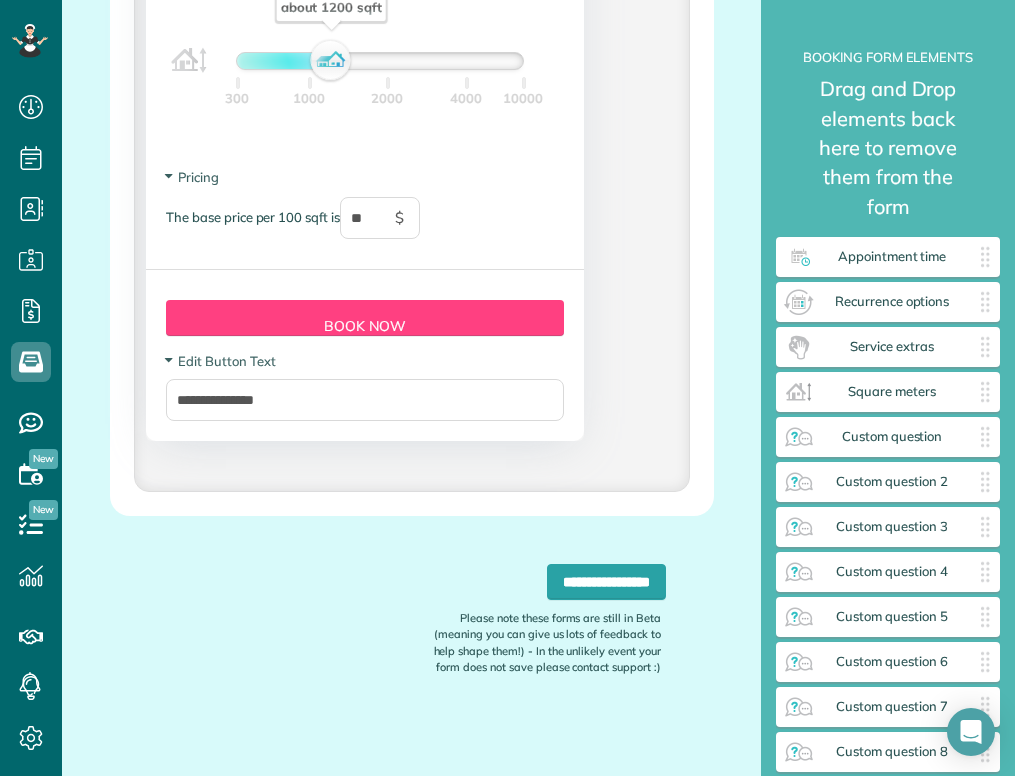 click on "**********" at bounding box center [412, -615] 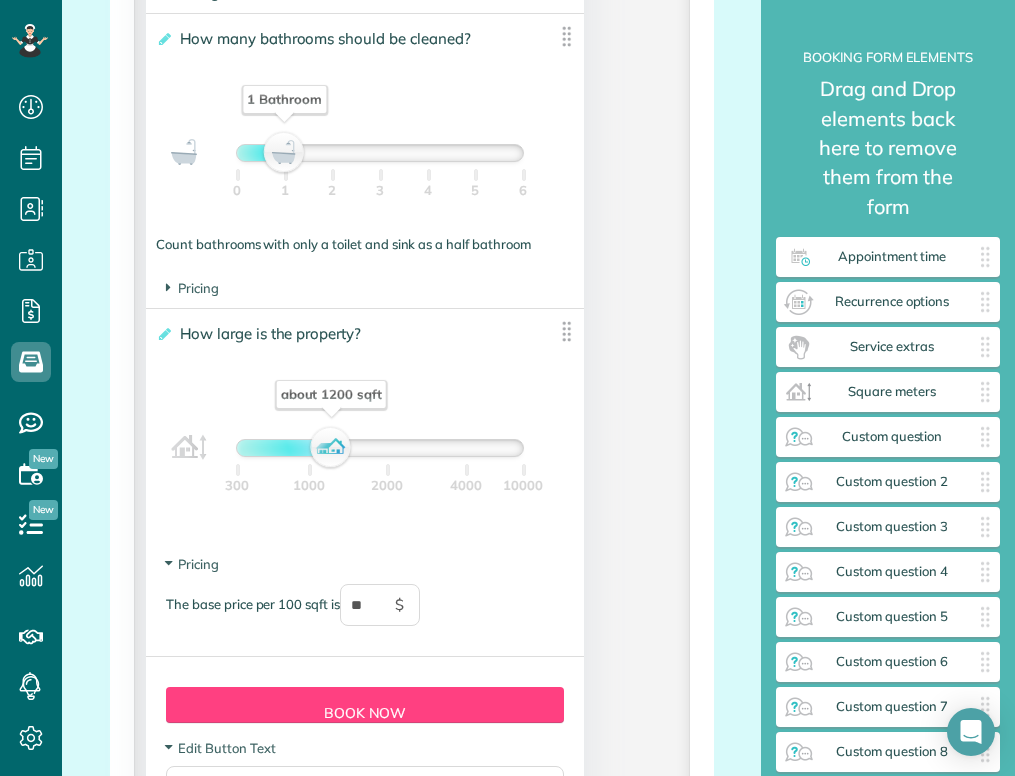 scroll, scrollTop: 2218, scrollLeft: 0, axis: vertical 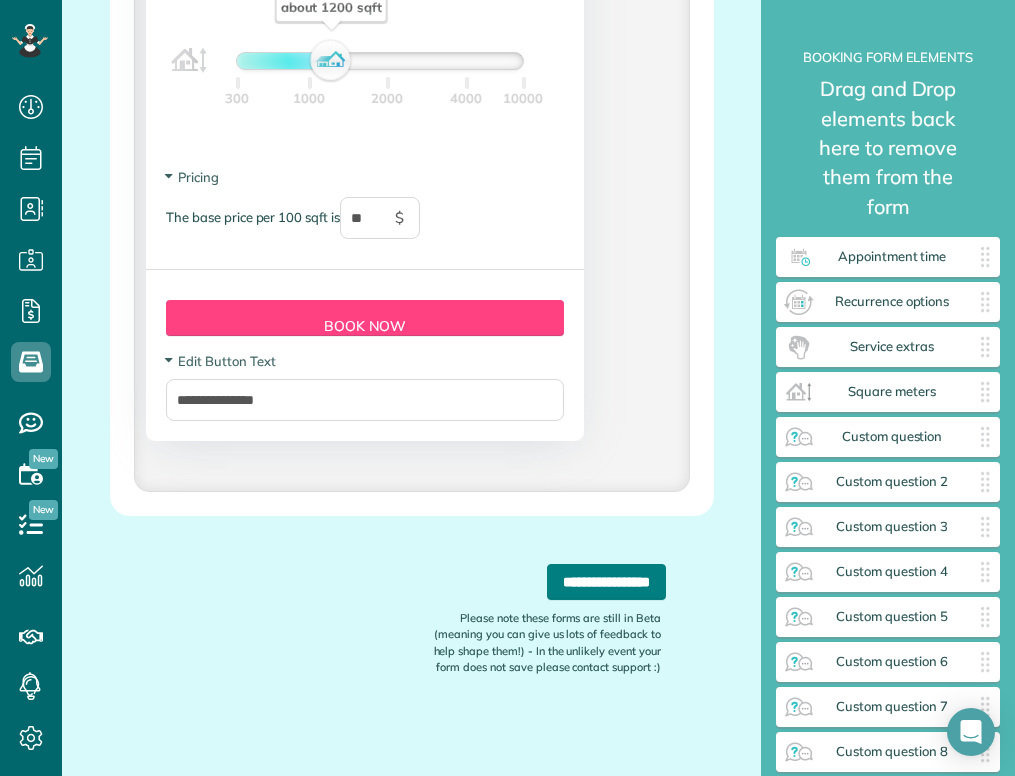 click on "**********" at bounding box center [606, 582] 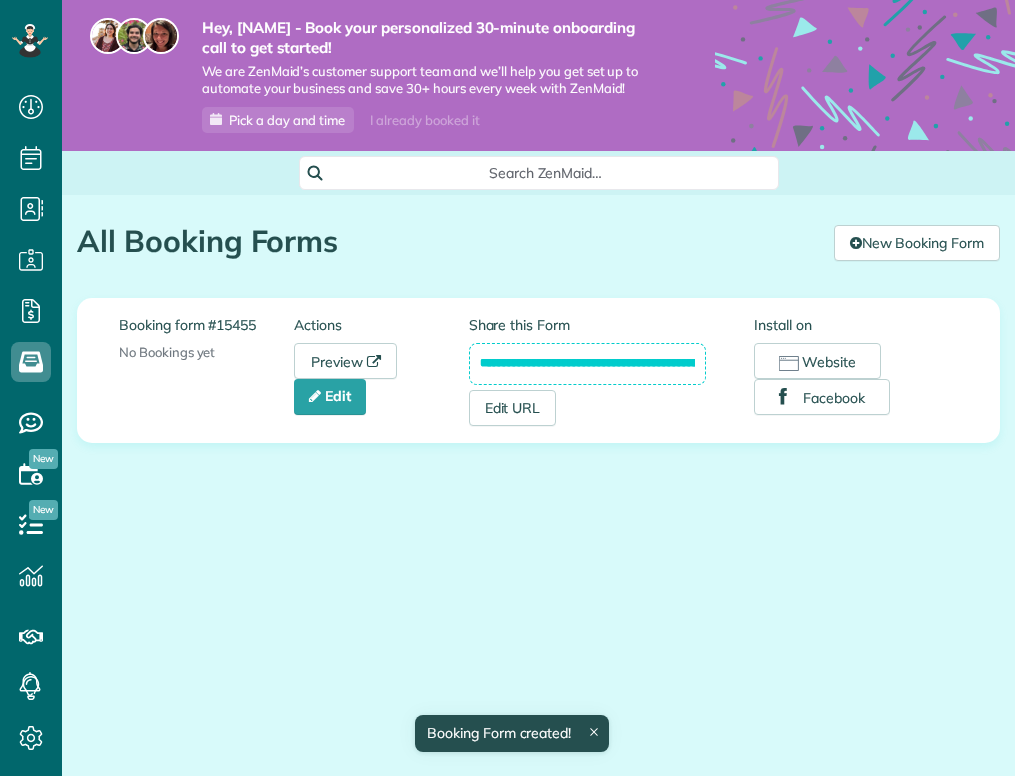 scroll, scrollTop: 0, scrollLeft: 0, axis: both 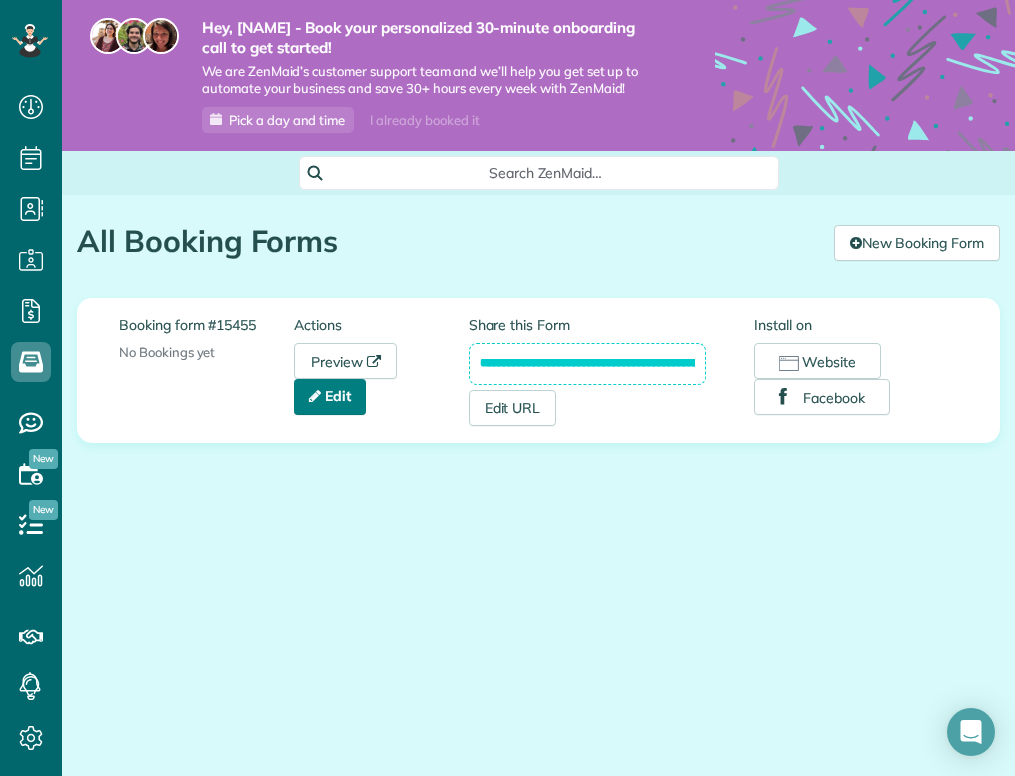 click on "Edit" at bounding box center (330, 397) 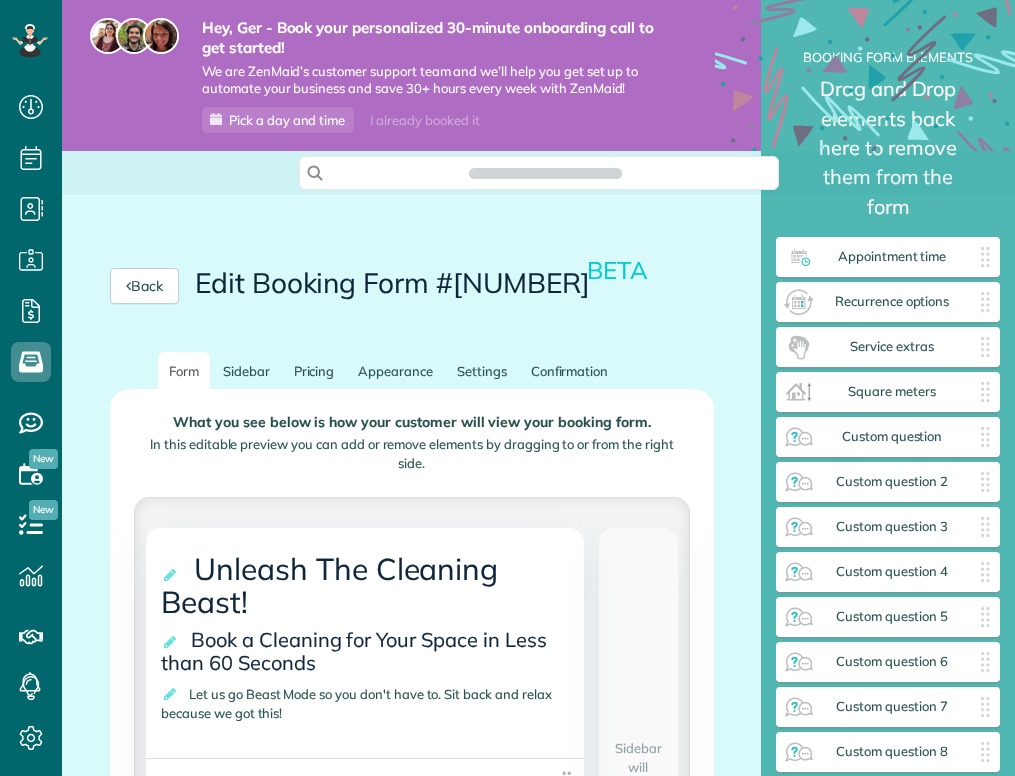 scroll, scrollTop: 0, scrollLeft: 0, axis: both 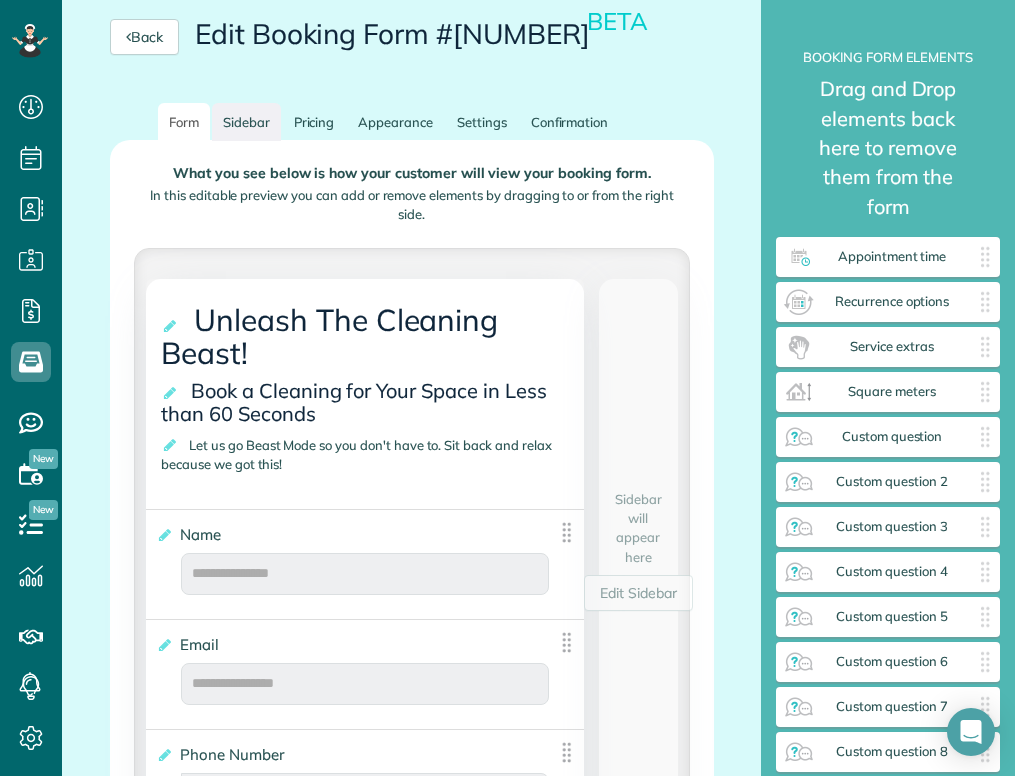 click on "Sidebar" at bounding box center [246, 122] 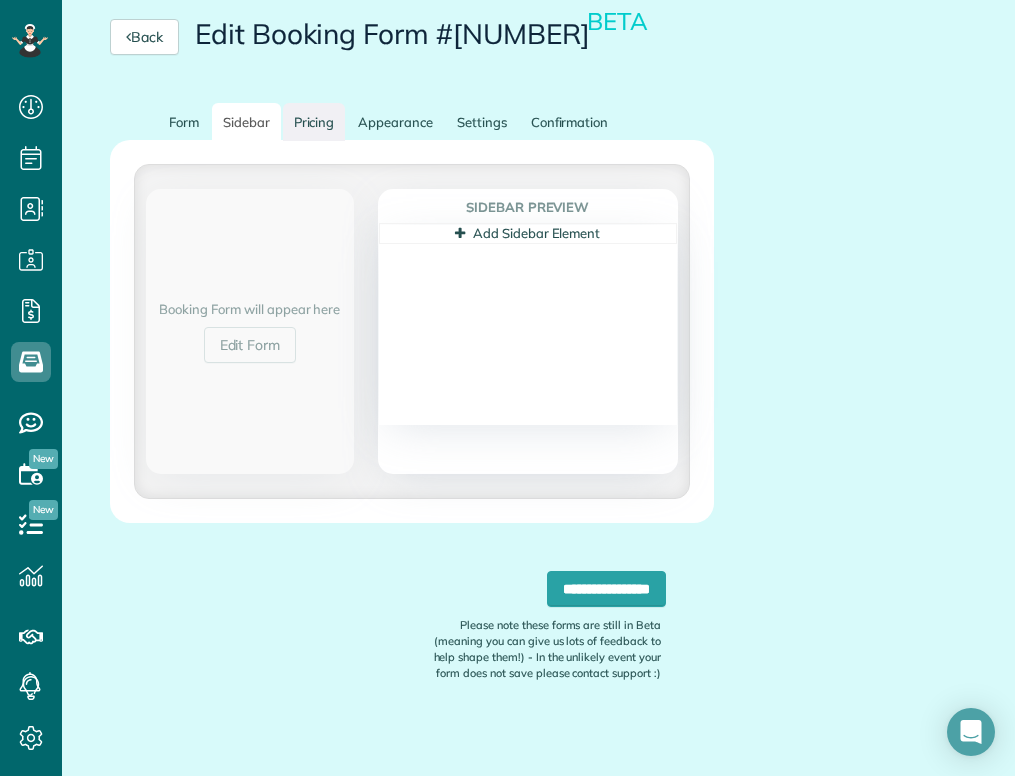 click on "Pricing" at bounding box center [314, 122] 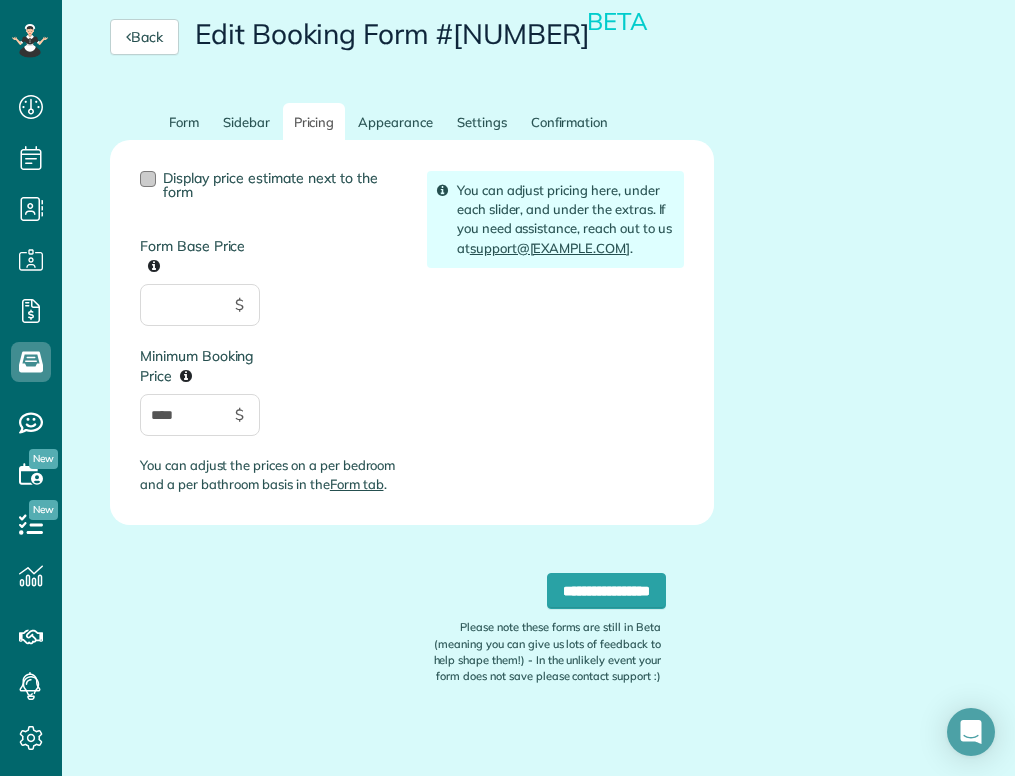 click on "Display price estimate next to the form" at bounding box center (268, 185) 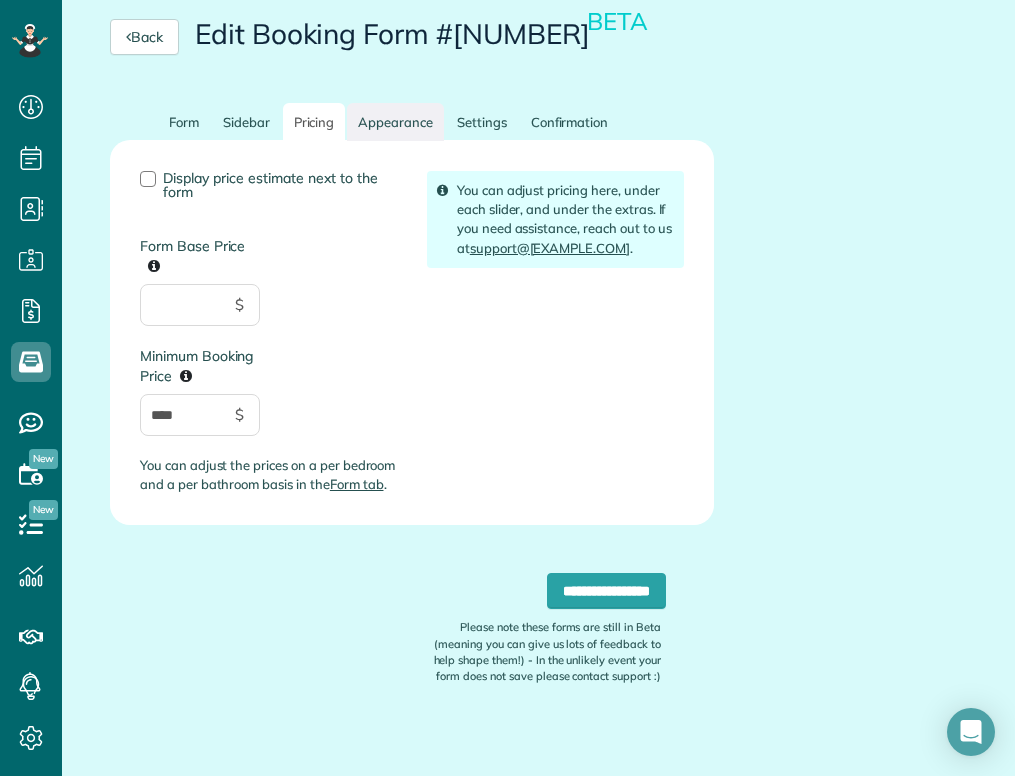 click on "Appearance" at bounding box center [395, 122] 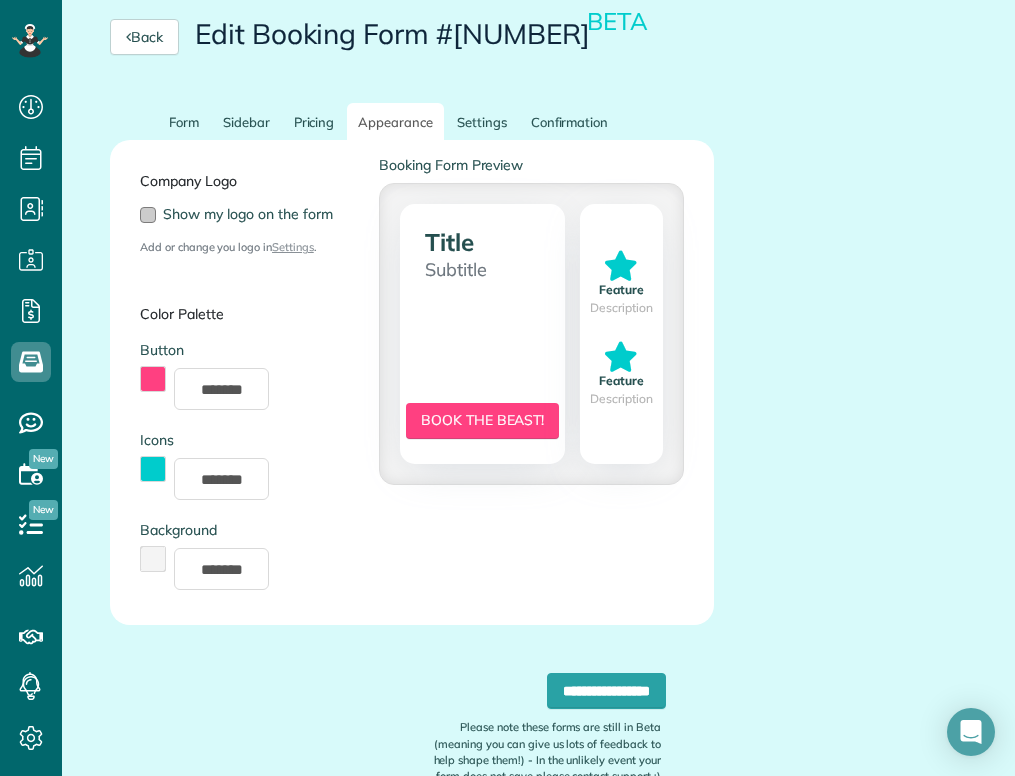 click at bounding box center [148, 215] 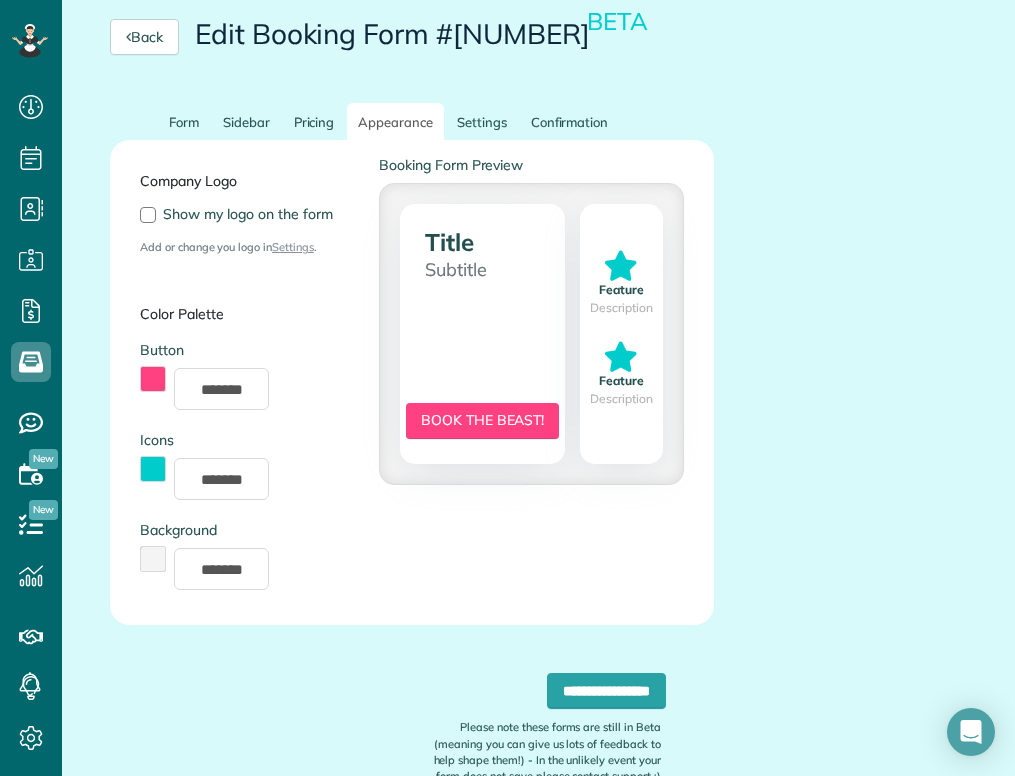 click at bounding box center [153, 379] 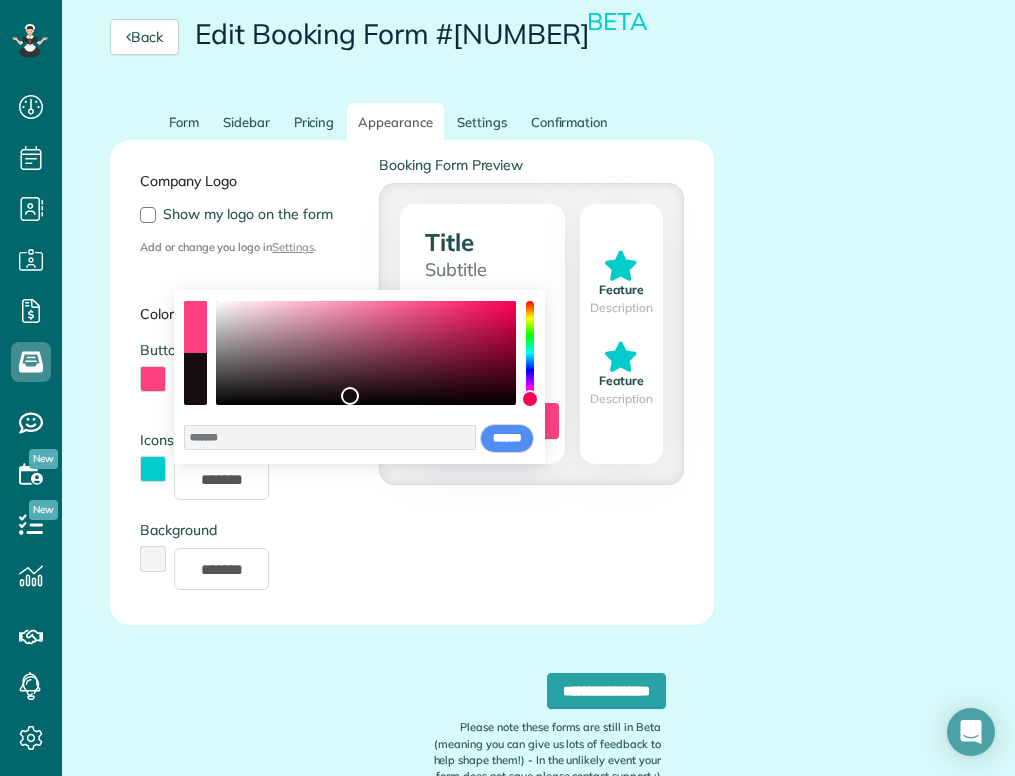 drag, startPoint x: 376, startPoint y: 398, endPoint x: 349, endPoint y: 396, distance: 27.073973 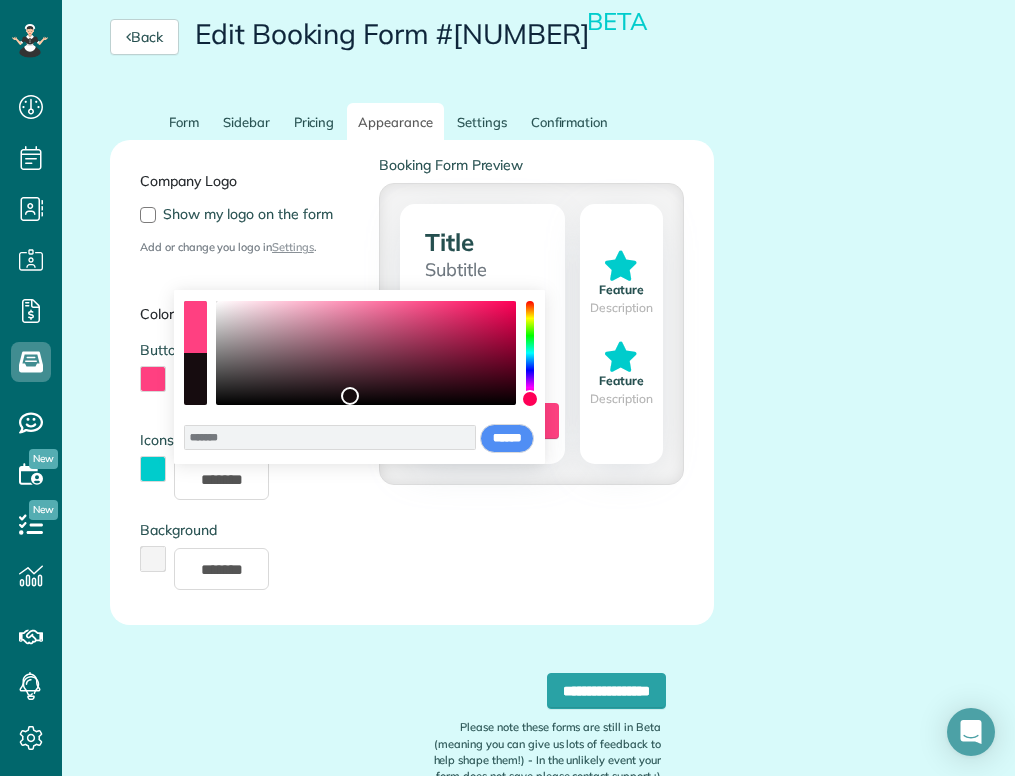 click at bounding box center (366, 353) 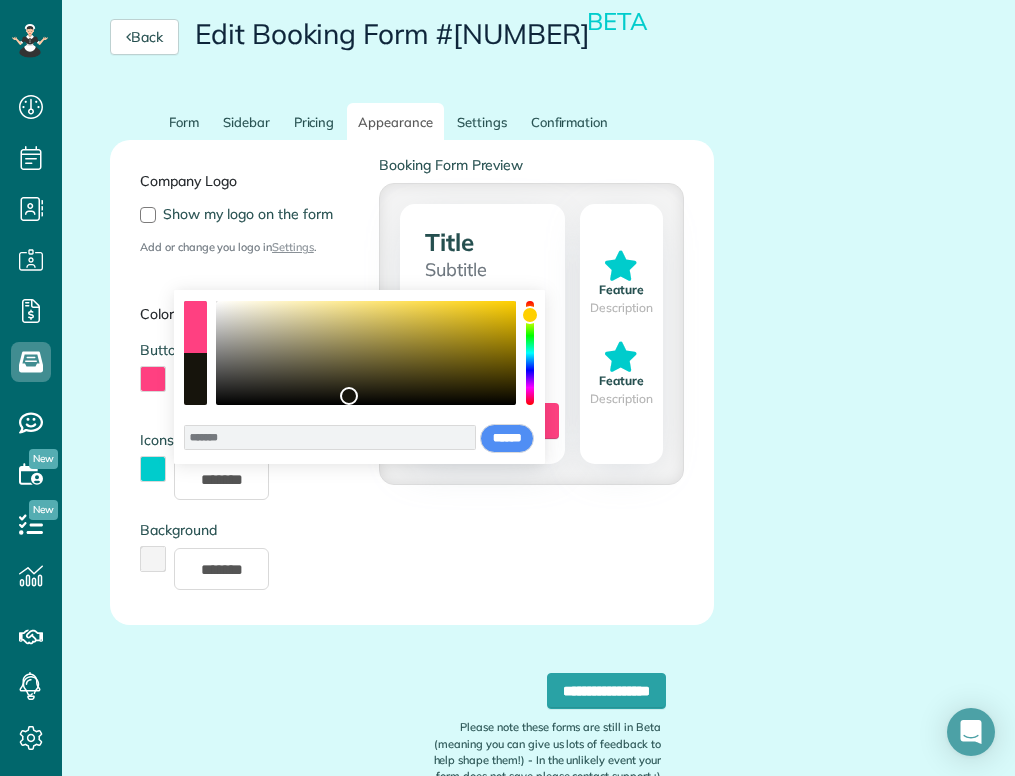 drag, startPoint x: 531, startPoint y: 401, endPoint x: 533, endPoint y: 315, distance: 86.023254 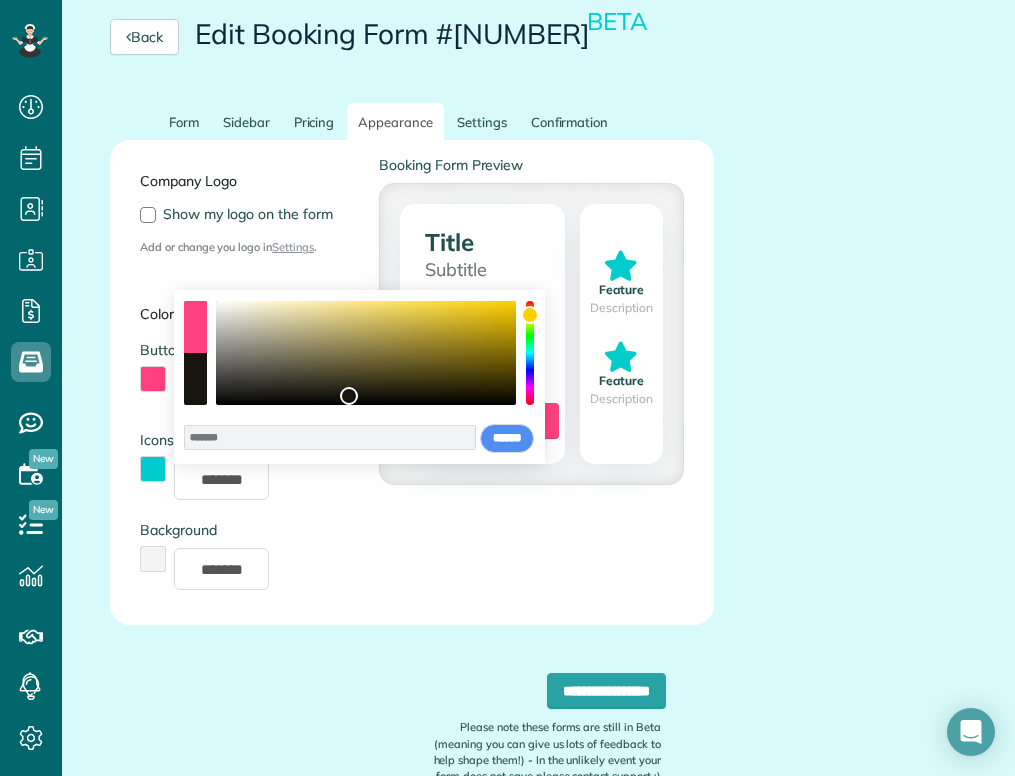 click at bounding box center (530, 315) 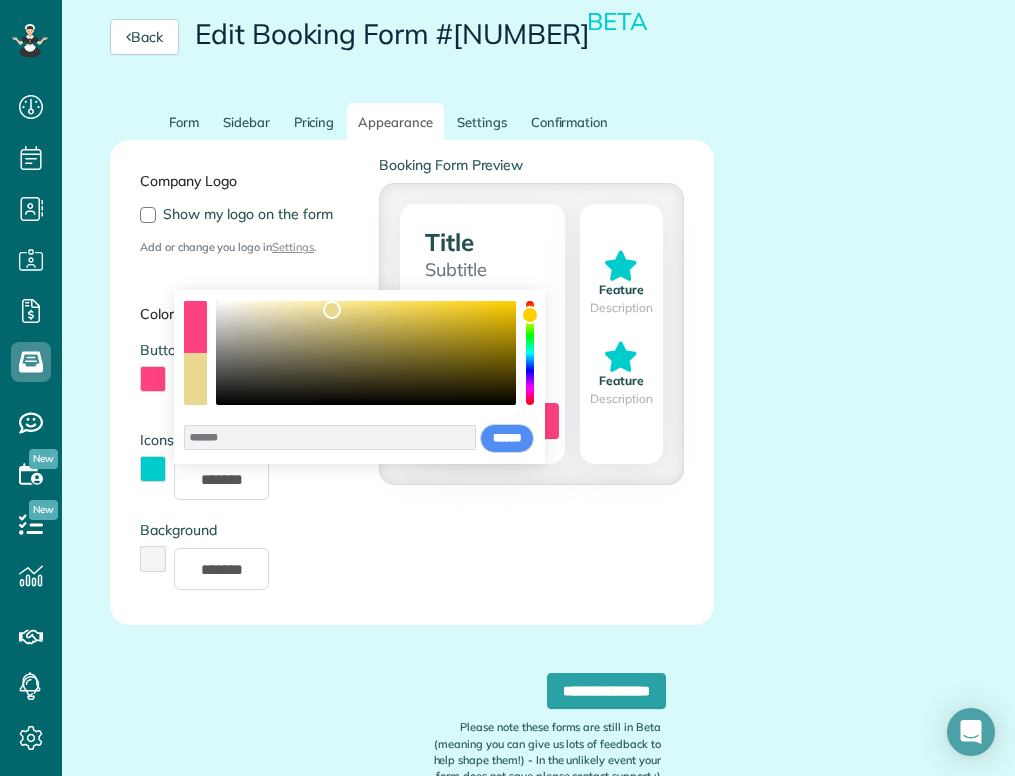 type on "*******" 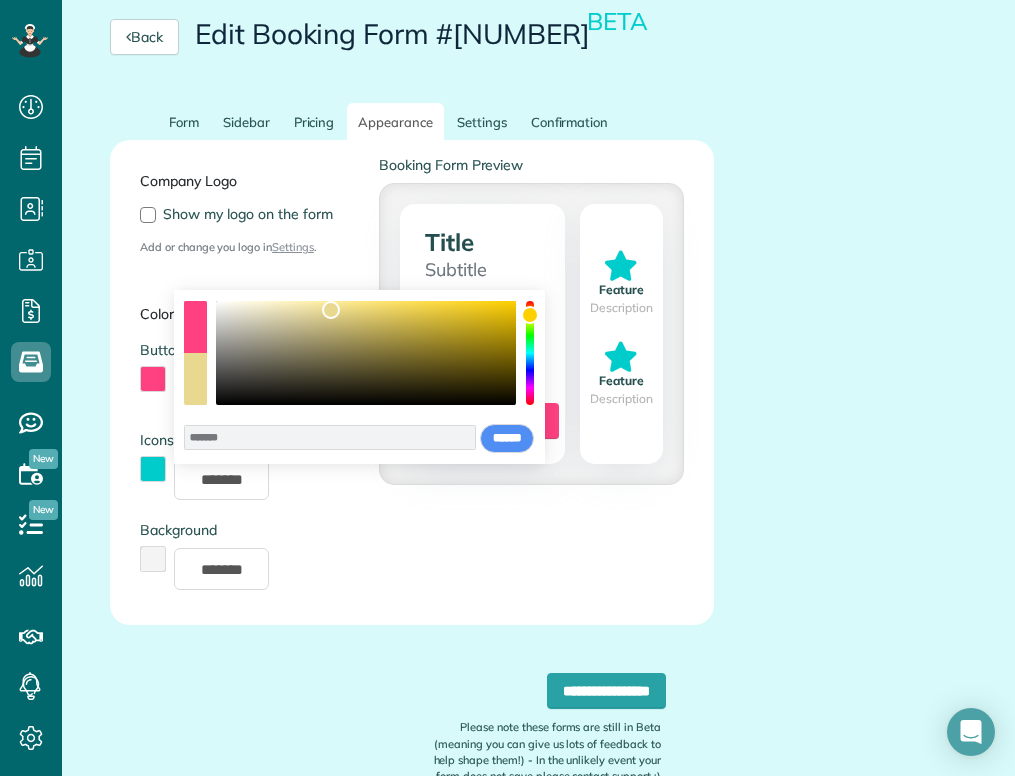 drag, startPoint x: 353, startPoint y: 399, endPoint x: 336, endPoint y: 310, distance: 90.60905 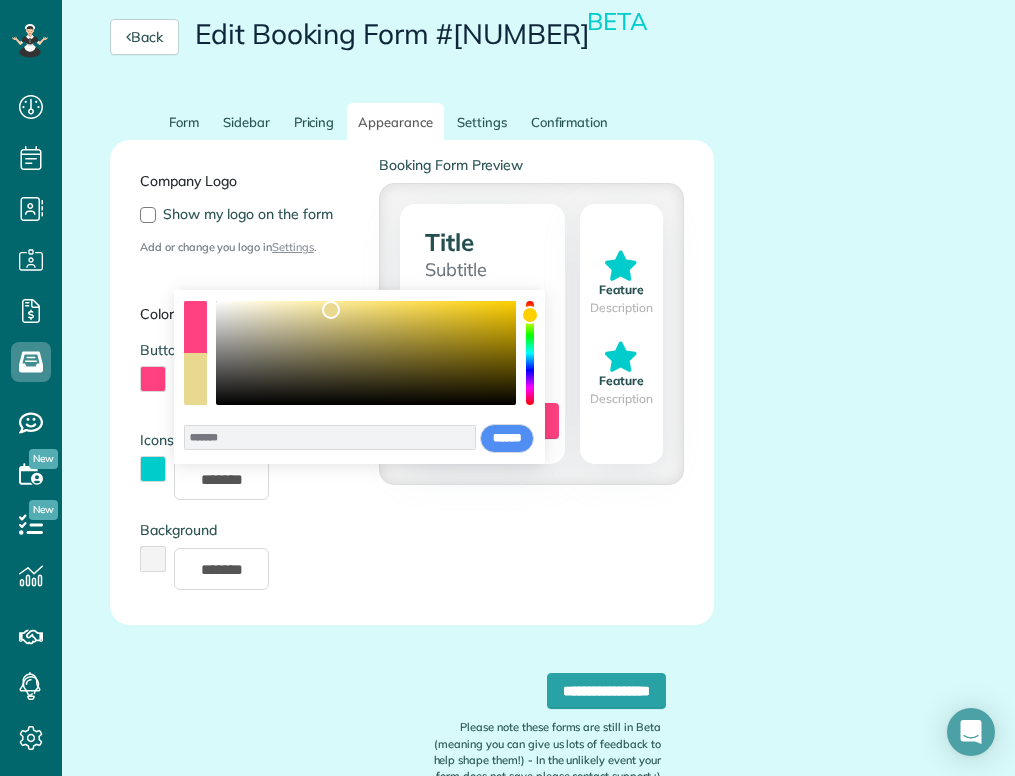 click at bounding box center (331, 310) 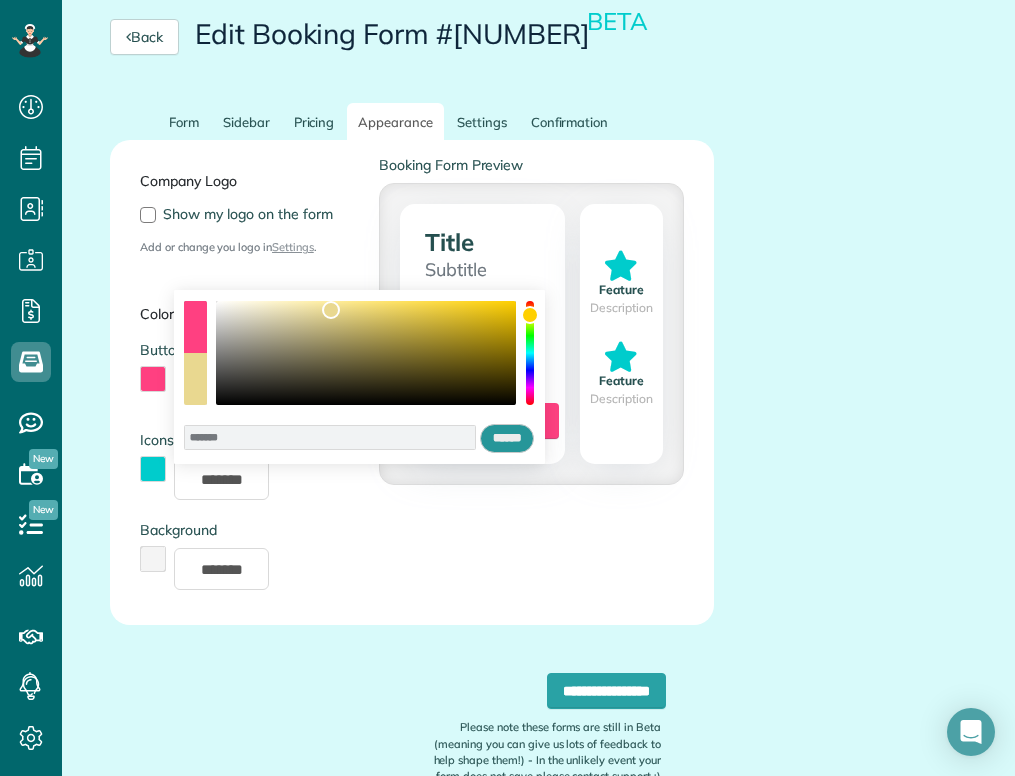 click on "******" at bounding box center (507, 439) 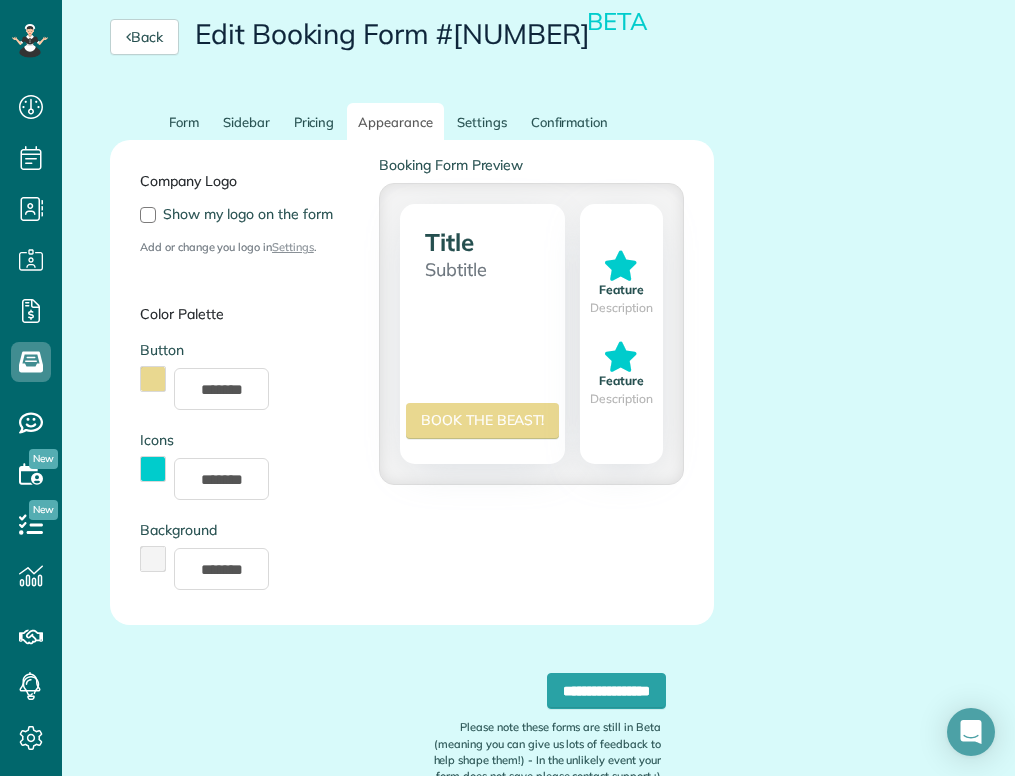 click at bounding box center [153, 559] 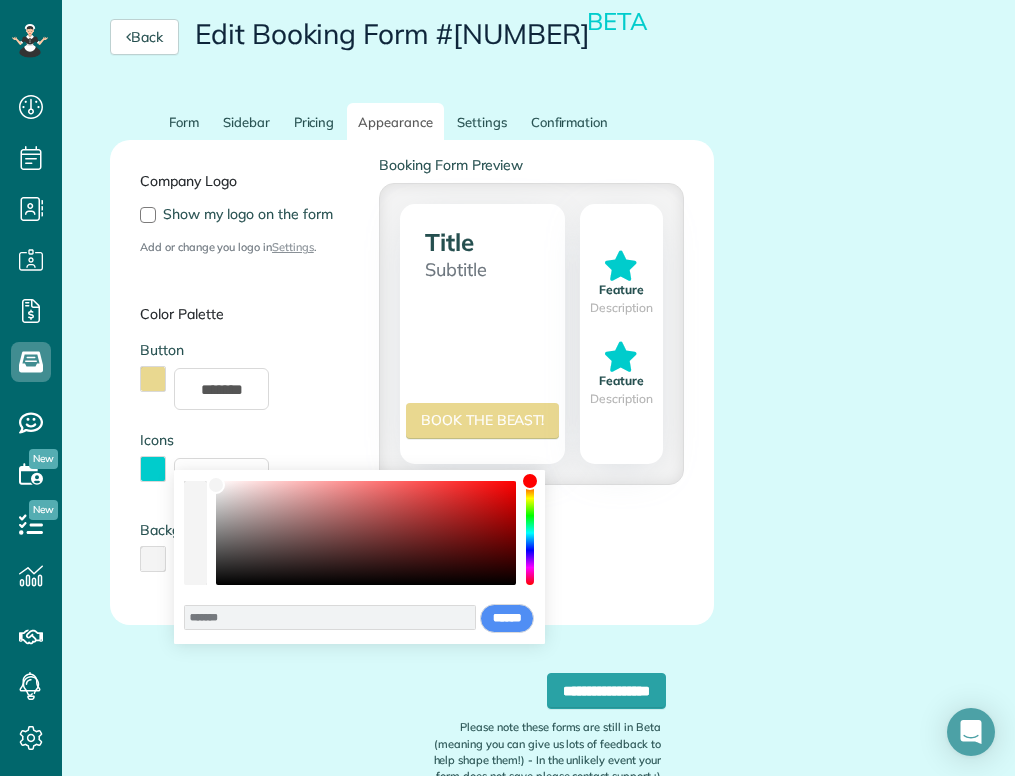 type on "*******" 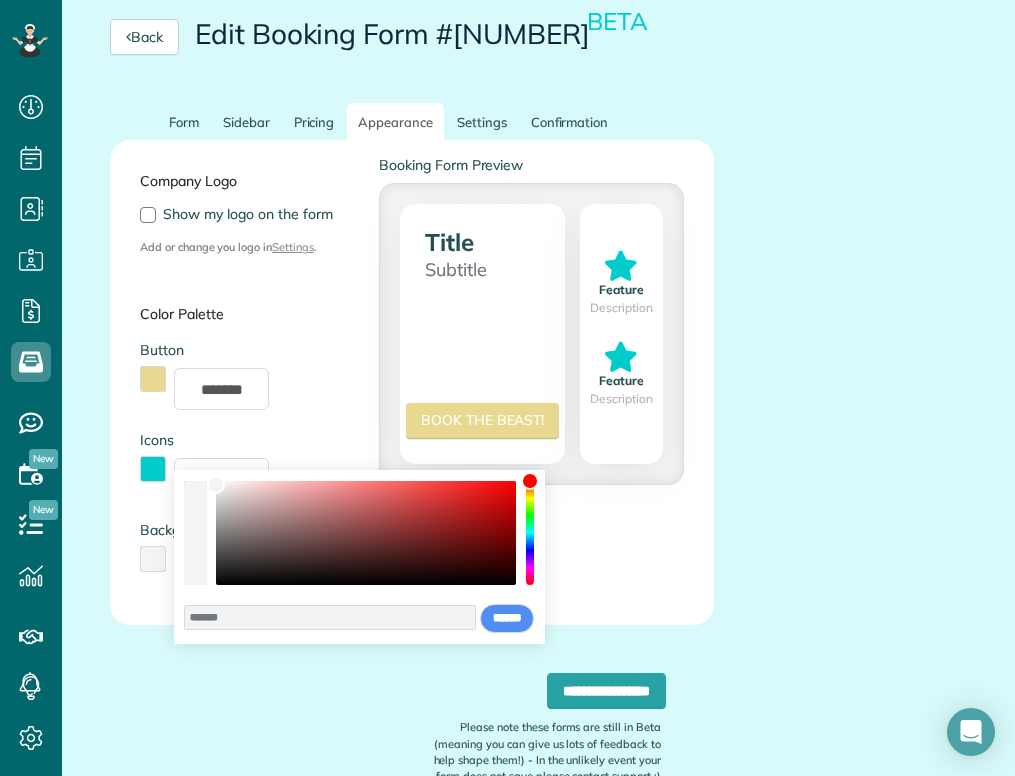 click at bounding box center [366, 533] 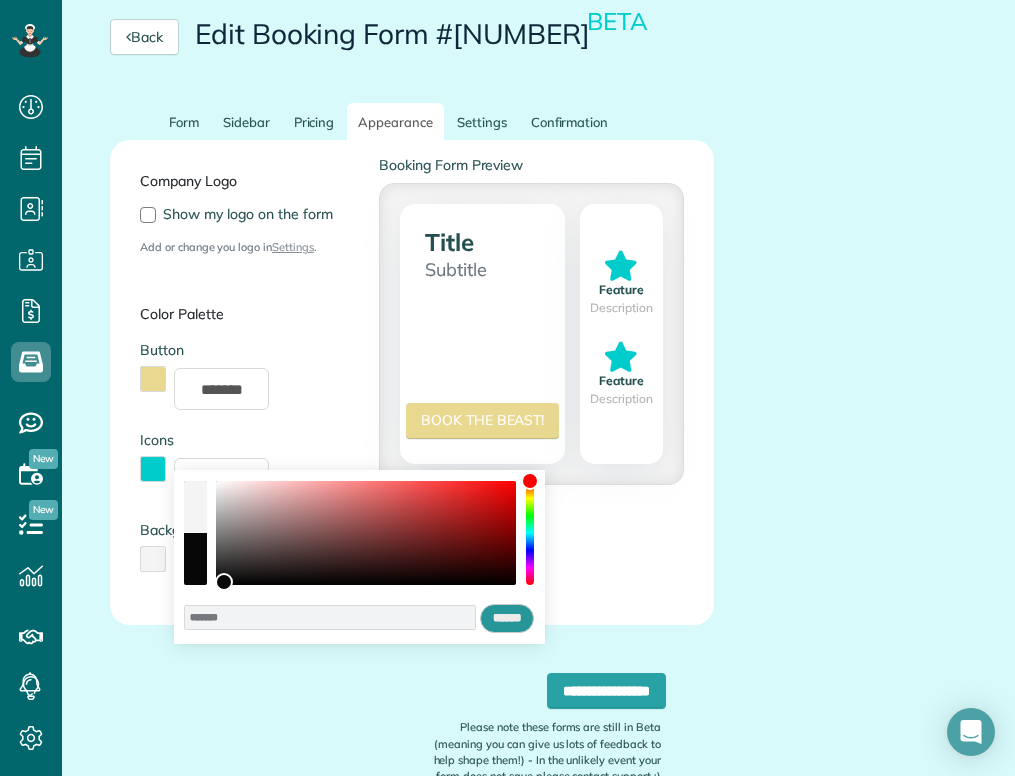 click on "******" at bounding box center [507, 619] 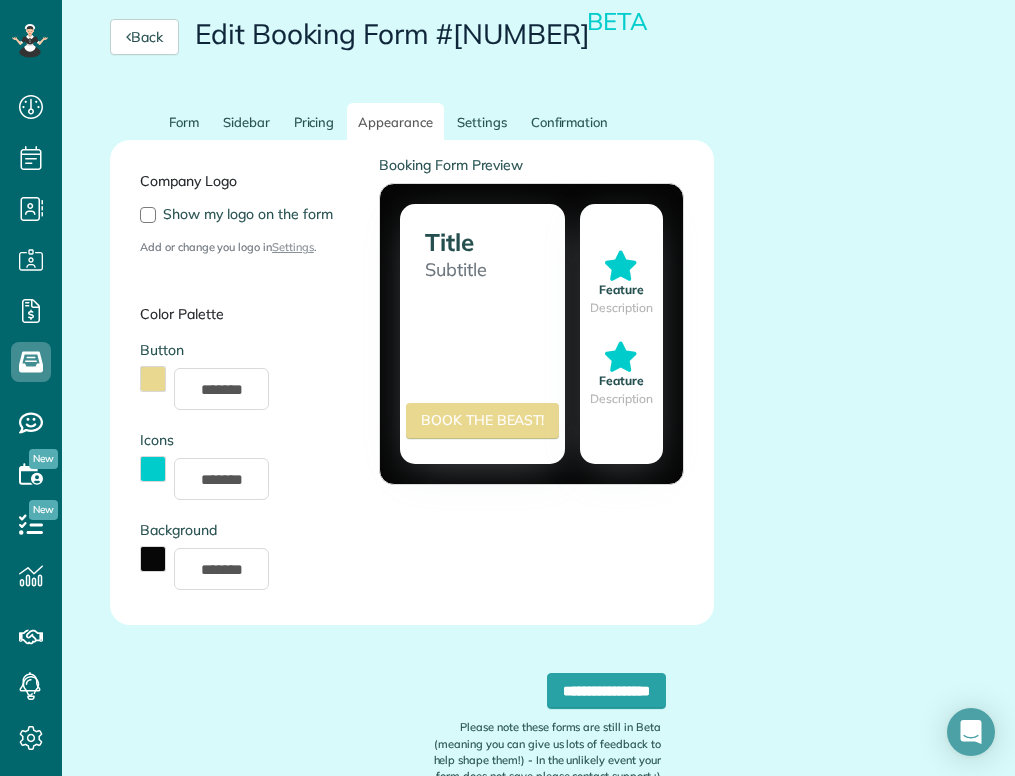 click at bounding box center (153, 469) 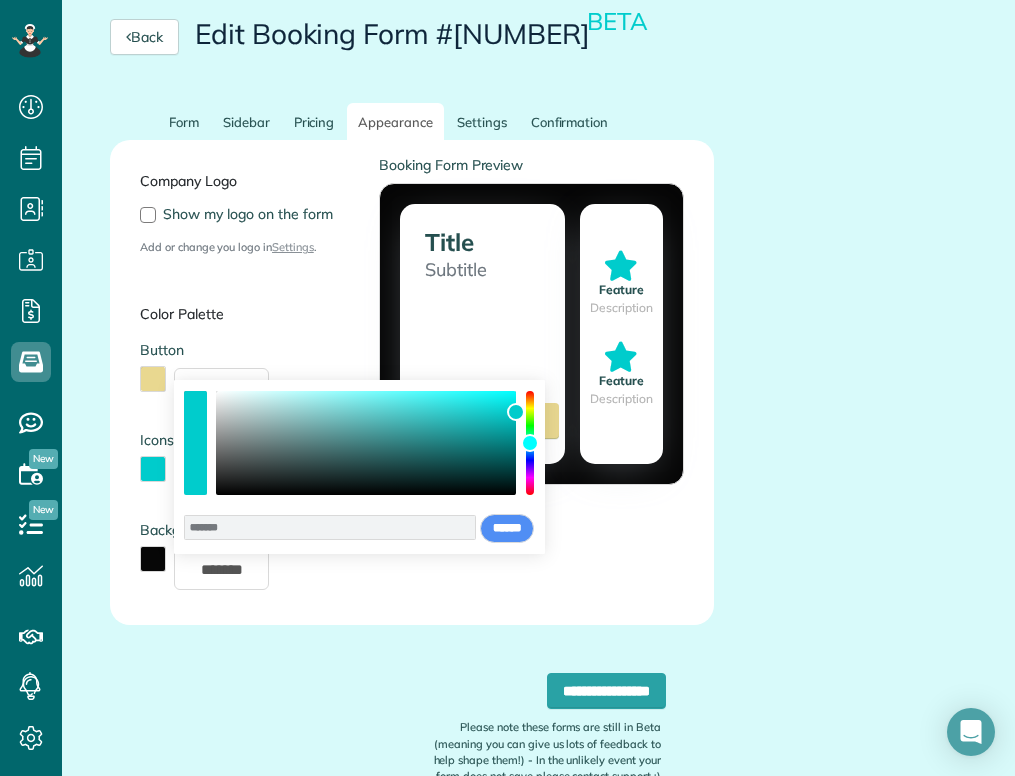 click at bounding box center (530, 443) 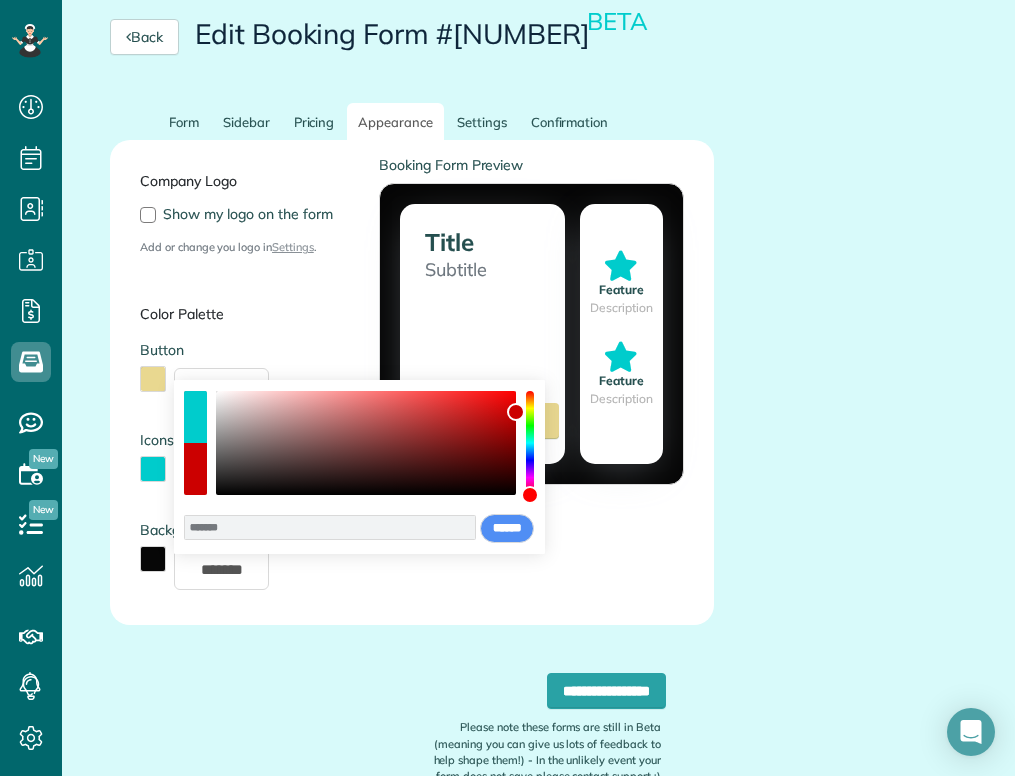 drag, startPoint x: 530, startPoint y: 488, endPoint x: 533, endPoint y: 506, distance: 18.248287 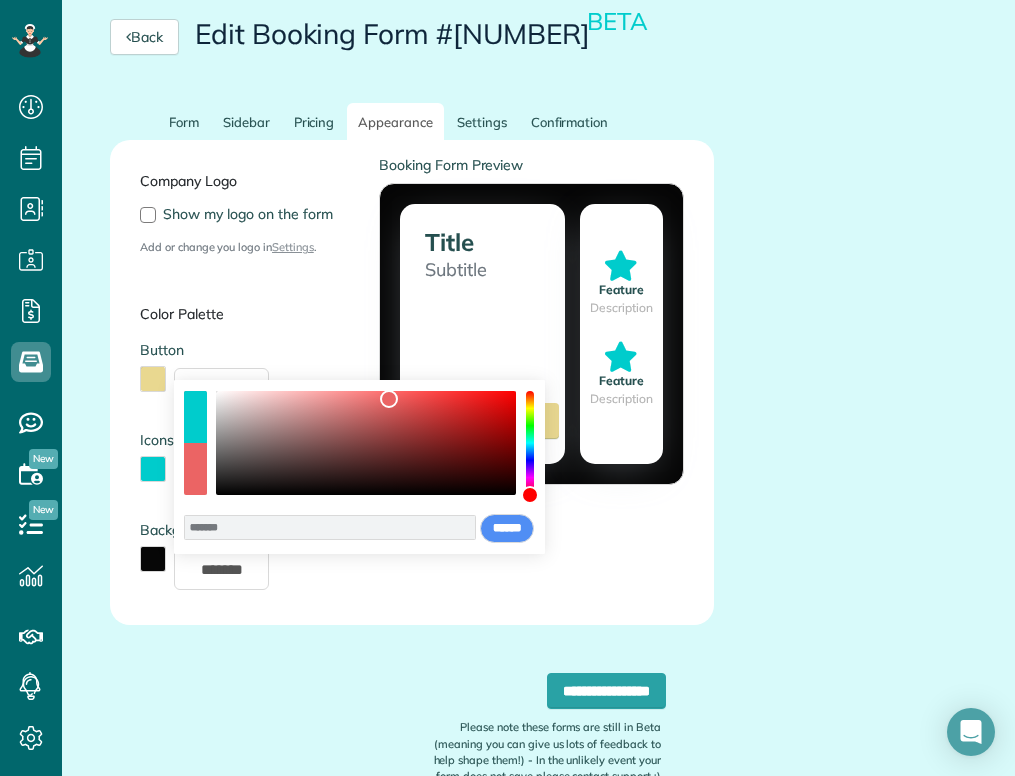 type on "*******" 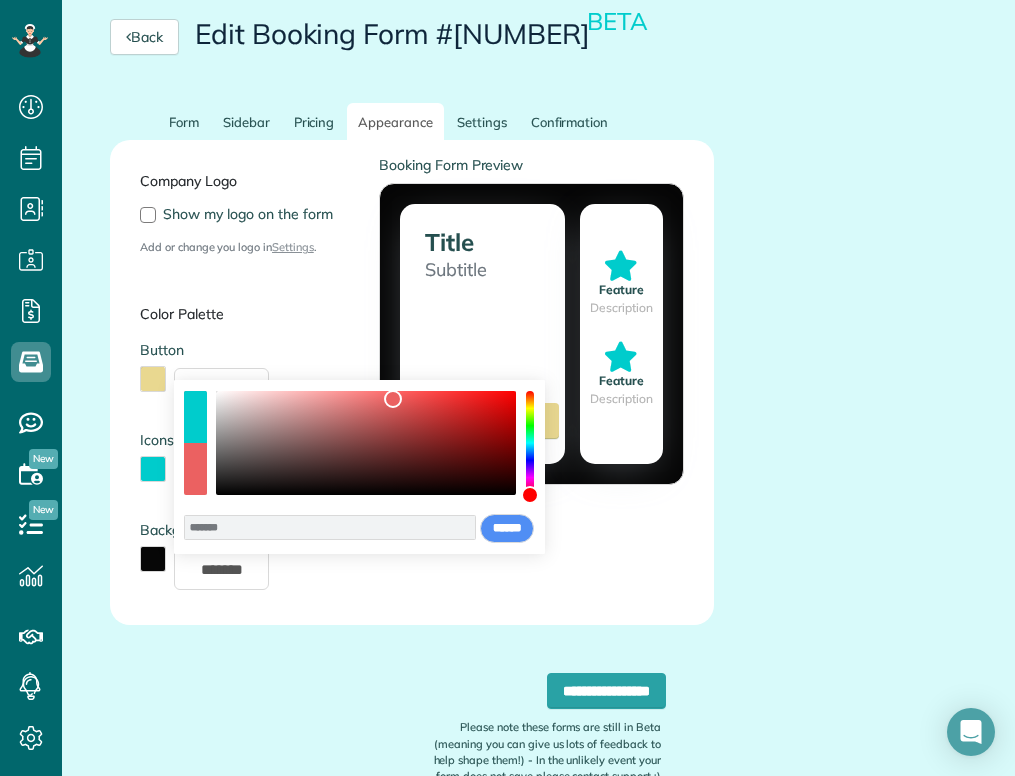 drag, startPoint x: 516, startPoint y: 417, endPoint x: 393, endPoint y: 399, distance: 124.3101 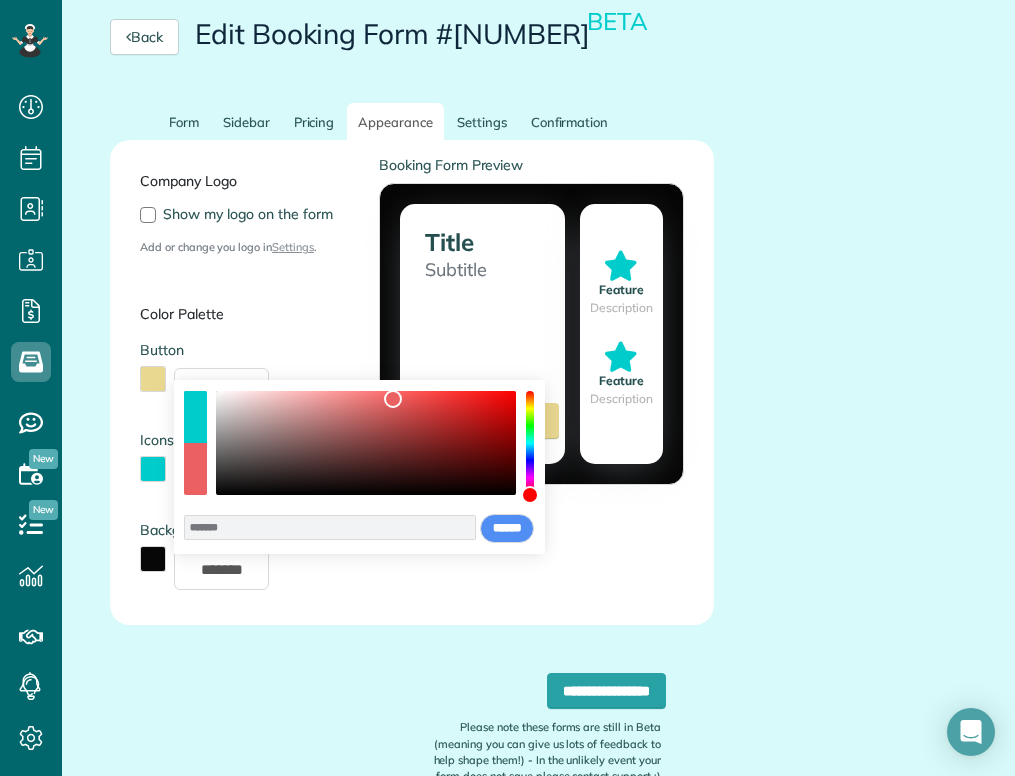 click at bounding box center (393, 399) 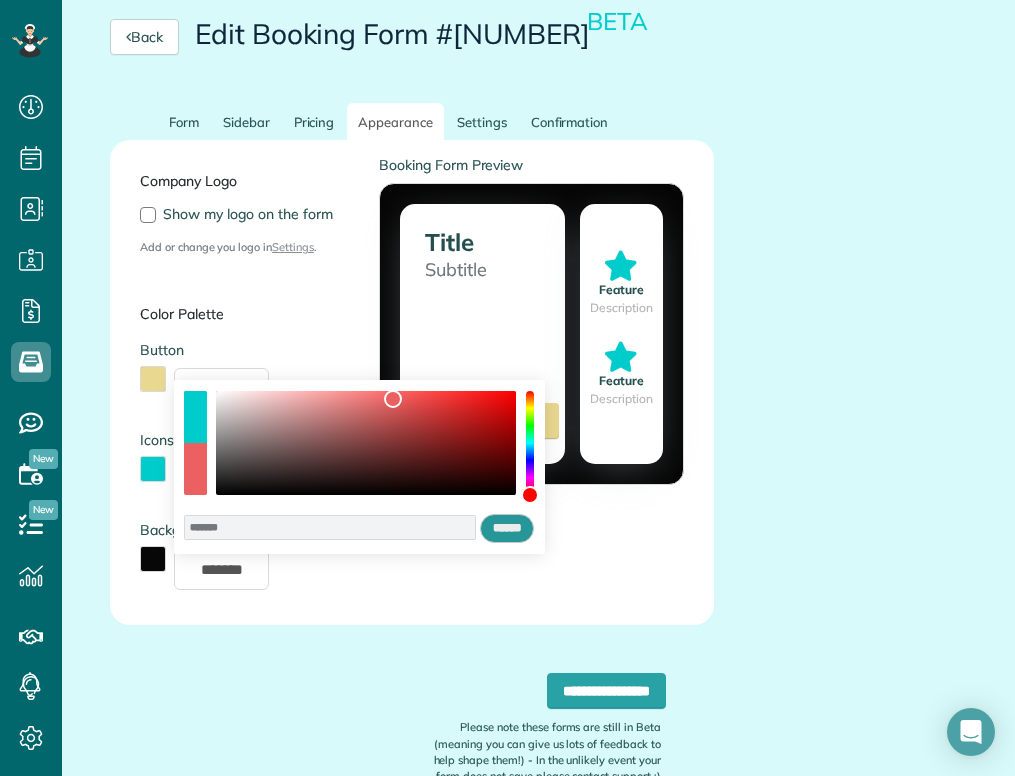 click on "******" at bounding box center [507, 529] 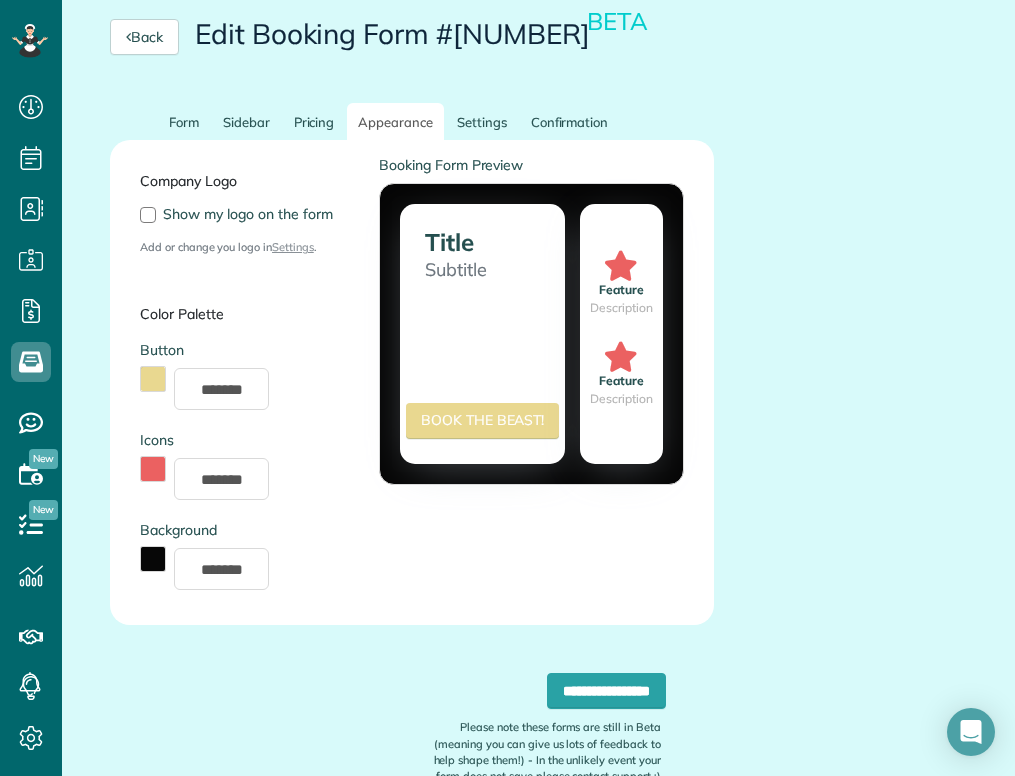 click on "Company Logo
Show my logo on the form
Add or change you logo in
Settings .
Color Palette
Button
*******
Icons
*******
Background
*******
Booking Form Preview
Title
Subtitle
Book the Beast!
Feature
Description
Feature
Description" at bounding box center [412, 382] 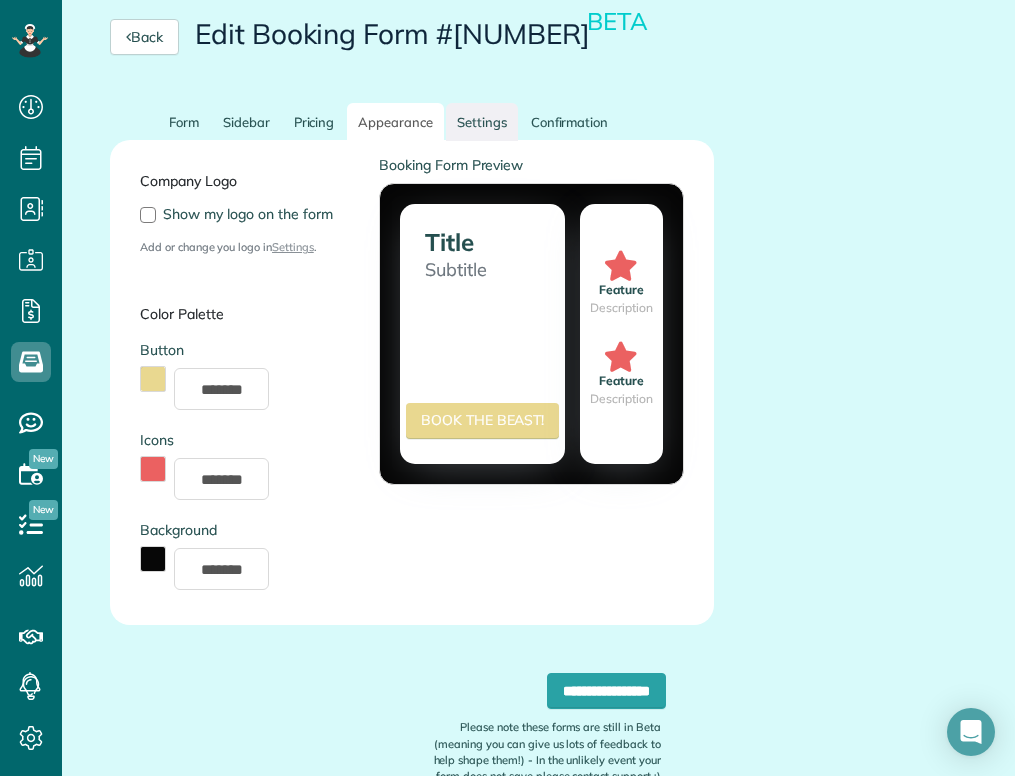 click on "Settings" at bounding box center (482, 122) 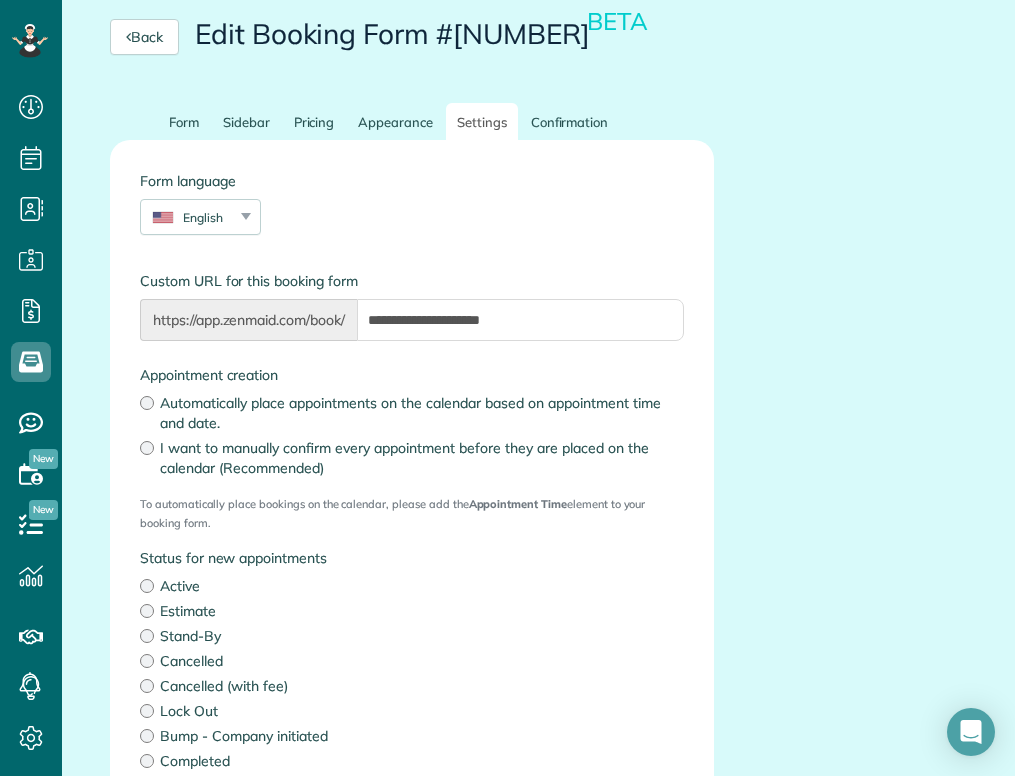 click on "https://app.zenmaid.com/book/" at bounding box center [248, 320] 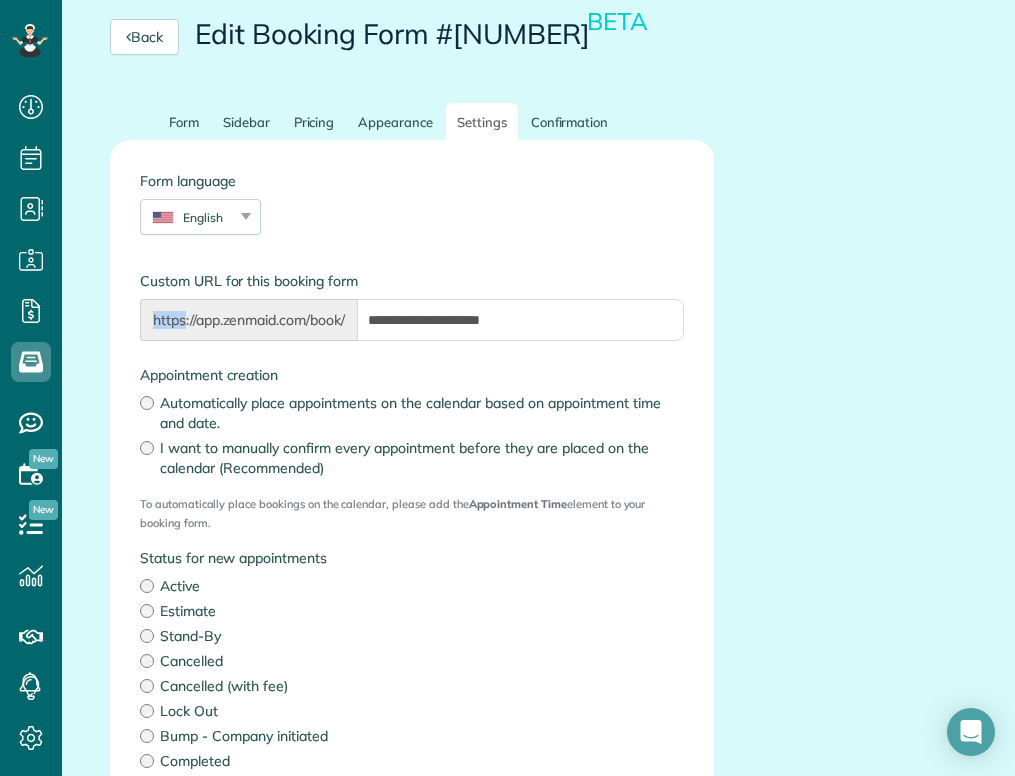 click on "https://app.zenmaid.com/book/" at bounding box center [248, 320] 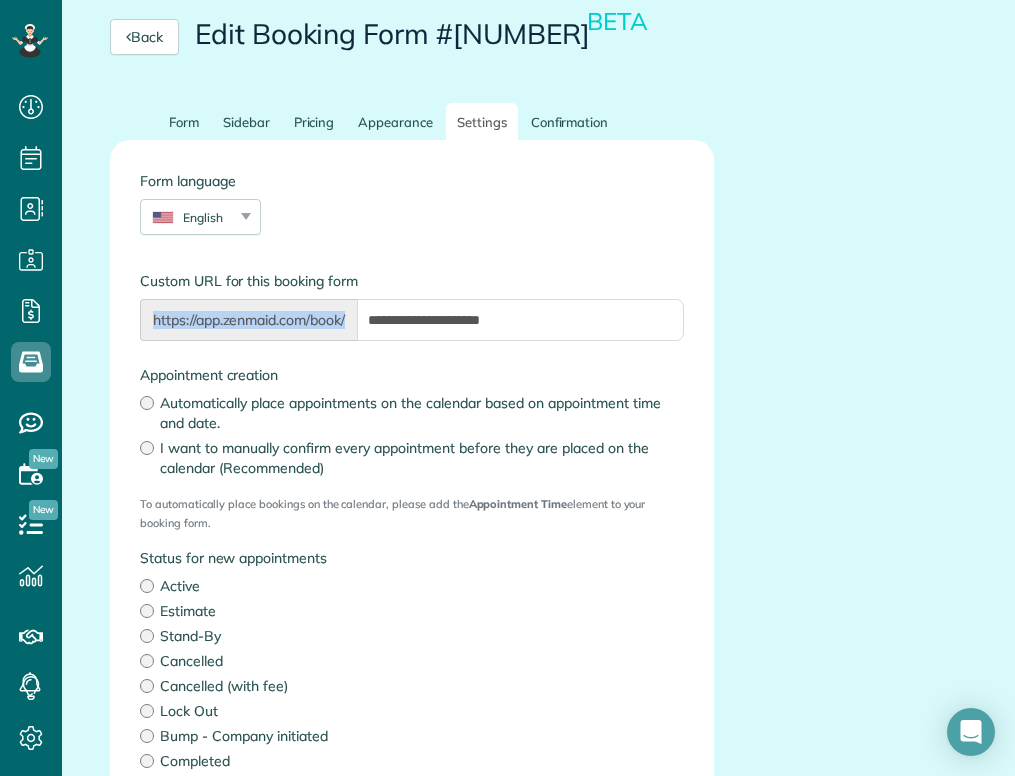drag, startPoint x: 153, startPoint y: 316, endPoint x: 687, endPoint y: 345, distance: 534.78687 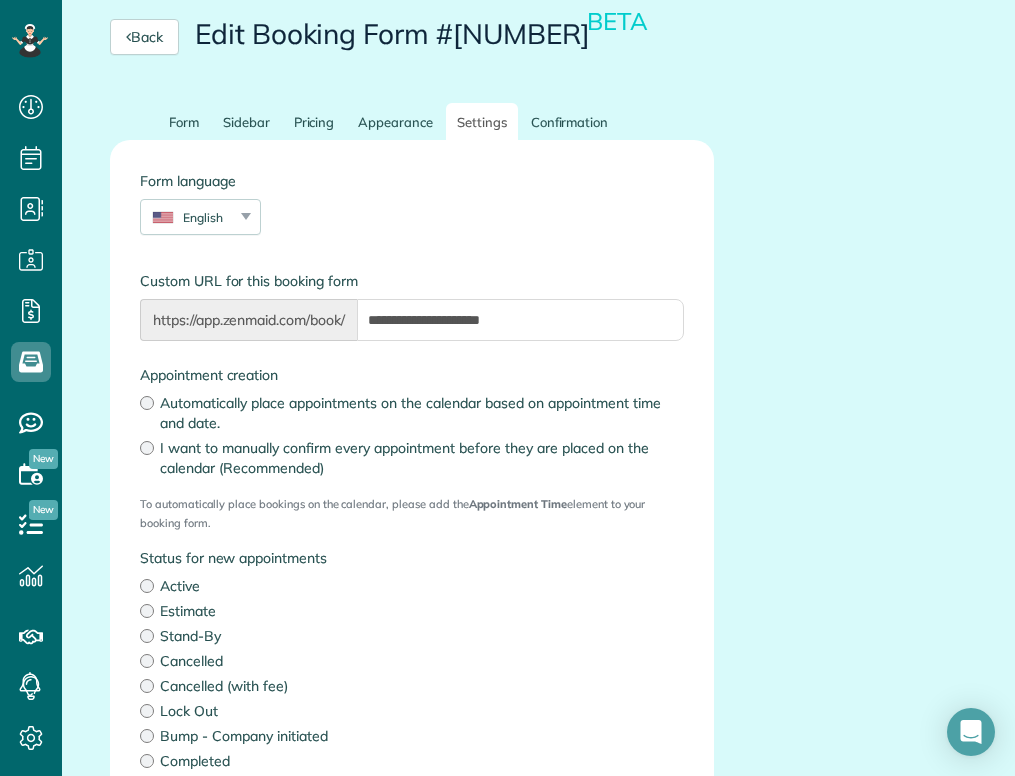 click on "**********" at bounding box center [412, 550] 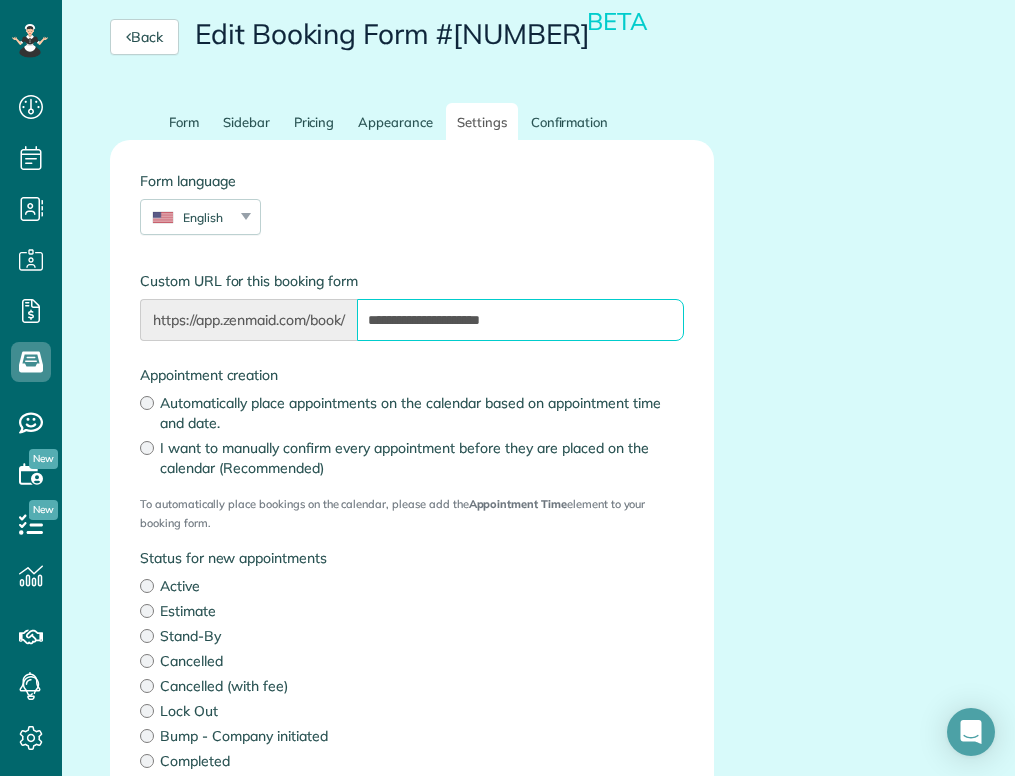 click on "**********" at bounding box center [520, 320] 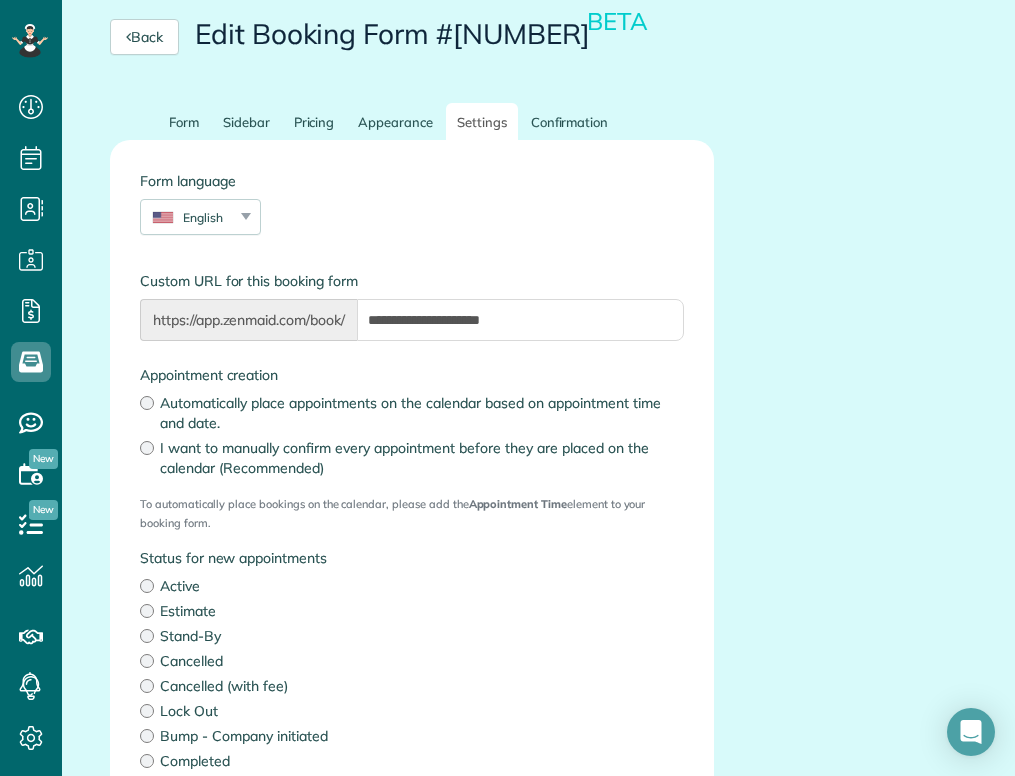 click on "Appointment creation Automatically place appointments on the calendar based on appointment time and date. I want to manually confirm every appointment before they are placed on the calendar (Recommended)" at bounding box center (412, 421) 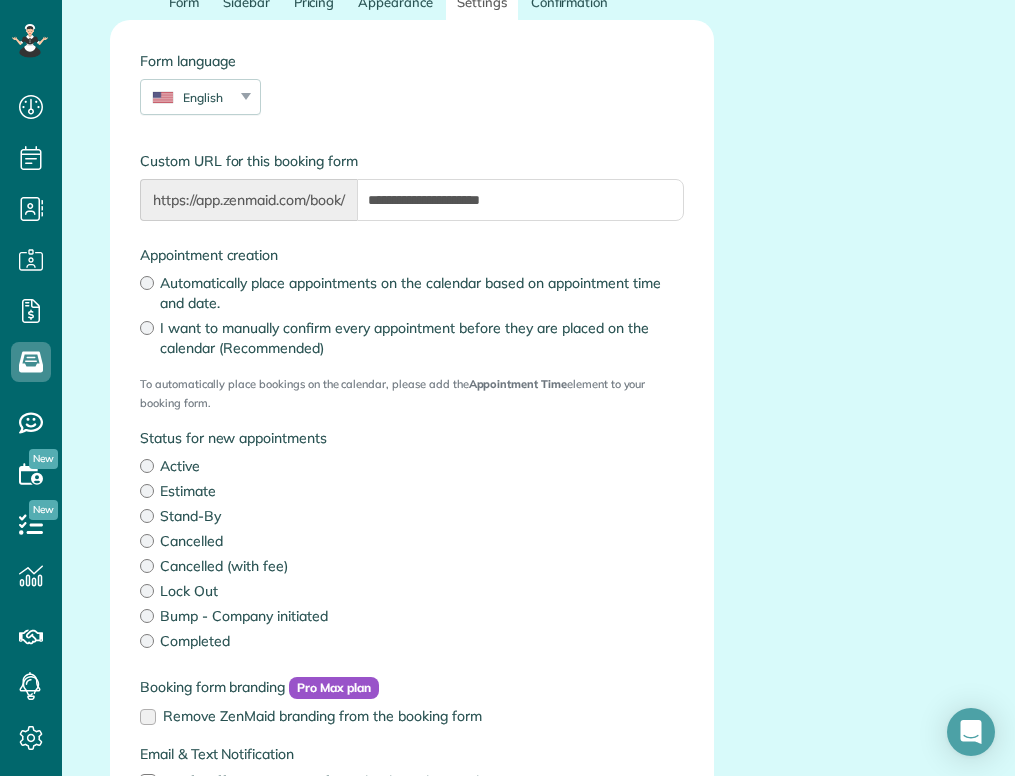 scroll, scrollTop: 445, scrollLeft: 0, axis: vertical 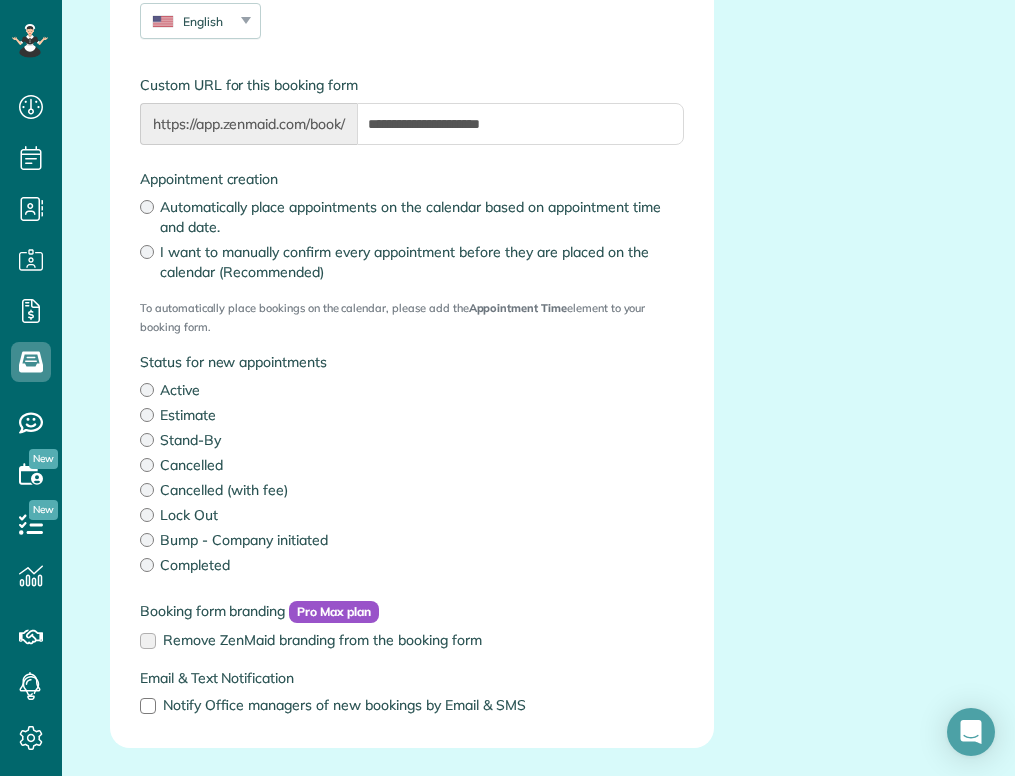 click on "Estimate" at bounding box center (412, 415) 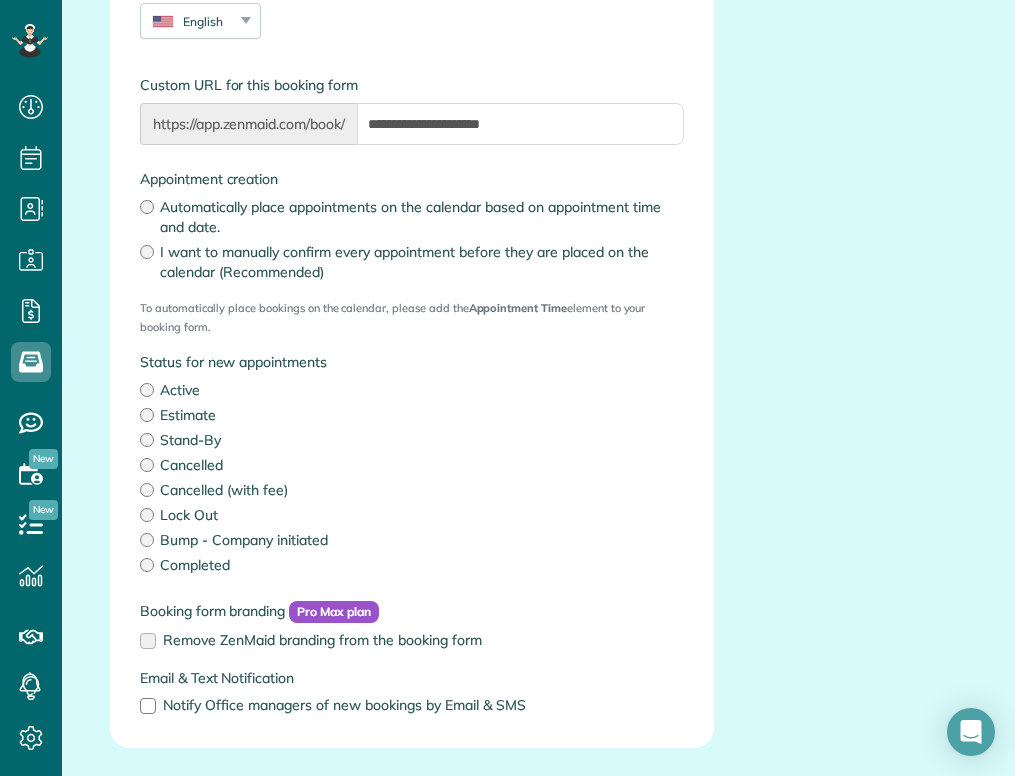 click on "Stand-By" at bounding box center (412, 440) 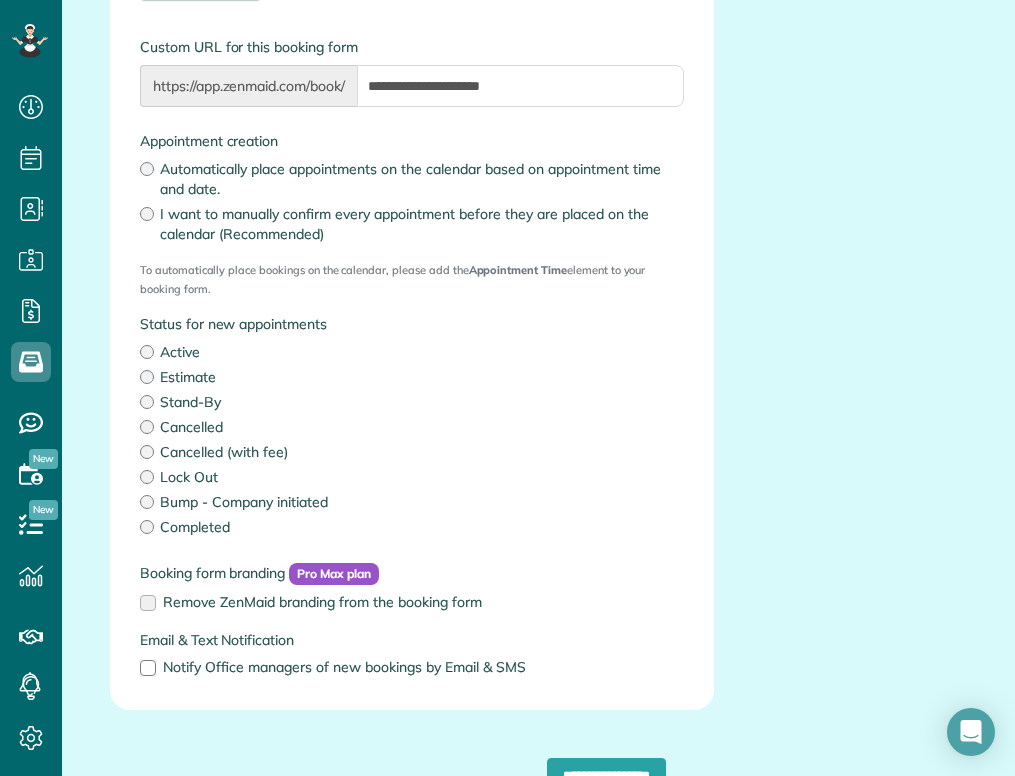 scroll, scrollTop: 573, scrollLeft: 0, axis: vertical 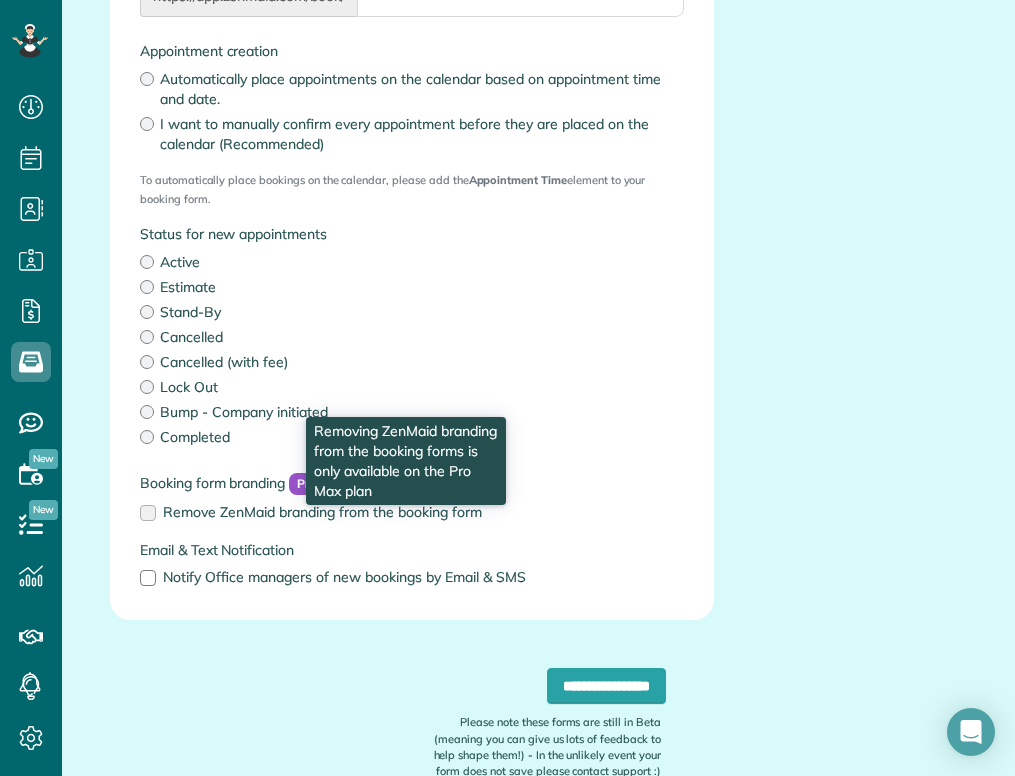 click on "Remove ZenMaid branding from the booking form" at bounding box center (412, 512) 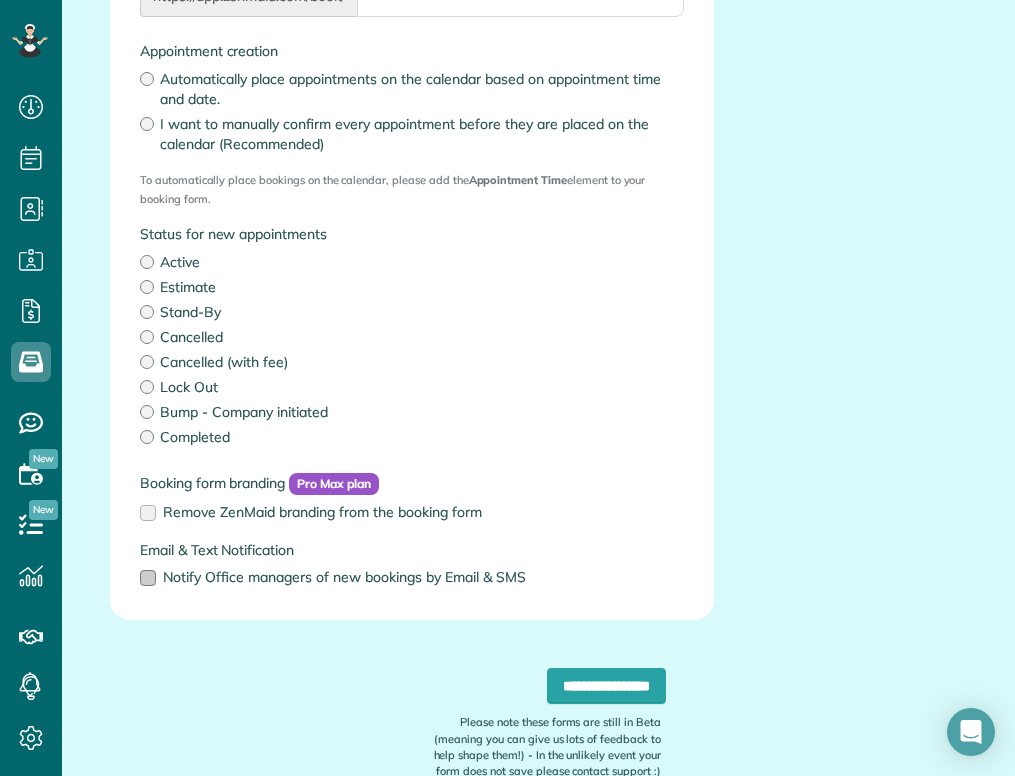 click at bounding box center (148, 578) 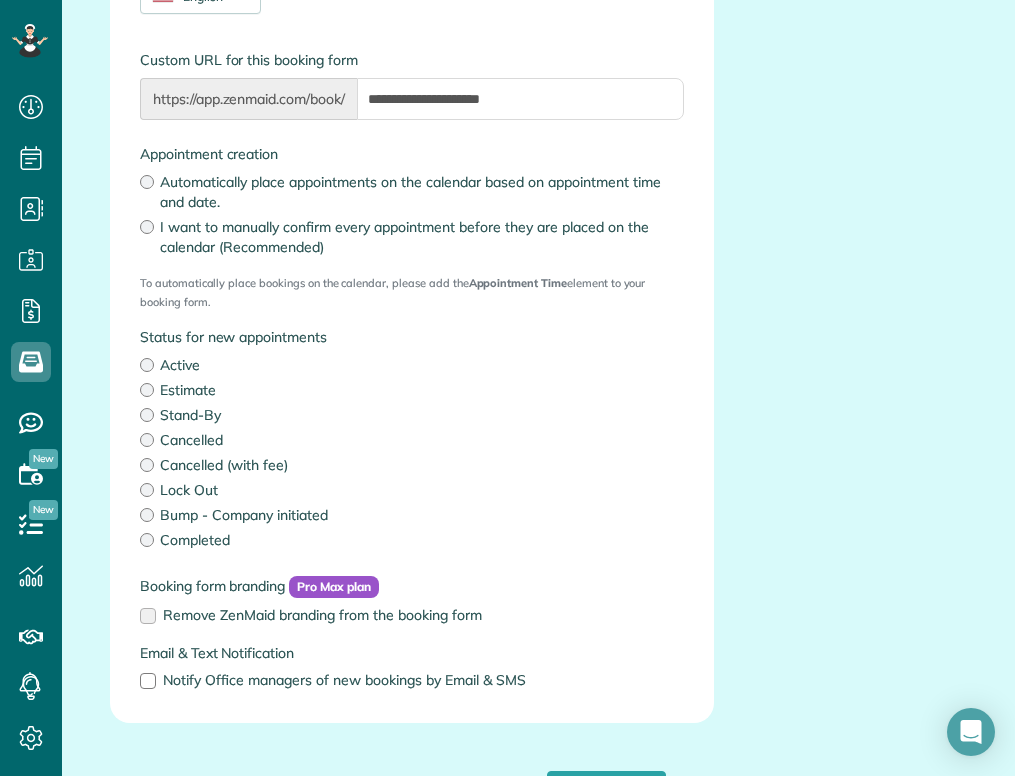 scroll, scrollTop: 93, scrollLeft: 0, axis: vertical 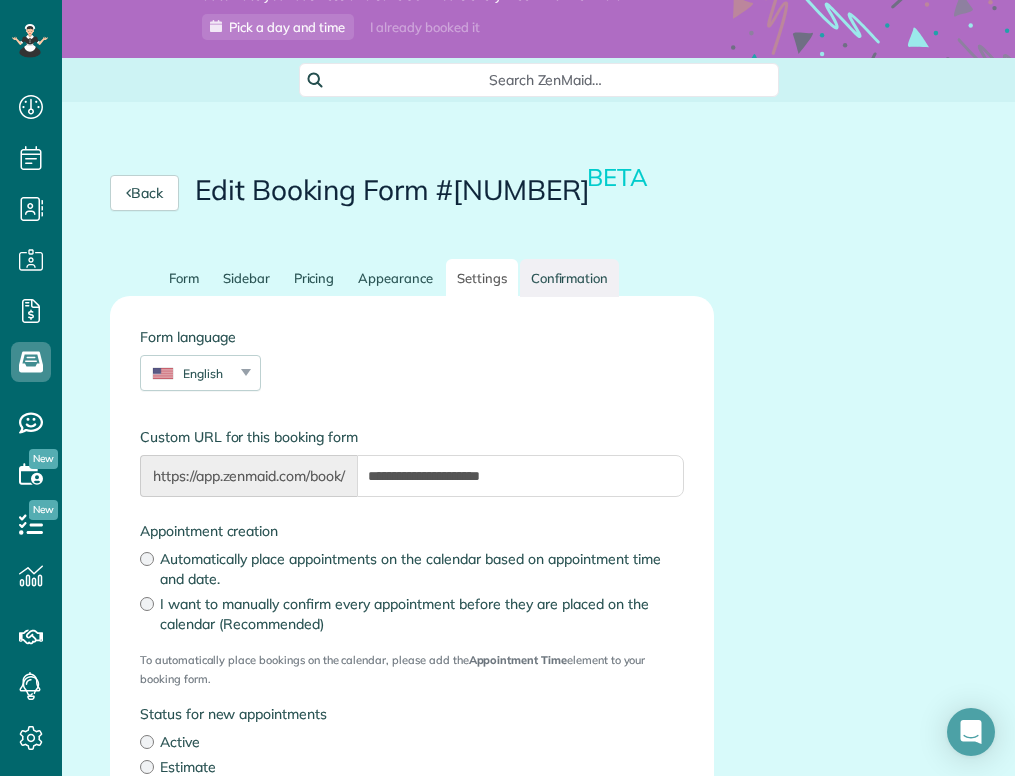 click on "Confirmation" at bounding box center [570, 278] 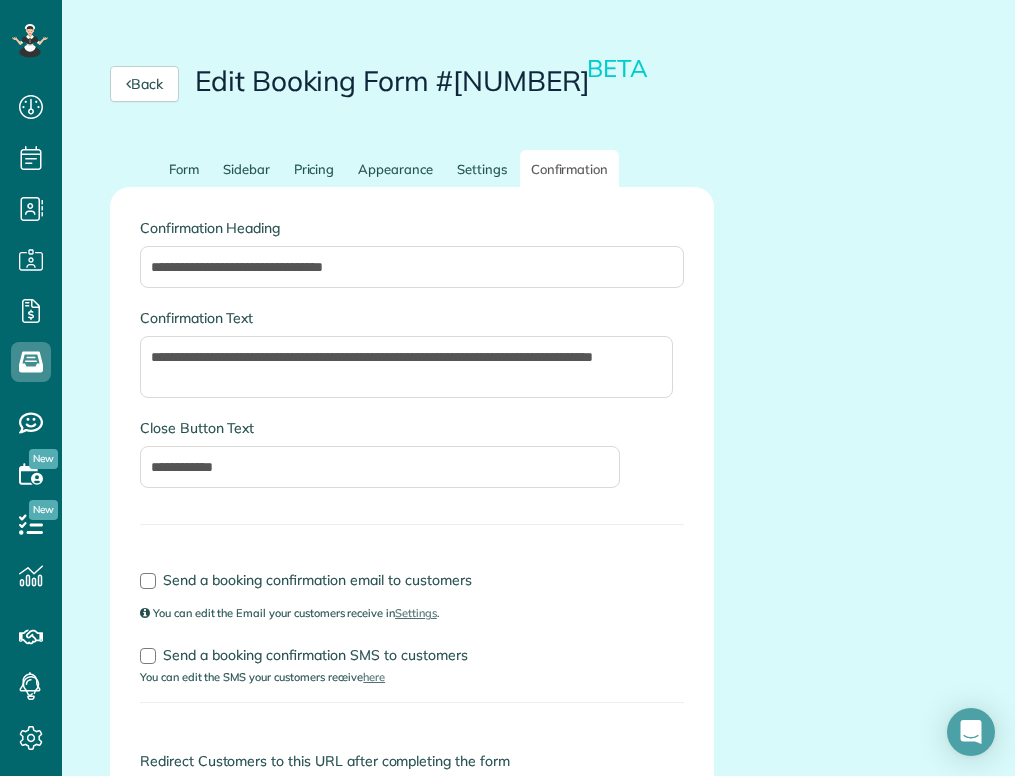 scroll, scrollTop: 363, scrollLeft: 0, axis: vertical 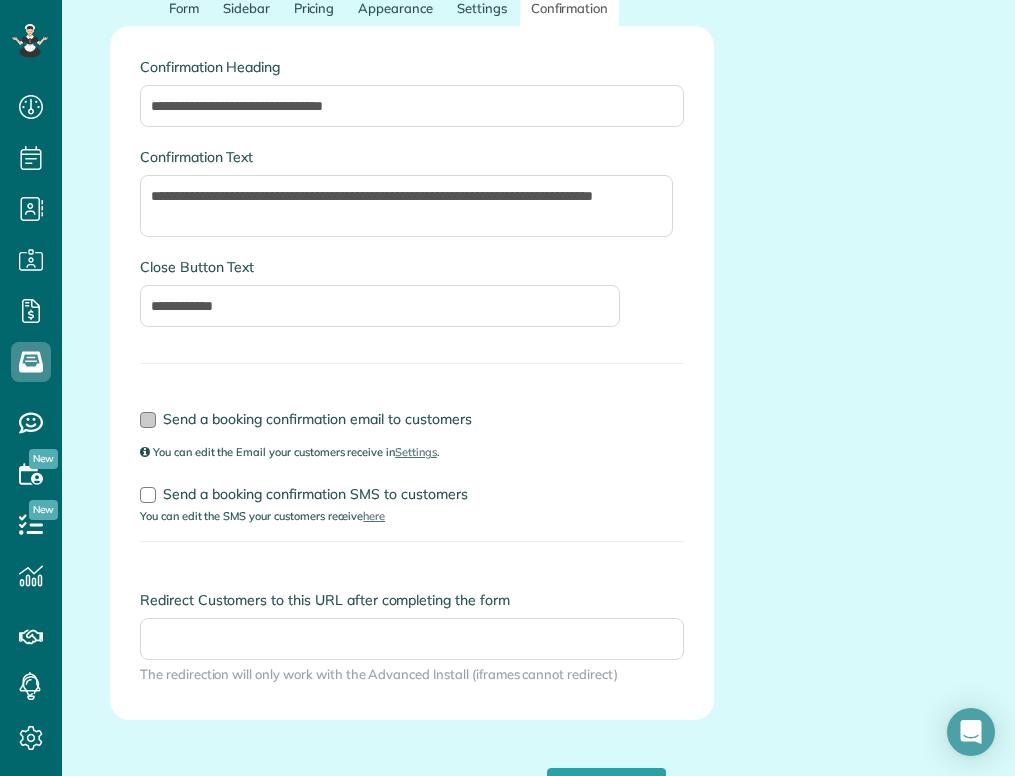 click at bounding box center [148, 420] 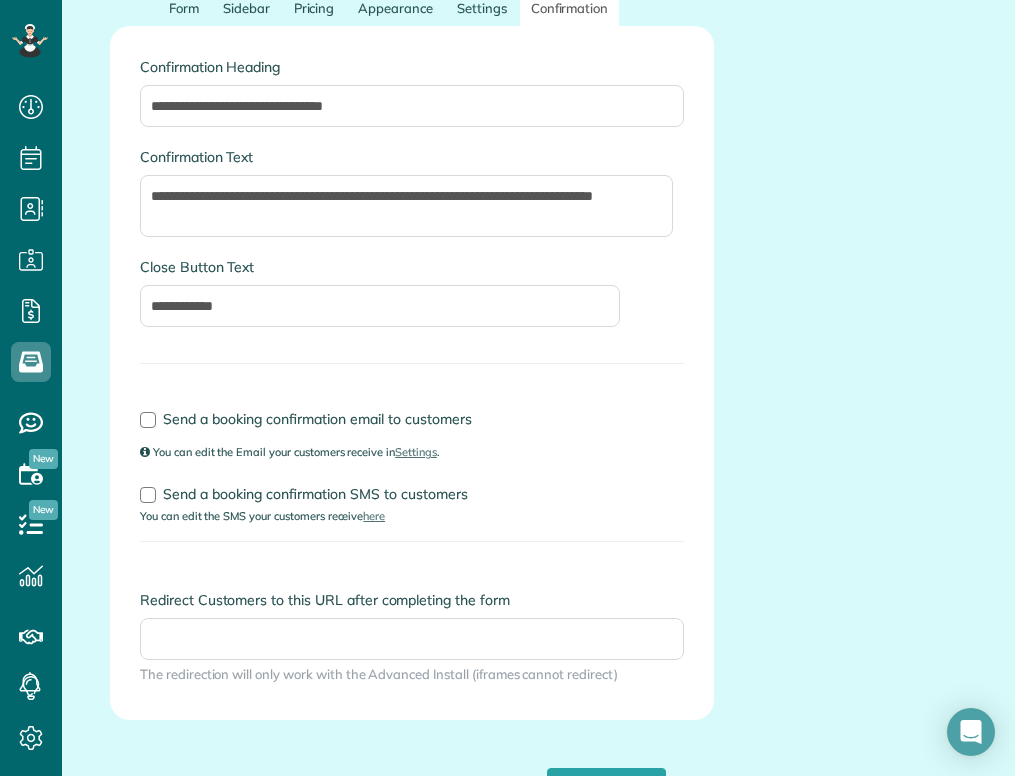 scroll, scrollTop: 367, scrollLeft: 0, axis: vertical 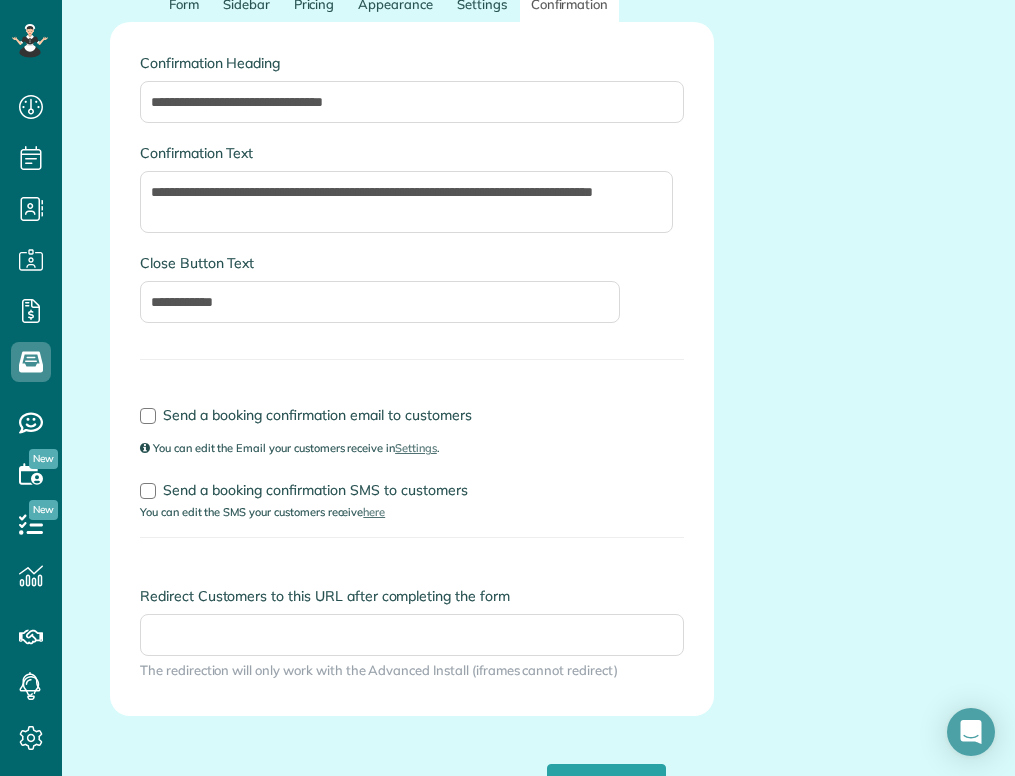 click on "Send a booking confirmation SMS to customers
You can edit the SMS your customers receive  here" at bounding box center (412, 497) 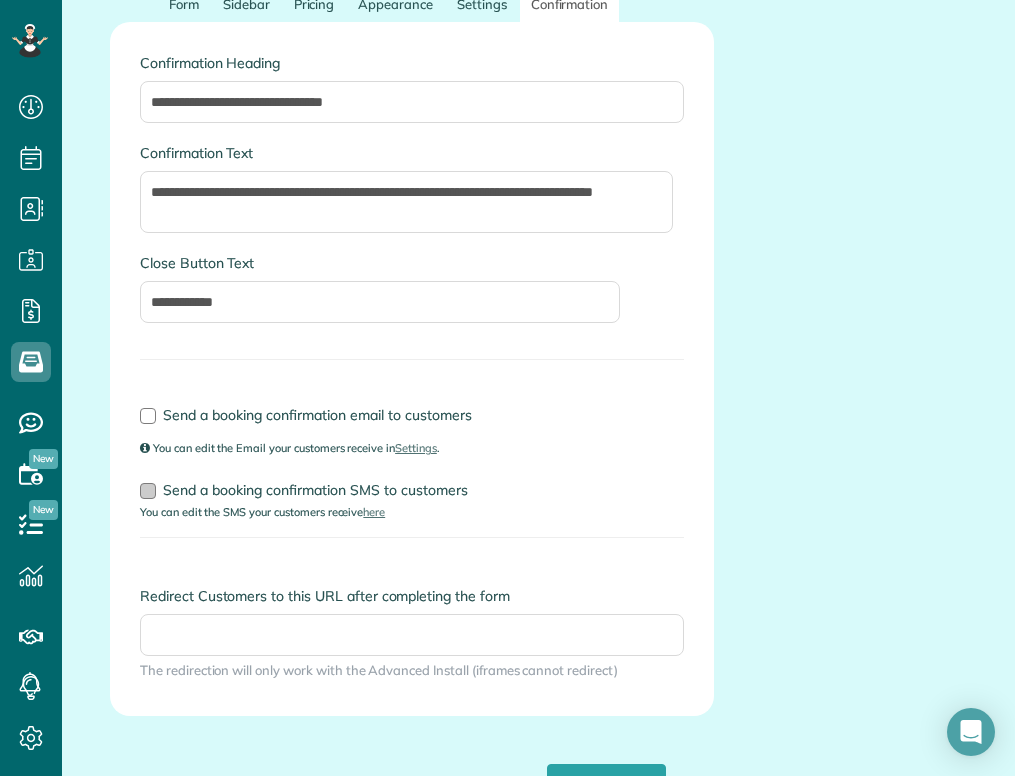 click at bounding box center [148, 491] 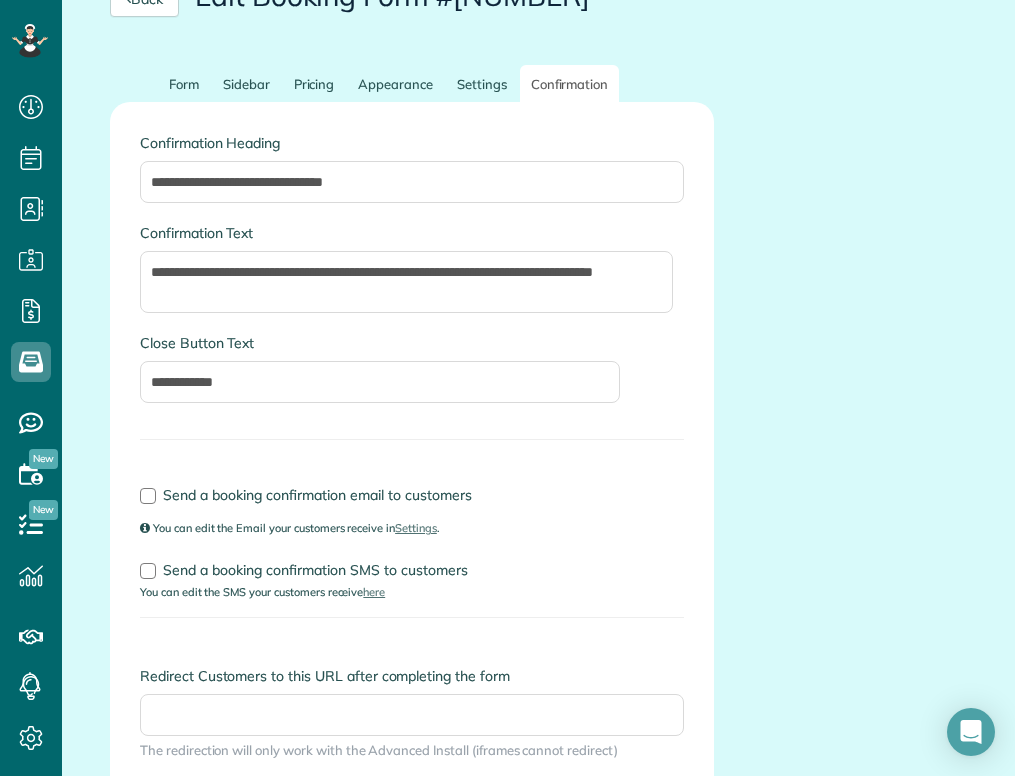scroll, scrollTop: 66, scrollLeft: 0, axis: vertical 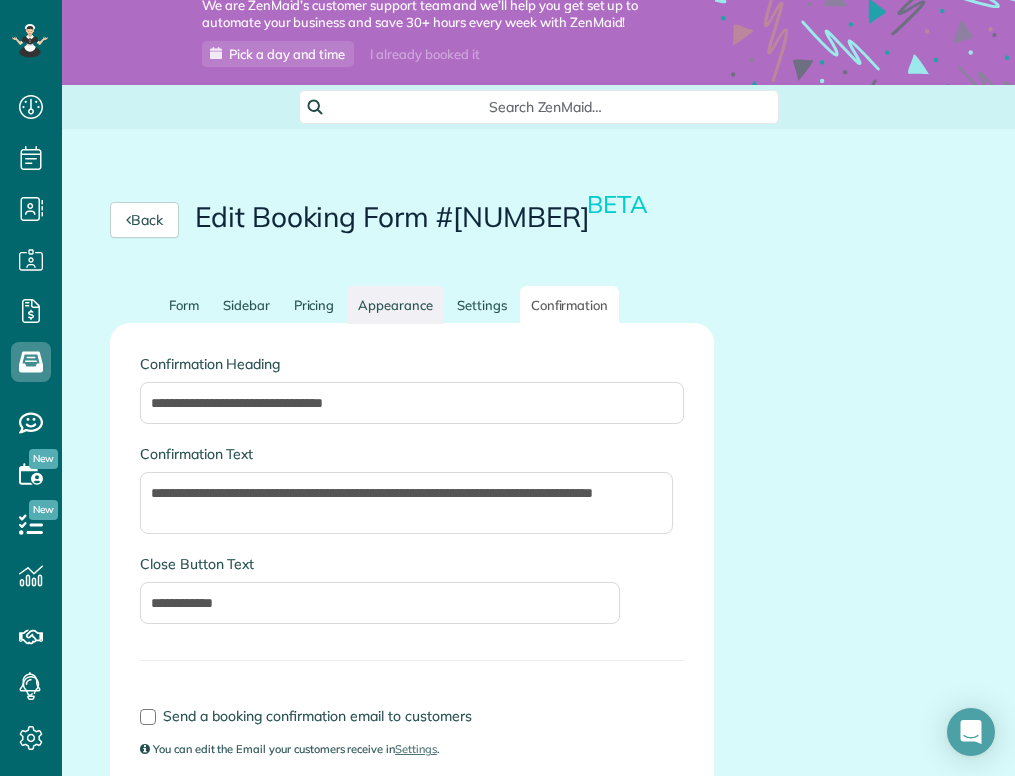 click on "Appearance" at bounding box center (395, 305) 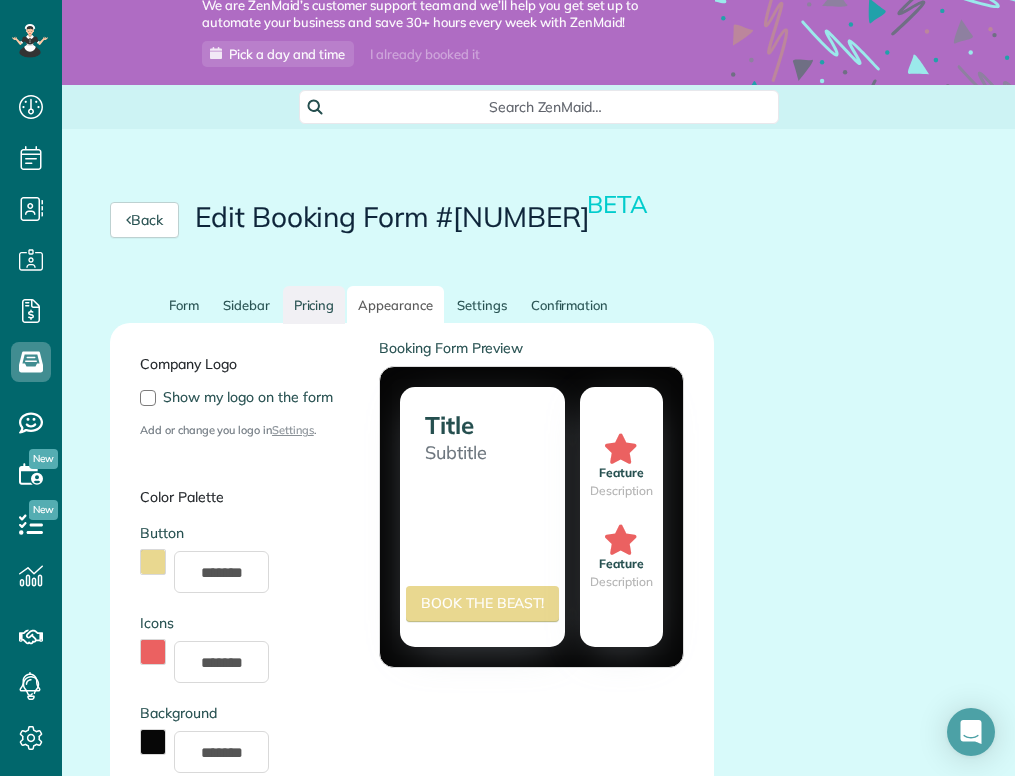 click on "Pricing" at bounding box center (314, 305) 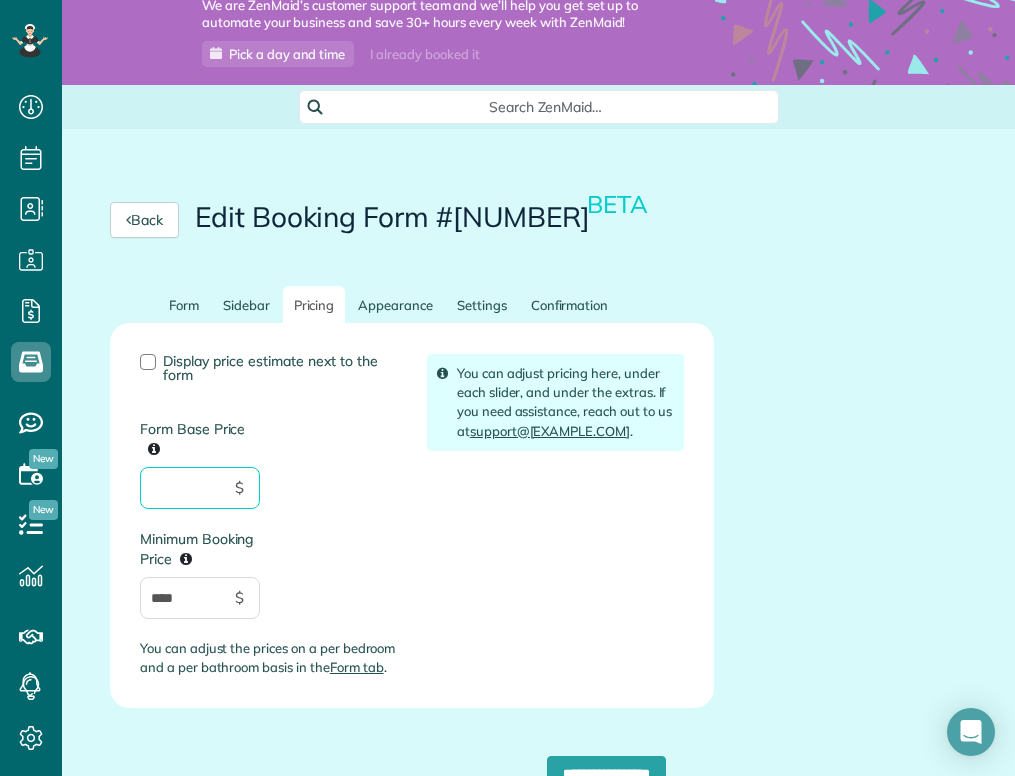 click on "Form Base Price" at bounding box center [200, 488] 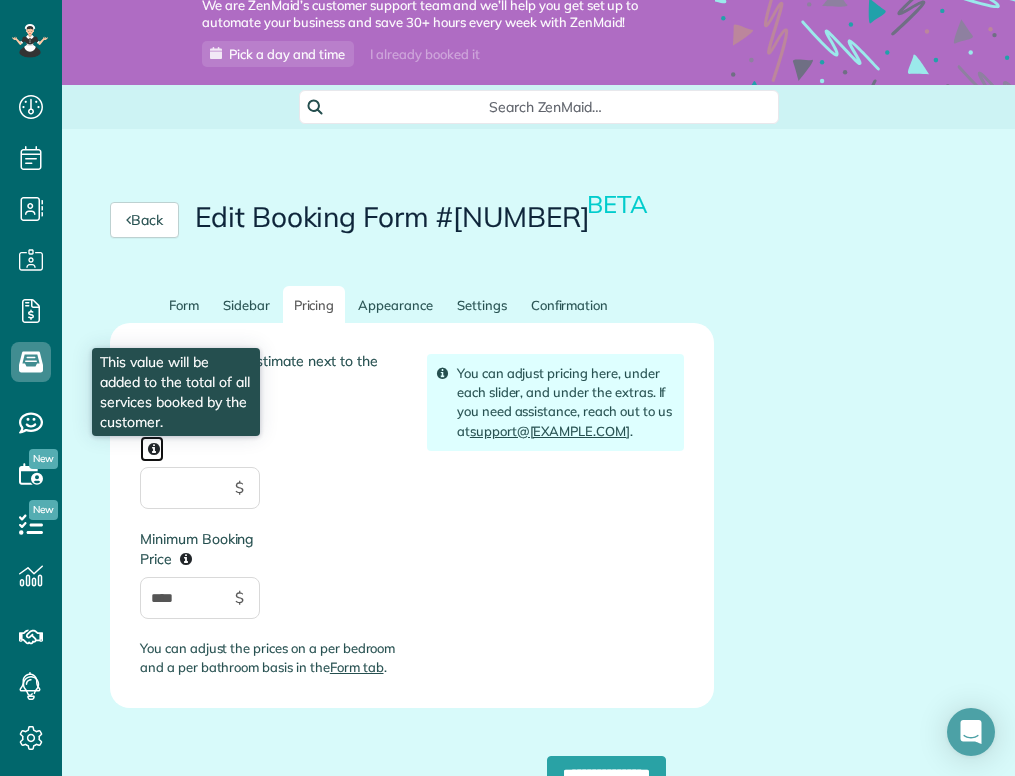 click at bounding box center (154, 449) 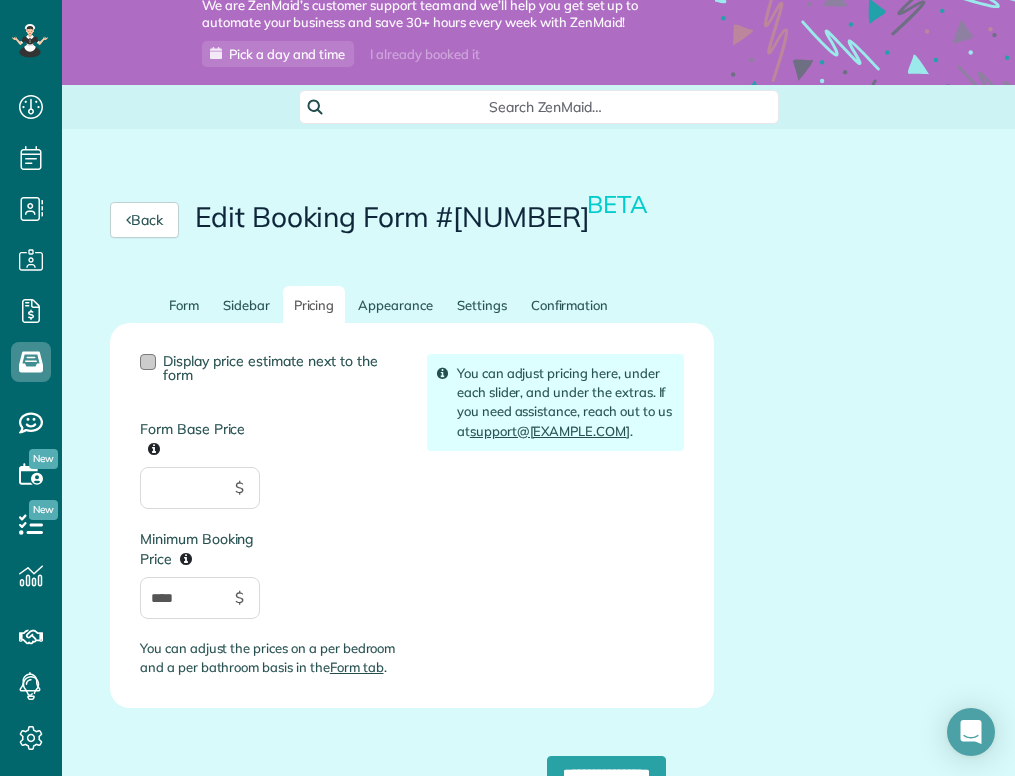 click at bounding box center (148, 362) 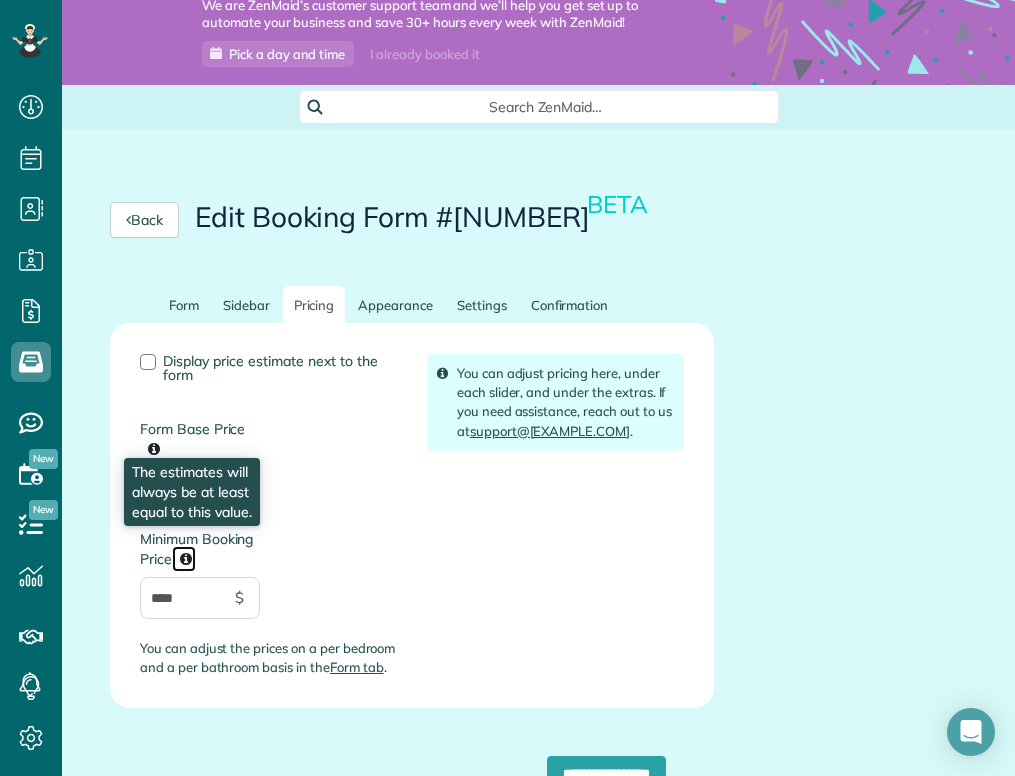 click at bounding box center [186, 559] 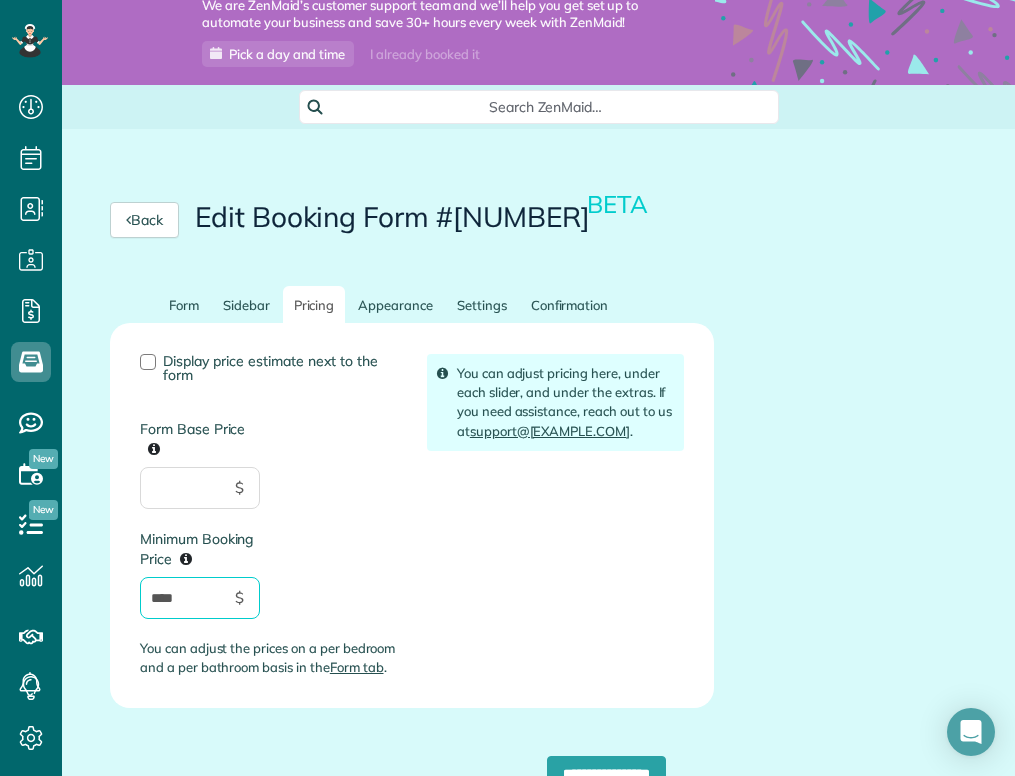 drag, startPoint x: 192, startPoint y: 604, endPoint x: 124, endPoint y: 601, distance: 68.06615 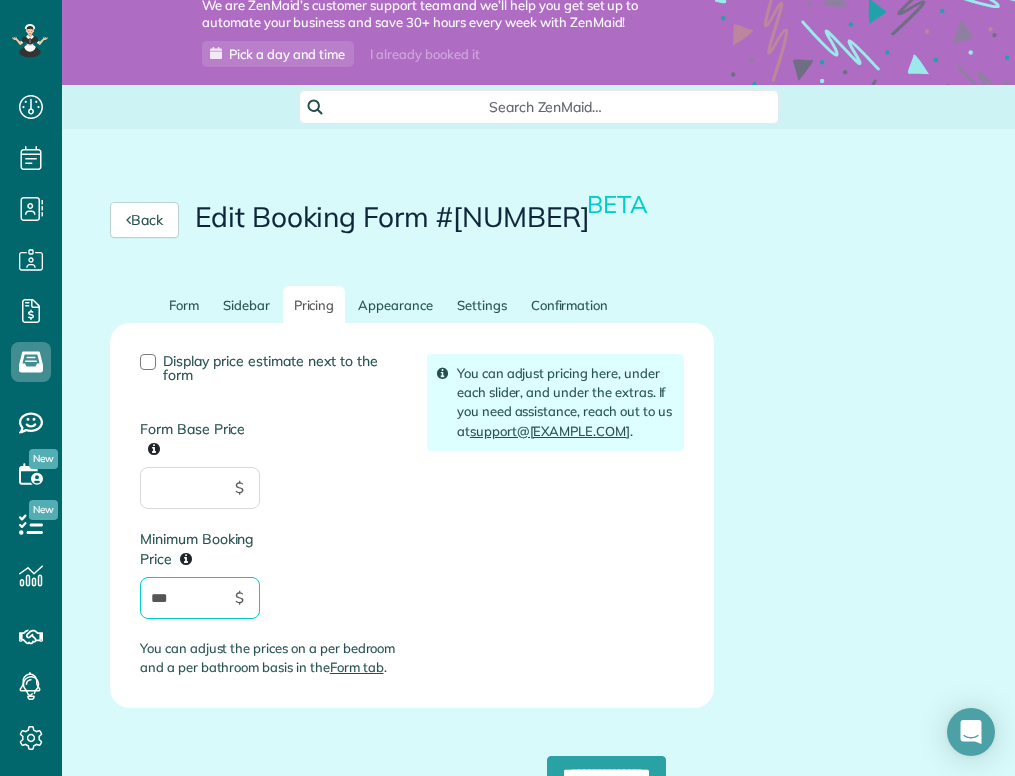 type on "***" 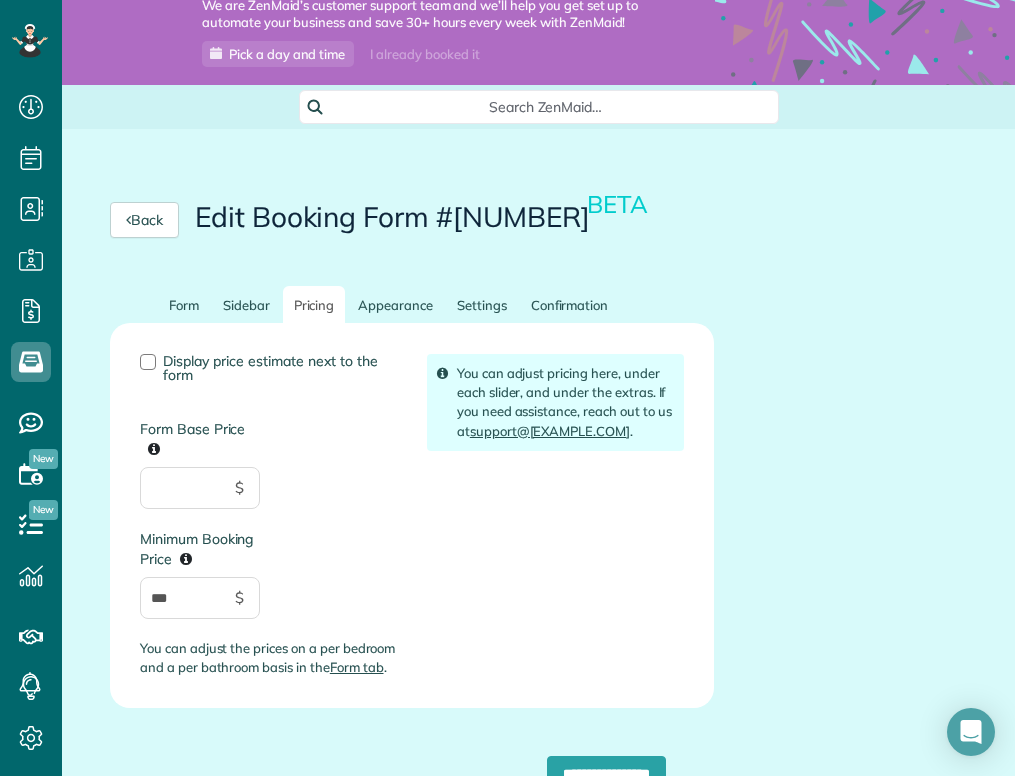 click on "Display price estimate next to the form
Form Base Price
$
Minimum Booking Price
***
$
You can adjust the prices on a per bedroom and a per bathroom basis in the  Form tab .
You can adjust pricing here, under each slider, and under the extras. If you need assistance, reach out to us at   support@zenmaid.com ." at bounding box center (412, 523) 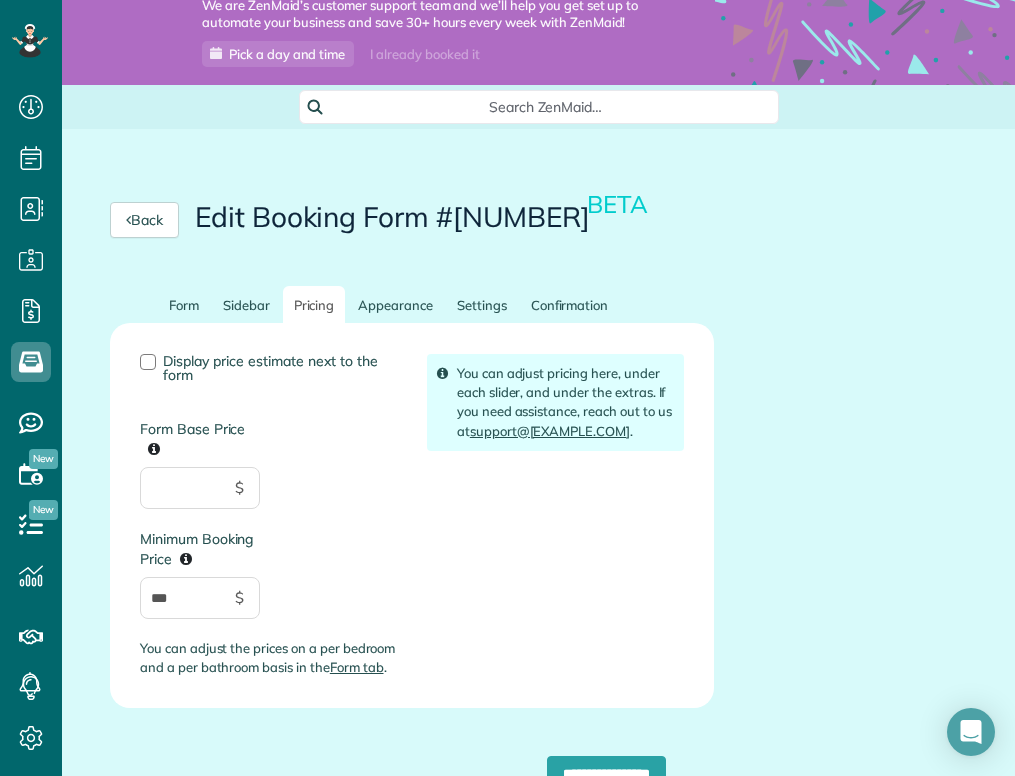 scroll, scrollTop: 224, scrollLeft: 0, axis: vertical 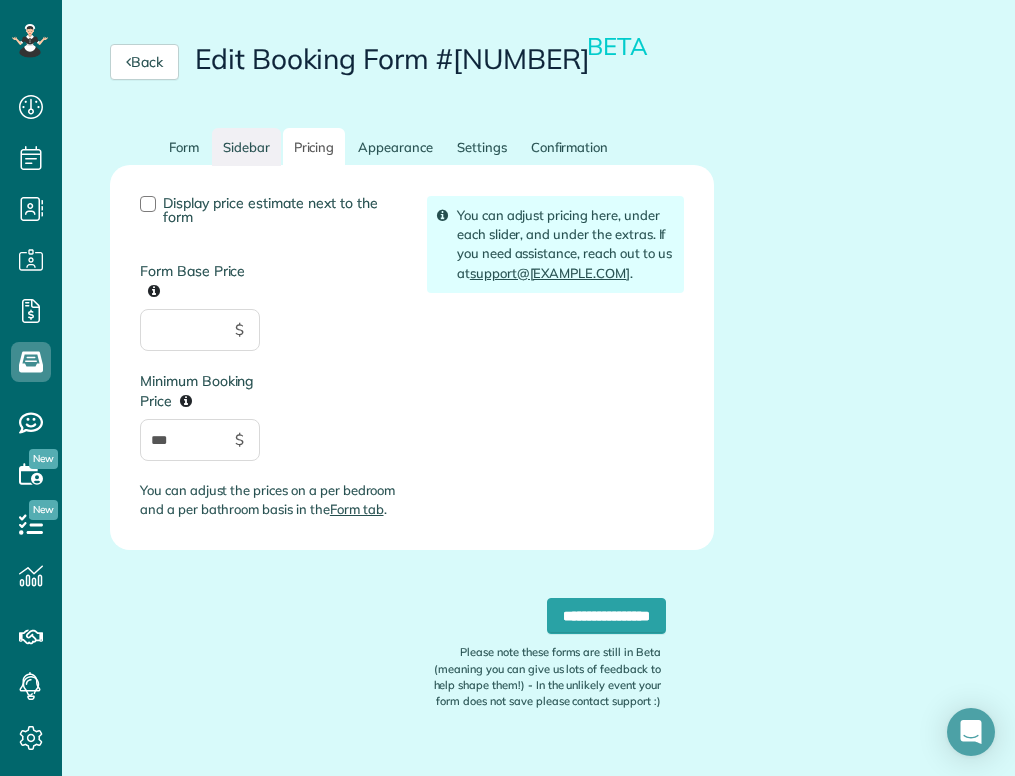 click on "Sidebar" at bounding box center [246, 147] 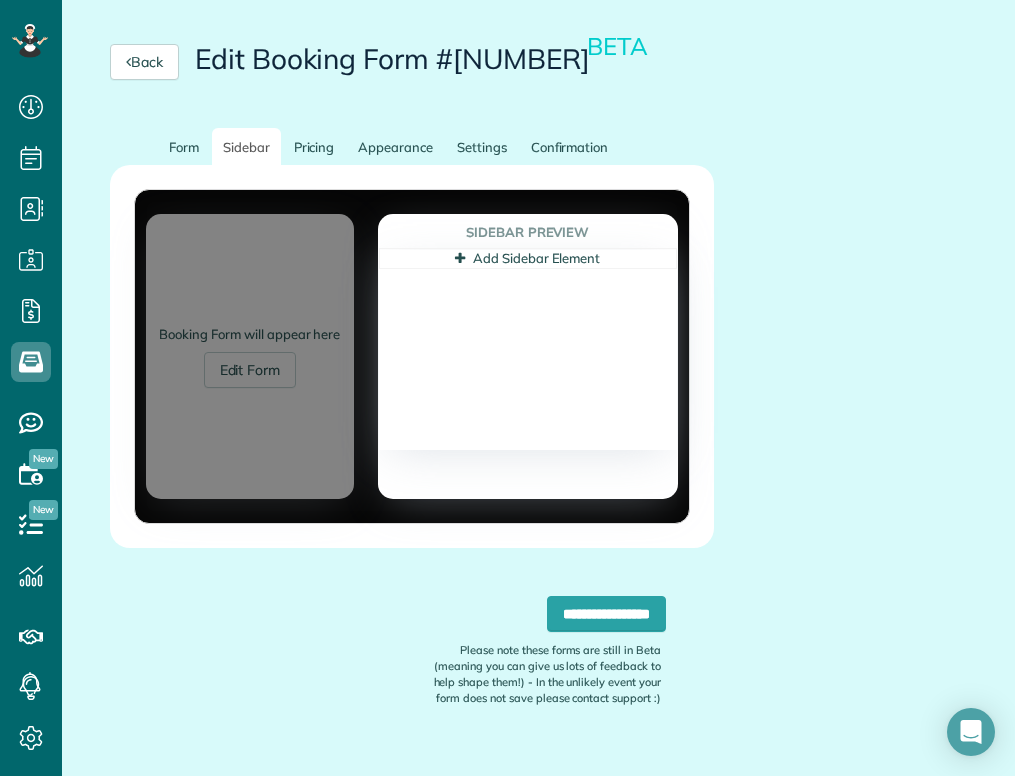 click on "Add Sidebar Element" at bounding box center (527, 258) 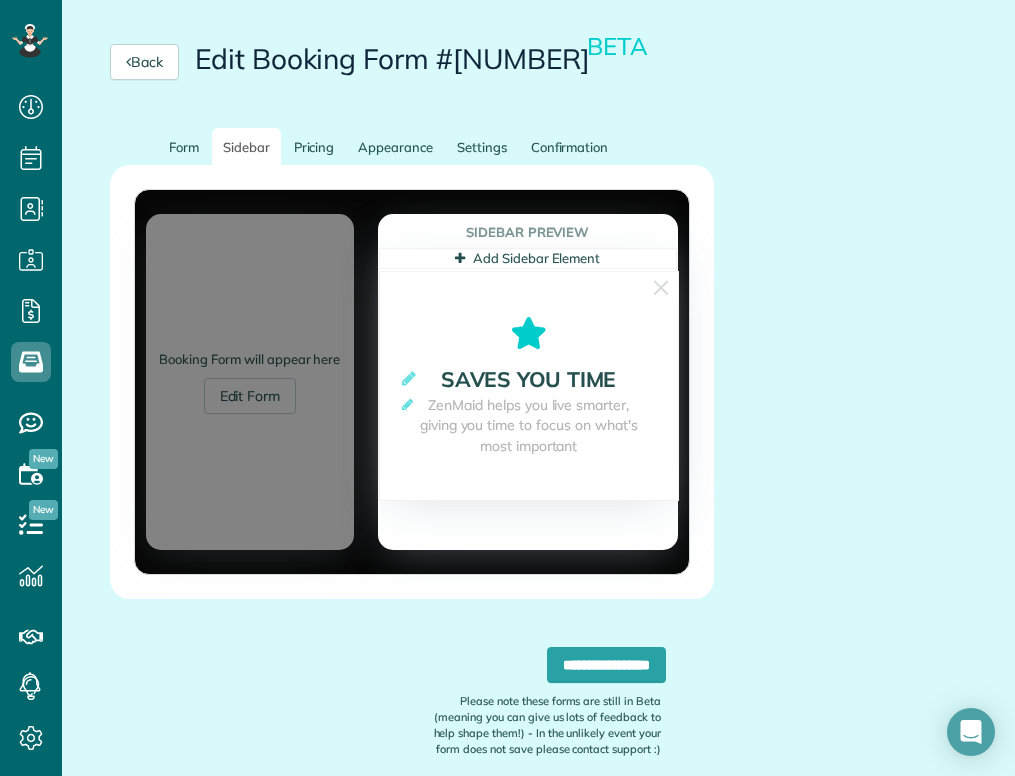 click at bounding box center (460, 258) 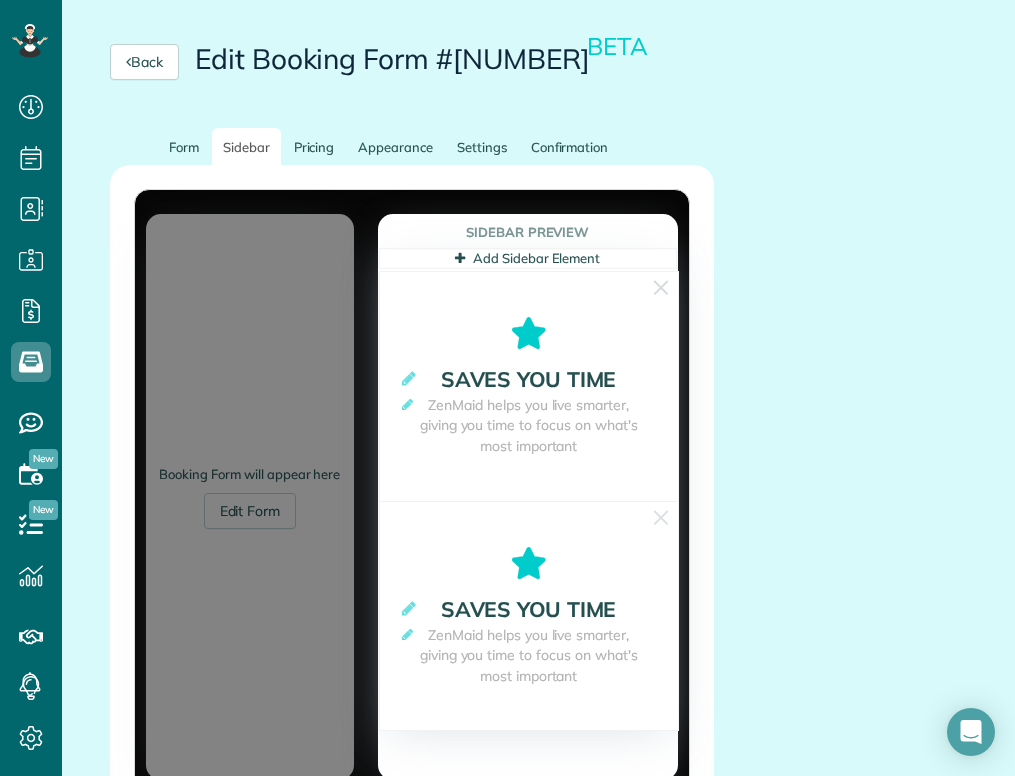 scroll, scrollTop: 400, scrollLeft: 0, axis: vertical 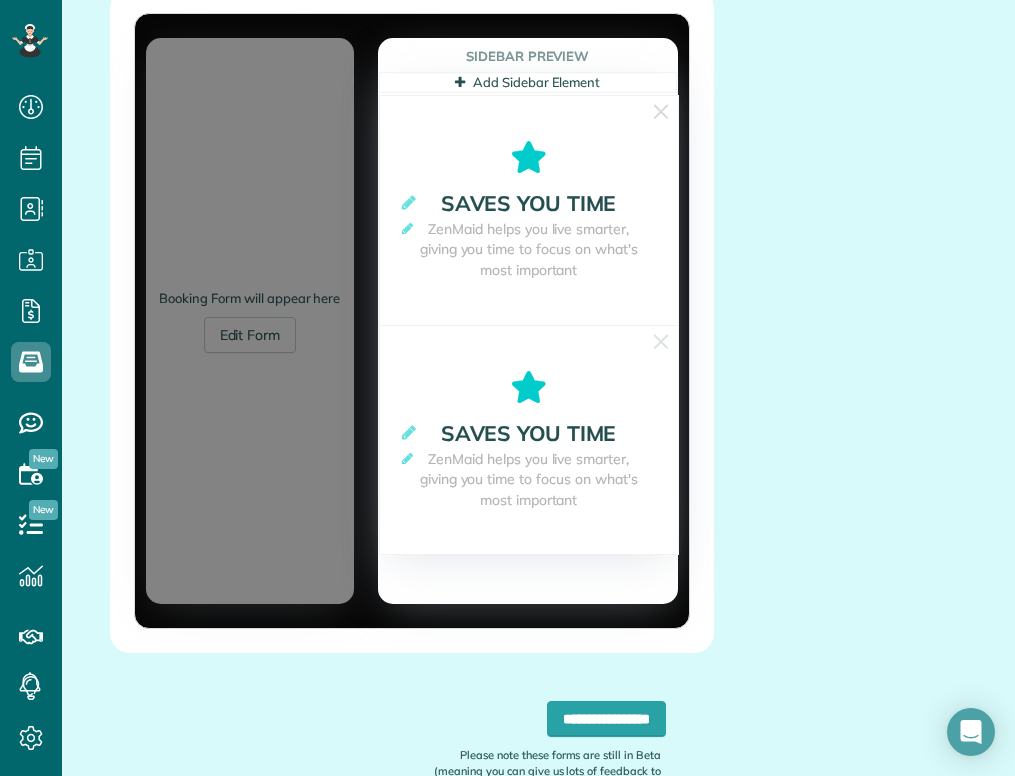 click on "**********" at bounding box center (529, 440) 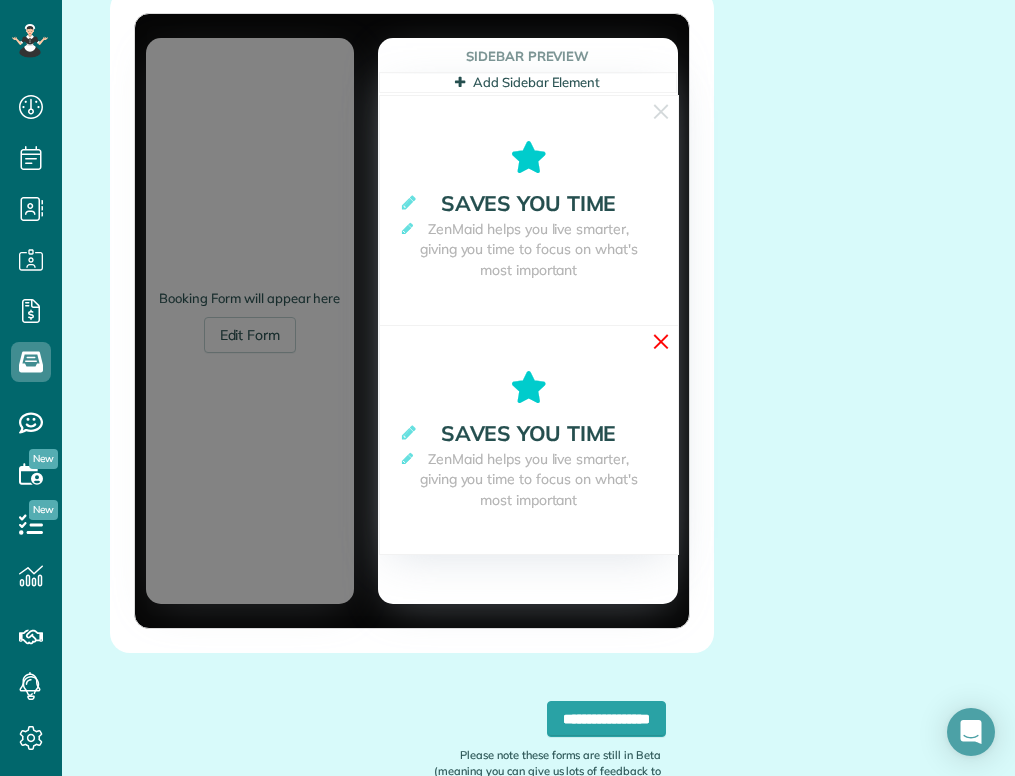 click on "✕" at bounding box center (661, 341) 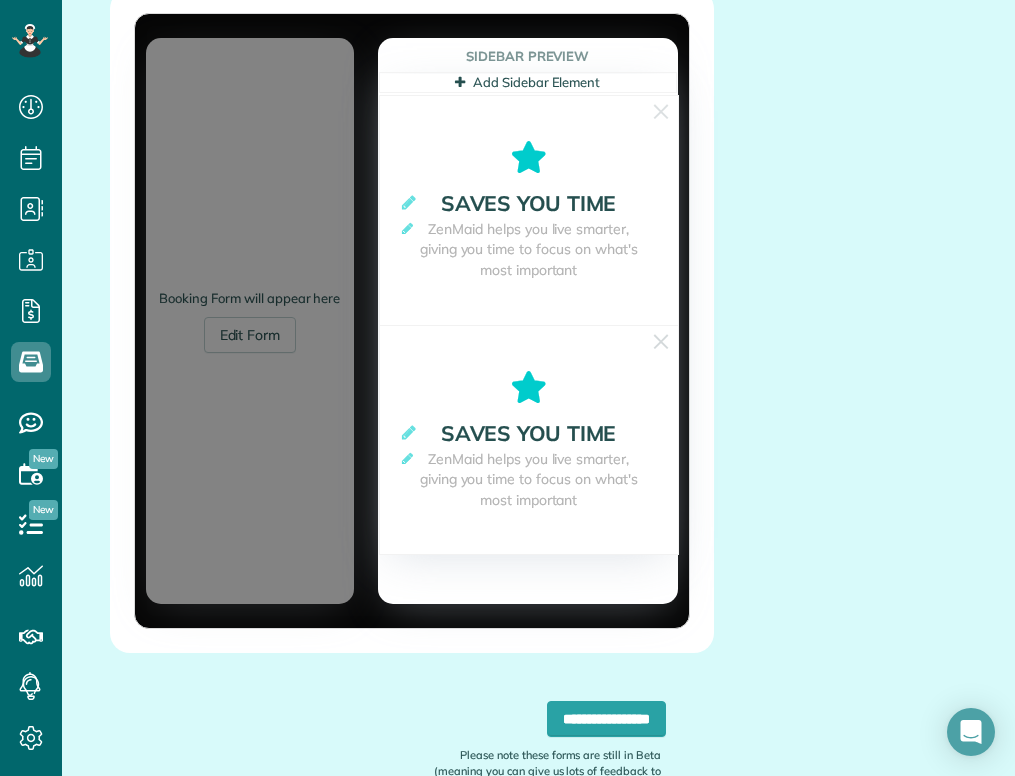 scroll, scrollTop: 307, scrollLeft: 0, axis: vertical 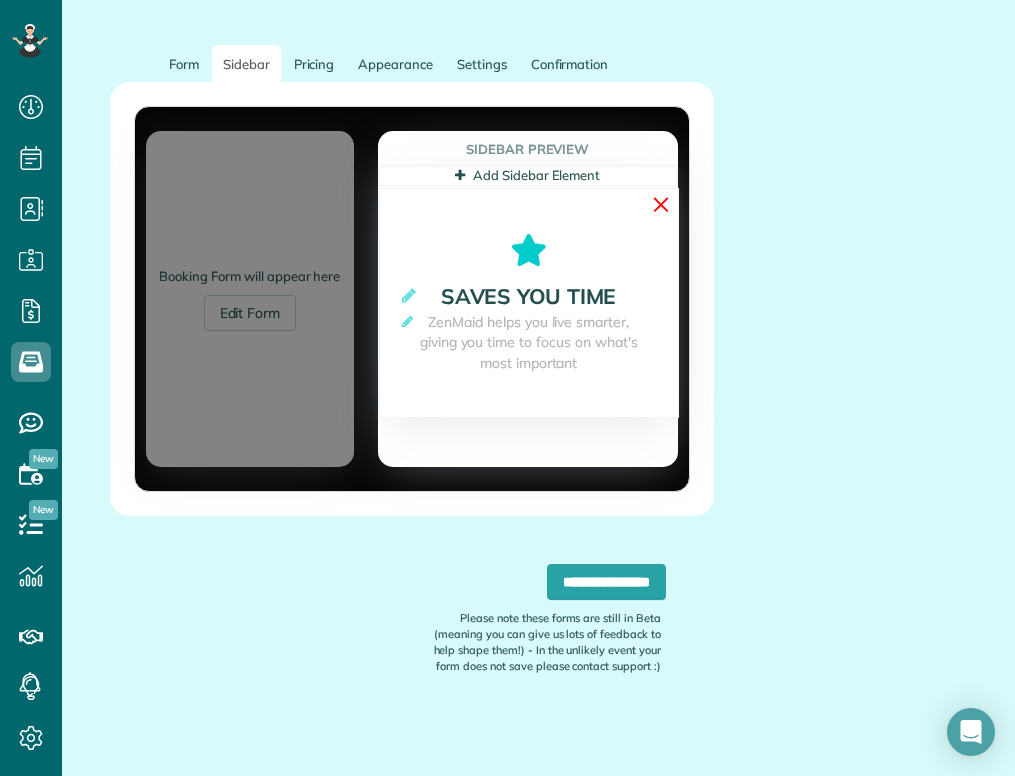 click on "✕" at bounding box center [661, 204] 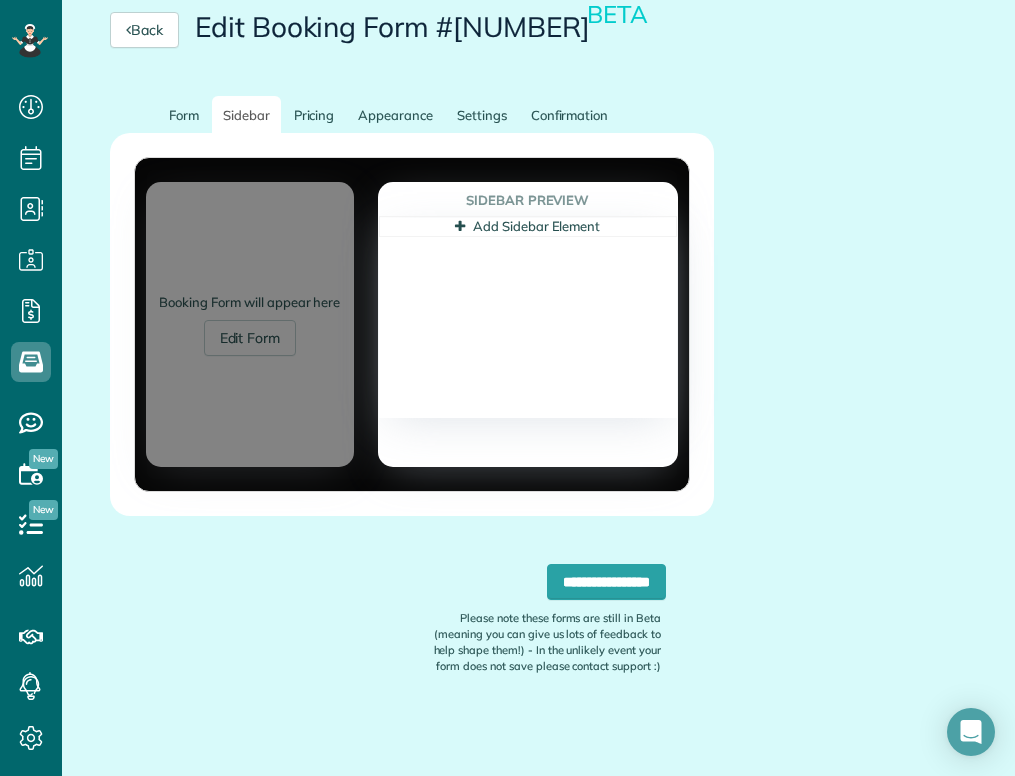 click at bounding box center (460, 226) 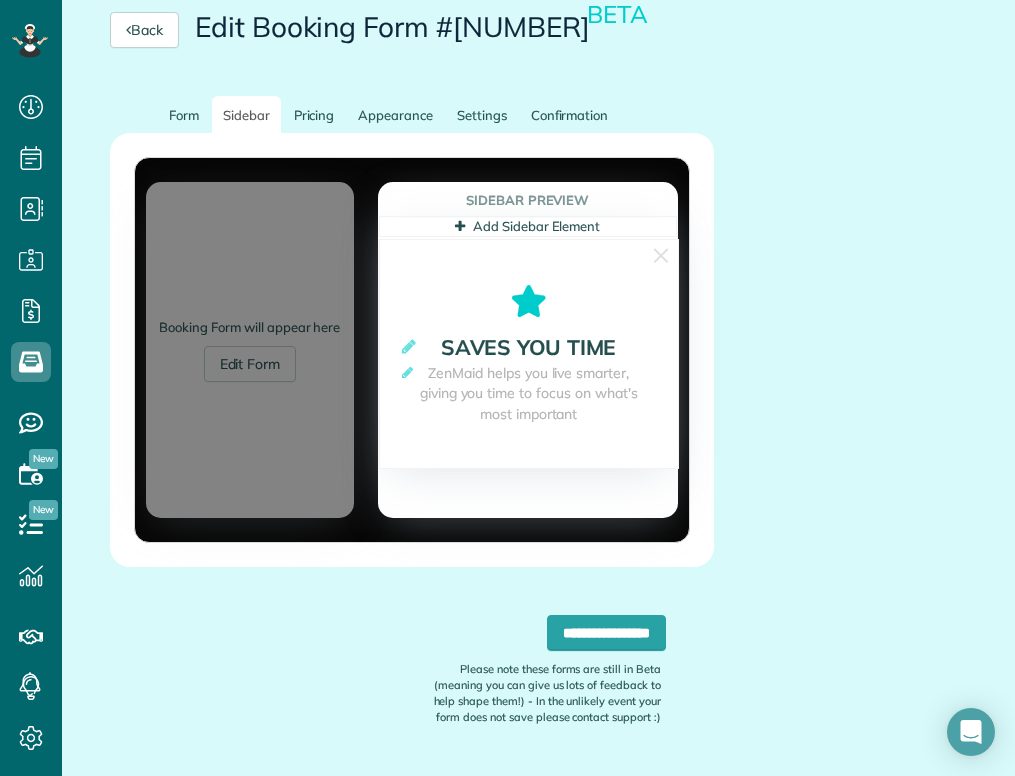 click at bounding box center (529, 301) 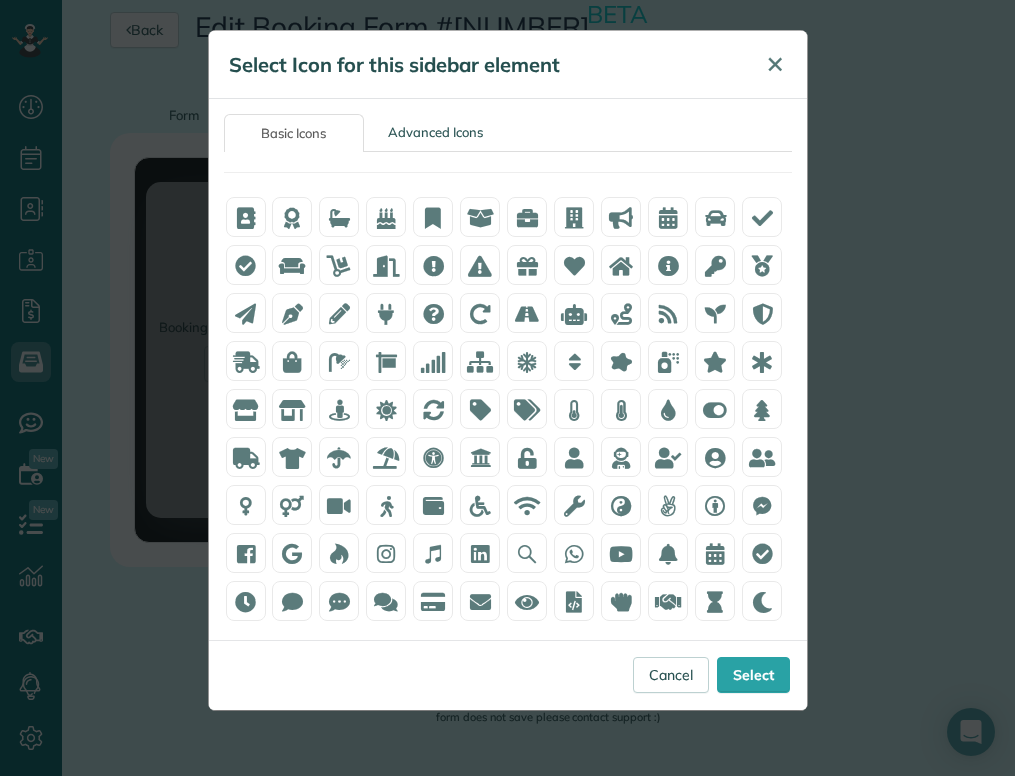 click on "✕" at bounding box center (775, 64) 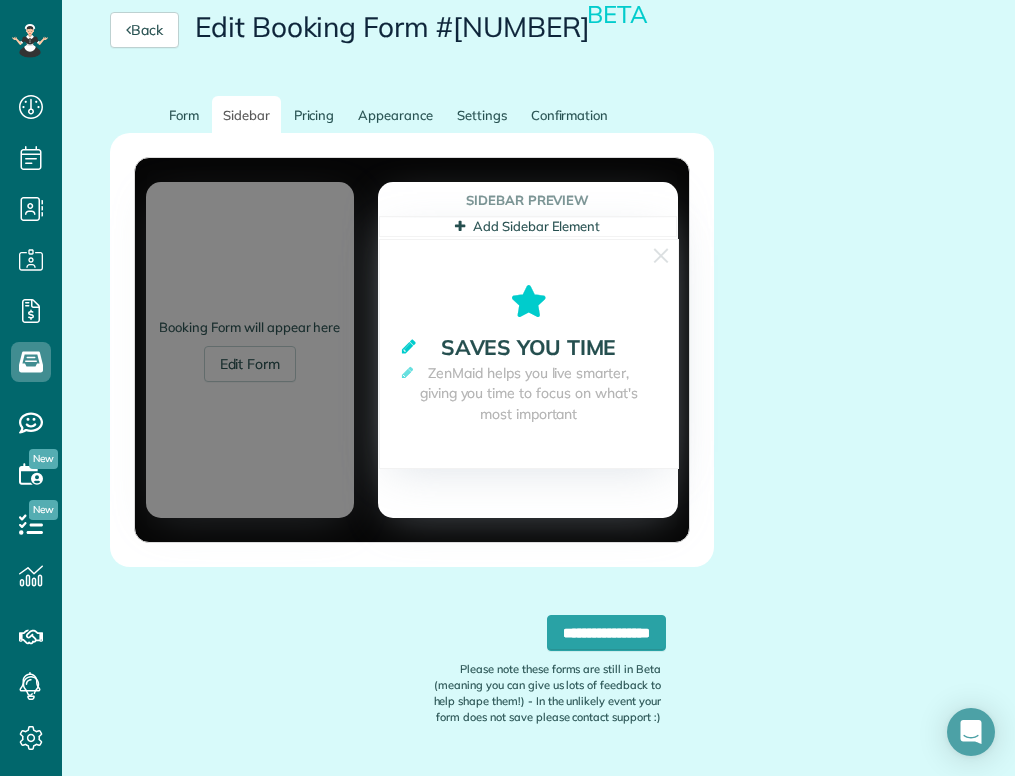 click on "ZenMaid helps you live smarter, giving you time to focus on what's most important" at bounding box center [529, 394] 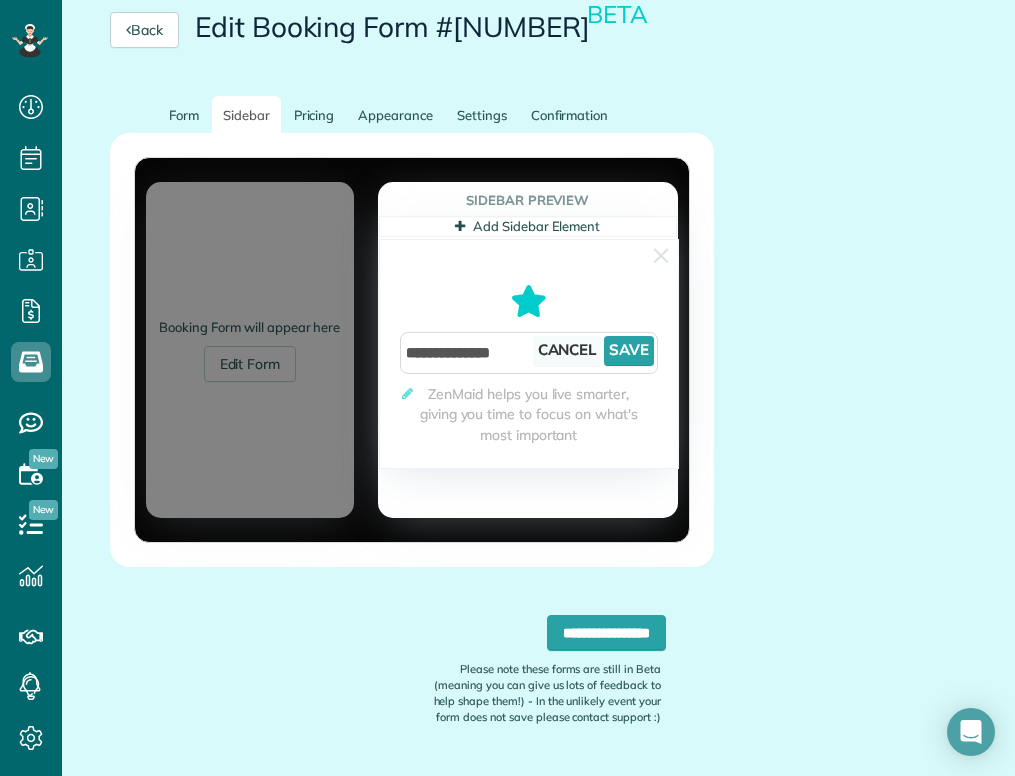 click on "Cancel" at bounding box center (567, 351) 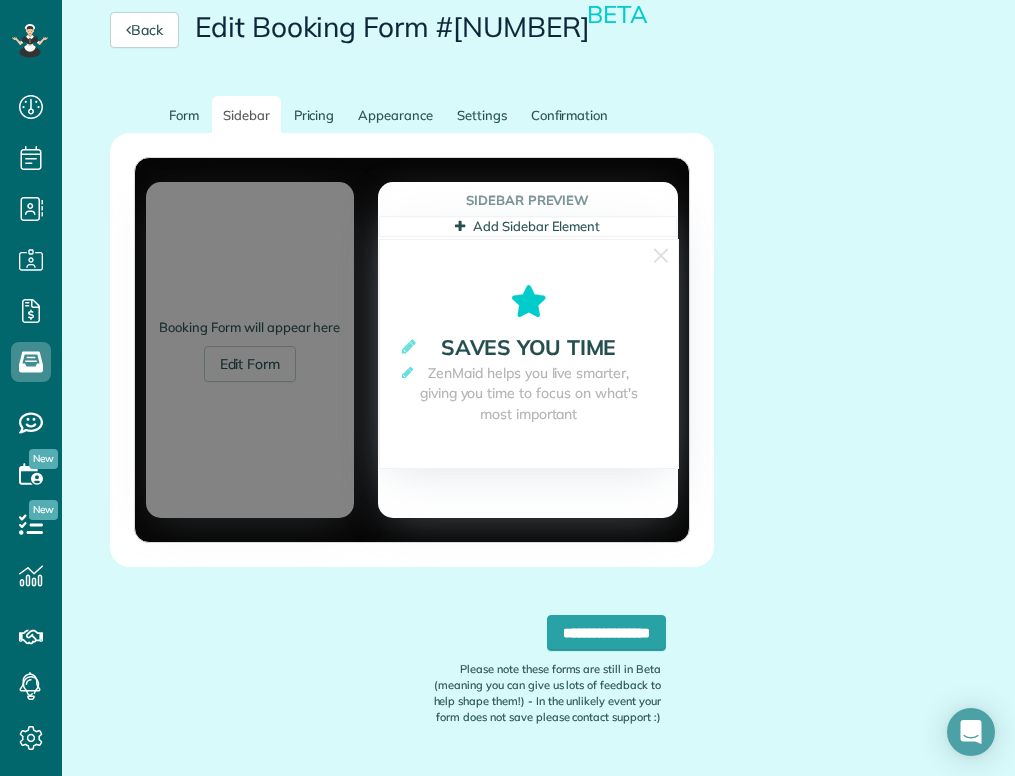 click at bounding box center [529, 301] 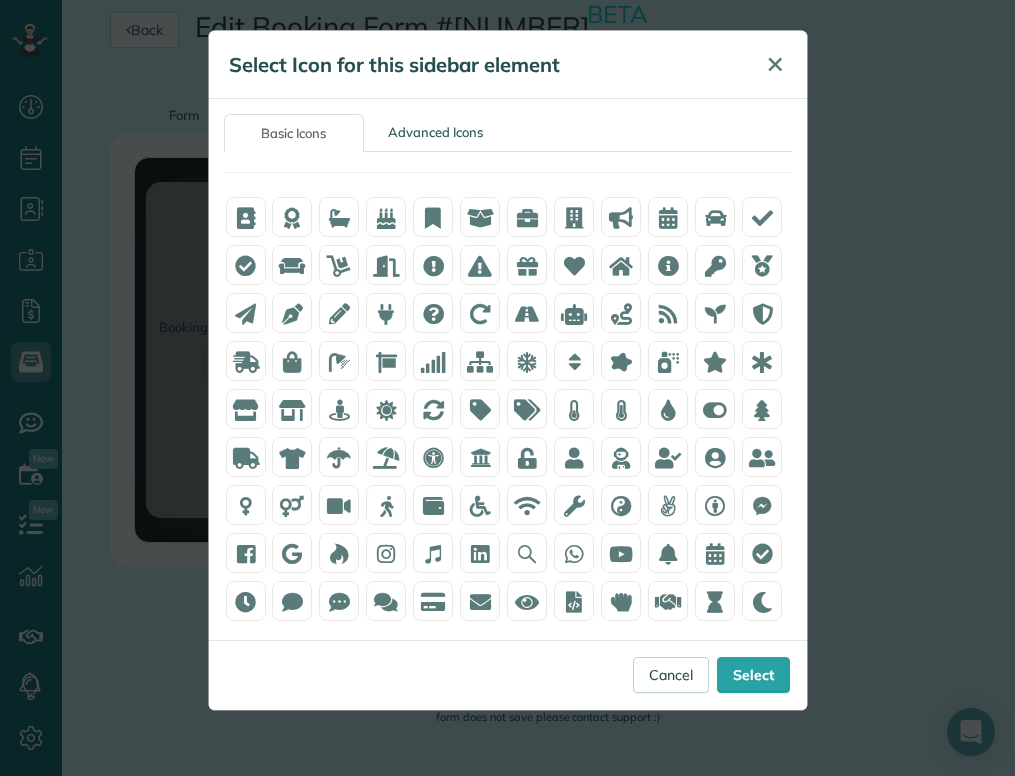 click on "✕" at bounding box center [775, 64] 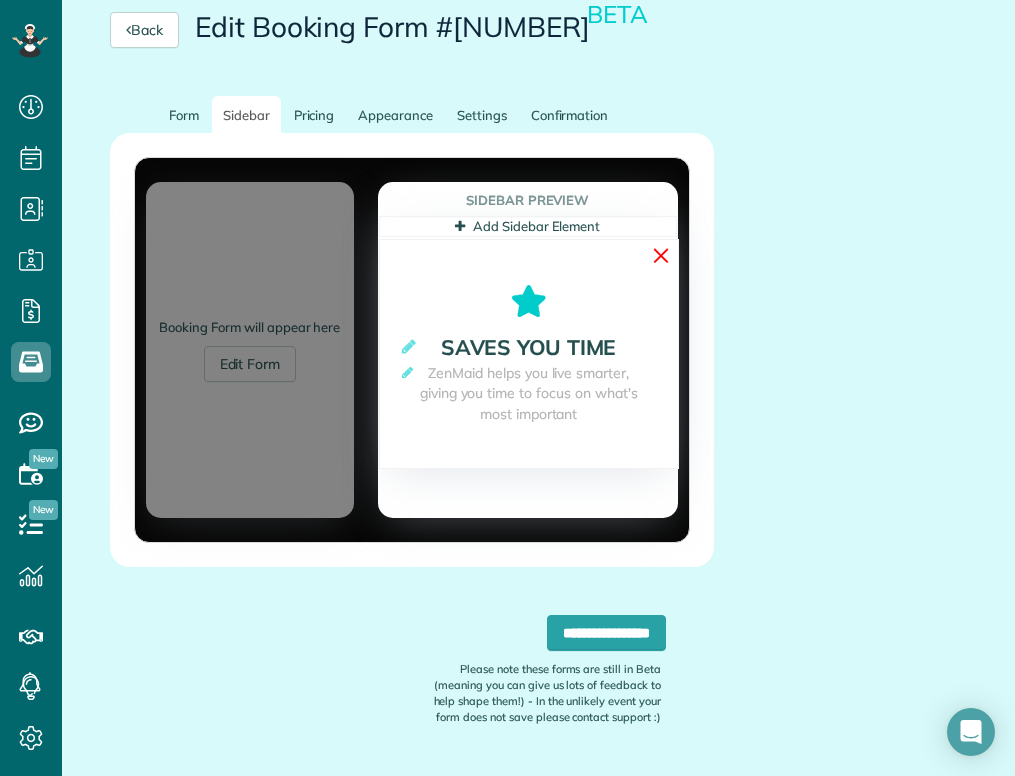 click on "✕" at bounding box center (661, 255) 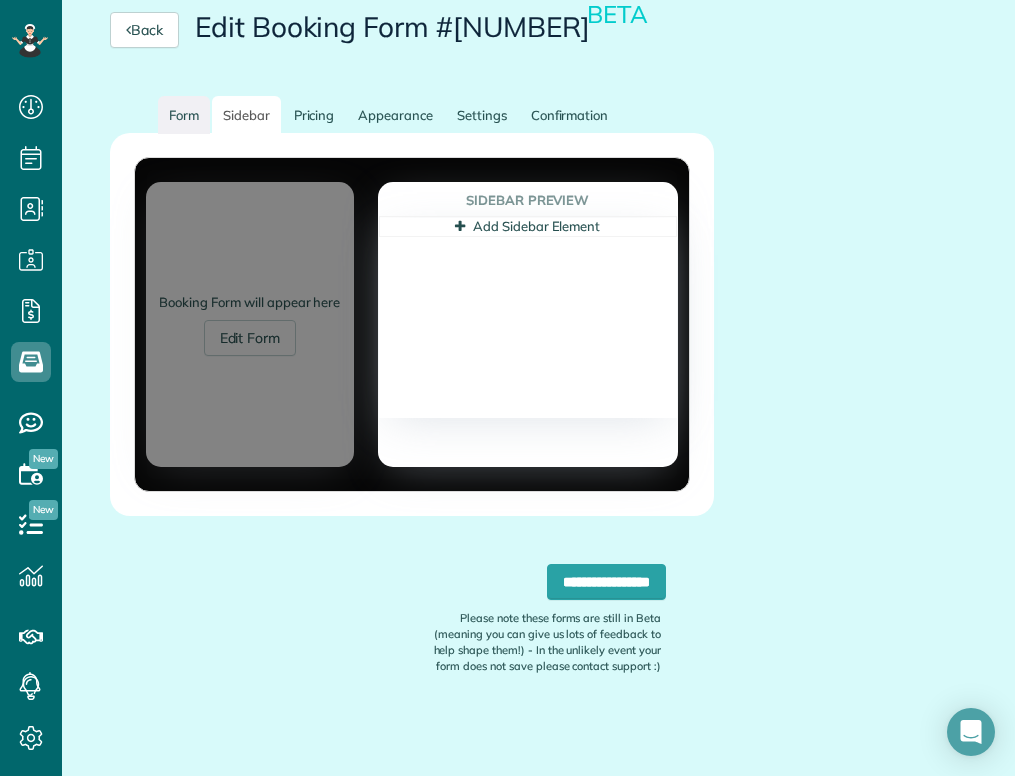 click on "Form" at bounding box center (184, 115) 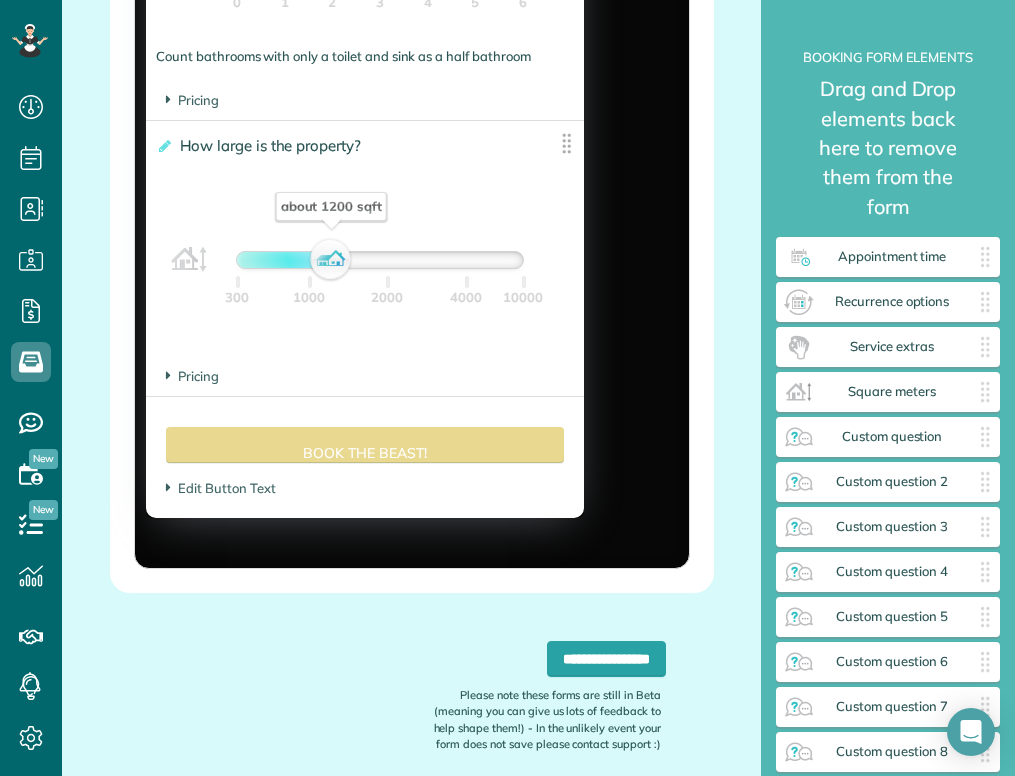 scroll, scrollTop: 2096, scrollLeft: 0, axis: vertical 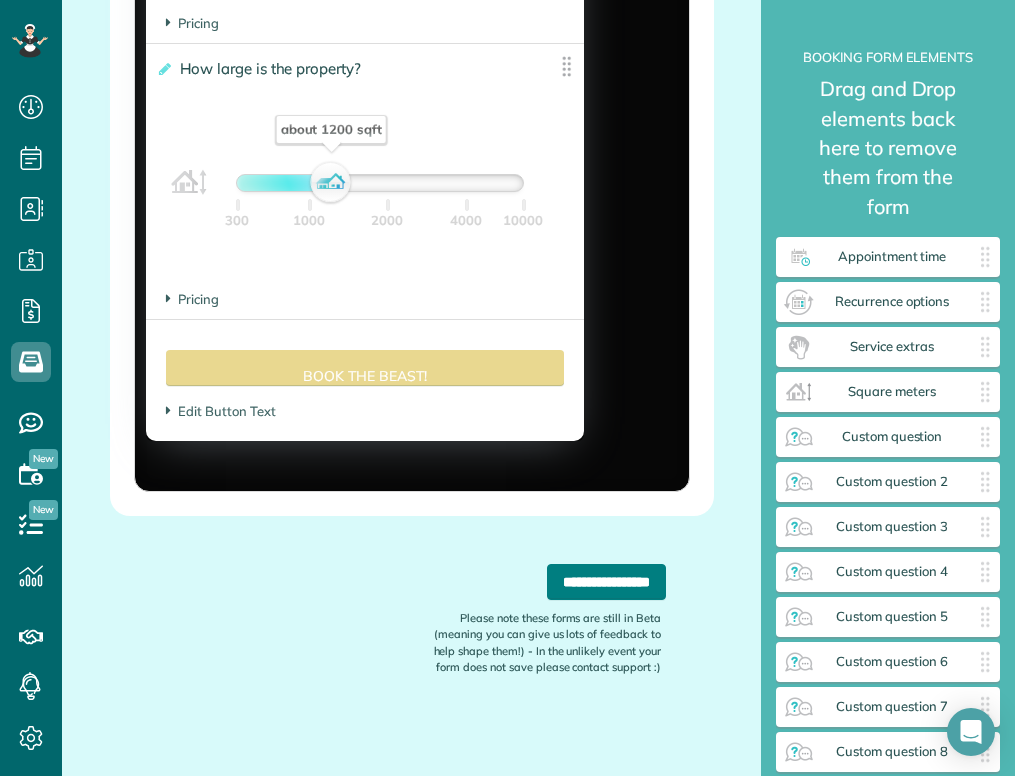 click on "**********" at bounding box center (606, 582) 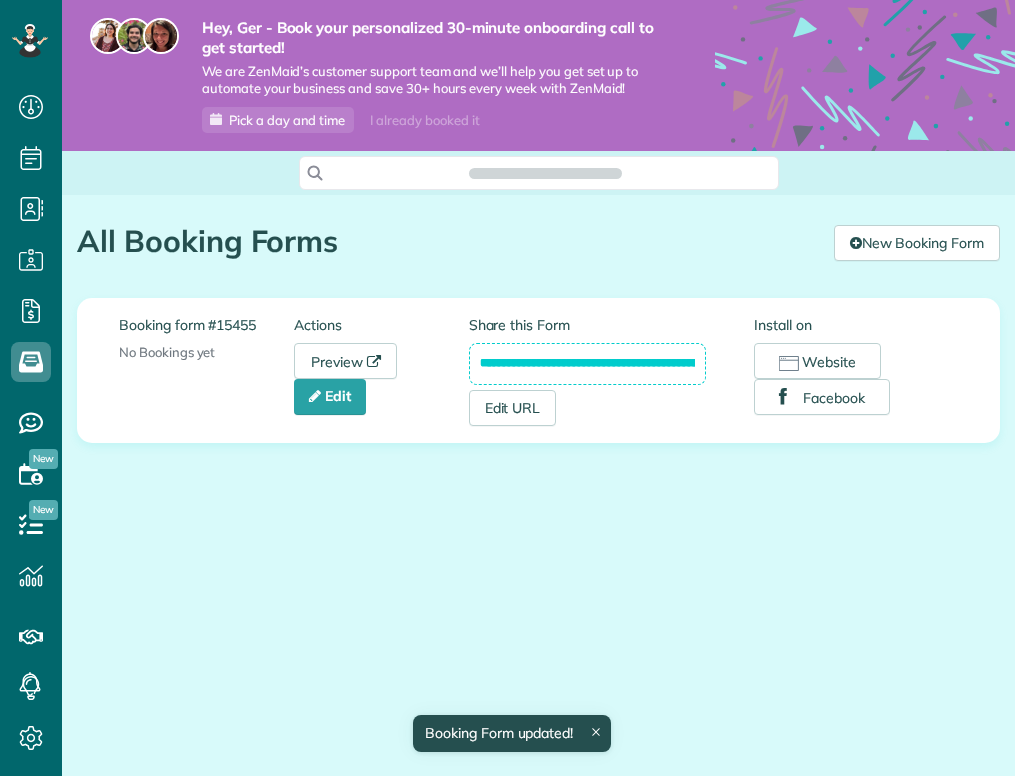scroll, scrollTop: 0, scrollLeft: 0, axis: both 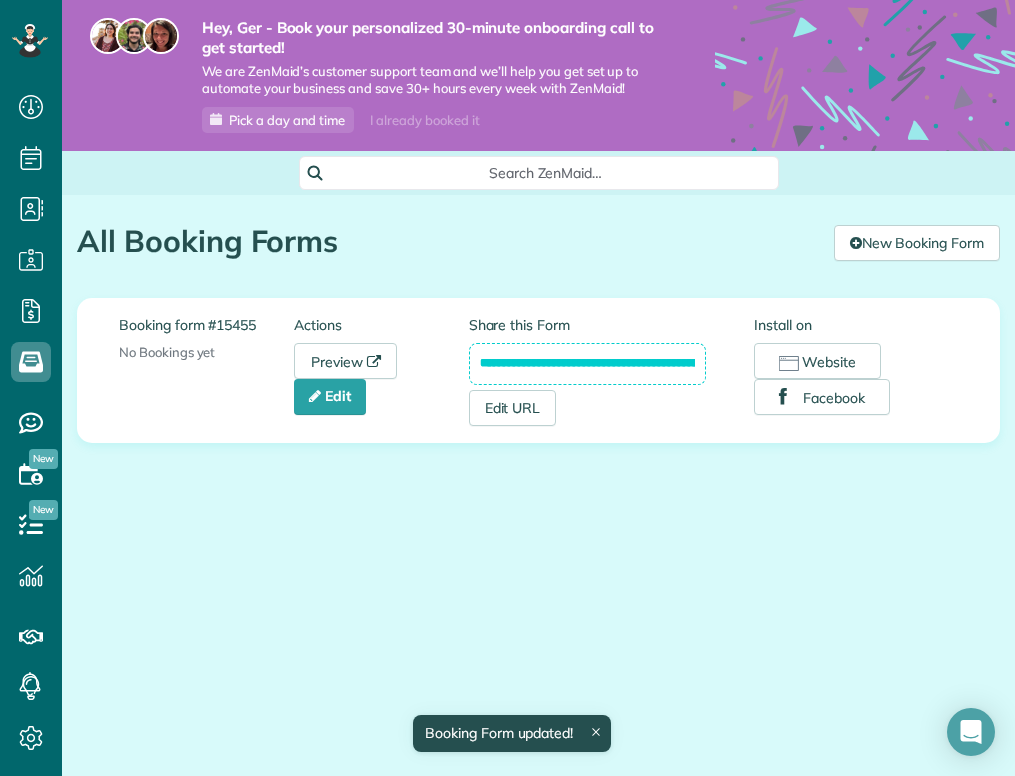 click on "**********" at bounding box center (587, 364) 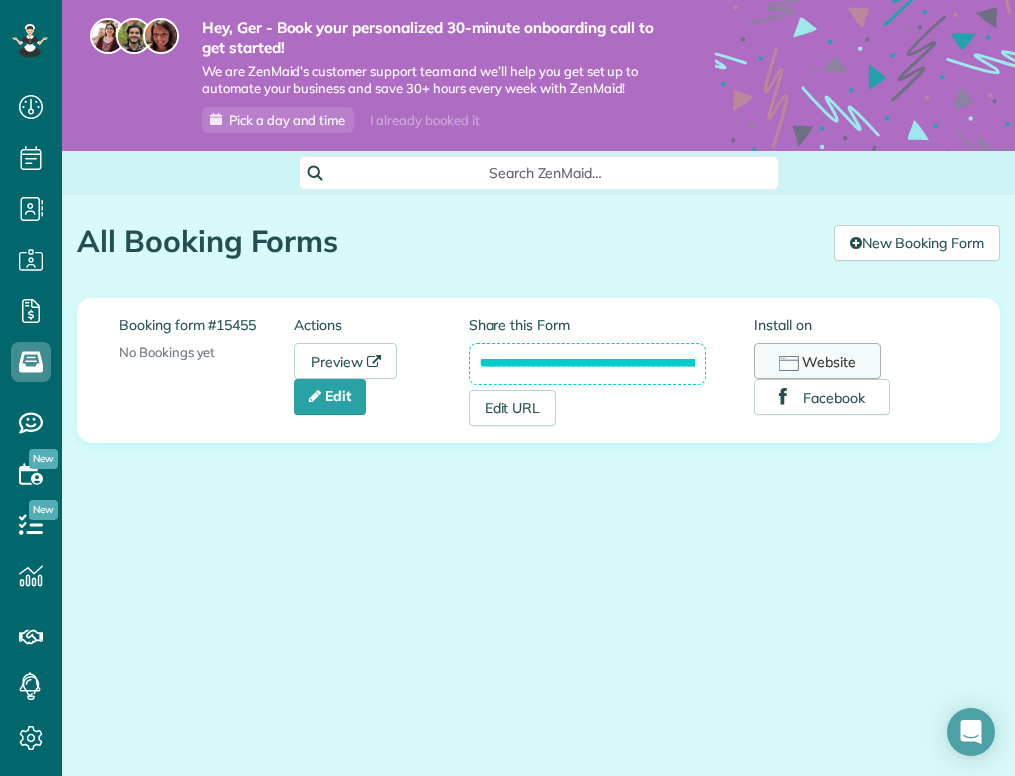 drag, startPoint x: 478, startPoint y: 361, endPoint x: 812, endPoint y: 372, distance: 334.1811 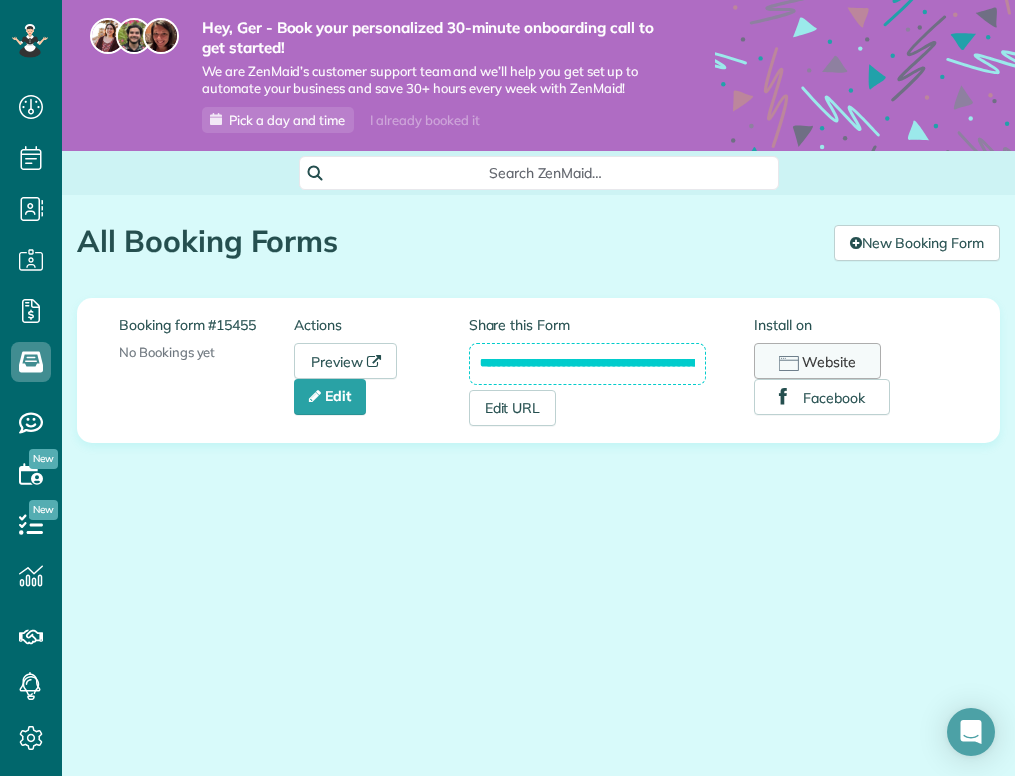 click on "**********" at bounding box center (713, 370) 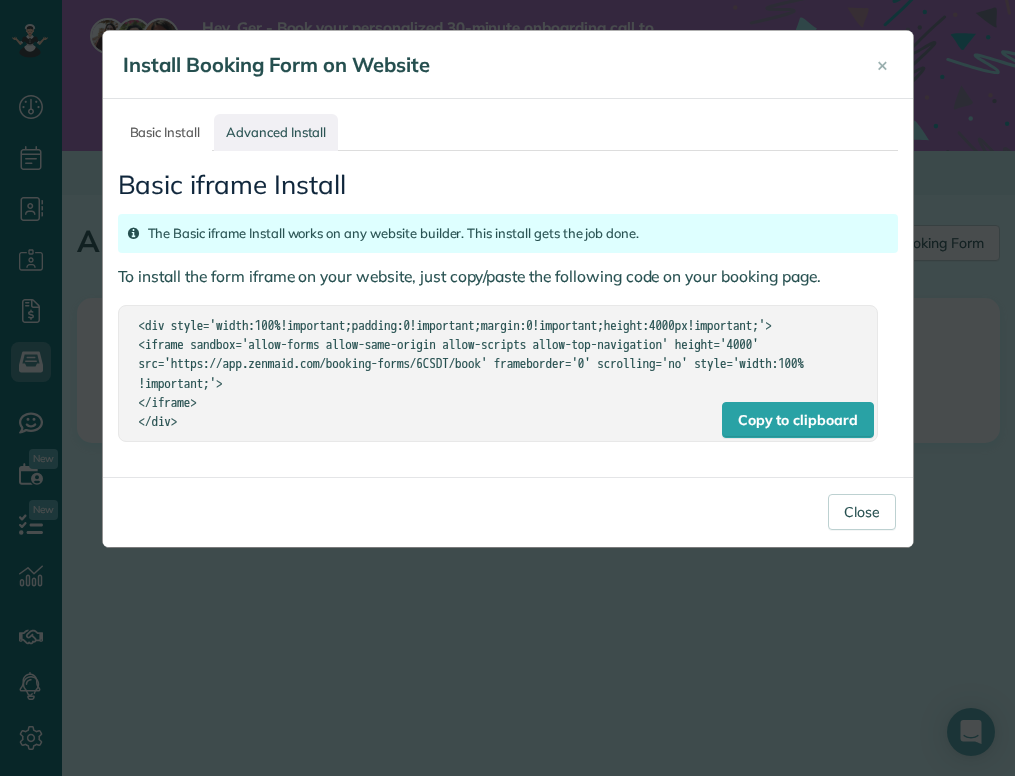 click on "Advanced Install" at bounding box center (276, 132) 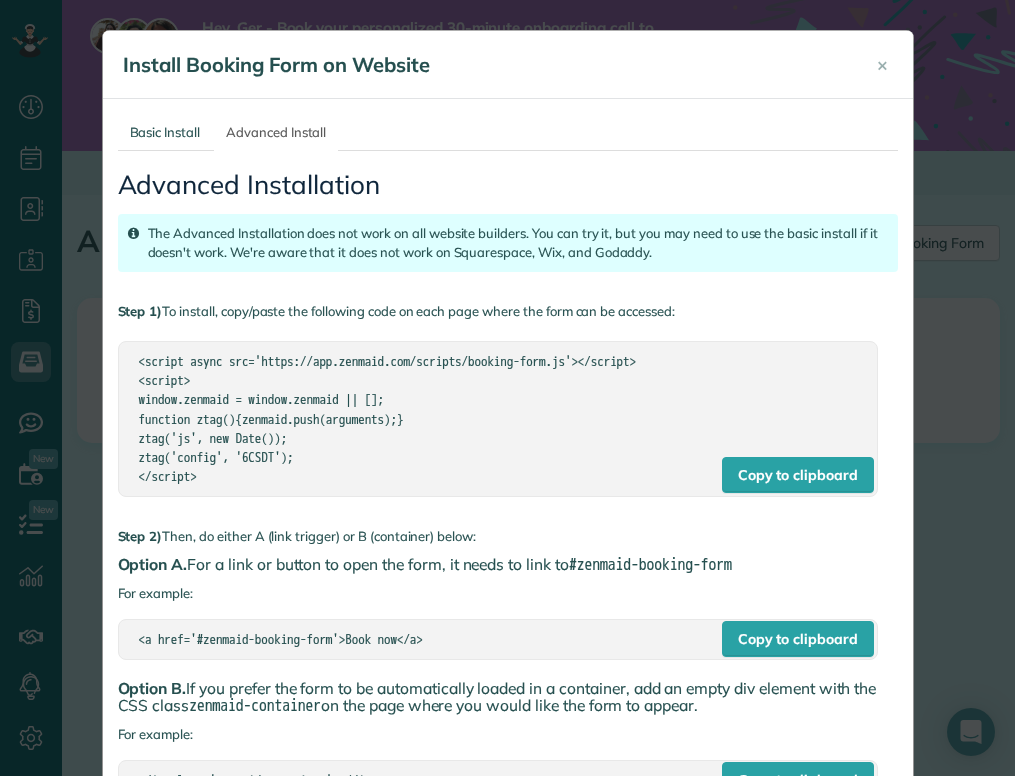 scroll, scrollTop: 21, scrollLeft: 0, axis: vertical 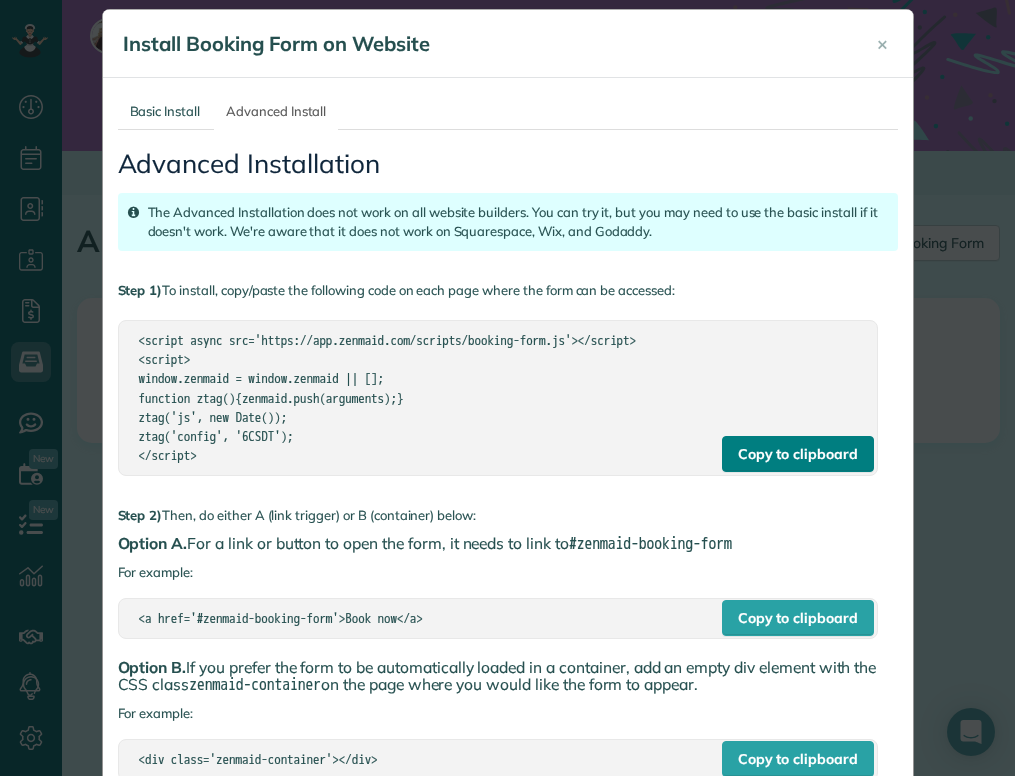 click on "Copy to clipboard" at bounding box center [798, 454] 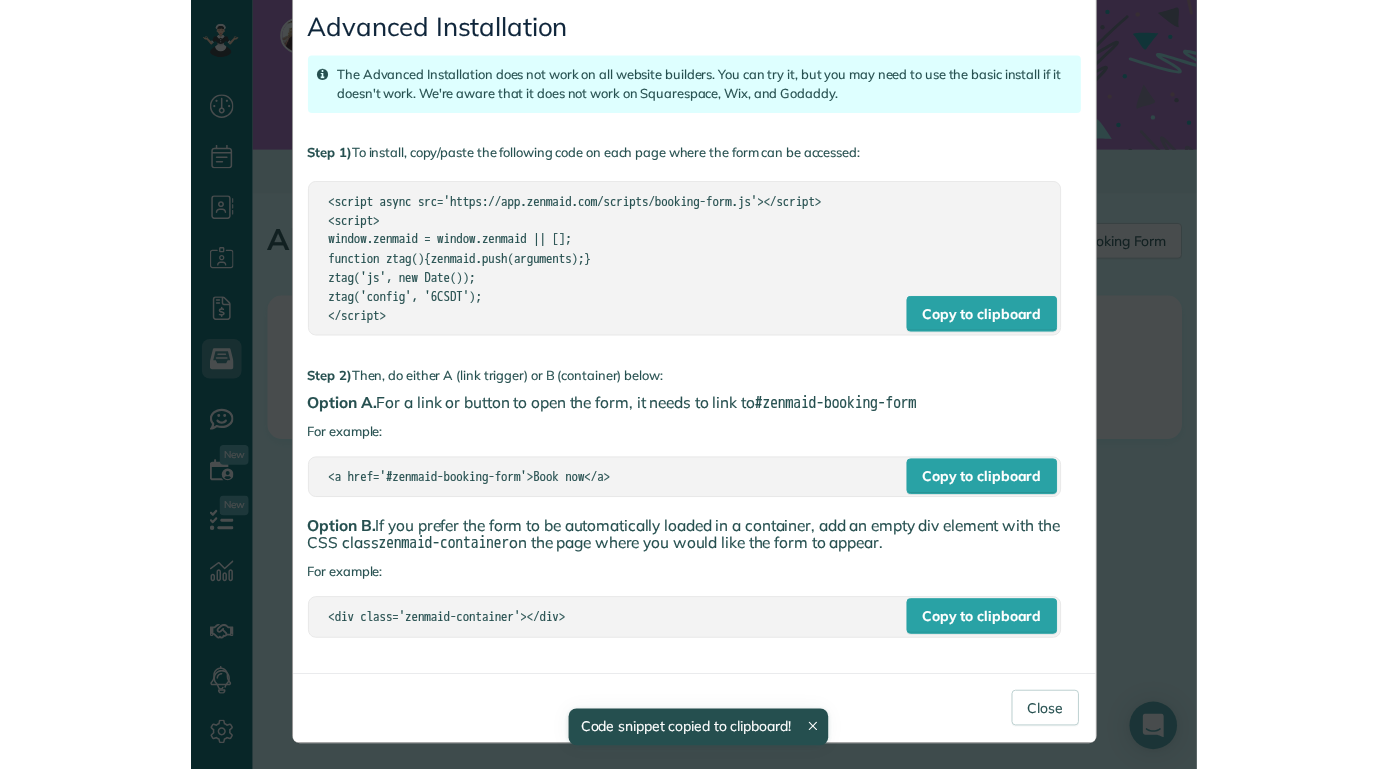 scroll, scrollTop: 159, scrollLeft: 0, axis: vertical 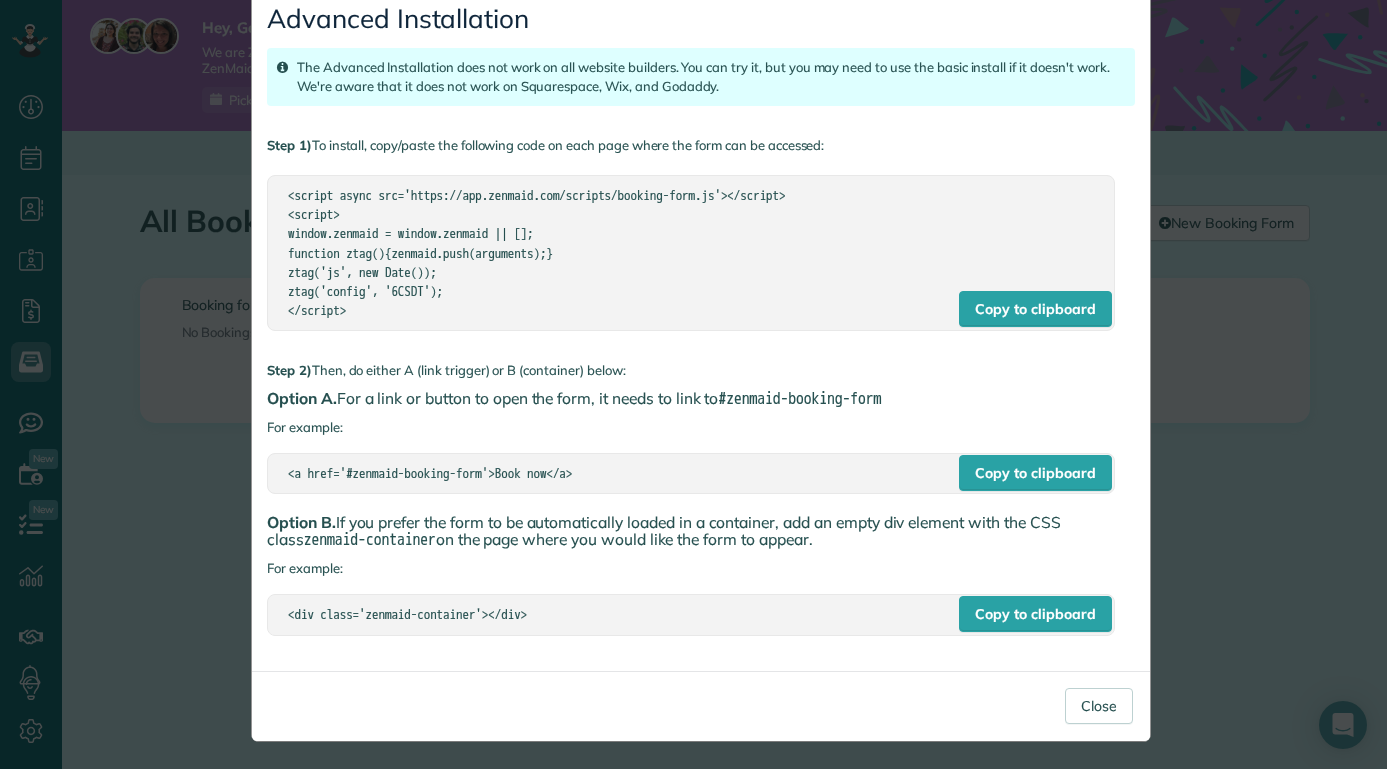 click on "Close" at bounding box center [1099, 706] 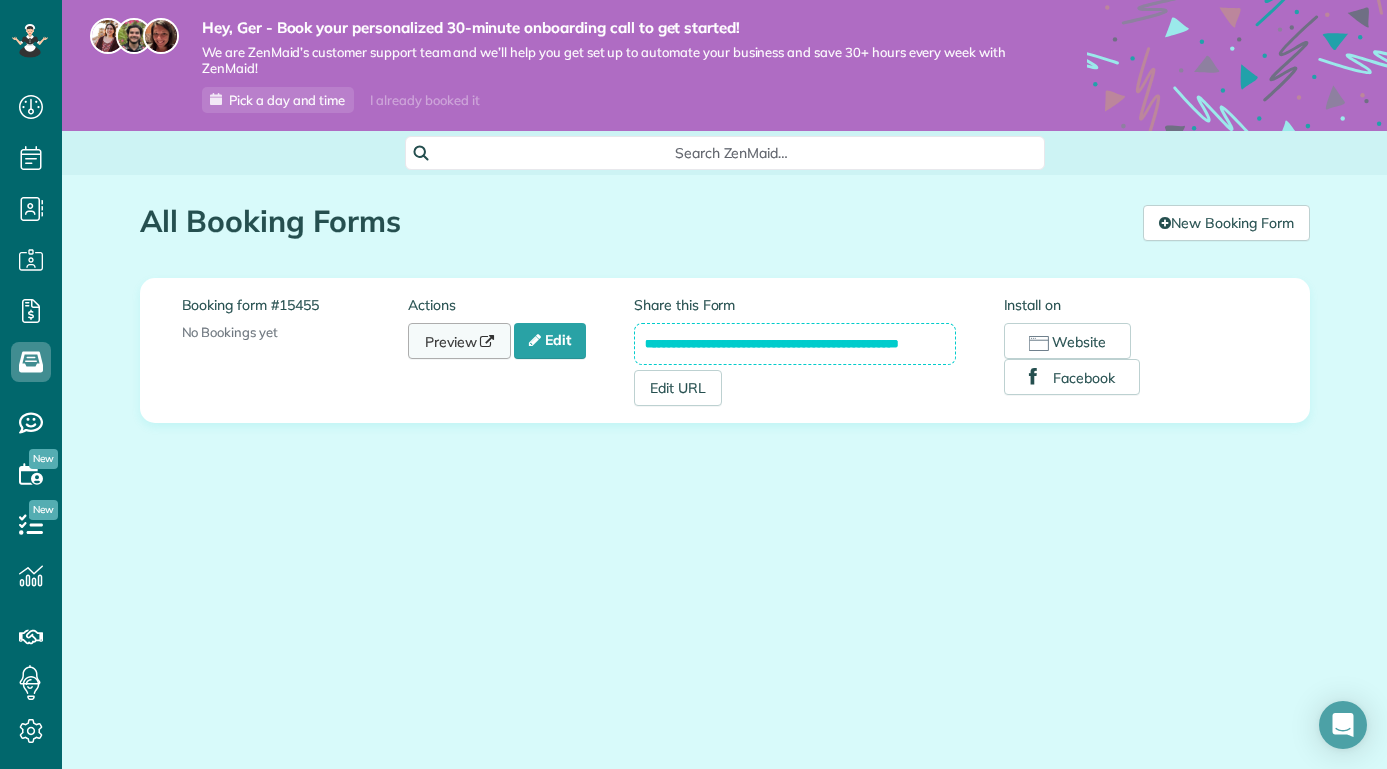 click at bounding box center (487, 342) 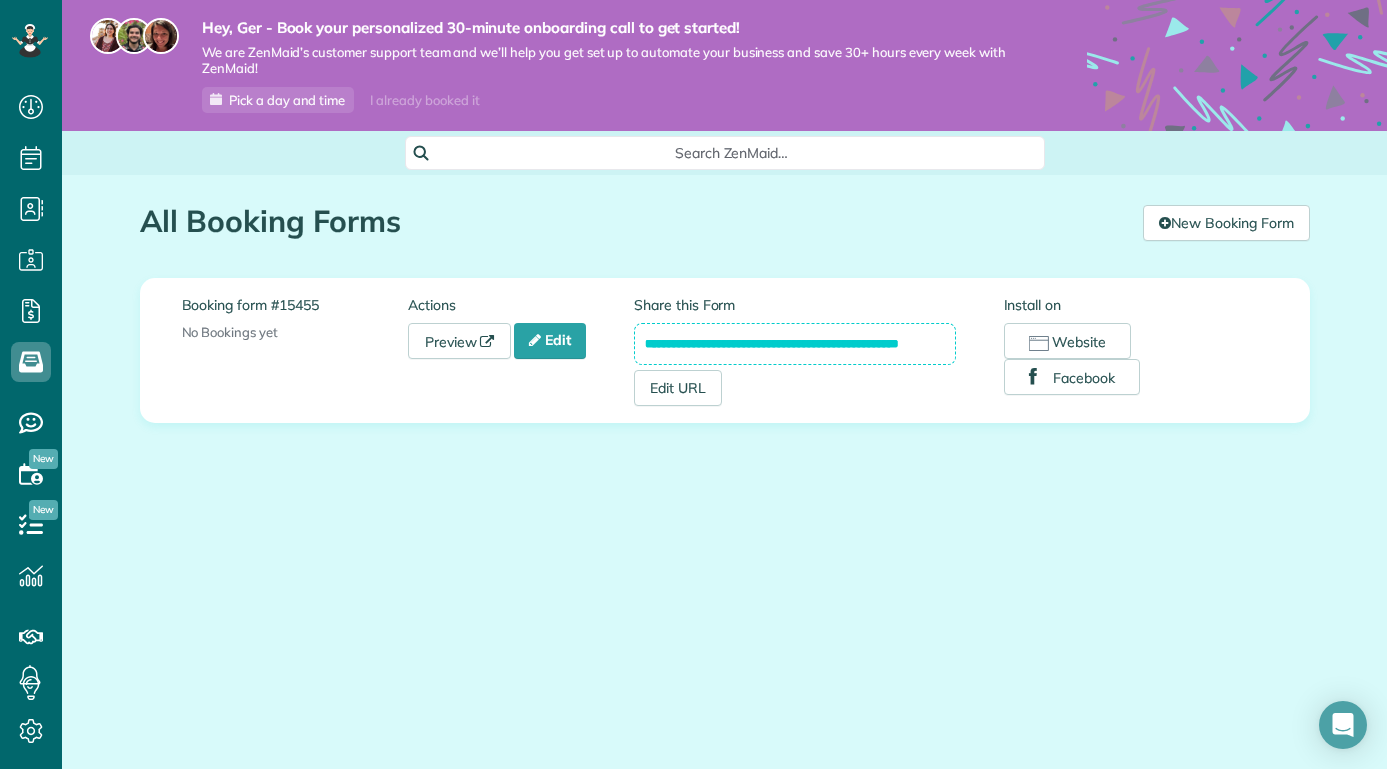 click on "**********" at bounding box center (725, 365) 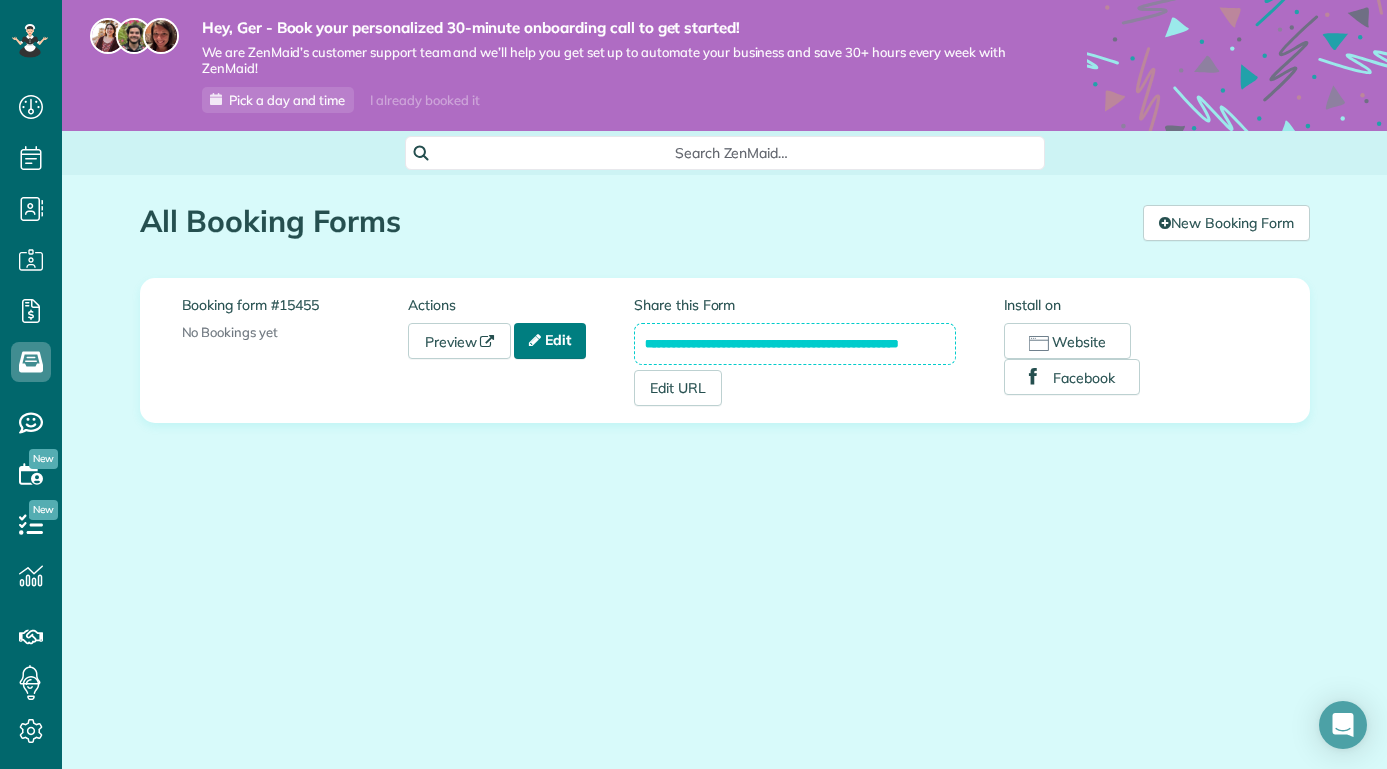 click on "Edit" at bounding box center [550, 341] 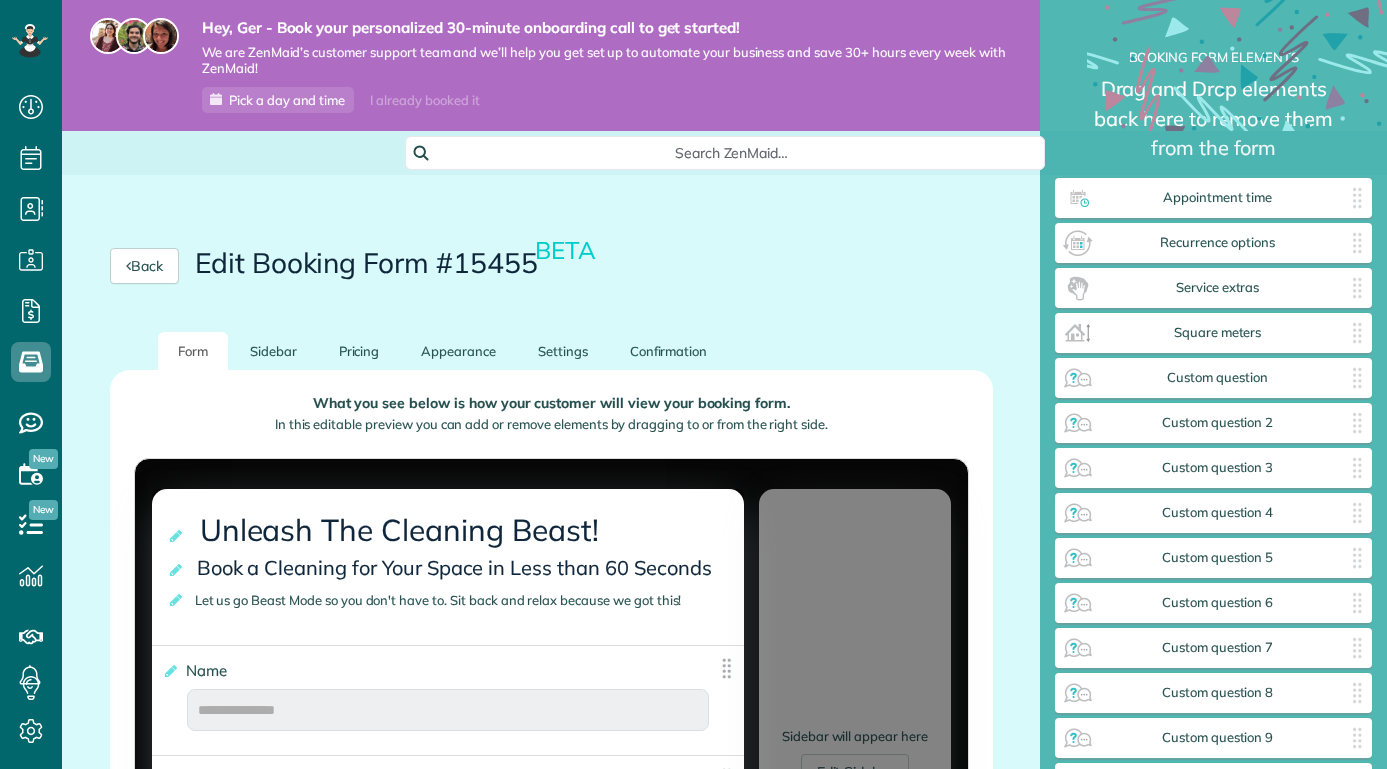 scroll, scrollTop: 0, scrollLeft: 0, axis: both 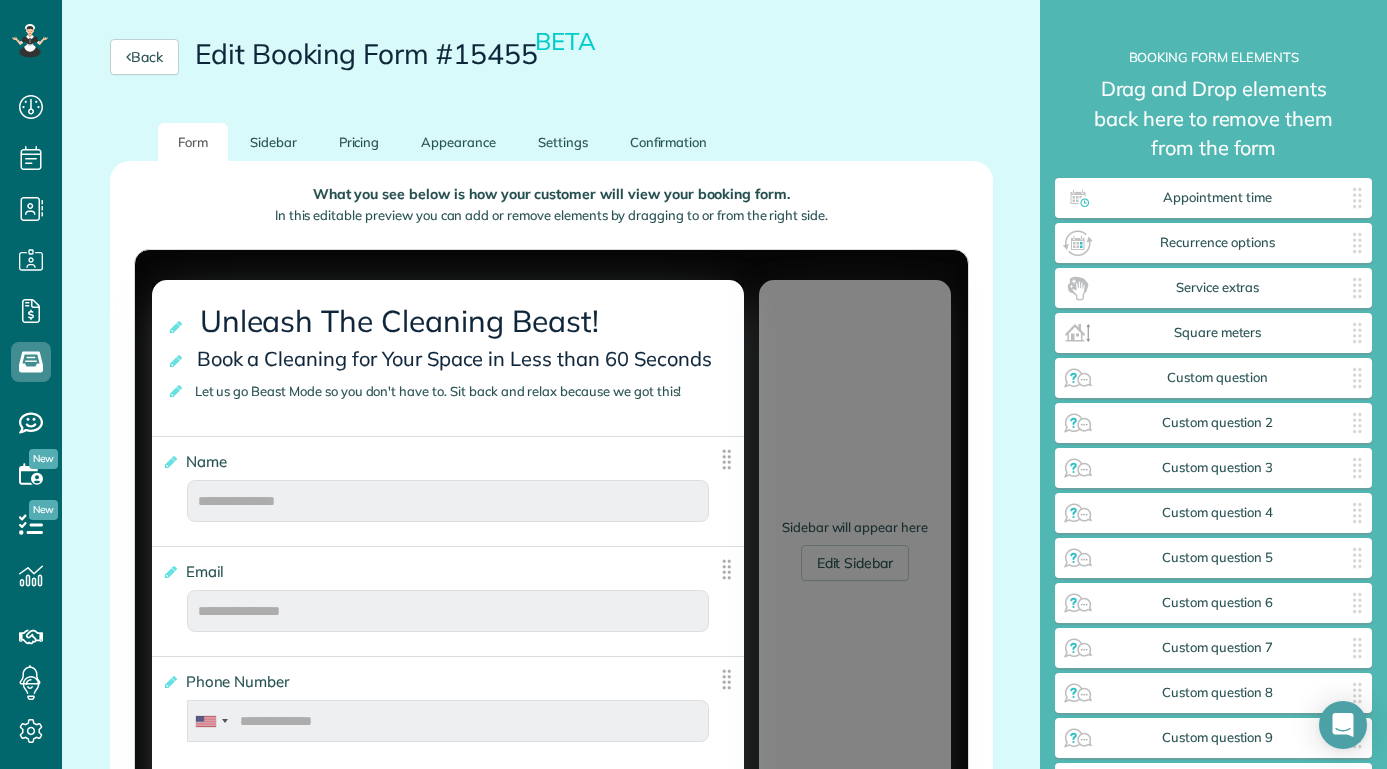 click on "Book a Cleaning for Your Space in Less than 60 Seconds" at bounding box center [458, 358] 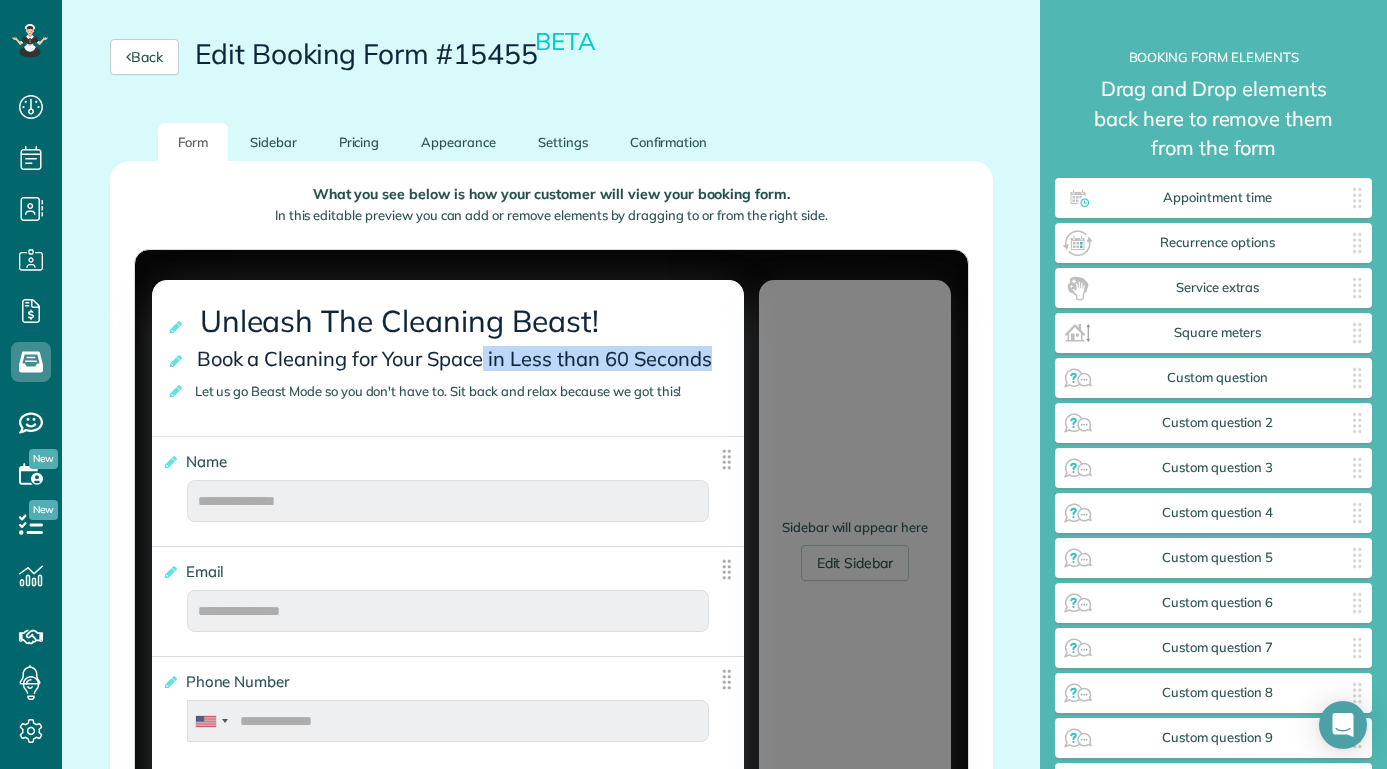 drag, startPoint x: 712, startPoint y: 357, endPoint x: 484, endPoint y: 365, distance: 228.1403 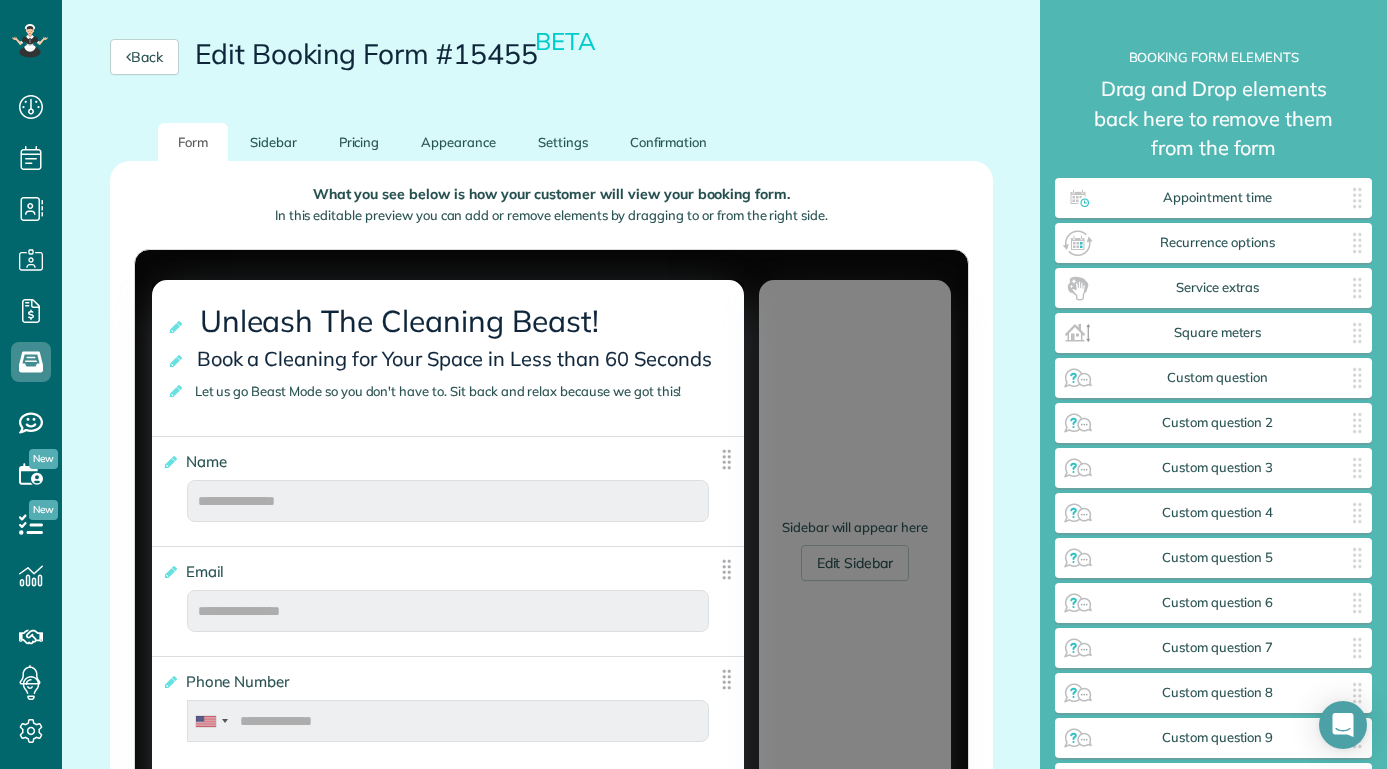click on "Let us go Beast Mode so you don't have to. Sit back and relax because we got this!" at bounding box center (442, 391) 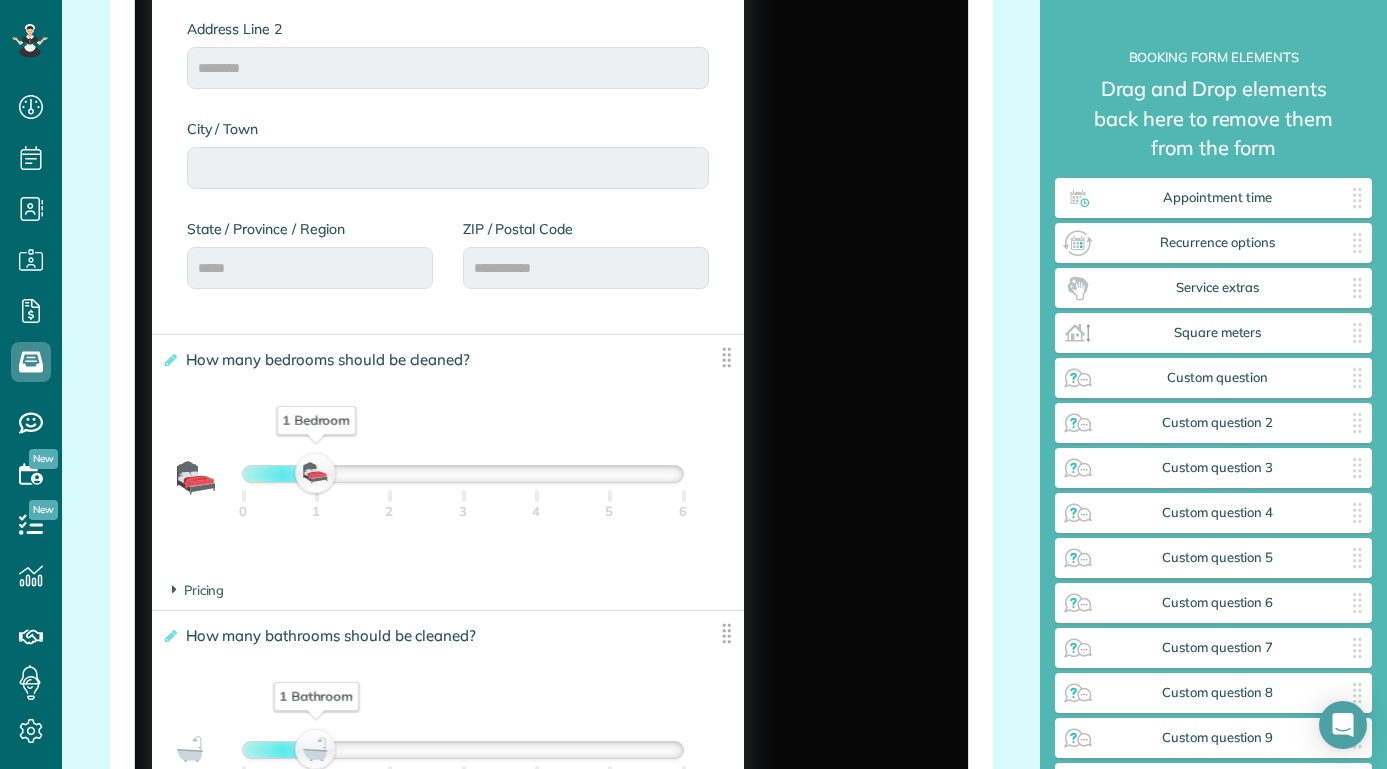 scroll, scrollTop: 1296, scrollLeft: 0, axis: vertical 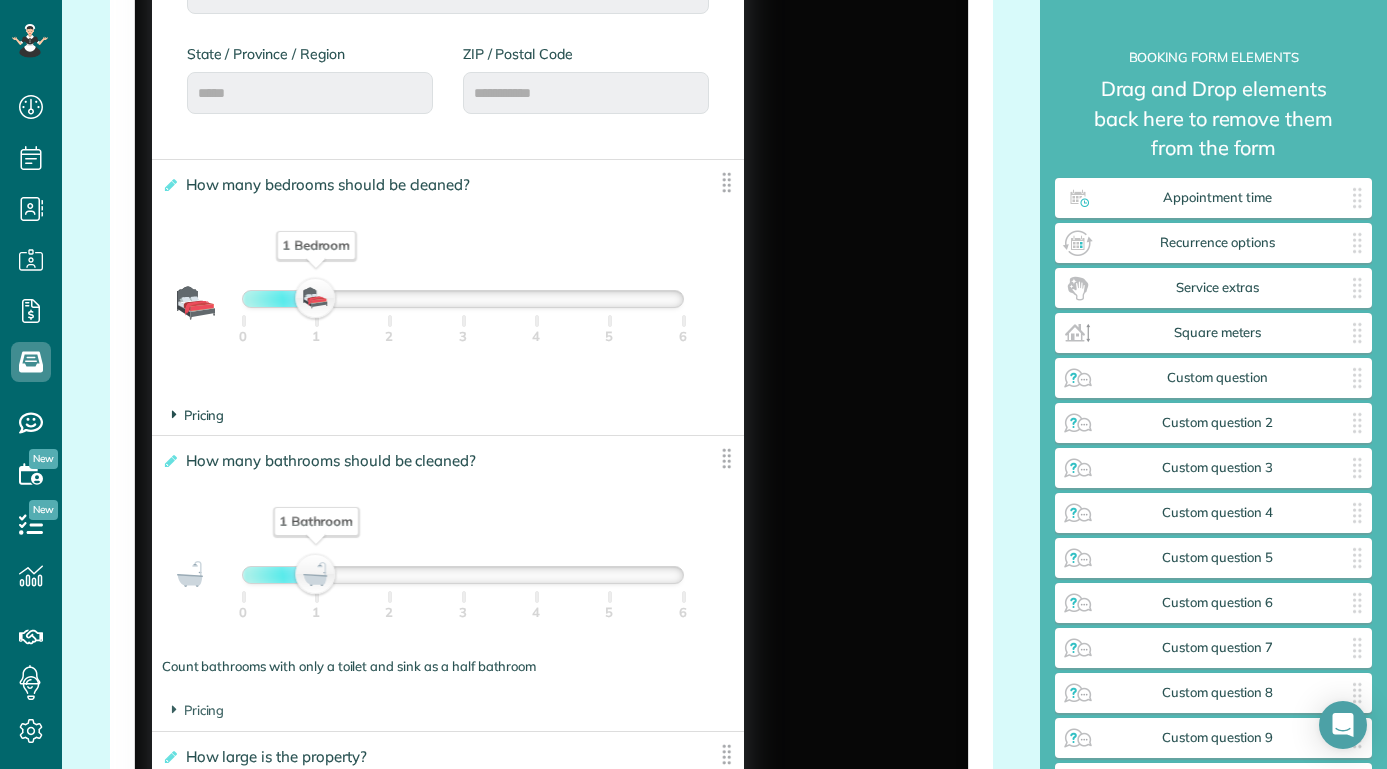 click at bounding box center [174, 414] 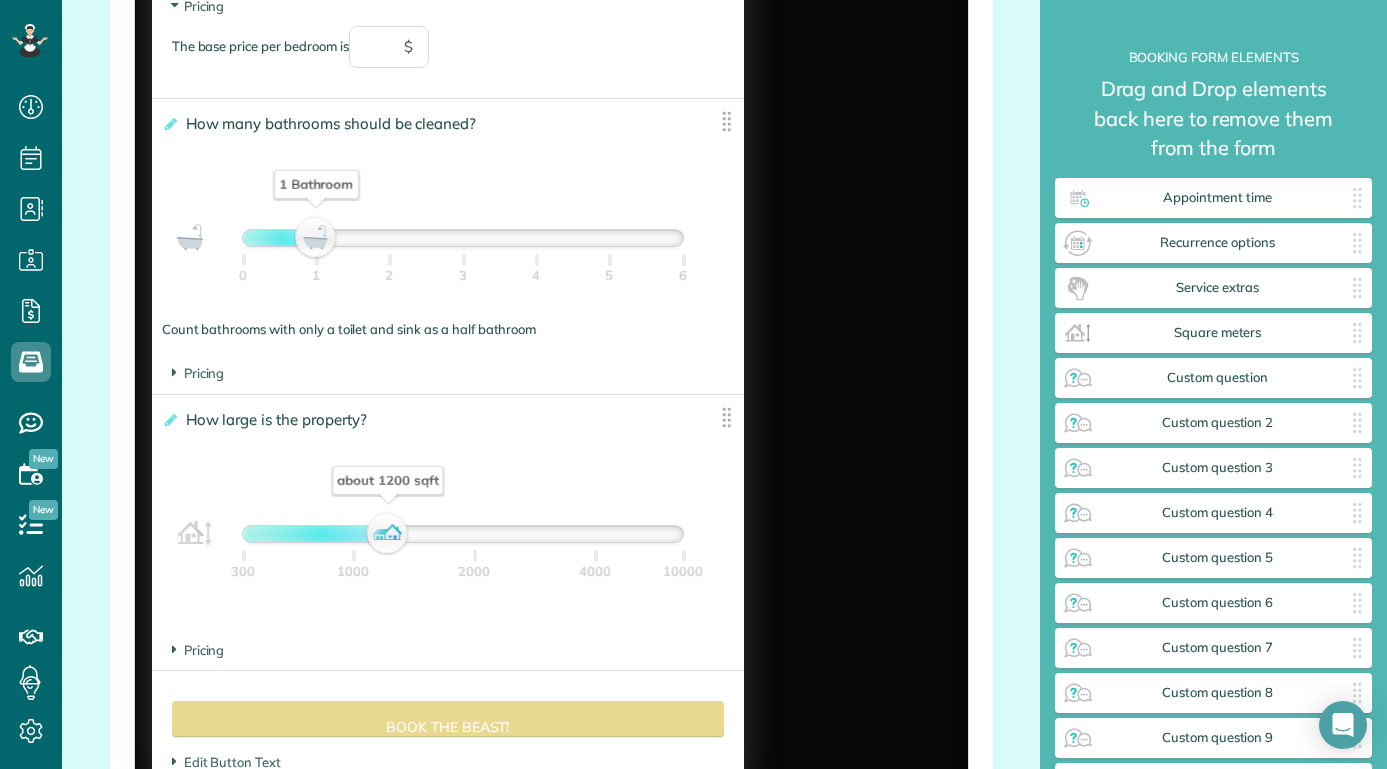 scroll, scrollTop: 1709, scrollLeft: 0, axis: vertical 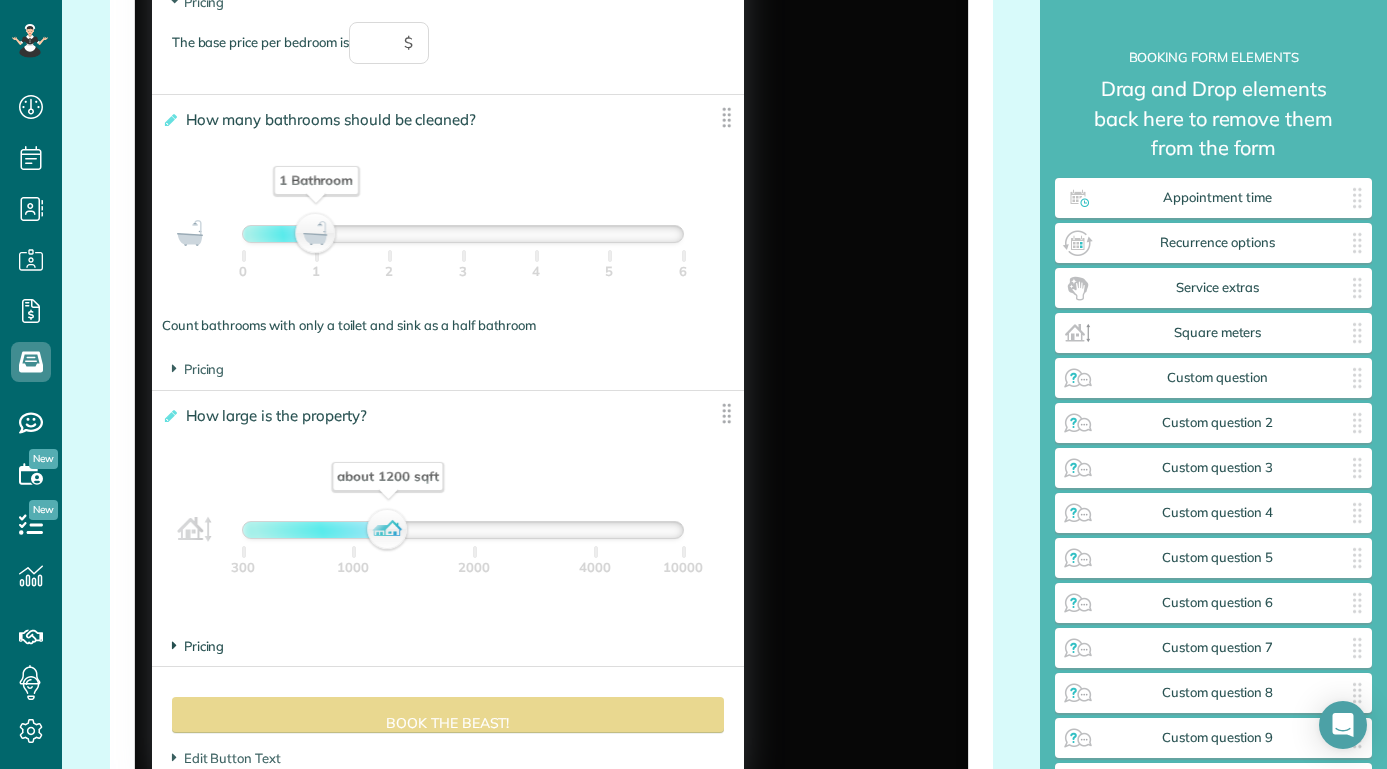 click on "Pricing" at bounding box center [198, 646] 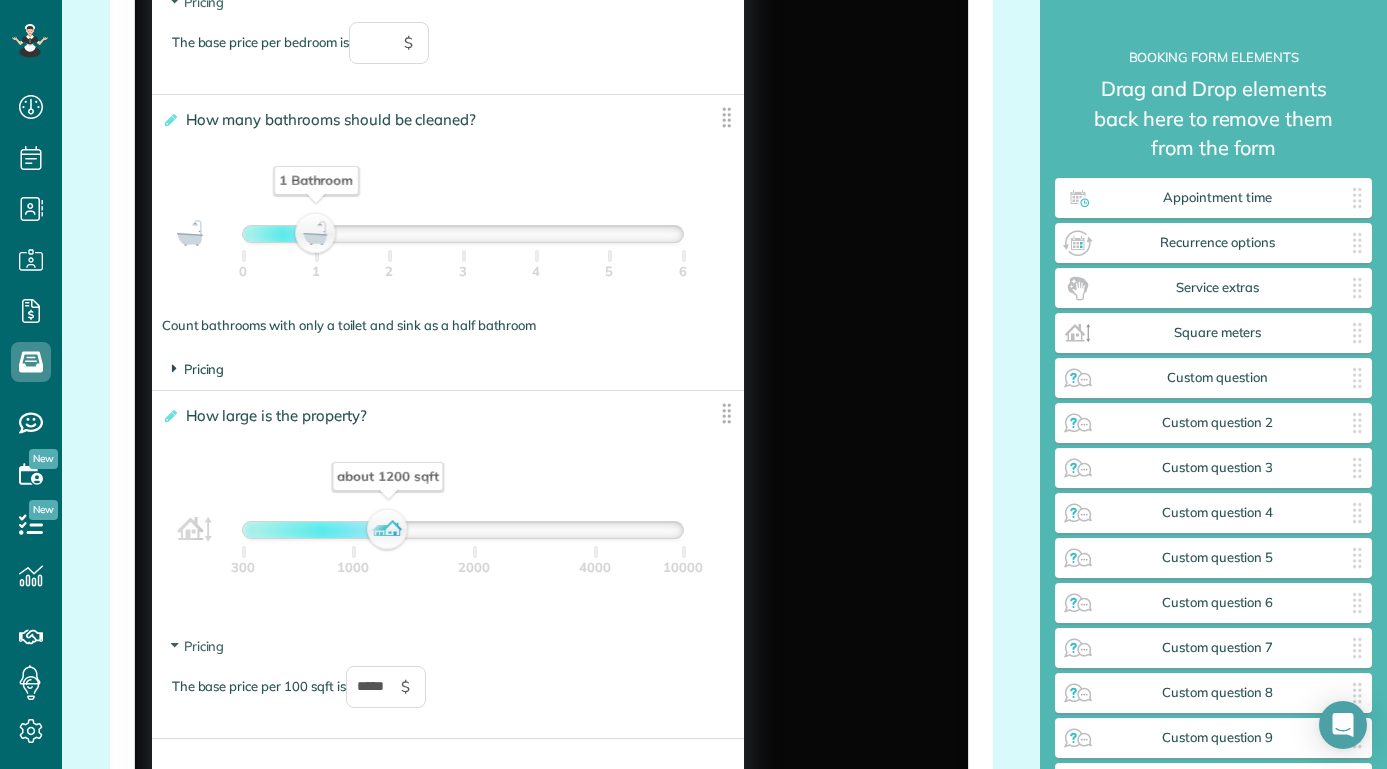 click on "Pricing" at bounding box center [198, 369] 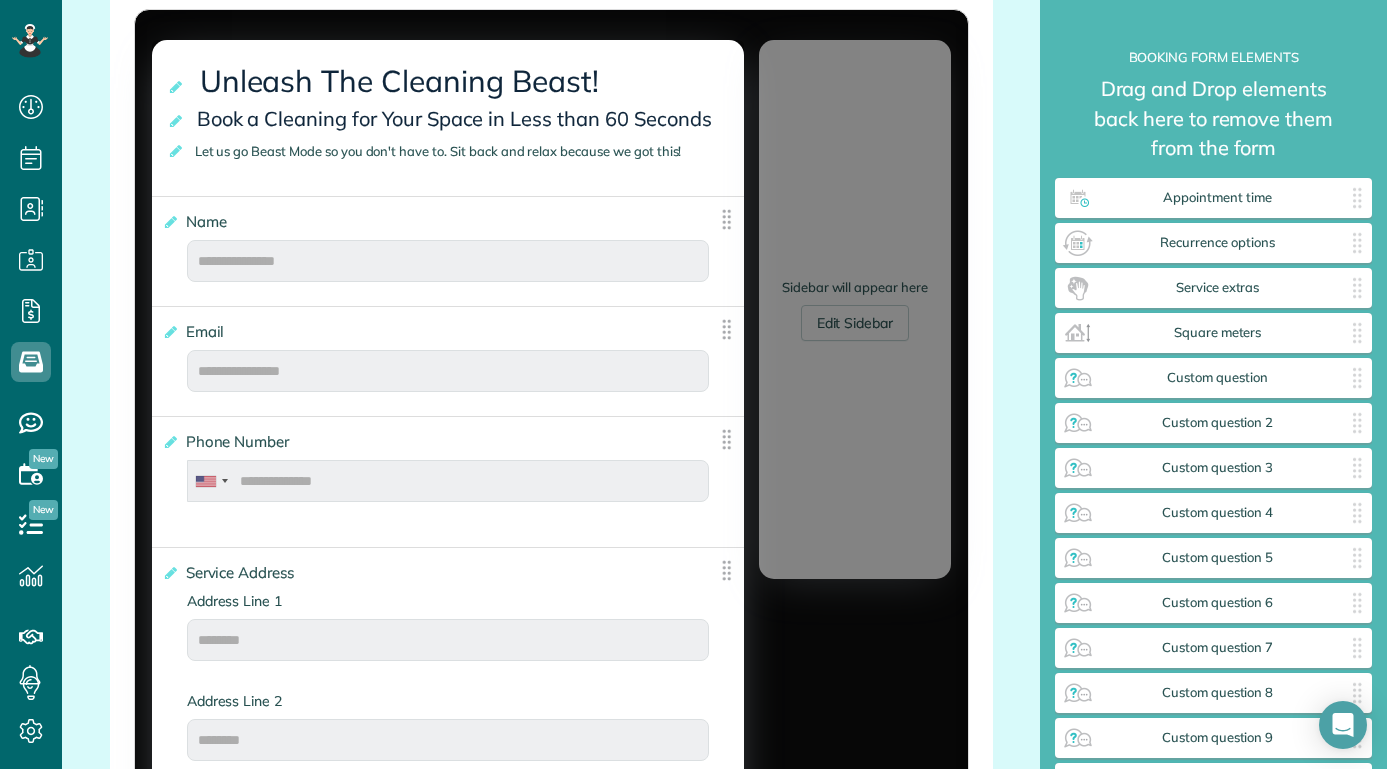 scroll, scrollTop: 253, scrollLeft: 0, axis: vertical 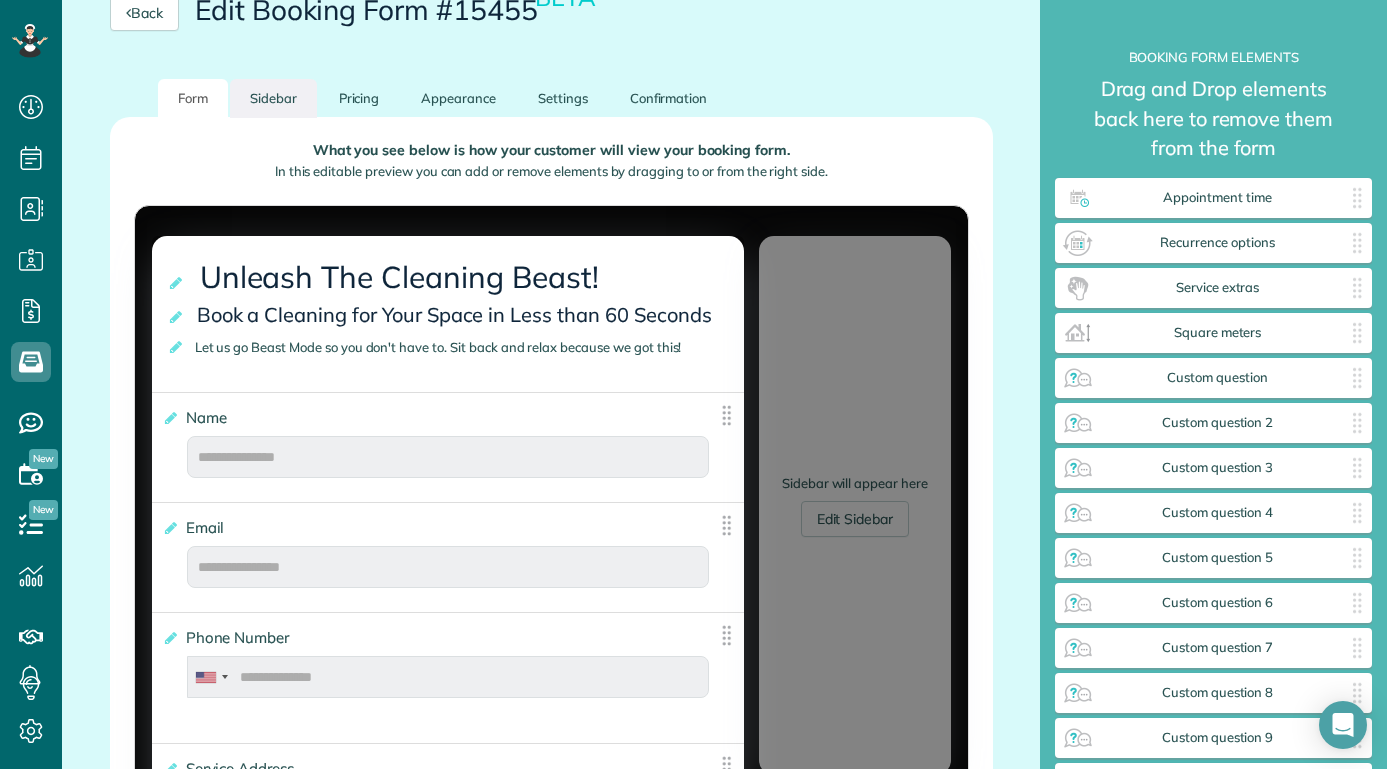 click on "Sidebar" at bounding box center [273, 98] 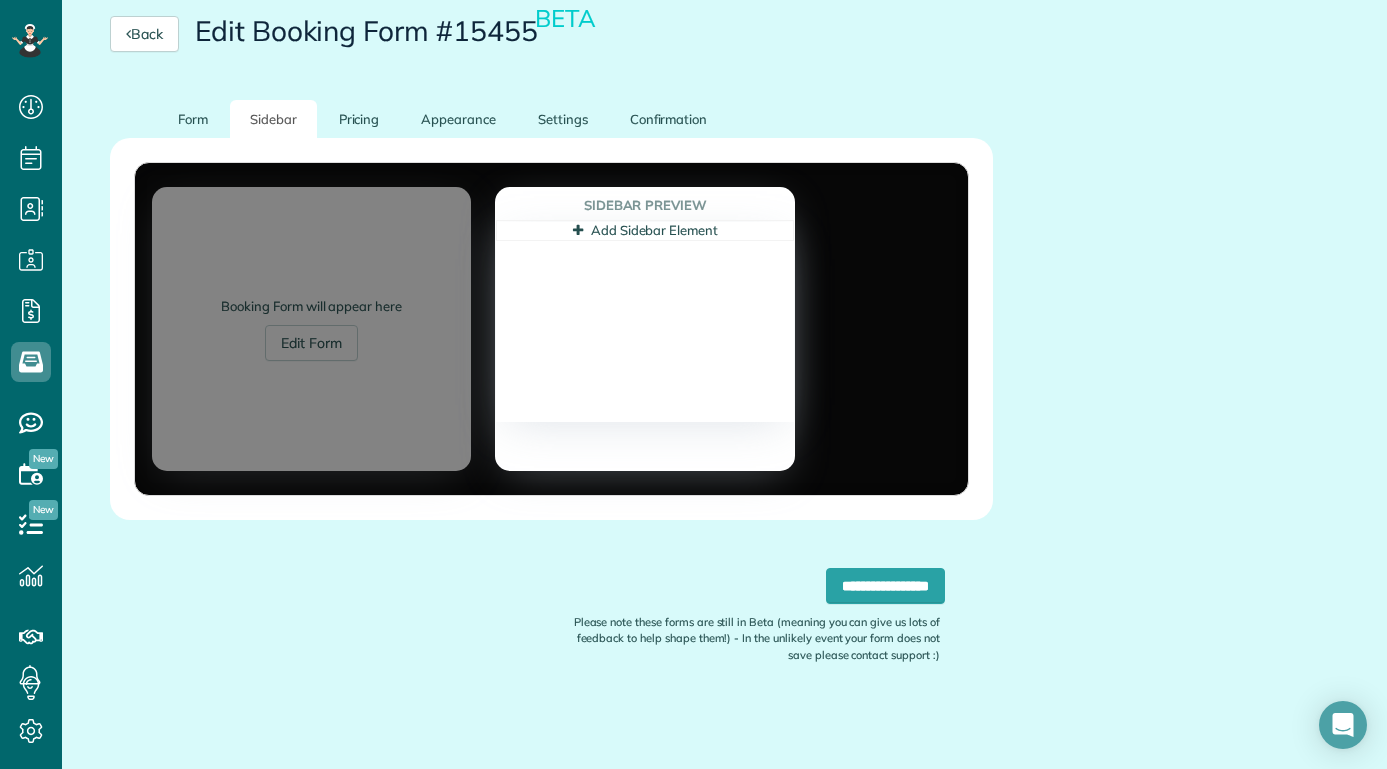 scroll, scrollTop: 228, scrollLeft: 0, axis: vertical 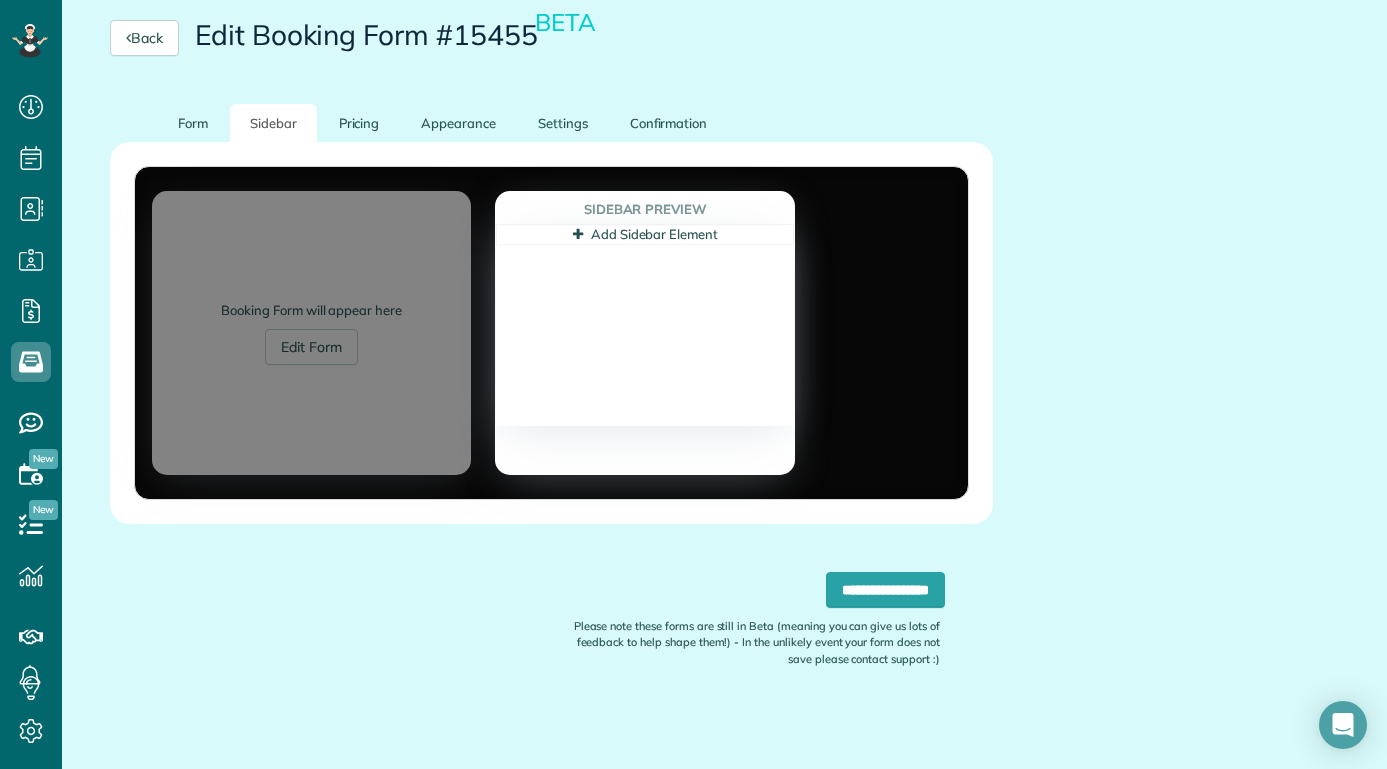 click on "Add Sidebar Element" at bounding box center (645, 234) 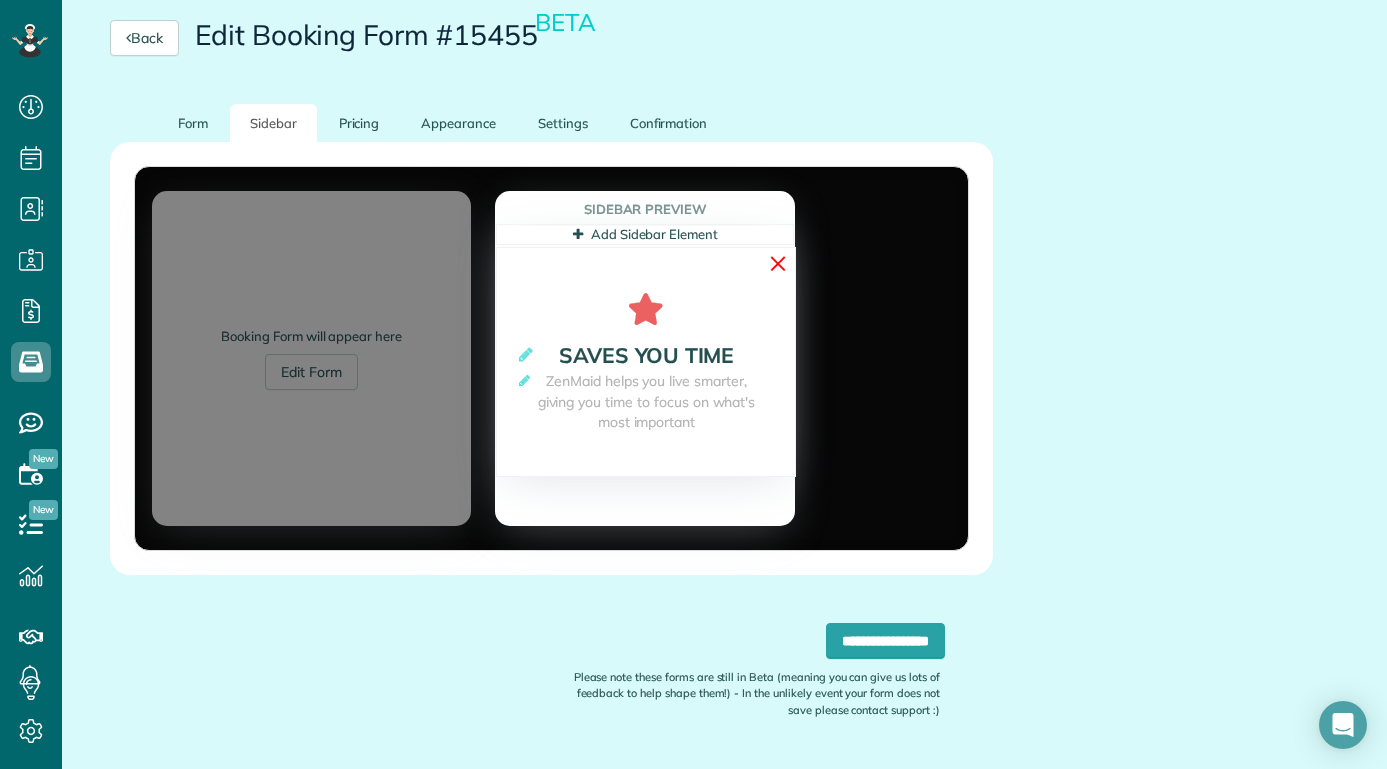 click on "✕" at bounding box center [778, 263] 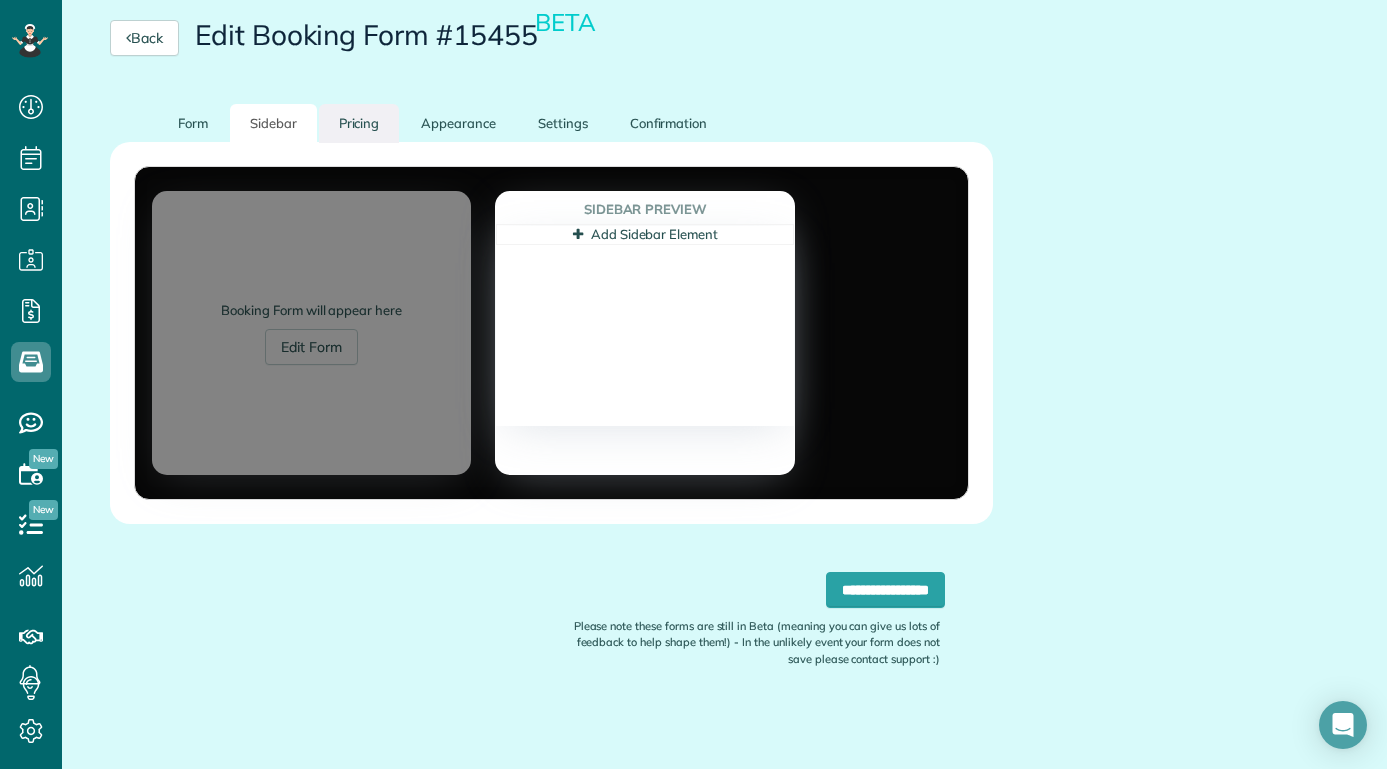click on "Pricing" at bounding box center [359, 123] 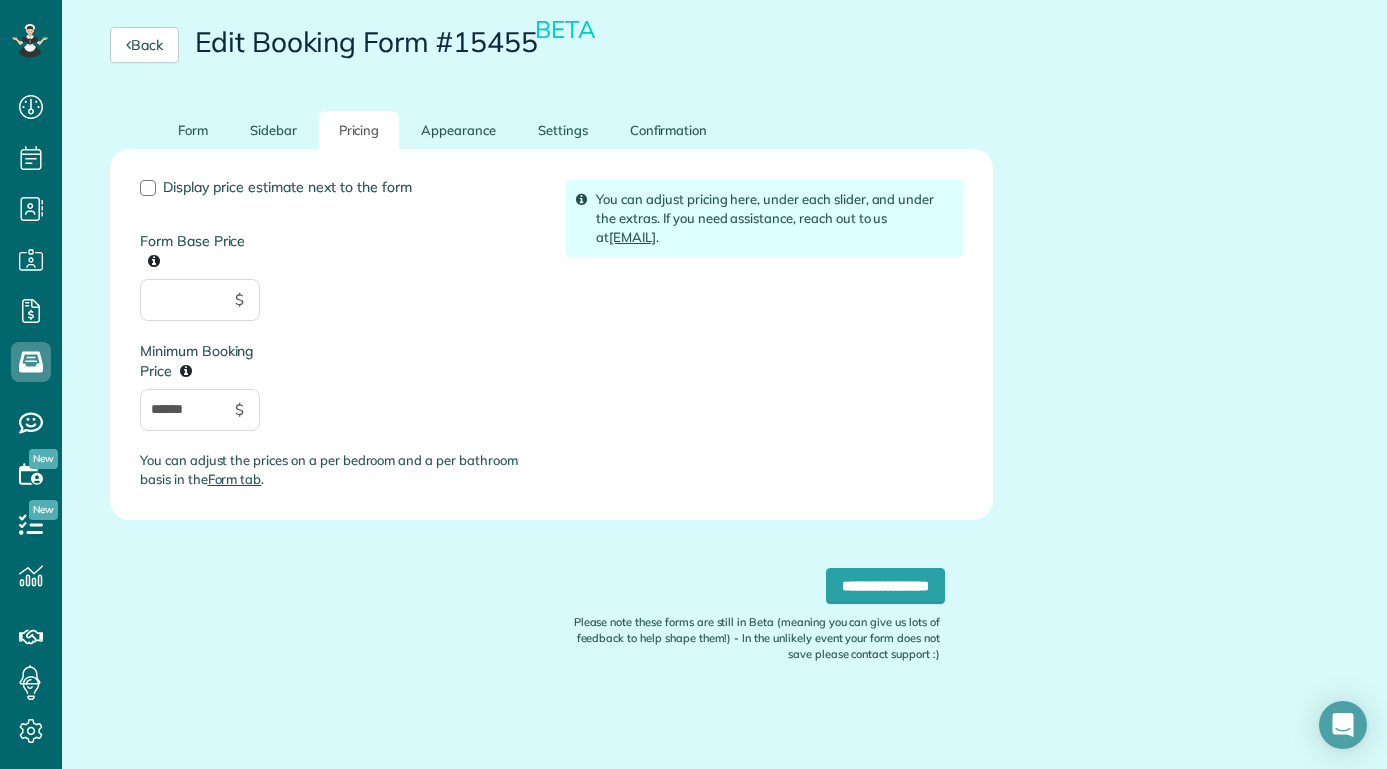 scroll, scrollTop: 217, scrollLeft: 0, axis: vertical 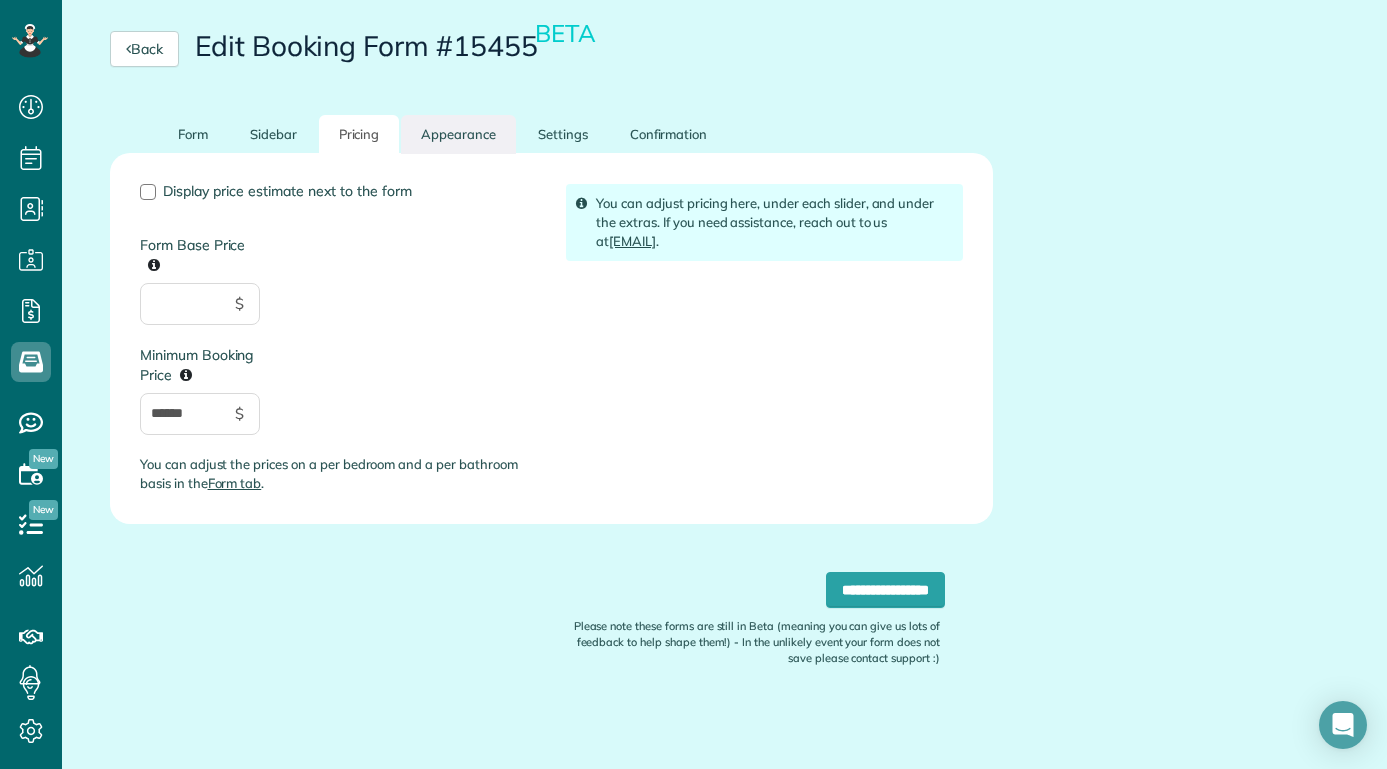 click on "Appearance" at bounding box center [458, 134] 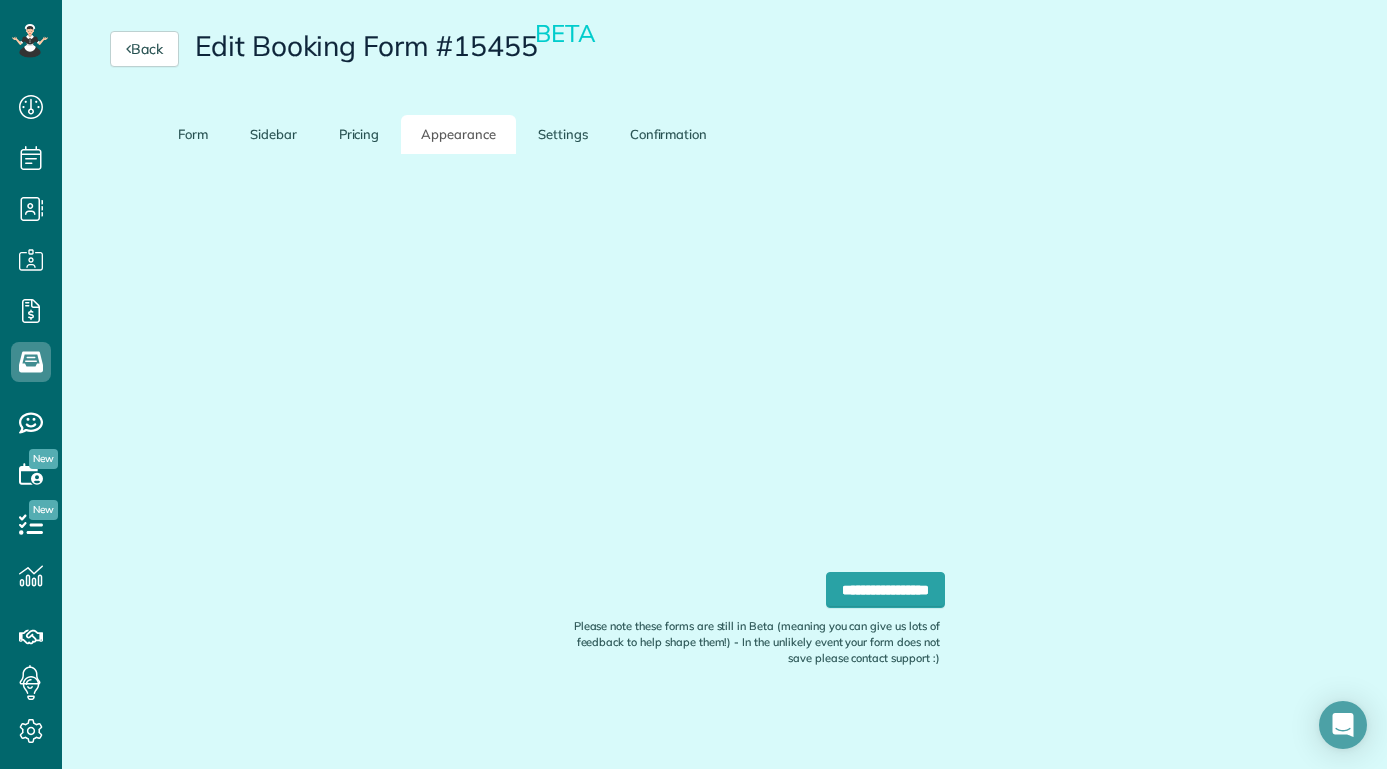 scroll, scrollTop: 206, scrollLeft: 0, axis: vertical 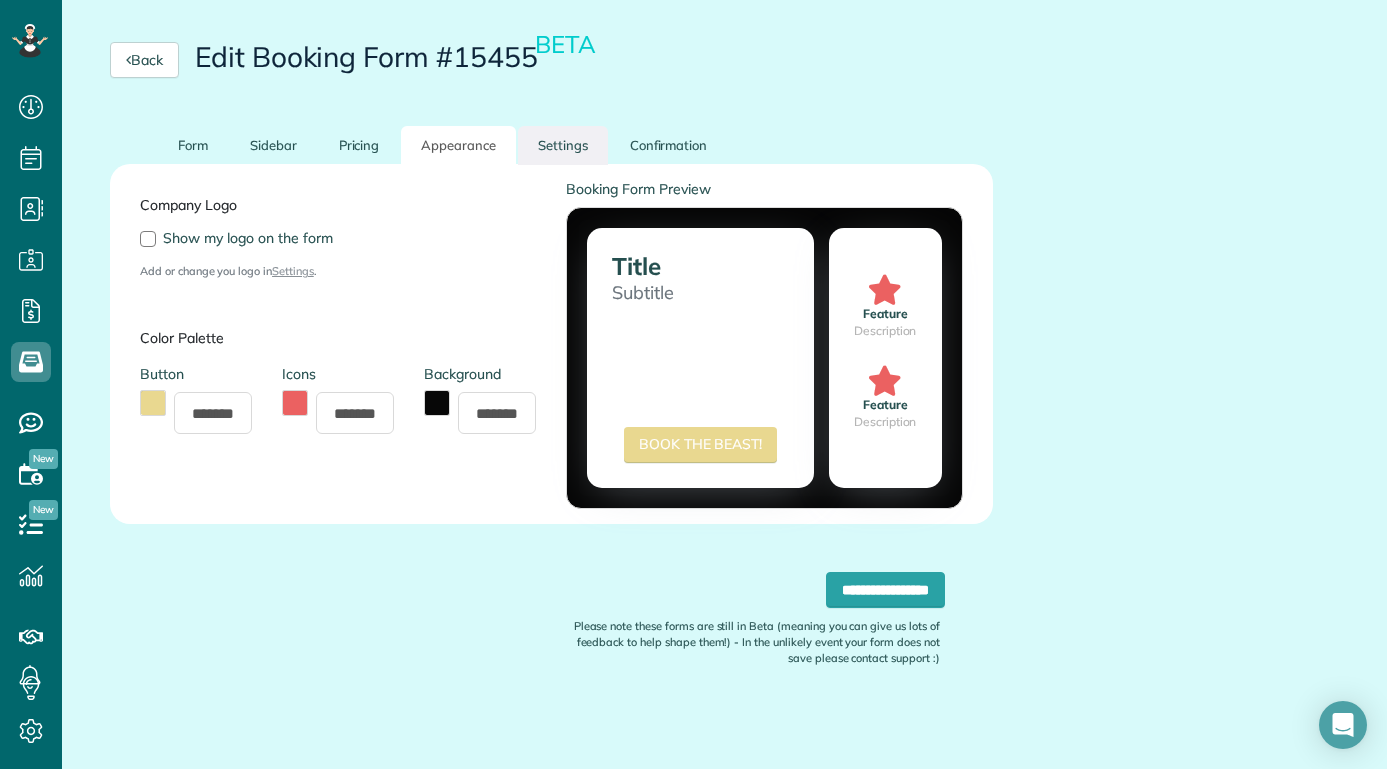 click on "Settings" at bounding box center (563, 145) 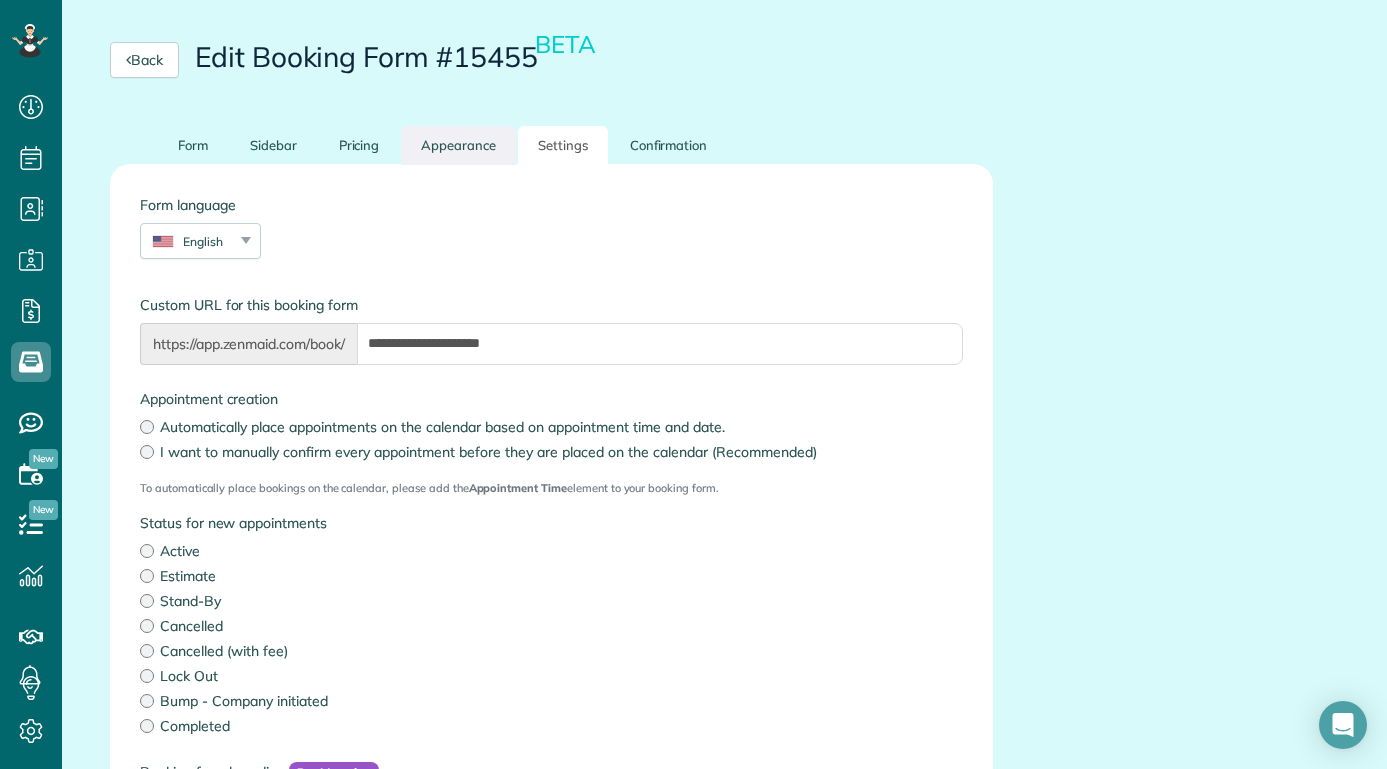click on "Appearance" at bounding box center (458, 145) 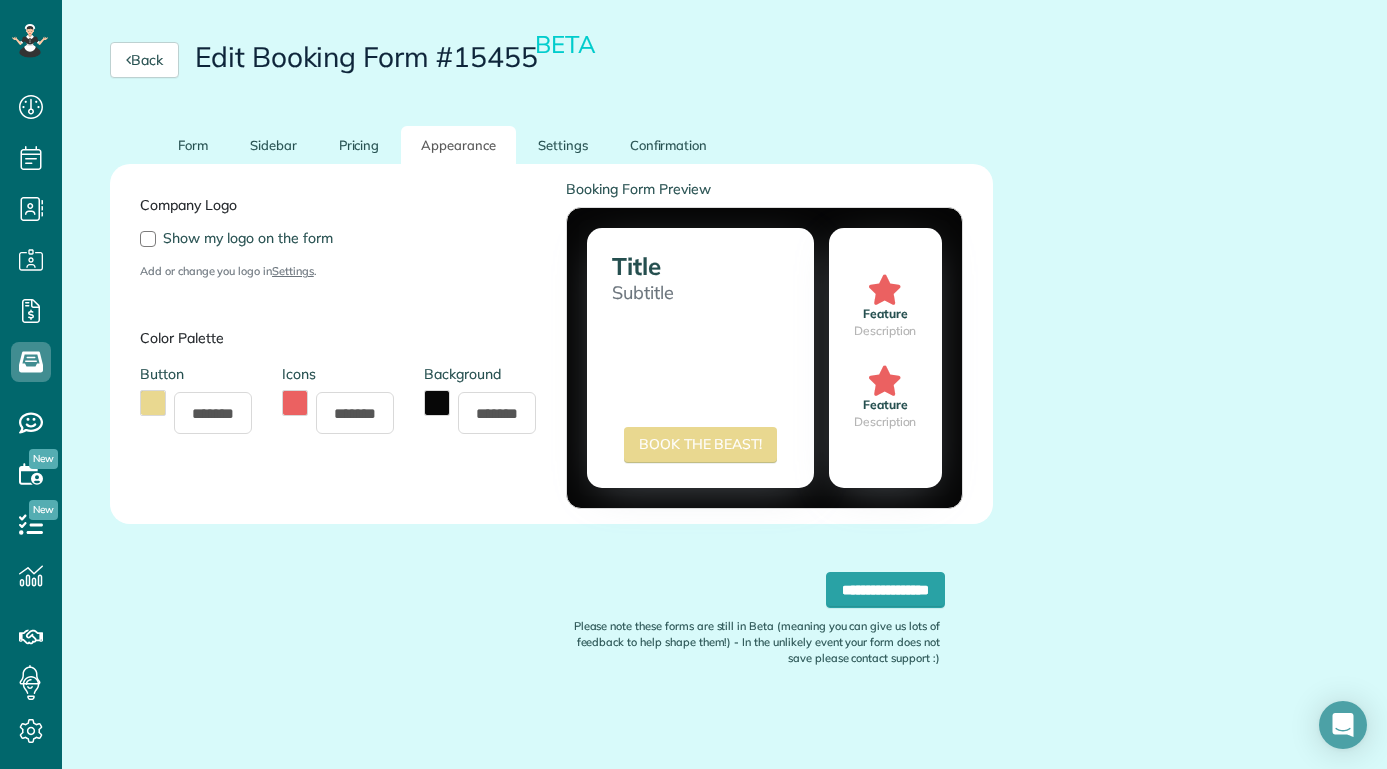 click on "Settings" at bounding box center (293, 271) 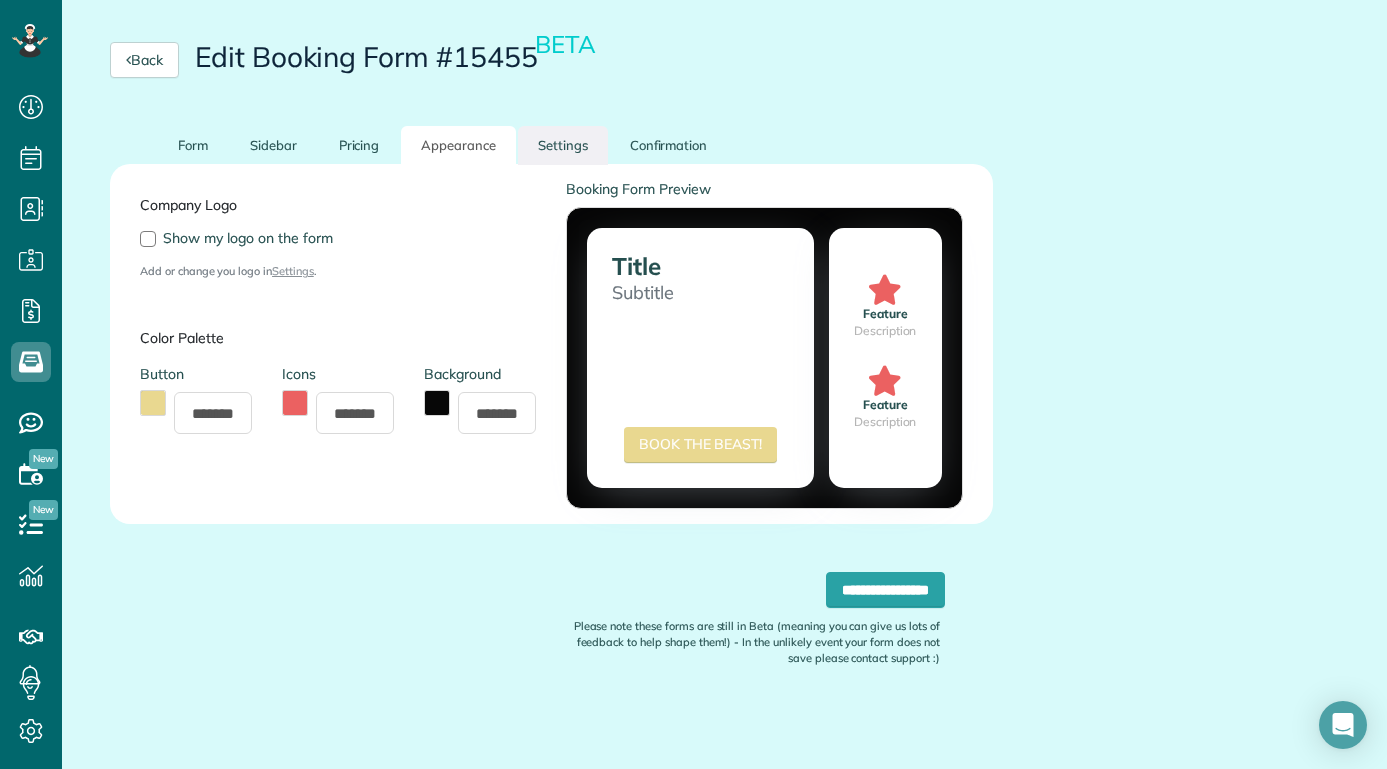 click on "Settings" at bounding box center [563, 145] 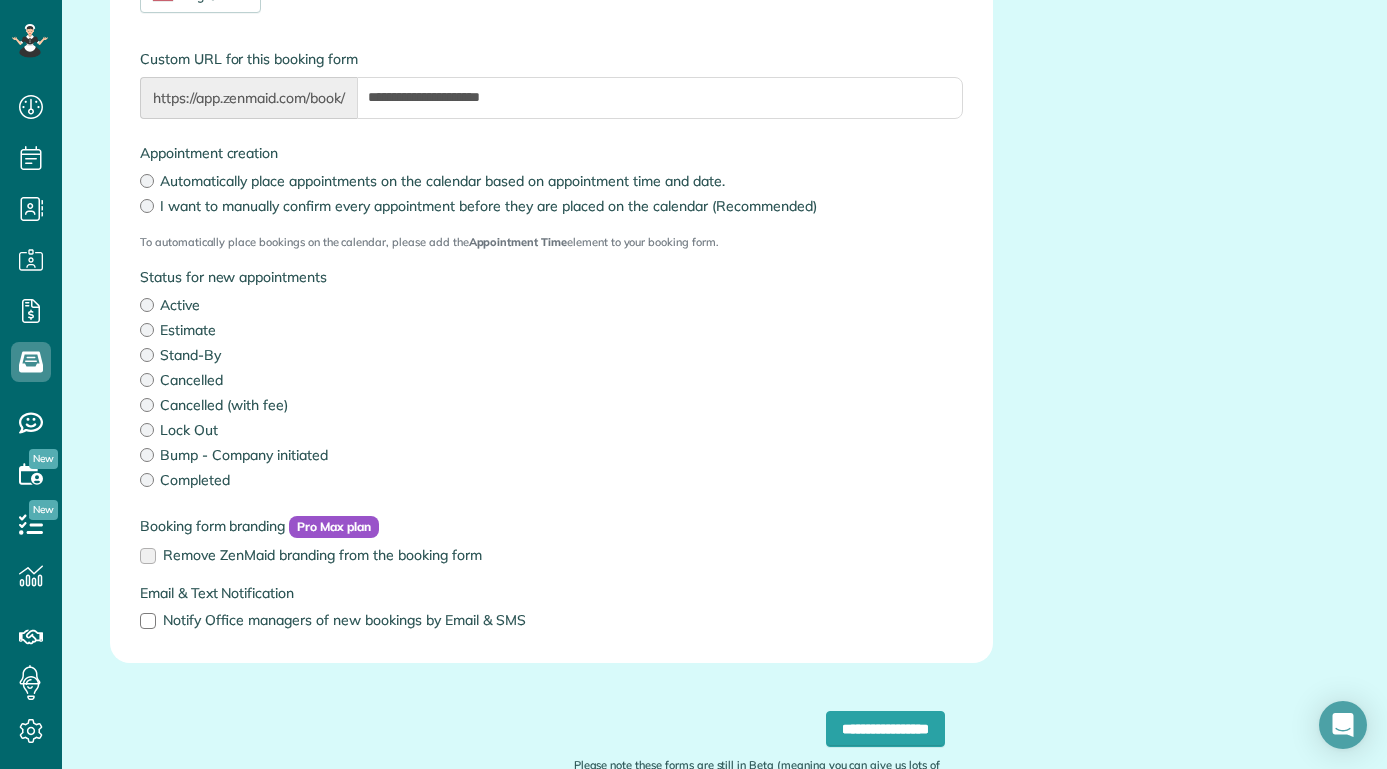 scroll, scrollTop: 248, scrollLeft: 0, axis: vertical 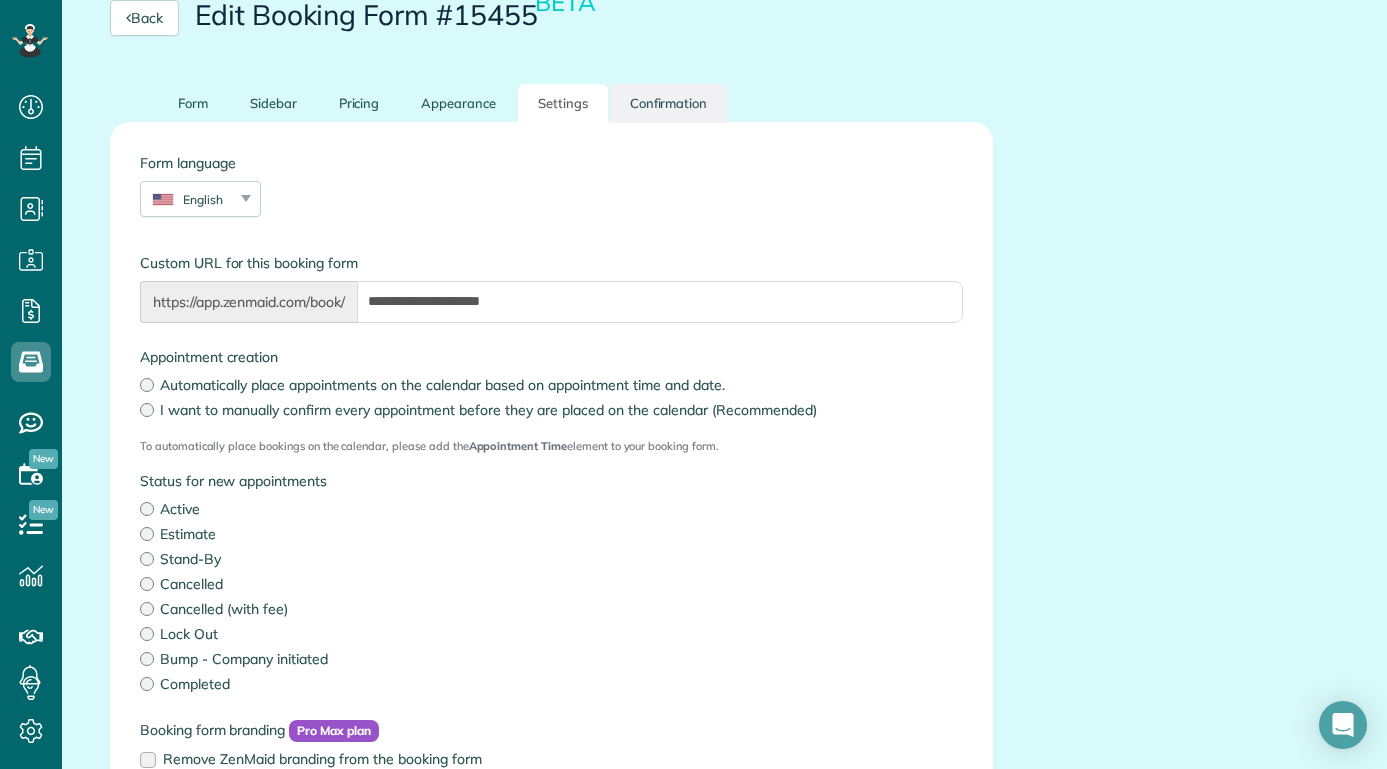 click on "Confirmation" at bounding box center (669, 103) 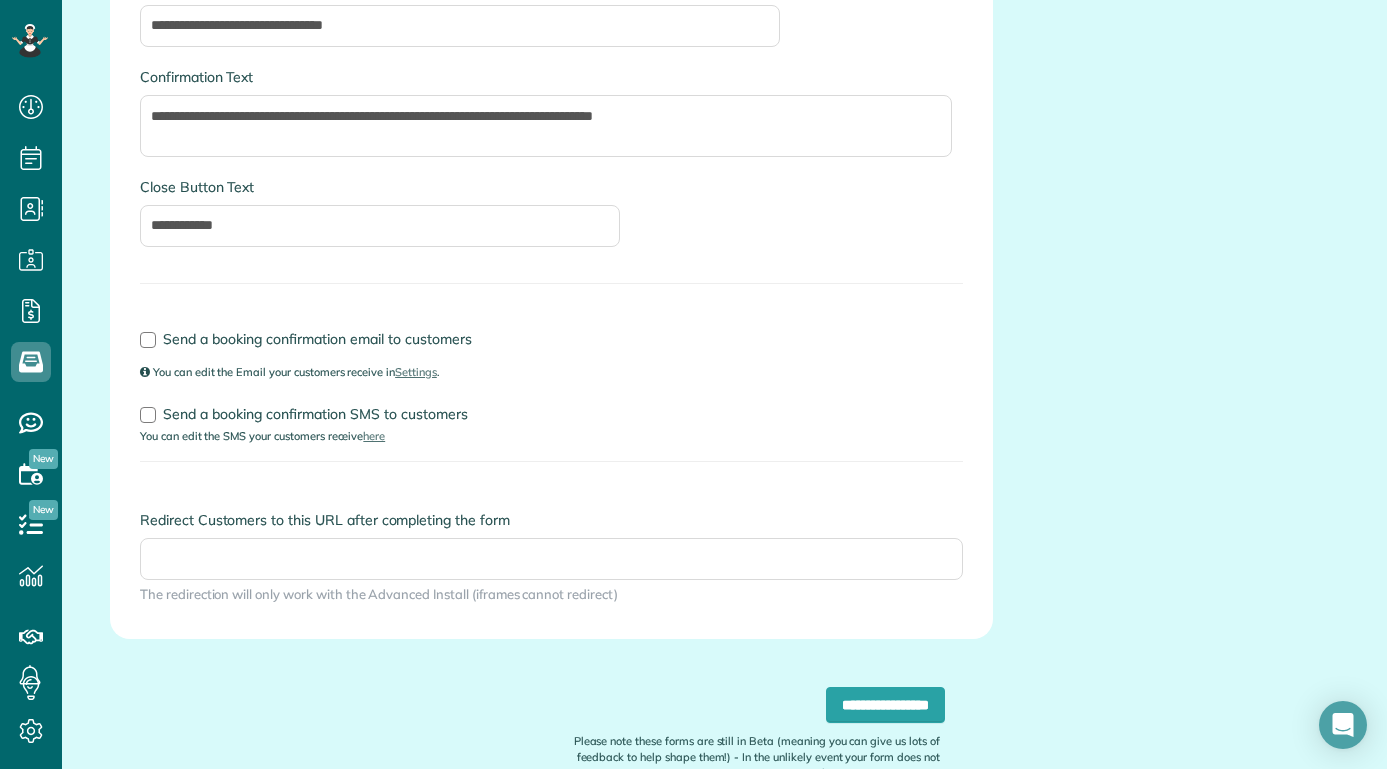 scroll, scrollTop: 0, scrollLeft: 0, axis: both 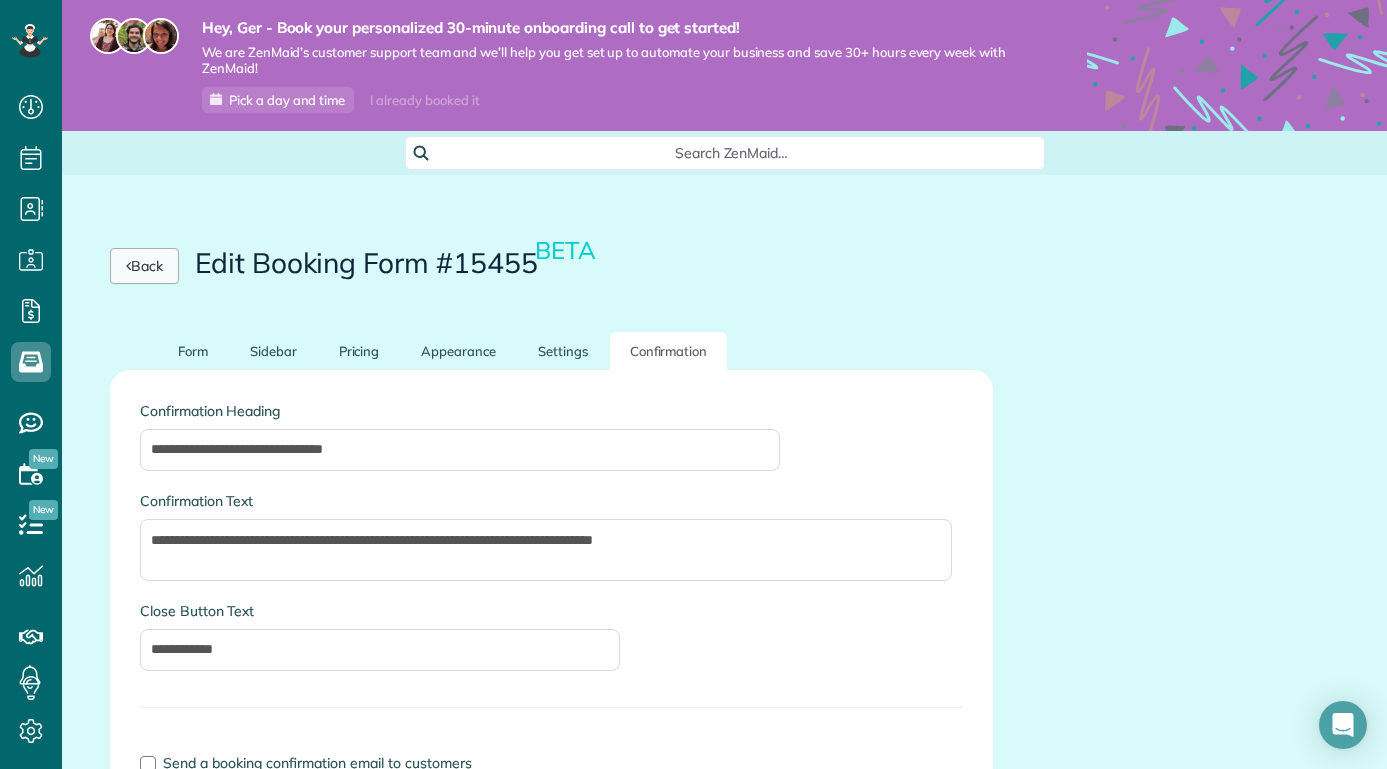 click on "Back" at bounding box center (144, 266) 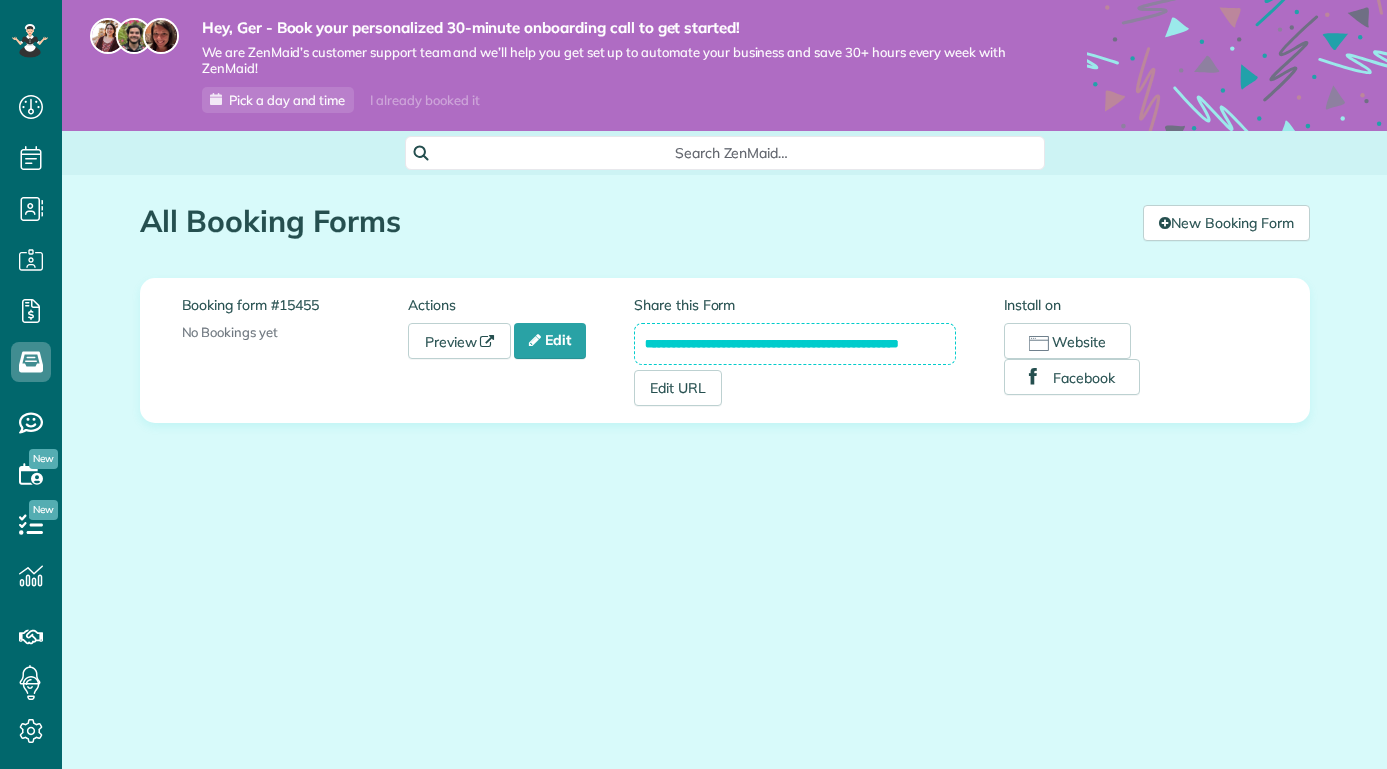 scroll, scrollTop: 0, scrollLeft: 0, axis: both 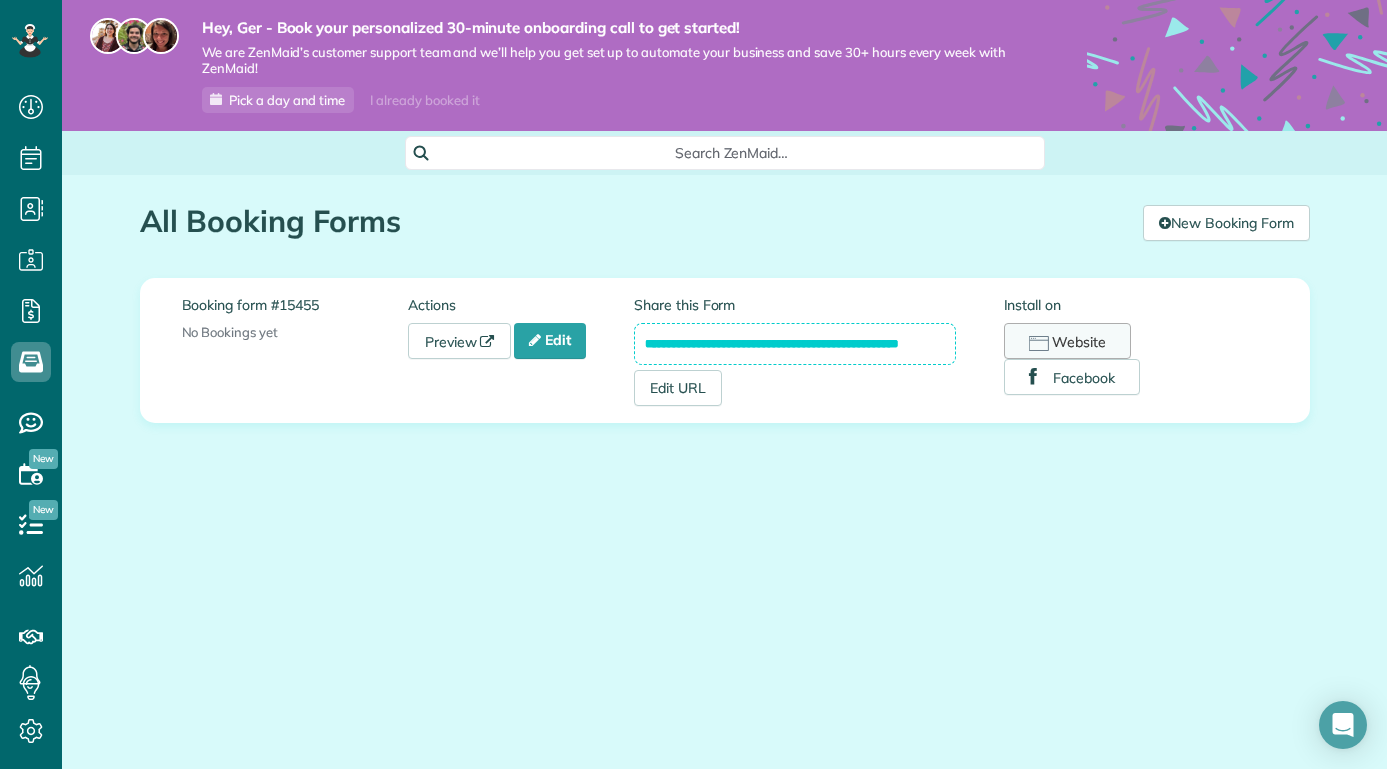 click on "Website" at bounding box center [1067, 341] 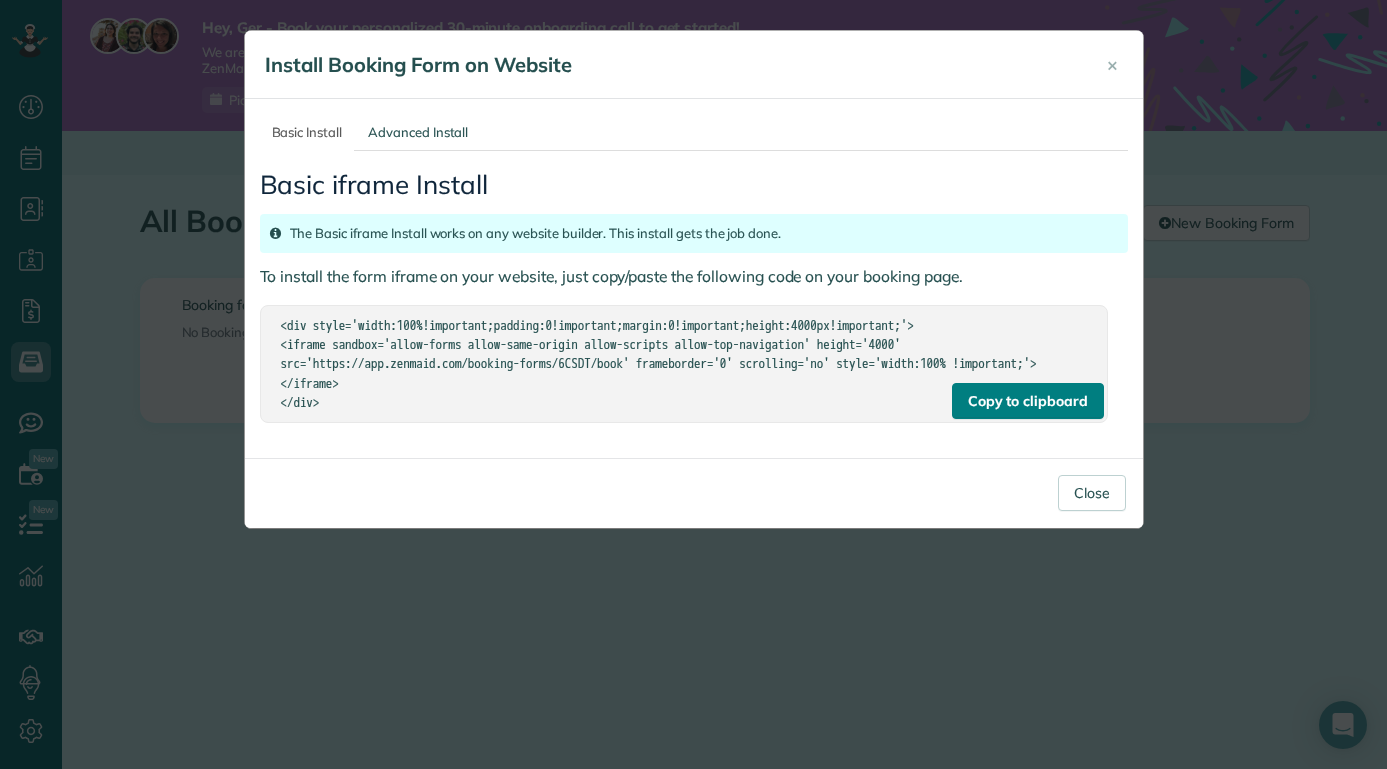 click on "Copy to clipboard" at bounding box center (1028, 401) 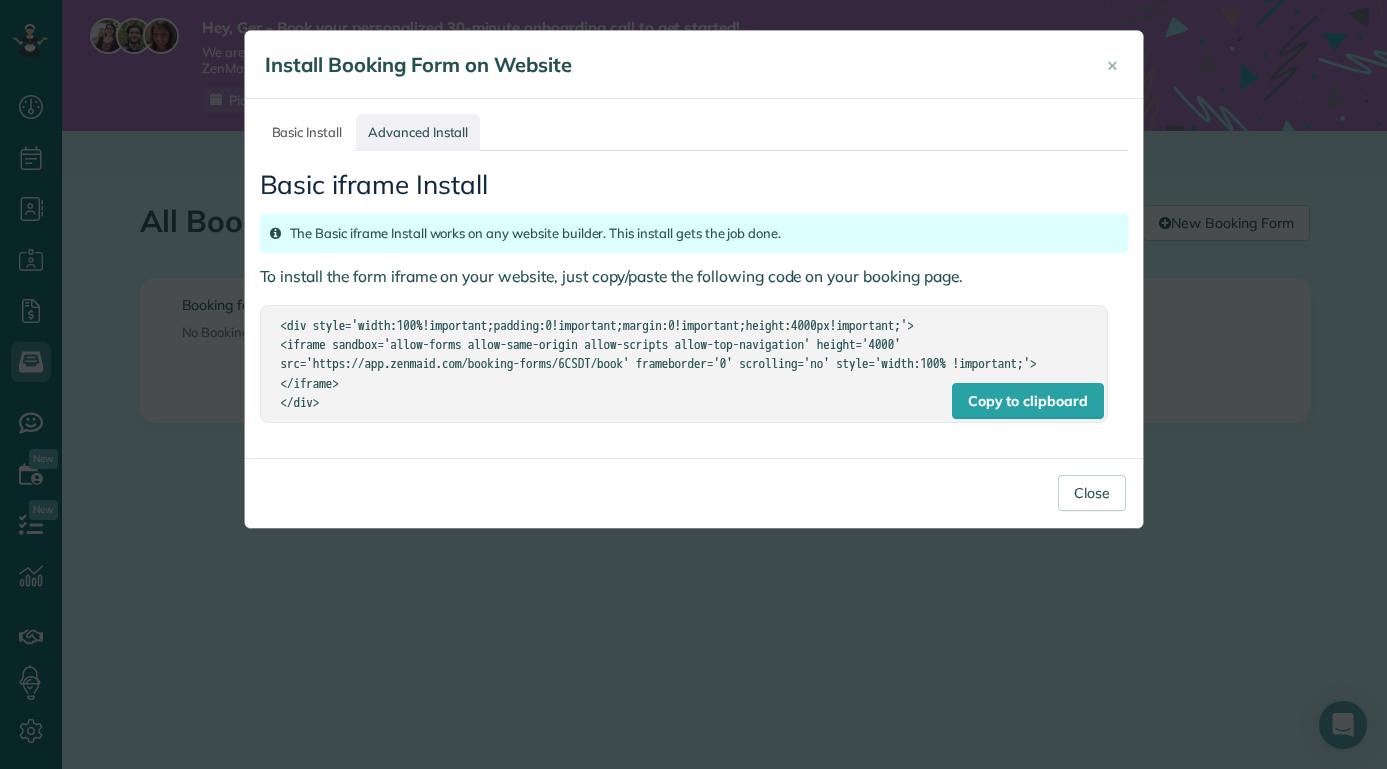 click on "Advanced Install" at bounding box center [418, 132] 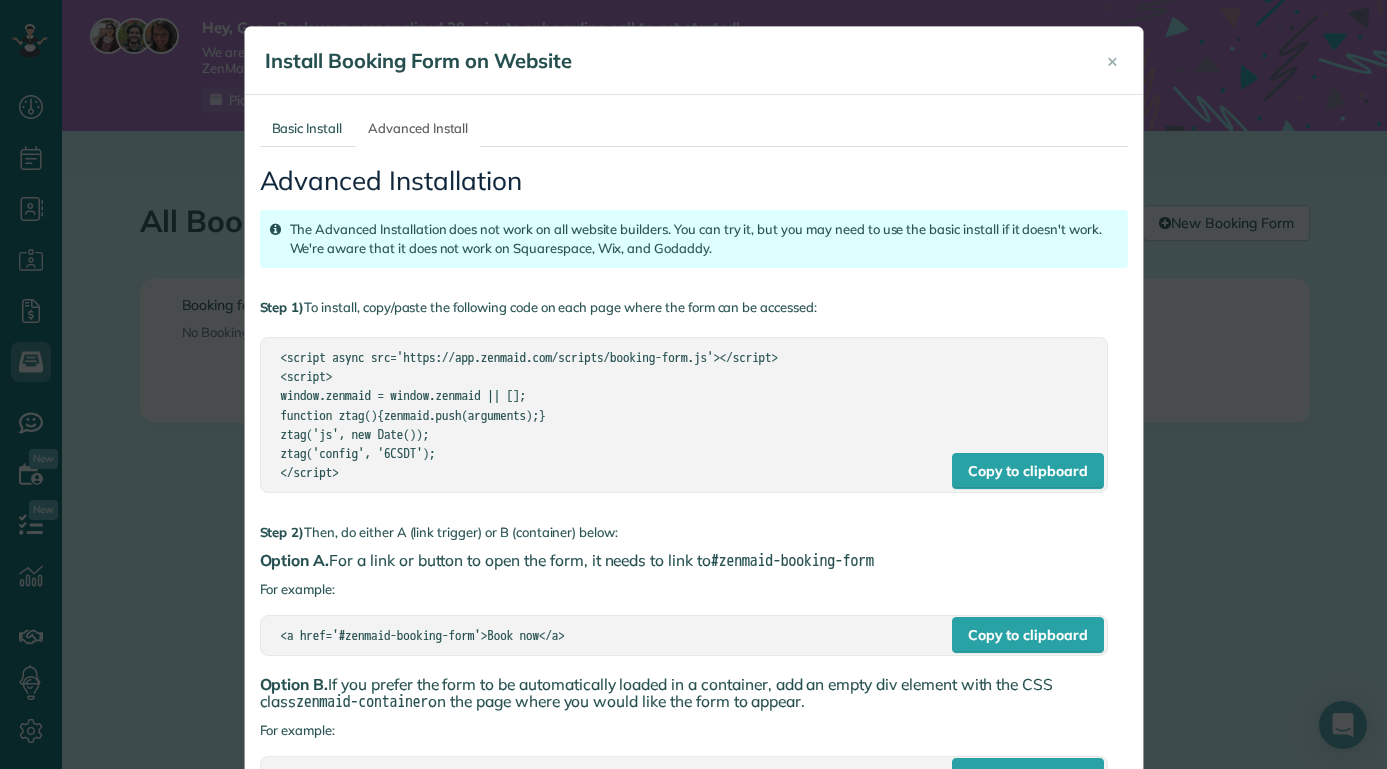 scroll, scrollTop: 165, scrollLeft: 0, axis: vertical 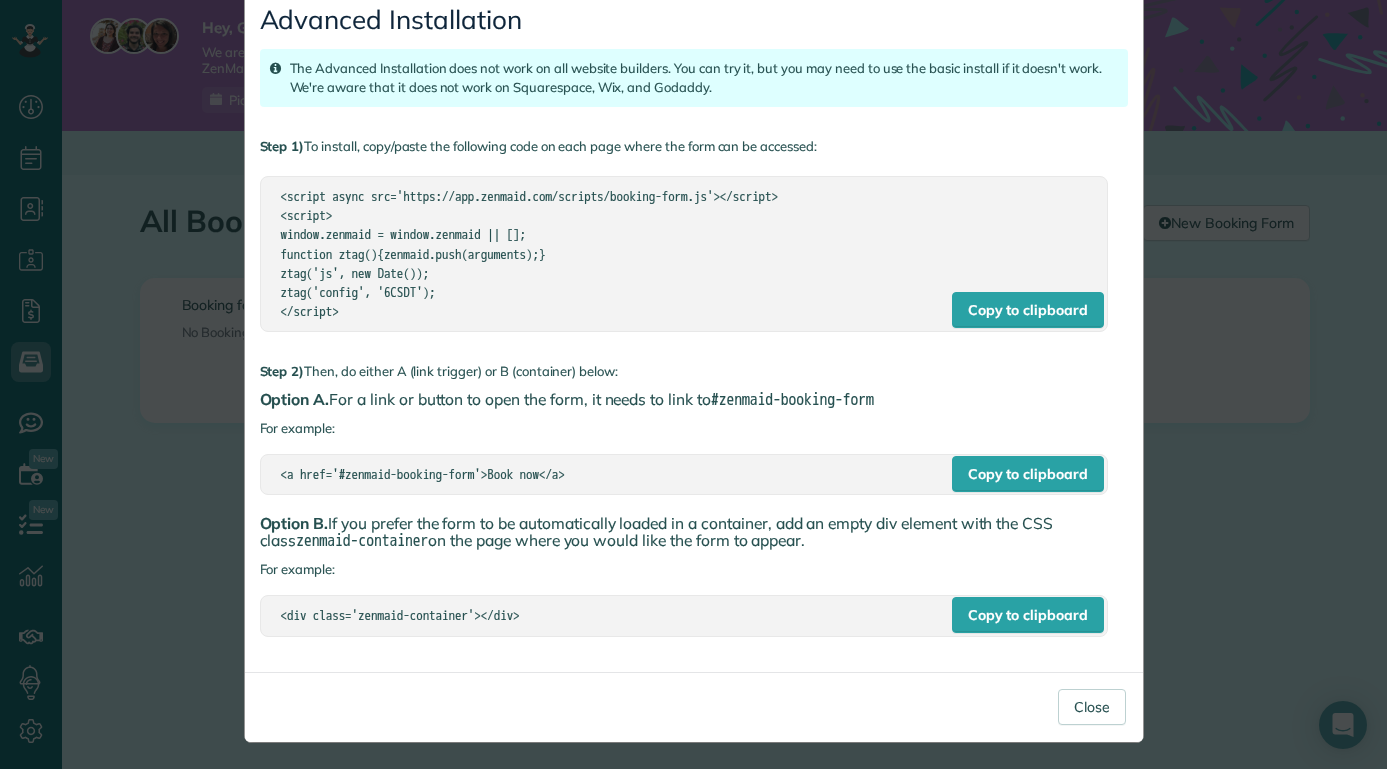 drag, startPoint x: 368, startPoint y: 313, endPoint x: 743, endPoint y: 340, distance: 375.97073 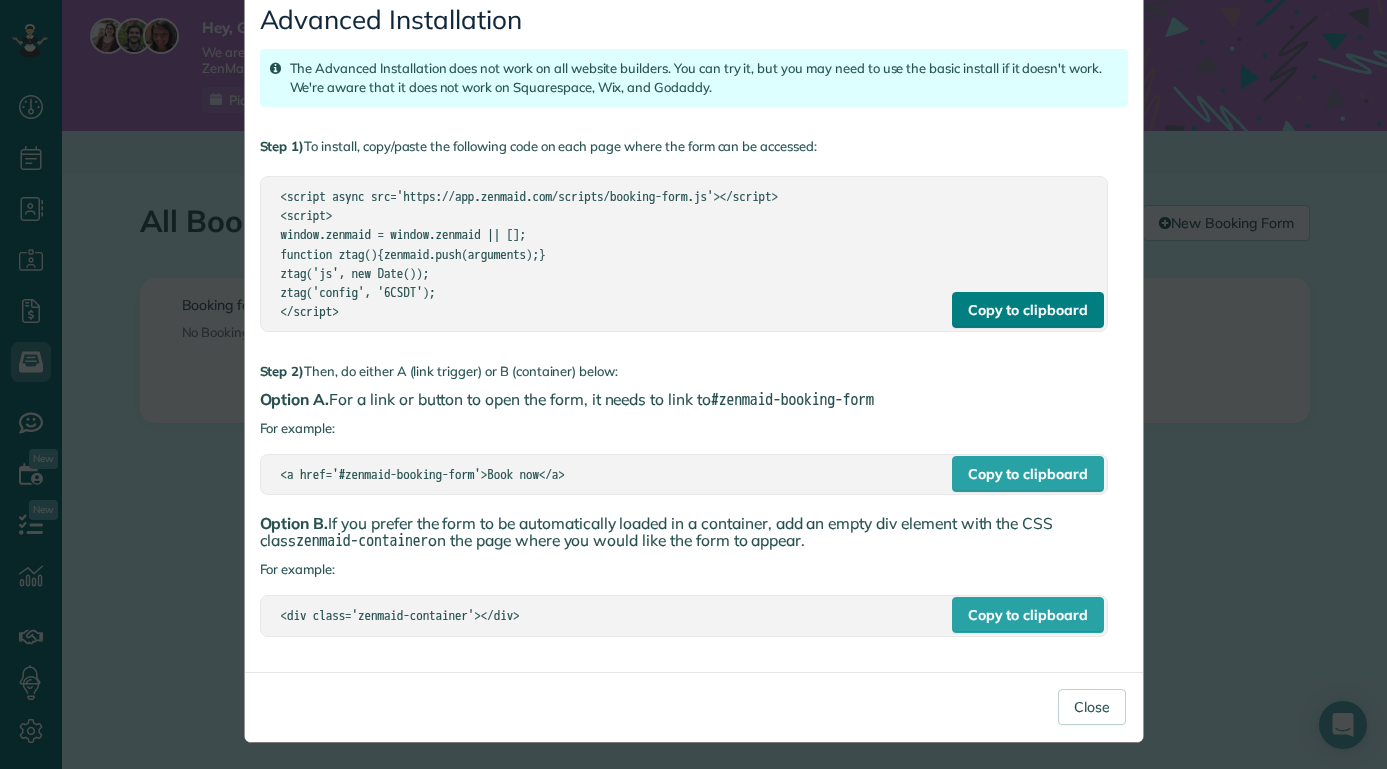 click on "Copy to clipboard" at bounding box center (1028, 310) 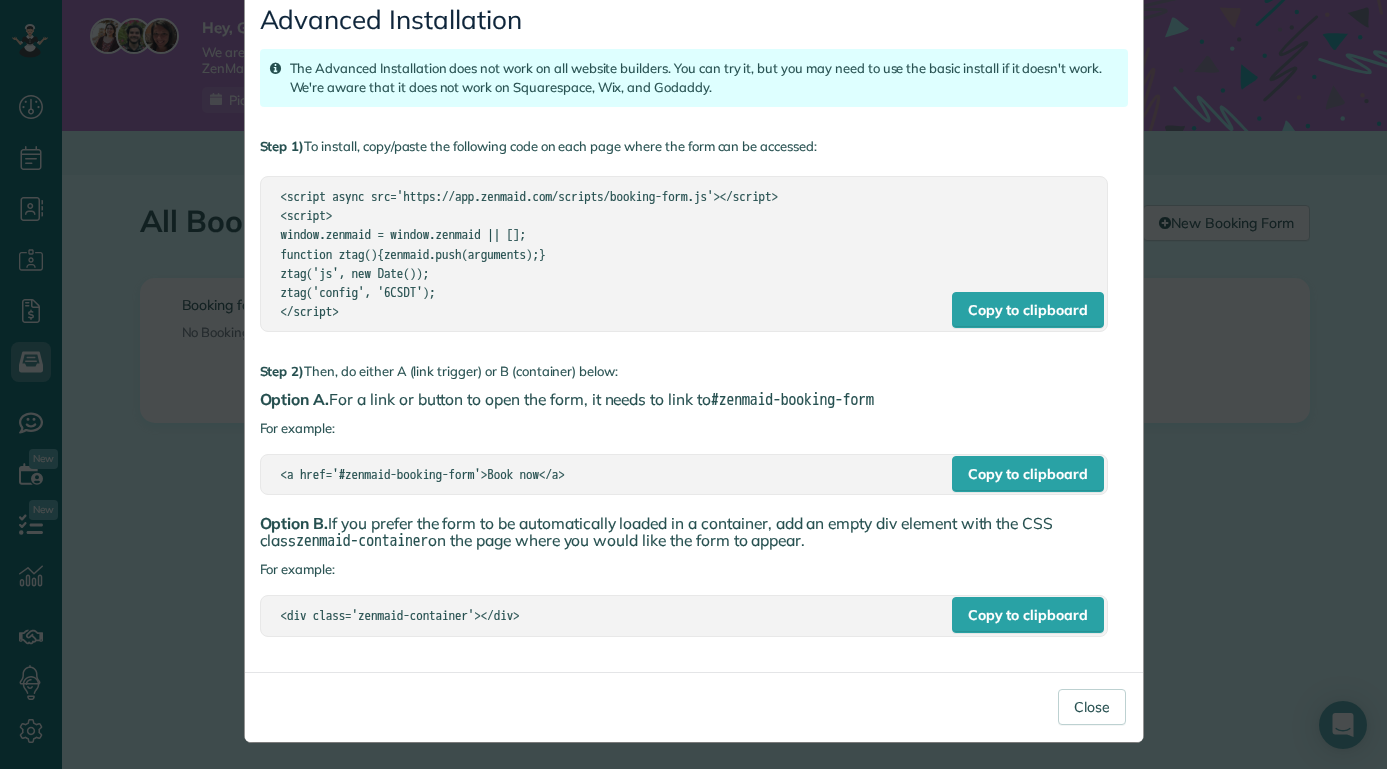 click on "<script async src='https://app.zenmaid.com/scripts/booking-form.js'></script>
<script>
window.zenmaid = window.zenmaid || [];
function ztag(){zenmaid.push(arguments);}
ztag('js', new Date());
ztag('config', '6CSDT');
</script>" at bounding box center [684, 253] 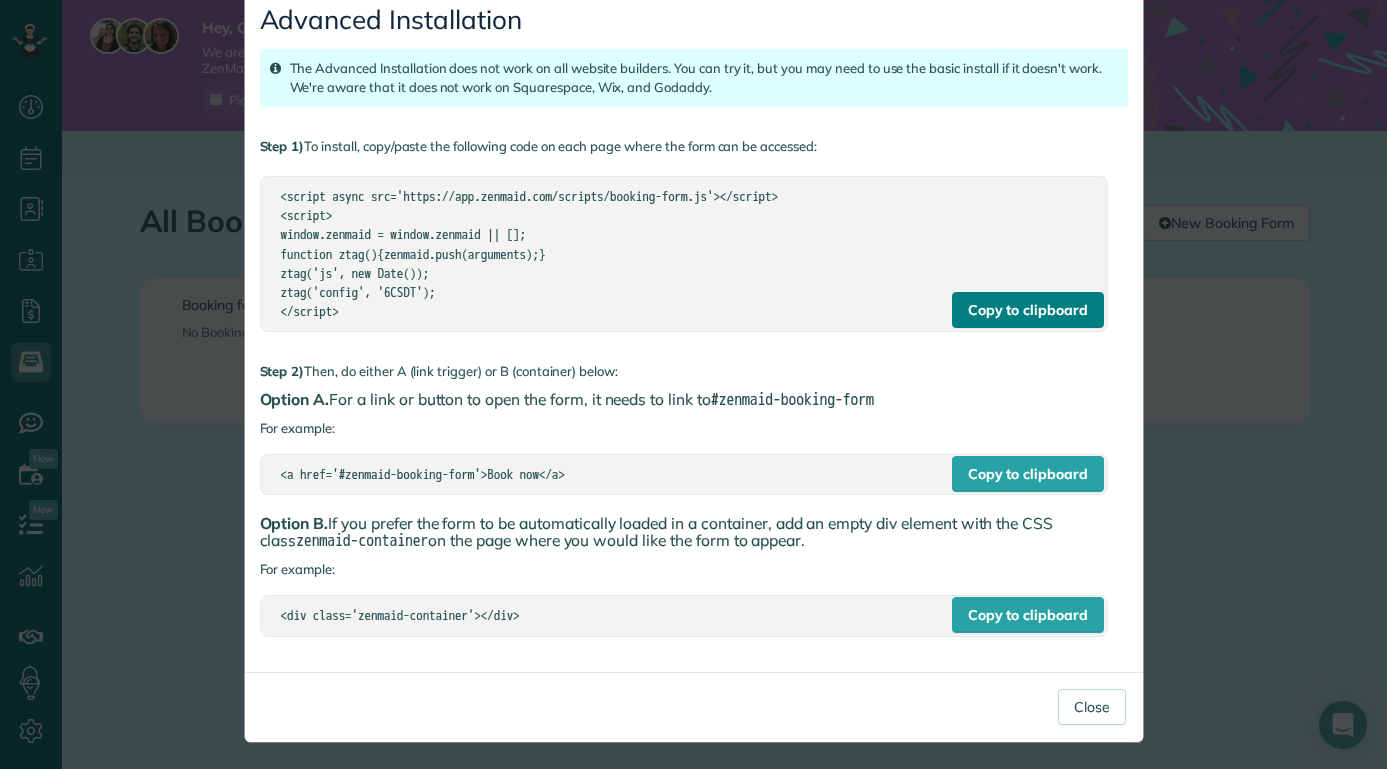 click on "Copy to clipboard" at bounding box center (1028, 310) 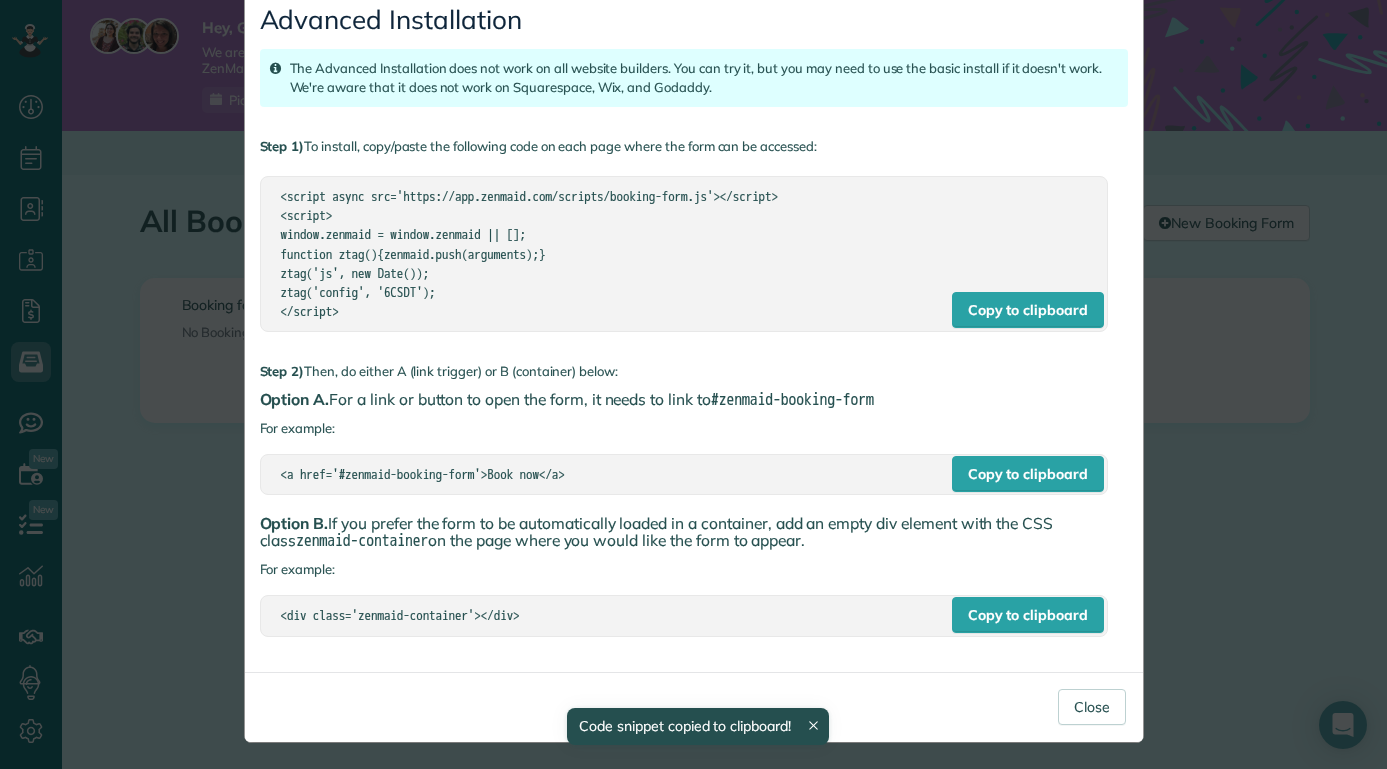 click on "<script async src='https://app.zenmaid.com/scripts/booking-form.js'></script>
<script>
window.zenmaid = window.zenmaid || [];
function ztag(){zenmaid.push(arguments);}
ztag('js', new Date());
ztag('config', '6CSDT');
</script>" at bounding box center [684, 253] 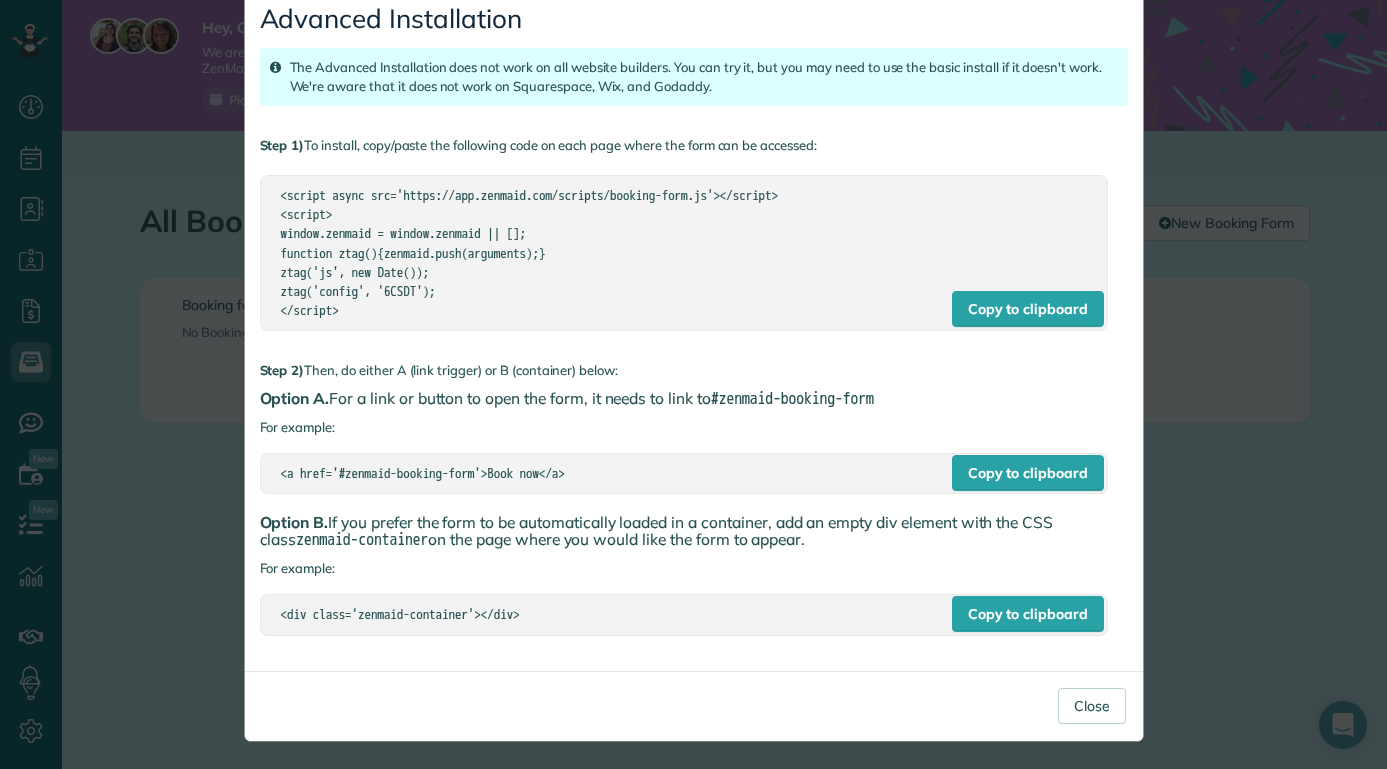 drag, startPoint x: 373, startPoint y: 311, endPoint x: 268, endPoint y: 198, distance: 154.25304 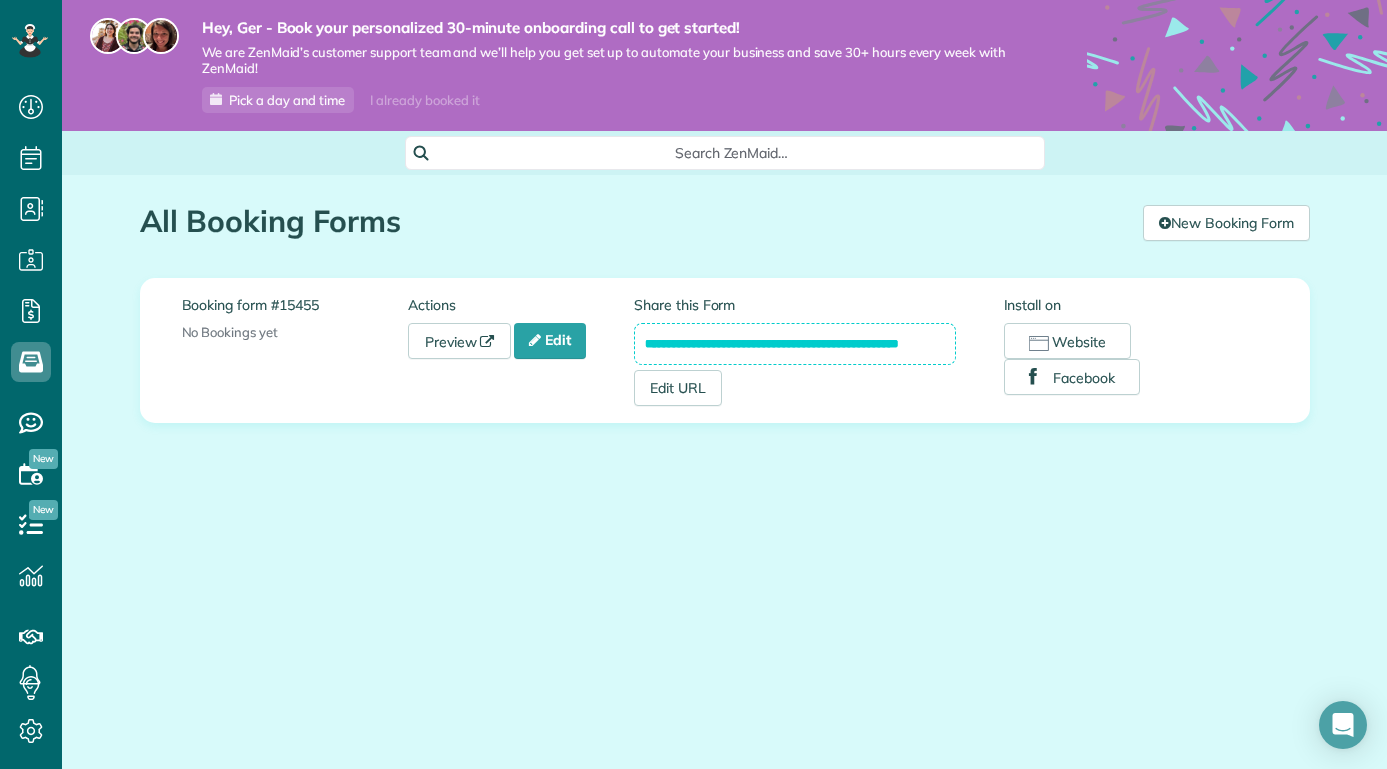 drag, startPoint x: 645, startPoint y: 343, endPoint x: 986, endPoint y: 349, distance: 341.0528 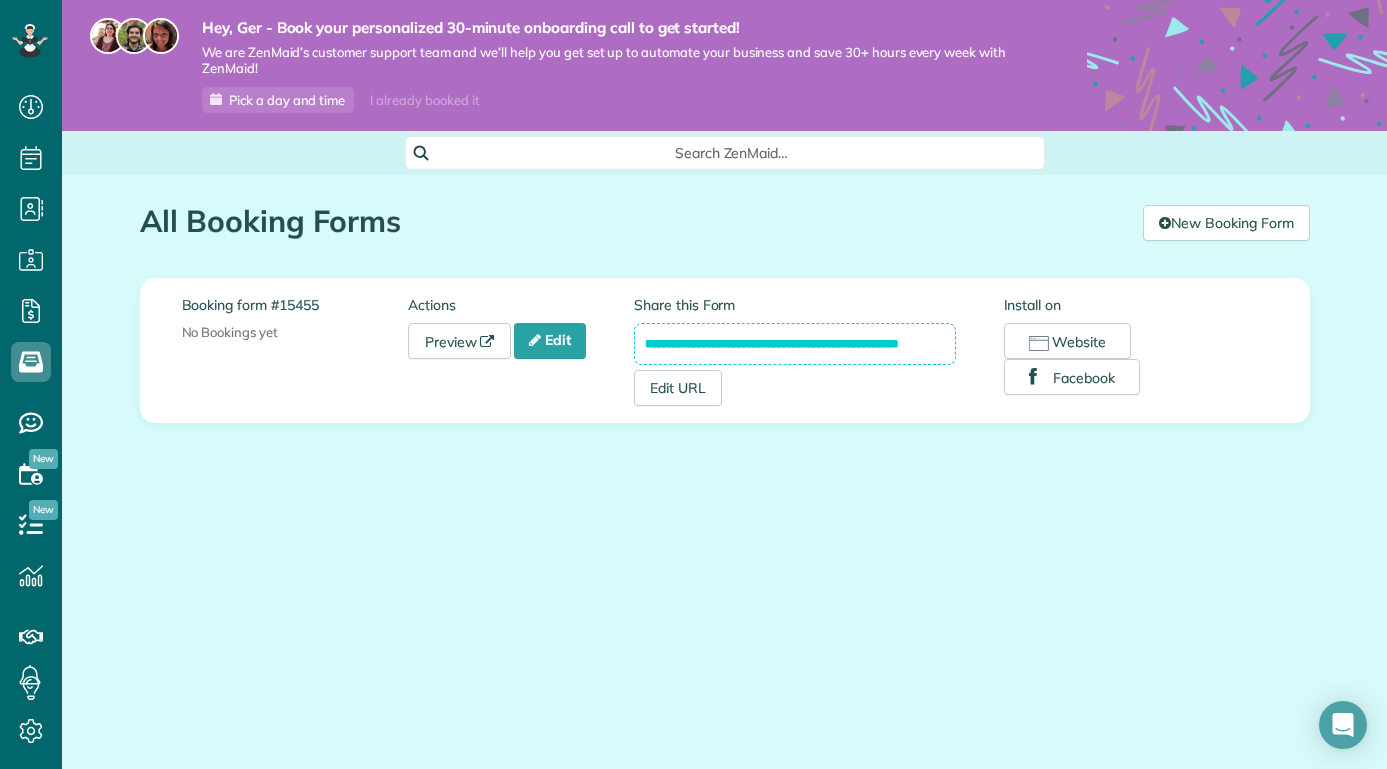 click on "**********" at bounding box center [819, 350] 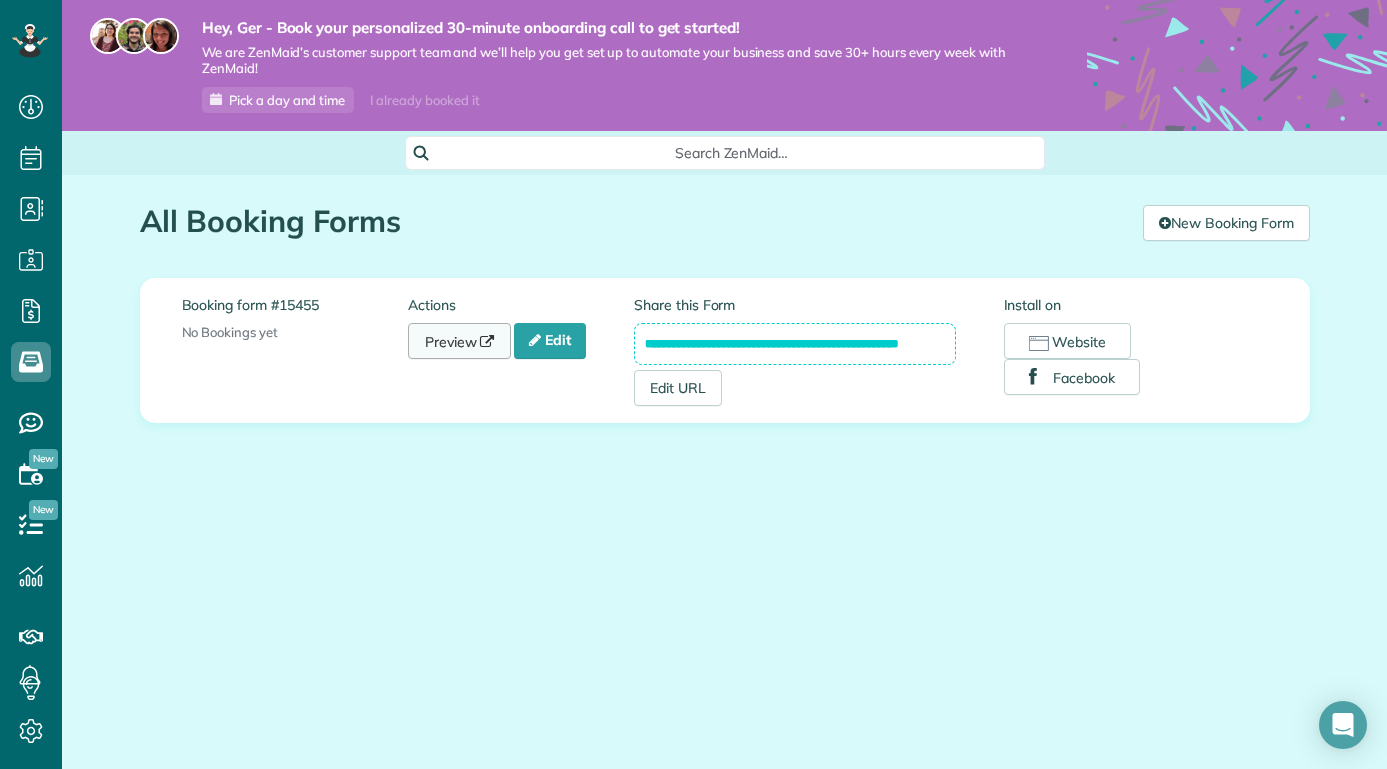 click on "Preview" at bounding box center (460, 341) 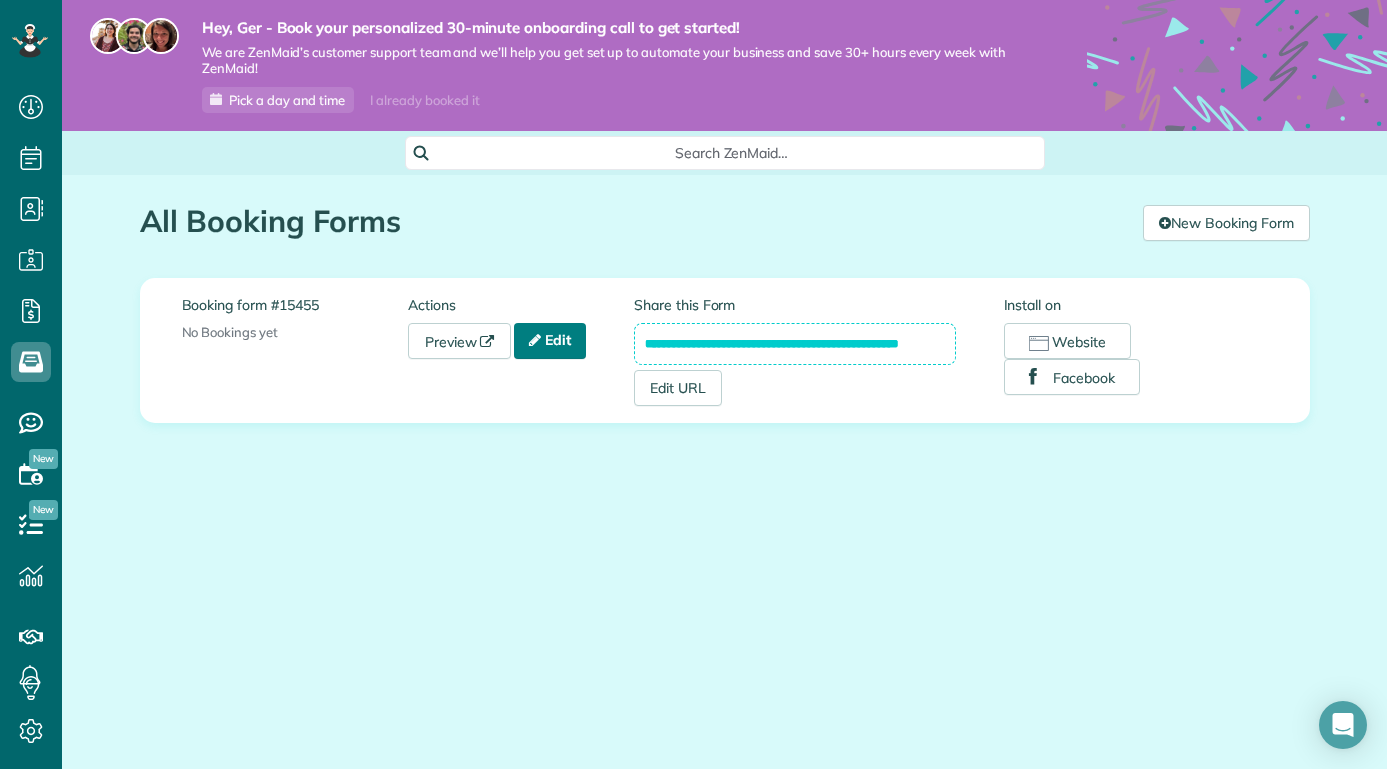 click on "Edit" at bounding box center [550, 341] 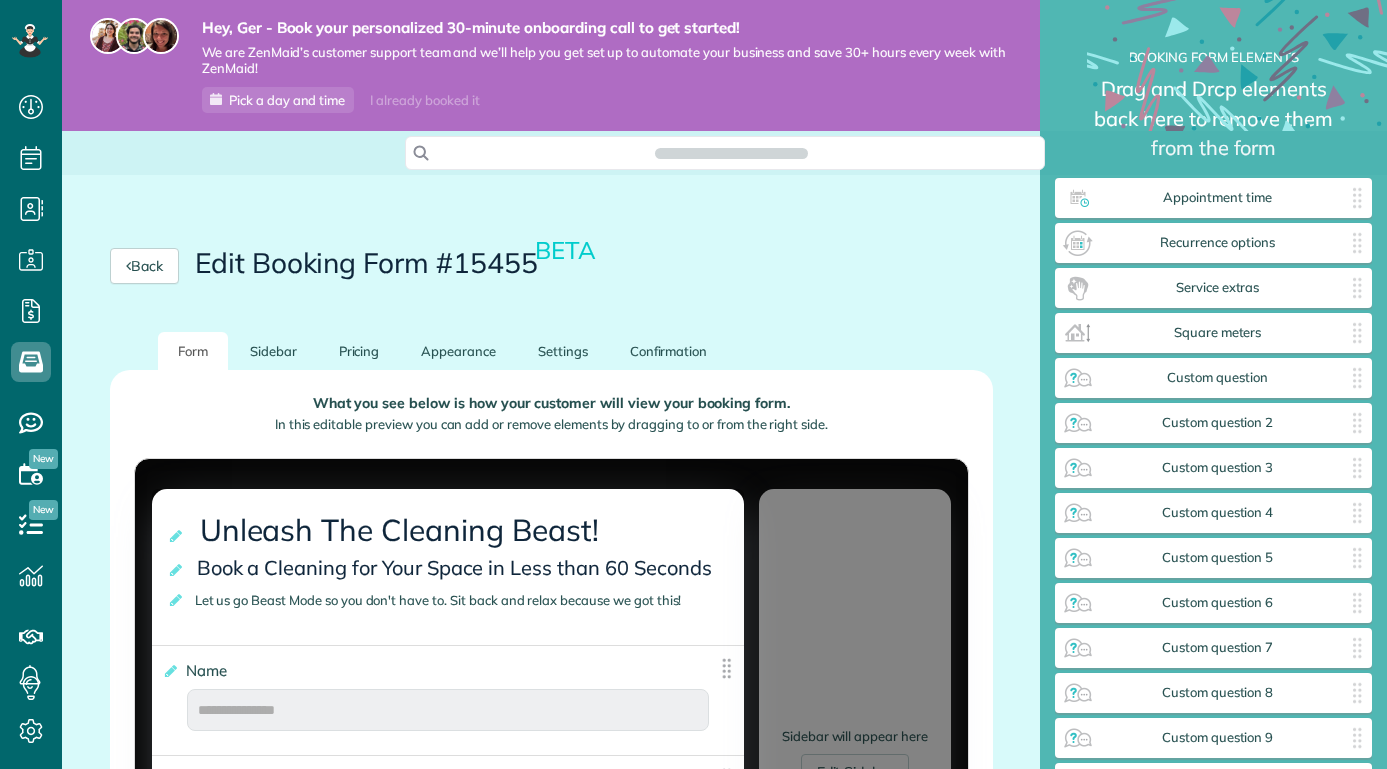 scroll, scrollTop: 0, scrollLeft: 0, axis: both 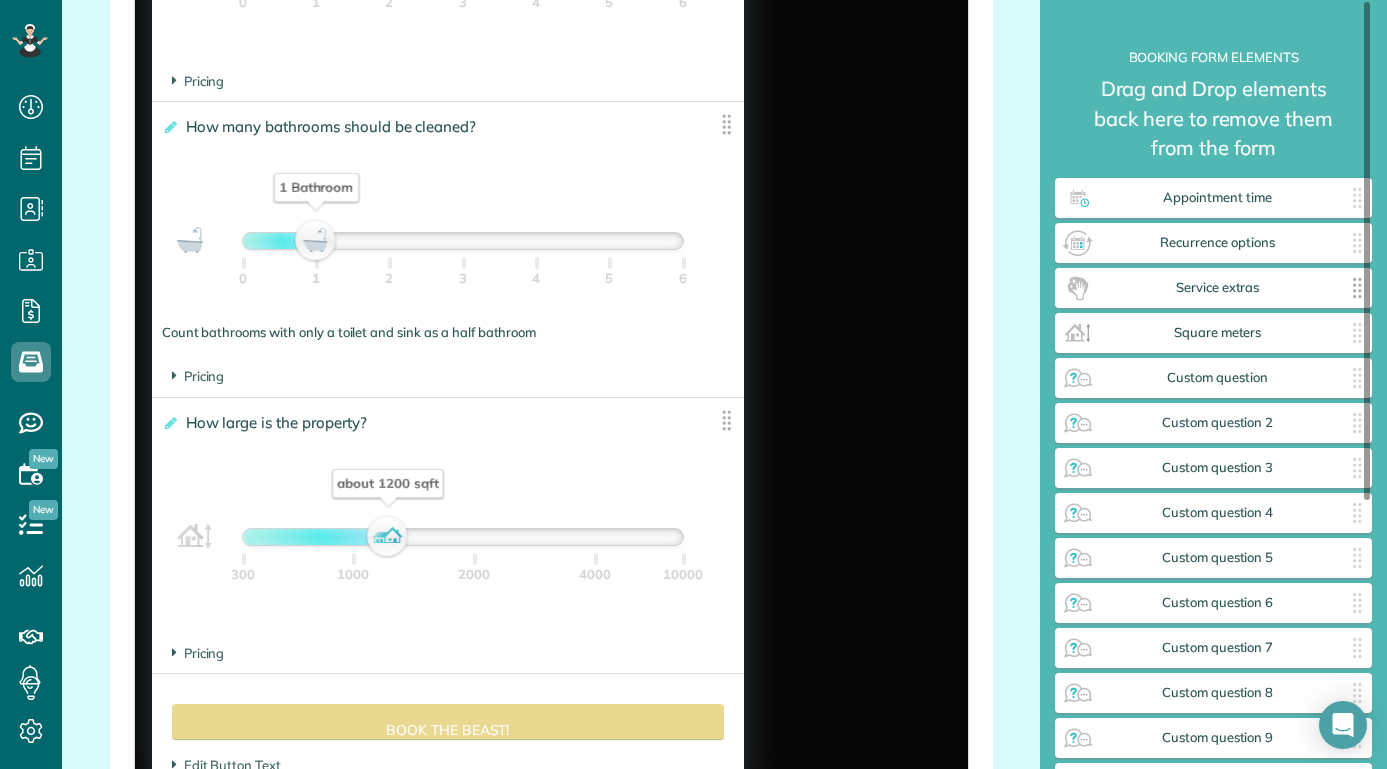 click on "Service extras" at bounding box center (1217, 288) 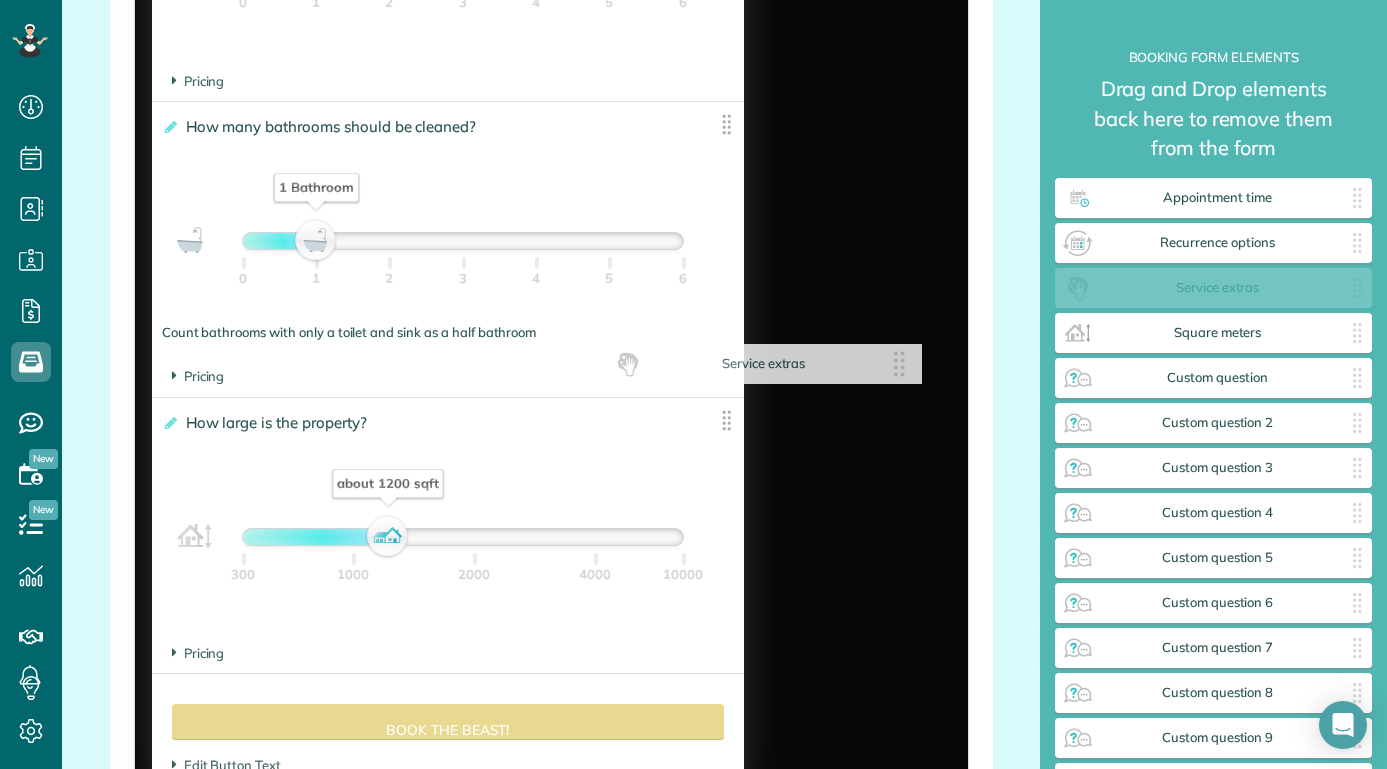 drag, startPoint x: 1343, startPoint y: 287, endPoint x: 885, endPoint y: 364, distance: 464.4276 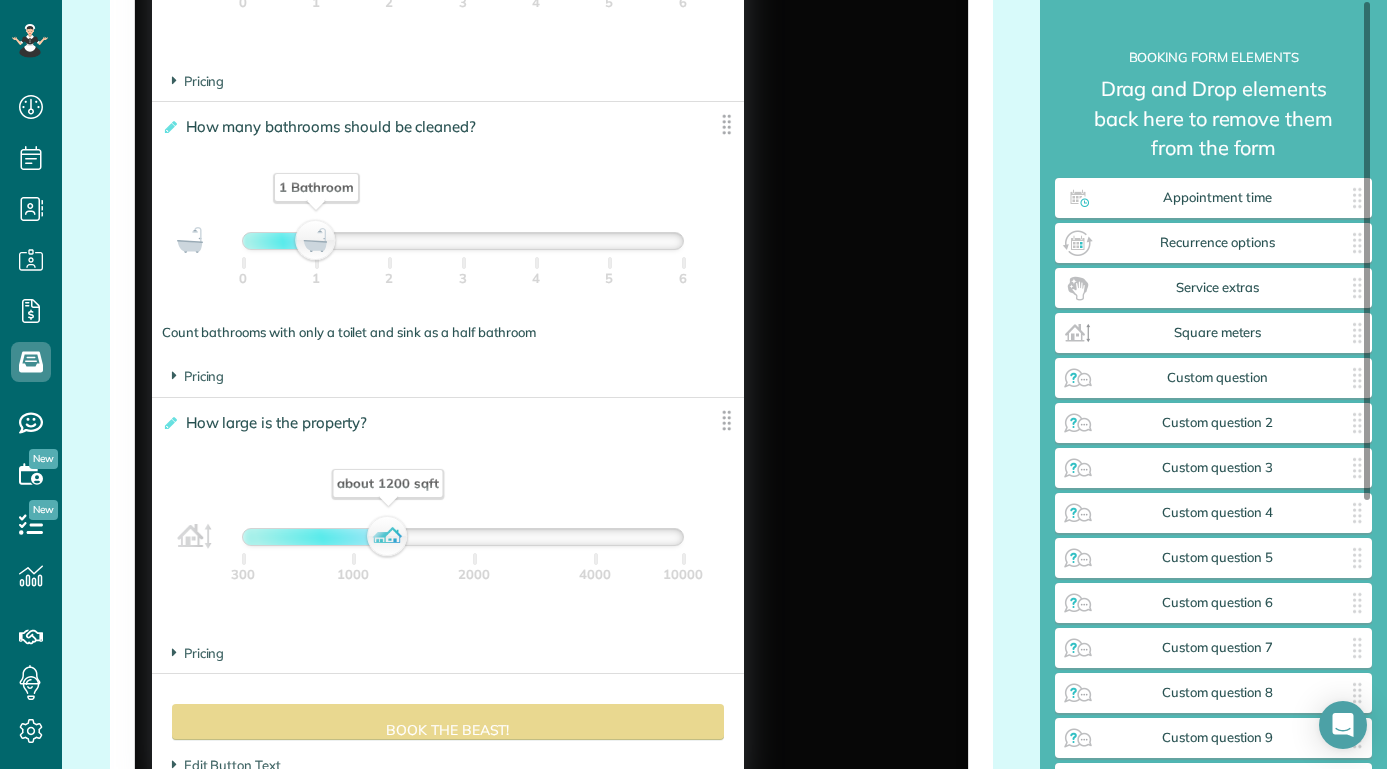 scroll, scrollTop: 1975, scrollLeft: 0, axis: vertical 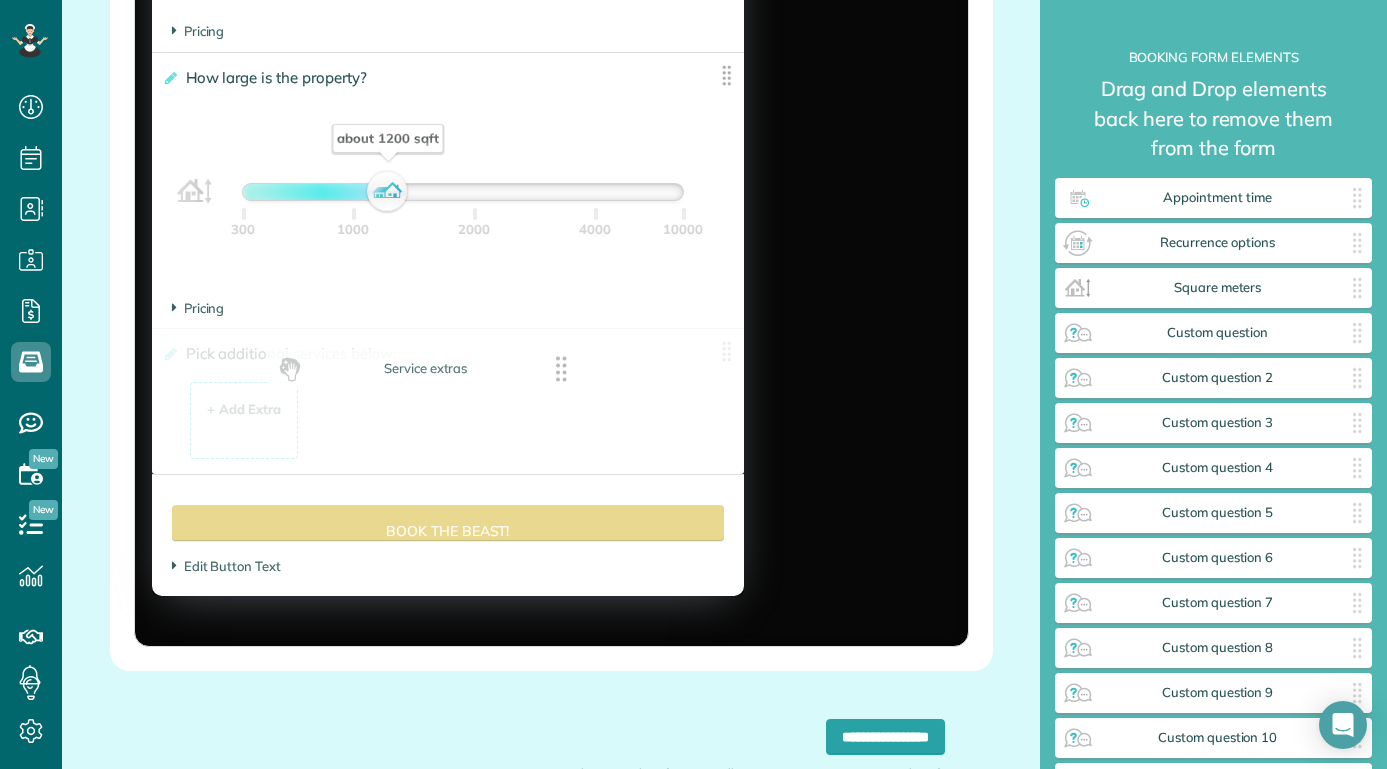 drag, startPoint x: 1208, startPoint y: 290, endPoint x: 419, endPoint y: 371, distance: 793.1469 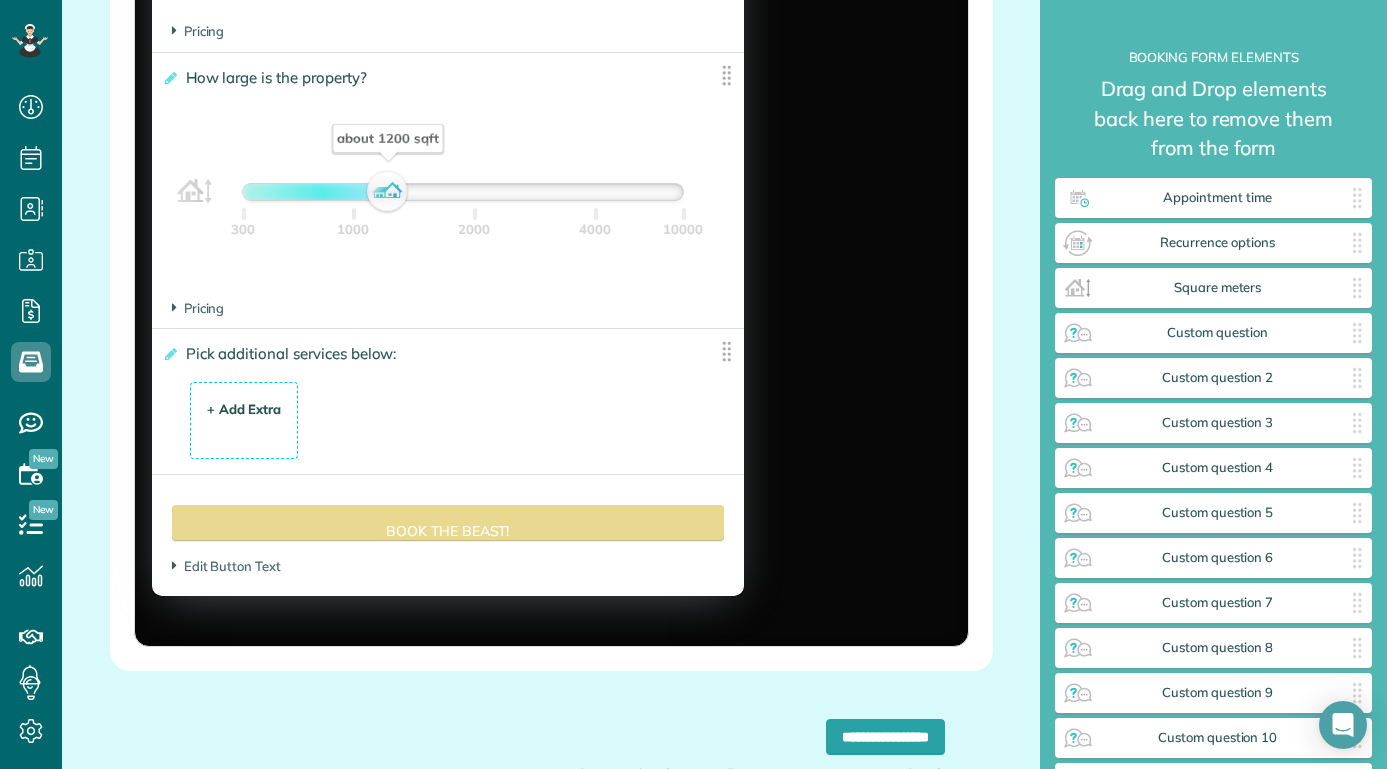 click on "+ Add Extra" at bounding box center (244, 409) 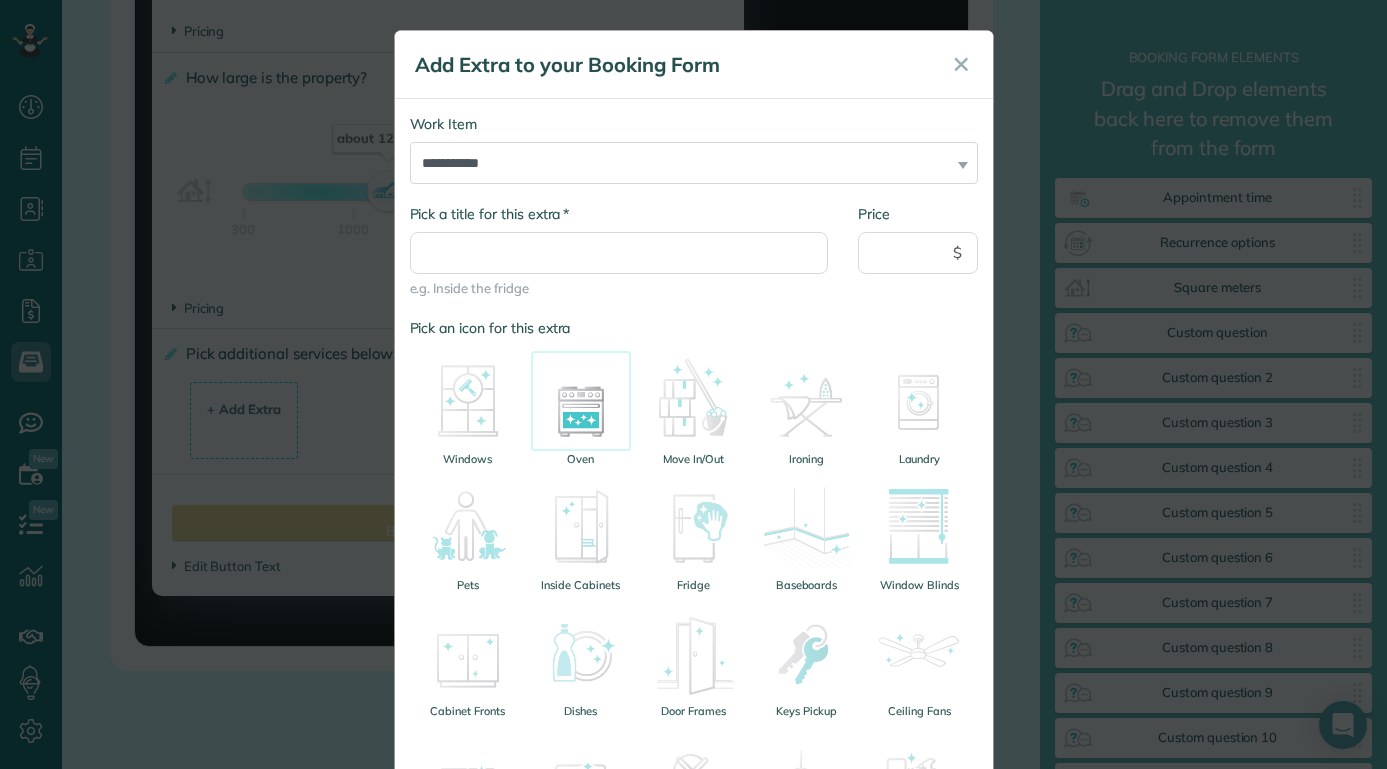 click at bounding box center [581, 401] 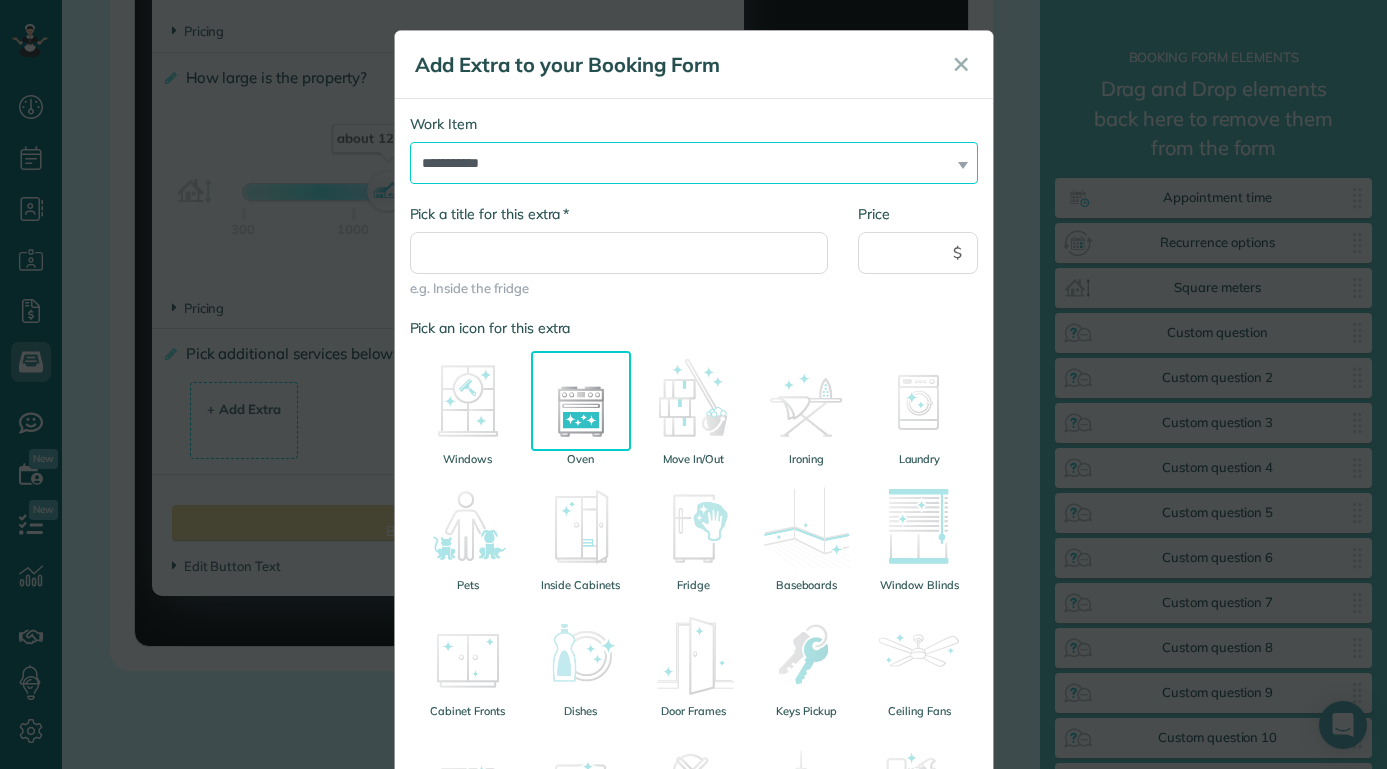 select on "******" 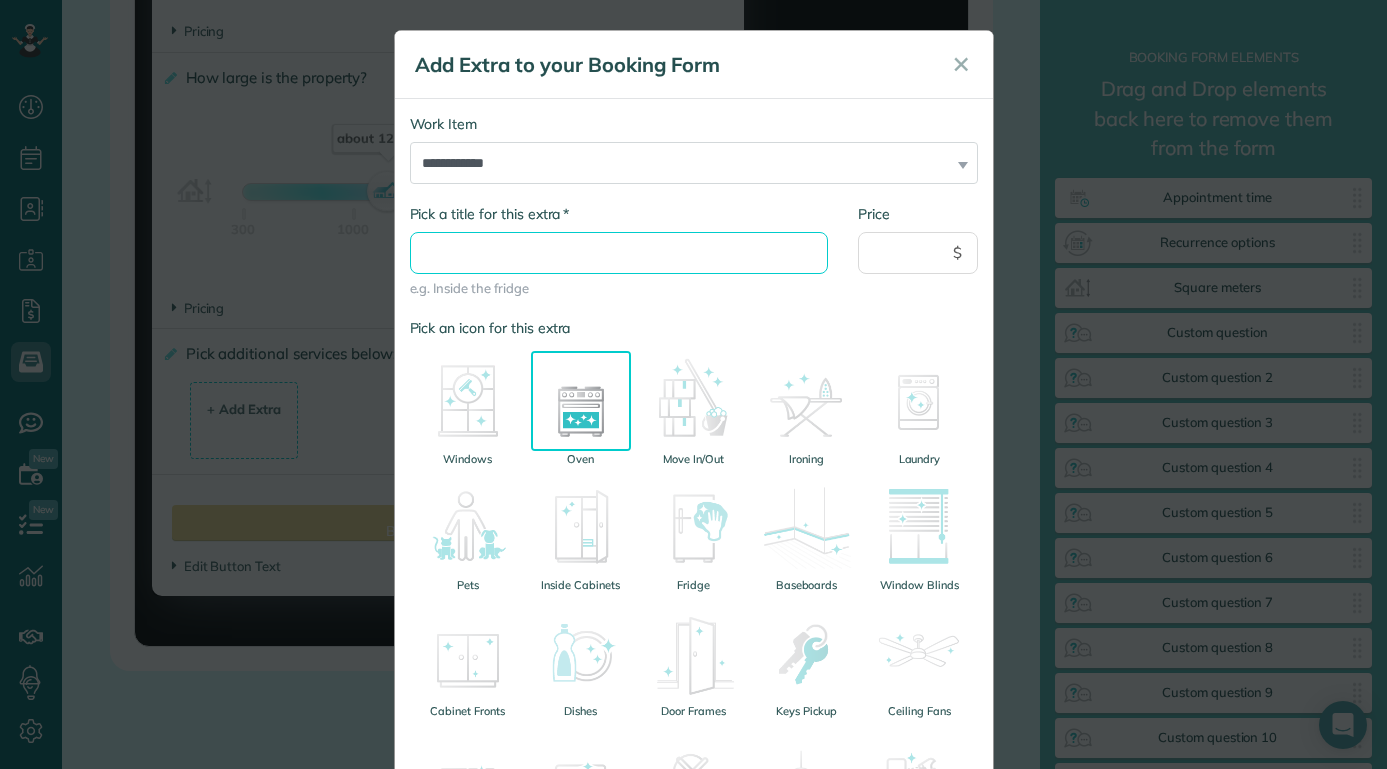 click on "*  Pick a title for this extra" at bounding box center (619, 253) 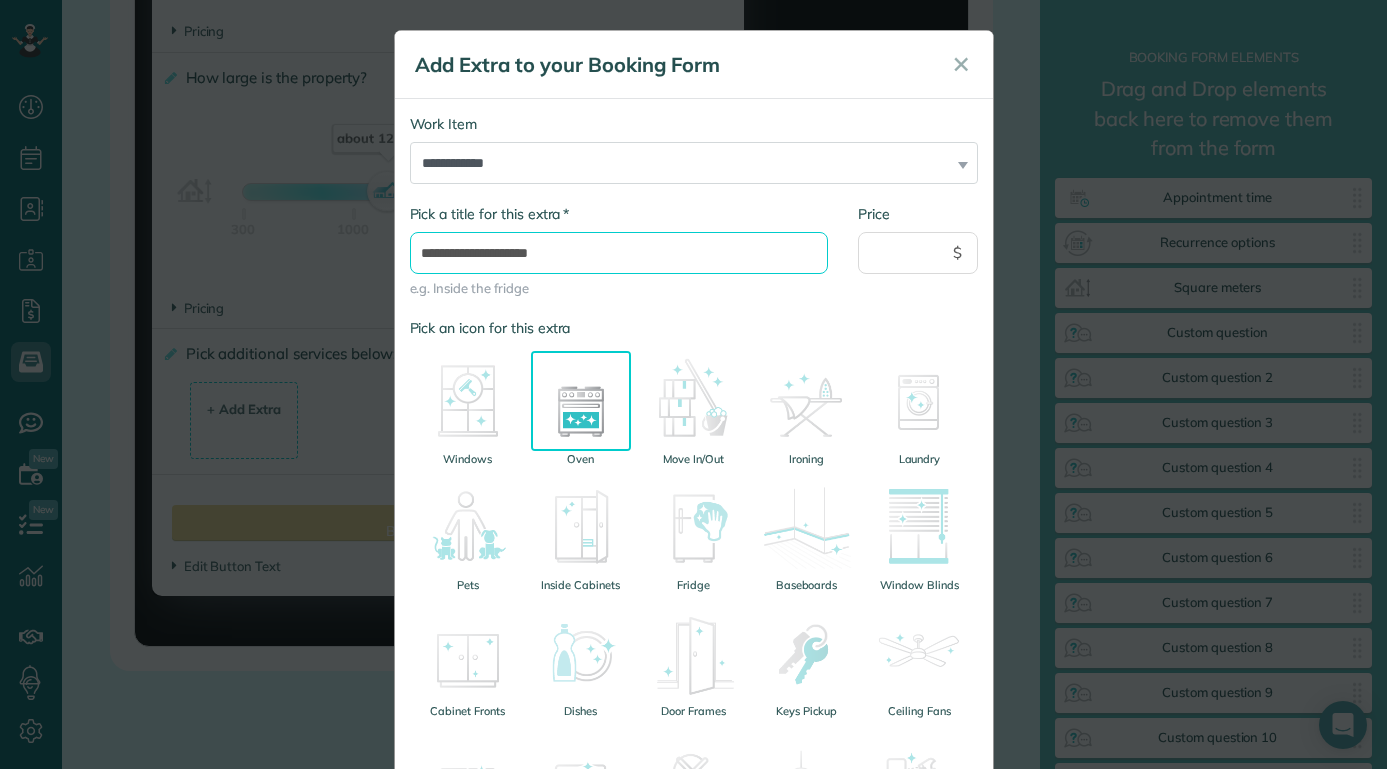 type on "**********" 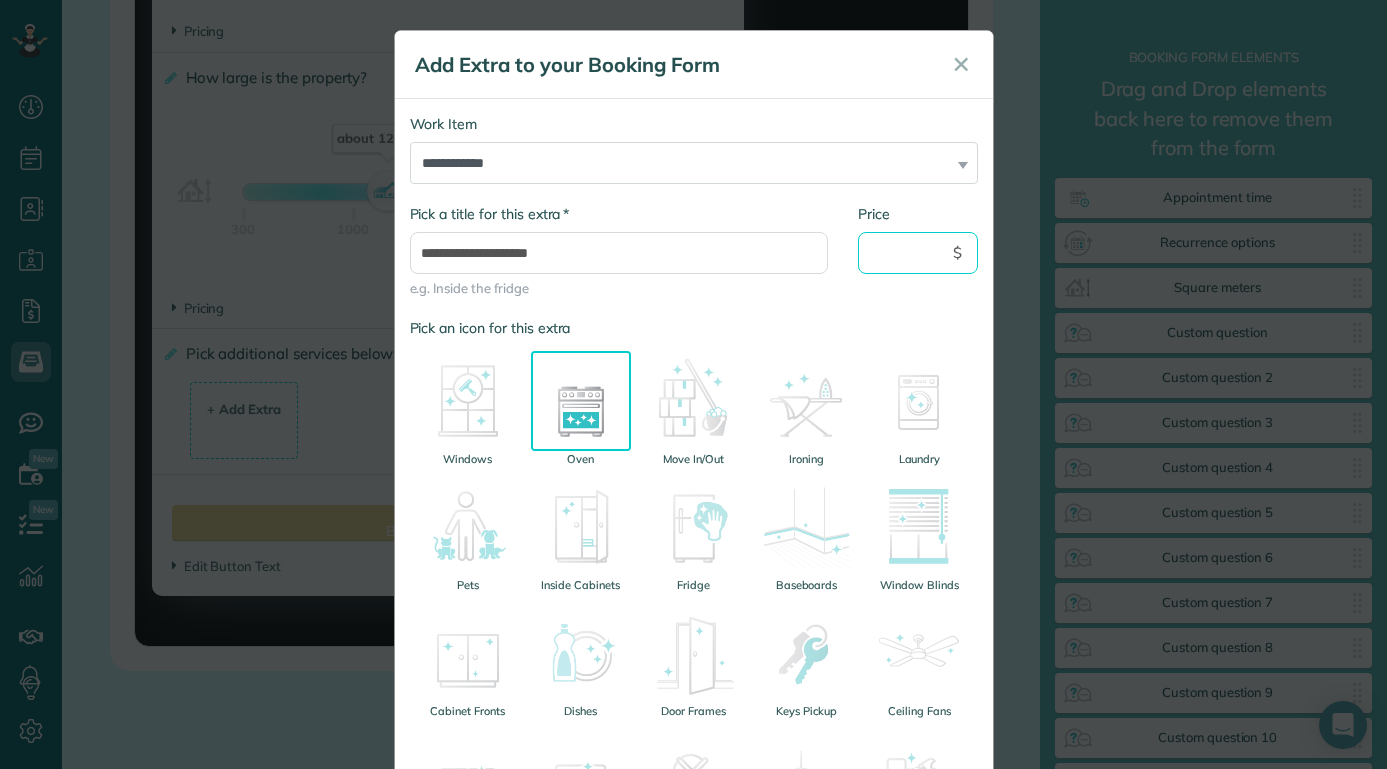 click on "Price" at bounding box center (918, 253) 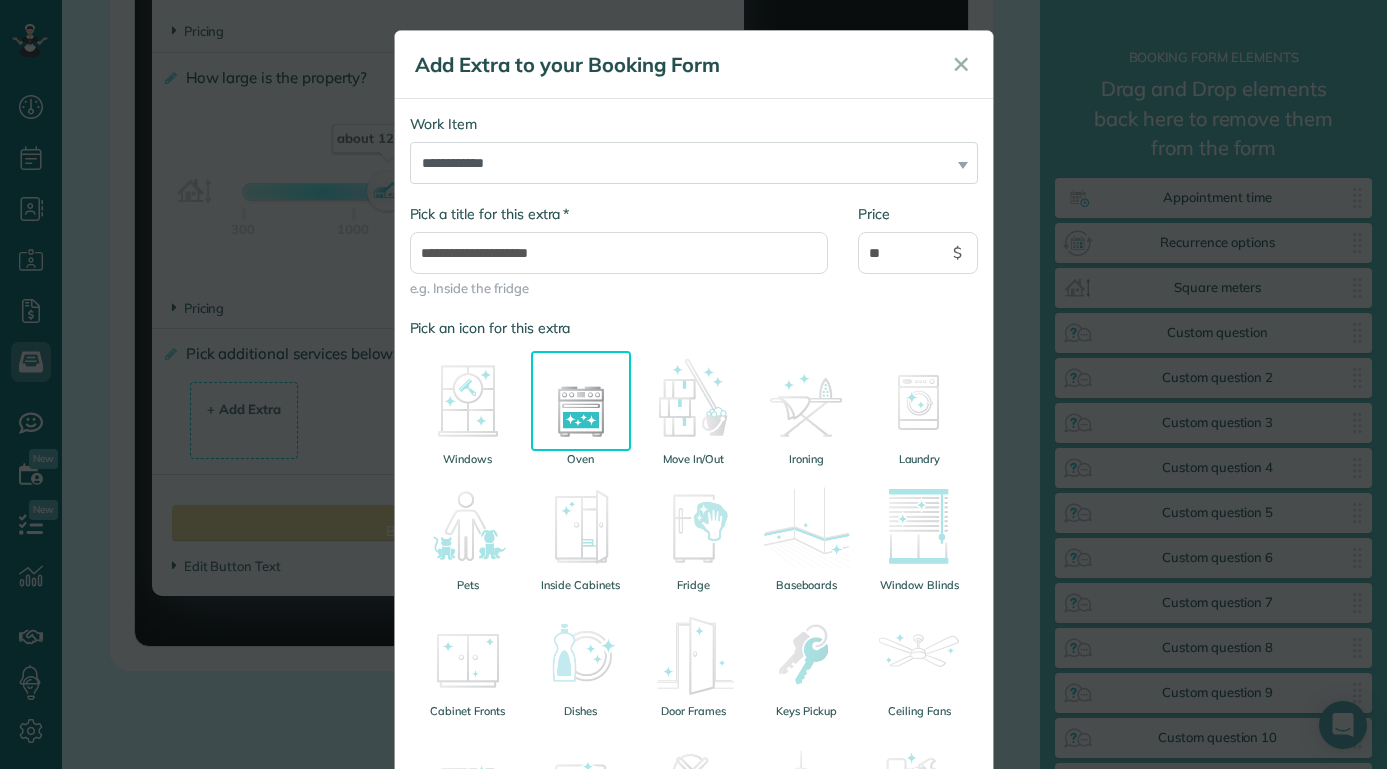 click on "**********" at bounding box center [619, 261] 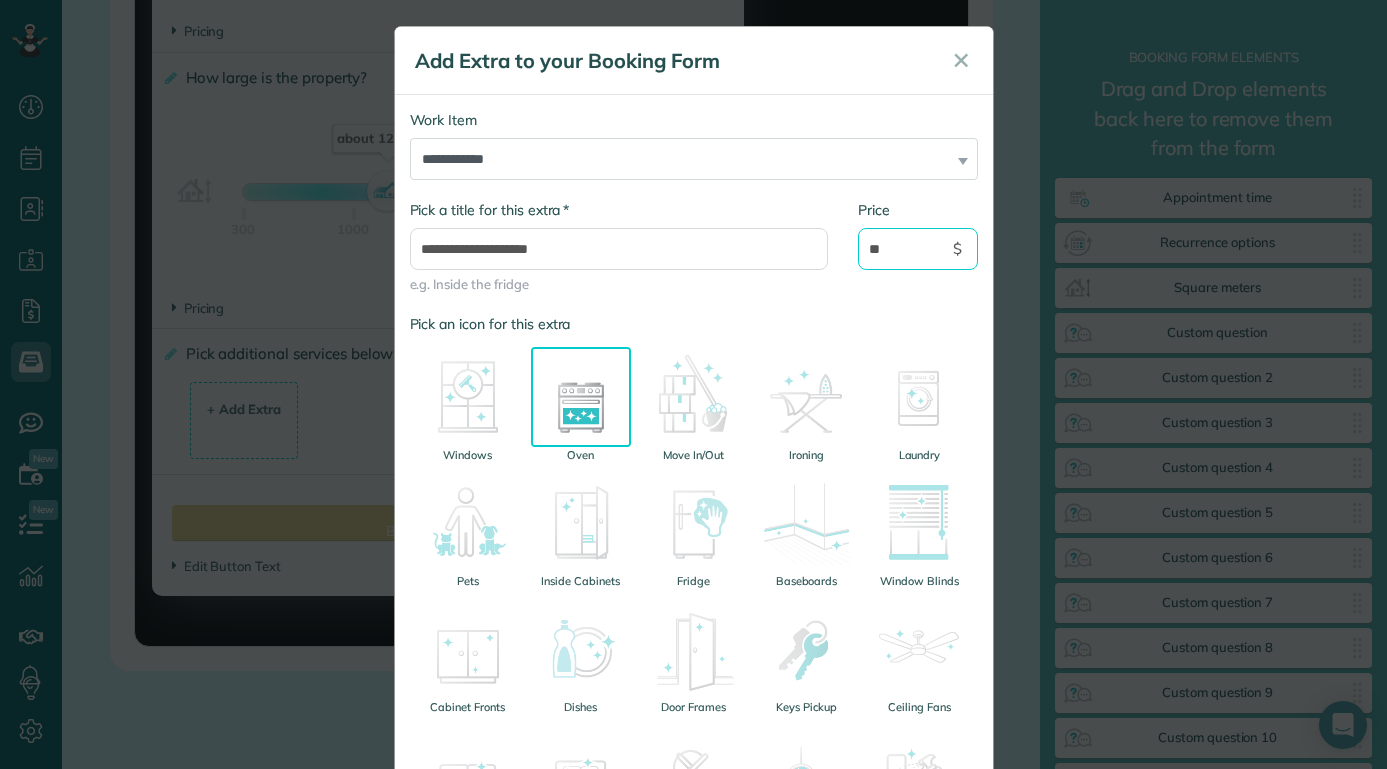 drag, startPoint x: 895, startPoint y: 255, endPoint x: 819, endPoint y: 261, distance: 76.23647 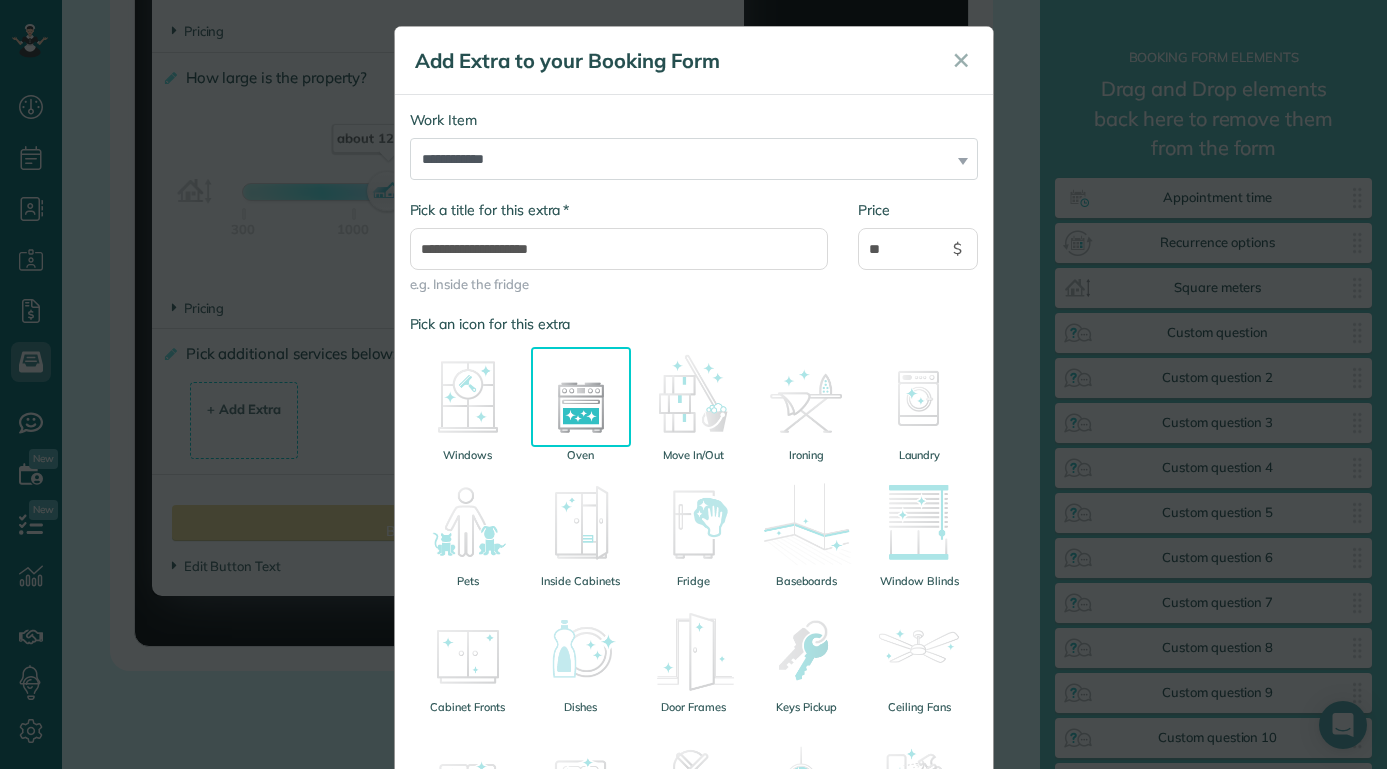 click on "e.g. Inside the fridge" at bounding box center (619, 284) 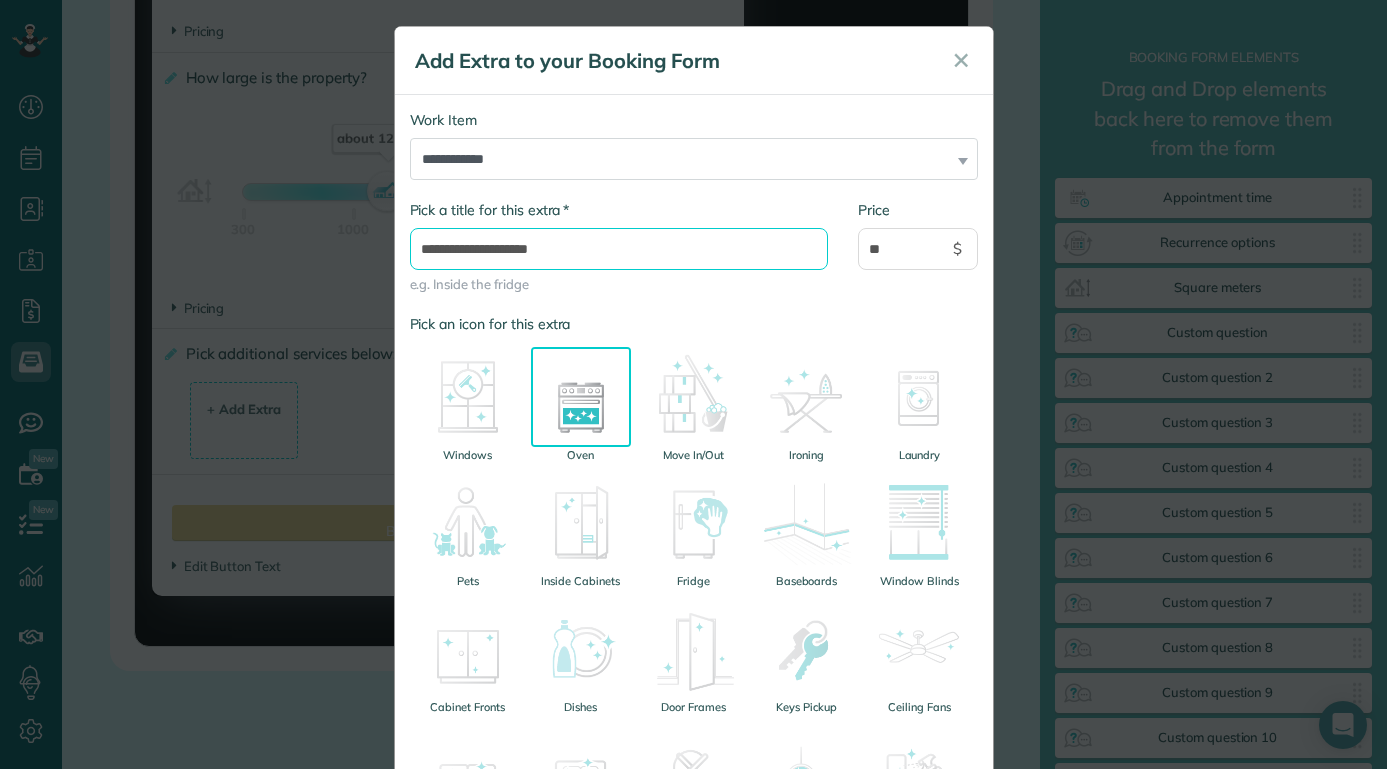 click on "**********" at bounding box center (619, 249) 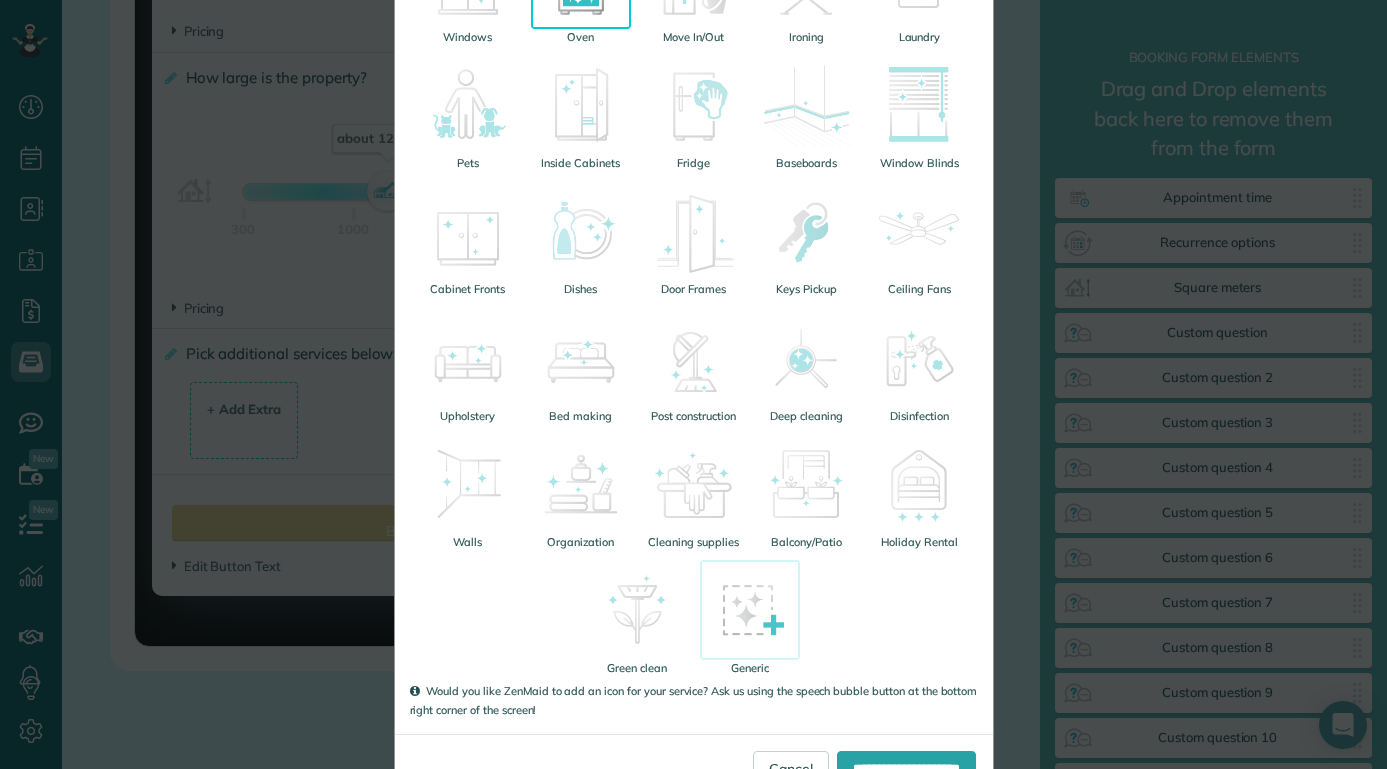 scroll, scrollTop: 487, scrollLeft: 0, axis: vertical 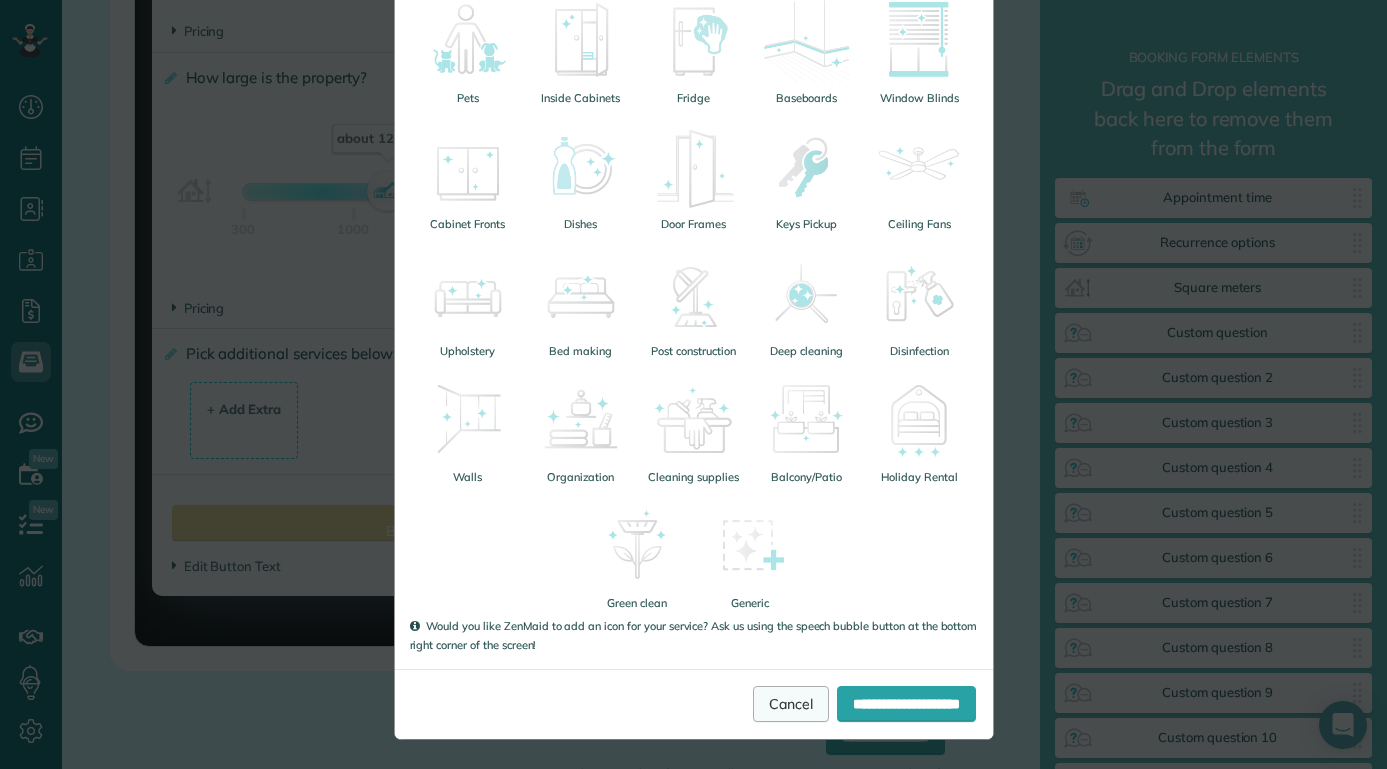 click on "Cancel" at bounding box center (791, 704) 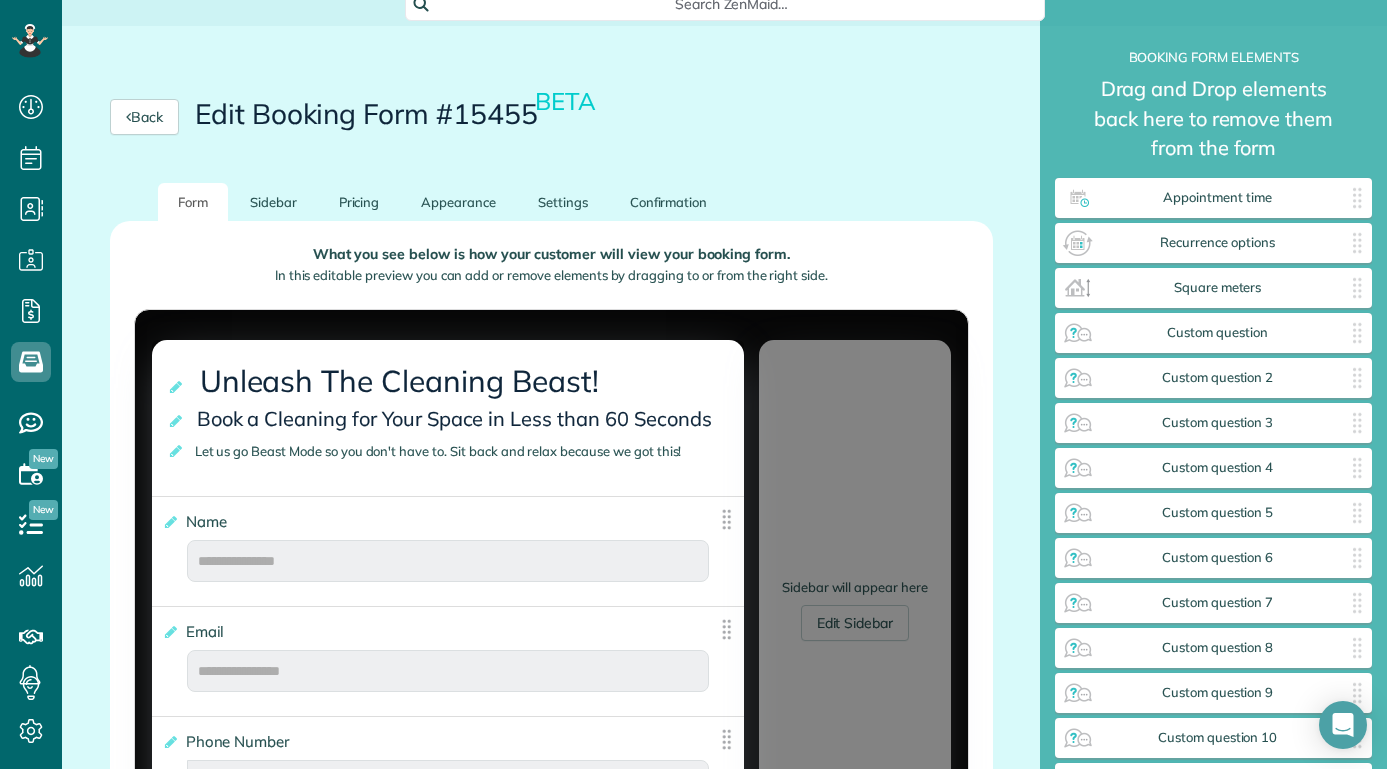 scroll, scrollTop: 0, scrollLeft: 0, axis: both 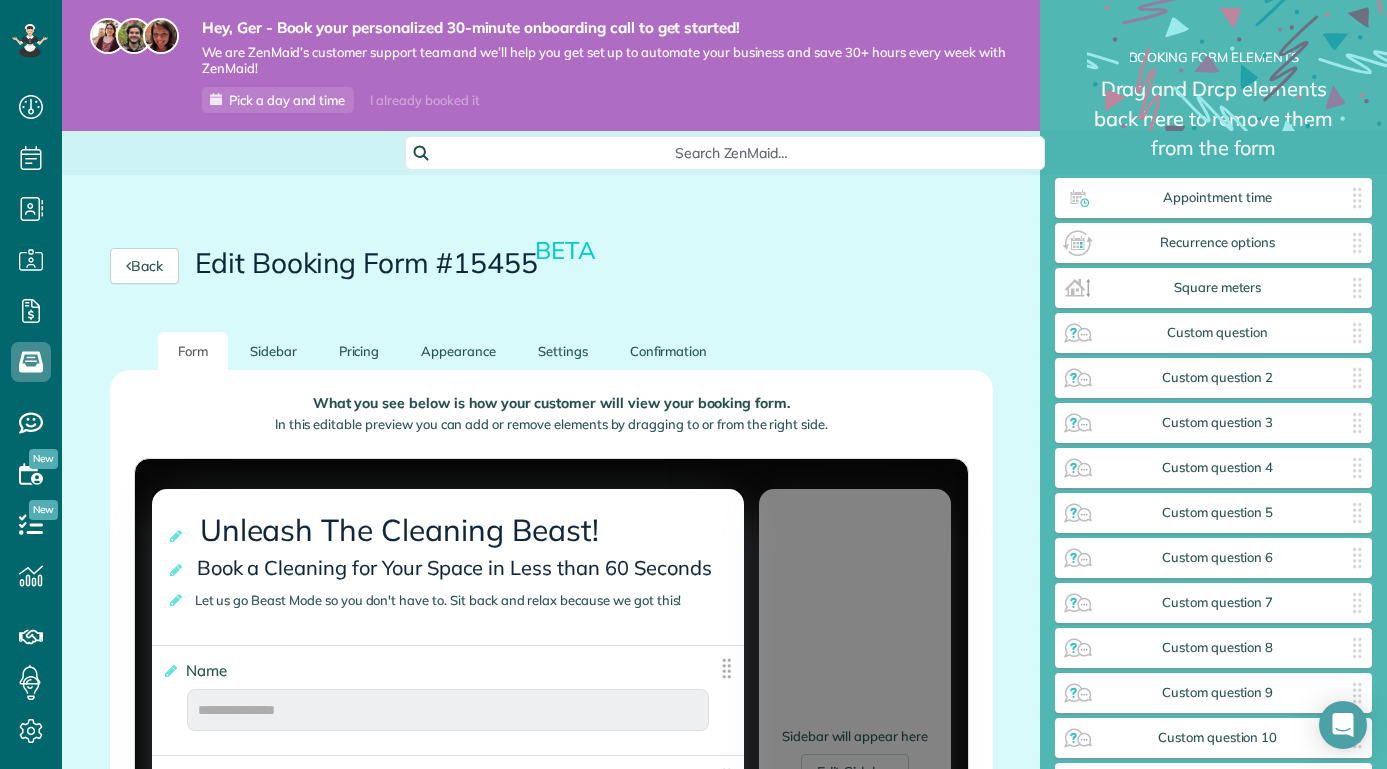 click on "Edit Booking Form #15455  BETA" at bounding box center (397, 263) 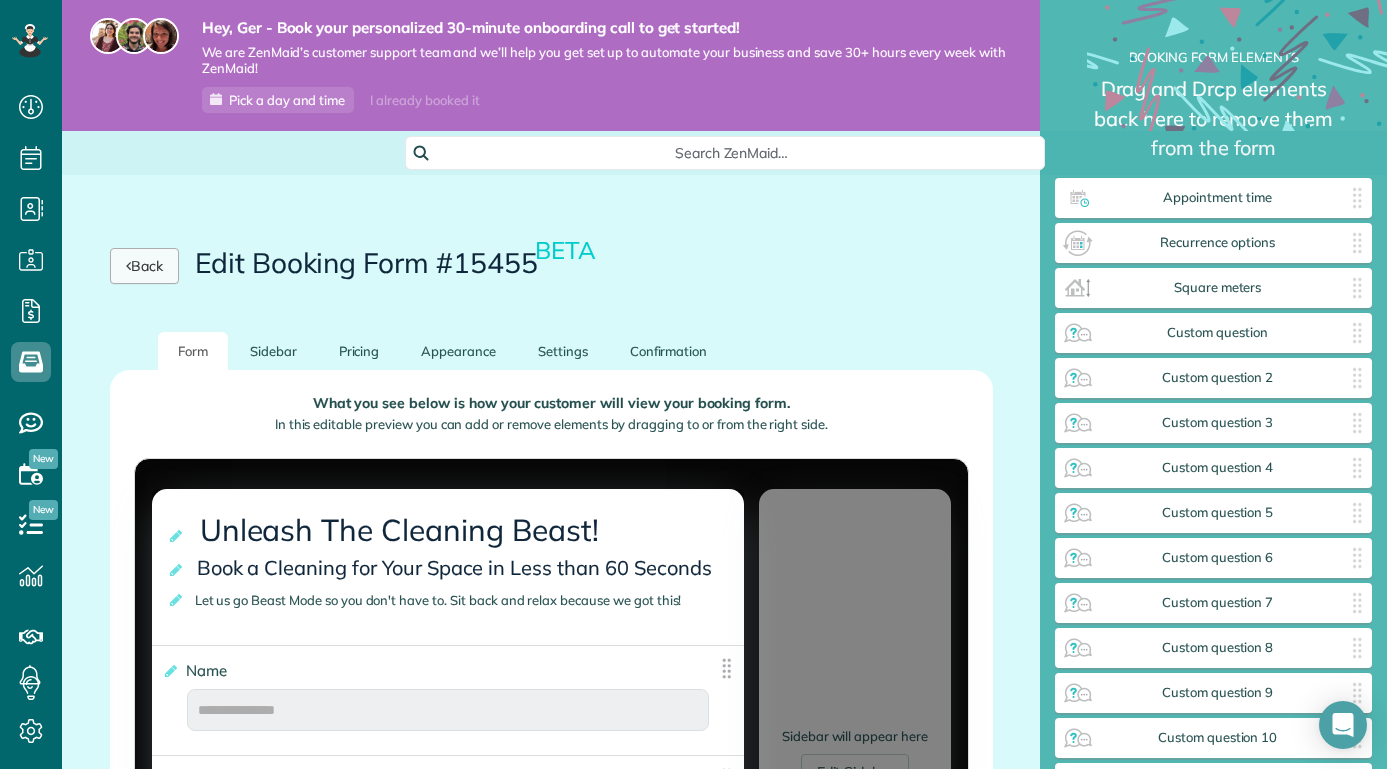 click on "Back" at bounding box center (144, 266) 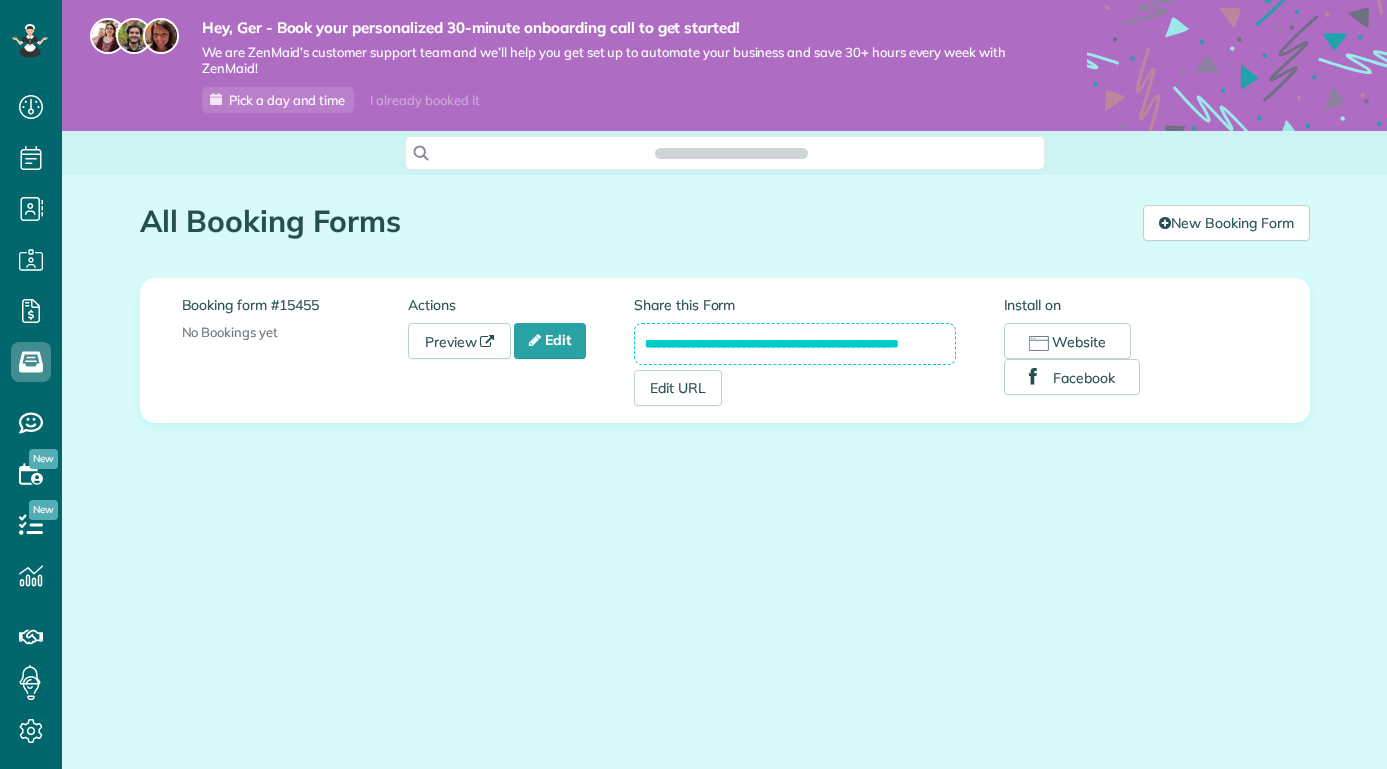 scroll, scrollTop: 0, scrollLeft: 0, axis: both 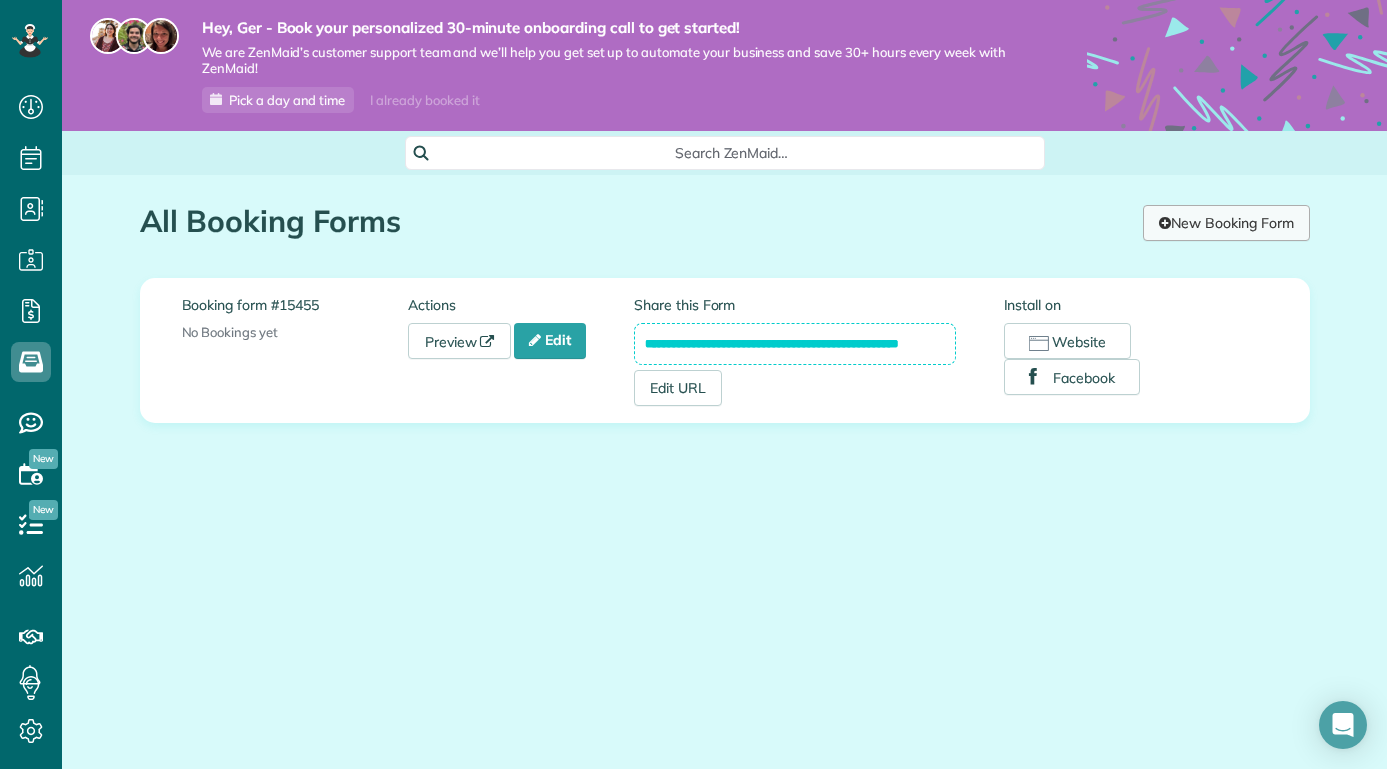 click on "New Booking Form" at bounding box center (1226, 223) 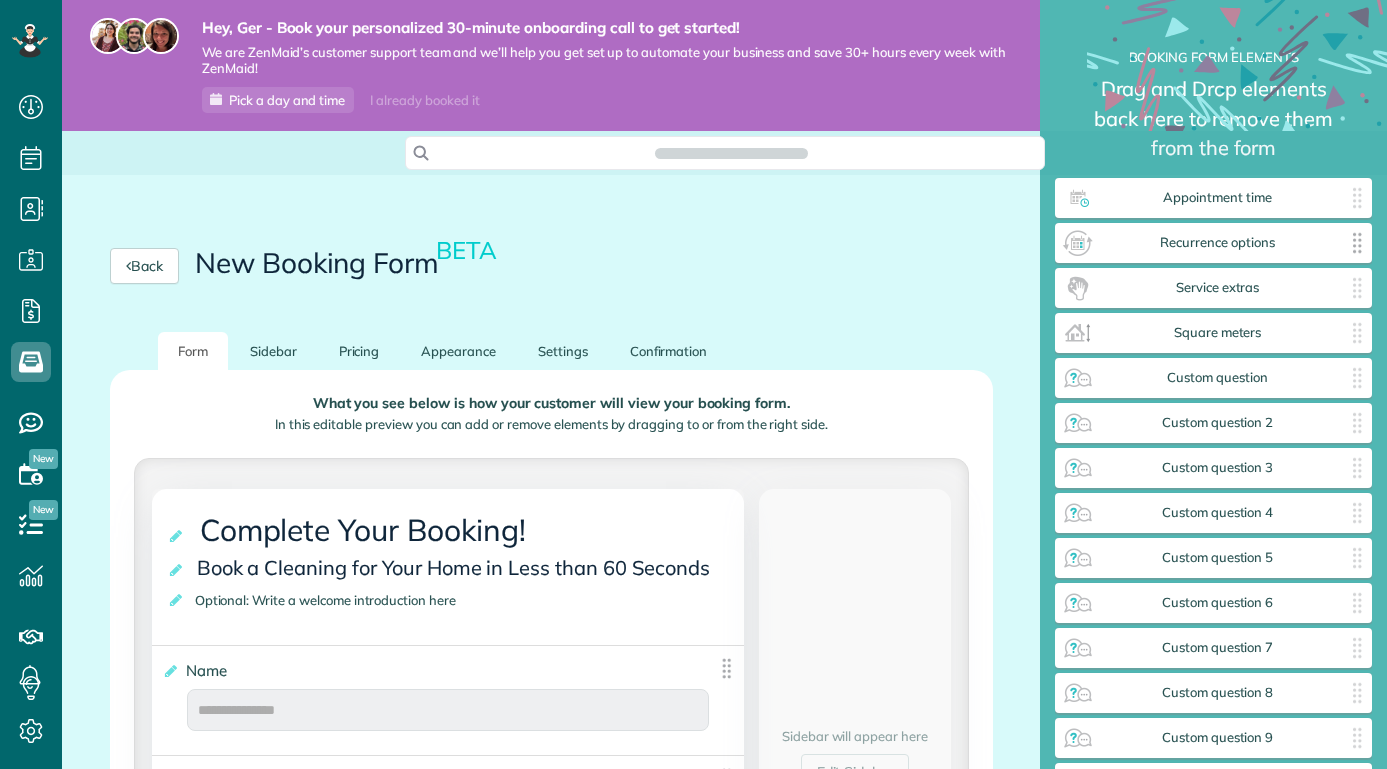scroll, scrollTop: 0, scrollLeft: 0, axis: both 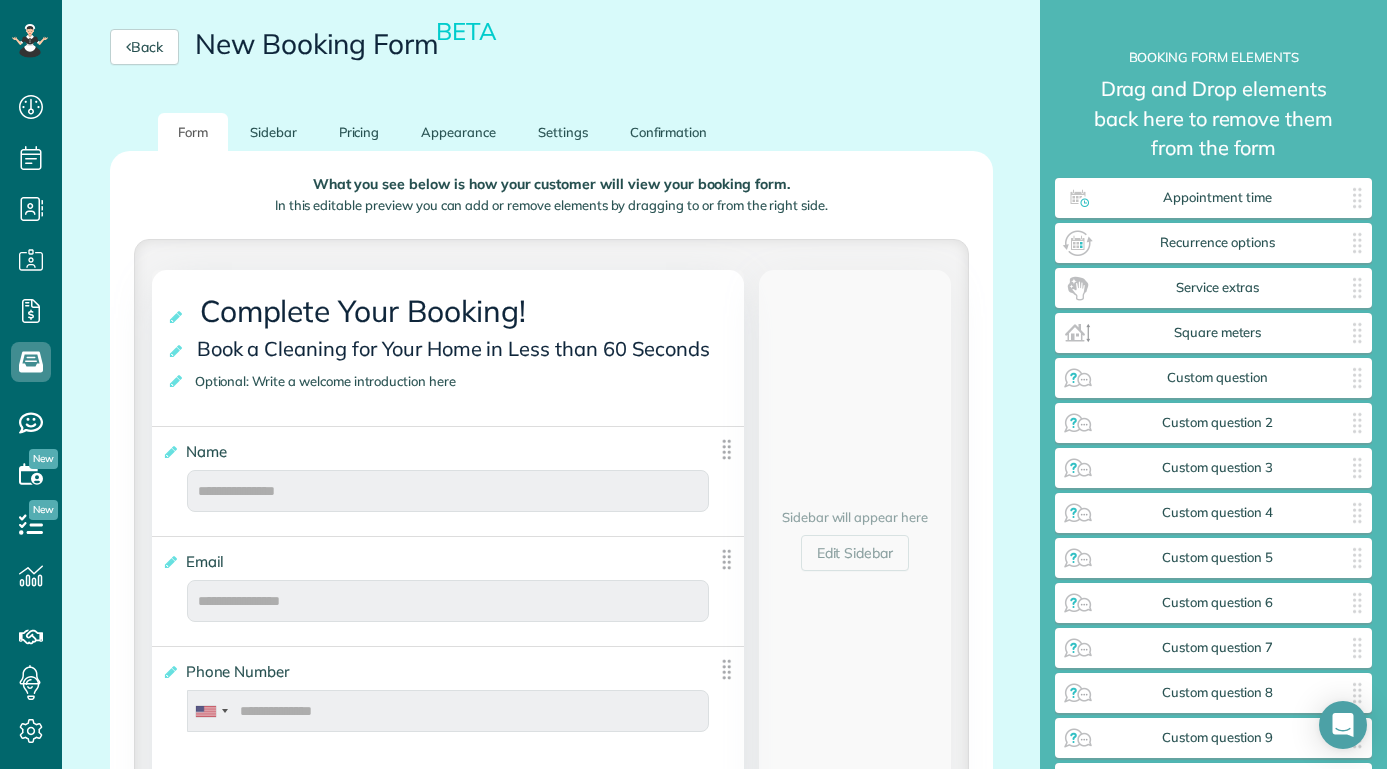 click on "Complete Your Booking!" at bounding box center (367, 311) 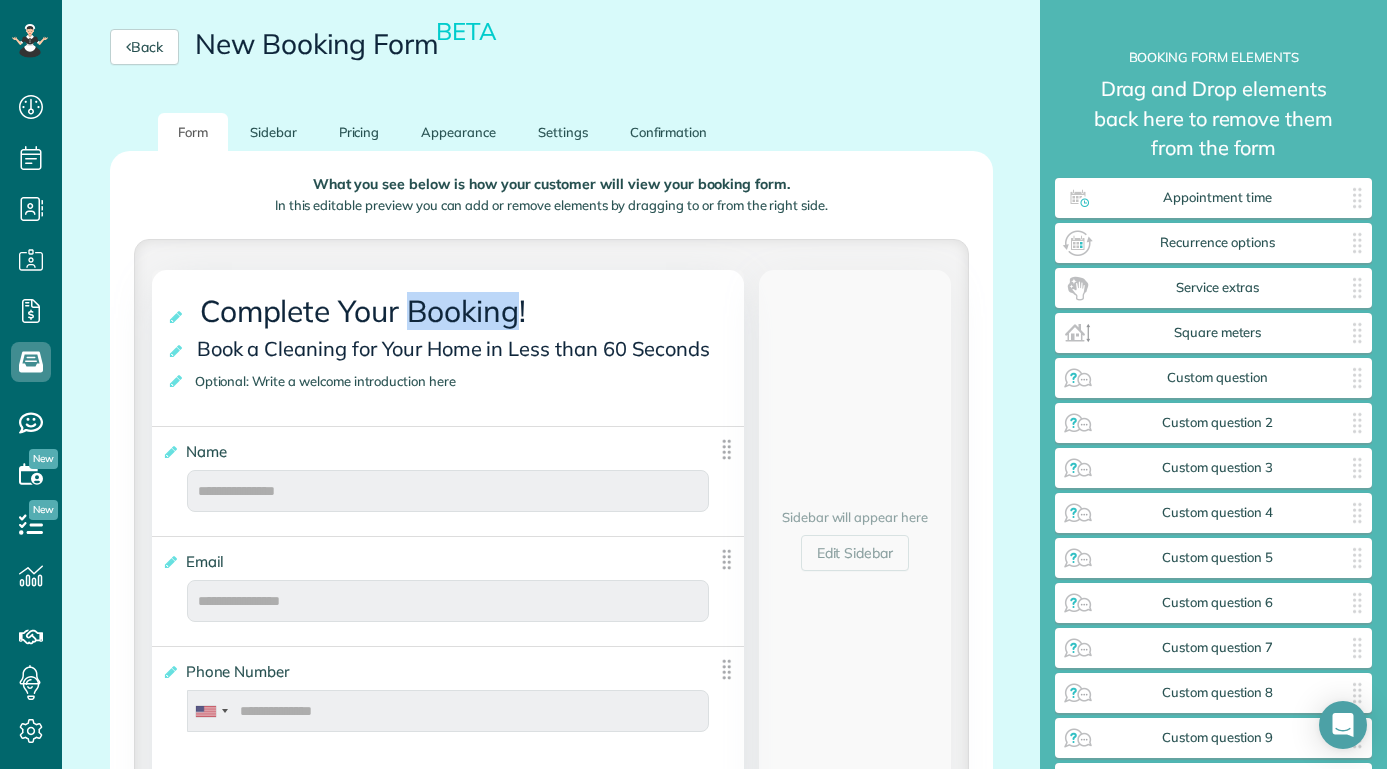 click on "Complete Your Booking!" at bounding box center [367, 311] 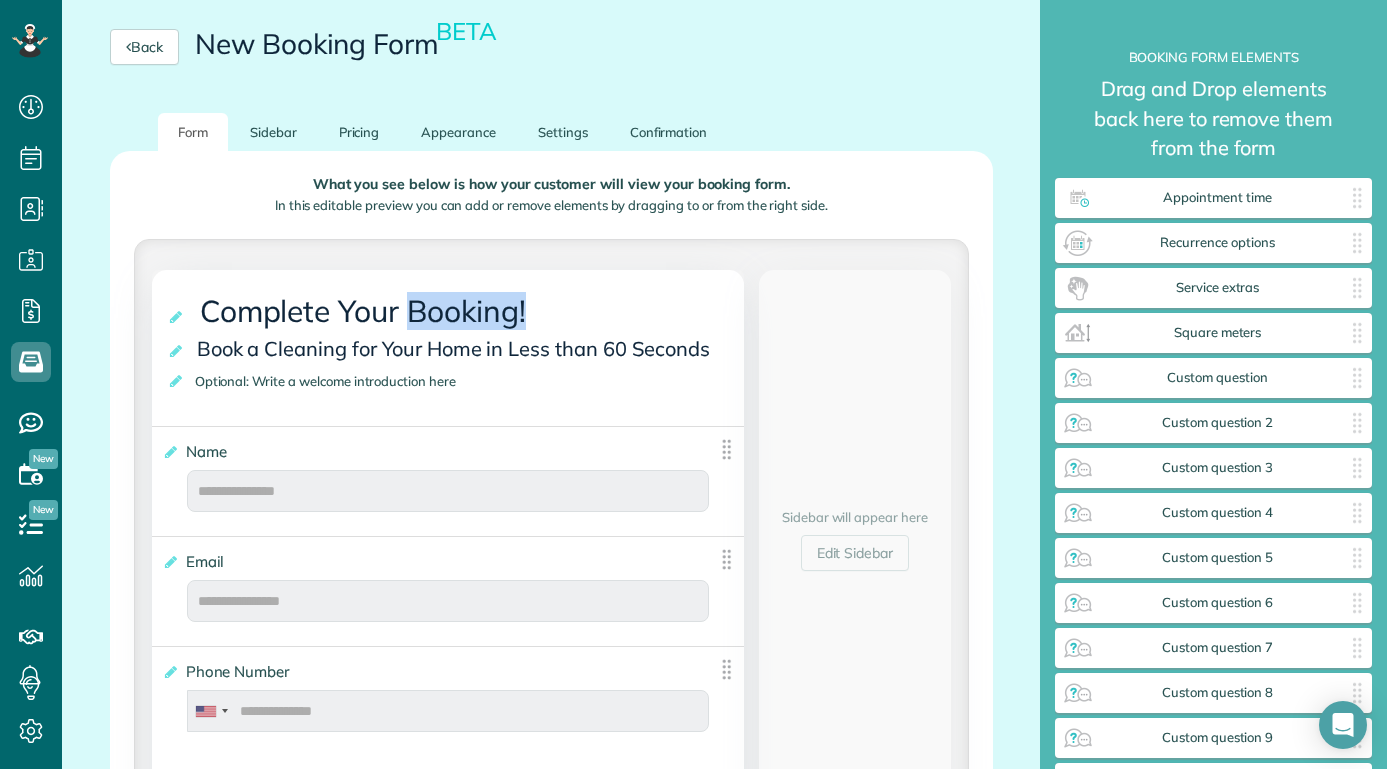 click on "Complete Your Booking!" at bounding box center [367, 311] 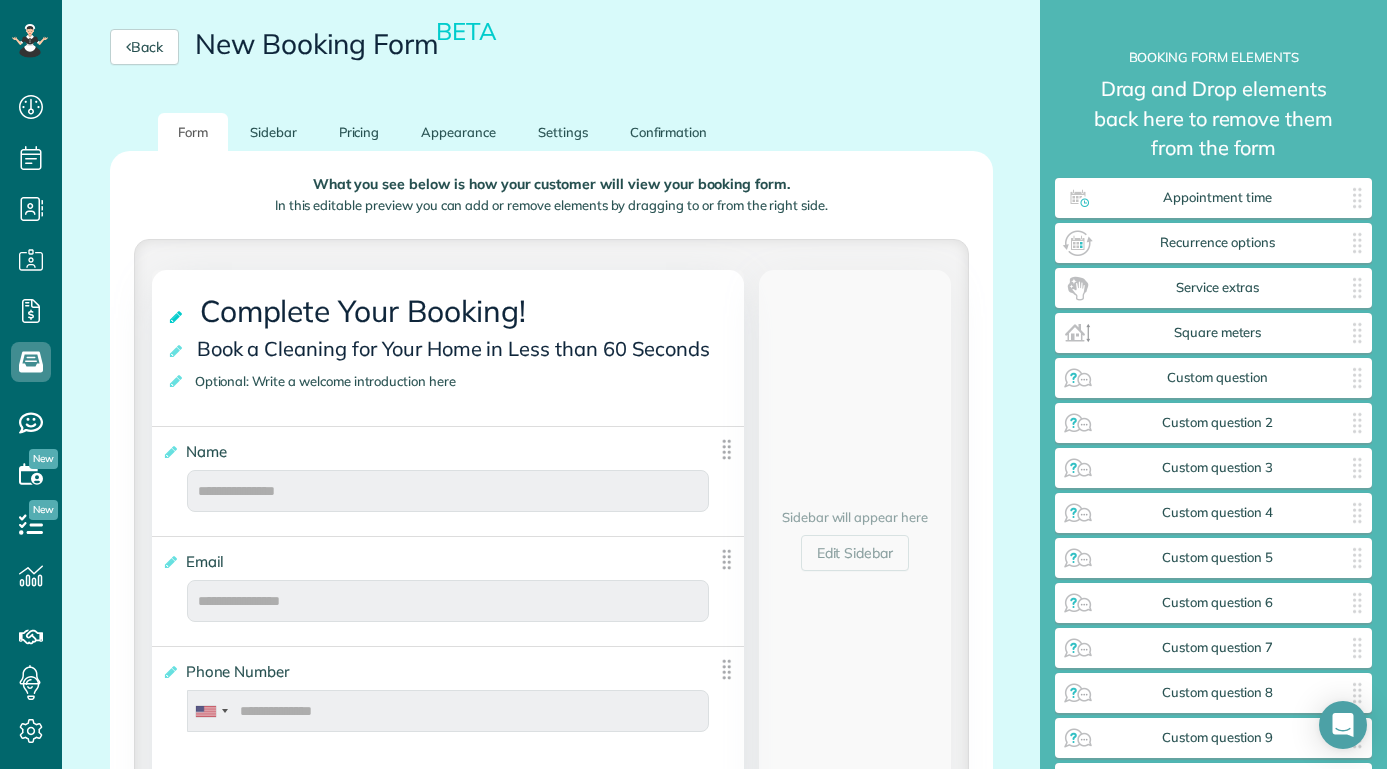 click at bounding box center (177, 317) 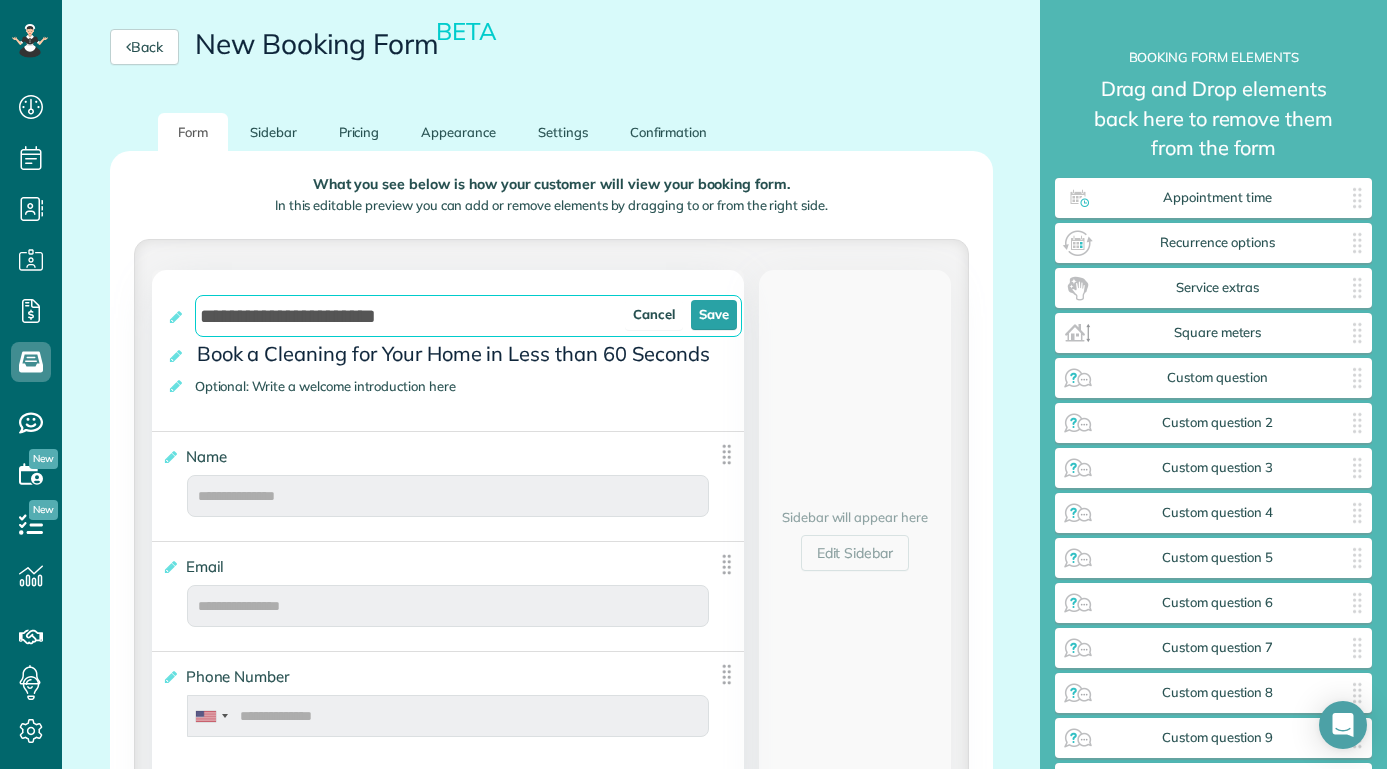 drag, startPoint x: 442, startPoint y: 314, endPoint x: 88, endPoint y: 318, distance: 354.02258 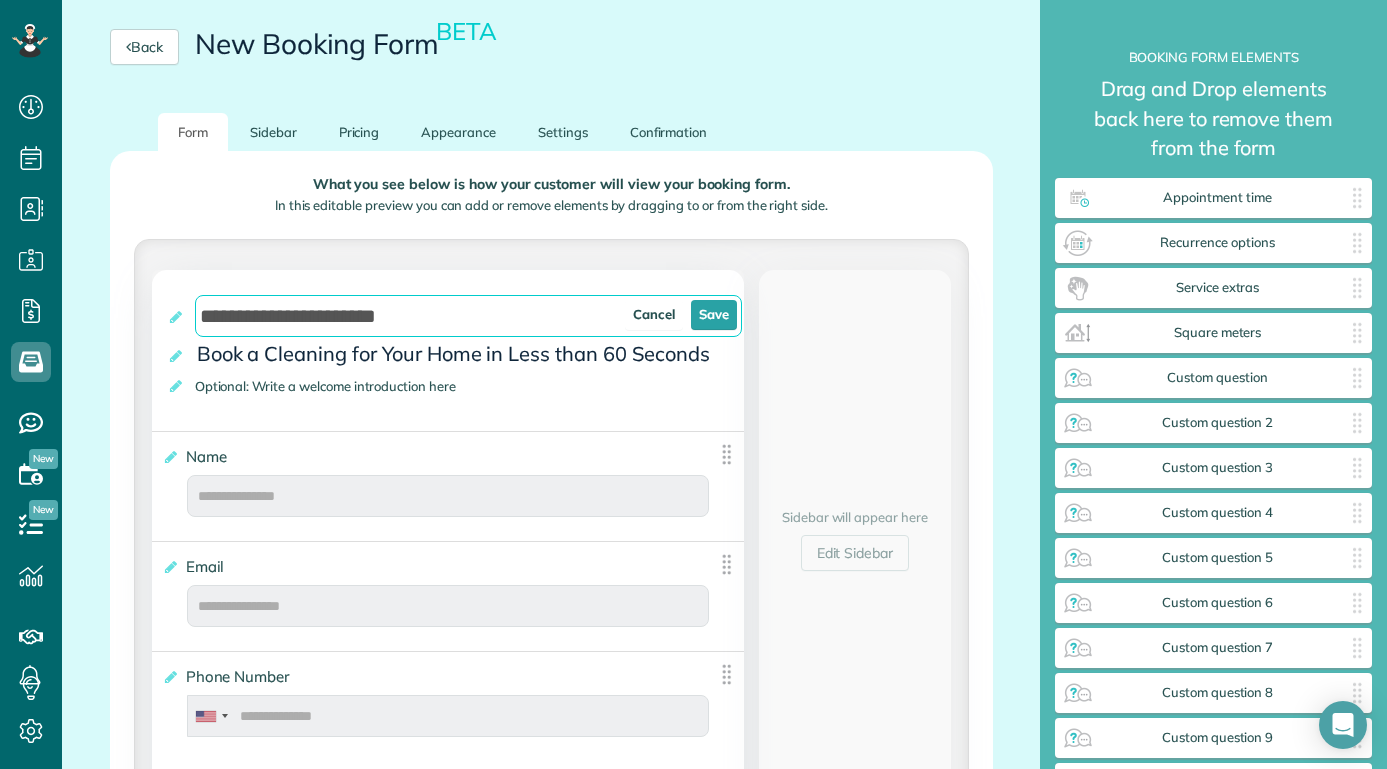 click on "**********" at bounding box center (551, 1323) 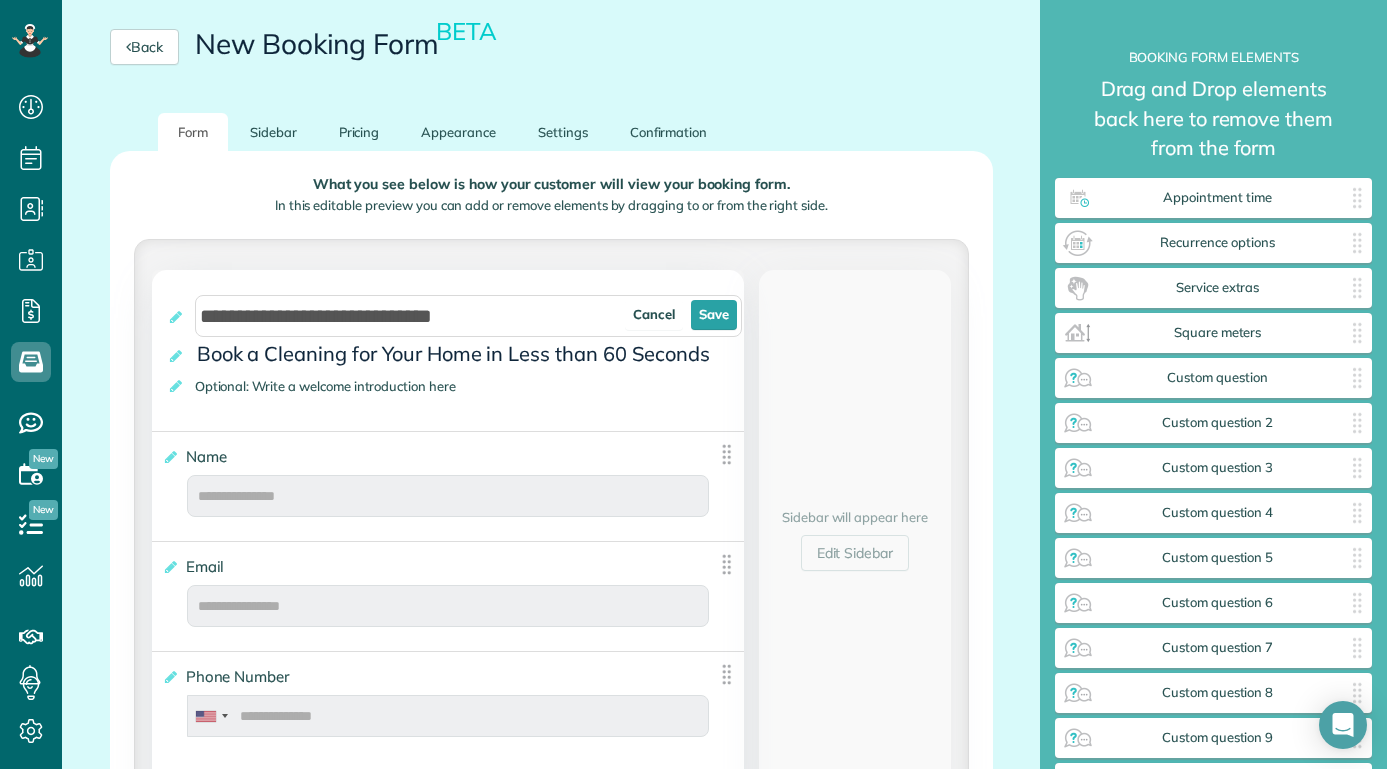 click on "Book a Cleaning for Your Home in Less than 60 Seconds" at bounding box center [457, 353] 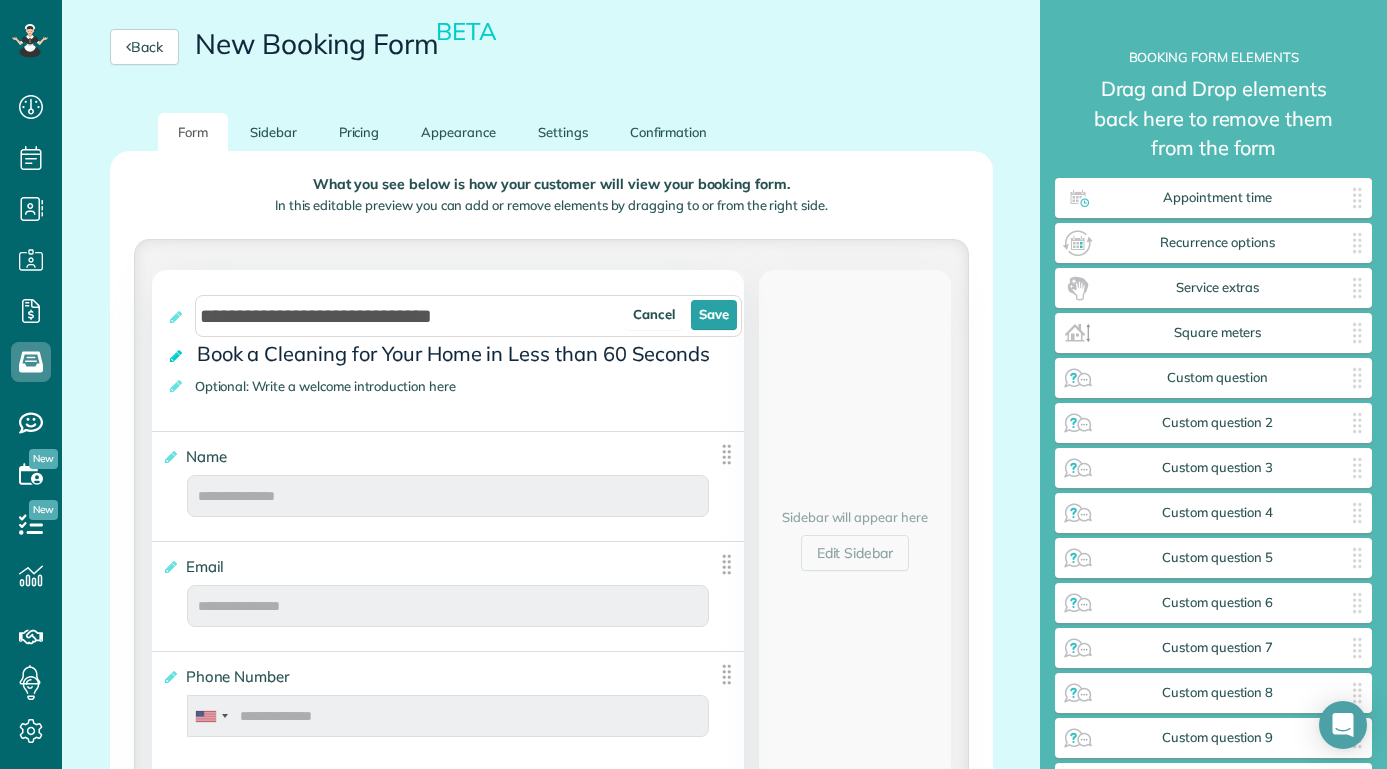 click at bounding box center [177, 356] 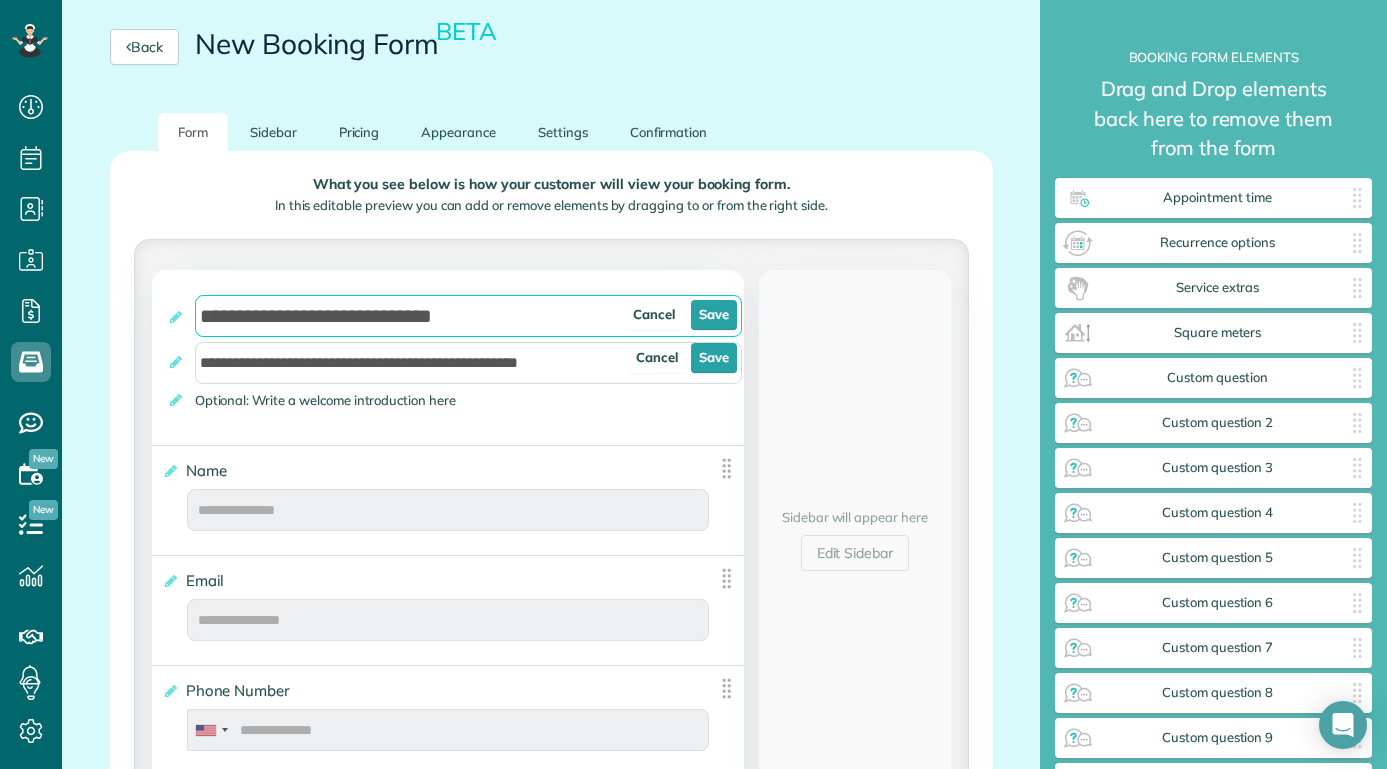 drag, startPoint x: 321, startPoint y: 315, endPoint x: 129, endPoint y: 322, distance: 192.12756 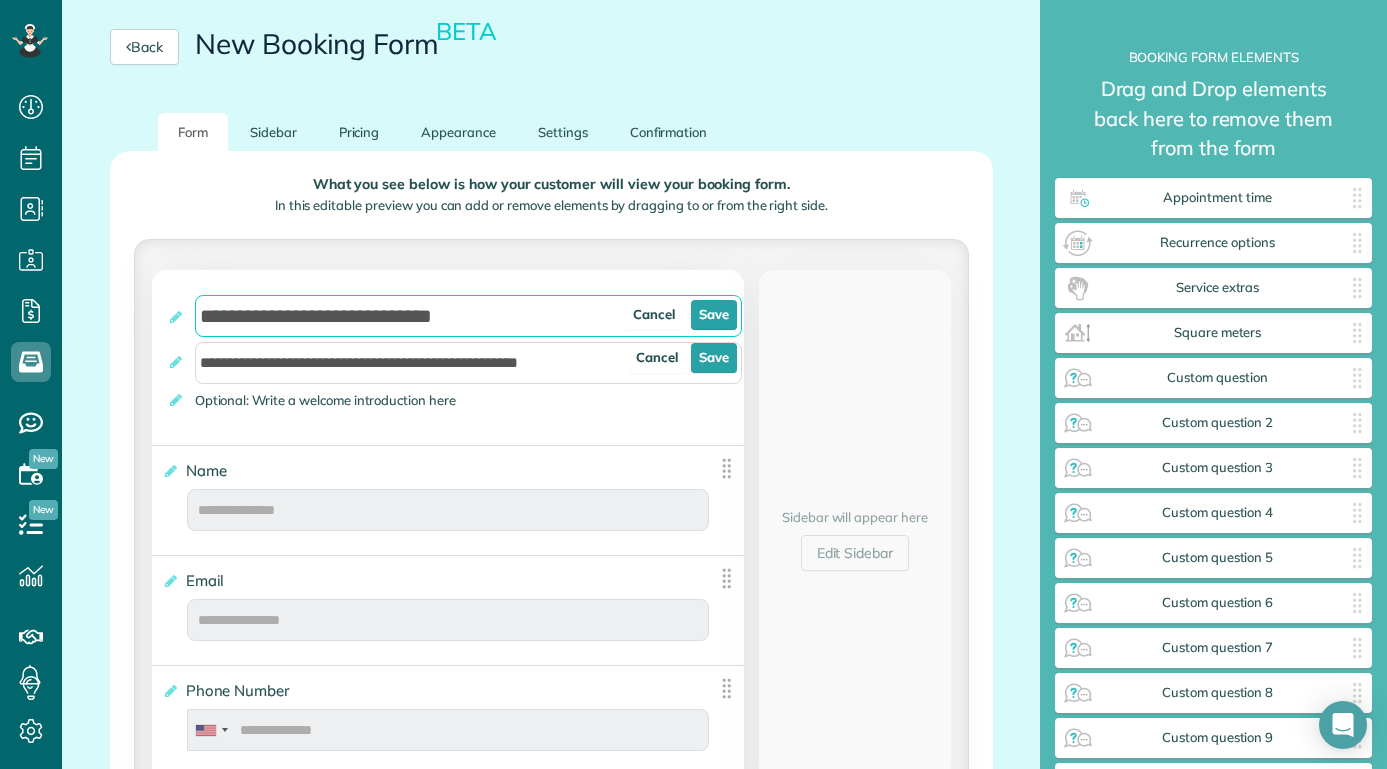 click on "**********" at bounding box center [551, 1225] 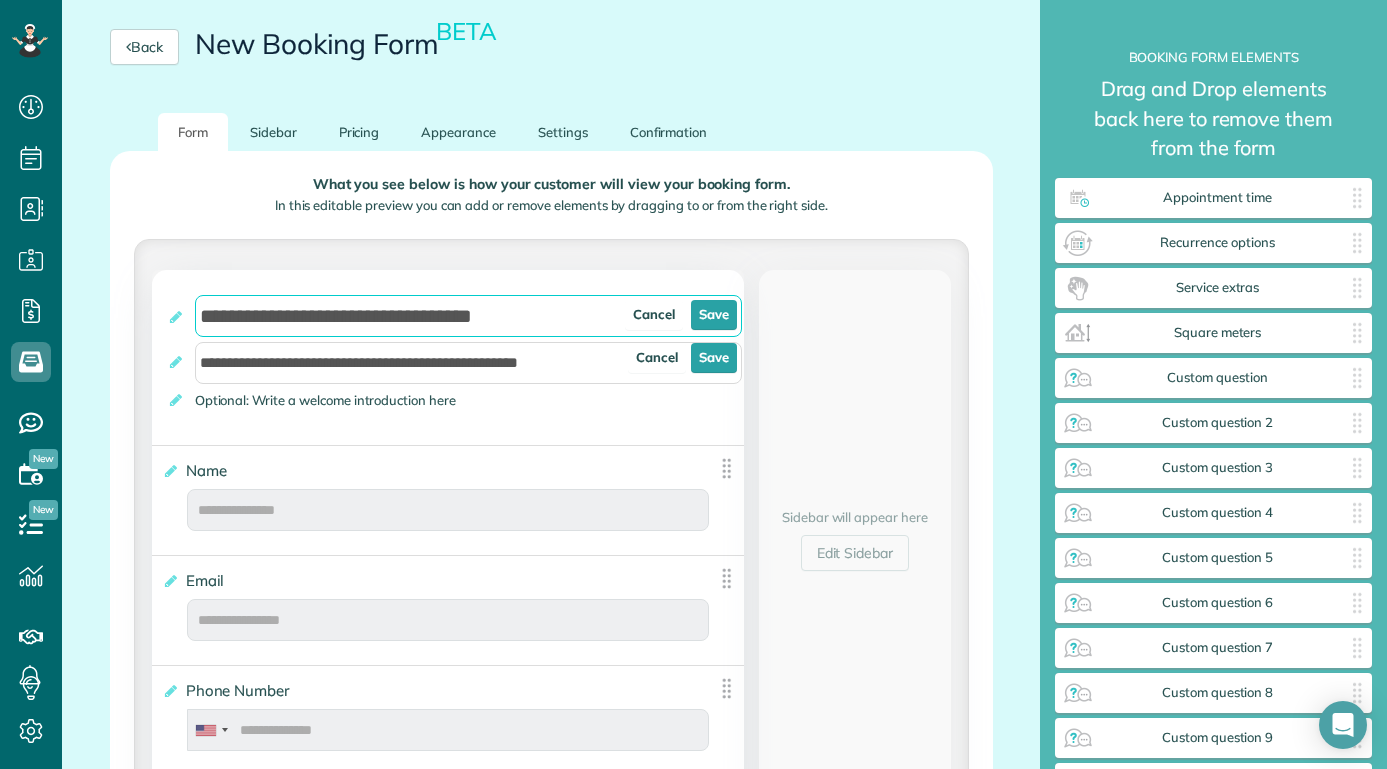 click on "**********" at bounding box center [468, 316] 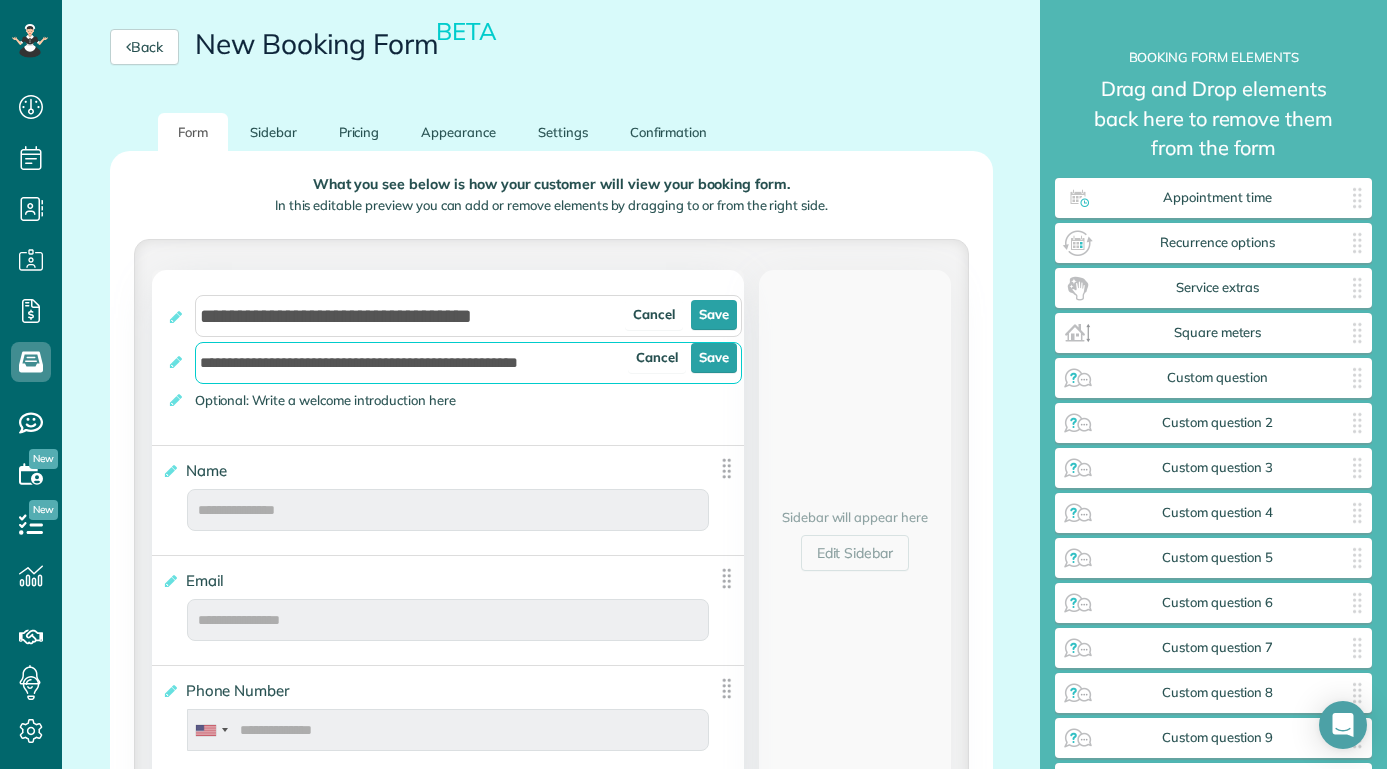 click on "**********" at bounding box center [468, 363] 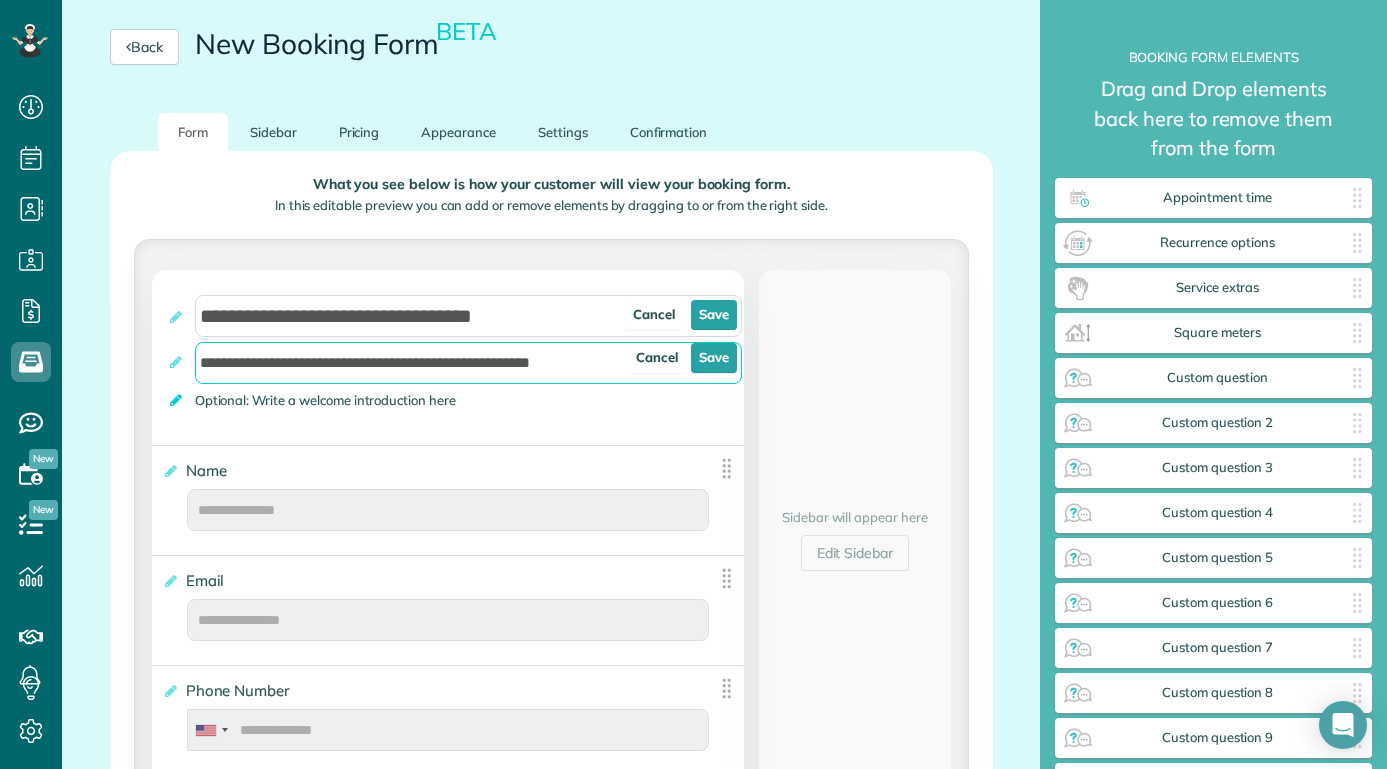 type on "**********" 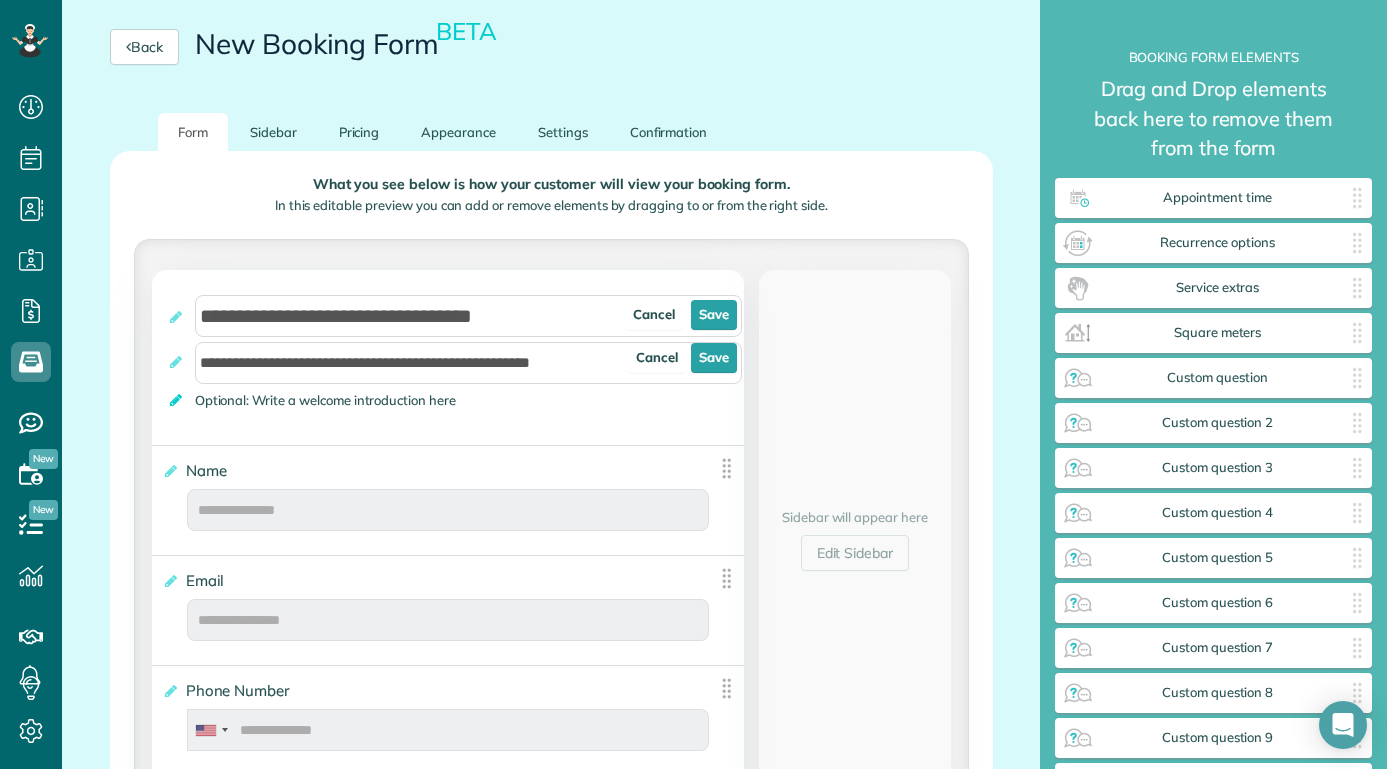 click at bounding box center [177, 400] 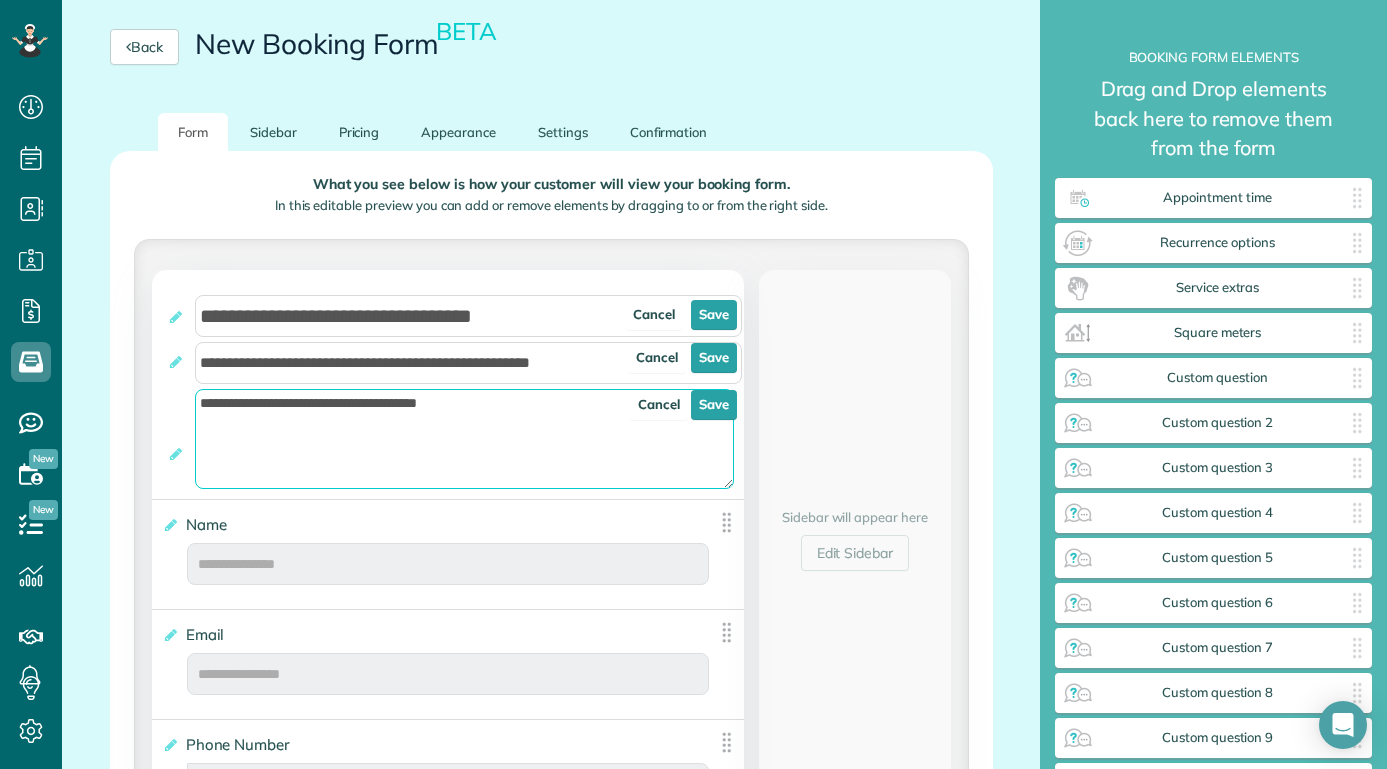 drag, startPoint x: 524, startPoint y: 409, endPoint x: 151, endPoint y: 404, distance: 373.0335 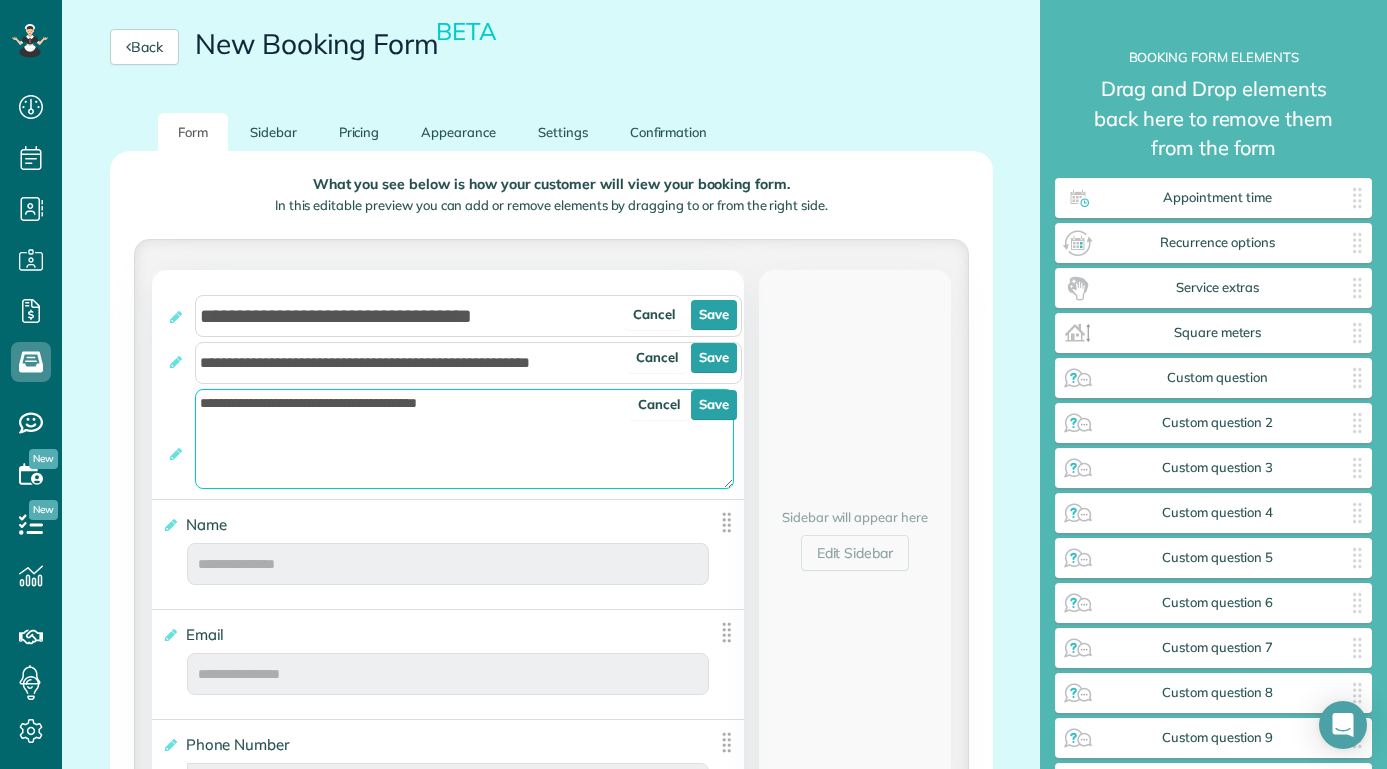 click on "**********" at bounding box center (448, 384) 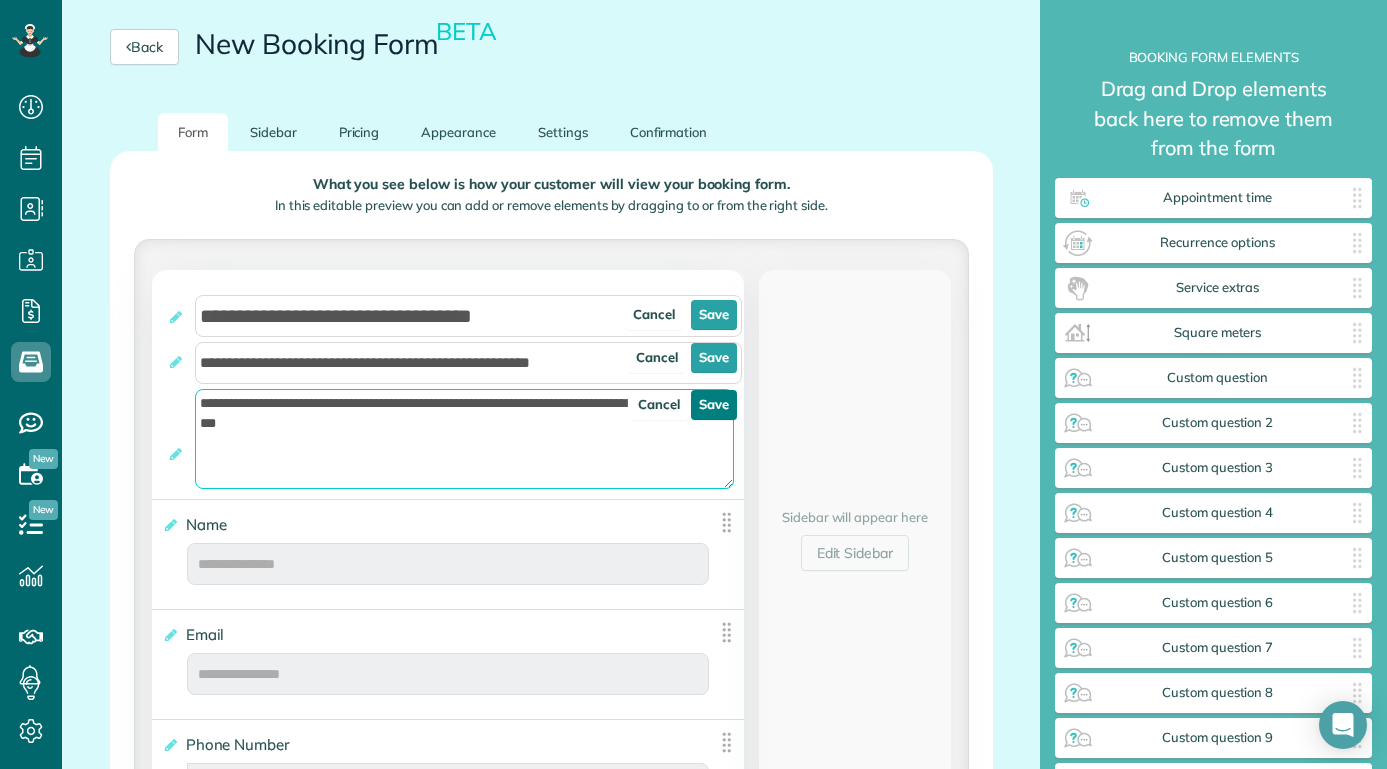 type on "**********" 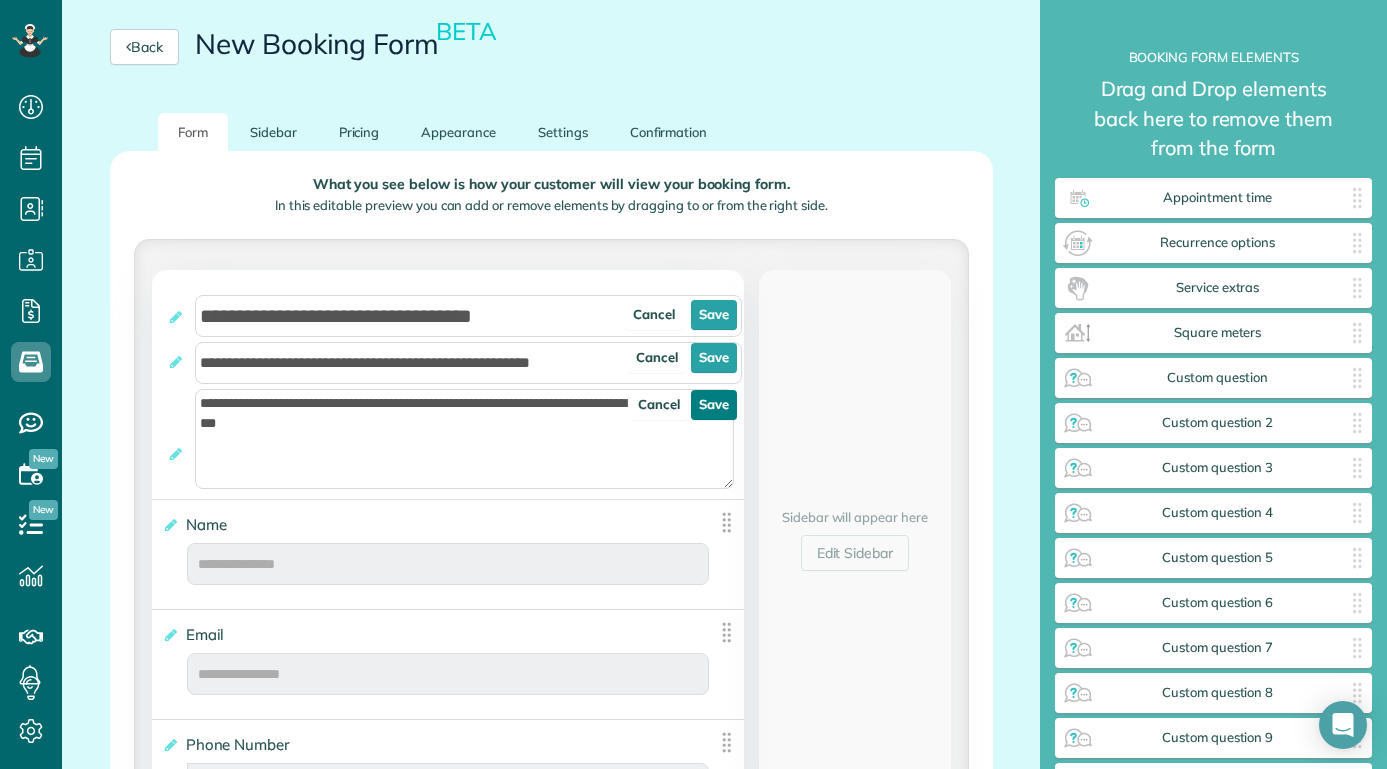 click on "Save" at bounding box center (714, 405) 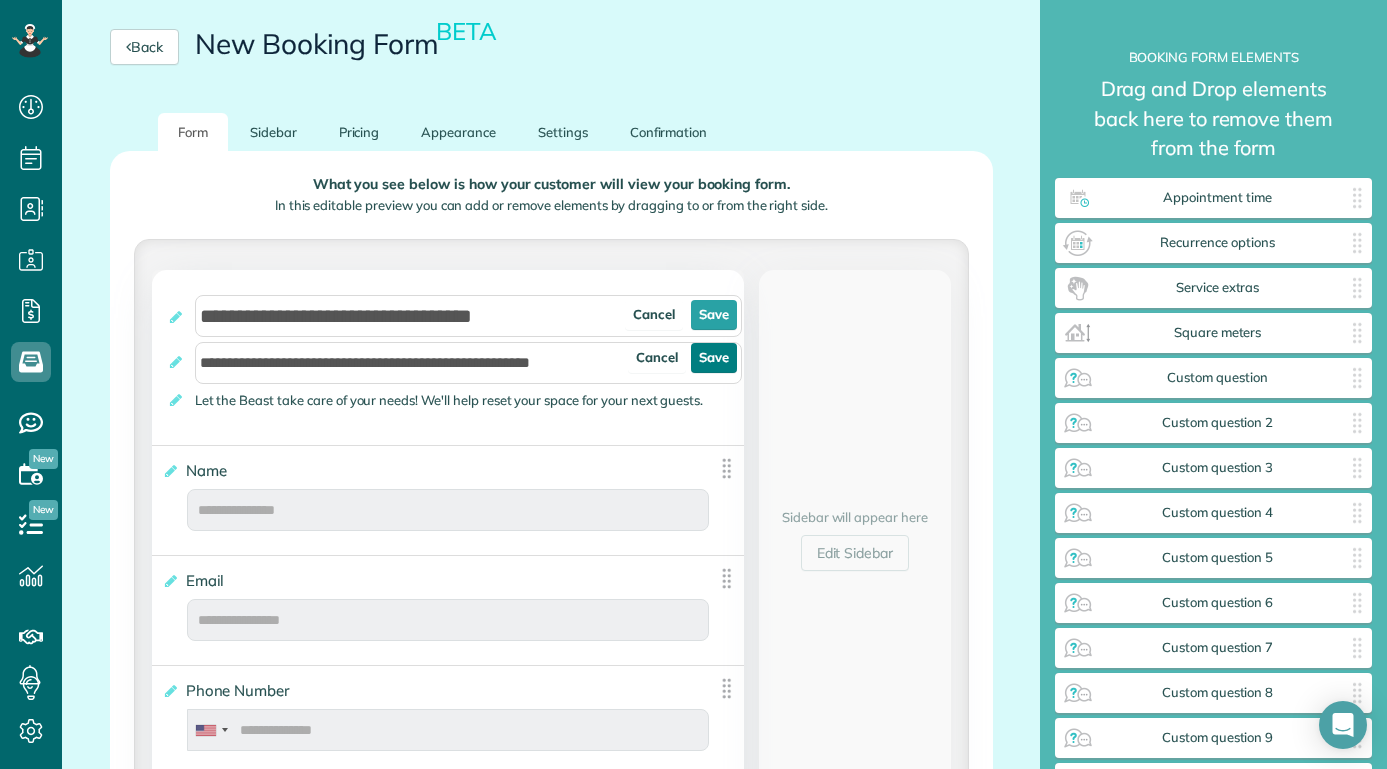 click on "Save" at bounding box center [714, 358] 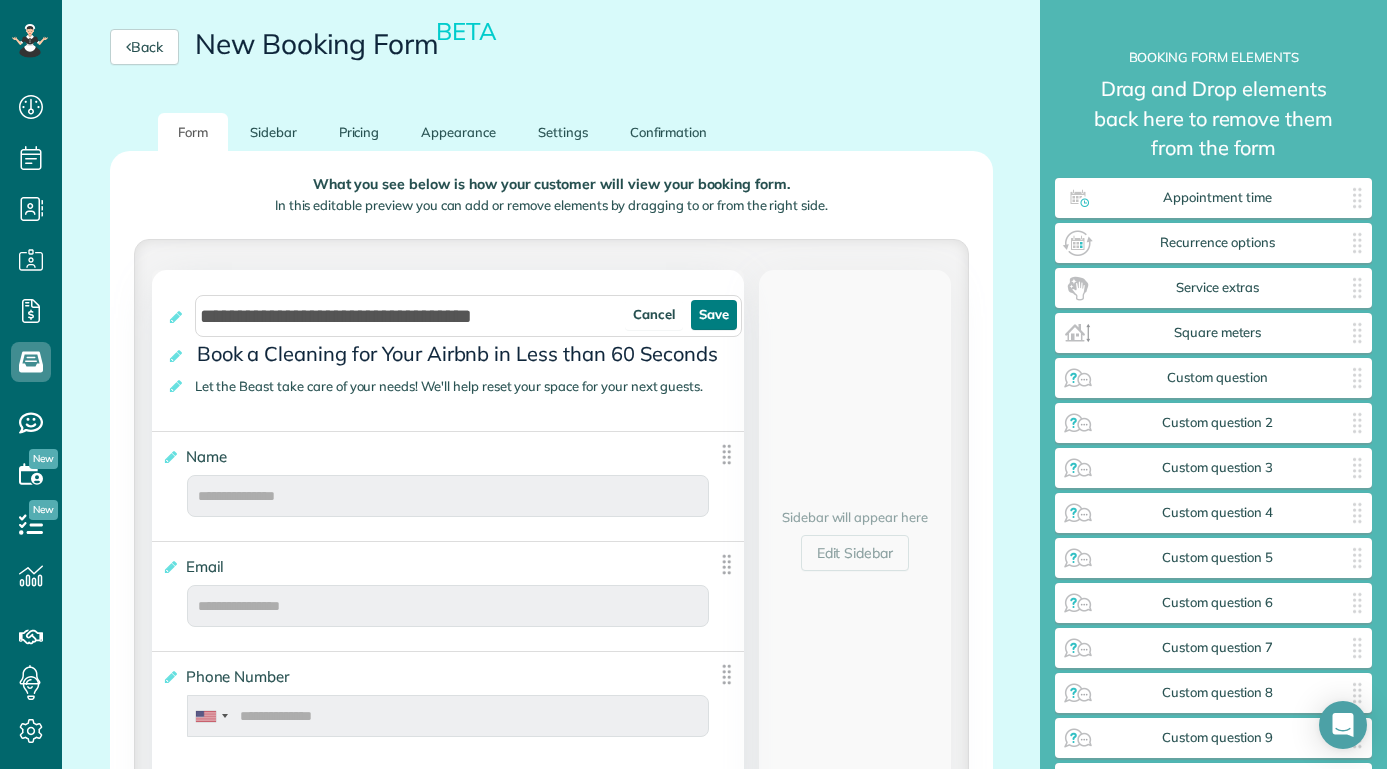 click on "Save" at bounding box center [714, 315] 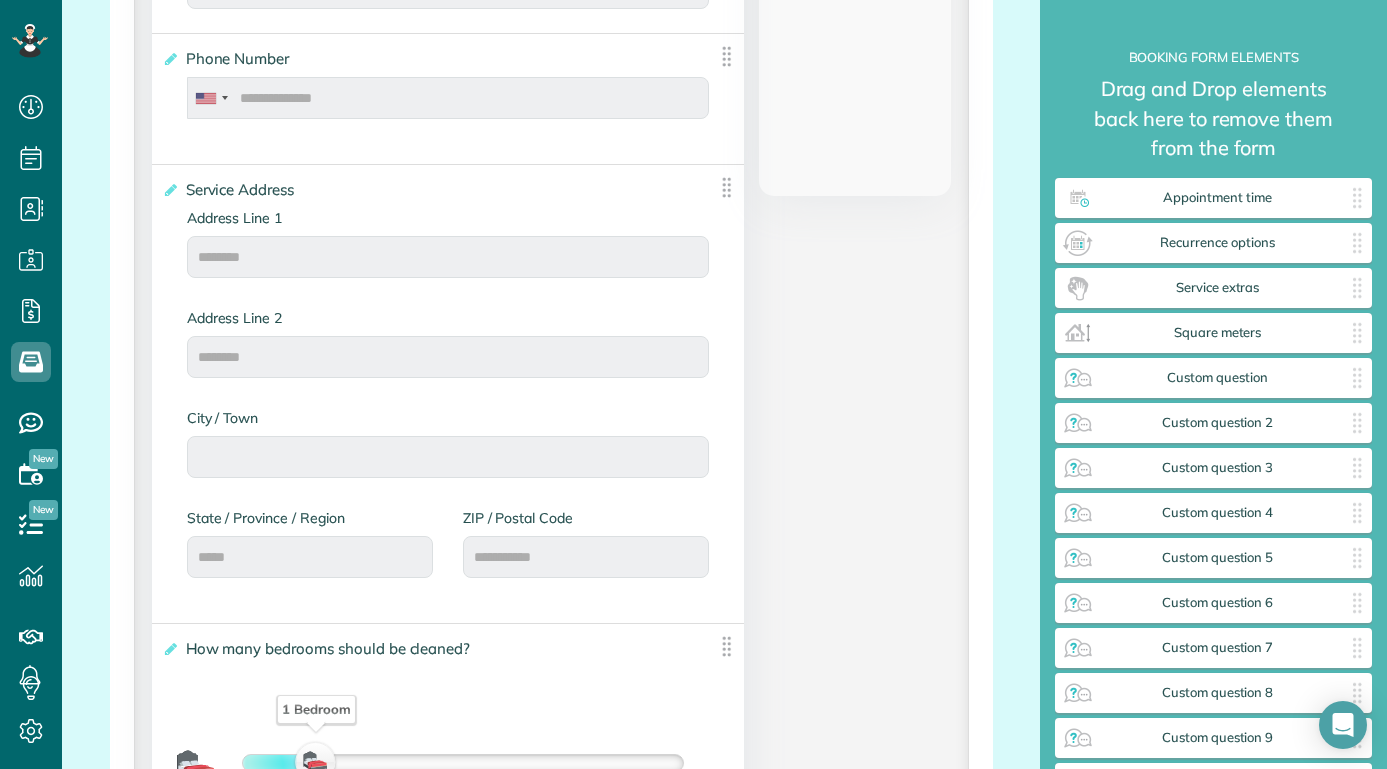 scroll, scrollTop: 1207, scrollLeft: 0, axis: vertical 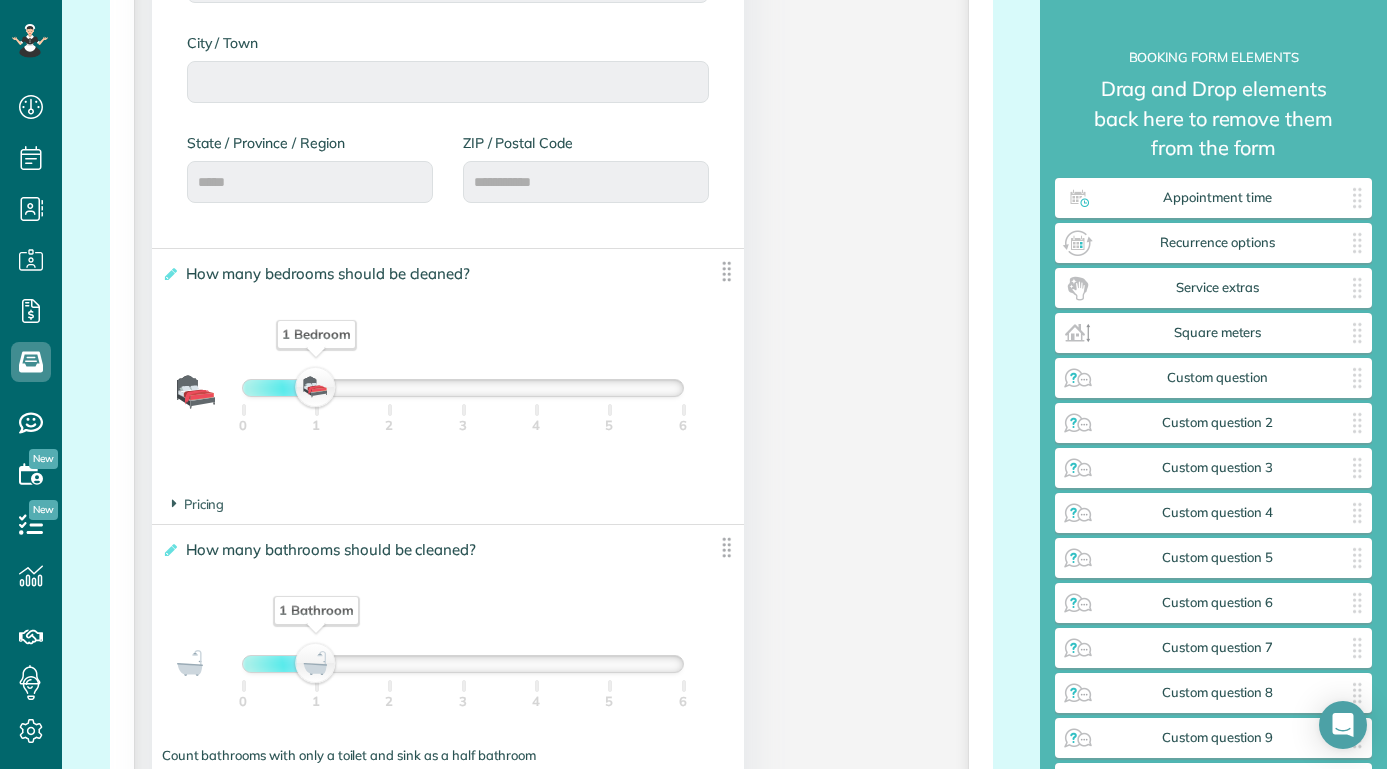 click at bounding box center (726, 271) 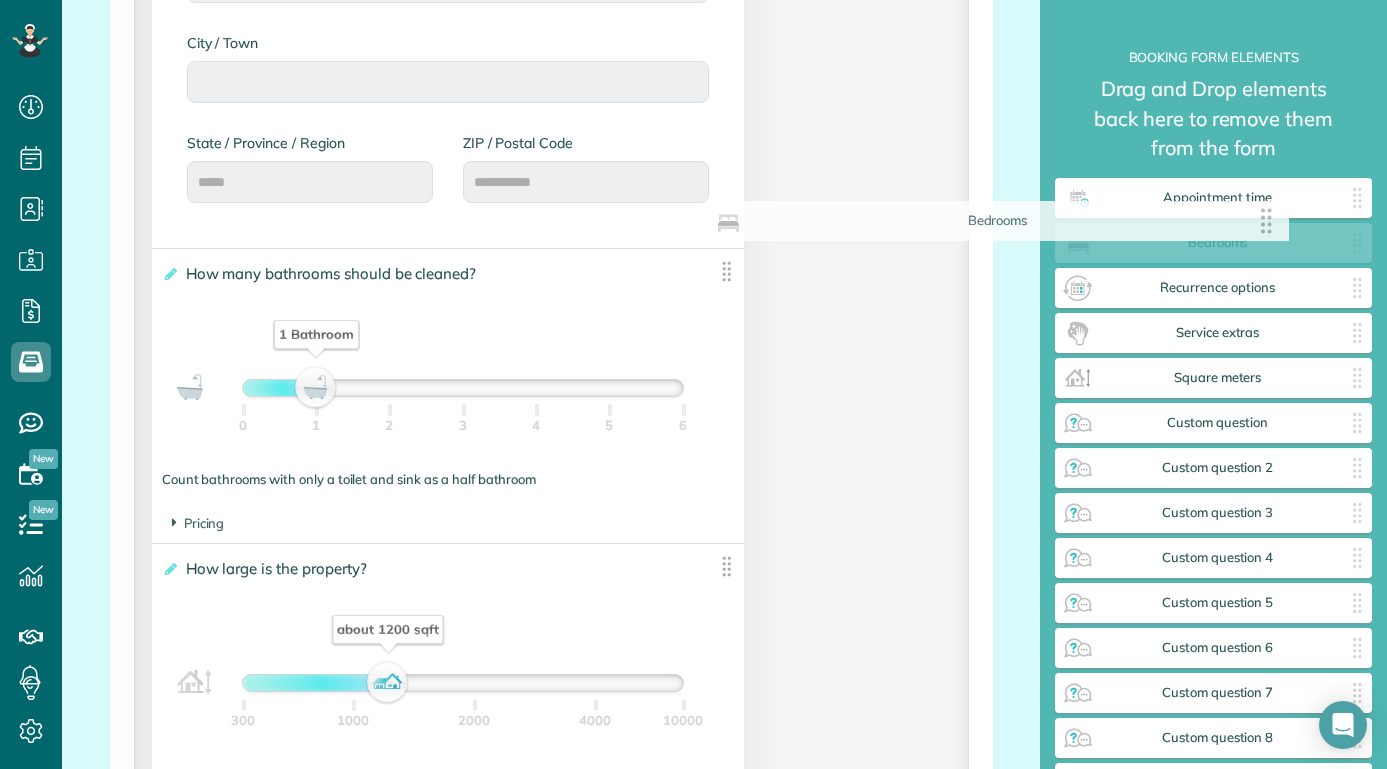 drag, startPoint x: 718, startPoint y: 268, endPoint x: 1272, endPoint y: 224, distance: 555.74457 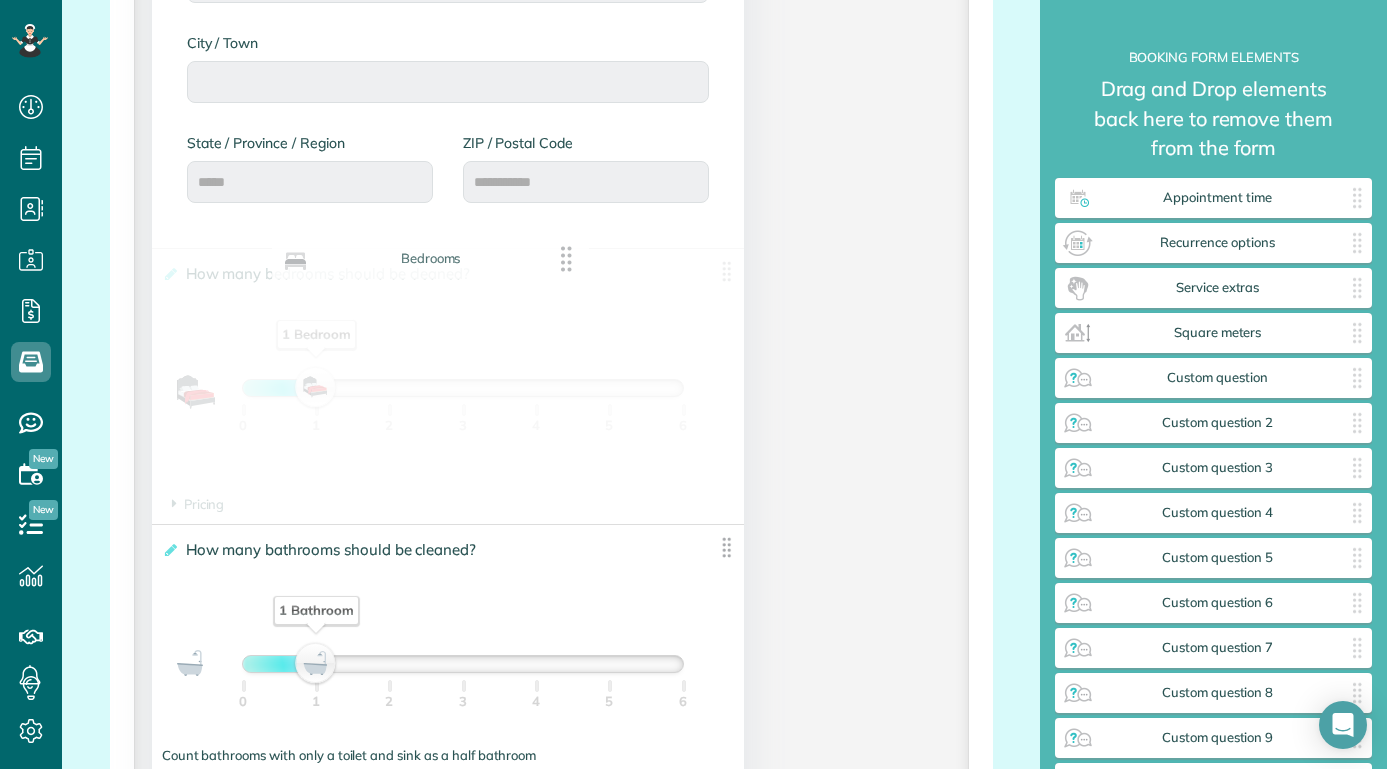 drag, startPoint x: 1355, startPoint y: 240, endPoint x: 571, endPoint y: 257, distance: 784.18427 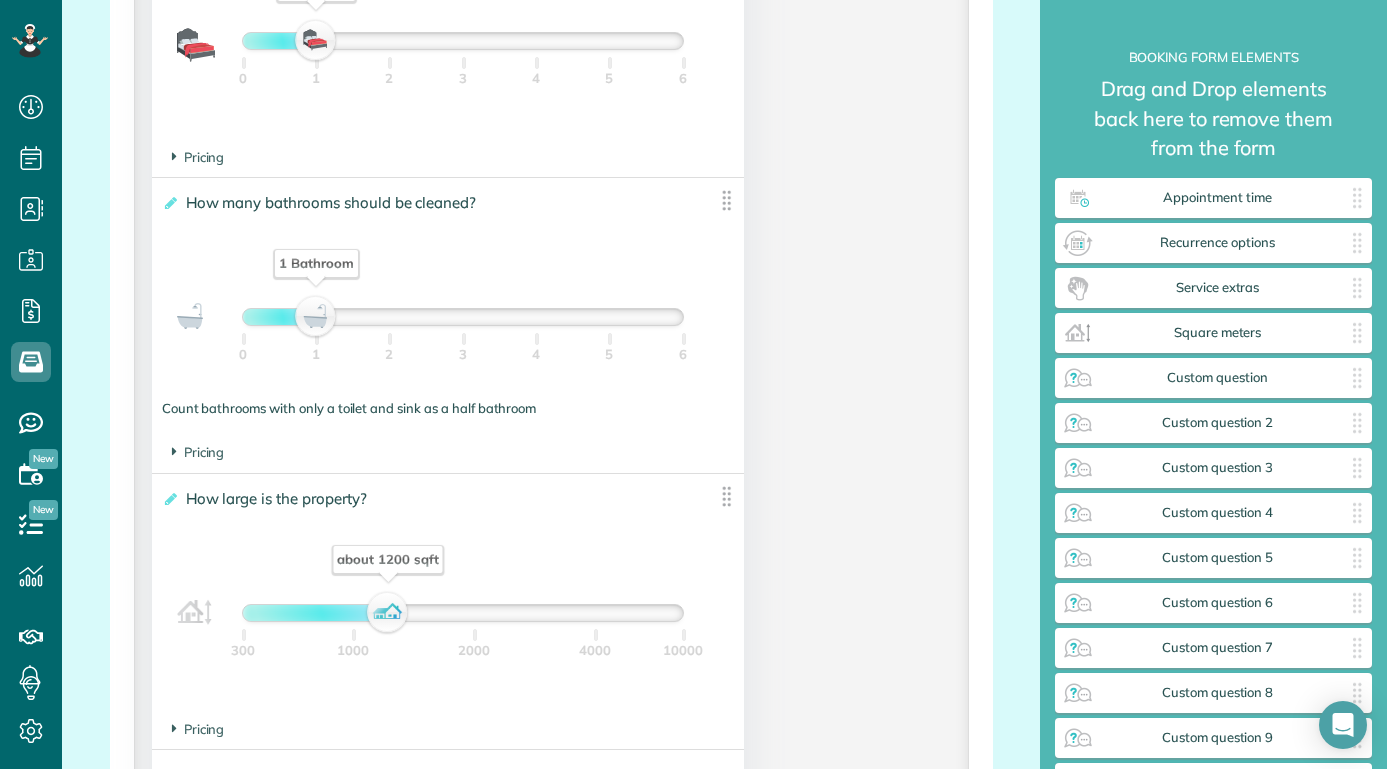 scroll, scrollTop: 1720, scrollLeft: 0, axis: vertical 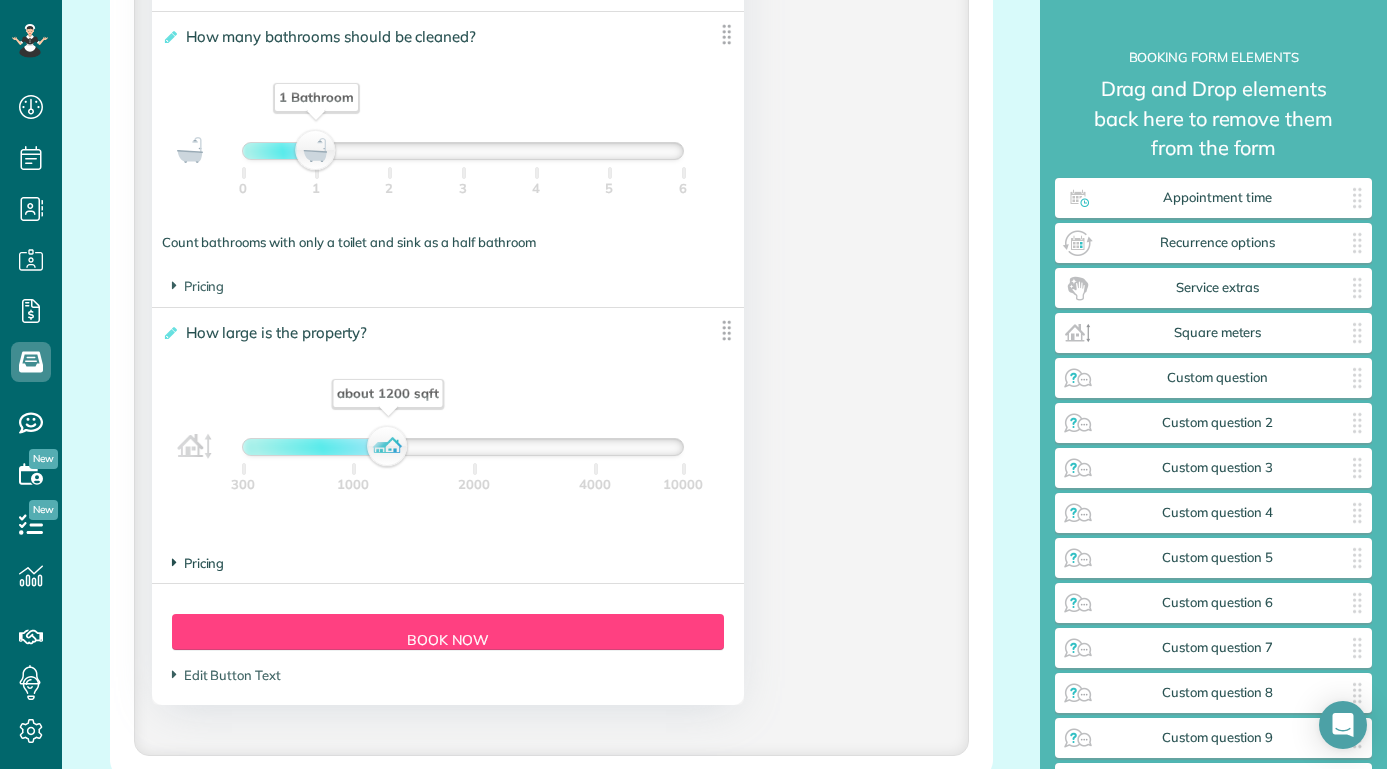 click at bounding box center [174, 562] 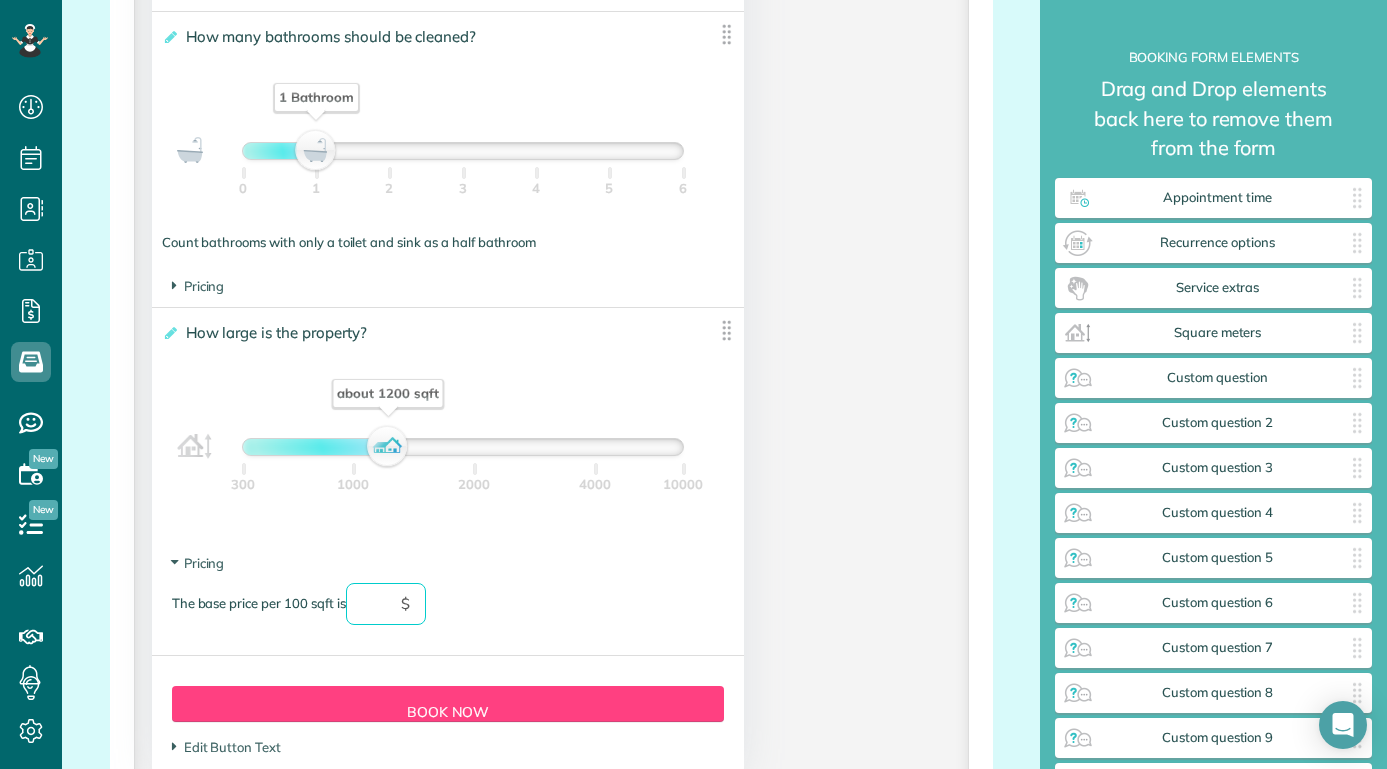 click at bounding box center (386, 604) 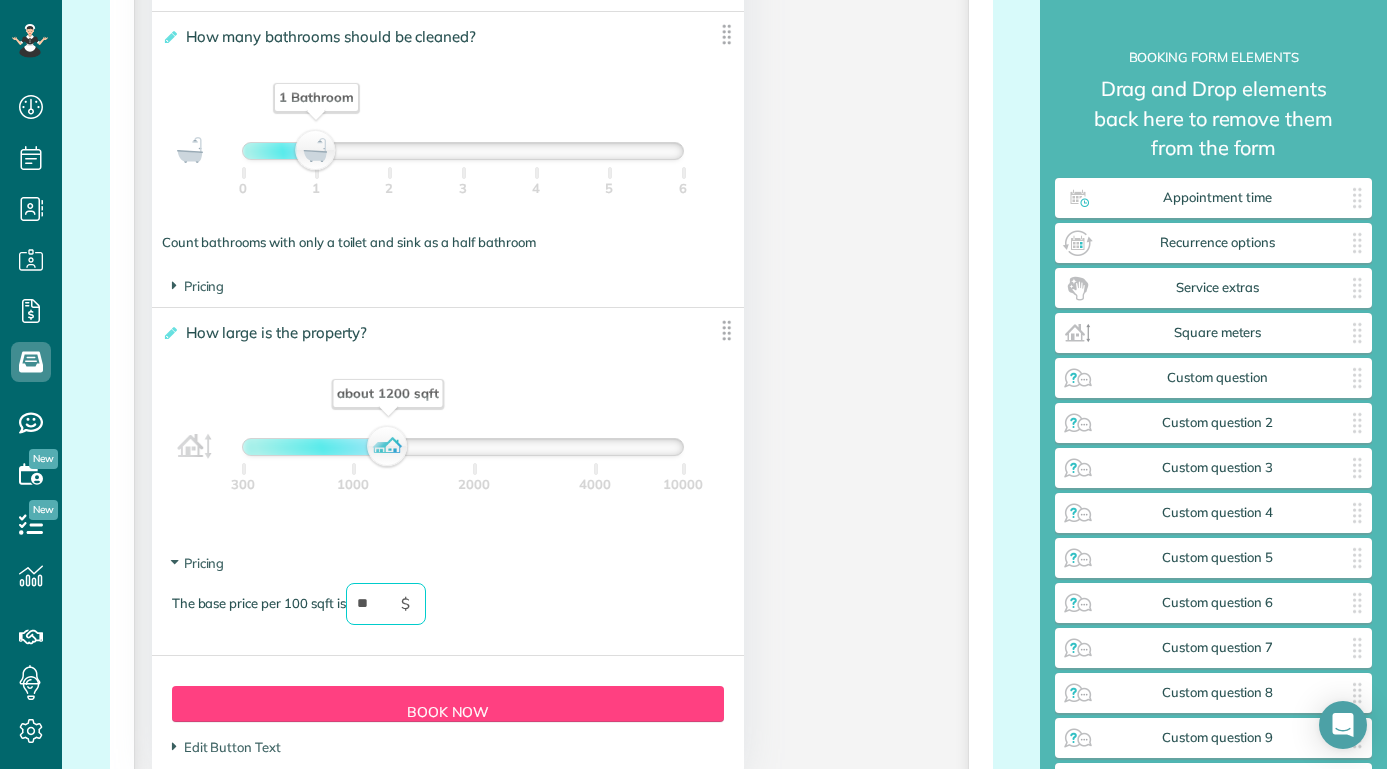 click on "The base price per 100 sqft is
**
$" at bounding box center [448, 614] 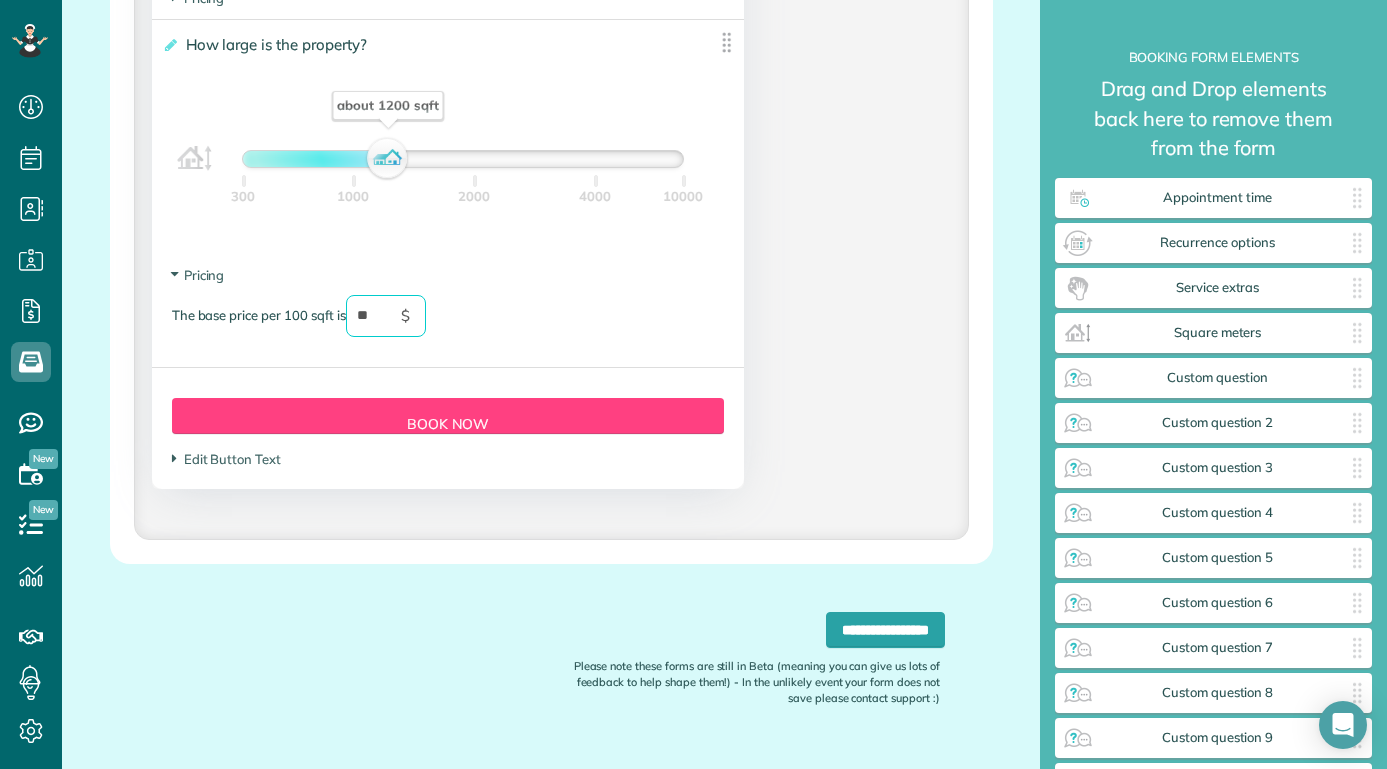 scroll, scrollTop: 1880, scrollLeft: 0, axis: vertical 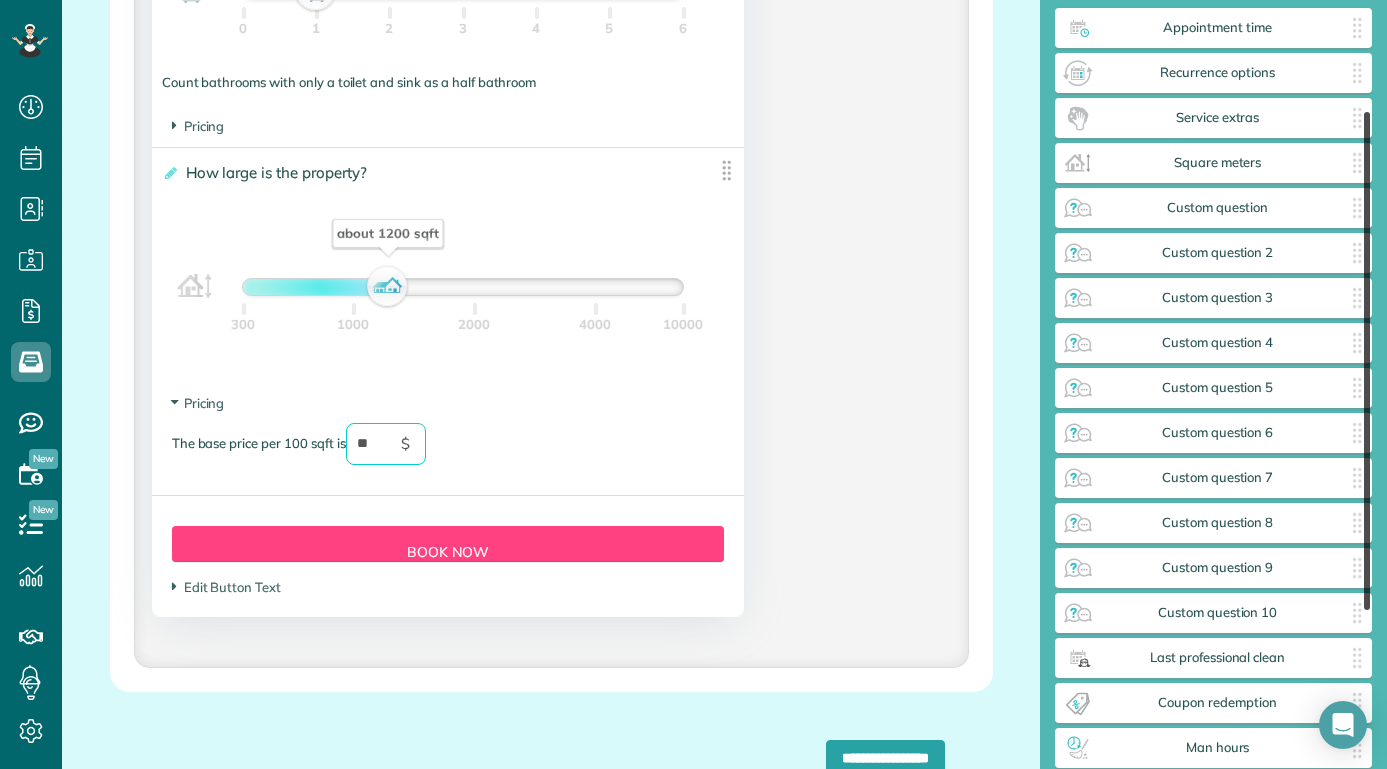 drag, startPoint x: 1358, startPoint y: 194, endPoint x: 965, endPoint y: 304, distance: 408.10416 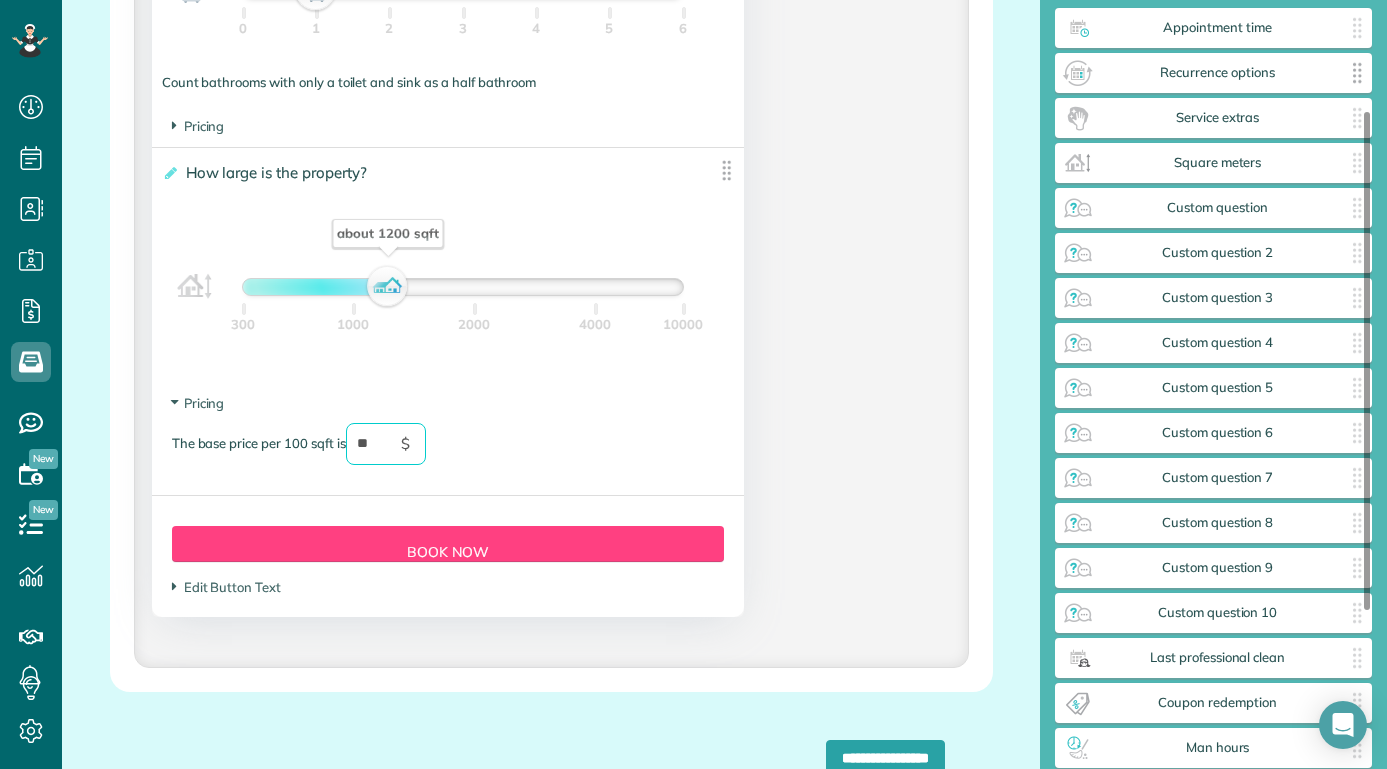 scroll, scrollTop: 0, scrollLeft: 0, axis: both 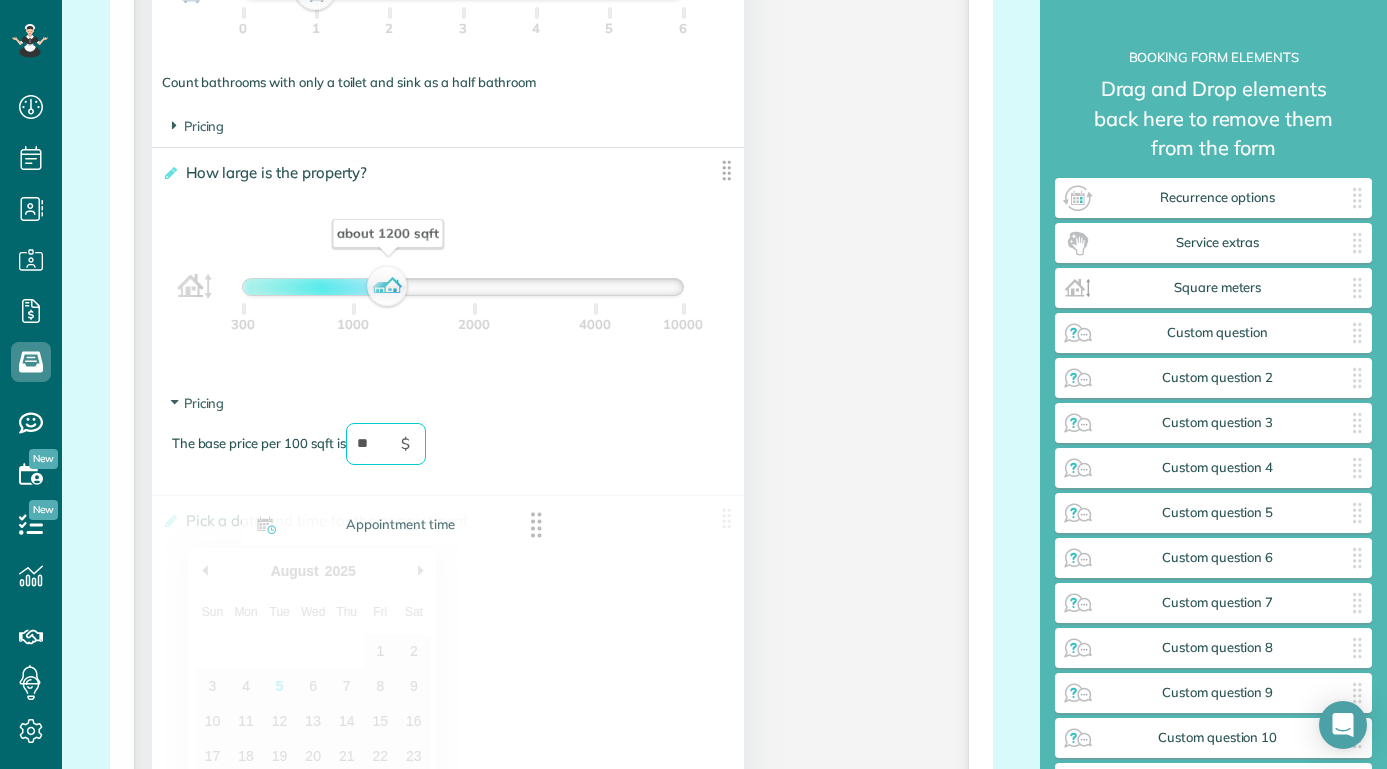 drag, startPoint x: 1356, startPoint y: 195, endPoint x: 540, endPoint y: 525, distance: 880.2023 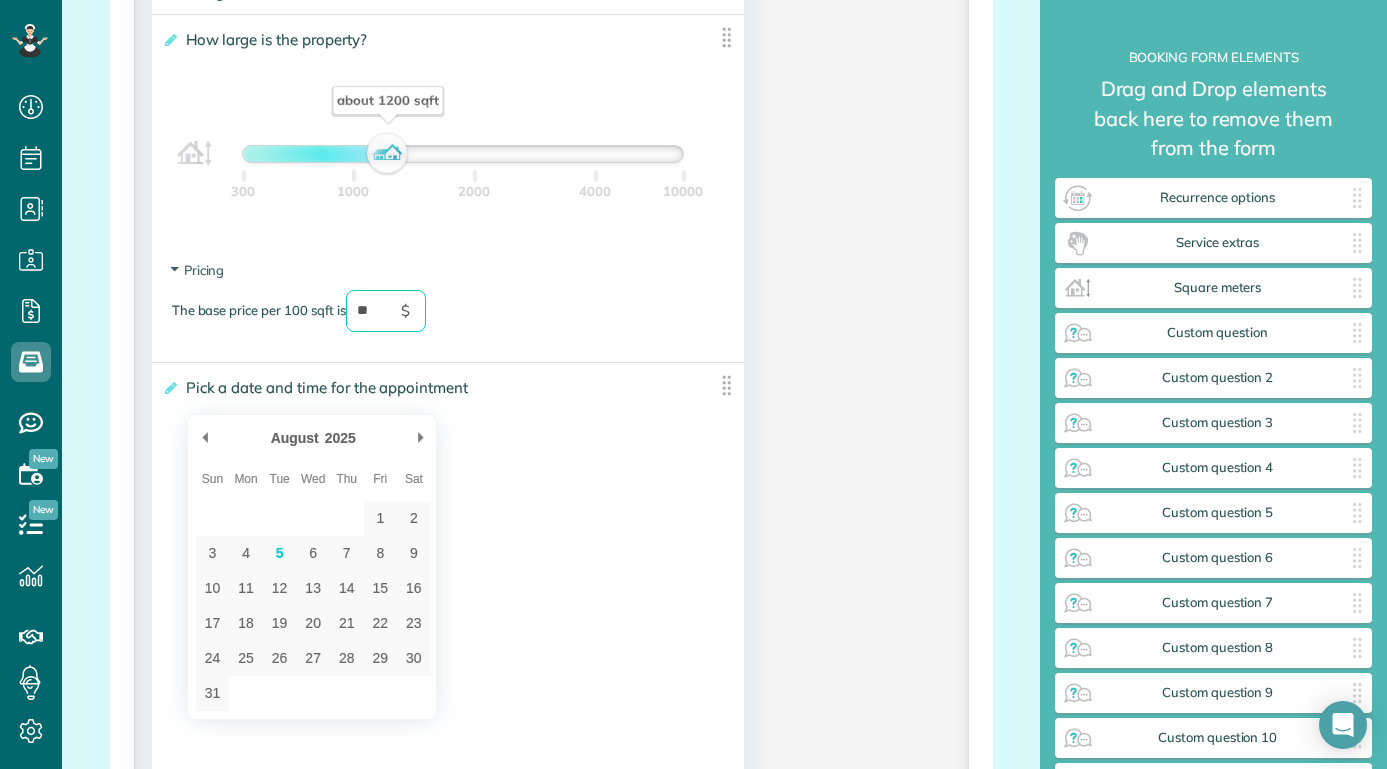 scroll, scrollTop: 2198, scrollLeft: 0, axis: vertical 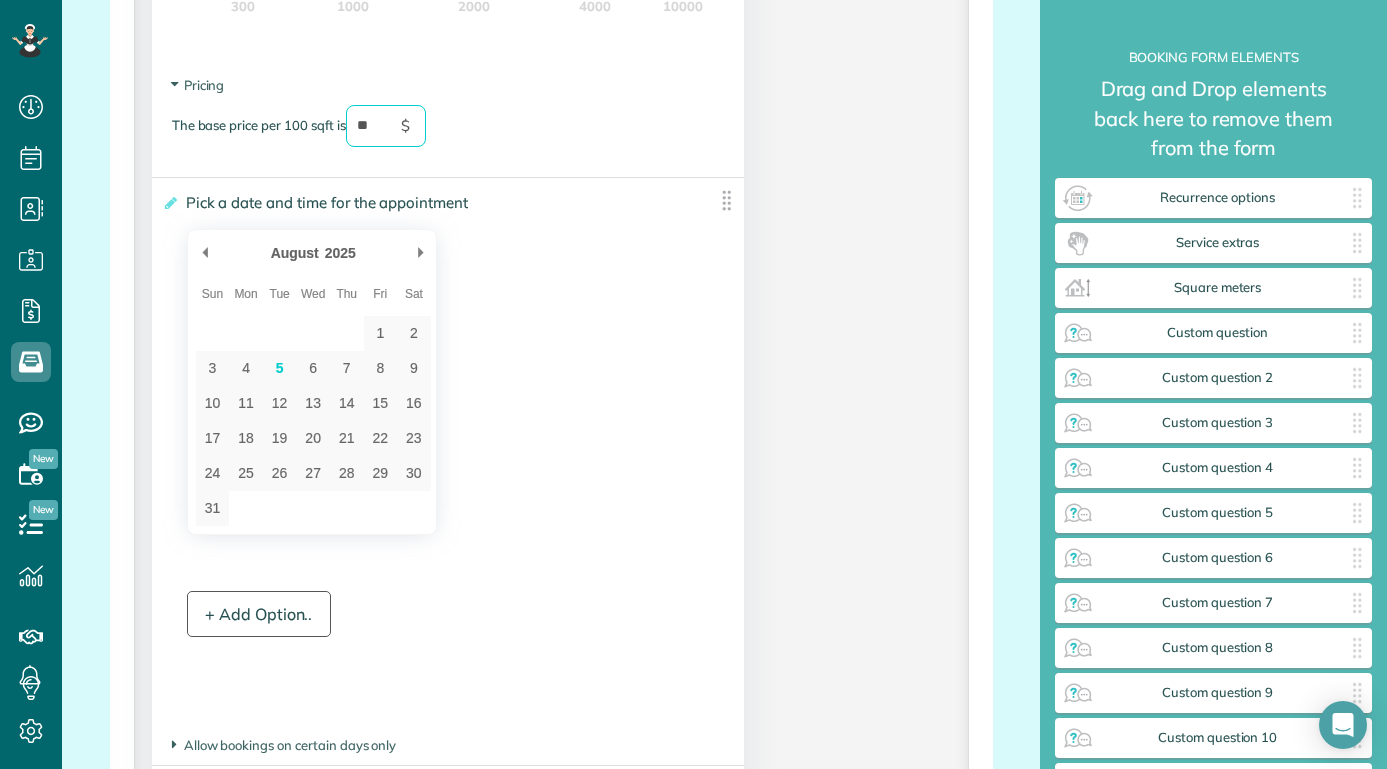 click on "+ Add Option.." at bounding box center (259, 614) 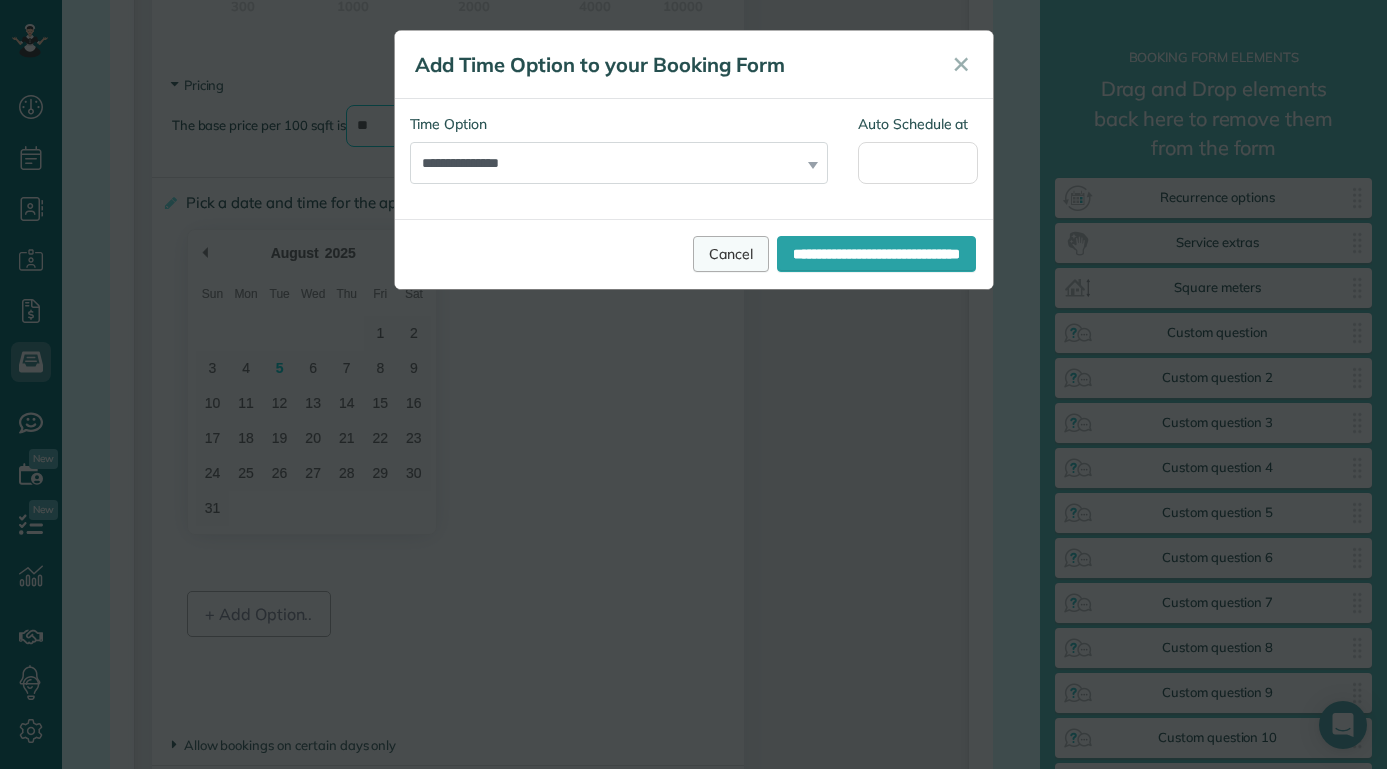 type on "**" 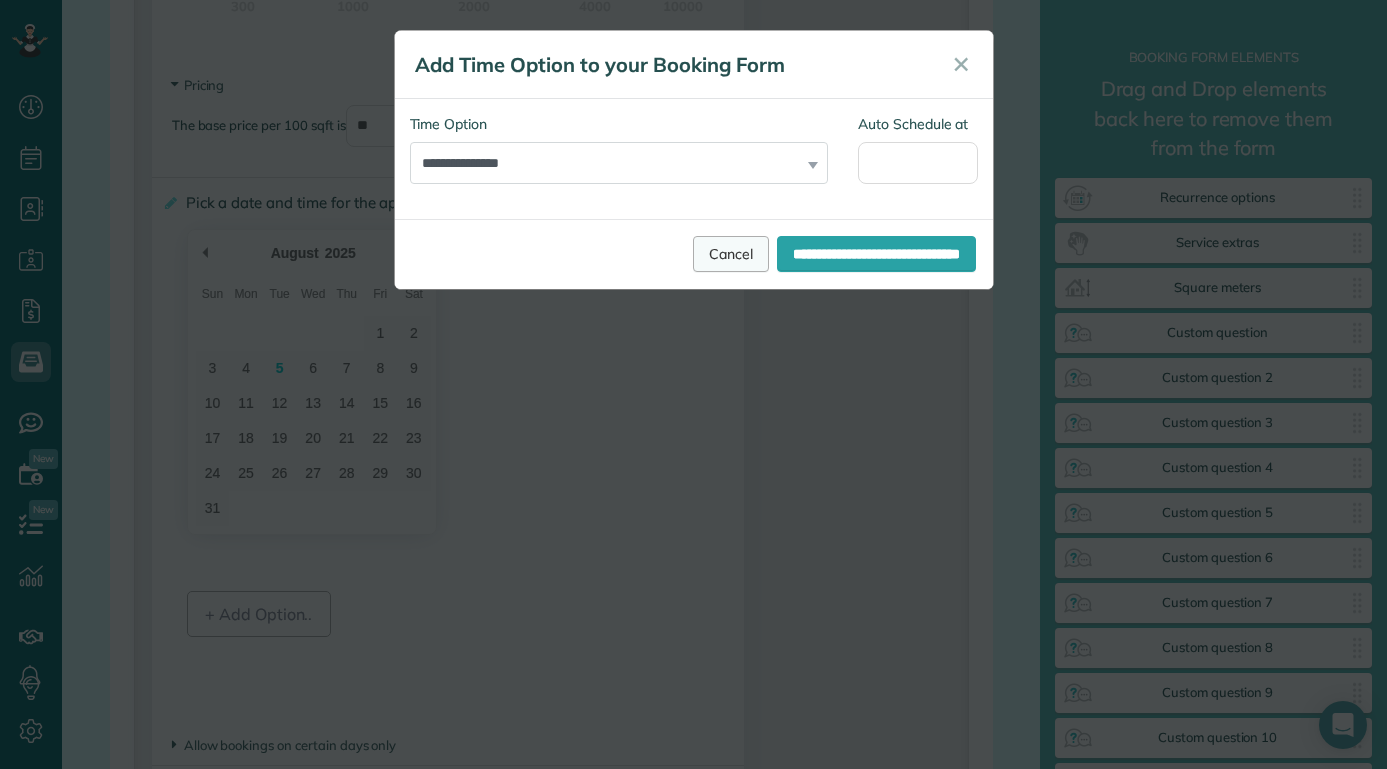 click on "Cancel" at bounding box center [731, 254] 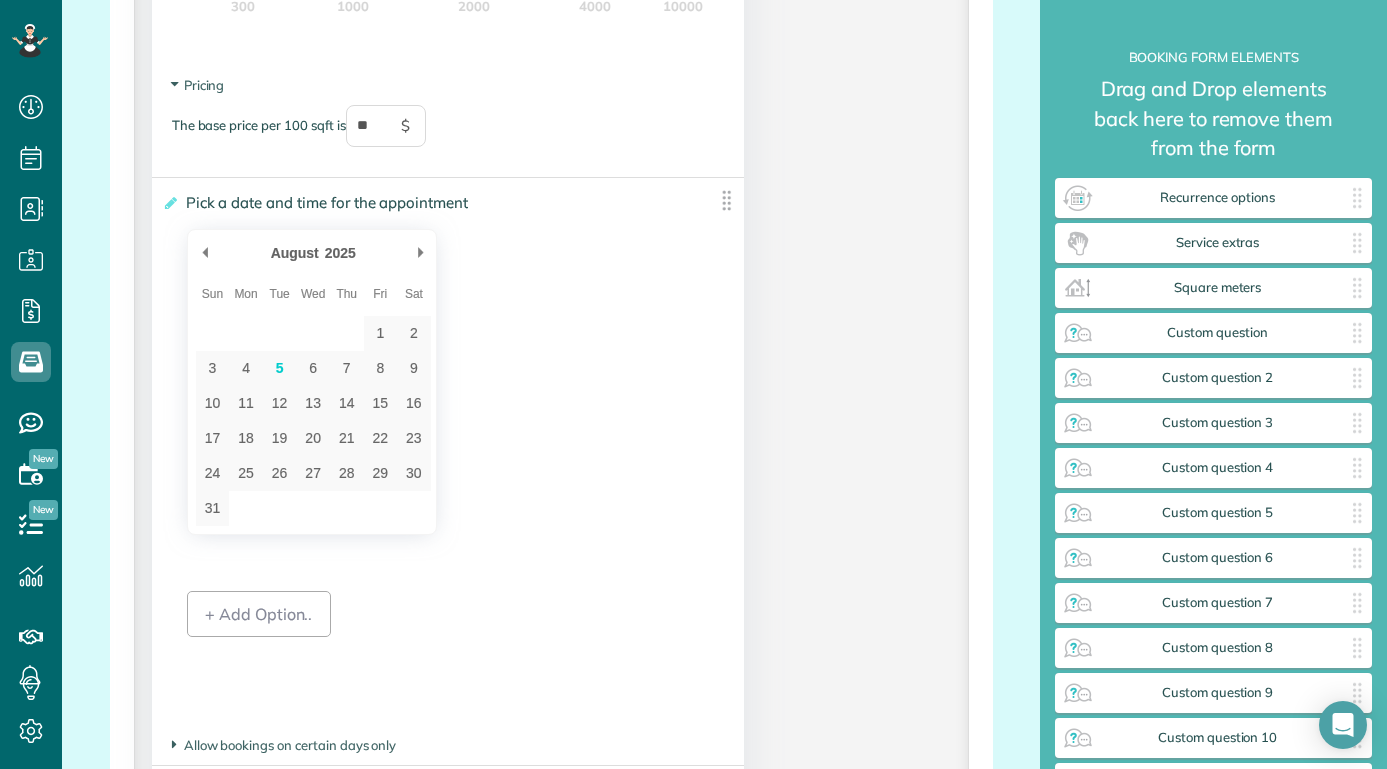 click at bounding box center (726, 200) 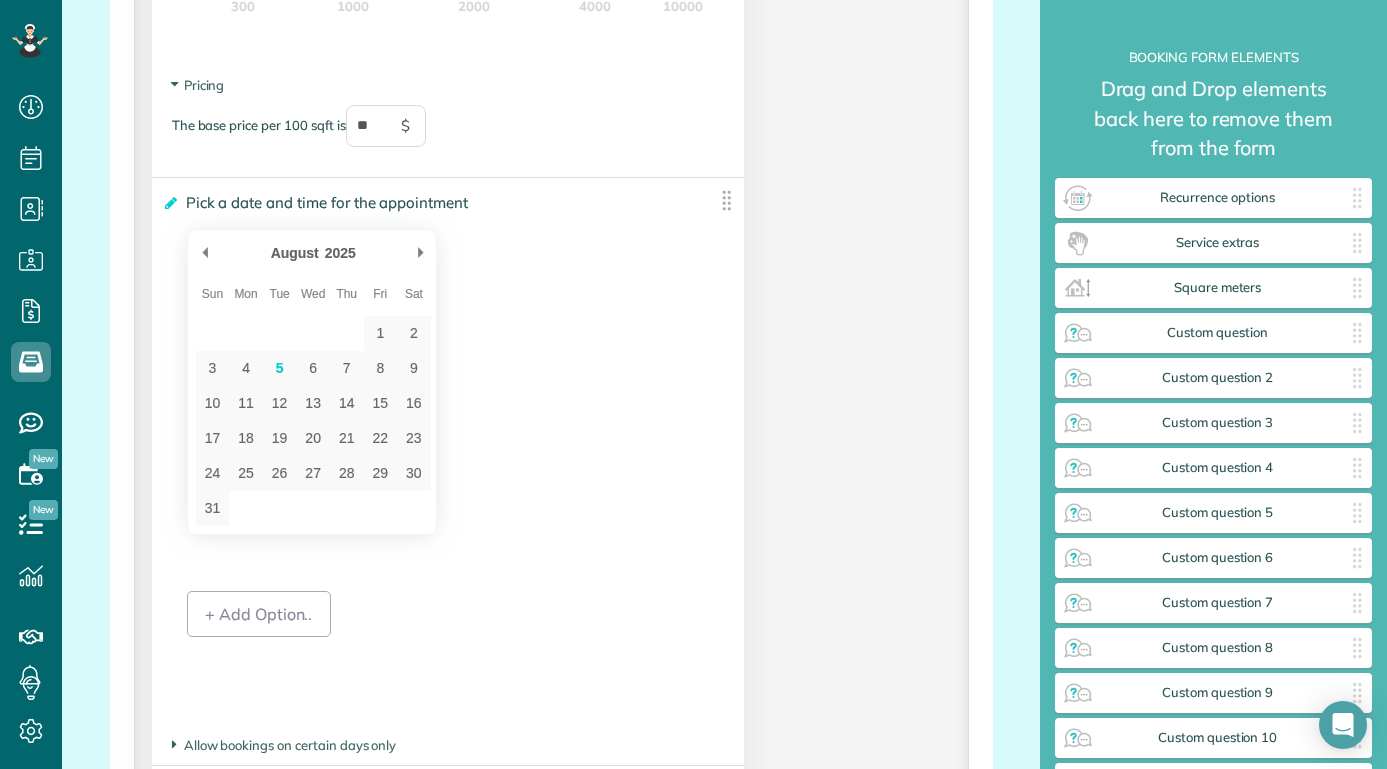 click at bounding box center [169, 203] 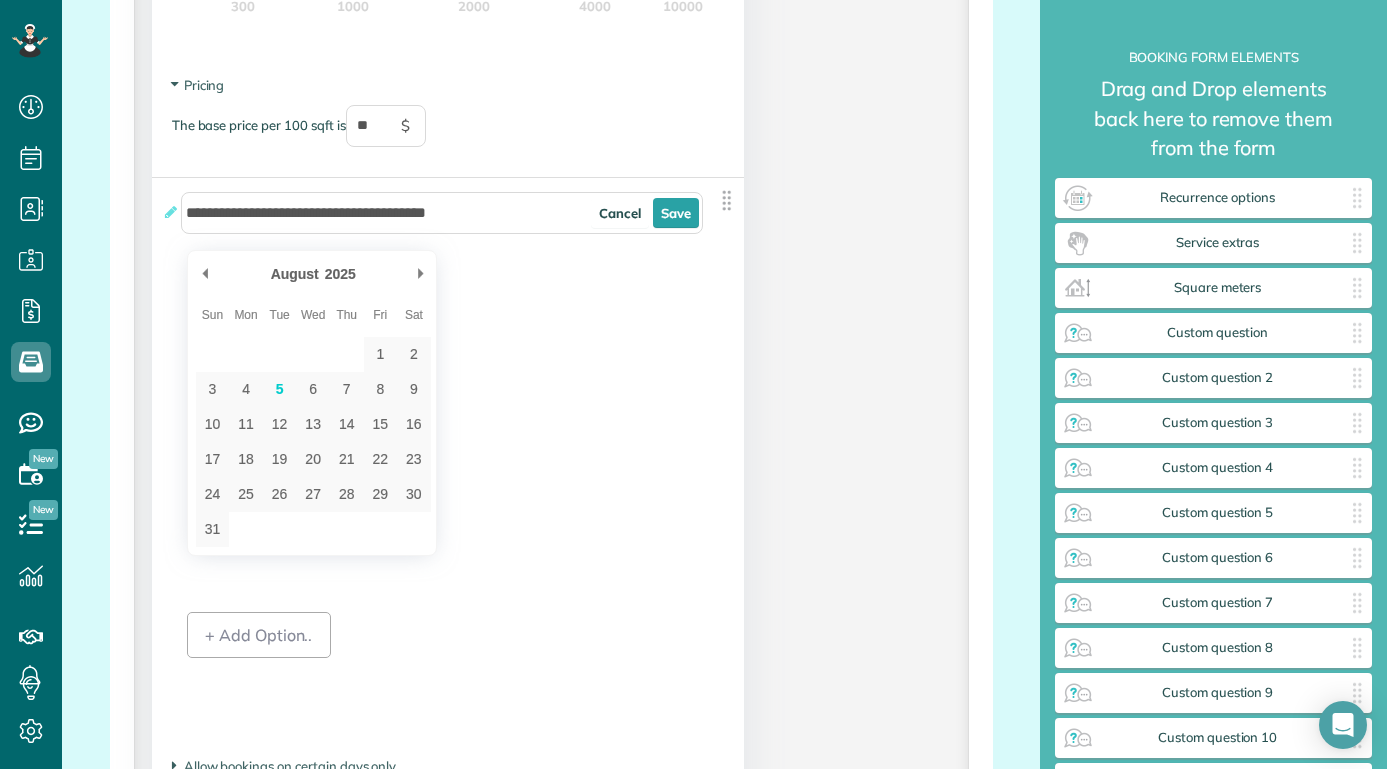 click on "August ******* ******** ***** ***** *** **** **** ****** ********* ******* ******** ******** 2025 **** **** **** **** Previous Month Next Month Sun Mon Tue Wed Thu Fri Sat 1 2 3 4 5 6 7 8 9 10 11 12 13 14 15 16 17 18 19 20 21 22 23 24 25 26 27 28 29 30 31" at bounding box center [448, 403] 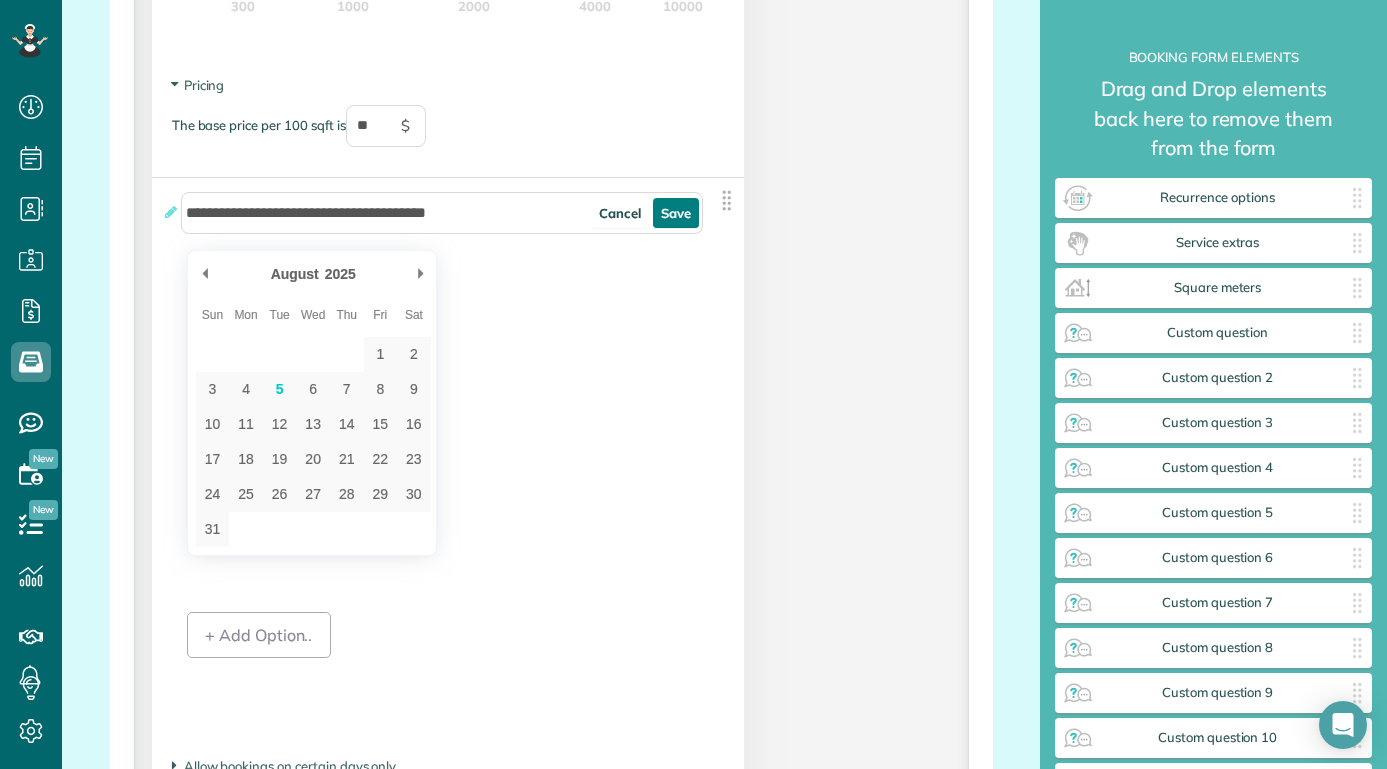 click on "Save" at bounding box center (676, 213) 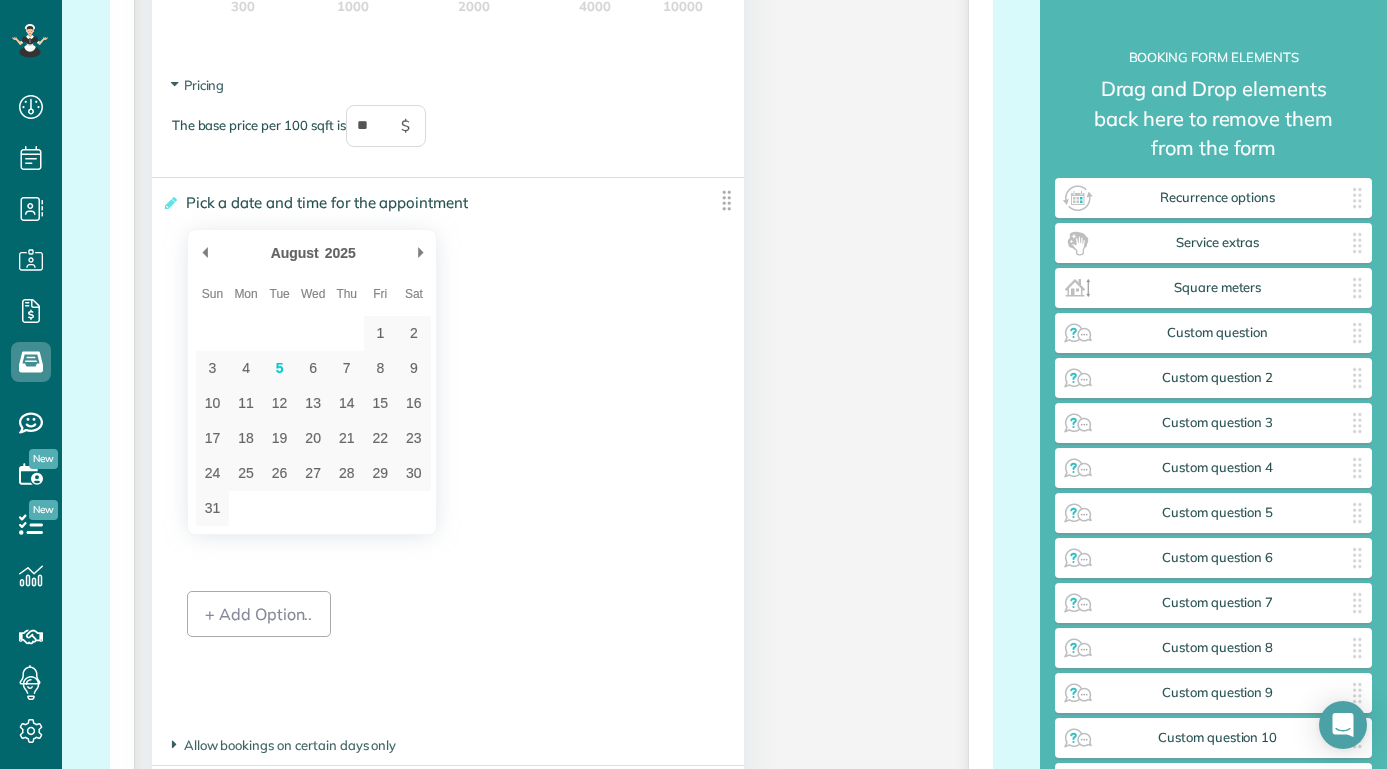 scroll, scrollTop: 2328, scrollLeft: 0, axis: vertical 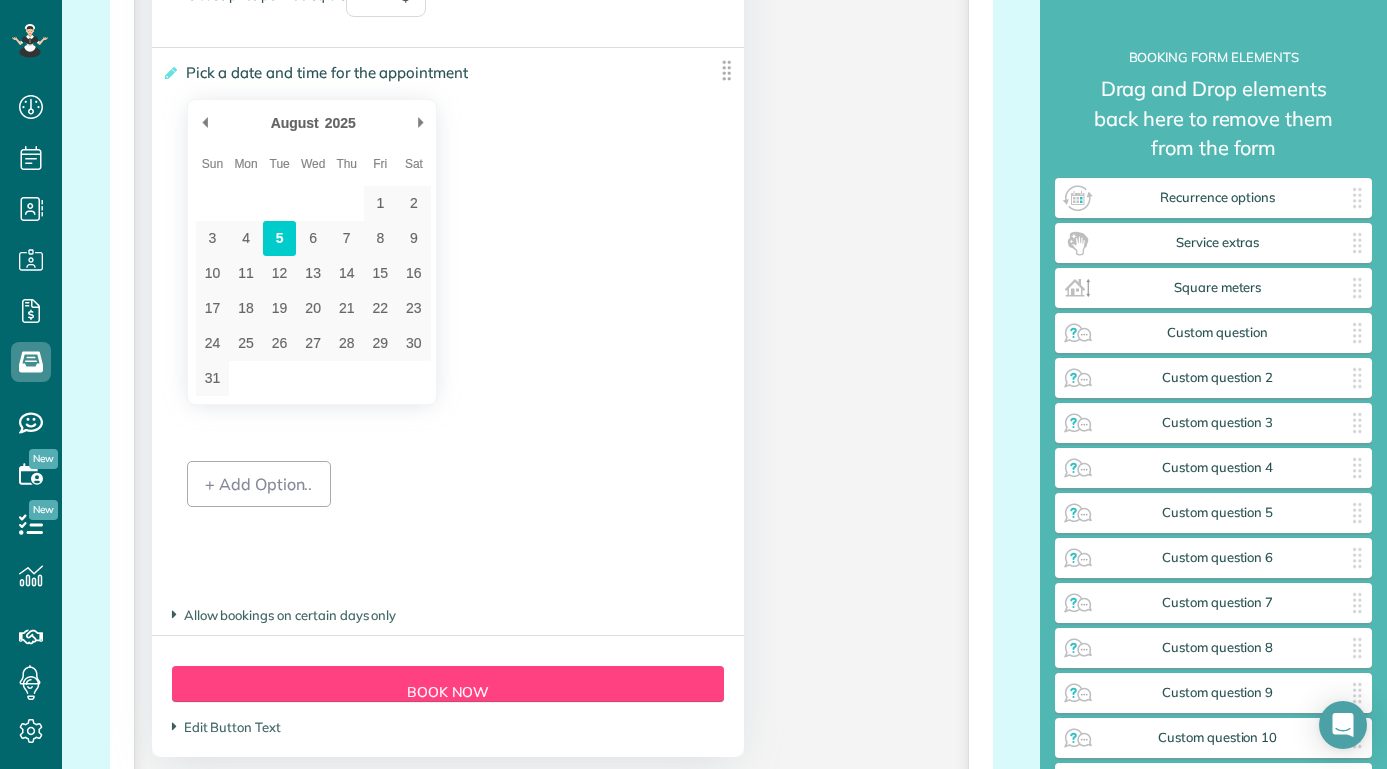 type on "2025-08-05" 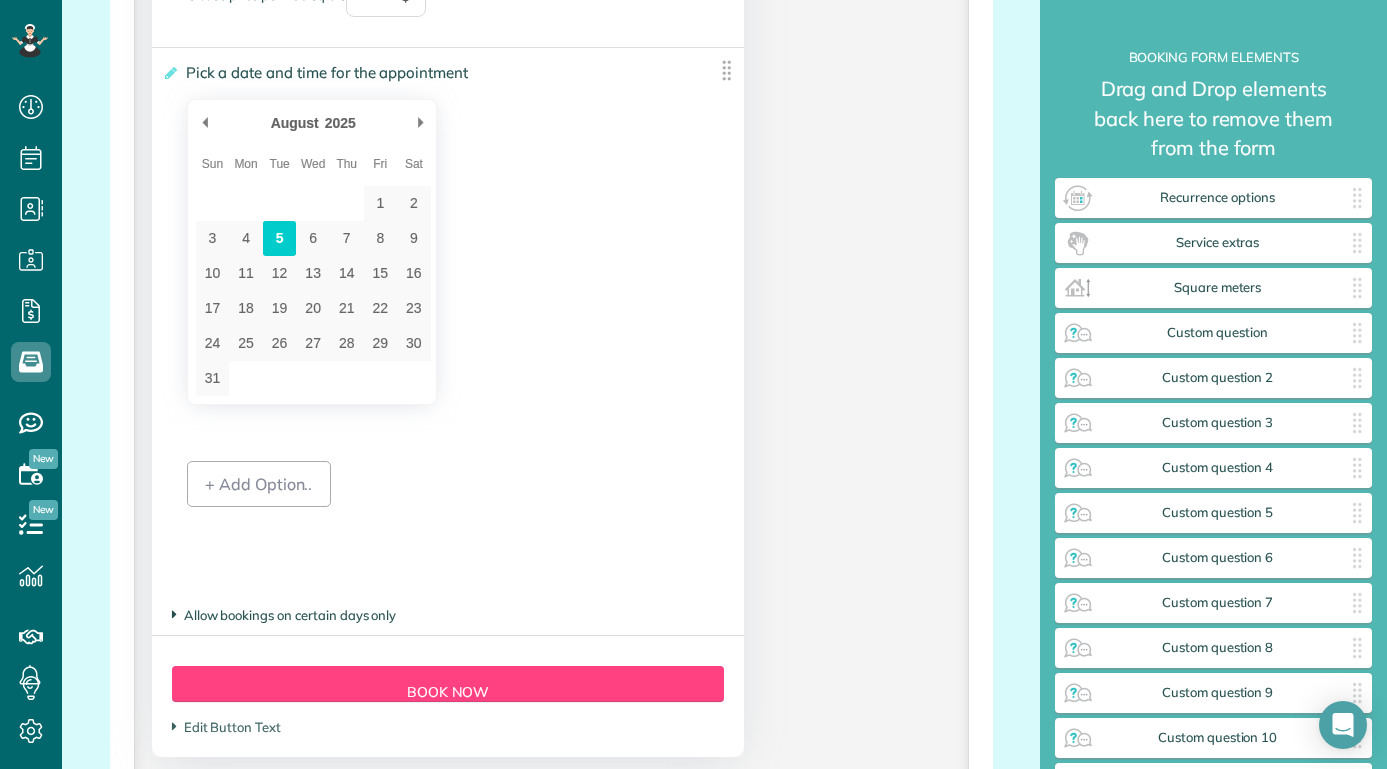 click at bounding box center (174, 614) 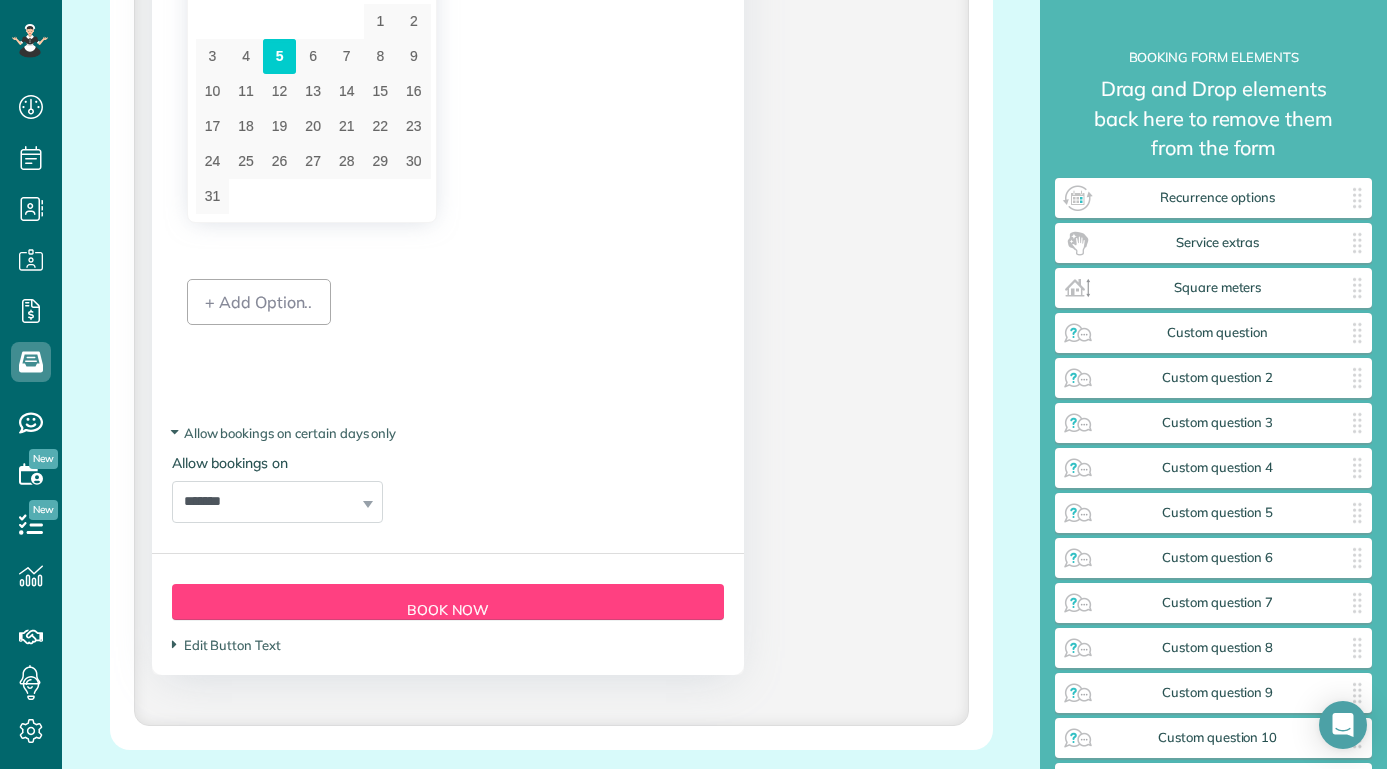 scroll, scrollTop: 2474, scrollLeft: 0, axis: vertical 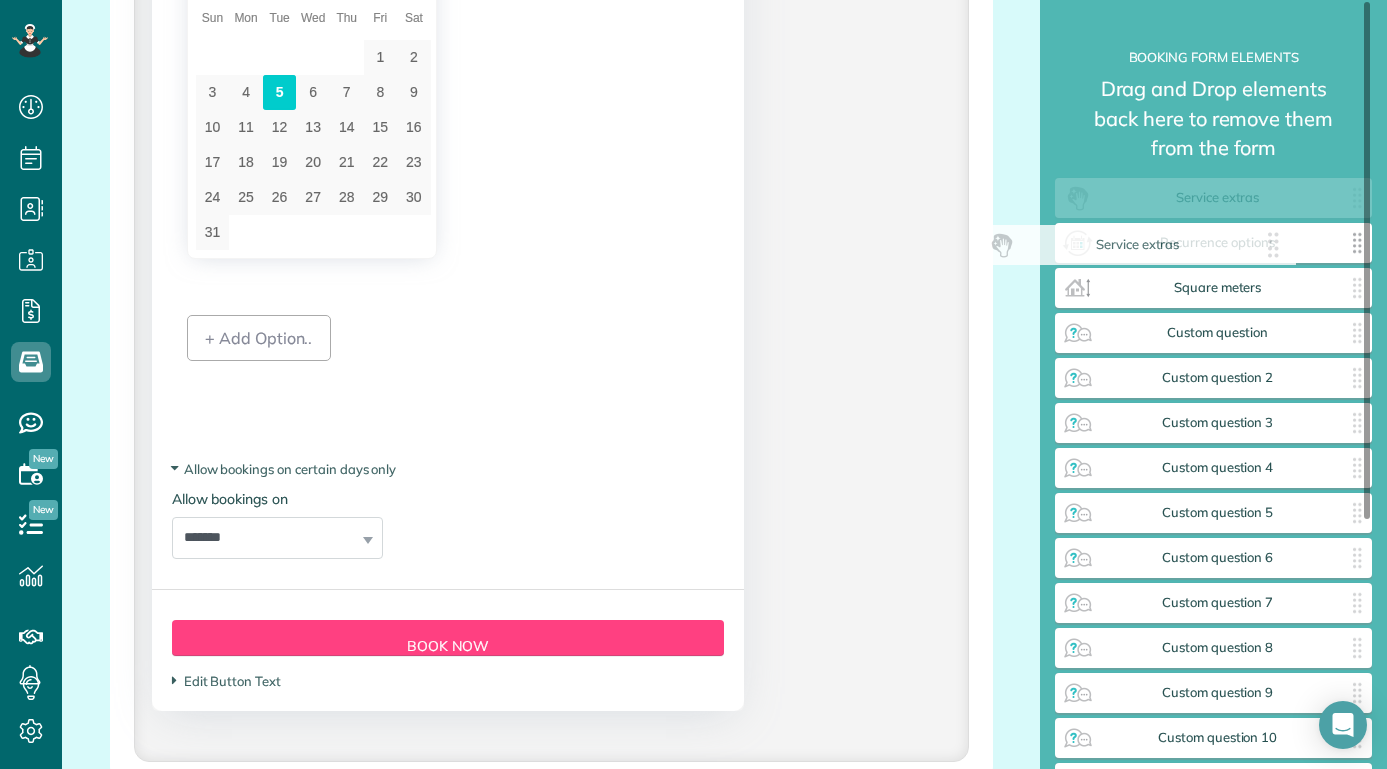 drag, startPoint x: 1357, startPoint y: 239, endPoint x: 1293, endPoint y: 246, distance: 64.381676 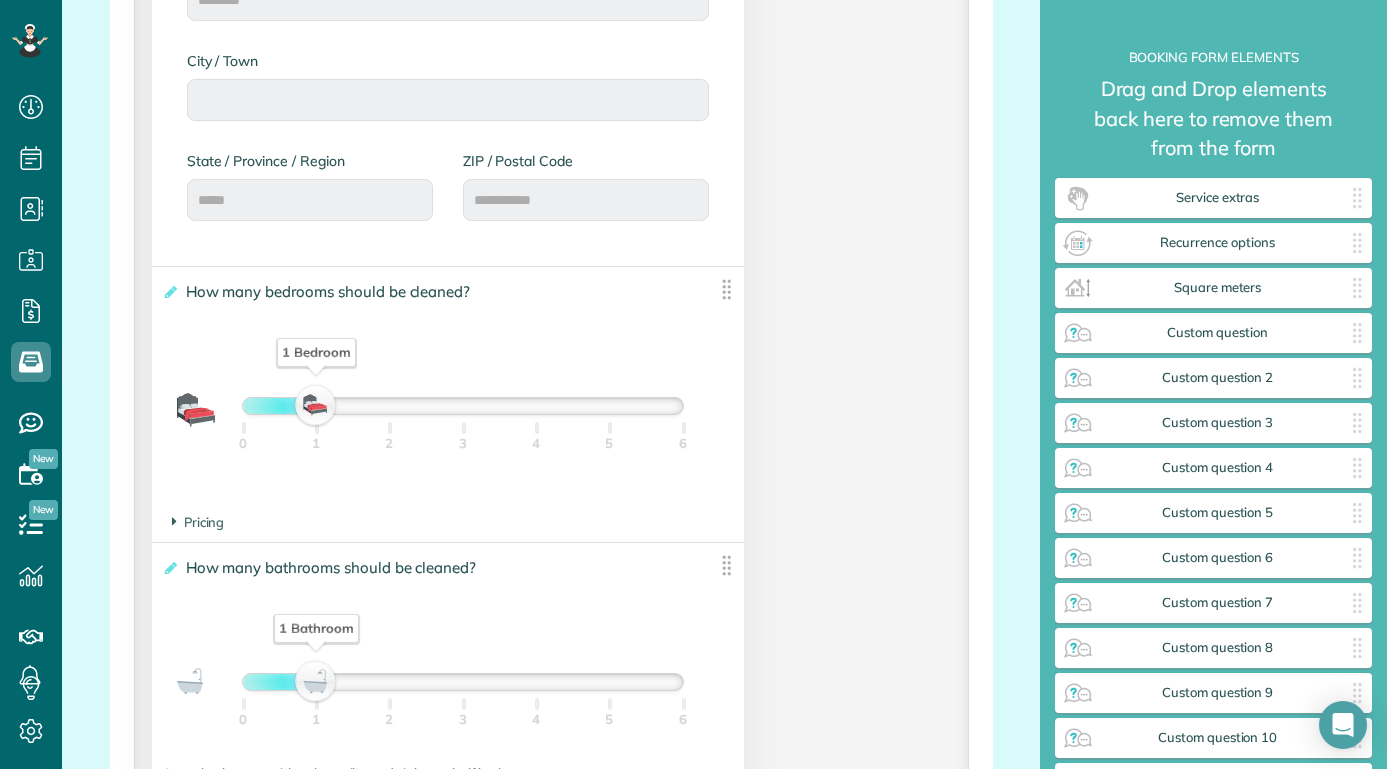 scroll, scrollTop: 1594, scrollLeft: 0, axis: vertical 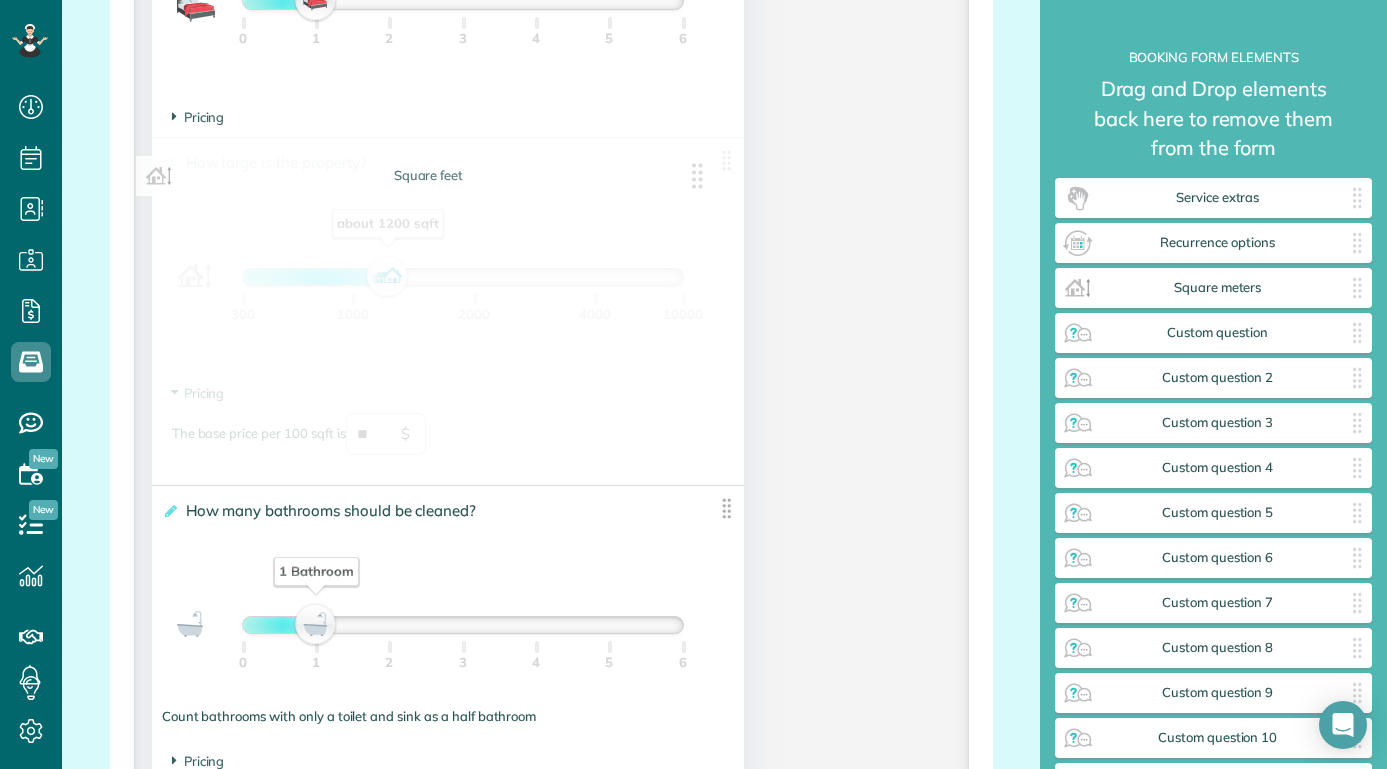 drag, startPoint x: 719, startPoint y: 454, endPoint x: 705, endPoint y: 182, distance: 272.36005 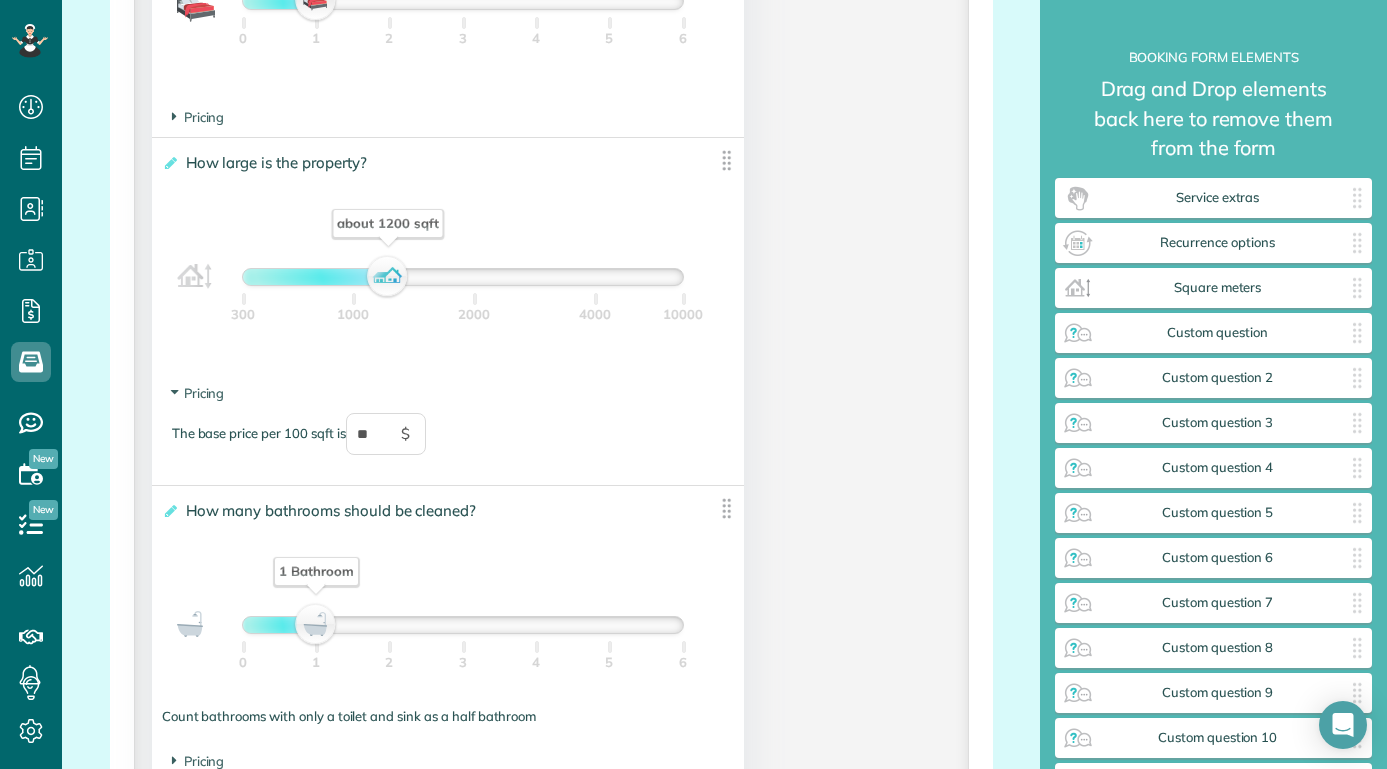 scroll, scrollTop: 1194, scrollLeft: 0, axis: vertical 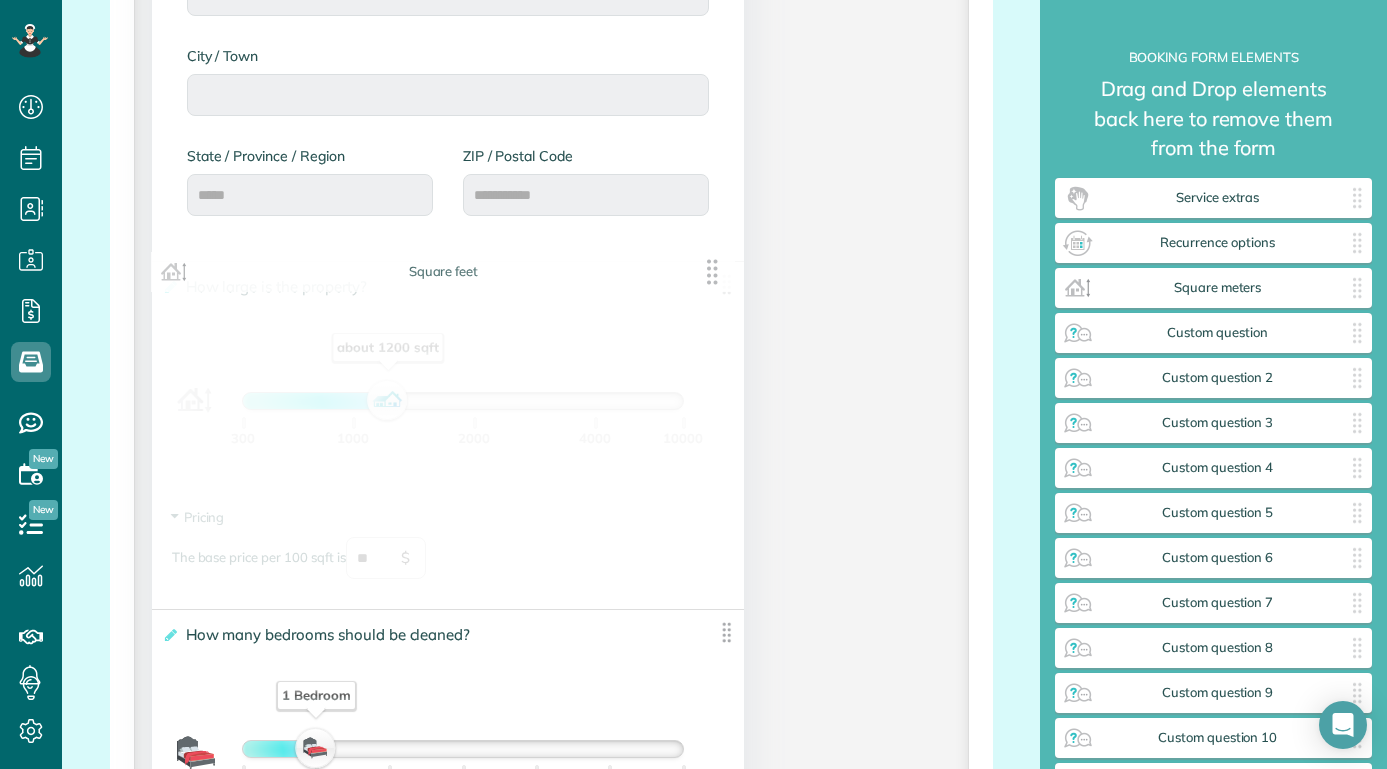 drag, startPoint x: 716, startPoint y: 562, endPoint x: 716, endPoint y: 279, distance: 283 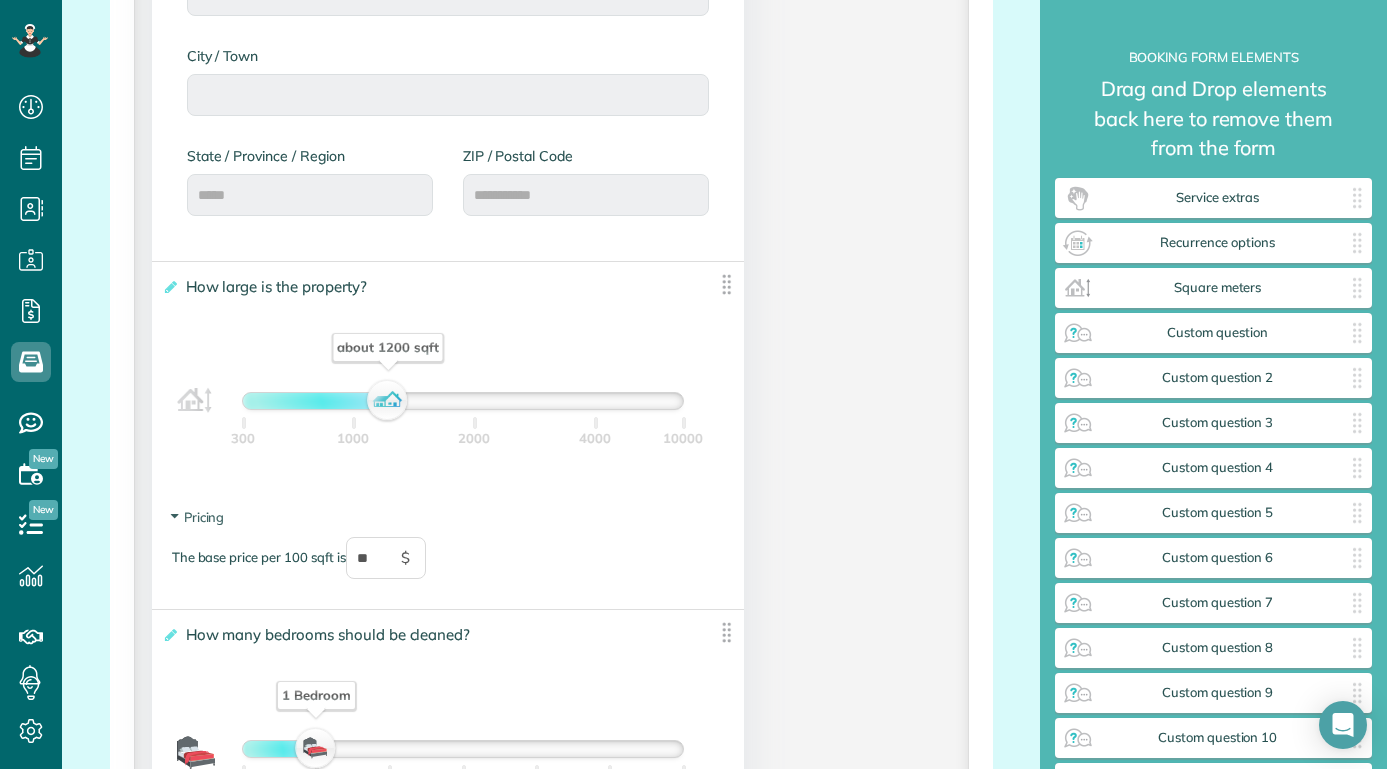 drag, startPoint x: 863, startPoint y: 386, endPoint x: 847, endPoint y: 397, distance: 19.416489 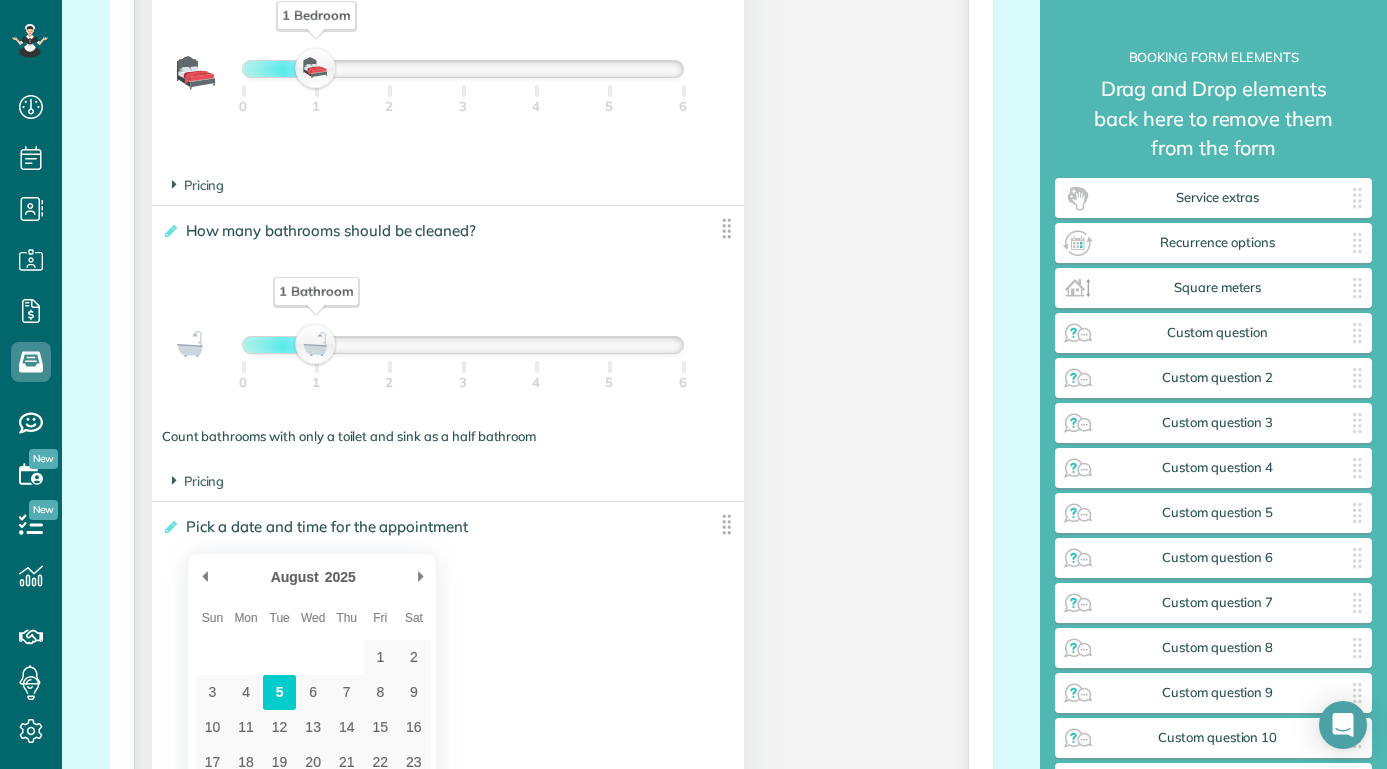 scroll, scrollTop: 1960, scrollLeft: 0, axis: vertical 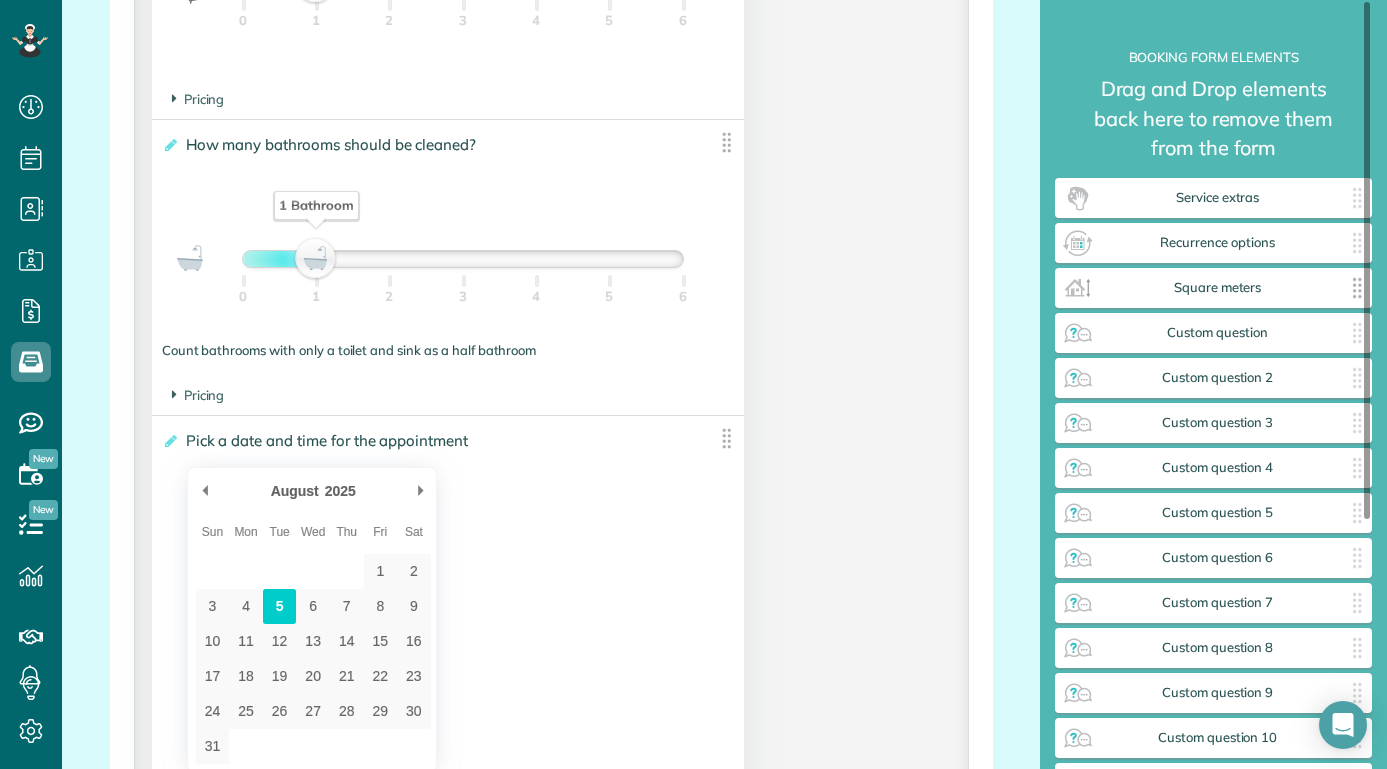 click on "Square meters" at bounding box center (1217, 288) 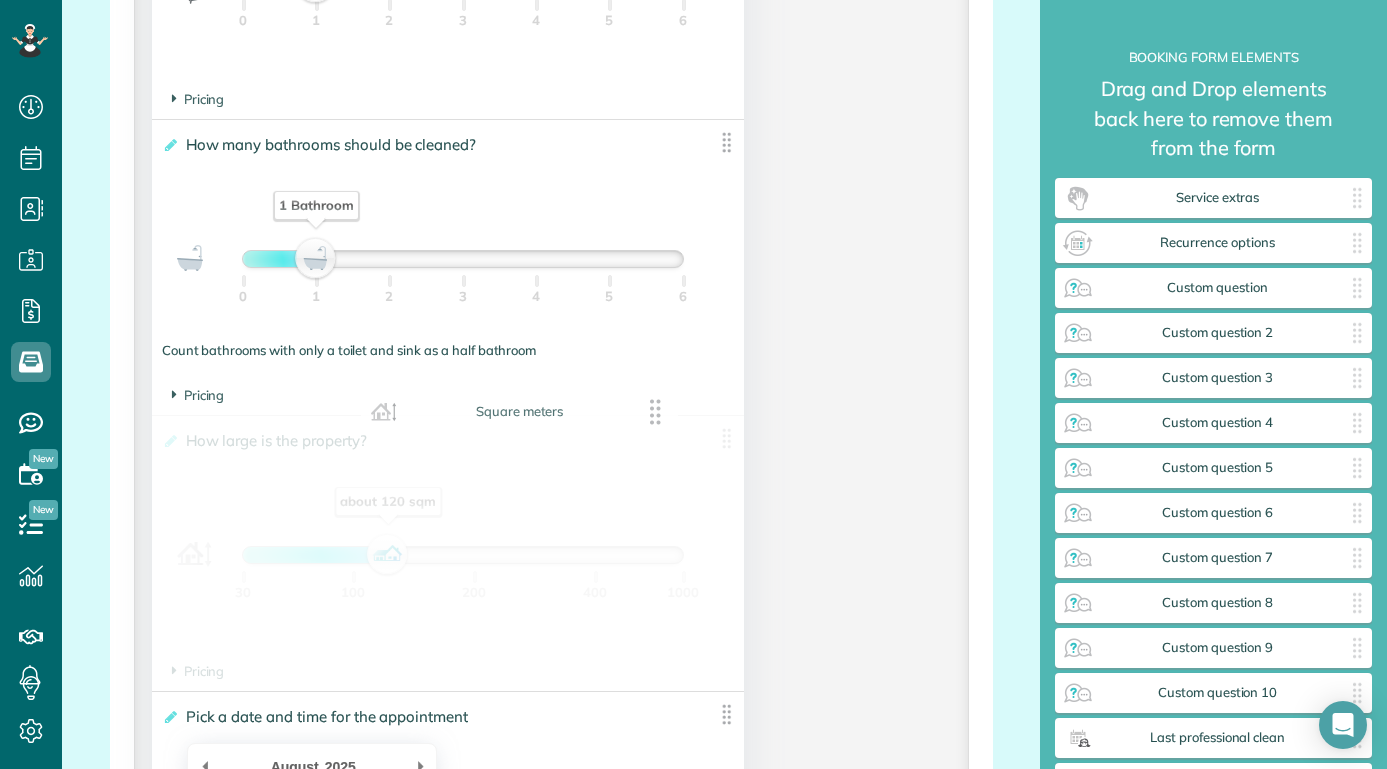 drag, startPoint x: 1356, startPoint y: 283, endPoint x: 661, endPoint y: 408, distance: 706.15155 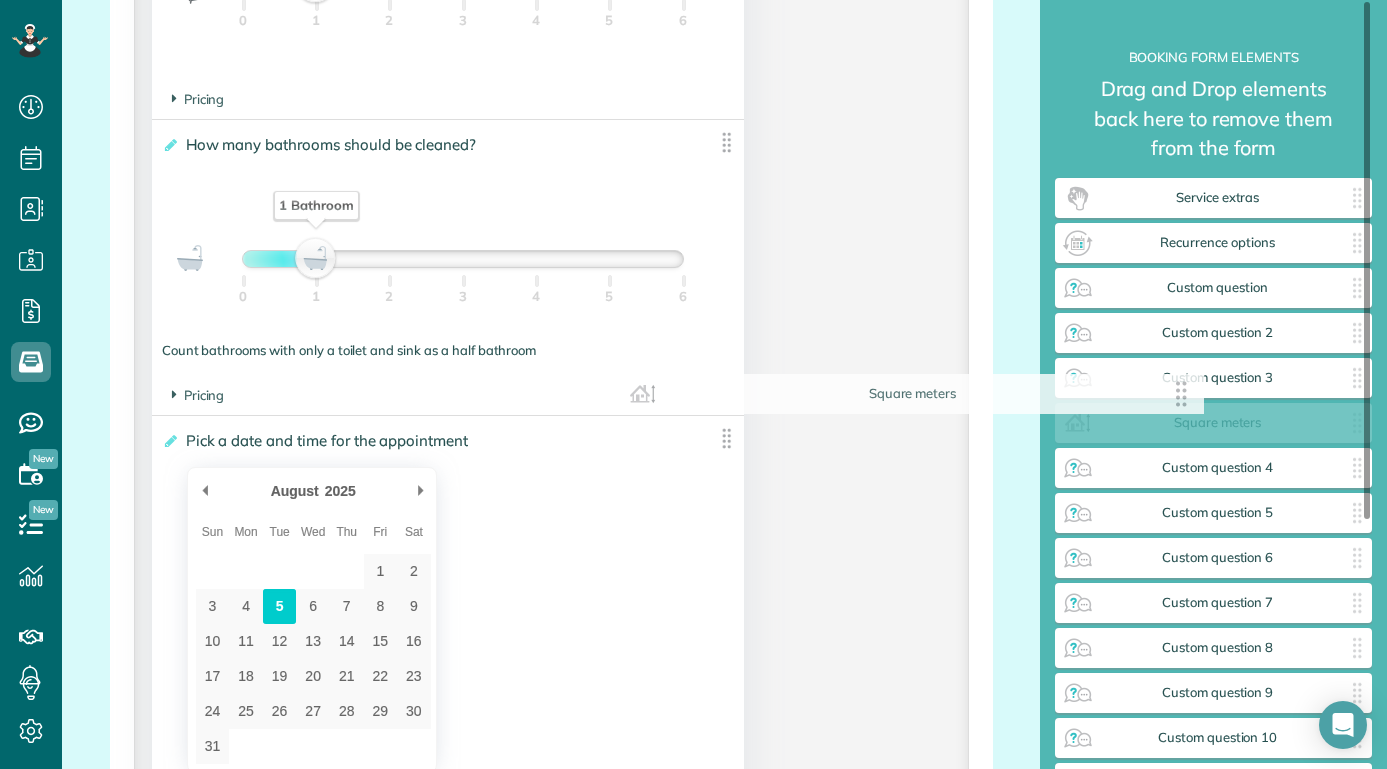 drag, startPoint x: 716, startPoint y: 435, endPoint x: 1215, endPoint y: 394, distance: 500.68155 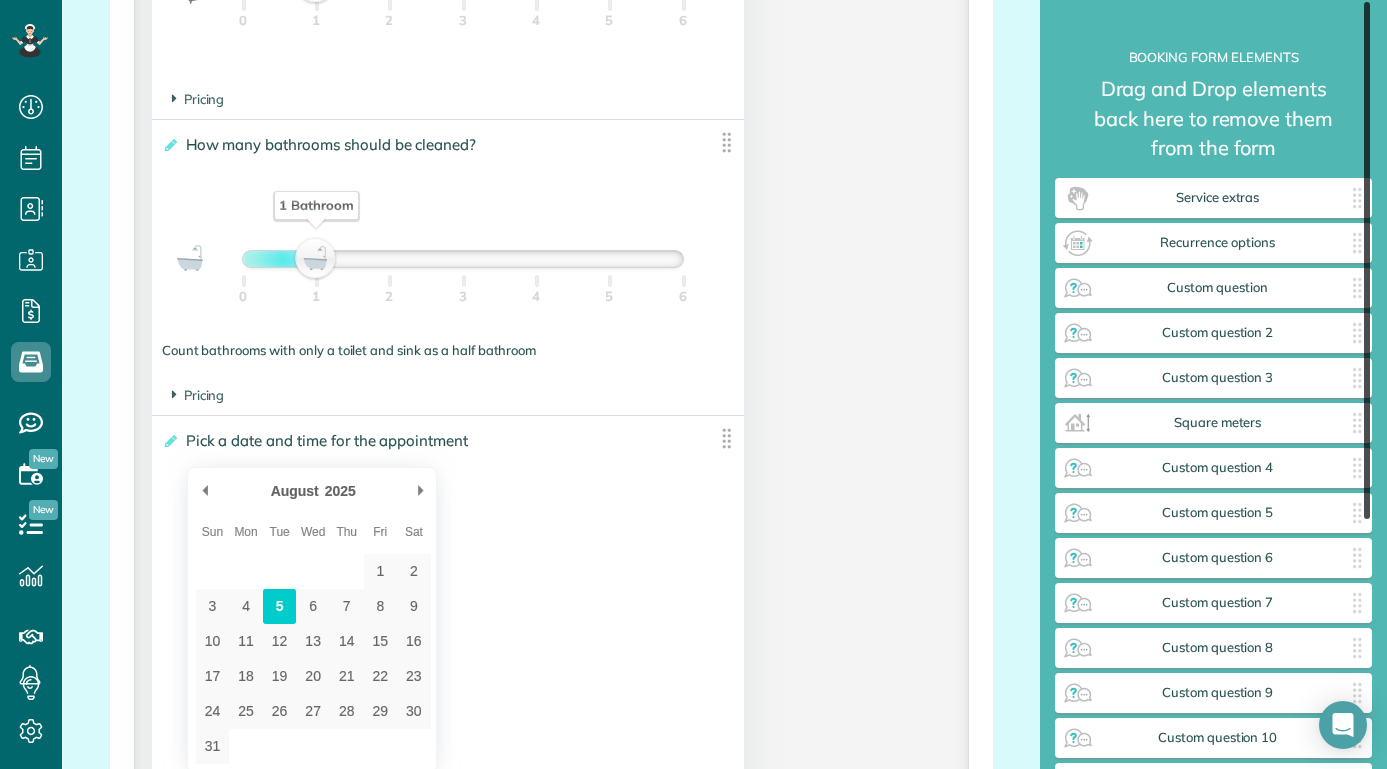 click at bounding box center (1367, 260) 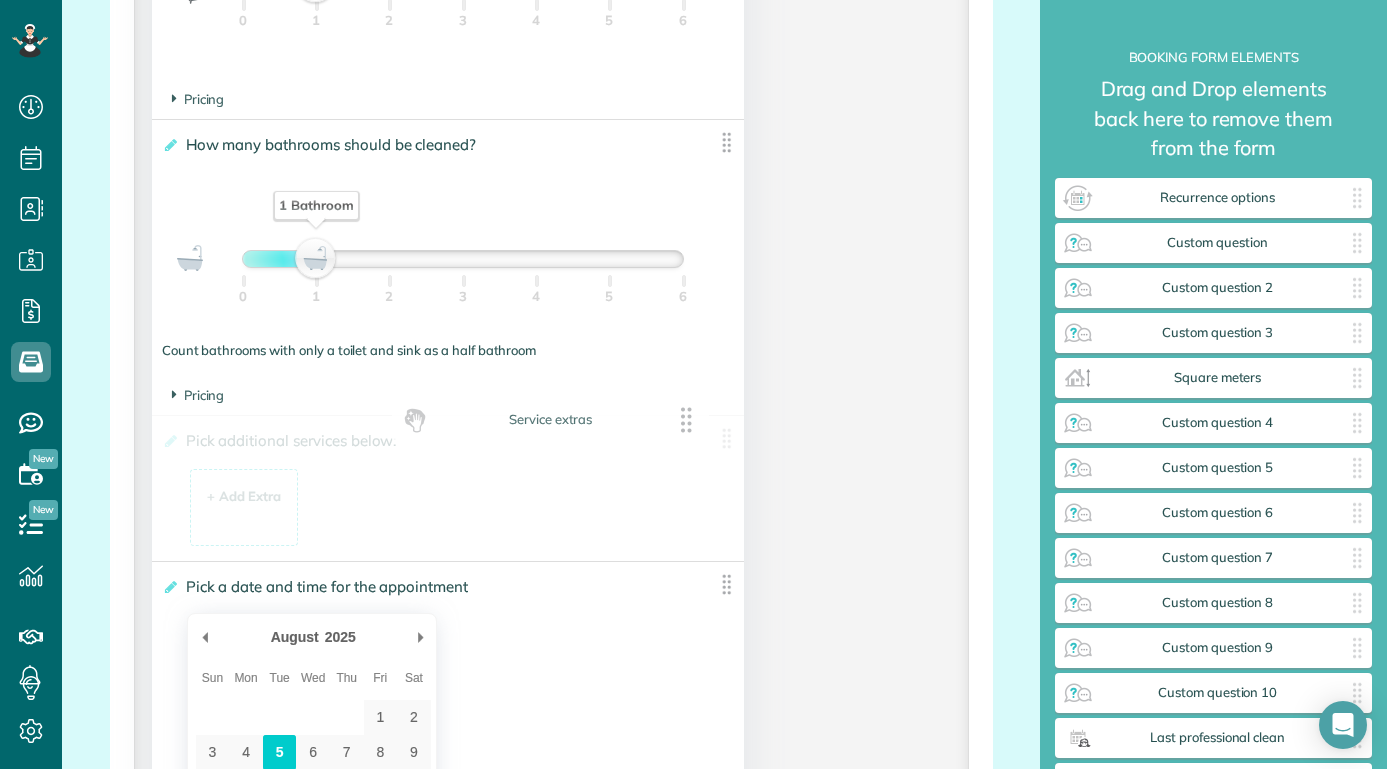 drag, startPoint x: 1353, startPoint y: 194, endPoint x: 689, endPoint y: 418, distance: 700.7653 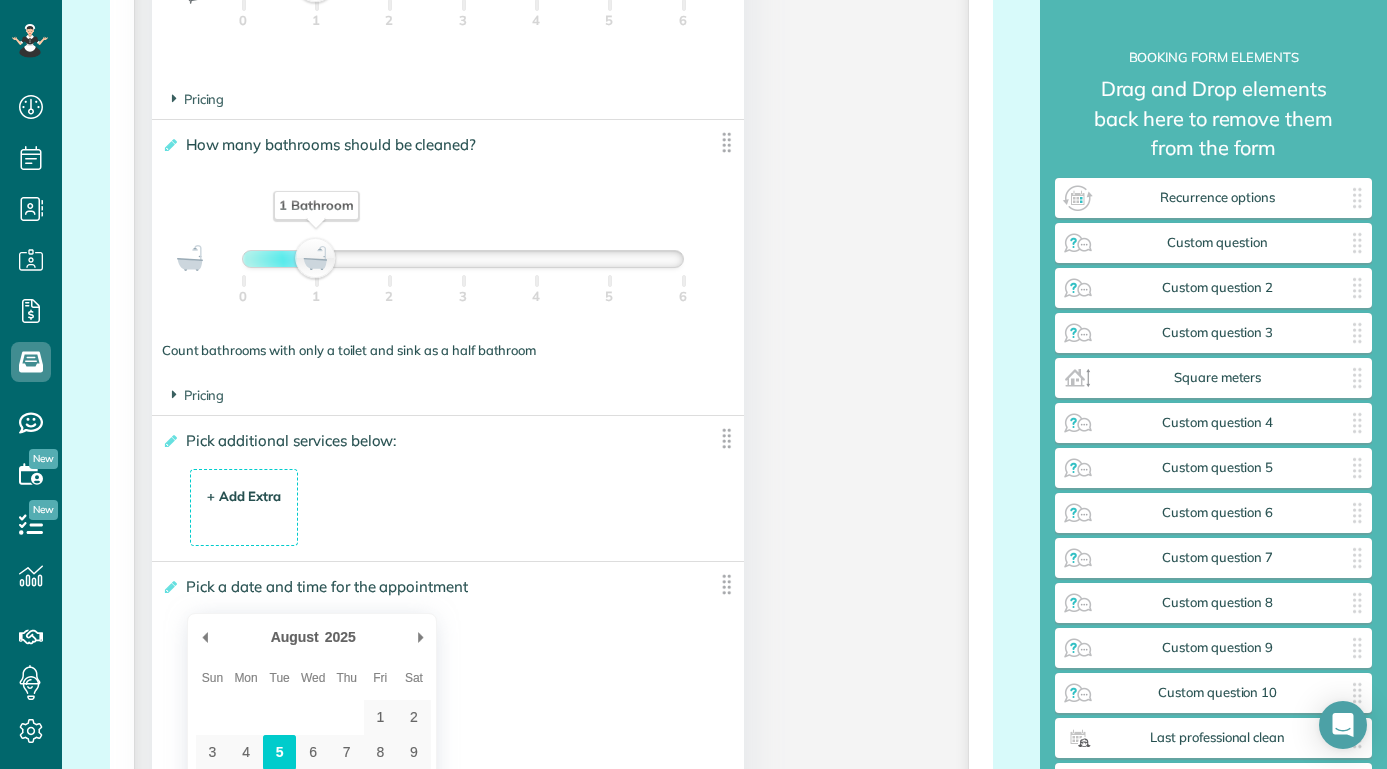 click on "+ Add Extra
$ 34 . 99" at bounding box center [244, 509] 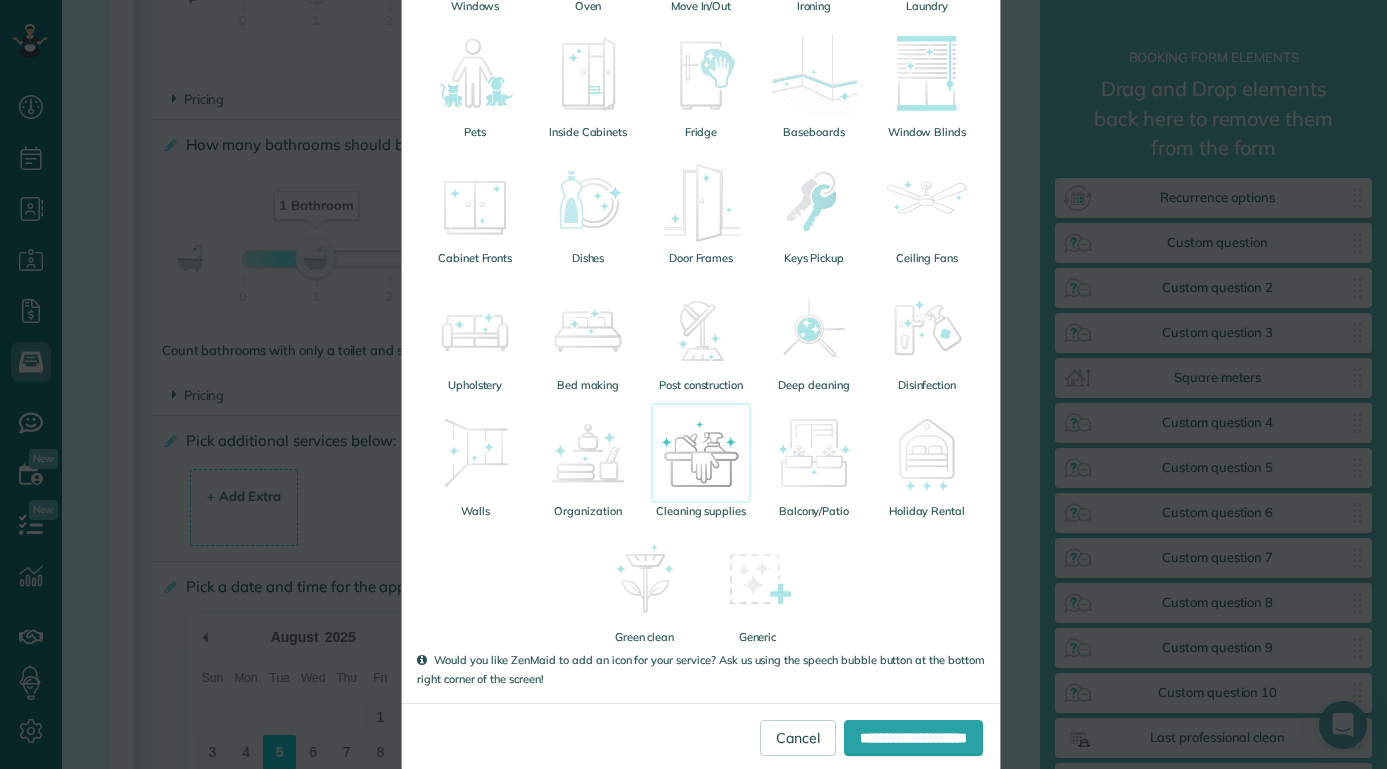 scroll, scrollTop: 487, scrollLeft: 0, axis: vertical 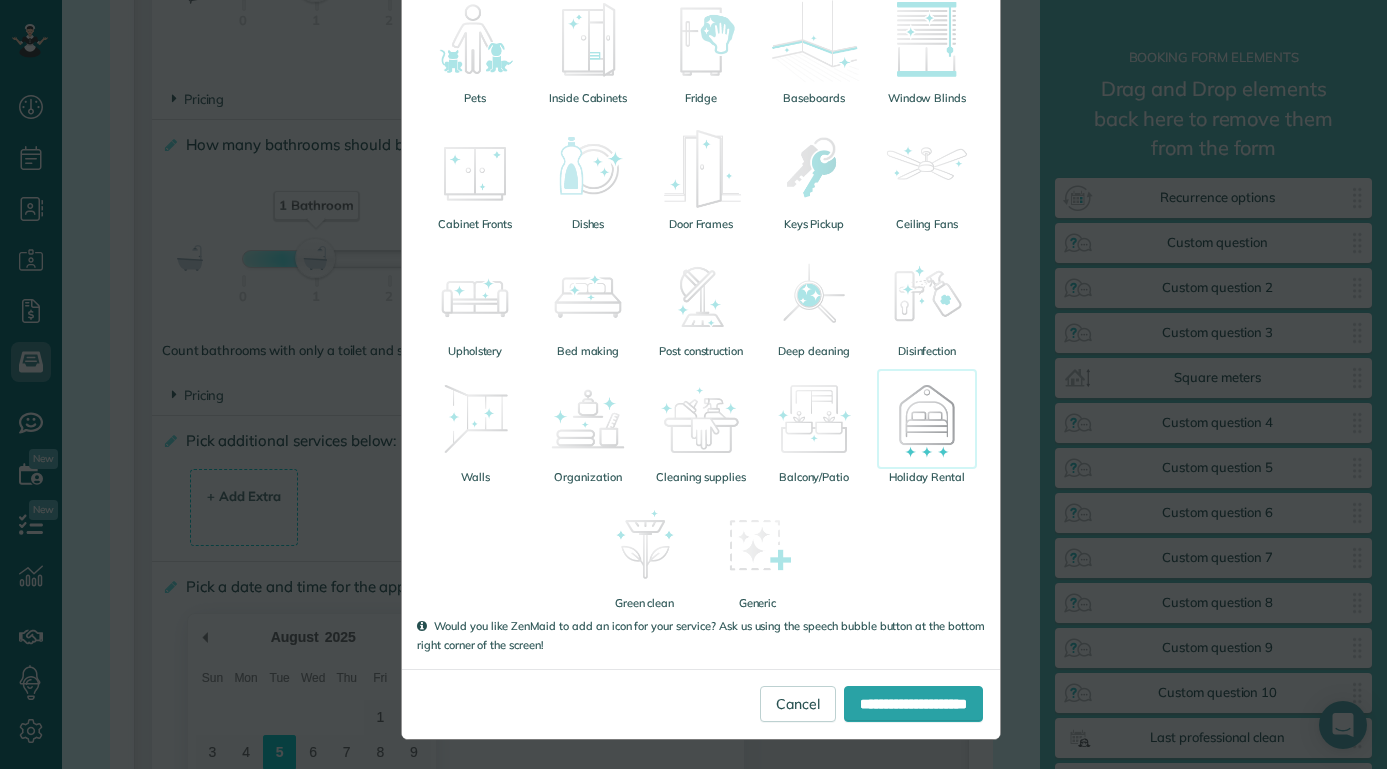click at bounding box center (927, 419) 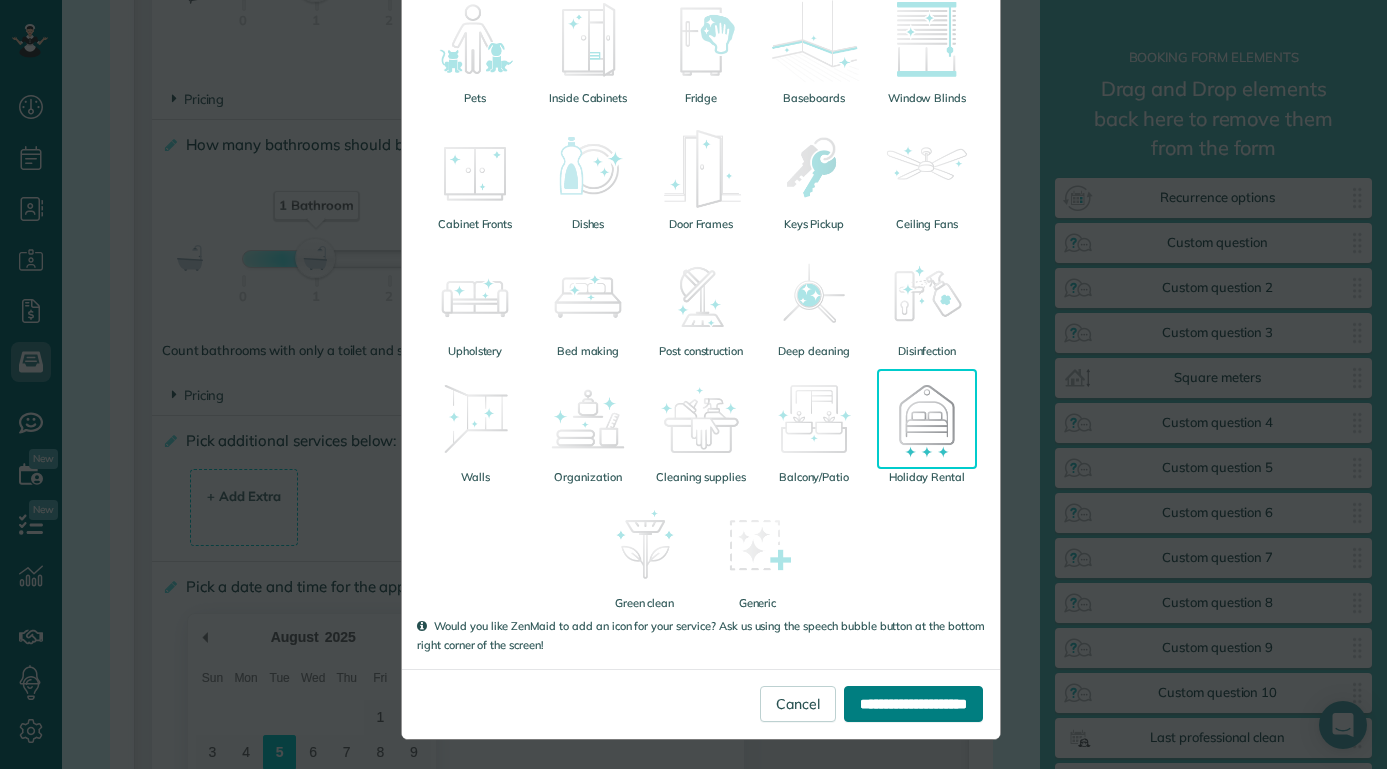 click on "**********" at bounding box center (913, 704) 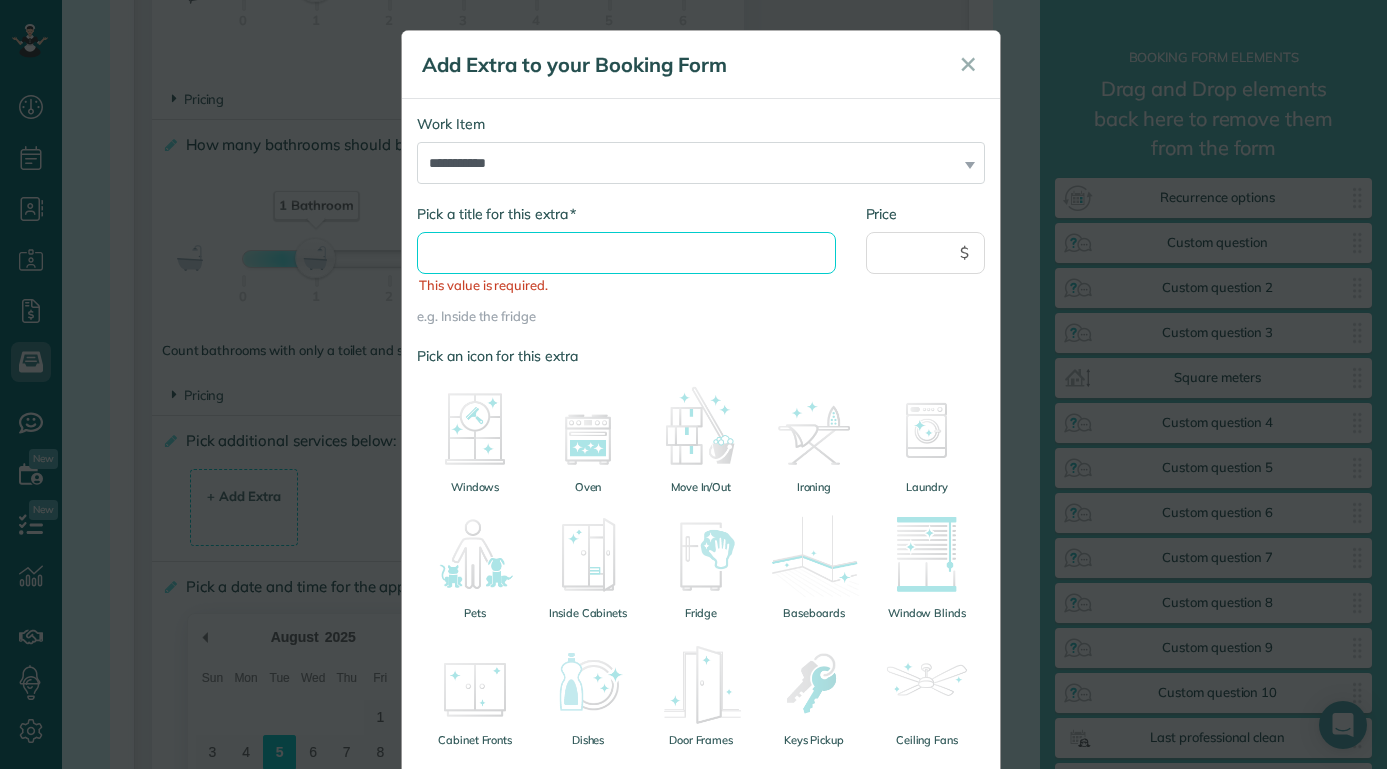 scroll, scrollTop: 413, scrollLeft: 0, axis: vertical 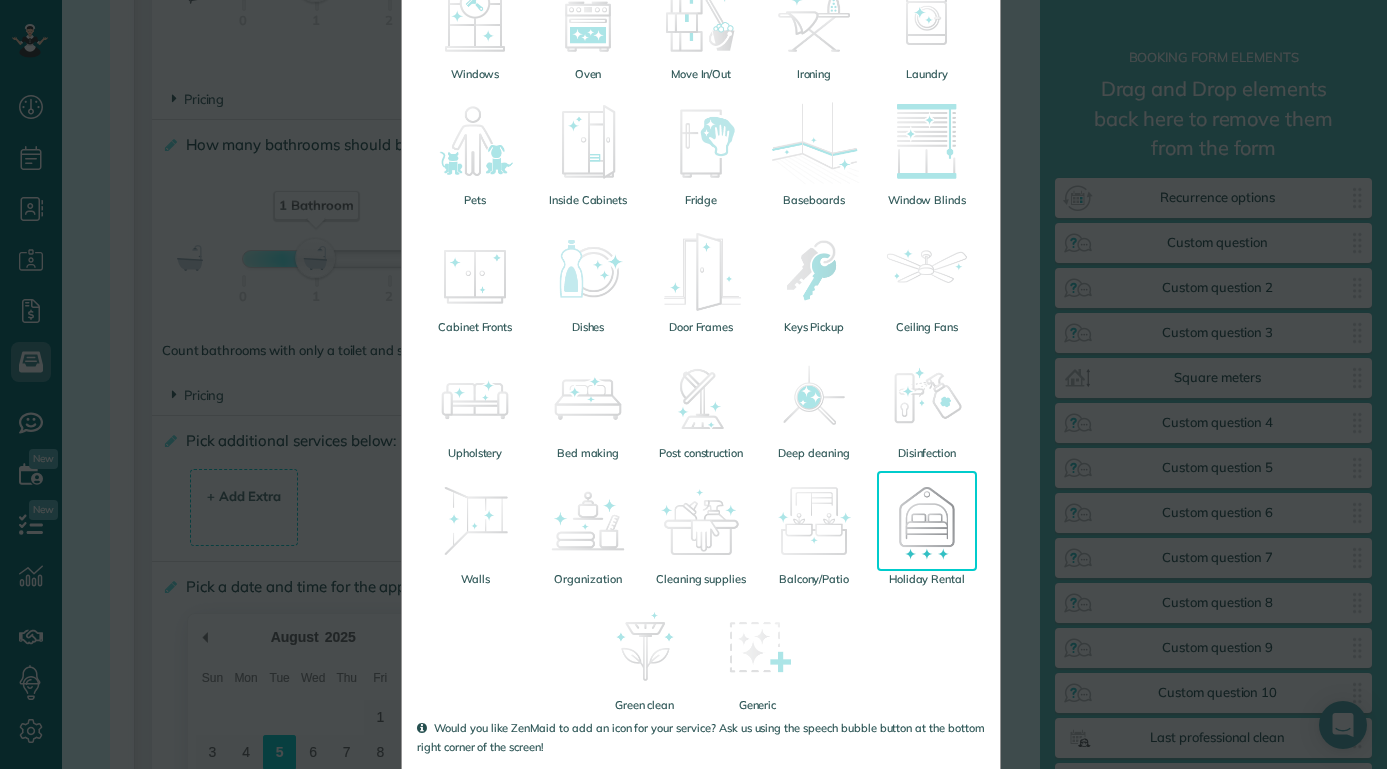 click at bounding box center [927, 521] 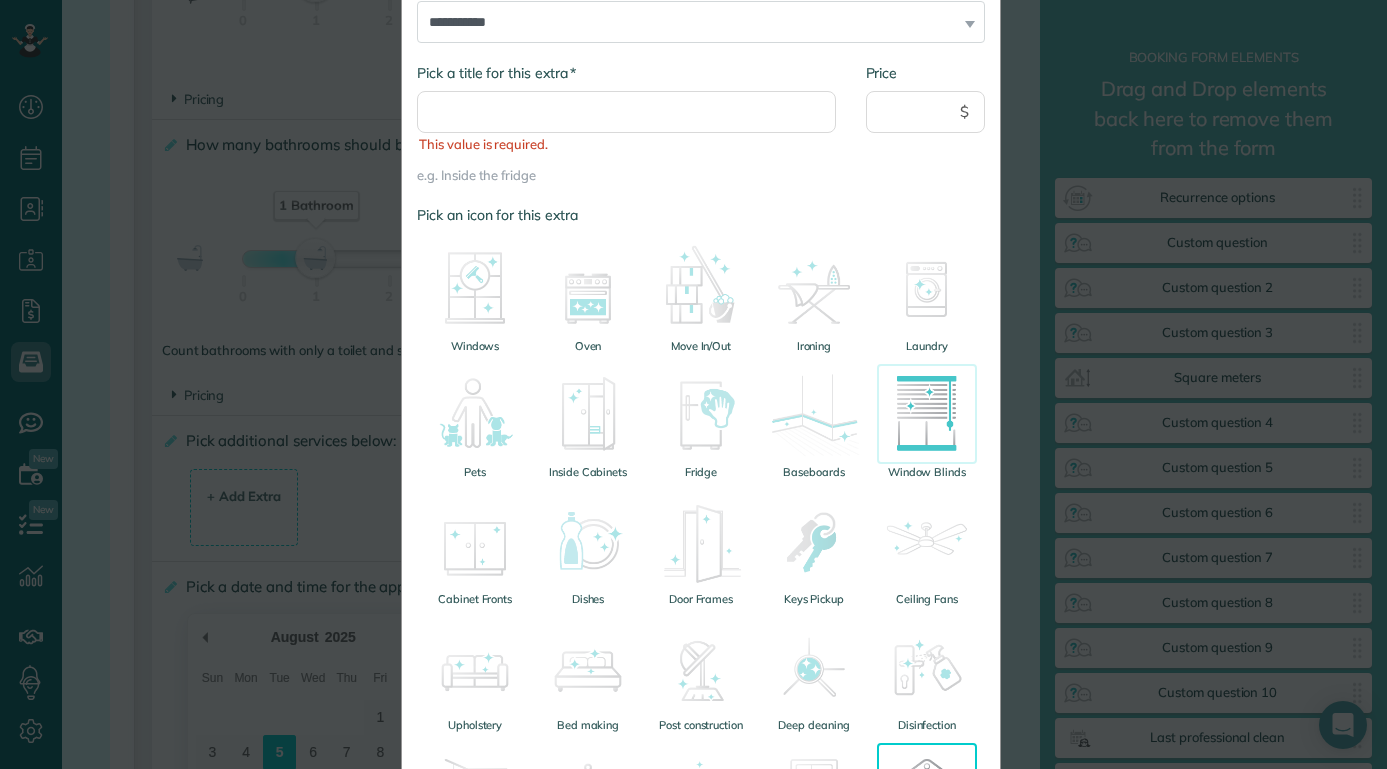 scroll, scrollTop: 145, scrollLeft: 0, axis: vertical 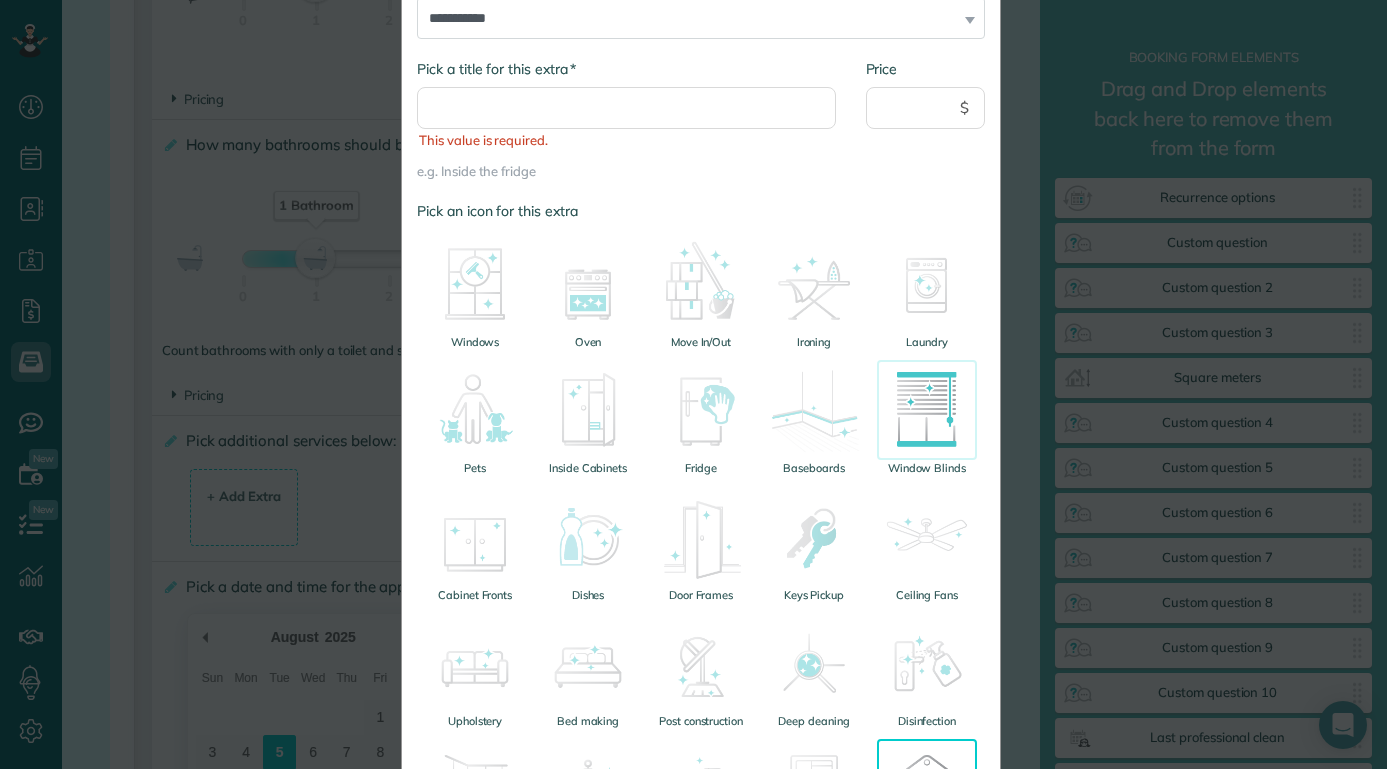 click at bounding box center (927, 410) 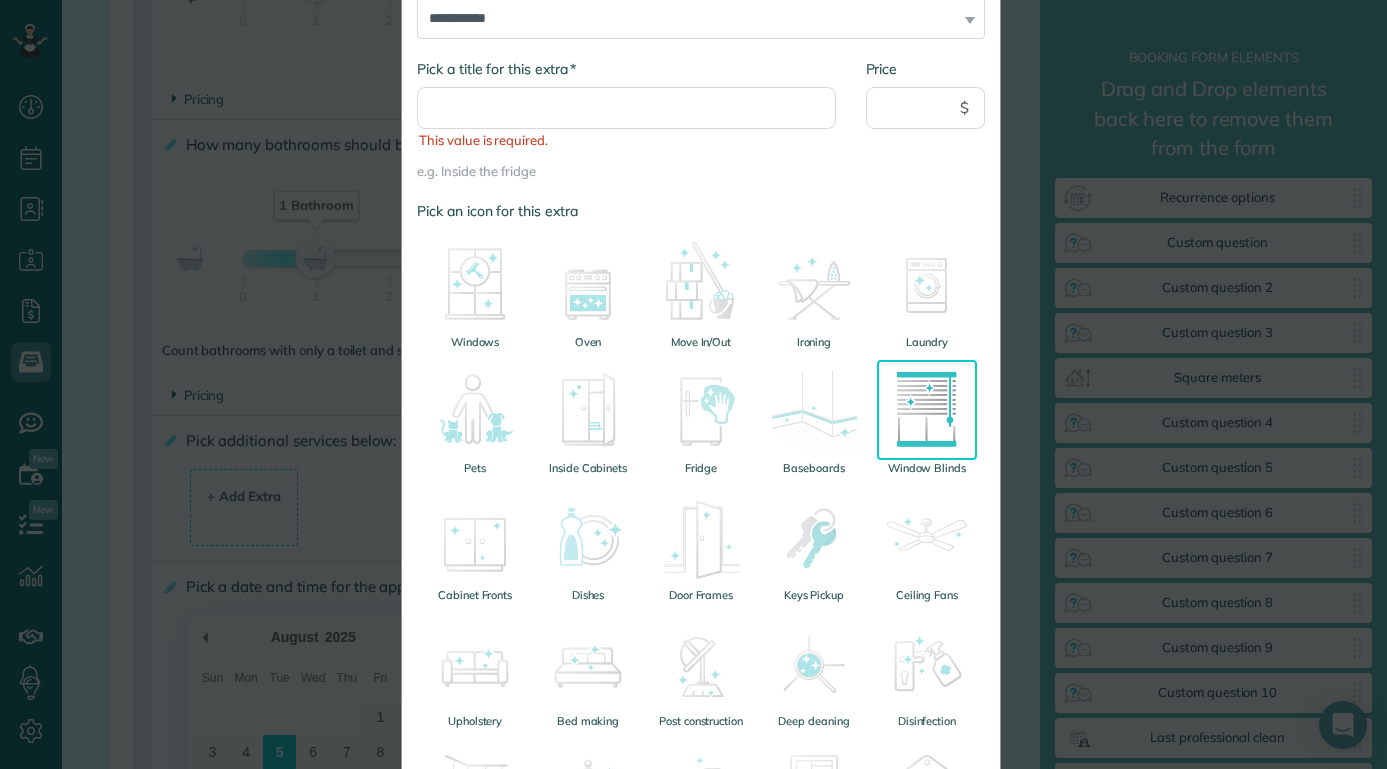 scroll, scrollTop: 0, scrollLeft: 0, axis: both 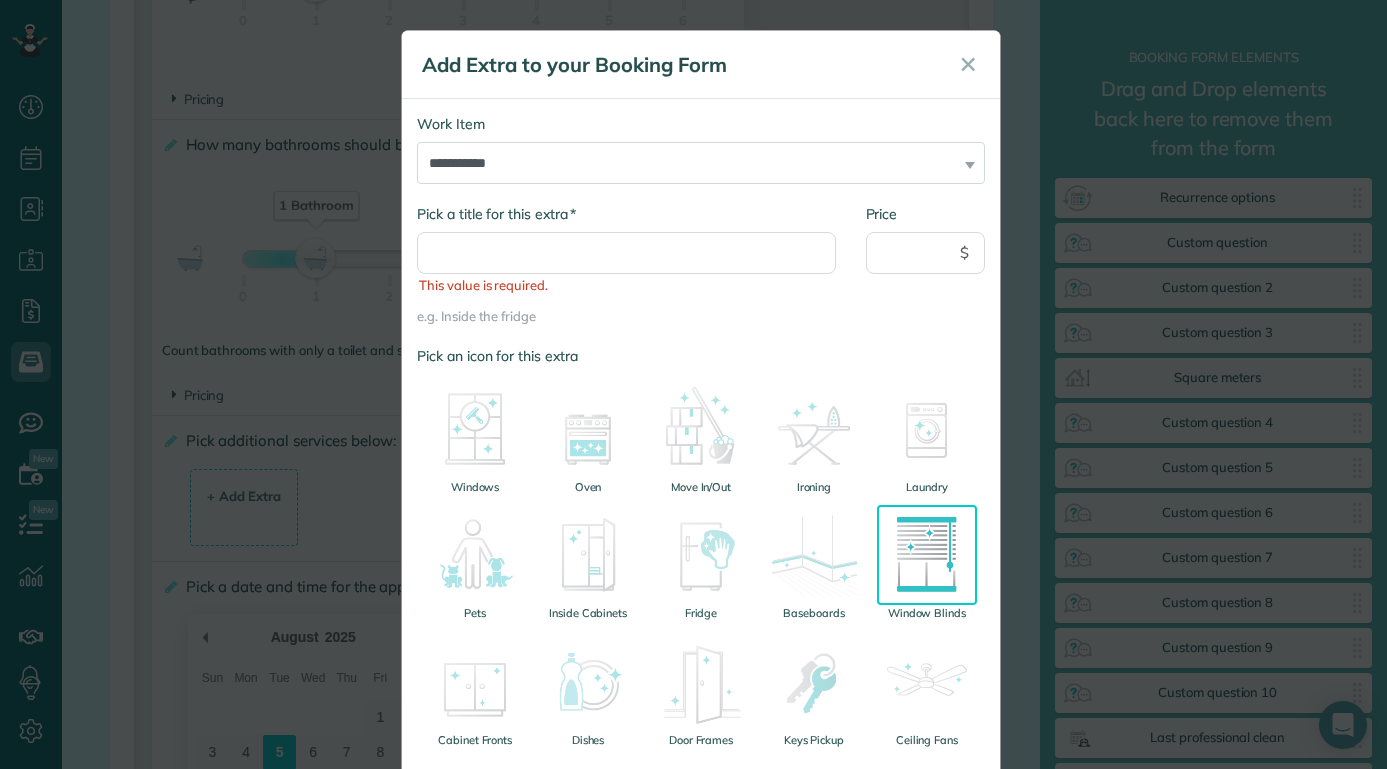 click on "Work Item" at bounding box center (701, 124) 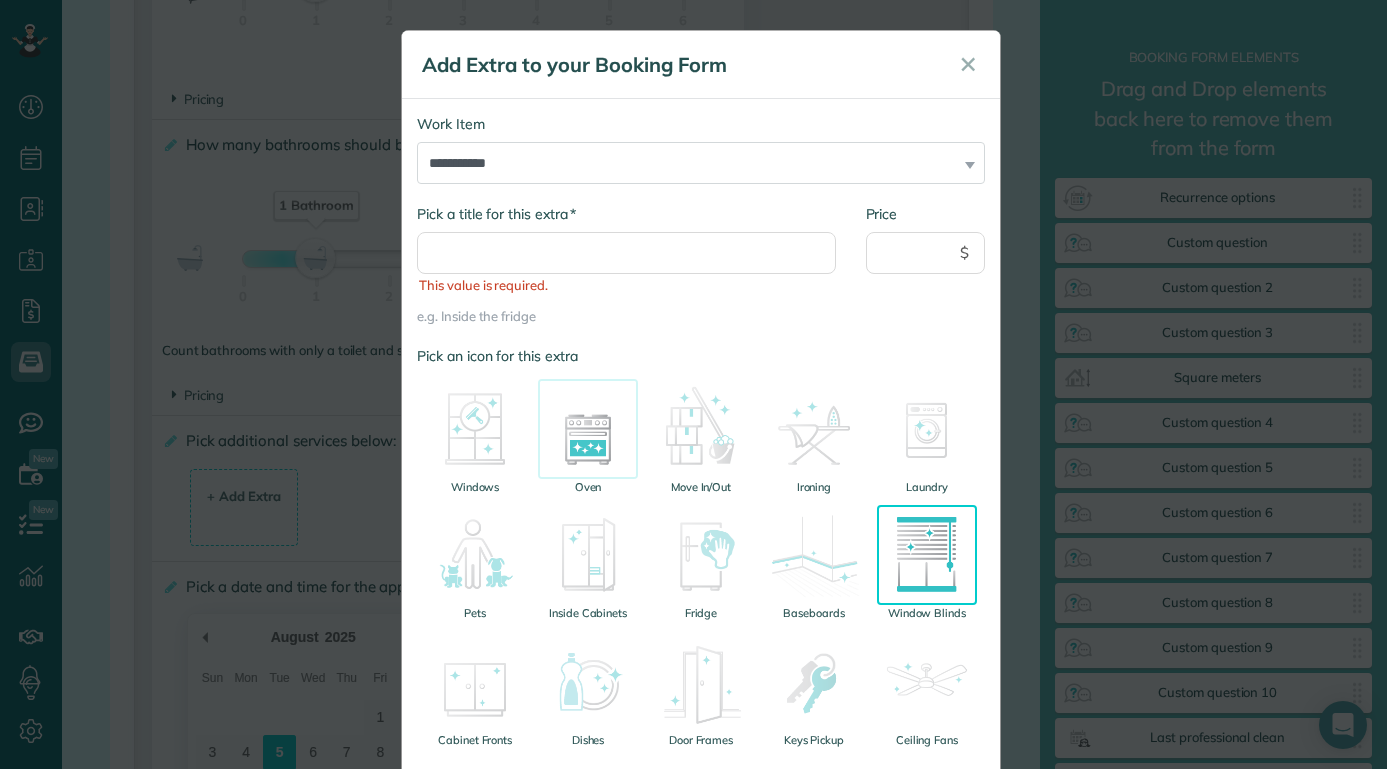 click at bounding box center [588, 429] 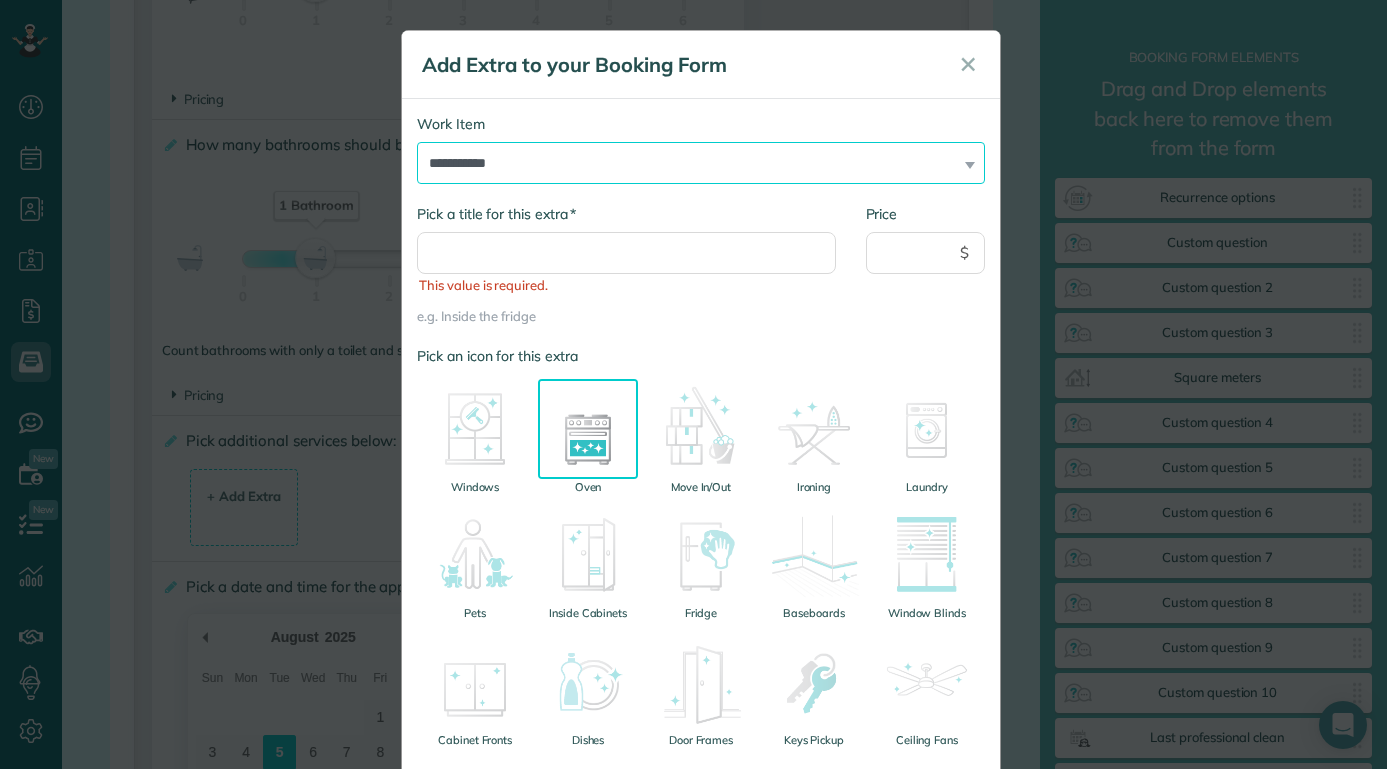 select on "******" 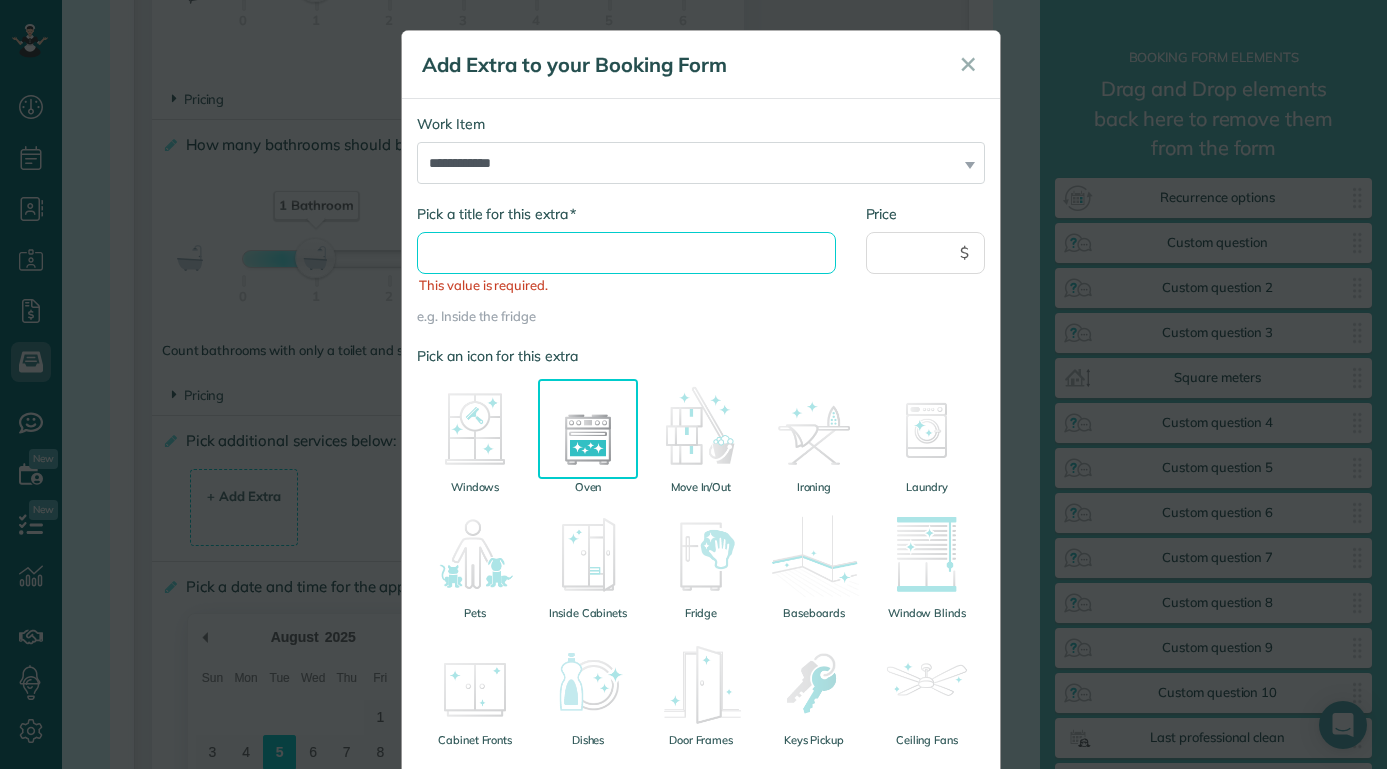 click on "*  Pick a title for this extra" at bounding box center (626, 253) 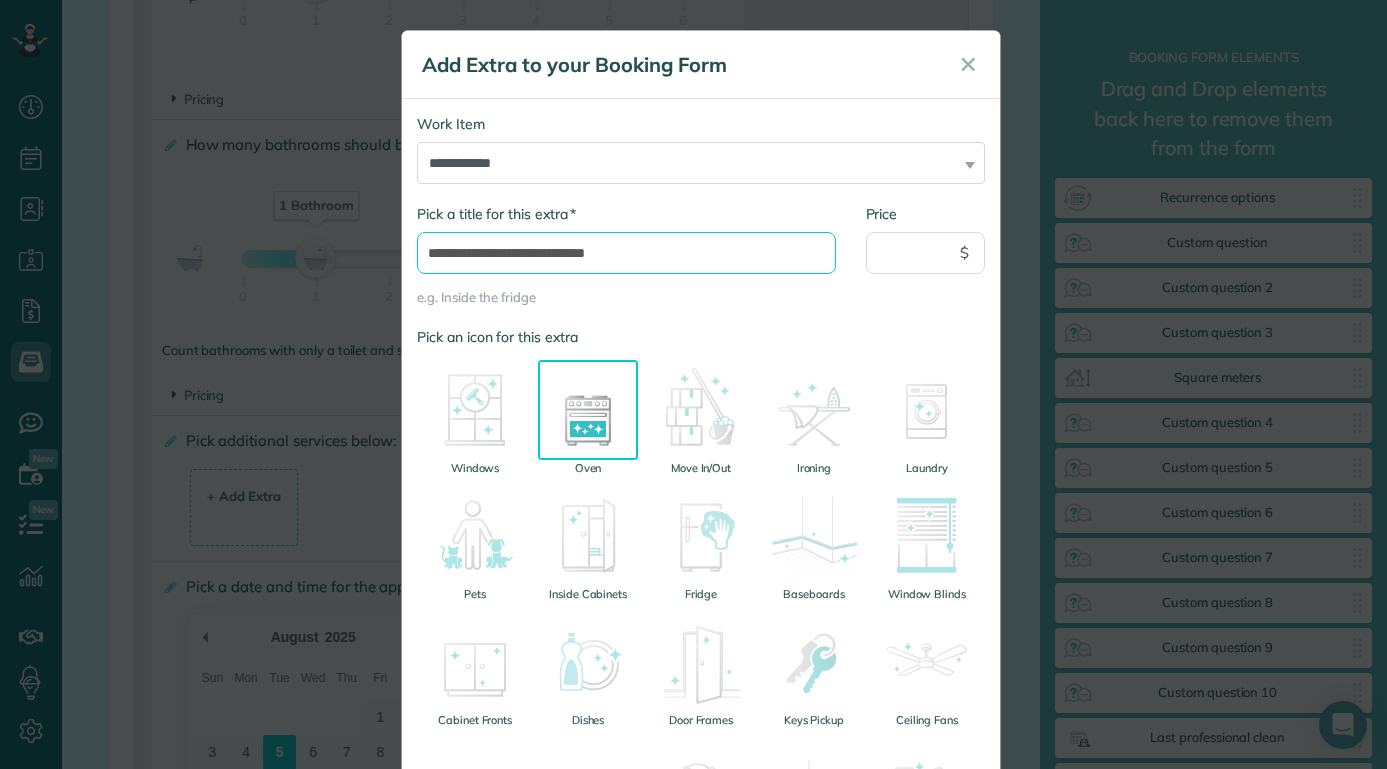 type on "**********" 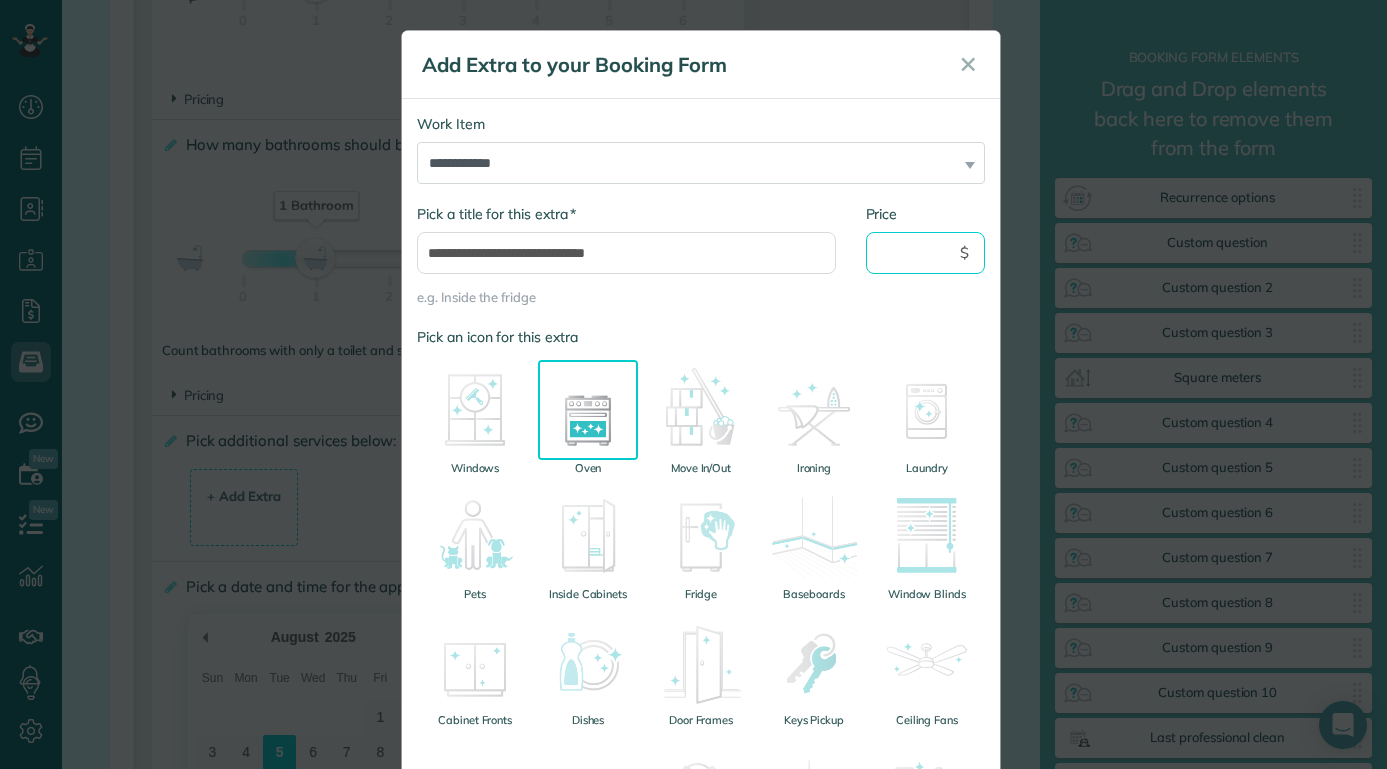 click on "Price" at bounding box center (926, 253) 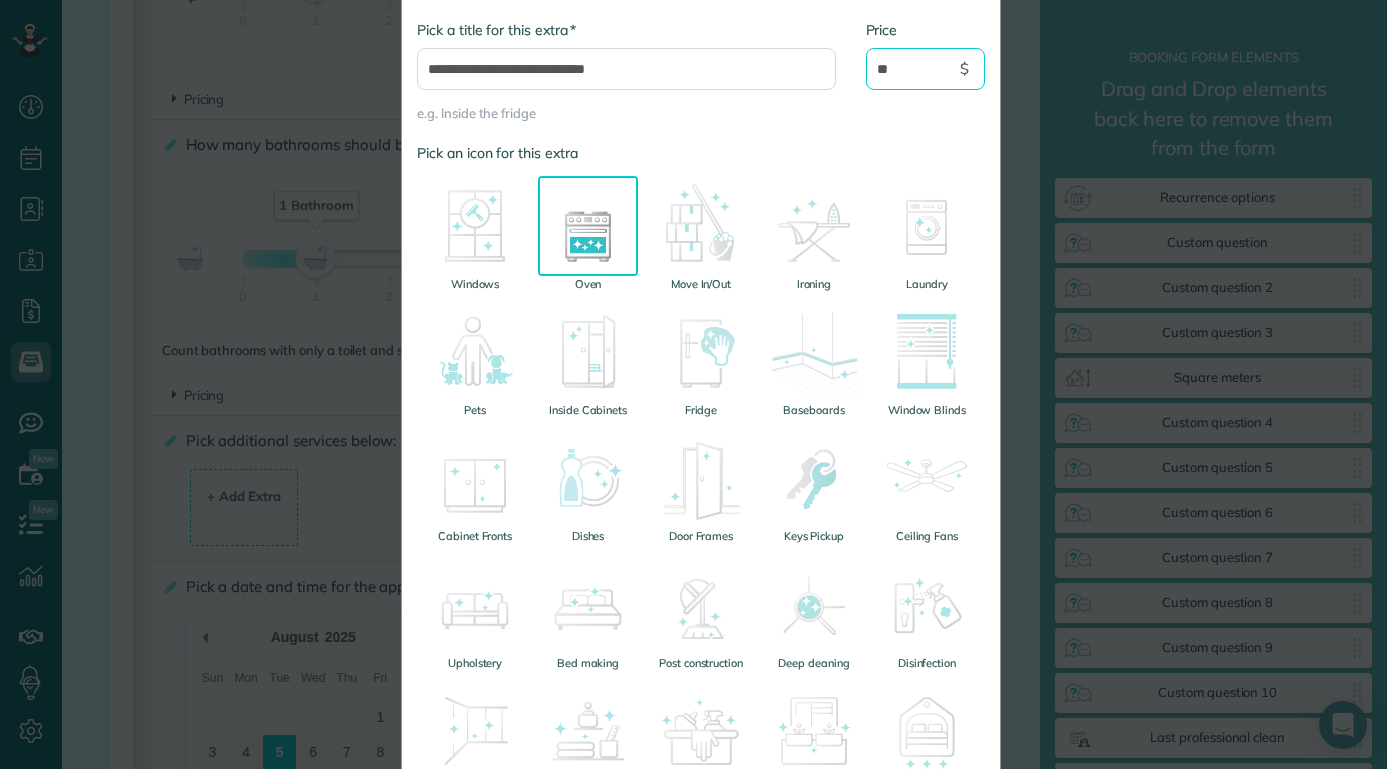 scroll, scrollTop: 496, scrollLeft: 0, axis: vertical 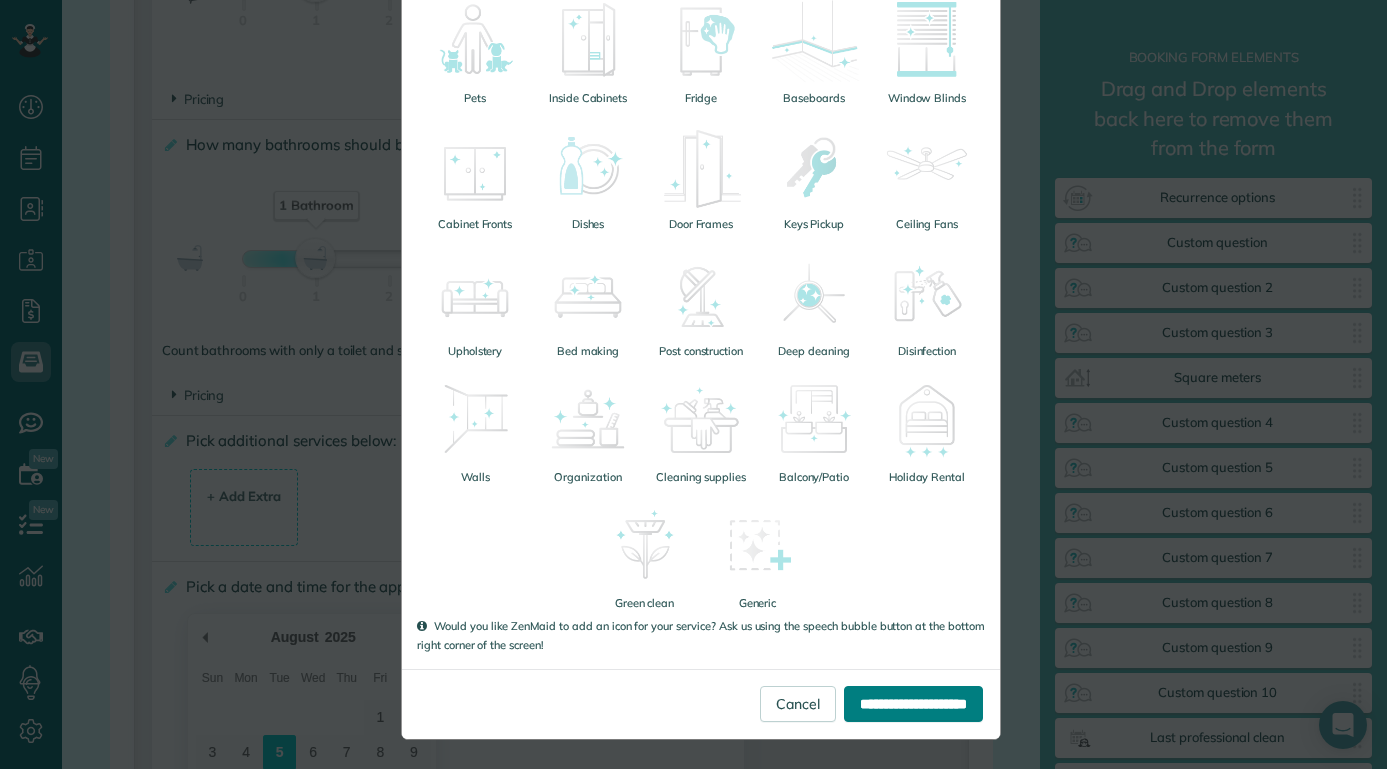 type on "**" 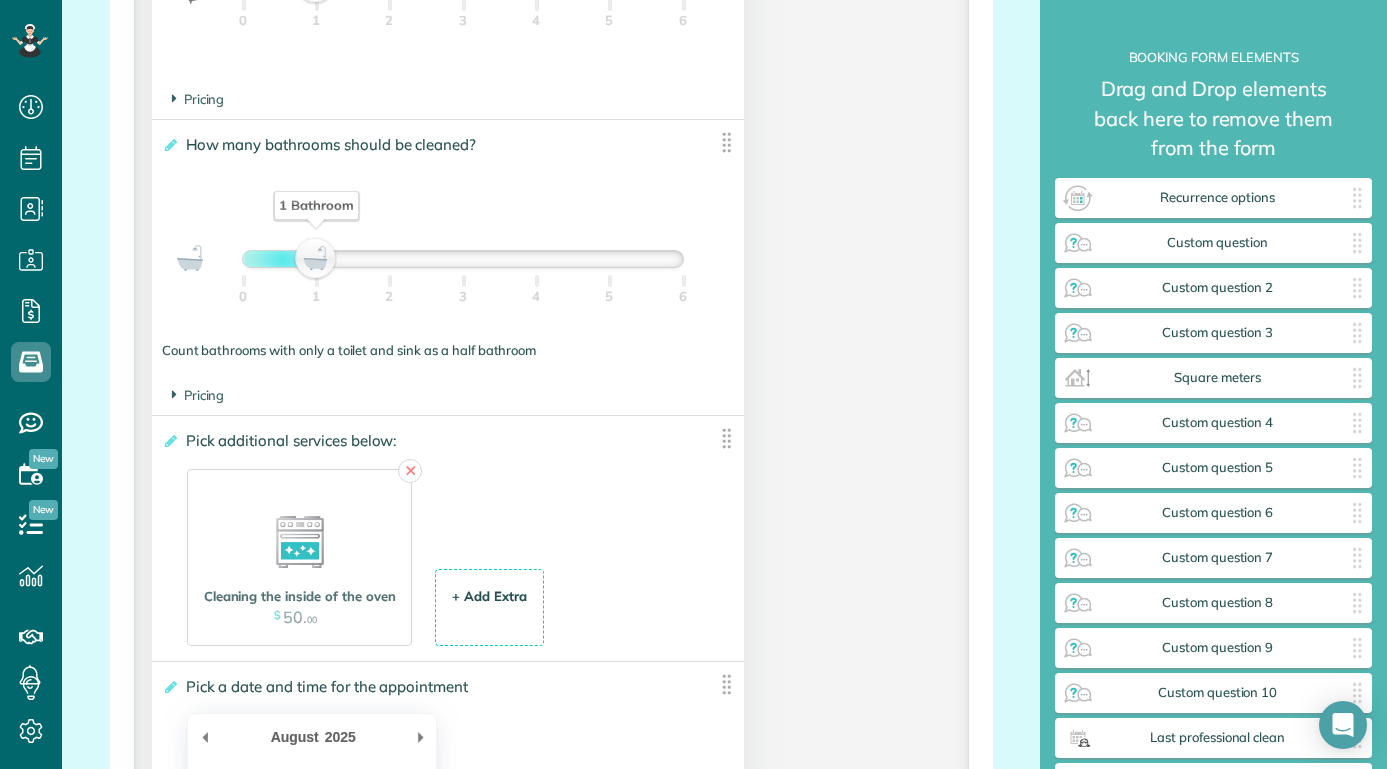 click on "+ Add Extra" at bounding box center [489, 596] 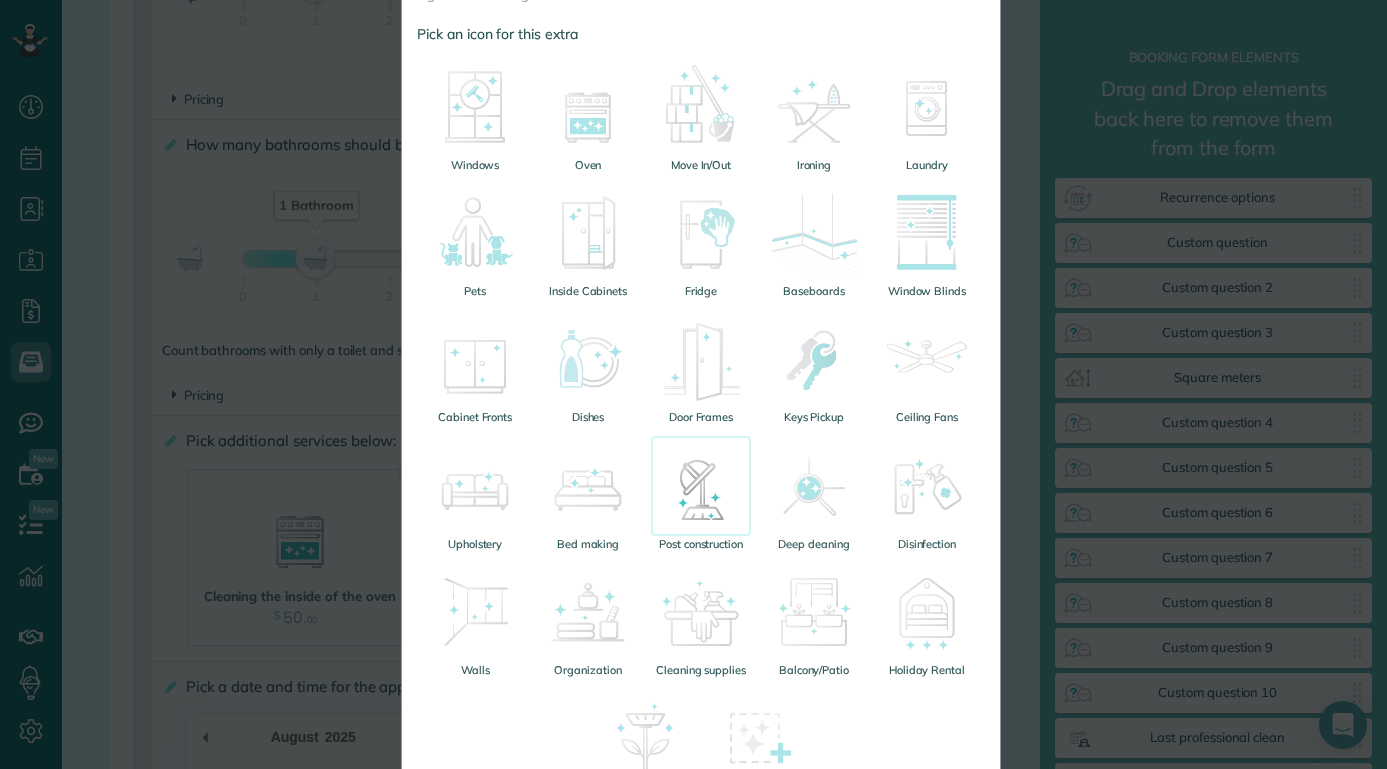 scroll, scrollTop: 101, scrollLeft: 0, axis: vertical 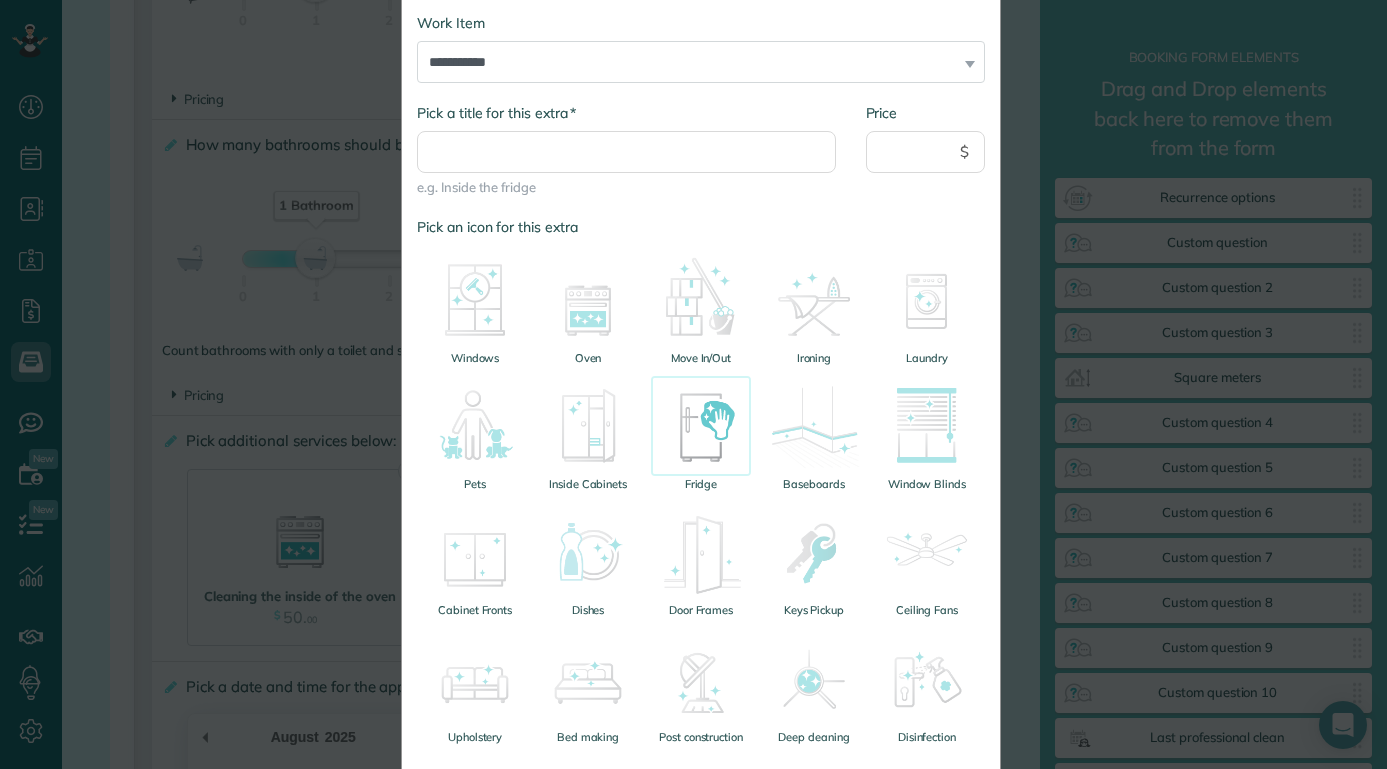 click at bounding box center (701, 426) 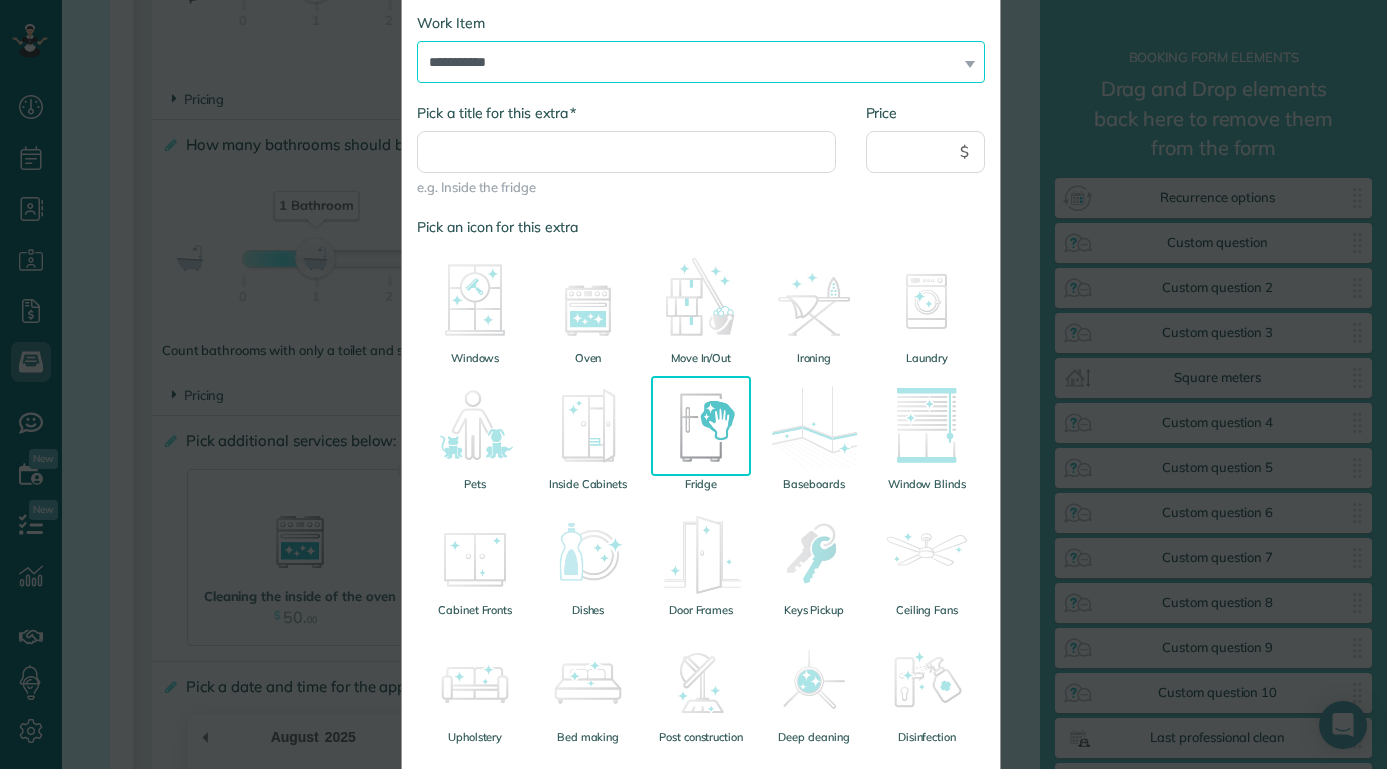 select on "******" 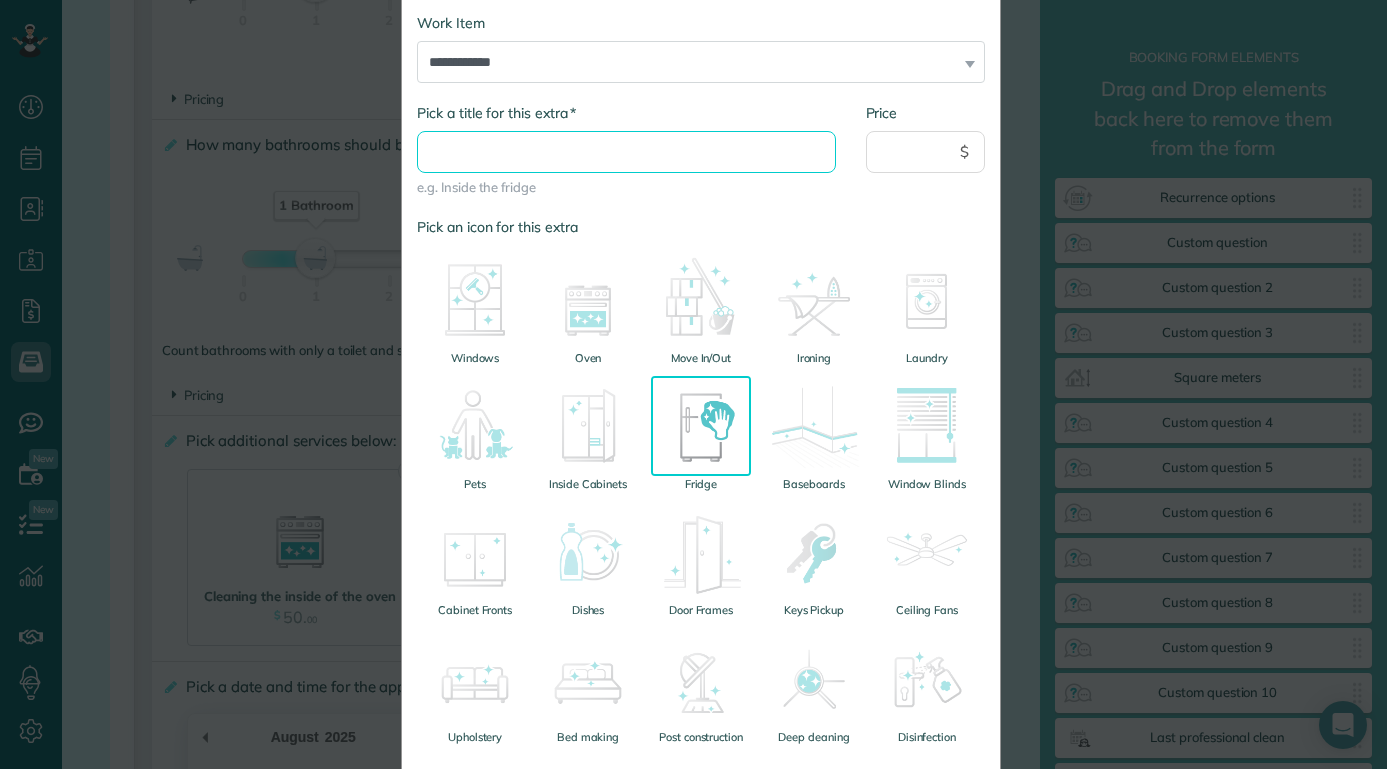 click on "*  Pick a title for this extra" at bounding box center (626, 152) 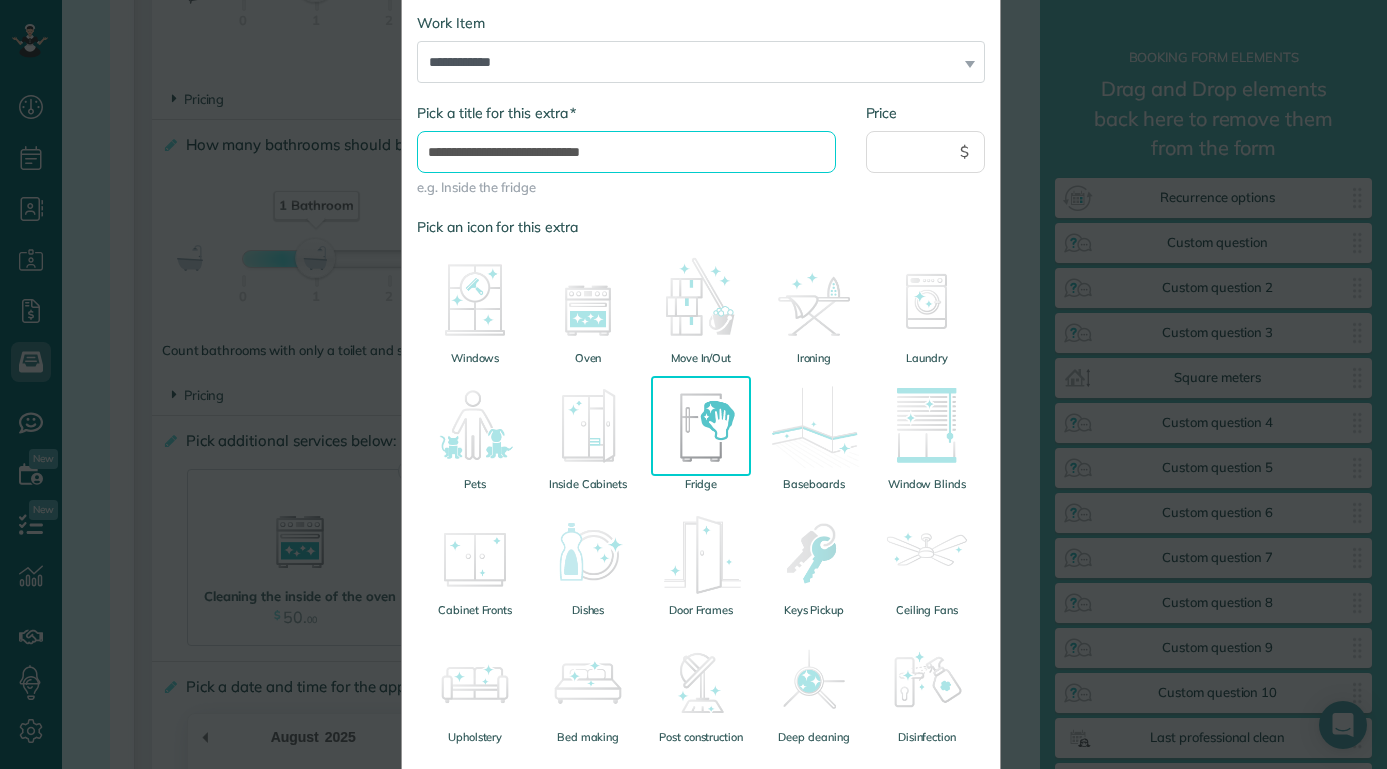 type on "**********" 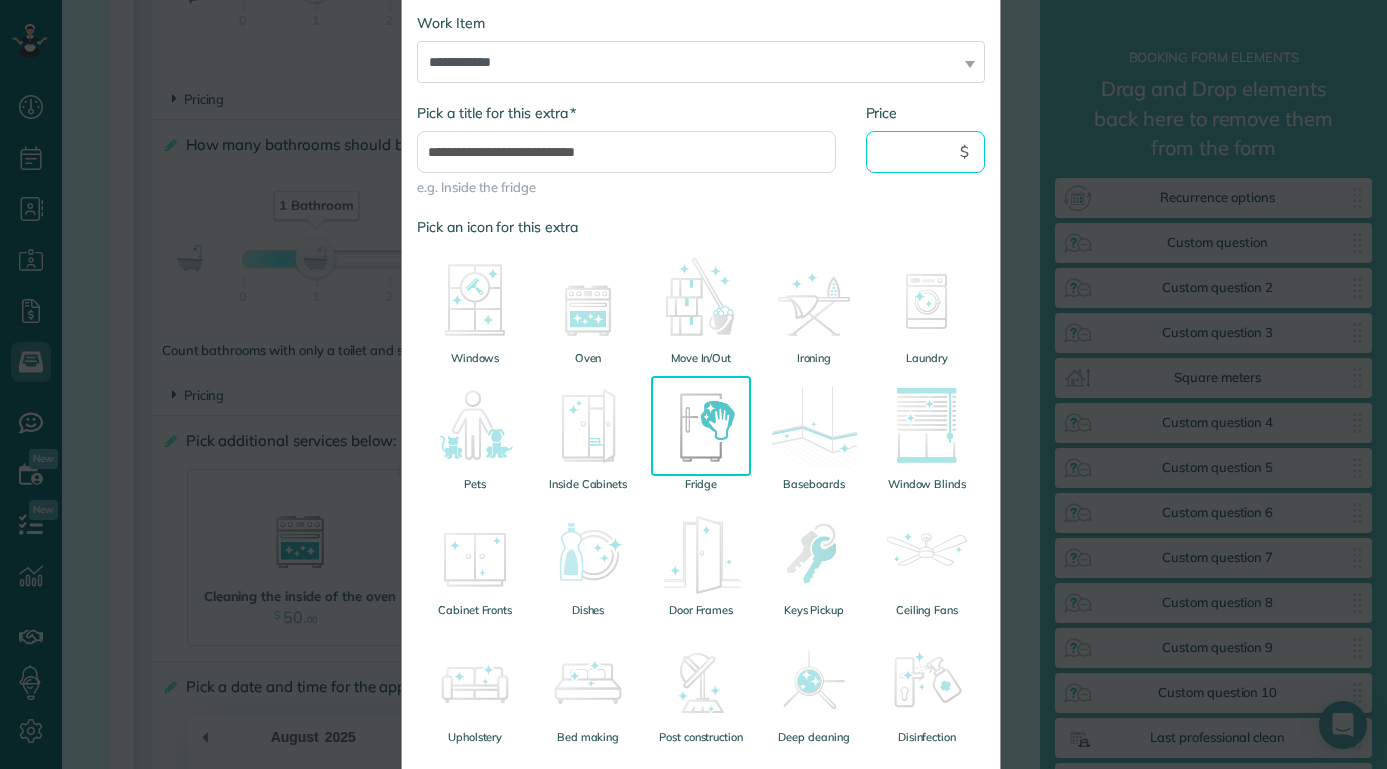 drag, startPoint x: 482, startPoint y: 153, endPoint x: 933, endPoint y: 150, distance: 451.00998 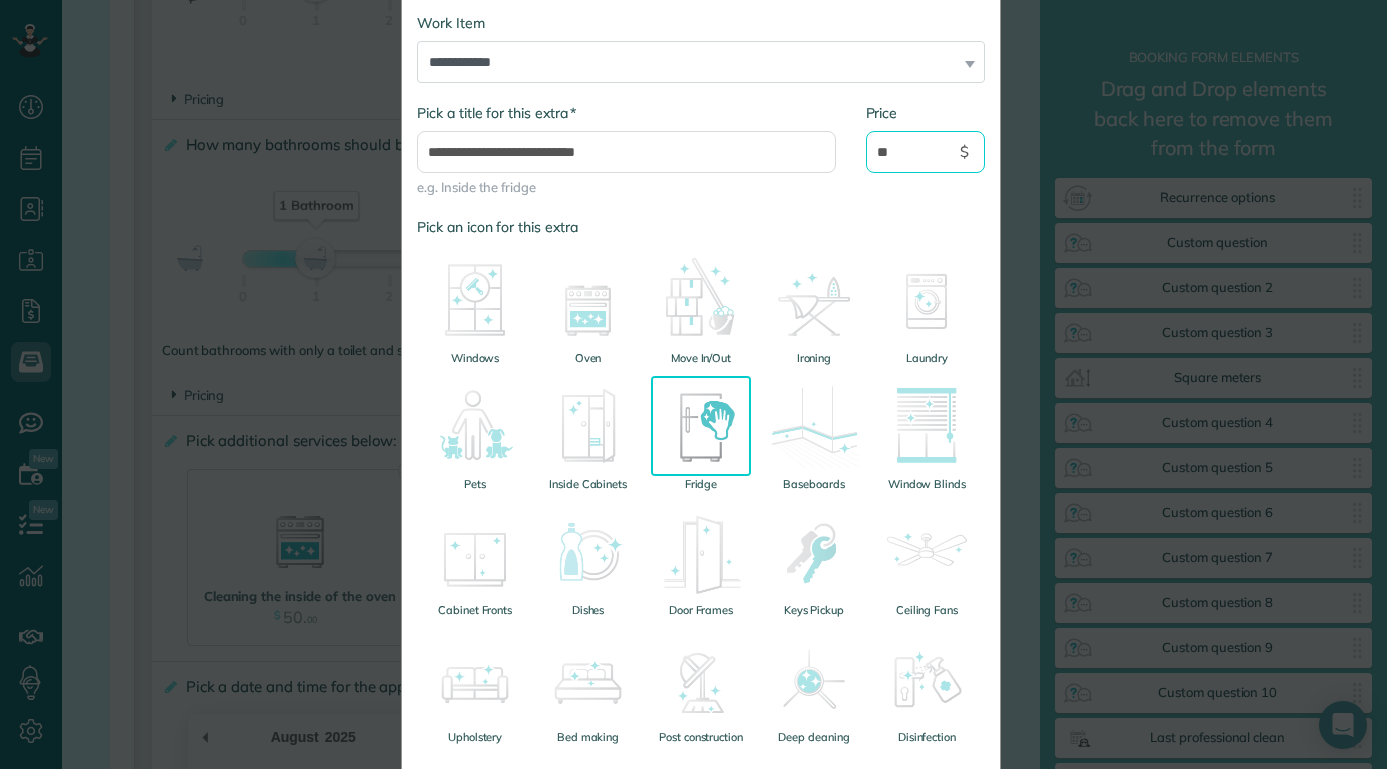 type on "**" 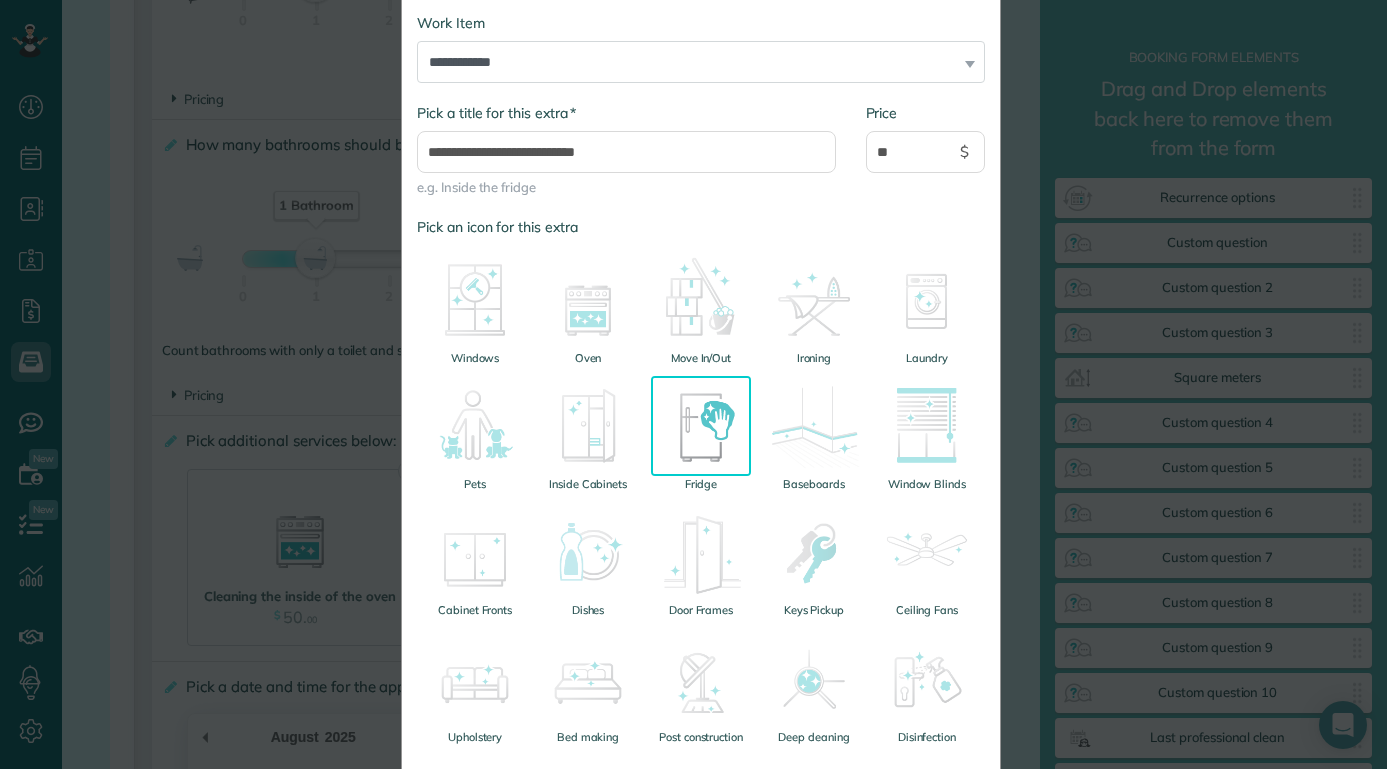 click on "**********" at bounding box center (626, 160) 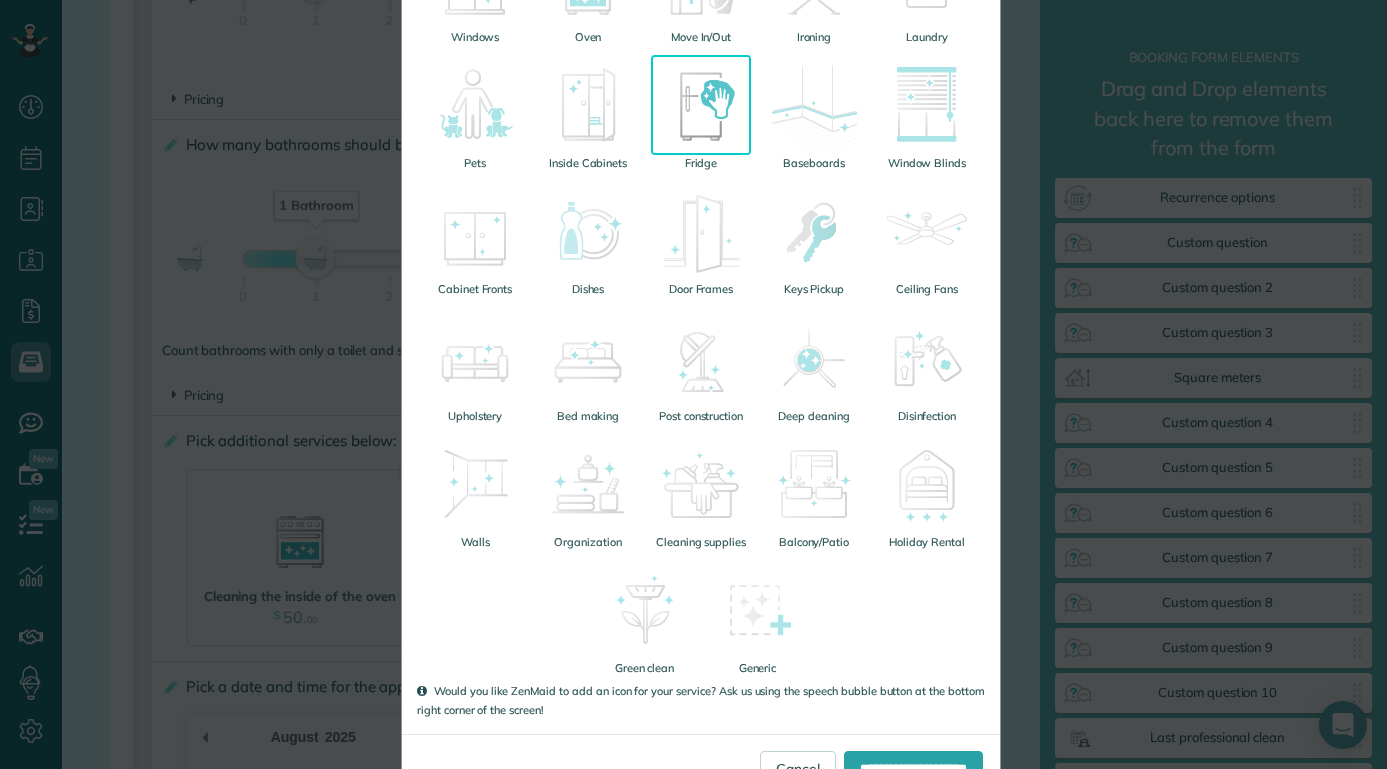 scroll, scrollTop: 487, scrollLeft: 0, axis: vertical 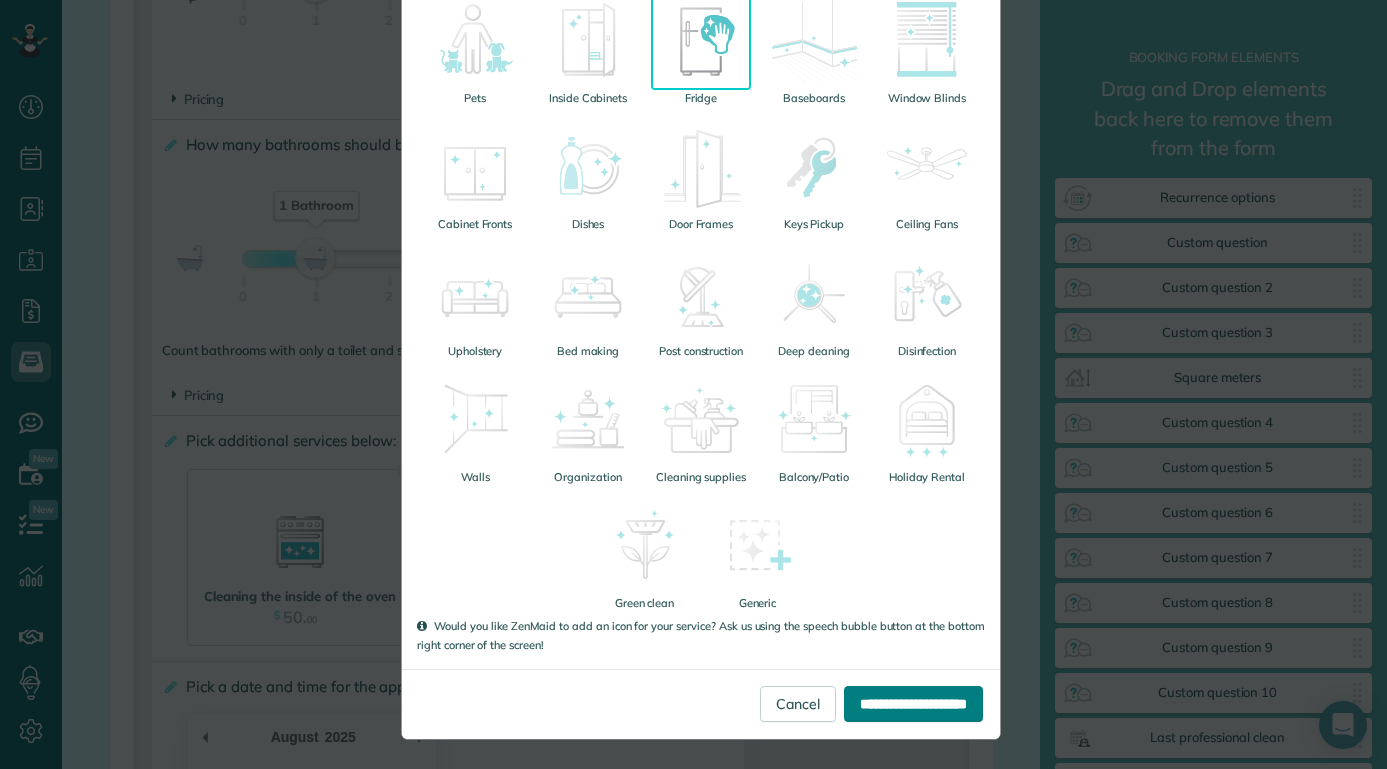 click on "**********" at bounding box center (913, 704) 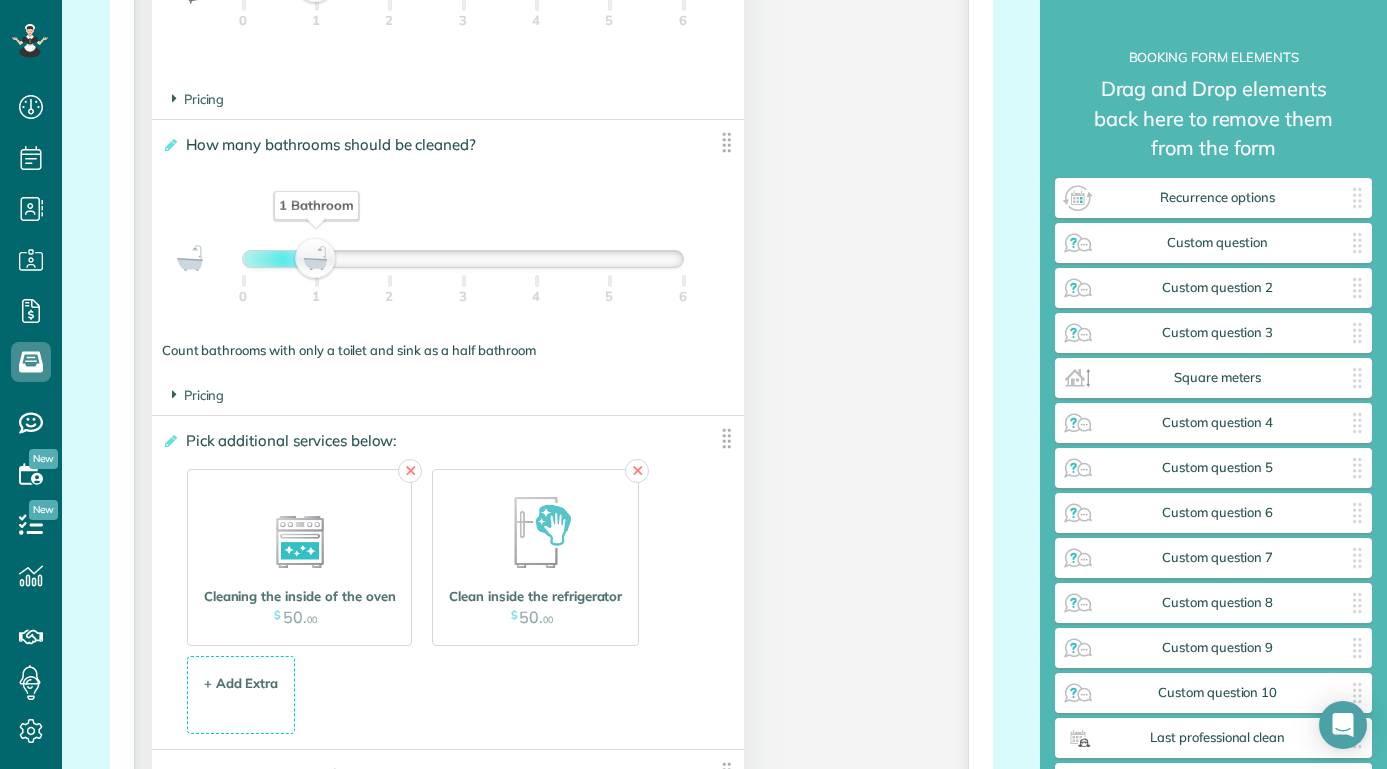 click on "✕
Cleaning the inside of the oven
$ 50 . 00
✕
Clean inside the refrigerator
$ 50 . 00" at bounding box center [423, 553] 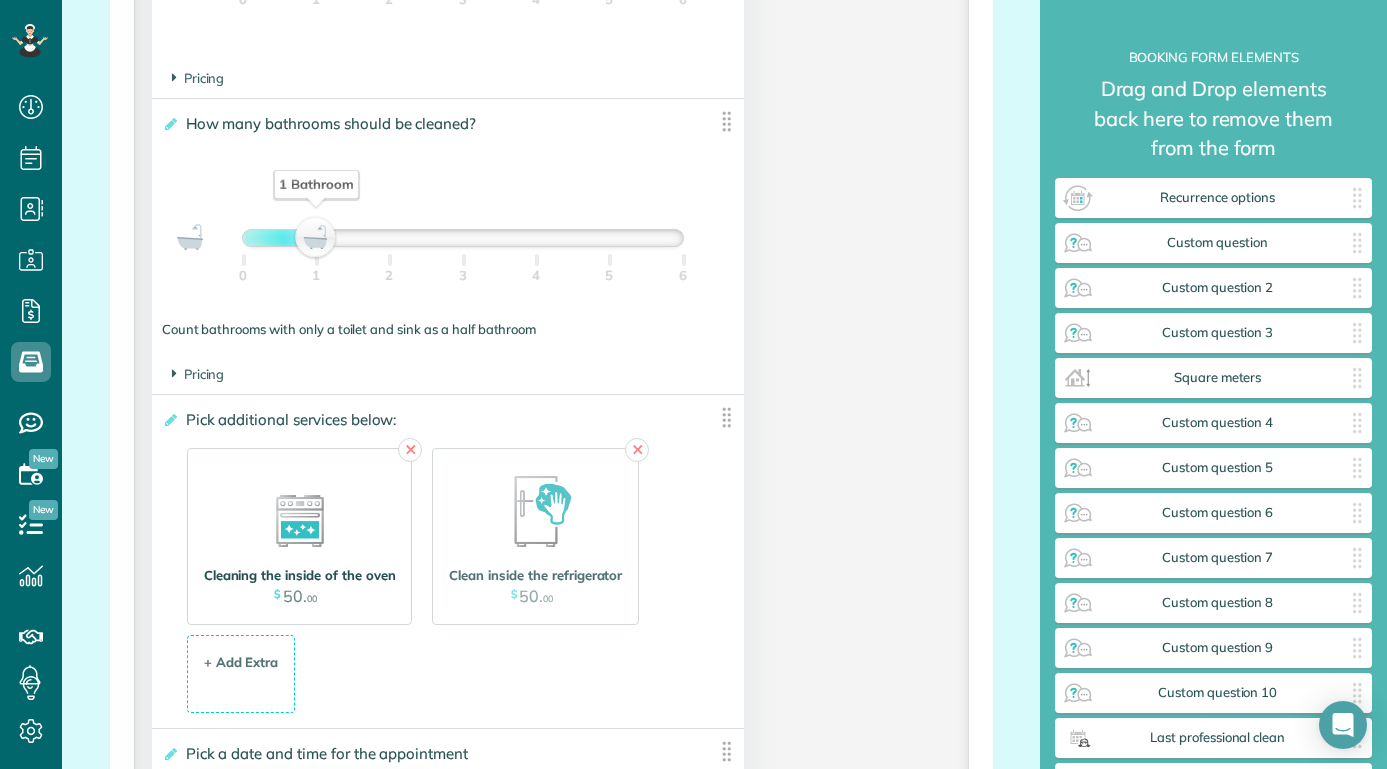 scroll, scrollTop: 2043, scrollLeft: 0, axis: vertical 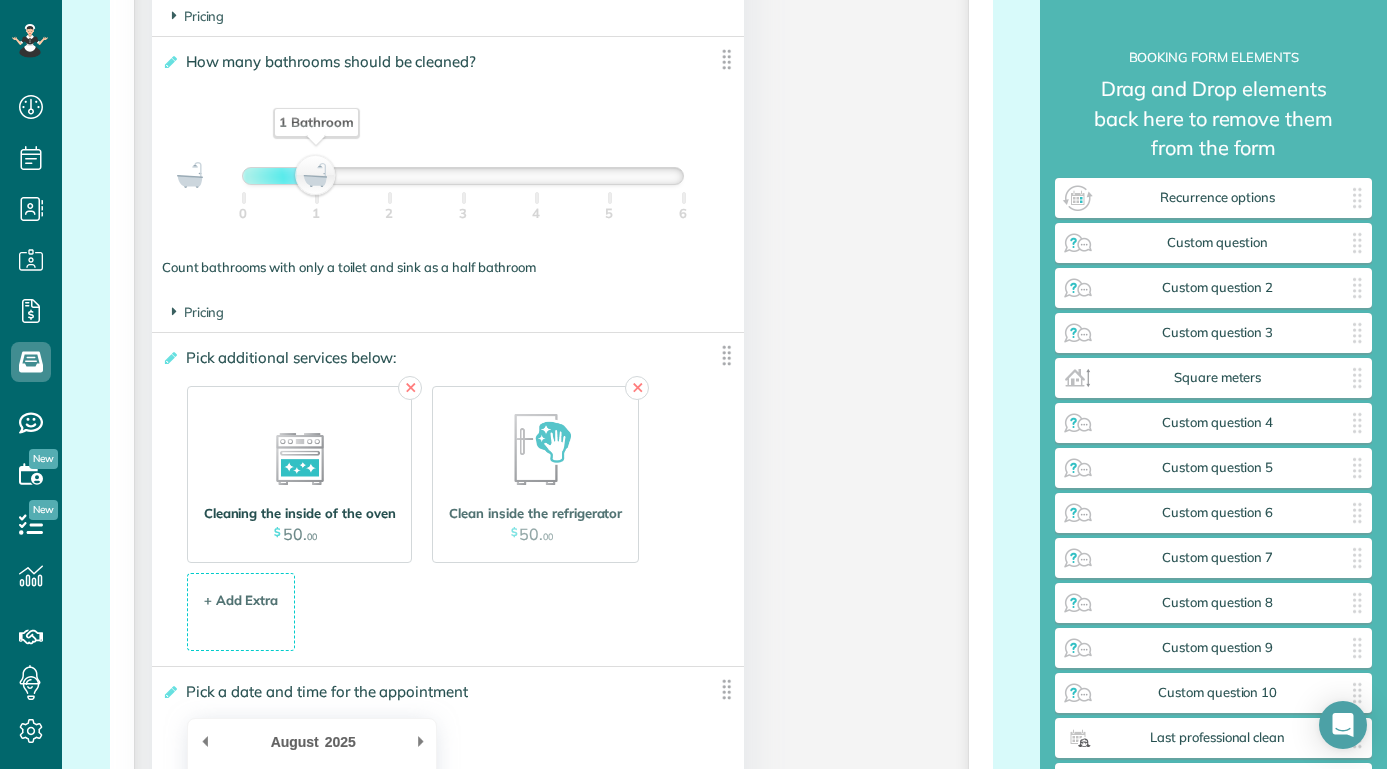 click at bounding box center (300, 448) 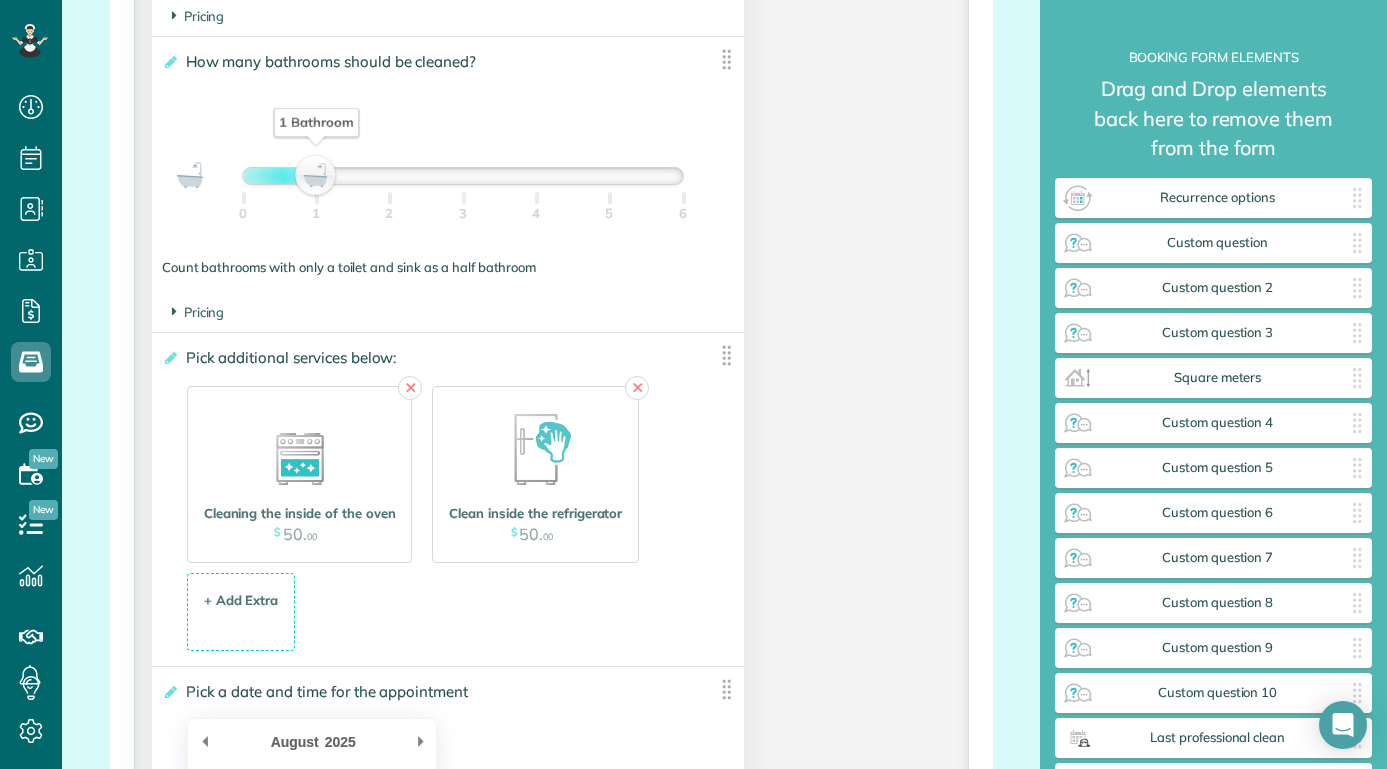 click on "**********" at bounding box center (433, 358) 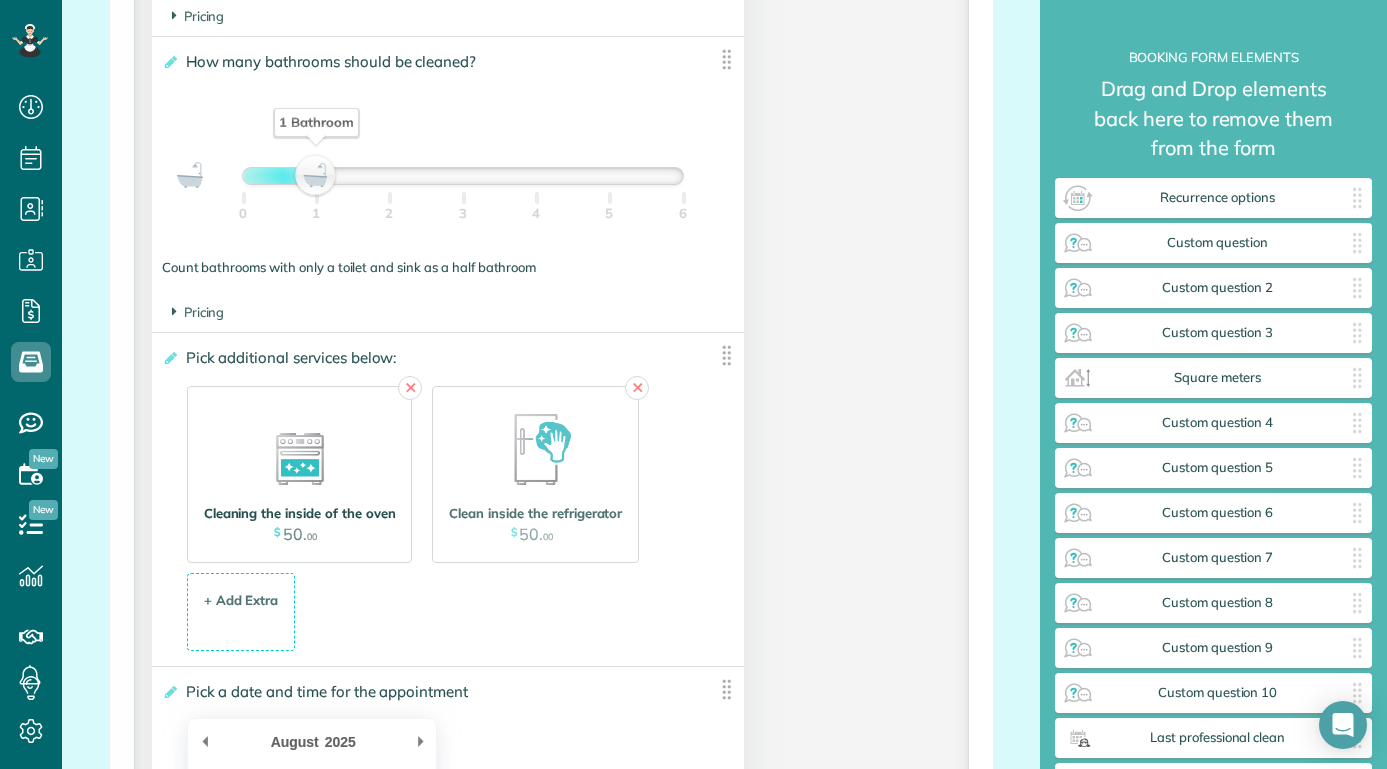 click at bounding box center (300, 448) 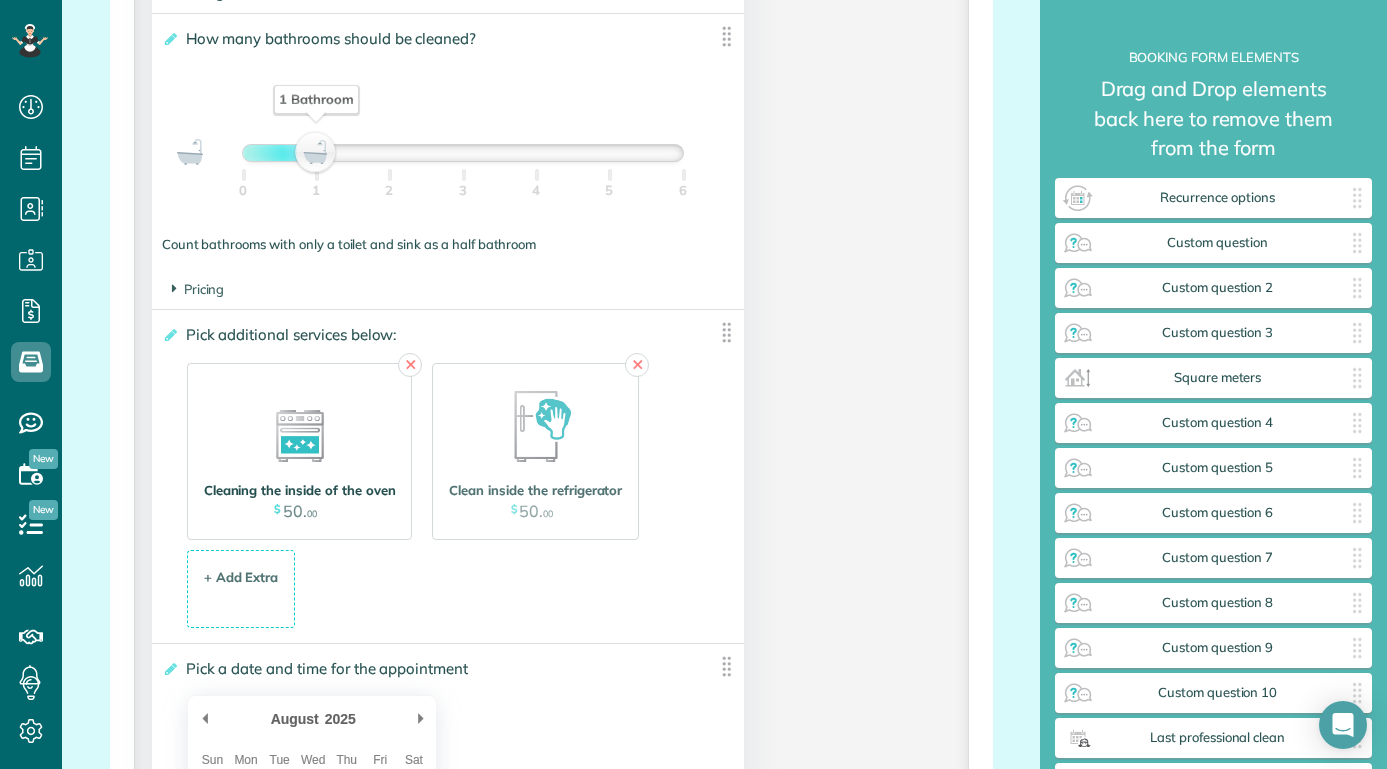 drag, startPoint x: 324, startPoint y: 495, endPoint x: 302, endPoint y: 481, distance: 26.076809 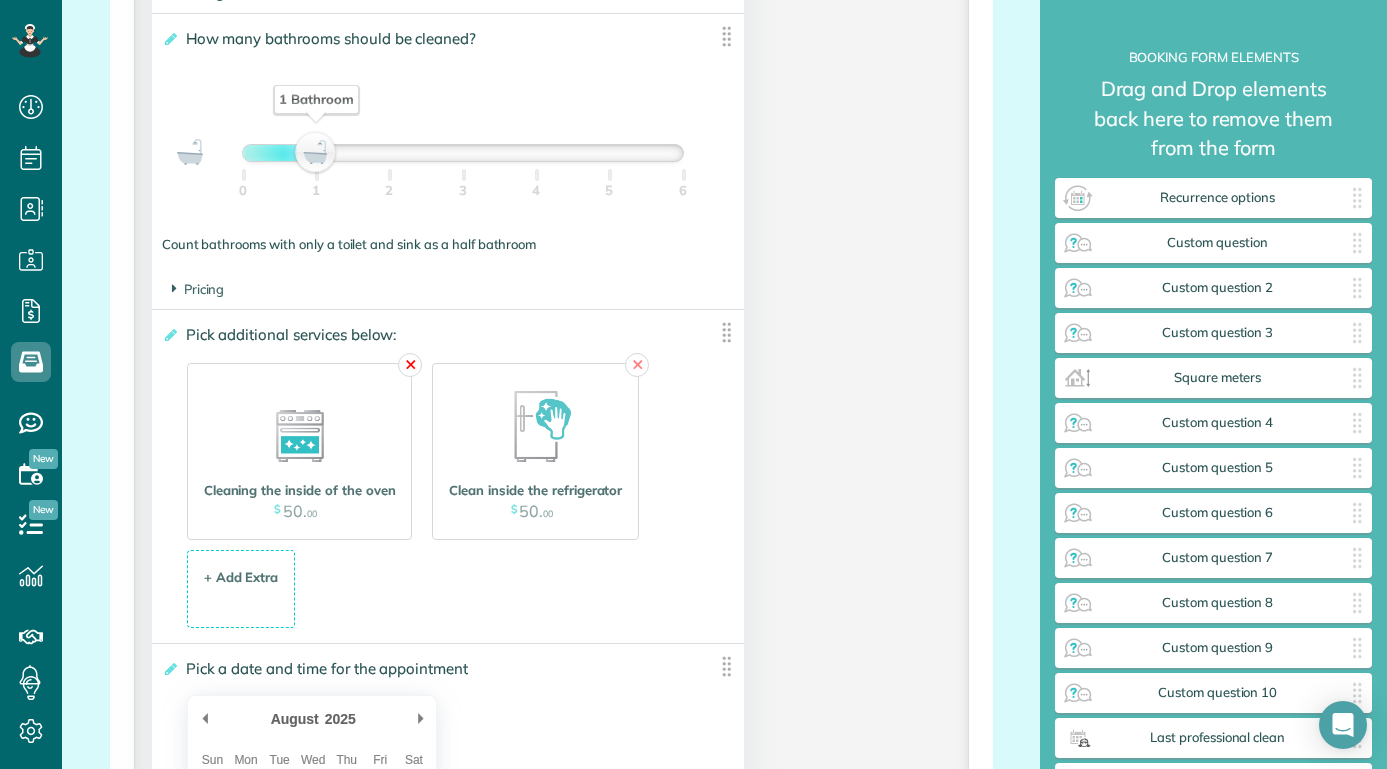 click on "✕" at bounding box center [410, 365] 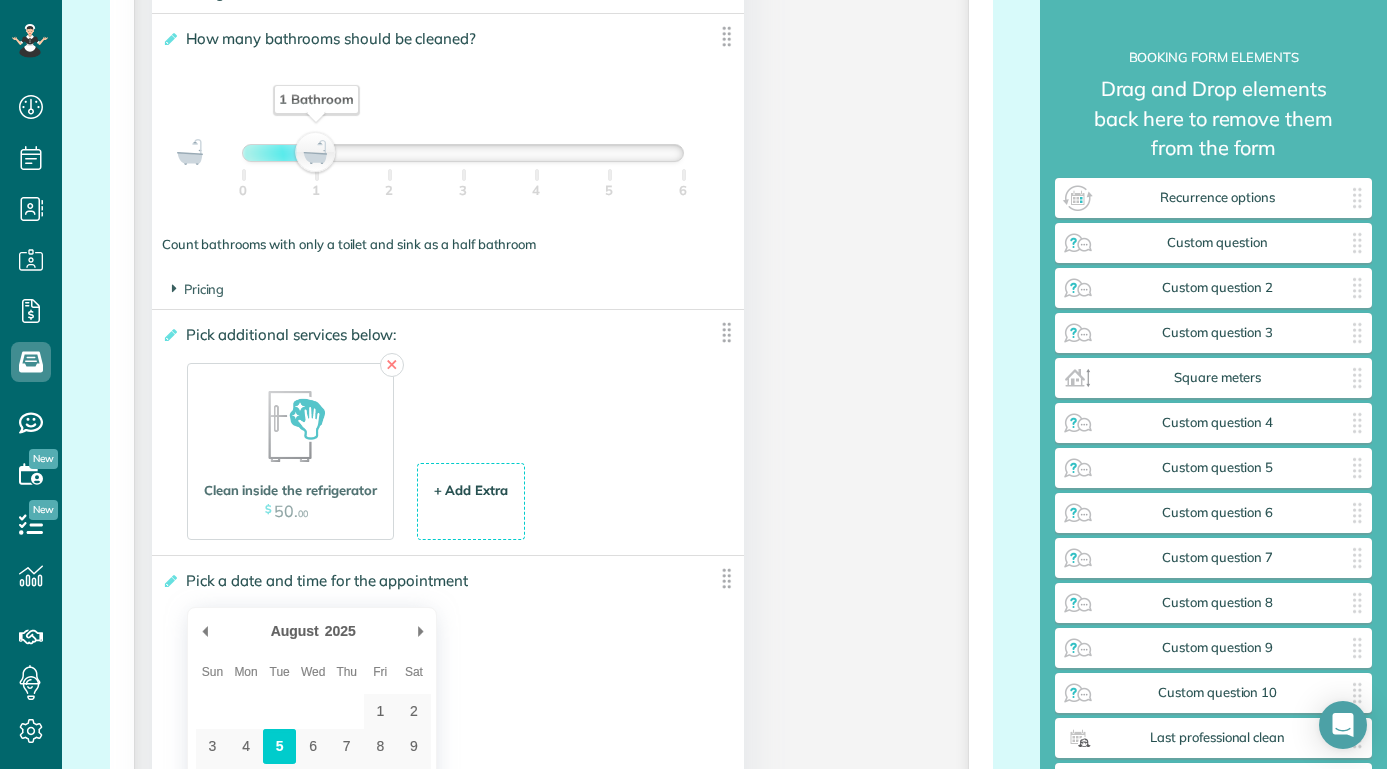 click on "+ Add Extra" at bounding box center [471, 490] 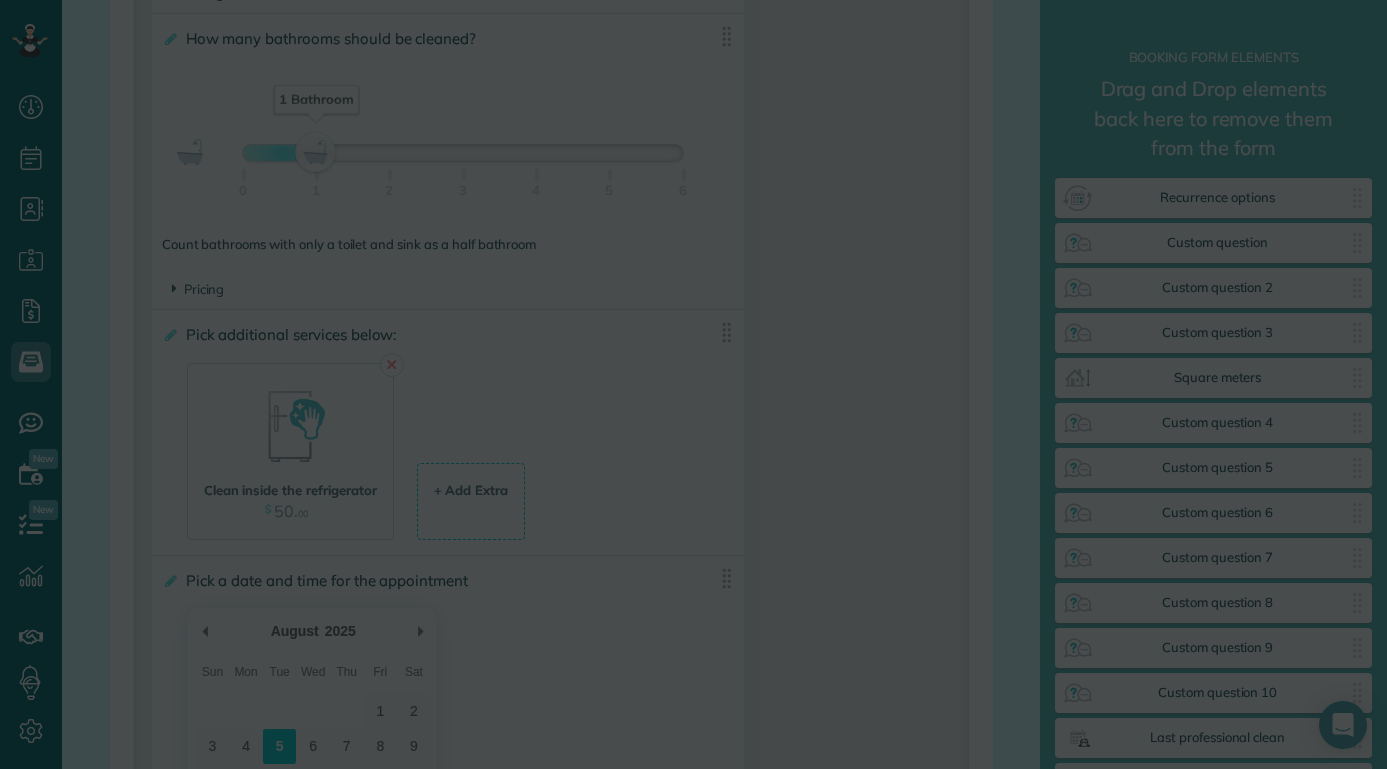 scroll, scrollTop: 0, scrollLeft: 0, axis: both 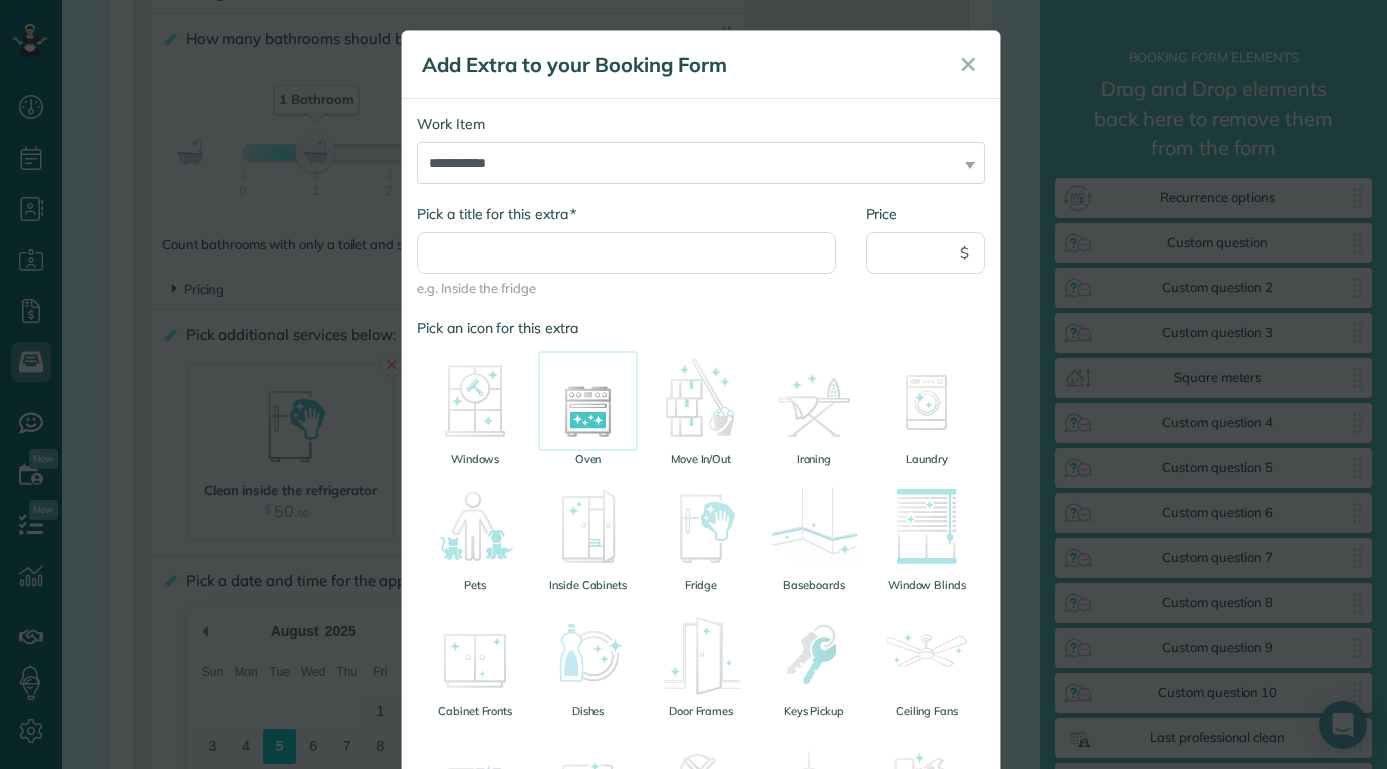 click at bounding box center (588, 401) 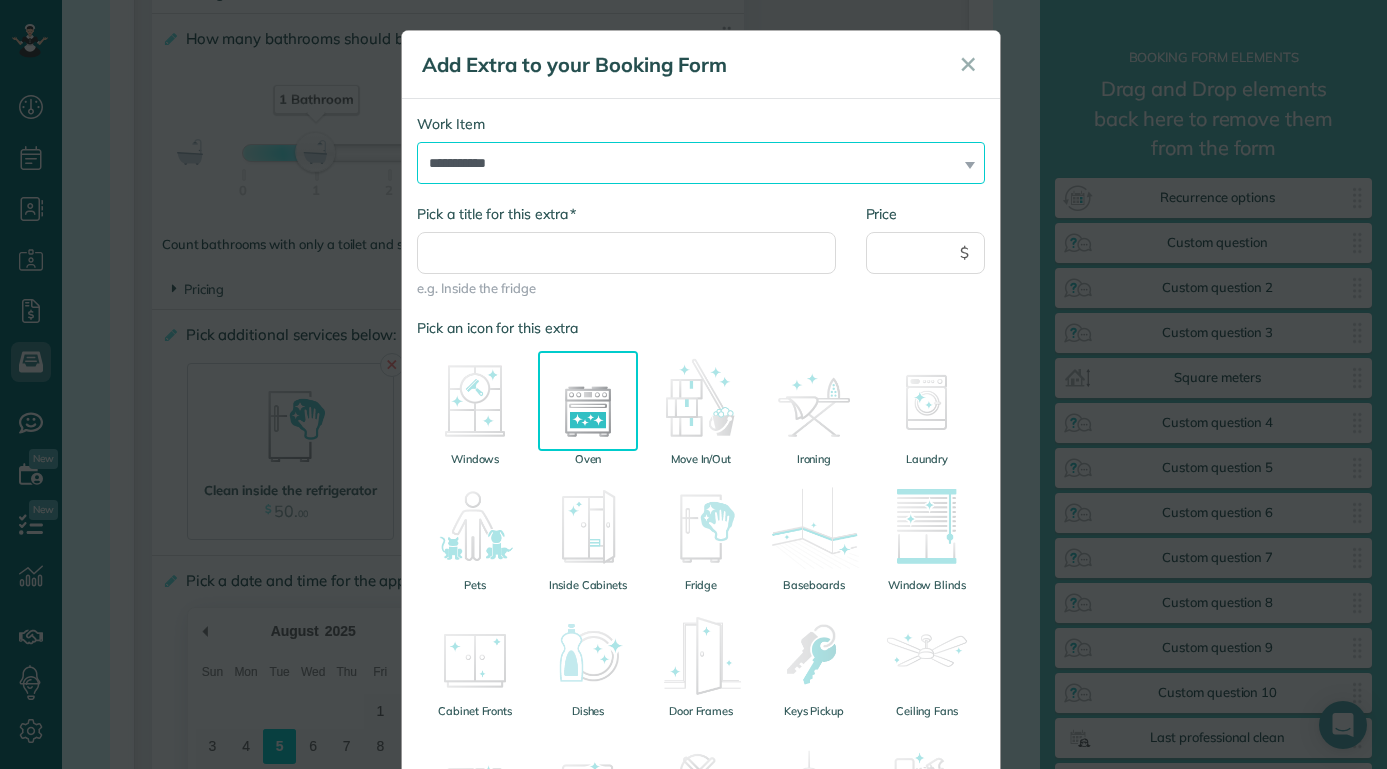 select on "******" 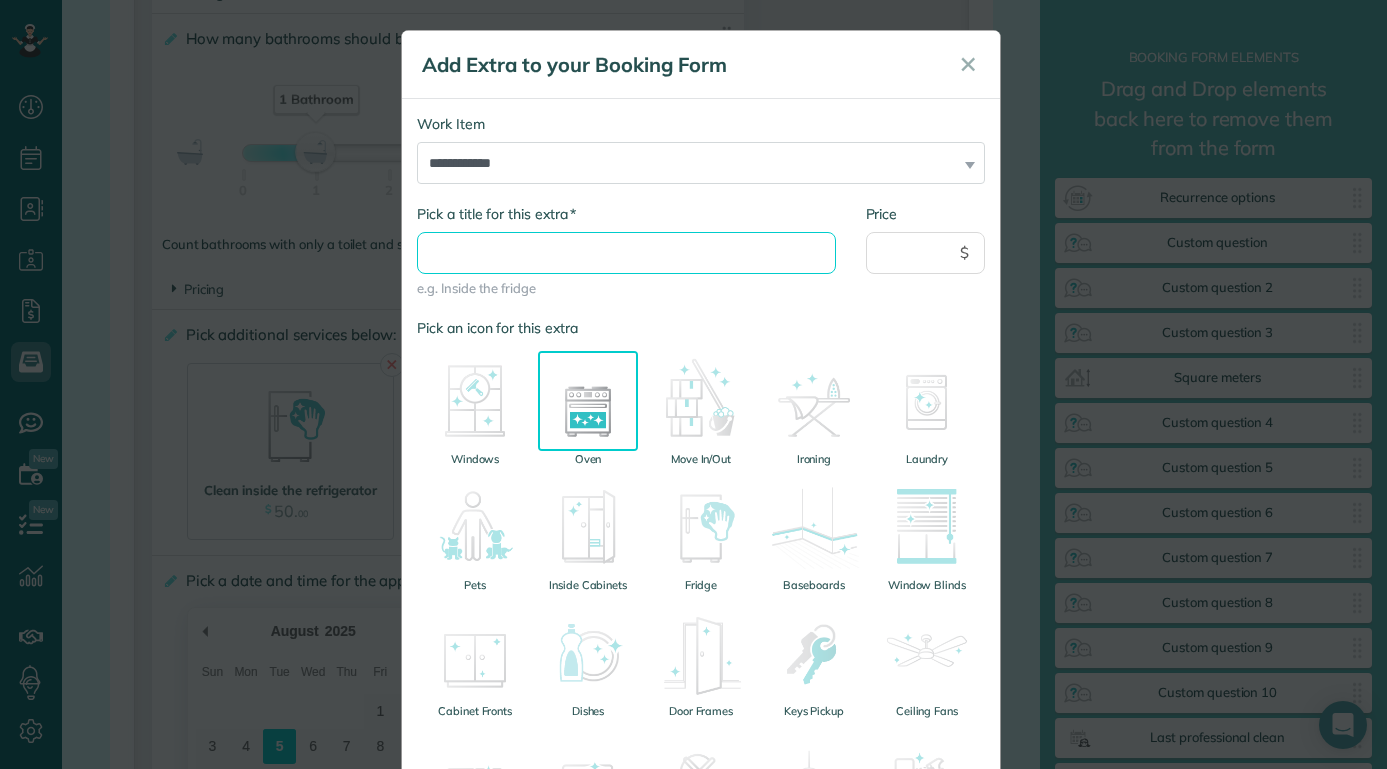 click on "*  Pick a title for this extra" at bounding box center [626, 253] 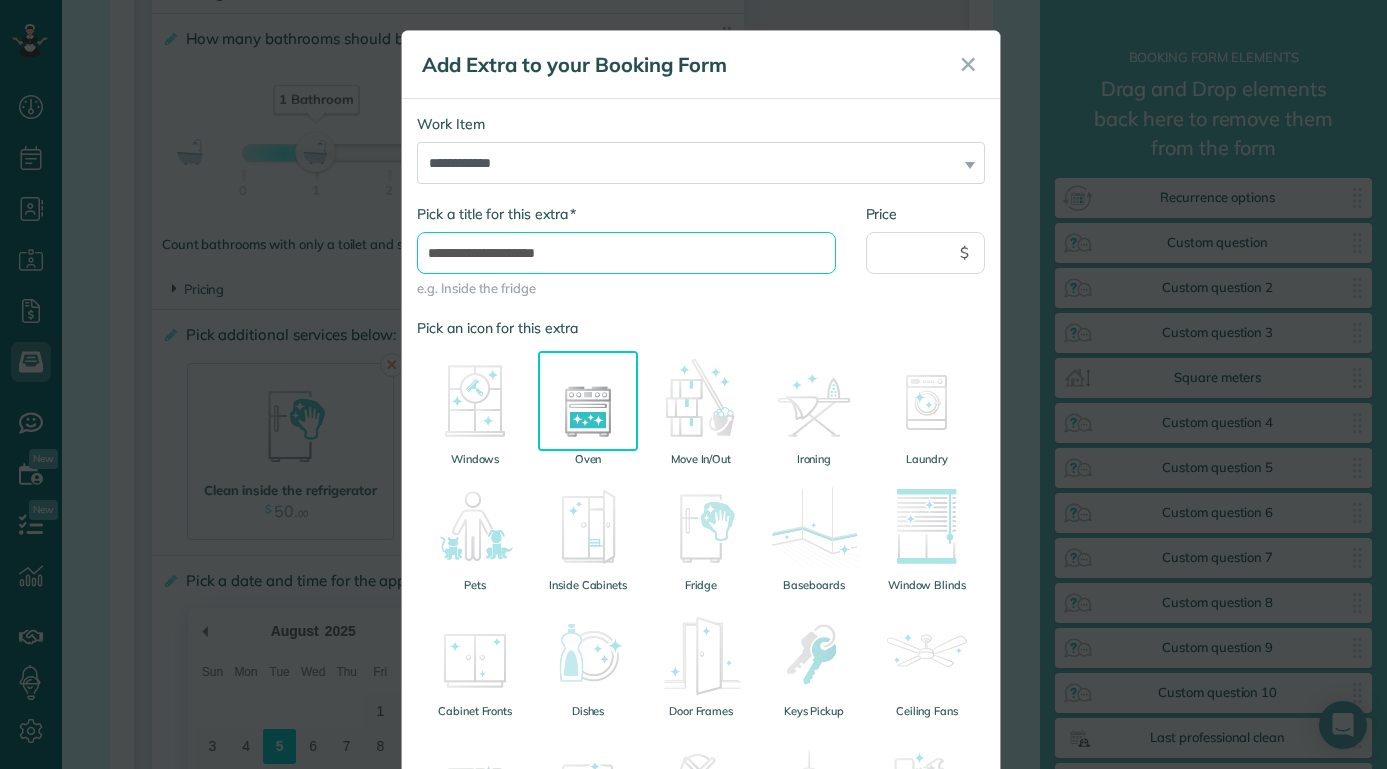type on "**********" 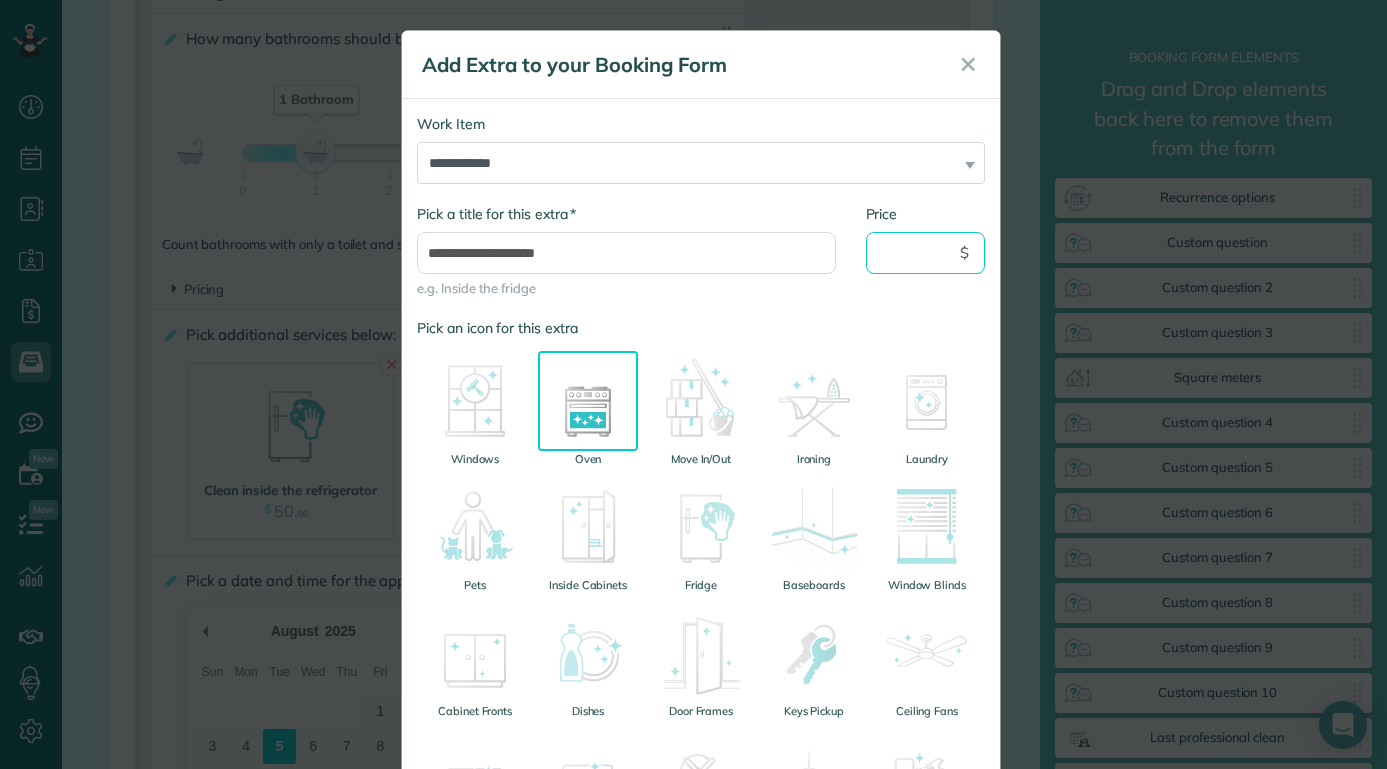 click on "Price" at bounding box center (926, 253) 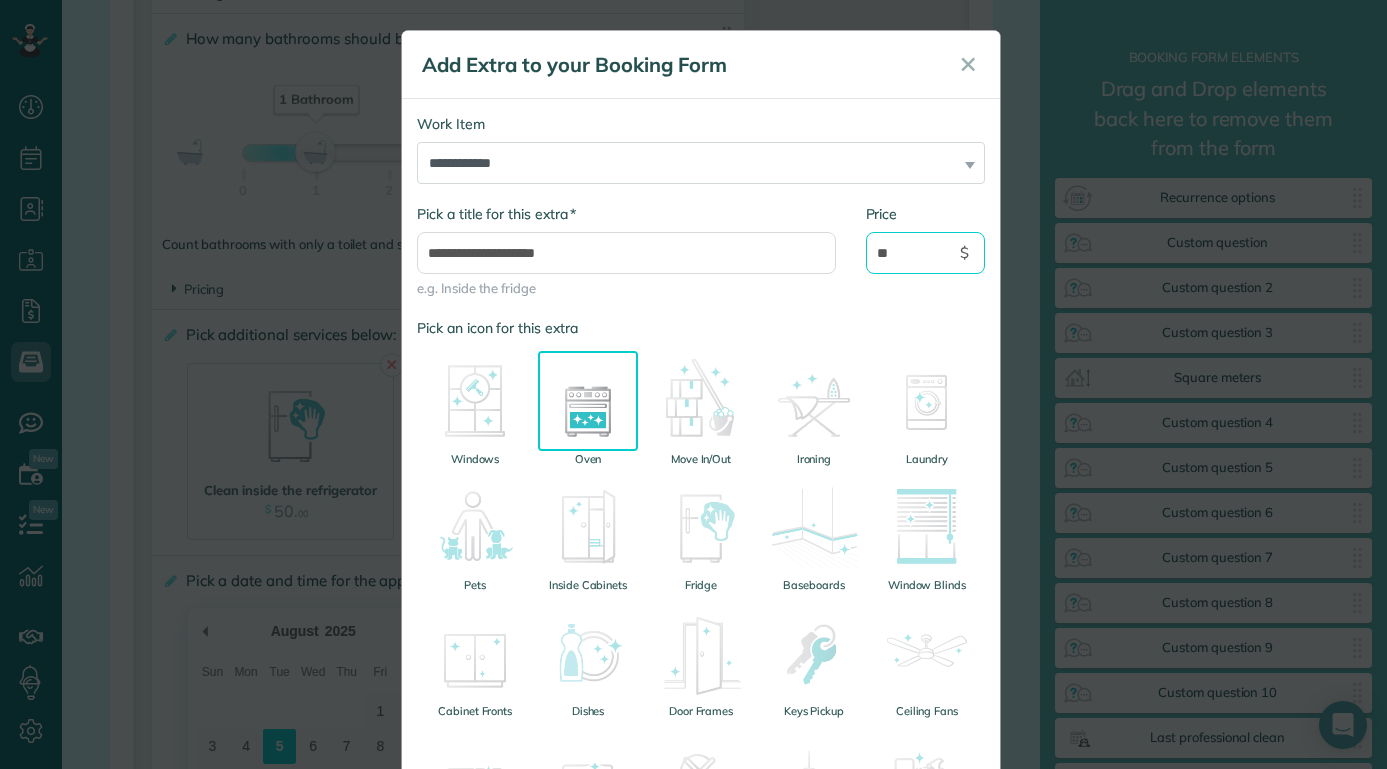 type on "**" 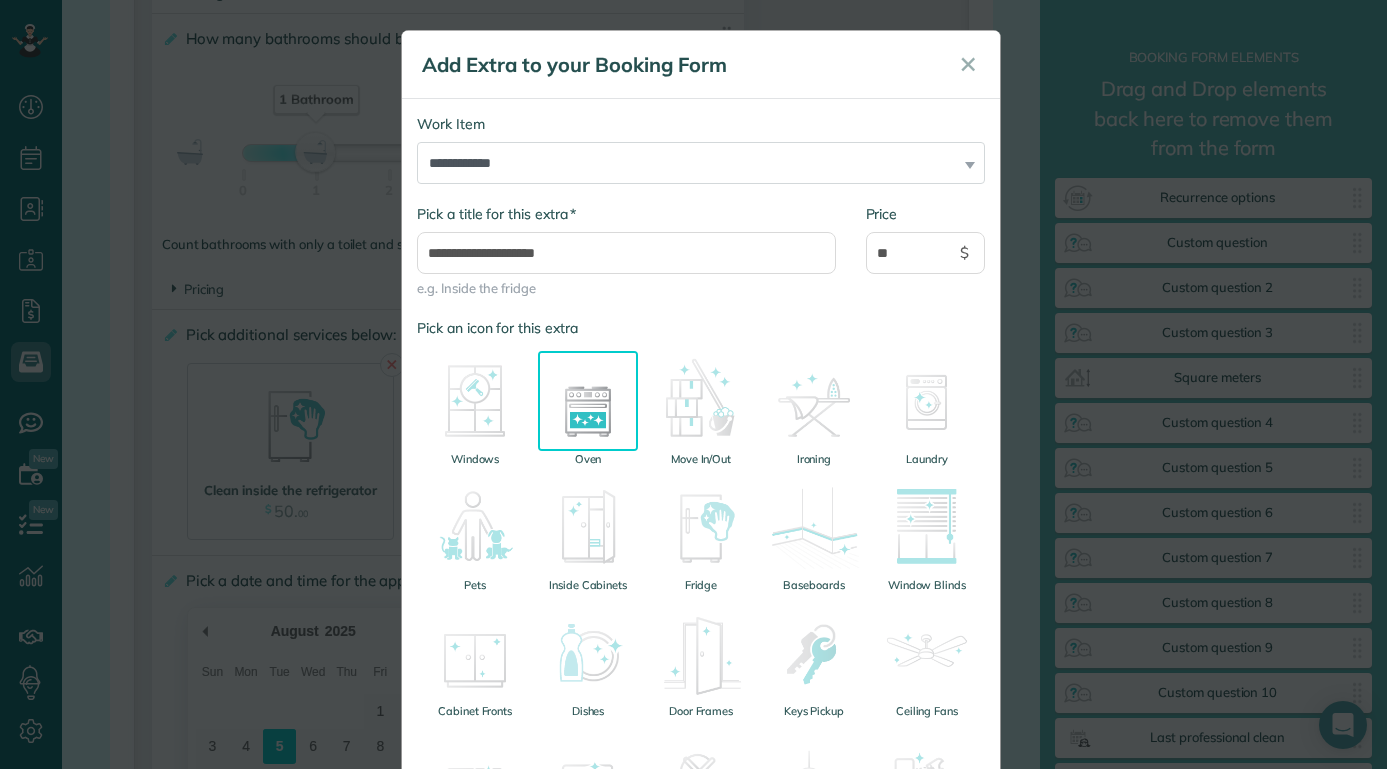 click on "Pick an icon for this extra" at bounding box center [701, 328] 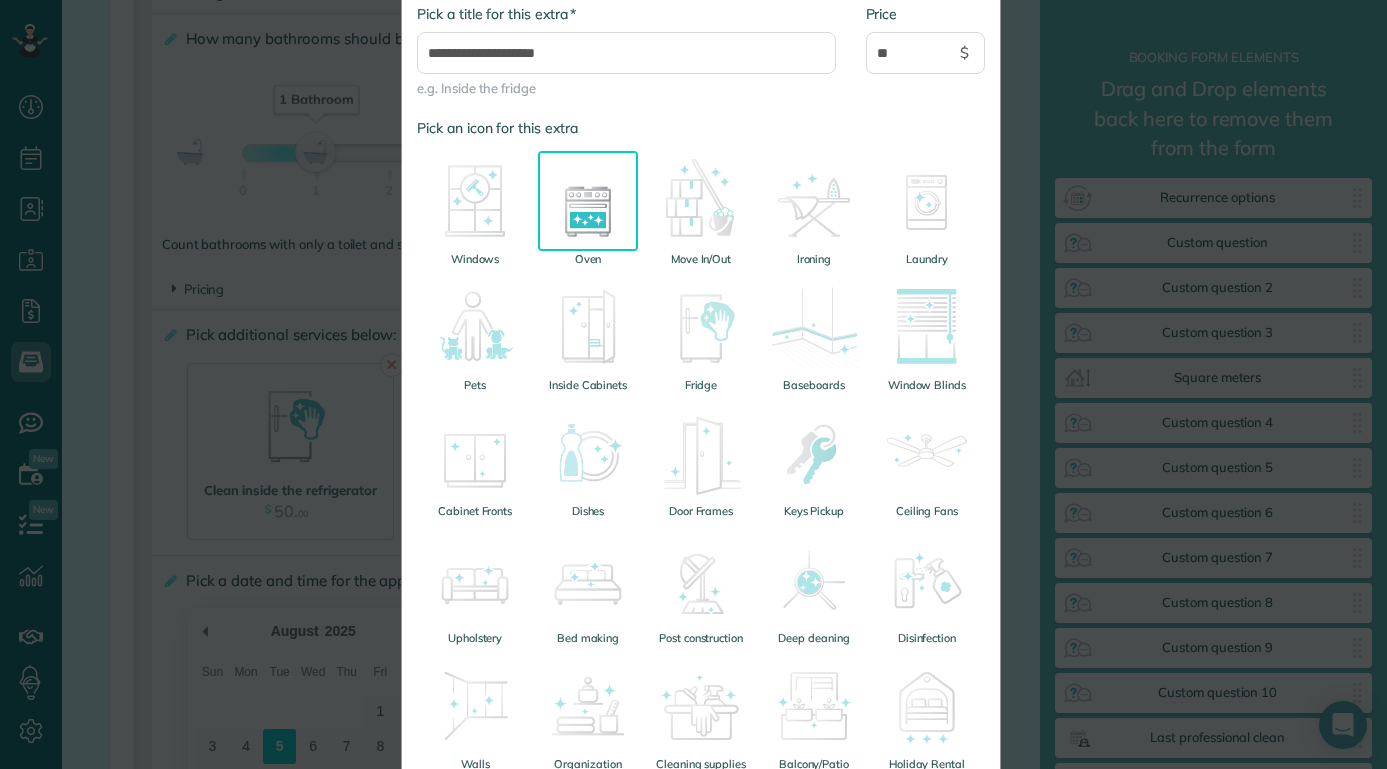 scroll, scrollTop: 487, scrollLeft: 0, axis: vertical 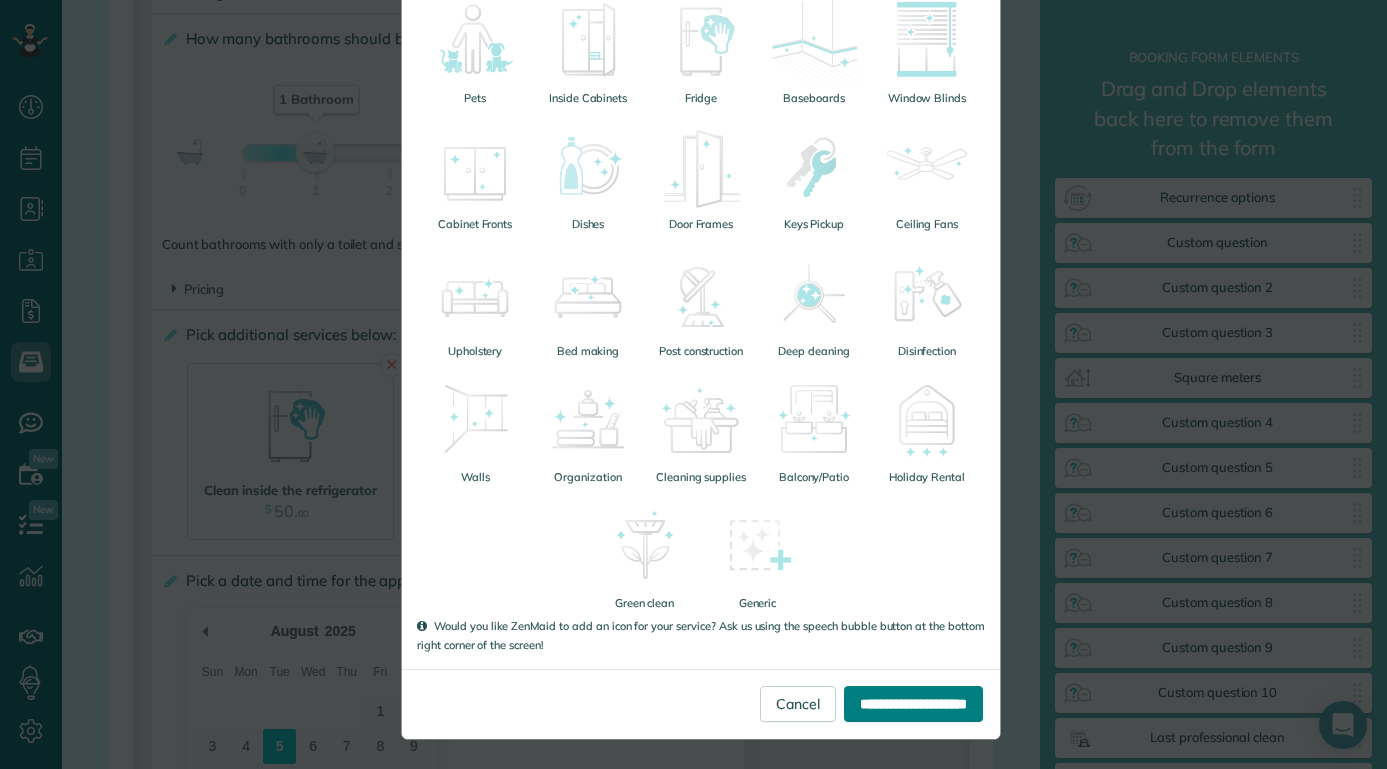 click on "**********" at bounding box center [913, 704] 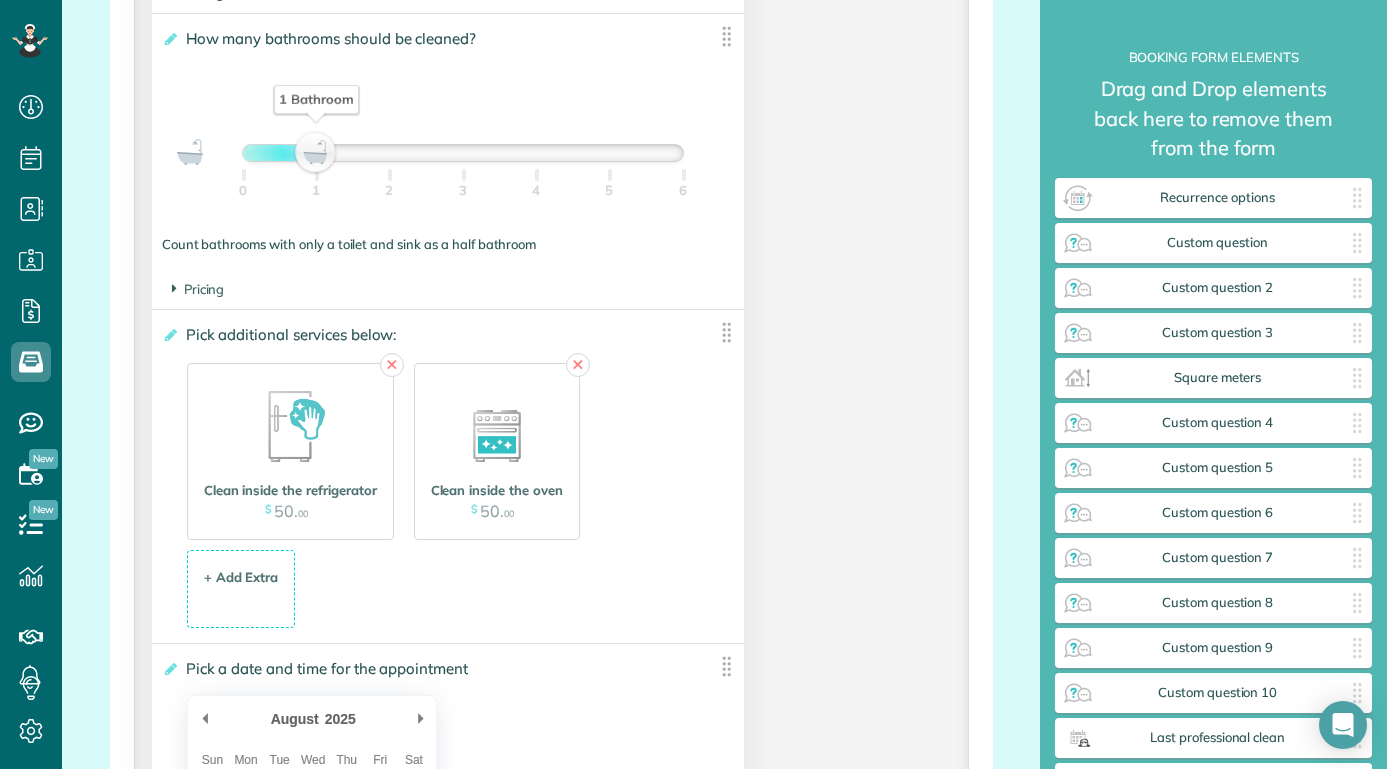 click on "✕
Clean inside the refrigerator
$ 50 . 00
✕
Clean inside the oven
$ 50 . 00
Add
+ Add Extra
$ 34 . 99" at bounding box center [448, 490] 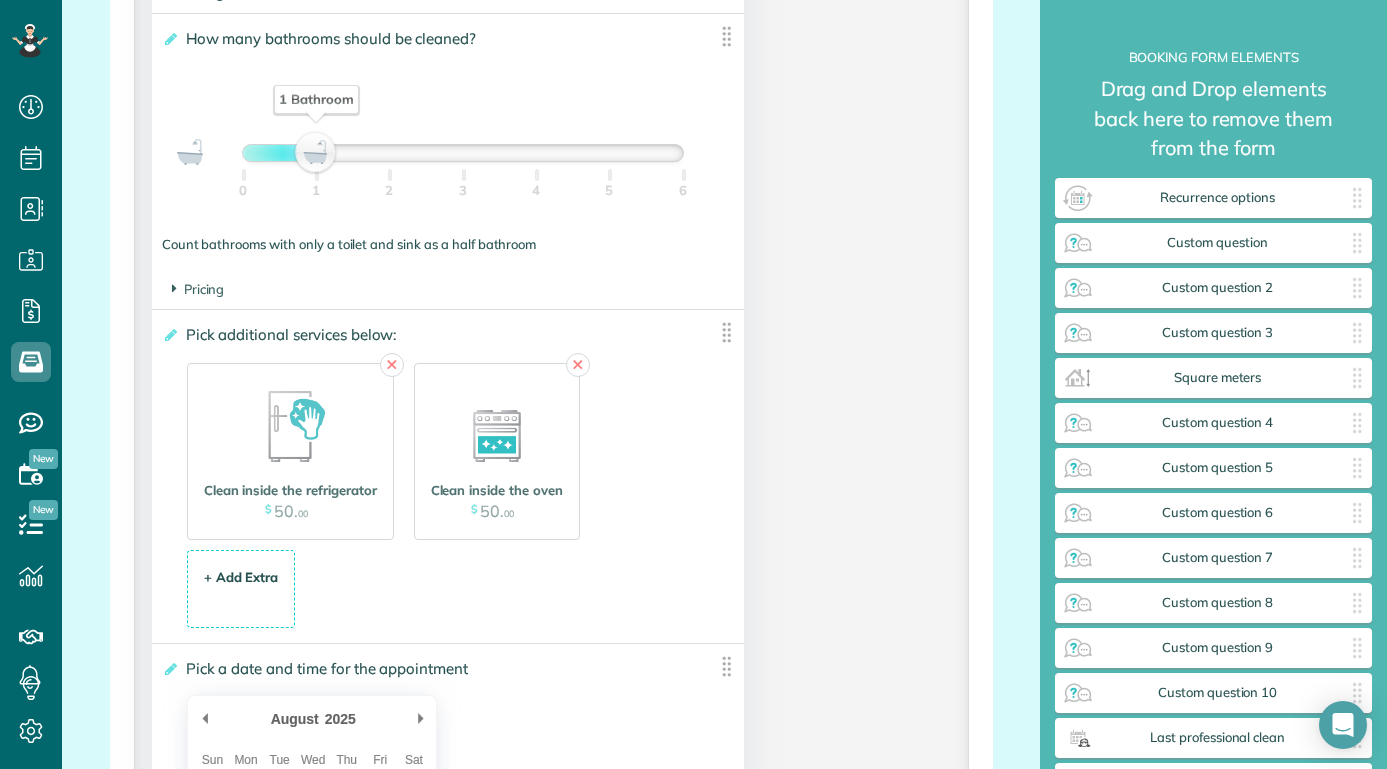 click on "+ Add Extra
$ 34 . 99" at bounding box center [241, 590] 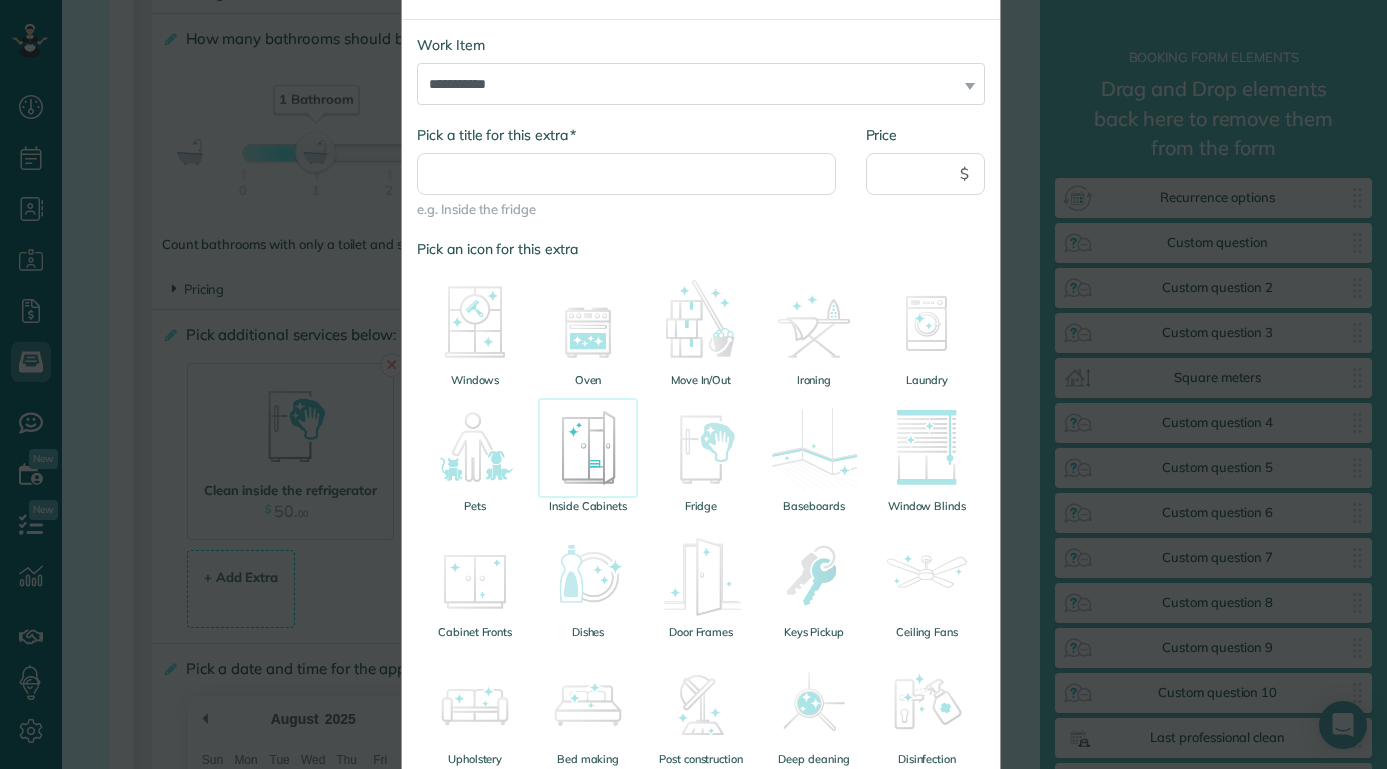 scroll, scrollTop: 120, scrollLeft: 0, axis: vertical 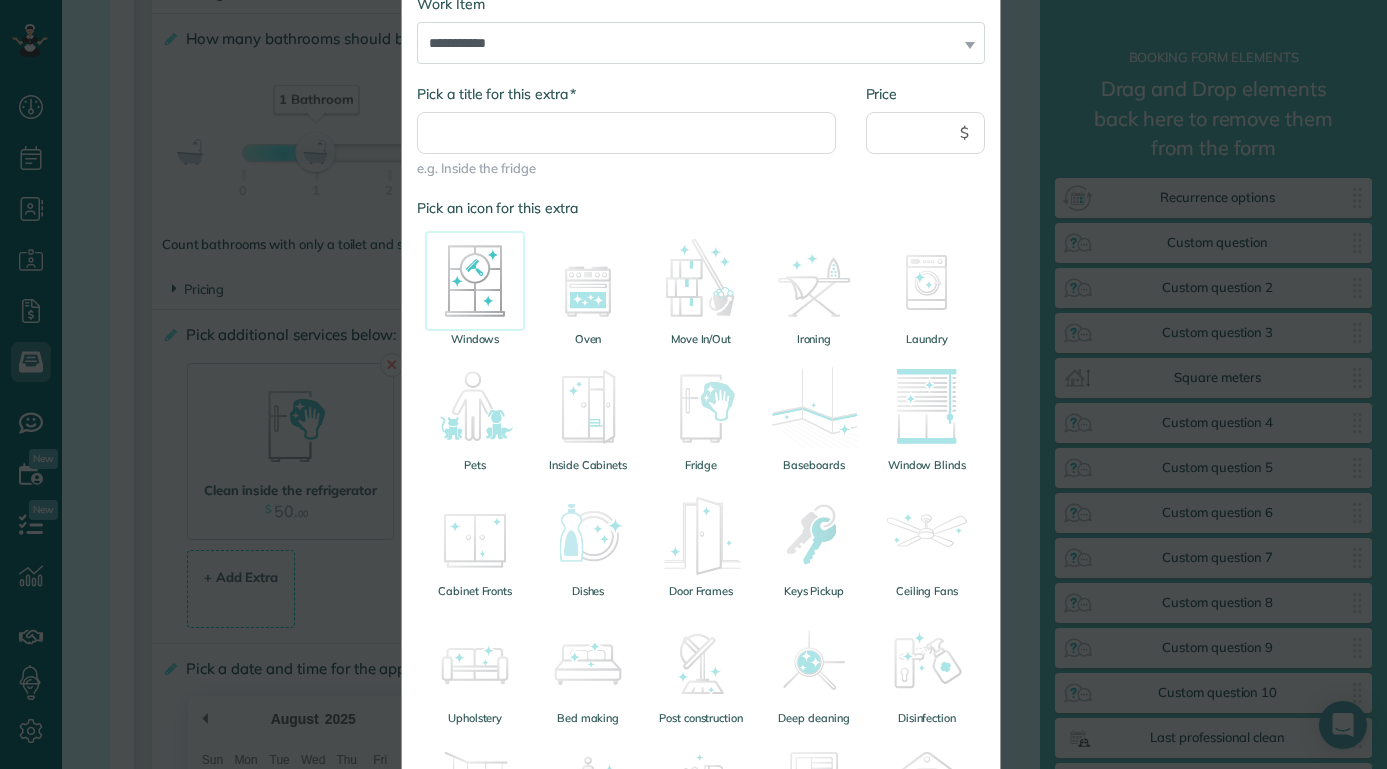 click at bounding box center [475, 281] 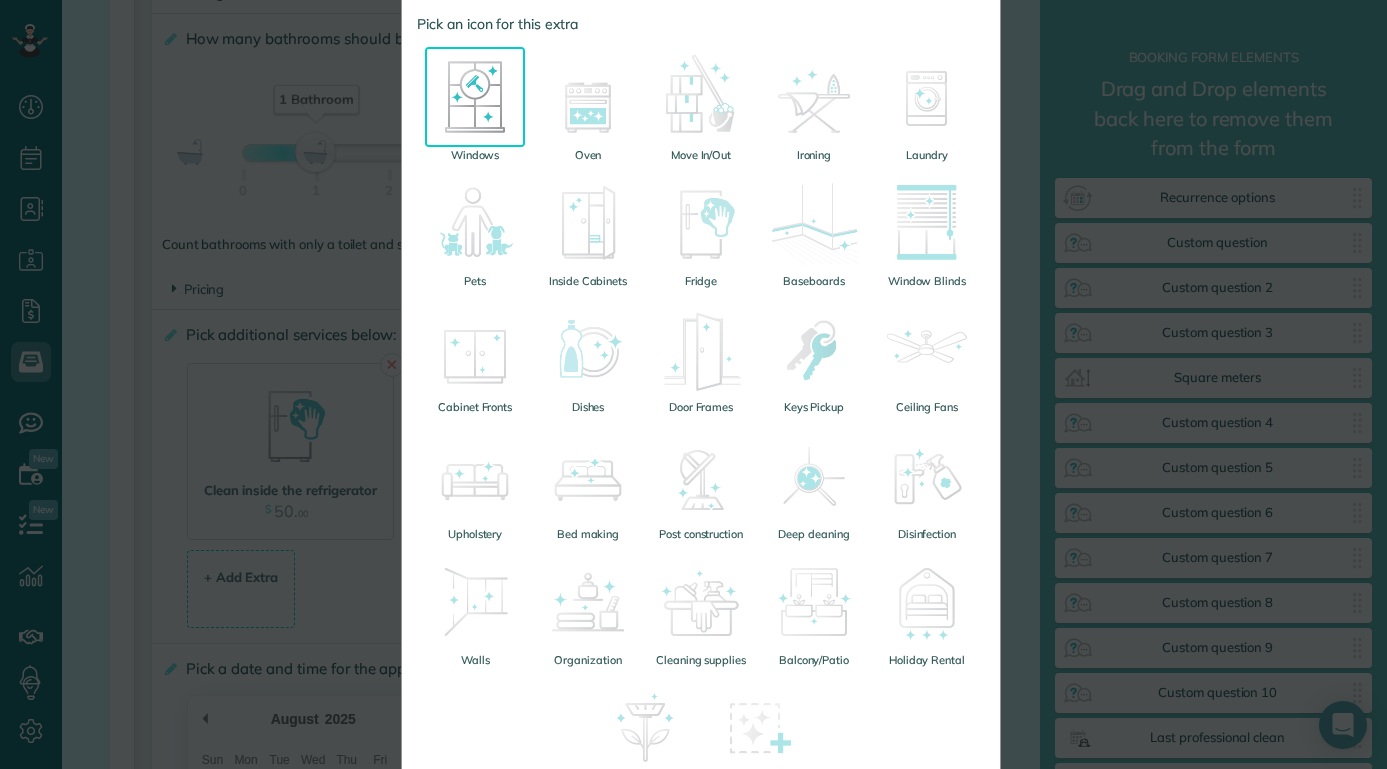 scroll, scrollTop: 111, scrollLeft: 0, axis: vertical 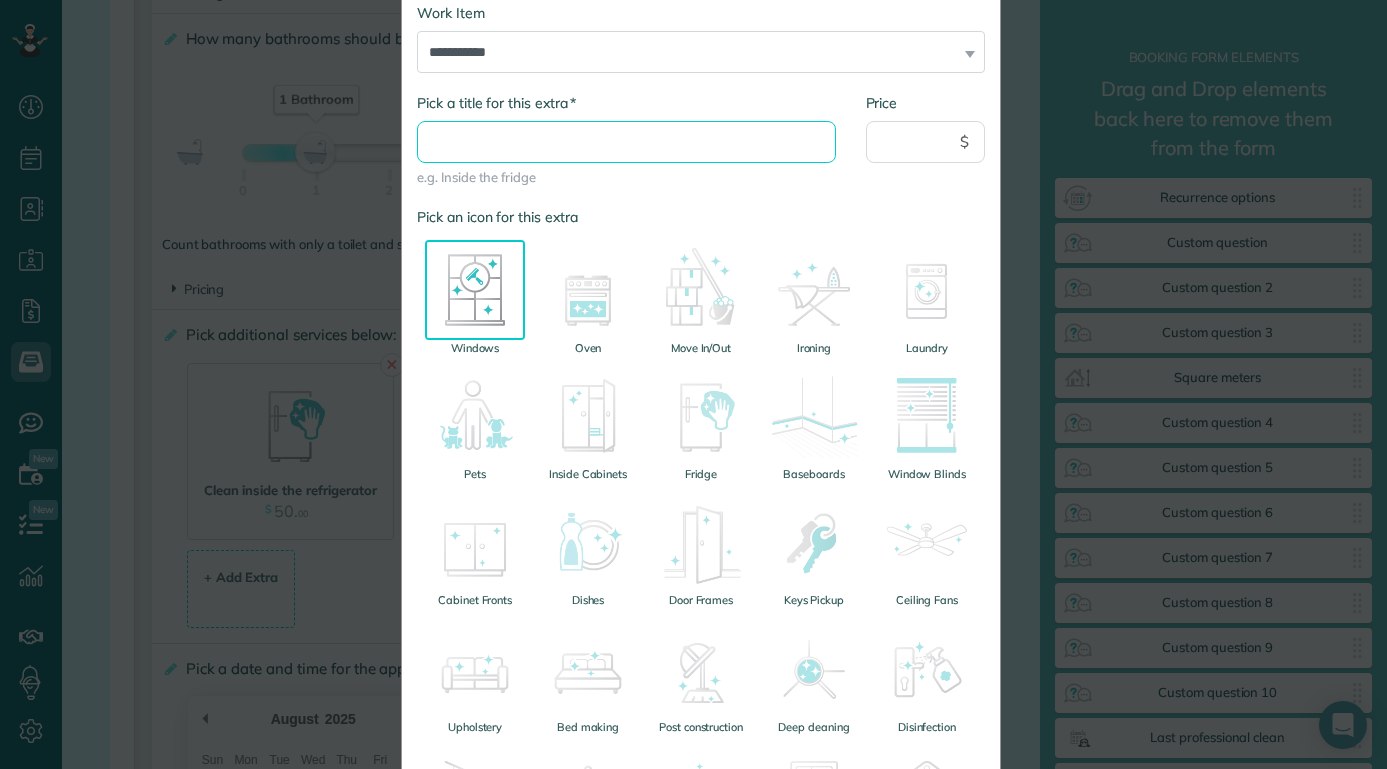 click on "*  Pick a title for this extra" at bounding box center (626, 142) 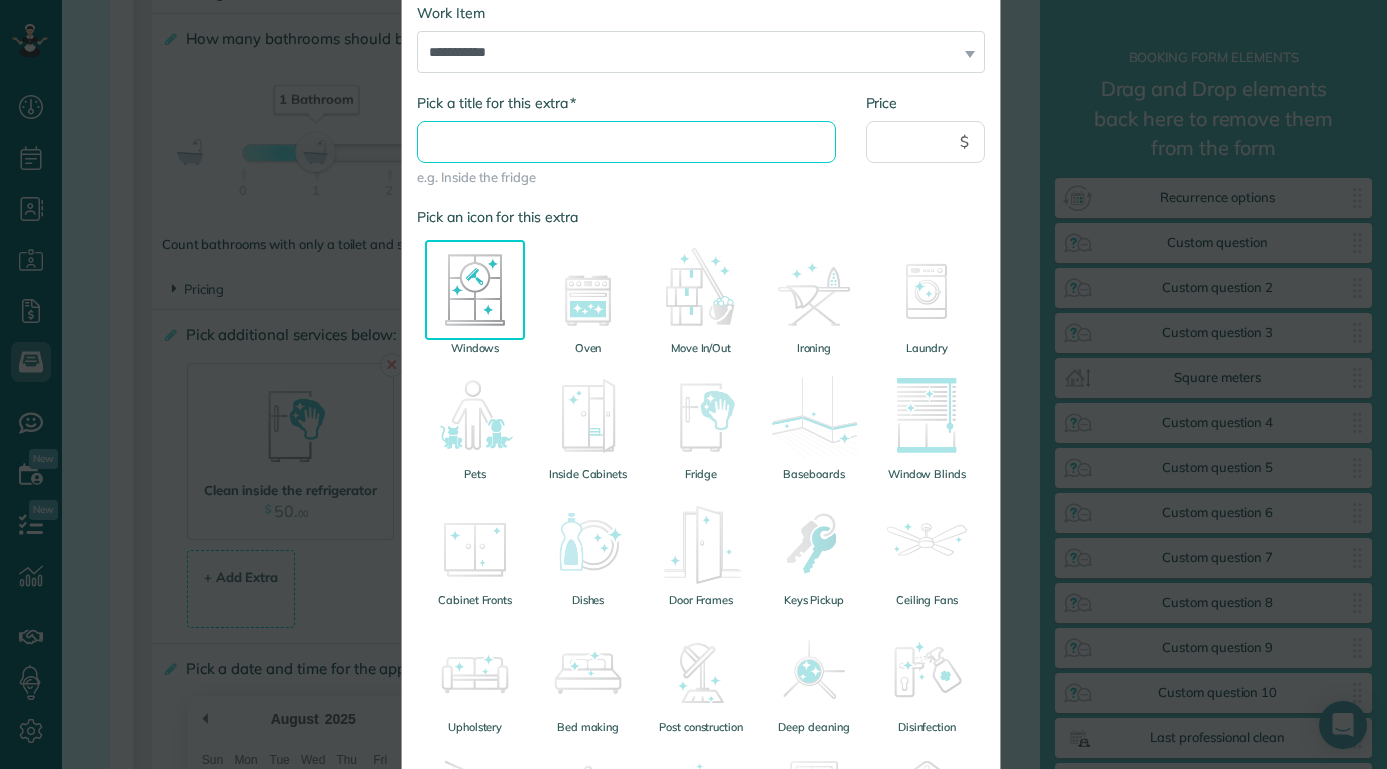 type on "*" 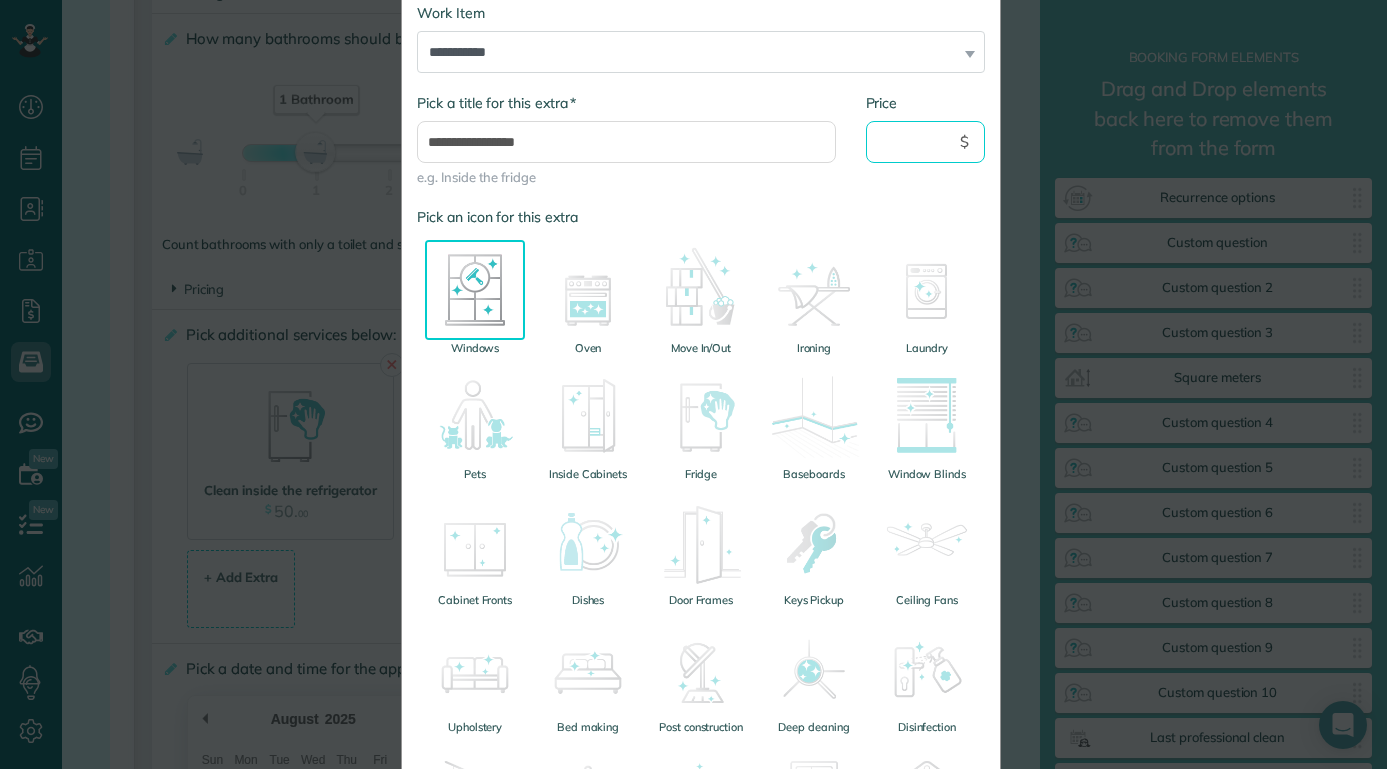 click on "Price" at bounding box center (926, 142) 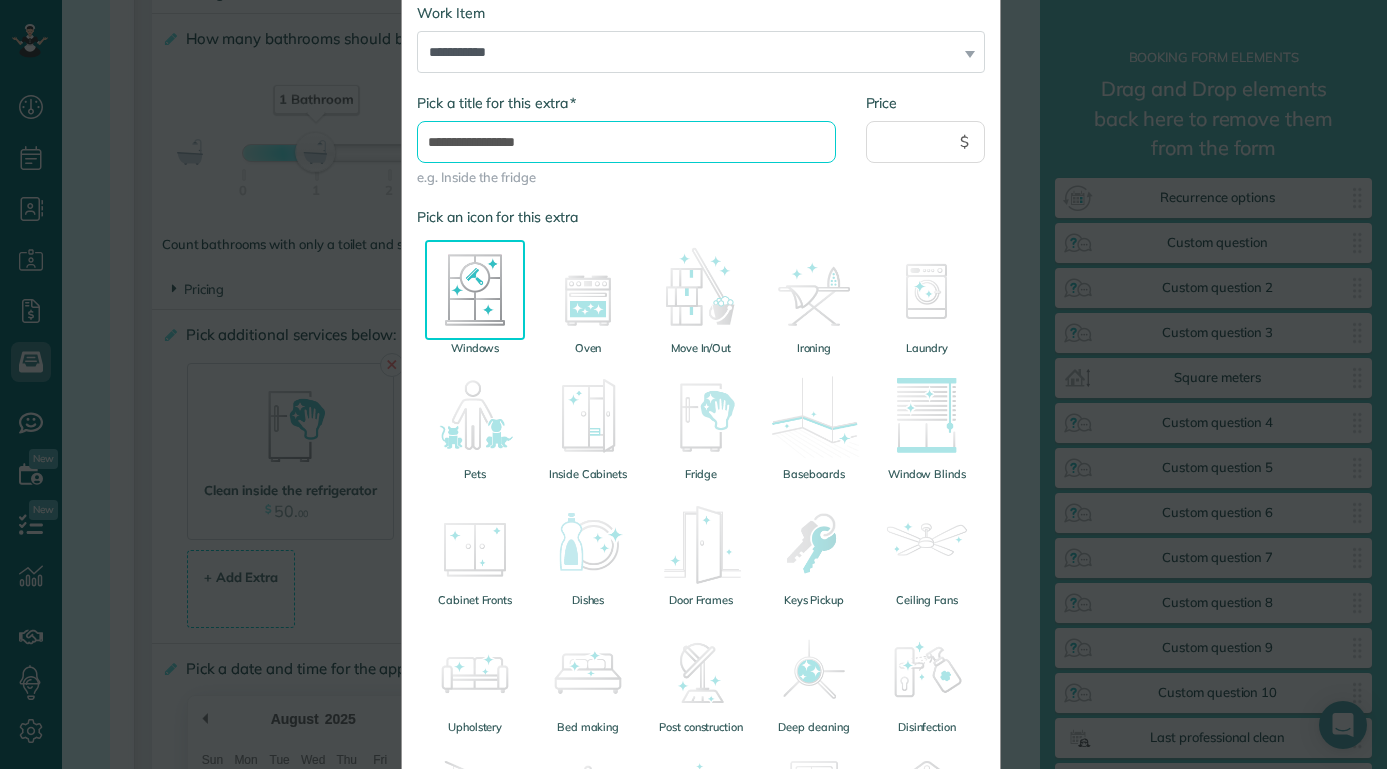 click on "**********" at bounding box center [626, 142] 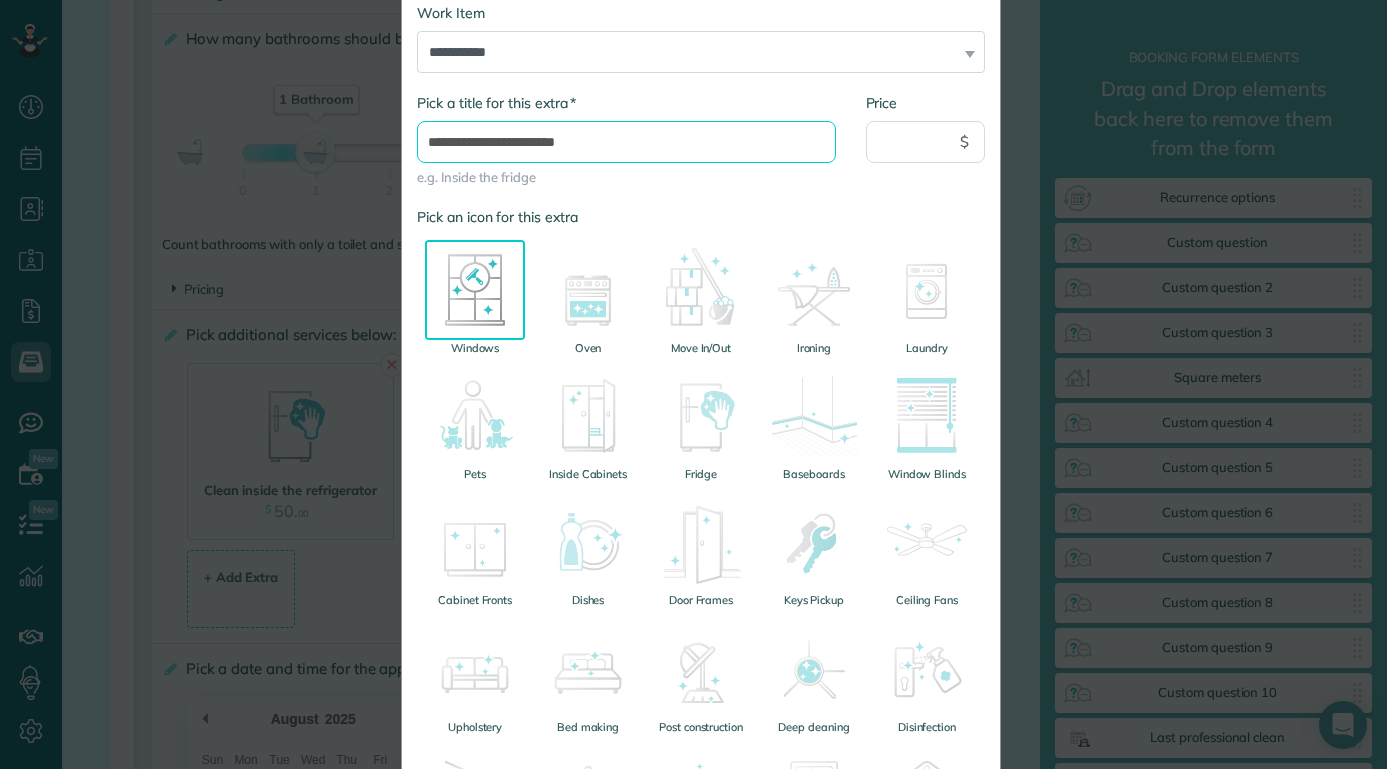 click on "**********" at bounding box center (626, 142) 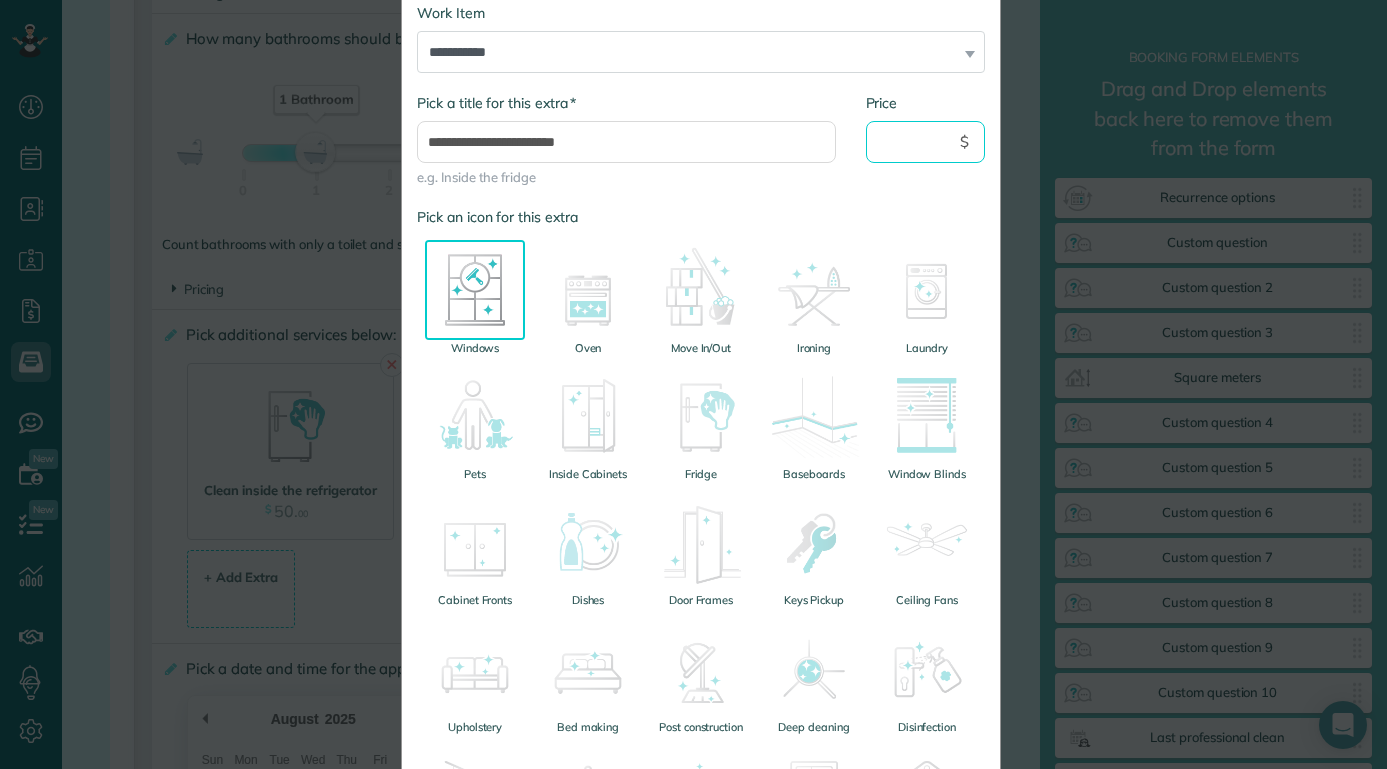 click on "Price" at bounding box center [926, 142] 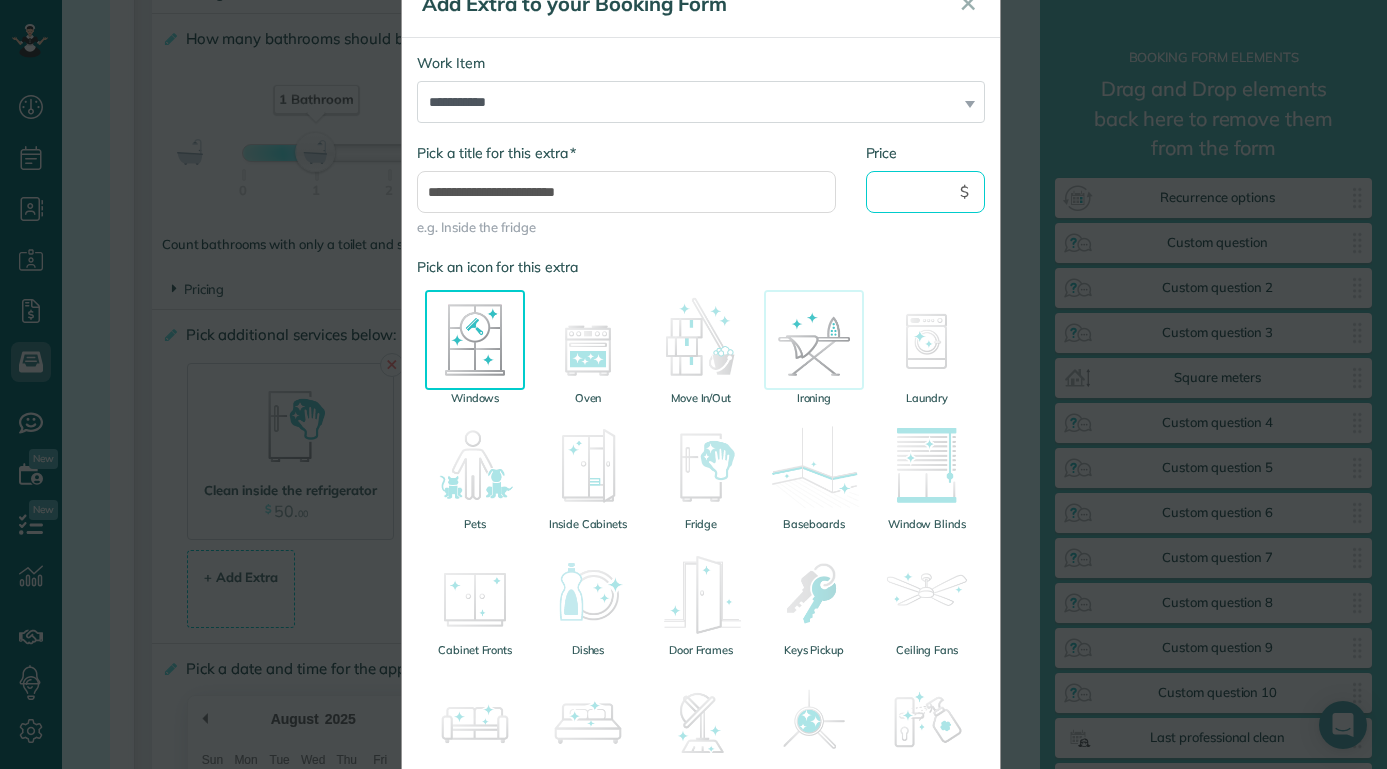 scroll, scrollTop: 0, scrollLeft: 0, axis: both 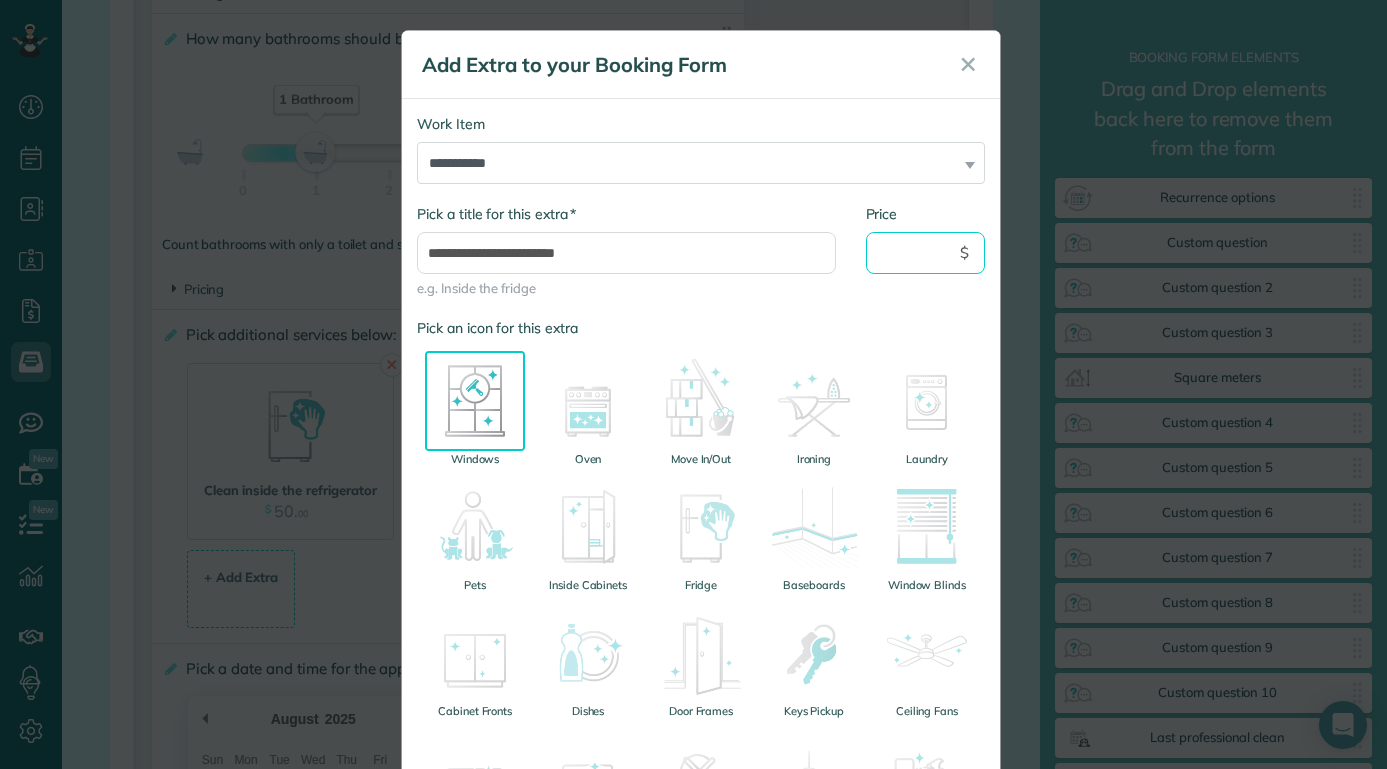 click on "Price" at bounding box center (926, 253) 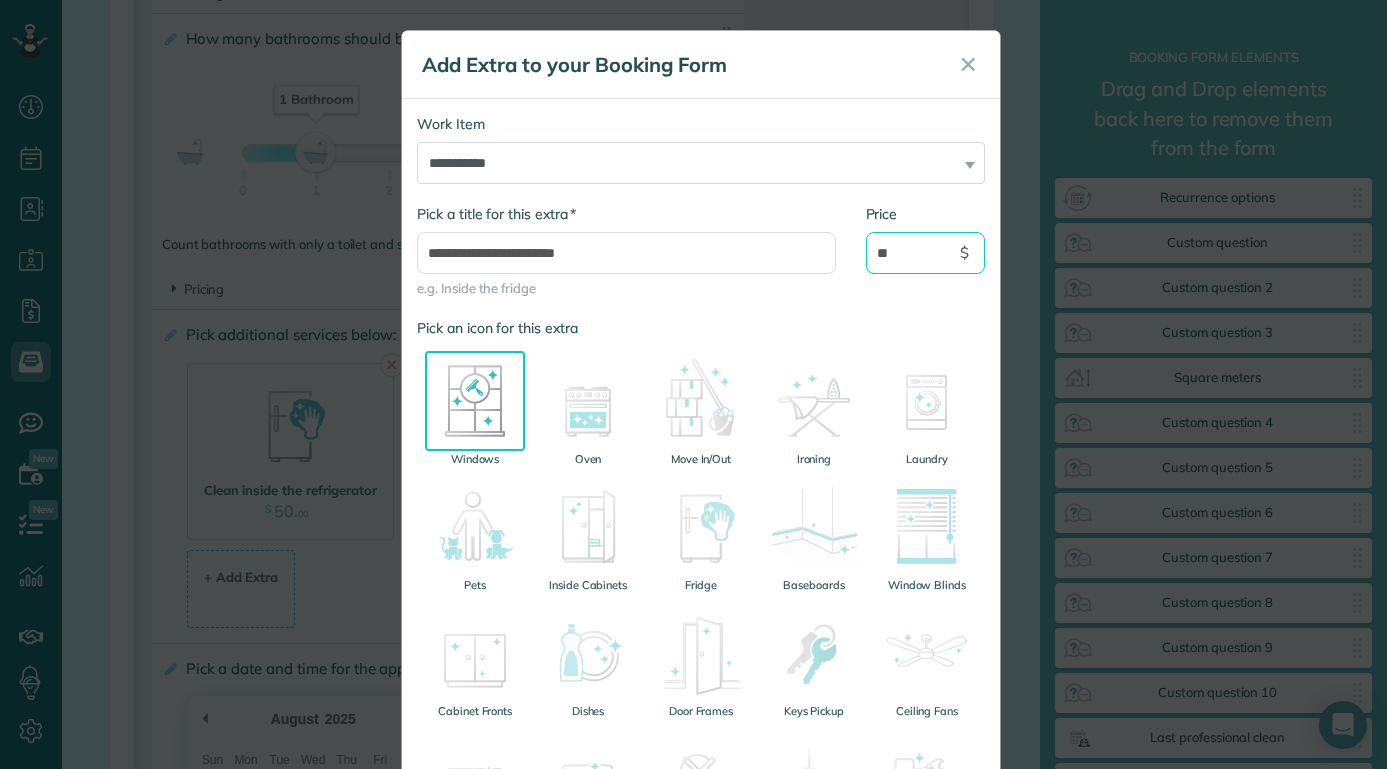 type on "**" 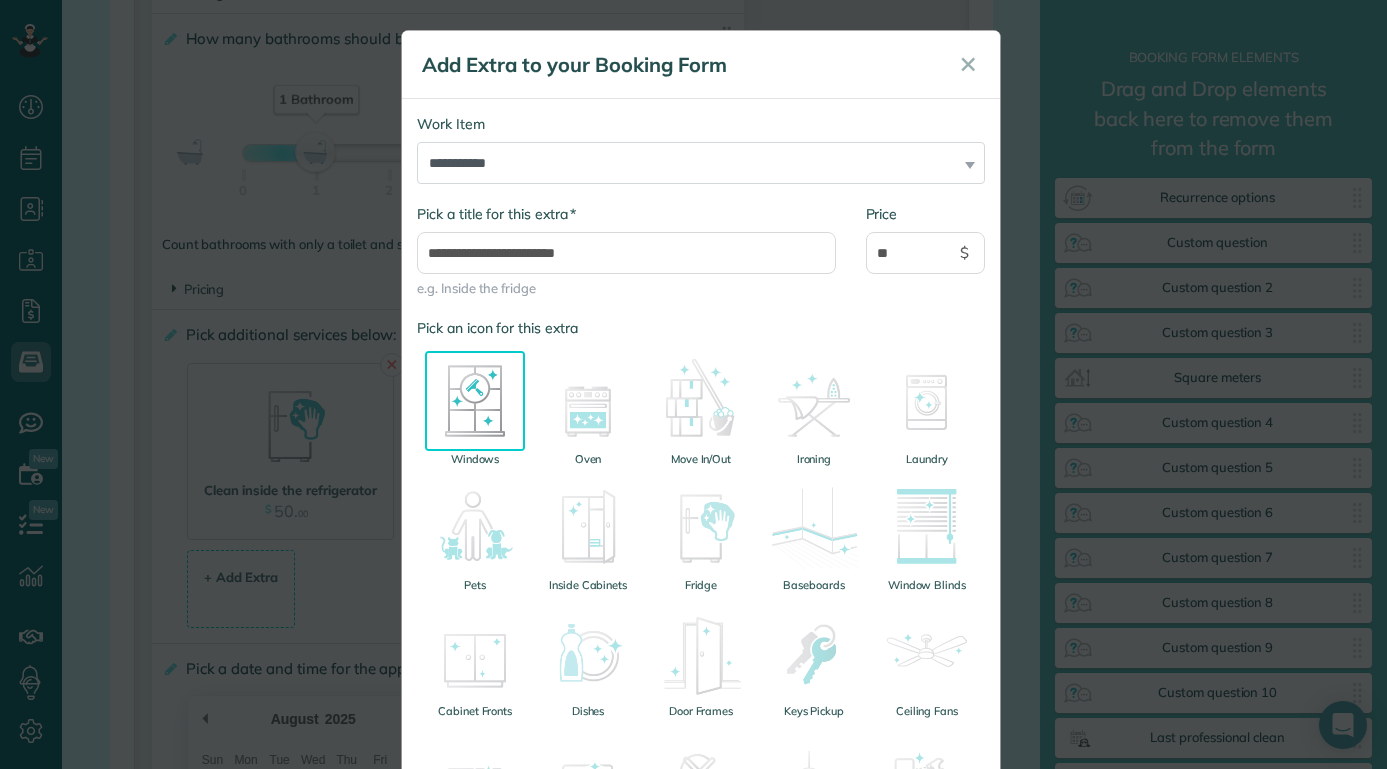 click on "**********" at bounding box center [701, 261] 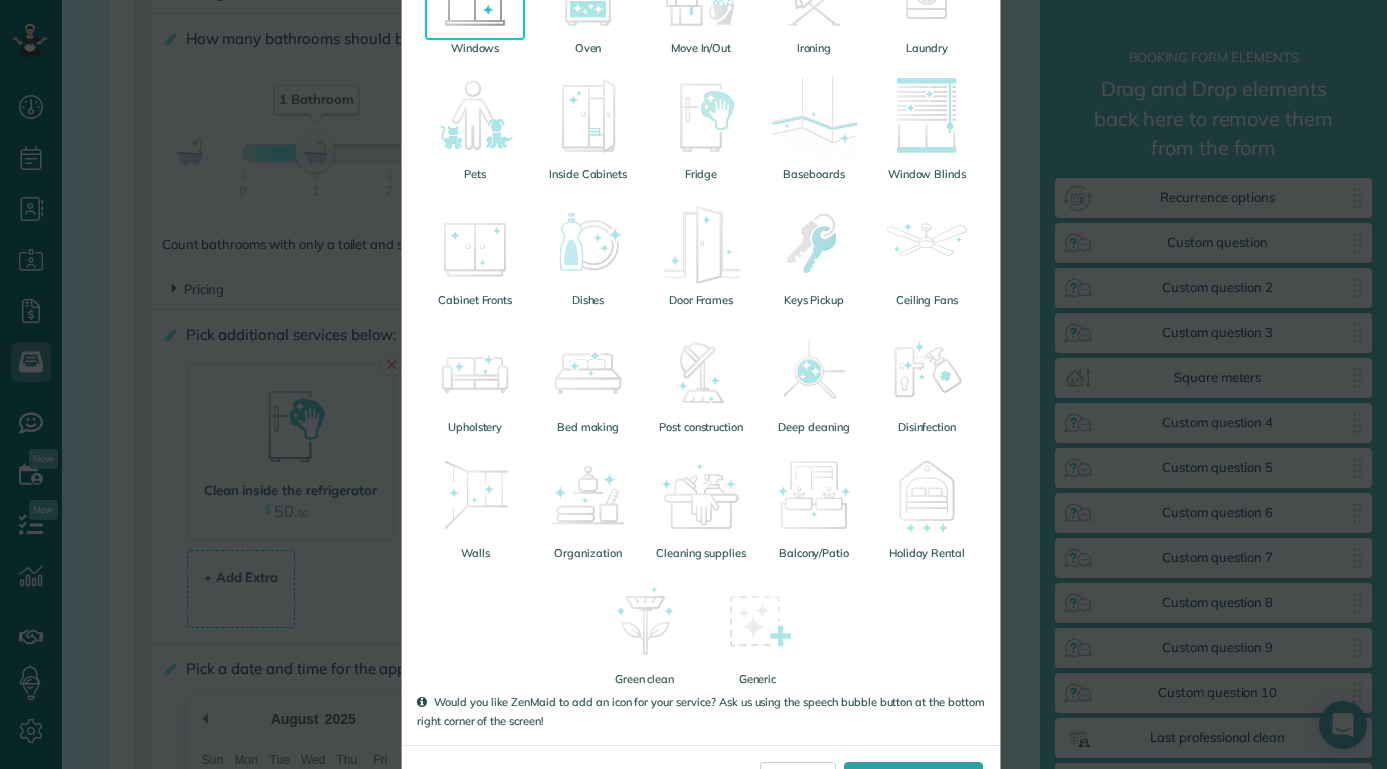 scroll, scrollTop: 487, scrollLeft: 0, axis: vertical 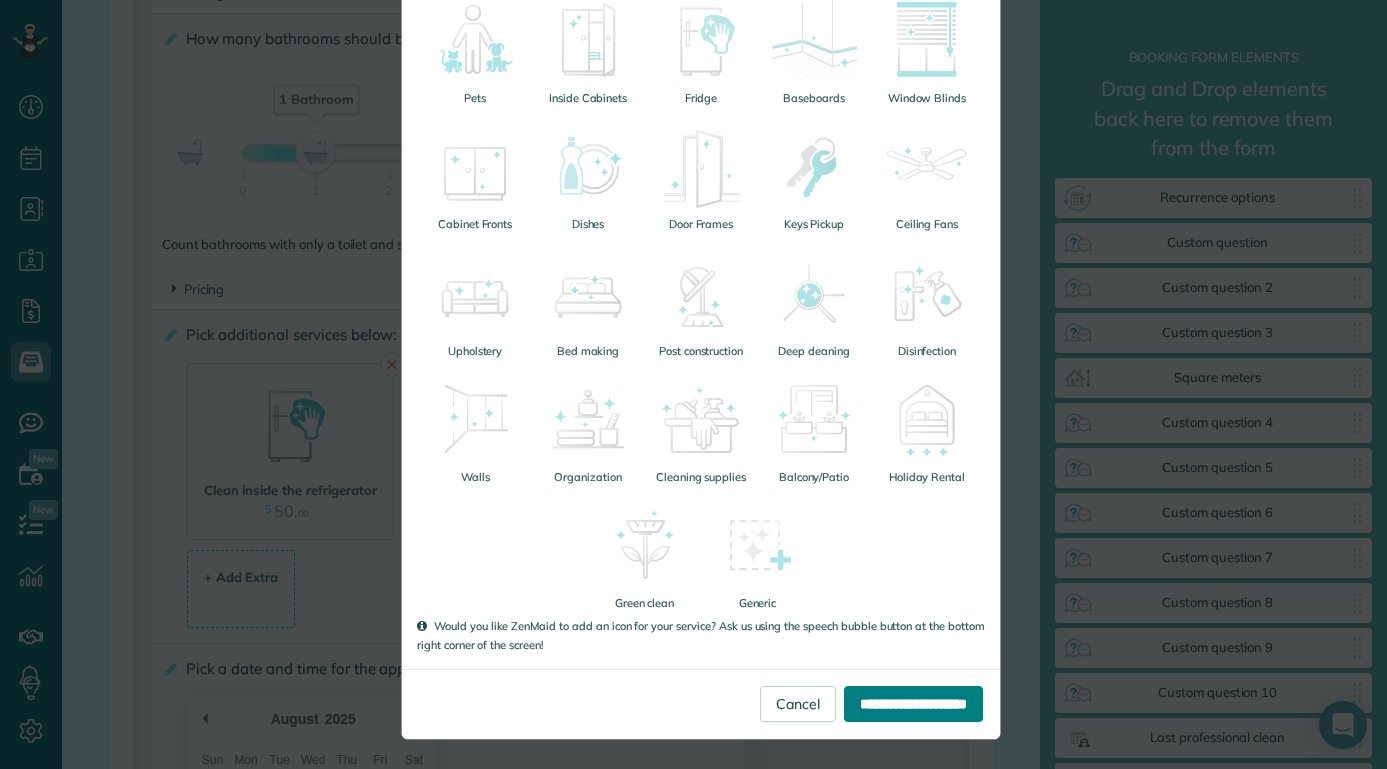 click on "**********" at bounding box center [913, 704] 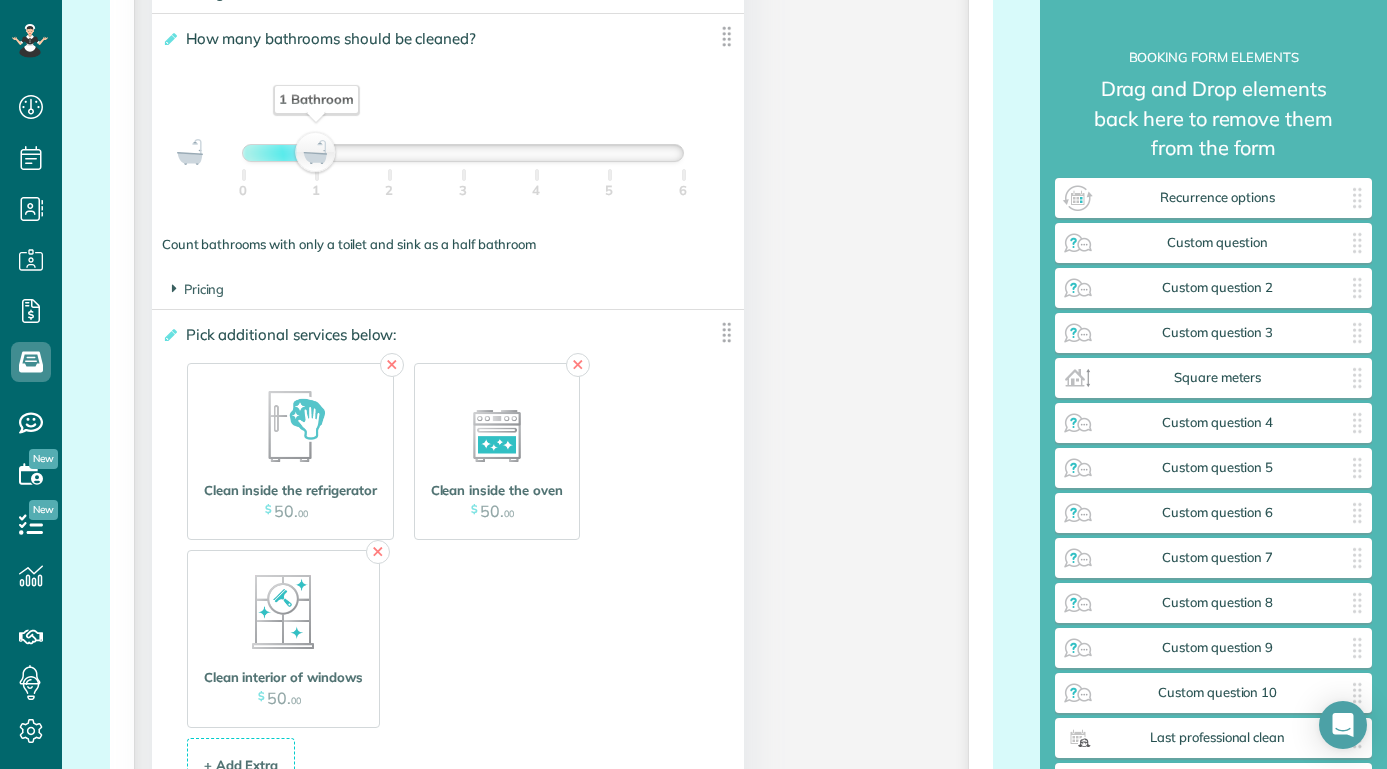 click on "✕
Clean inside the refrigerator
$ 50 . 00
✕
Clean inside the oven
$ 50 . 00
✕
Clean interior of windows
$ 50 . 00" at bounding box center (448, 540) 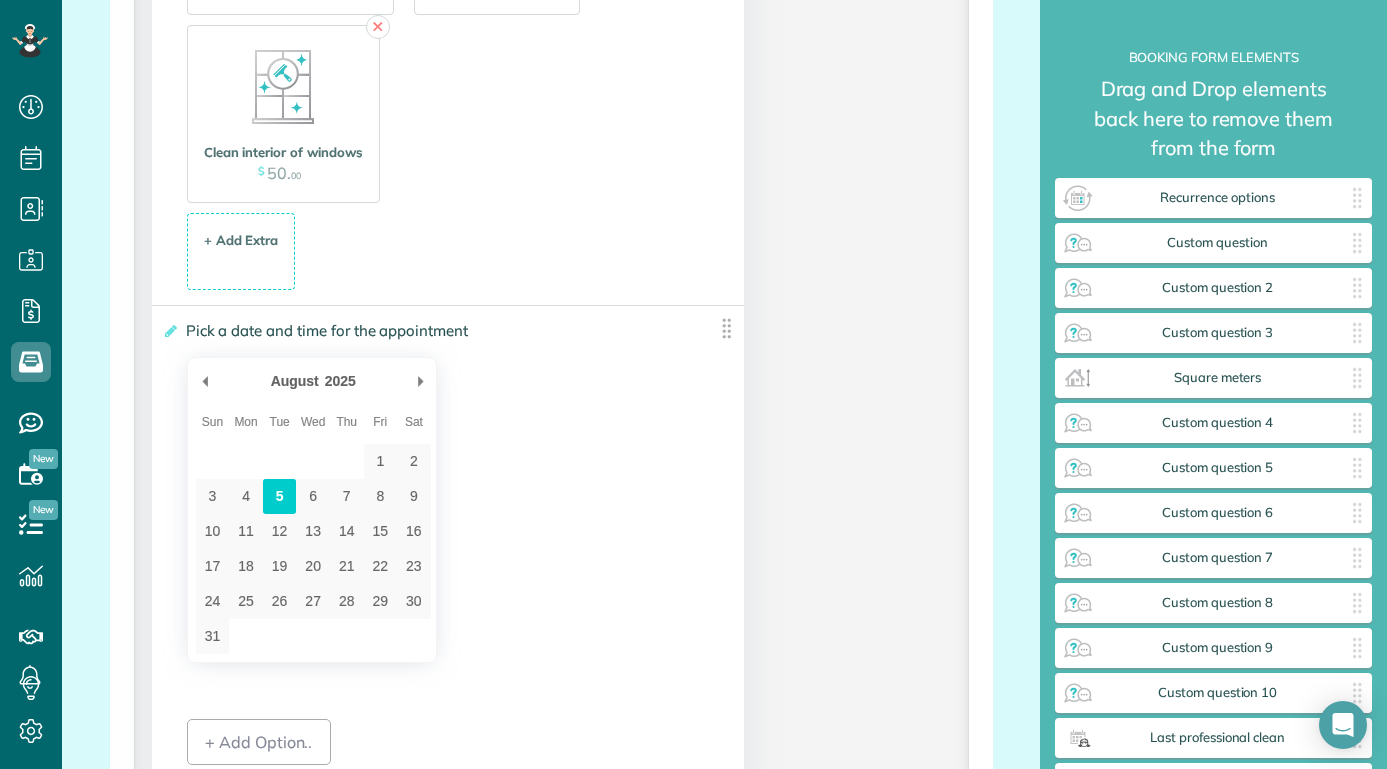 scroll, scrollTop: 2767, scrollLeft: 0, axis: vertical 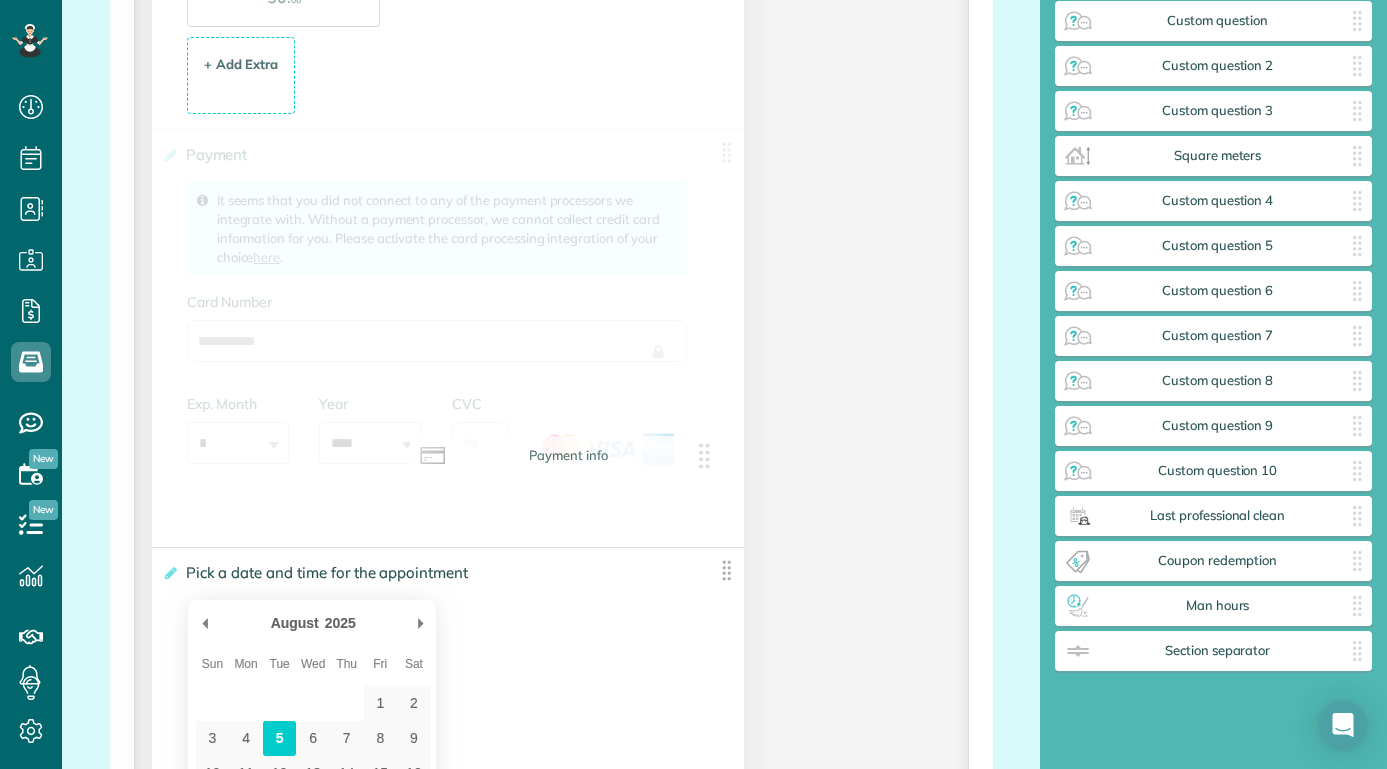 drag, startPoint x: 1239, startPoint y: 649, endPoint x: 601, endPoint y: 456, distance: 666.5531 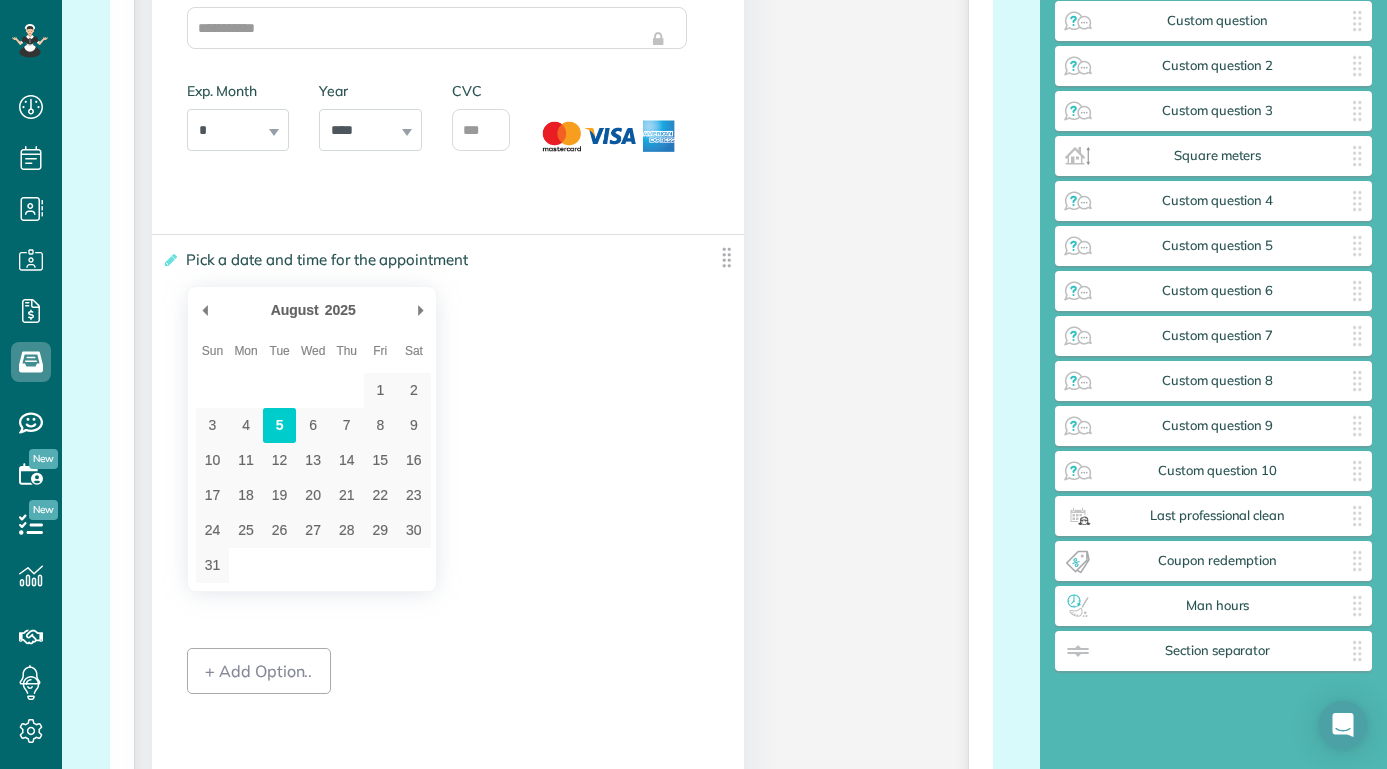 scroll, scrollTop: 2968, scrollLeft: 0, axis: vertical 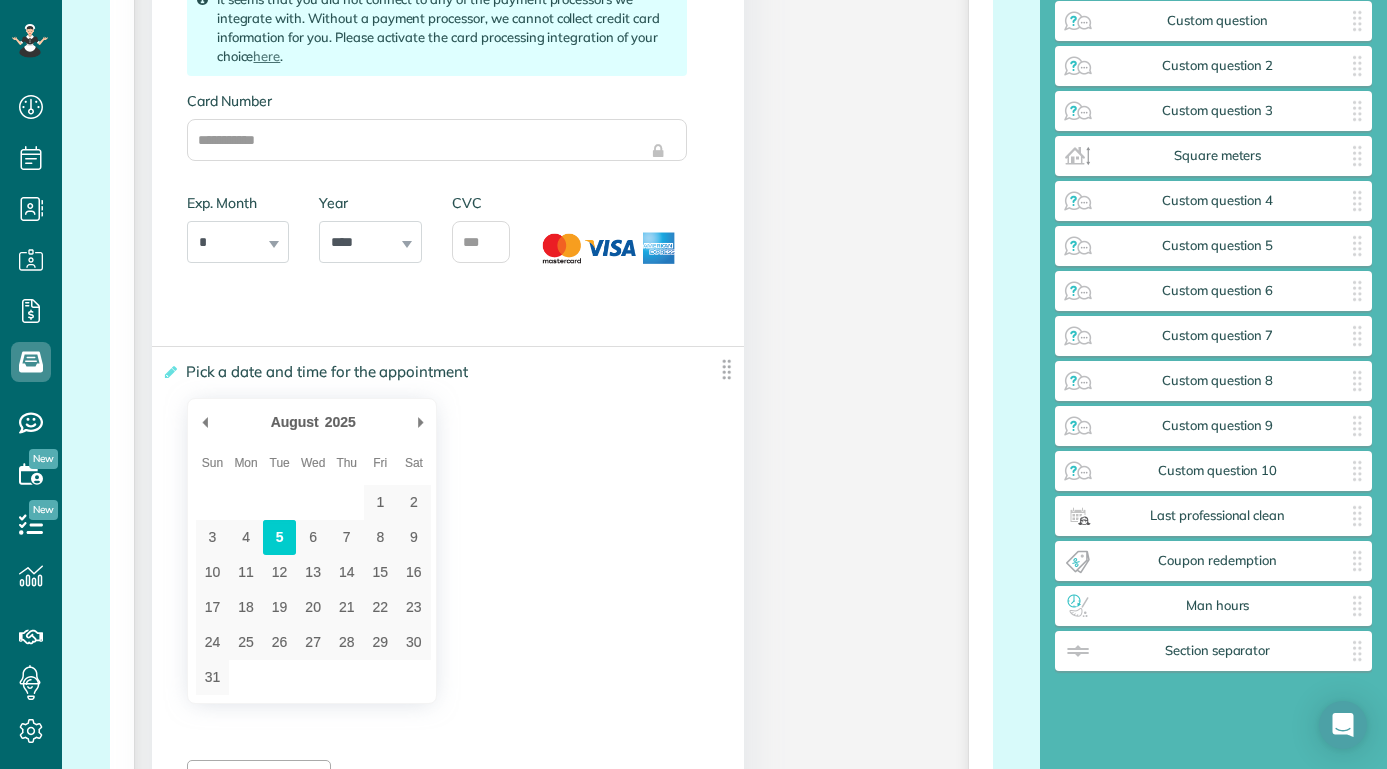 drag, startPoint x: 499, startPoint y: 68, endPoint x: 505, endPoint y: 148, distance: 80.224686 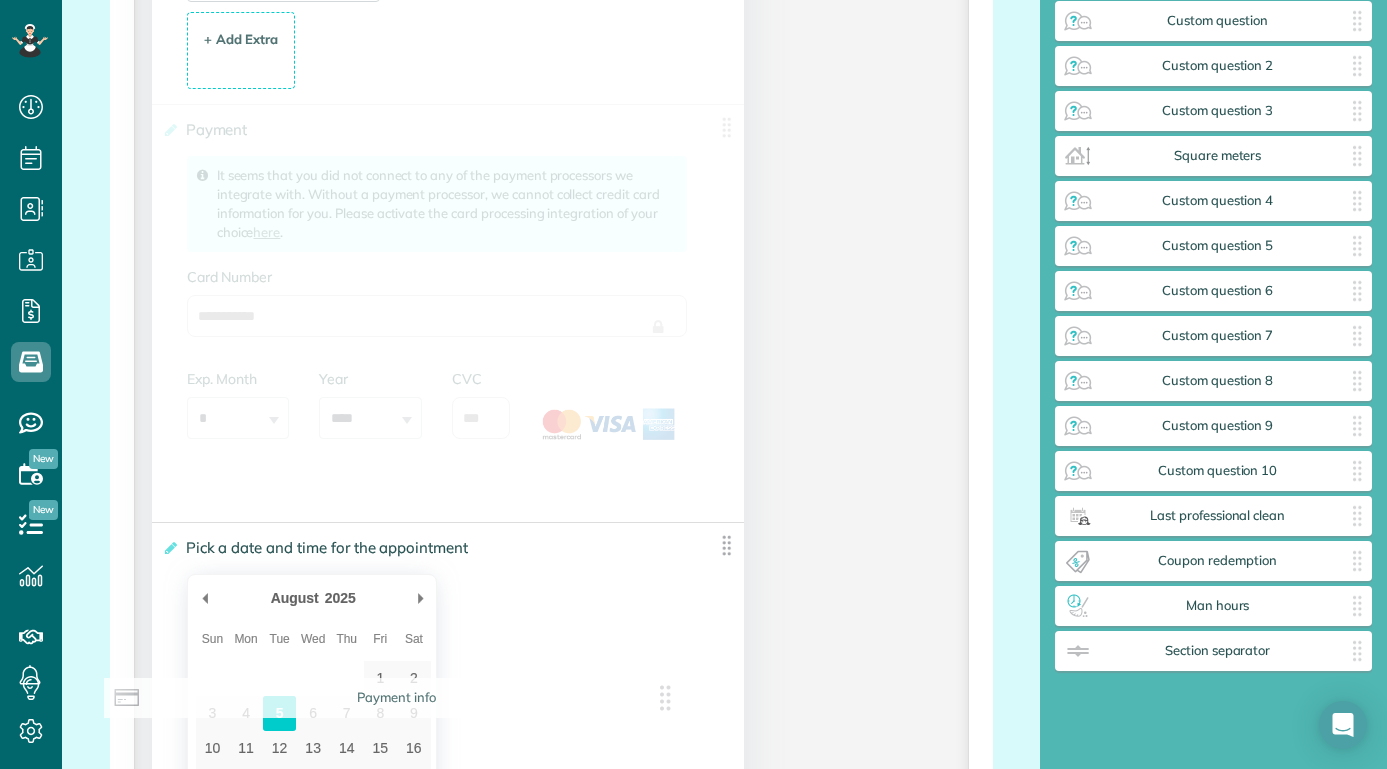 drag, startPoint x: 718, startPoint y: 121, endPoint x: 671, endPoint y: 701, distance: 581.9012 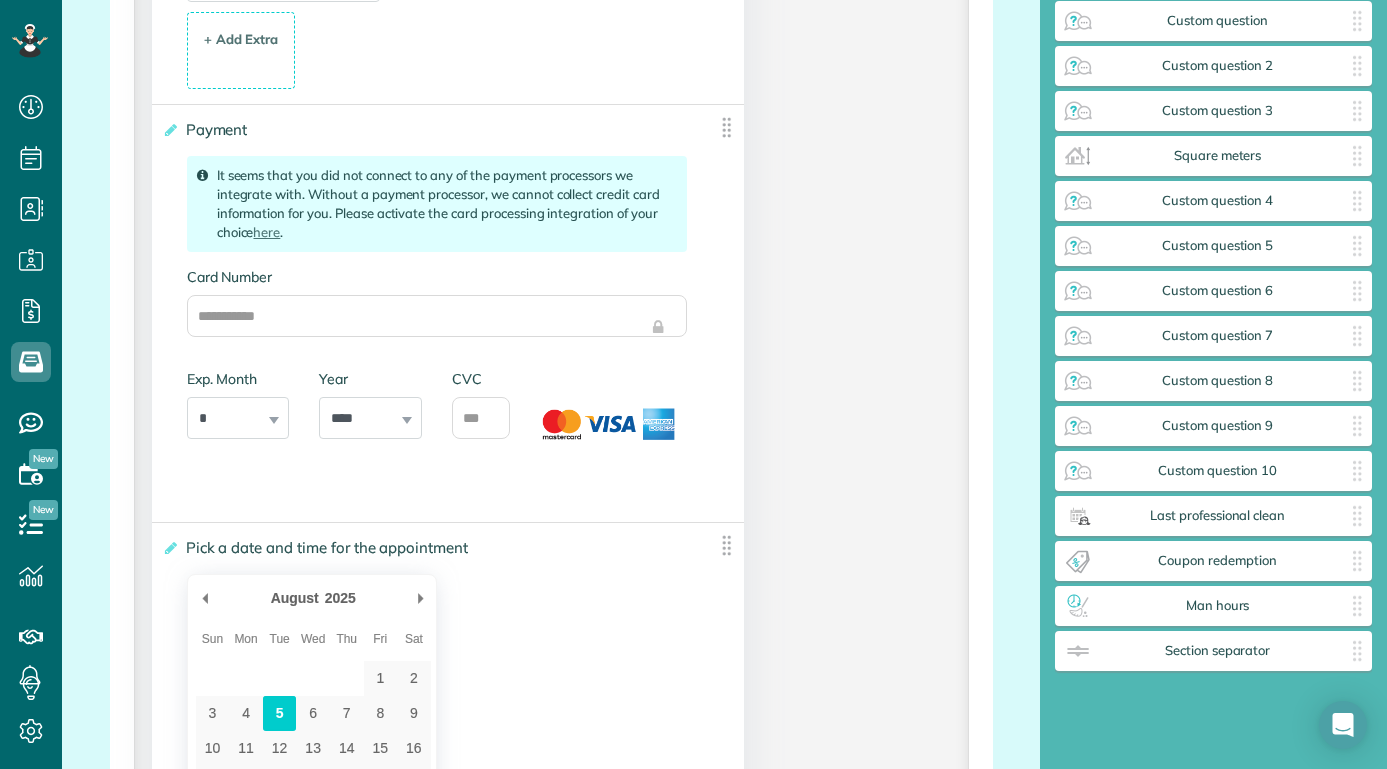 scroll, scrollTop: 3180, scrollLeft: 0, axis: vertical 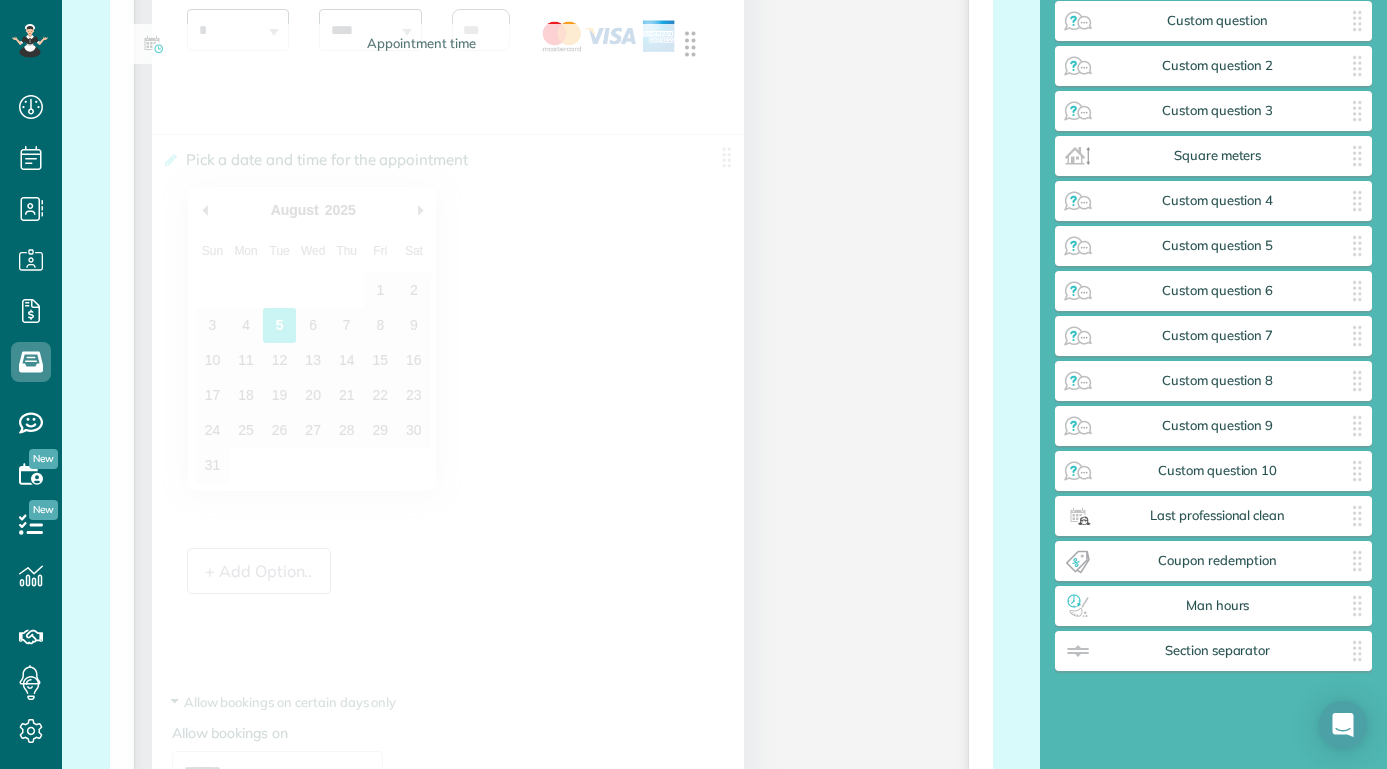 drag, startPoint x: 719, startPoint y: 152, endPoint x: 697, endPoint y: 46, distance: 108.25895 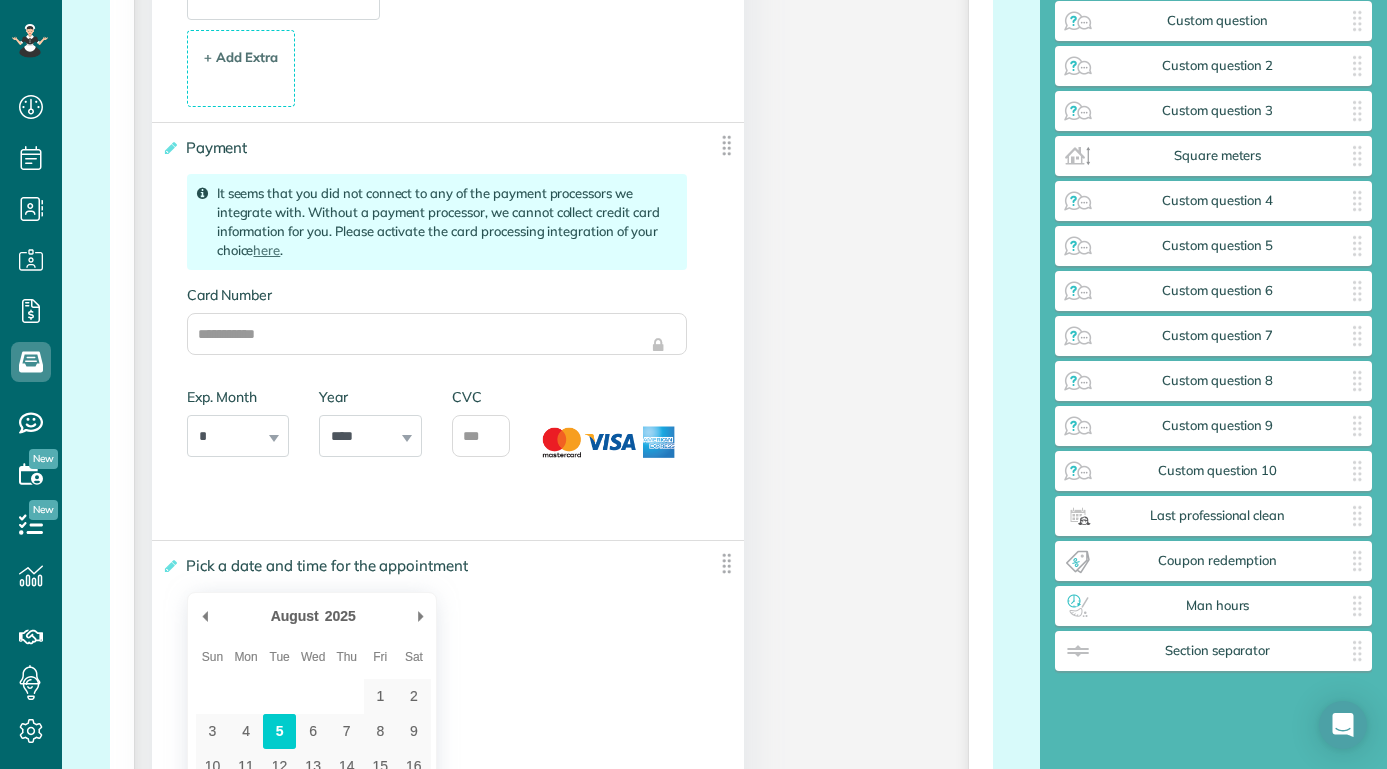 scroll, scrollTop: 2778, scrollLeft: 0, axis: vertical 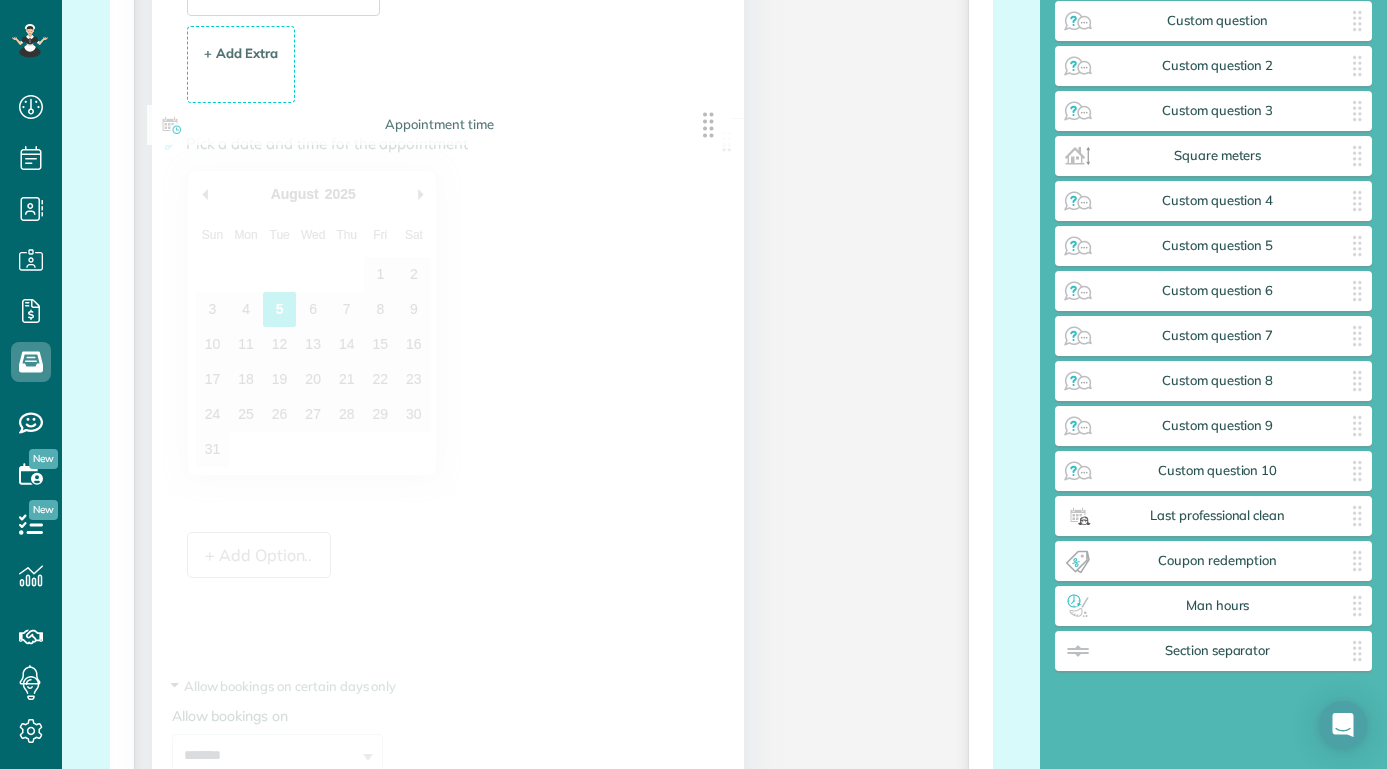 drag, startPoint x: 720, startPoint y: 548, endPoint x: 716, endPoint y: 121, distance: 427.01874 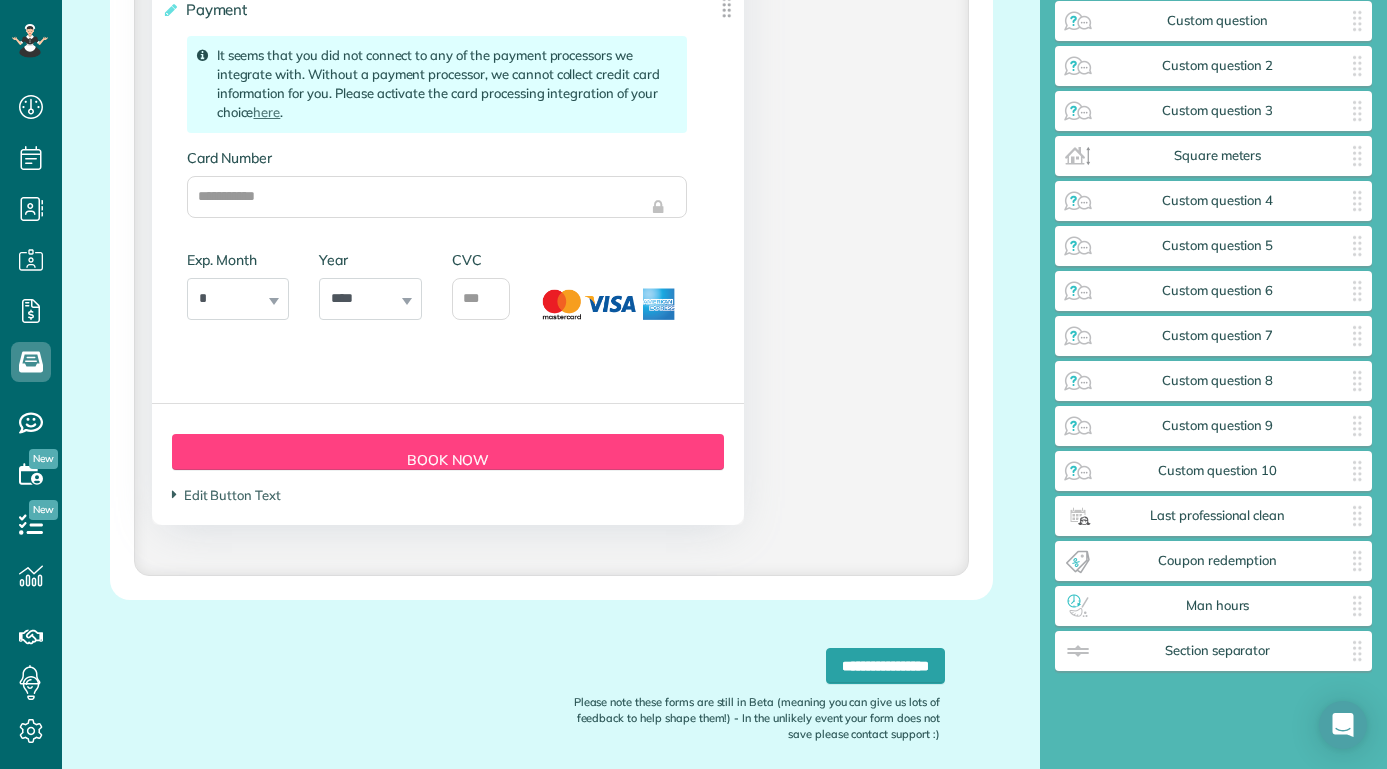 scroll, scrollTop: 3220, scrollLeft: 0, axis: vertical 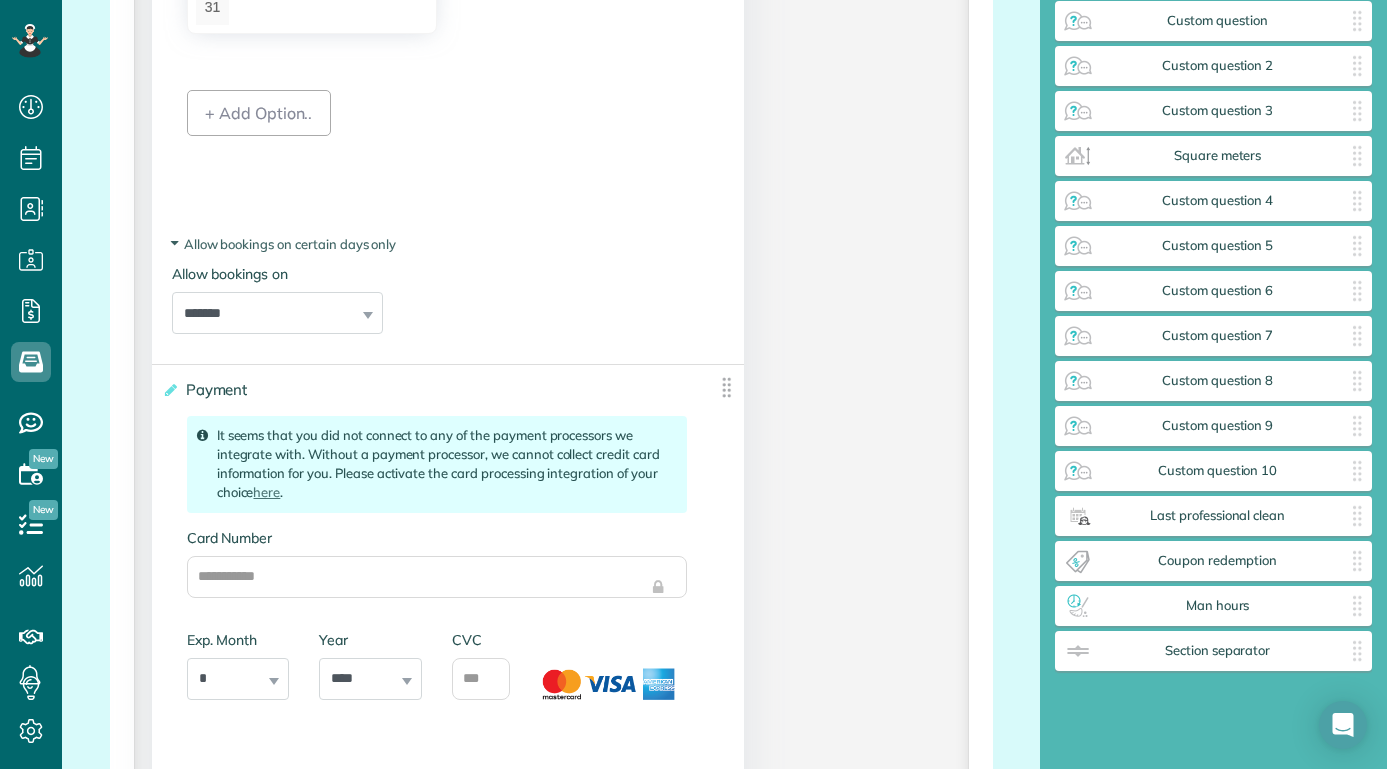 click on "**********" at bounding box center (448, 309) 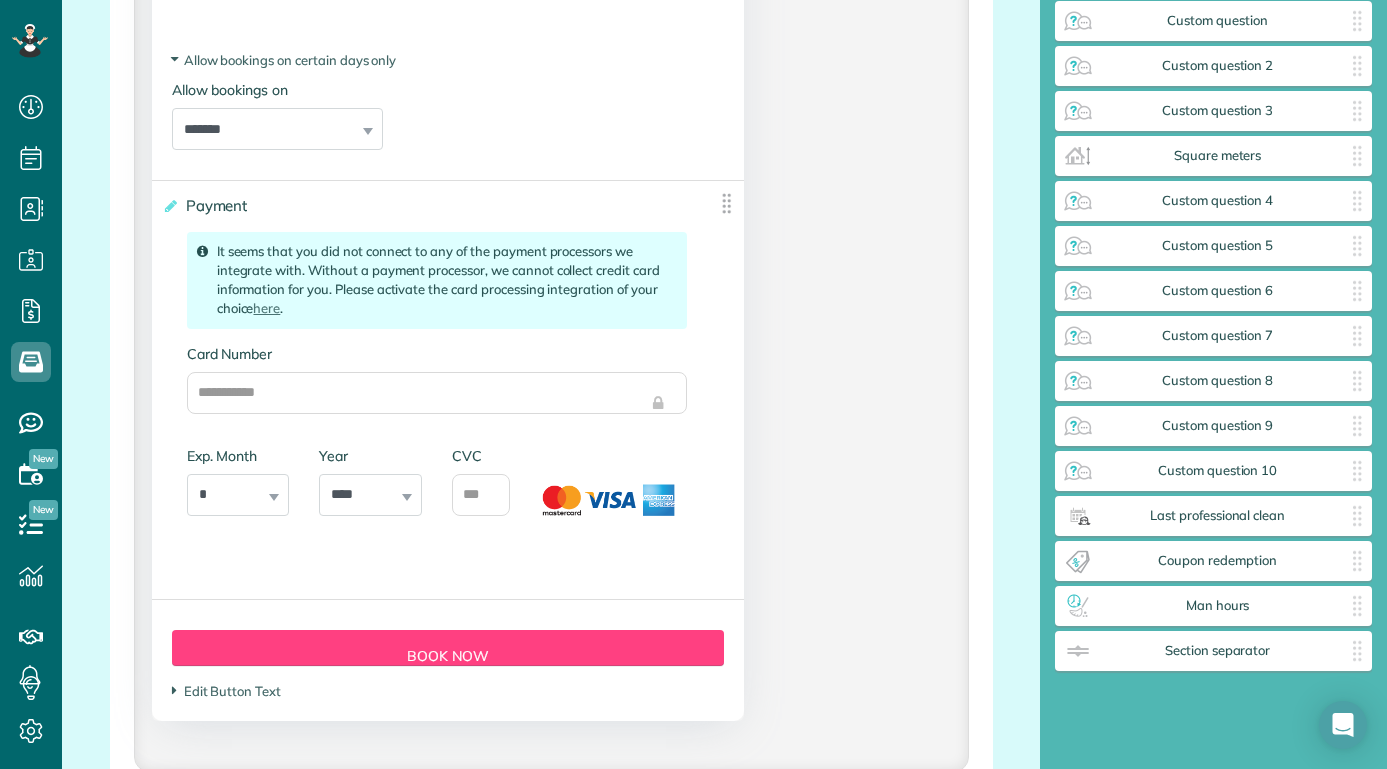 click on "It seems that you did not connect to any of the payment processors we integrate with. Without a payment processor, we cannot collect credit card information for you. Please activate the card processing integration of your choice  here .
Card Number
Exp. Month *
*
*
*
*
*
*
*
*
**
**
**
Year ****
****
****
****
****
****
****
****
****
****
****
****
****
****
****
****
****
****
****
****
****
CVC
charge customer the estimated appointment price immediately
You need at least one priced form element to activate this option" at bounding box center (437, 383) 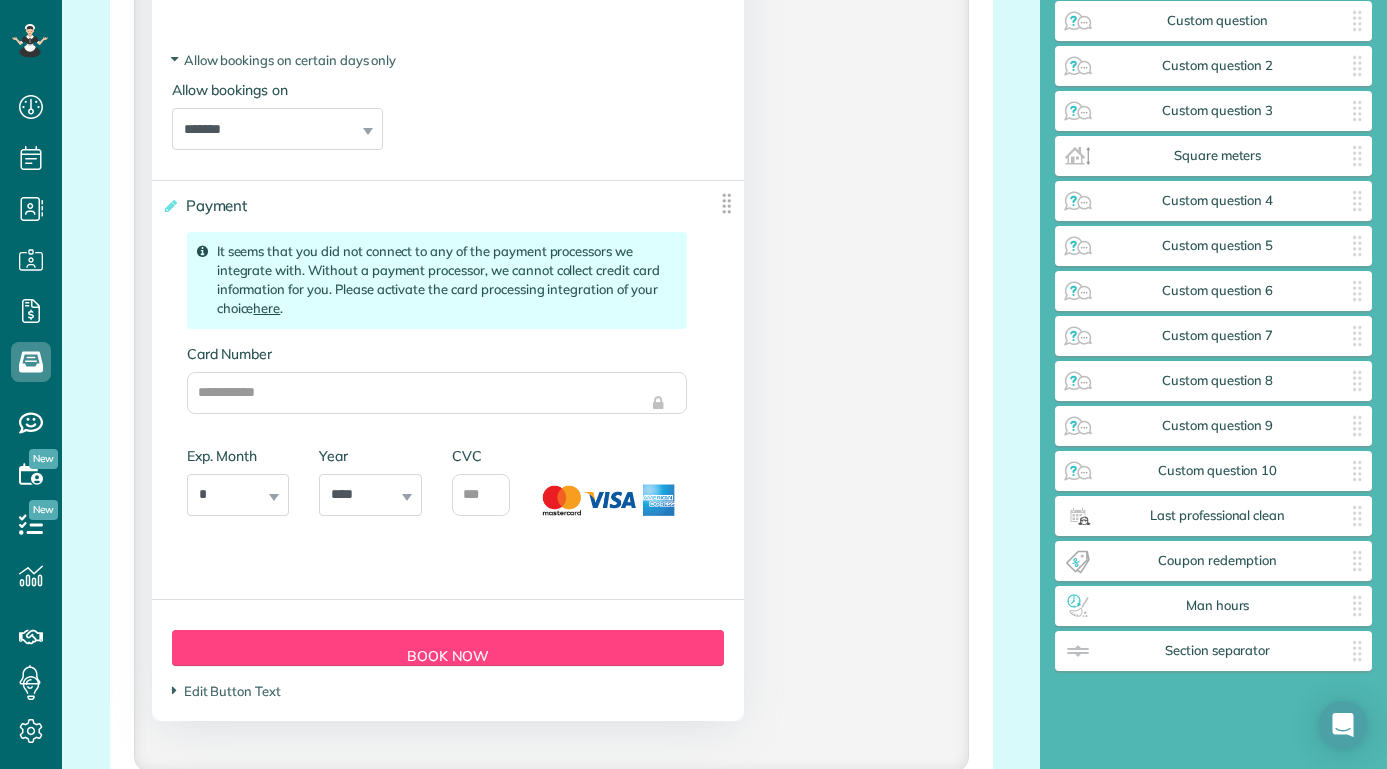 click on "here" at bounding box center [266, 308] 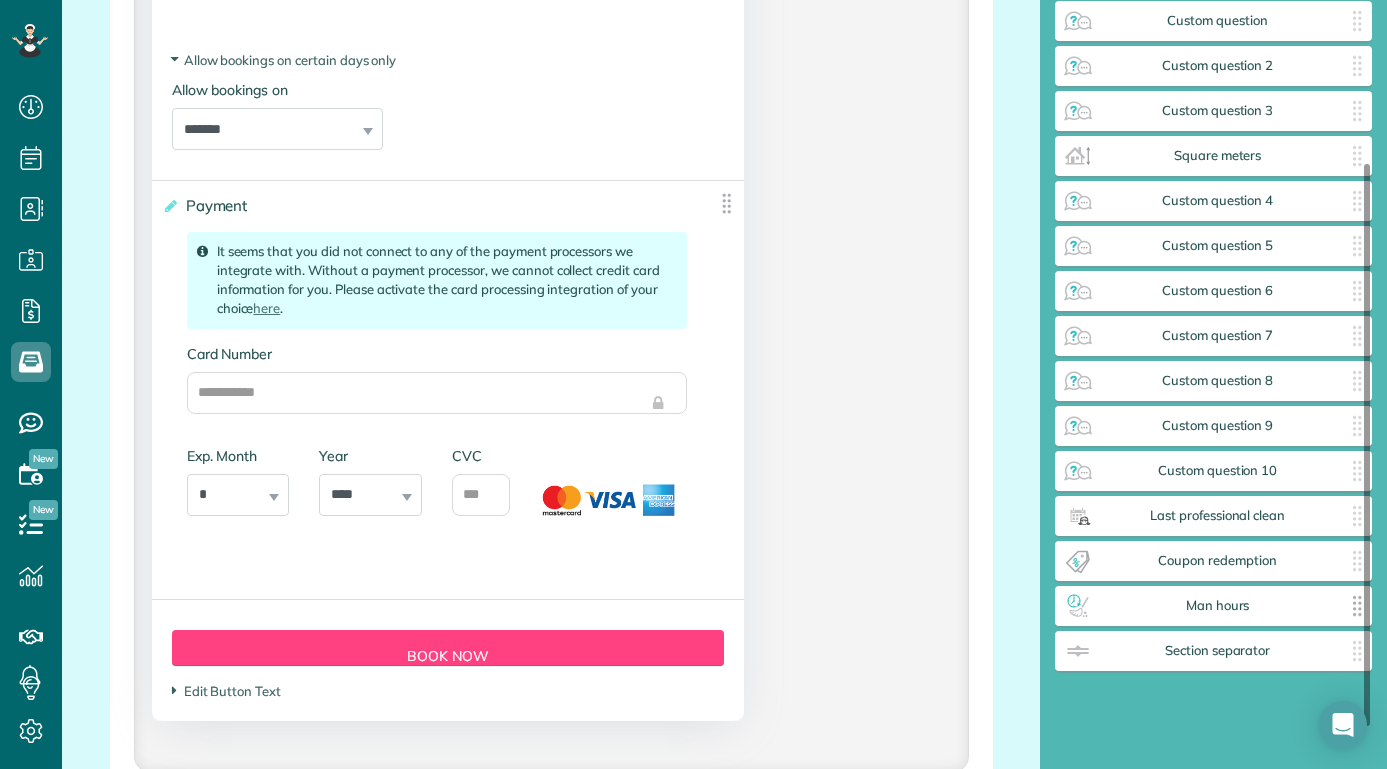 click on "Man hours" at bounding box center (1217, 606) 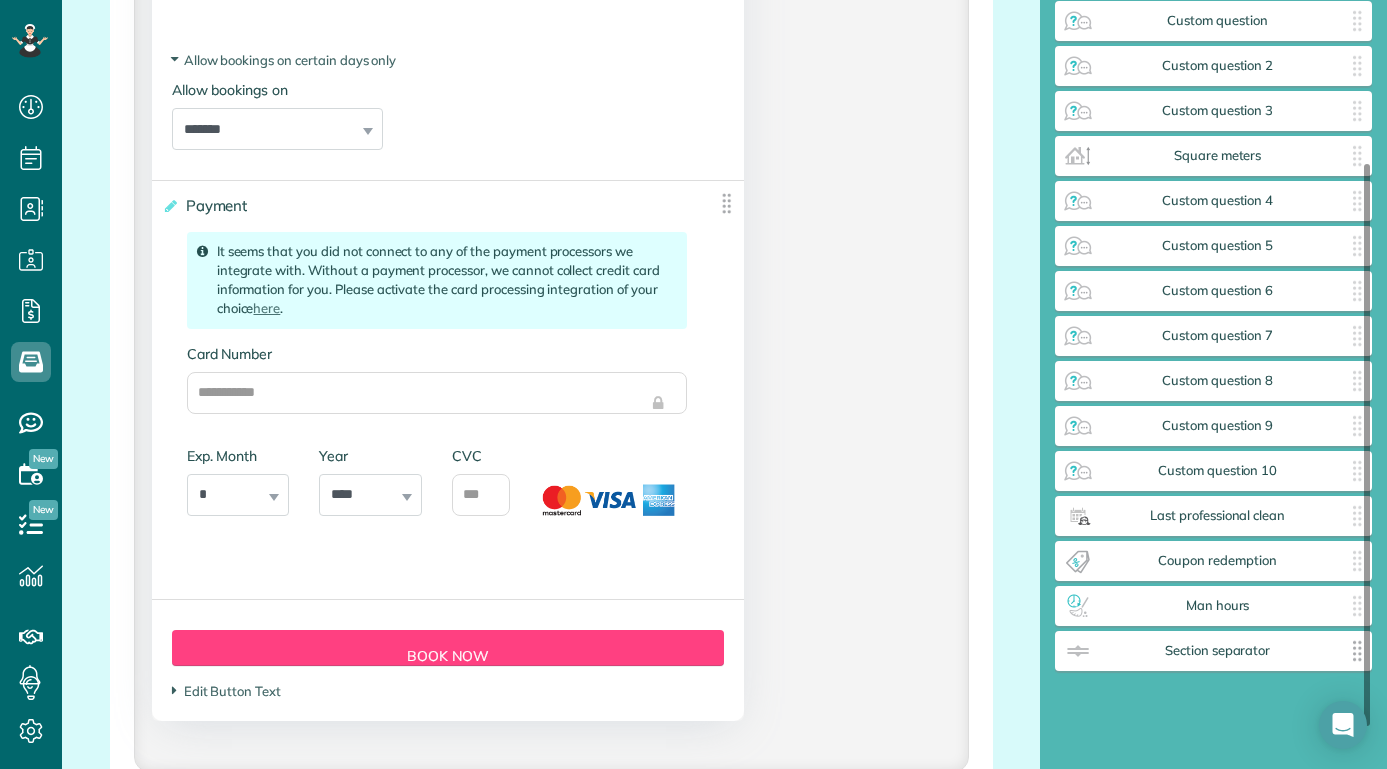 click on "Section separator" at bounding box center (1217, 651) 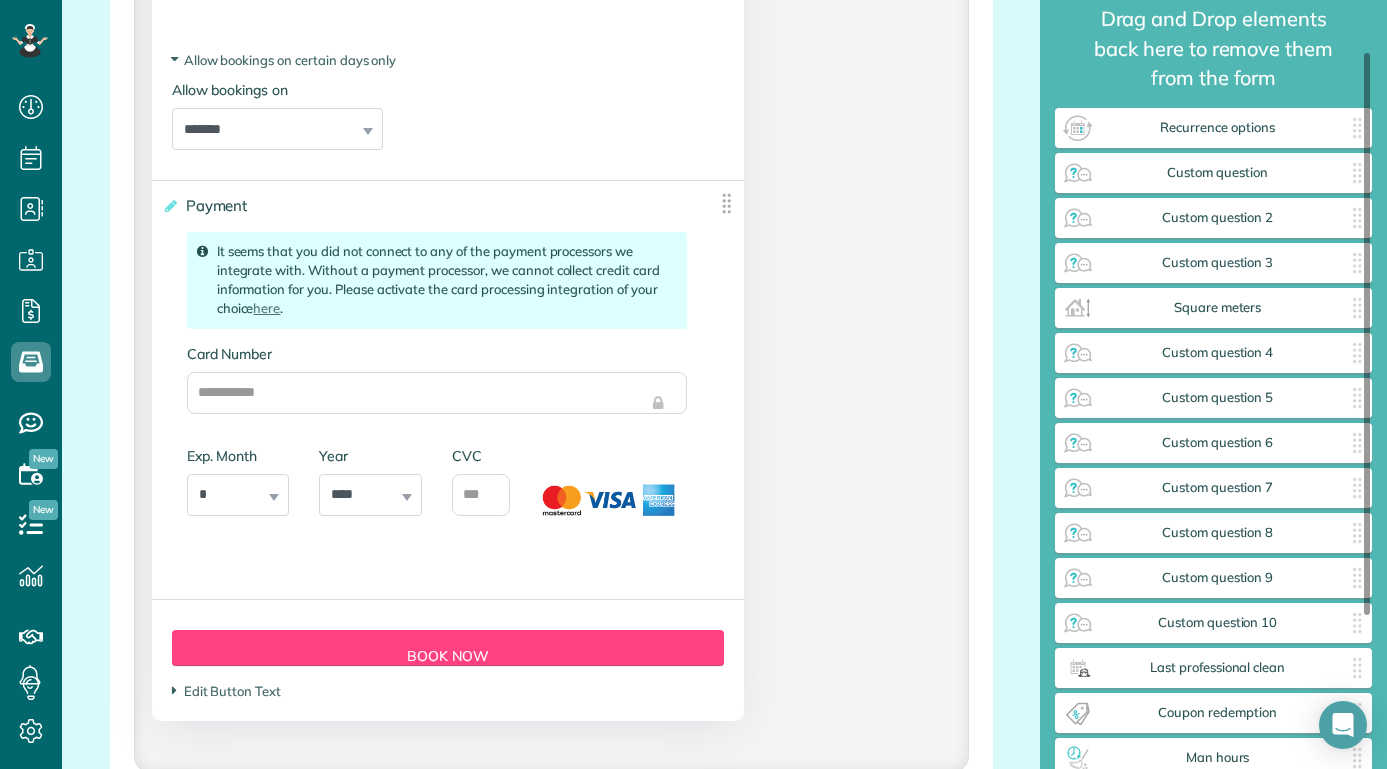 scroll, scrollTop: 66, scrollLeft: 0, axis: vertical 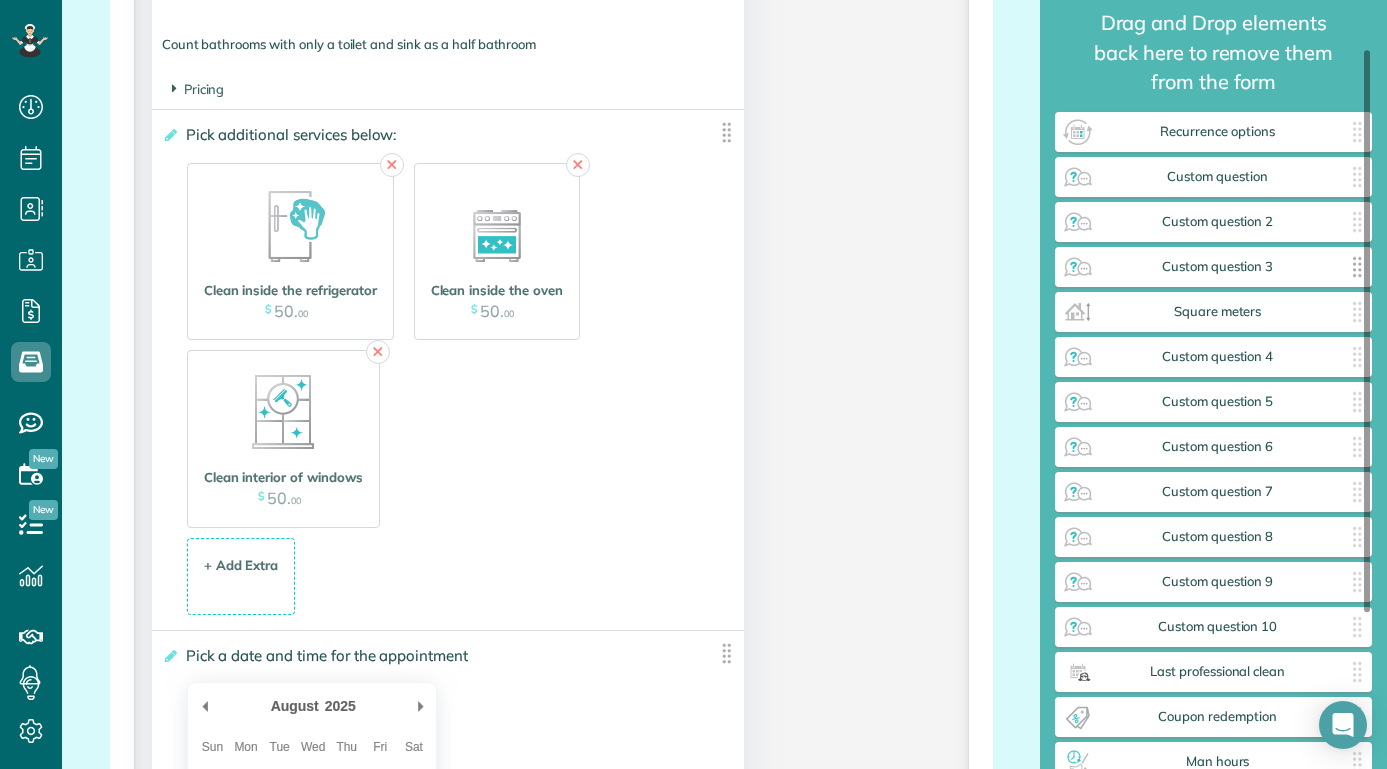 click on "Custom question 3" at bounding box center [1217, 267] 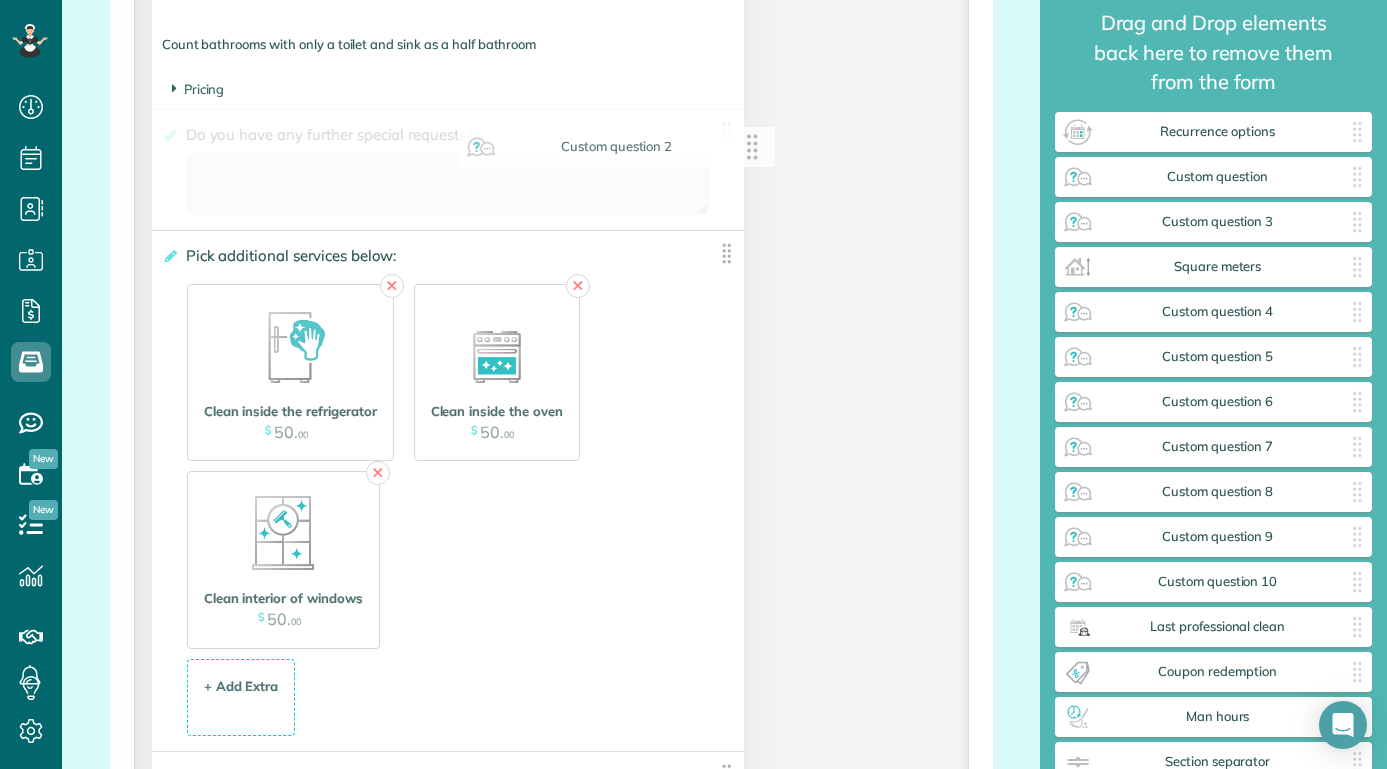 drag, startPoint x: 1227, startPoint y: 223, endPoint x: 630, endPoint y: 149, distance: 601.5688 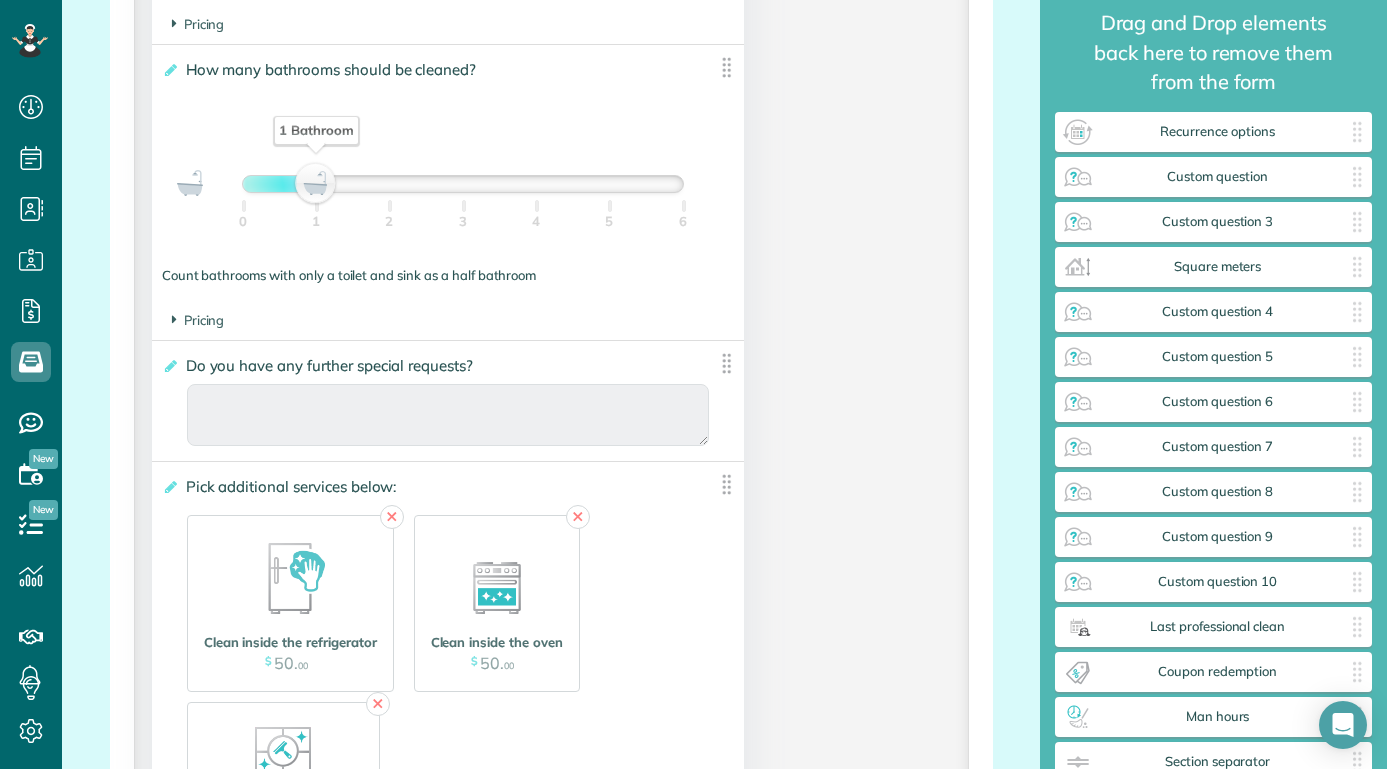 scroll, scrollTop: 1859, scrollLeft: 0, axis: vertical 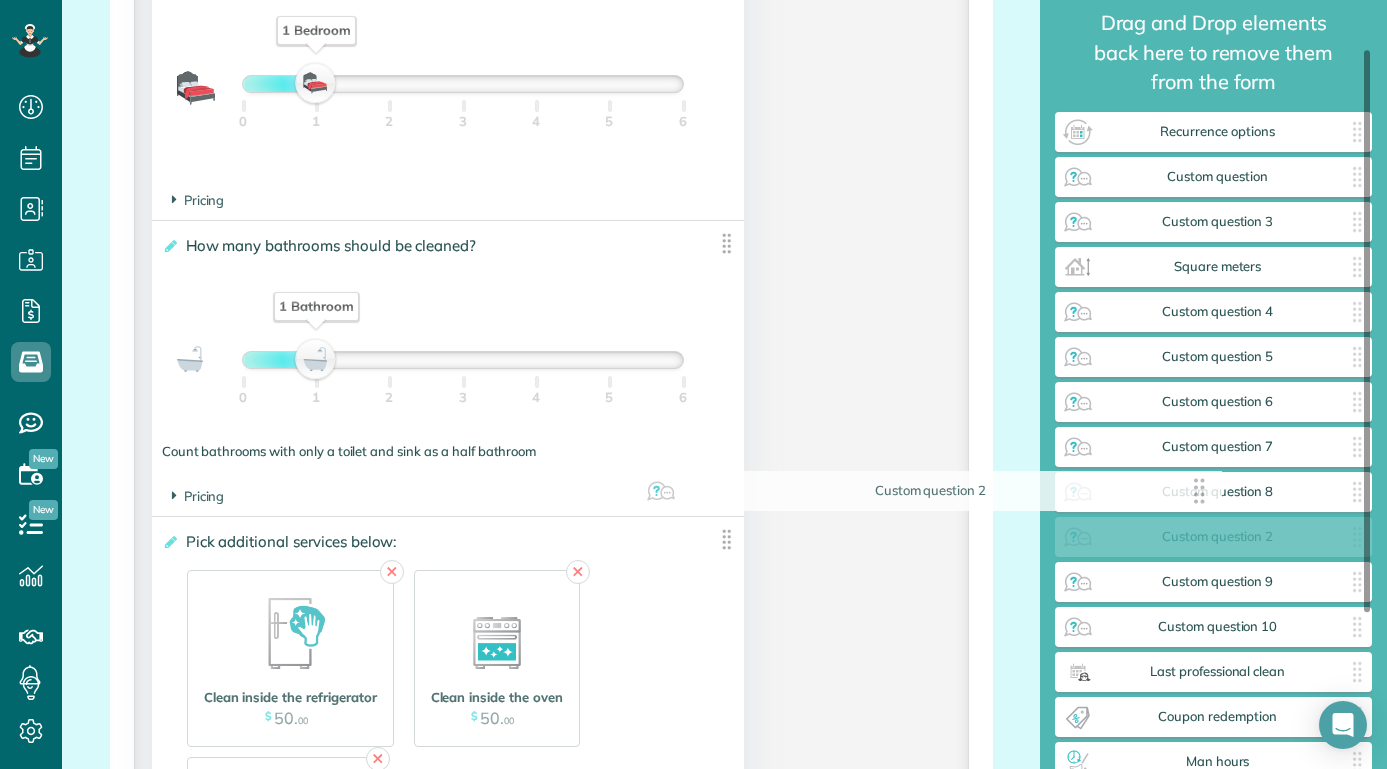 drag, startPoint x: 718, startPoint y: 534, endPoint x: 1205, endPoint y: 491, distance: 488.89468 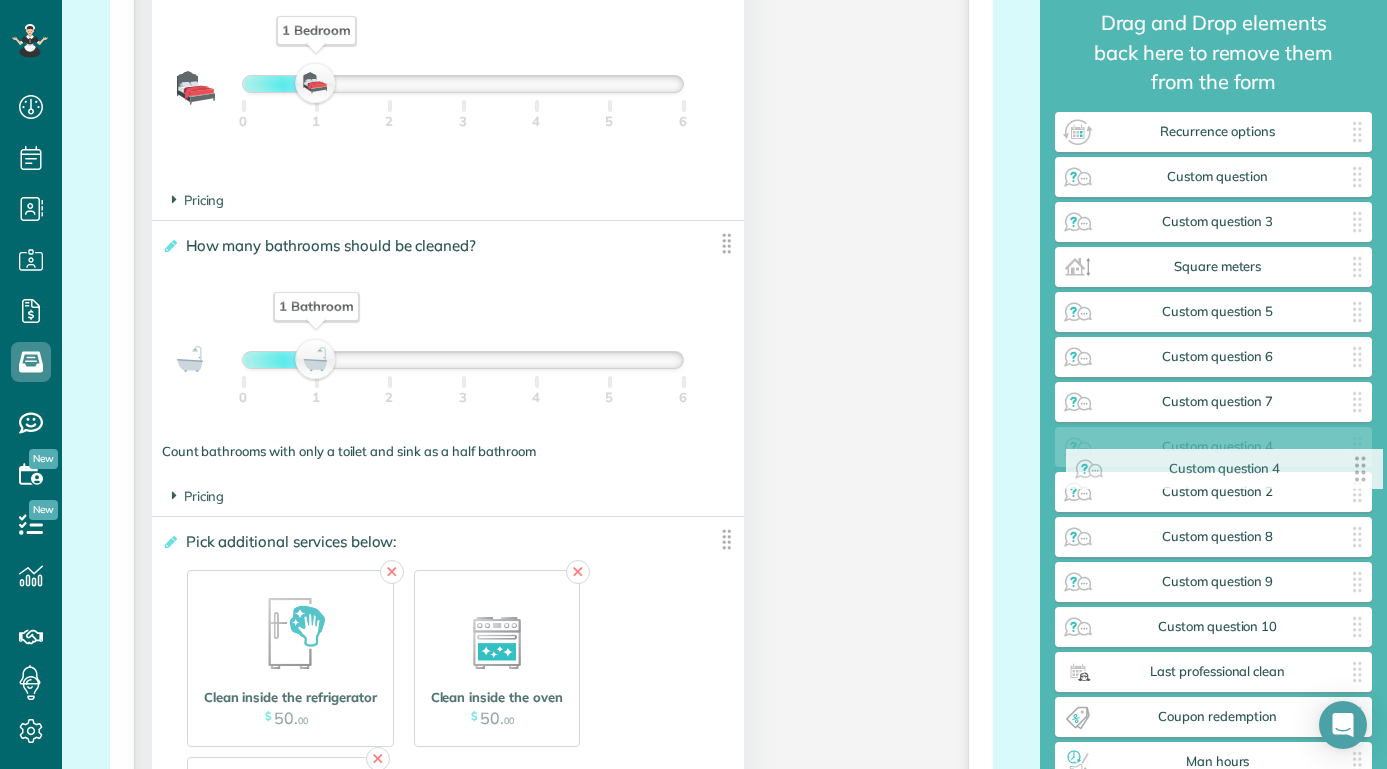drag, startPoint x: 1200, startPoint y: 311, endPoint x: 1254, endPoint y: 465, distance: 163.19313 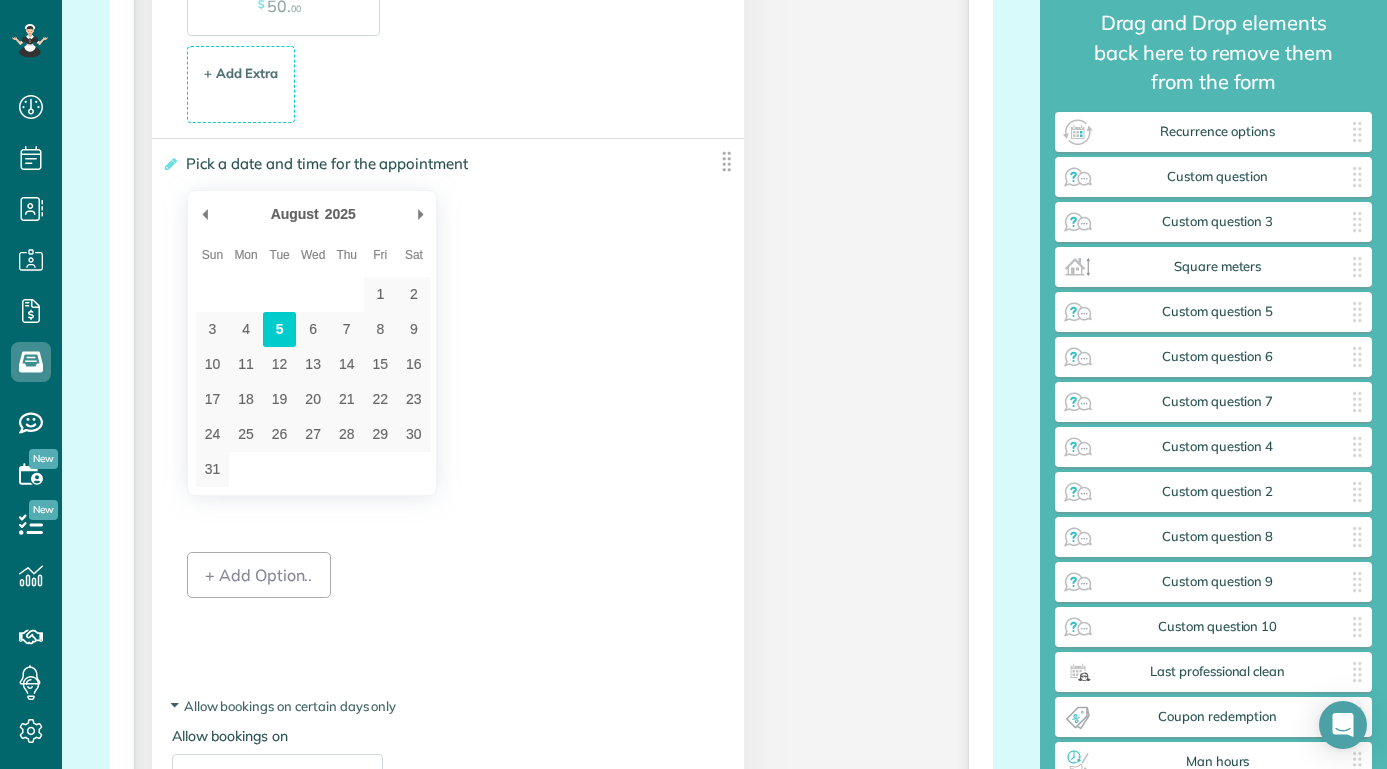scroll, scrollTop: 2942, scrollLeft: 0, axis: vertical 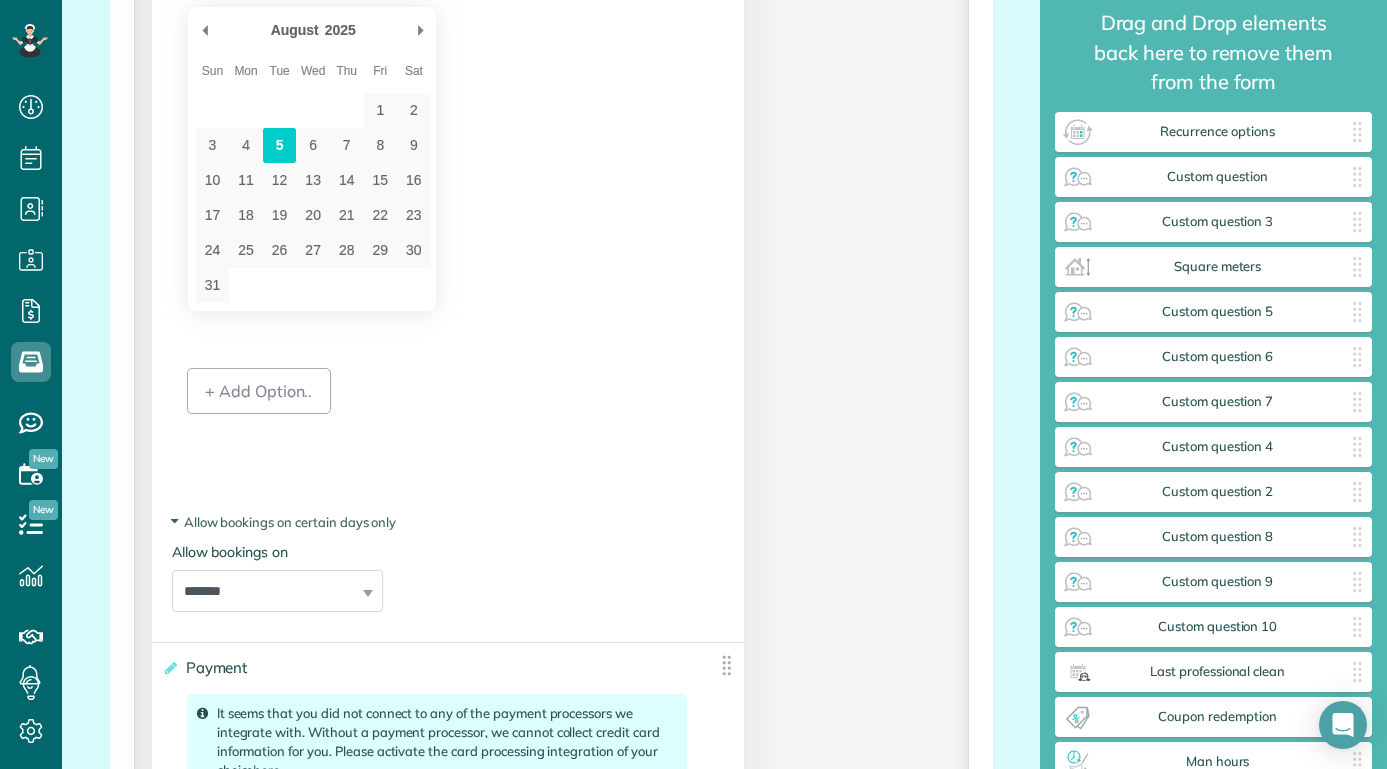click on "**********" at bounding box center (322, 587) 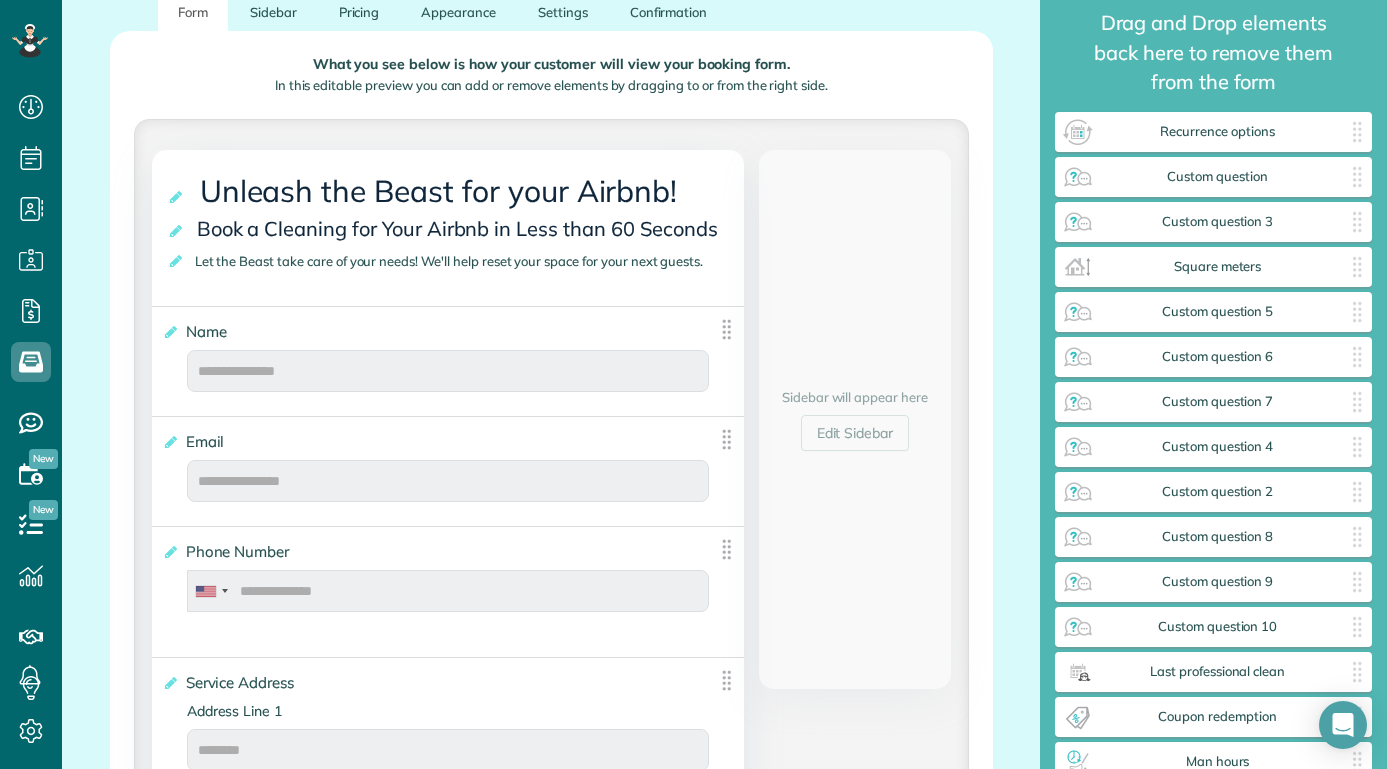scroll, scrollTop: 383, scrollLeft: 0, axis: vertical 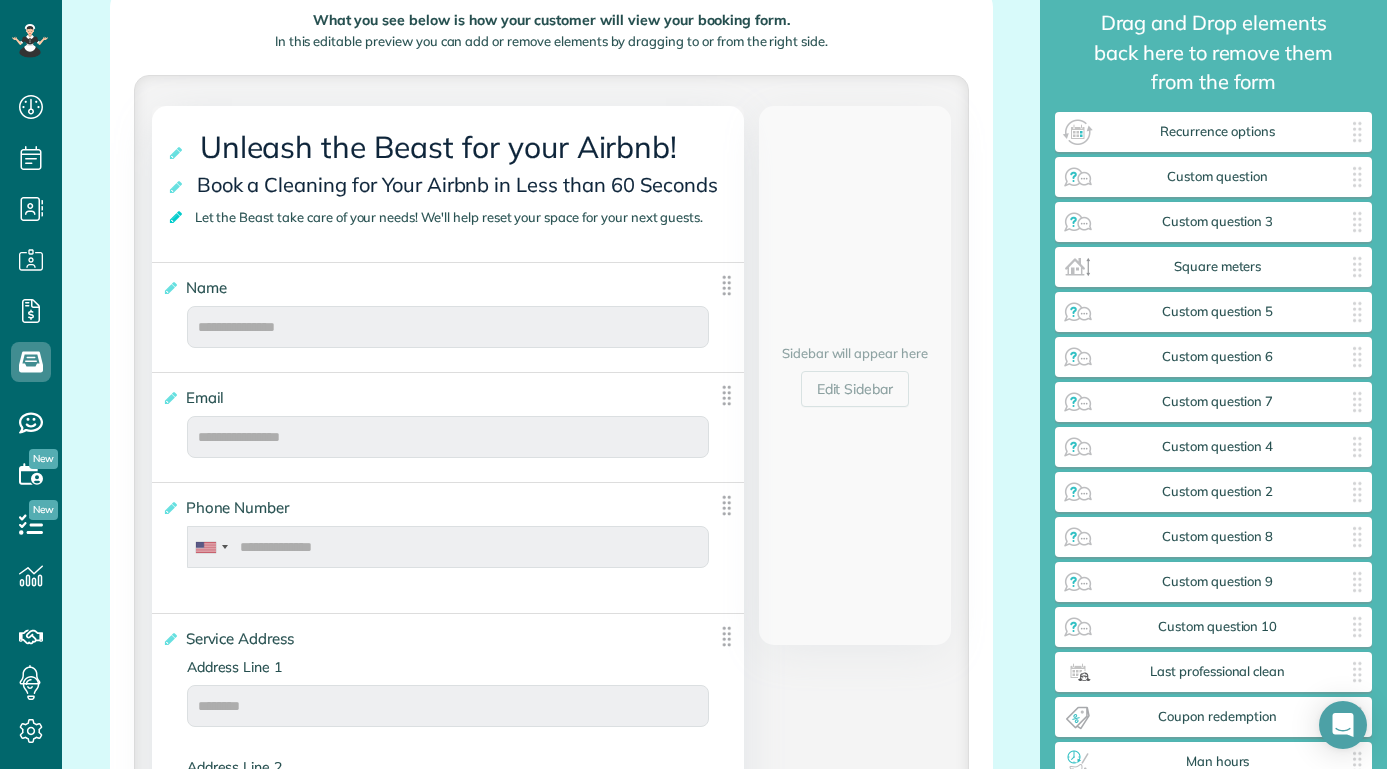 click at bounding box center (177, 217) 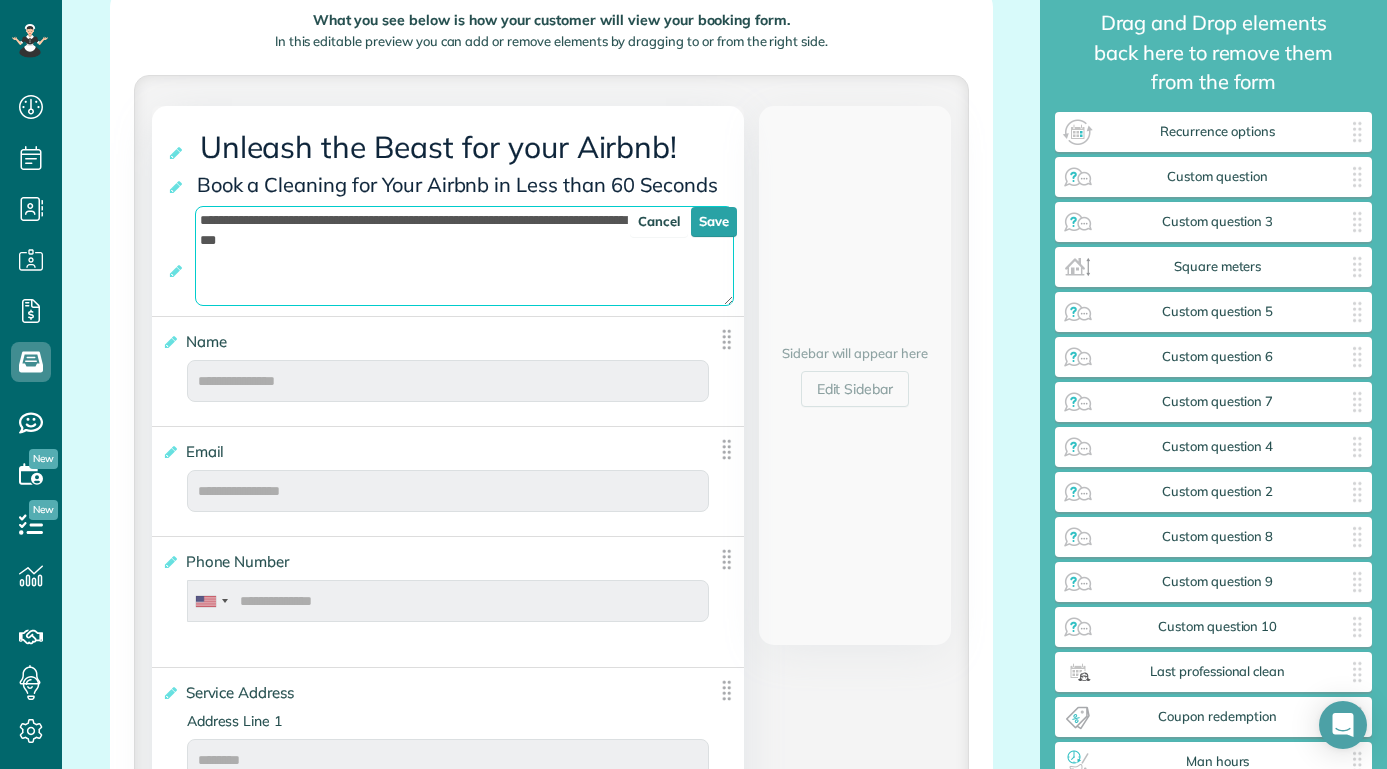 click on "**********" at bounding box center [464, 256] 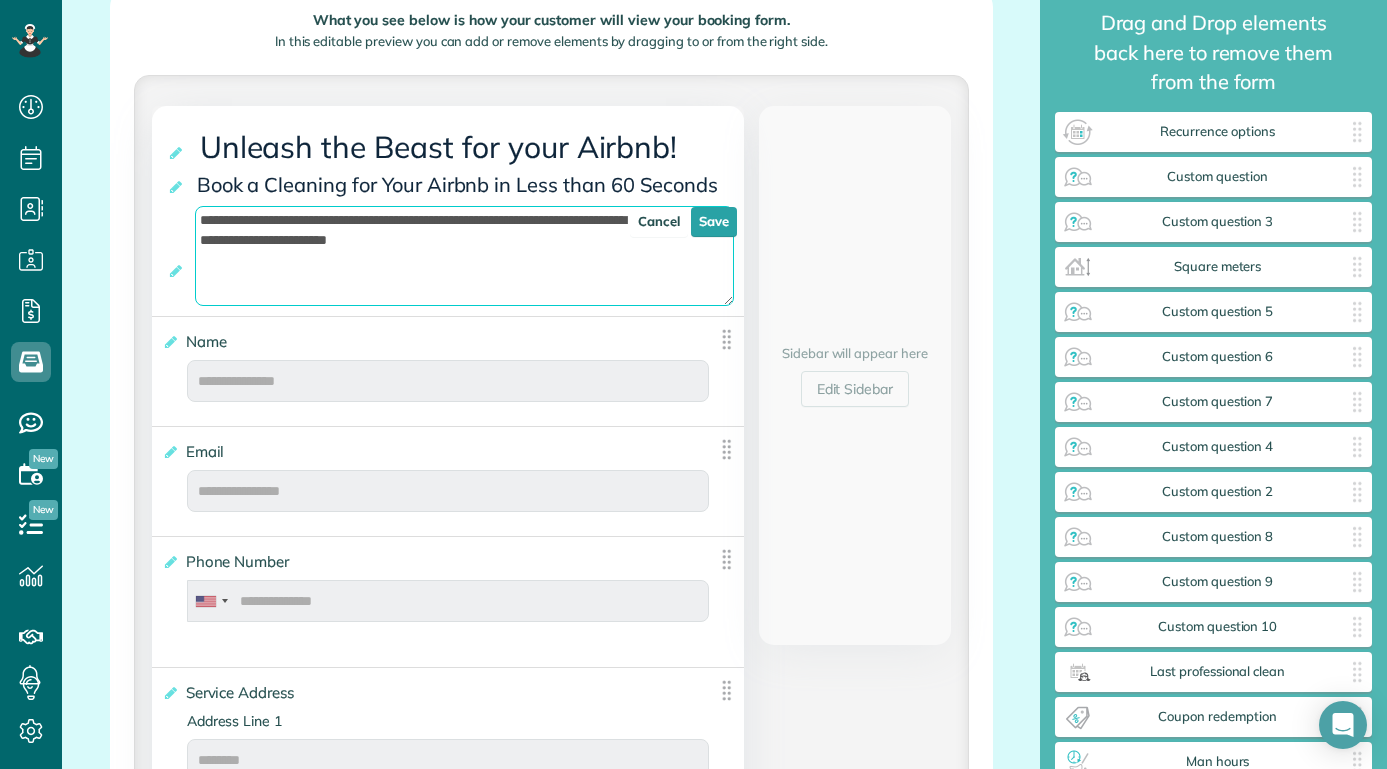 click on "**********" at bounding box center (464, 256) 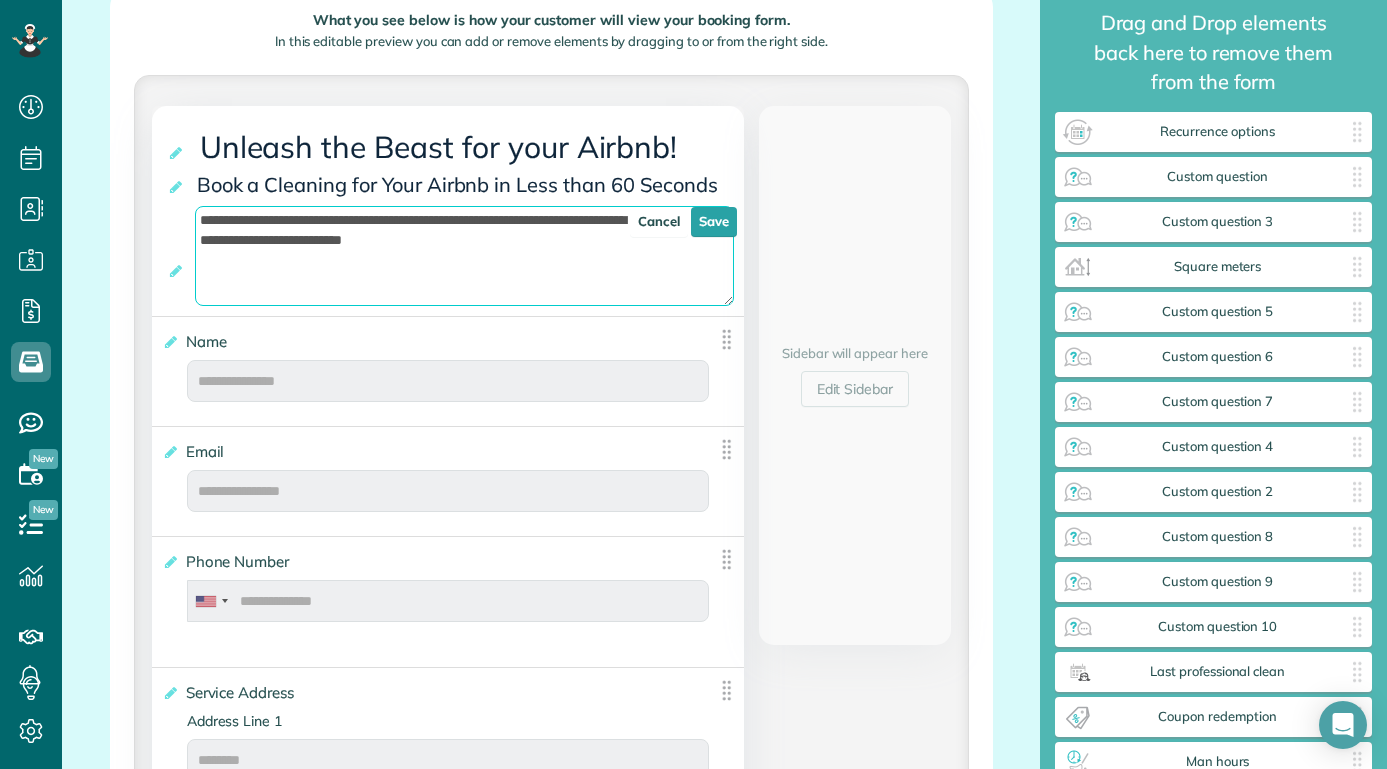 click on "**********" at bounding box center (464, 256) 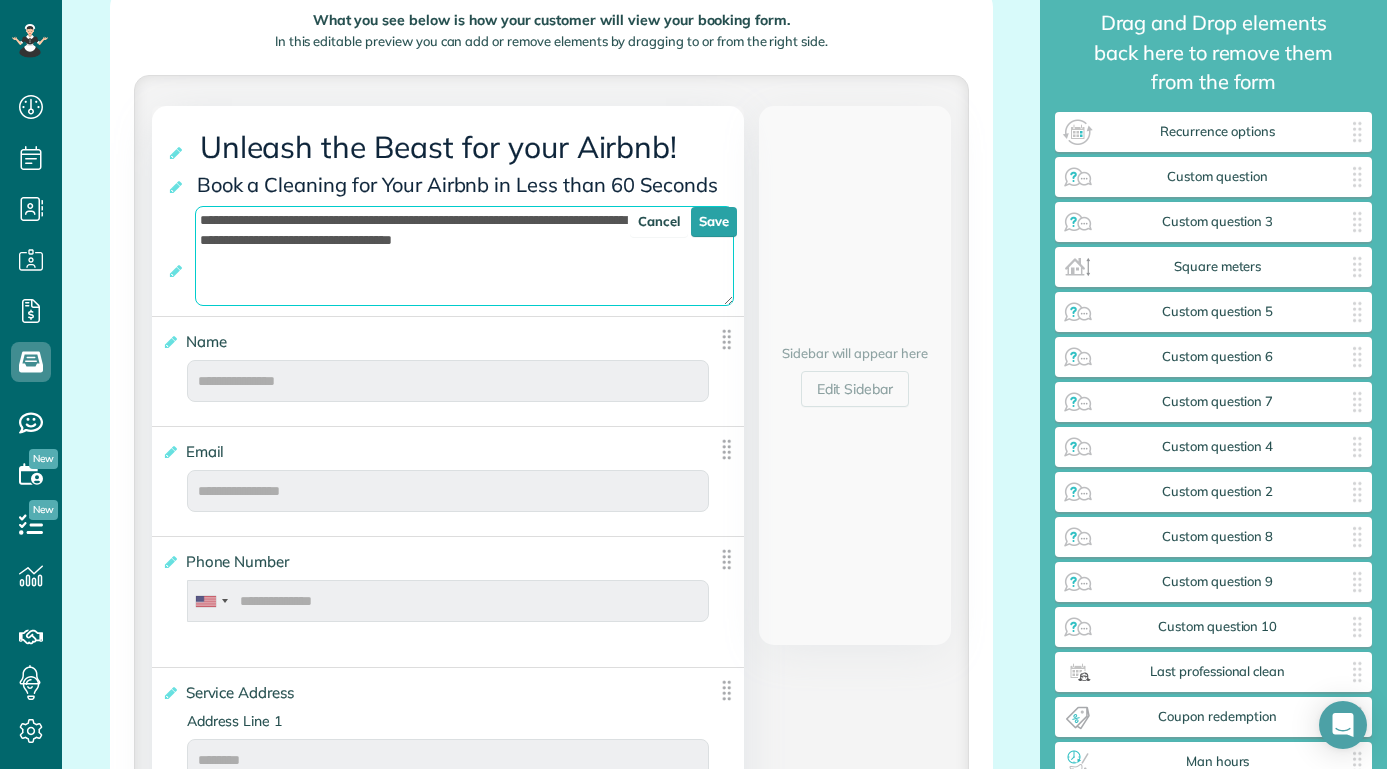 drag, startPoint x: 313, startPoint y: 238, endPoint x: 444, endPoint y: 236, distance: 131.01526 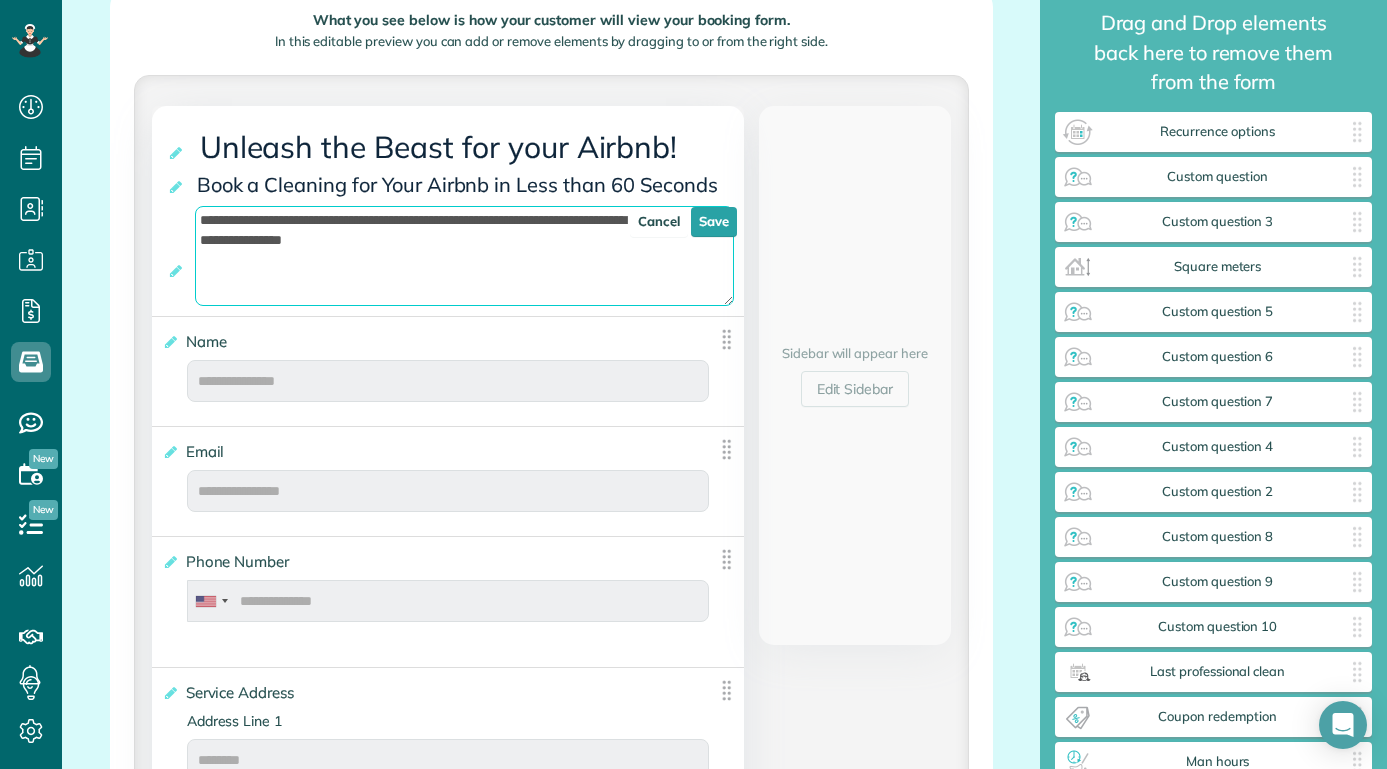 drag, startPoint x: 485, startPoint y: 240, endPoint x: 530, endPoint y: 261, distance: 49.658836 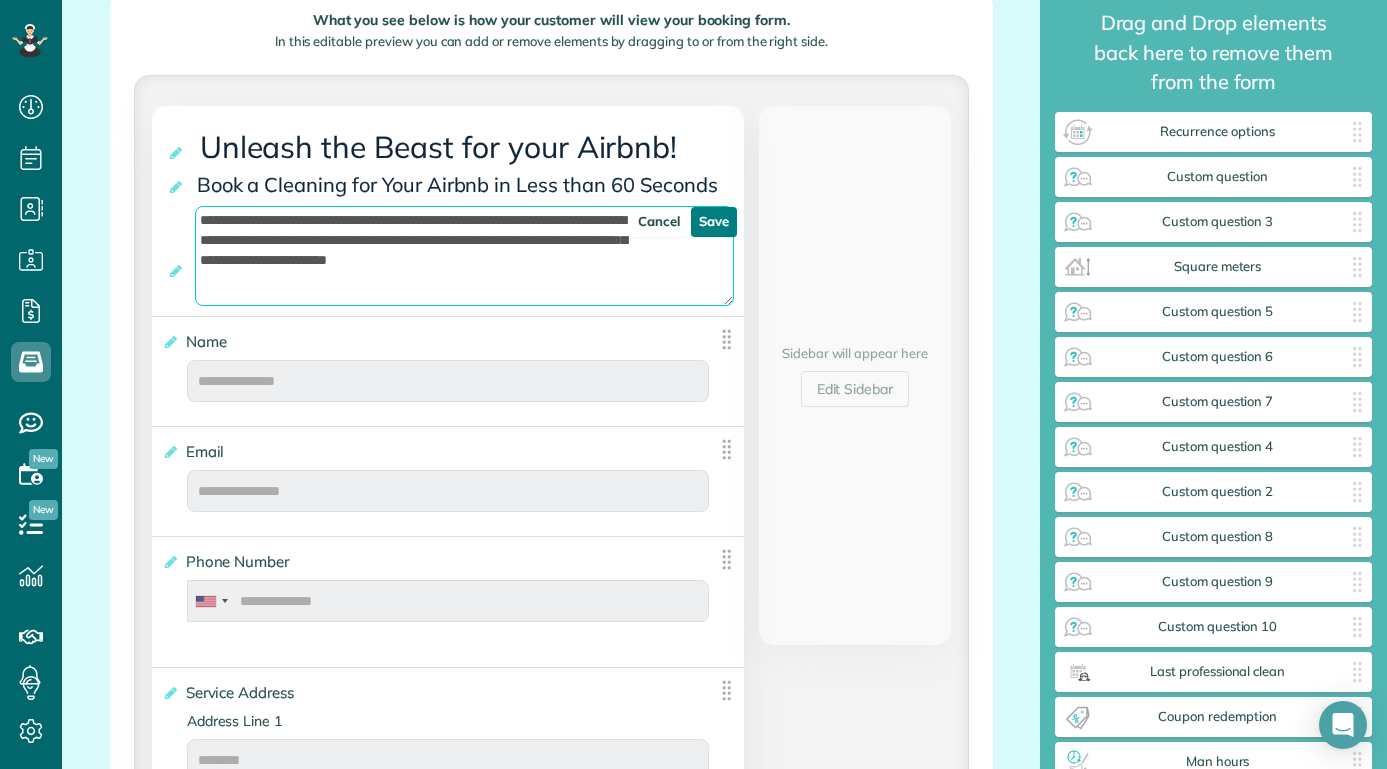 type on "**********" 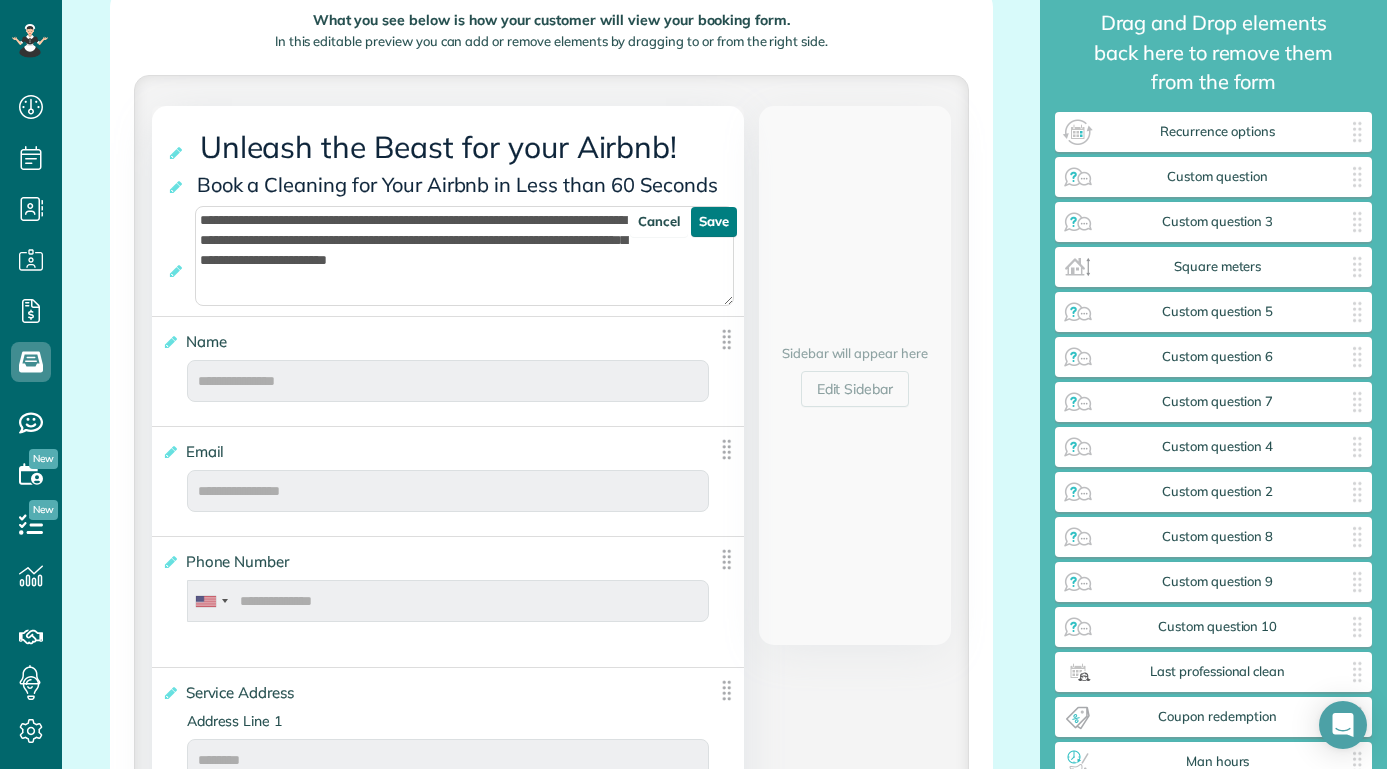 click on "Save" at bounding box center (714, 222) 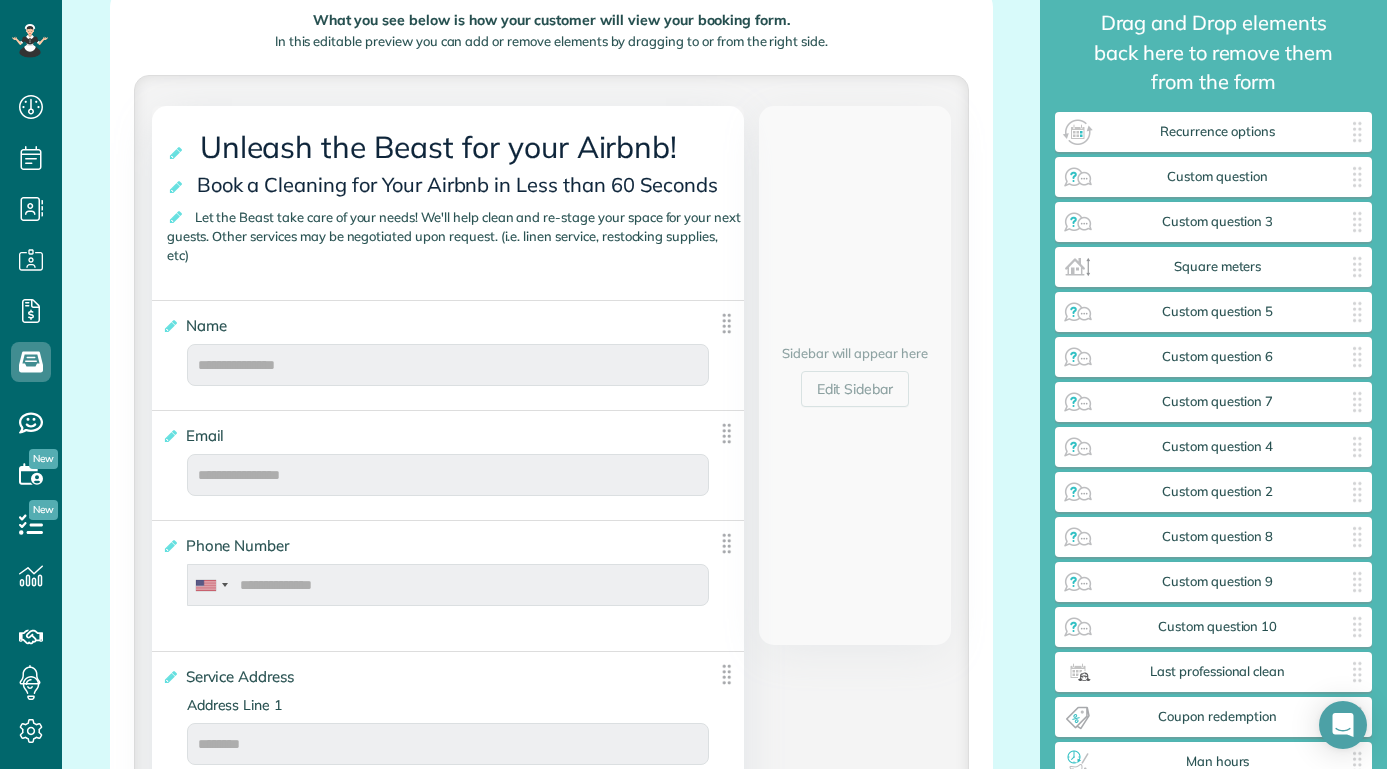 click on "**********" at bounding box center [455, 236] 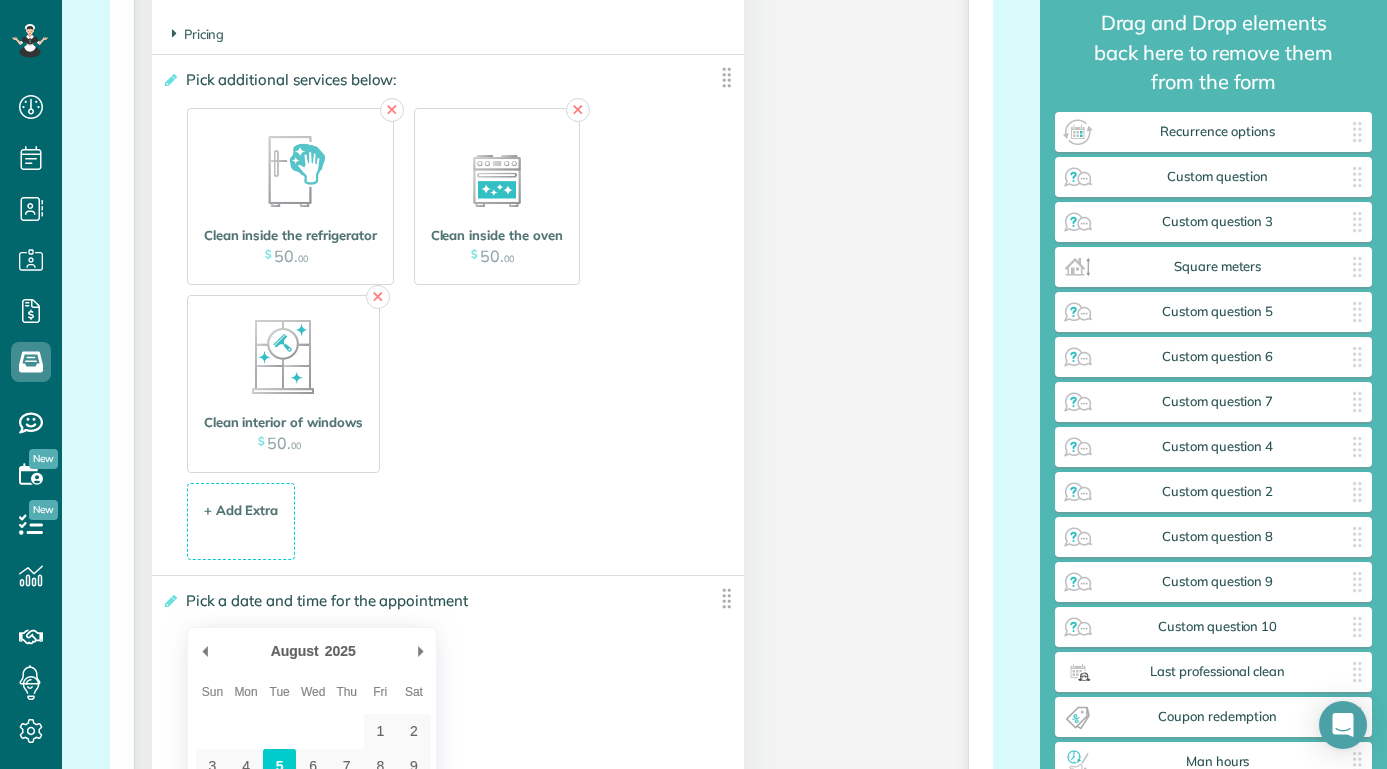 scroll, scrollTop: 2619, scrollLeft: 0, axis: vertical 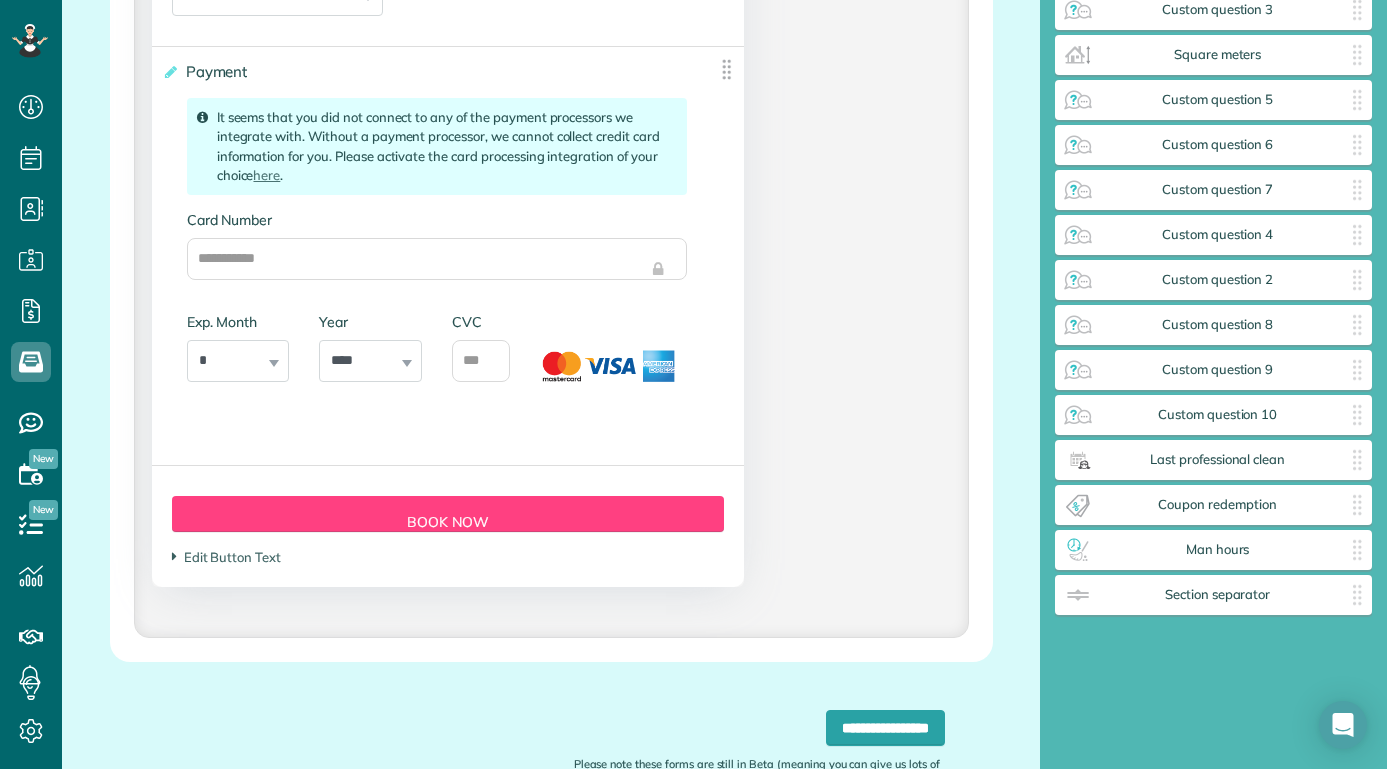 click on "Form Button Preview
Book Now
Edit Button Text
********" at bounding box center (448, 526) 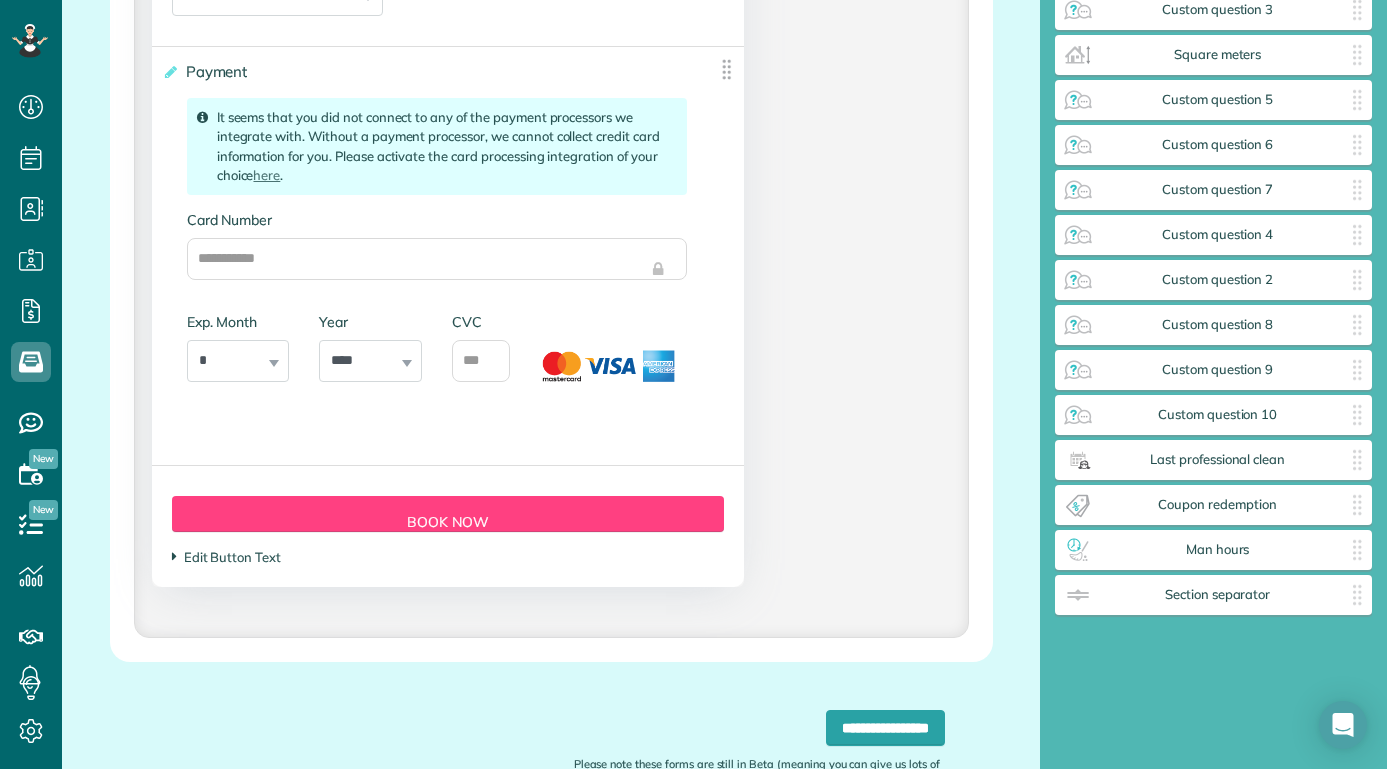 click on "Edit Button Text" at bounding box center (226, 557) 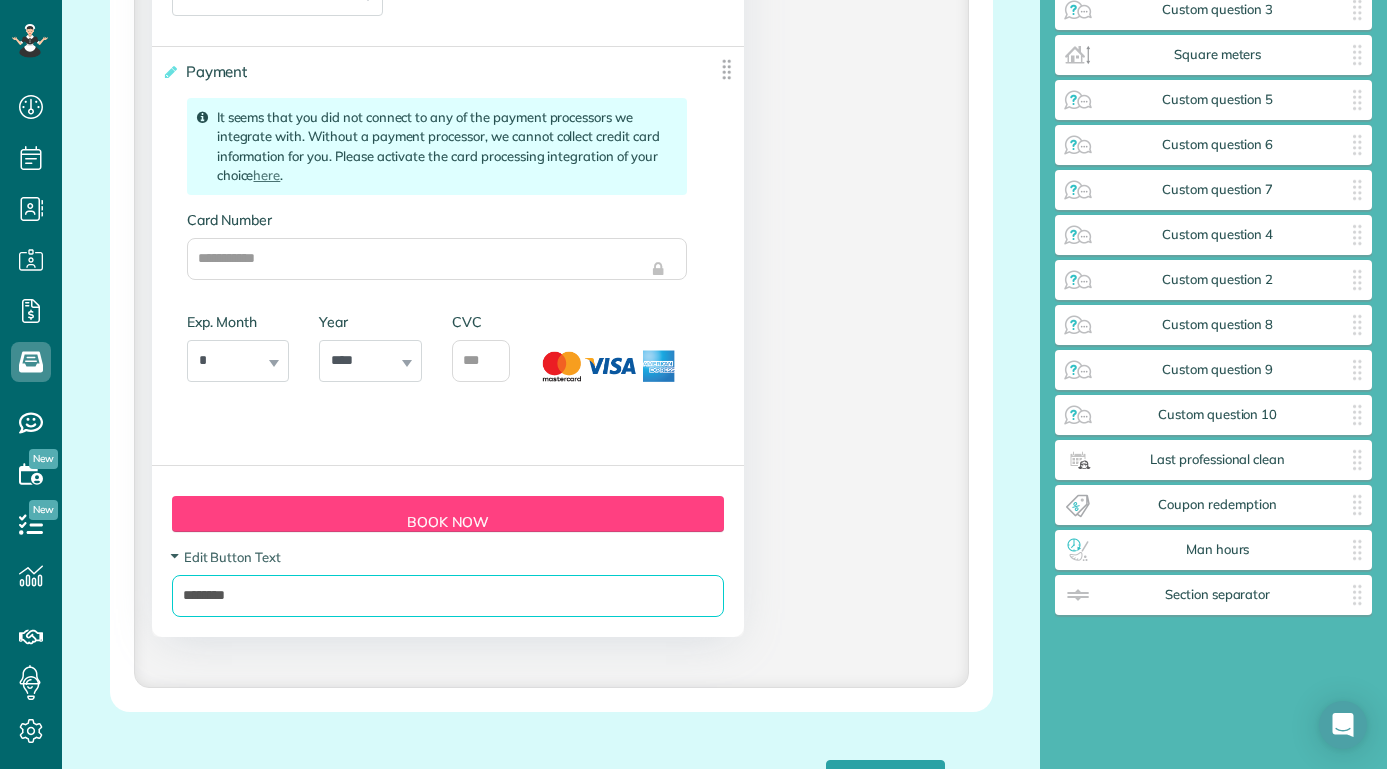 click on "********" at bounding box center [448, 596] 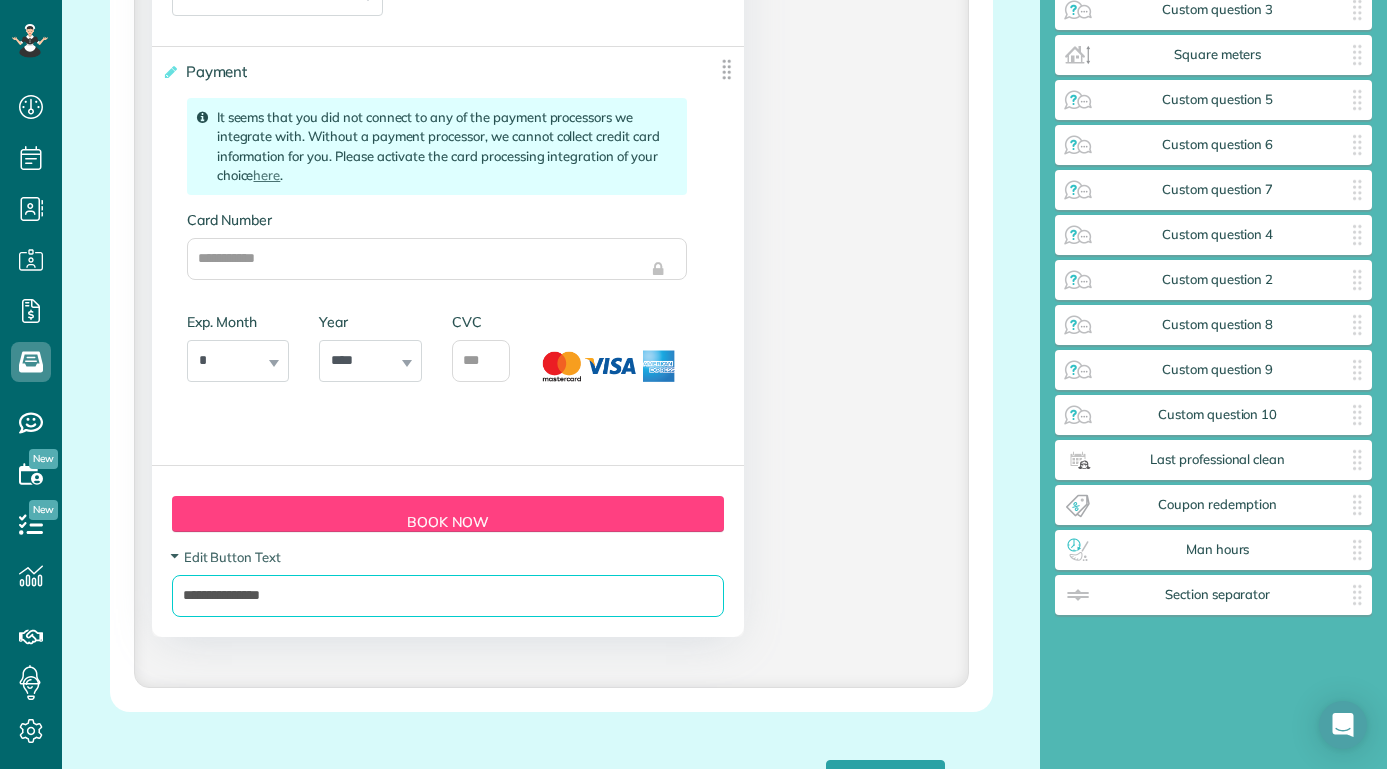 type on "**********" 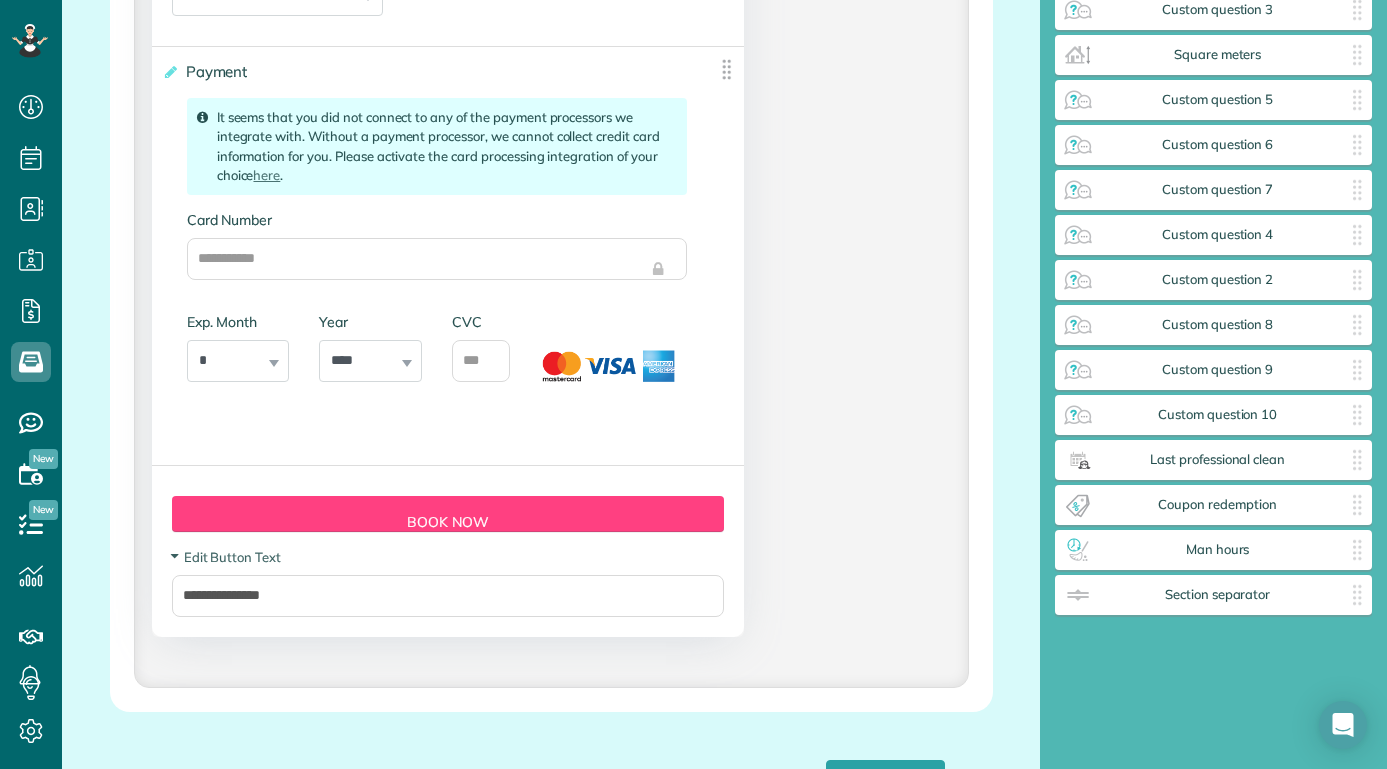 click on "**********" at bounding box center (551, -1216) 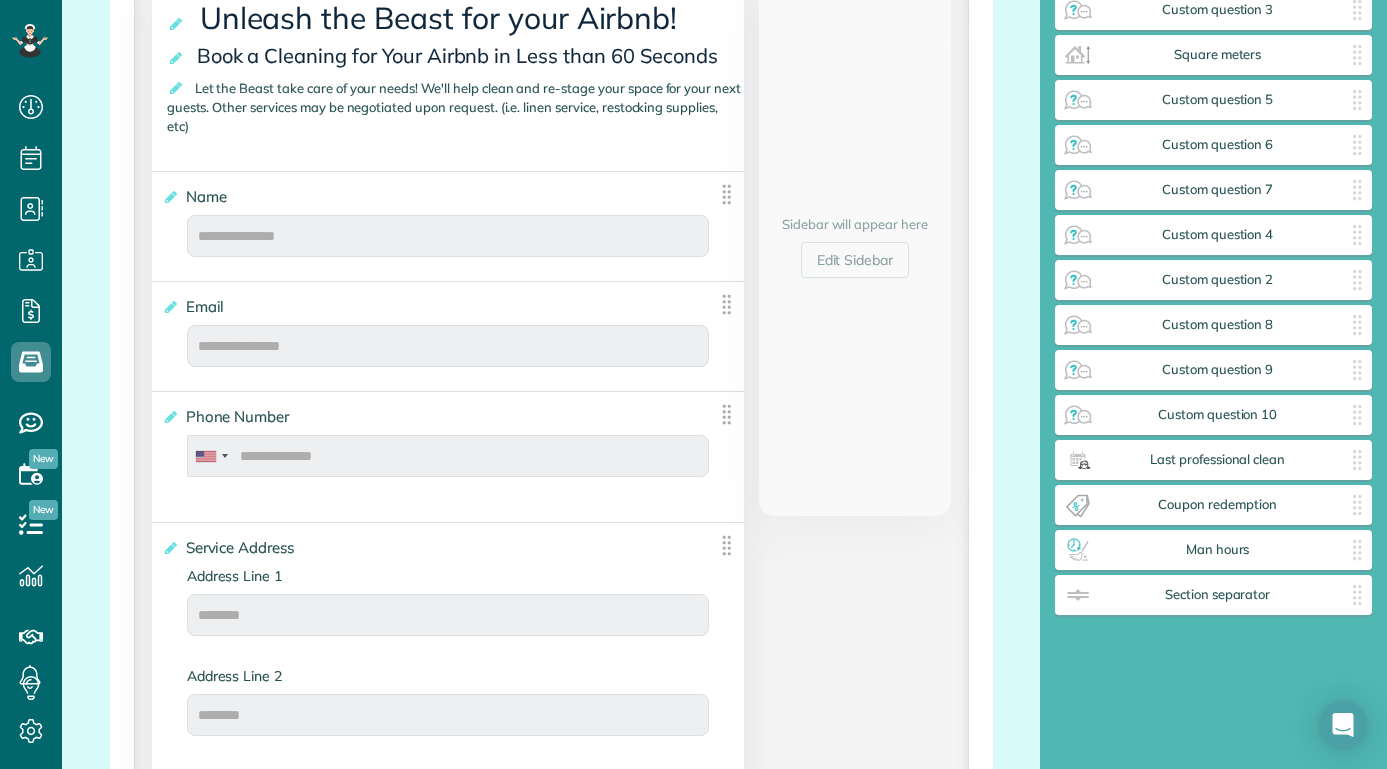 scroll, scrollTop: 82, scrollLeft: 0, axis: vertical 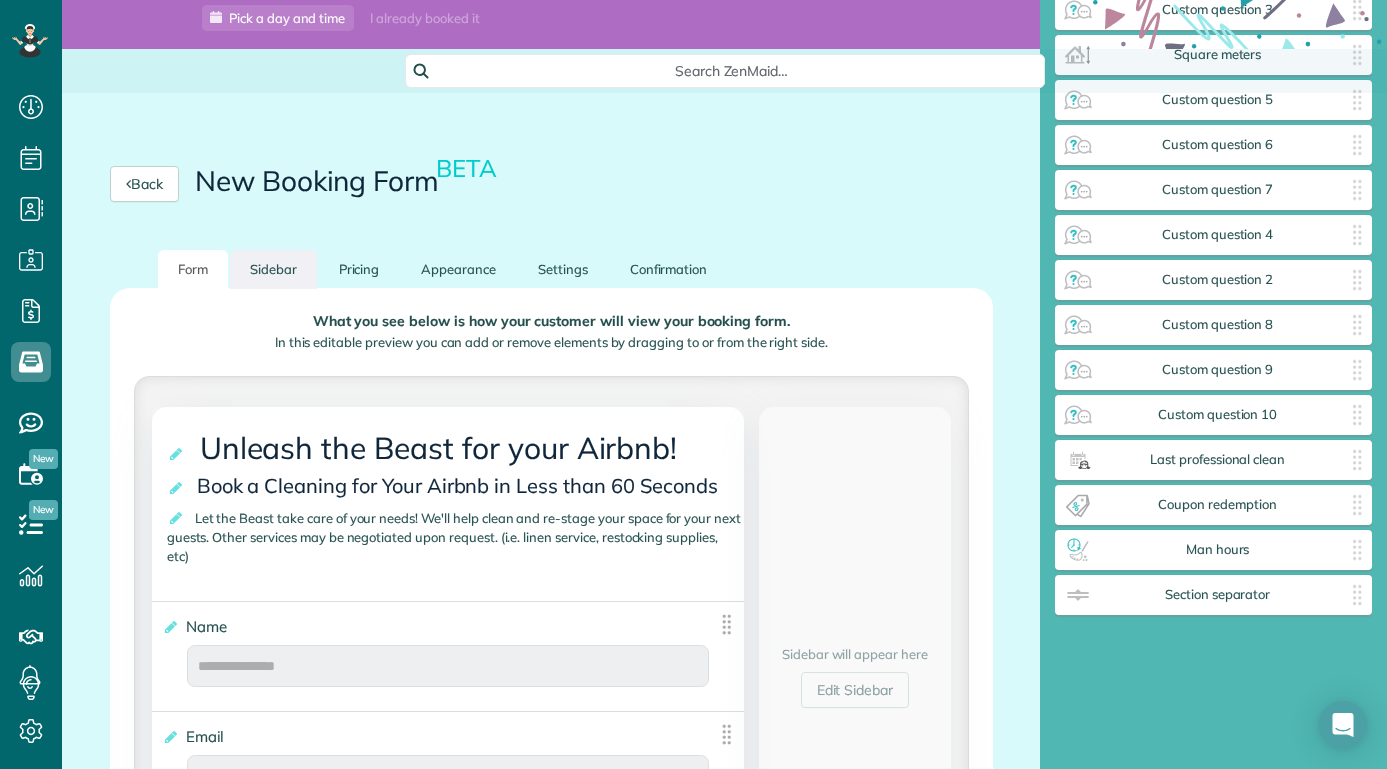 click on "Sidebar" at bounding box center [273, 269] 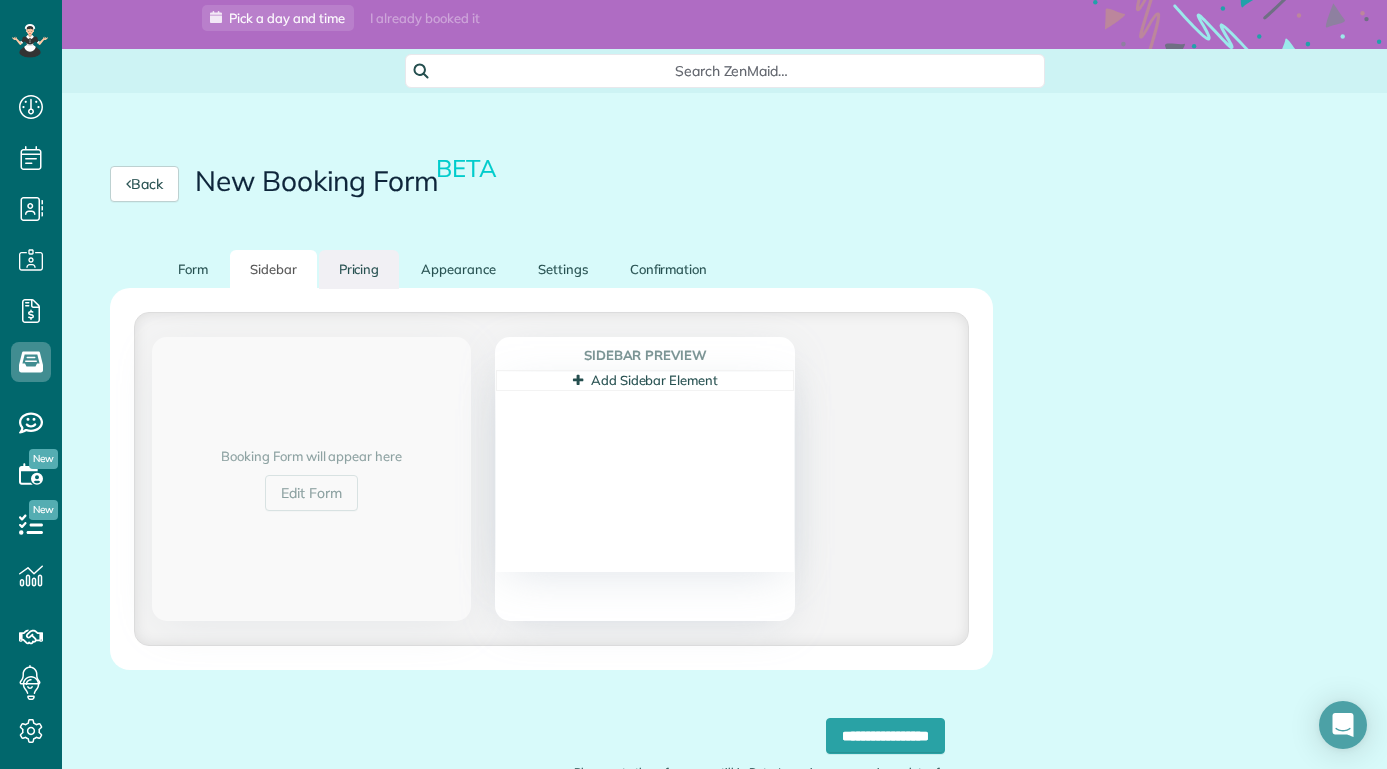 click on "Pricing" at bounding box center (359, 269) 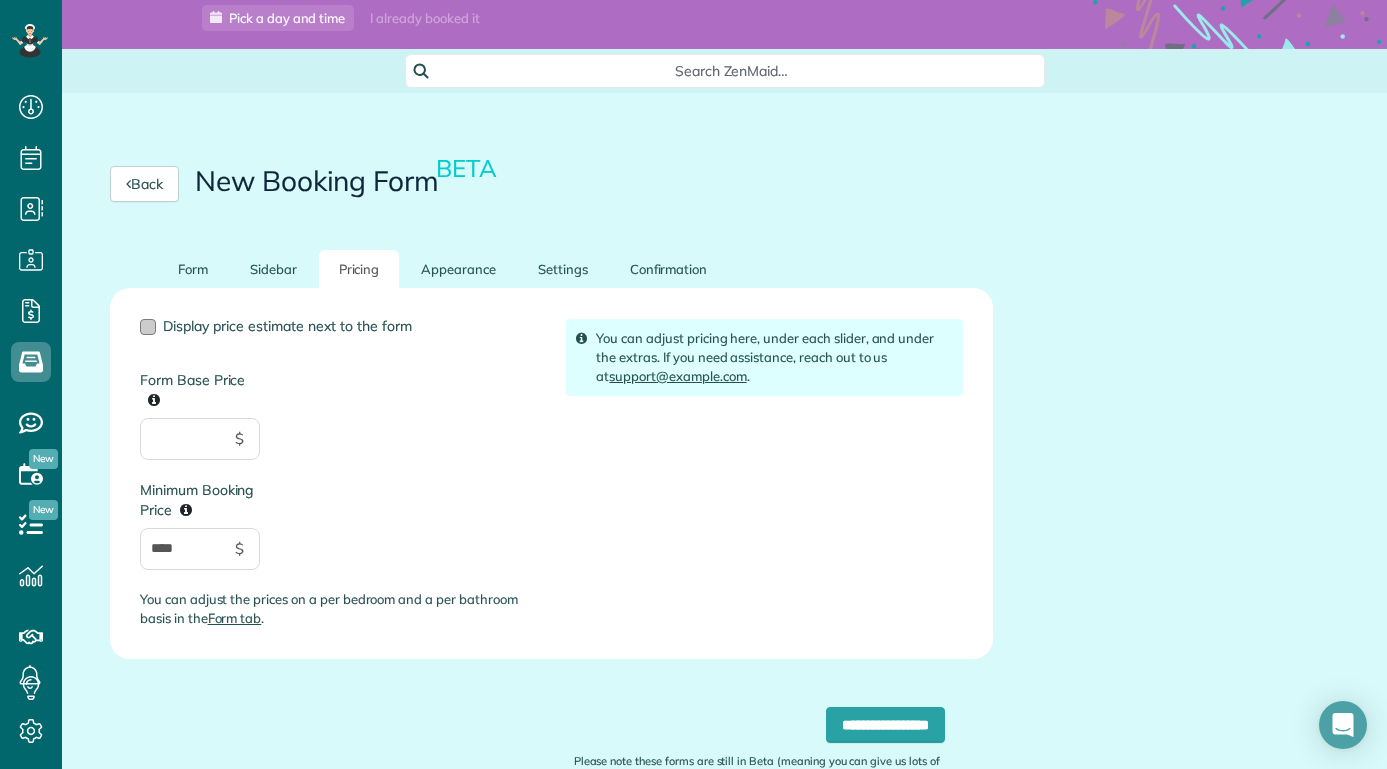 click at bounding box center [148, 327] 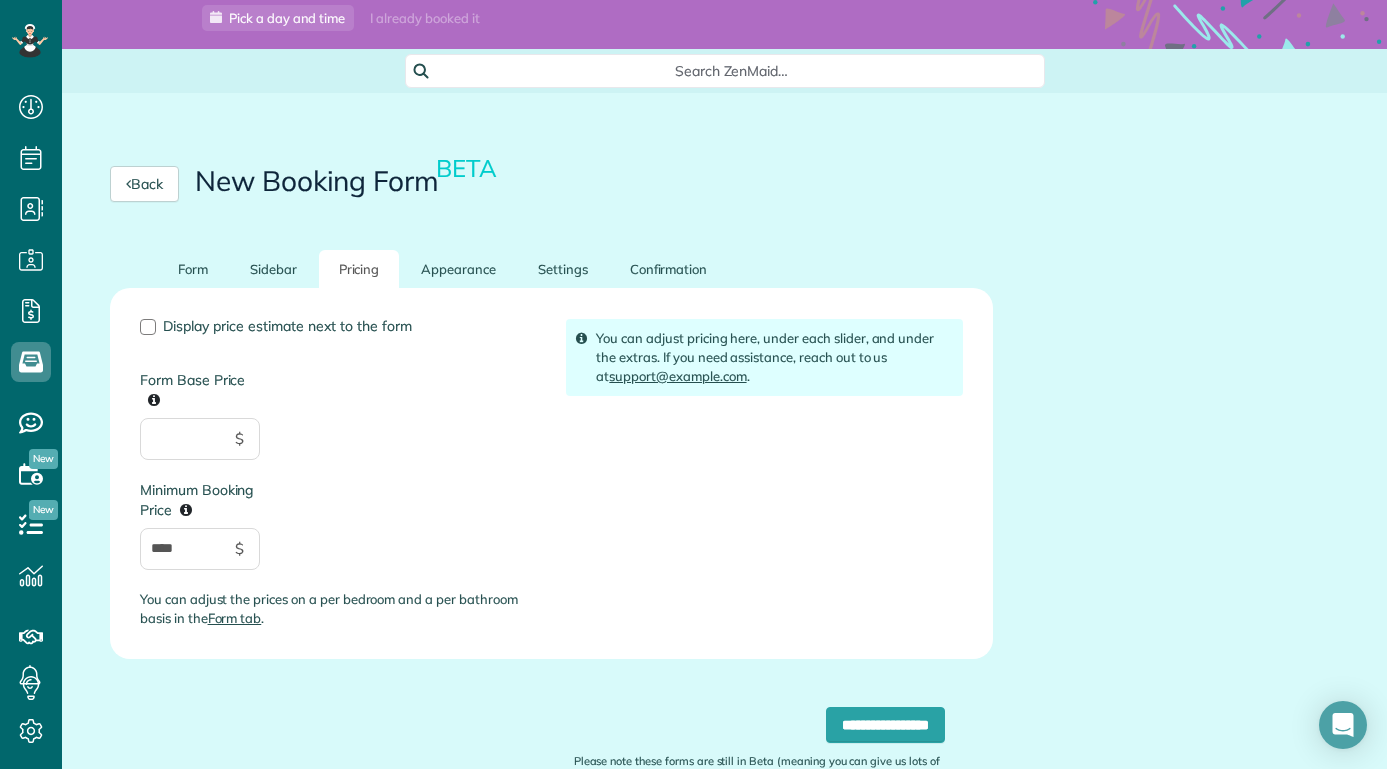 scroll, scrollTop: 217, scrollLeft: 0, axis: vertical 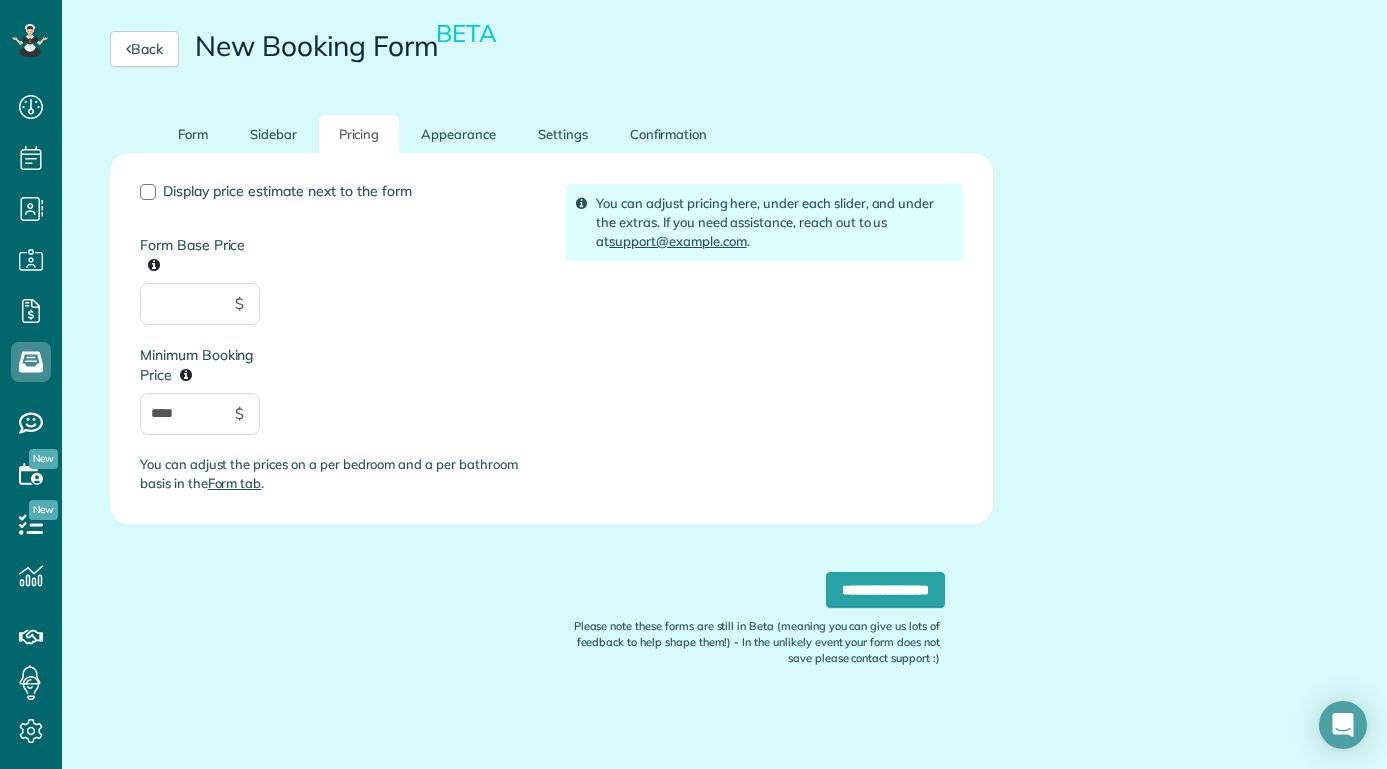 click on "Form tab" at bounding box center [235, 483] 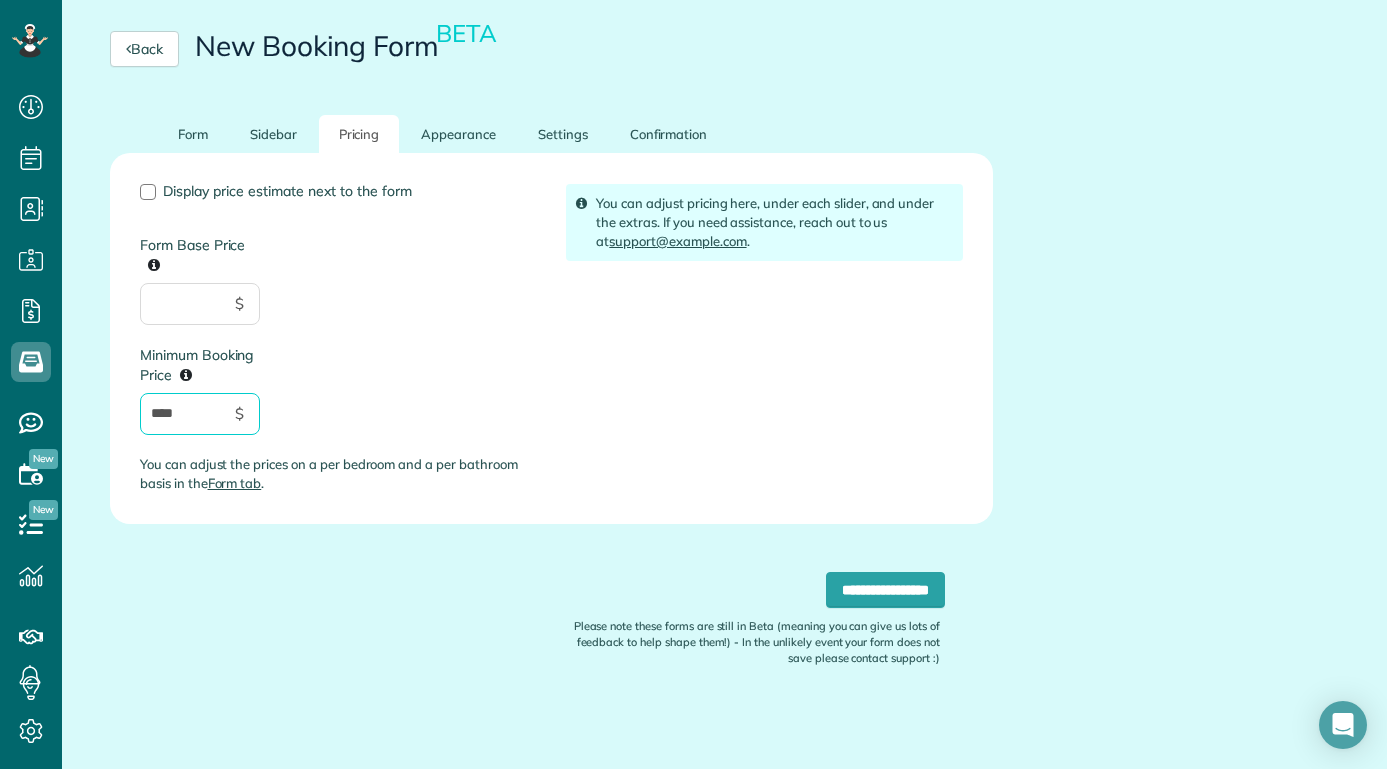 drag, startPoint x: 219, startPoint y: 416, endPoint x: 92, endPoint y: 411, distance: 127.09839 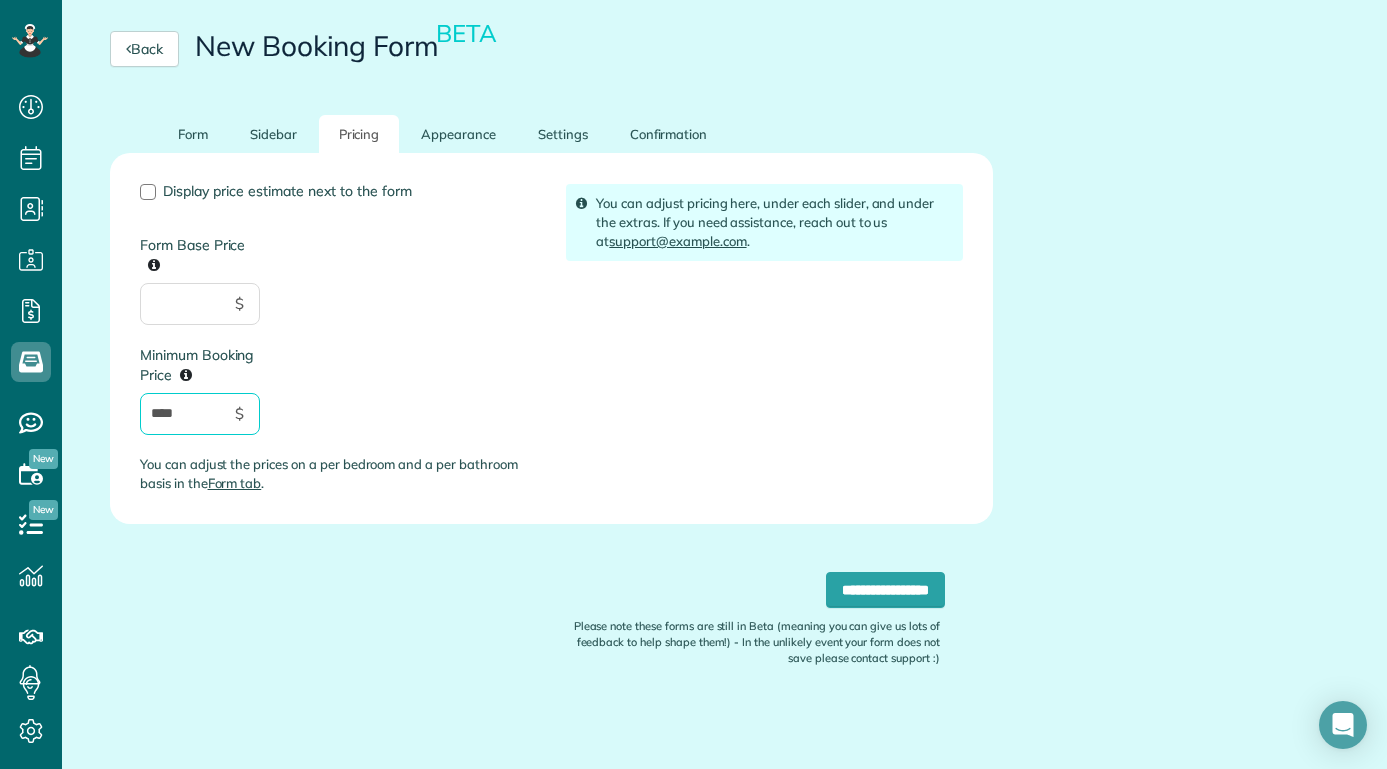 click on "**********" at bounding box center [551, 443] 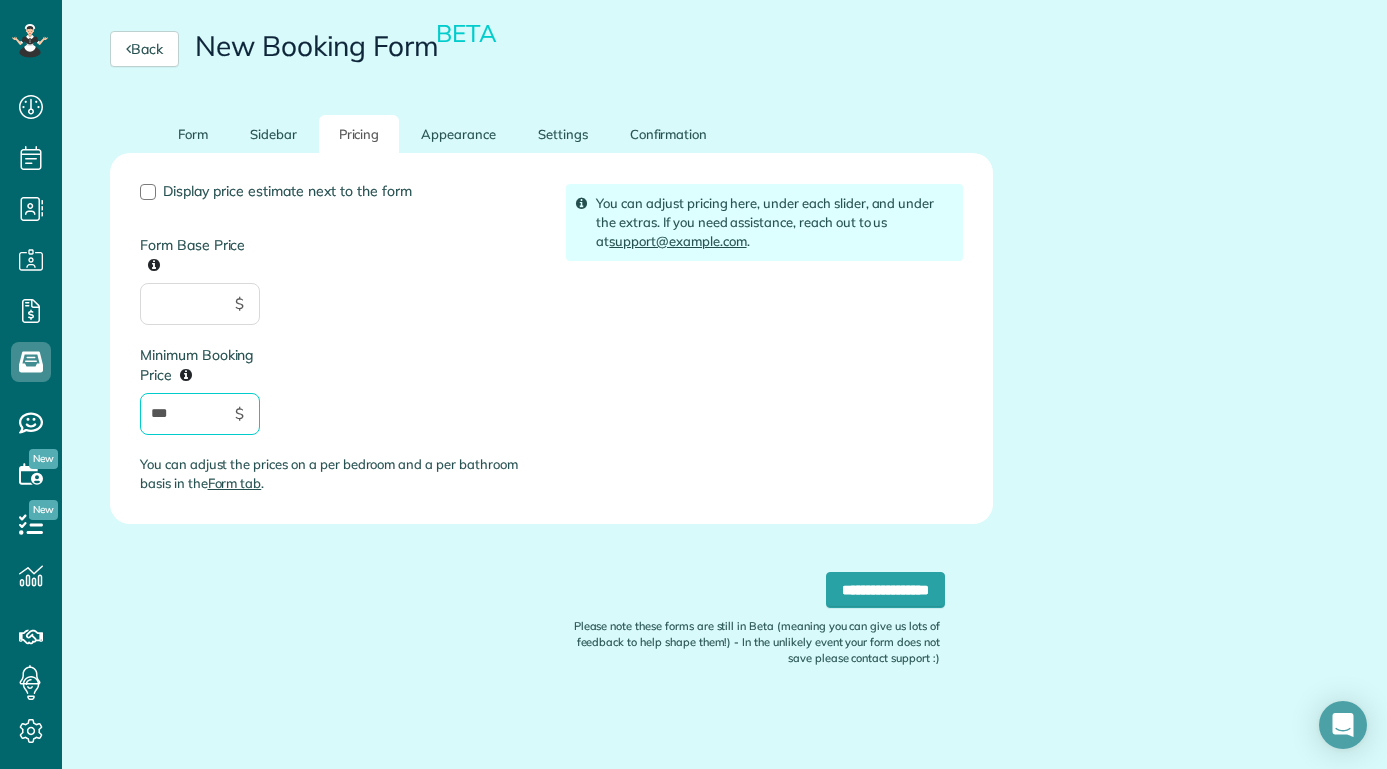 type on "***" 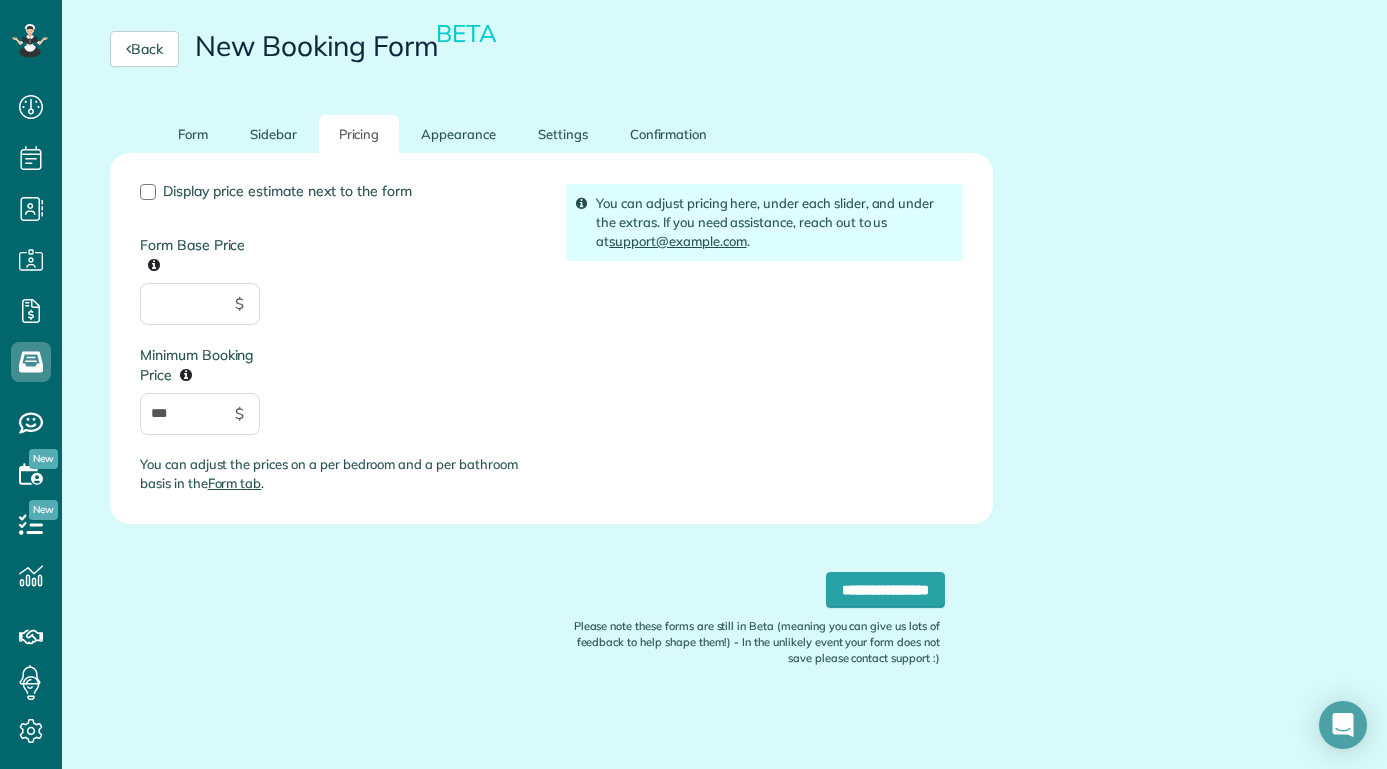 click on "Display price estimate next to the form
Form Base Price
$
Minimum Booking Price
***
$
You can adjust the prices on a per bedroom and a per bathroom basis in the  Form tab ." at bounding box center (338, 346) 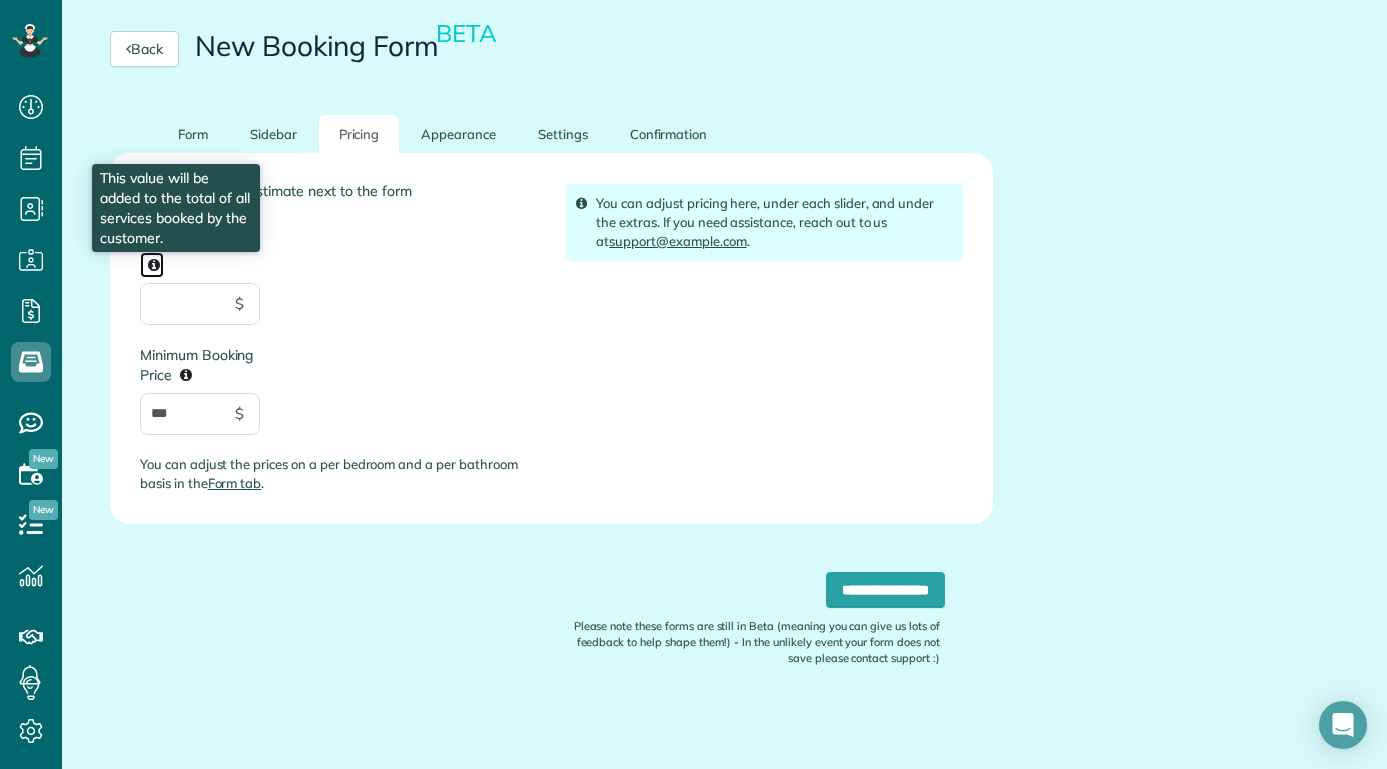 click at bounding box center (154, 265) 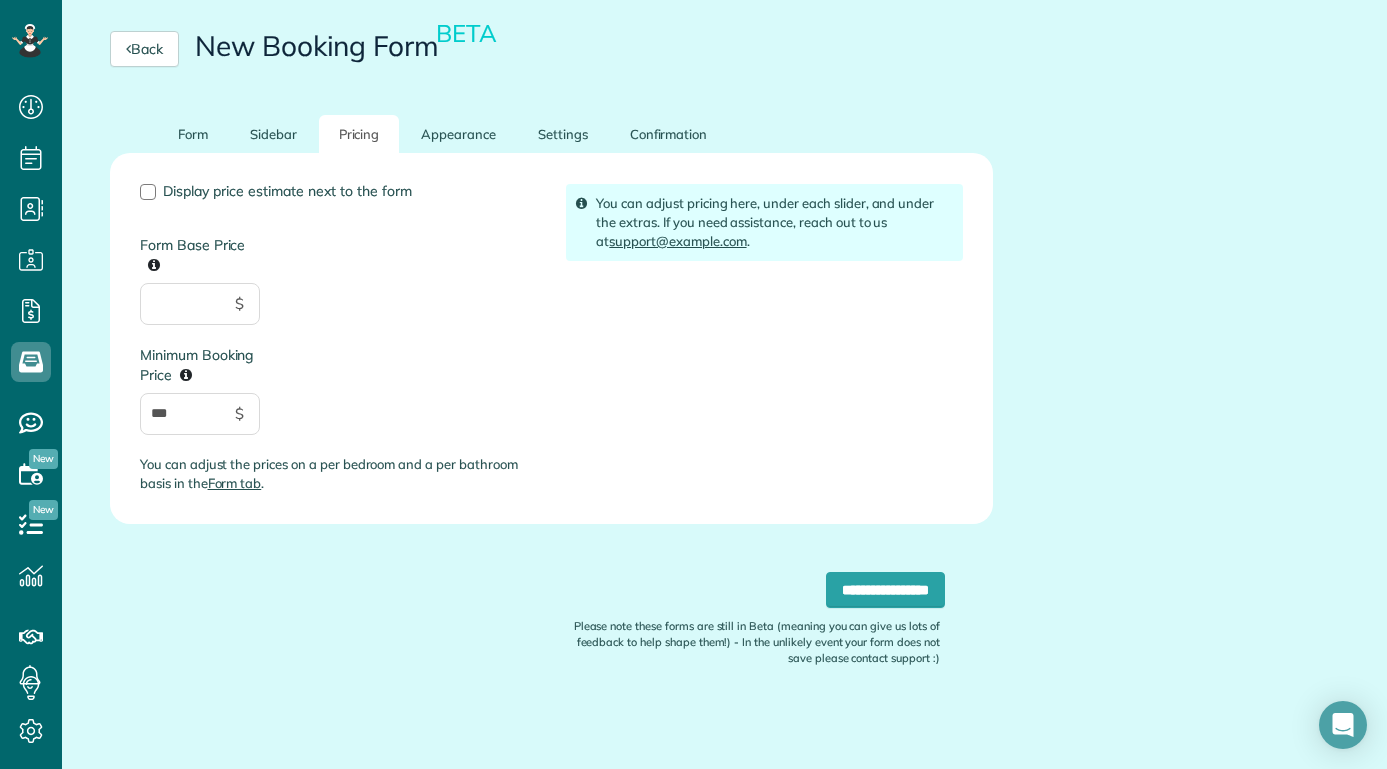 click on "Display price estimate next to the form
Form Base Price
$
Minimum Booking Price
***
$
You can adjust the prices on a per bedroom and a per bathroom basis in the  Form tab ." at bounding box center [338, 346] 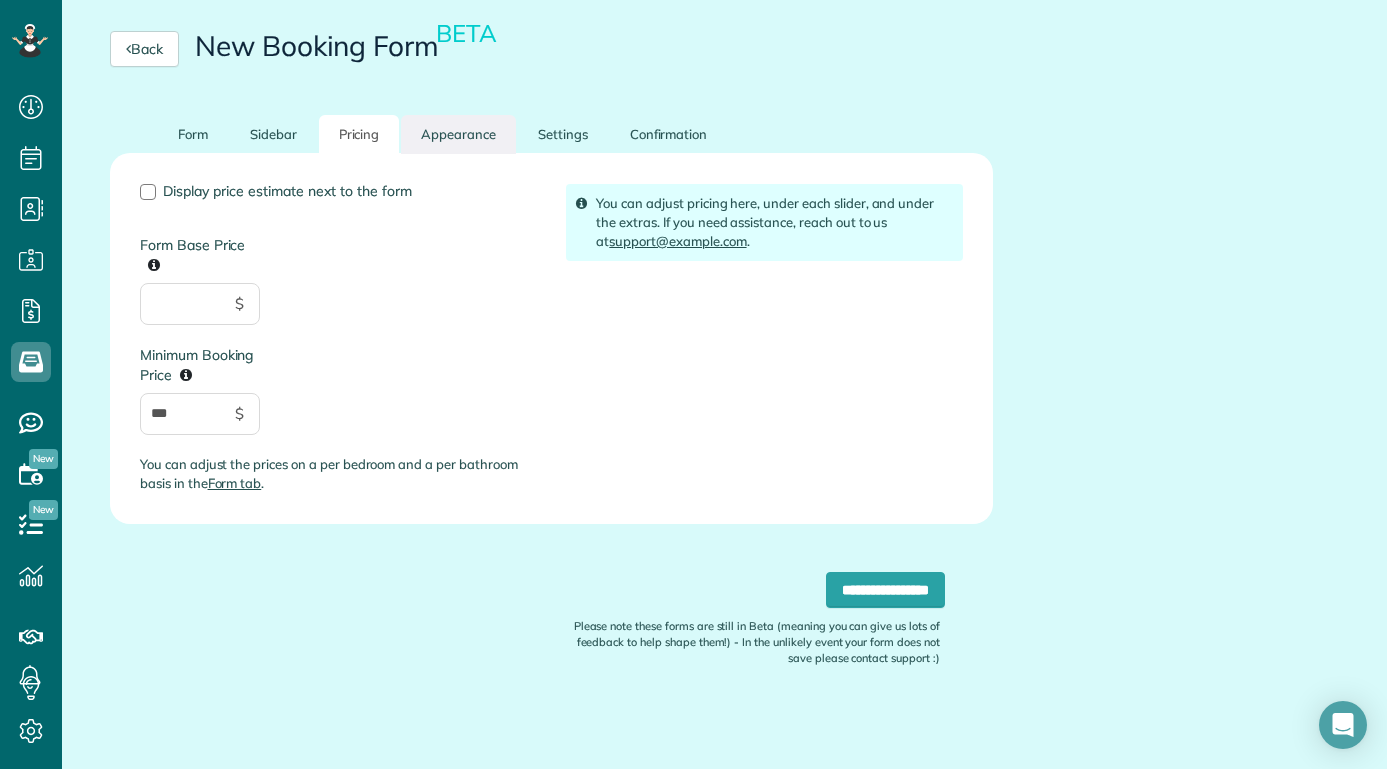 click on "Appearance" at bounding box center (458, 134) 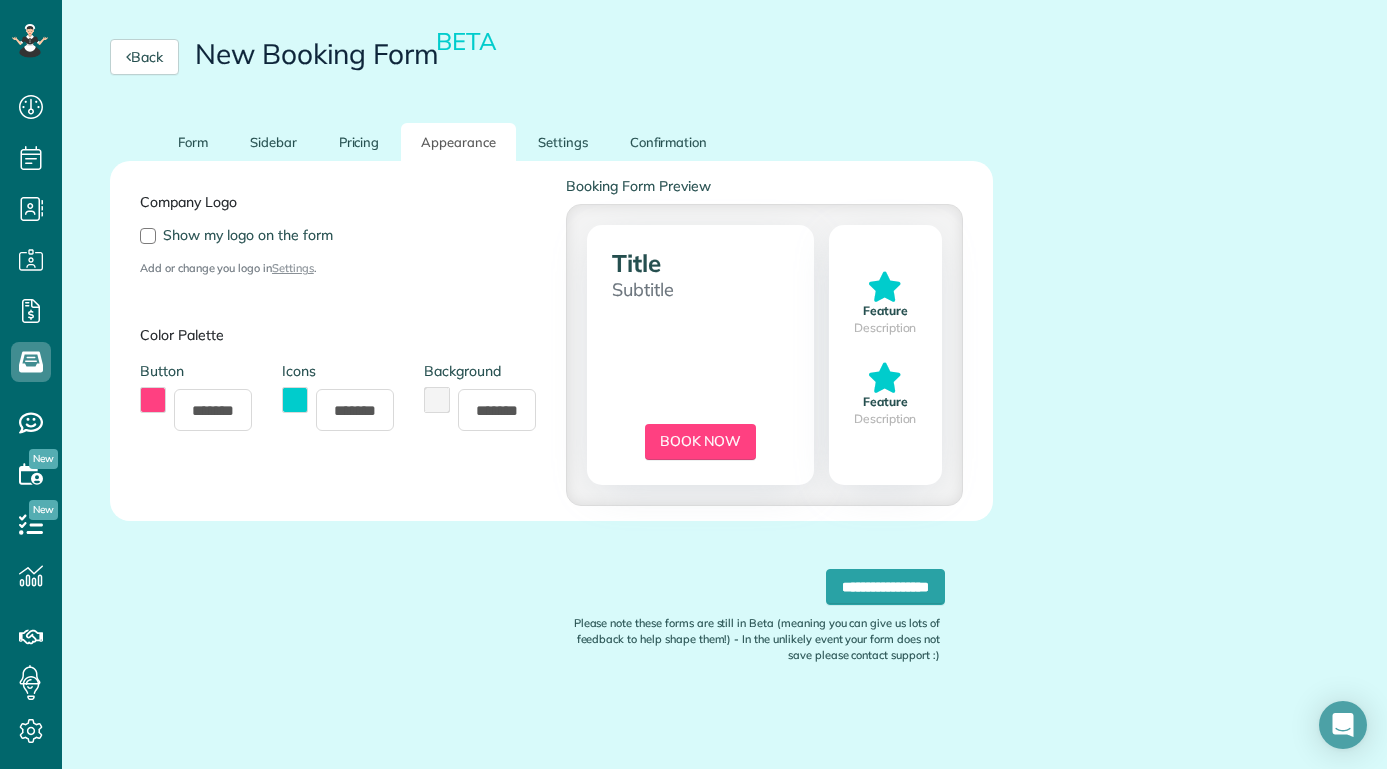 scroll, scrollTop: 206, scrollLeft: 0, axis: vertical 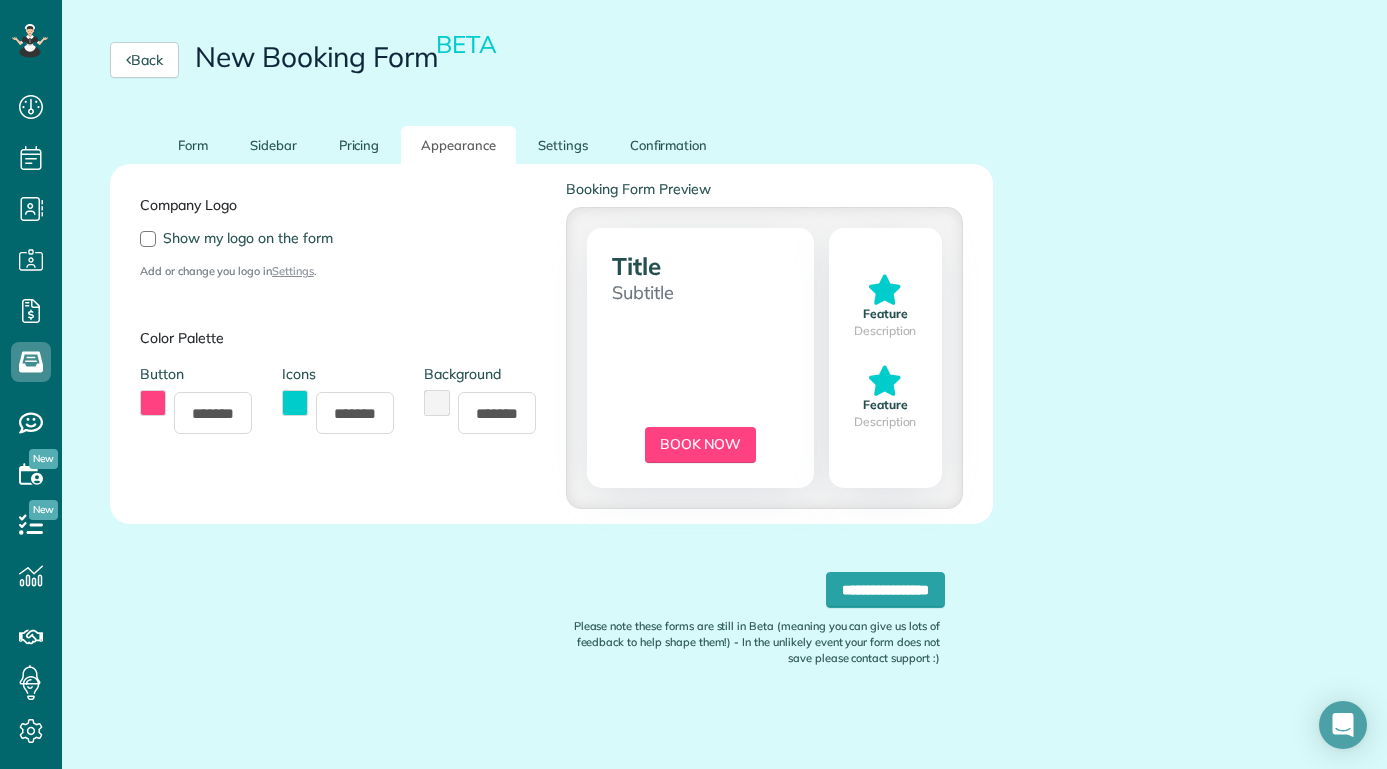 click at bounding box center (153, 403) 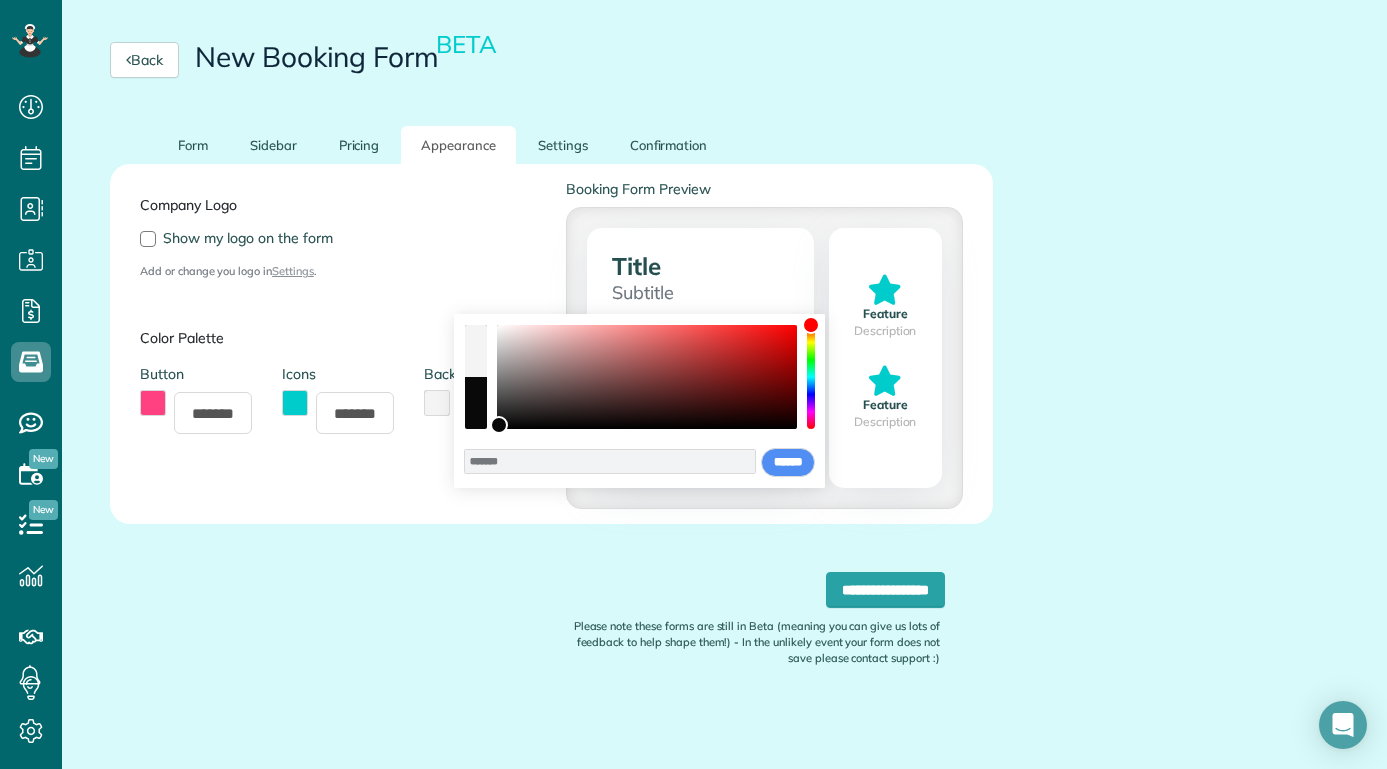 type on "*******" 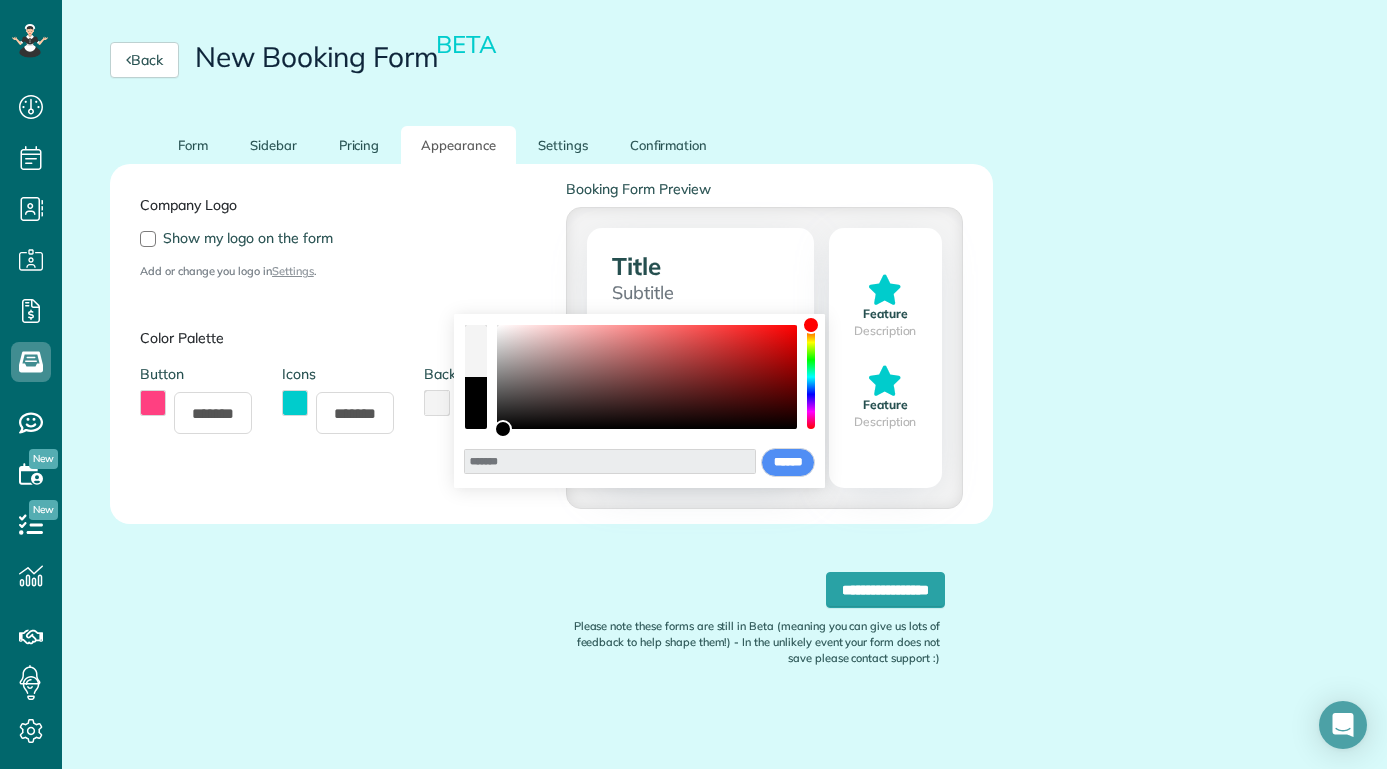 drag, startPoint x: 499, startPoint y: 424, endPoint x: 502, endPoint y: 470, distance: 46.09772 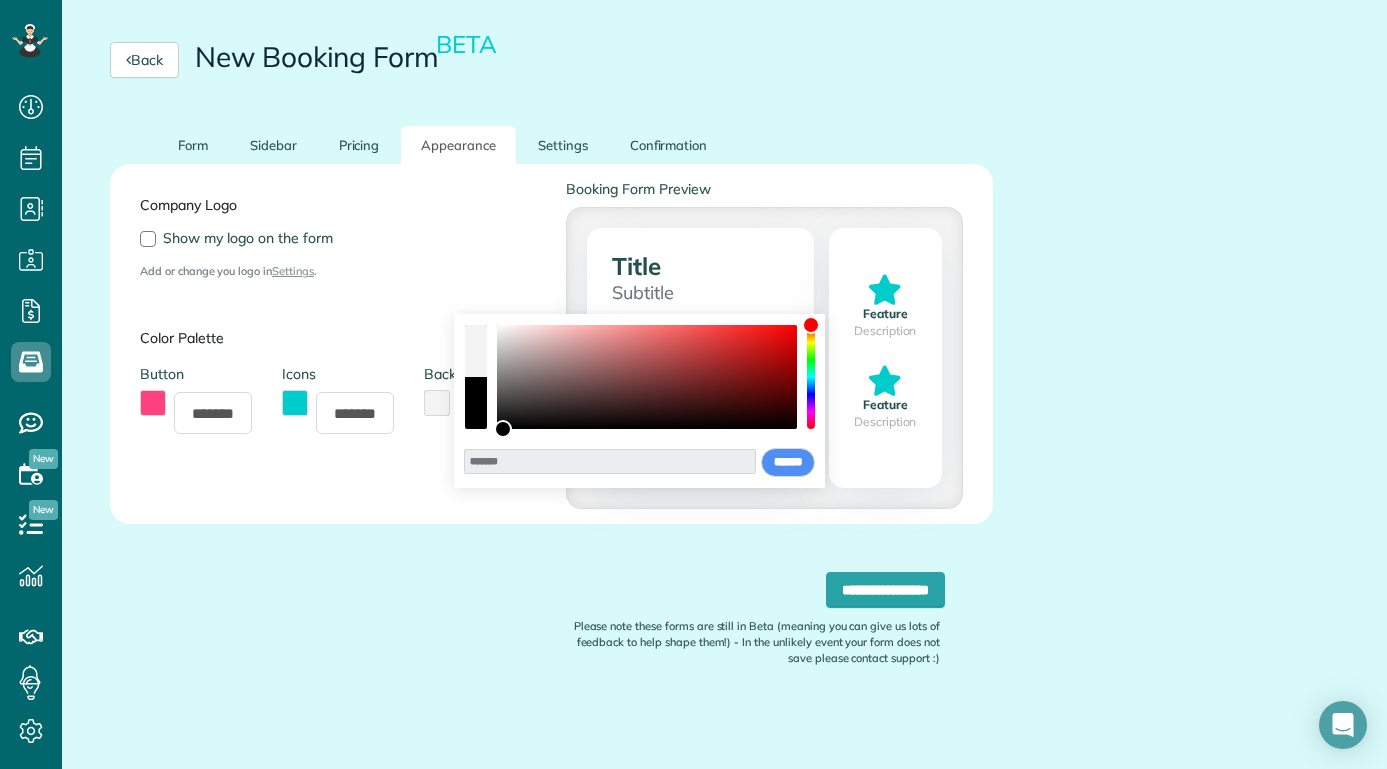 click on "*******
****
****
****
****
****
******
******
*****" at bounding box center [639, 400] 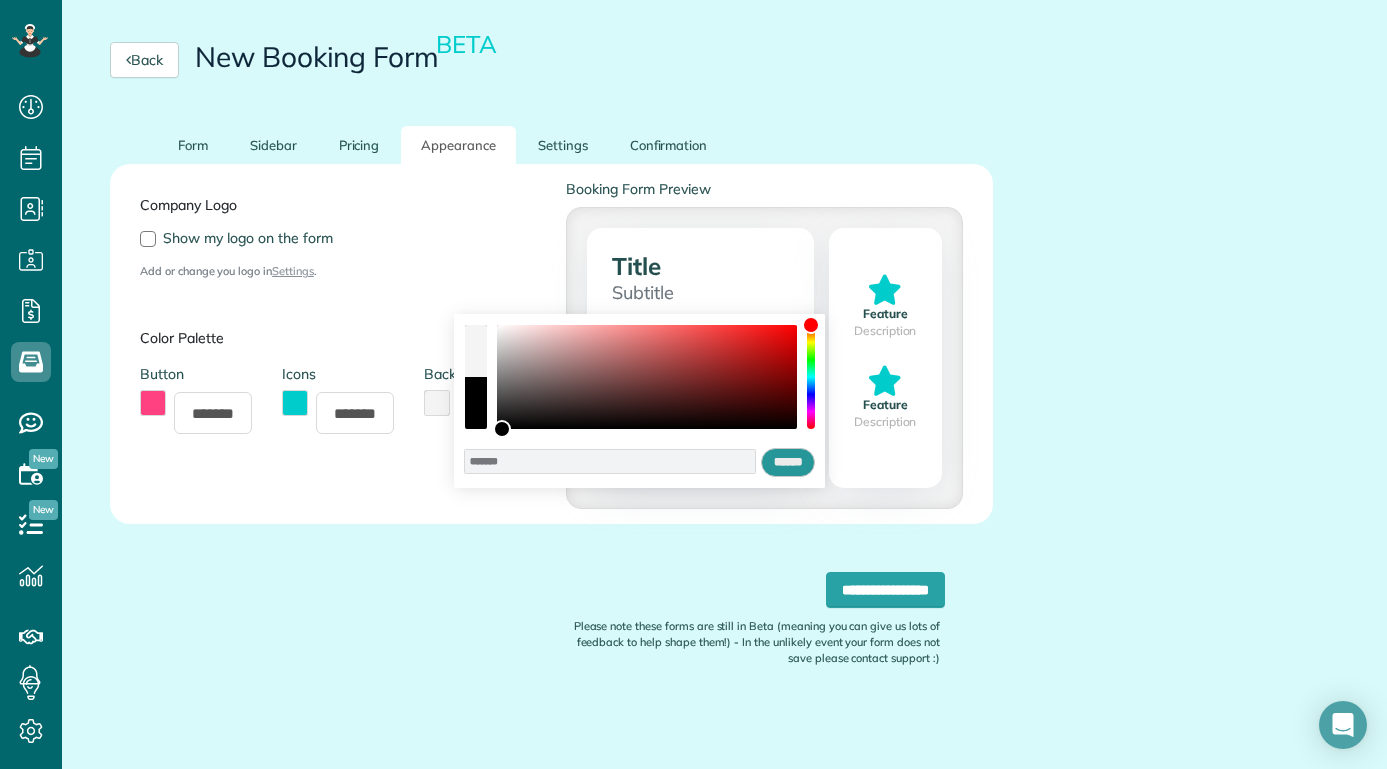 click on "******" at bounding box center [788, 463] 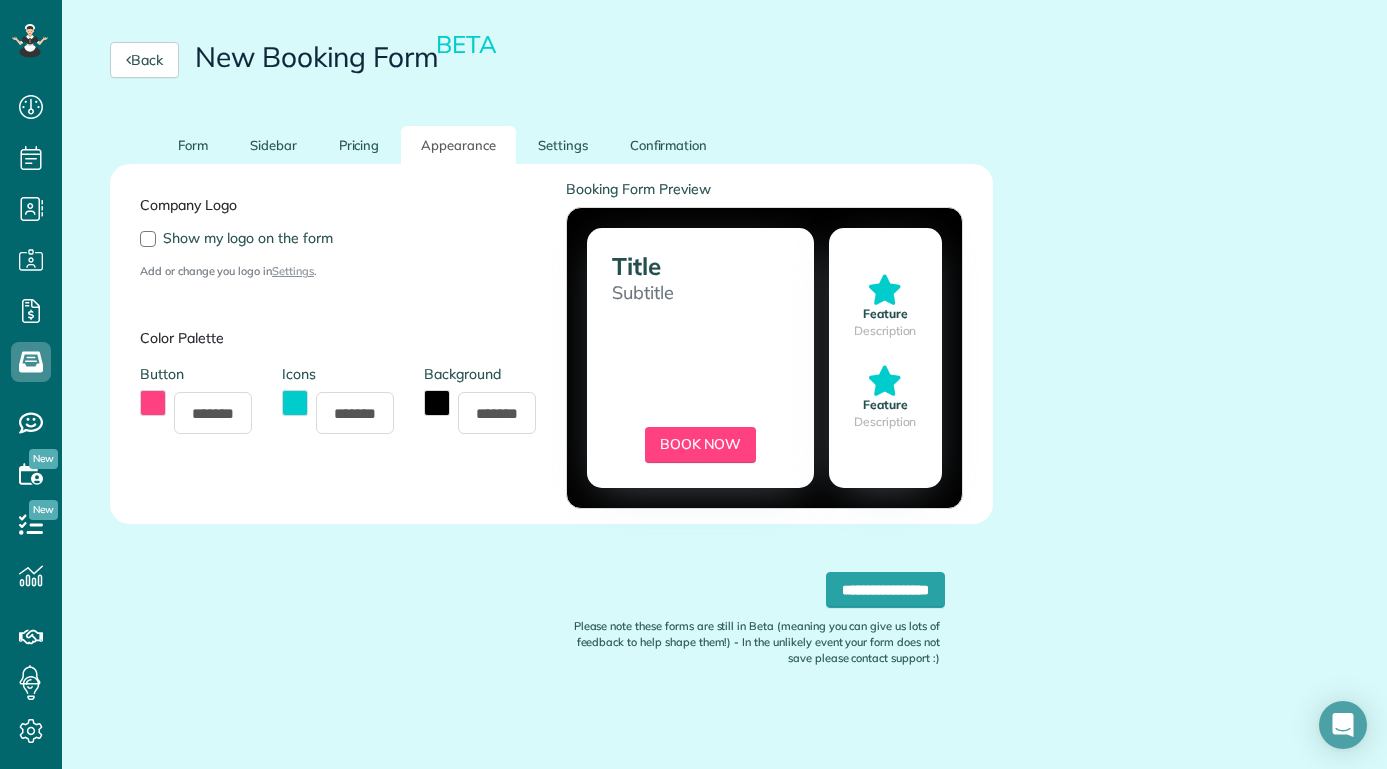 click at bounding box center (295, 403) 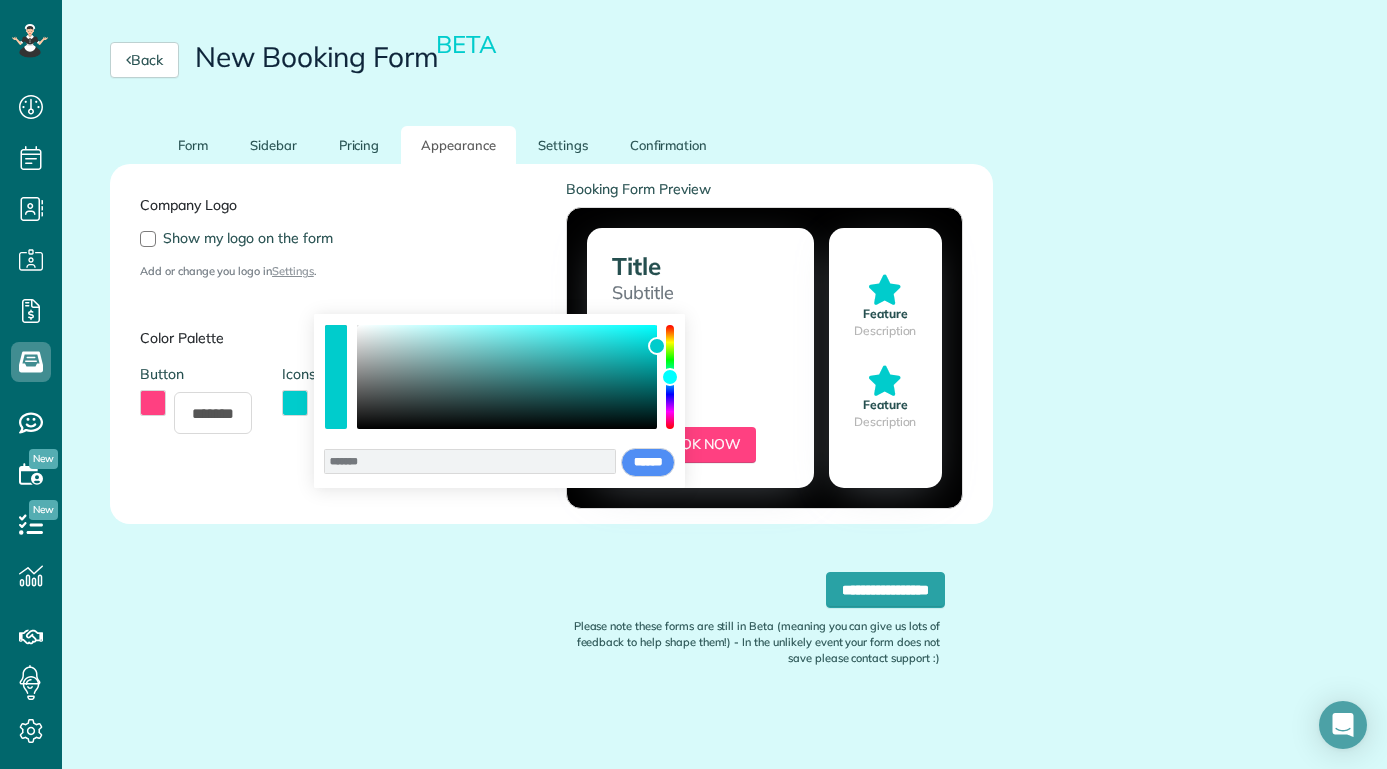 click at bounding box center (670, 377) 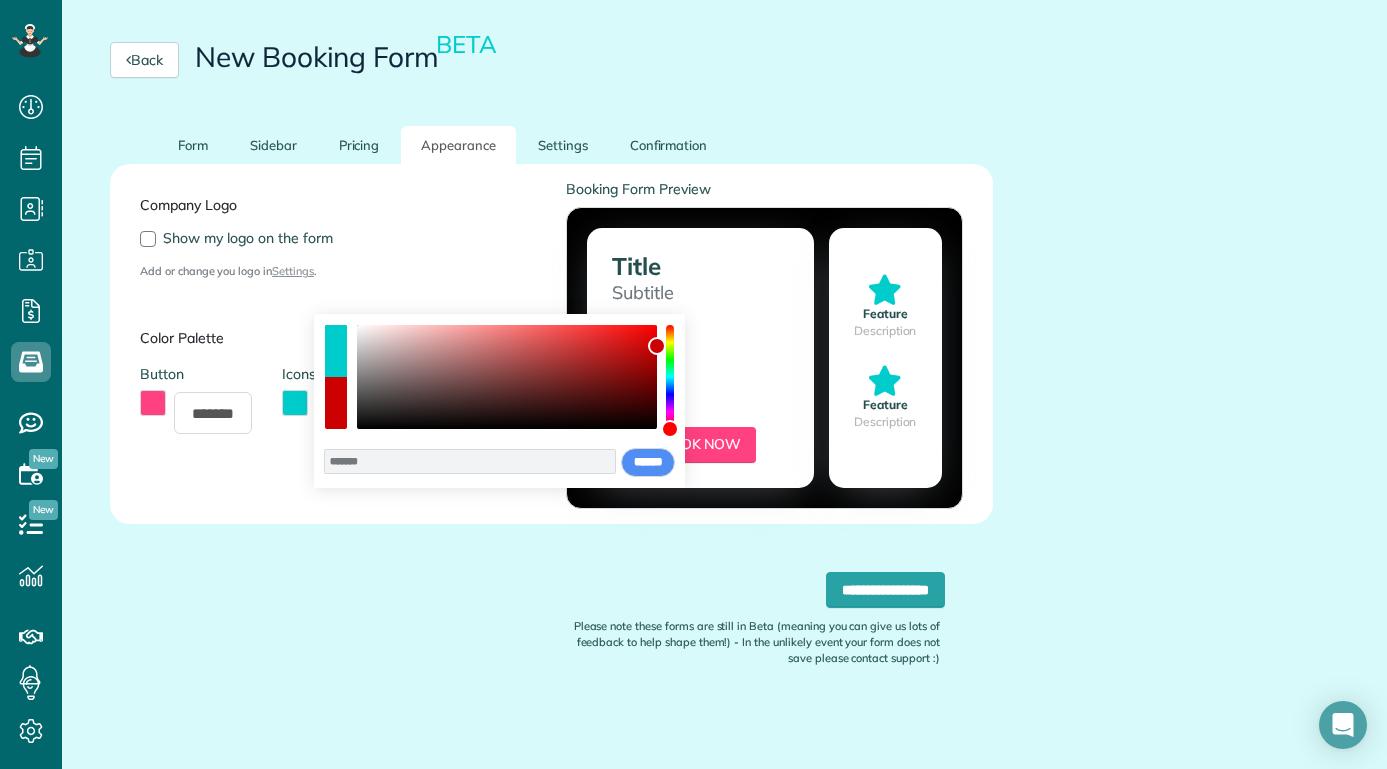 drag, startPoint x: 671, startPoint y: 424, endPoint x: 676, endPoint y: 464, distance: 40.311287 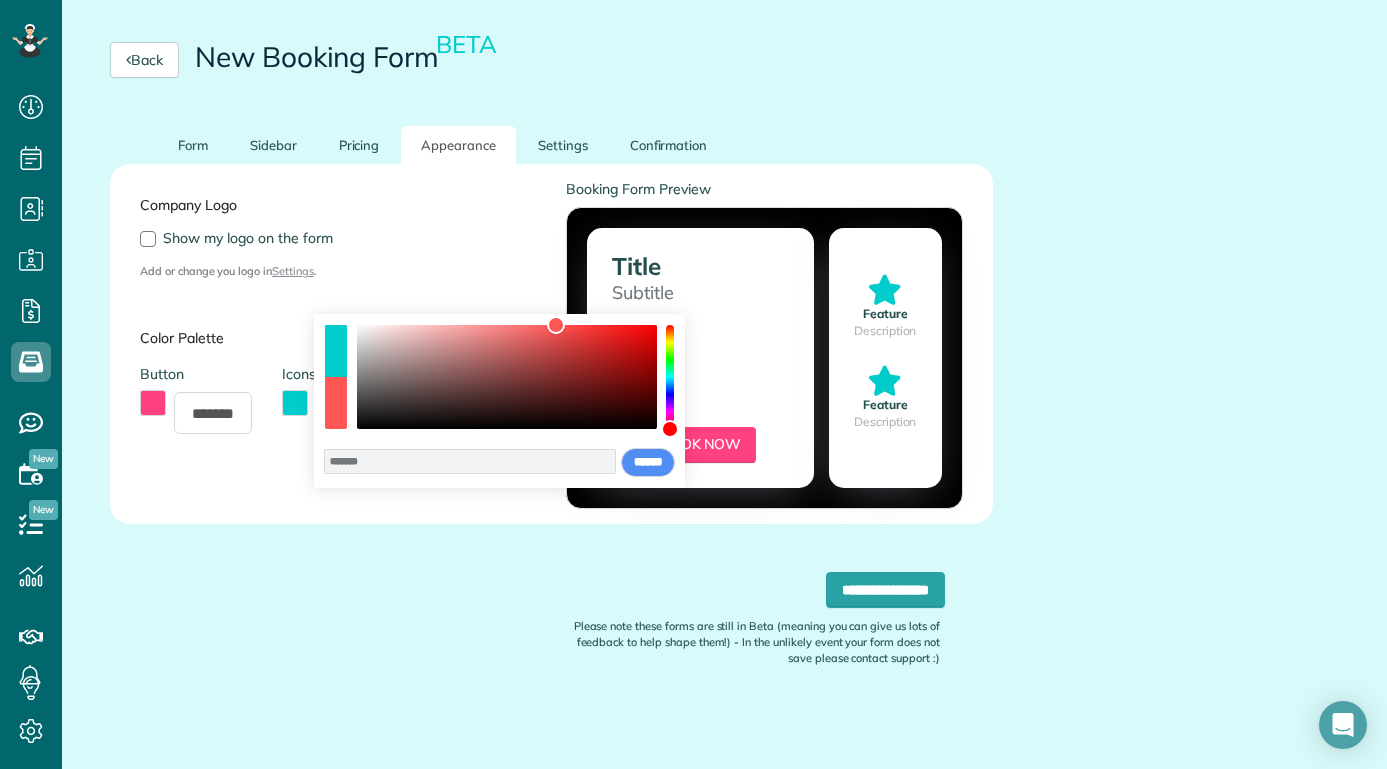 type on "*******" 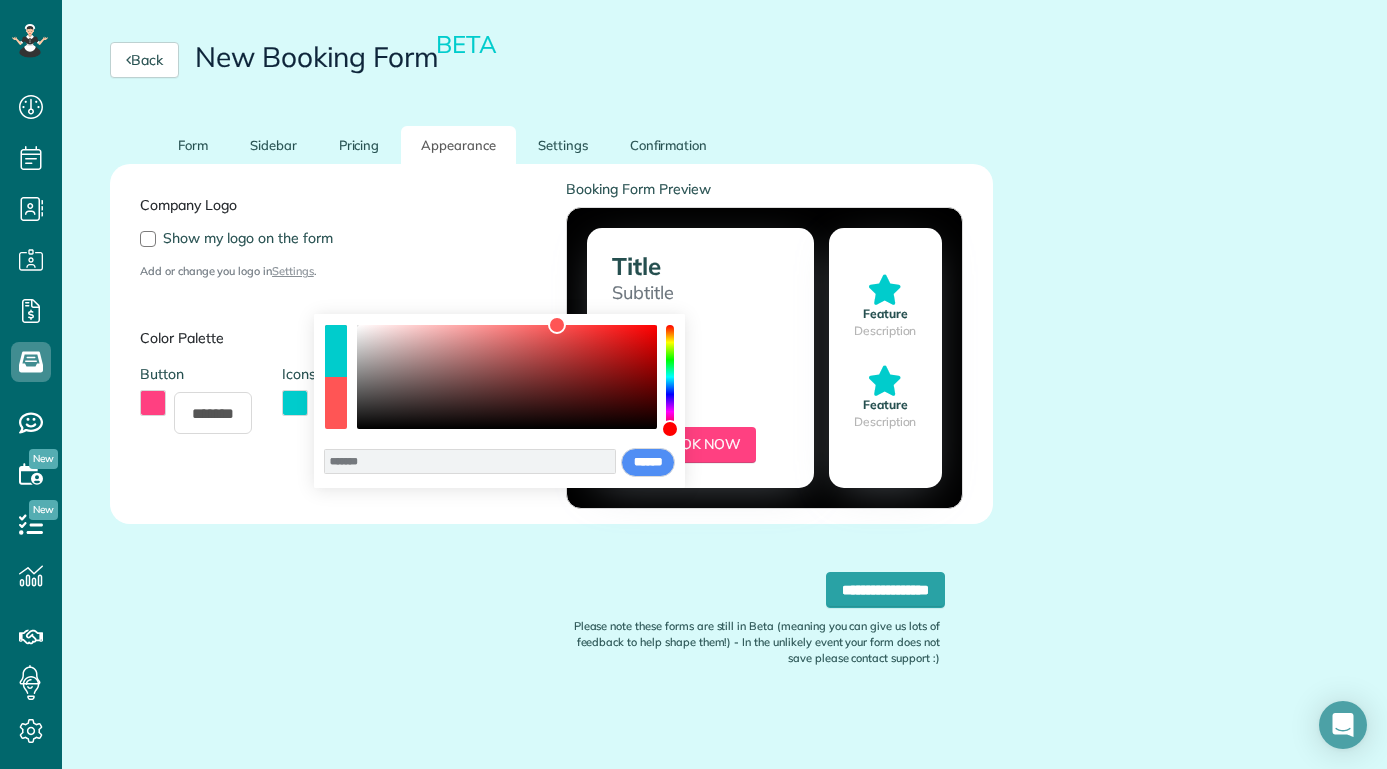 drag, startPoint x: 655, startPoint y: 346, endPoint x: 557, endPoint y: 304, distance: 106.62083 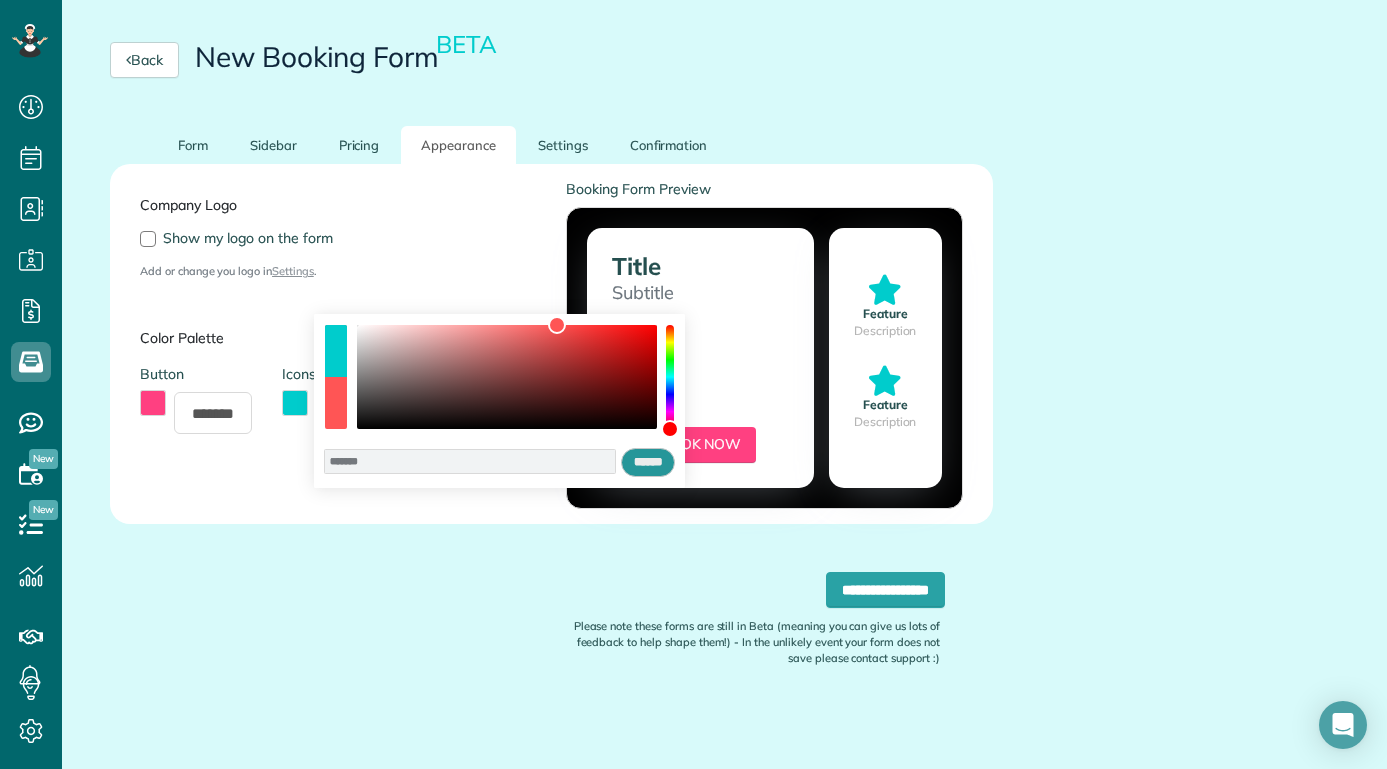 click on "******" at bounding box center [648, 463] 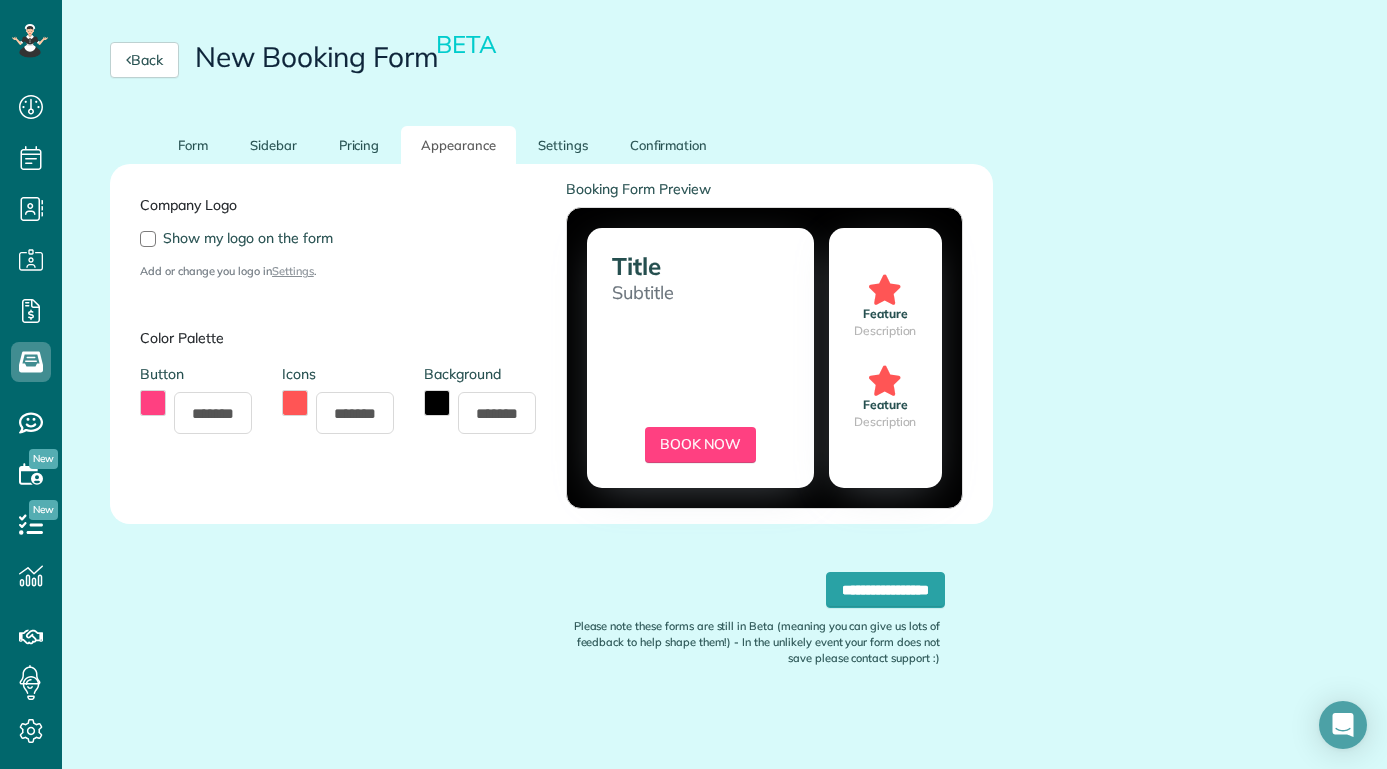 click at bounding box center (153, 403) 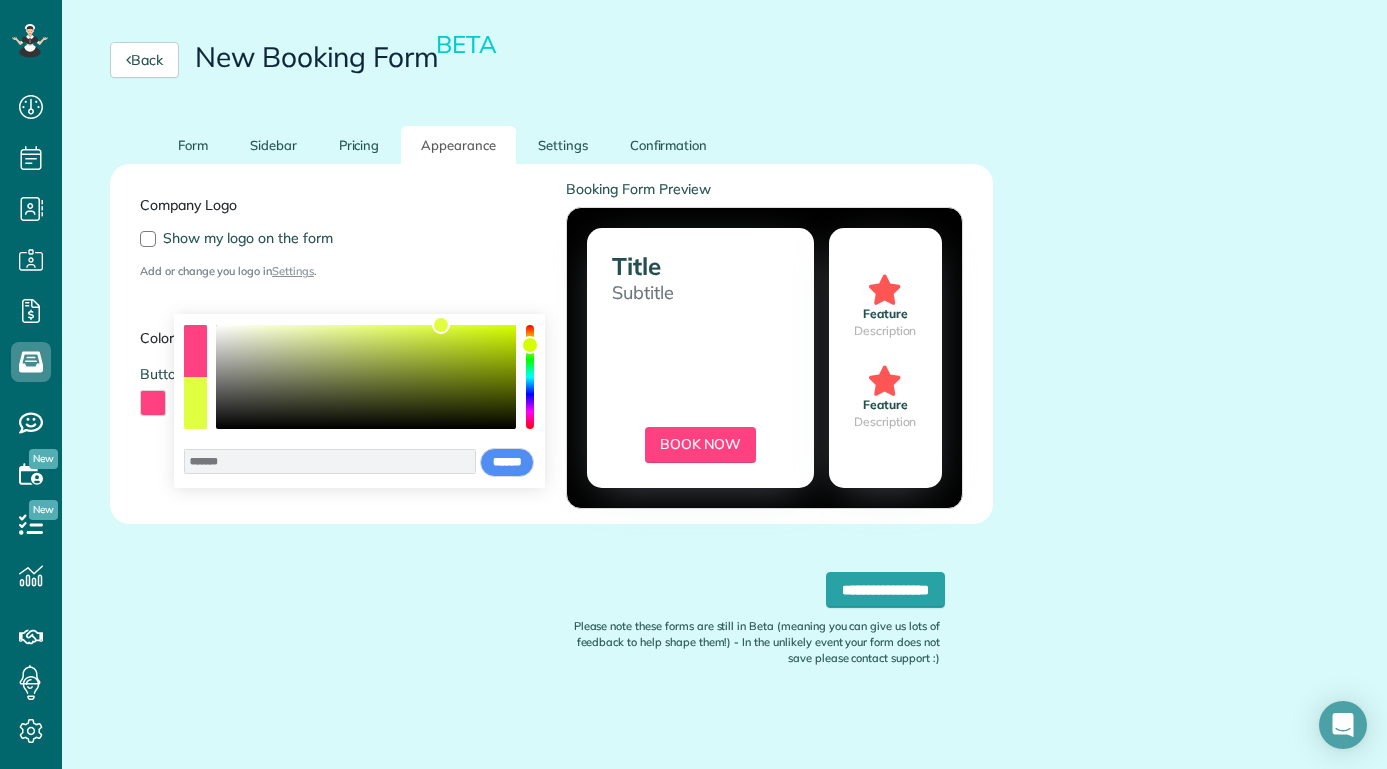 click at bounding box center [530, 377] 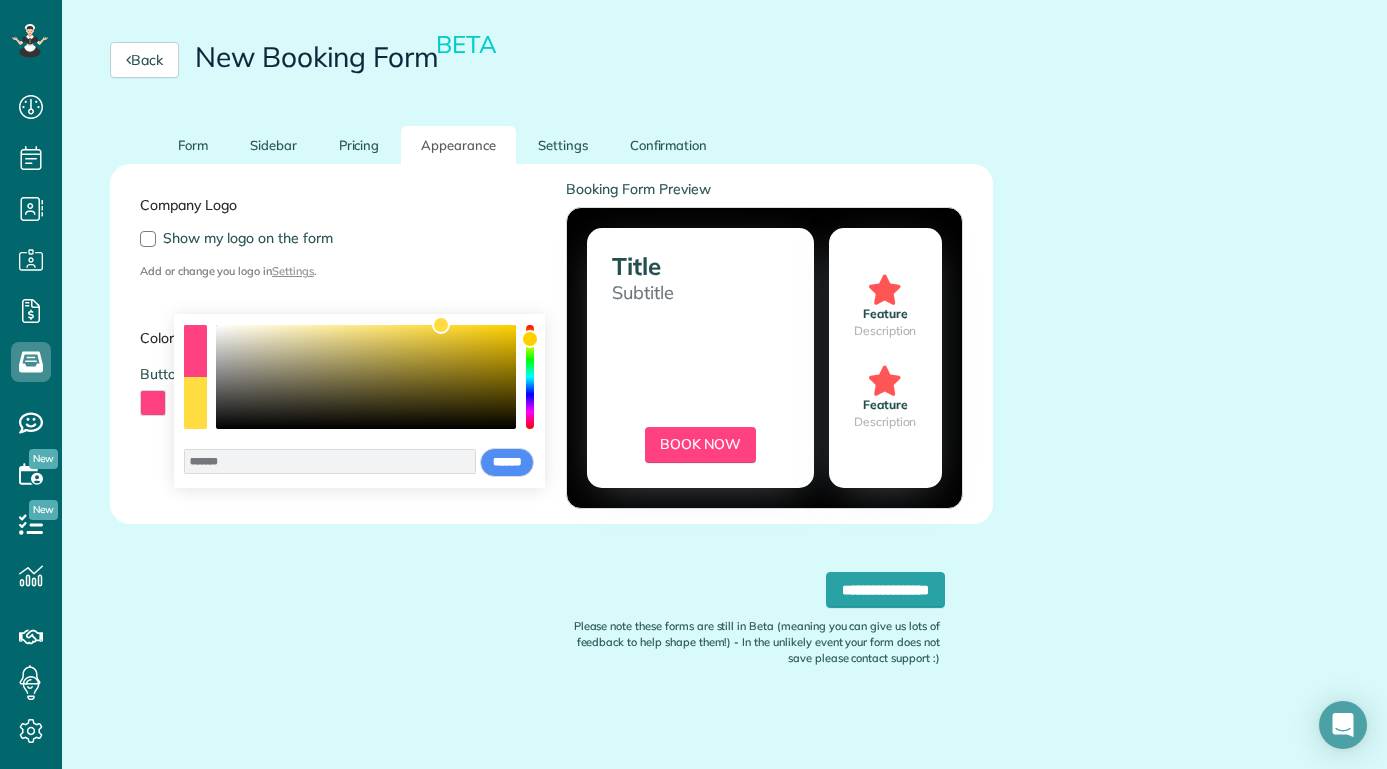 click at bounding box center [530, 339] 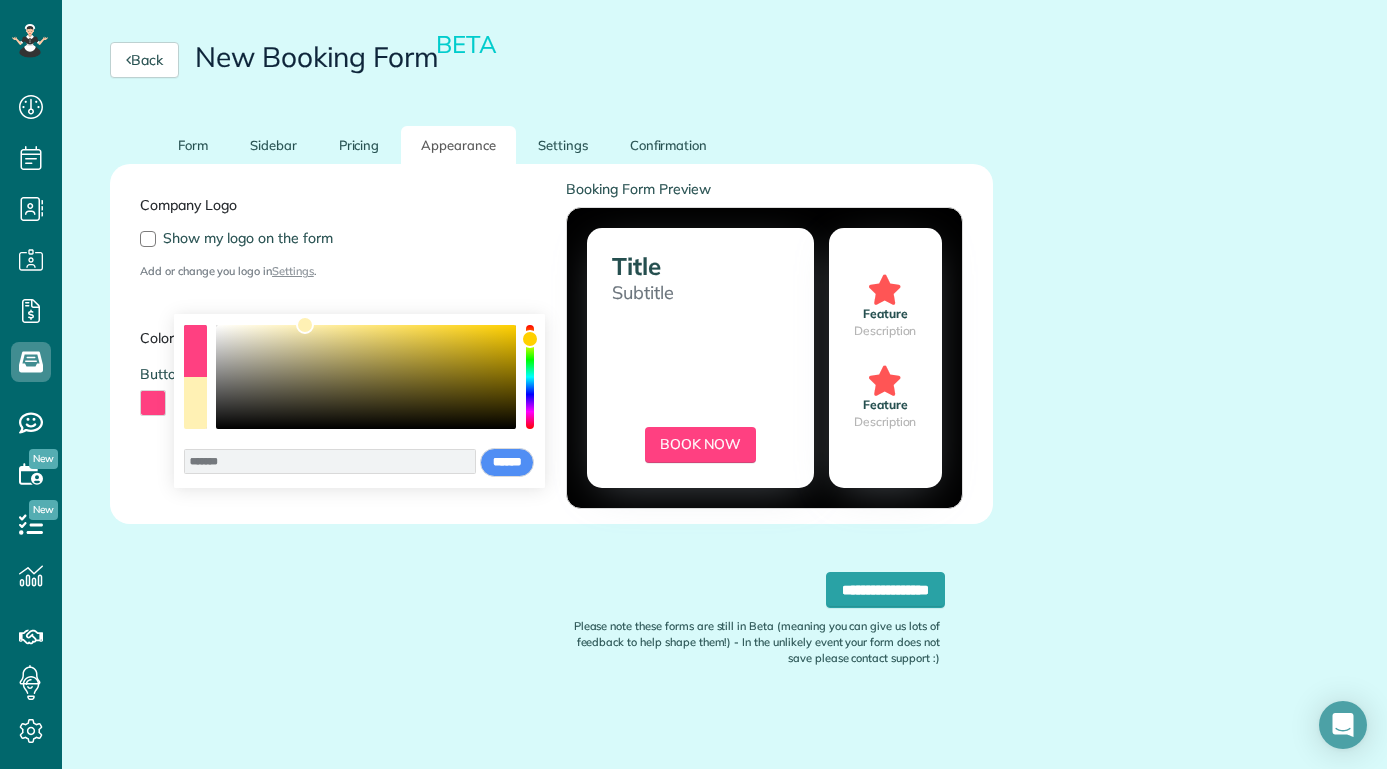 drag, startPoint x: 443, startPoint y: 329, endPoint x: 305, endPoint y: 319, distance: 138.36185 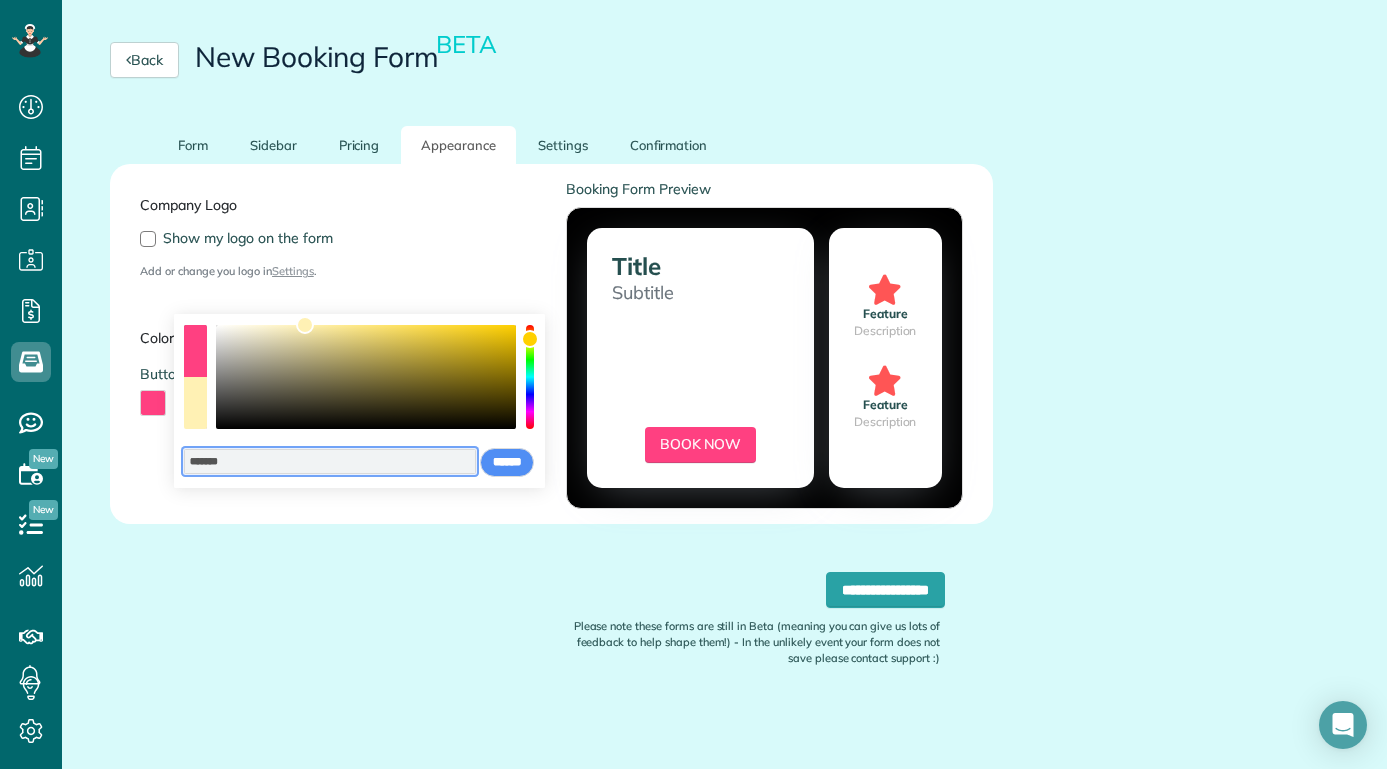 drag, startPoint x: 253, startPoint y: 457, endPoint x: 155, endPoint y: 461, distance: 98.0816 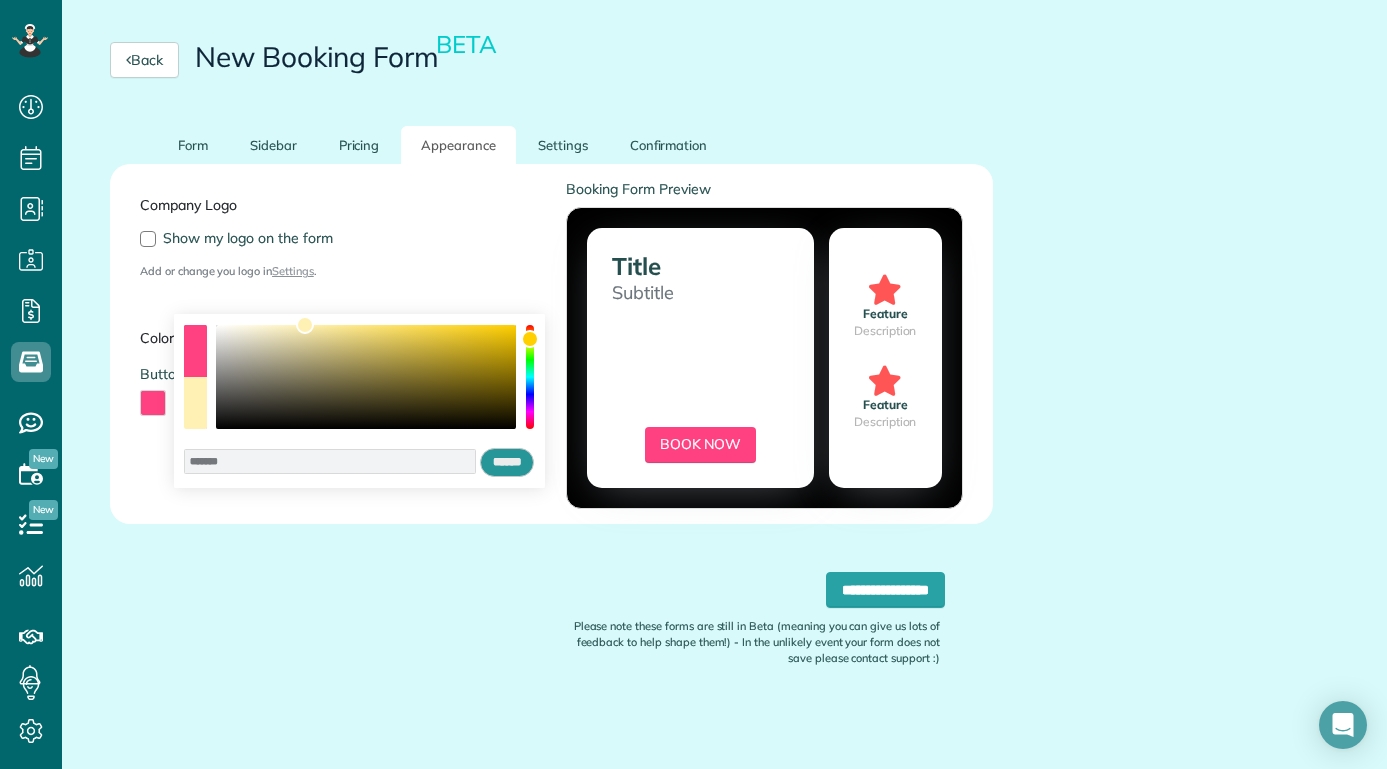 click on "******" at bounding box center (507, 463) 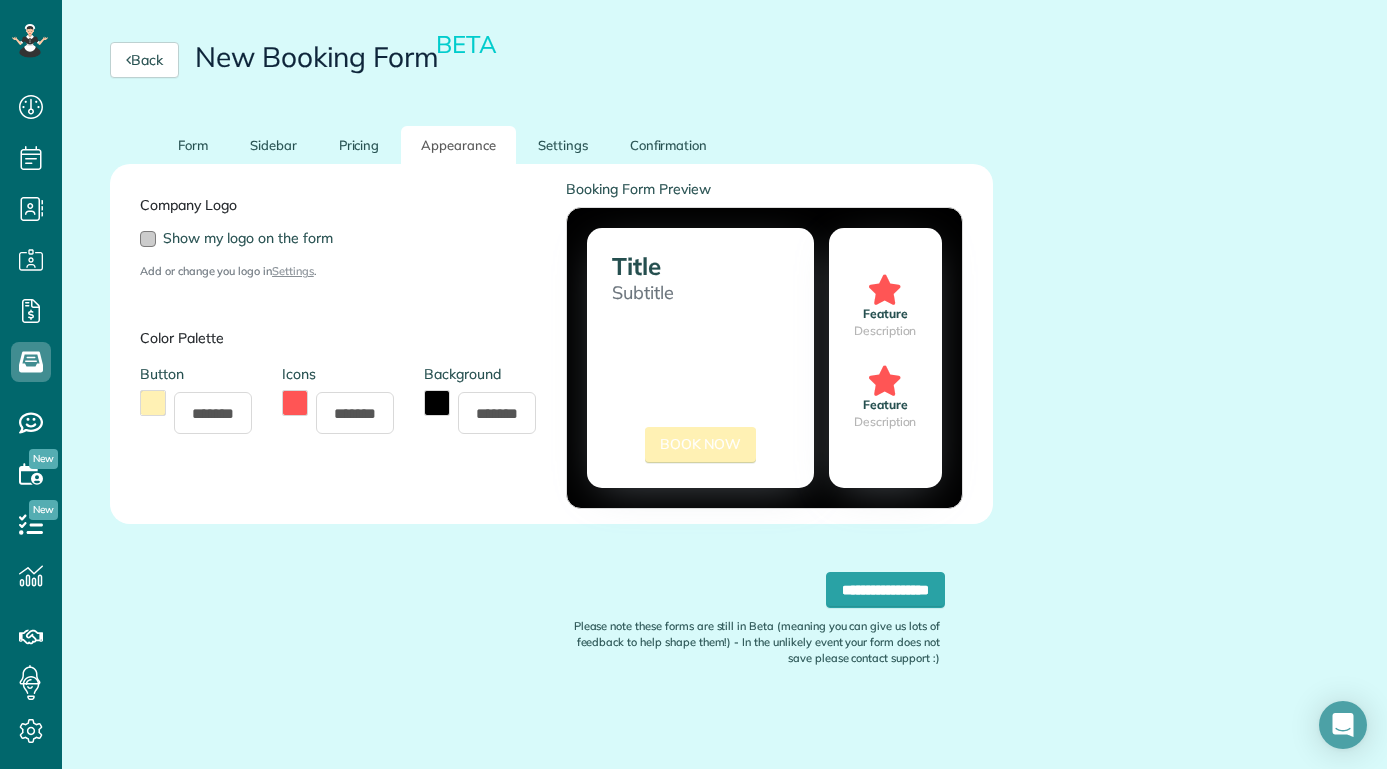 click at bounding box center [148, 239] 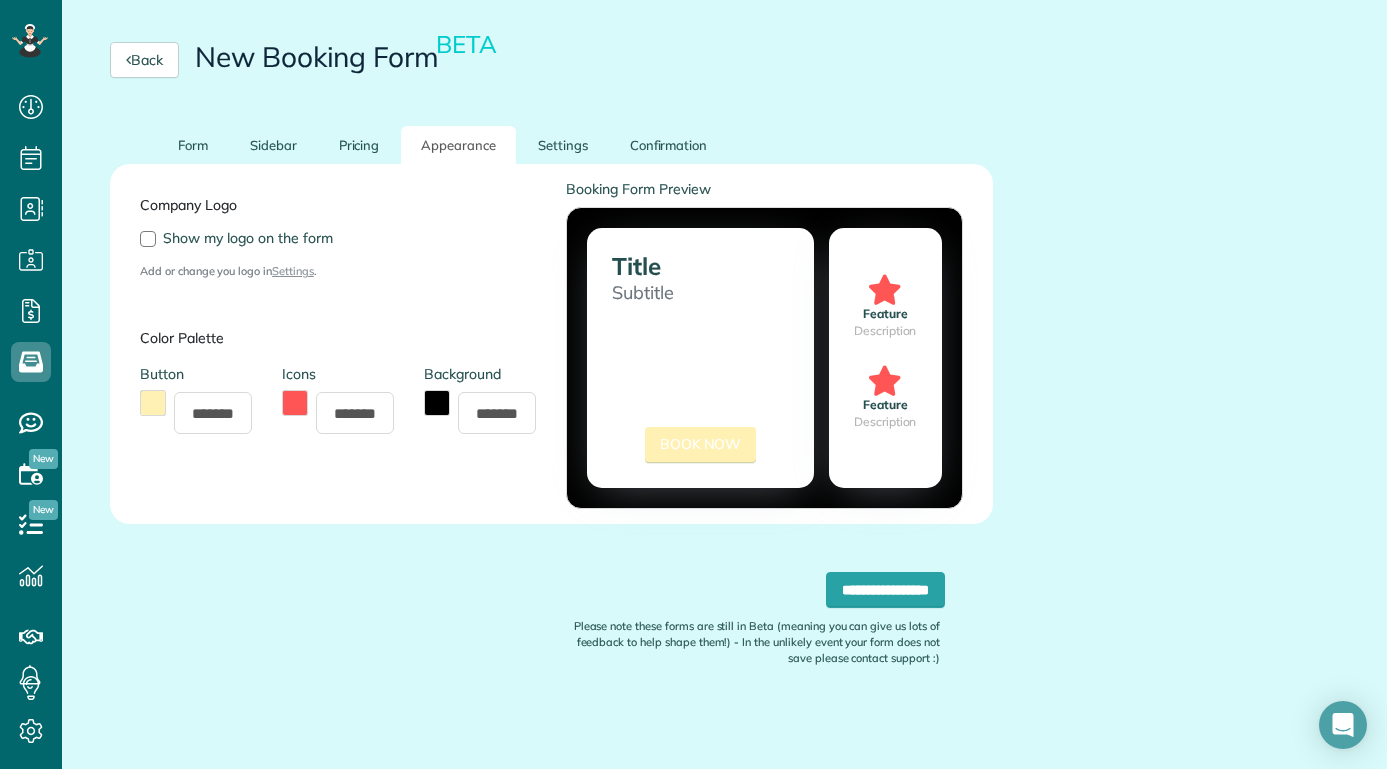 click on "Company Logo
Show my logo on the form
Add or change you logo in
Settings .
Color Palette
Button
*******
Icons
*******
Background
*******
Booking Form Preview
Title
Subtitle
Book Now
Feature
Description
Feature
Description" at bounding box center [551, 344] 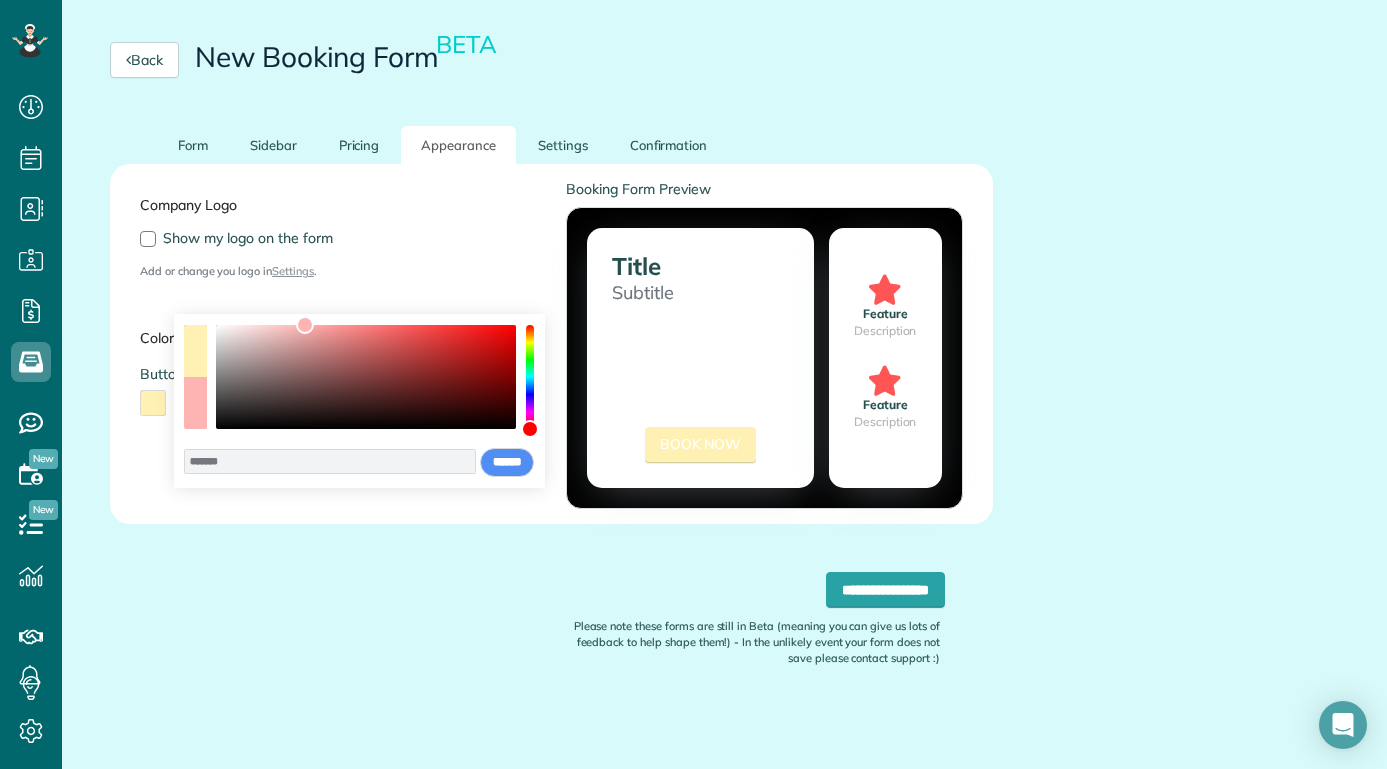 drag, startPoint x: 530, startPoint y: 346, endPoint x: 536, endPoint y: 458, distance: 112.1606 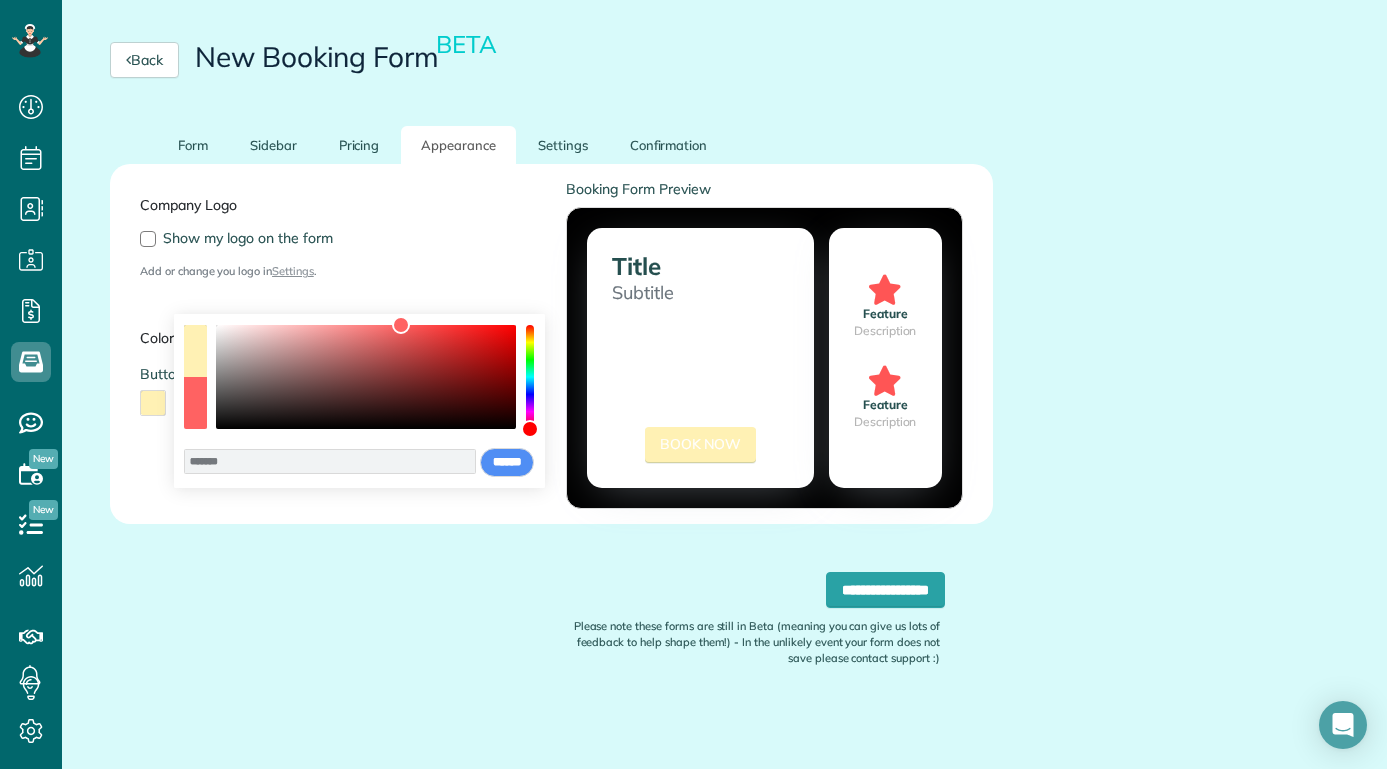 type on "*******" 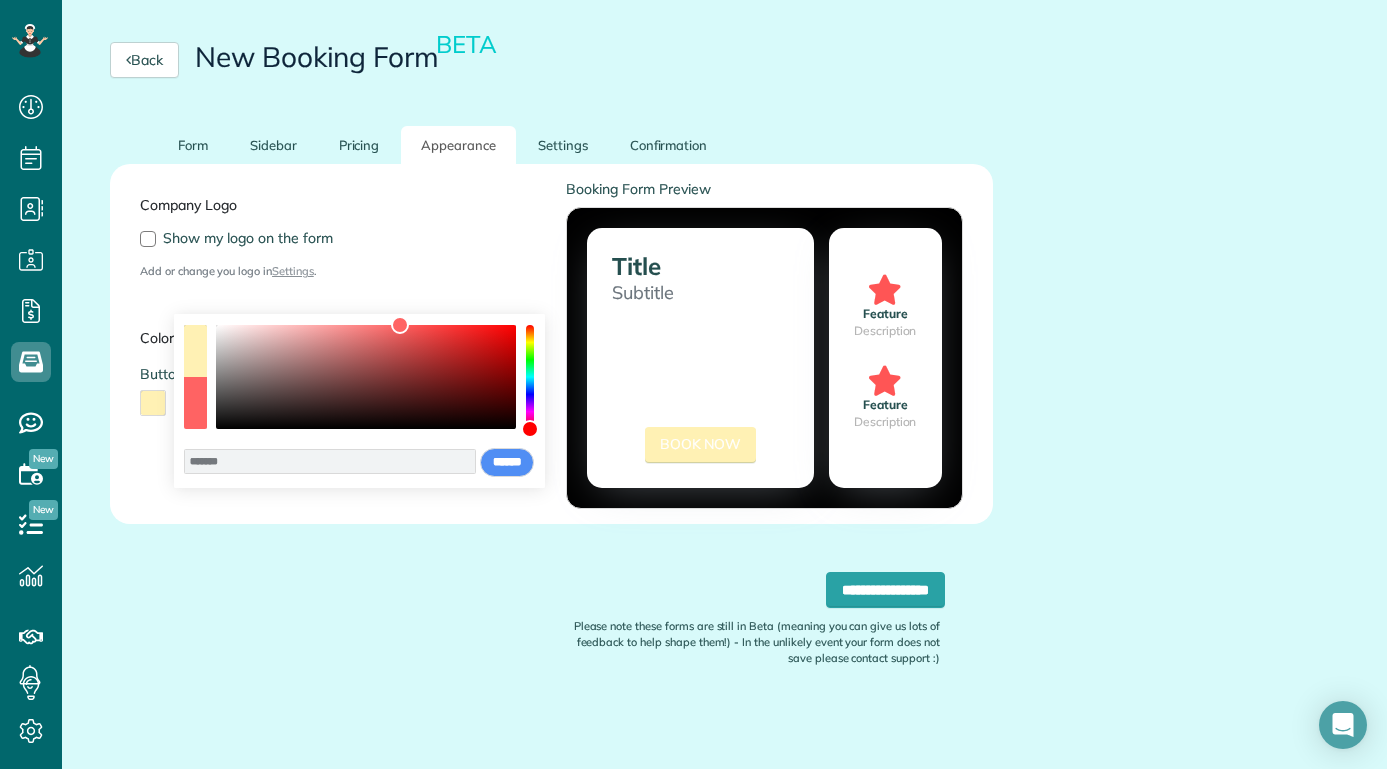 drag, startPoint x: 304, startPoint y: 331, endPoint x: 400, endPoint y: 323, distance: 96.332756 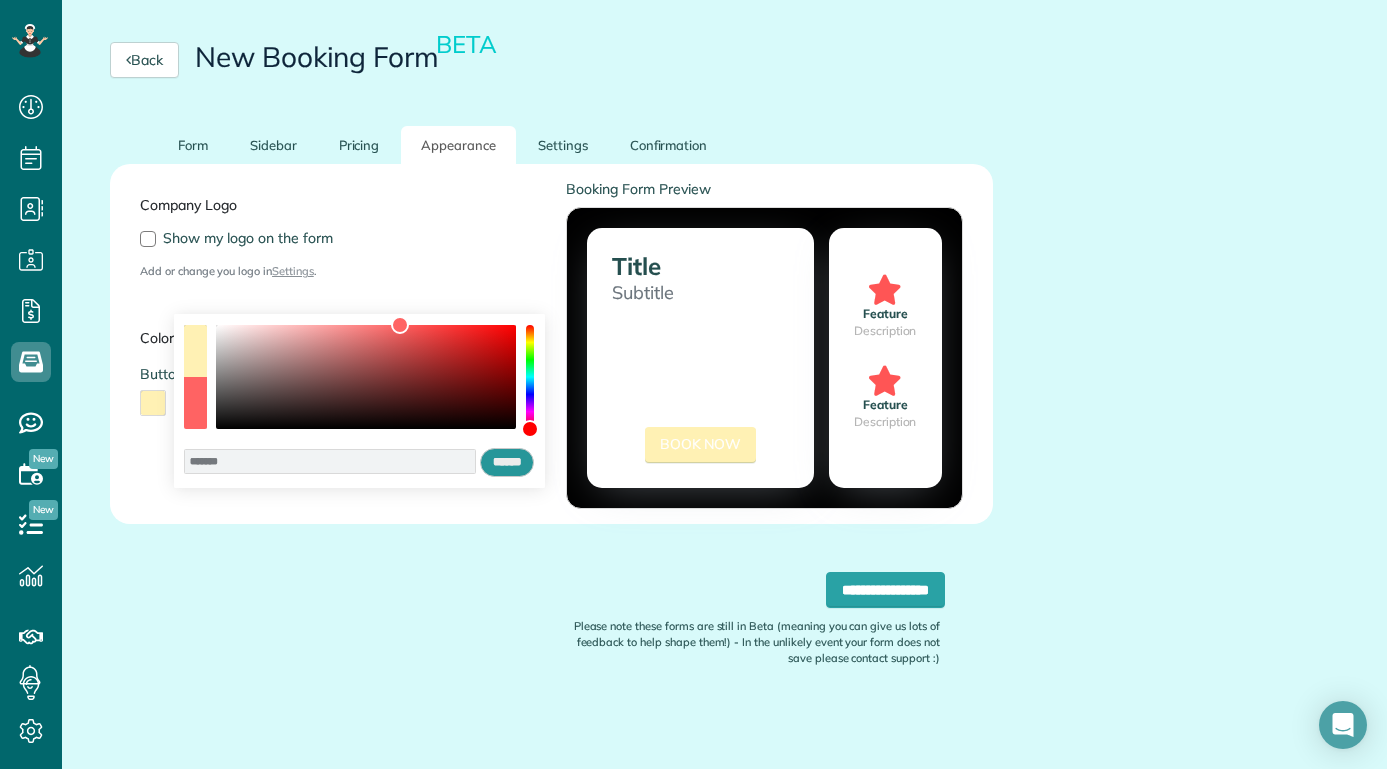 click on "******" at bounding box center (507, 463) 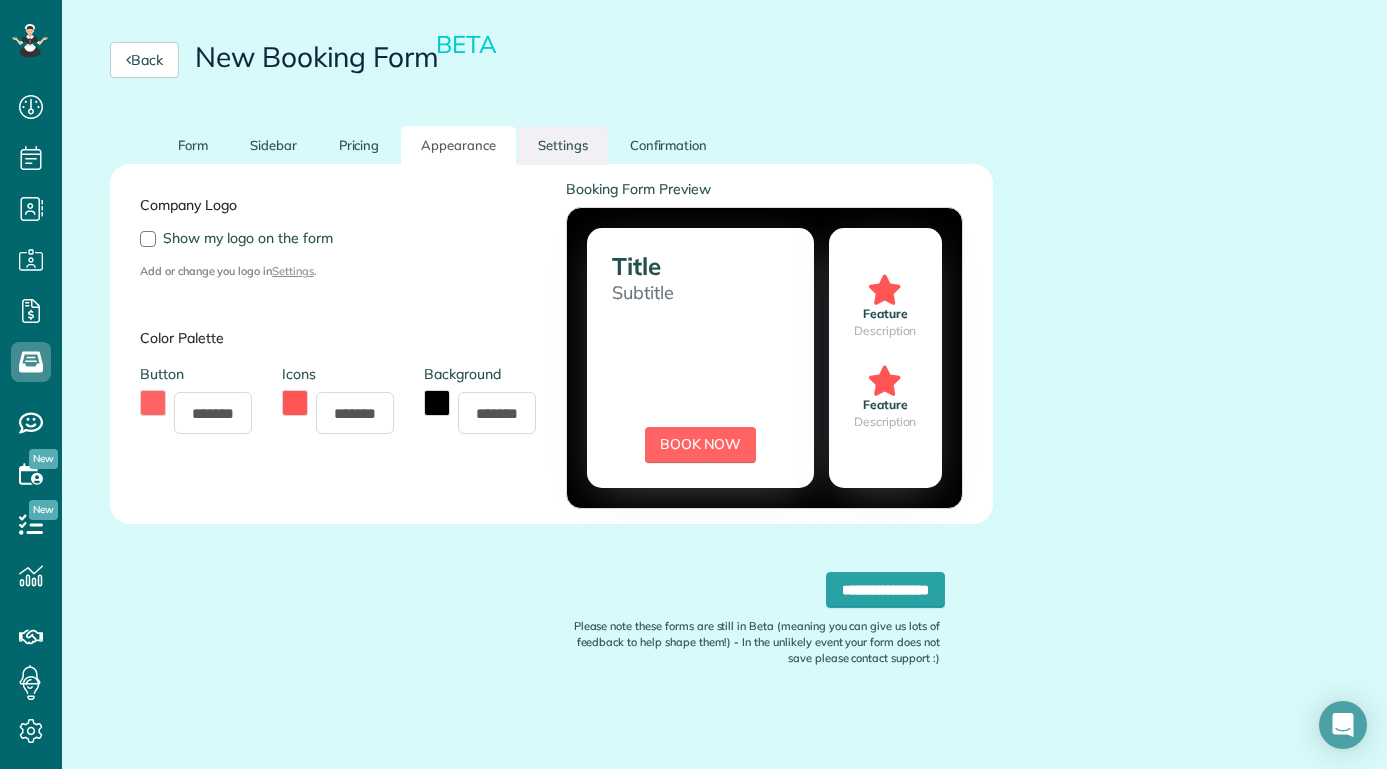 click on "Settings" at bounding box center (563, 145) 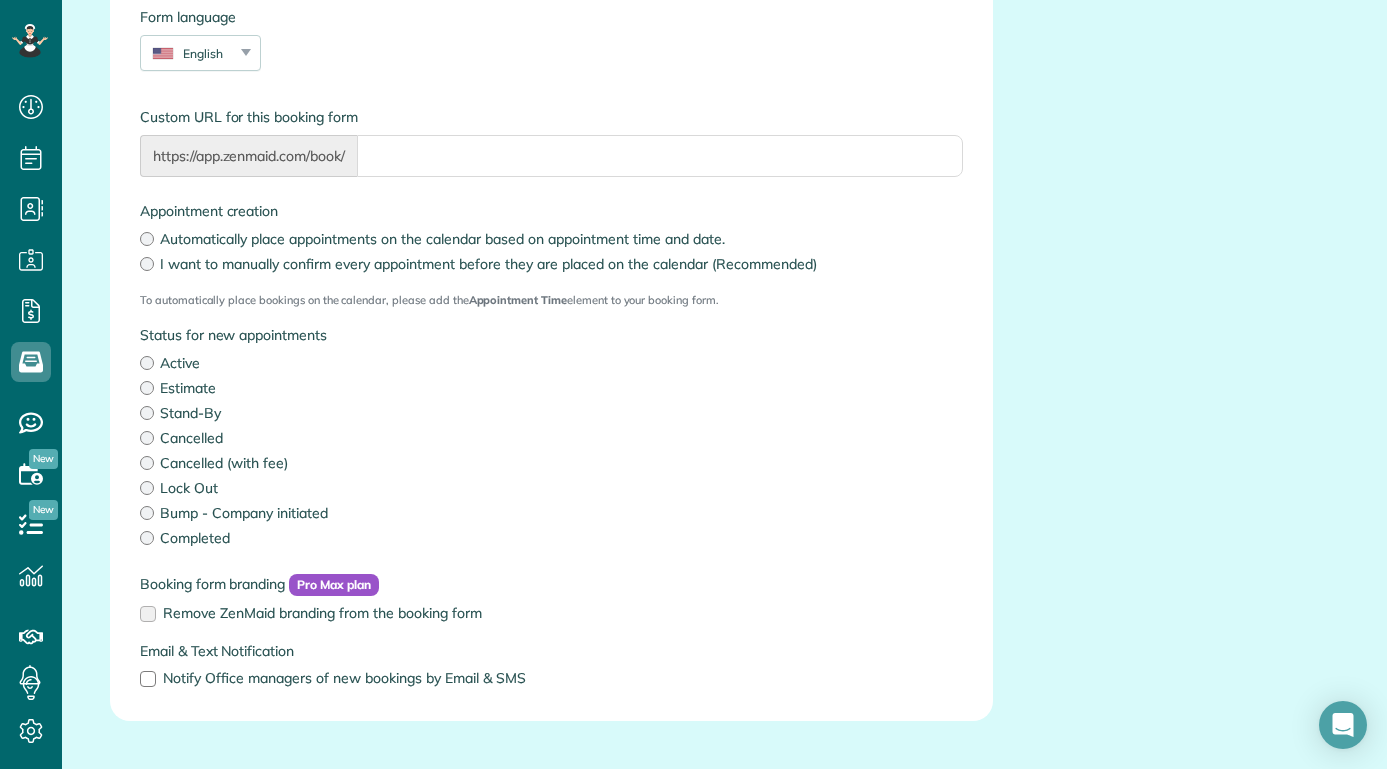 scroll, scrollTop: 427, scrollLeft: 0, axis: vertical 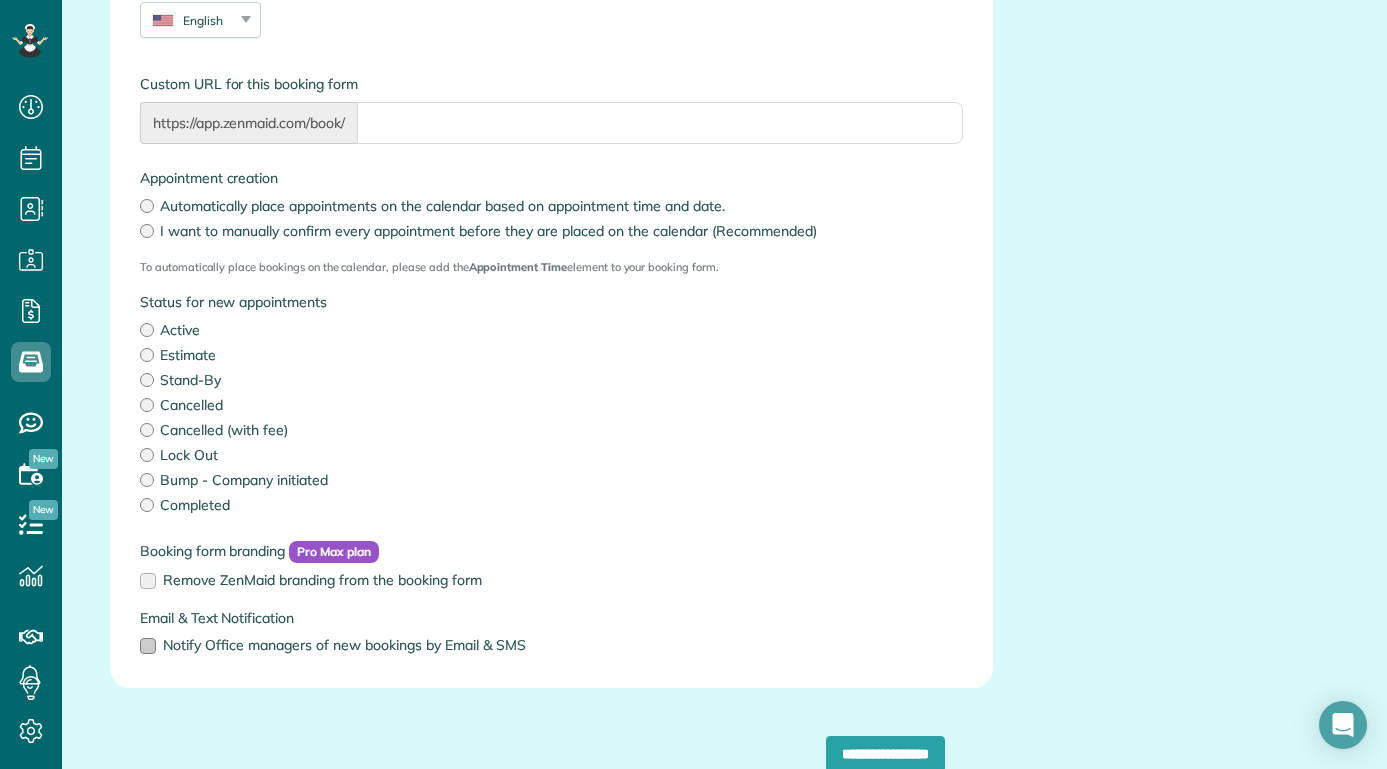 click at bounding box center (148, 646) 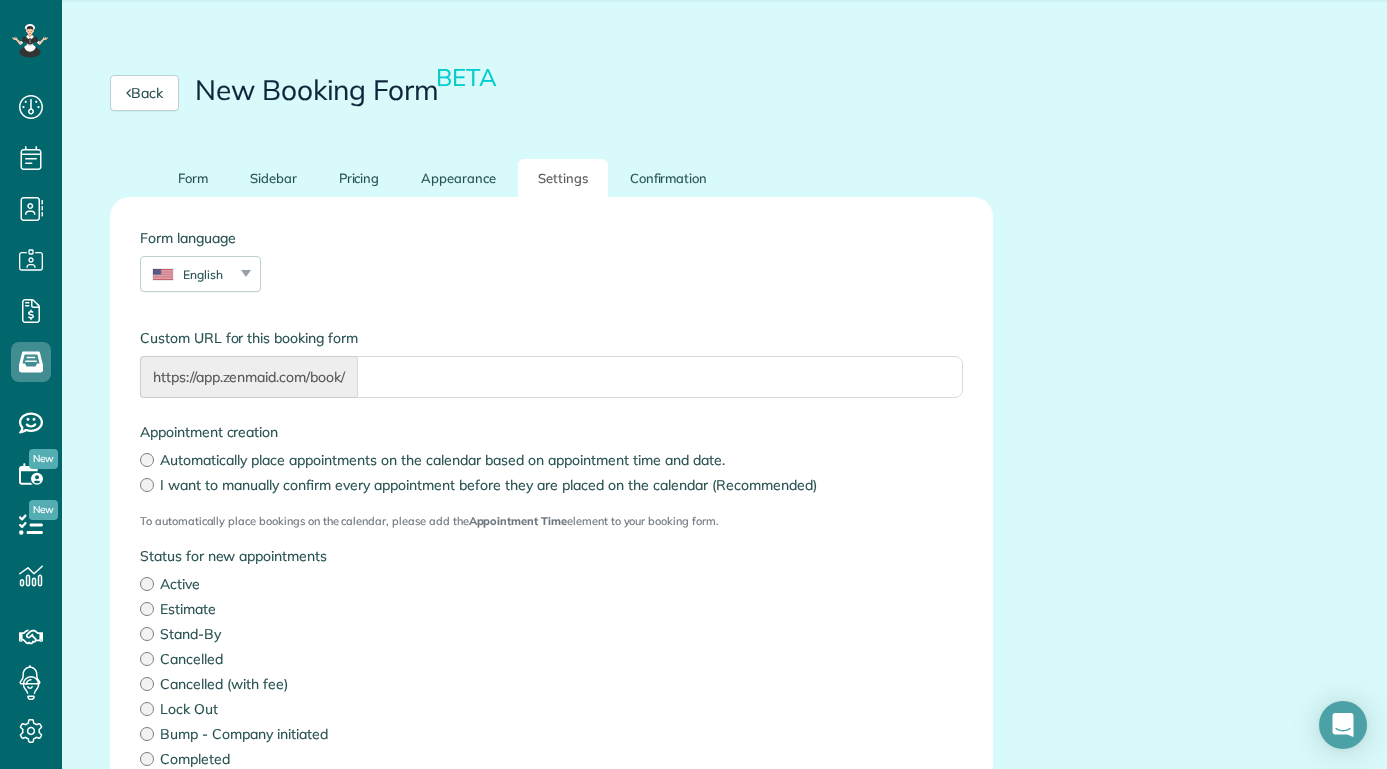 scroll, scrollTop: 6, scrollLeft: 0, axis: vertical 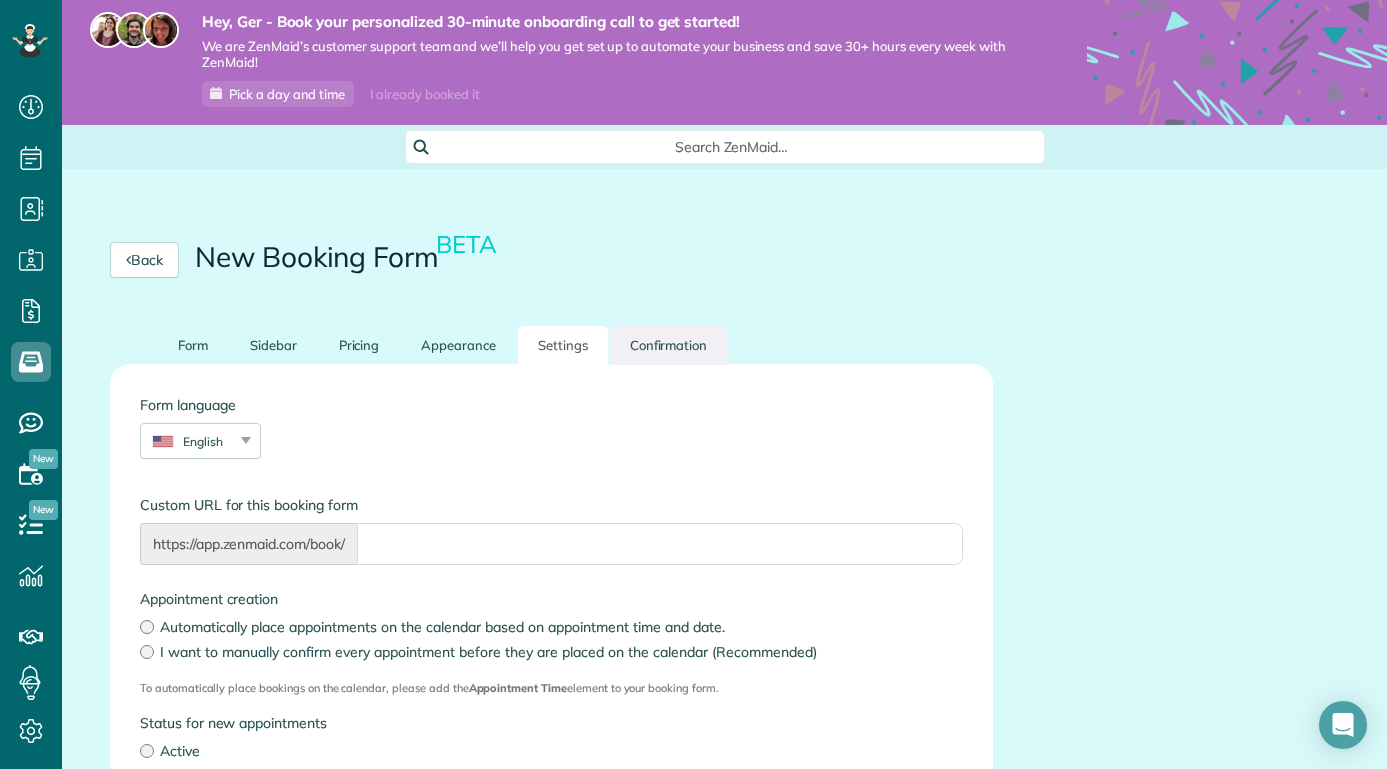 click on "Confirmation" at bounding box center (669, 345) 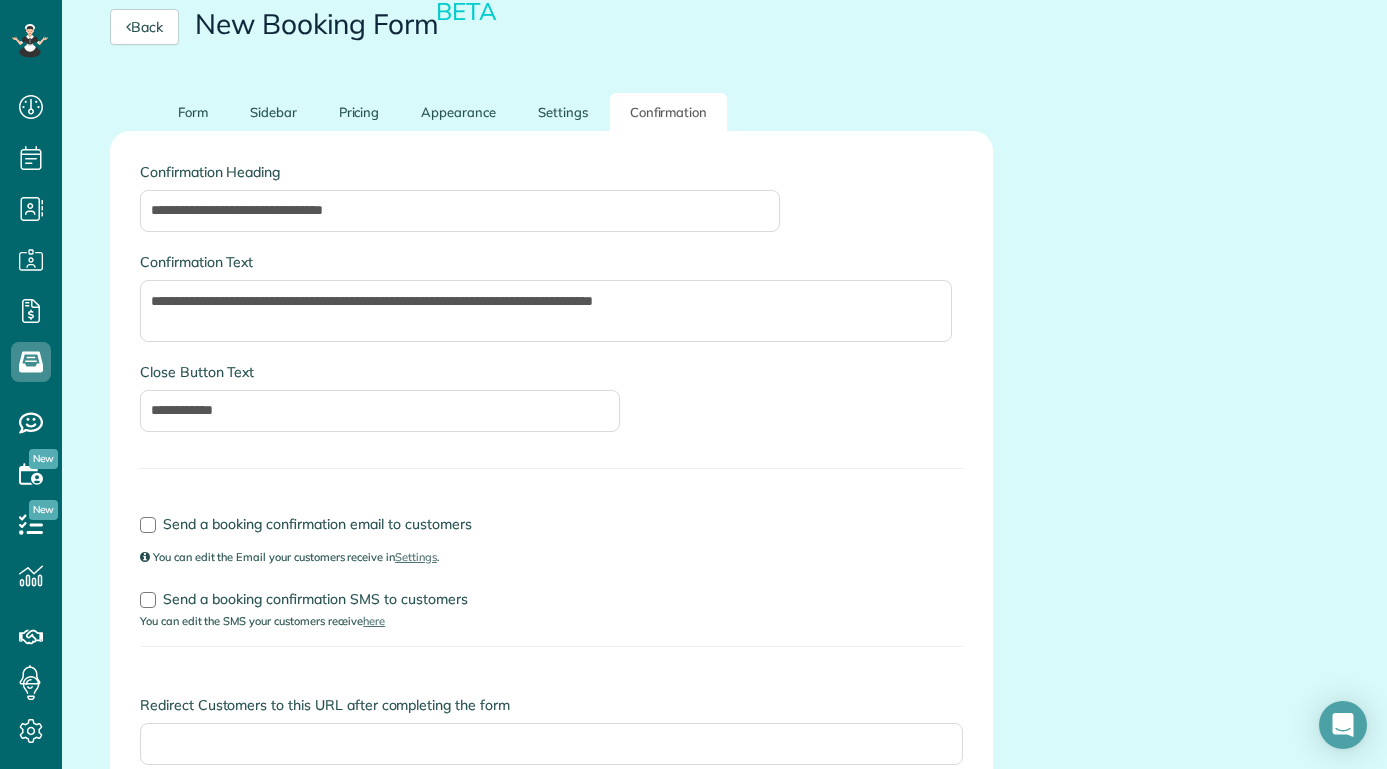 scroll, scrollTop: 355, scrollLeft: 0, axis: vertical 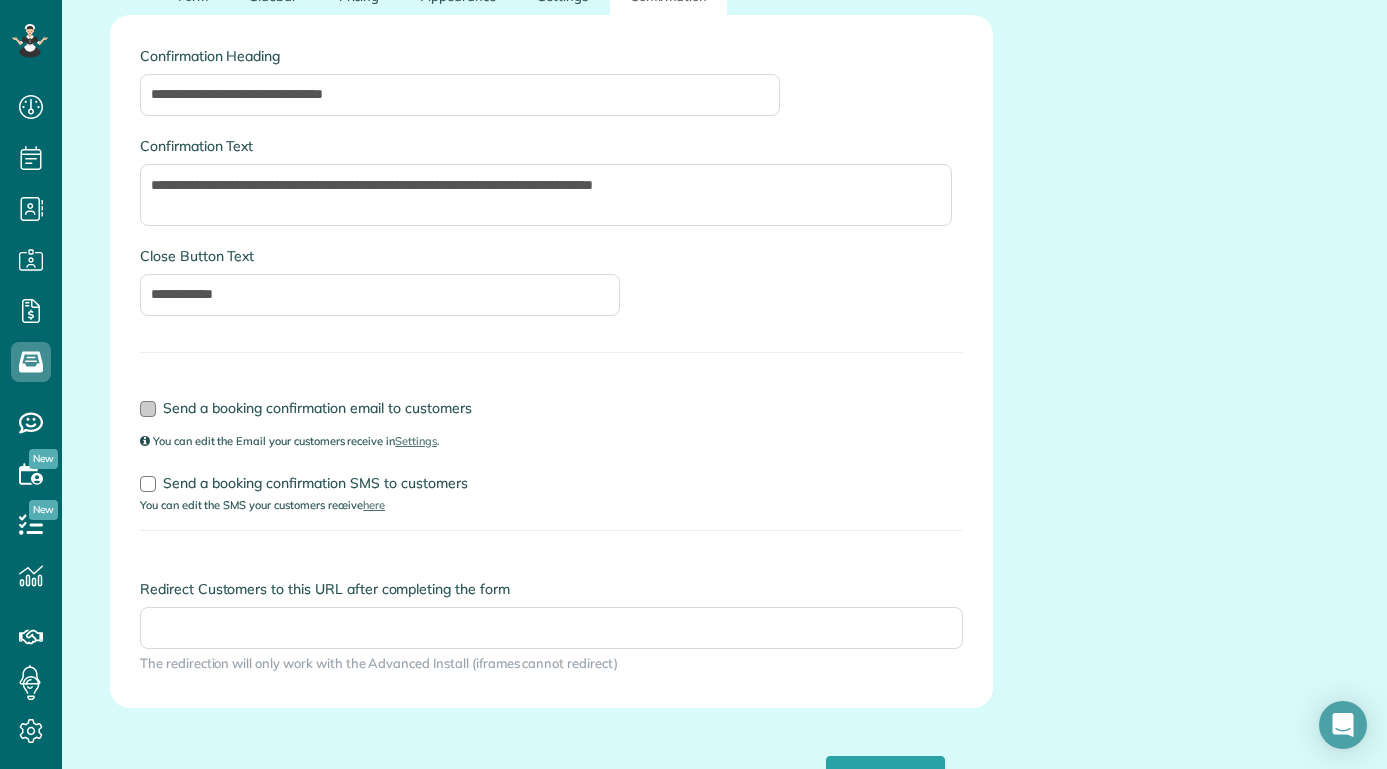 click at bounding box center [148, 409] 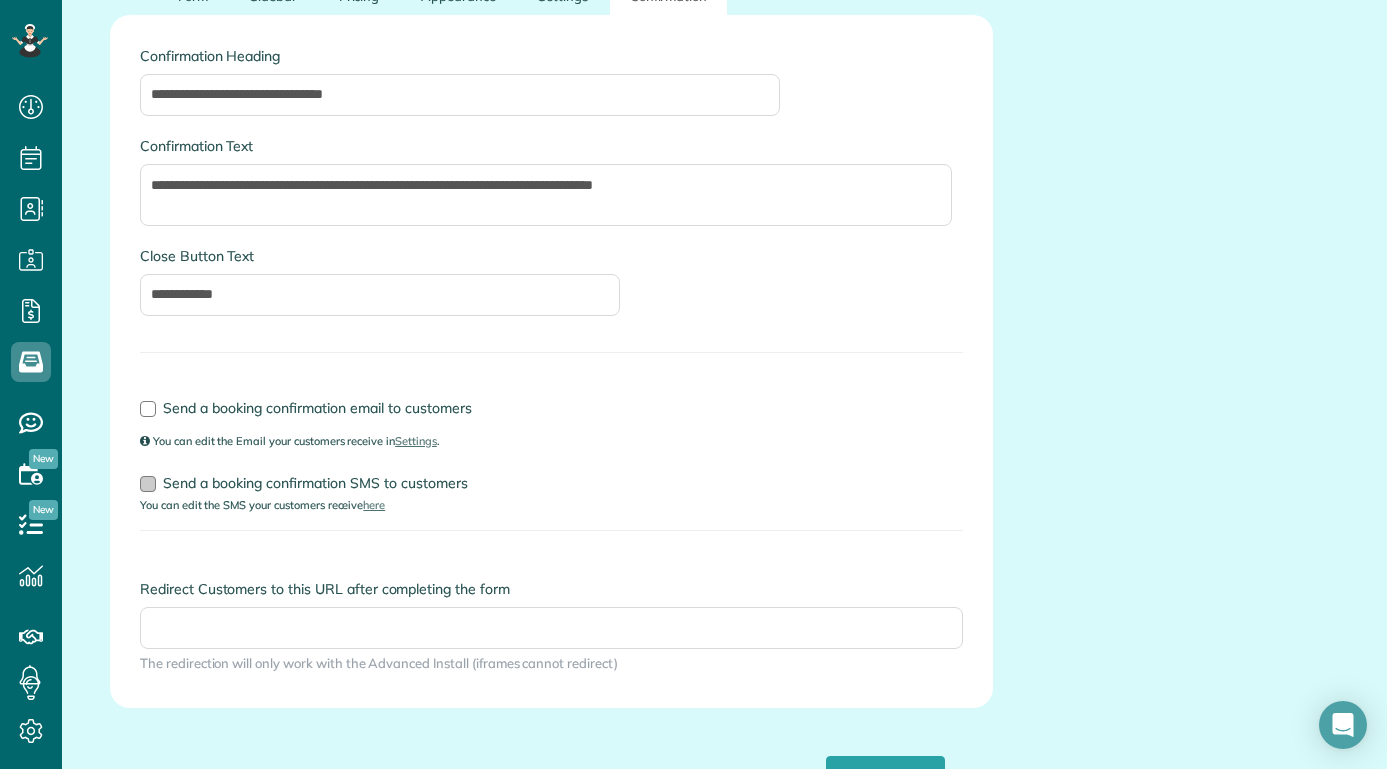 click at bounding box center [148, 484] 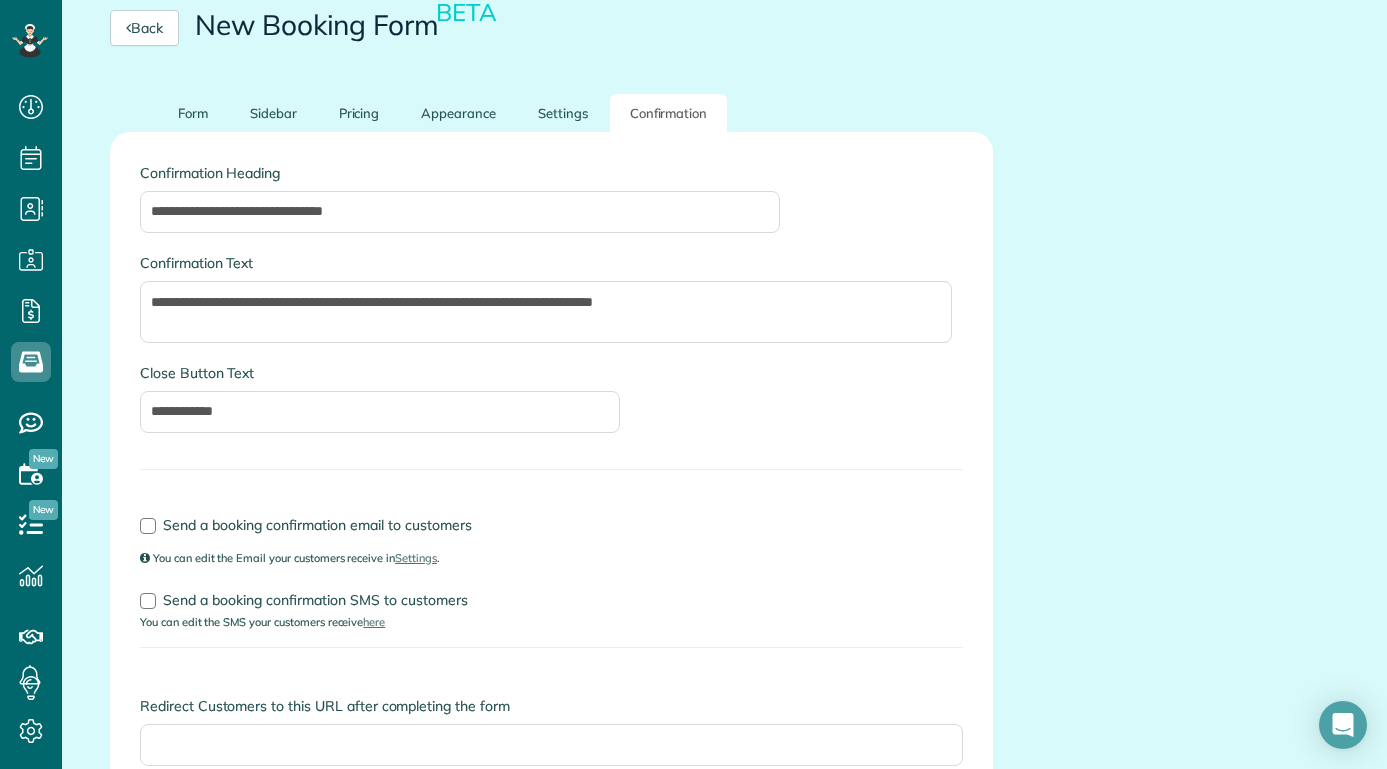 scroll, scrollTop: 539, scrollLeft: 0, axis: vertical 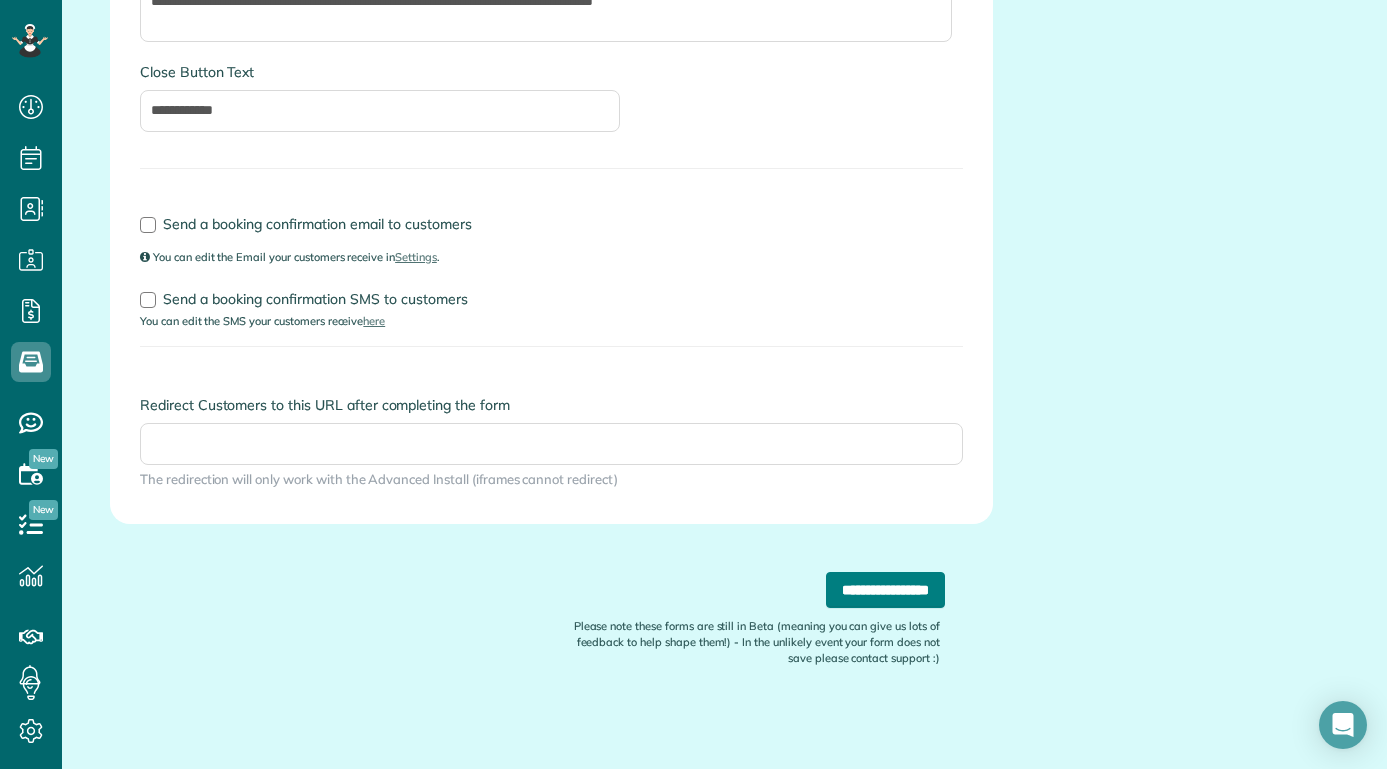 click on "**********" at bounding box center [885, 590] 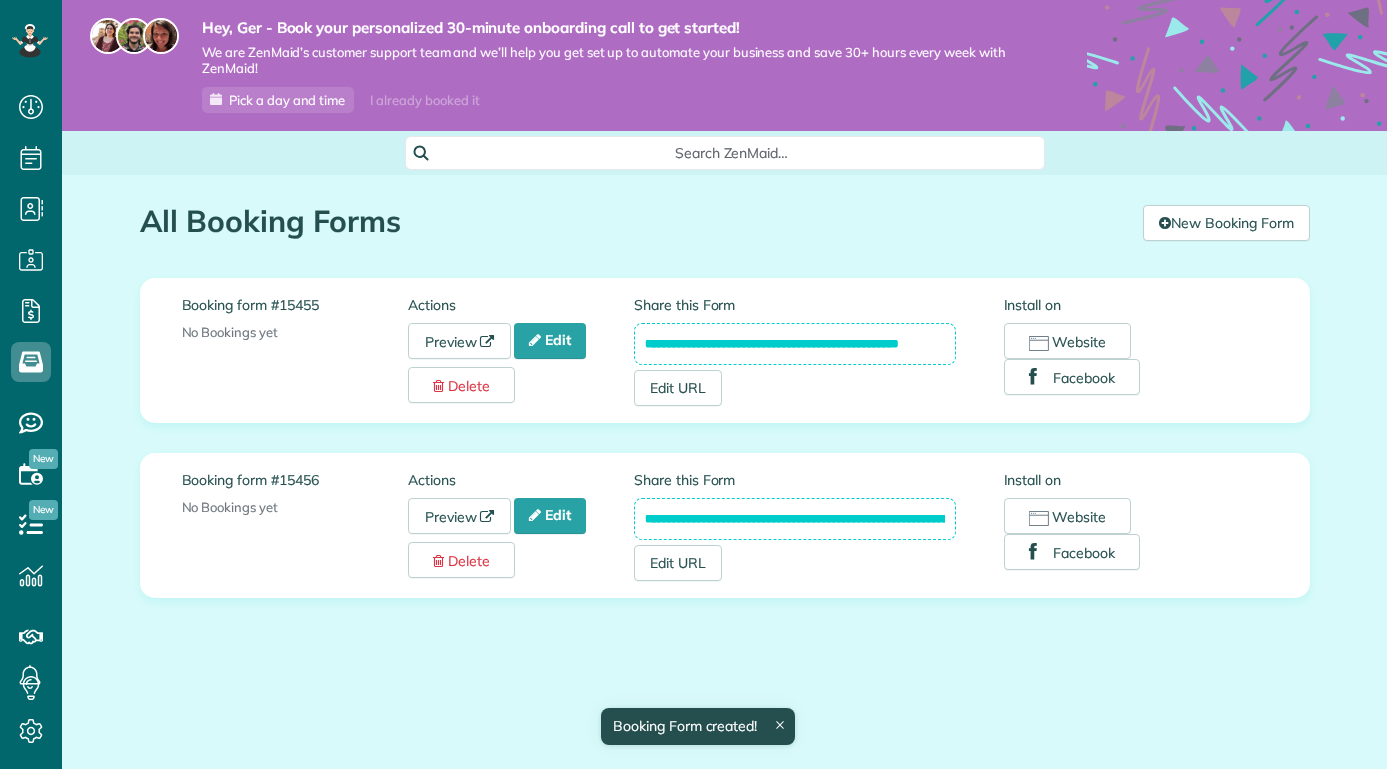 scroll, scrollTop: 0, scrollLeft: 0, axis: both 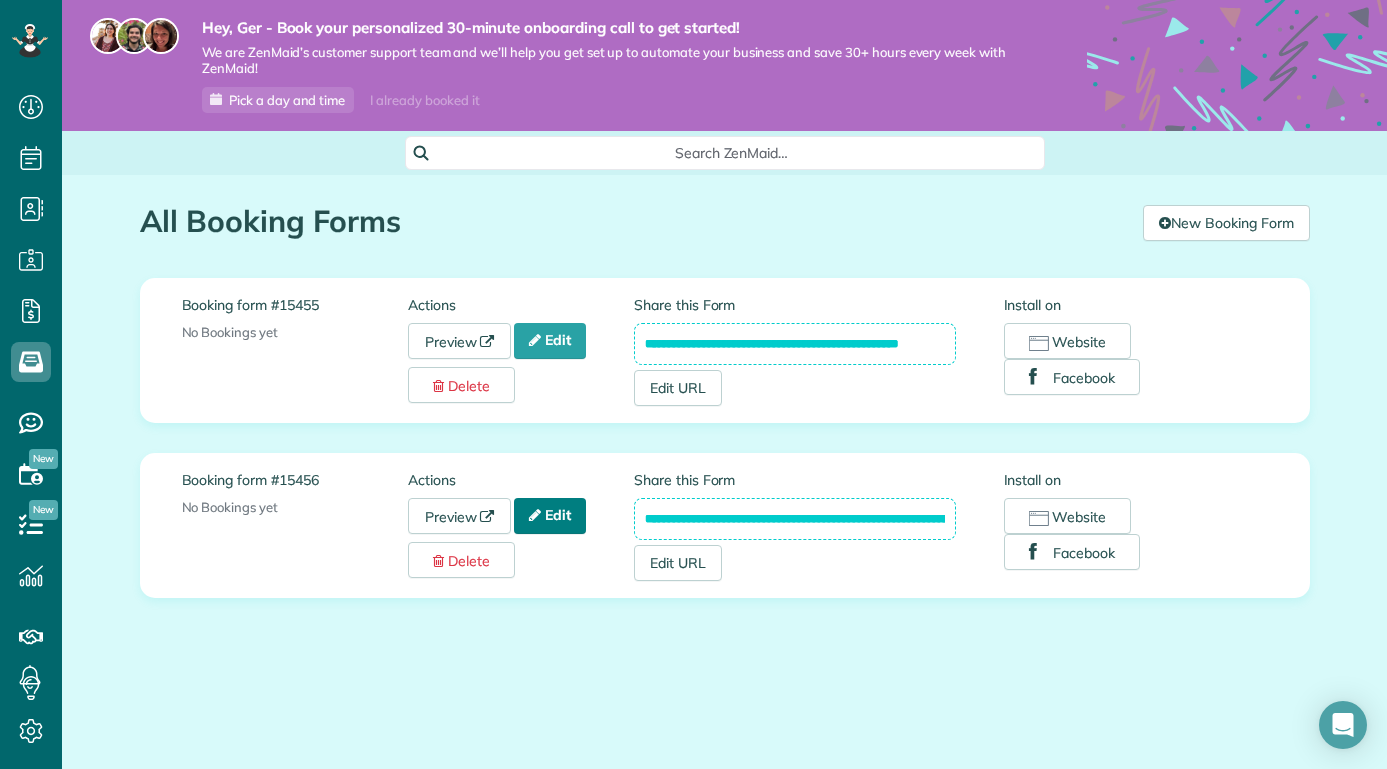 click on "Edit" at bounding box center [550, 516] 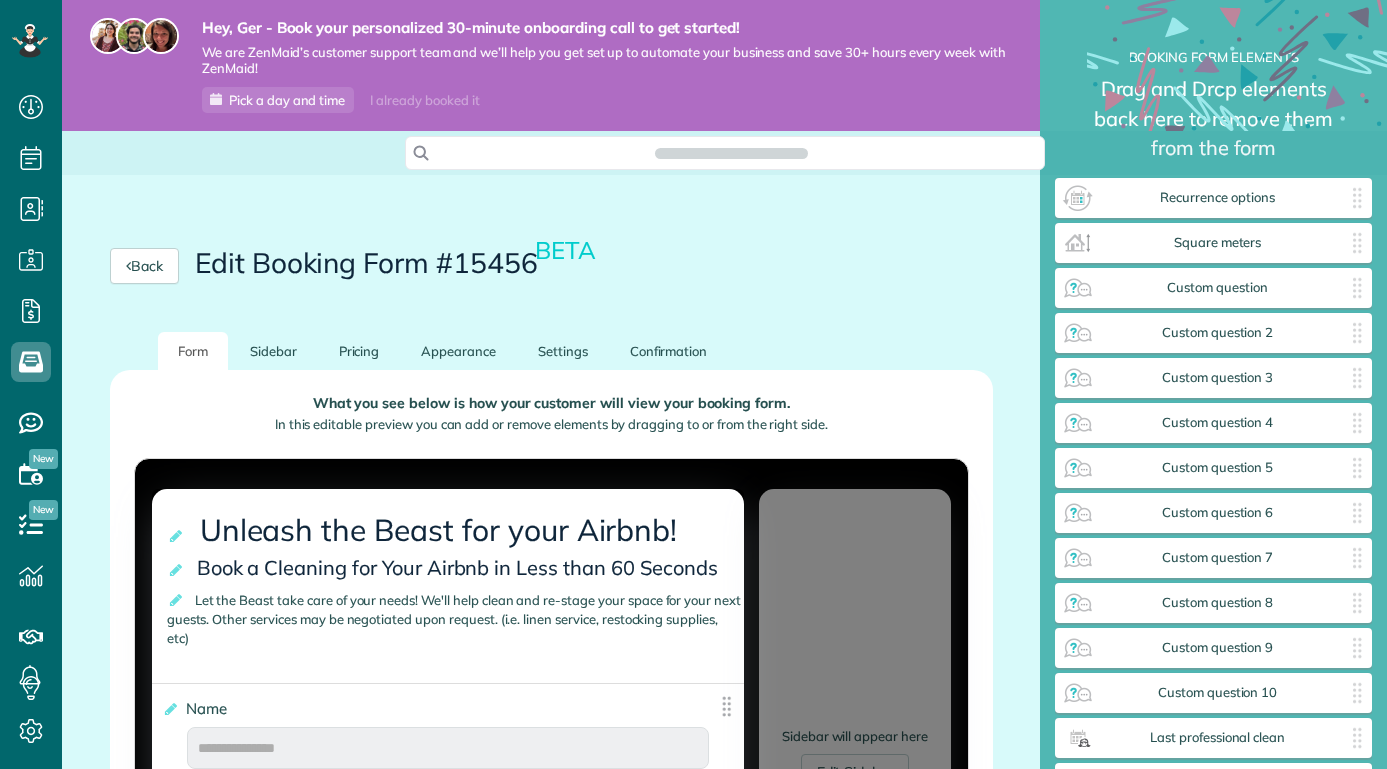 scroll, scrollTop: 0, scrollLeft: 0, axis: both 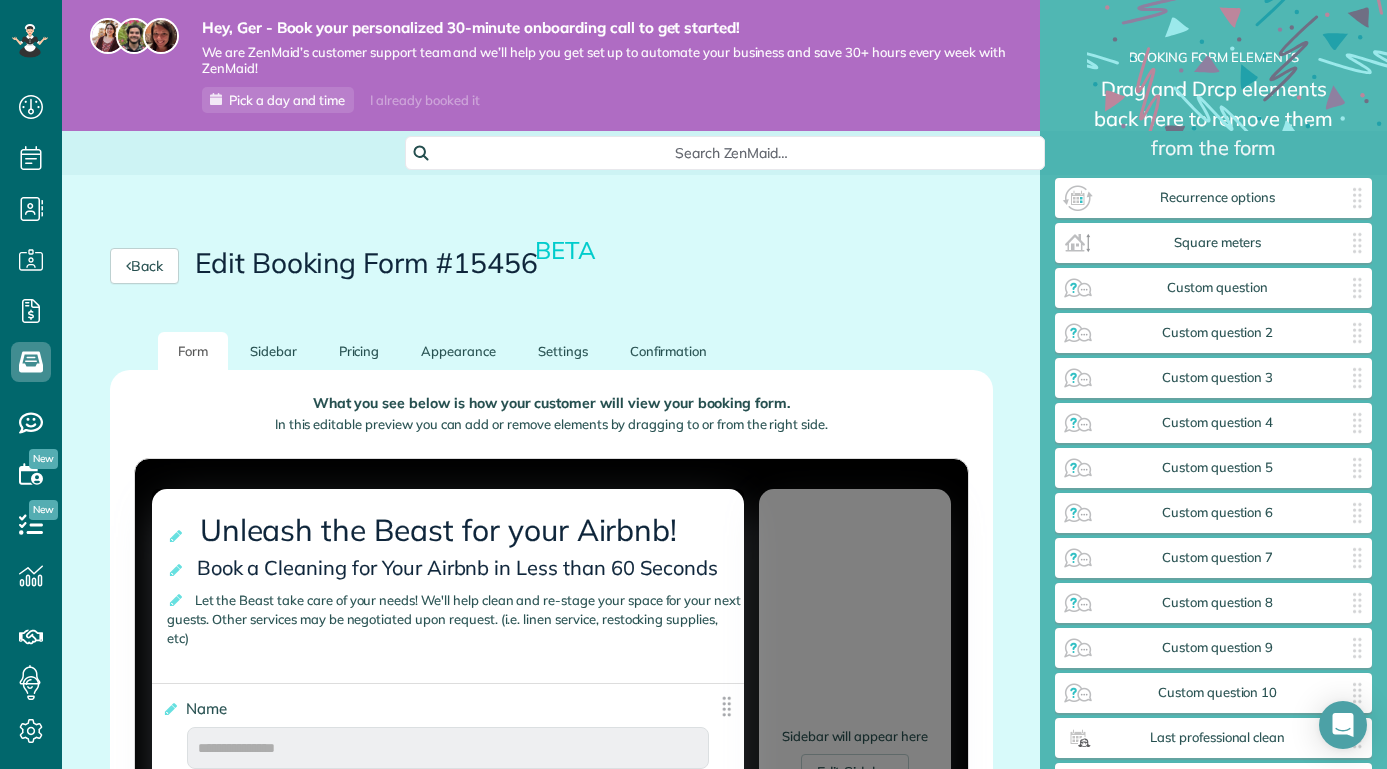 click on "Edit Booking Form #[NUMBER]  BETA" at bounding box center [397, 263] 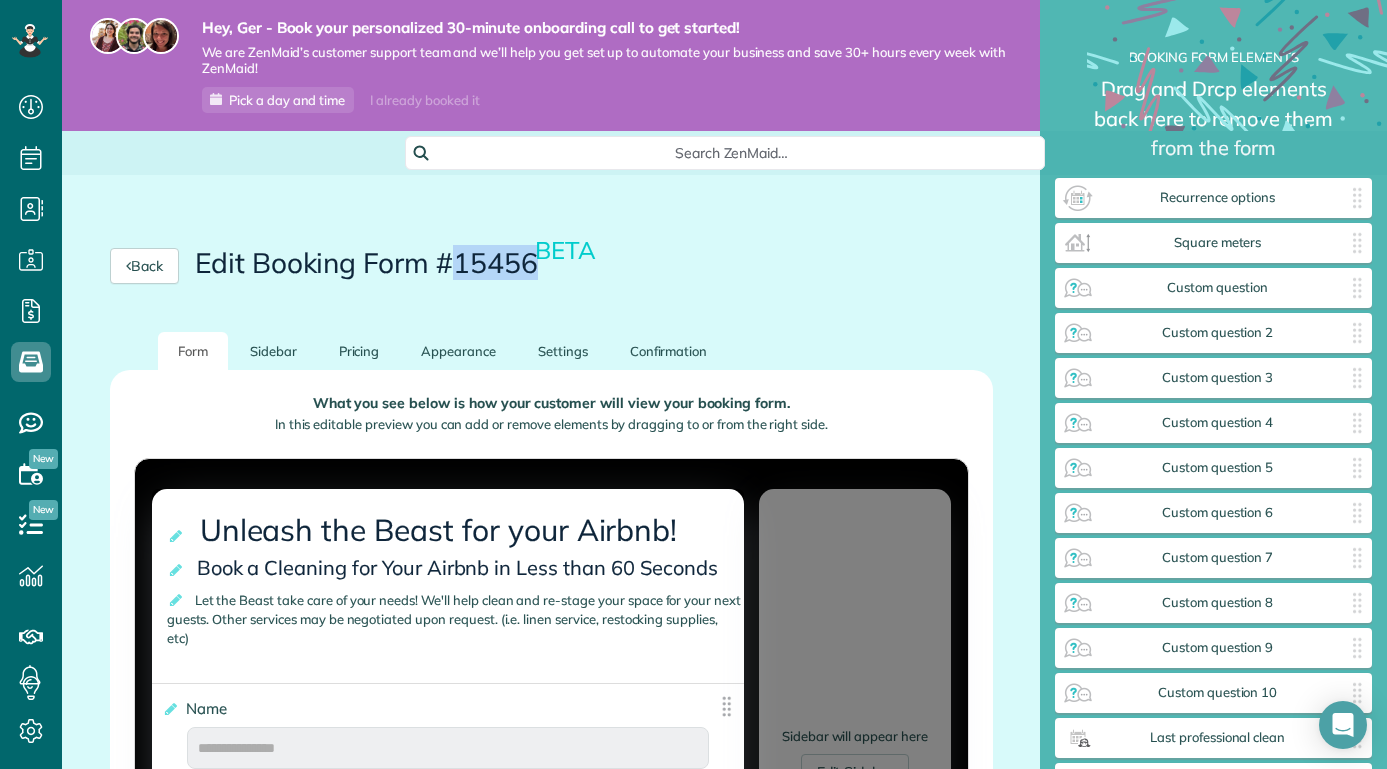 click on "Edit Booking Form #[NUMBER]  BETA" at bounding box center [397, 263] 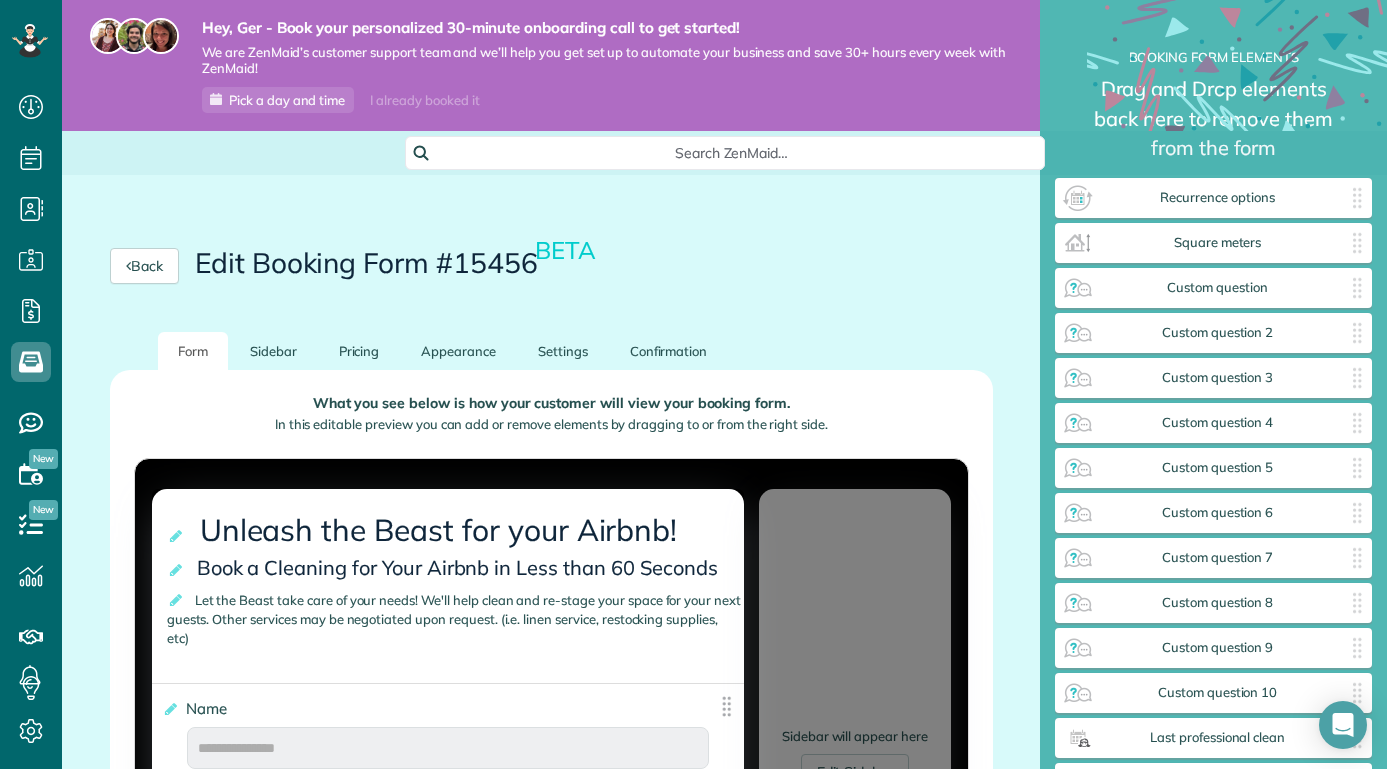 click on "Edit Booking Form #[NUMBER]  BETA" at bounding box center (397, 263) 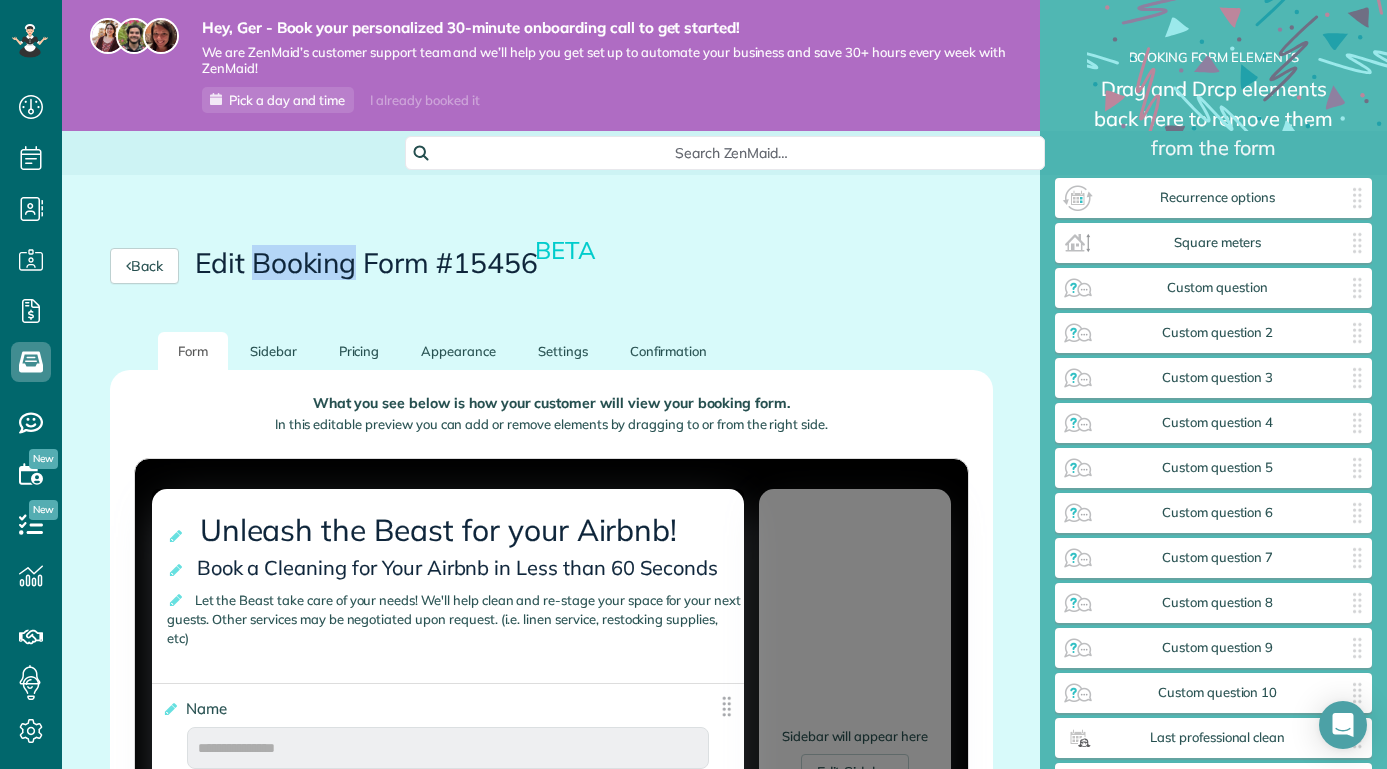 click on "Edit Booking Form #[NUMBER]  BETA" at bounding box center [397, 263] 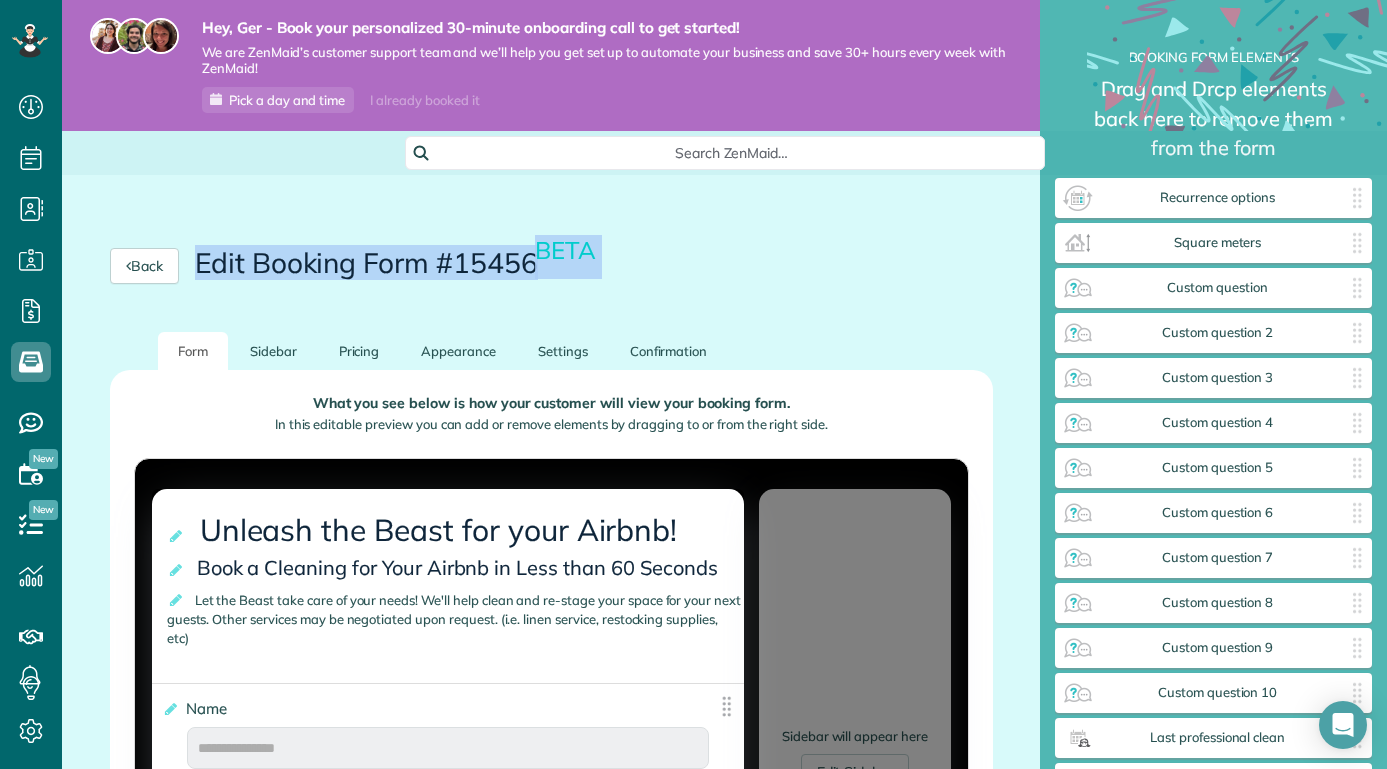 click on "Edit Booking Form #[NUMBER]  BETA" at bounding box center (397, 263) 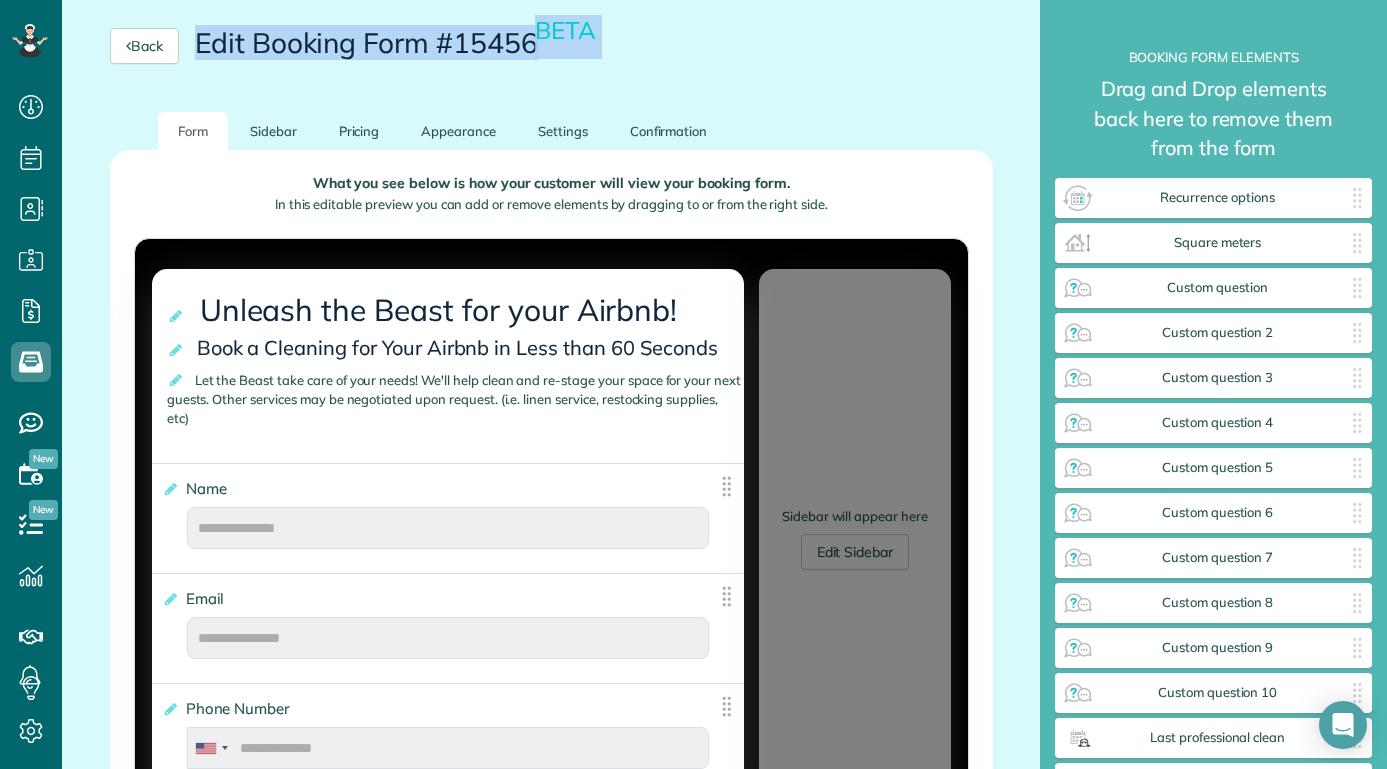 scroll, scrollTop: 0, scrollLeft: 0, axis: both 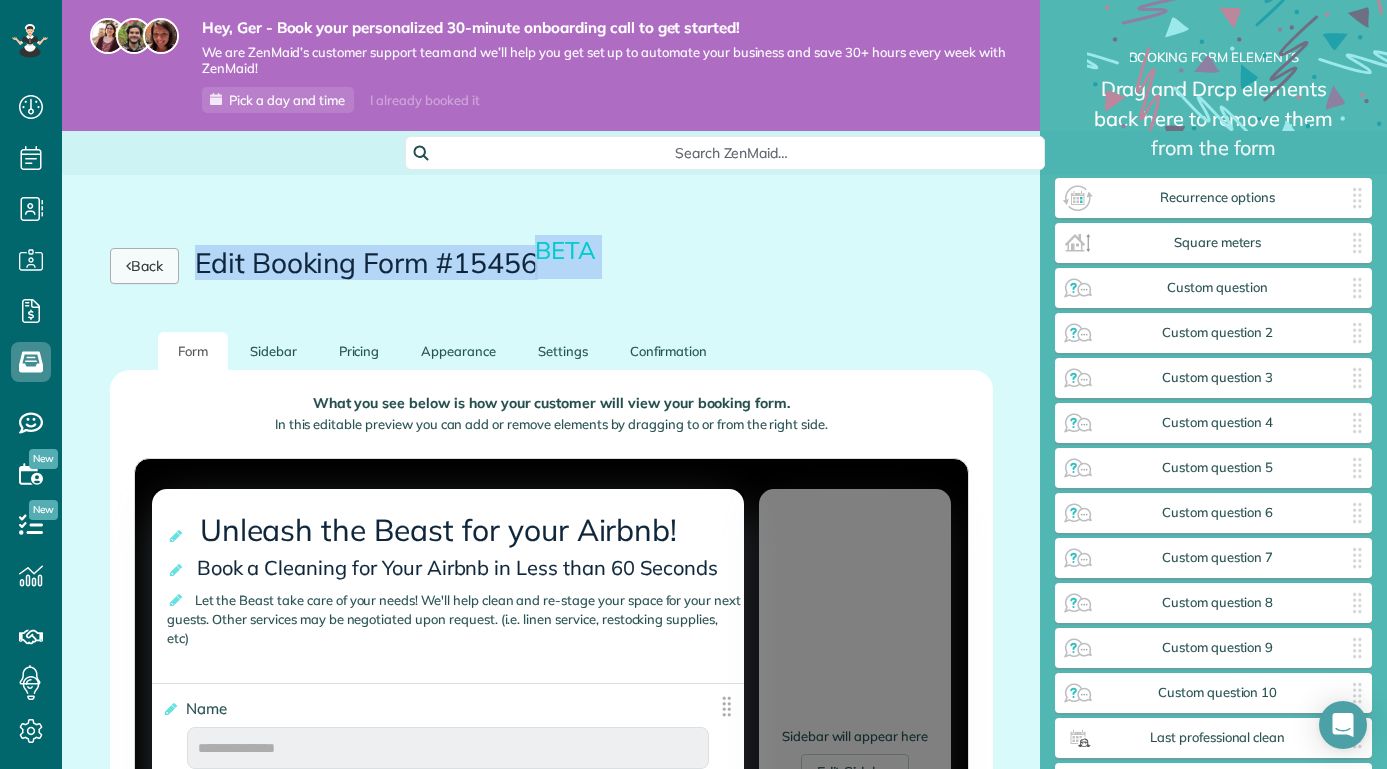 click on "Back" at bounding box center [144, 266] 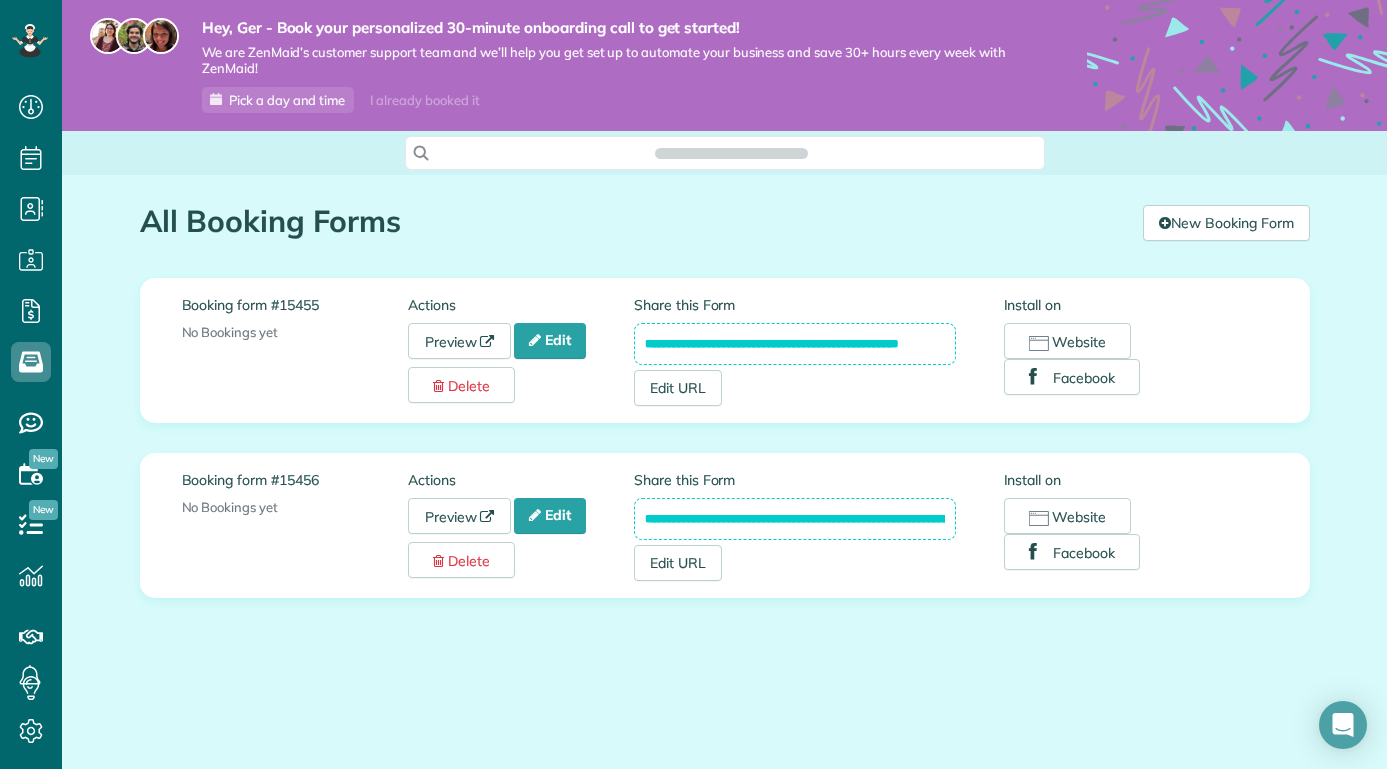 scroll, scrollTop: 0, scrollLeft: 0, axis: both 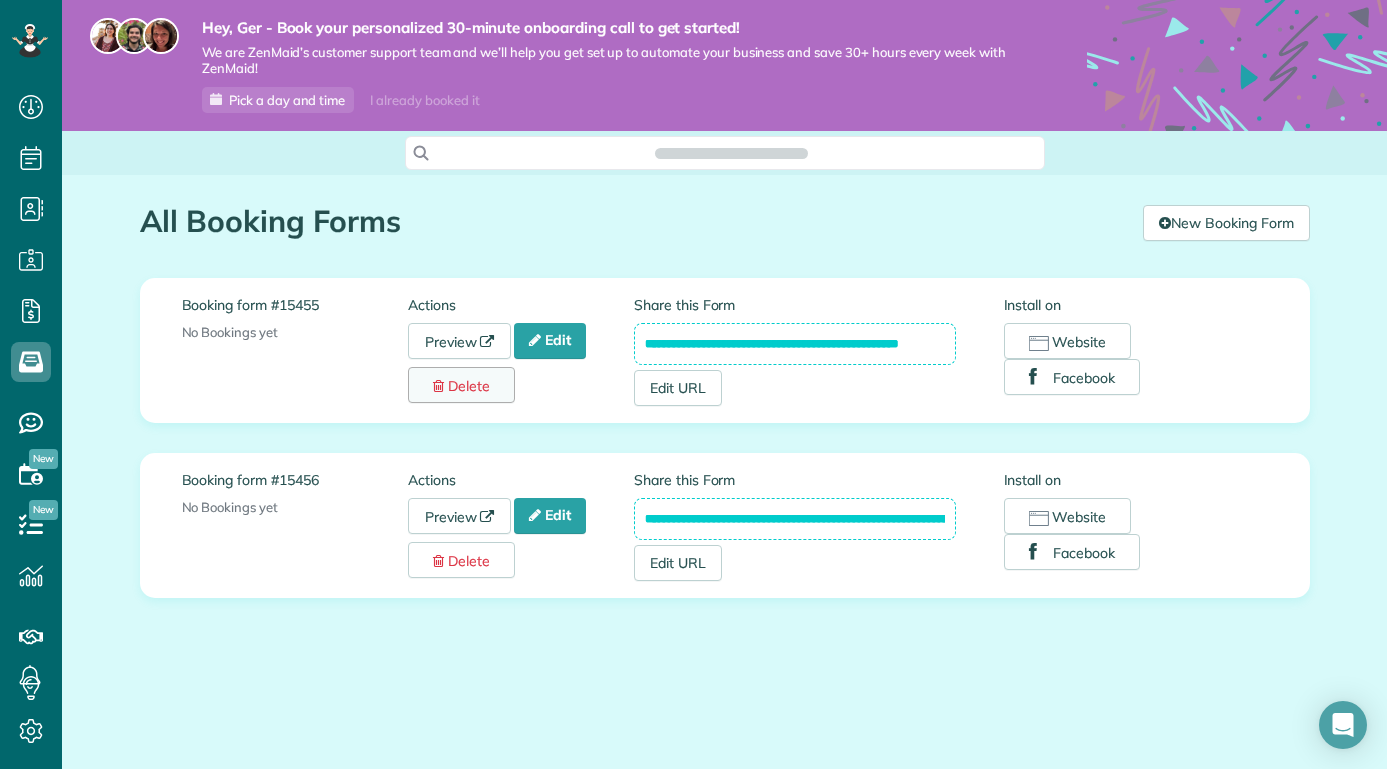 click on "Delete" at bounding box center (461, 385) 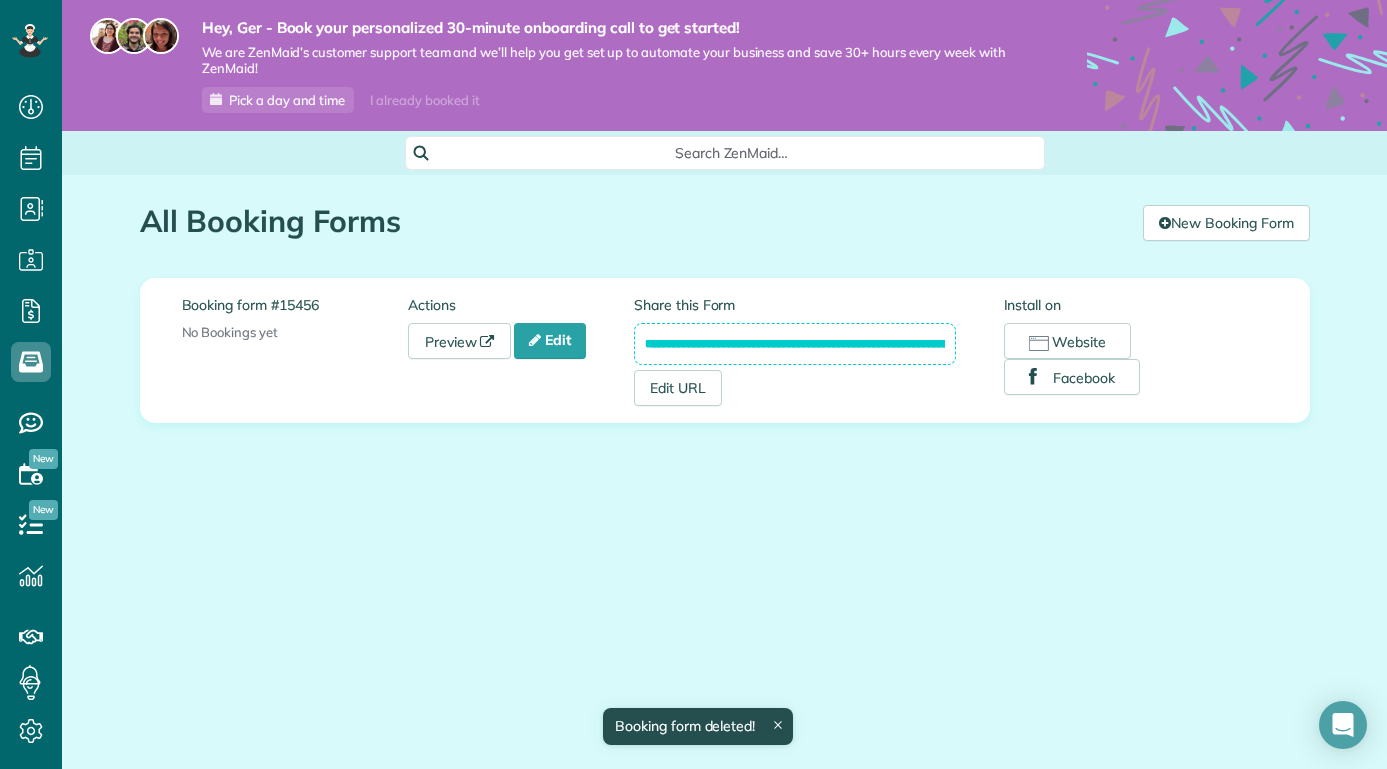 scroll, scrollTop: 0, scrollLeft: 0, axis: both 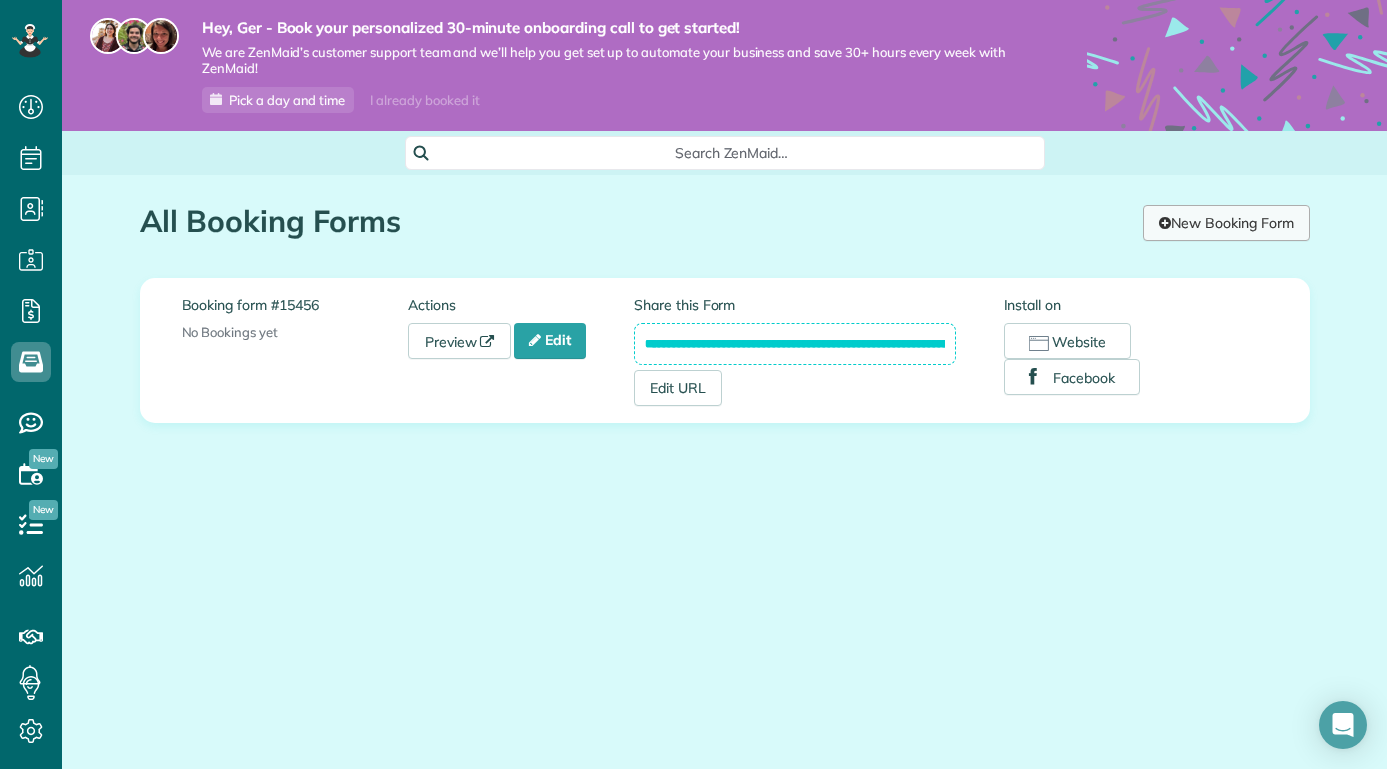 click on "New Booking Form" at bounding box center [1226, 223] 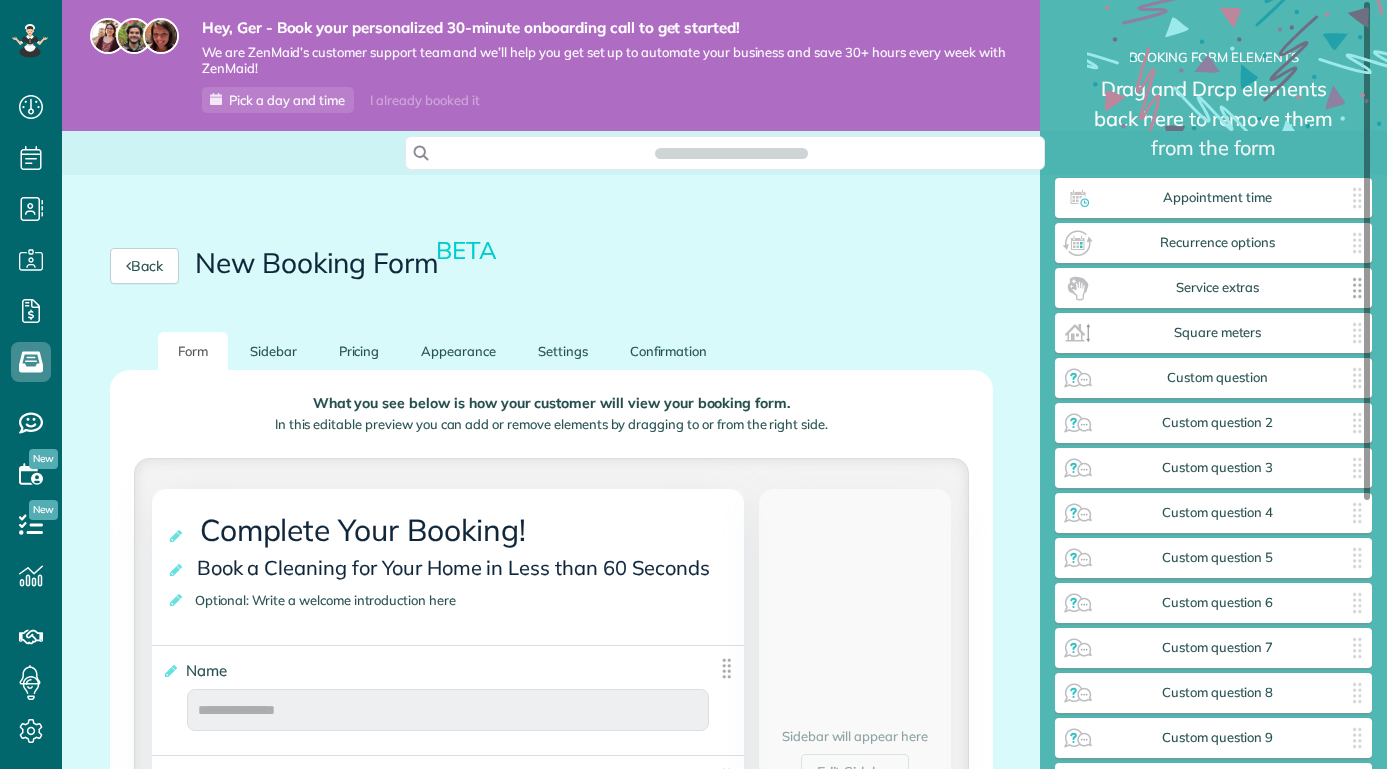 scroll, scrollTop: 0, scrollLeft: 0, axis: both 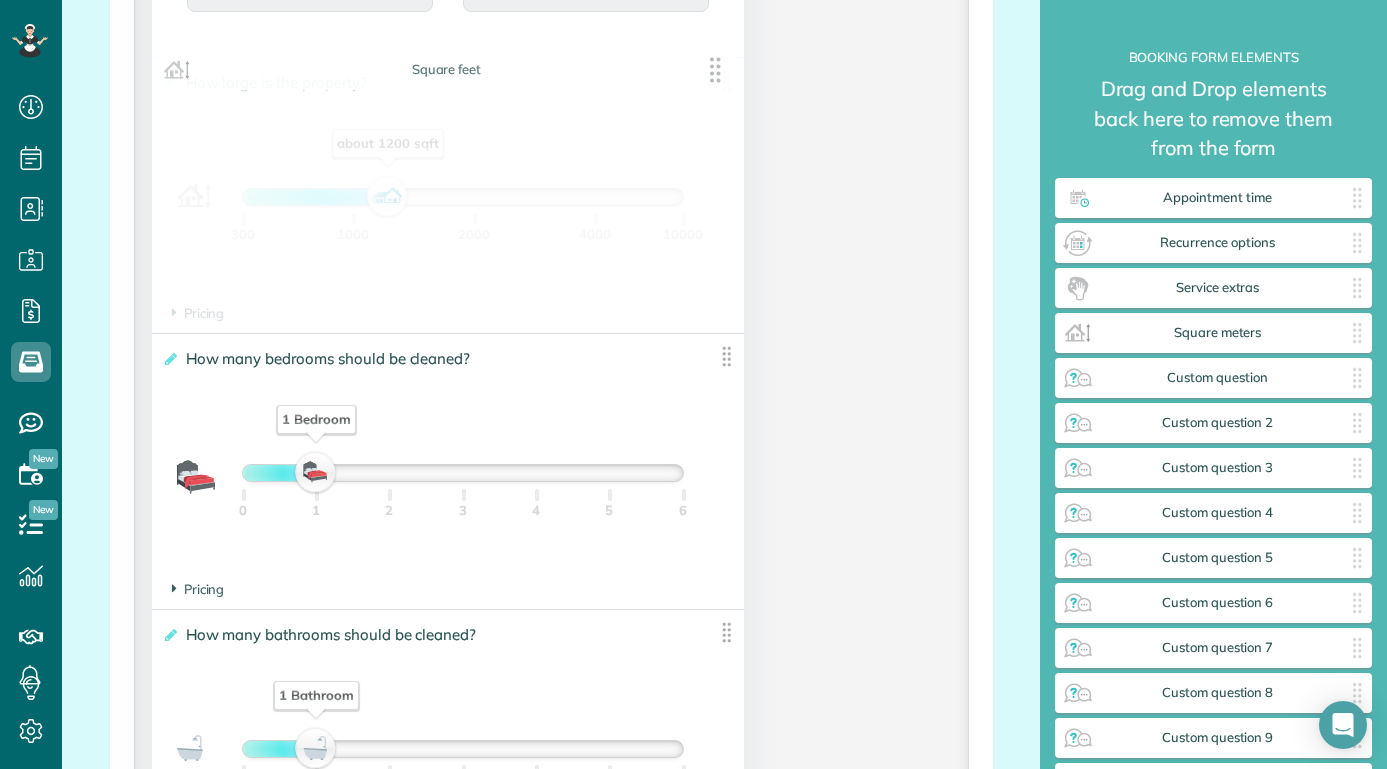 drag, startPoint x: 717, startPoint y: 648, endPoint x: 720, endPoint y: 72, distance: 576.0078 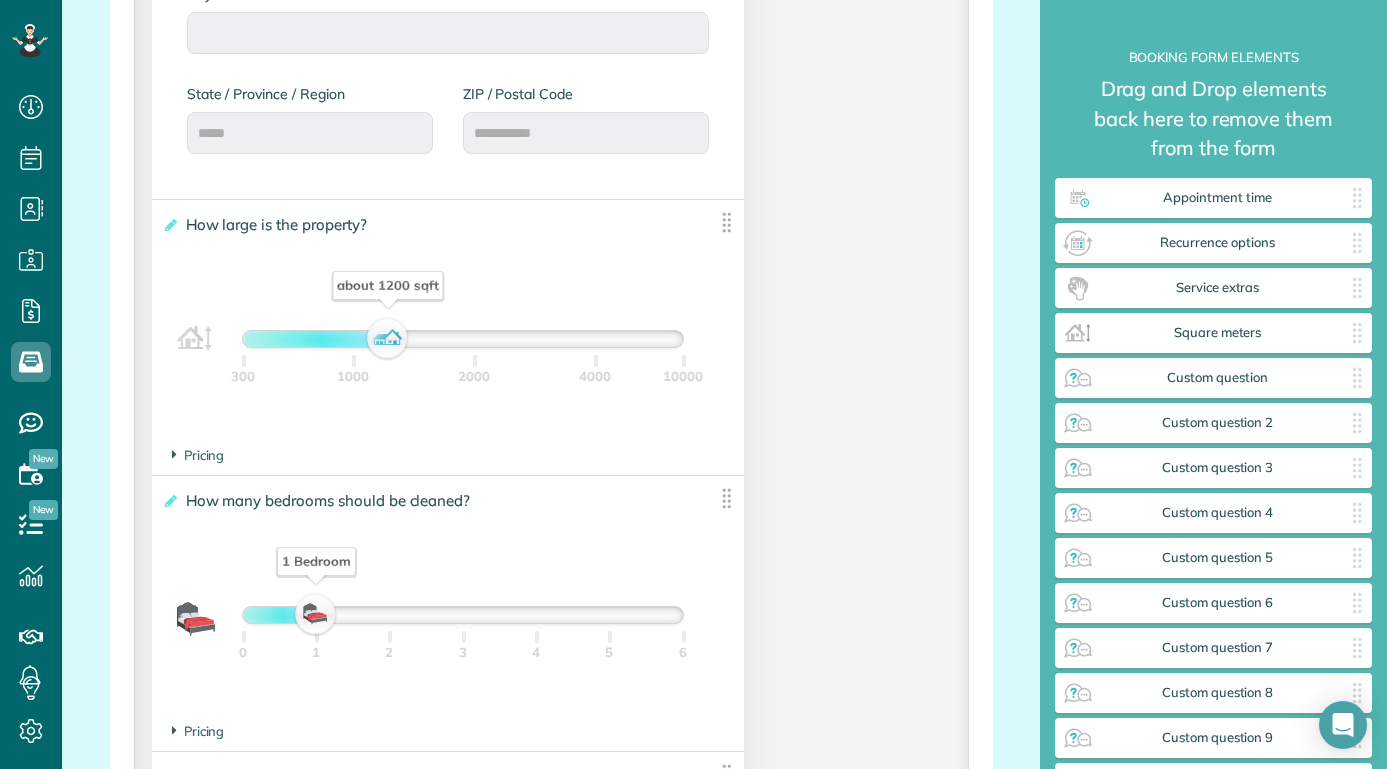 scroll, scrollTop: 1101, scrollLeft: 0, axis: vertical 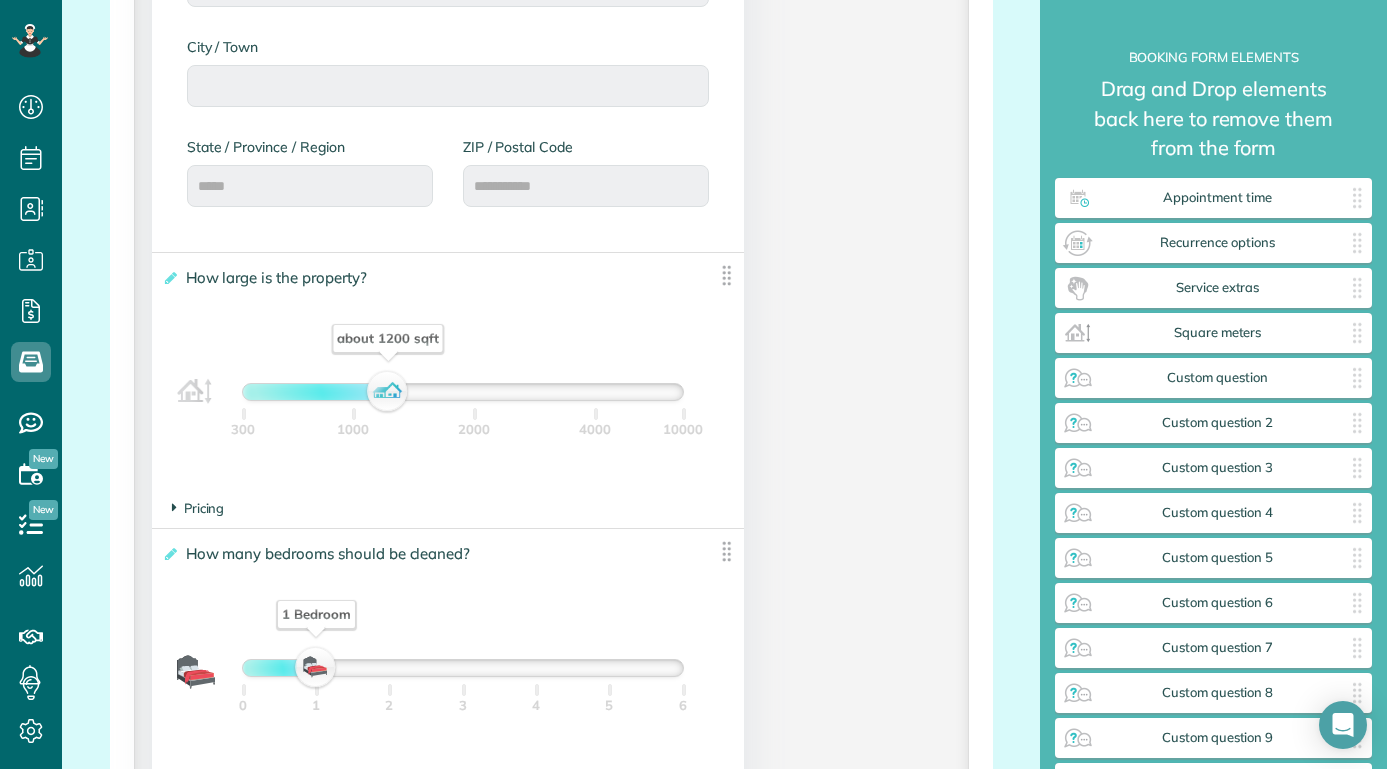 click on "Pricing" at bounding box center [198, 508] 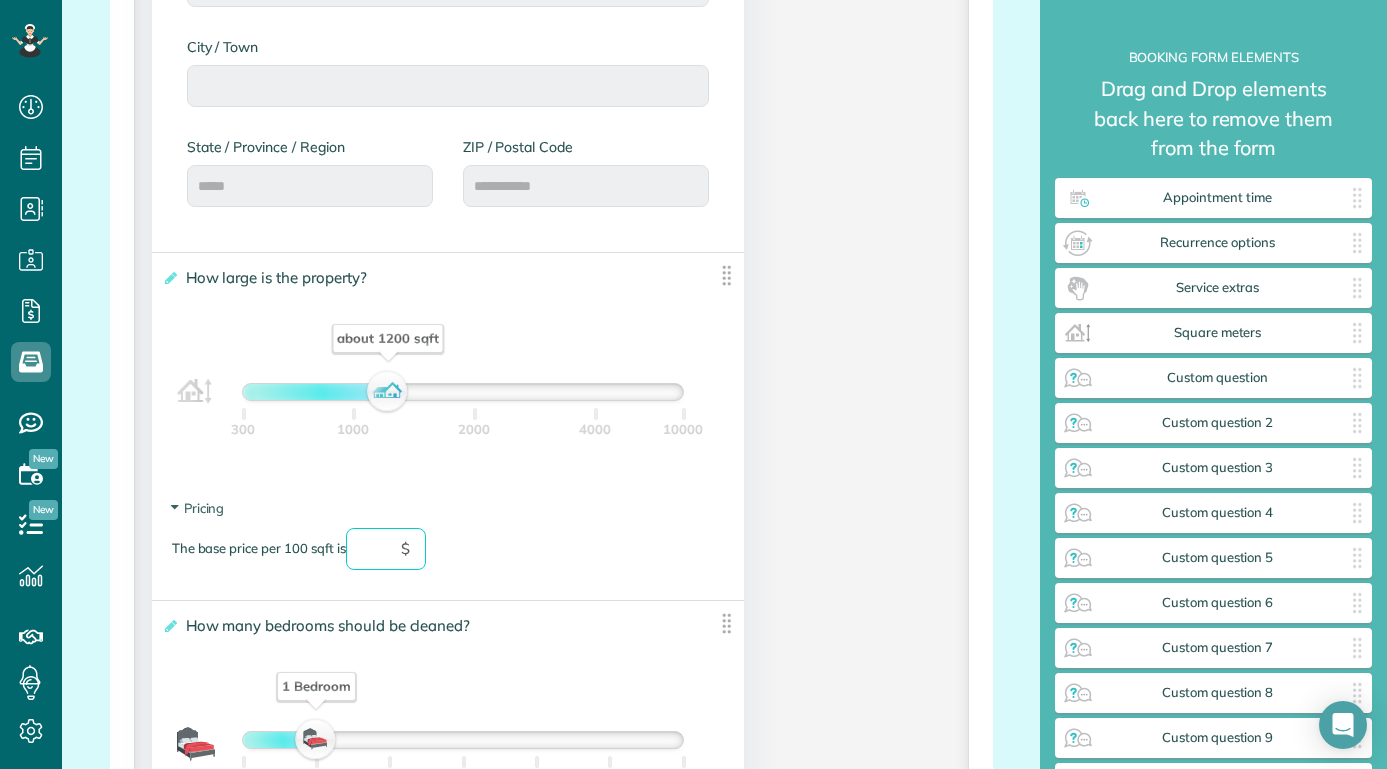 click at bounding box center [386, 549] 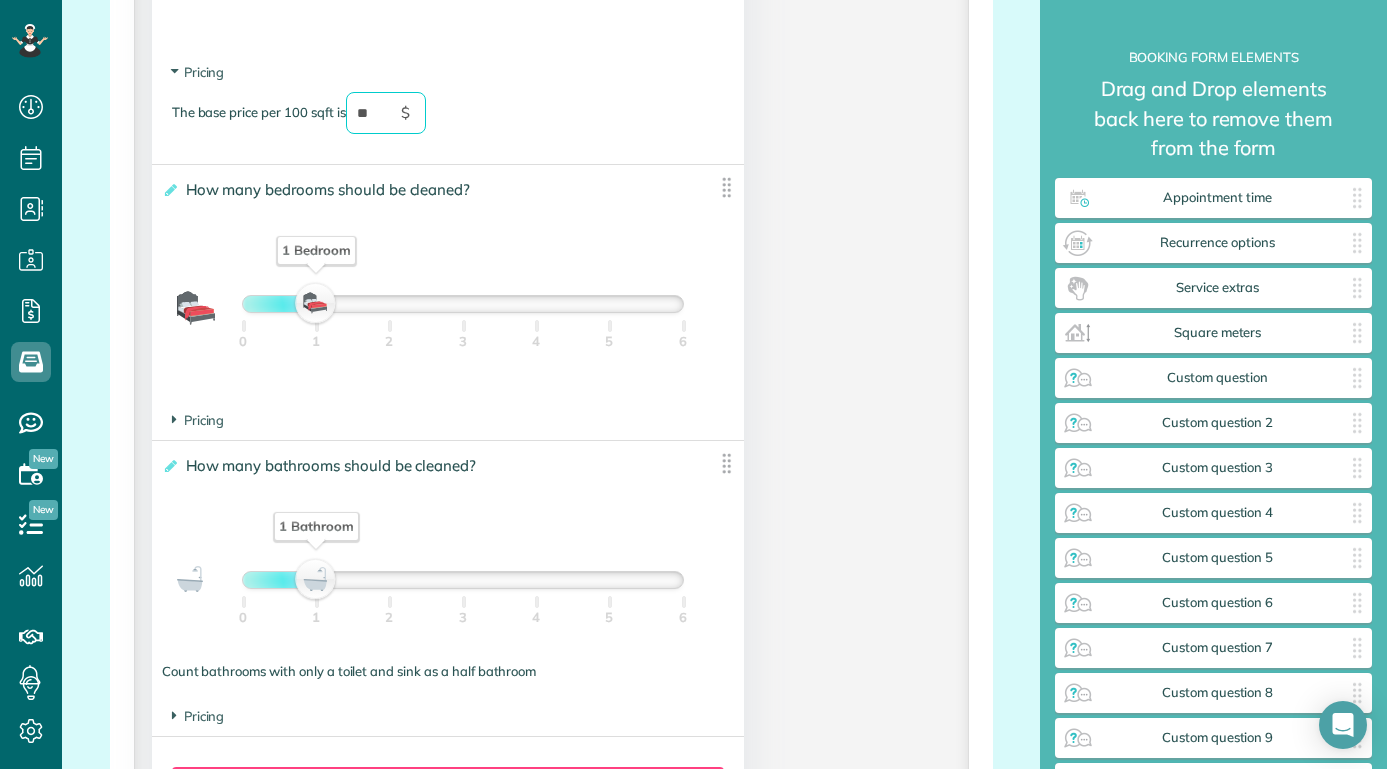 scroll, scrollTop: 2027, scrollLeft: 0, axis: vertical 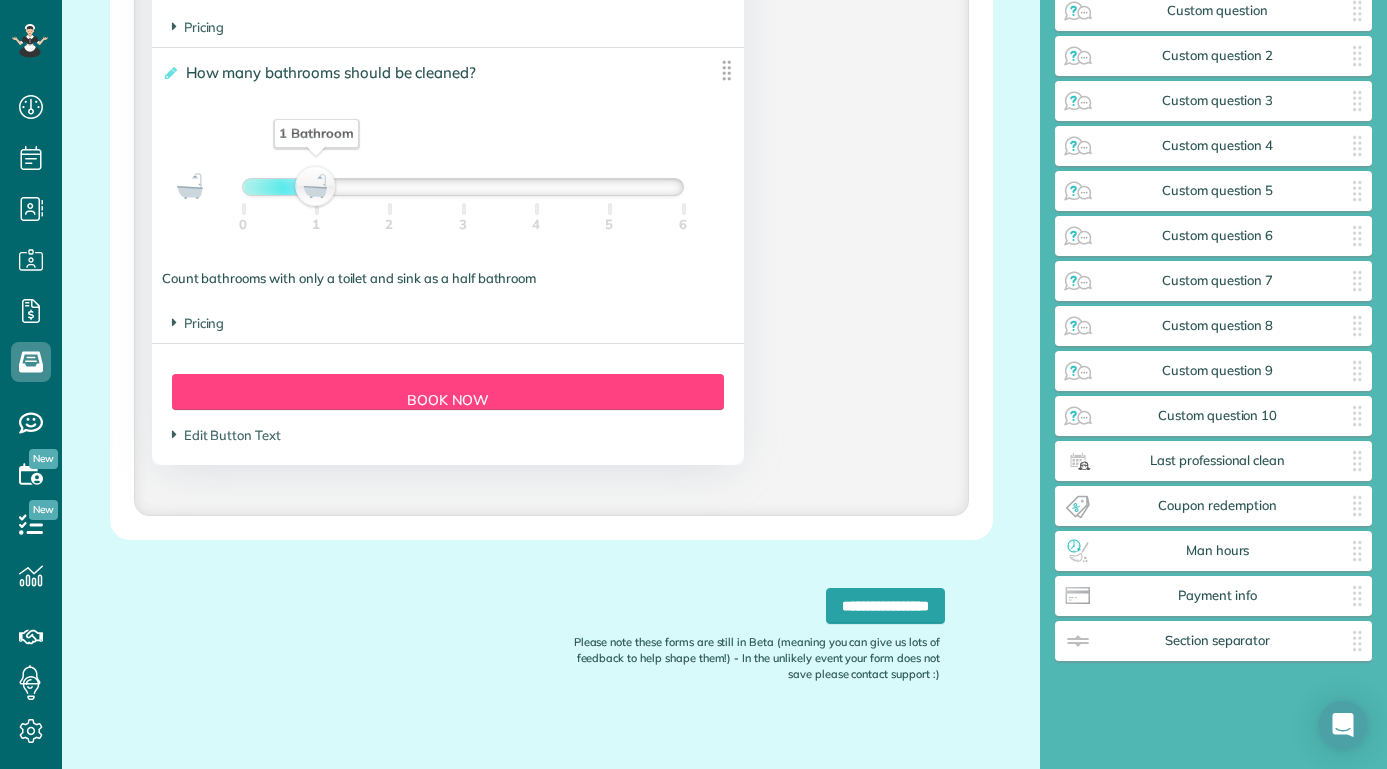 click on "Pricing
The base price per bathroom is
$" at bounding box center [448, 323] 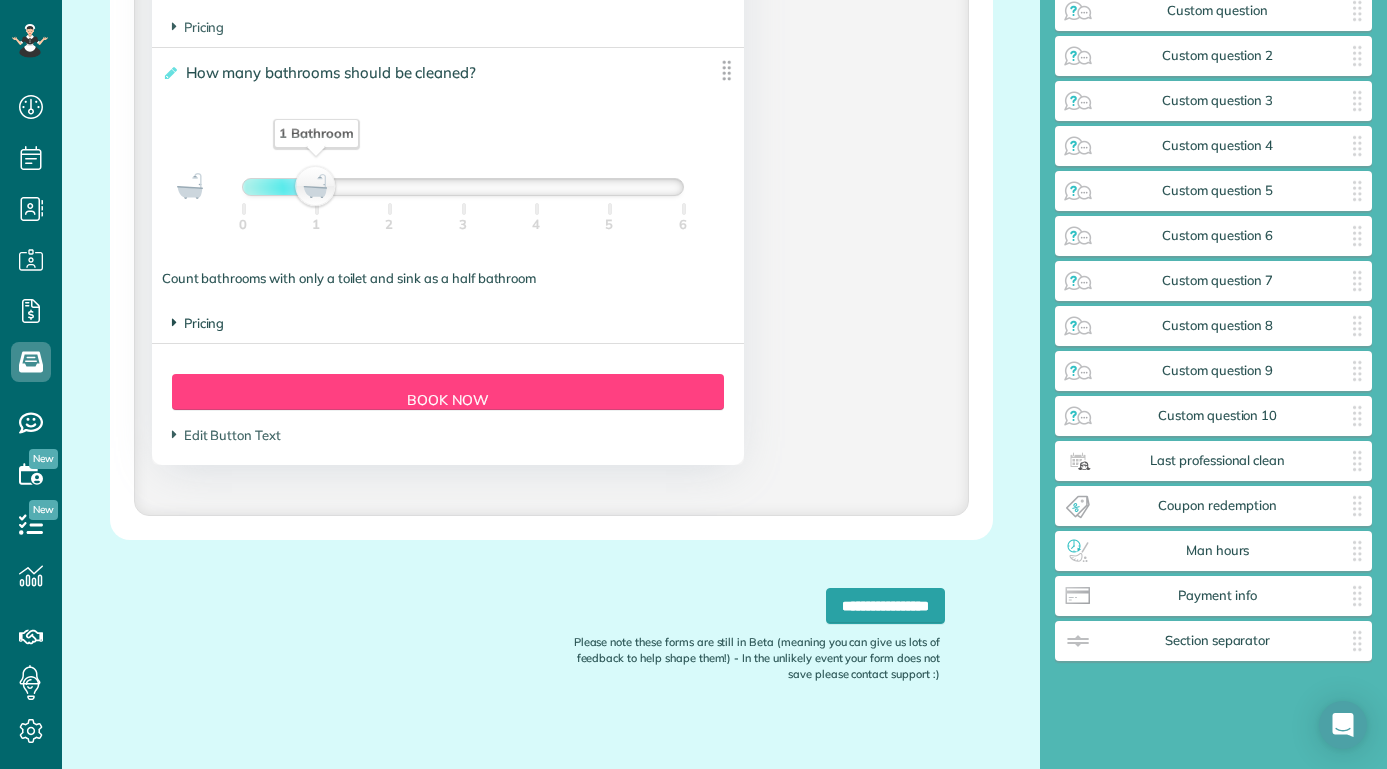 click at bounding box center [174, 322] 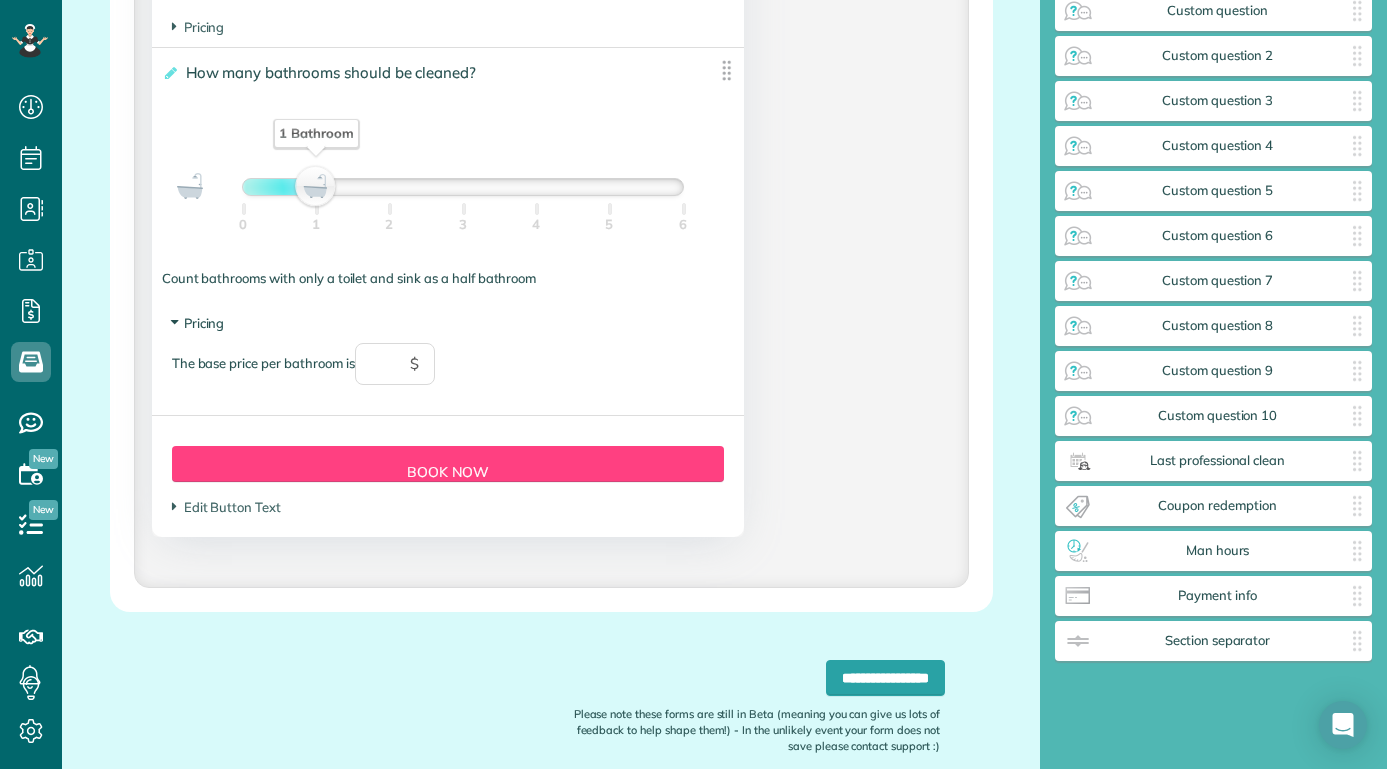 click at bounding box center [174, 322] 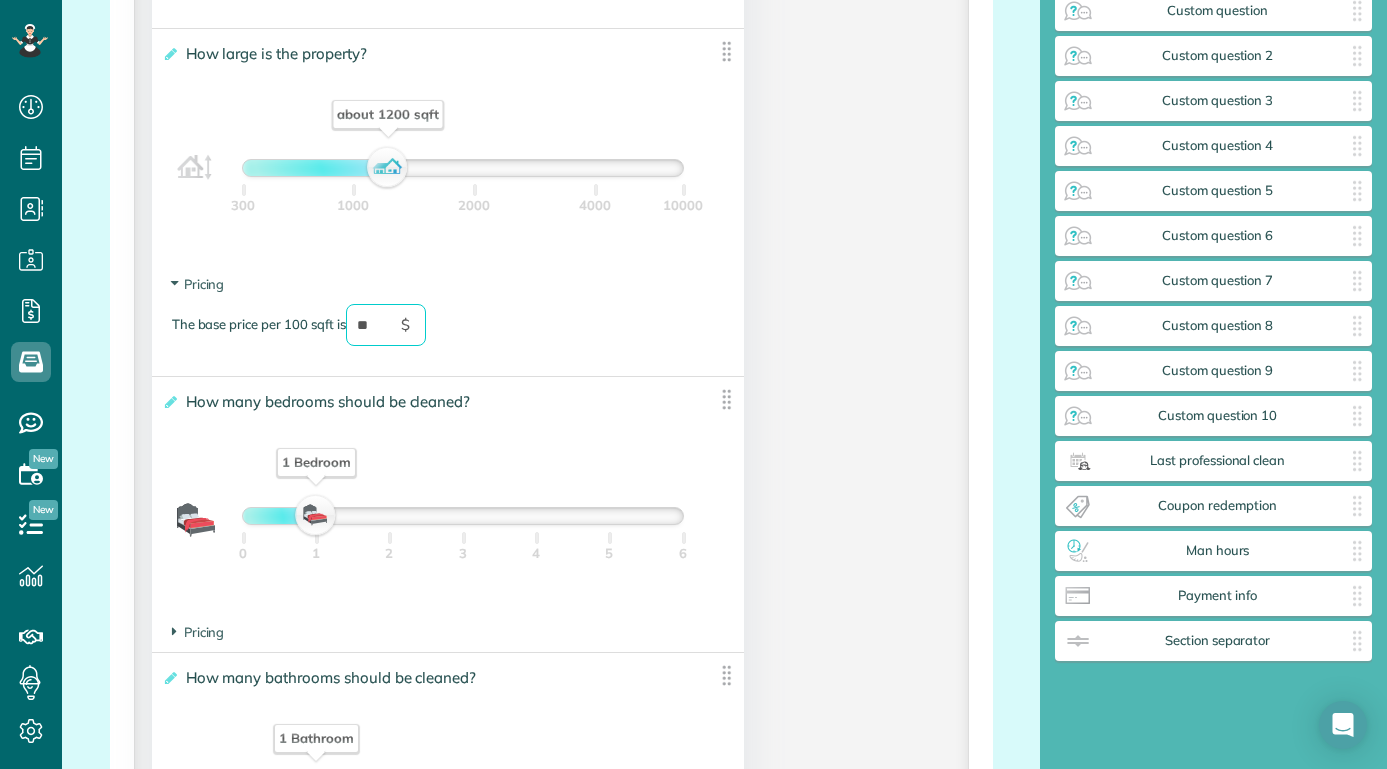 scroll, scrollTop: 1859, scrollLeft: 0, axis: vertical 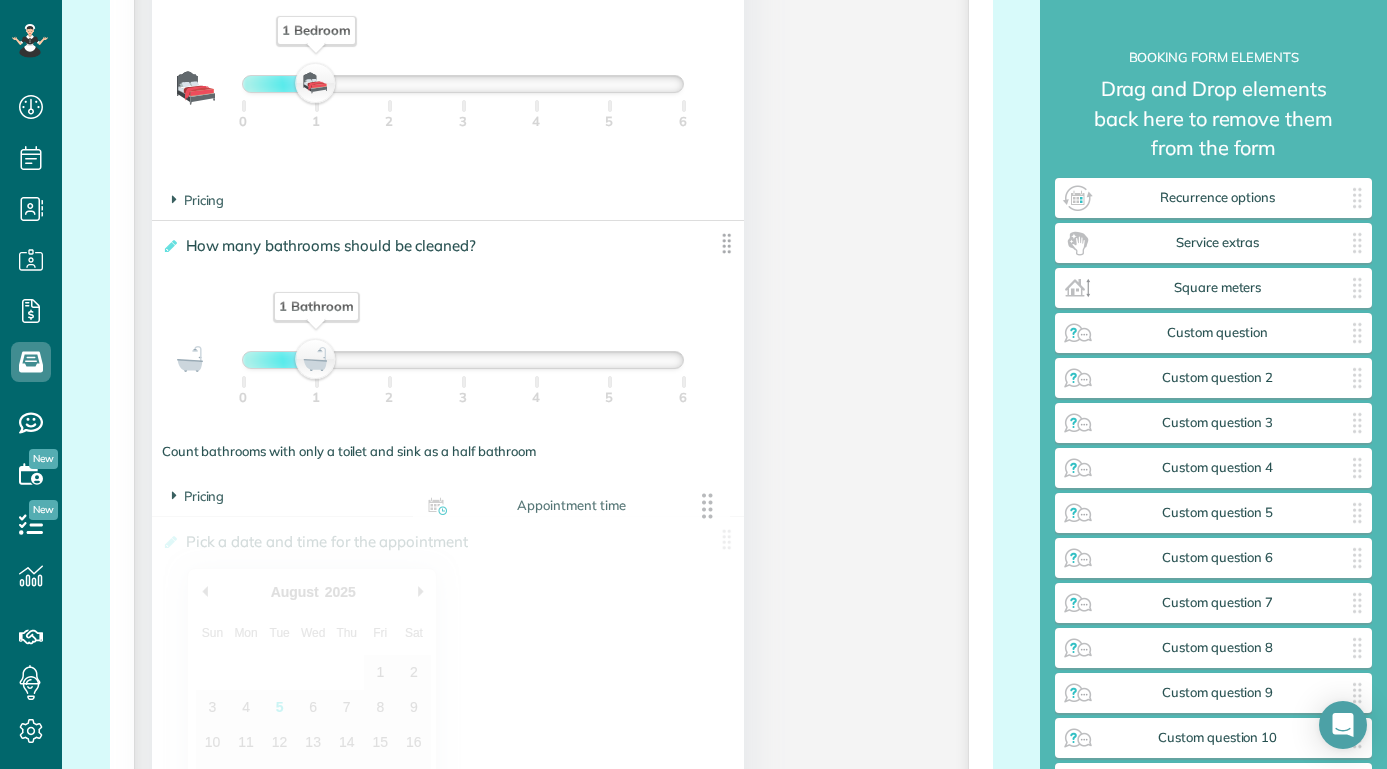 drag, startPoint x: 1356, startPoint y: 197, endPoint x: 712, endPoint y: 506, distance: 714.29474 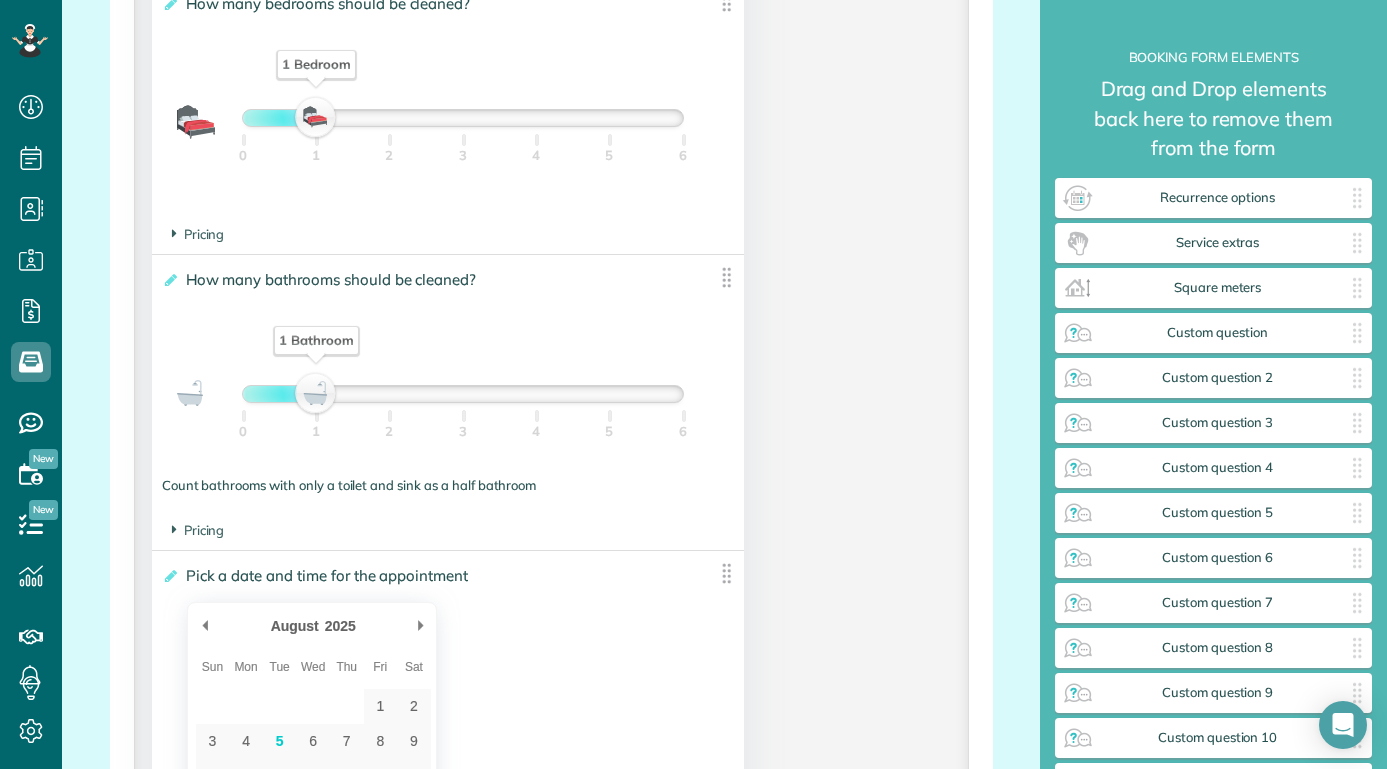 scroll, scrollTop: 1821, scrollLeft: 0, axis: vertical 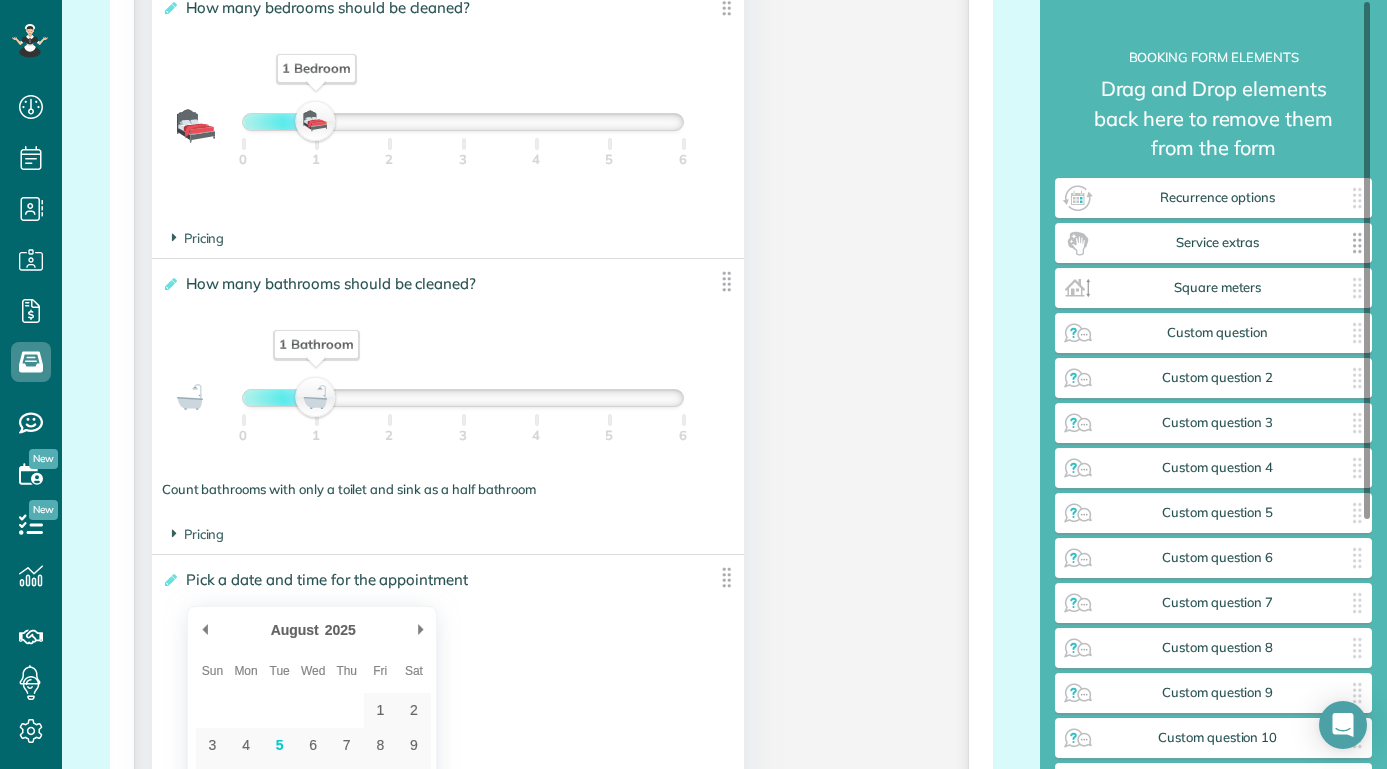 click on "Service extras" at bounding box center [1217, 243] 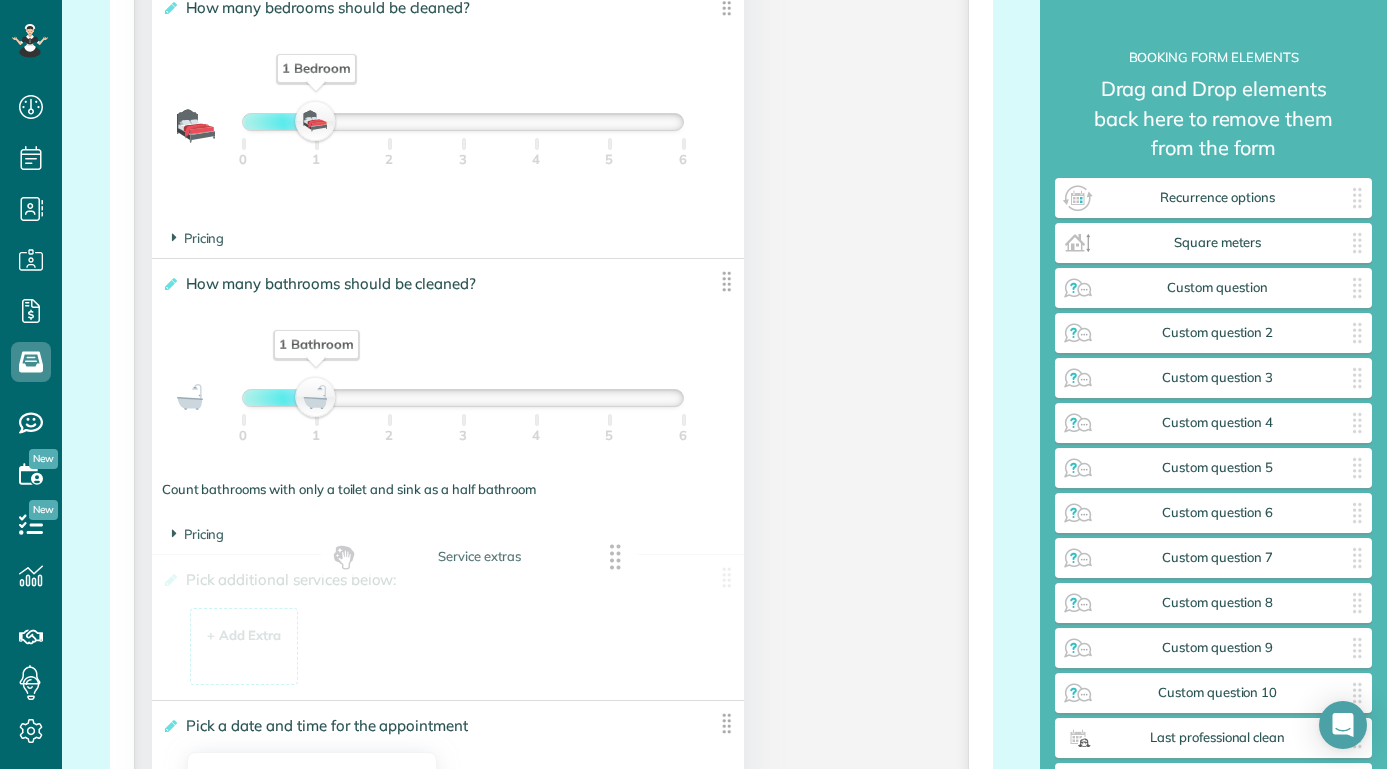 drag, startPoint x: 1356, startPoint y: 239, endPoint x: 620, endPoint y: 554, distance: 800.57544 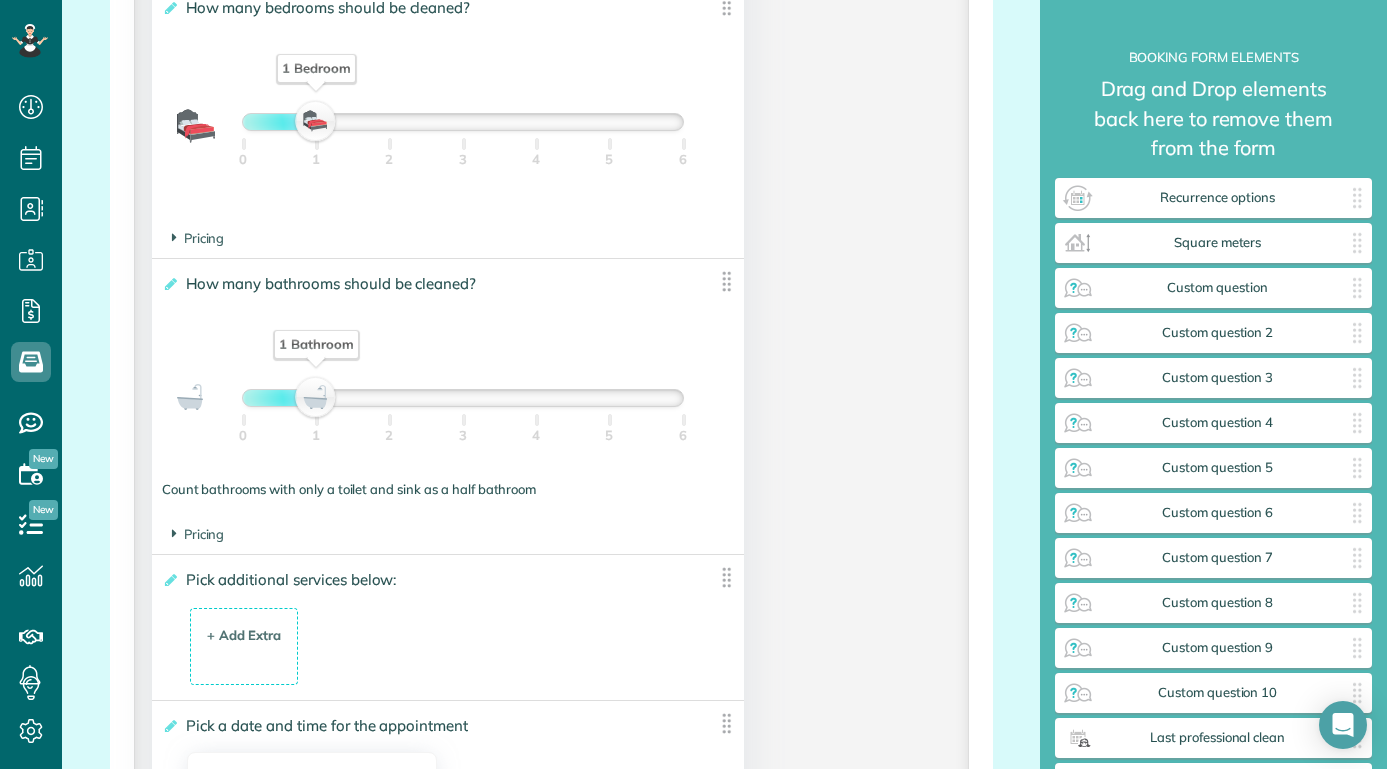 scroll, scrollTop: 1976, scrollLeft: 0, axis: vertical 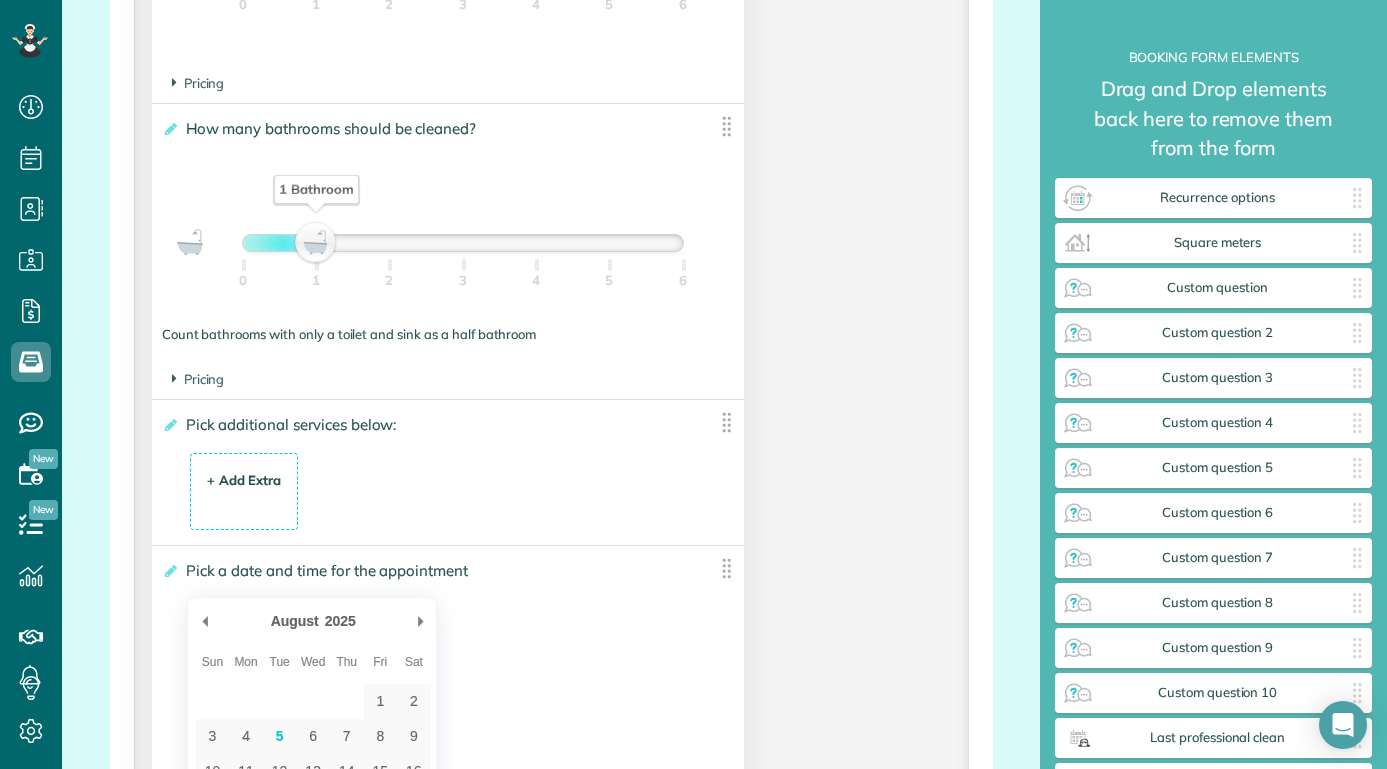 type on "**" 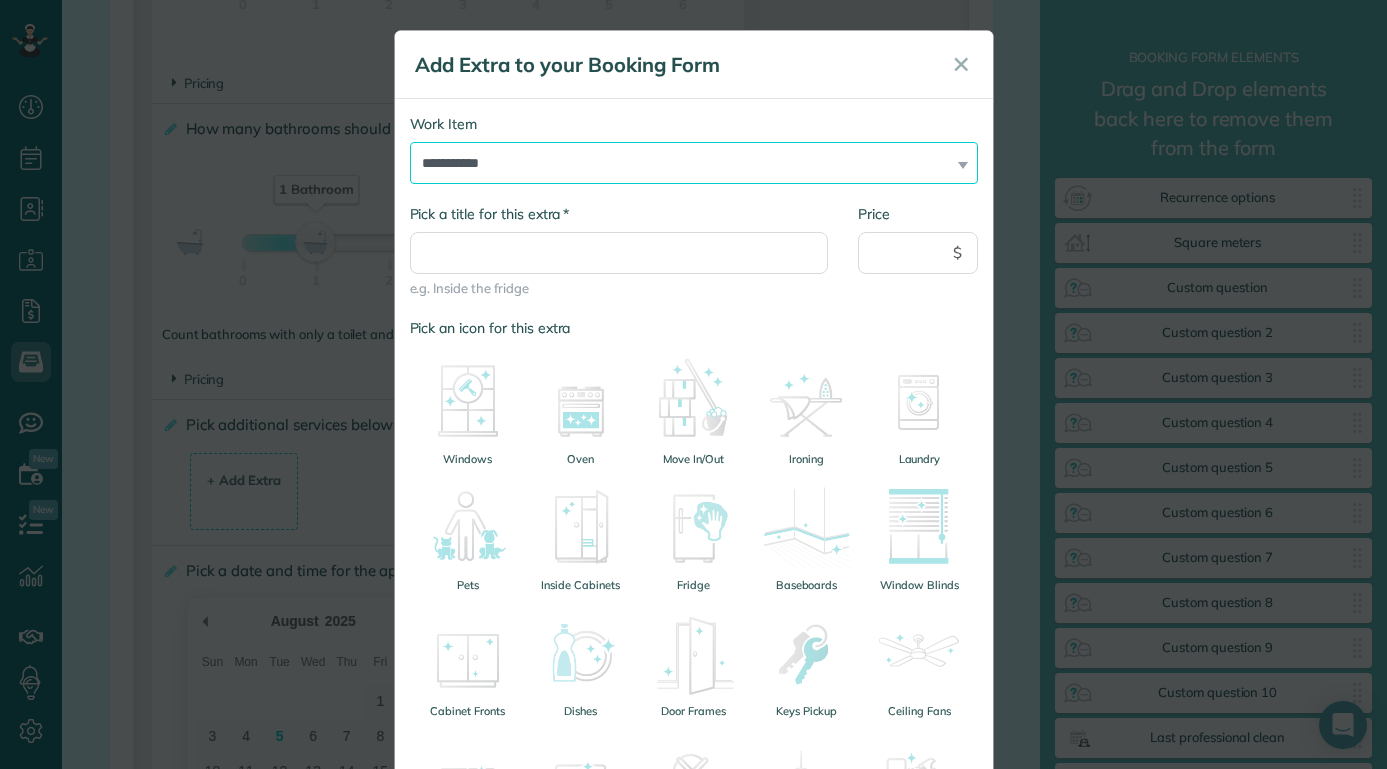 select on "******" 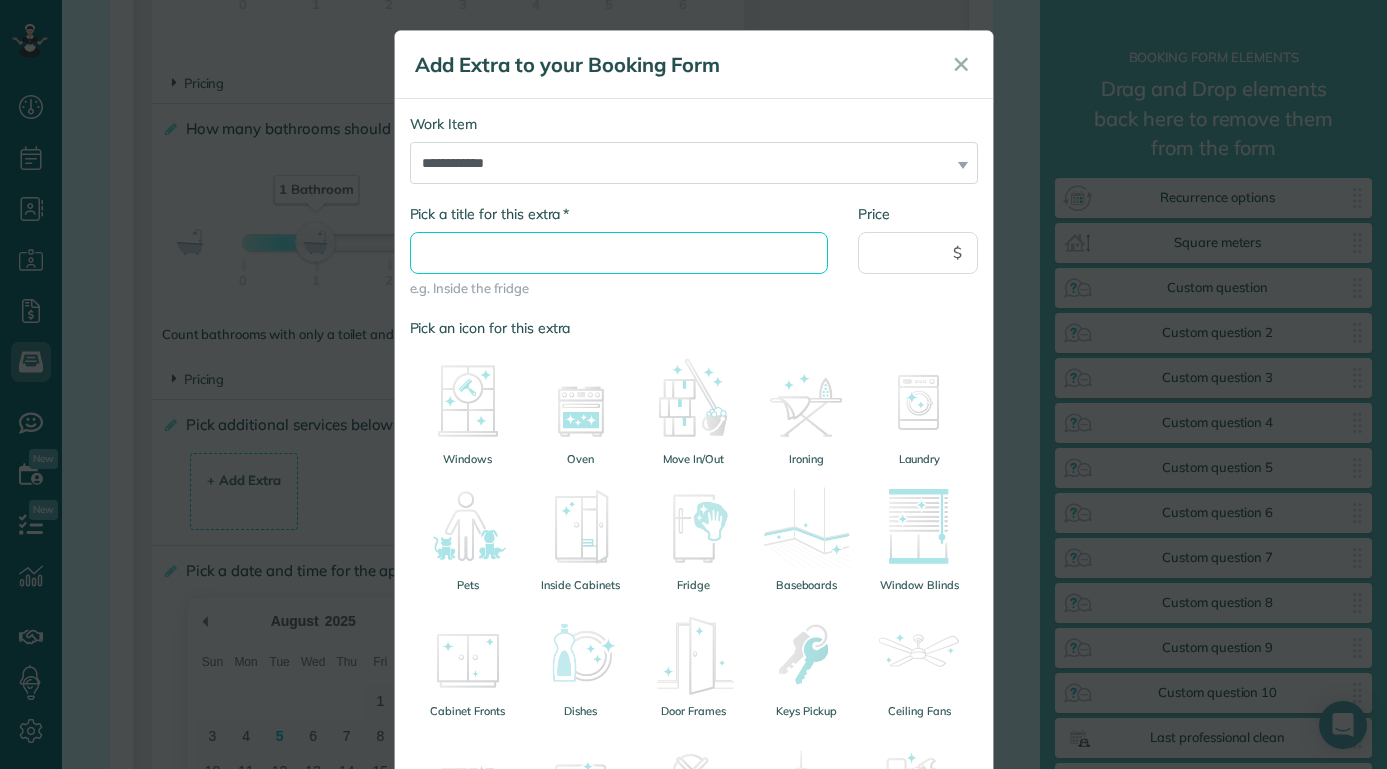 click on "*  Pick a title for this extra" at bounding box center (619, 253) 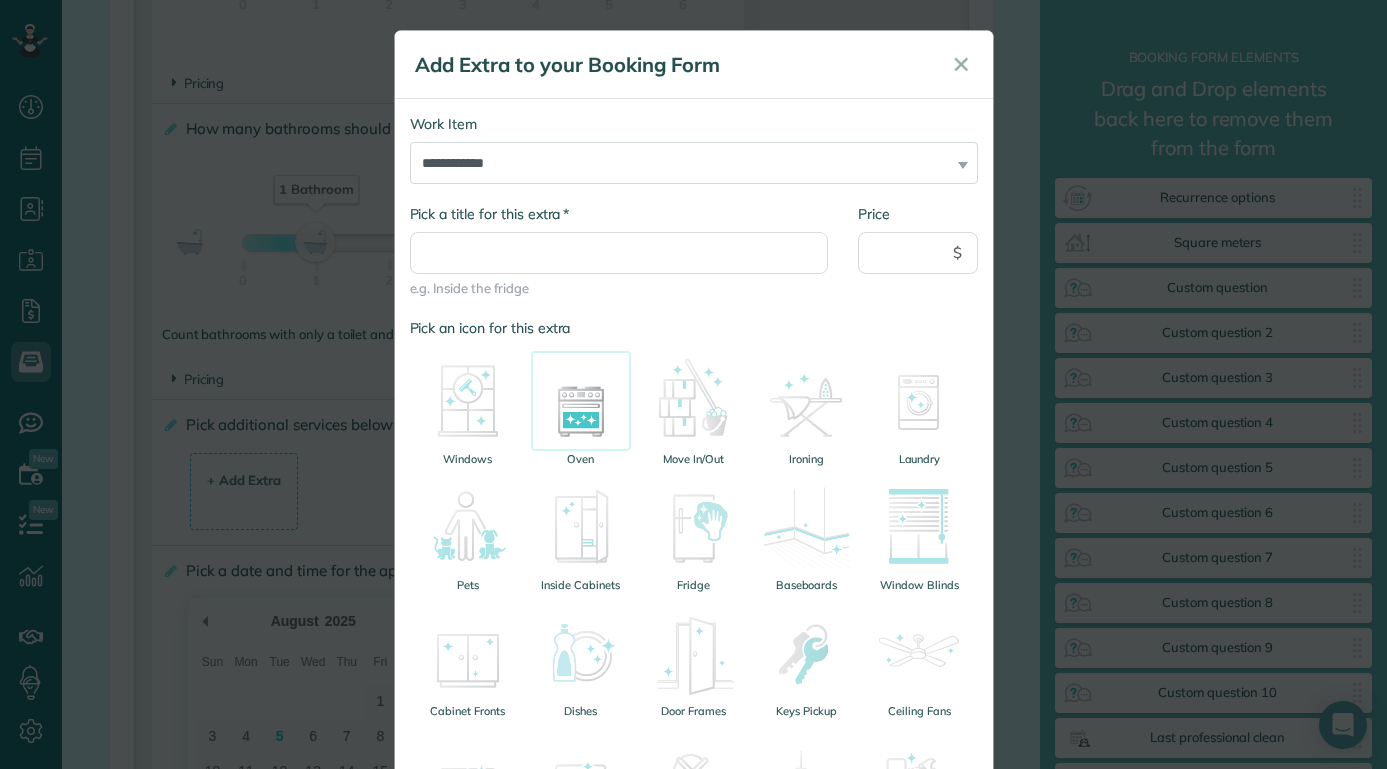 click at bounding box center [581, 401] 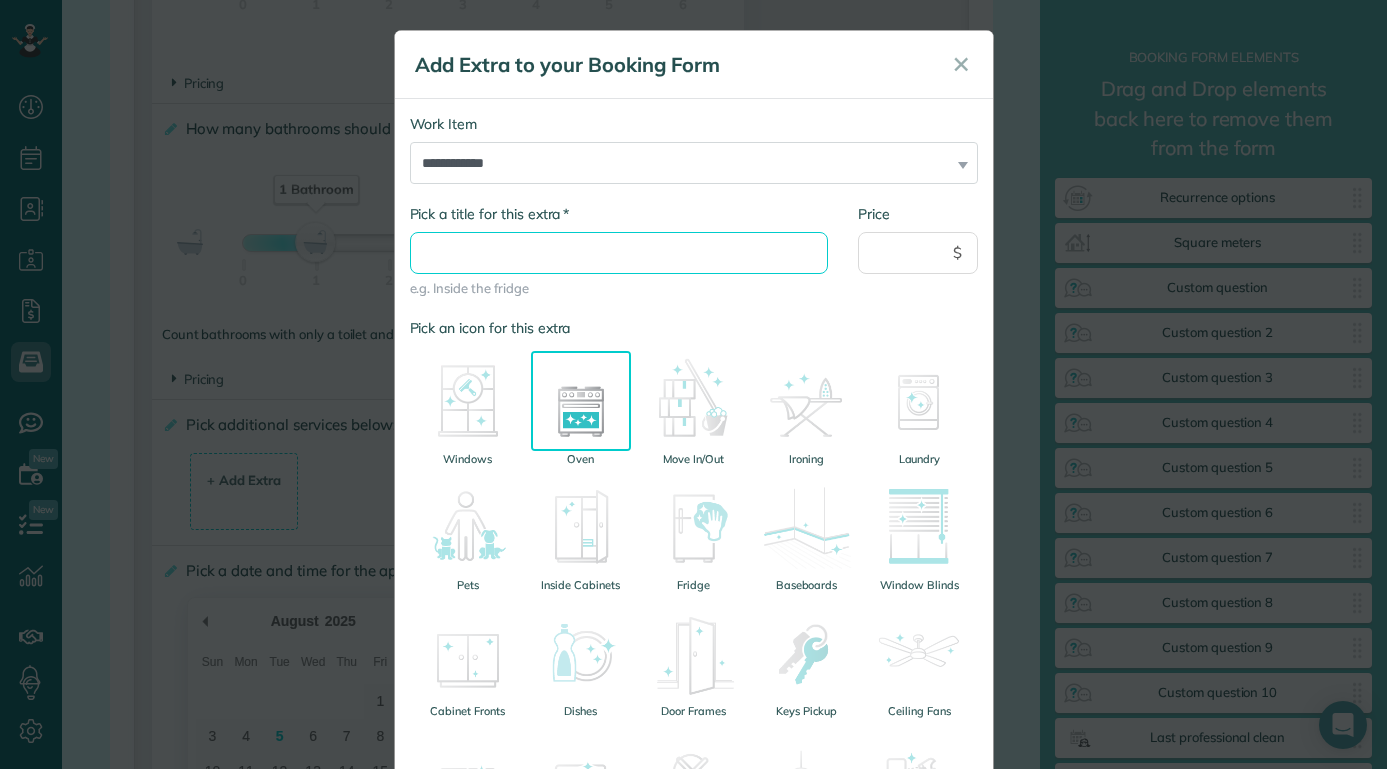 click on "*  Pick a title for this extra" at bounding box center (619, 253) 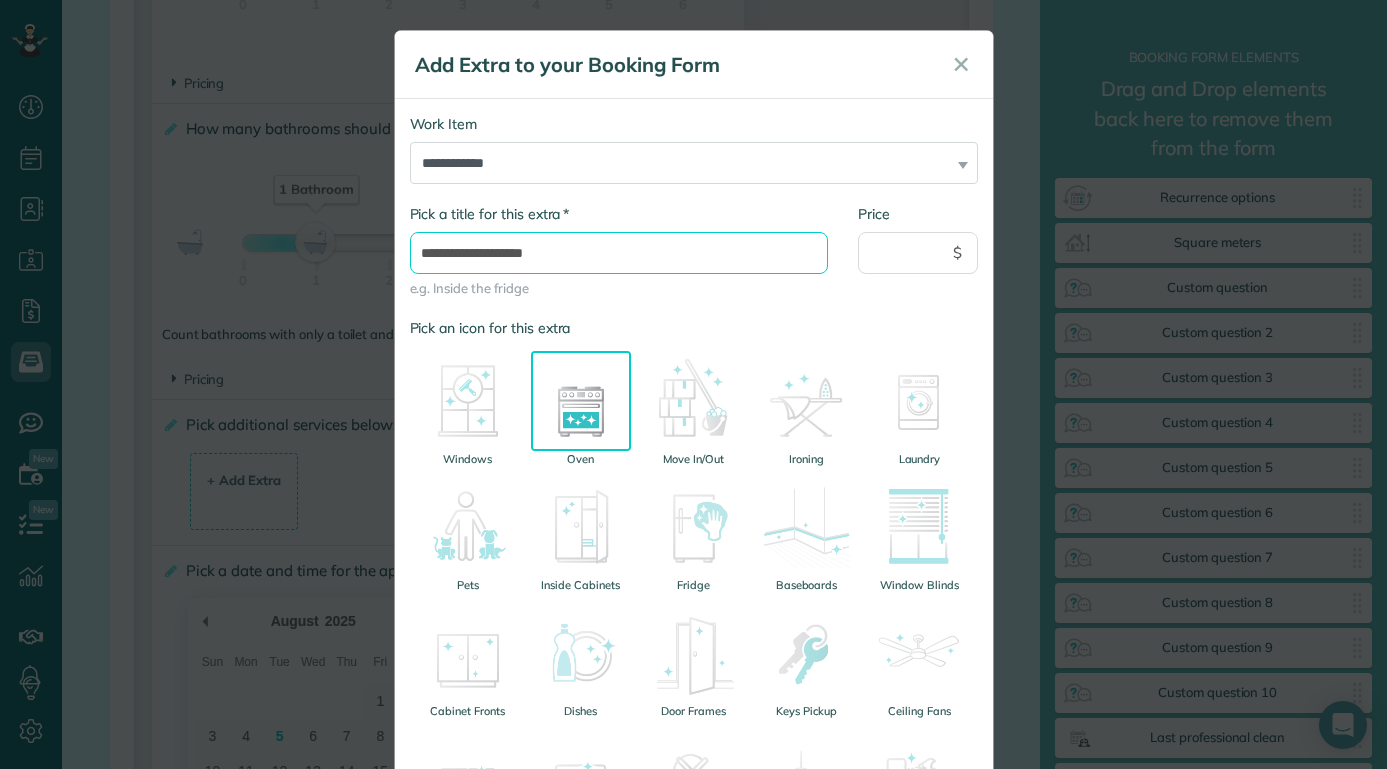 type on "**********" 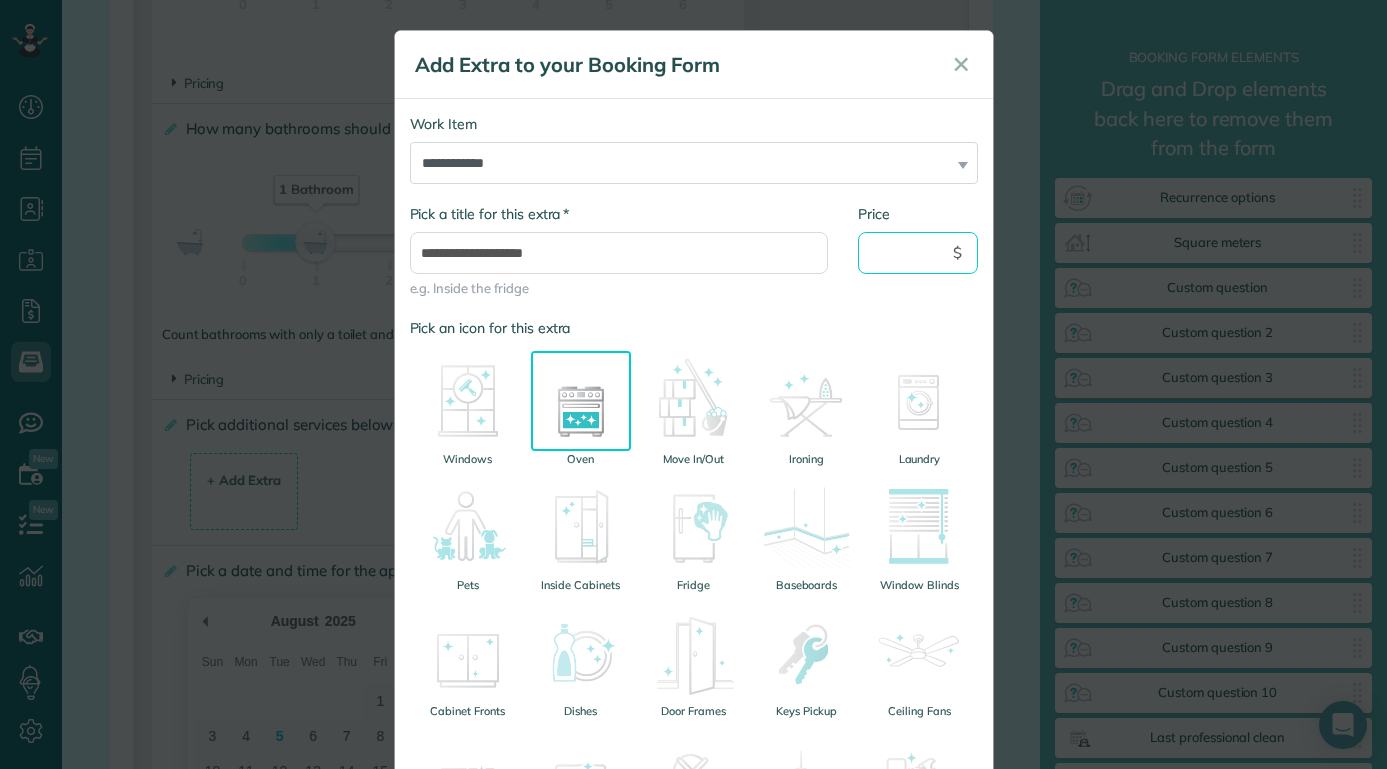 click on "Price" at bounding box center [918, 253] 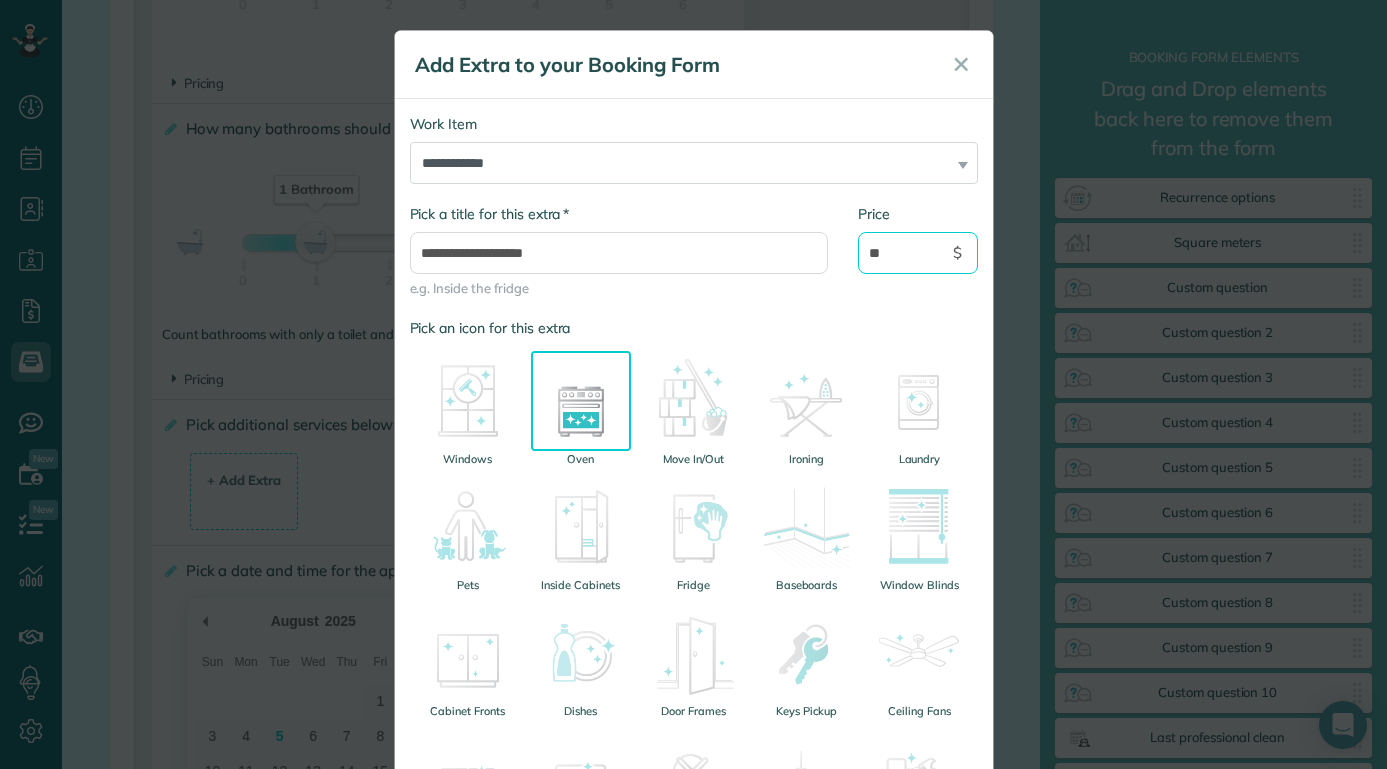 type on "**" 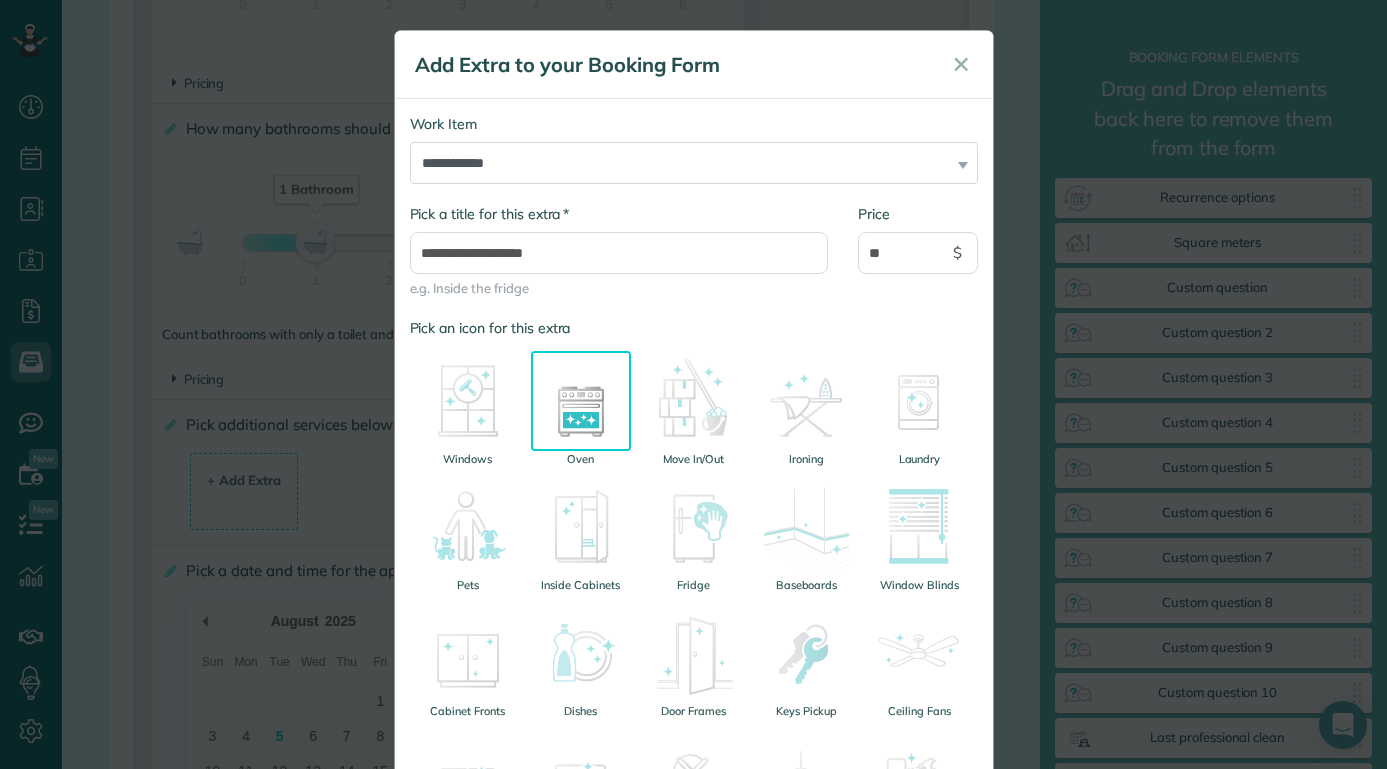 click on "Pick an icon for this extra
Windows
Oven
Move In/Out
Ironing
Laundry
Pets
Inside Cabinets
Fridge
Baseboards
Window Blinds
Cabinet Fronts
Dishes
Door Frames
Keys Pickup
Ceiling Fans
Upholstery
Bed making
Walls" at bounding box center [694, 710] 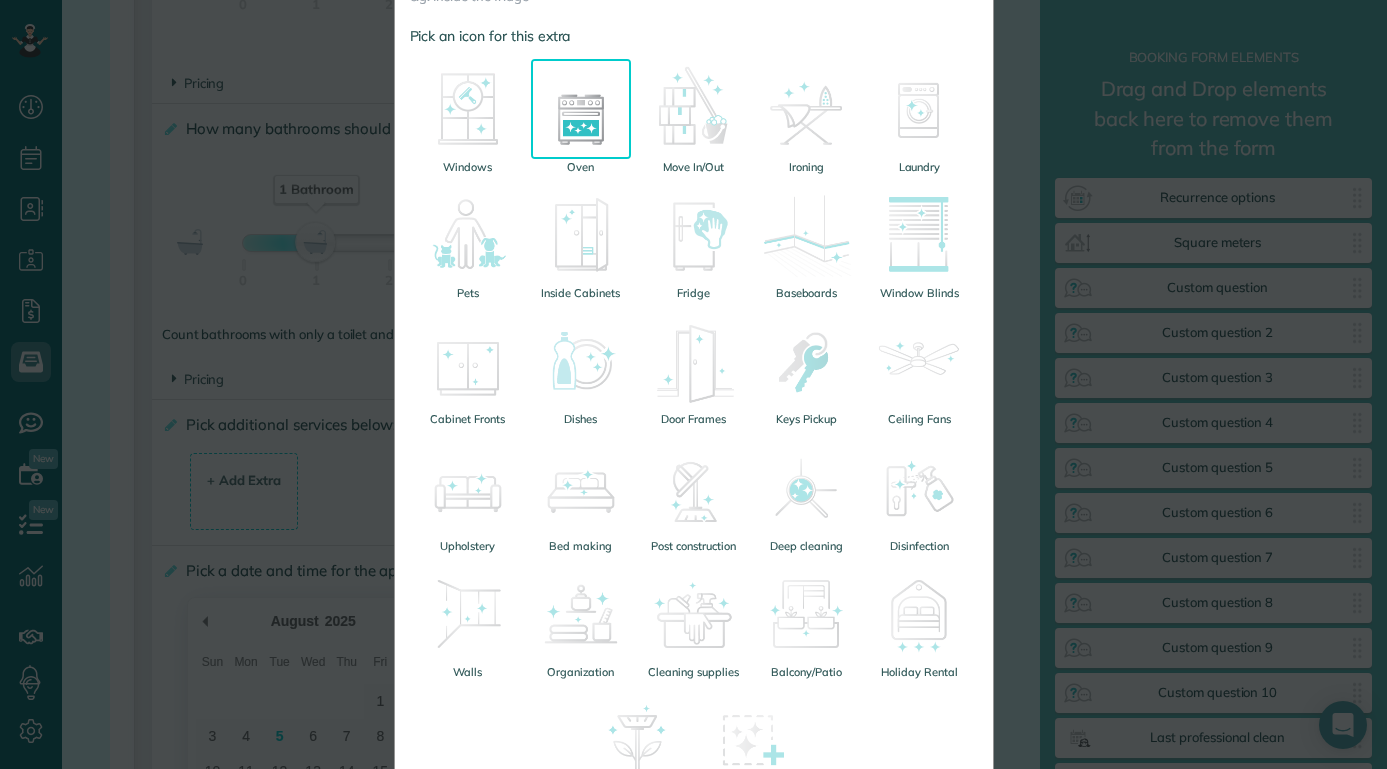 scroll, scrollTop: 487, scrollLeft: 0, axis: vertical 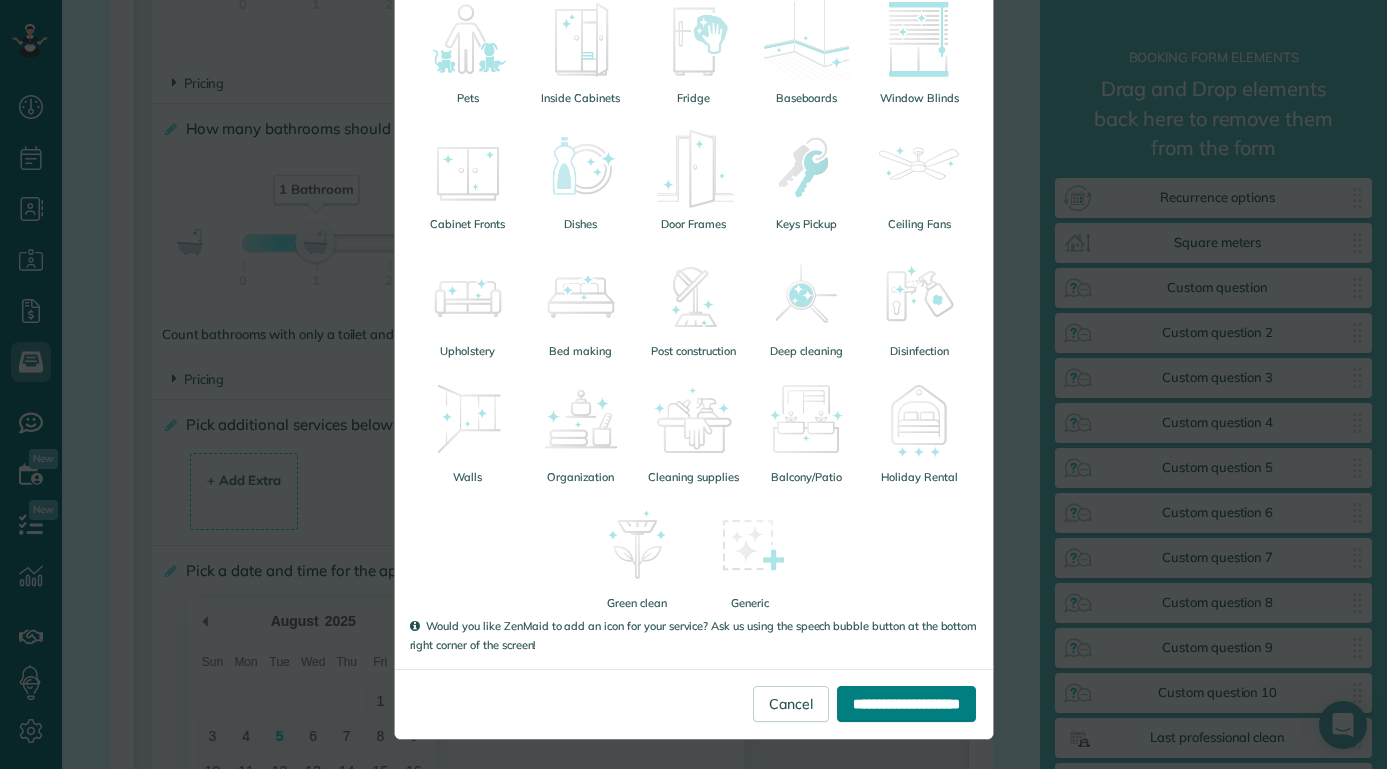click on "**********" at bounding box center (906, 704) 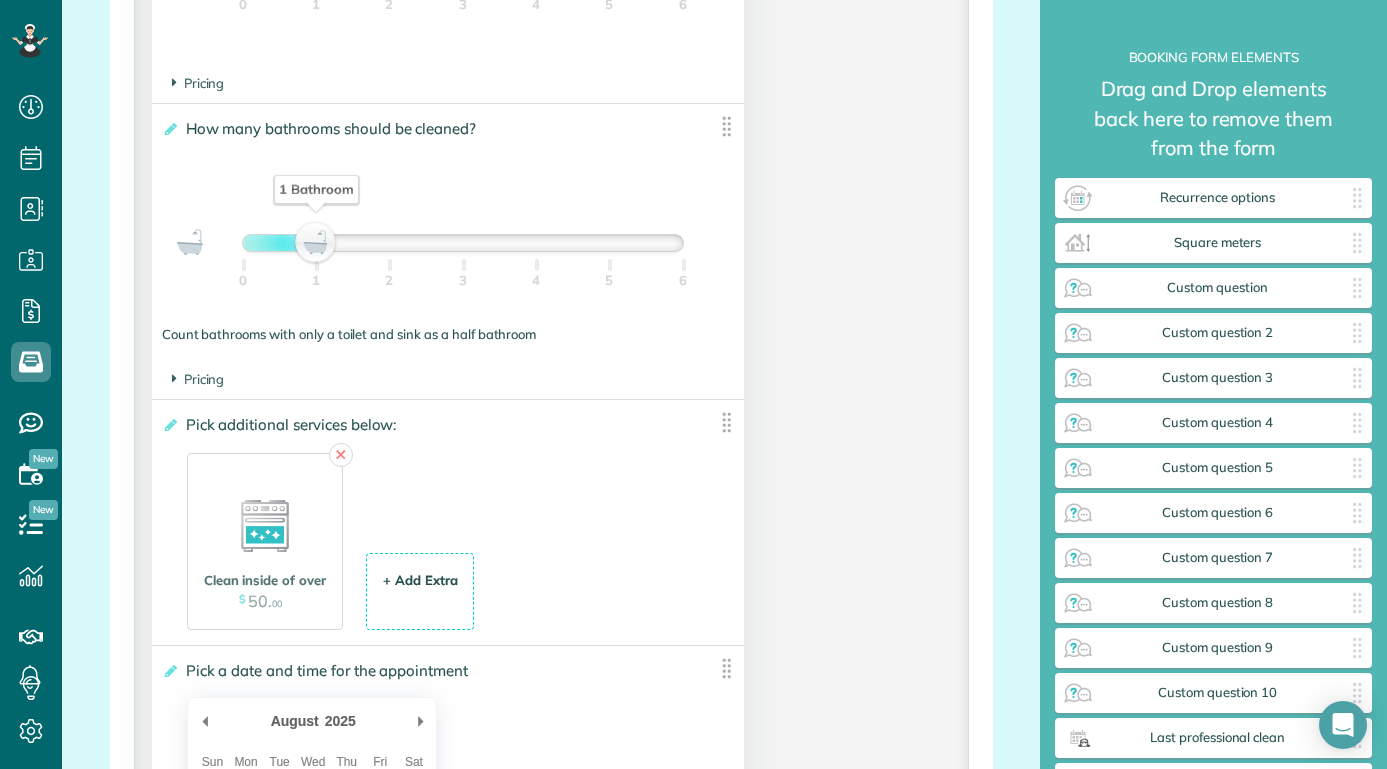 click on "+ Add Extra
$ 34 . 99" at bounding box center (420, 593) 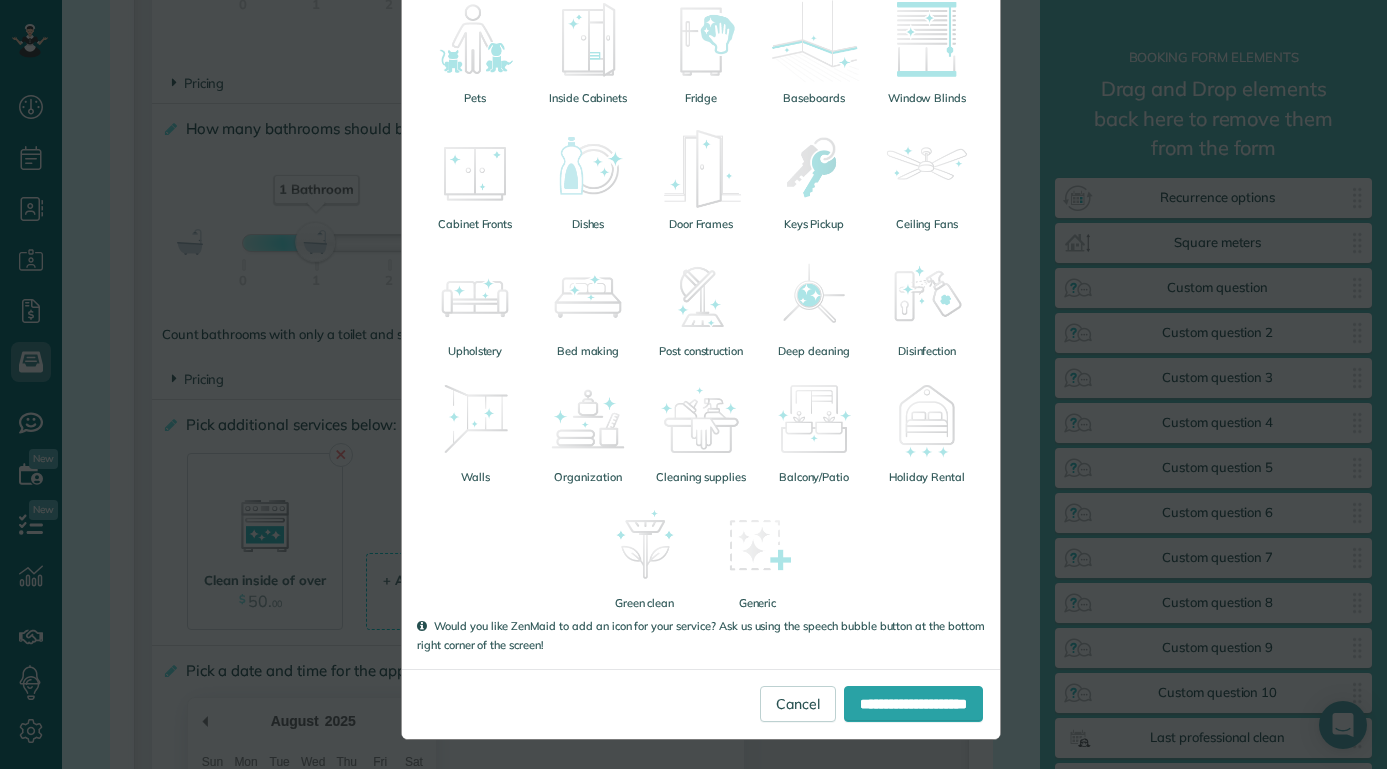 scroll, scrollTop: 0, scrollLeft: 0, axis: both 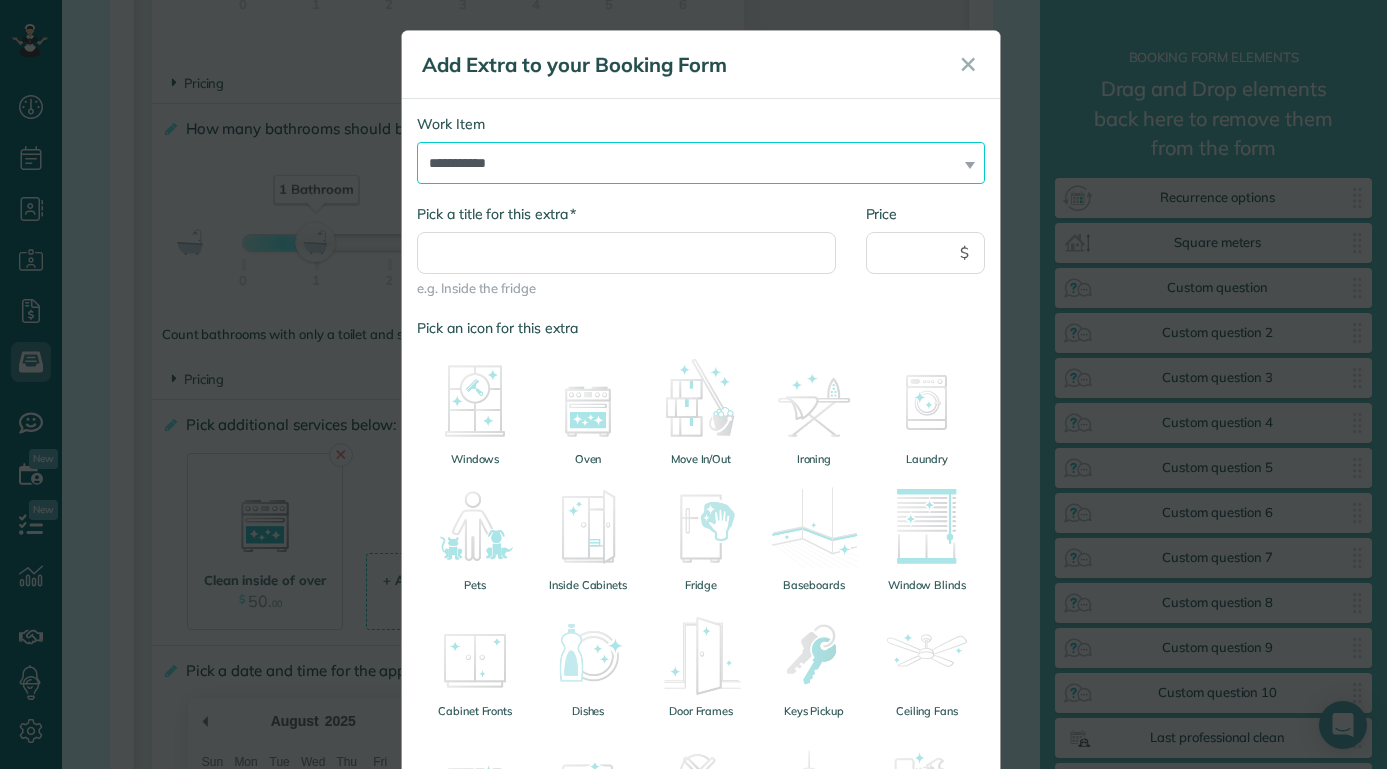 select on "******" 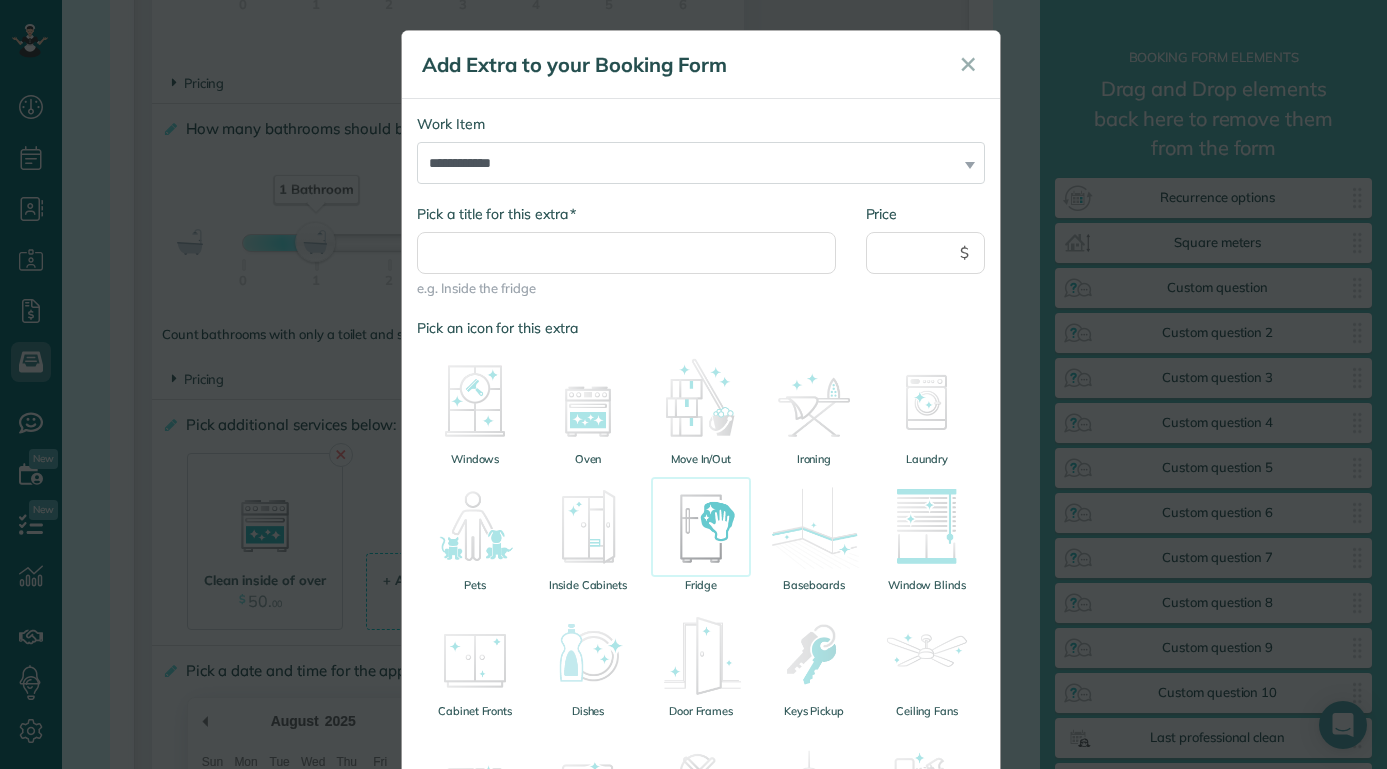 click at bounding box center (701, 527) 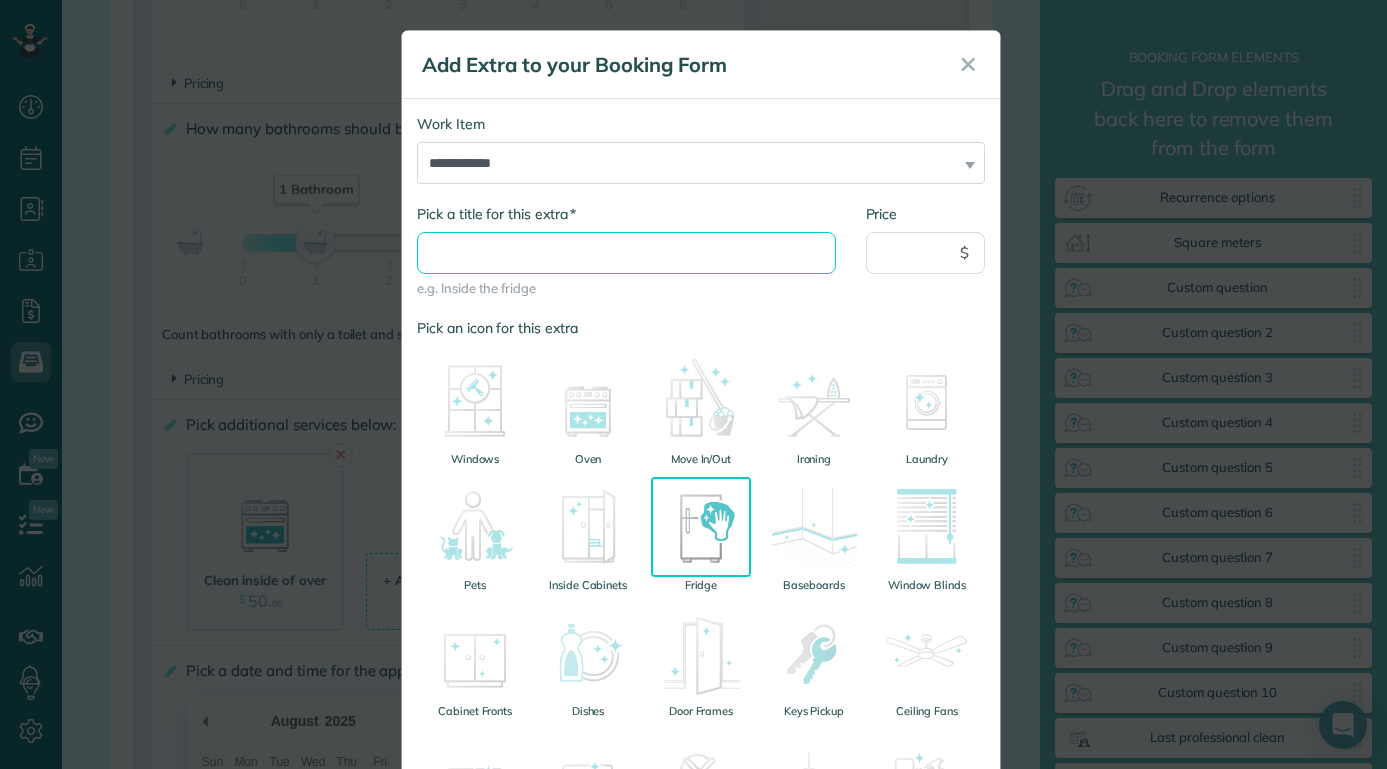 click on "*  Pick a title for this extra" at bounding box center [626, 253] 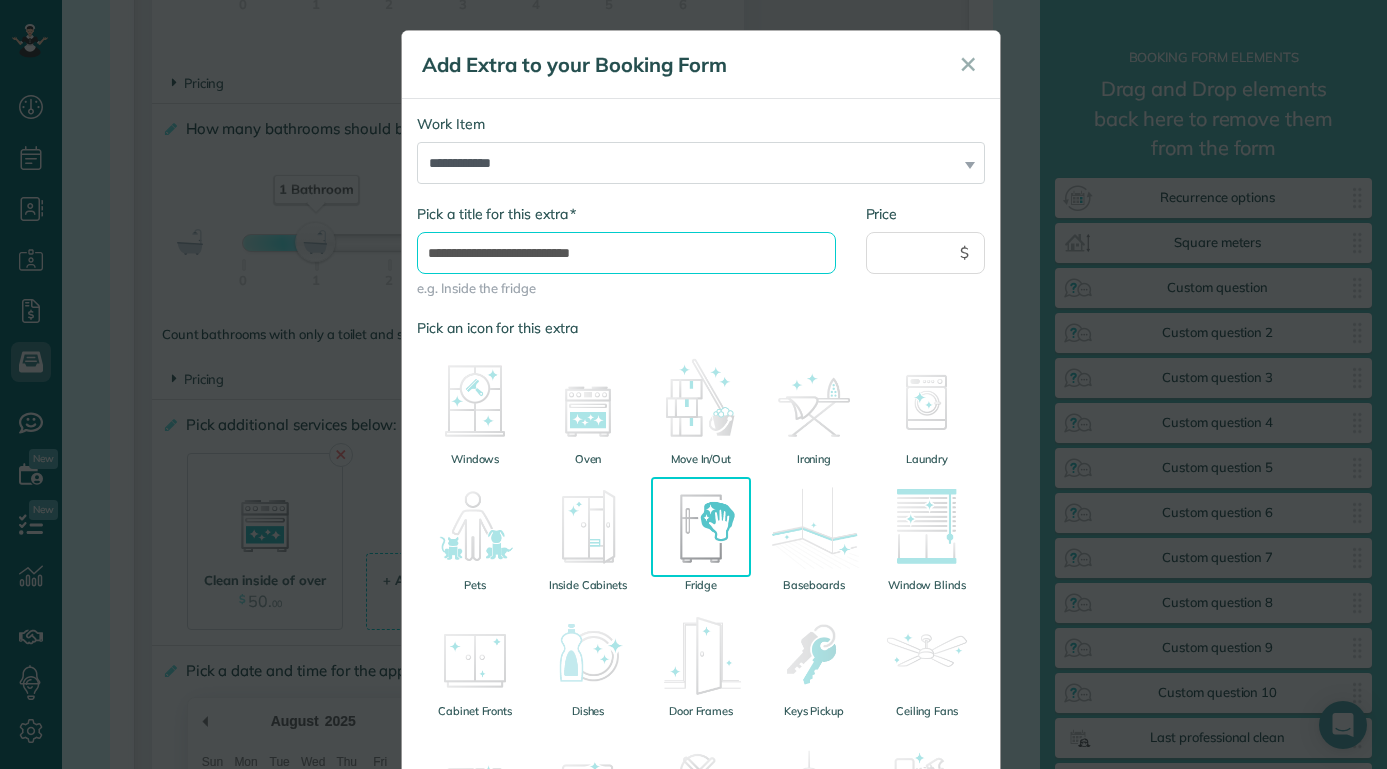 type on "**********" 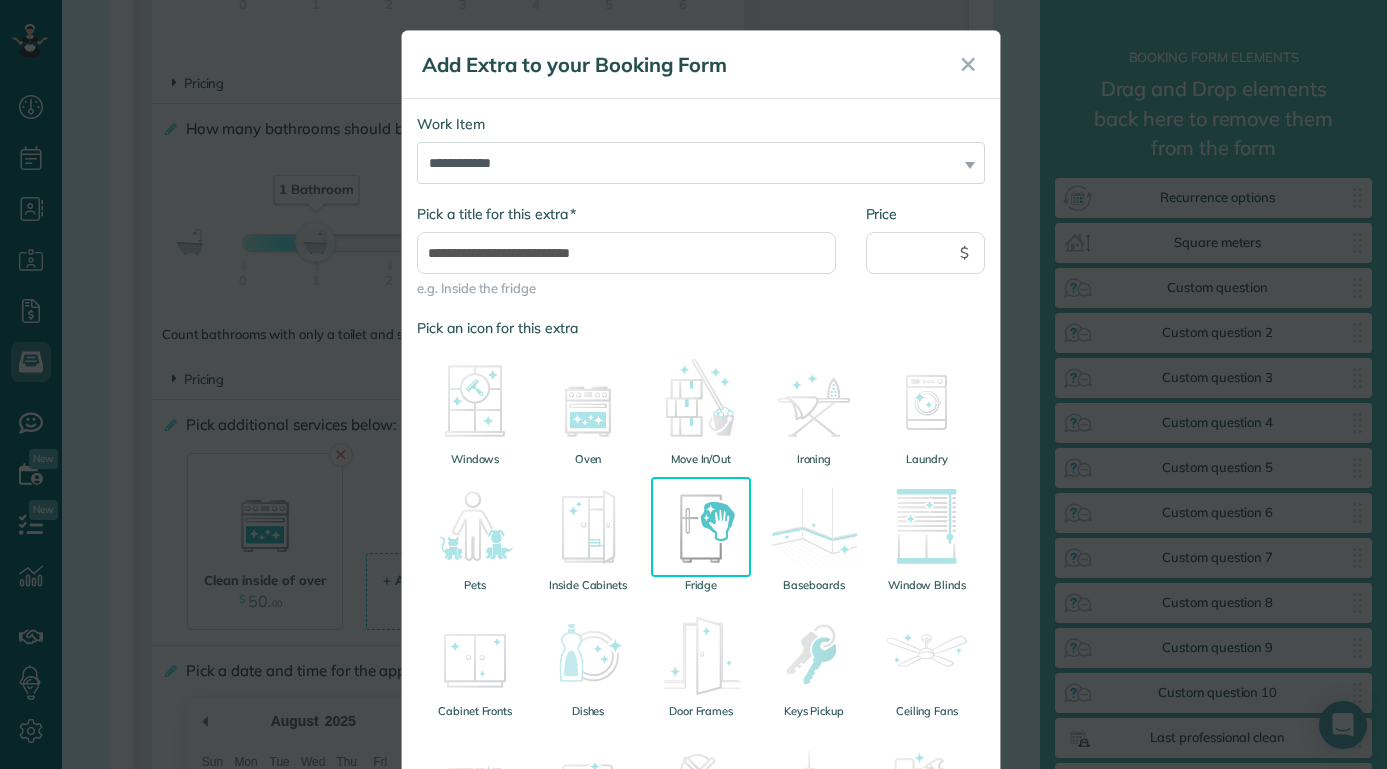 click on "e.g. Inside the fridge" at bounding box center [626, 288] 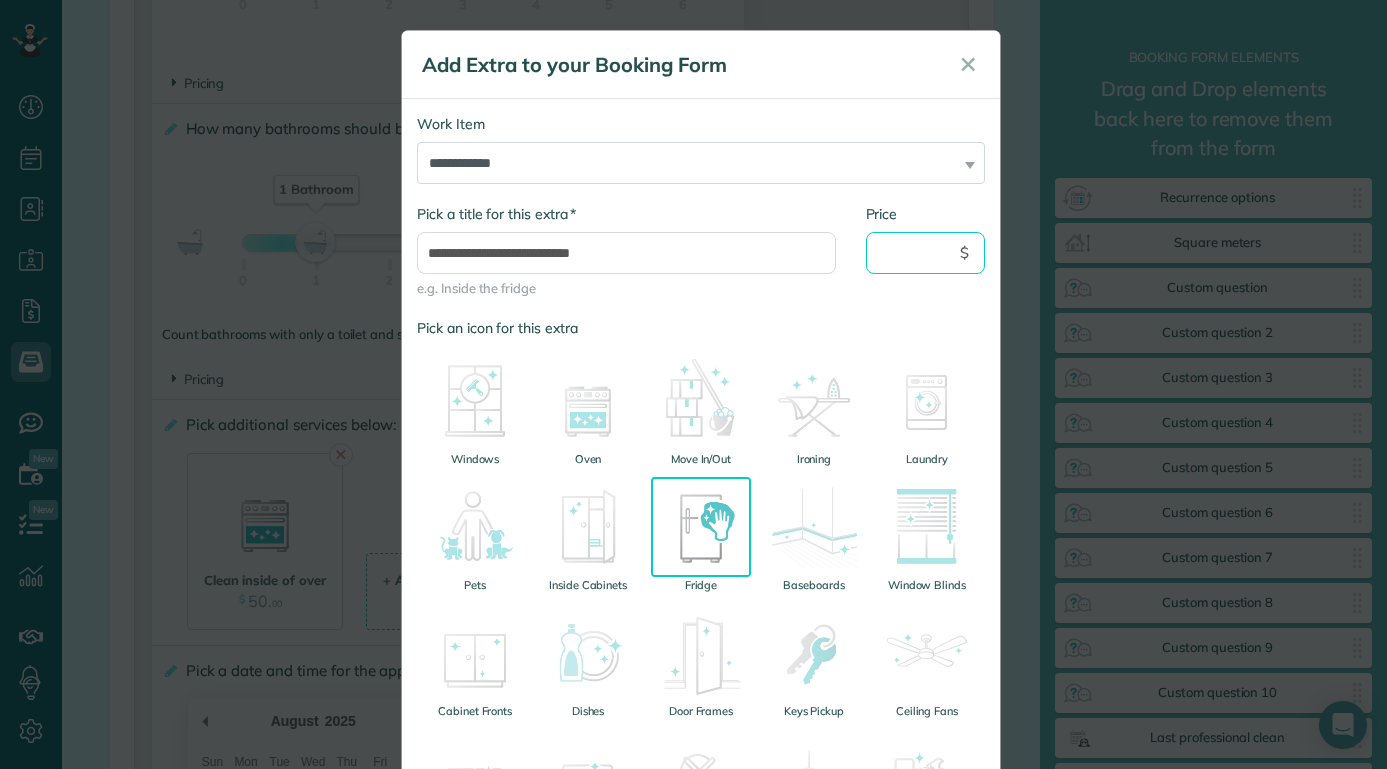 click on "Price" at bounding box center [926, 253] 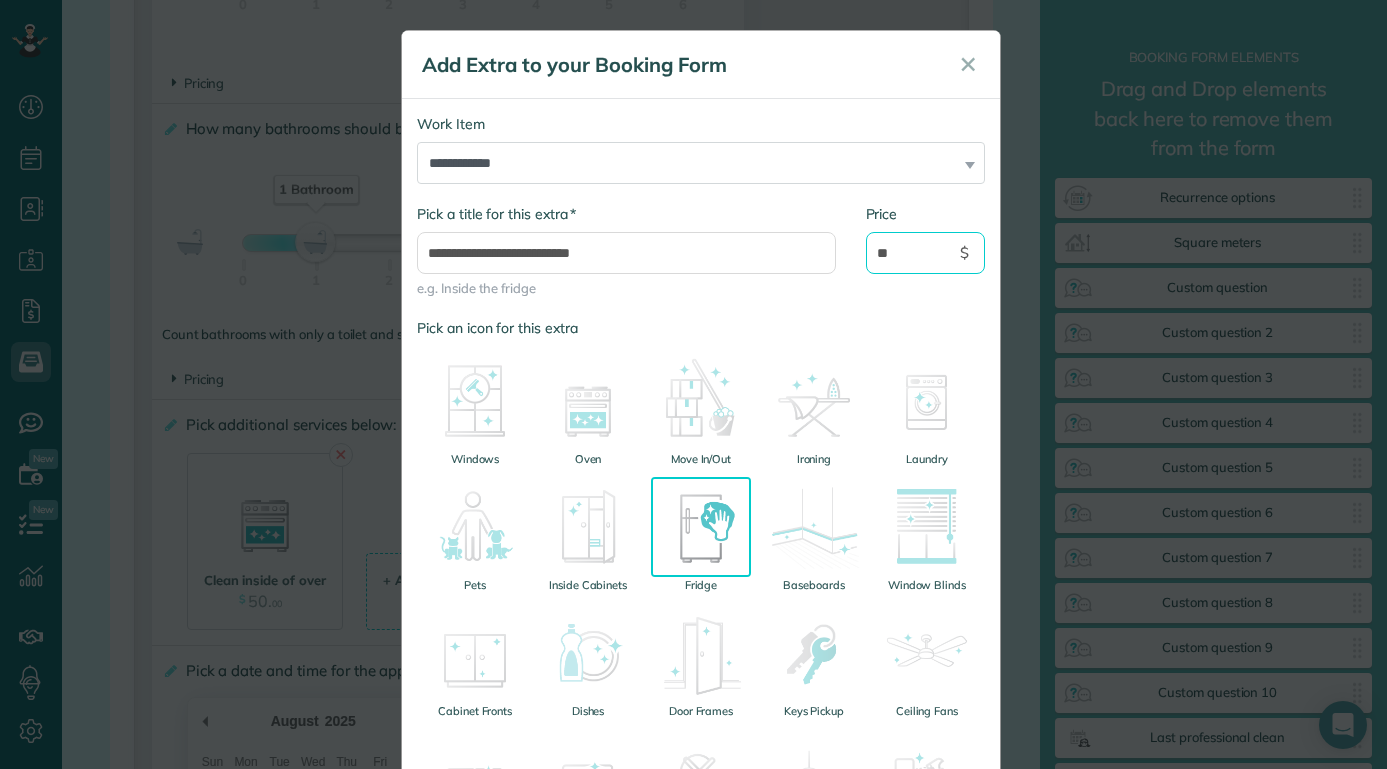 type on "**" 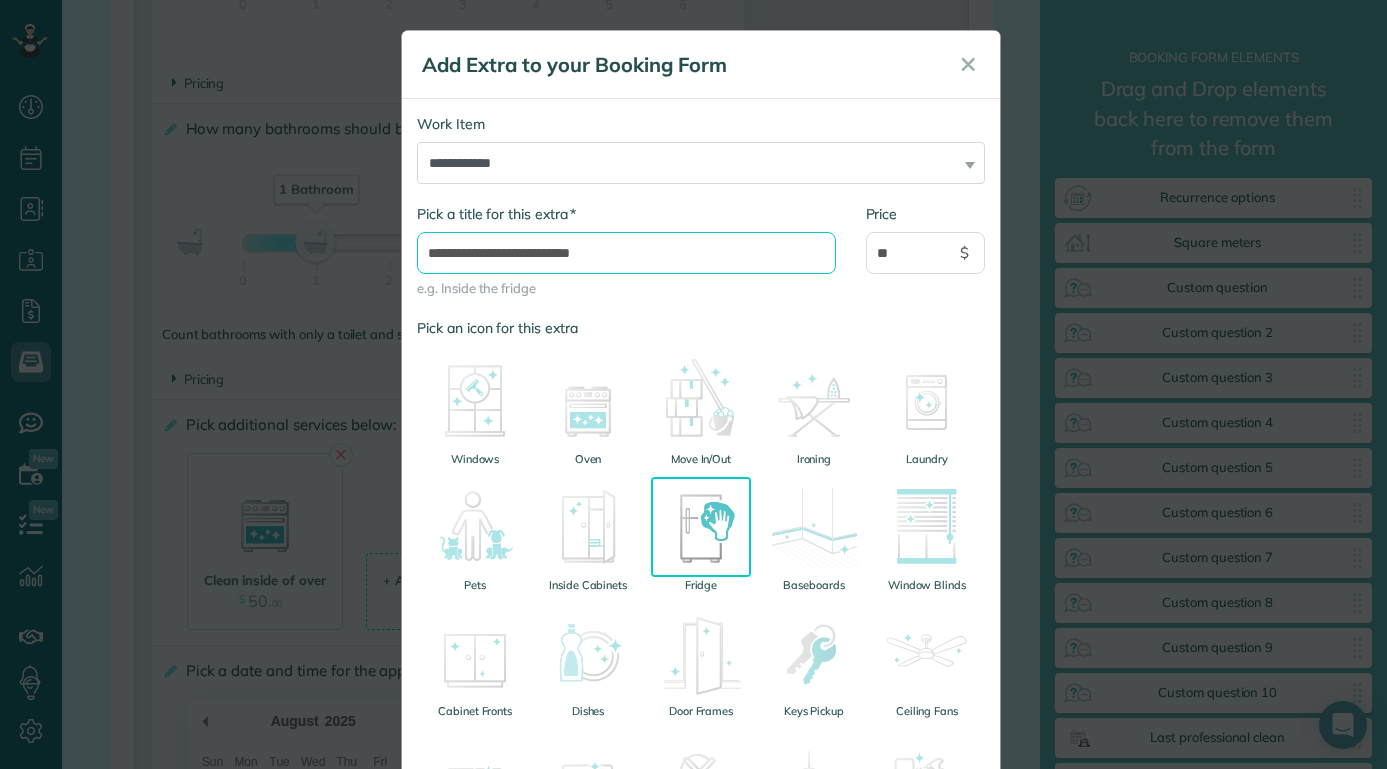 click on "**********" at bounding box center (626, 253) 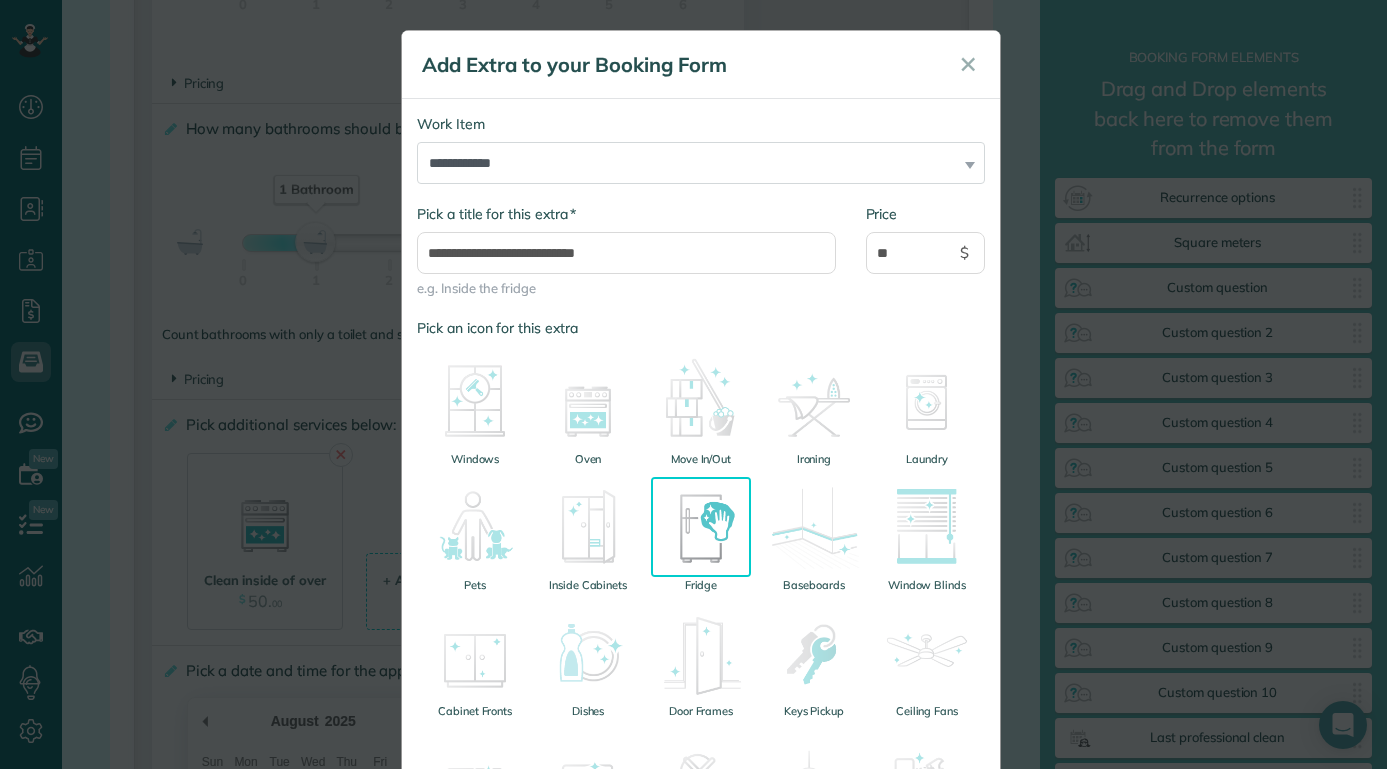 drag, startPoint x: 609, startPoint y: 276, endPoint x: 621, endPoint y: 288, distance: 16.970562 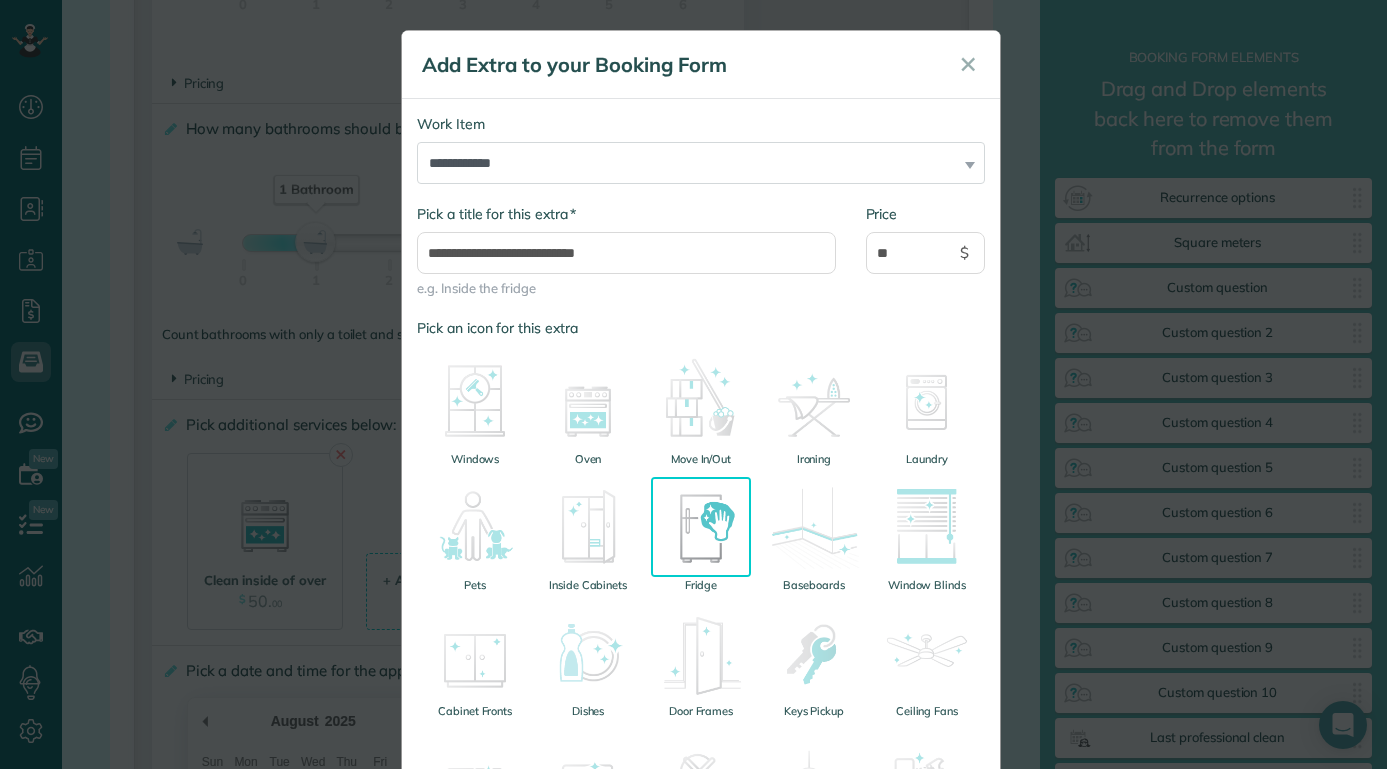 click on "**********" at bounding box center (626, 251) 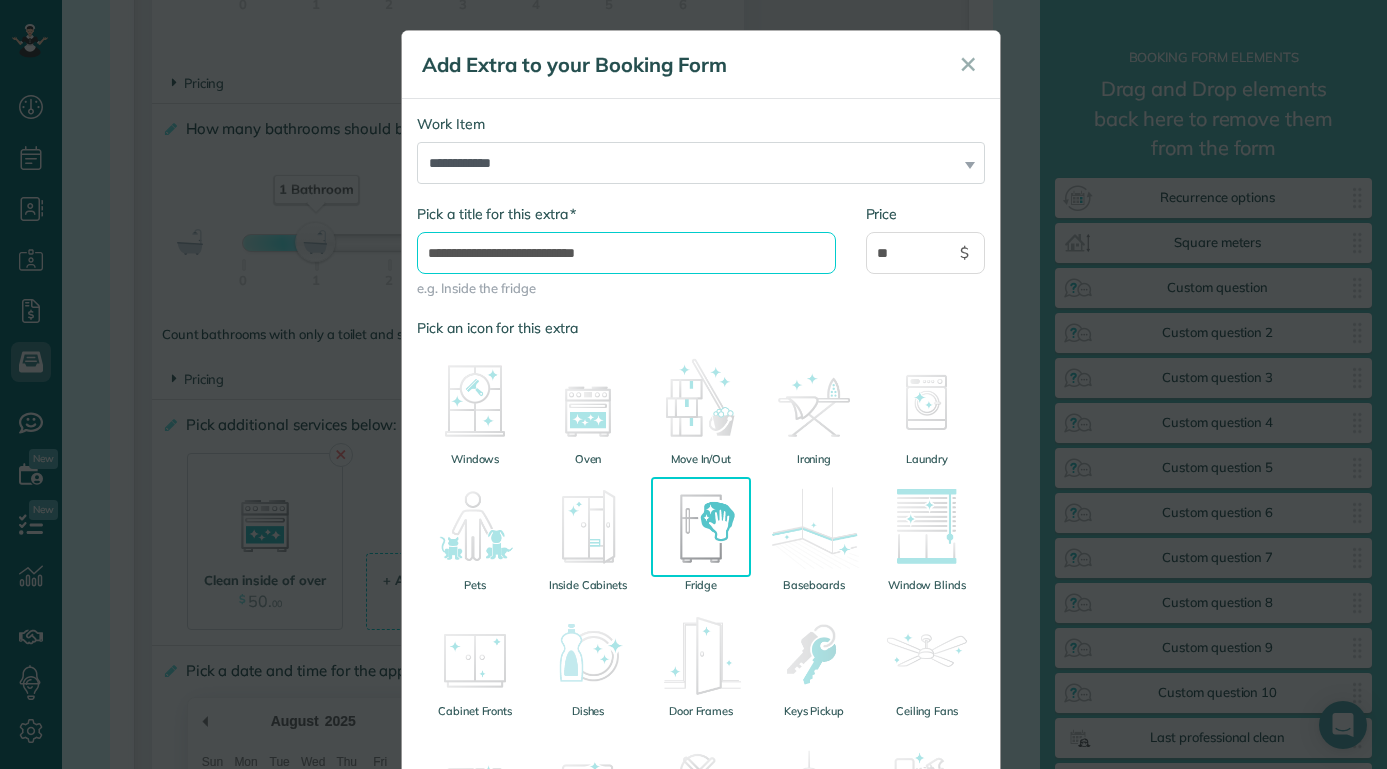 click on "**********" at bounding box center (626, 253) 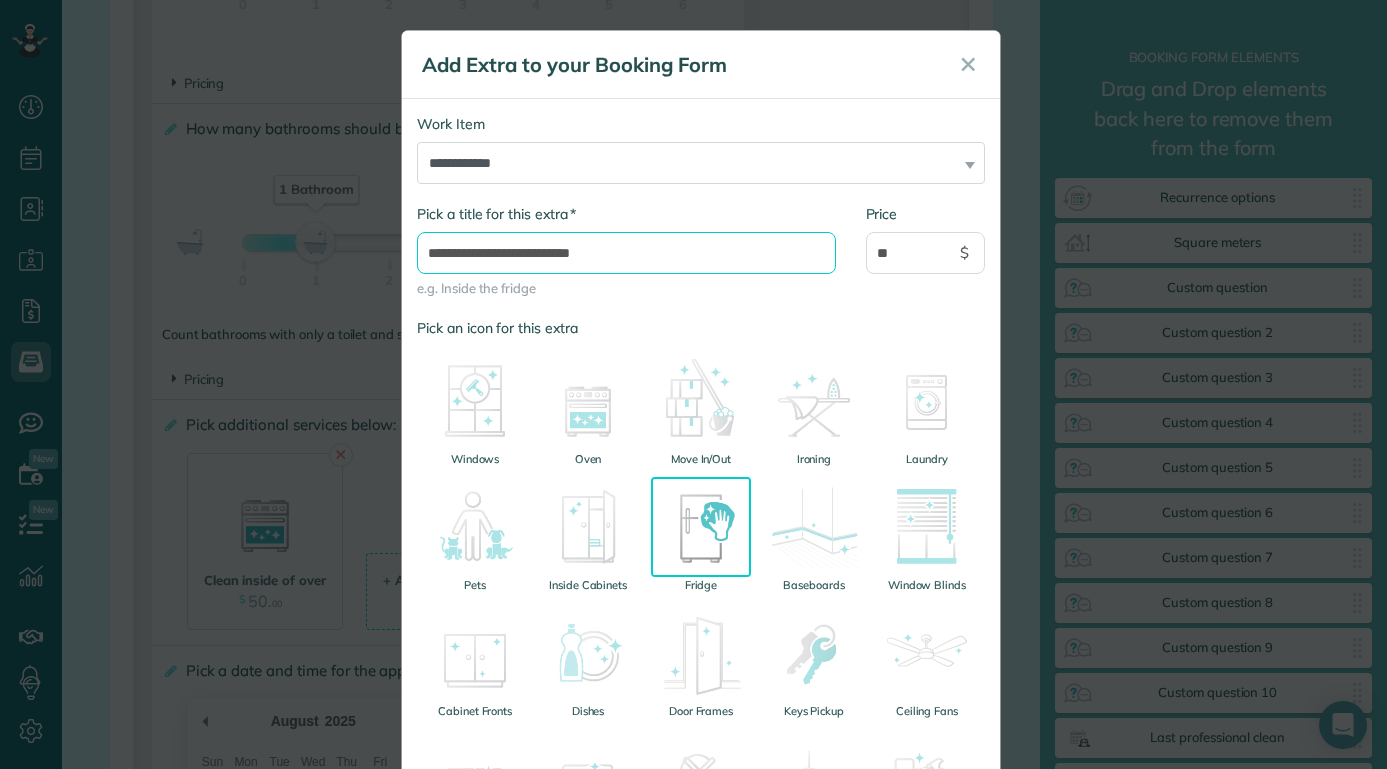 click on "**********" at bounding box center [626, 253] 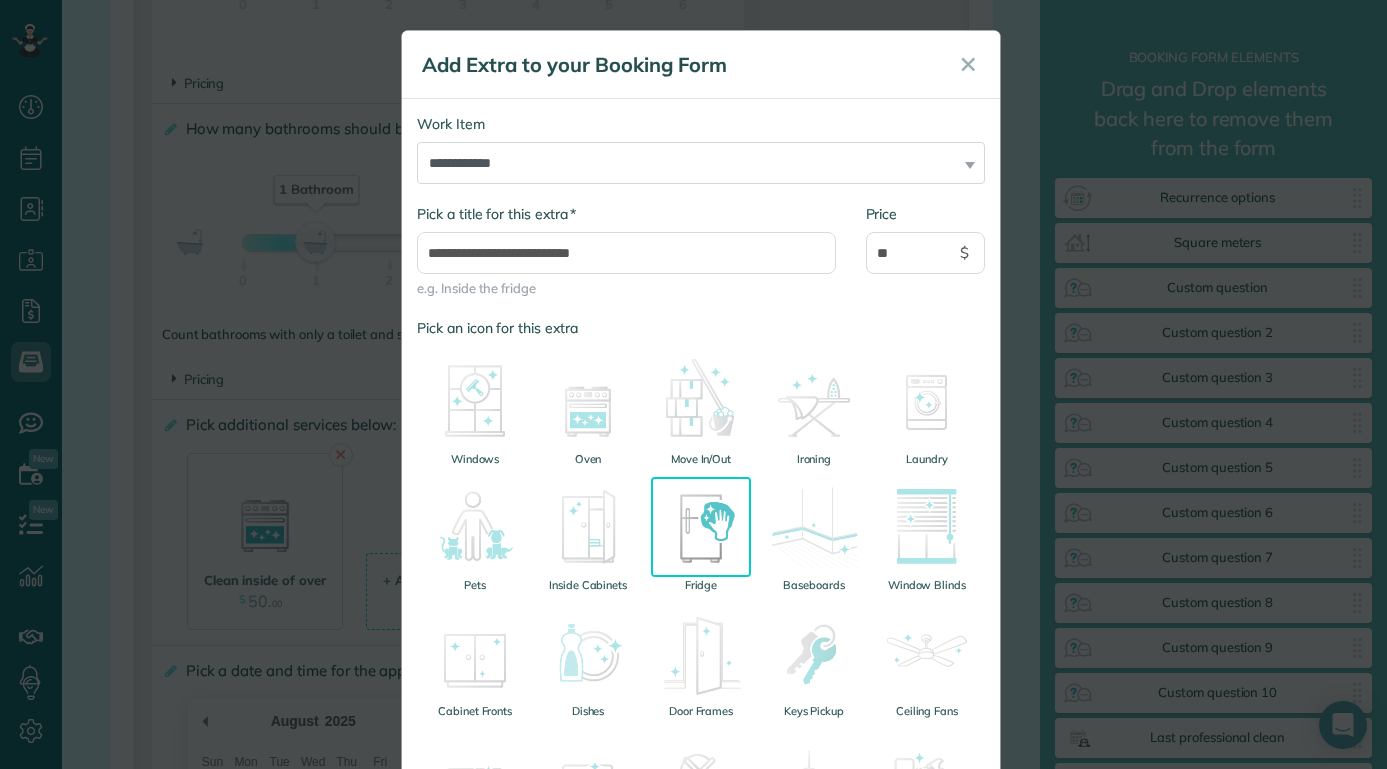 click on "**********" at bounding box center (626, 261) 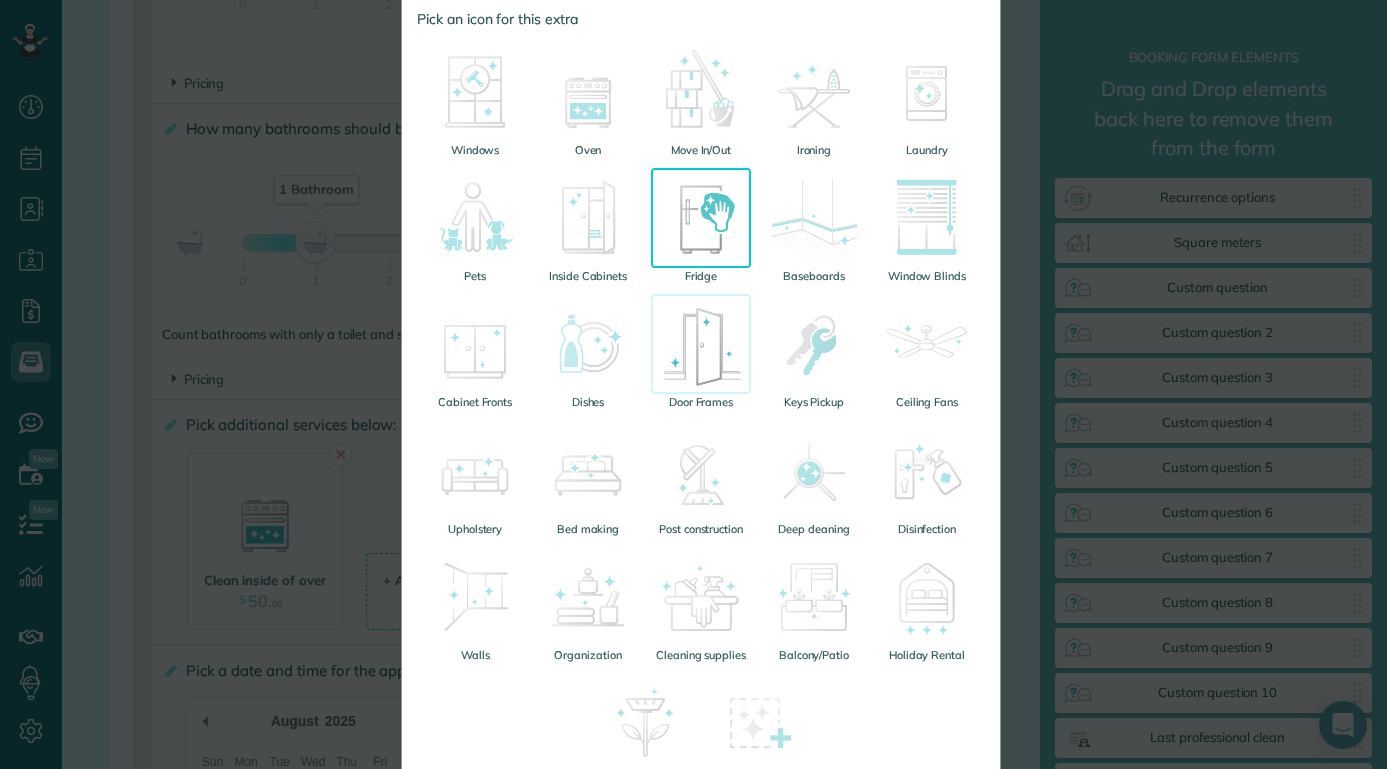 scroll, scrollTop: 487, scrollLeft: 0, axis: vertical 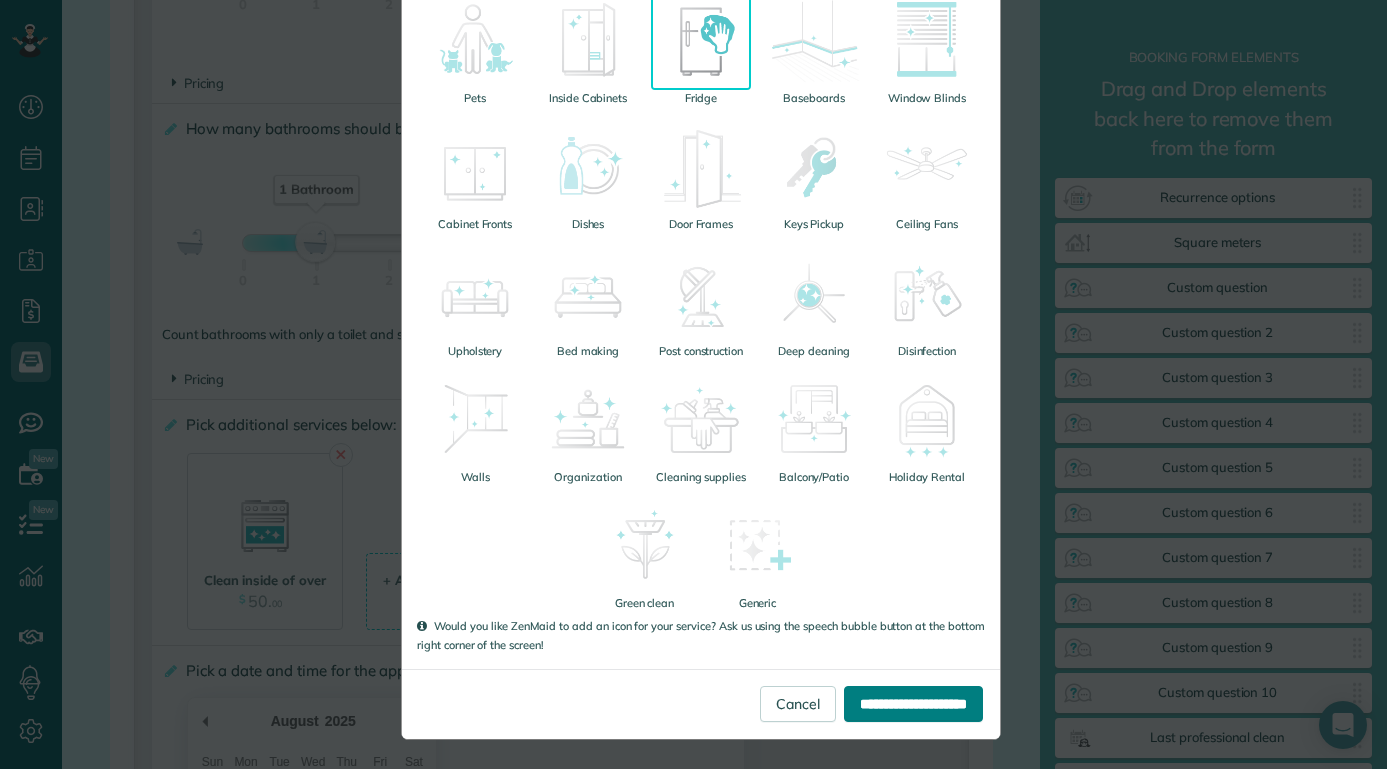 click on "**********" at bounding box center [913, 704] 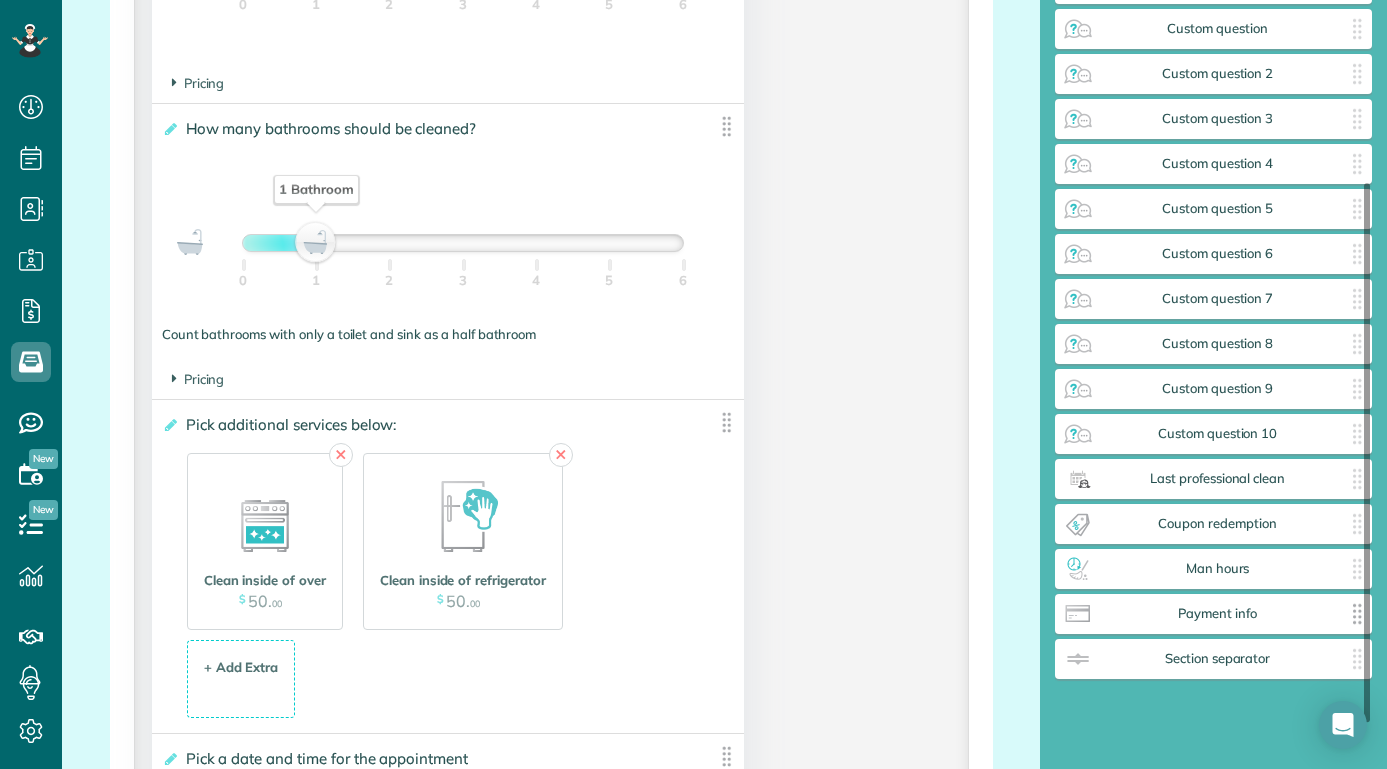 scroll, scrollTop: 323, scrollLeft: 0, axis: vertical 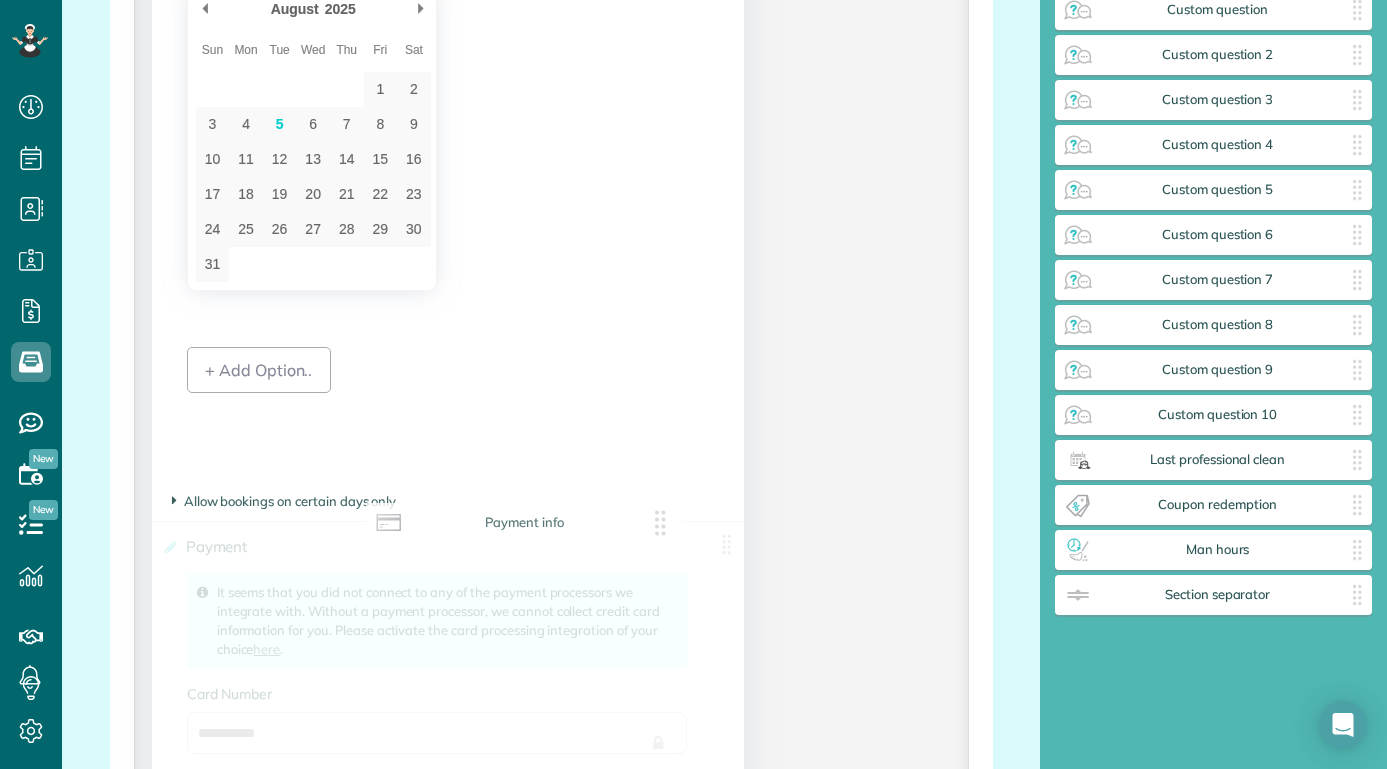 drag, startPoint x: 1357, startPoint y: 543, endPoint x: 660, endPoint y: 527, distance: 697.1836 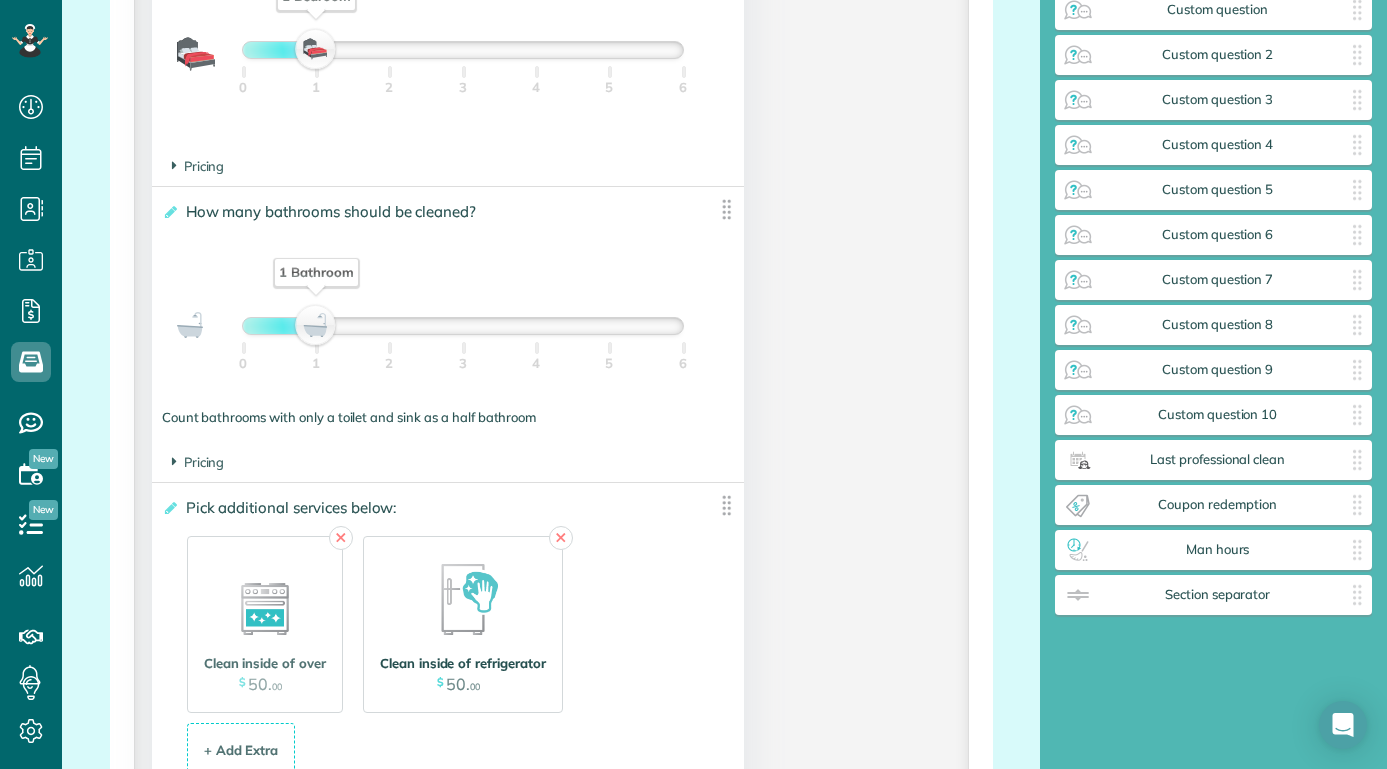 scroll, scrollTop: 2062, scrollLeft: 0, axis: vertical 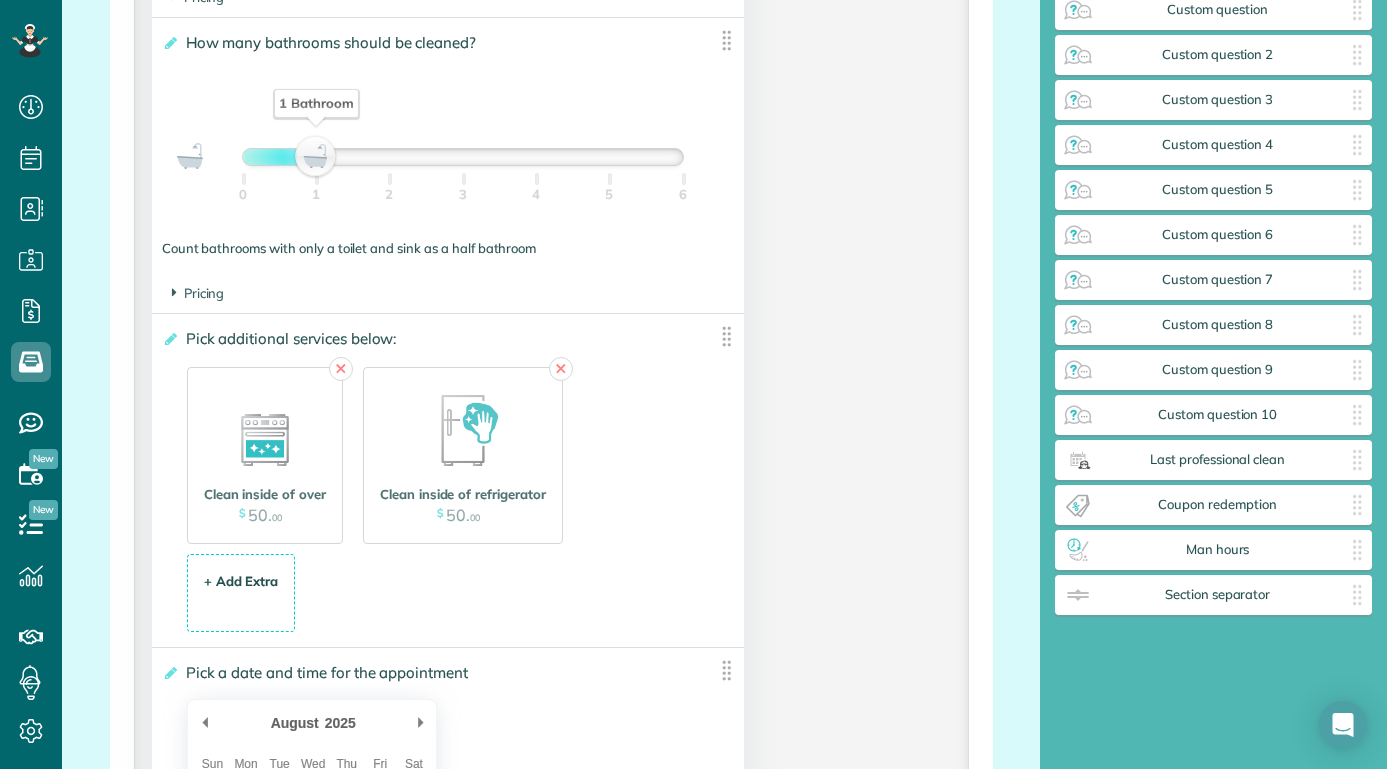 click on "+ Add Extra" at bounding box center (241, 581) 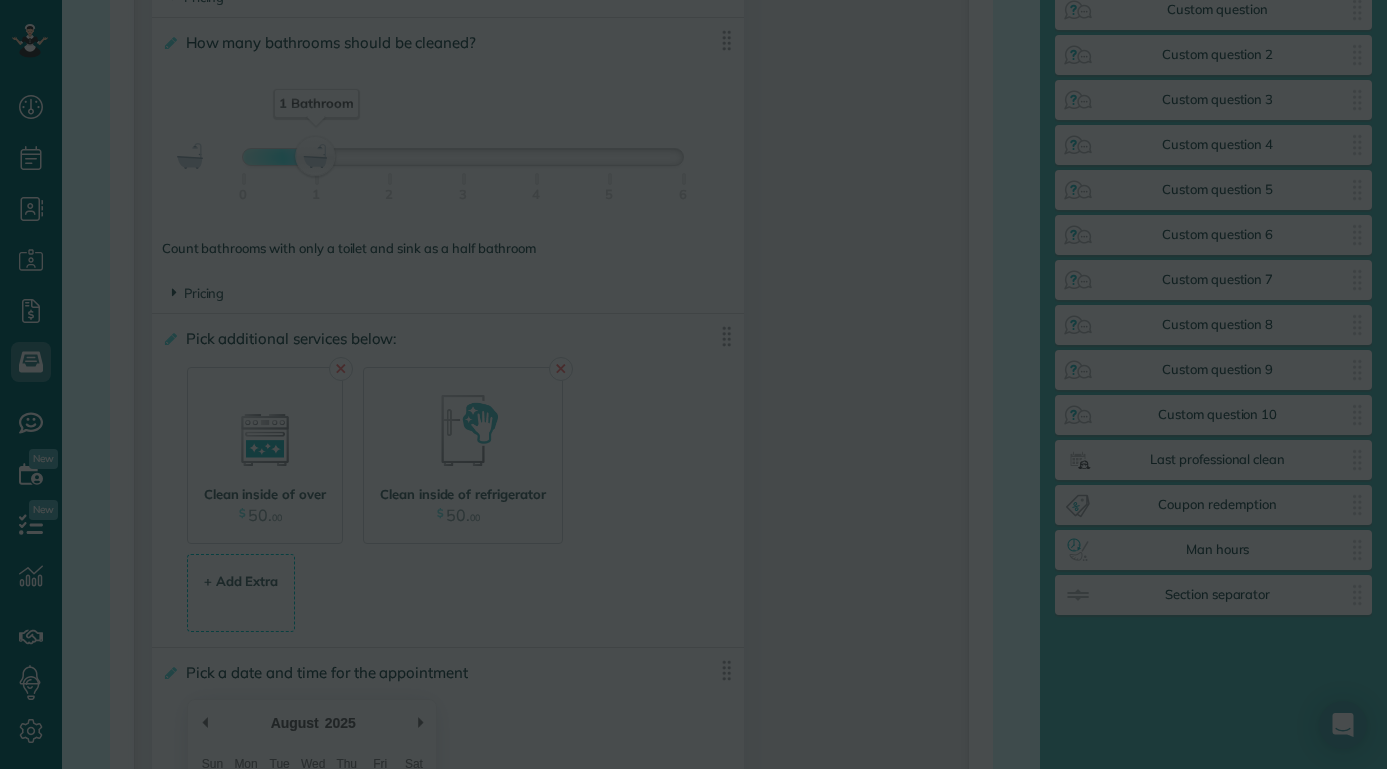 scroll, scrollTop: 0, scrollLeft: 0, axis: both 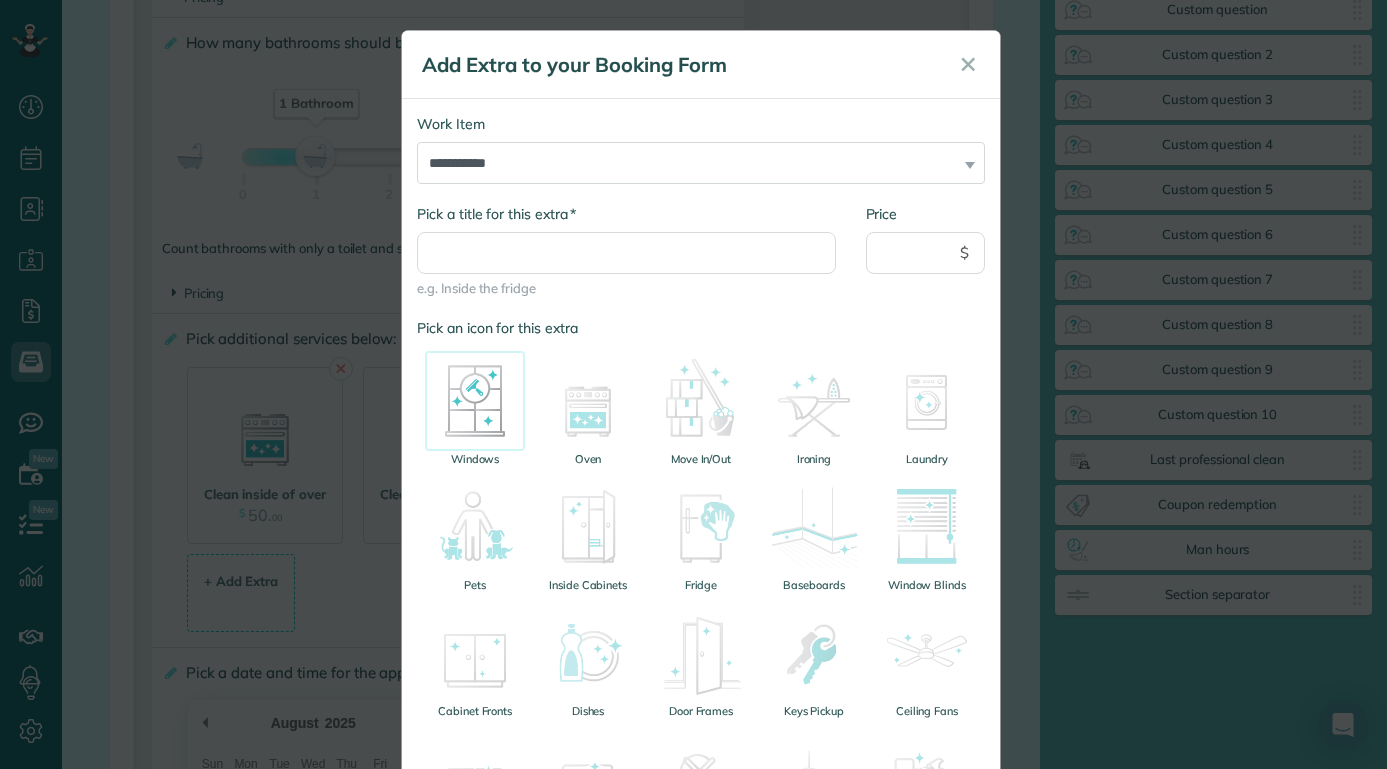 click at bounding box center (475, 401) 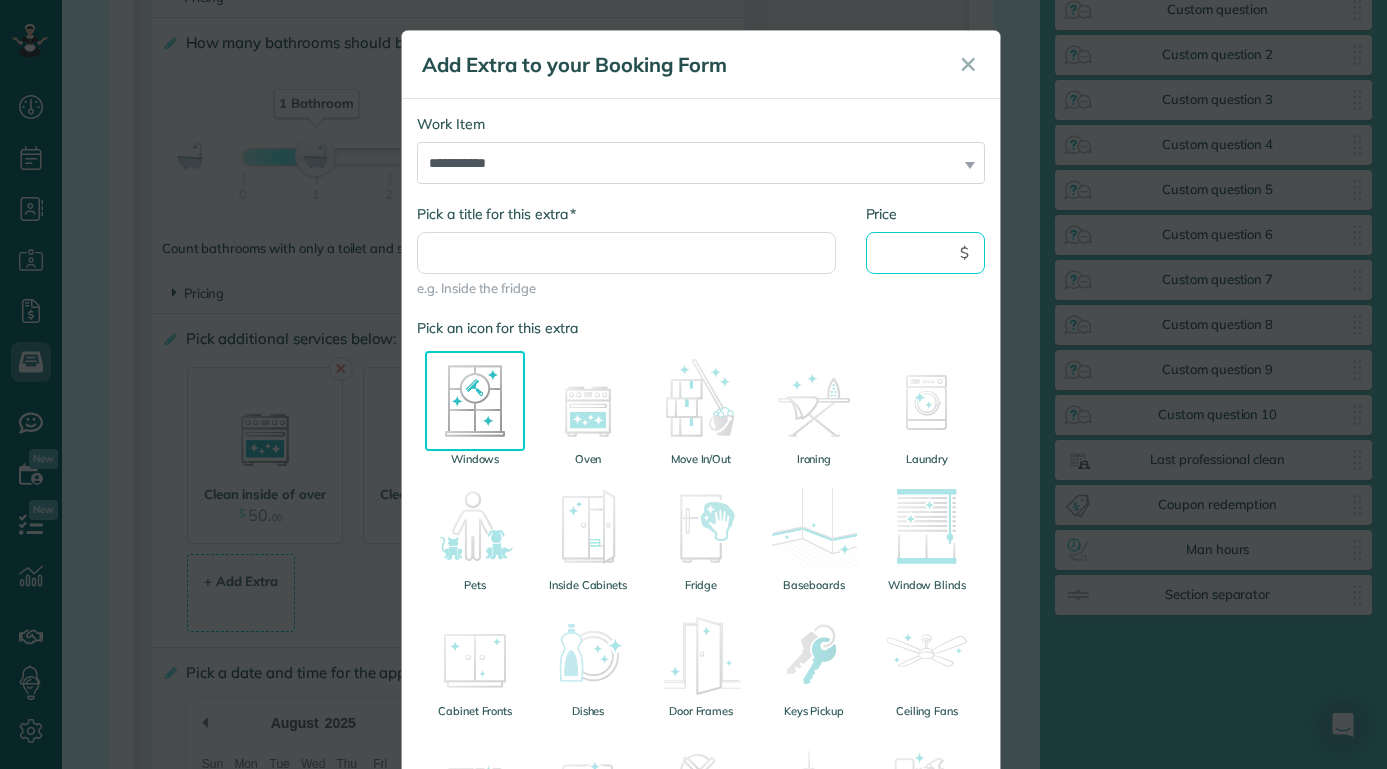 click on "Price" at bounding box center (926, 253) 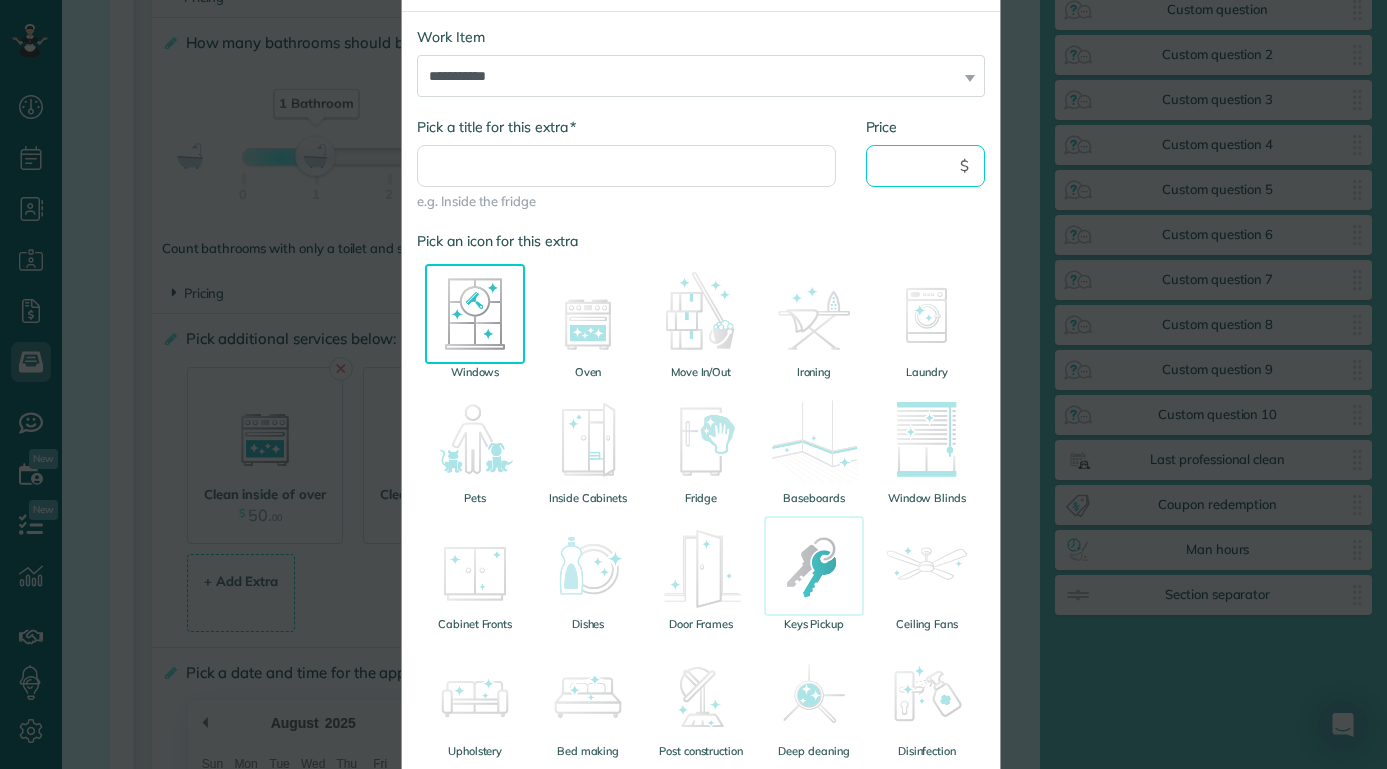 scroll, scrollTop: 0, scrollLeft: 0, axis: both 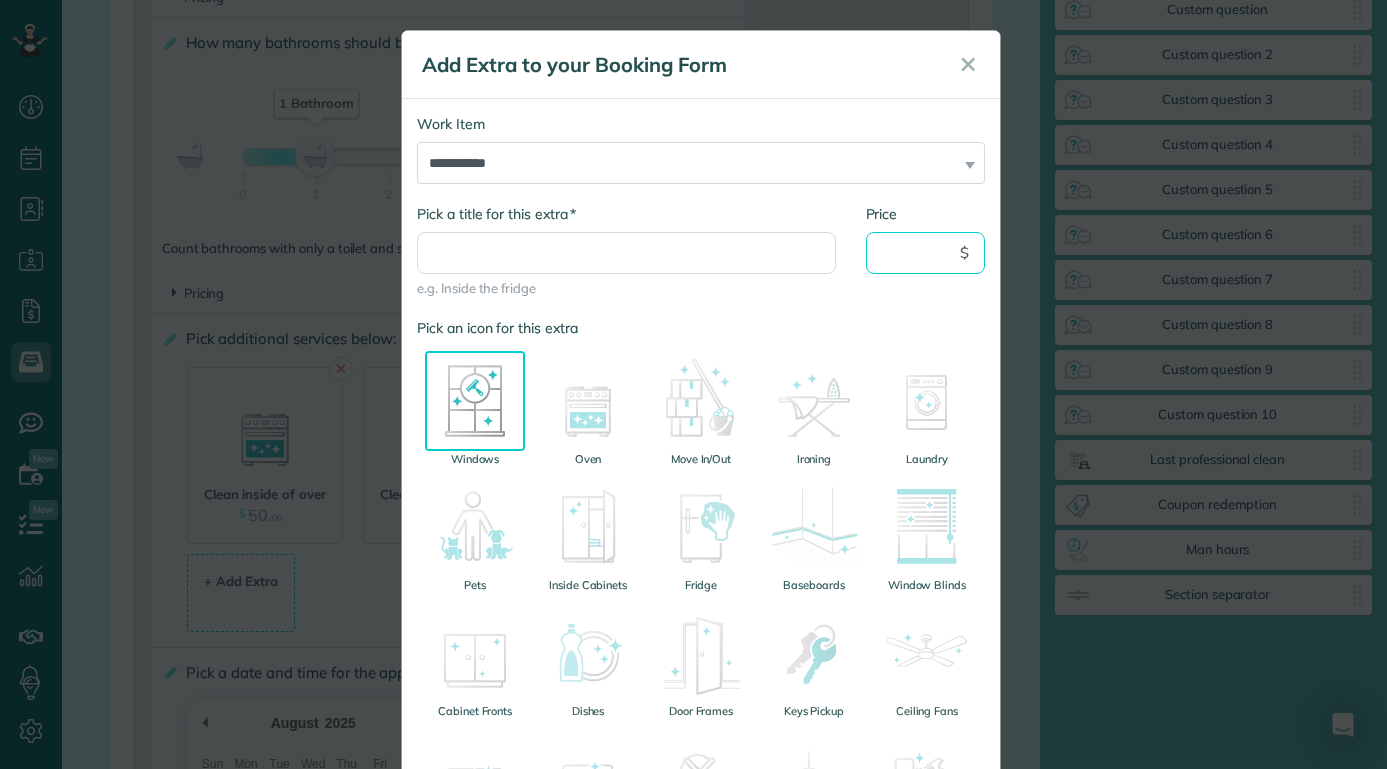click on "Price" at bounding box center (926, 253) 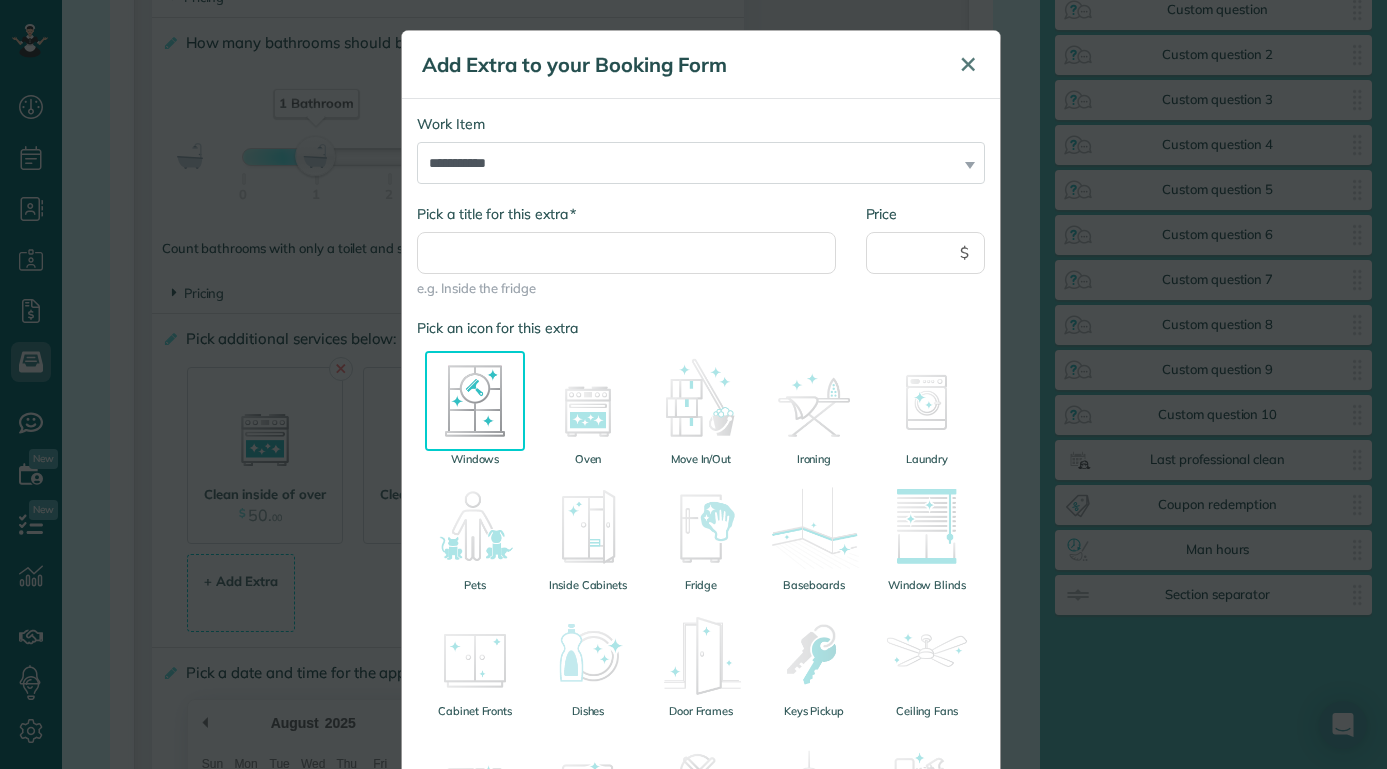 click on "✕" at bounding box center (968, 64) 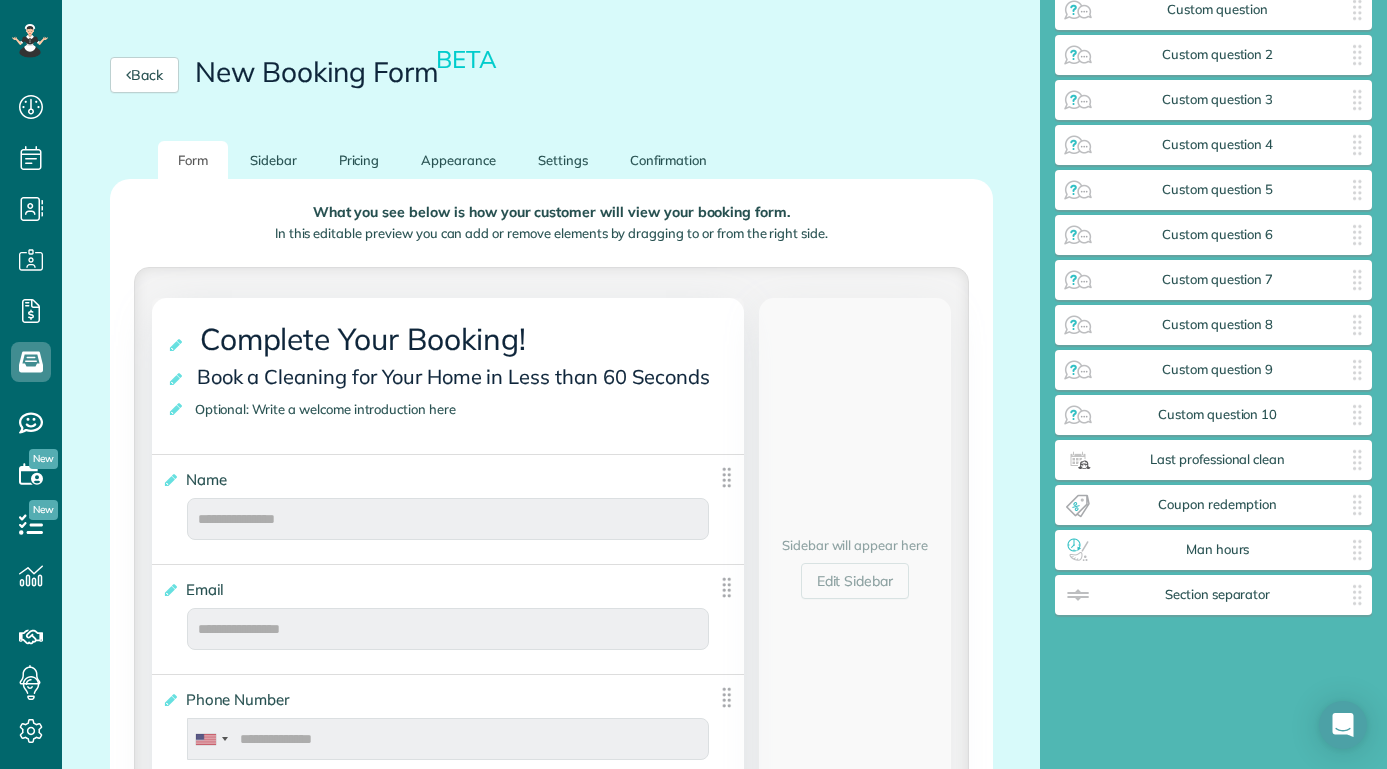 scroll, scrollTop: 229, scrollLeft: 0, axis: vertical 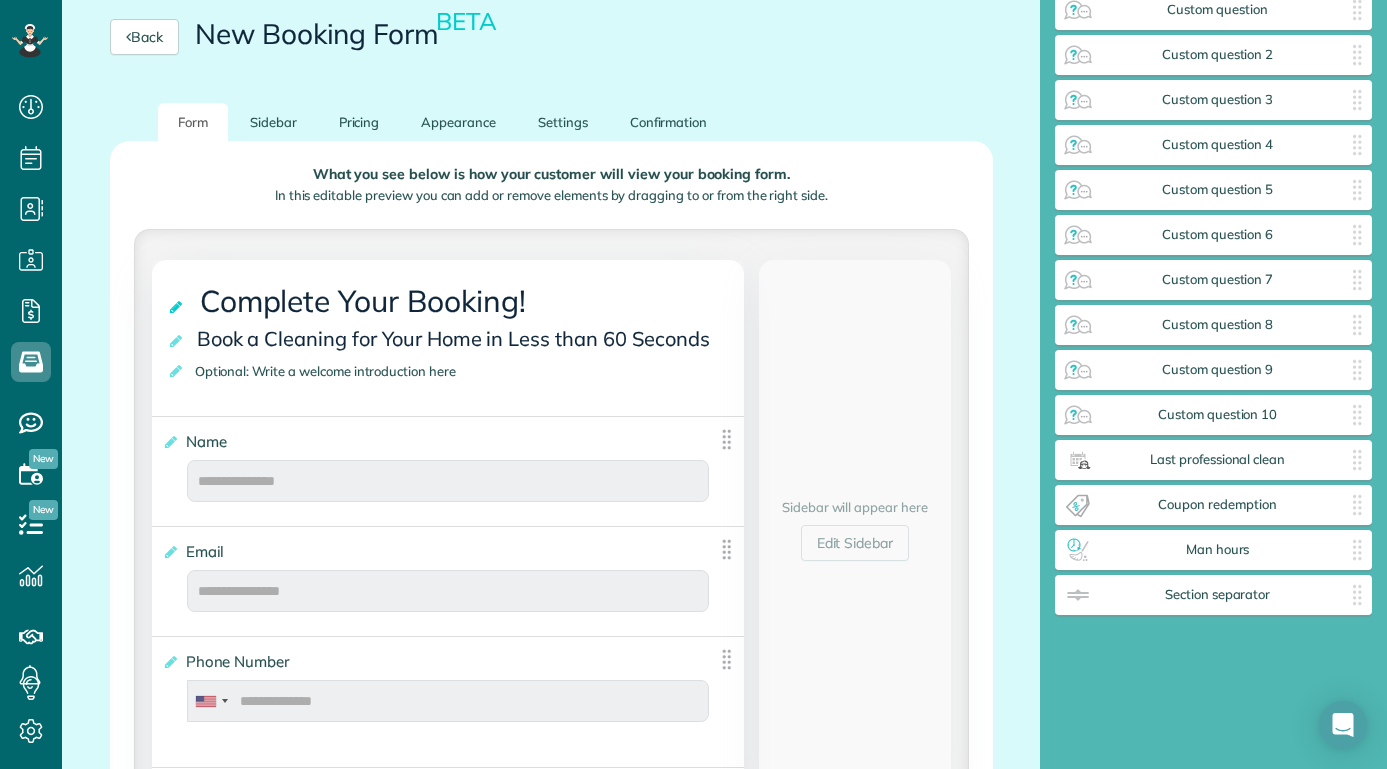 click at bounding box center (177, 307) 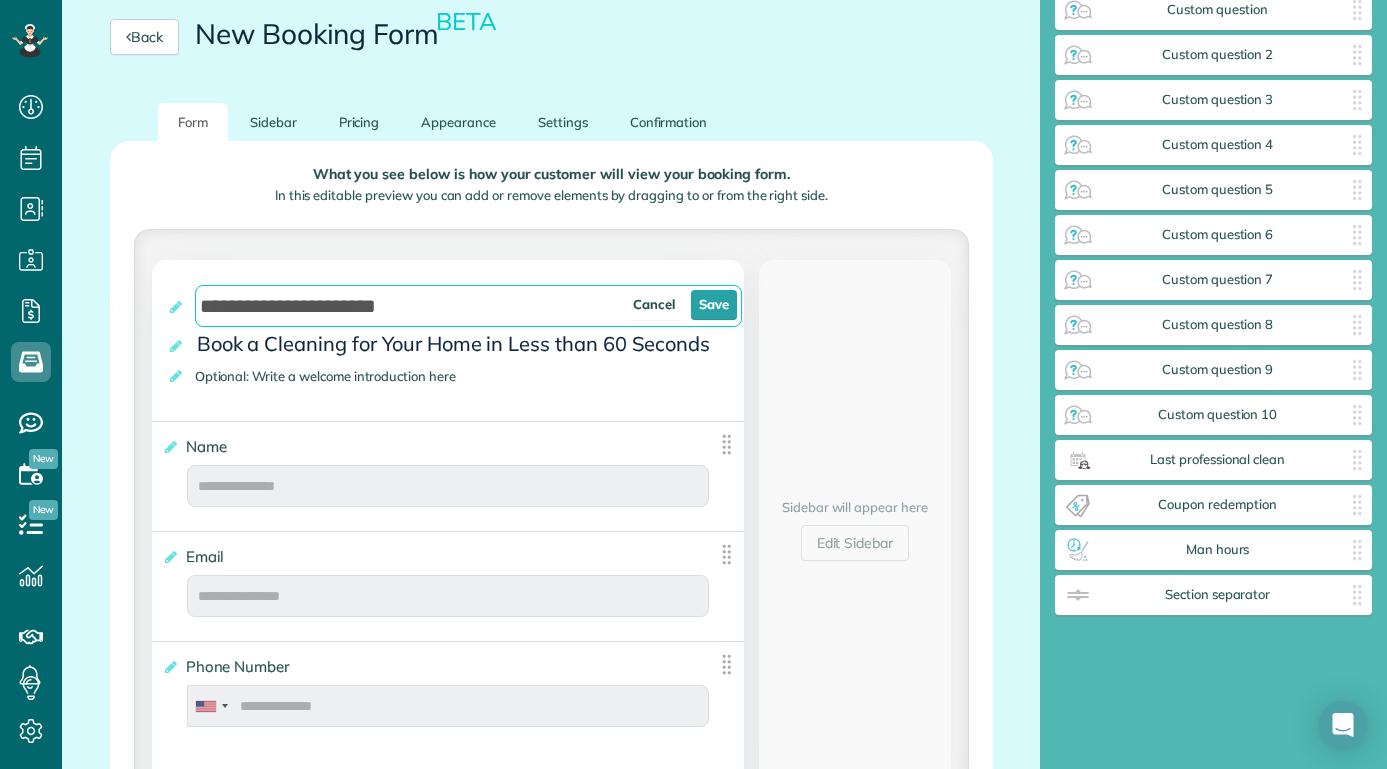 drag, startPoint x: 434, startPoint y: 302, endPoint x: 159, endPoint y: 298, distance: 275.02908 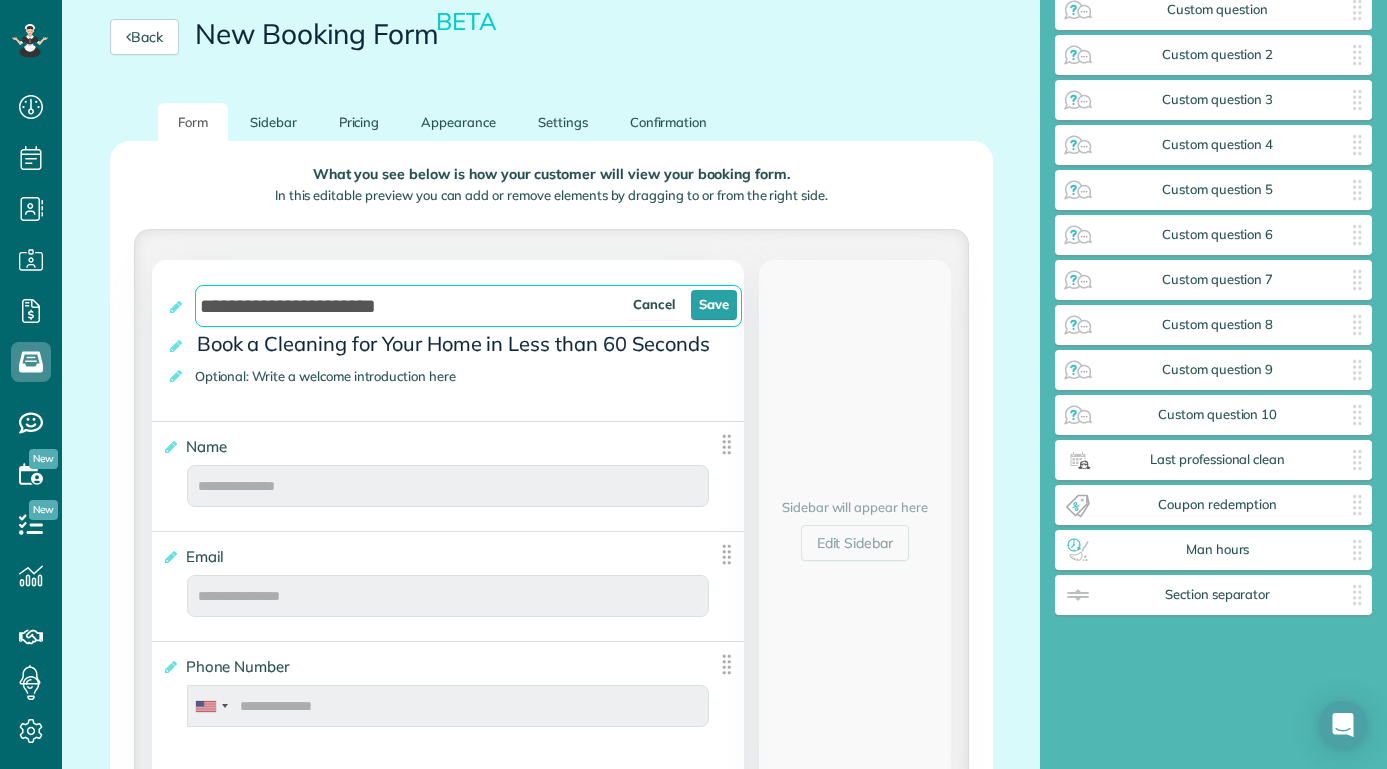 click on "**********" at bounding box center [448, 340] 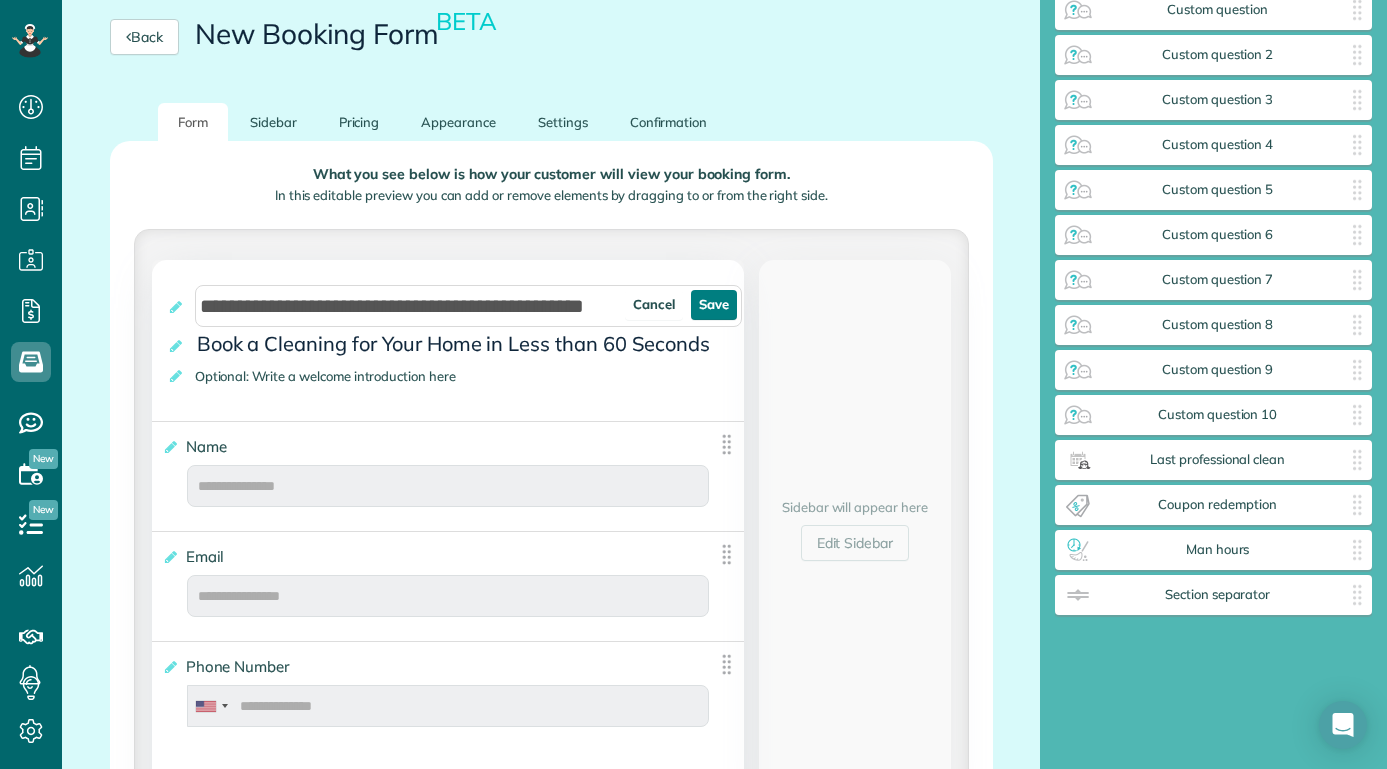 click on "Save" at bounding box center (714, 305) 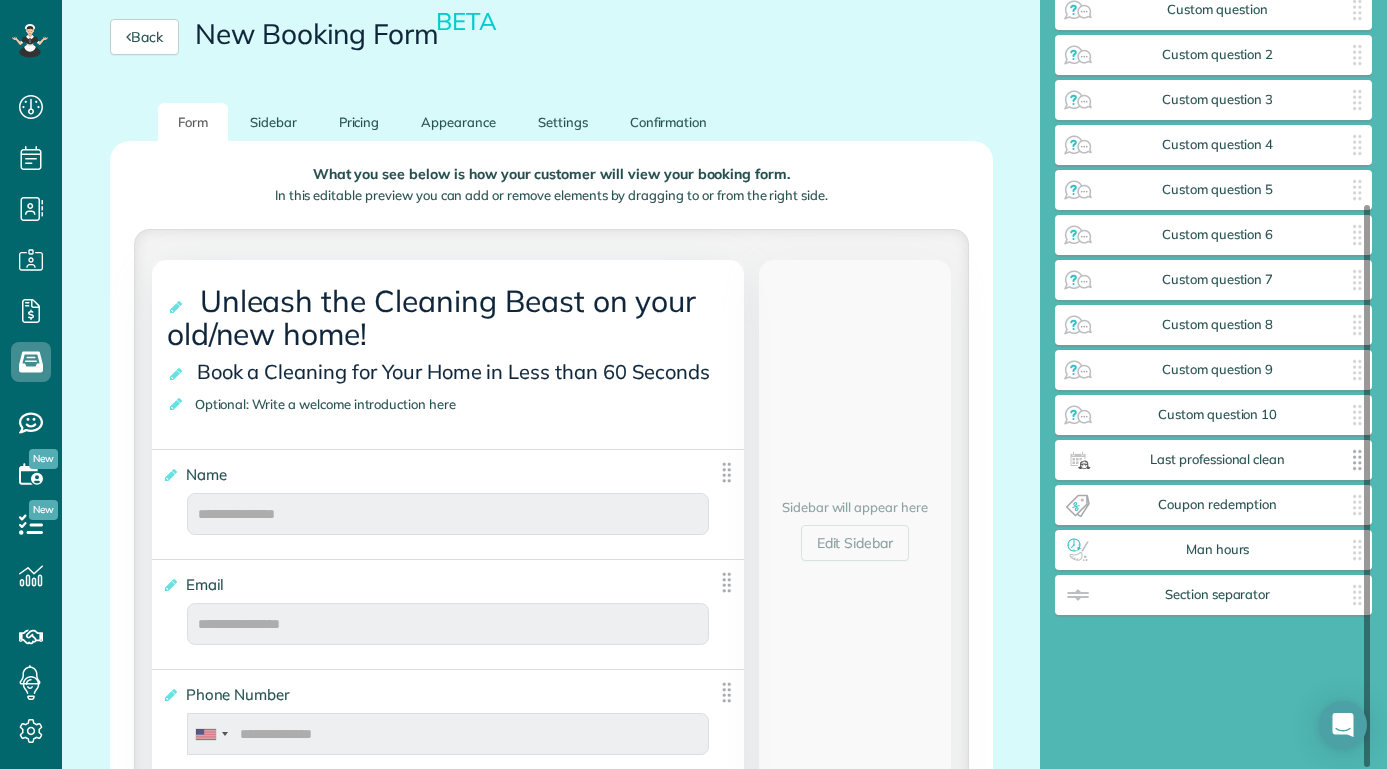 click on "Last professional clean" at bounding box center [1217, 460] 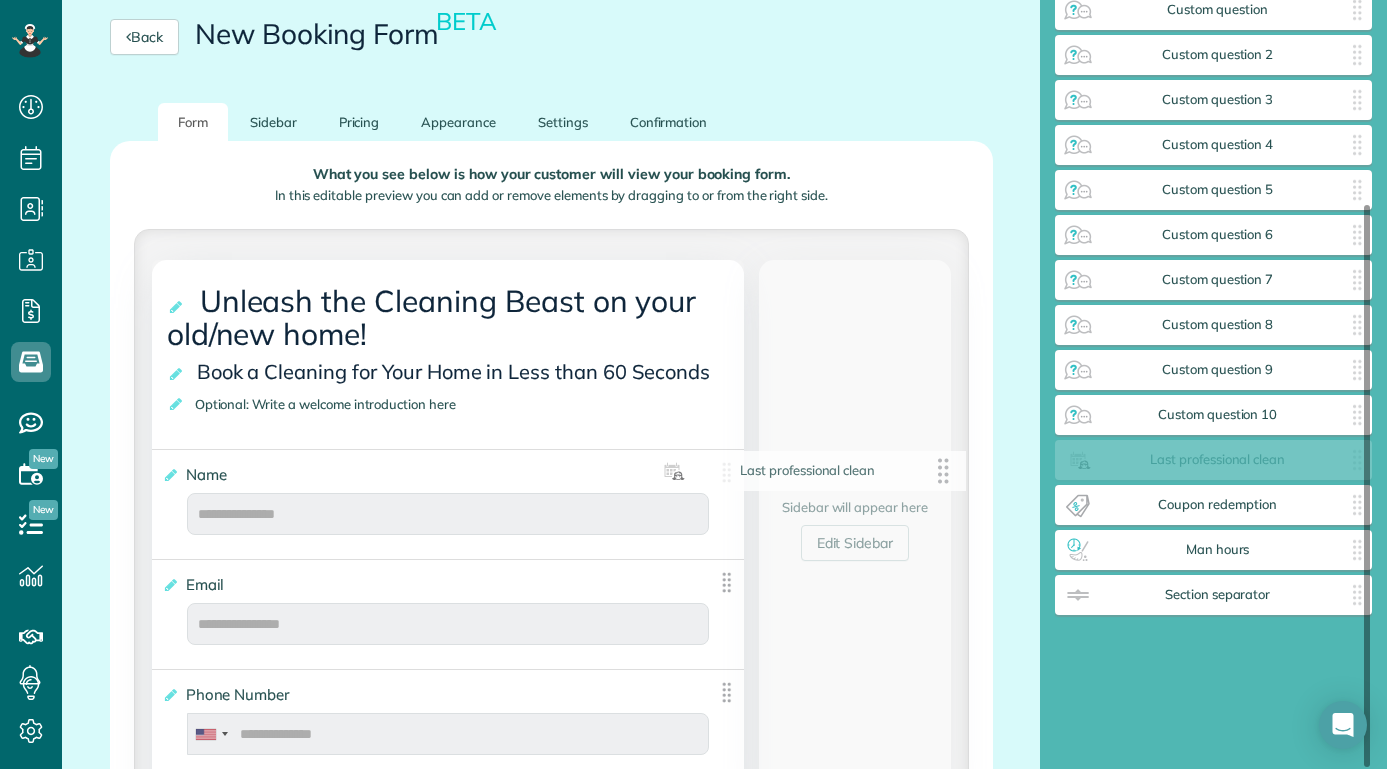 scroll, scrollTop: 233, scrollLeft: 0, axis: vertical 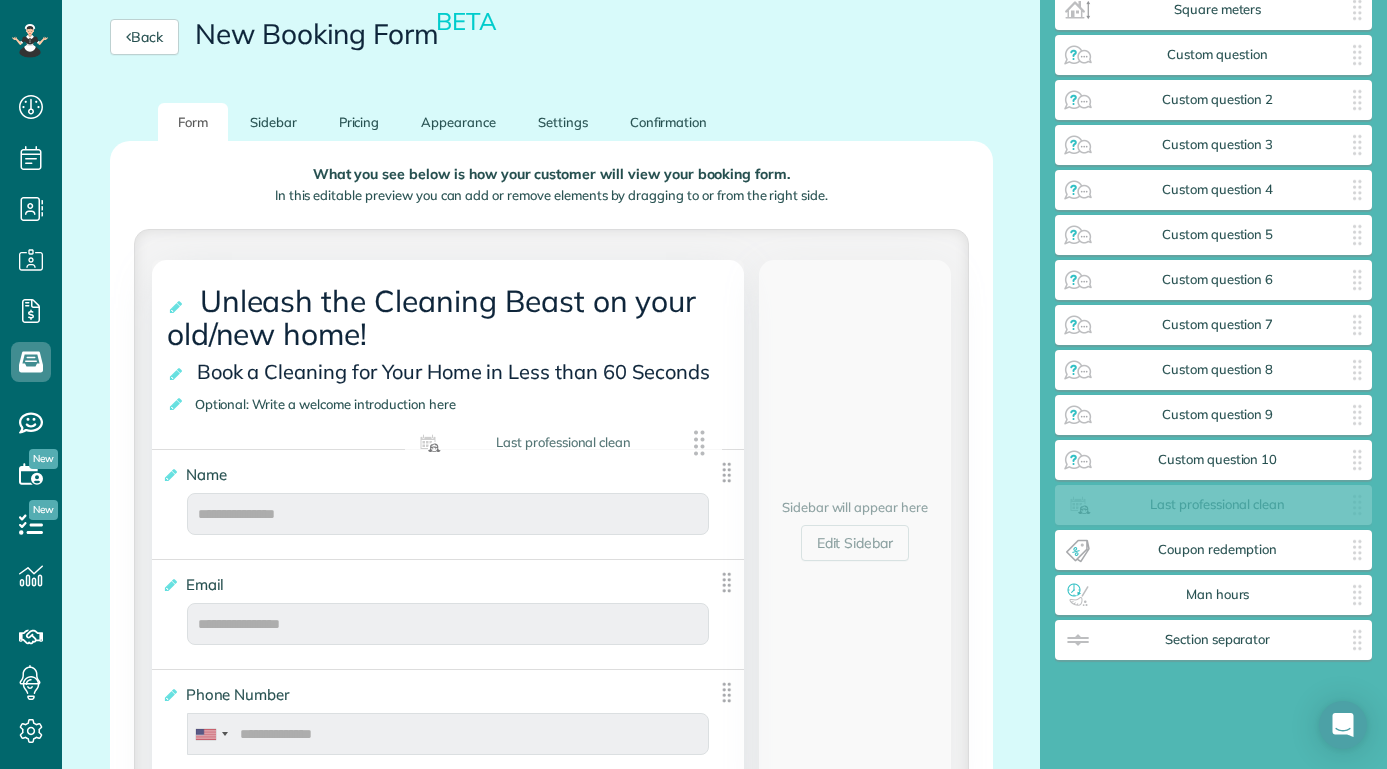 drag, startPoint x: 1353, startPoint y: 457, endPoint x: 699, endPoint y: 442, distance: 654.172 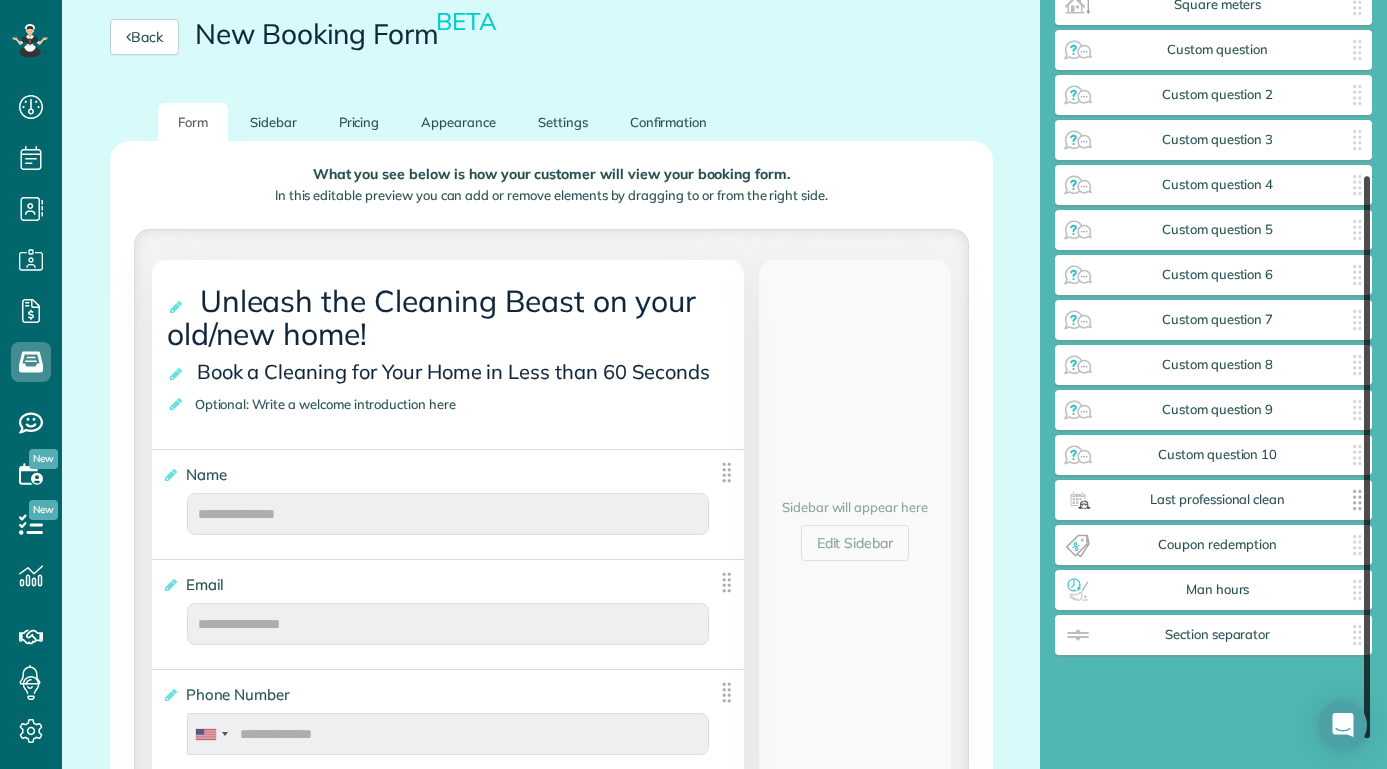 click on "**********" at bounding box center [1213, 384] 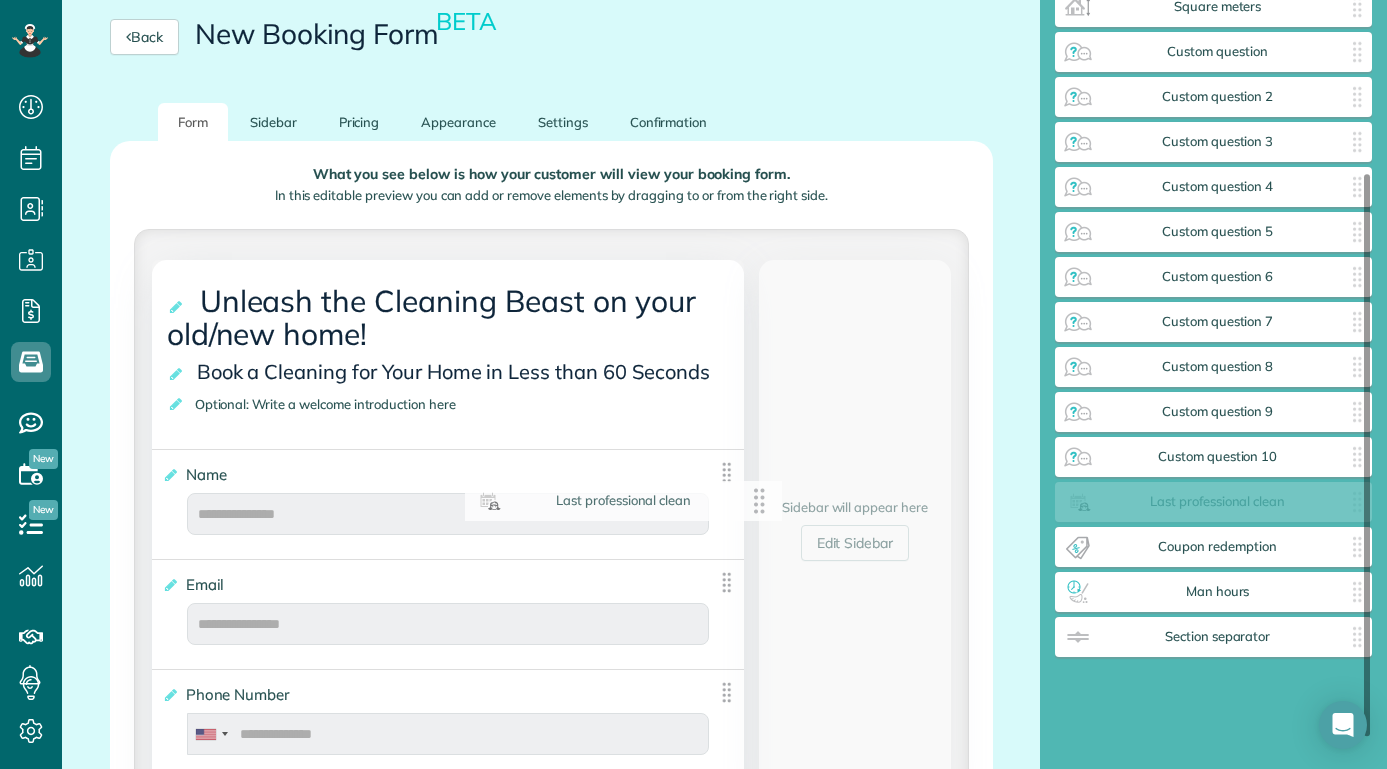 scroll, scrollTop: 233, scrollLeft: 0, axis: vertical 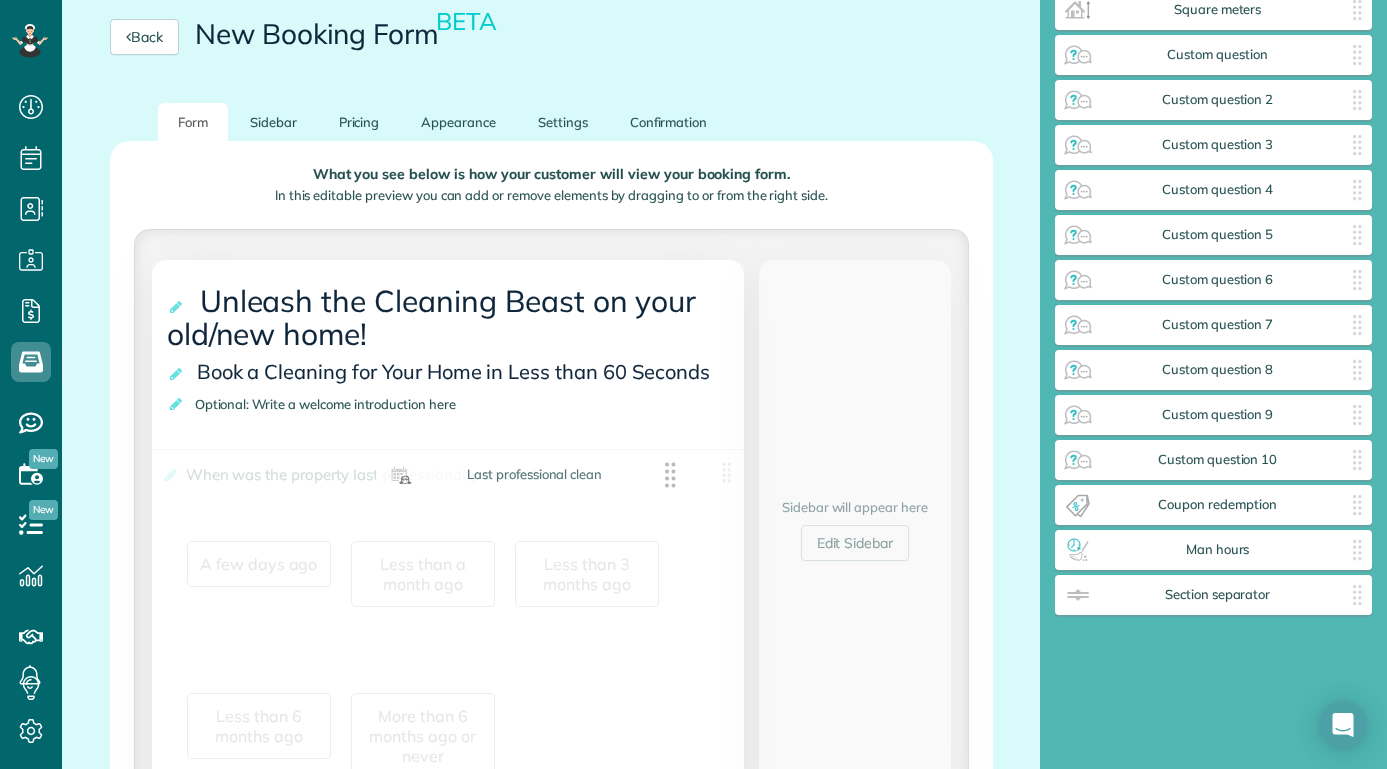 drag, startPoint x: 1356, startPoint y: 500, endPoint x: 676, endPoint y: 474, distance: 680.4969 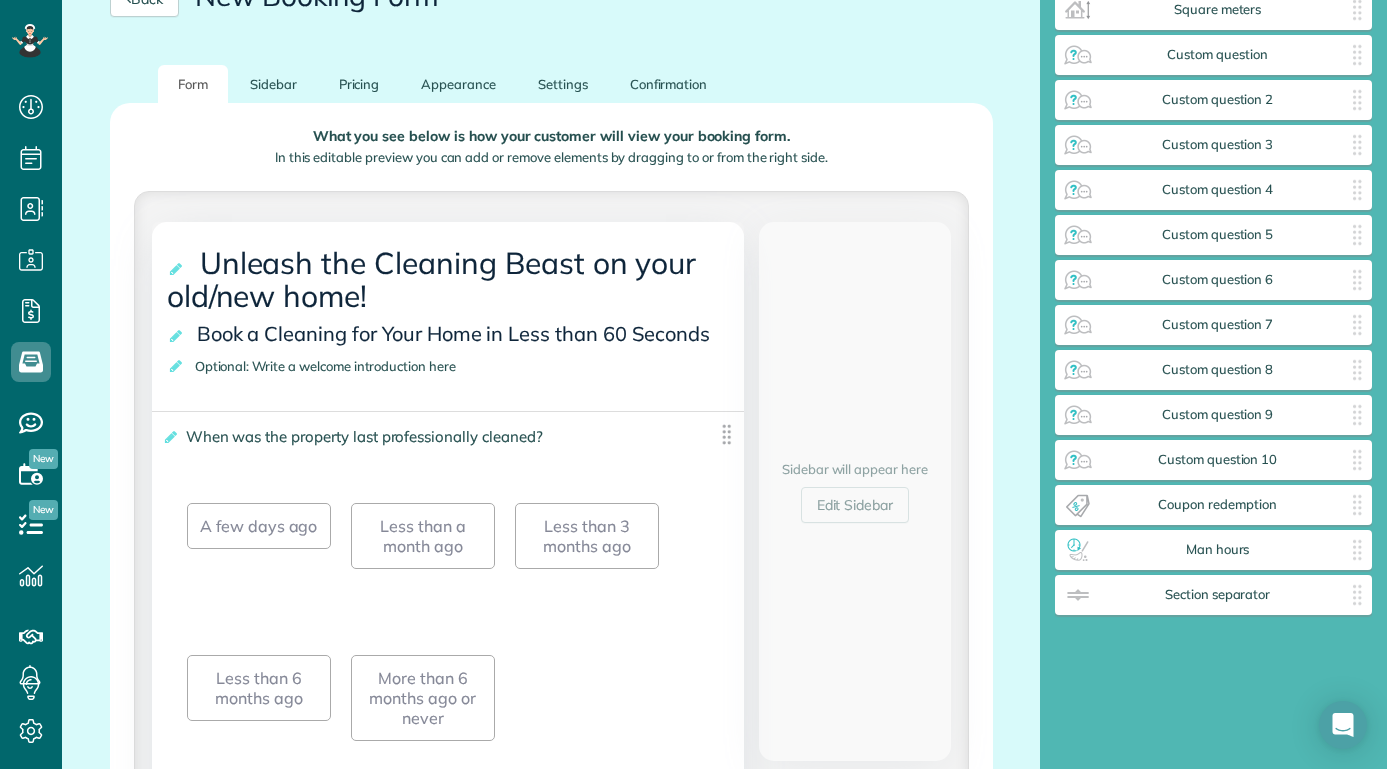 scroll, scrollTop: 343, scrollLeft: 0, axis: vertical 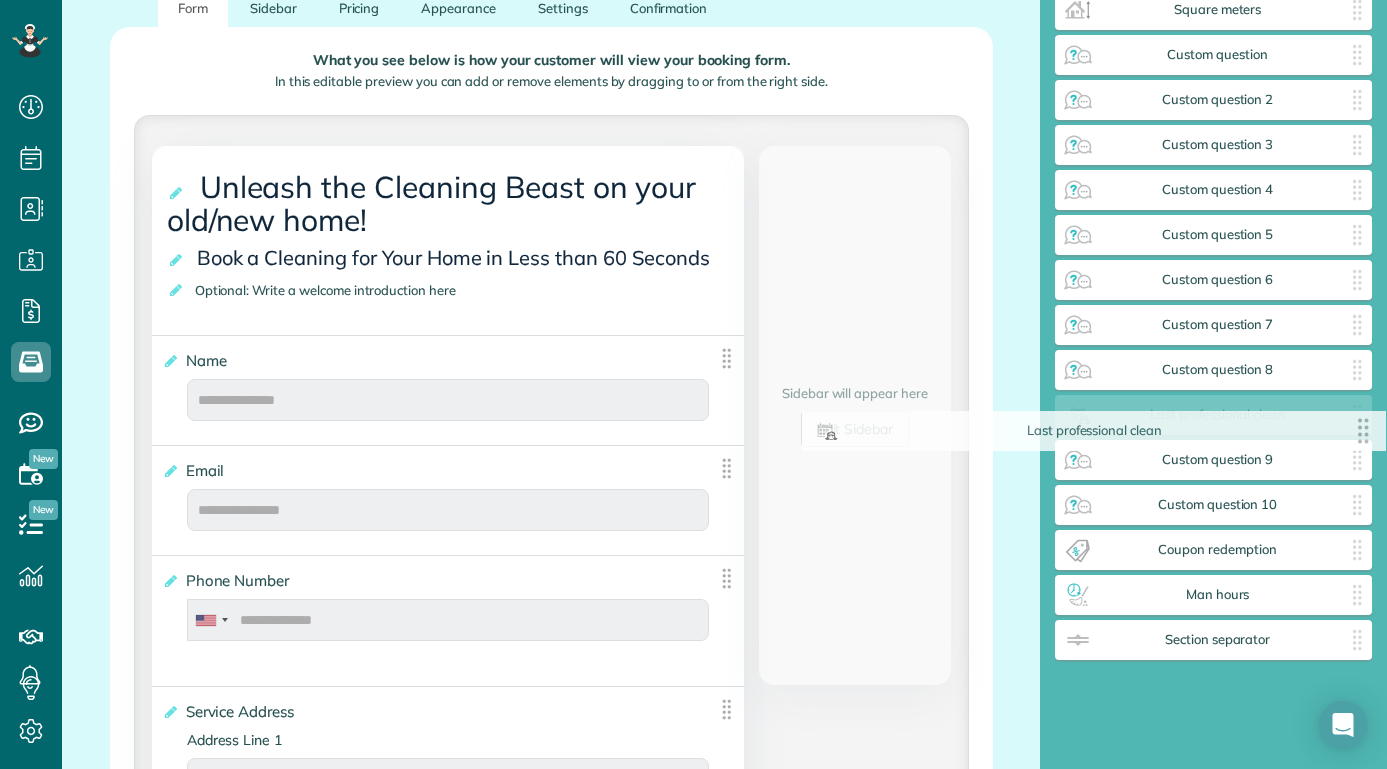 drag, startPoint x: 717, startPoint y: 353, endPoint x: 1369, endPoint y: 432, distance: 656.7686 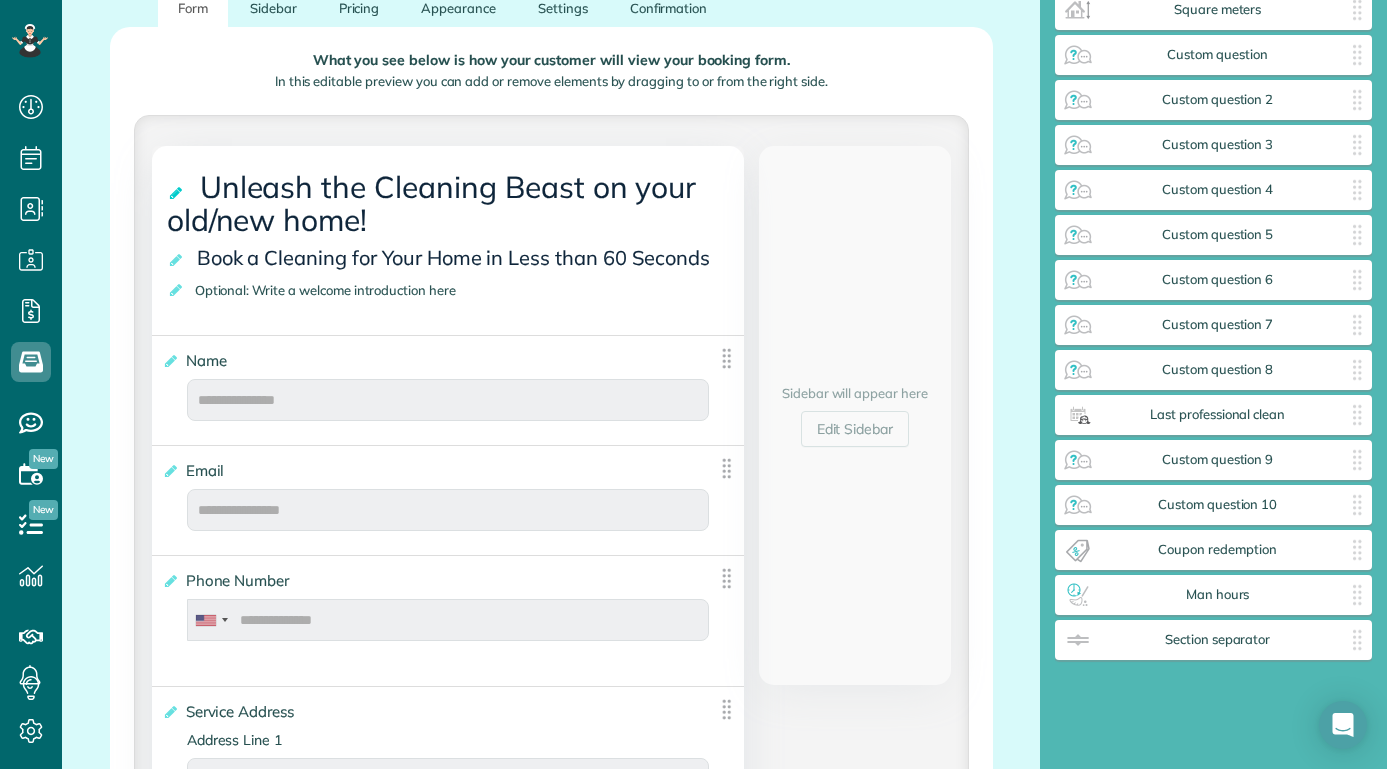 click at bounding box center (177, 193) 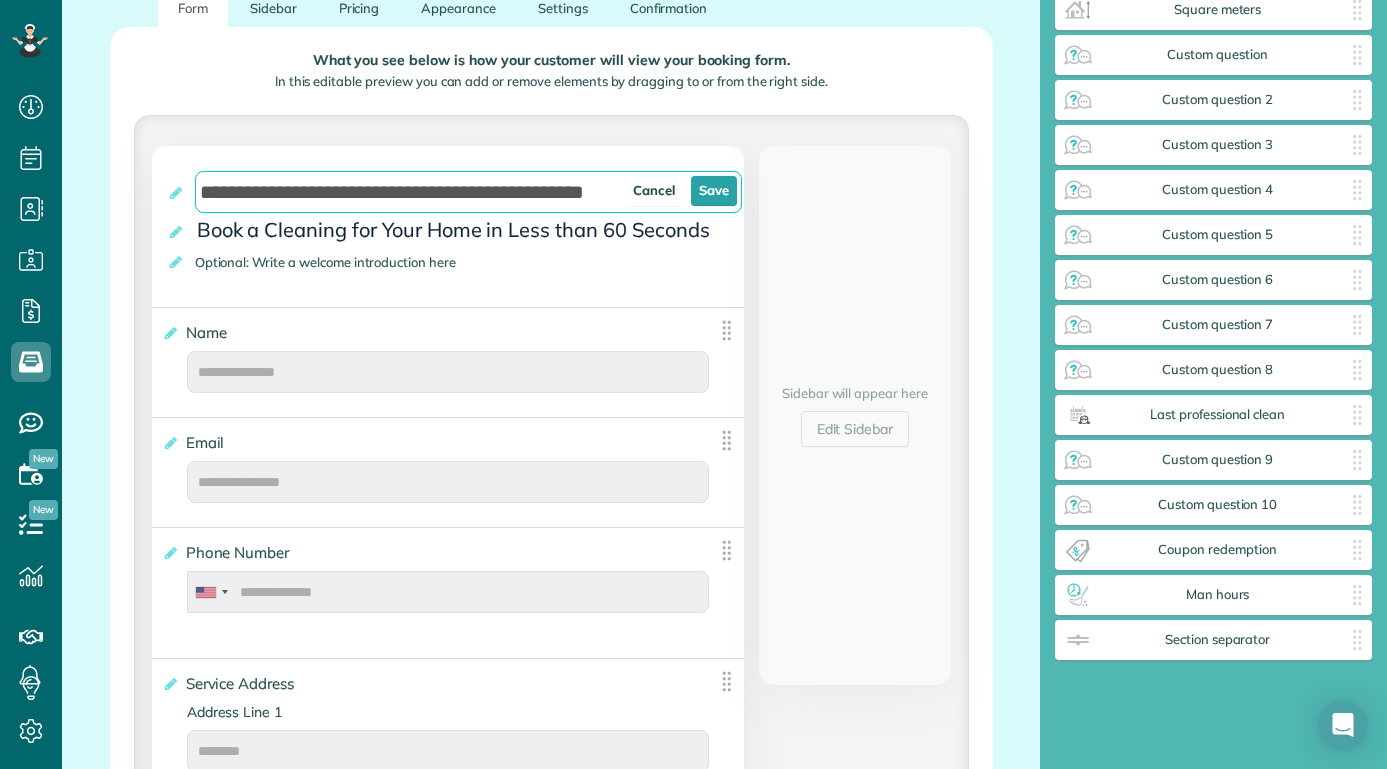 drag, startPoint x: 462, startPoint y: 190, endPoint x: 895, endPoint y: 216, distance: 433.7799 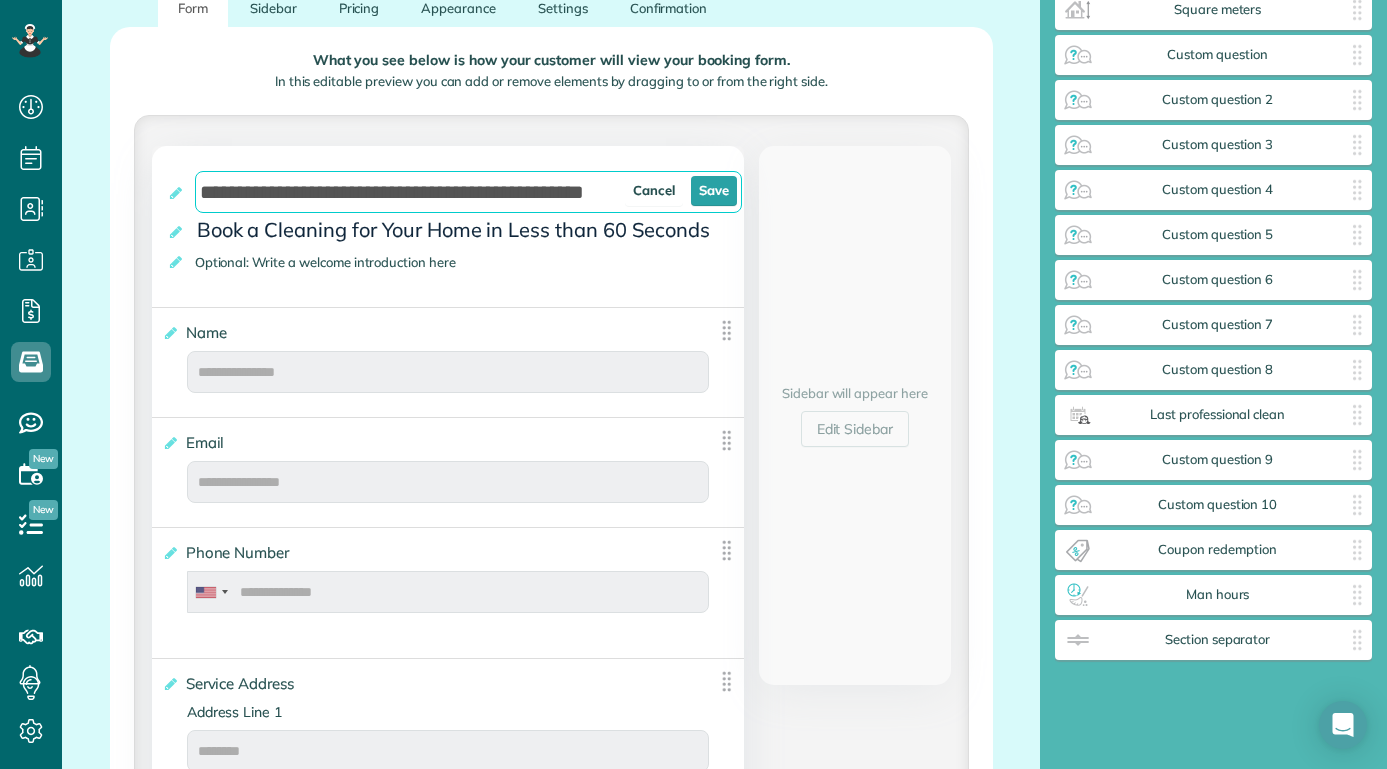 click on "**********" at bounding box center (551, 1822) 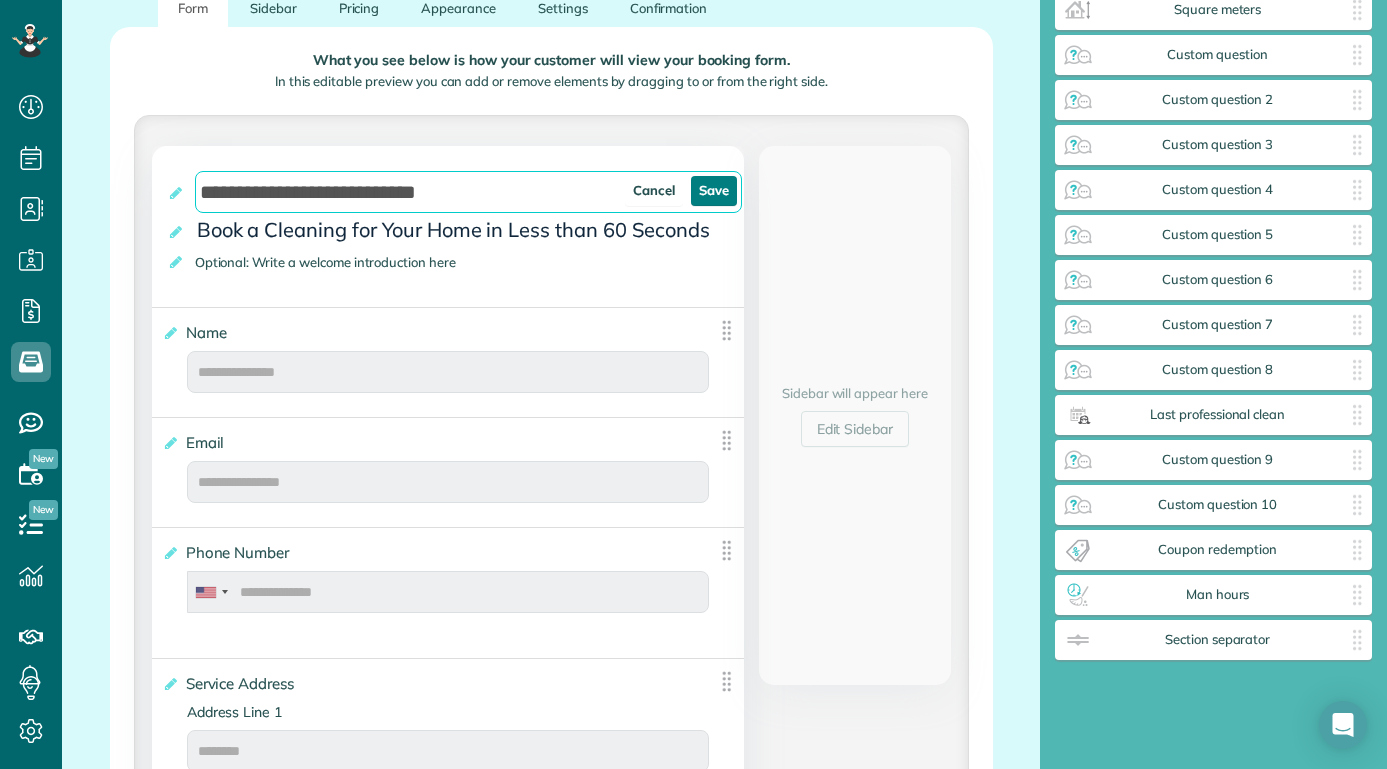 type on "**********" 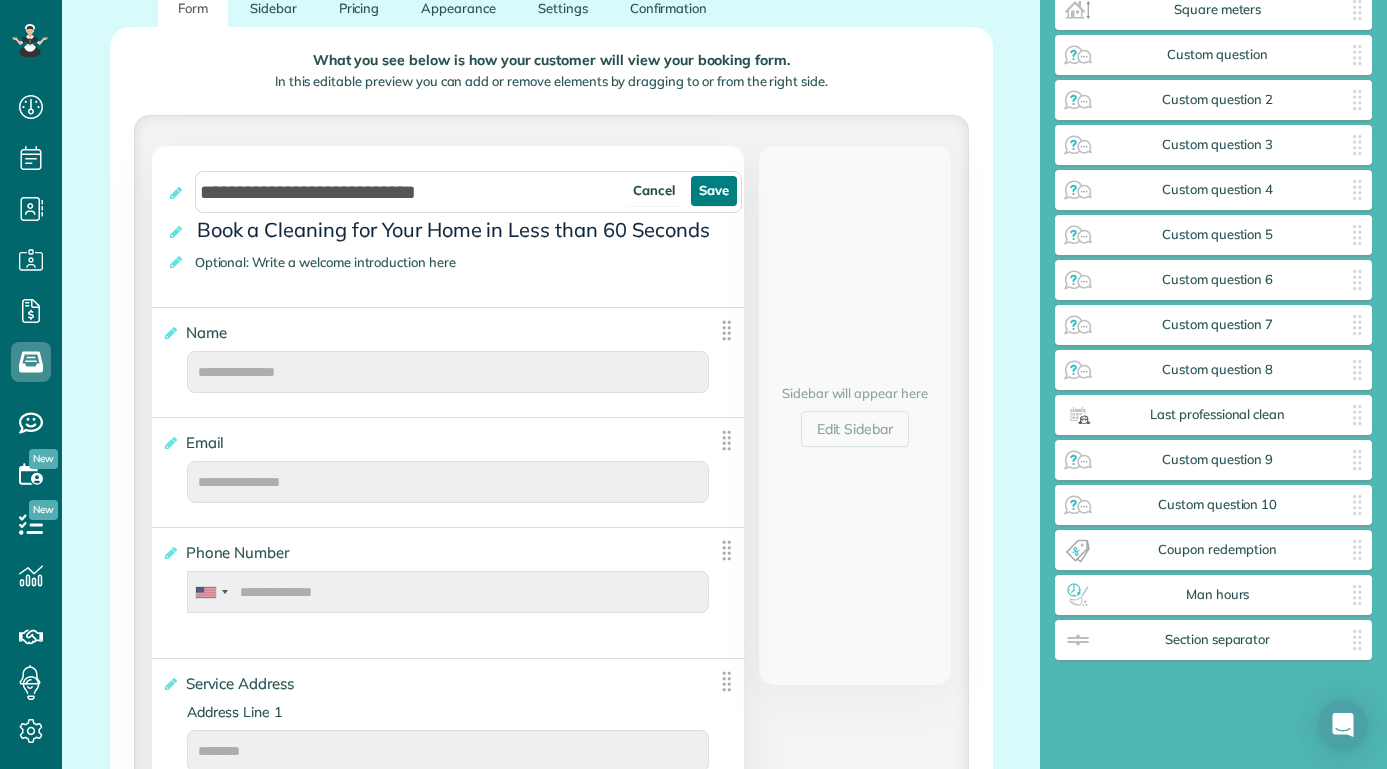 click on "Save" at bounding box center [714, 191] 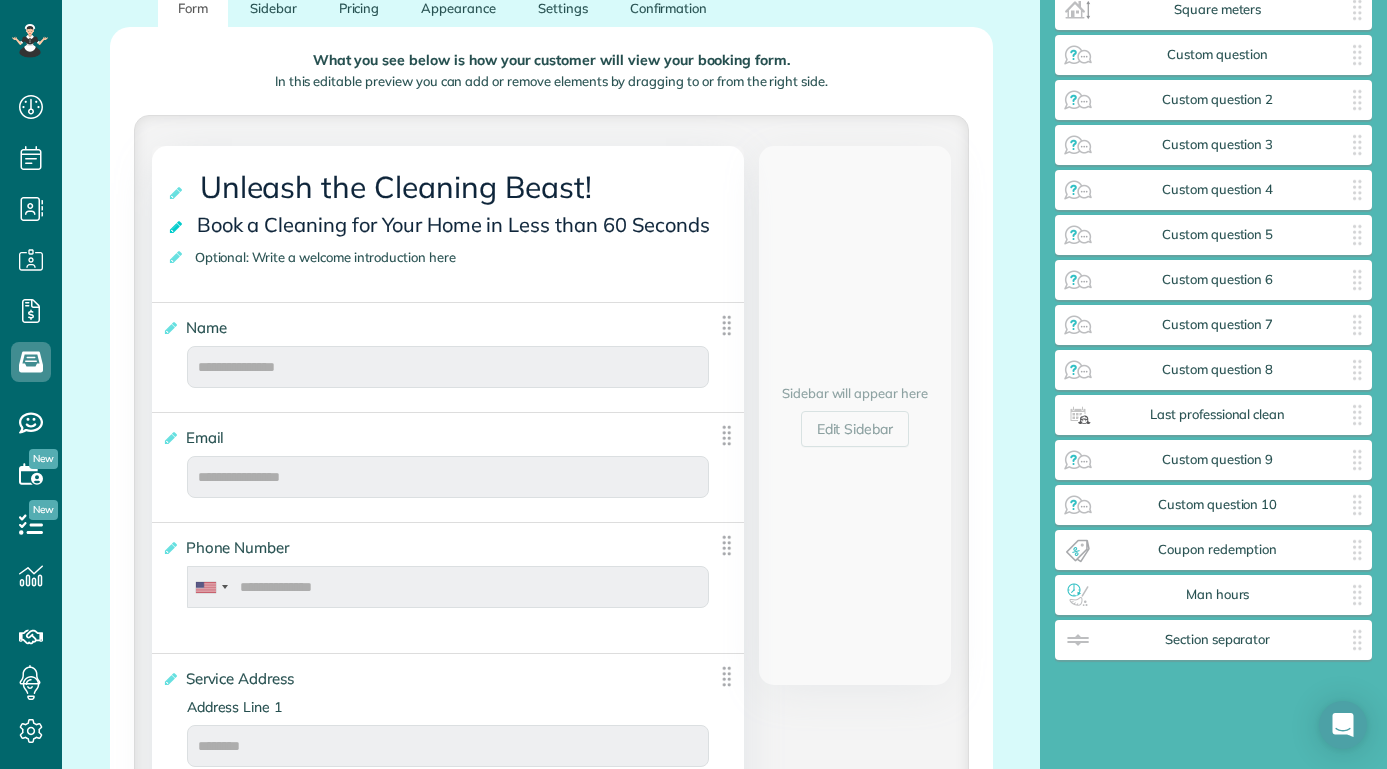 click at bounding box center (177, 227) 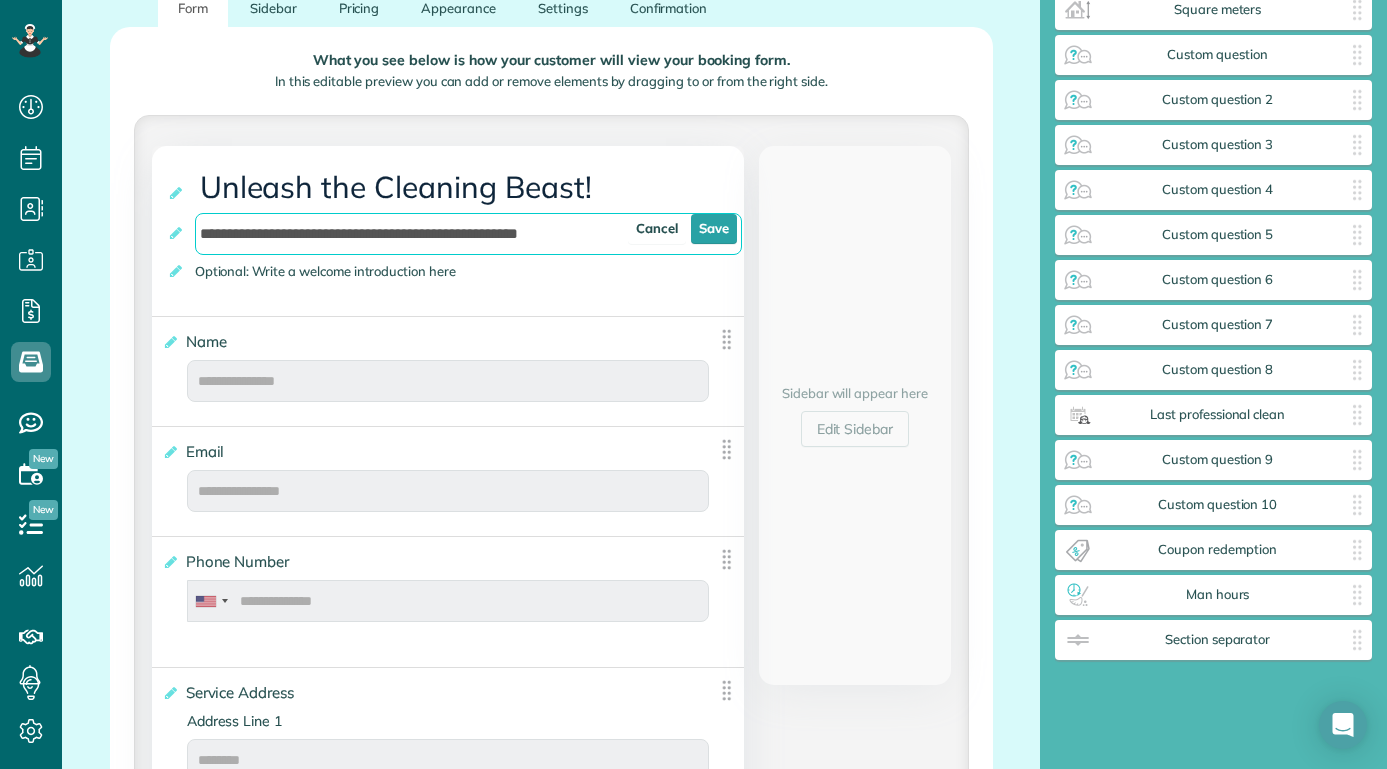 drag, startPoint x: 592, startPoint y: 229, endPoint x: 141, endPoint y: 233, distance: 451.01773 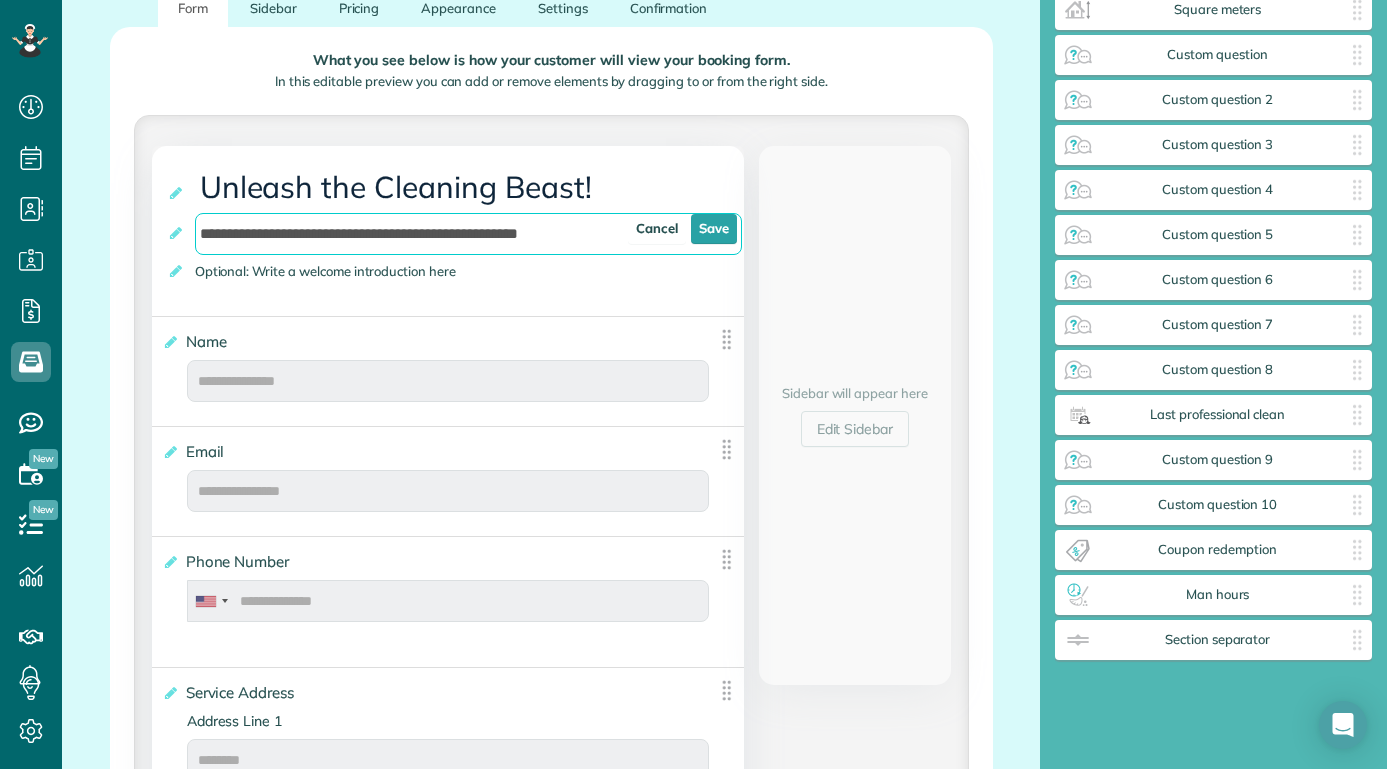 click on "**********" at bounding box center [448, 1827] 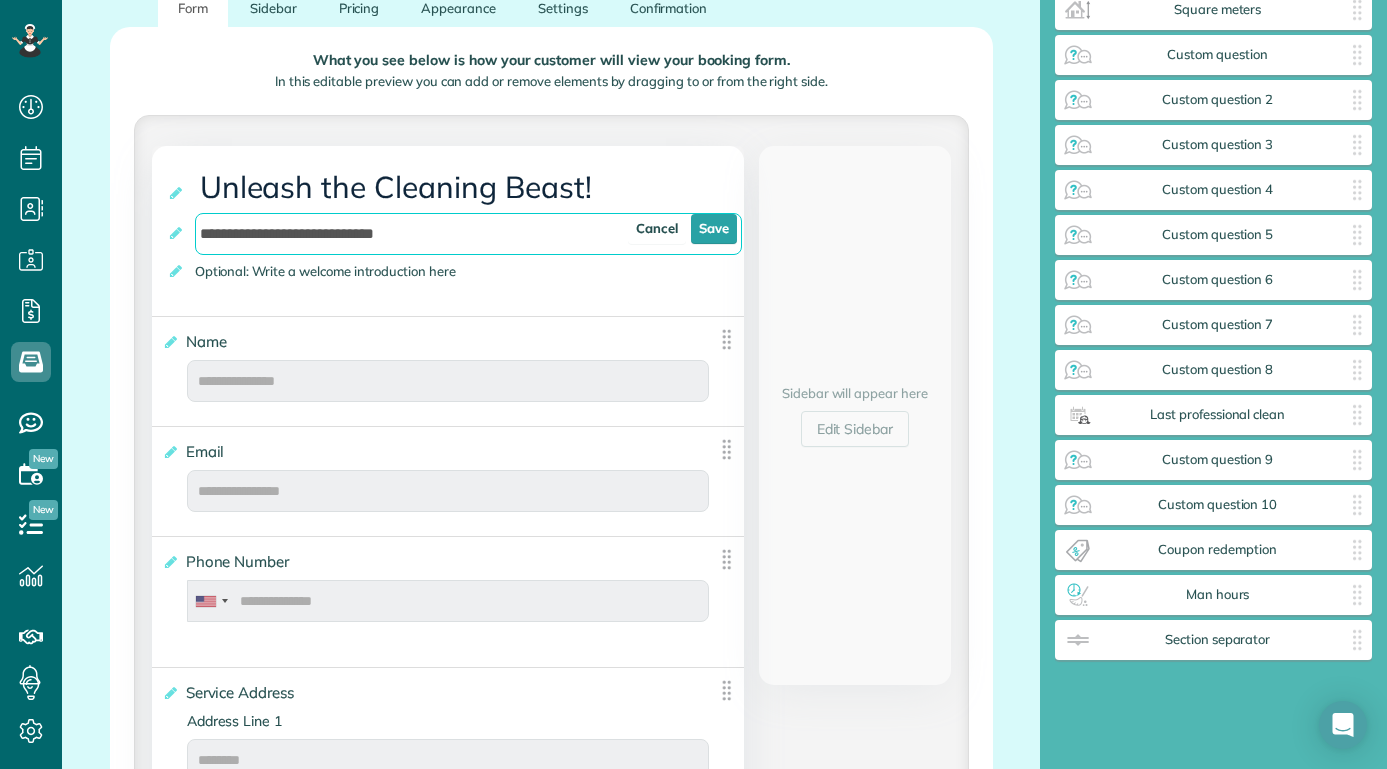 drag, startPoint x: 468, startPoint y: 226, endPoint x: 241, endPoint y: 231, distance: 227.05505 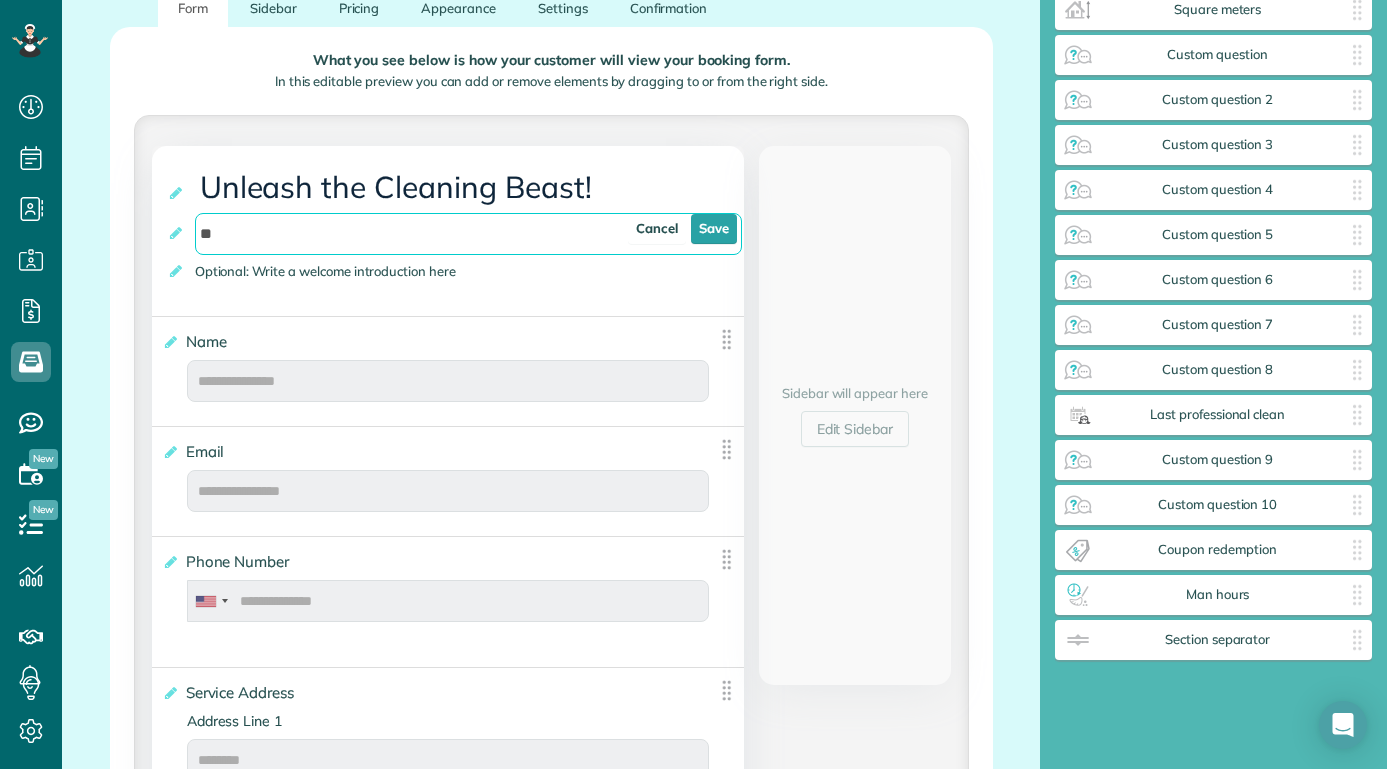 type on "*" 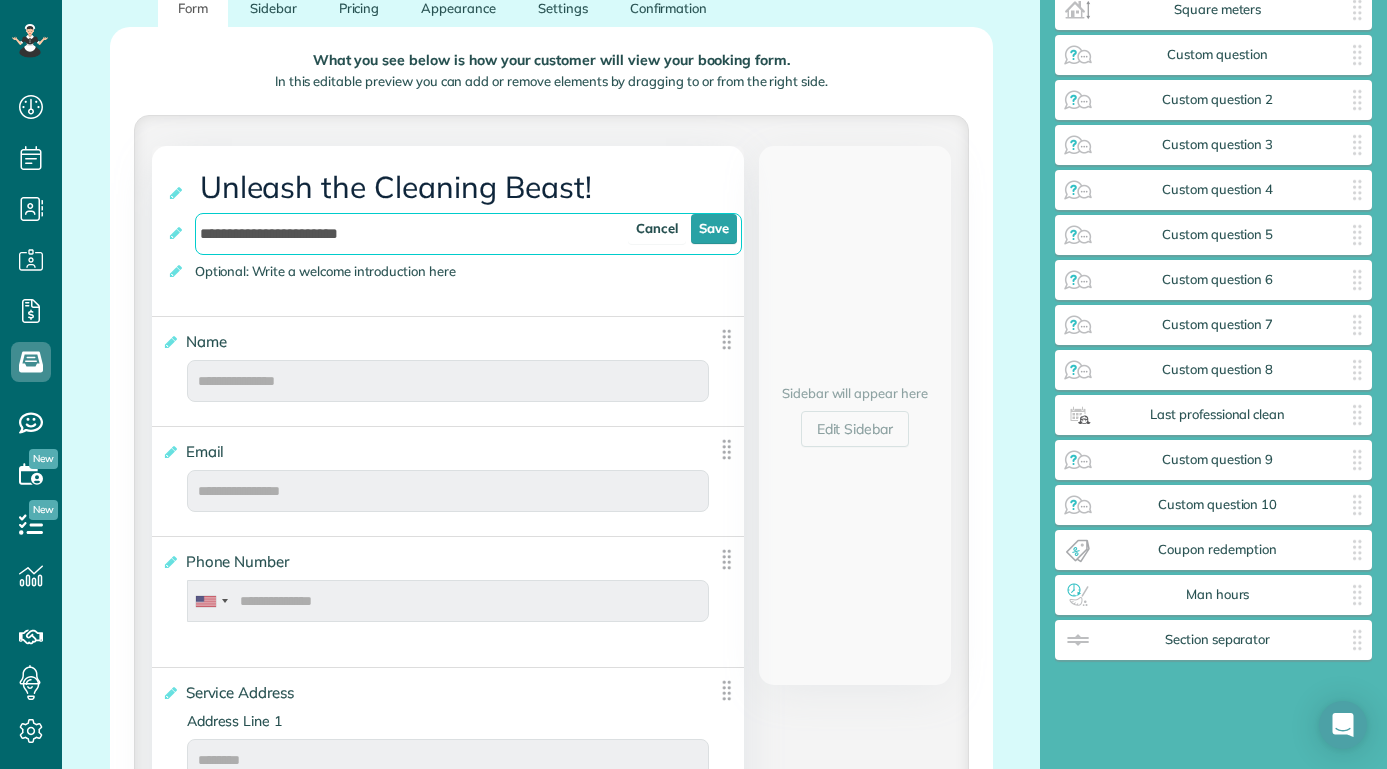 drag, startPoint x: 385, startPoint y: 233, endPoint x: 396, endPoint y: 227, distance: 12.529964 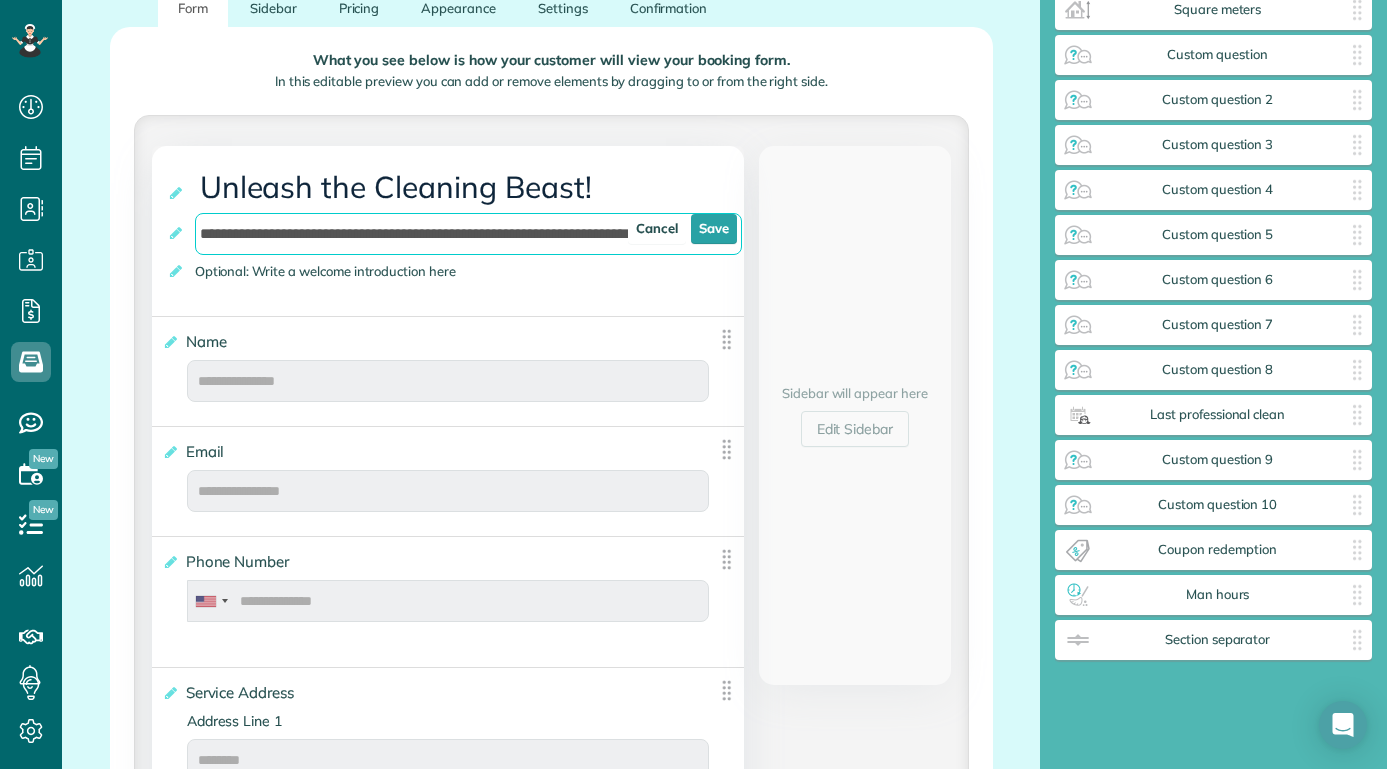 click on "**********" at bounding box center [455, 232] 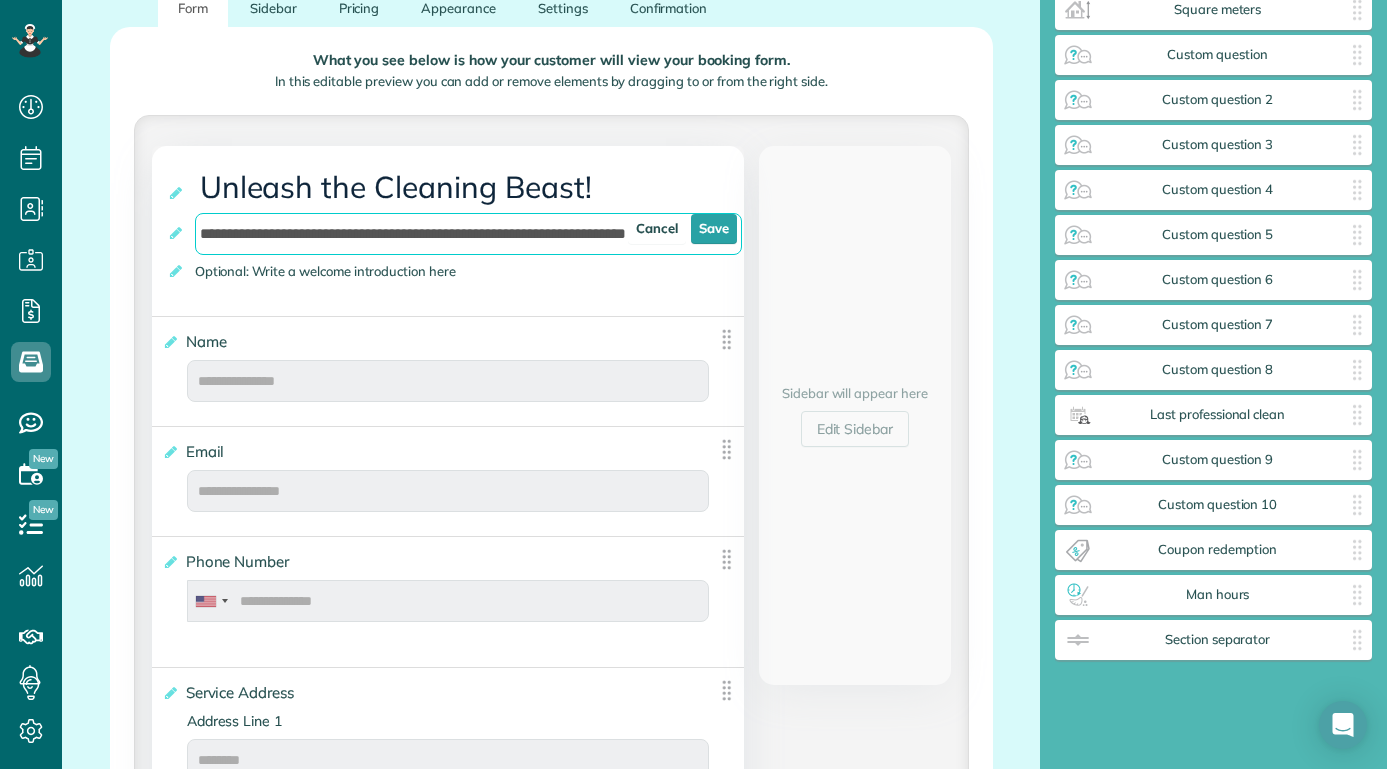 type on "2025-08-06" 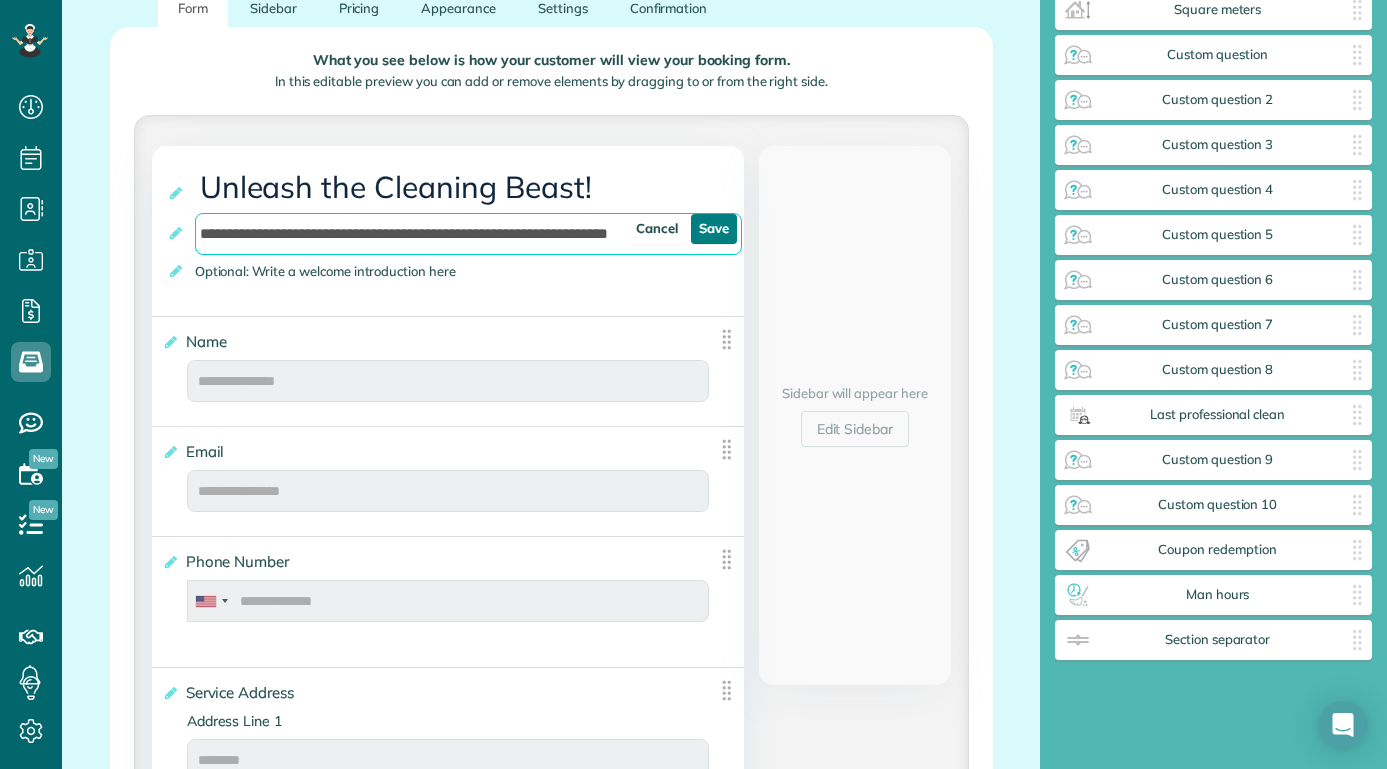 type on "**********" 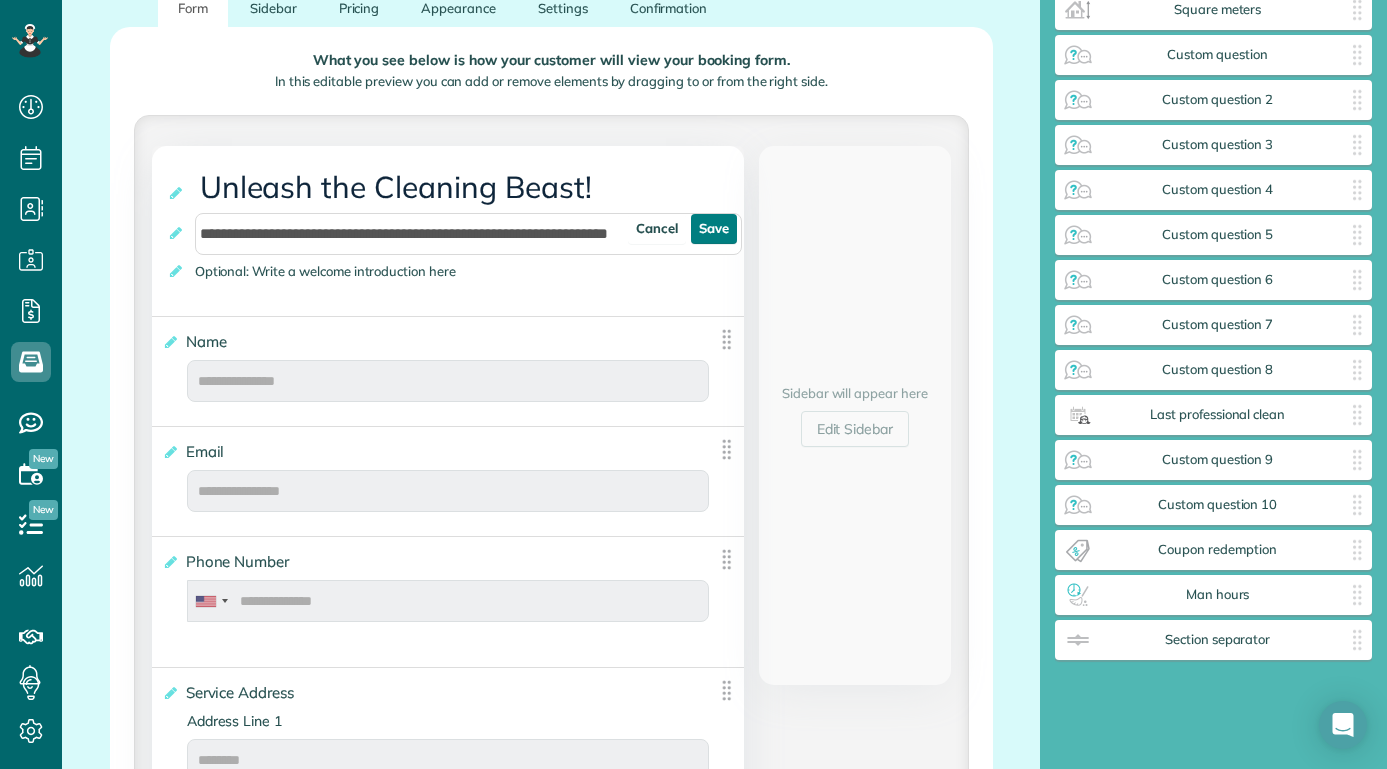 click on "Save" at bounding box center [714, 229] 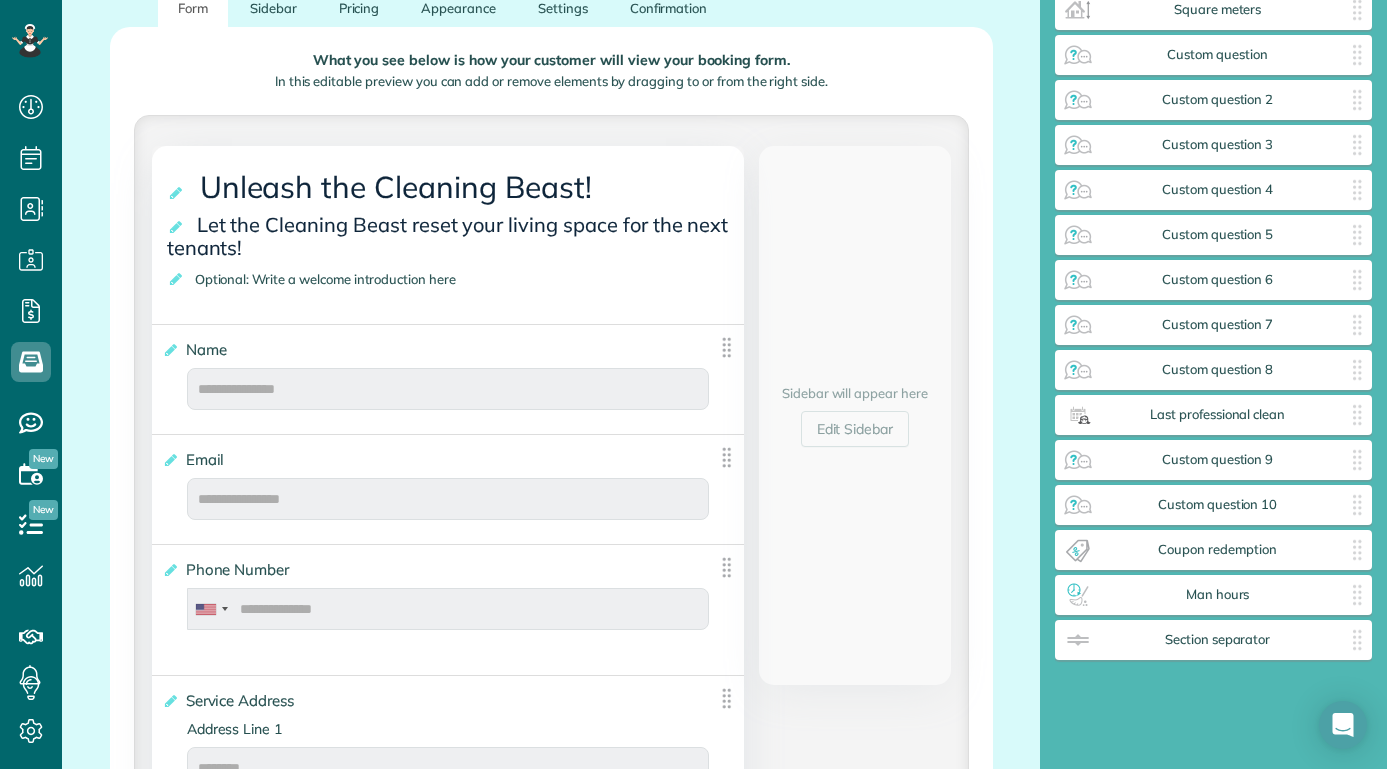click on "Optional: Write a welcome introduction here" at bounding box center [329, 279] 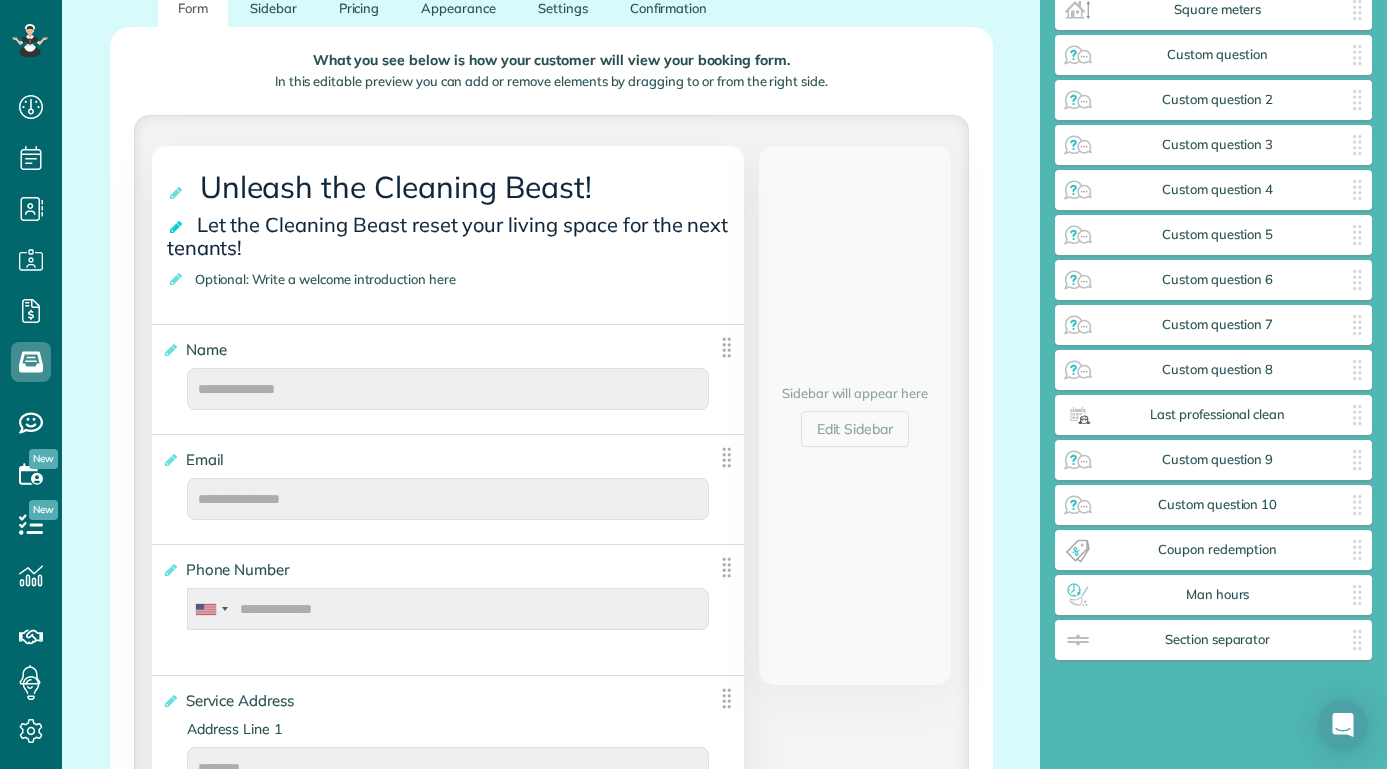 click at bounding box center [177, 227] 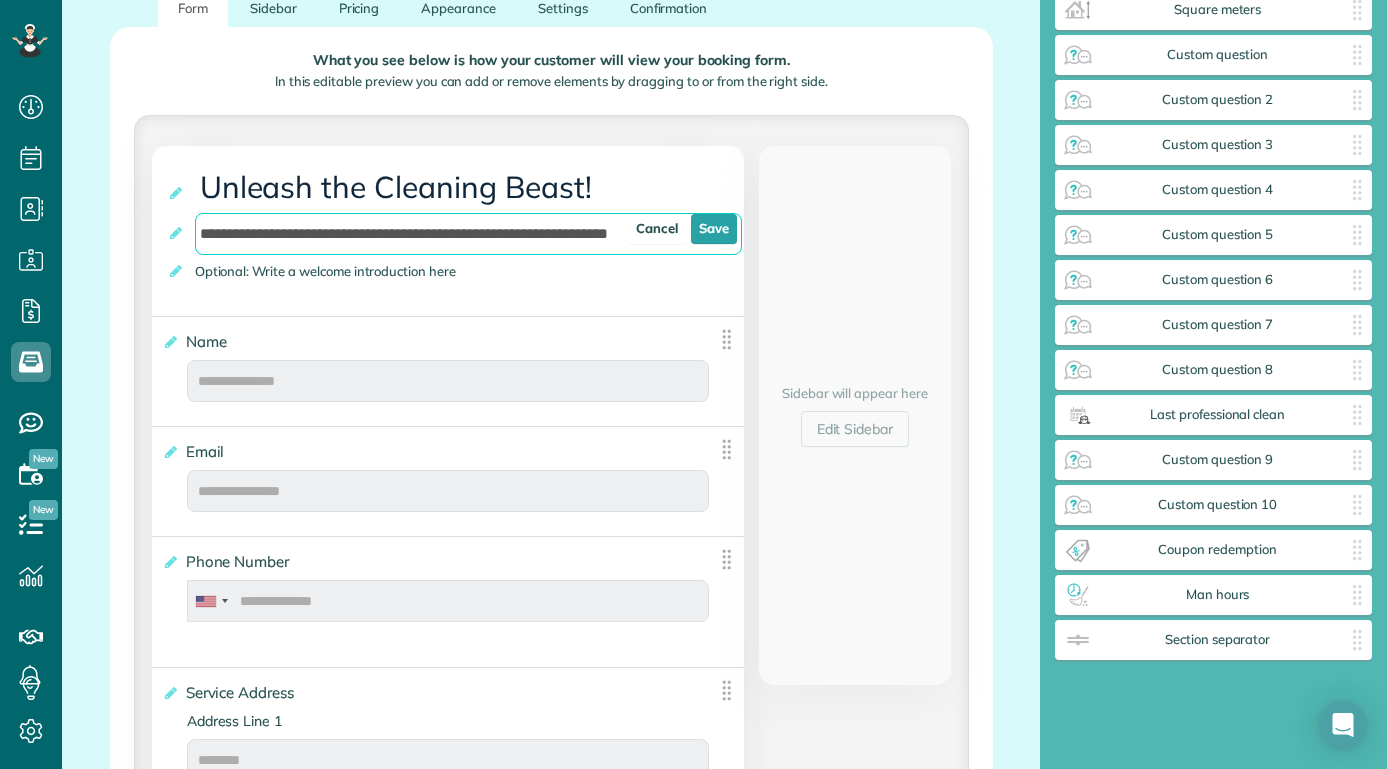 click on "**********" at bounding box center [468, 234] 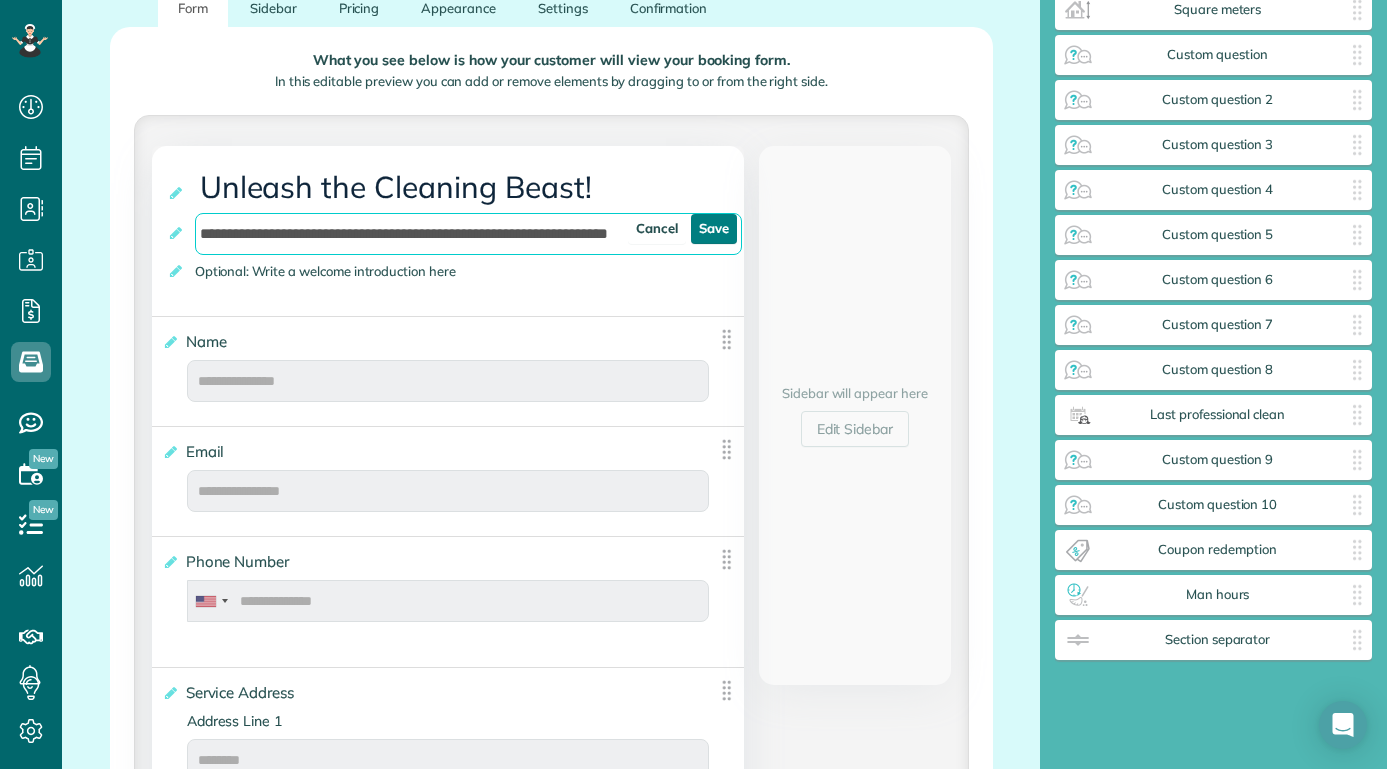 type on "**********" 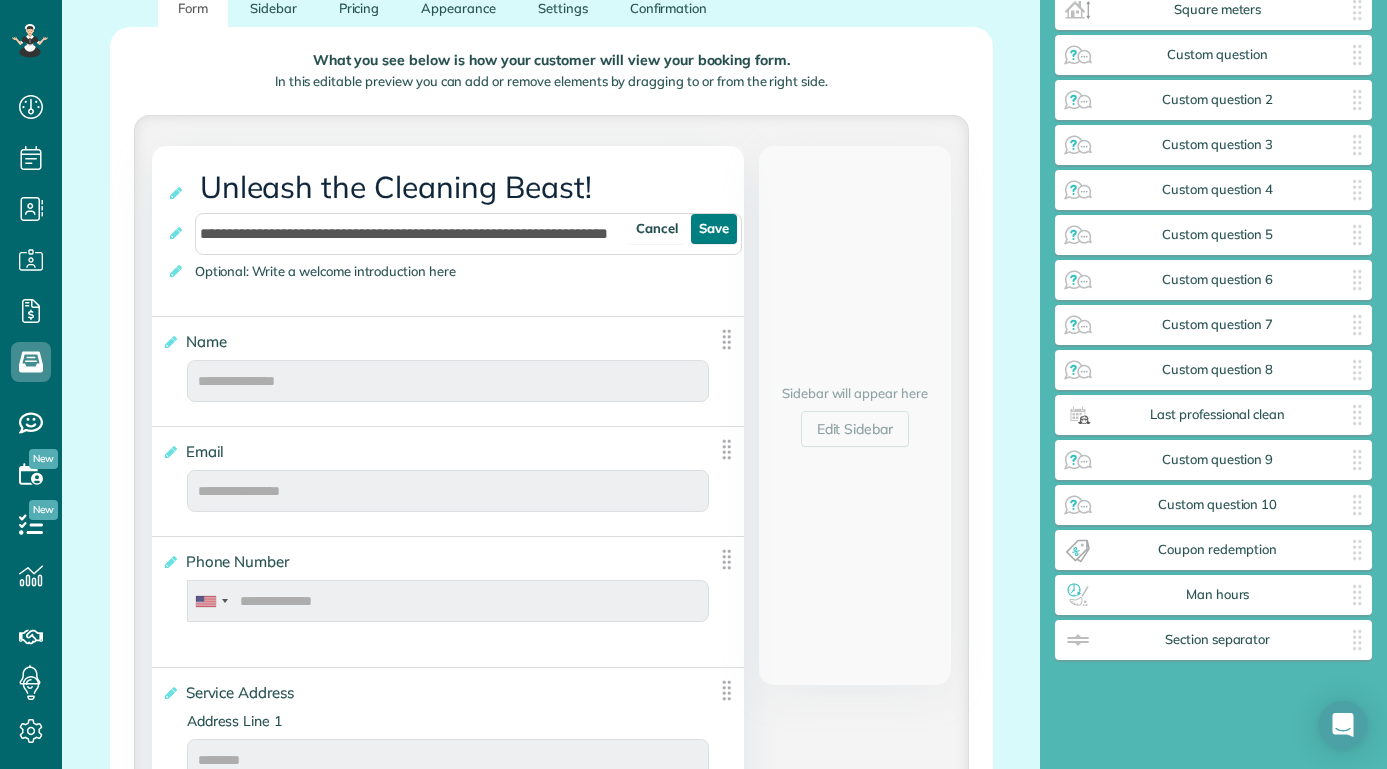 click on "Save" at bounding box center (714, 229) 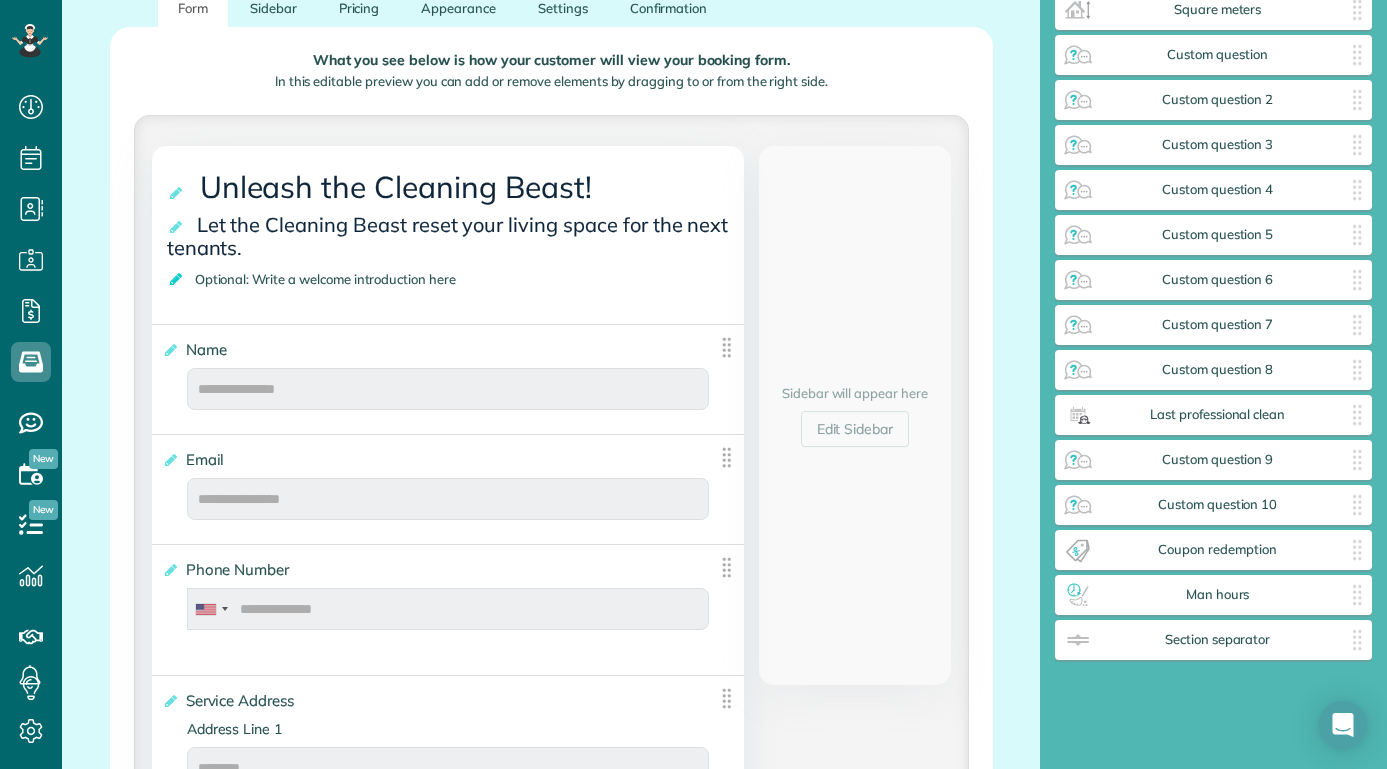 click at bounding box center (177, 279) 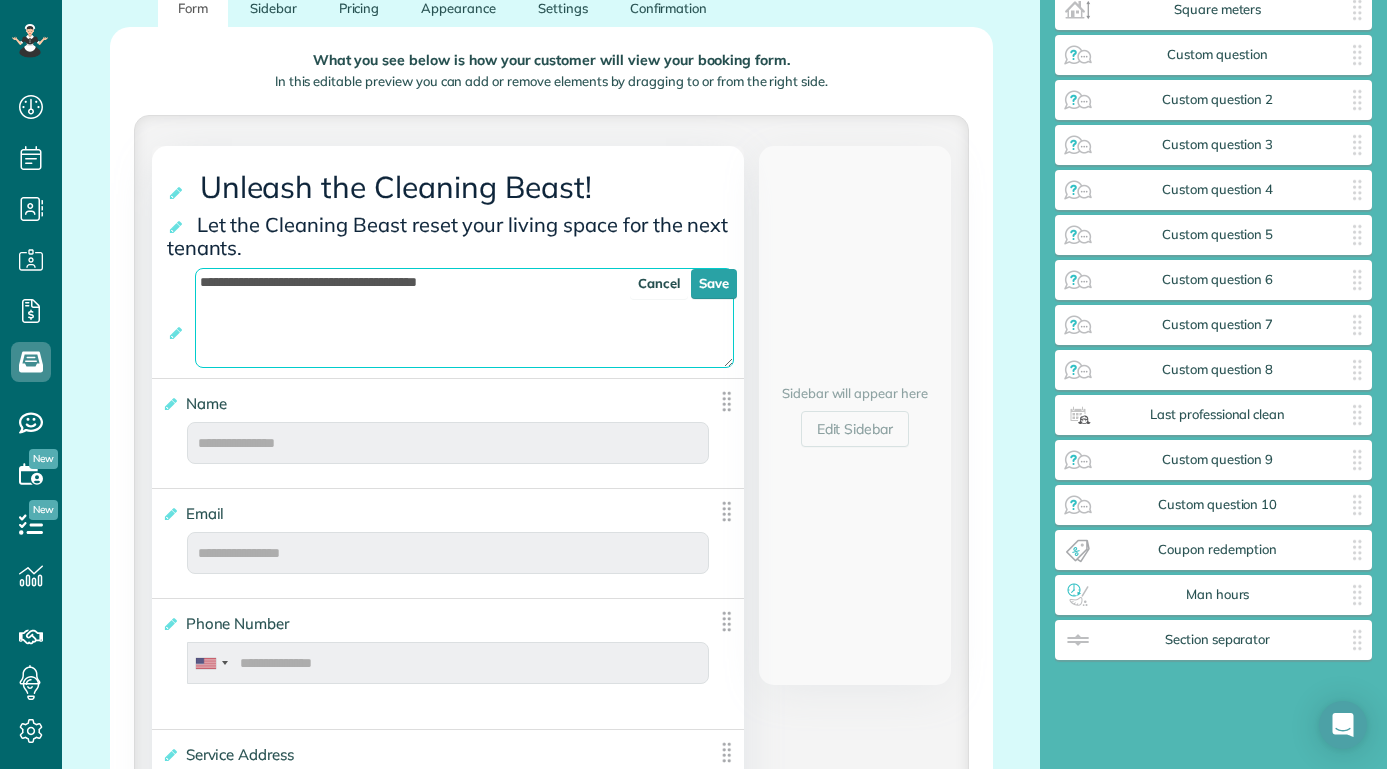drag, startPoint x: 507, startPoint y: 278, endPoint x: 182, endPoint y: 287, distance: 325.1246 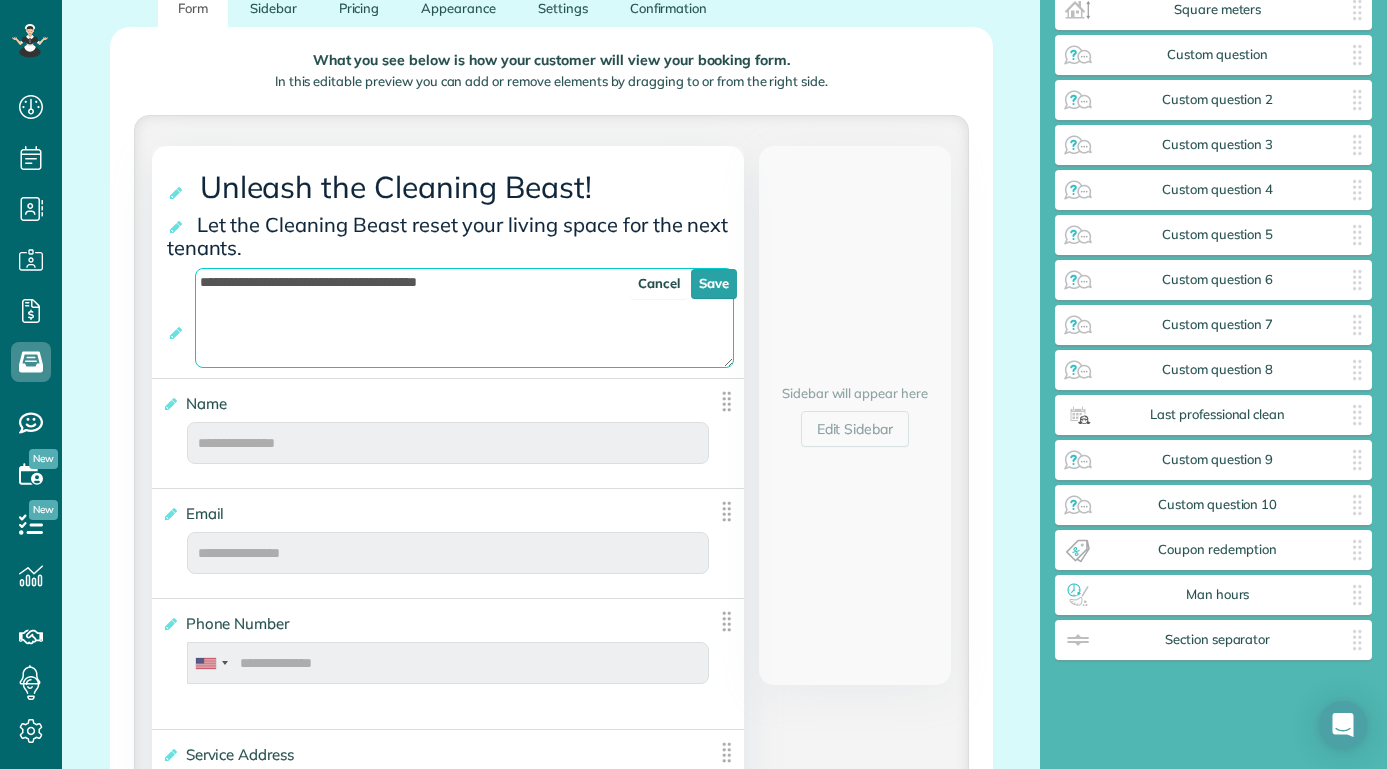 click on "**********" at bounding box center (455, 306) 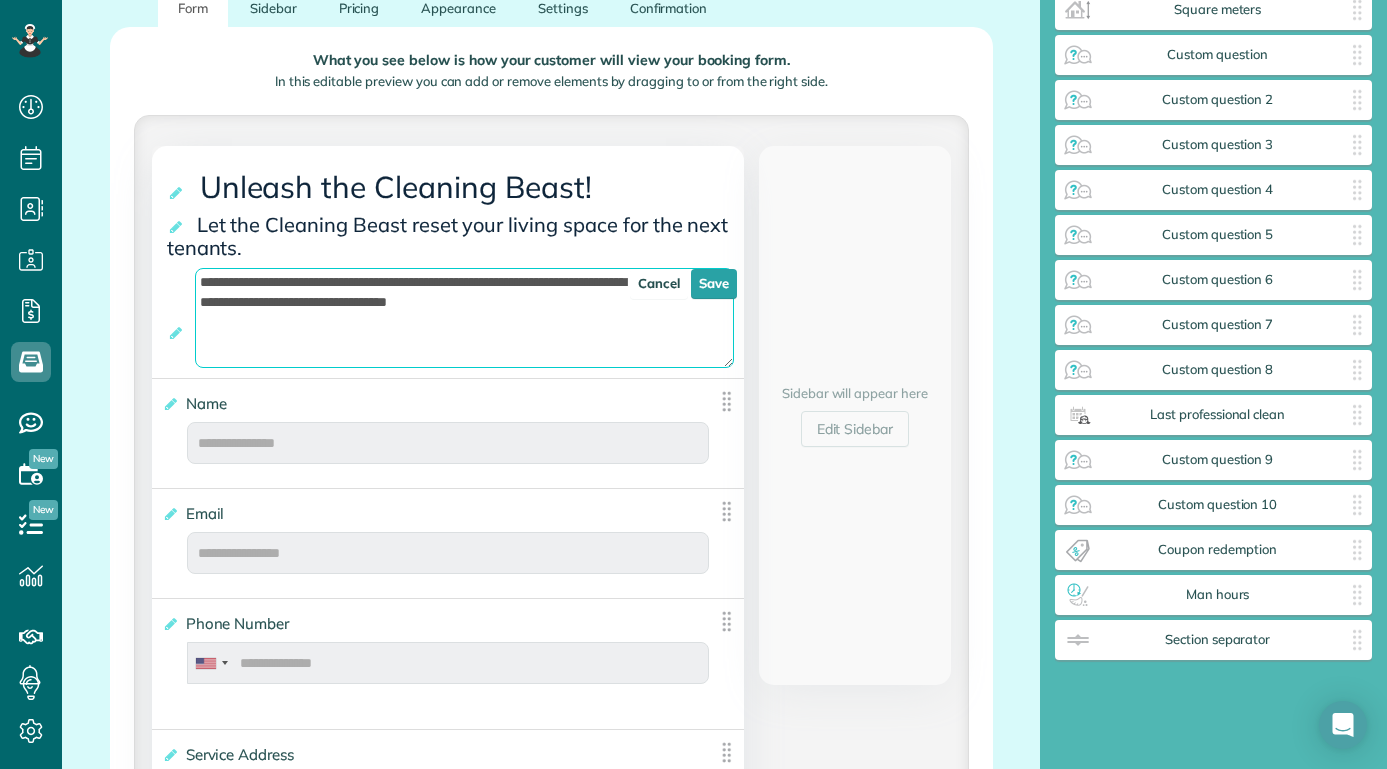 drag, startPoint x: 531, startPoint y: 310, endPoint x: 430, endPoint y: 310, distance: 101 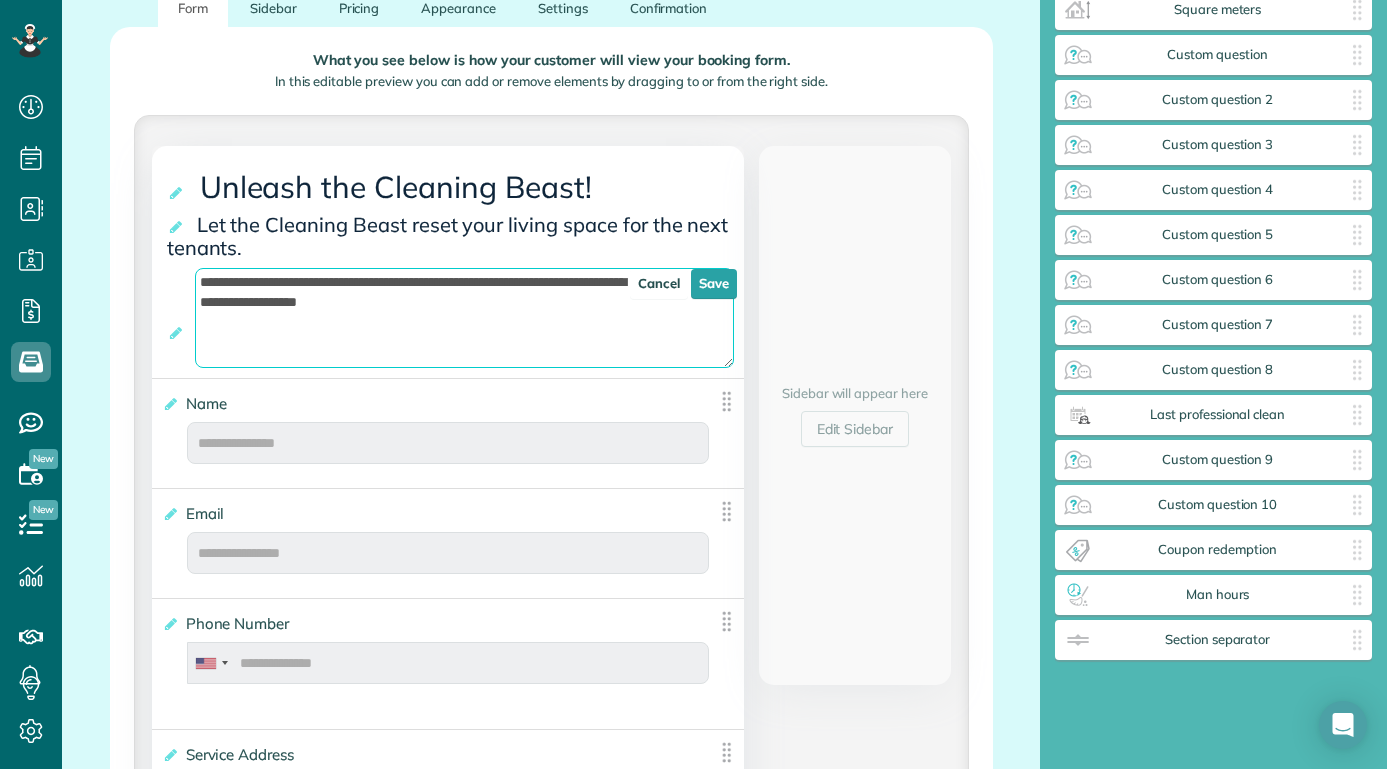 click on "**********" at bounding box center (464, 318) 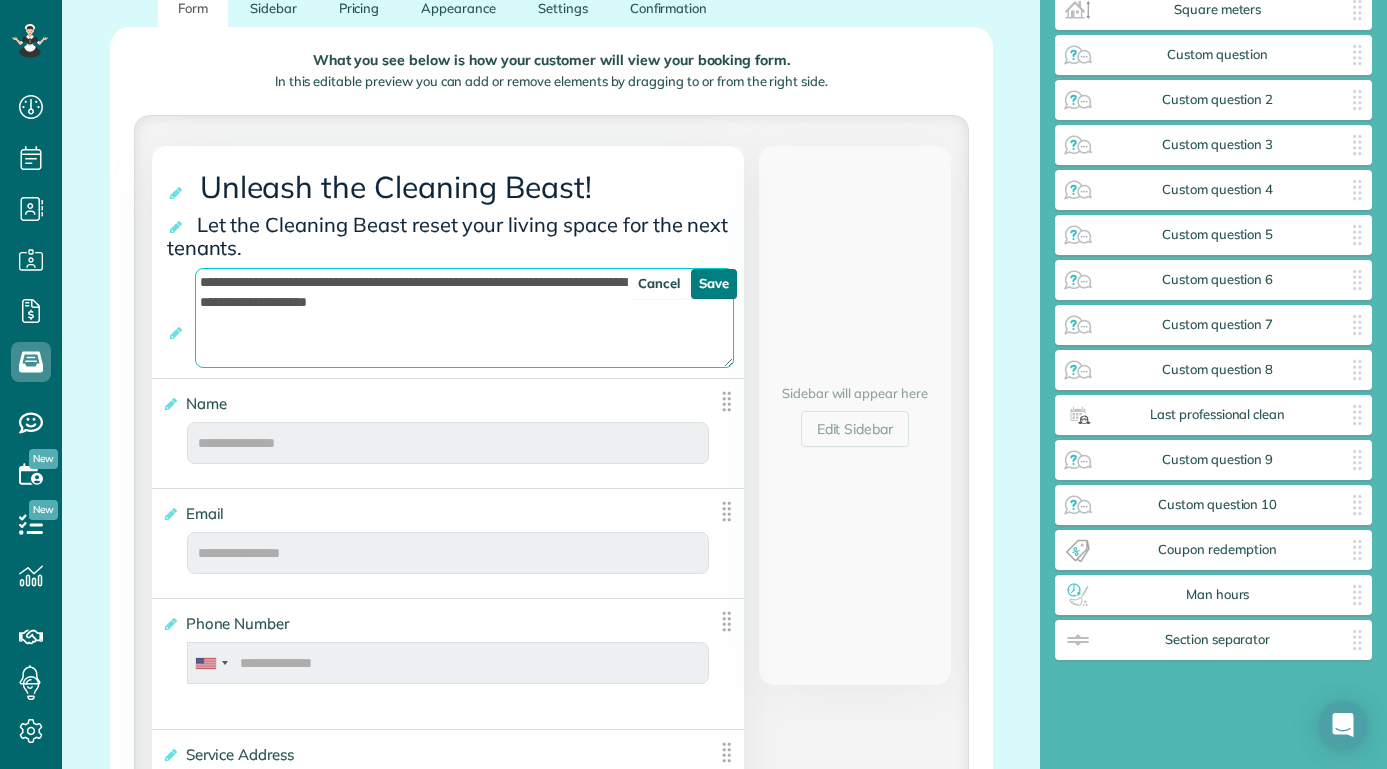 type on "**********" 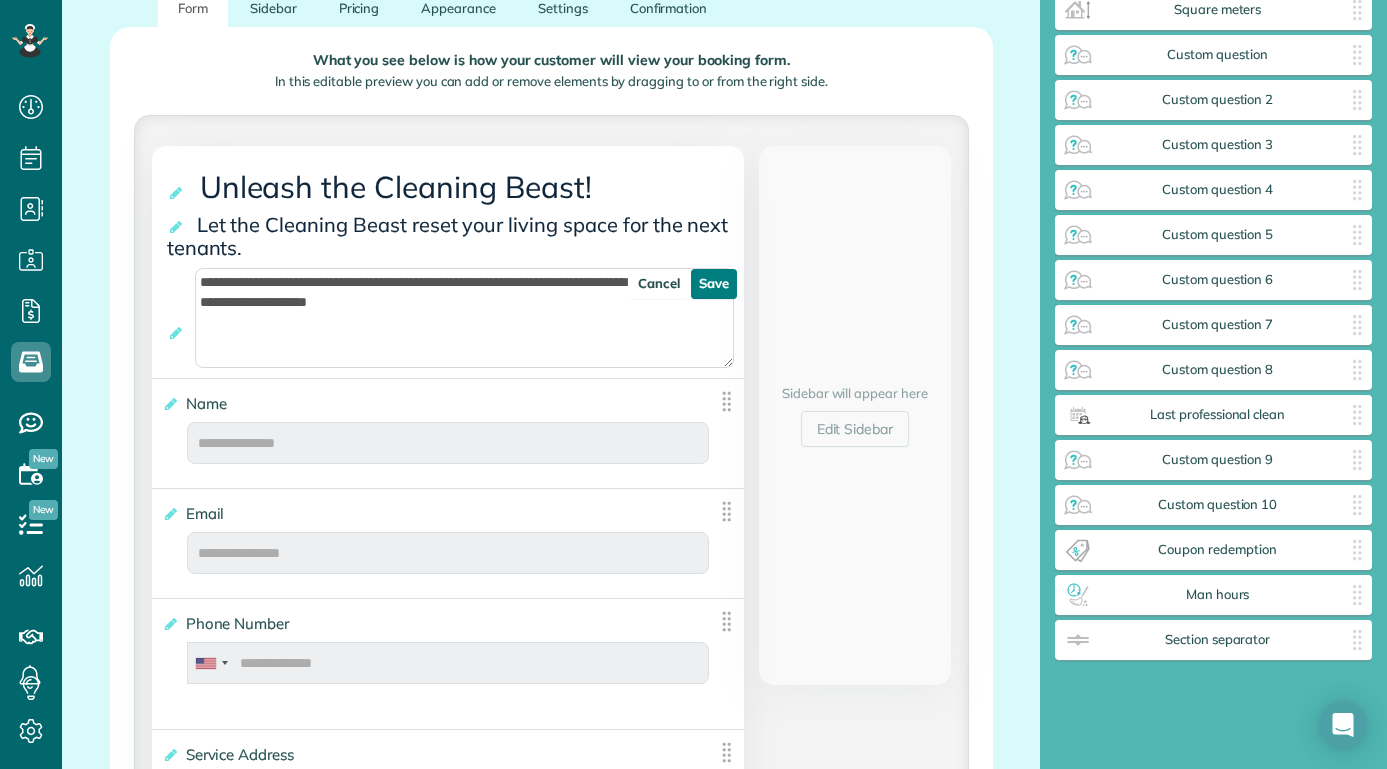 click on "Save" at bounding box center [714, 284] 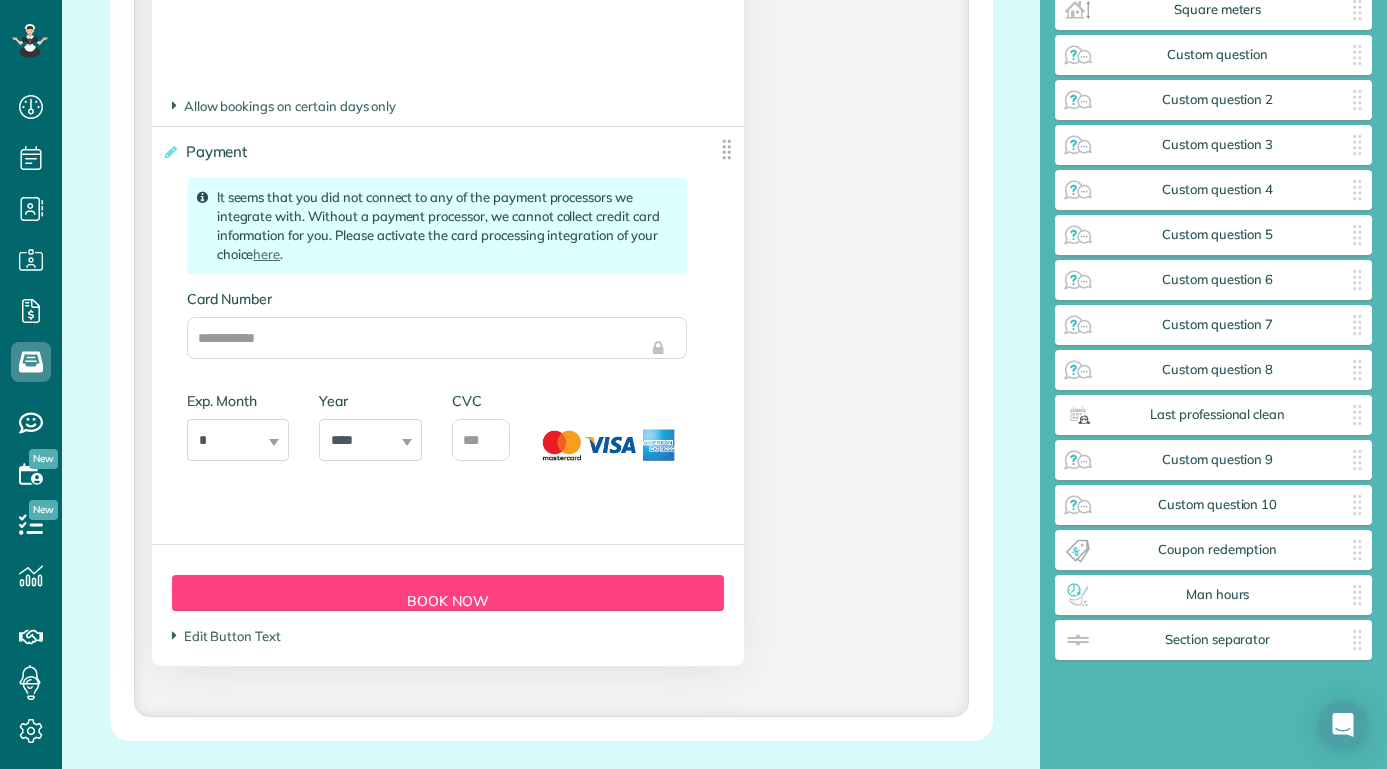 scroll, scrollTop: 3393, scrollLeft: 0, axis: vertical 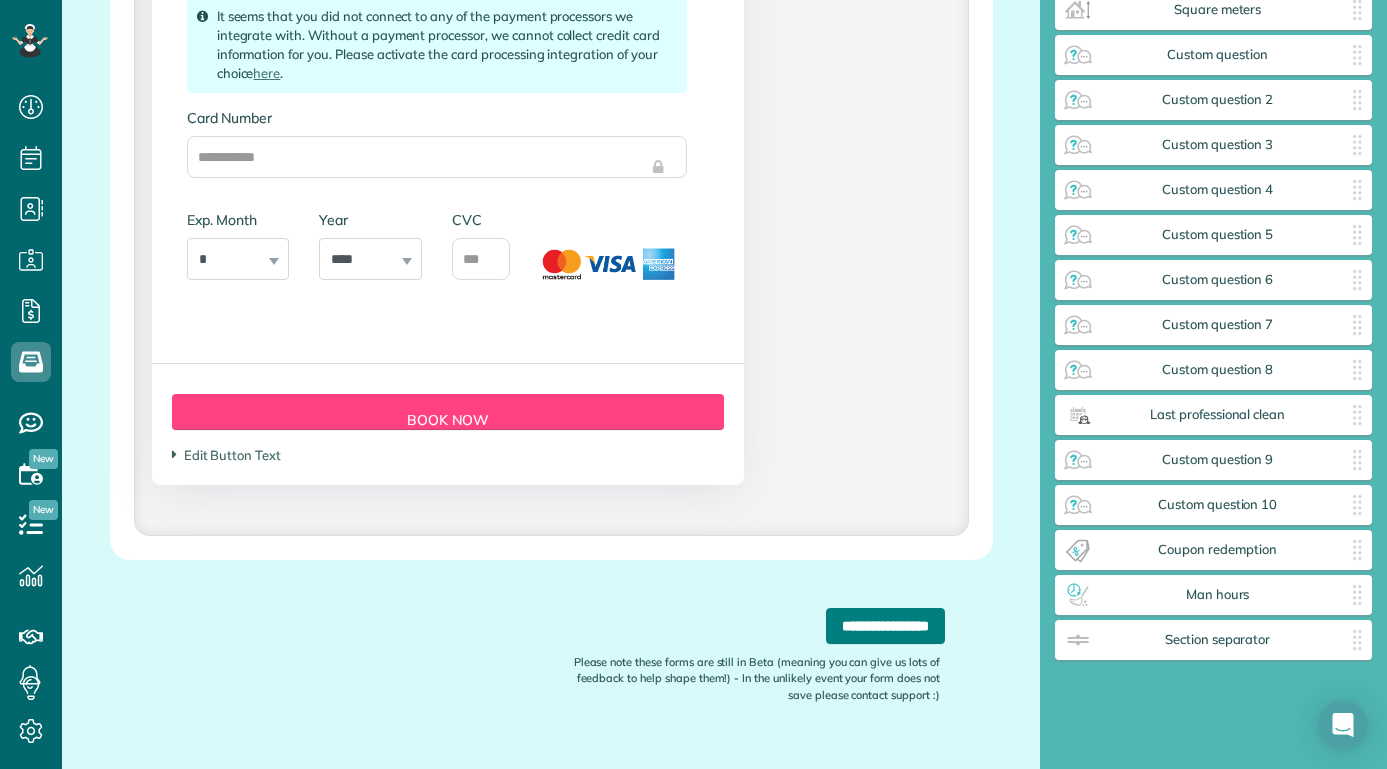 click on "**********" at bounding box center [885, 626] 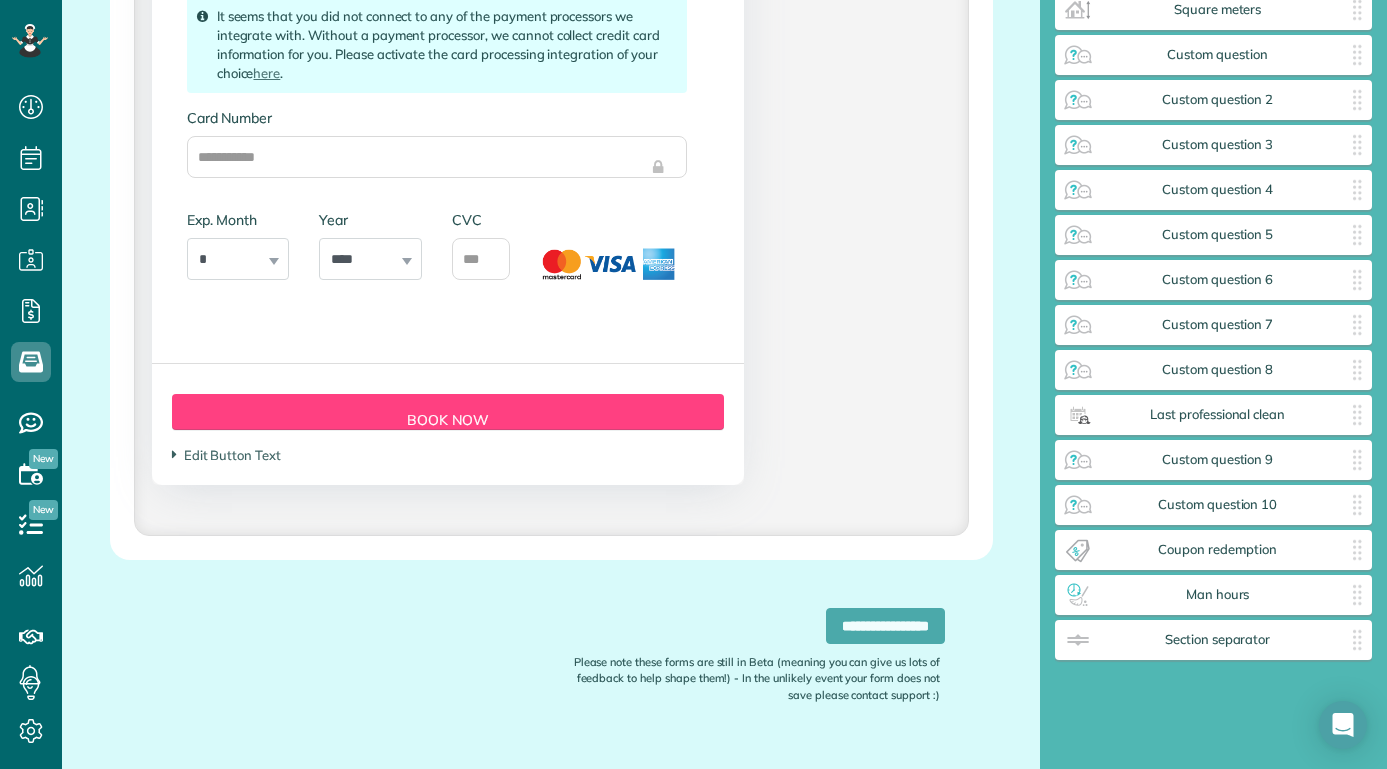 scroll, scrollTop: 819, scrollLeft: 313, axis: both 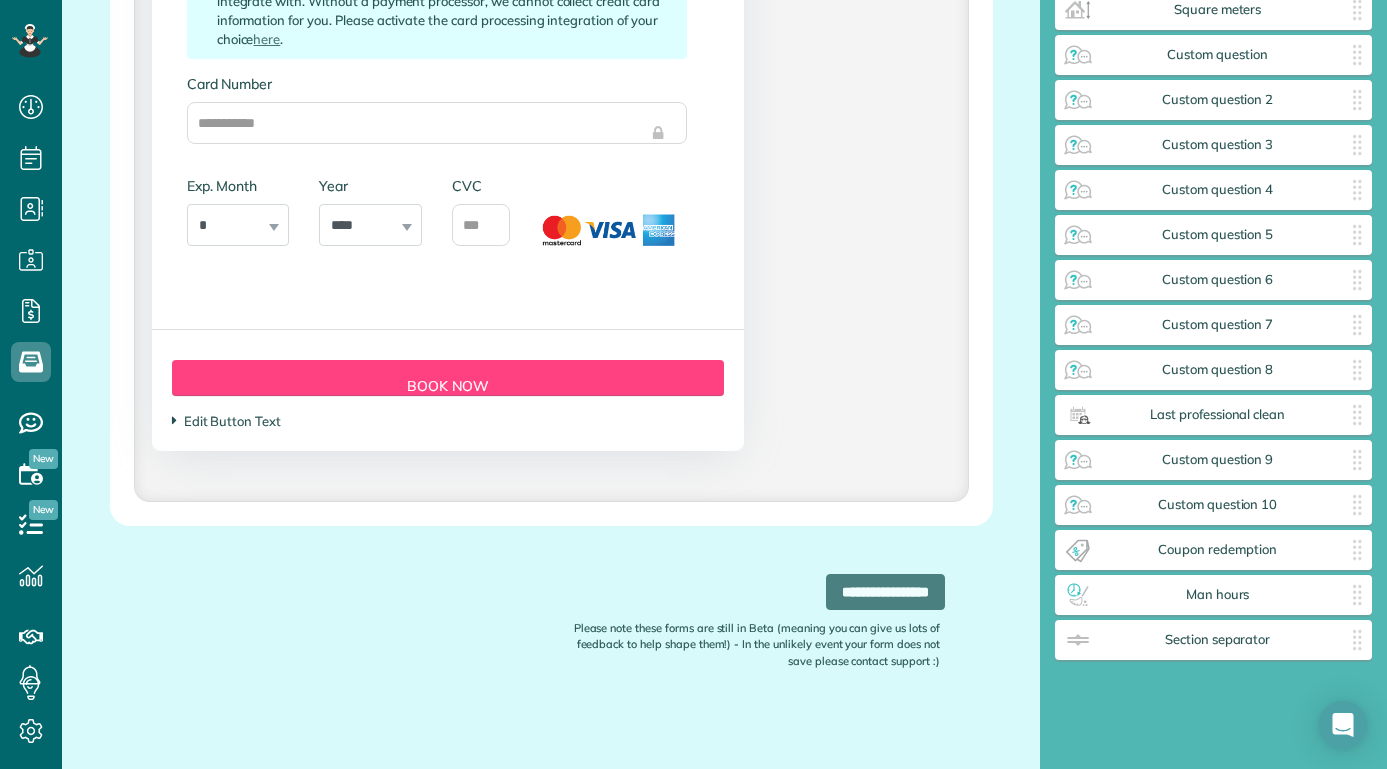 click on "Edit Button Text" at bounding box center [226, 421] 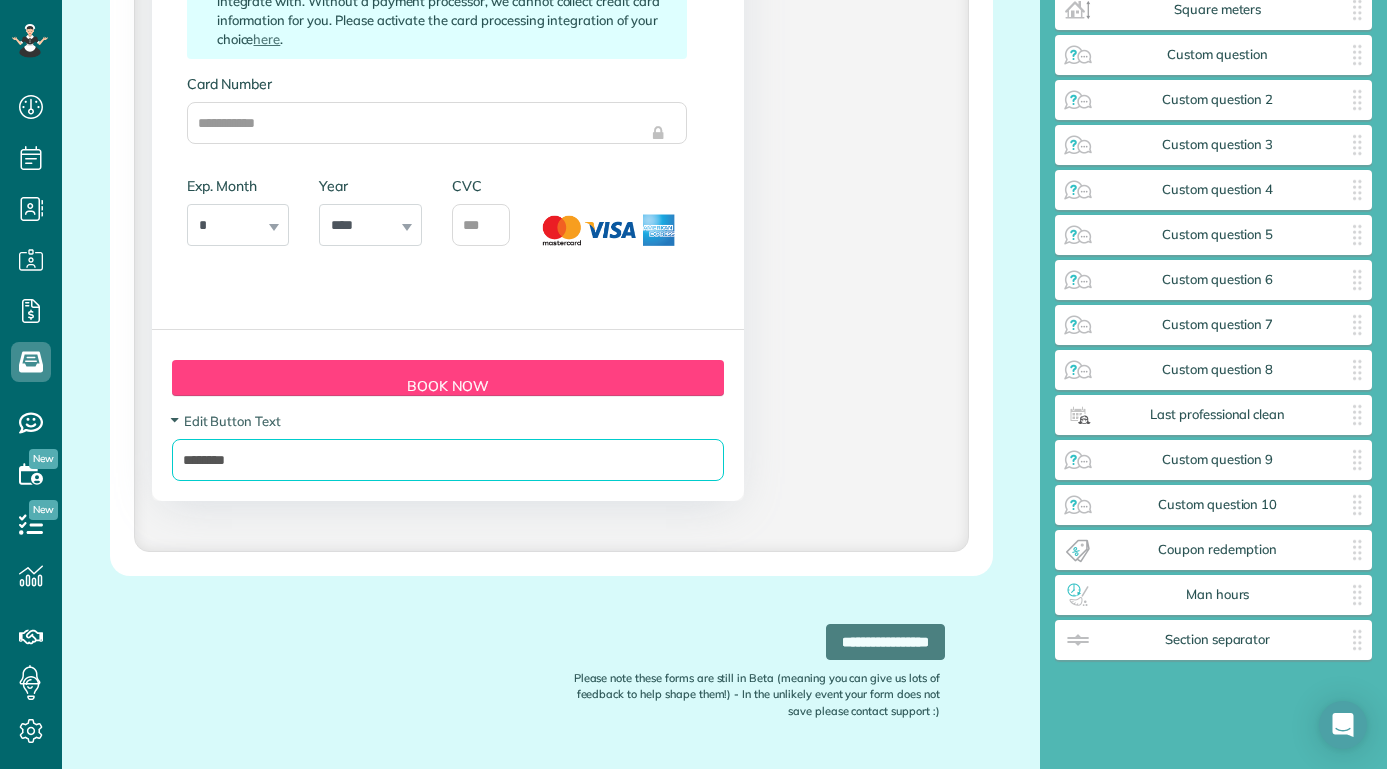 drag, startPoint x: 280, startPoint y: 449, endPoint x: 219, endPoint y: 449, distance: 61 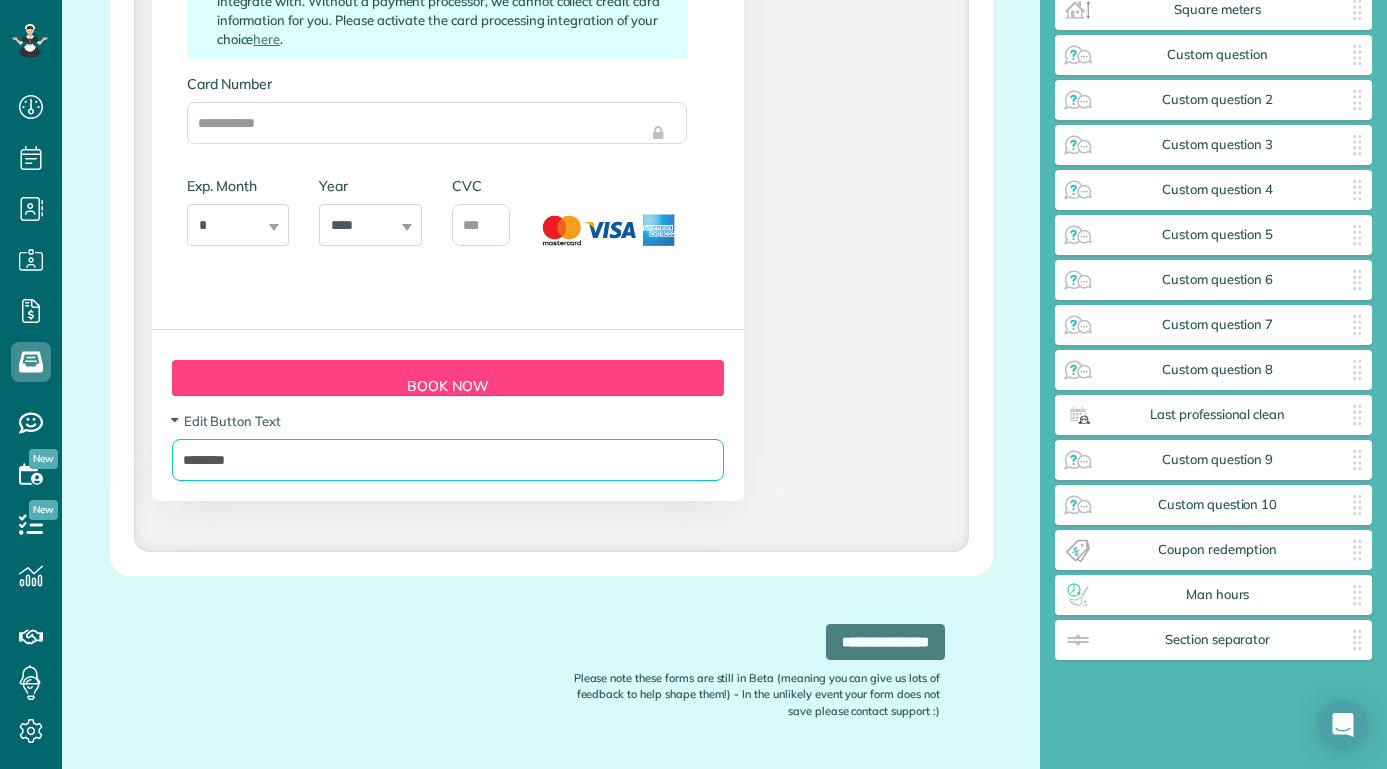 click on "********" at bounding box center [448, 460] 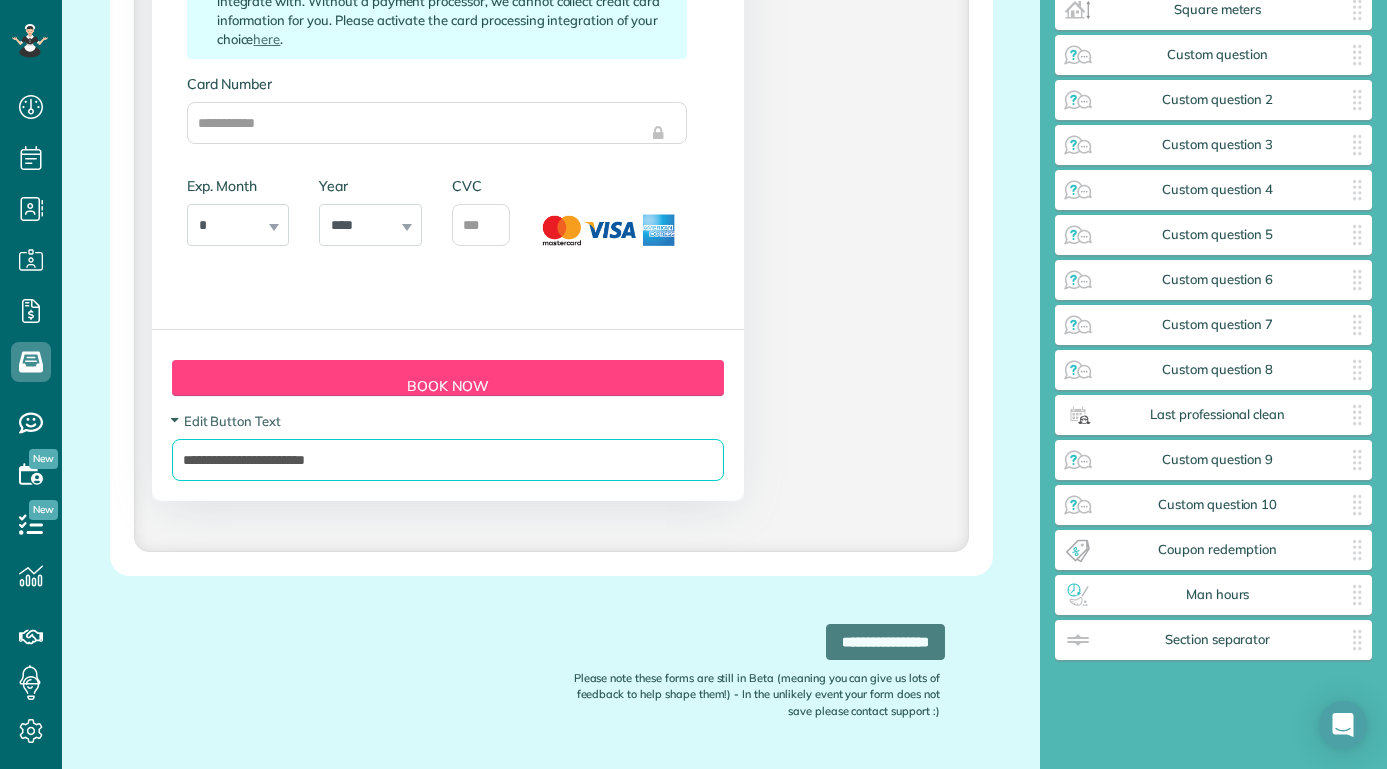 type on "**********" 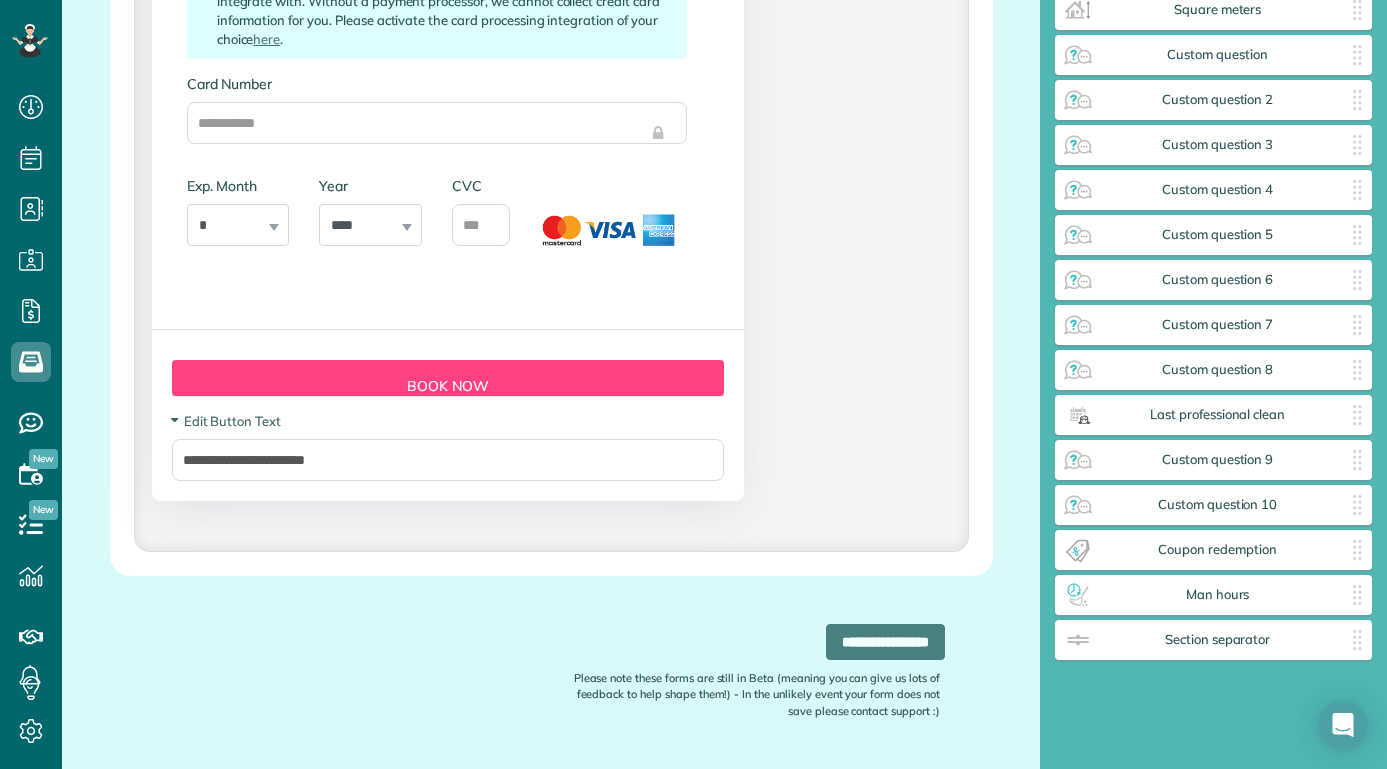 click on "**********" at bounding box center [448, 415] 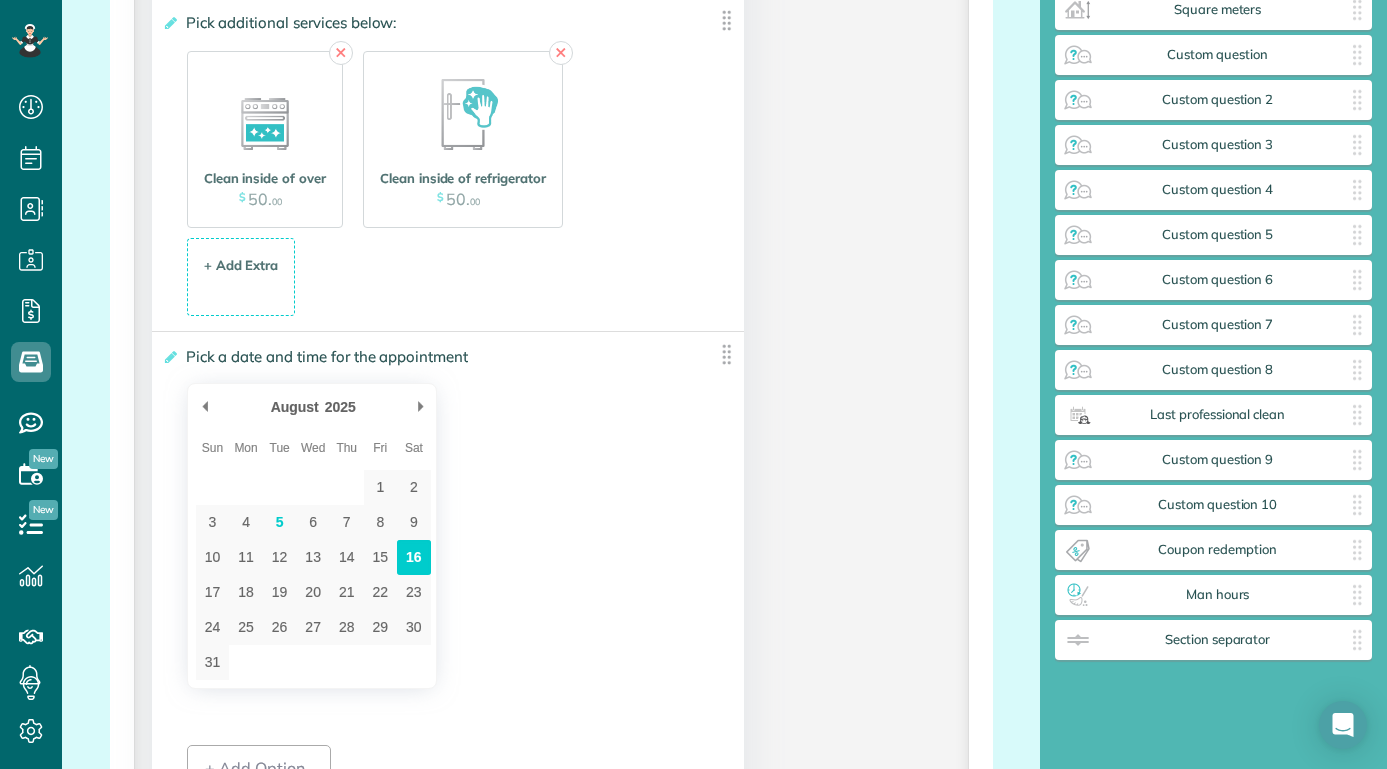 scroll, scrollTop: 2451, scrollLeft: 0, axis: vertical 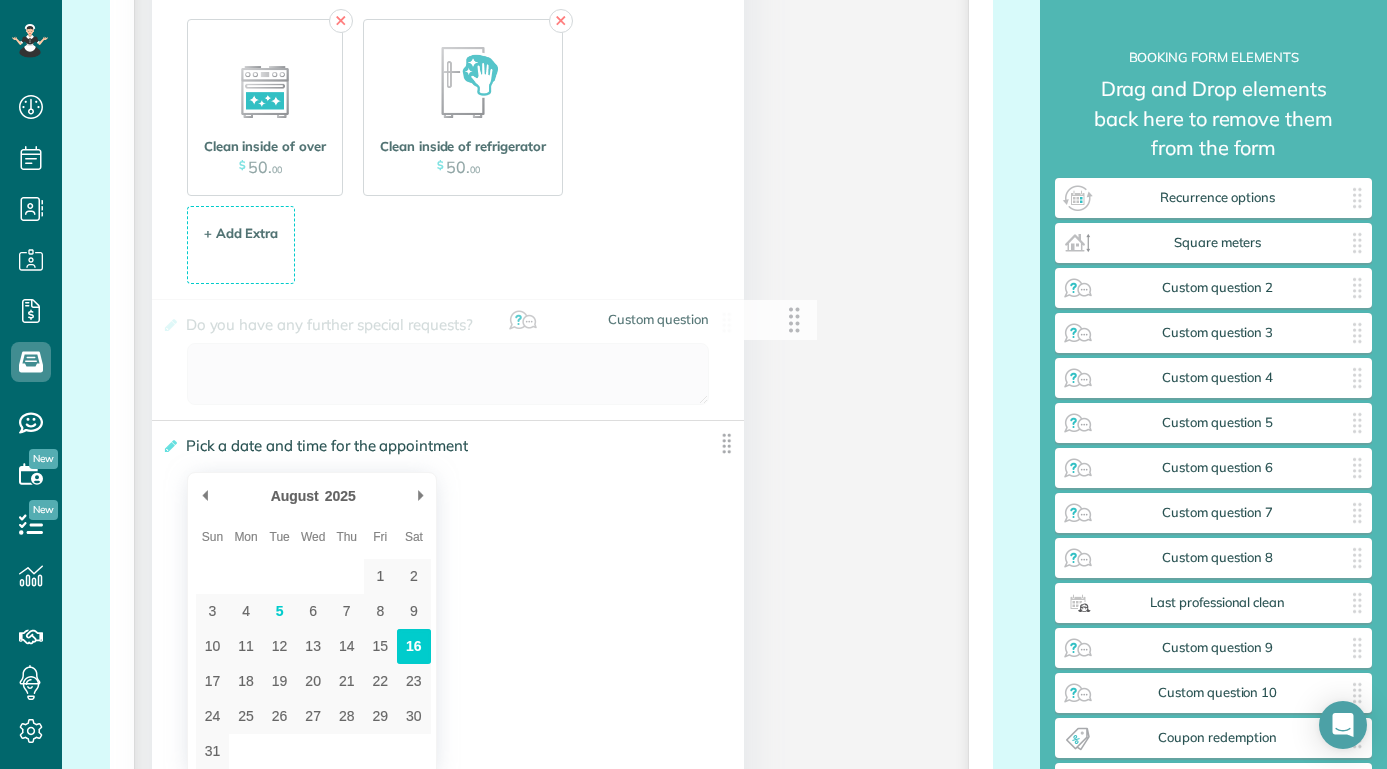 drag, startPoint x: 1217, startPoint y: 285, endPoint x: 662, endPoint y: 319, distance: 556.04047 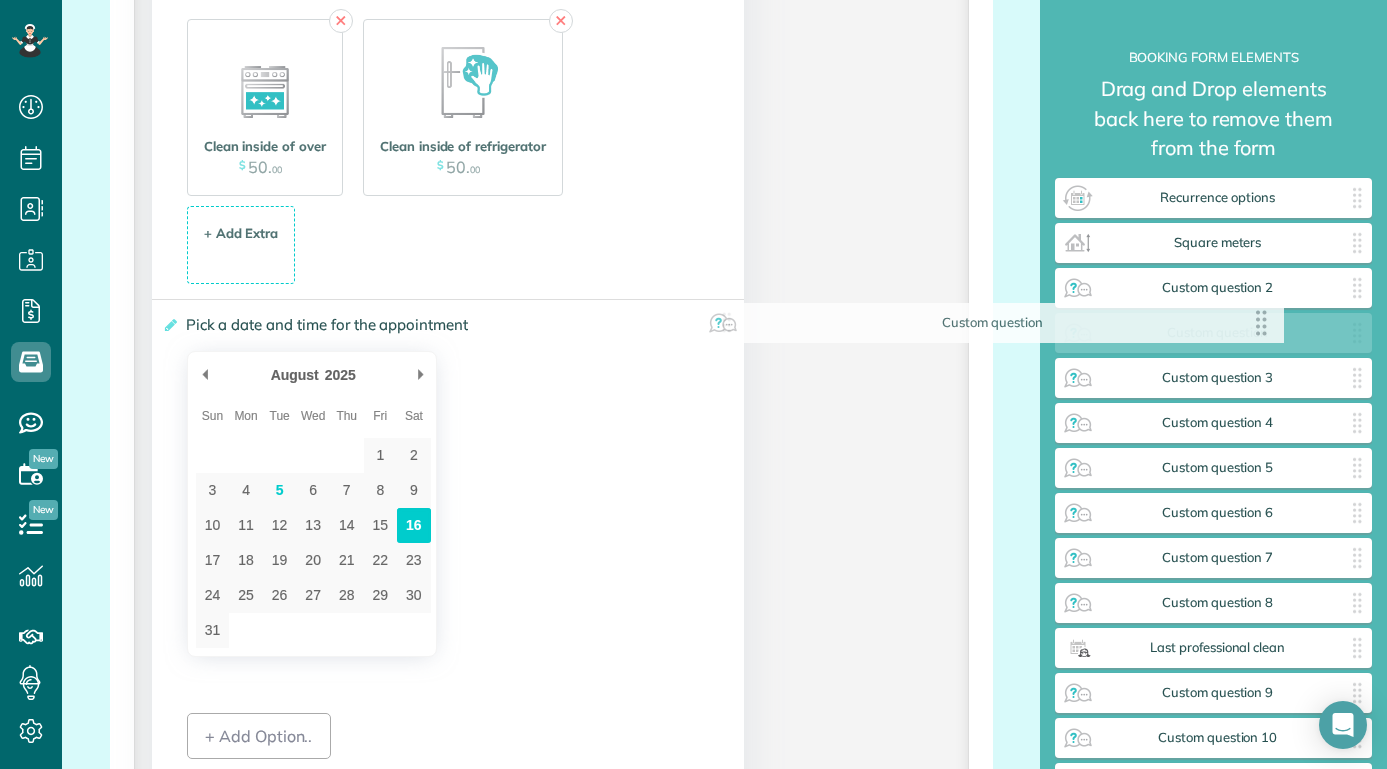 drag, startPoint x: 717, startPoint y: 317, endPoint x: 1270, endPoint y: 326, distance: 553.07324 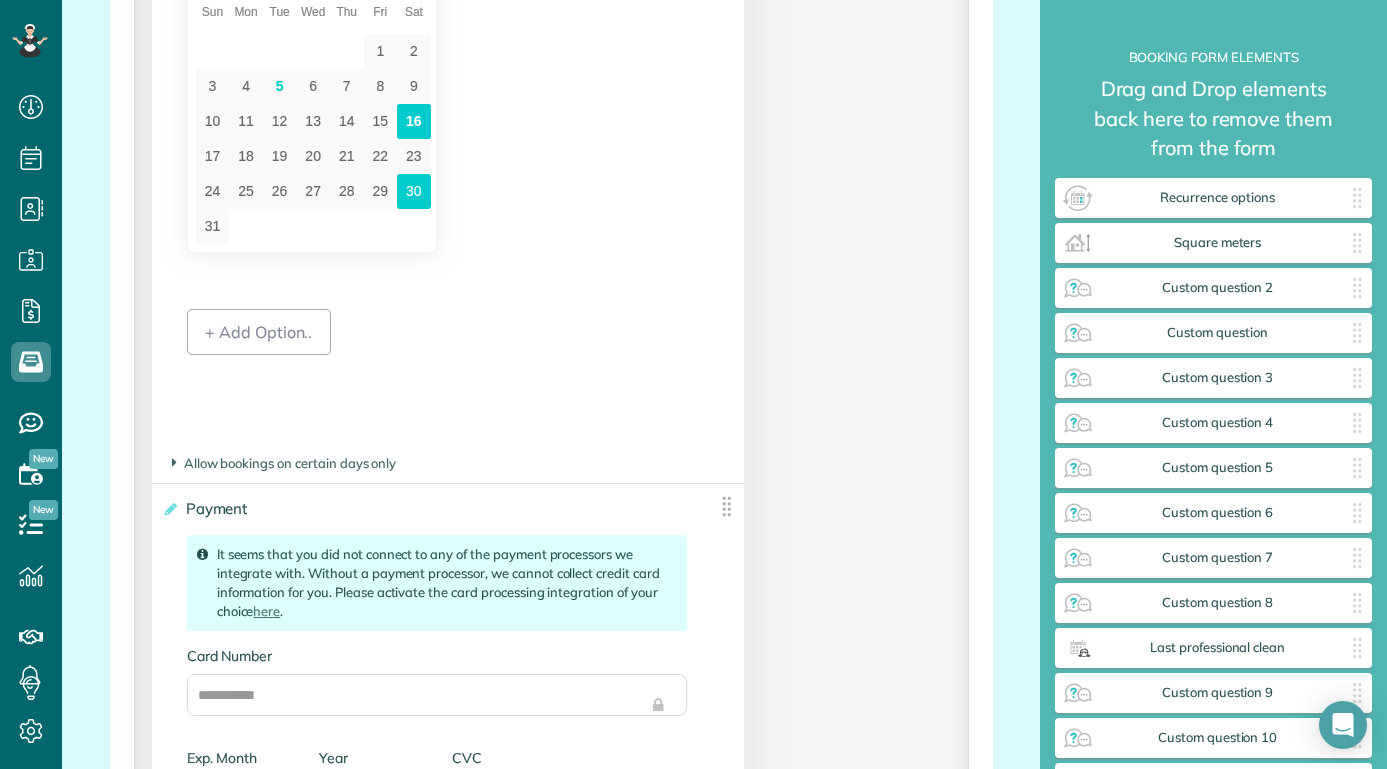 scroll, scrollTop: 2673, scrollLeft: 0, axis: vertical 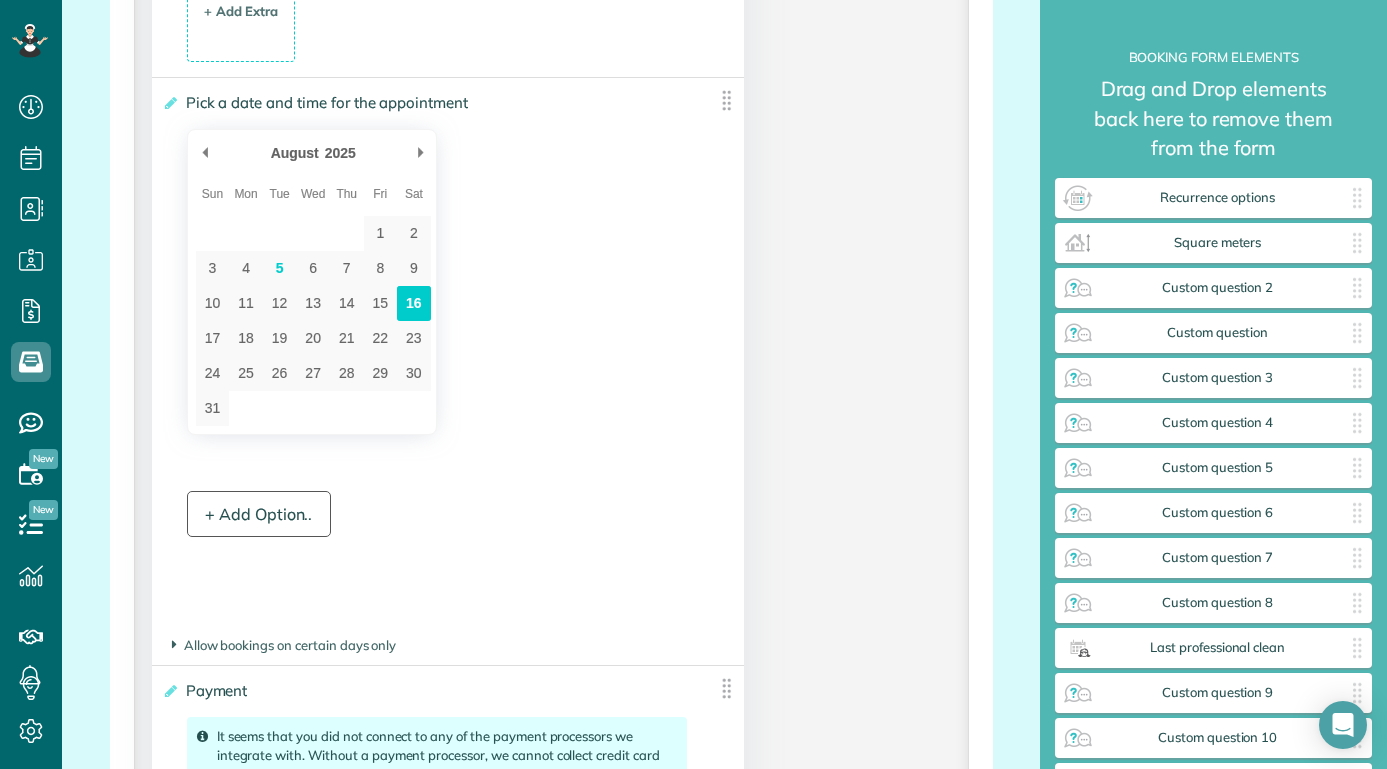 click on "+ Add Option.." at bounding box center [259, 514] 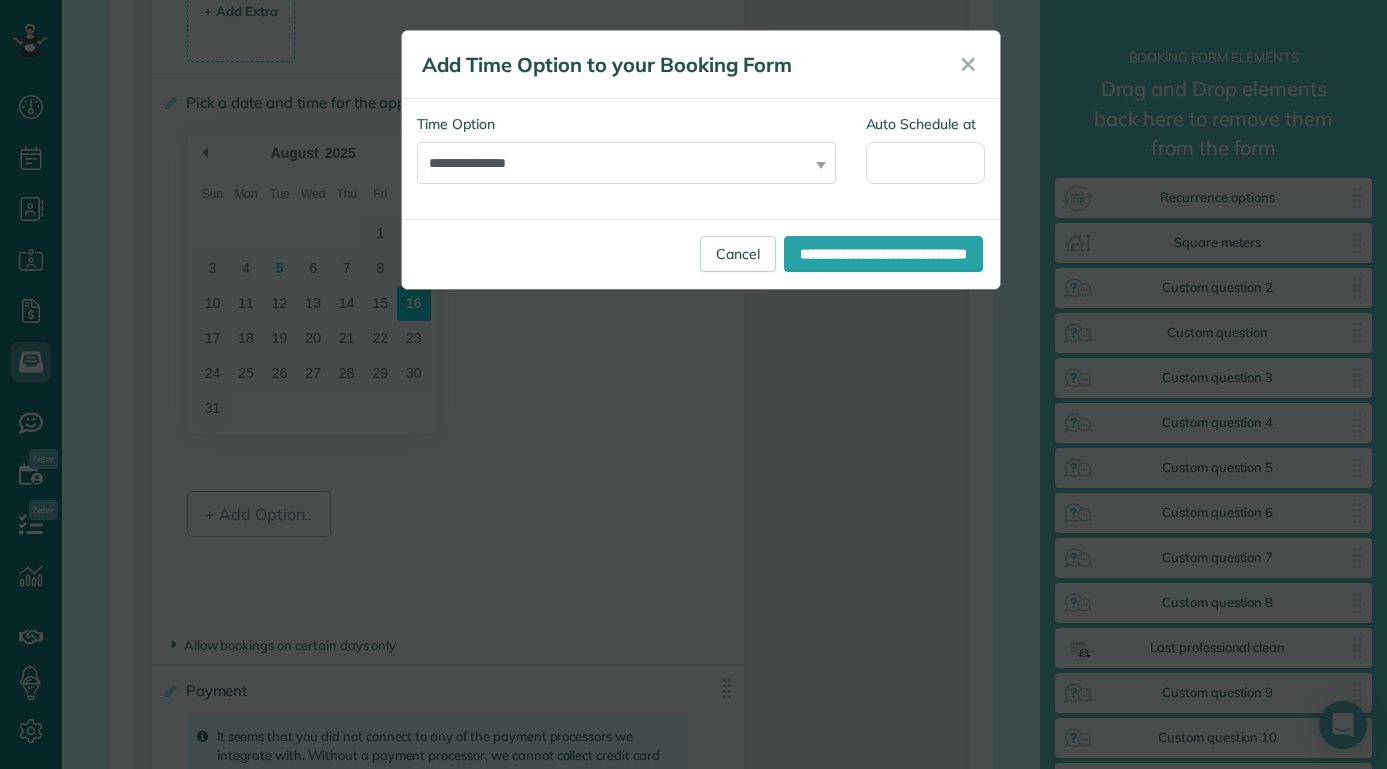 click on "**********" at bounding box center [626, 159] 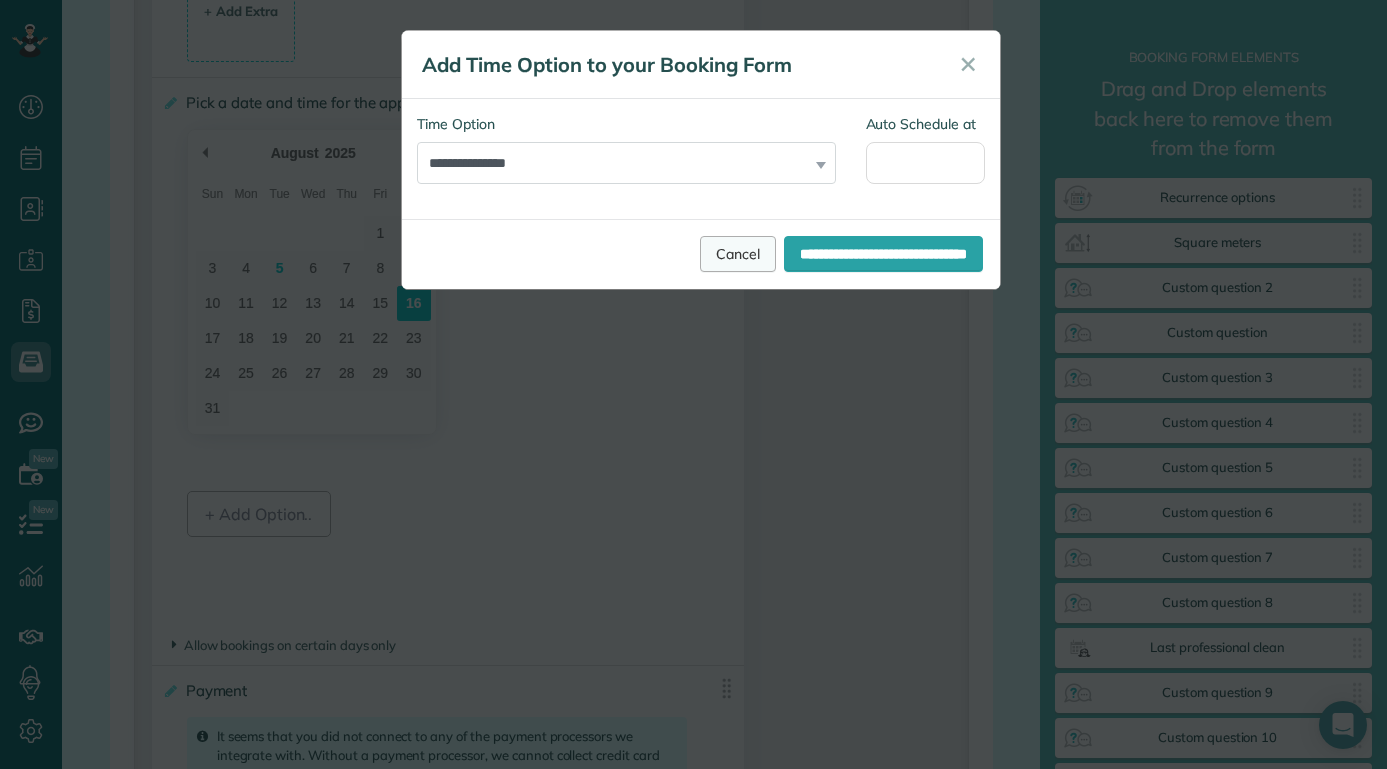 click on "Cancel" at bounding box center (738, 254) 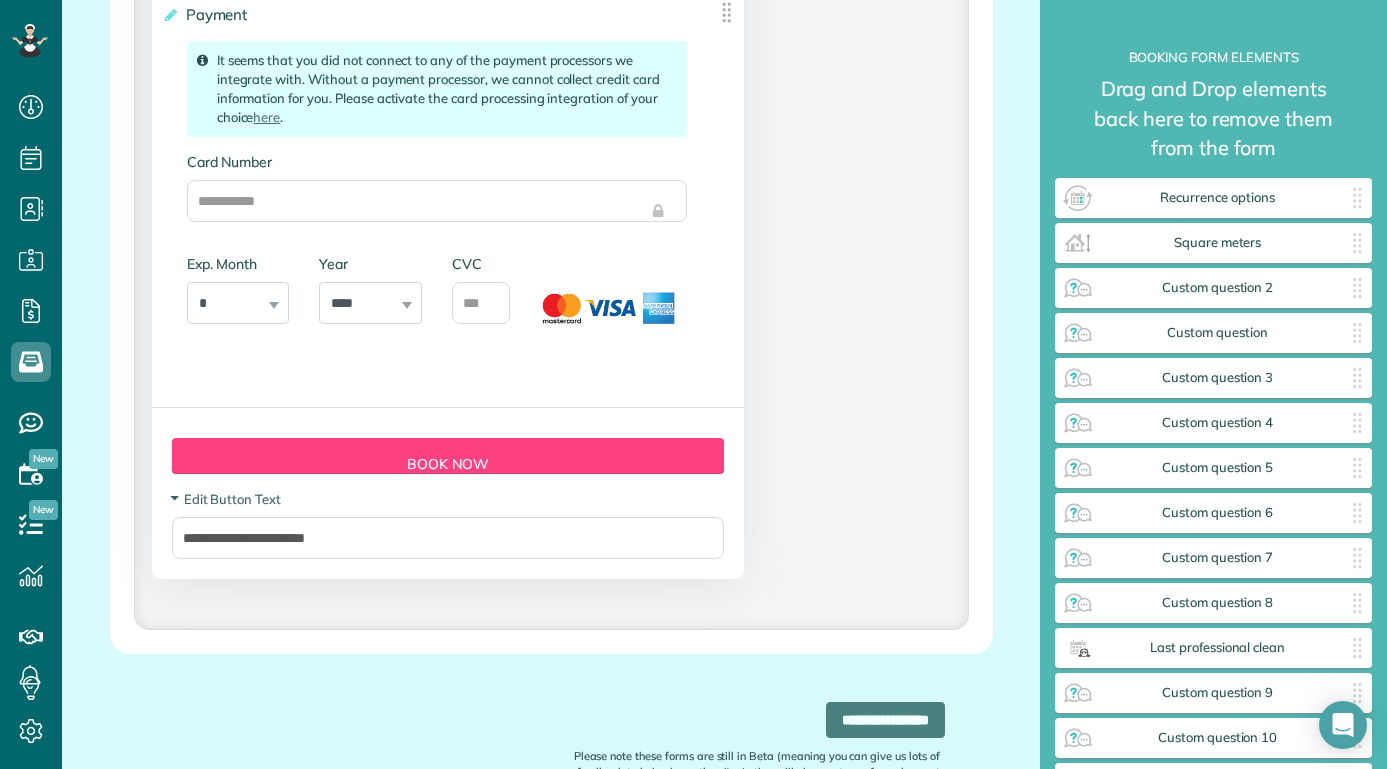 scroll, scrollTop: 3477, scrollLeft: 0, axis: vertical 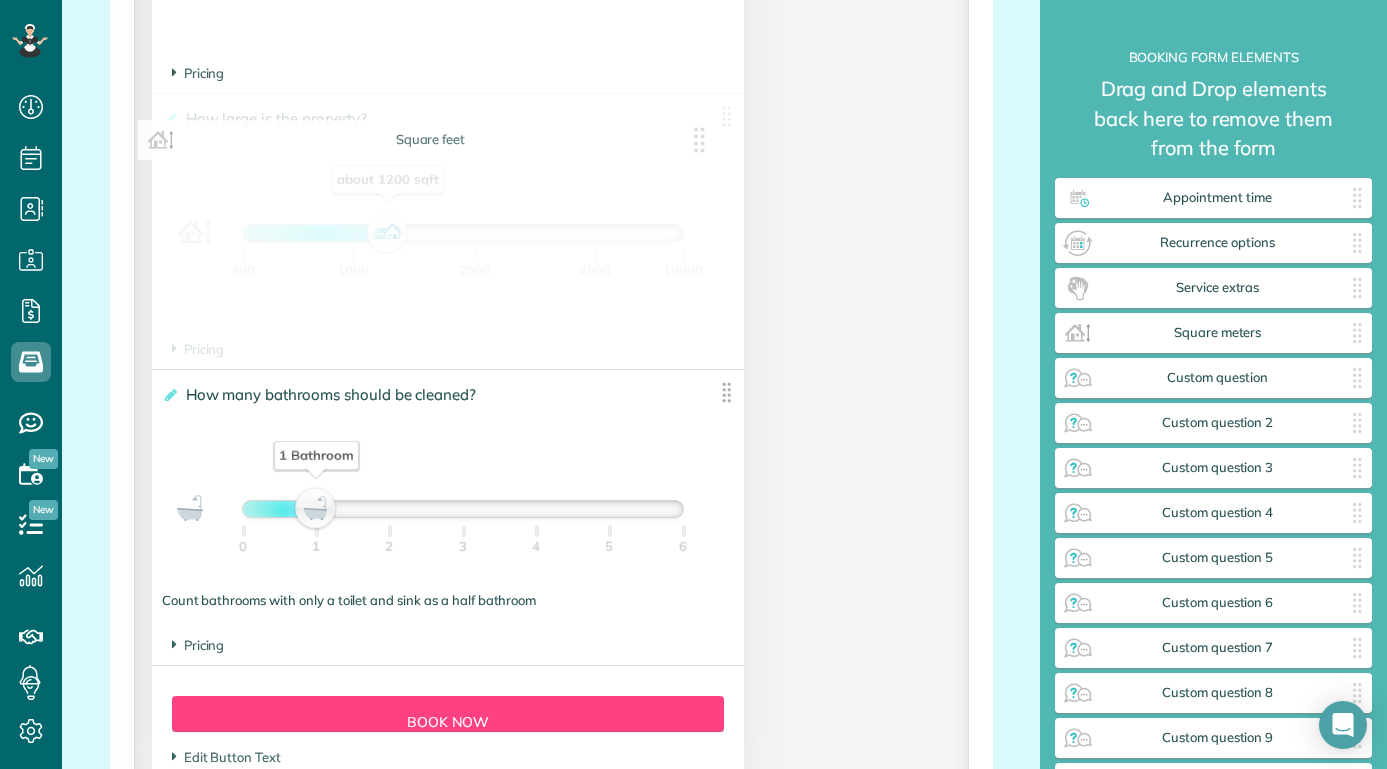 drag, startPoint x: 720, startPoint y: 413, endPoint x: 741, endPoint y: 162, distance: 251.87695 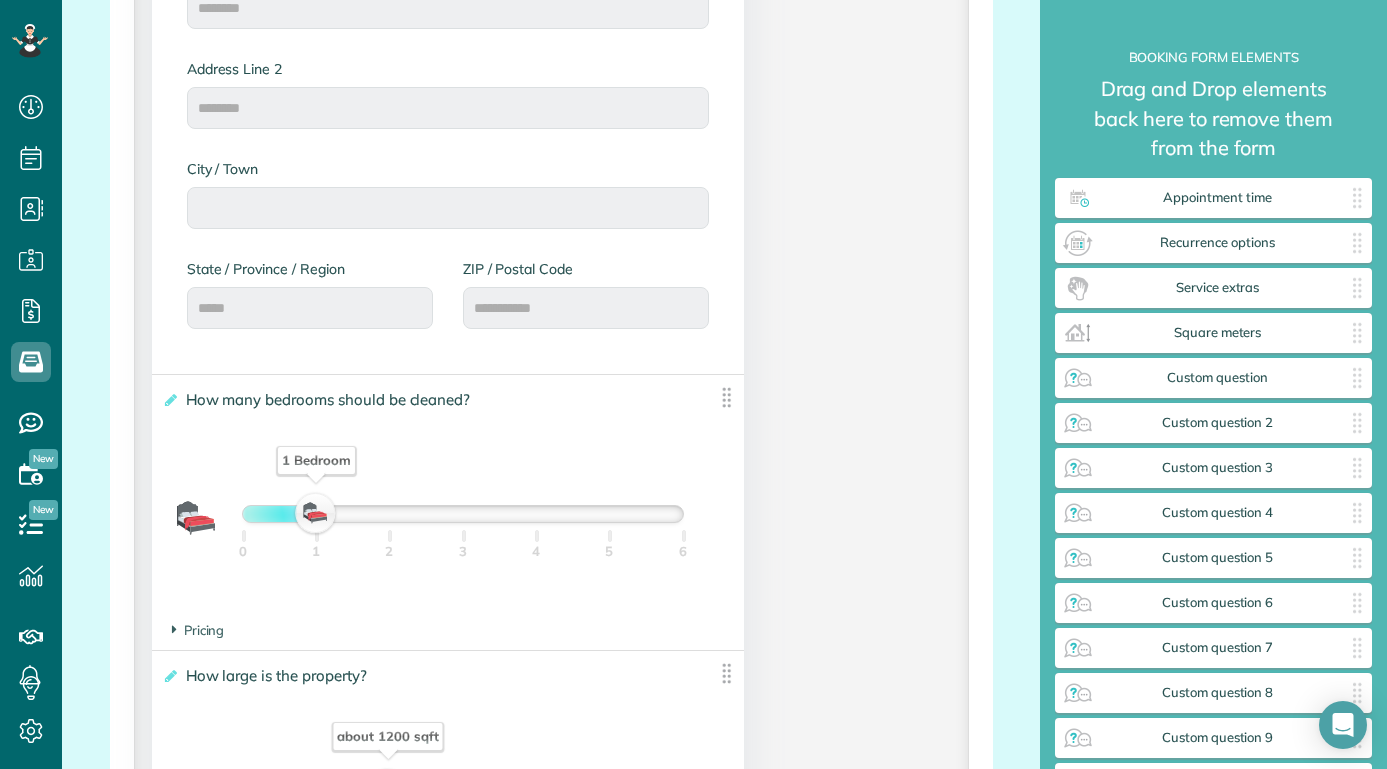 scroll, scrollTop: 1110, scrollLeft: 0, axis: vertical 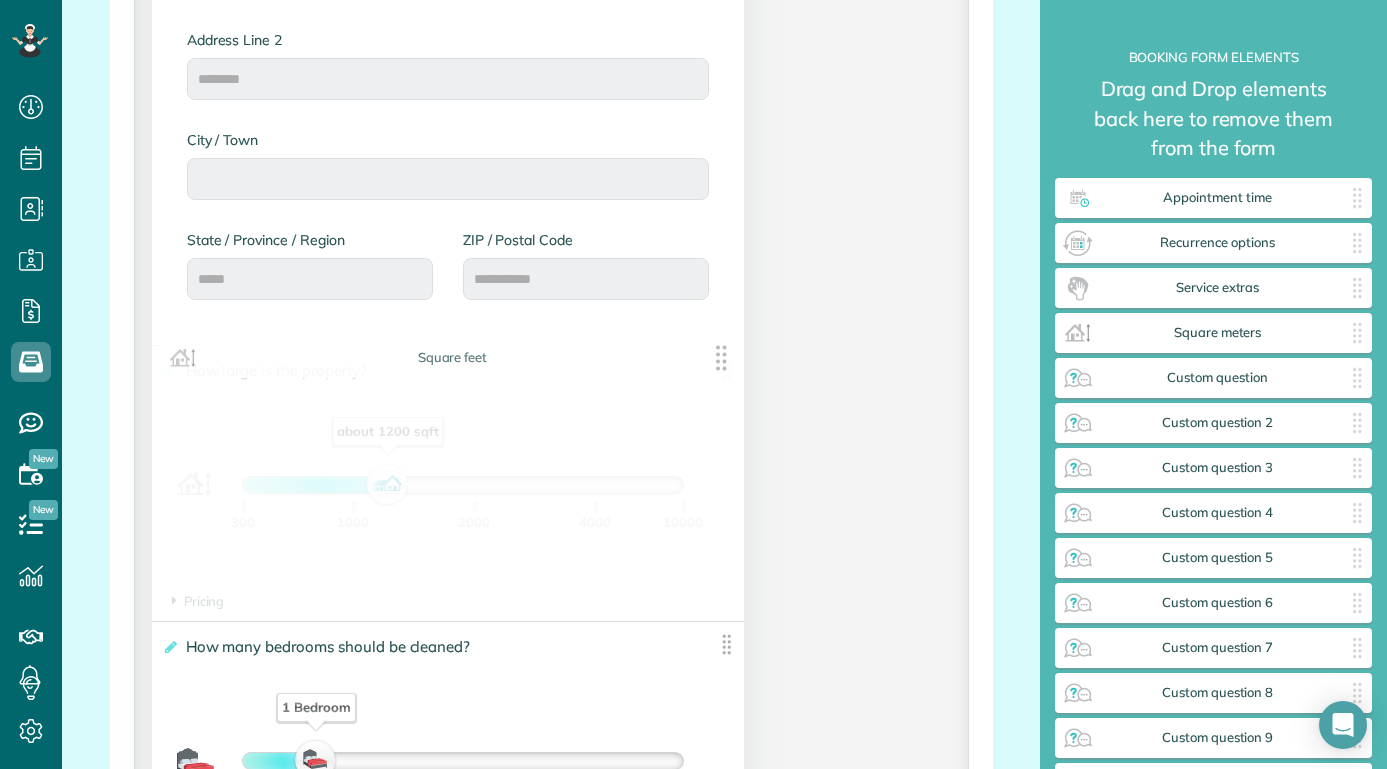 drag, startPoint x: 715, startPoint y: 641, endPoint x: 724, endPoint y: 360, distance: 281.1441 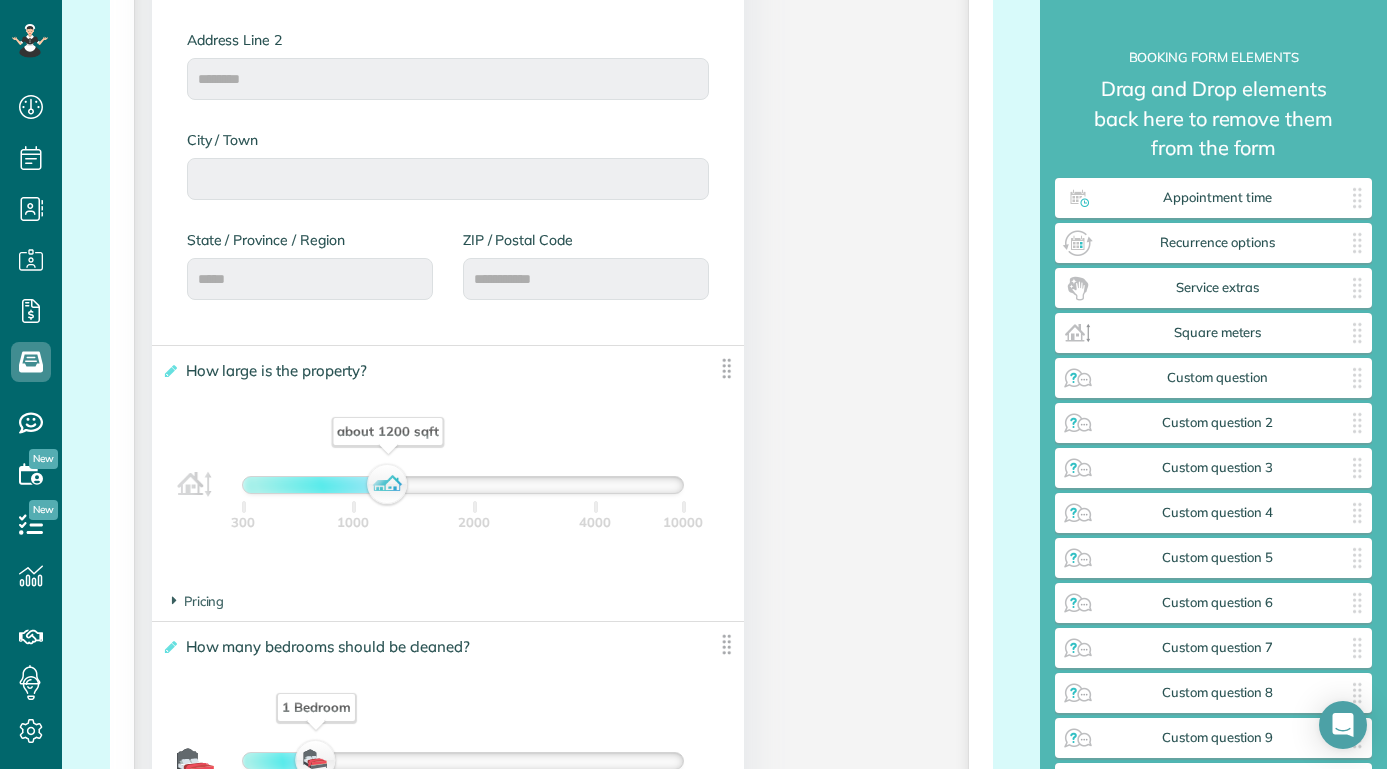 click on "**********" at bounding box center [551, 346] 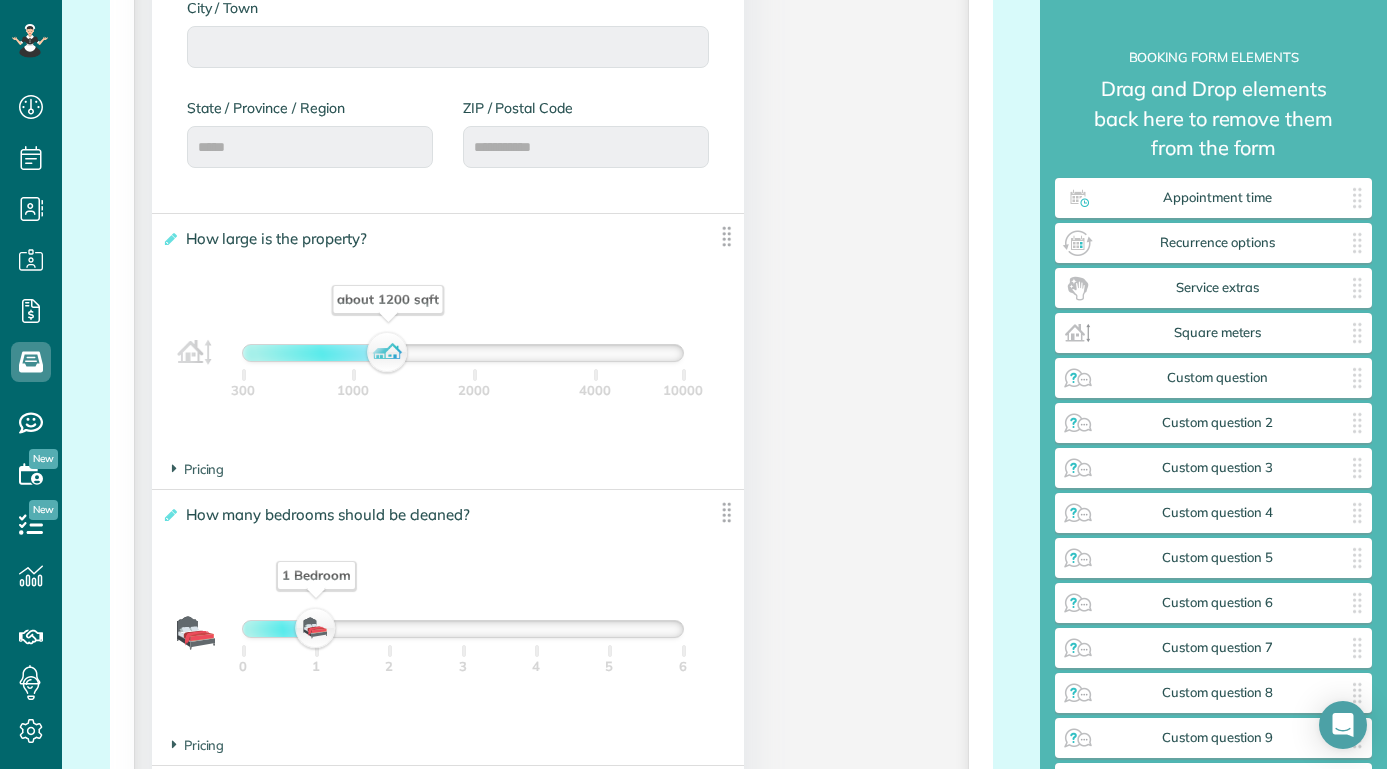 scroll, scrollTop: 1196, scrollLeft: 0, axis: vertical 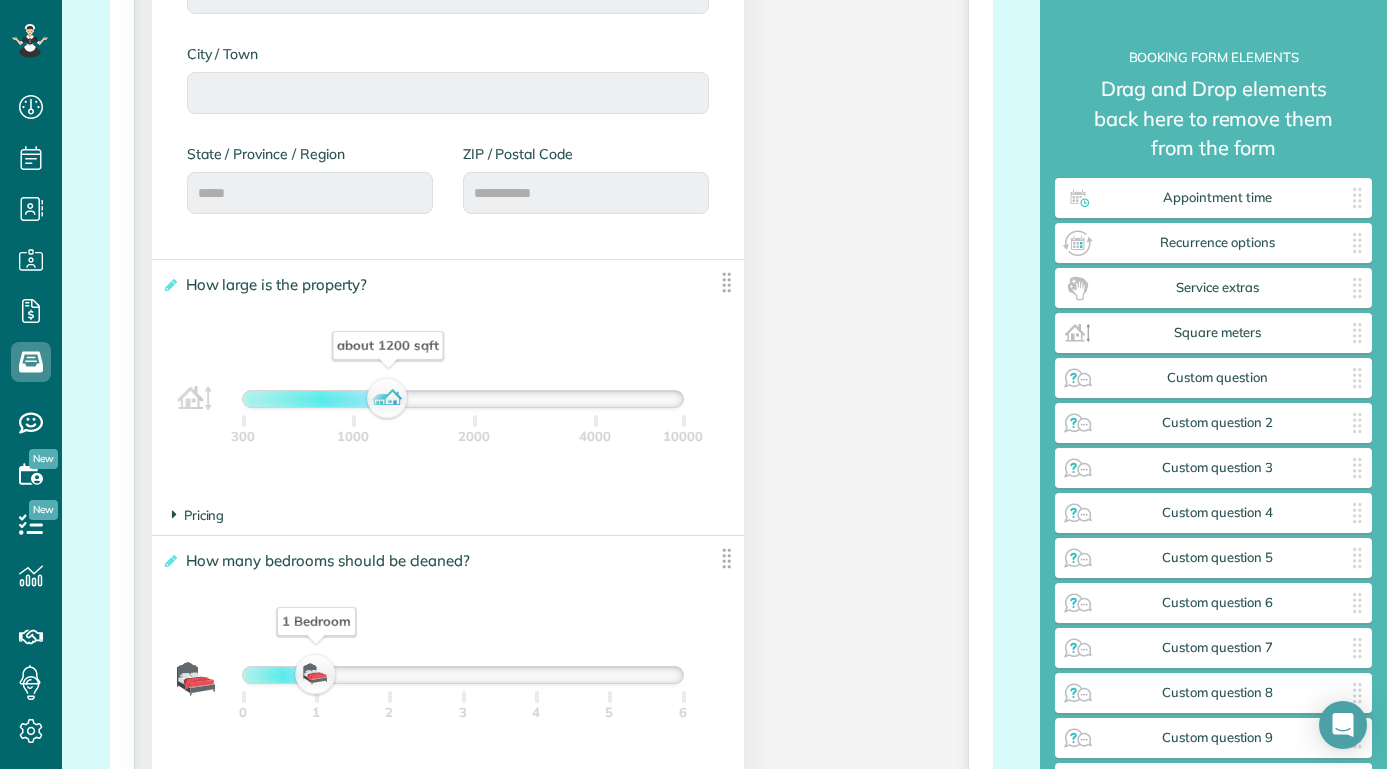 click at bounding box center (174, 514) 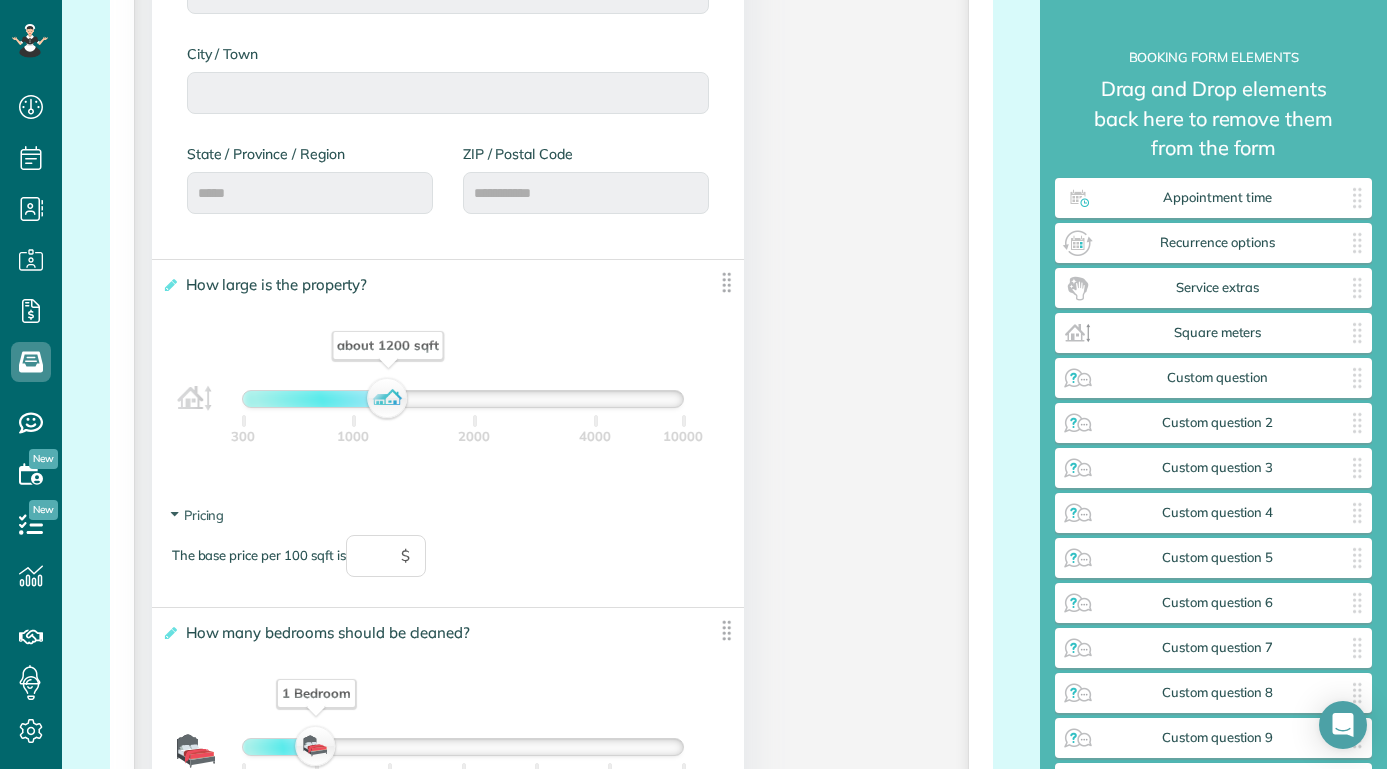 scroll, scrollTop: 1231, scrollLeft: 0, axis: vertical 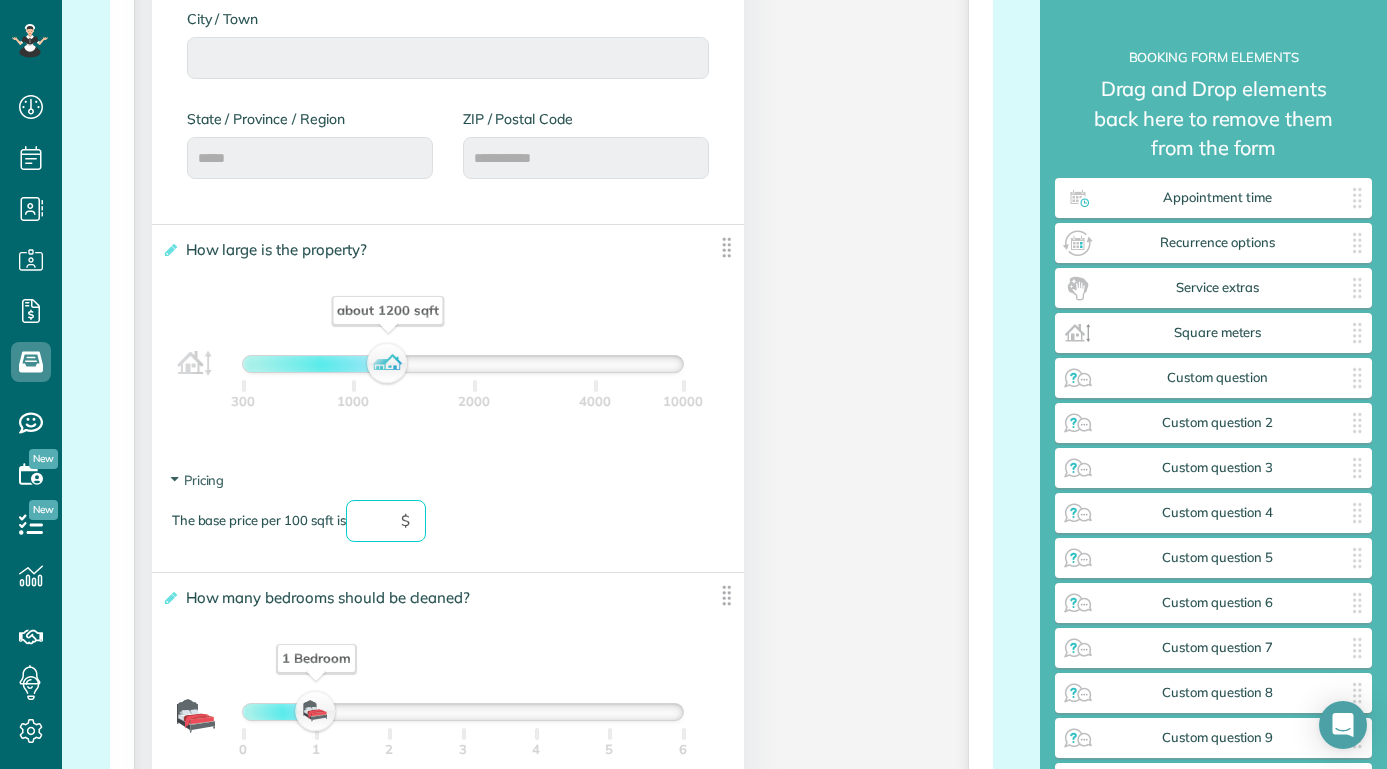 click at bounding box center (386, 521) 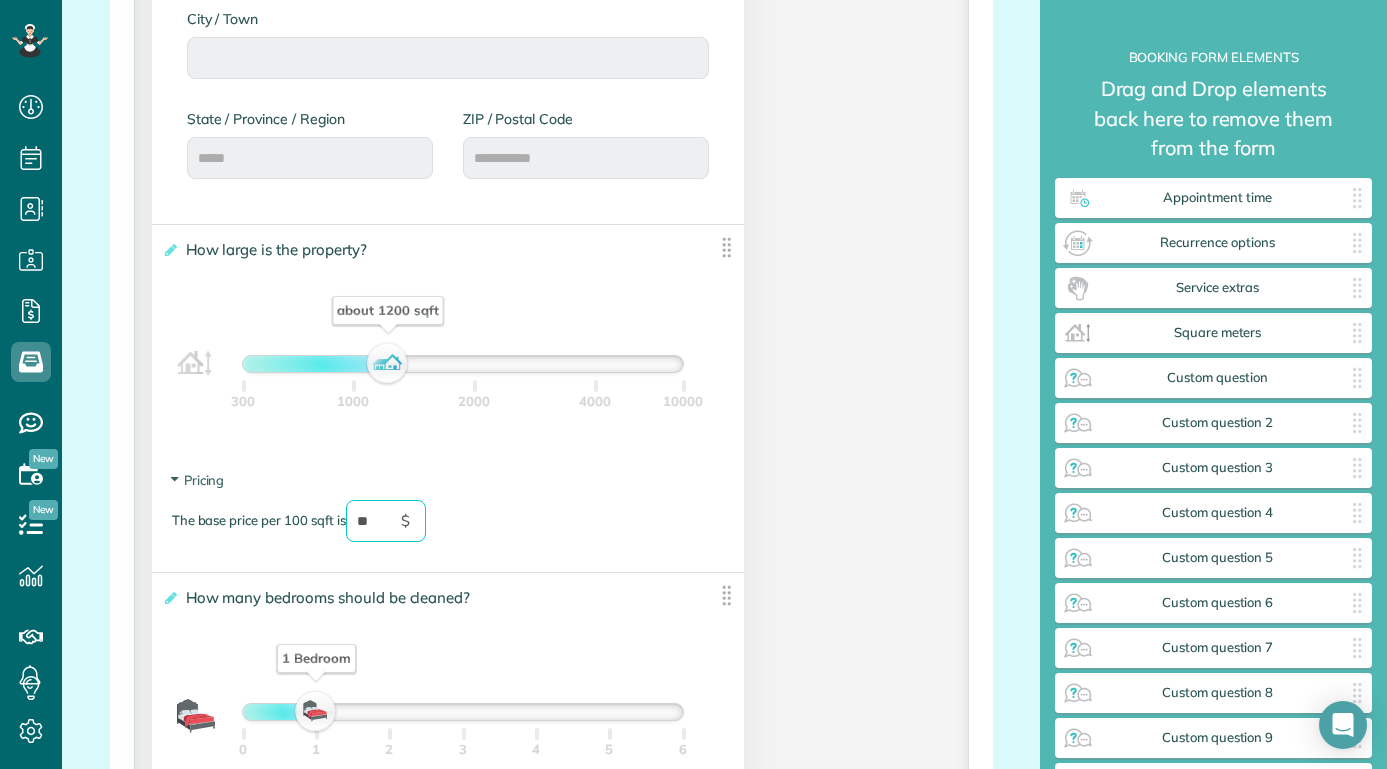 click on "The base price per 100 sqft is
**
$" at bounding box center (448, 531) 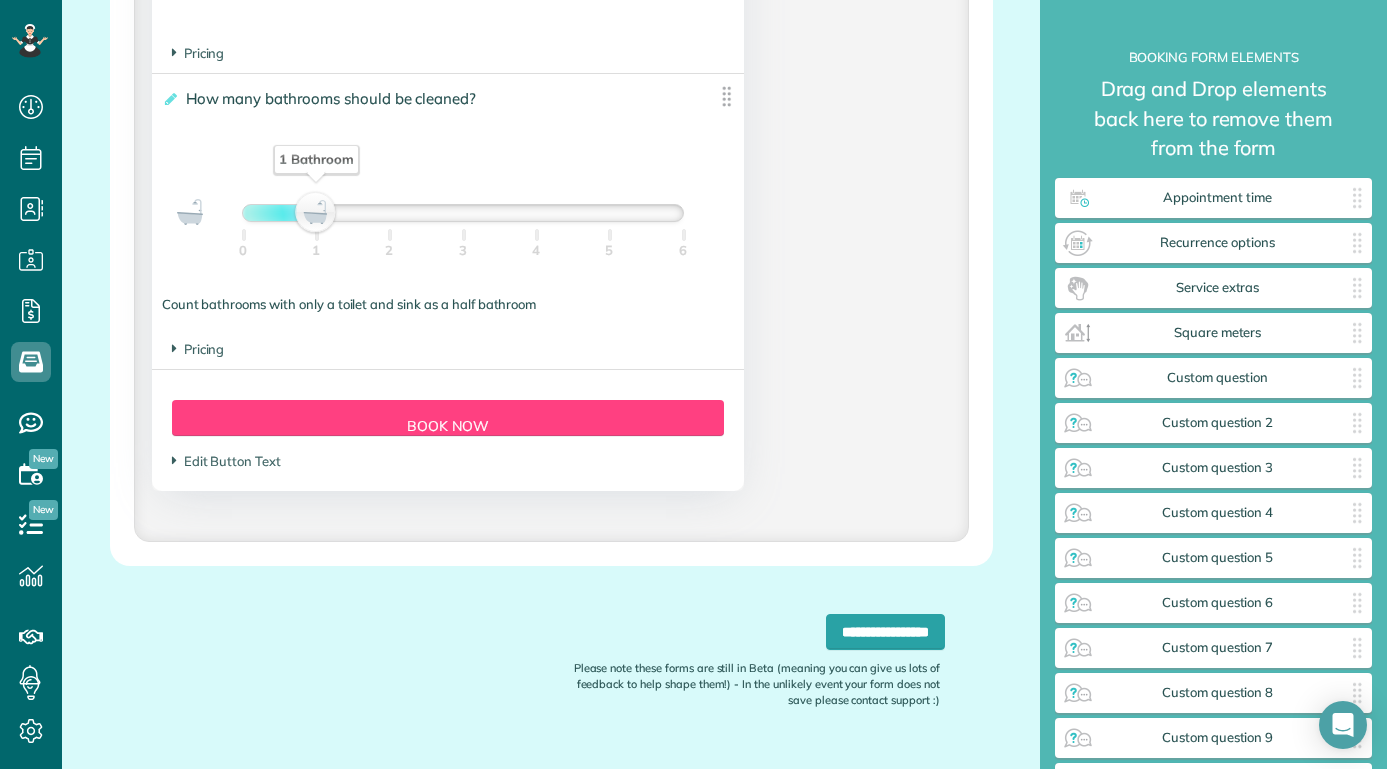 scroll, scrollTop: 2047, scrollLeft: 0, axis: vertical 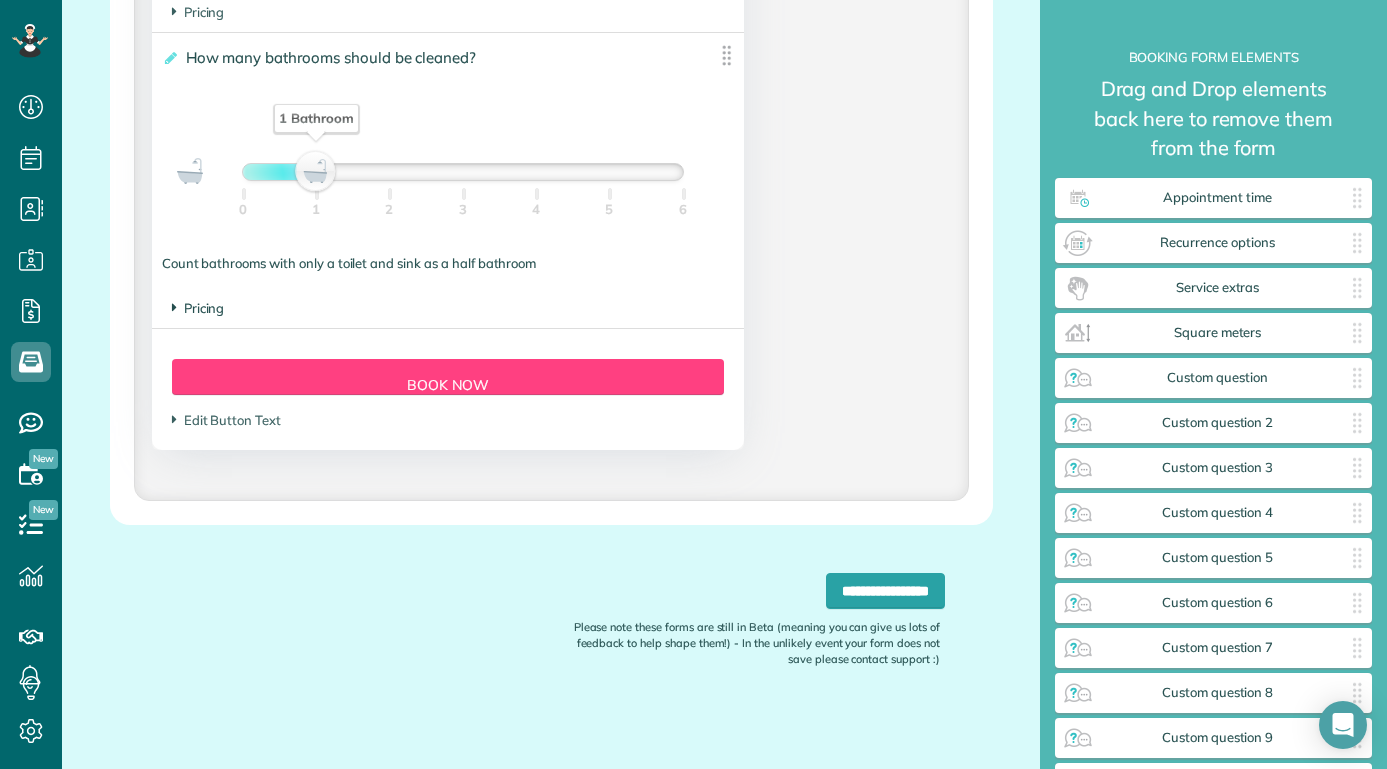 click at bounding box center [174, 307] 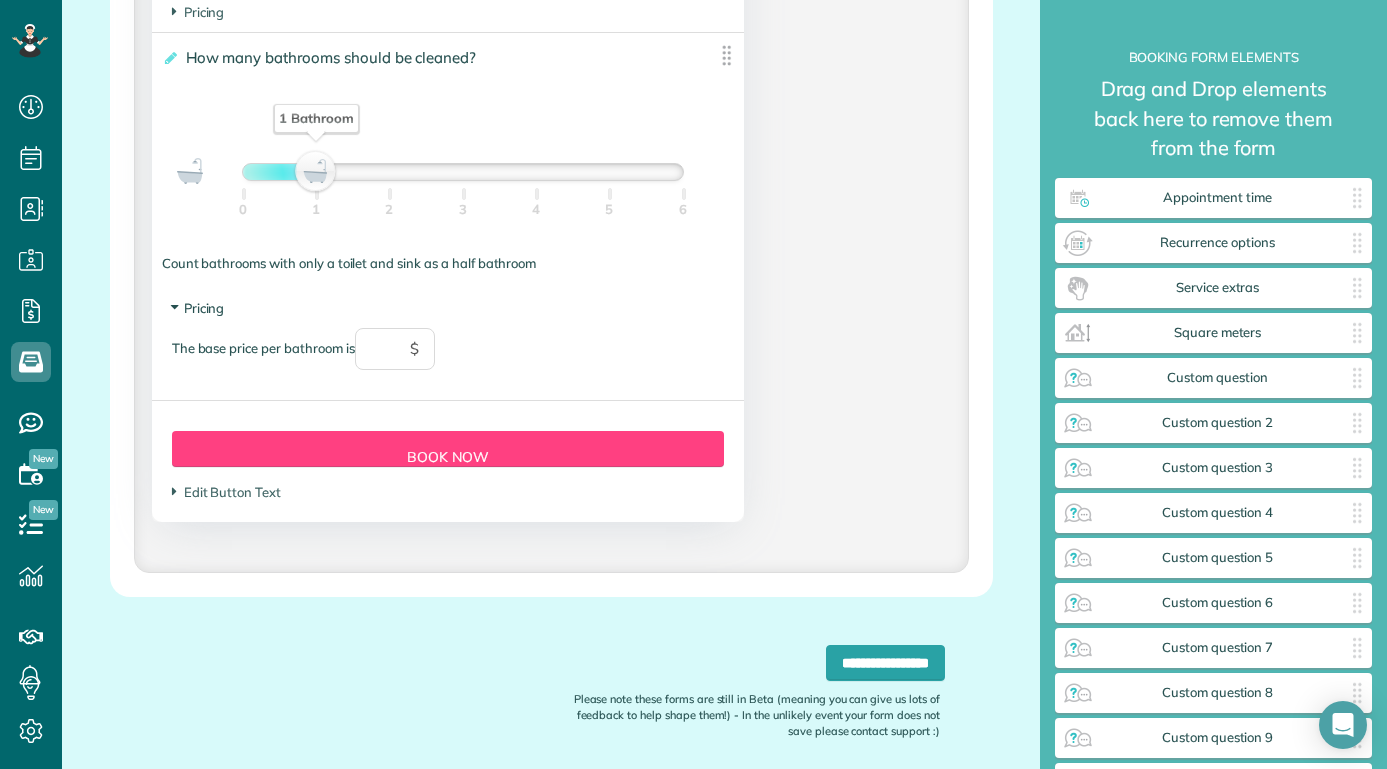 click at bounding box center (174, 307) 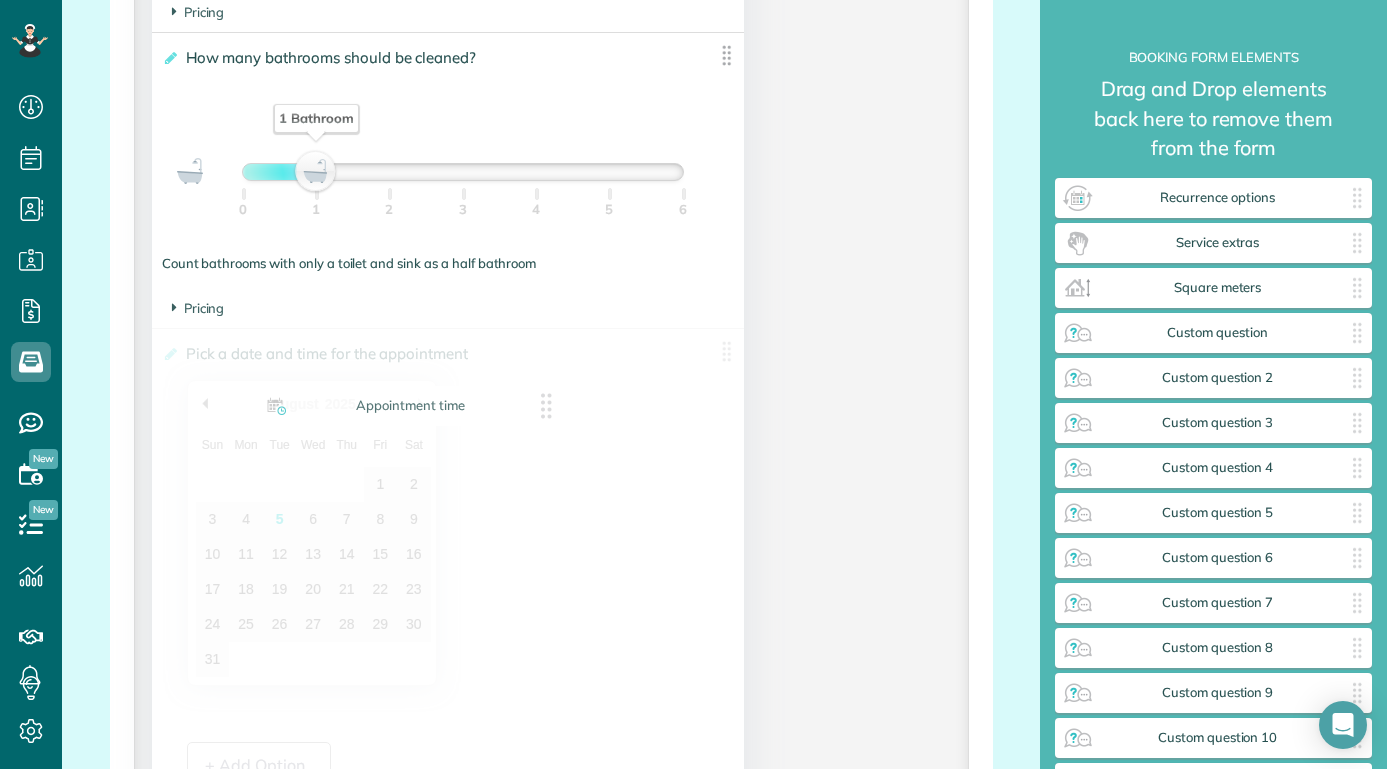 drag, startPoint x: 1357, startPoint y: 194, endPoint x: 548, endPoint y: 409, distance: 837.08185 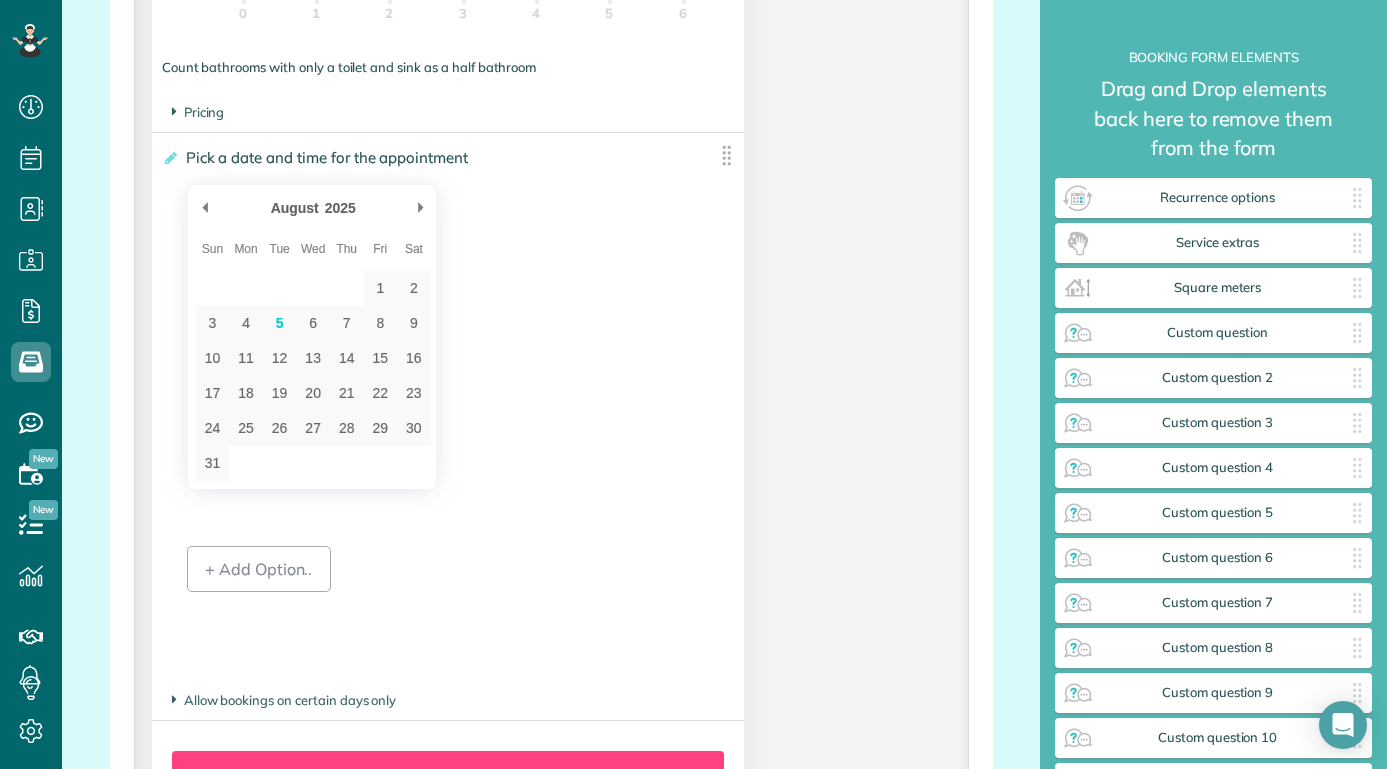 scroll, scrollTop: 2409, scrollLeft: 0, axis: vertical 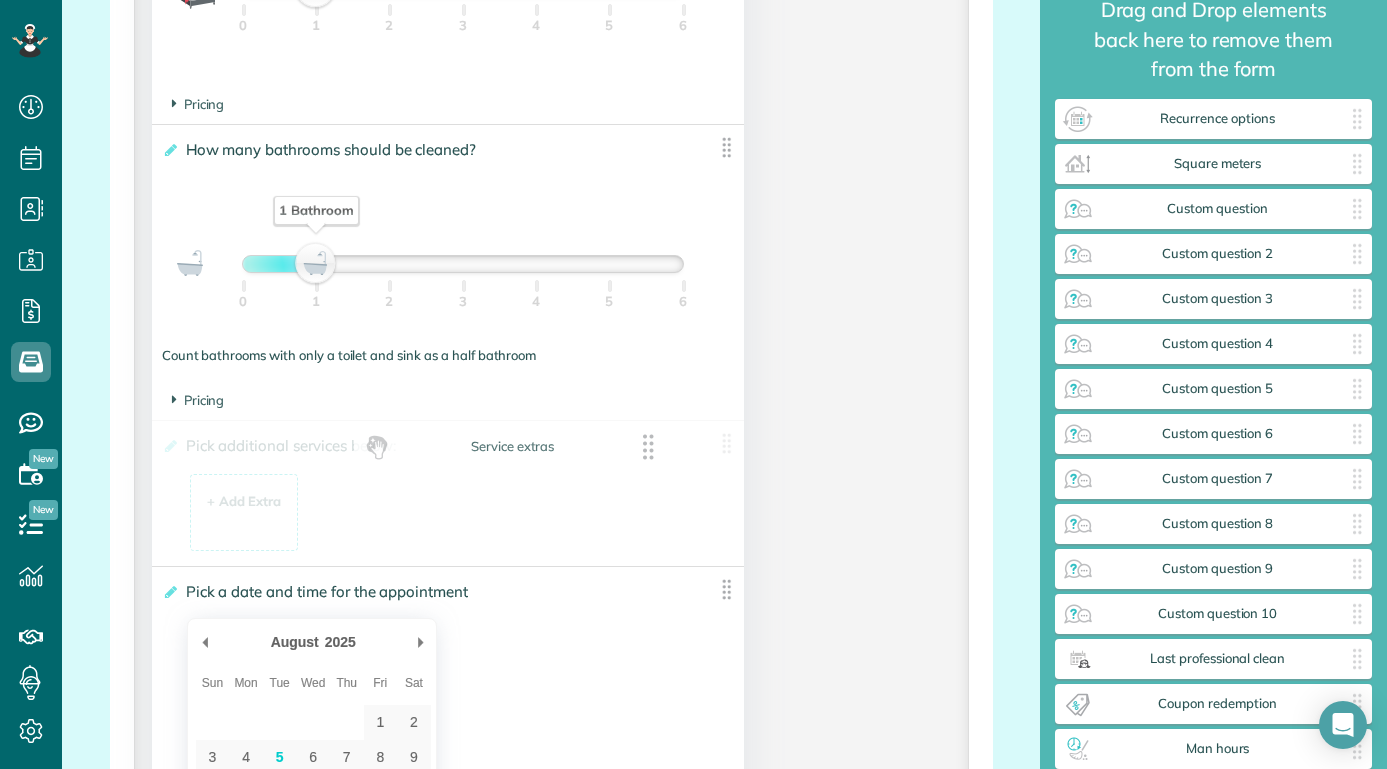 drag, startPoint x: 1353, startPoint y: 163, endPoint x: 646, endPoint y: 448, distance: 762.2821 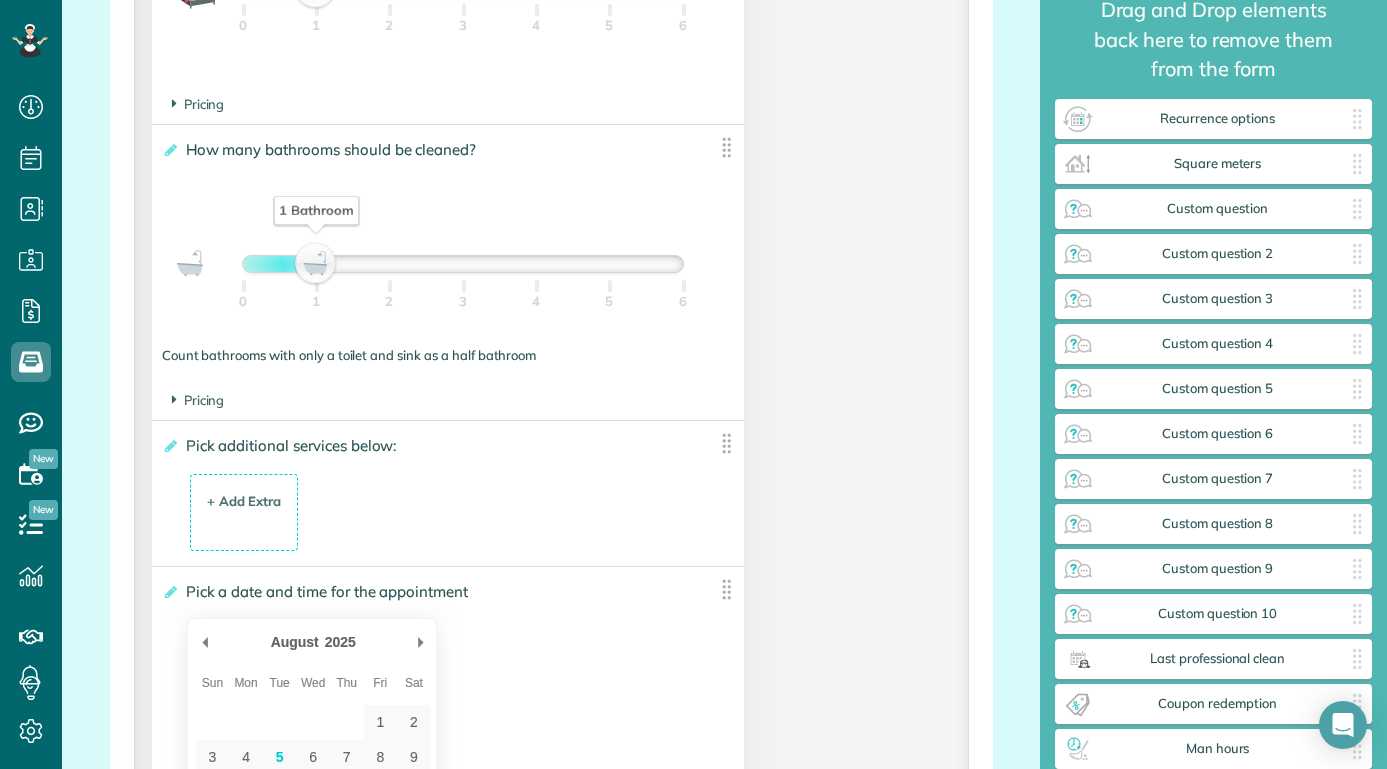 scroll, scrollTop: 2121, scrollLeft: 0, axis: vertical 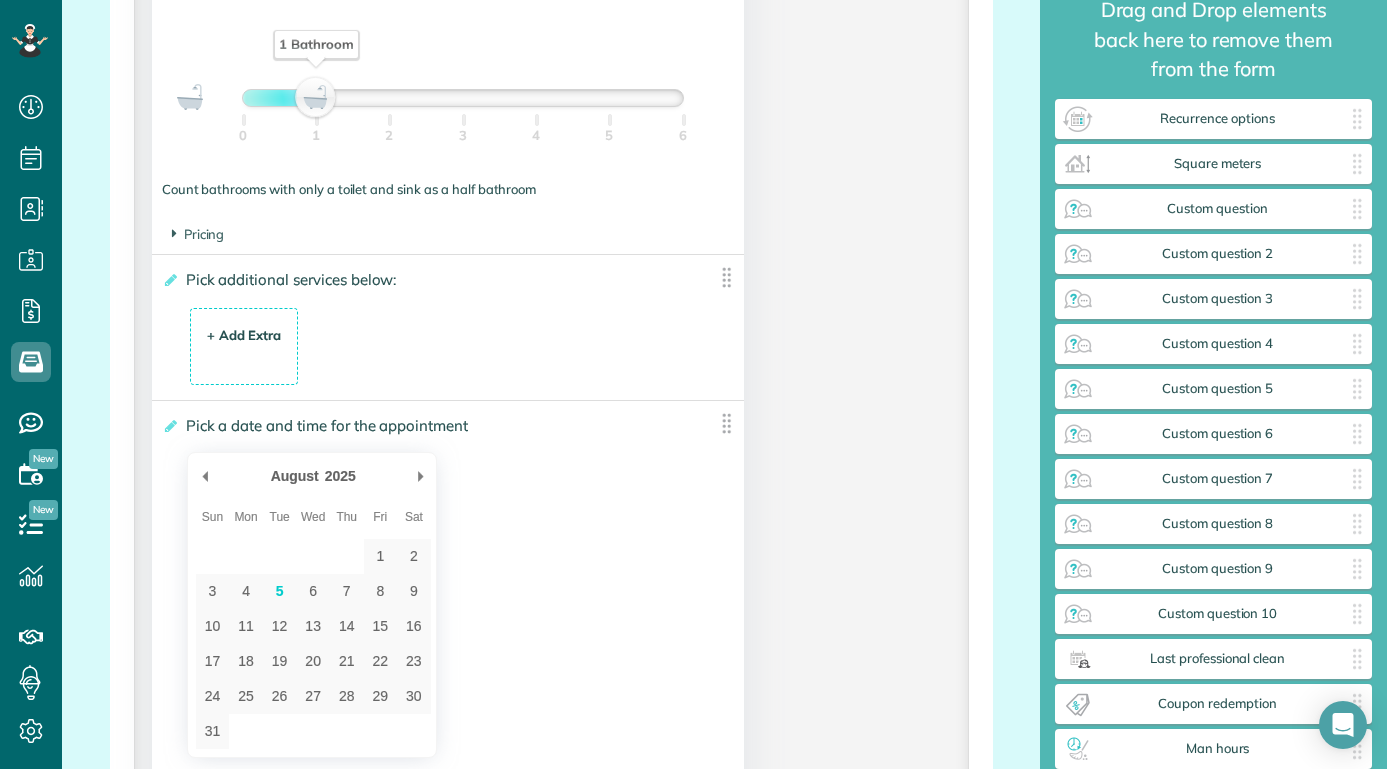 type on "**" 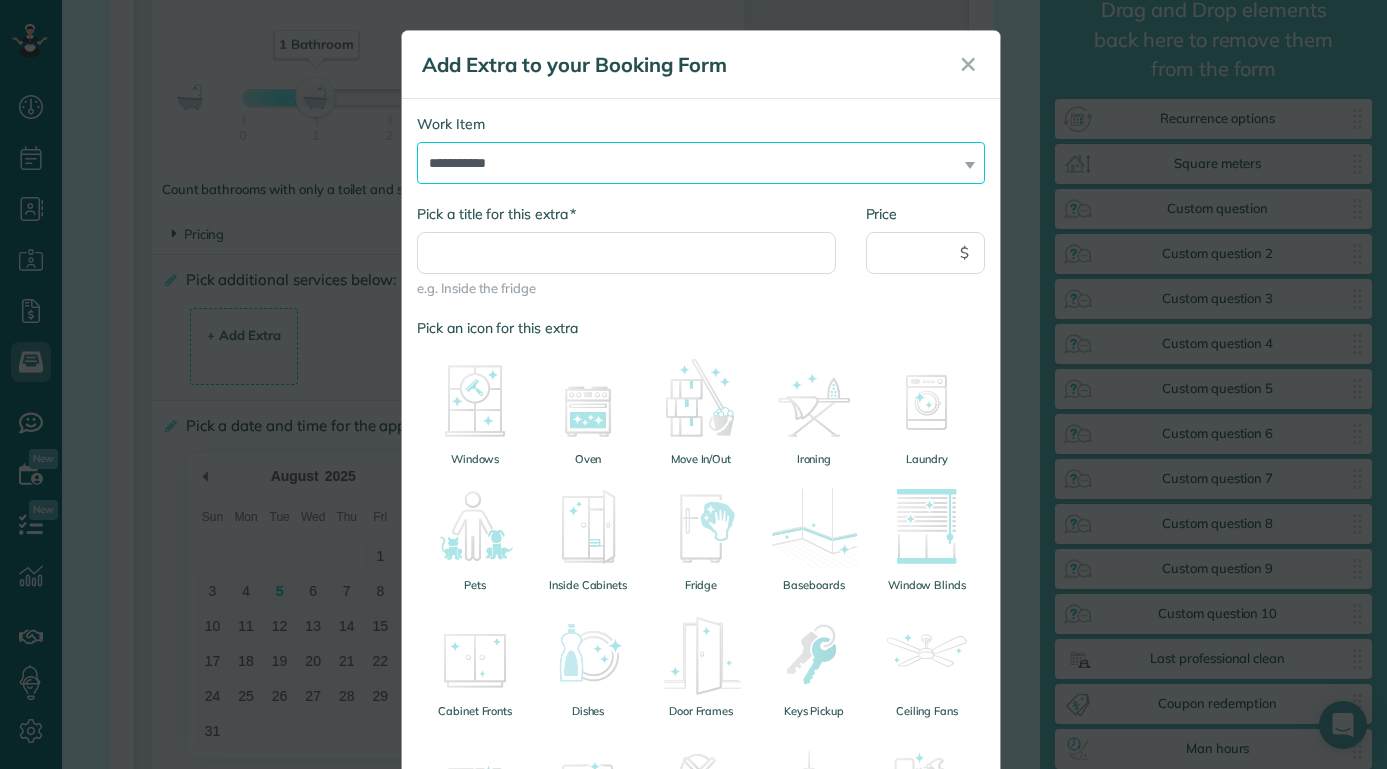 select on "******" 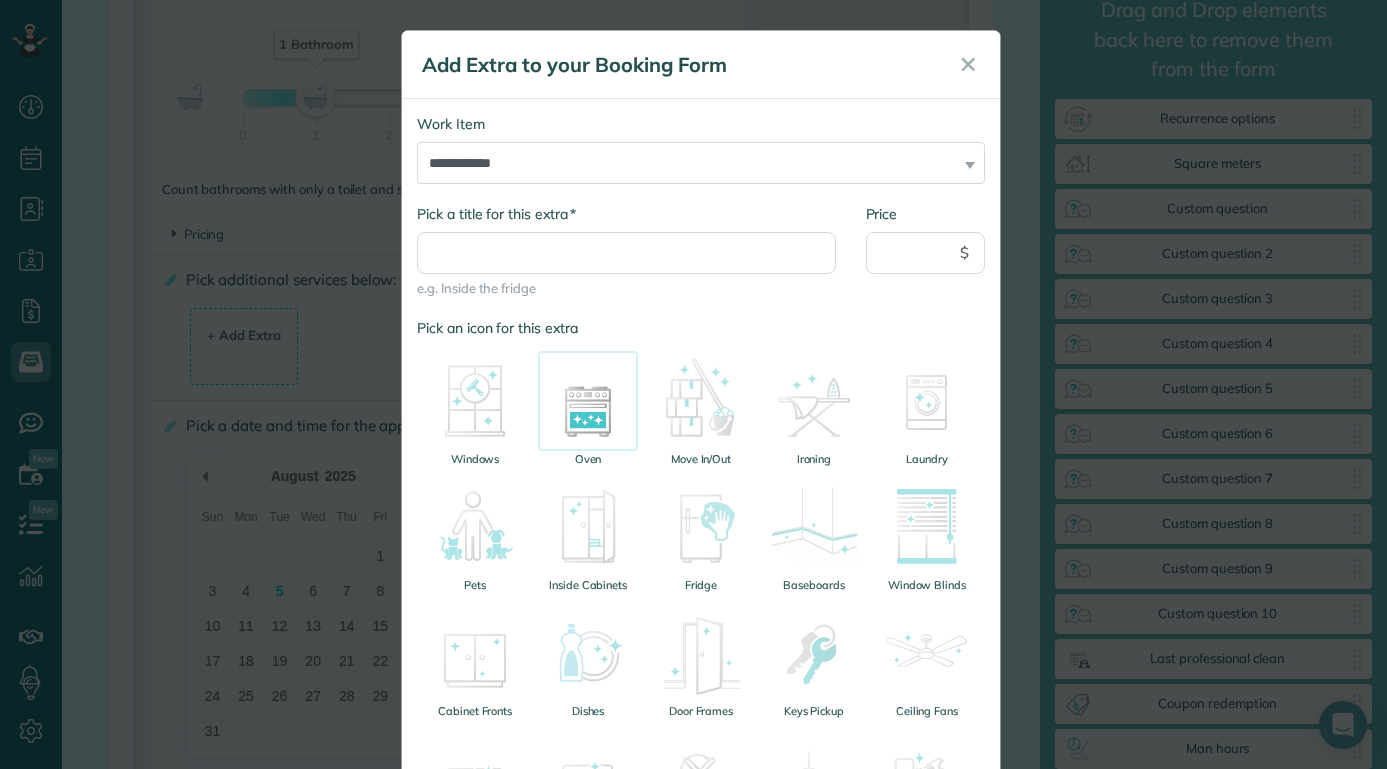 click at bounding box center (588, 401) 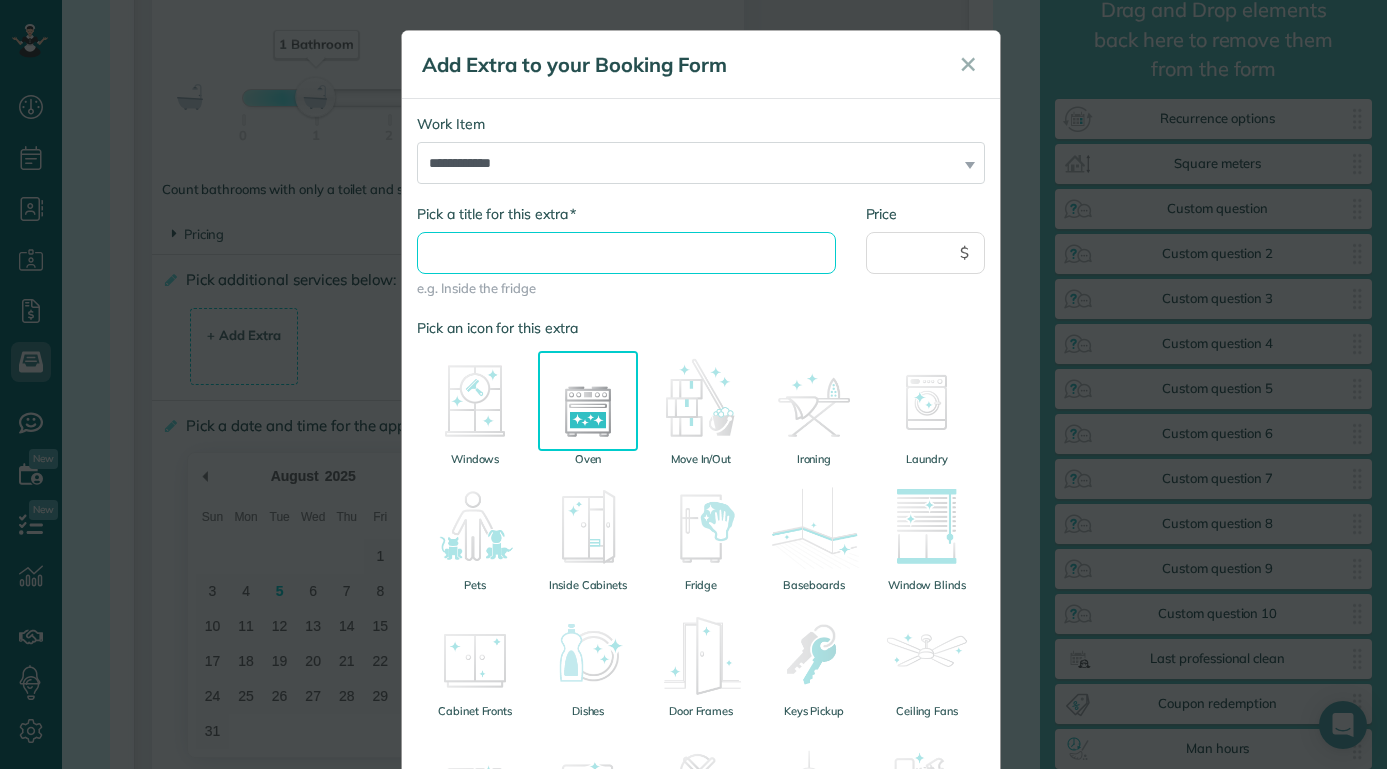 click on "*  Pick a title for this extra" at bounding box center [626, 253] 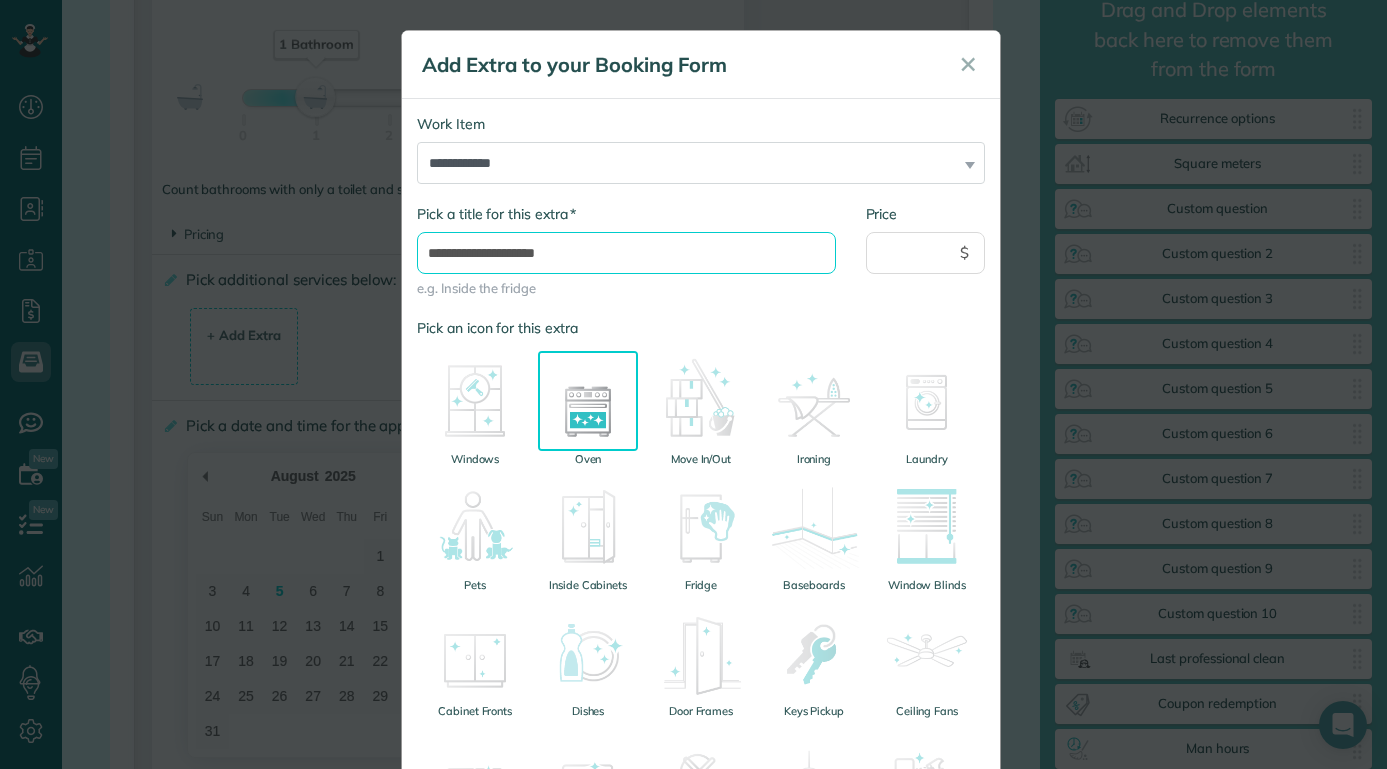 type on "**********" 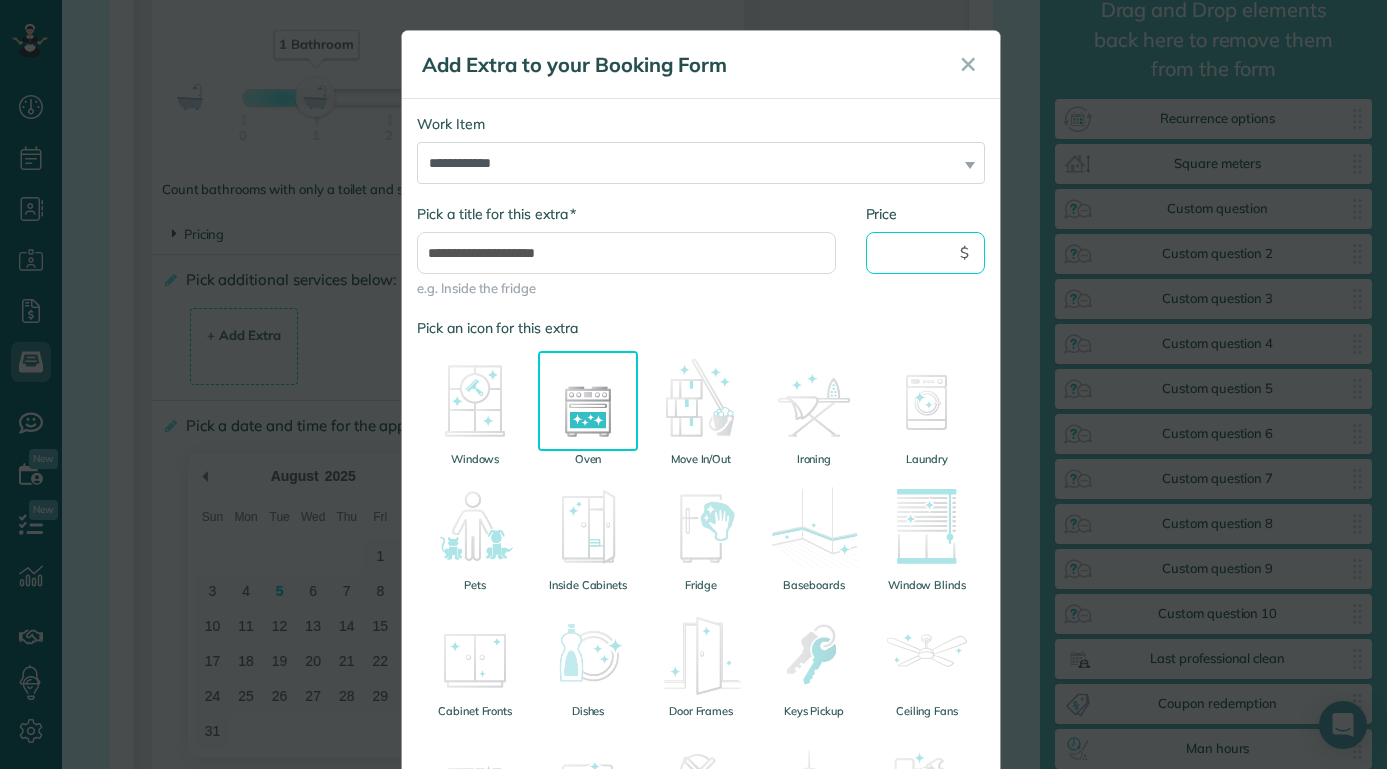 click on "Price" at bounding box center (926, 253) 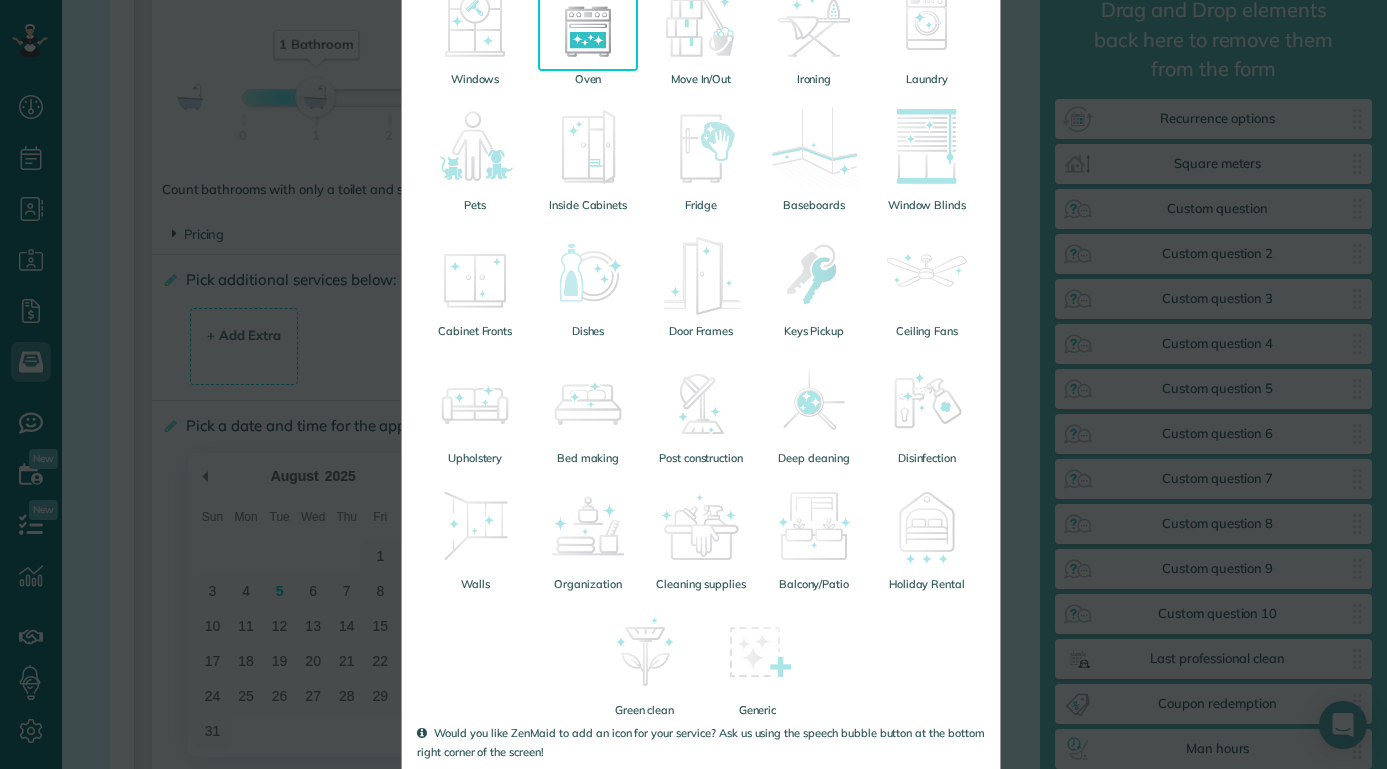 scroll, scrollTop: 487, scrollLeft: 0, axis: vertical 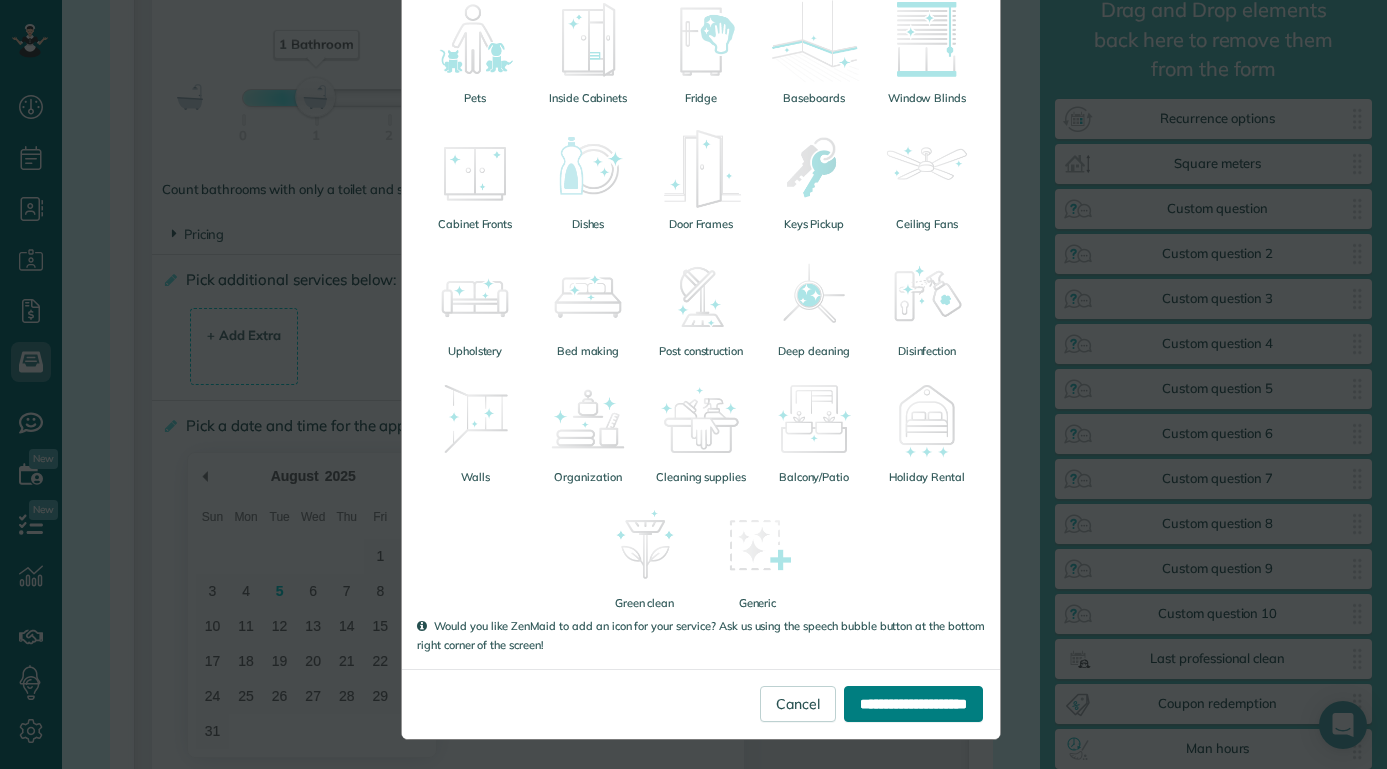 type on "**" 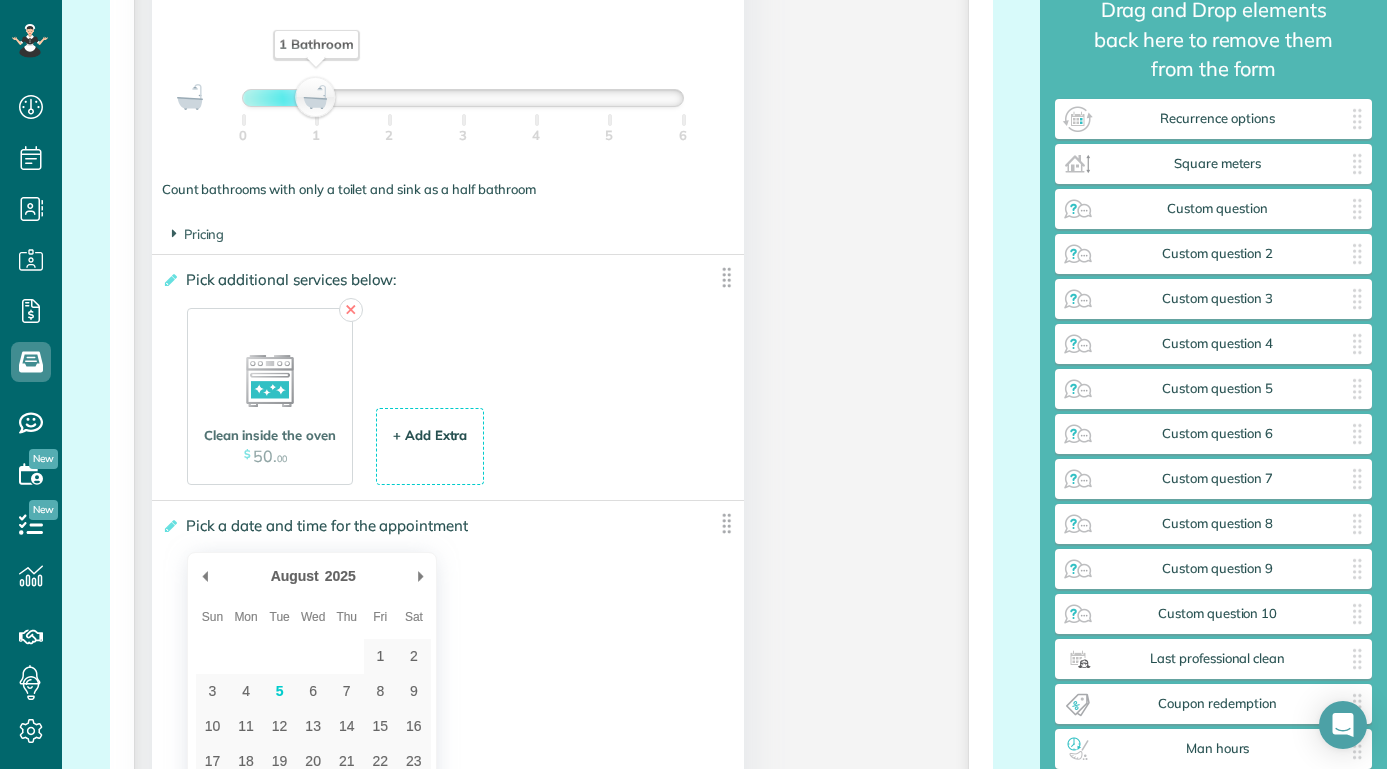 click on "+ Add Extra" at bounding box center [430, 435] 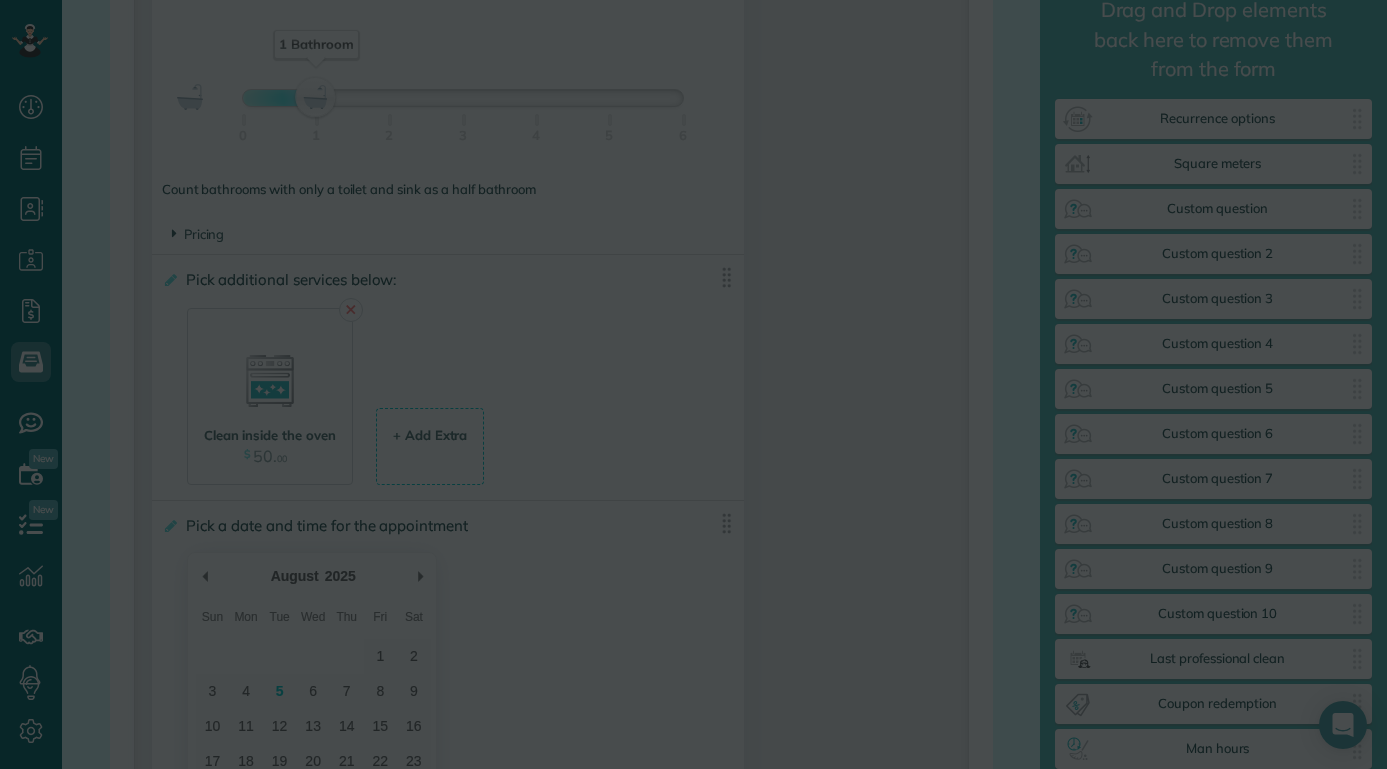 scroll, scrollTop: 0, scrollLeft: 0, axis: both 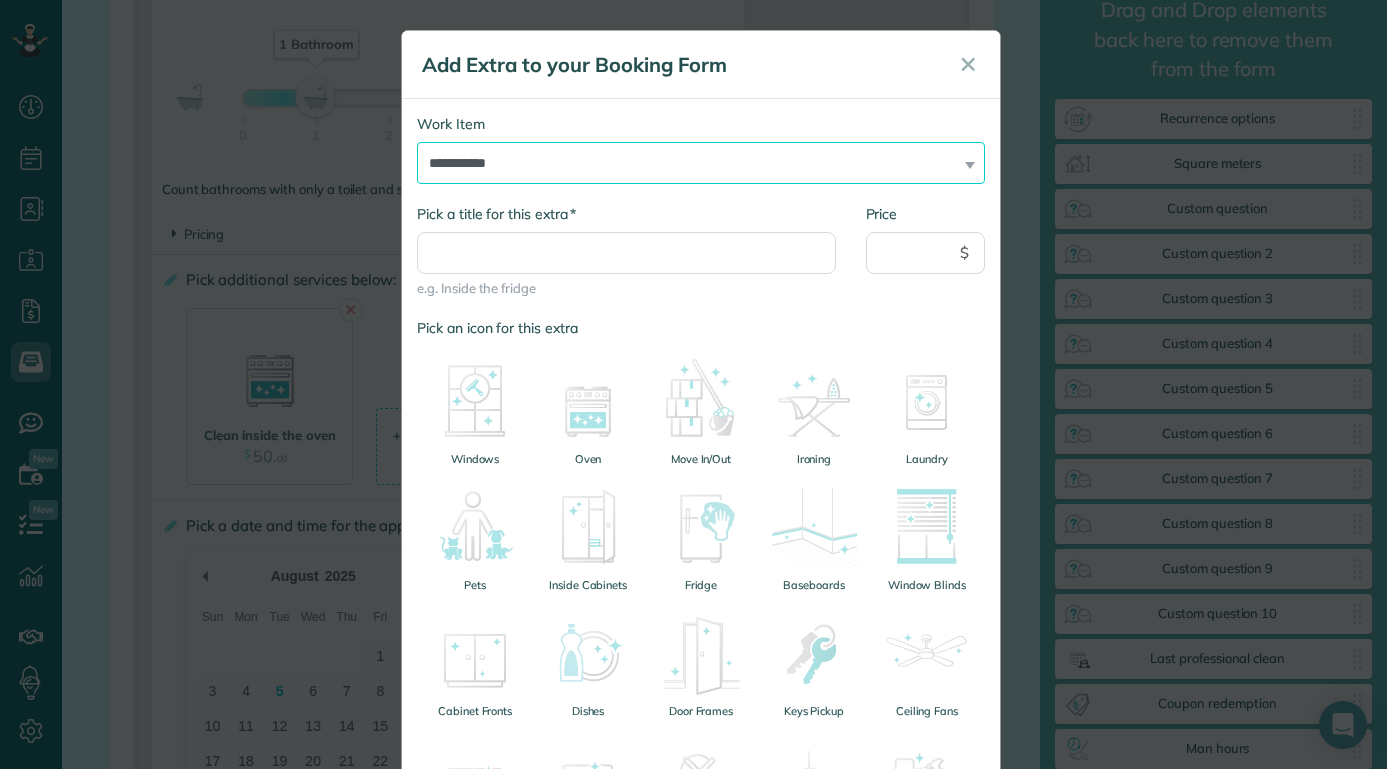 select on "******" 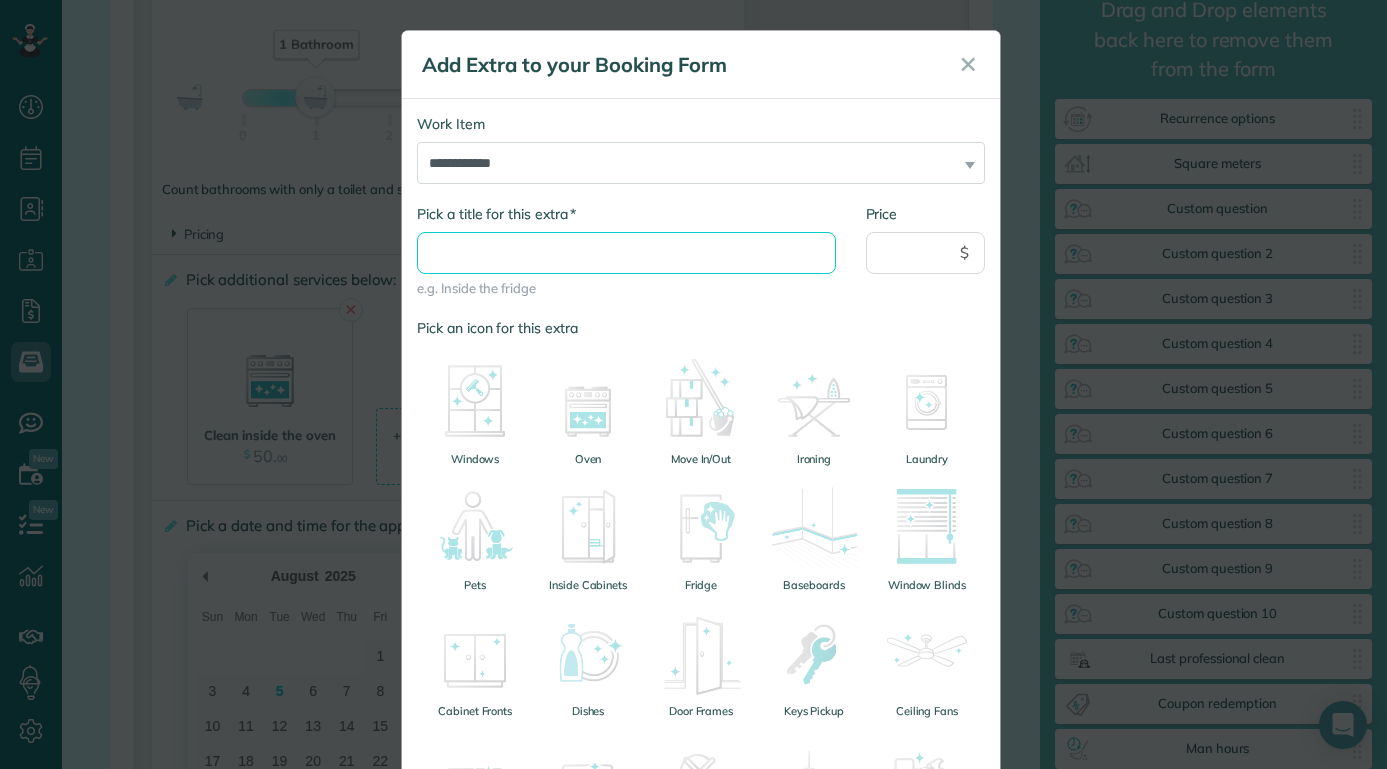 click on "*  Pick a title for this extra" at bounding box center (626, 253) 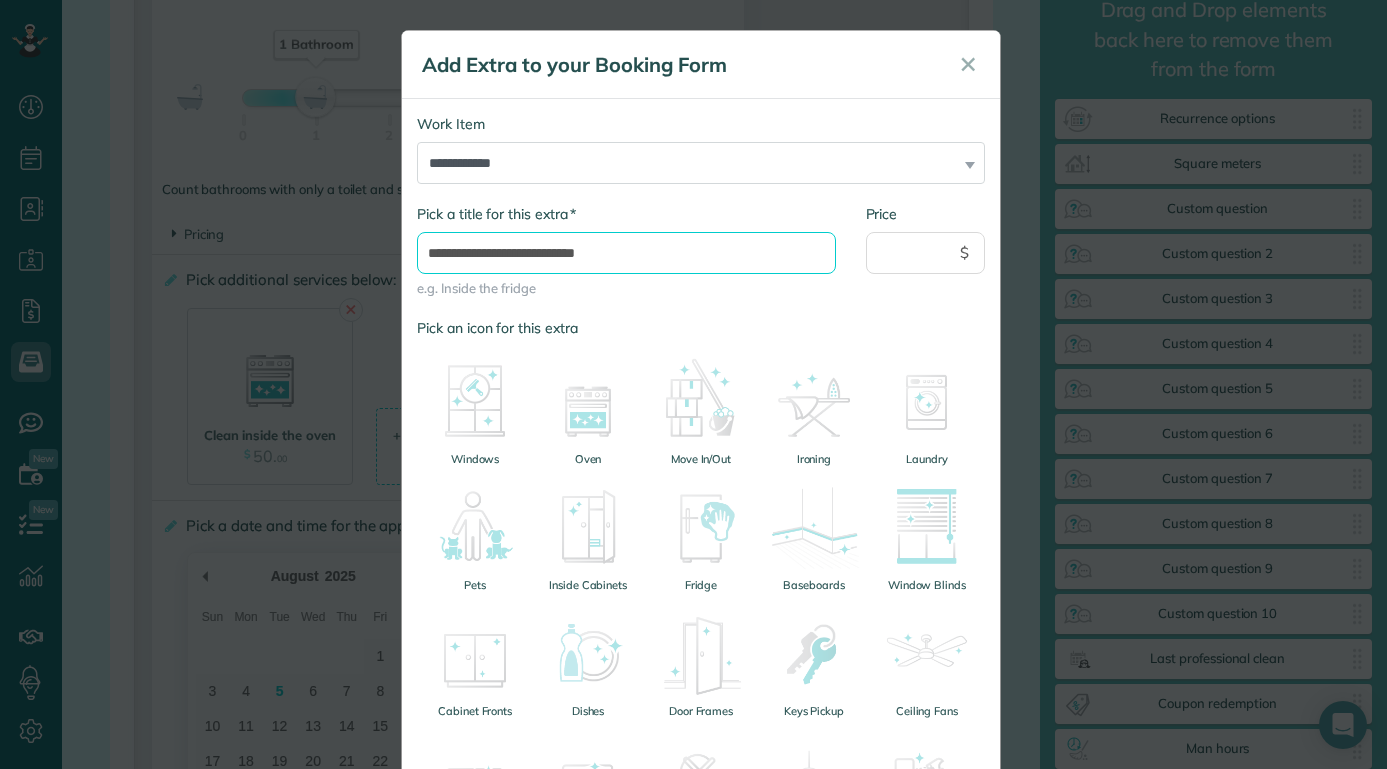type on "**********" 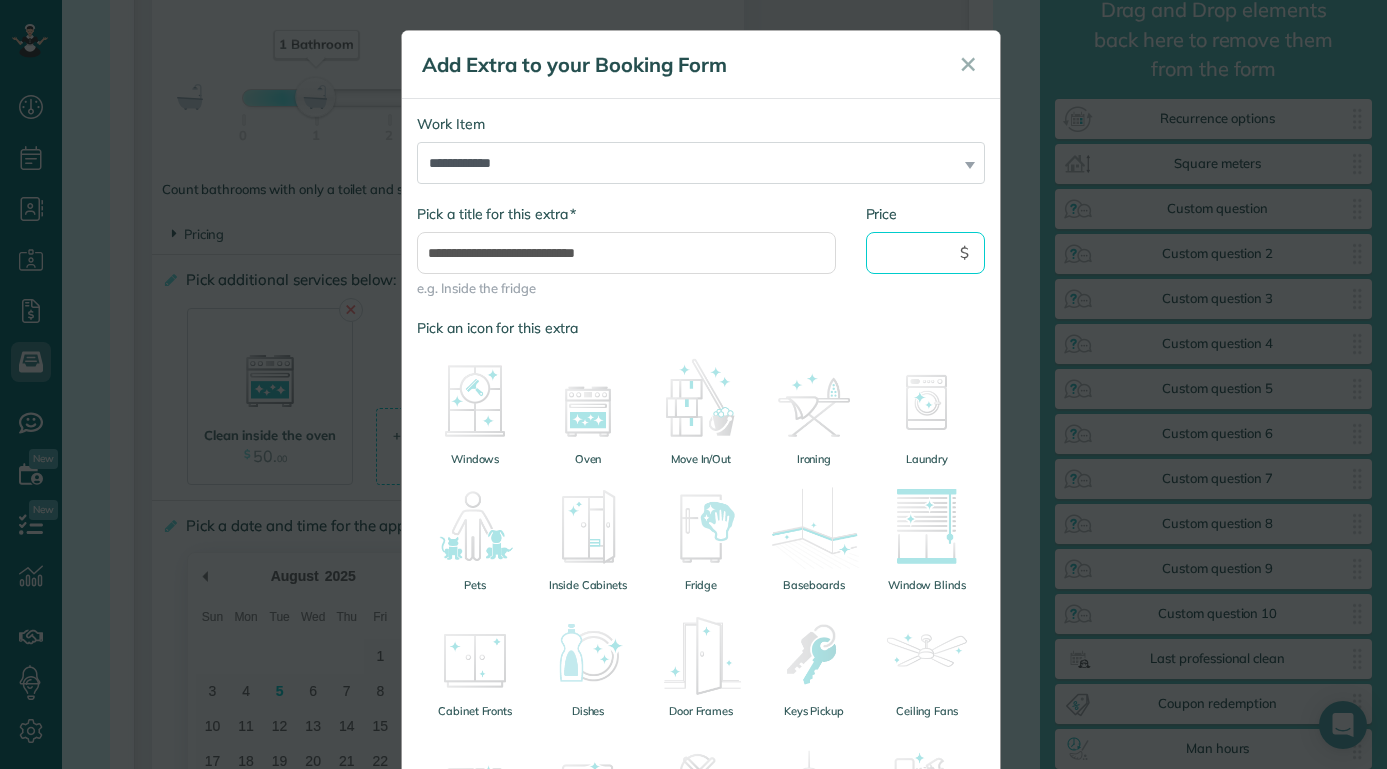 click on "Price" at bounding box center [926, 253] 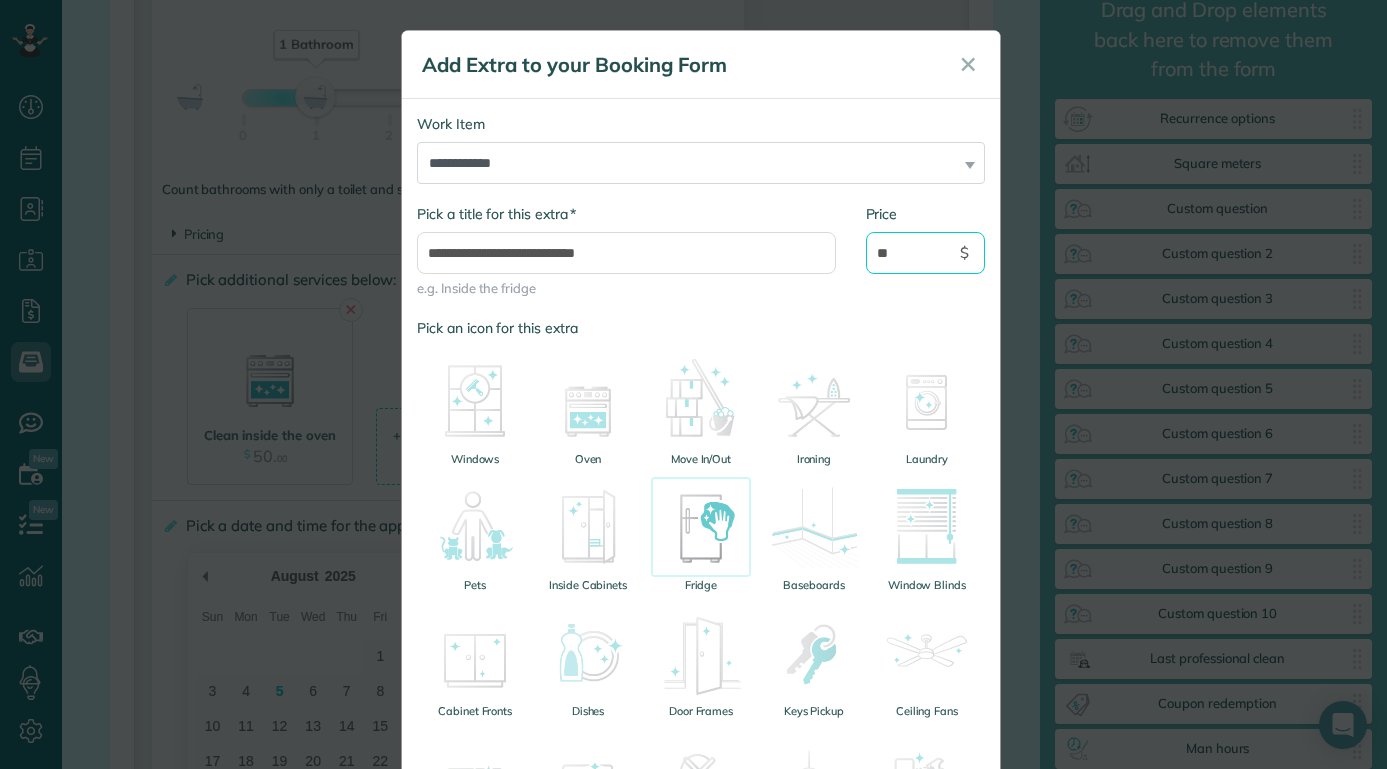 type on "**" 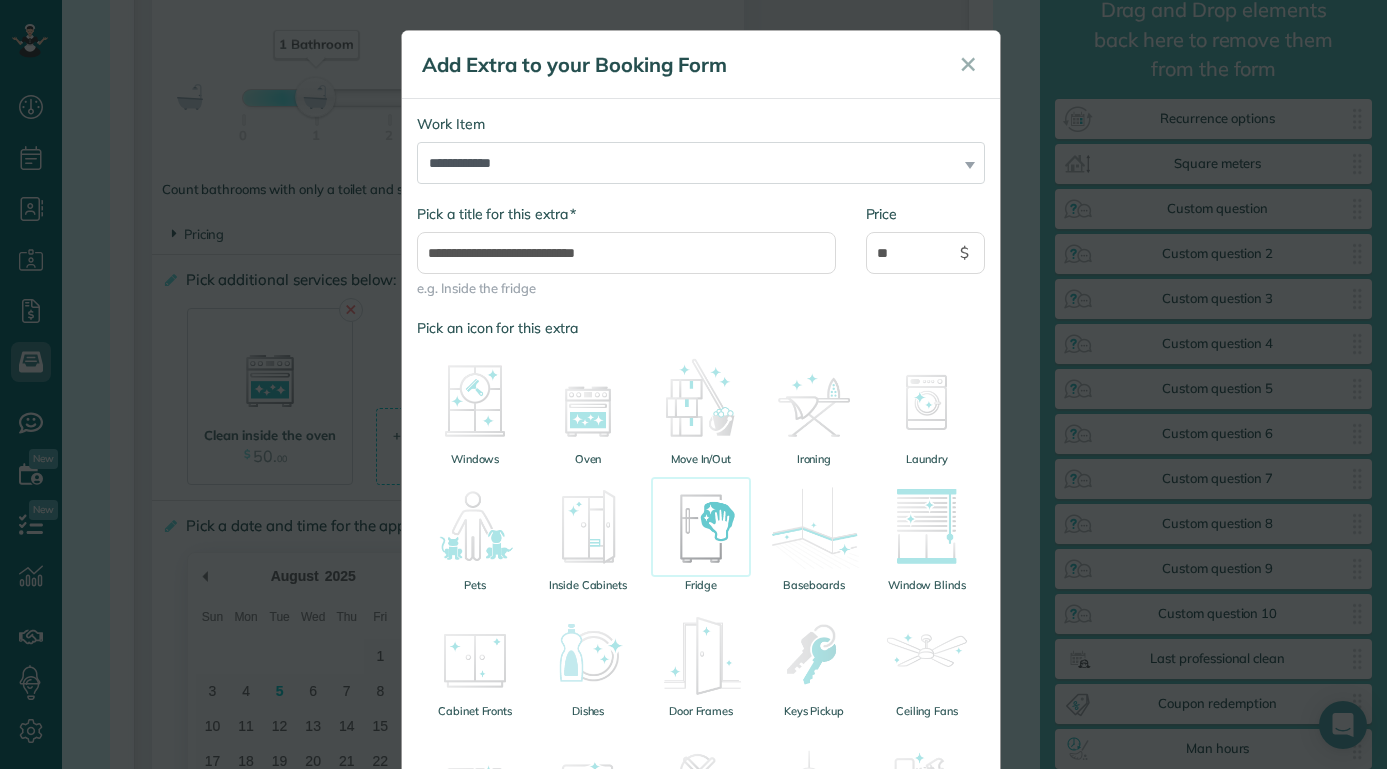 click at bounding box center (701, 527) 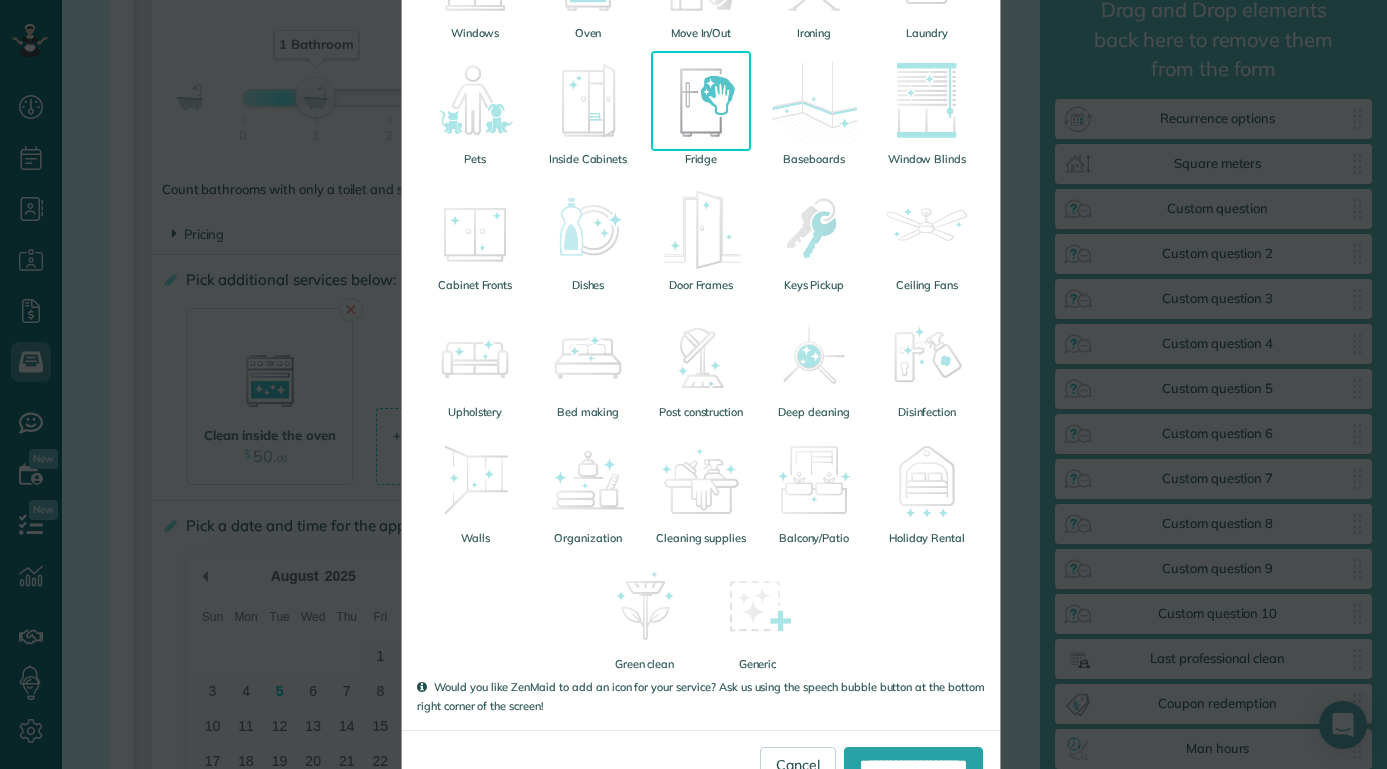 scroll, scrollTop: 487, scrollLeft: 0, axis: vertical 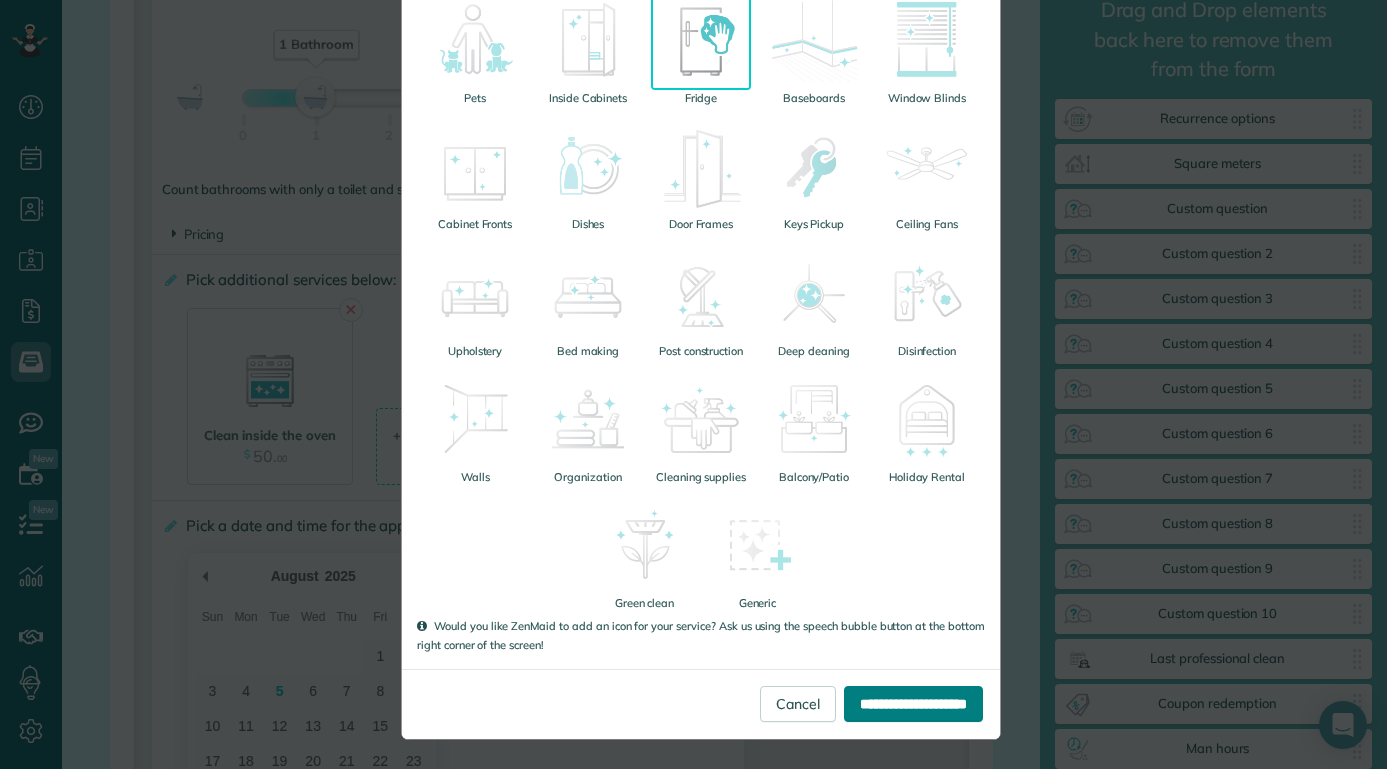 click on "**********" at bounding box center [913, 704] 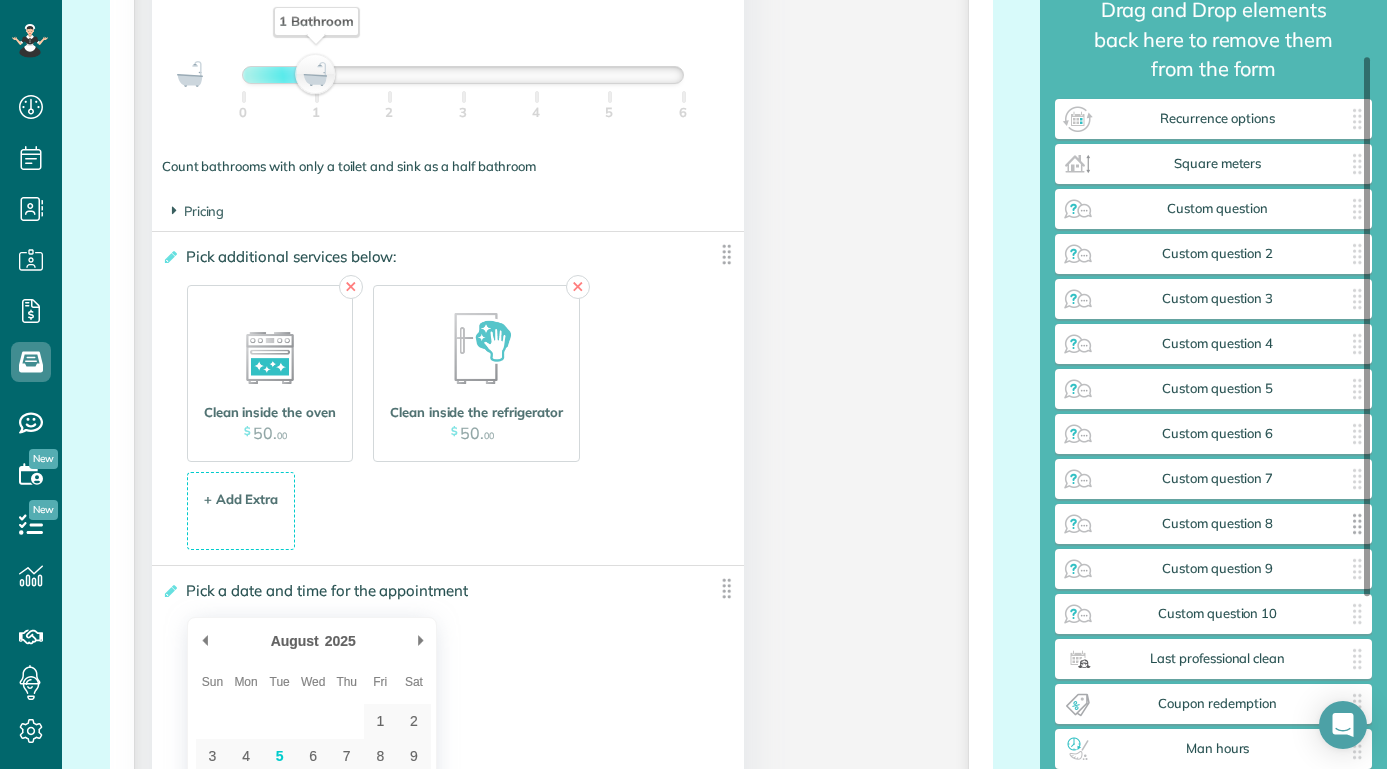 scroll, scrollTop: 2148, scrollLeft: 0, axis: vertical 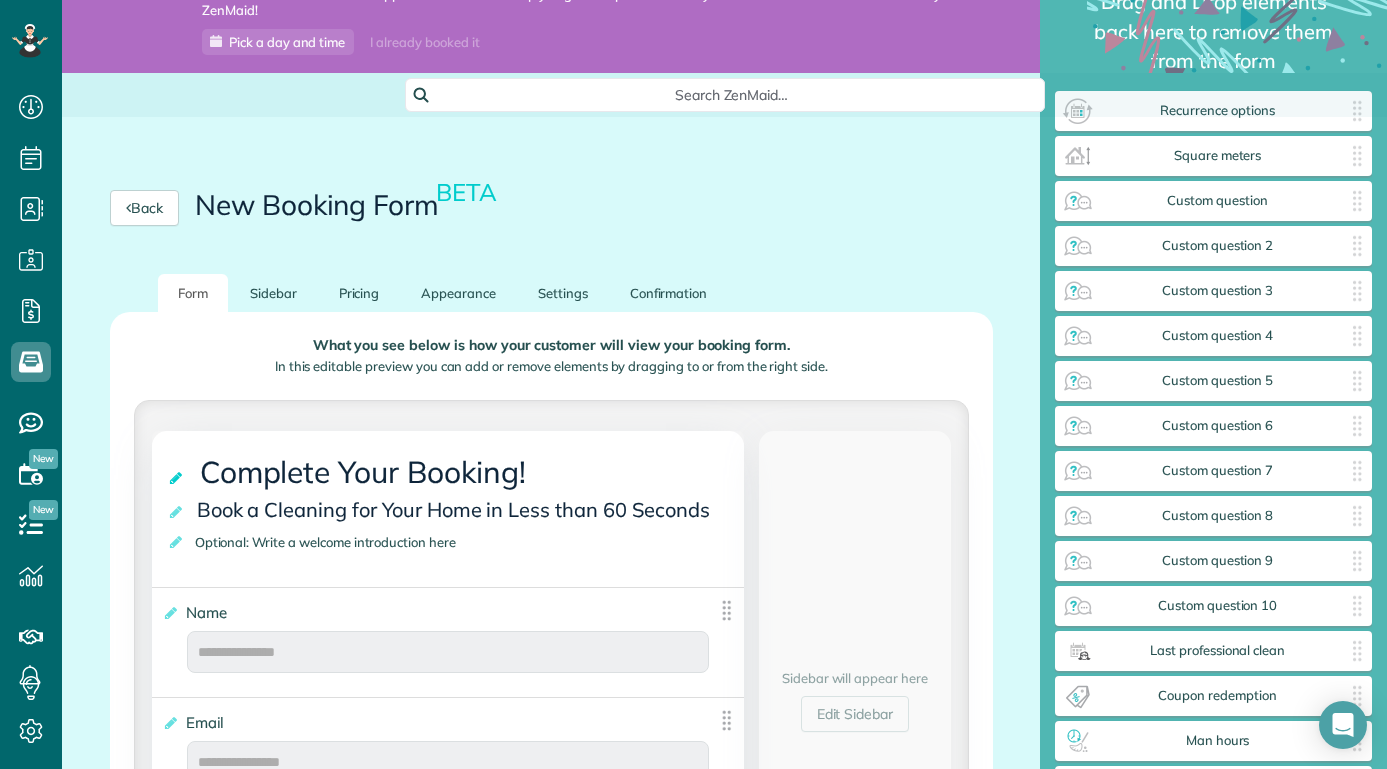 click at bounding box center (177, 478) 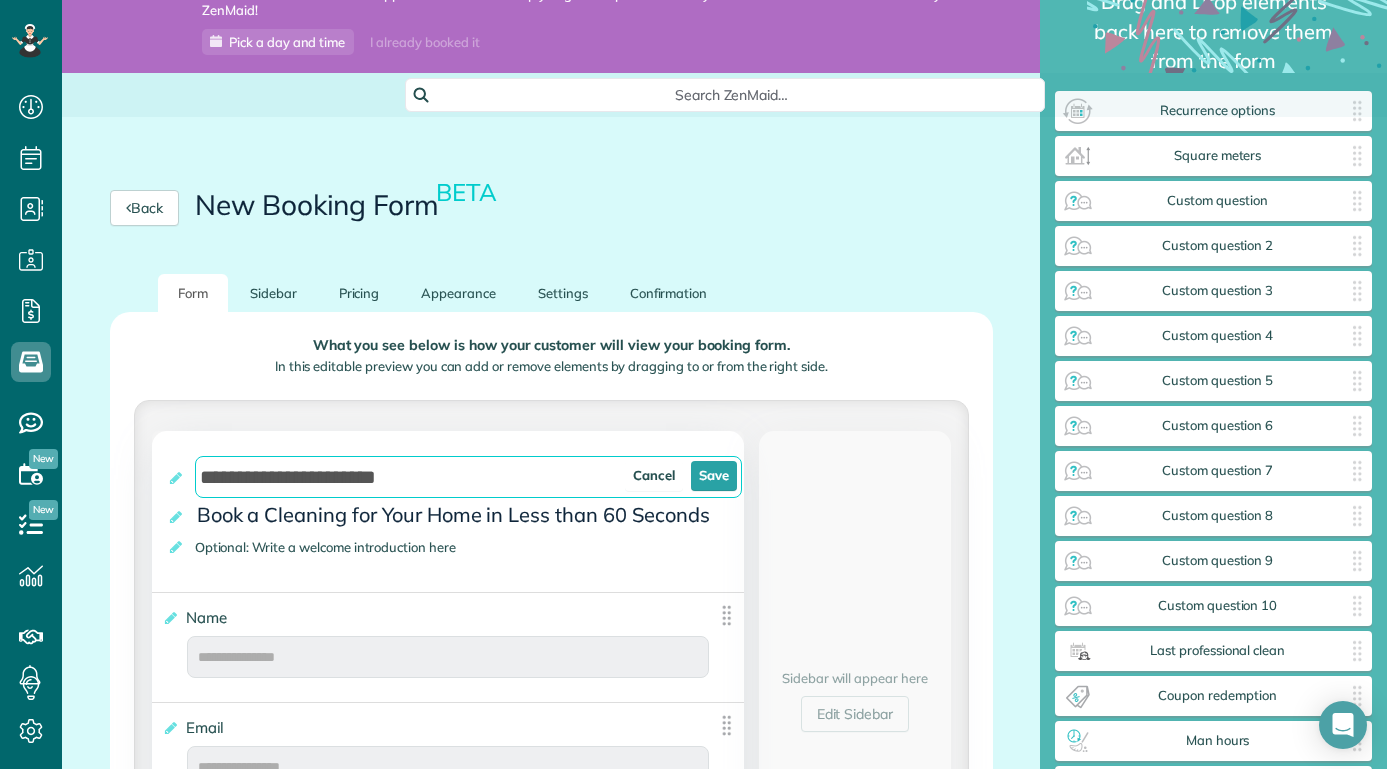 drag, startPoint x: 414, startPoint y: 473, endPoint x: 143, endPoint y: 480, distance: 271.0904 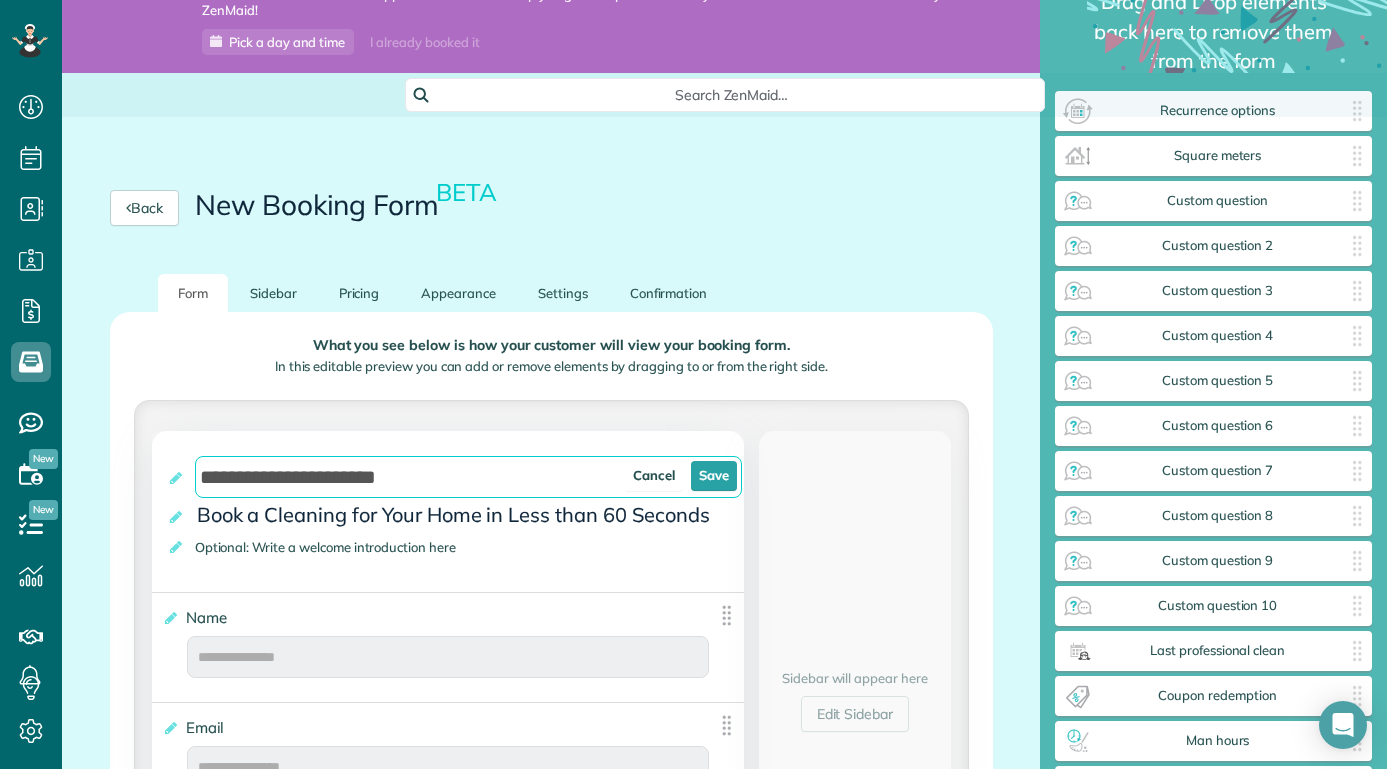 click on "**********" at bounding box center (448, 1898) 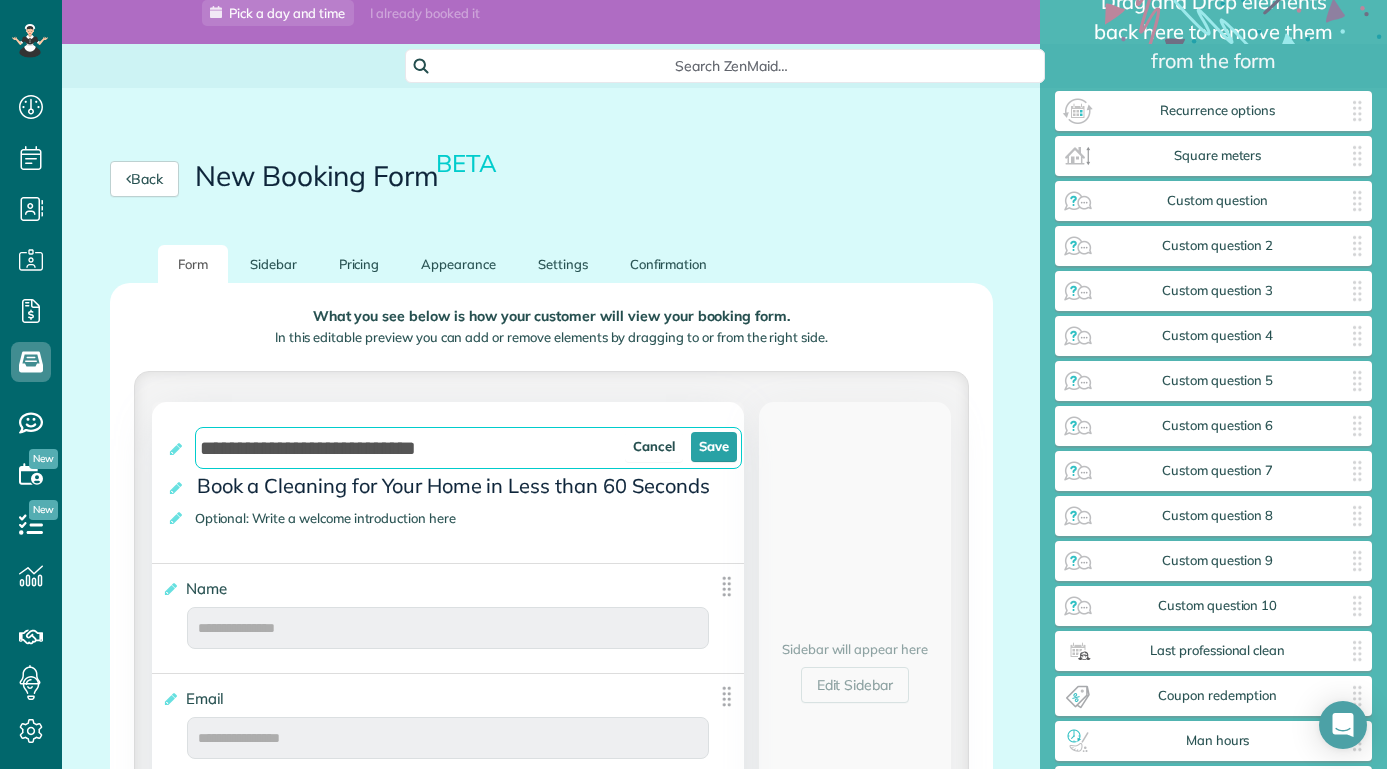 scroll, scrollTop: 149, scrollLeft: 0, axis: vertical 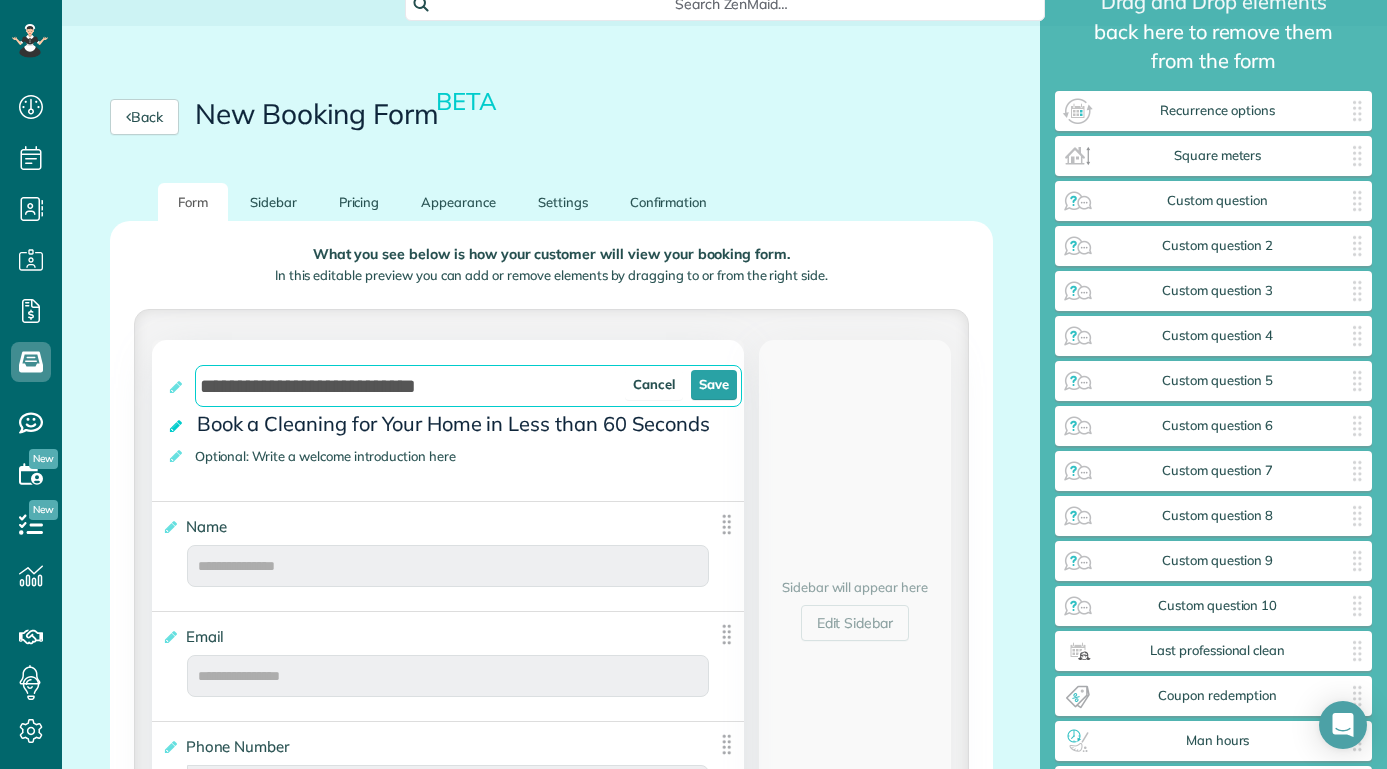 type on "**********" 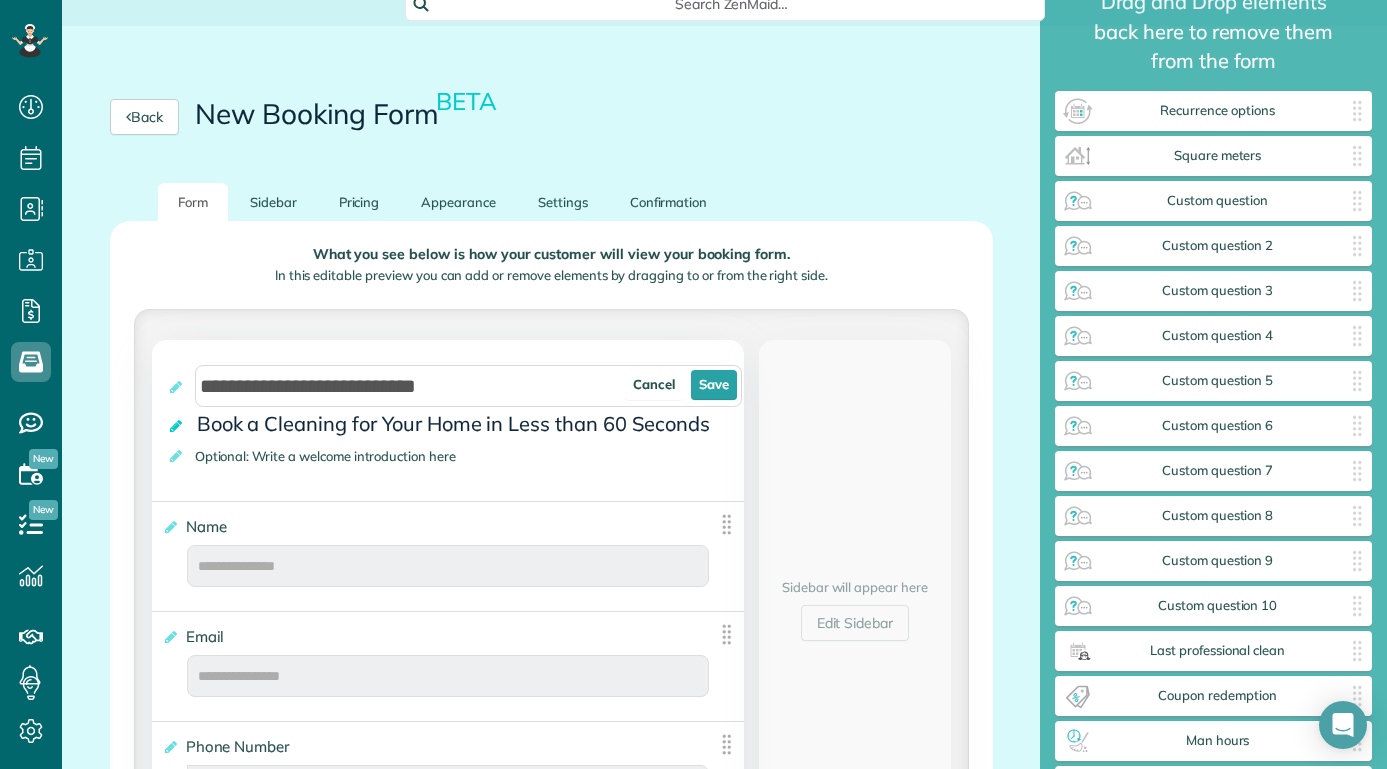 click at bounding box center (177, 426) 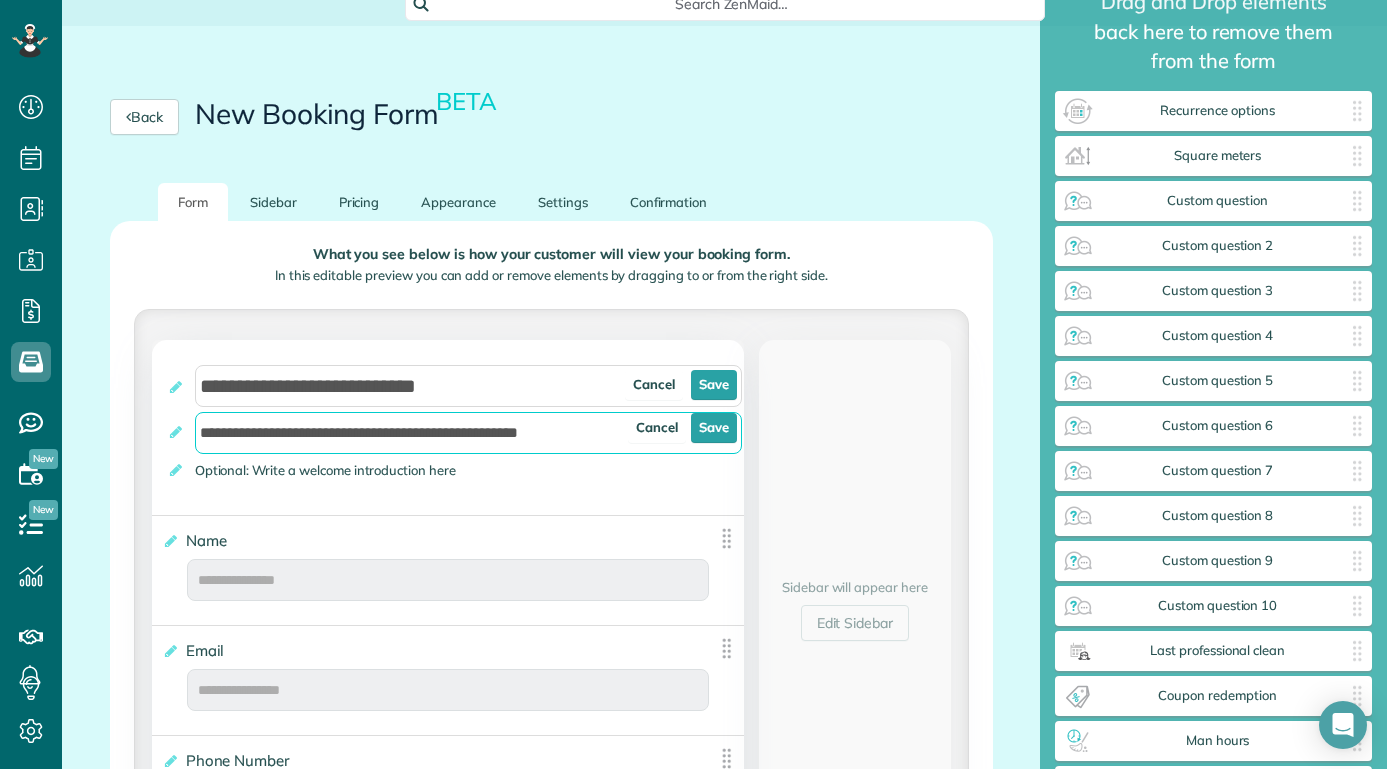 drag, startPoint x: 596, startPoint y: 430, endPoint x: 96, endPoint y: 434, distance: 500.016 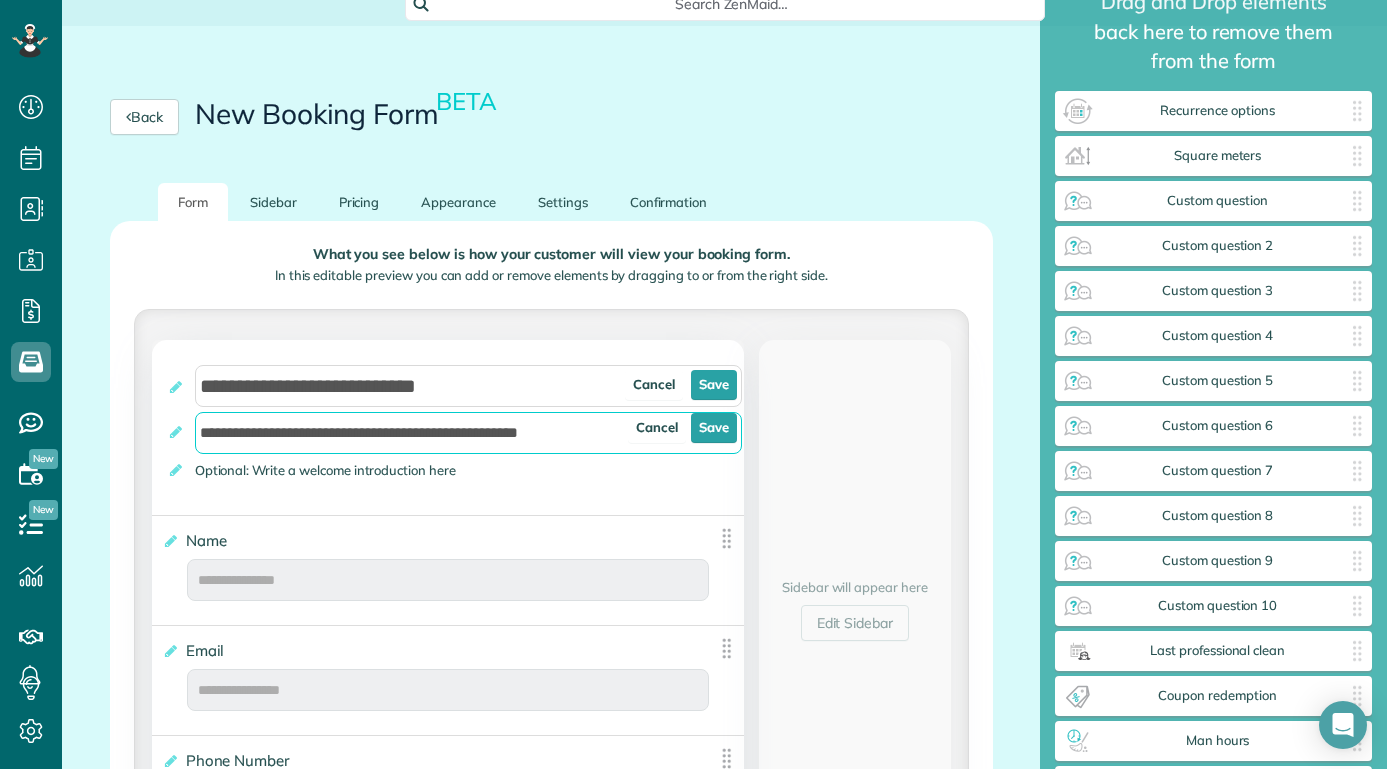 click on "**********" at bounding box center [551, 1897] 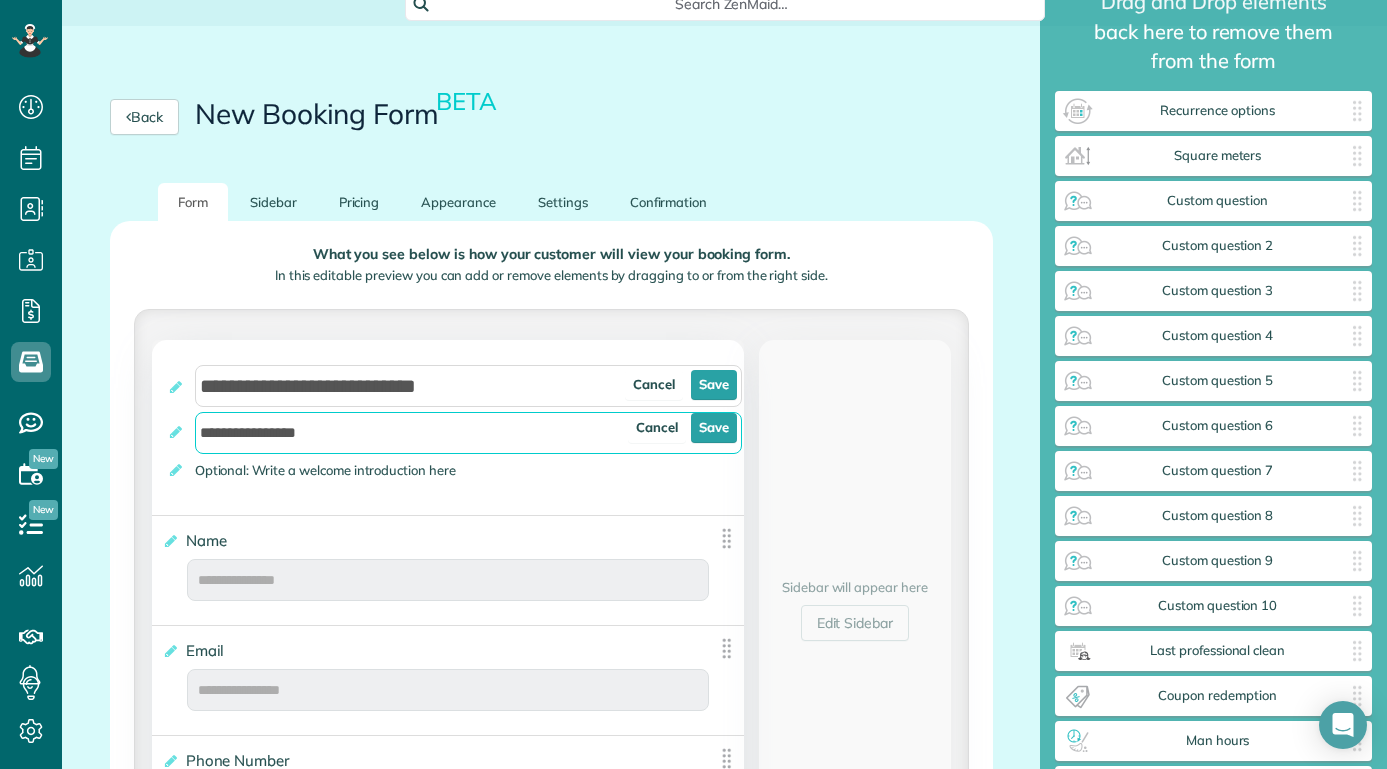 click on "**********" at bounding box center [468, 433] 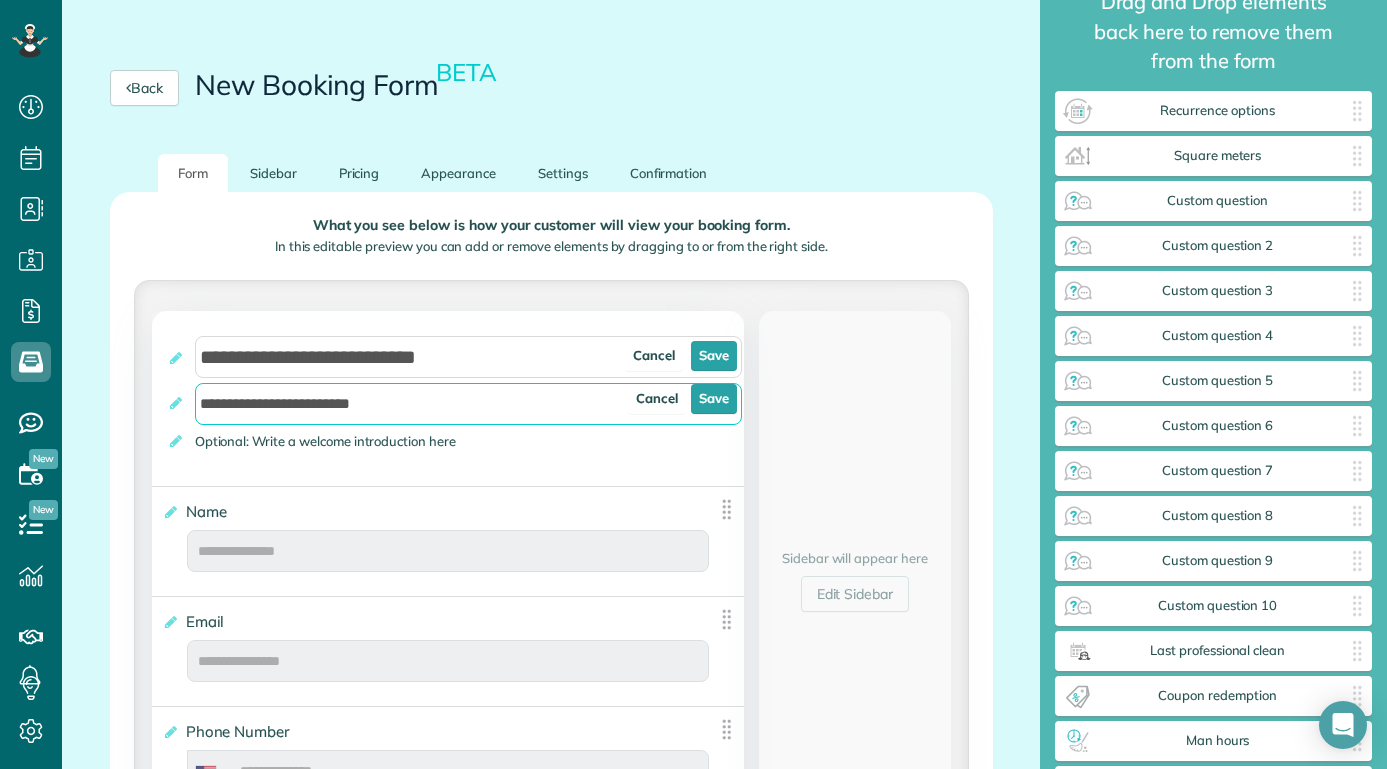 scroll, scrollTop: 344, scrollLeft: 0, axis: vertical 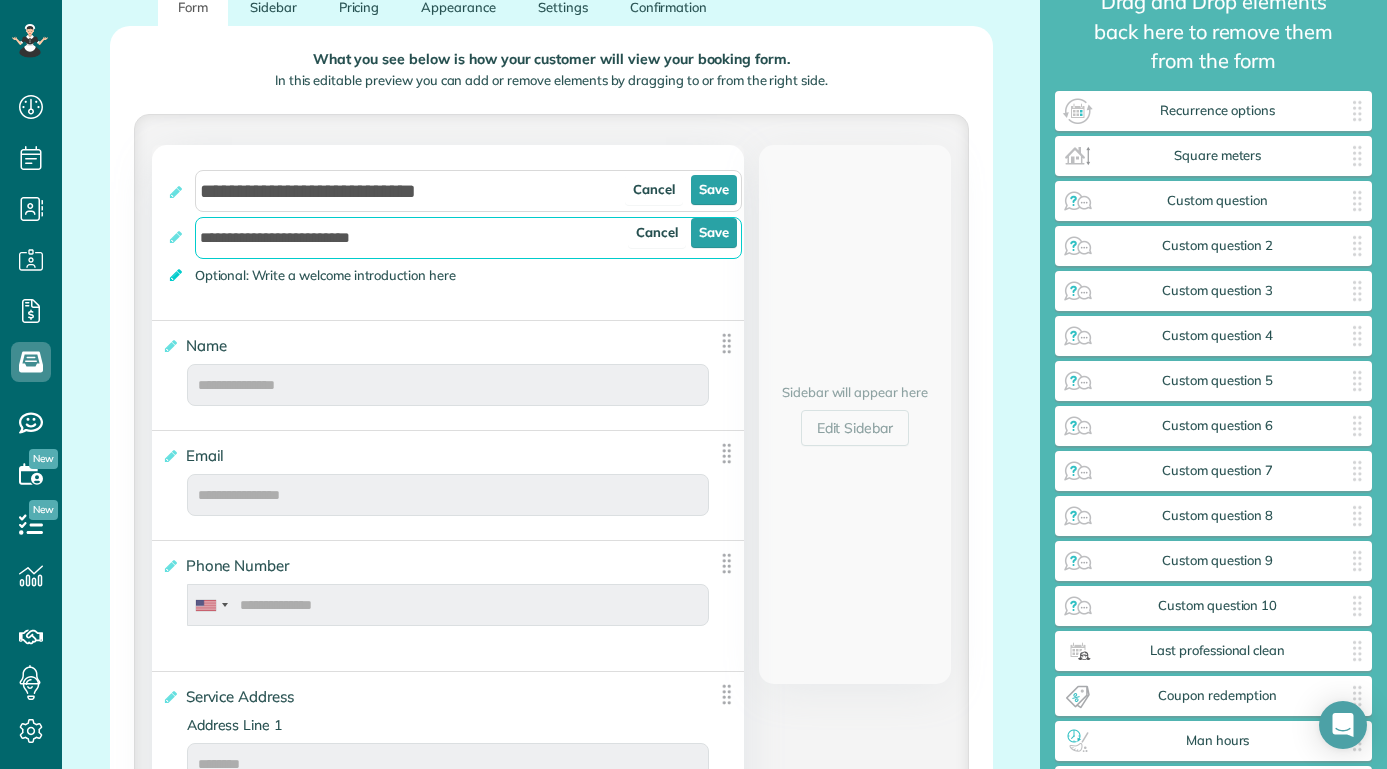 type on "**********" 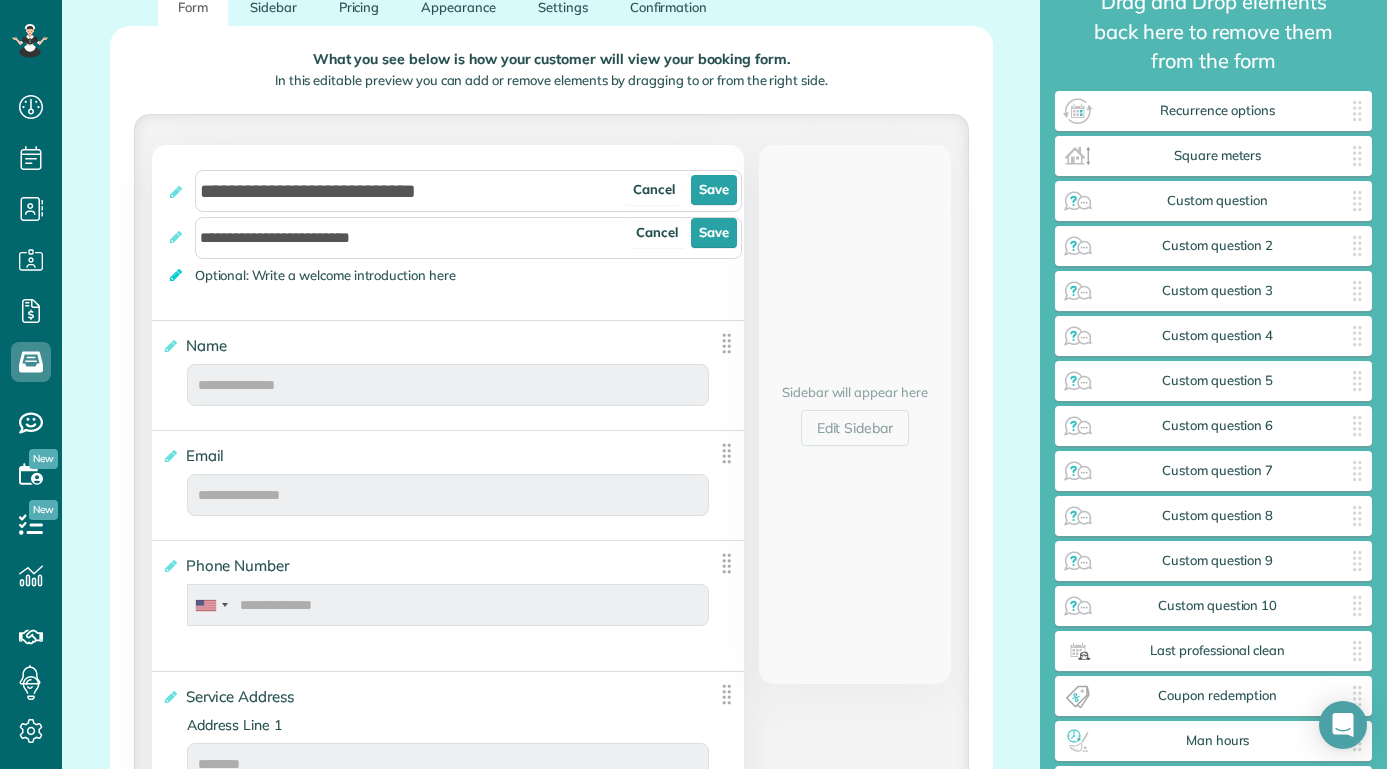click at bounding box center (177, 275) 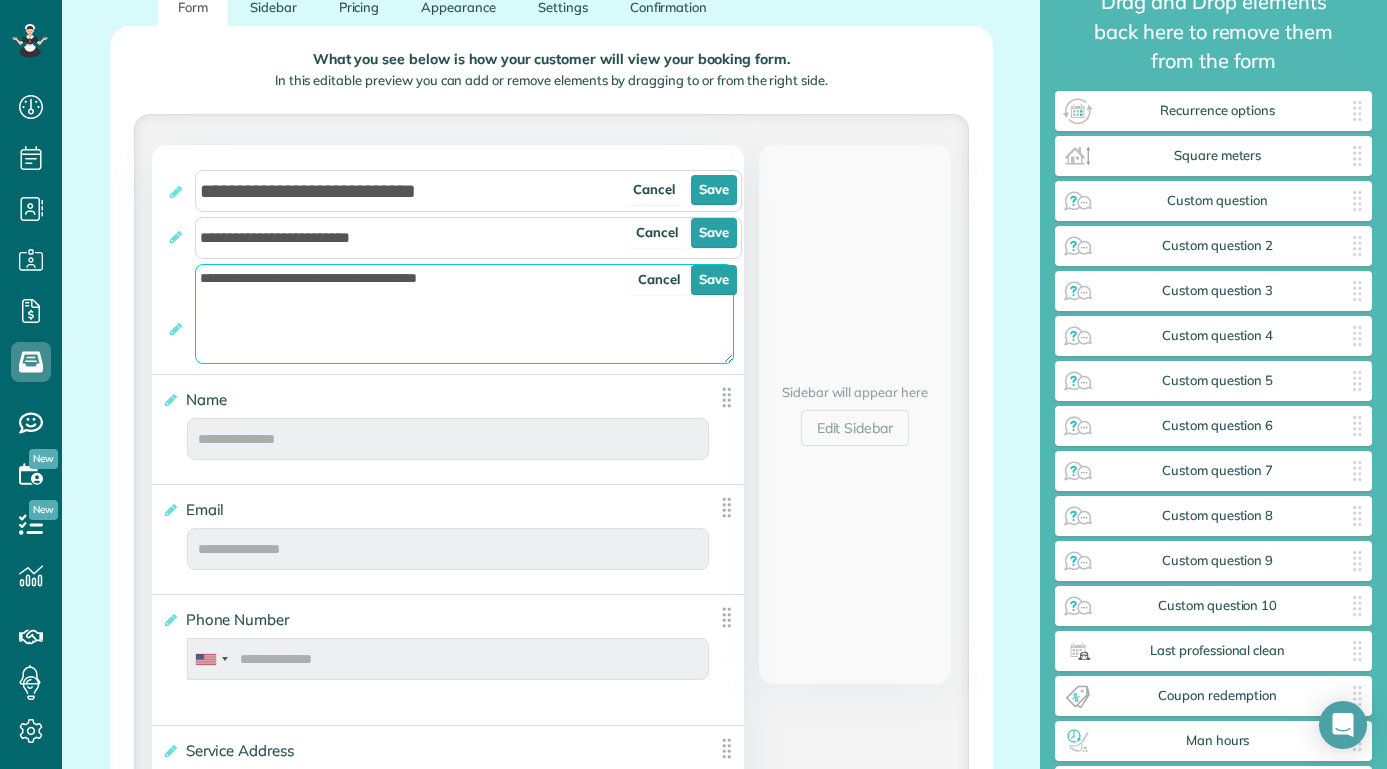 drag, startPoint x: 524, startPoint y: 270, endPoint x: 188, endPoint y: 270, distance: 336 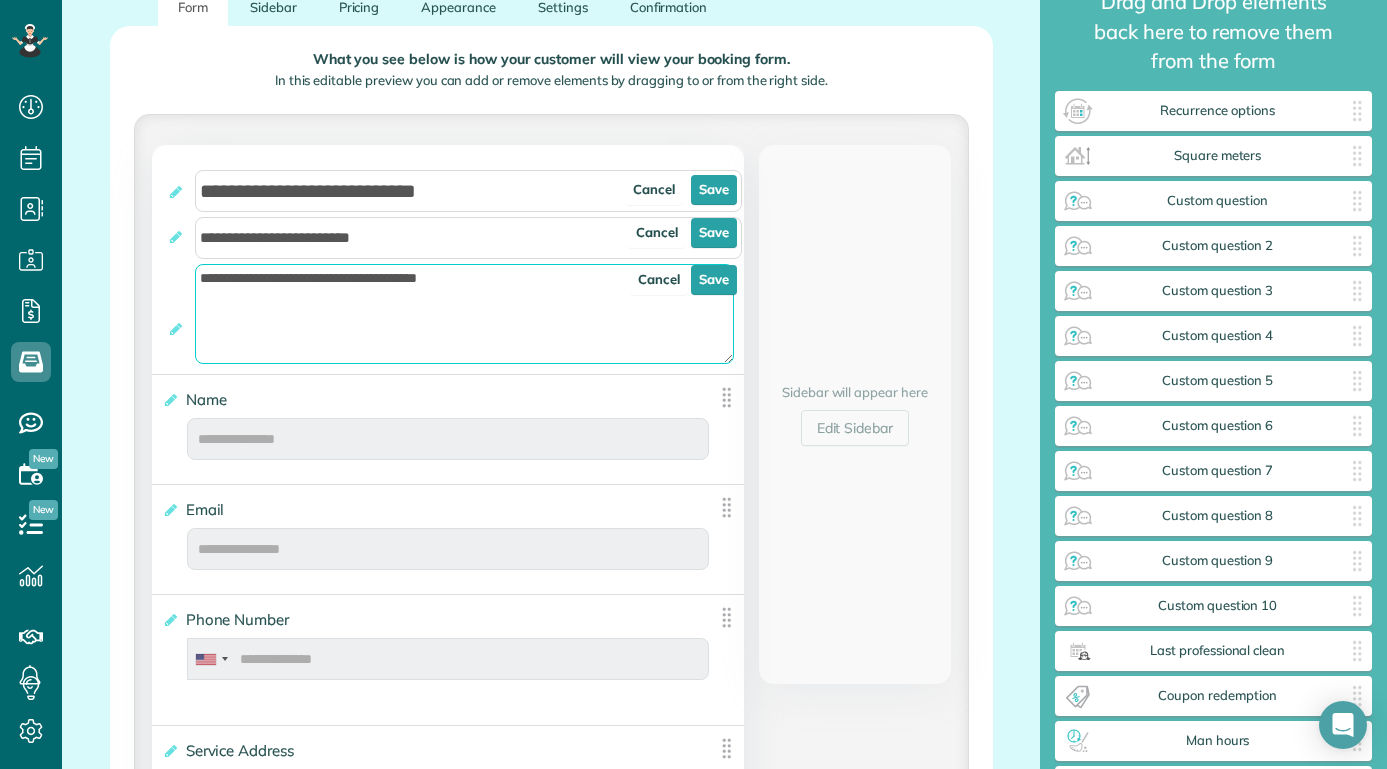 click on "**********" at bounding box center [455, 302] 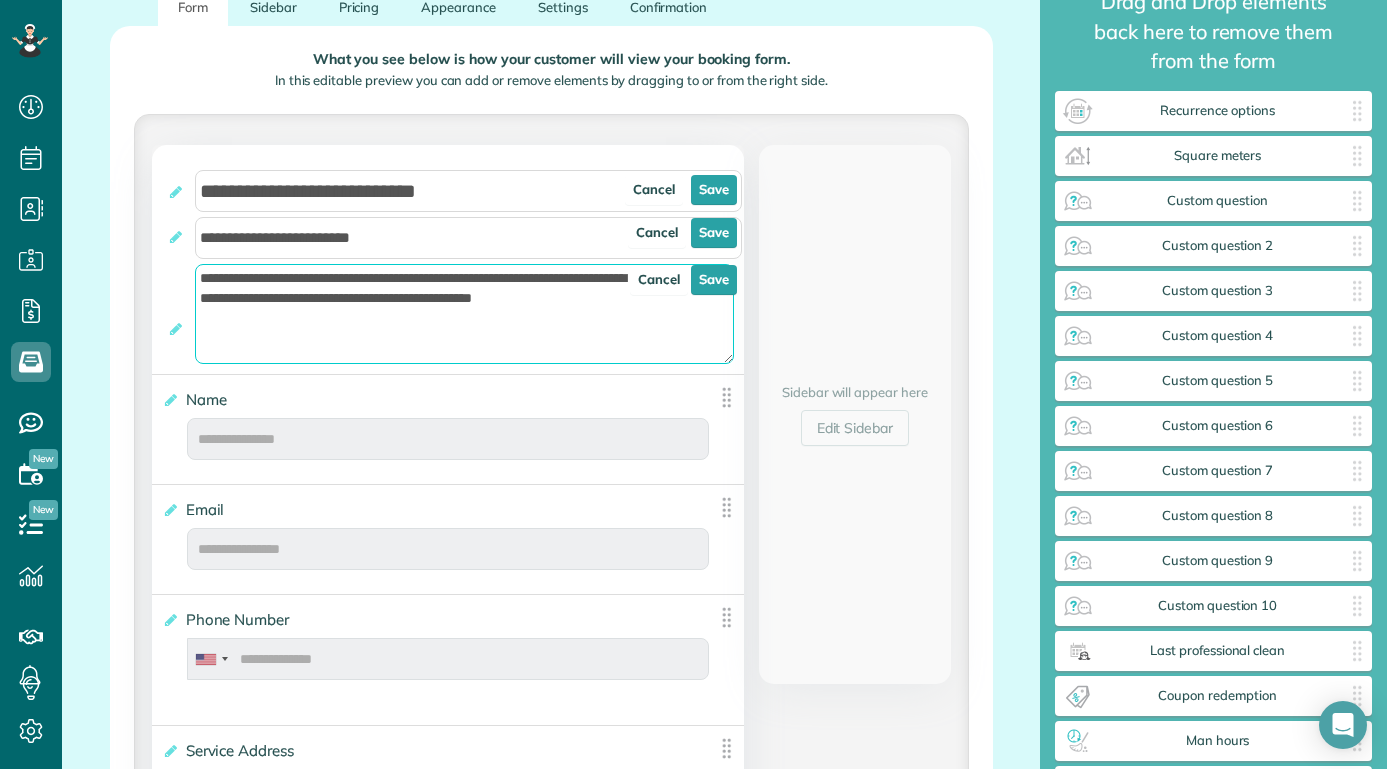 scroll, scrollTop: 379, scrollLeft: 0, axis: vertical 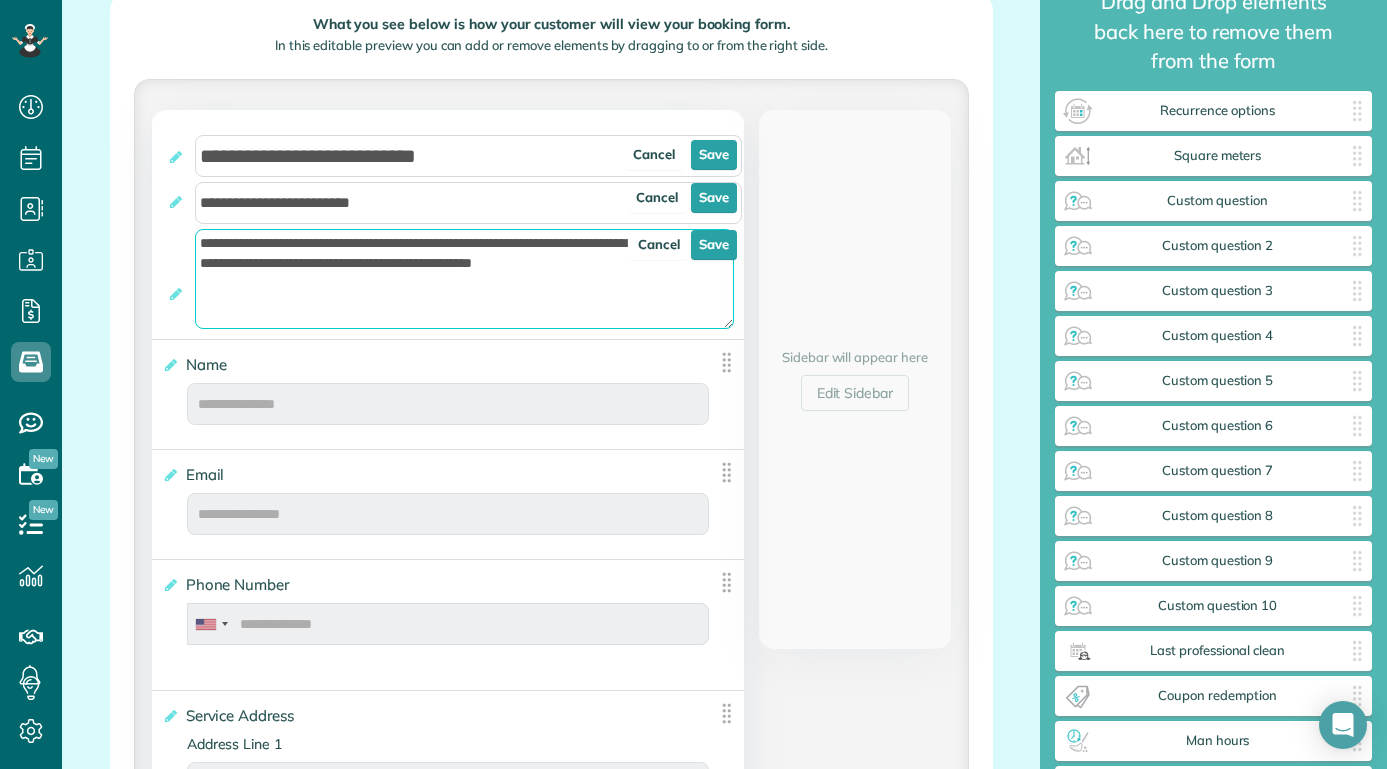 click on "Name
****
Cancel
Save" at bounding box center (448, 390) 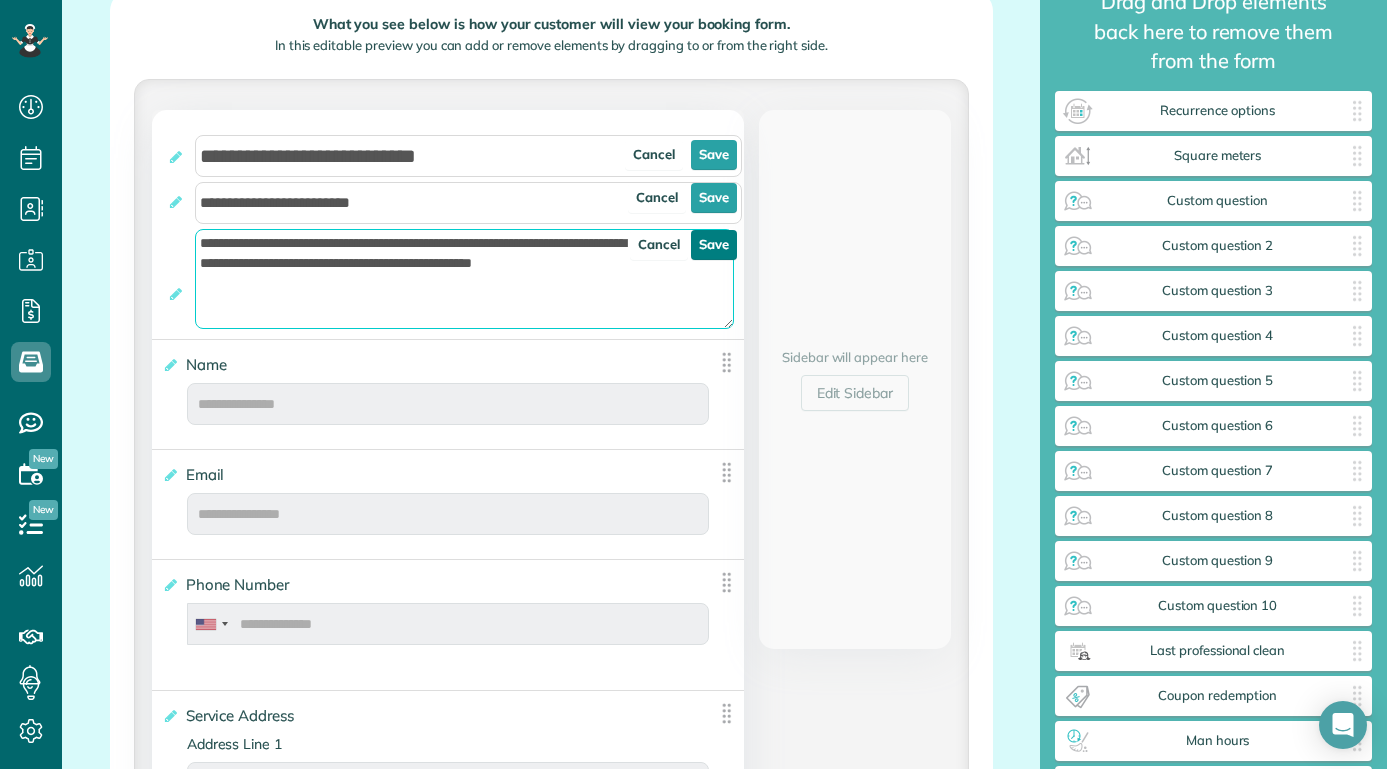 type on "**********" 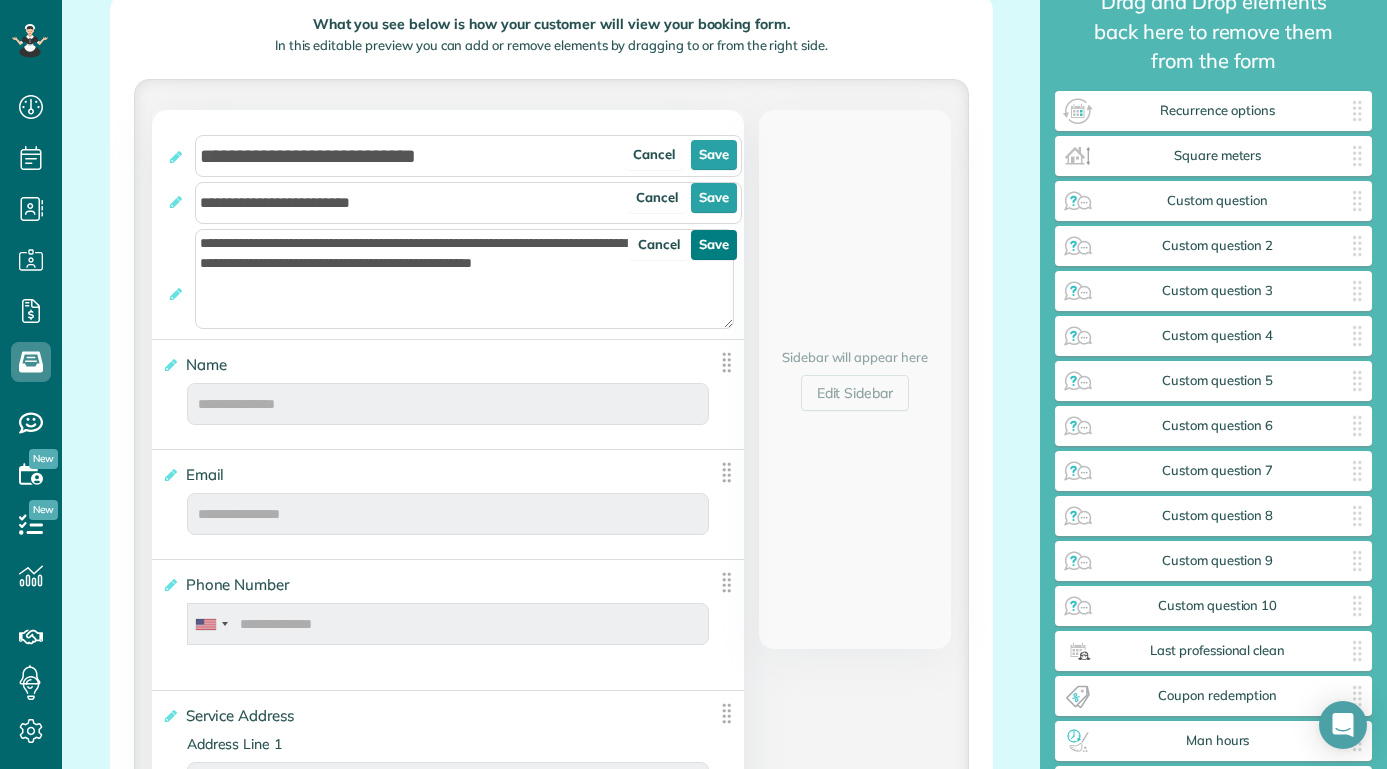 click on "Save" at bounding box center [714, 245] 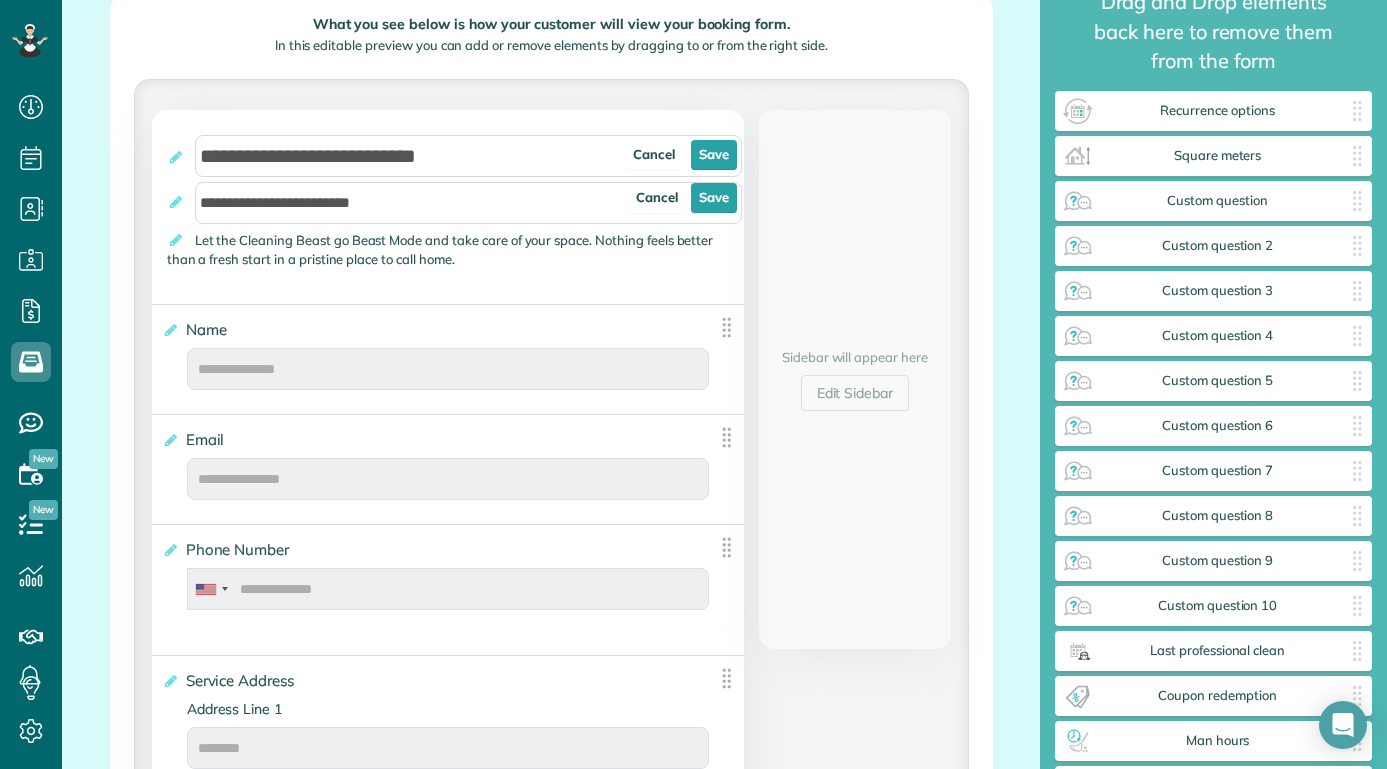 click on "Cancel
Save" at bounding box center [682, 198] 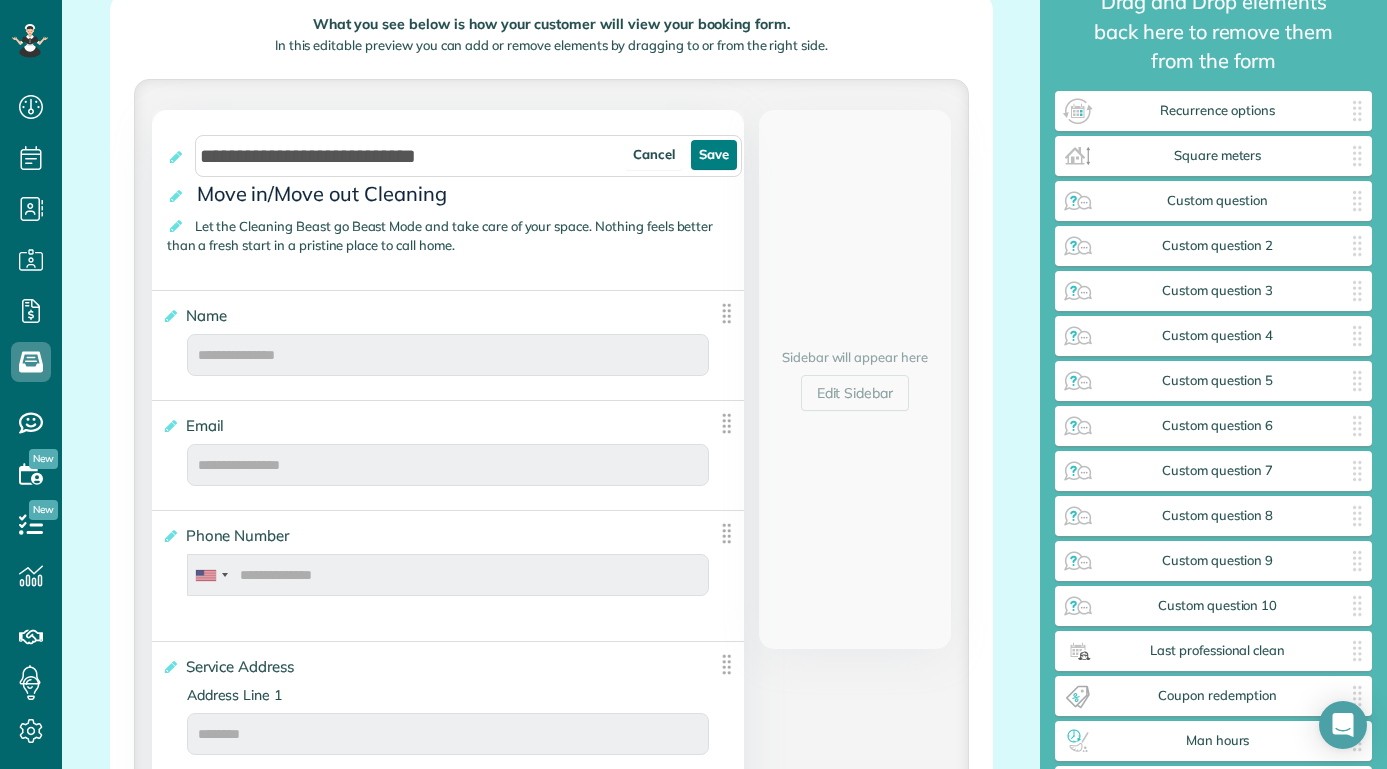 click on "Save" at bounding box center [714, 155] 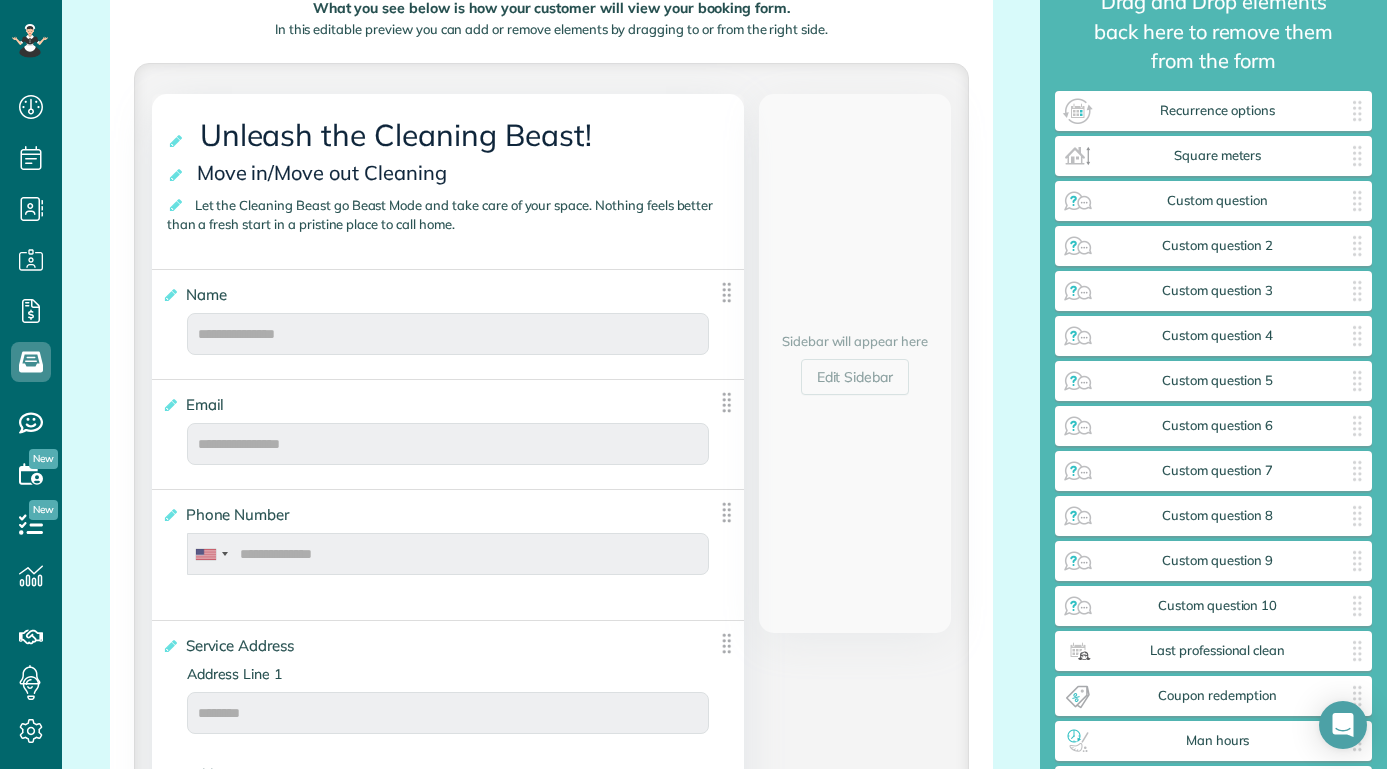 scroll, scrollTop: 406, scrollLeft: 0, axis: vertical 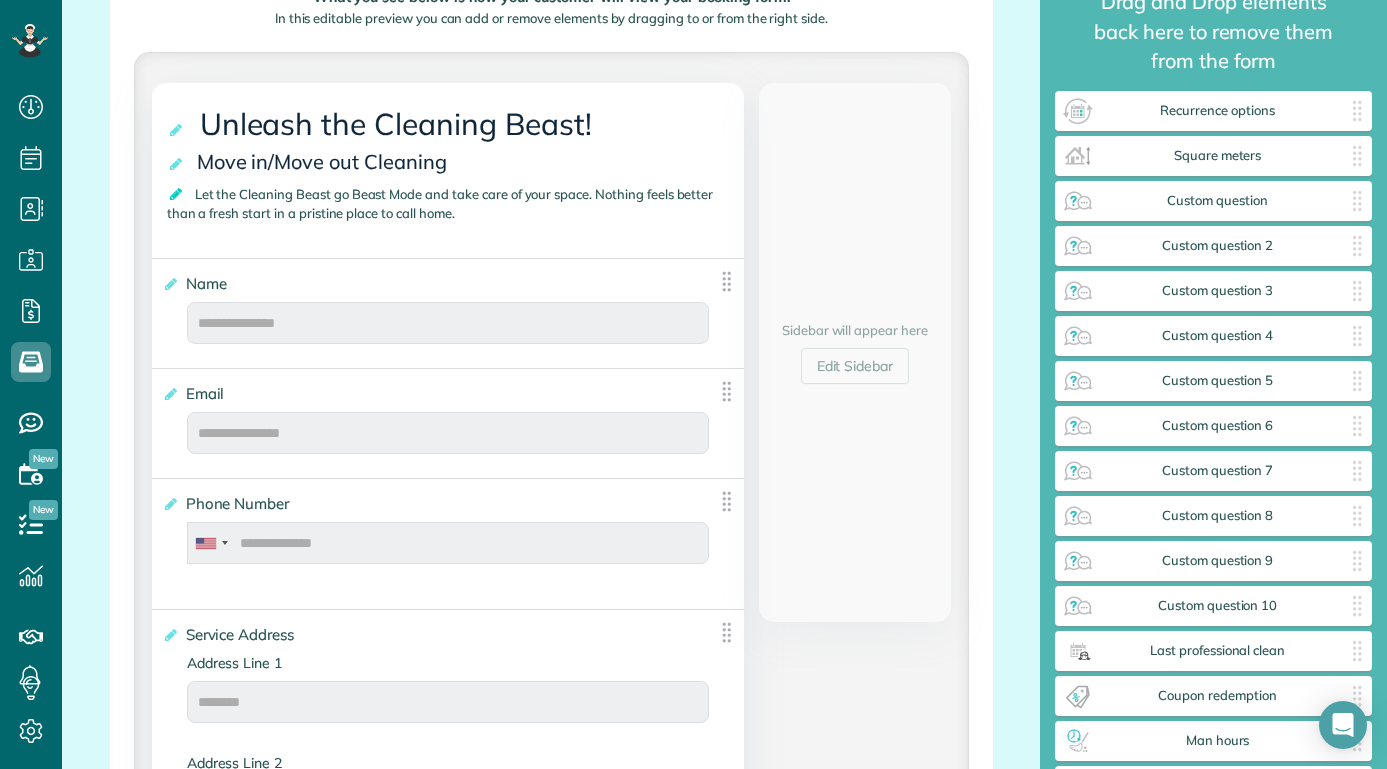 click at bounding box center [177, 194] 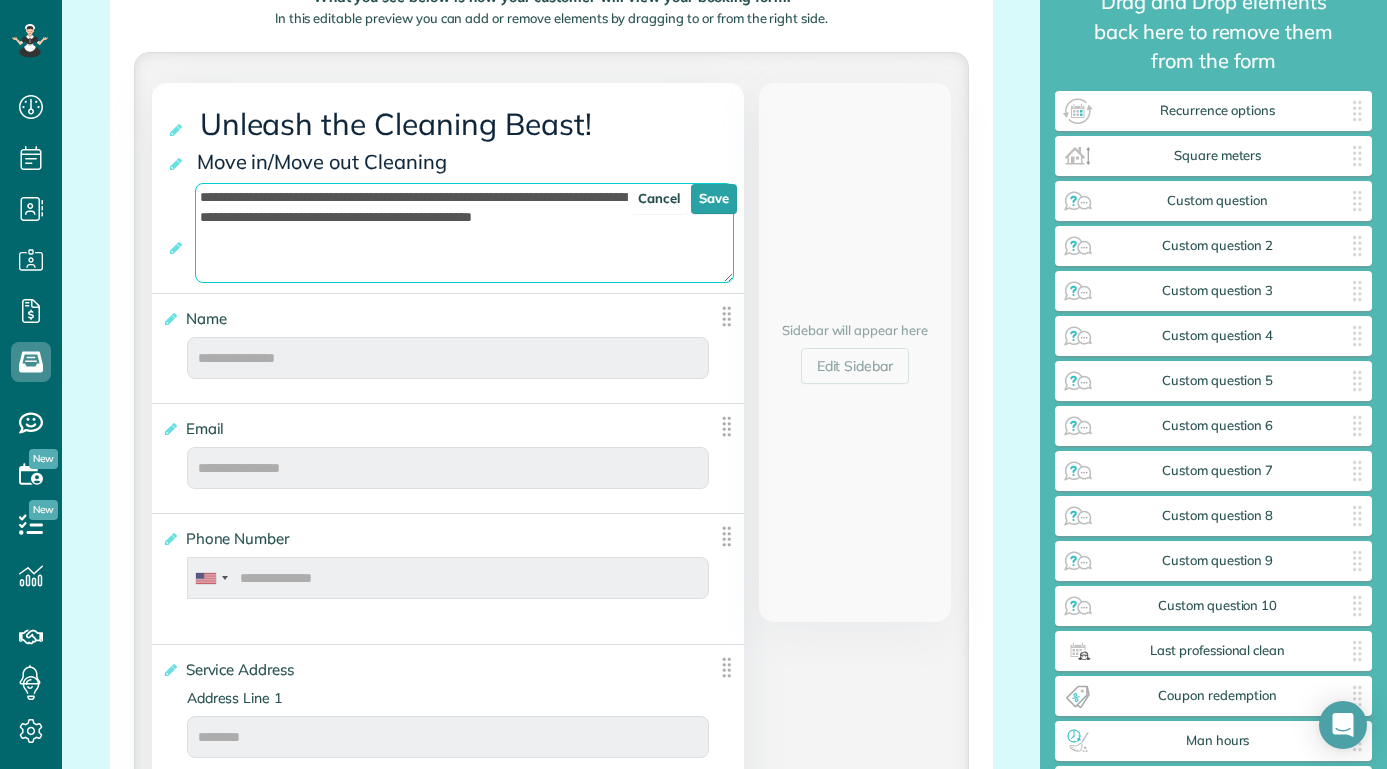 click on "**********" at bounding box center (464, 233) 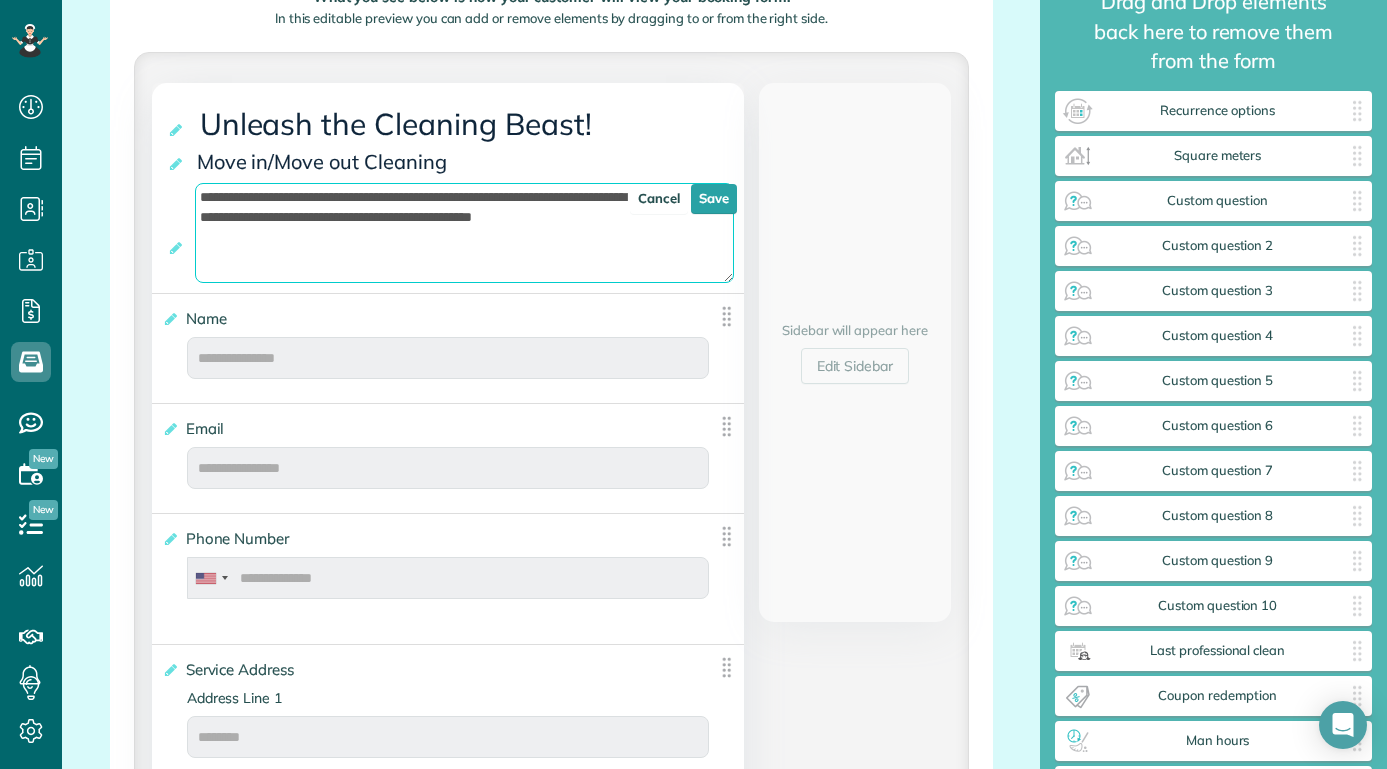 type on "2025-07-31" 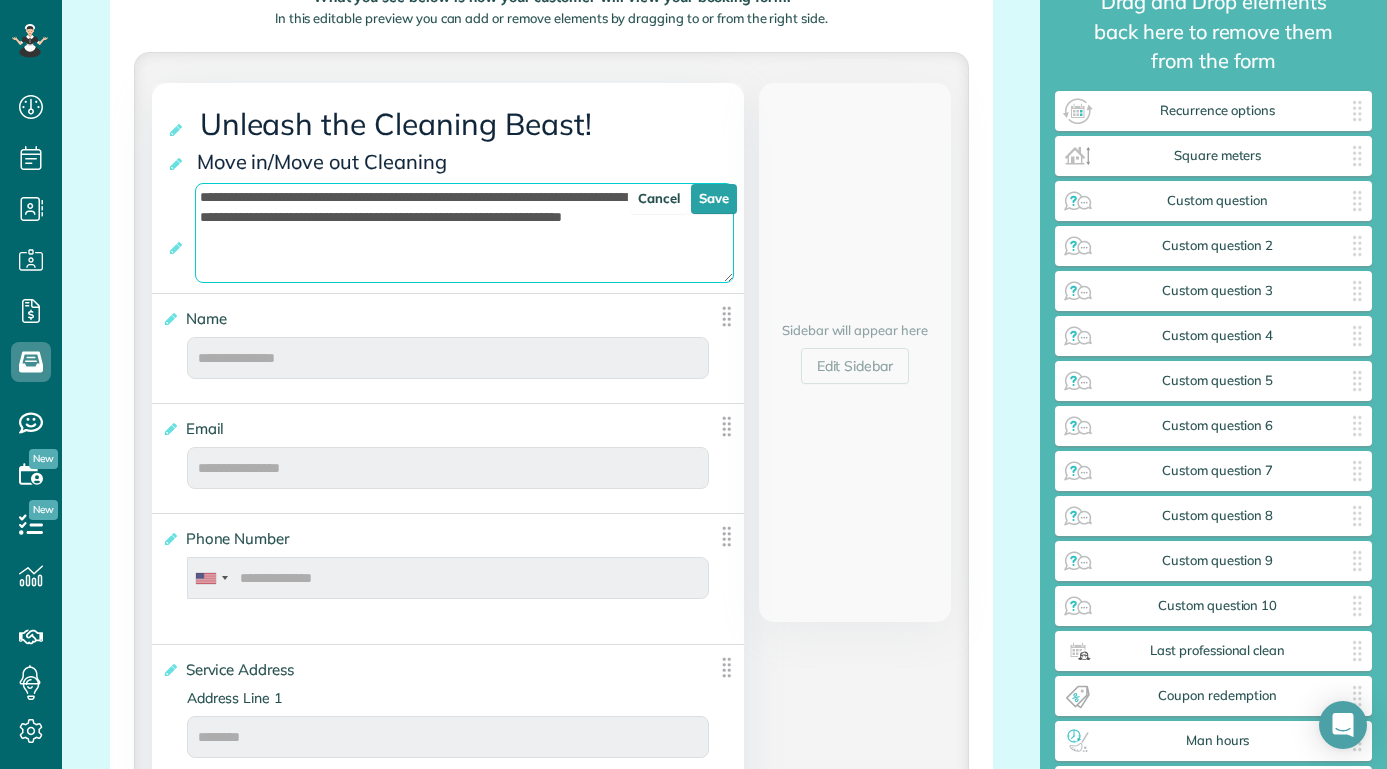 click on "**********" at bounding box center [464, 233] 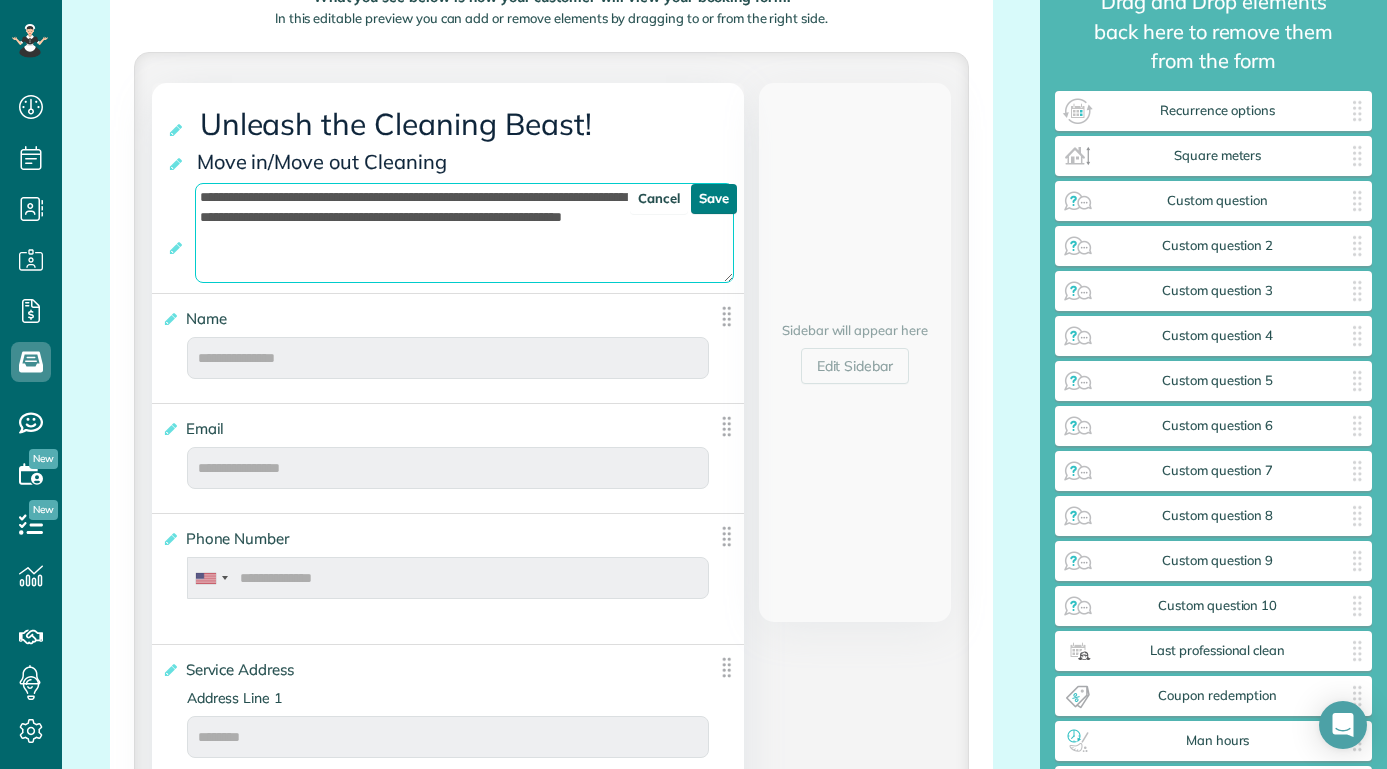 type on "**********" 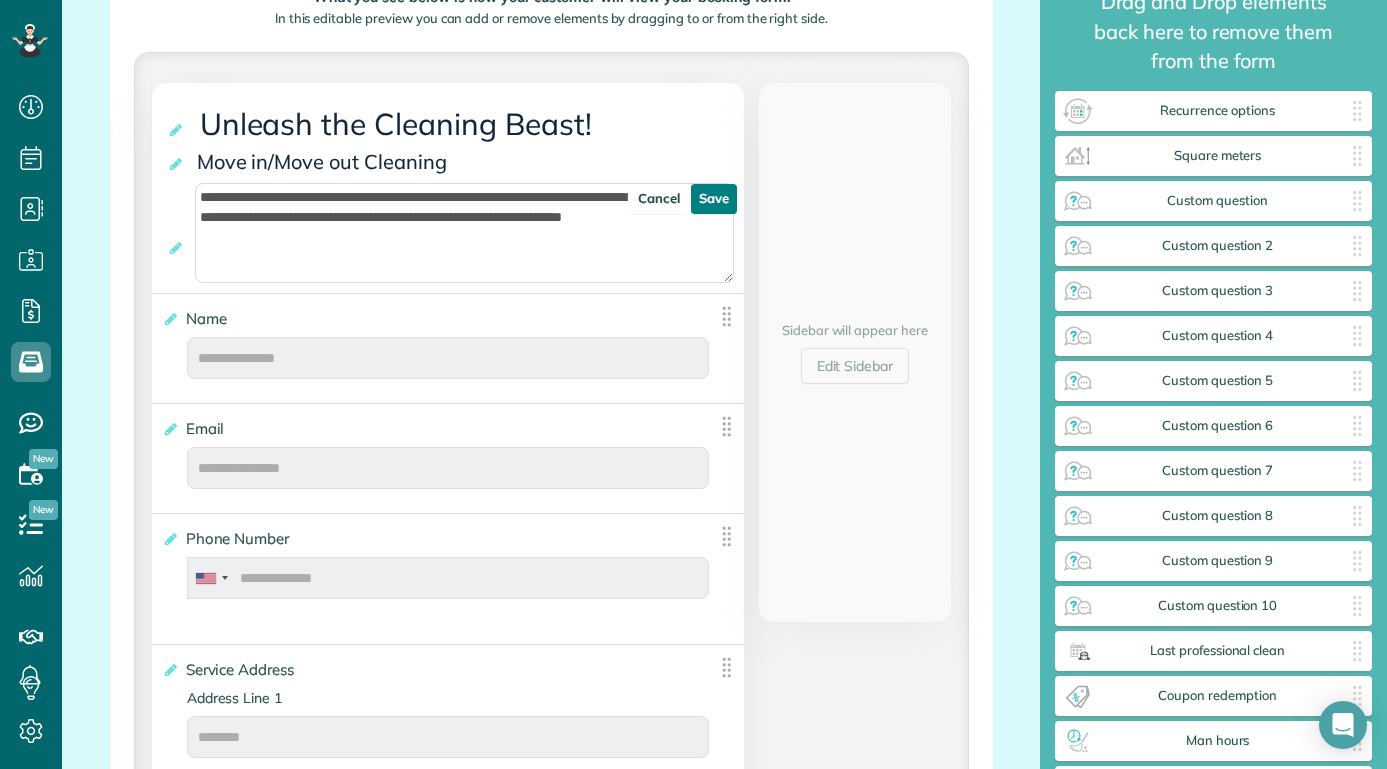 click on "Save" at bounding box center [714, 199] 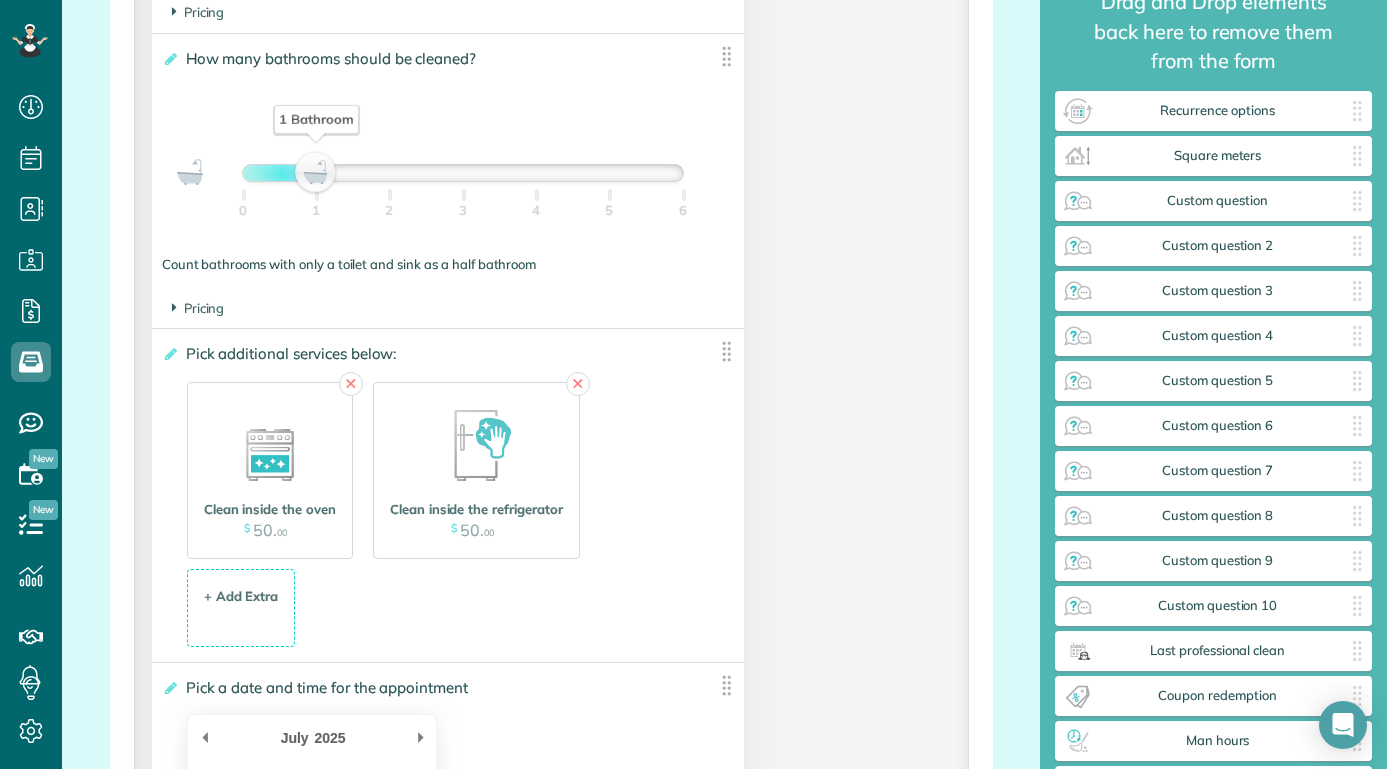 scroll, scrollTop: 2227, scrollLeft: 0, axis: vertical 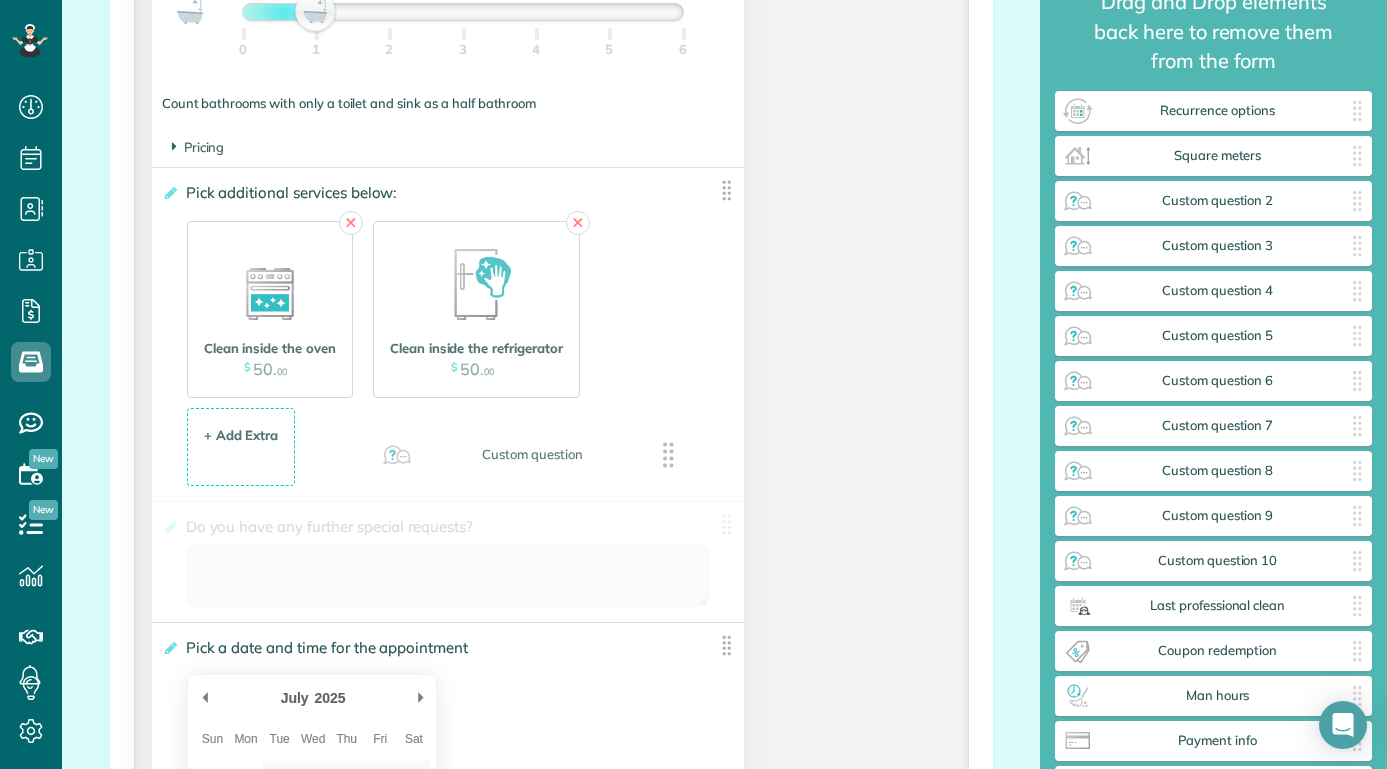 drag, startPoint x: 1257, startPoint y: 210, endPoint x: 575, endPoint y: 465, distance: 728.11334 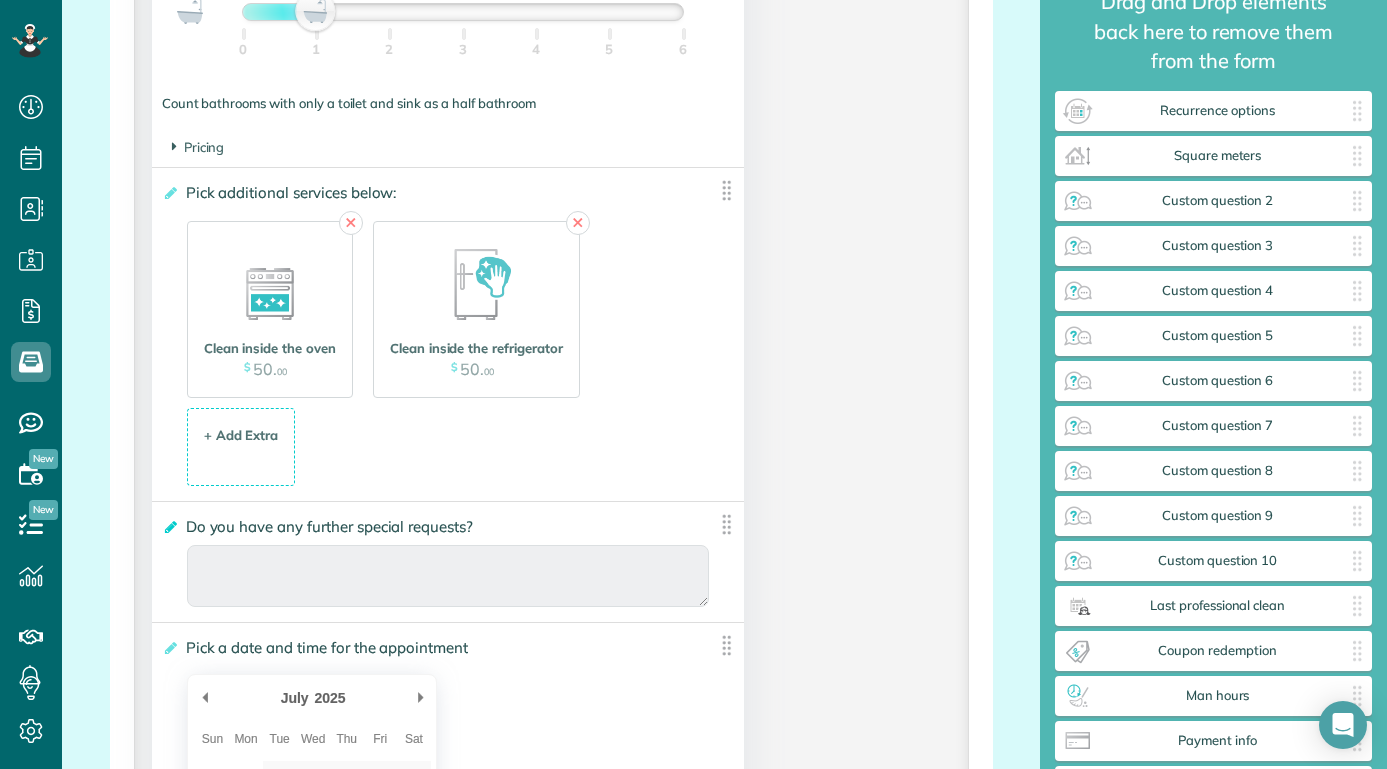 click at bounding box center (169, 527) 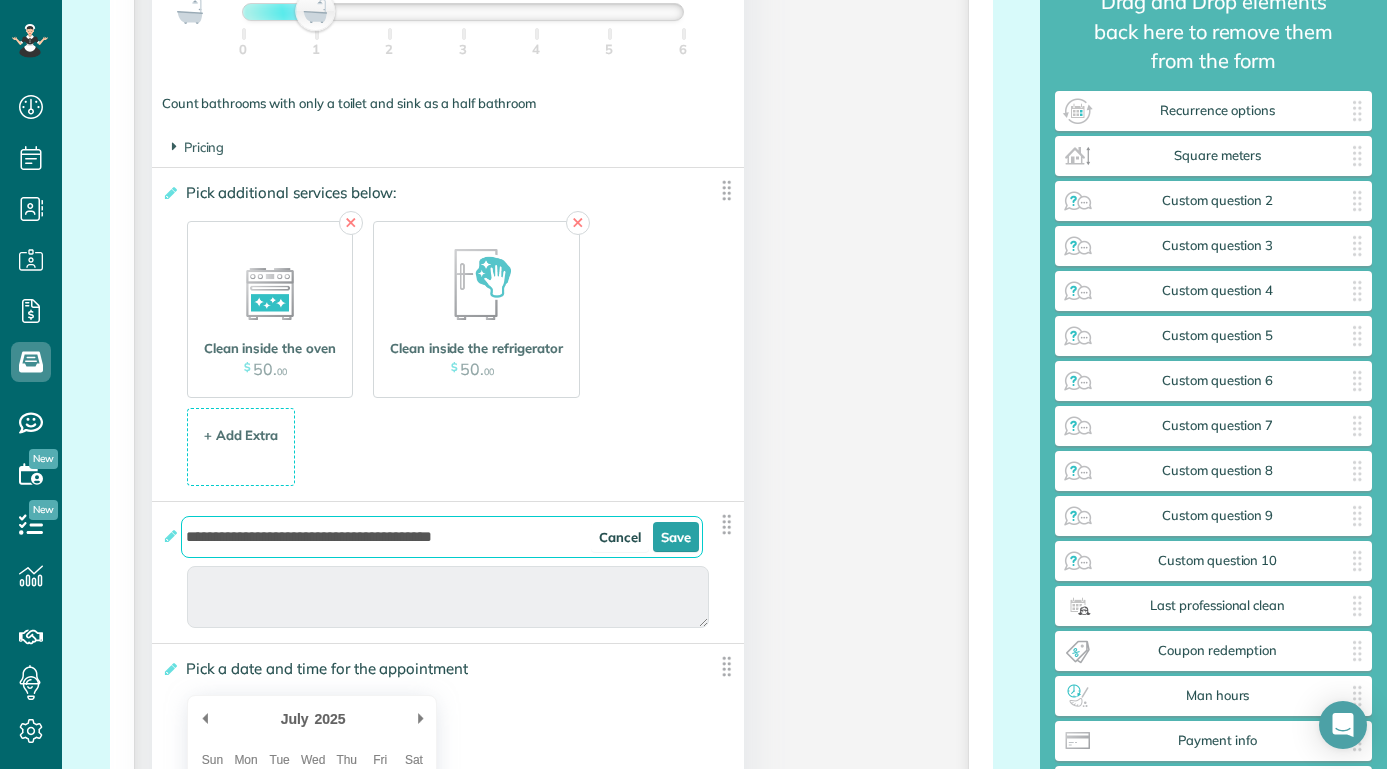 click on "**********" at bounding box center [442, 537] 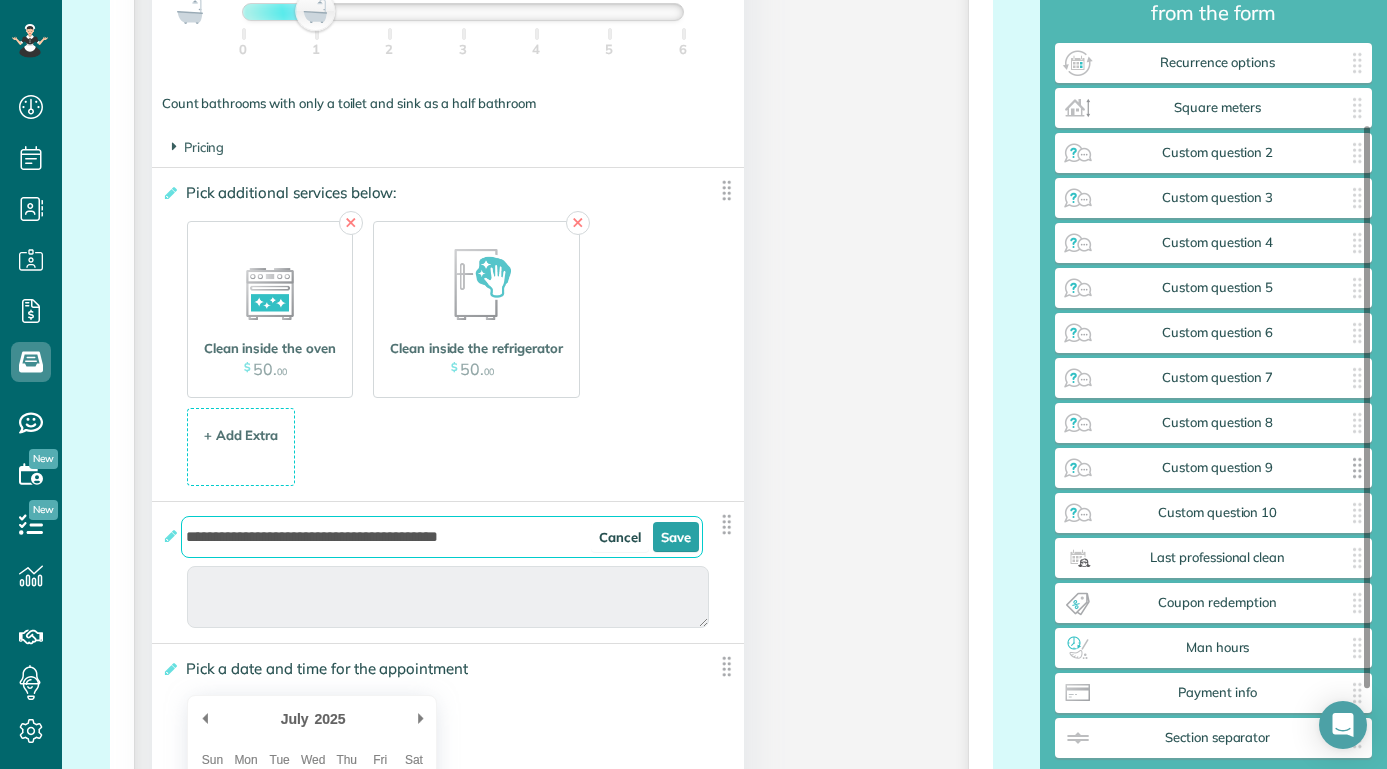 scroll, scrollTop: 278, scrollLeft: 0, axis: vertical 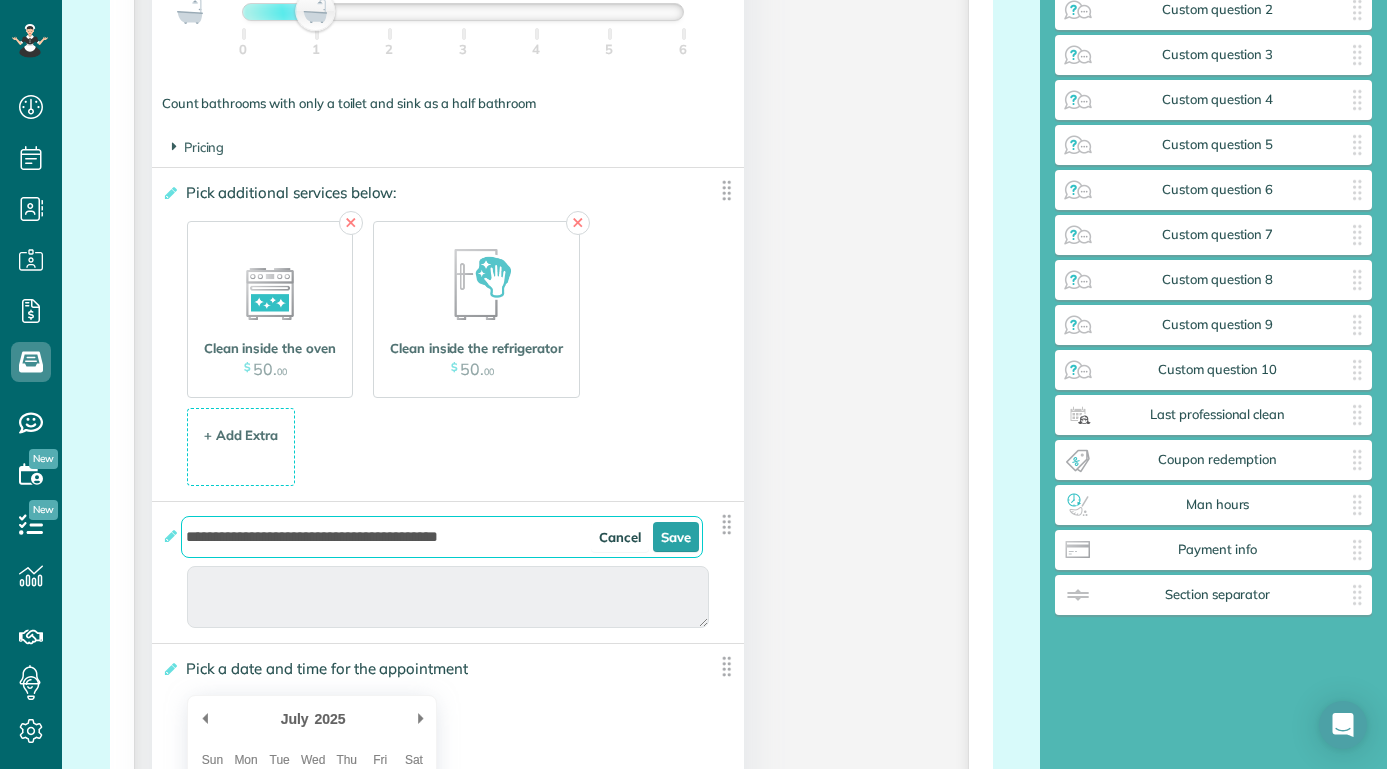 click on "**********" at bounding box center [442, 537] 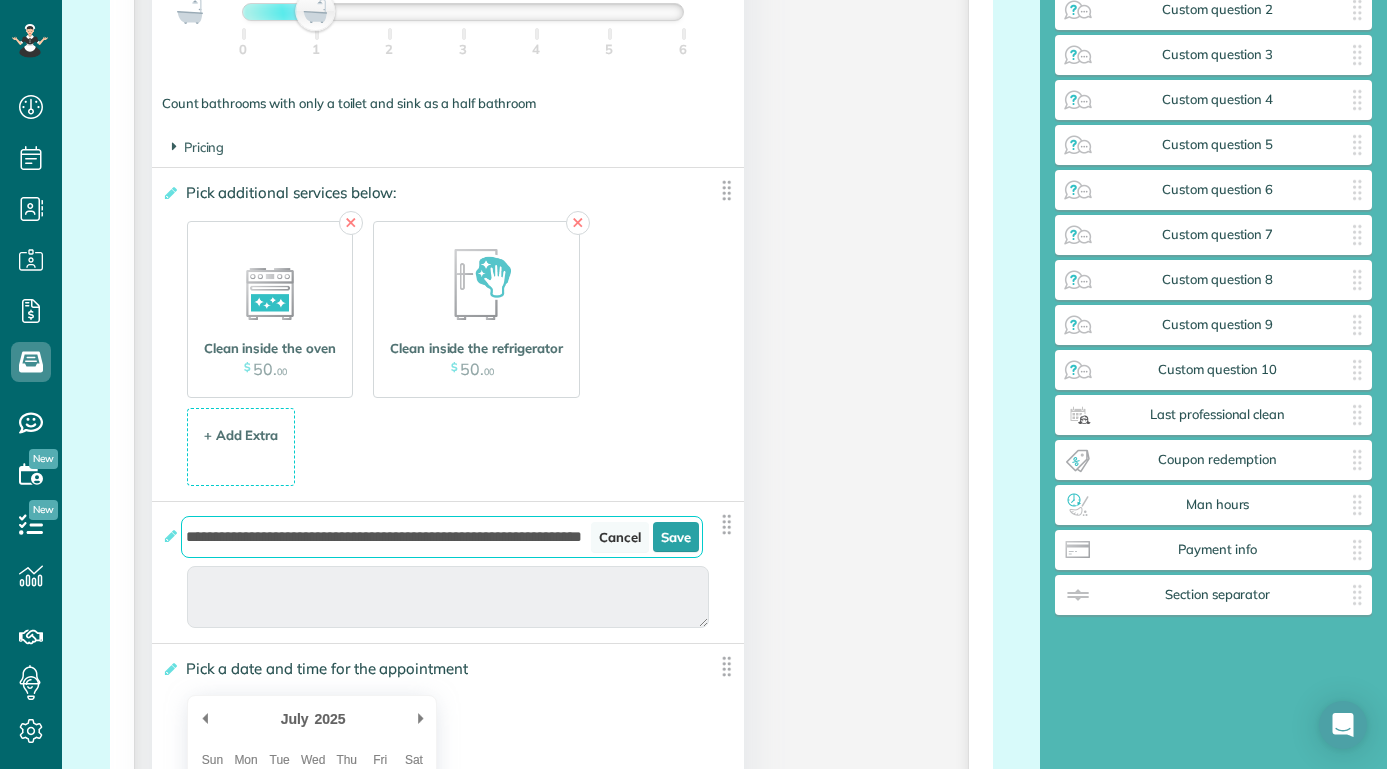 click on "Cancel" at bounding box center (620, 537) 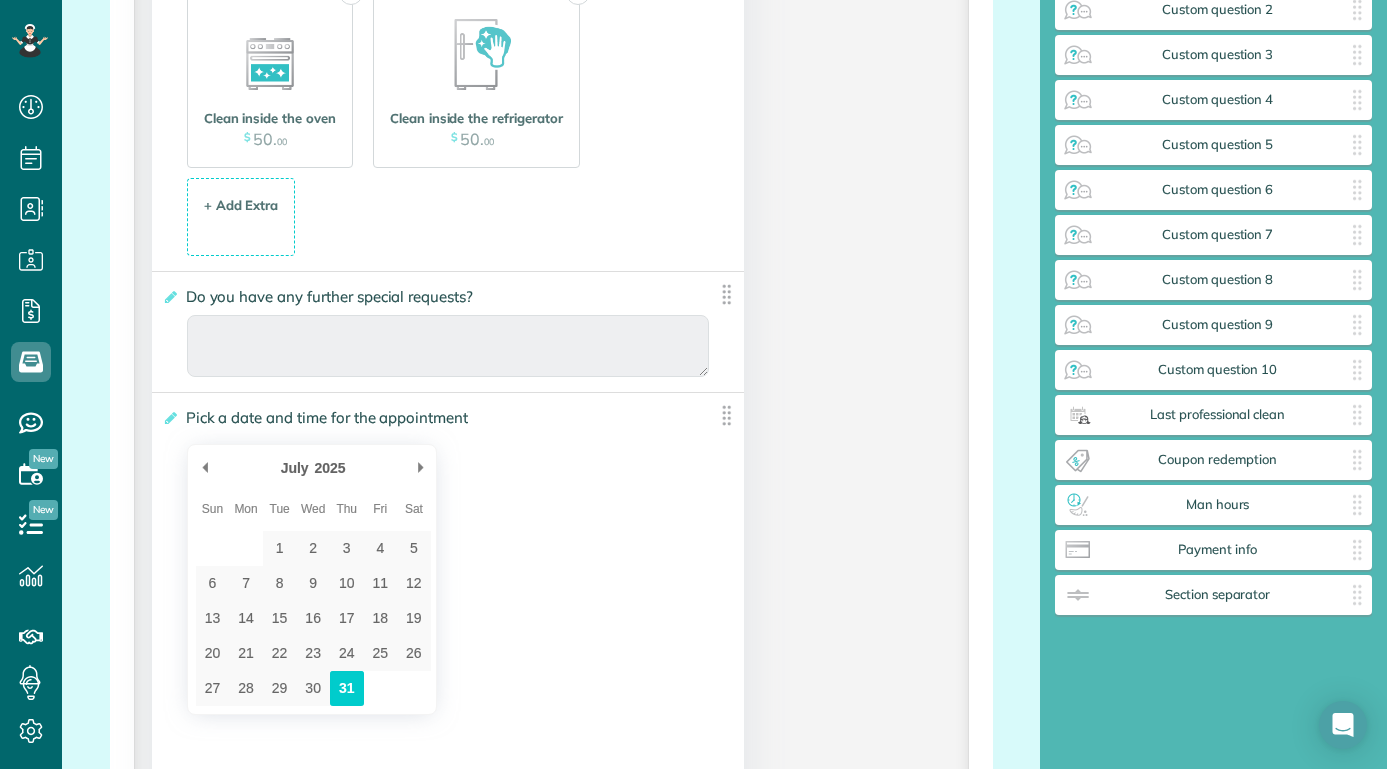 scroll, scrollTop: 2464, scrollLeft: 0, axis: vertical 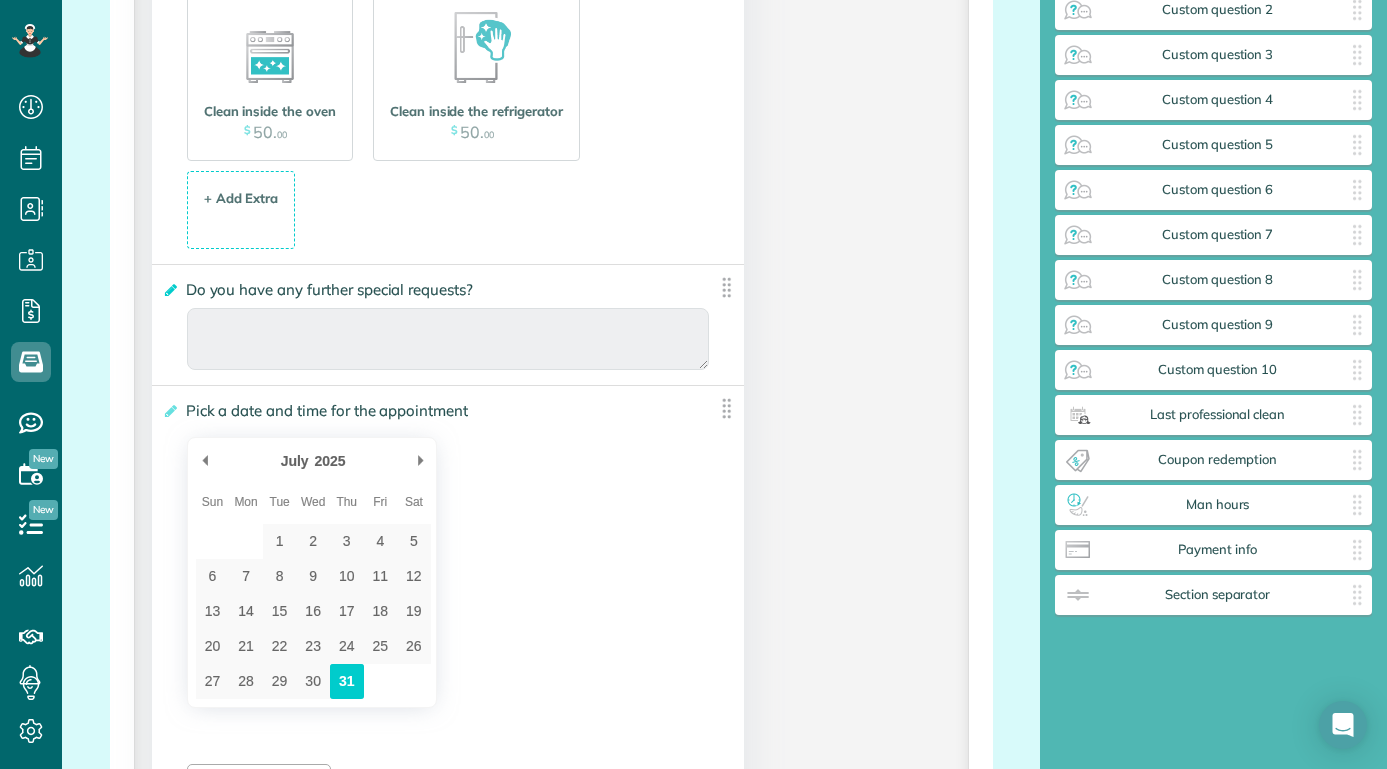 click at bounding box center (169, 290) 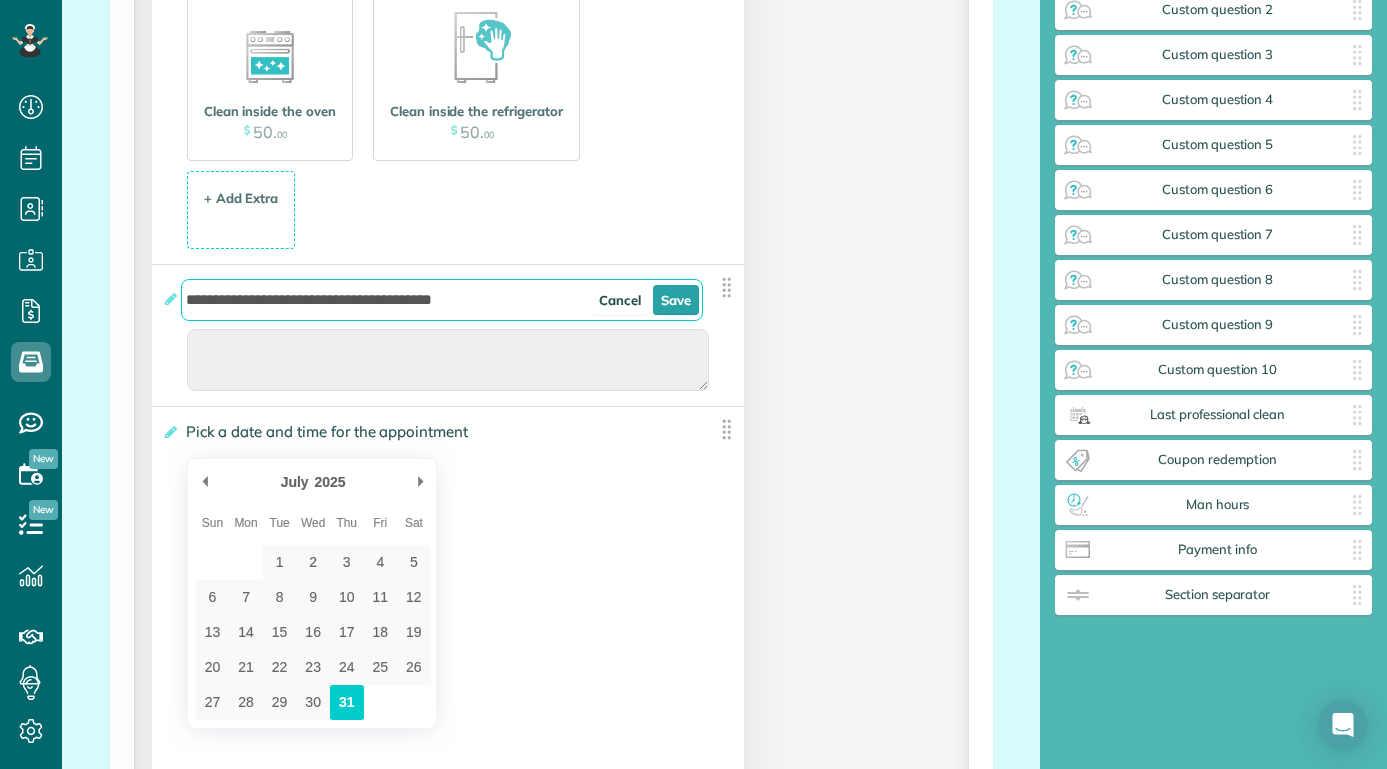 click on "**********" at bounding box center (442, 300) 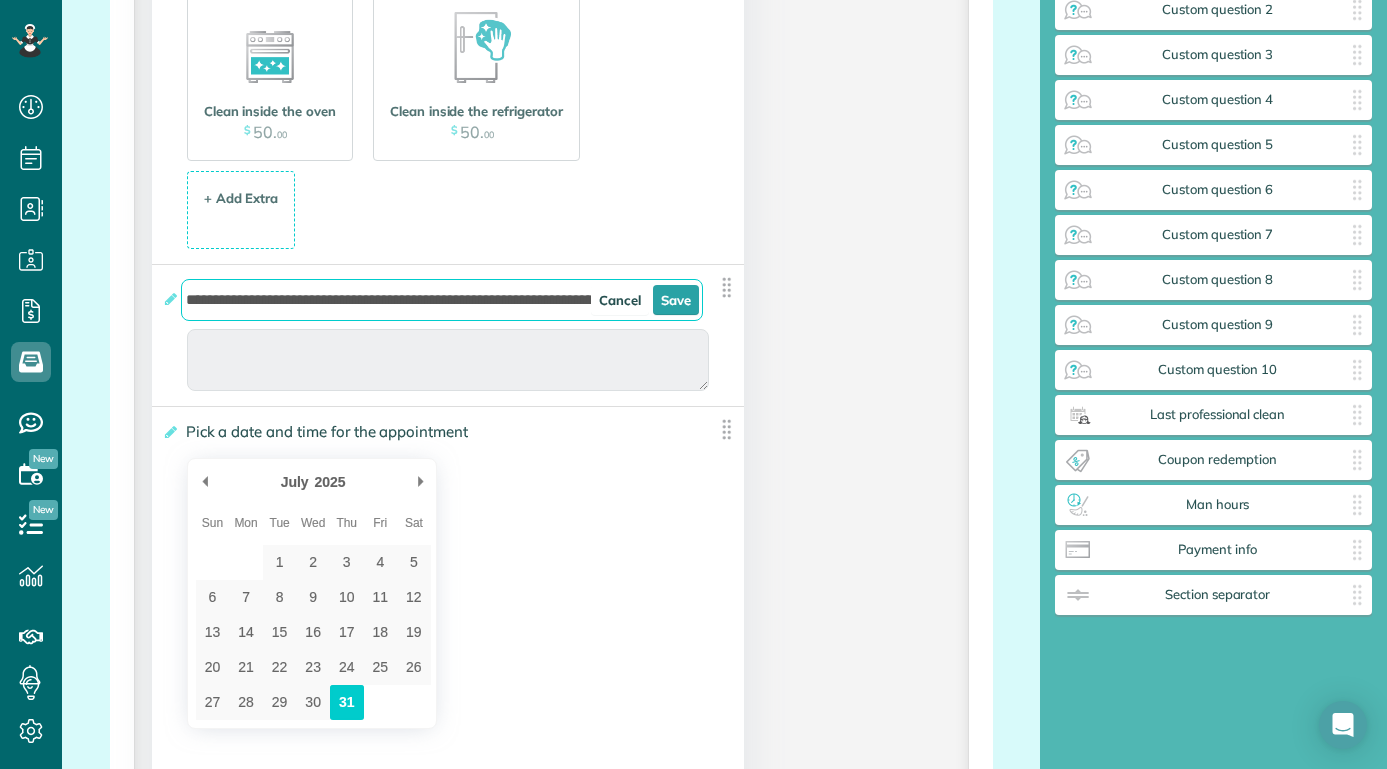 type on "**********" 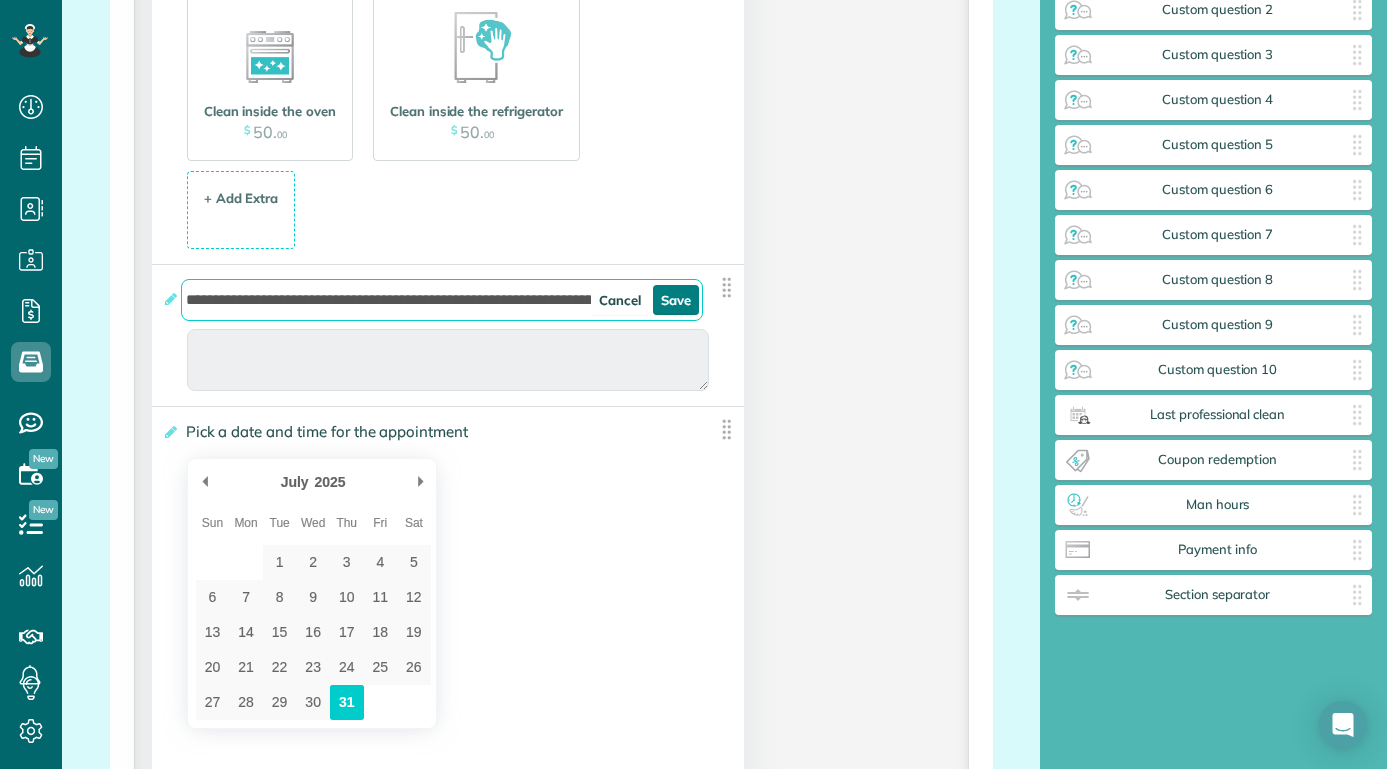 click on "Save" at bounding box center [676, 300] 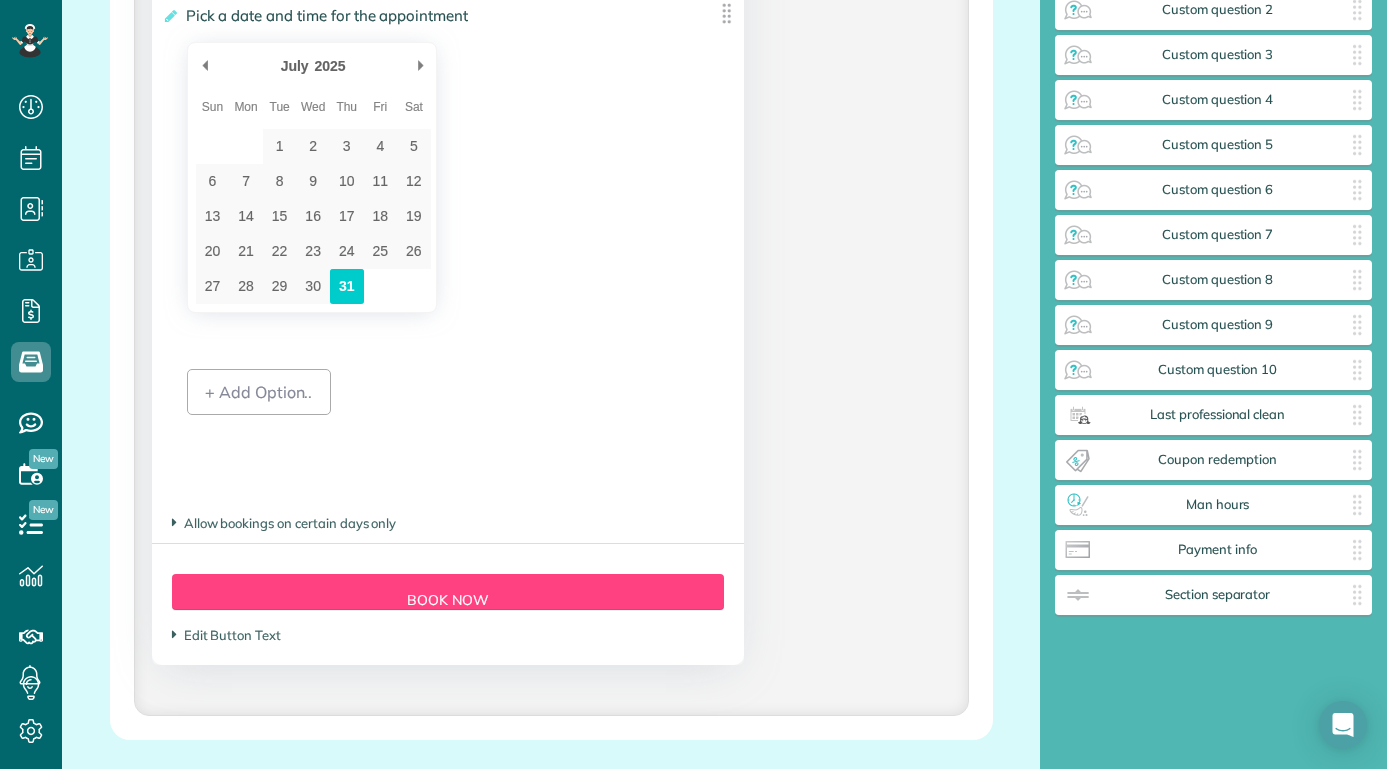 scroll, scrollTop: 2855, scrollLeft: 0, axis: vertical 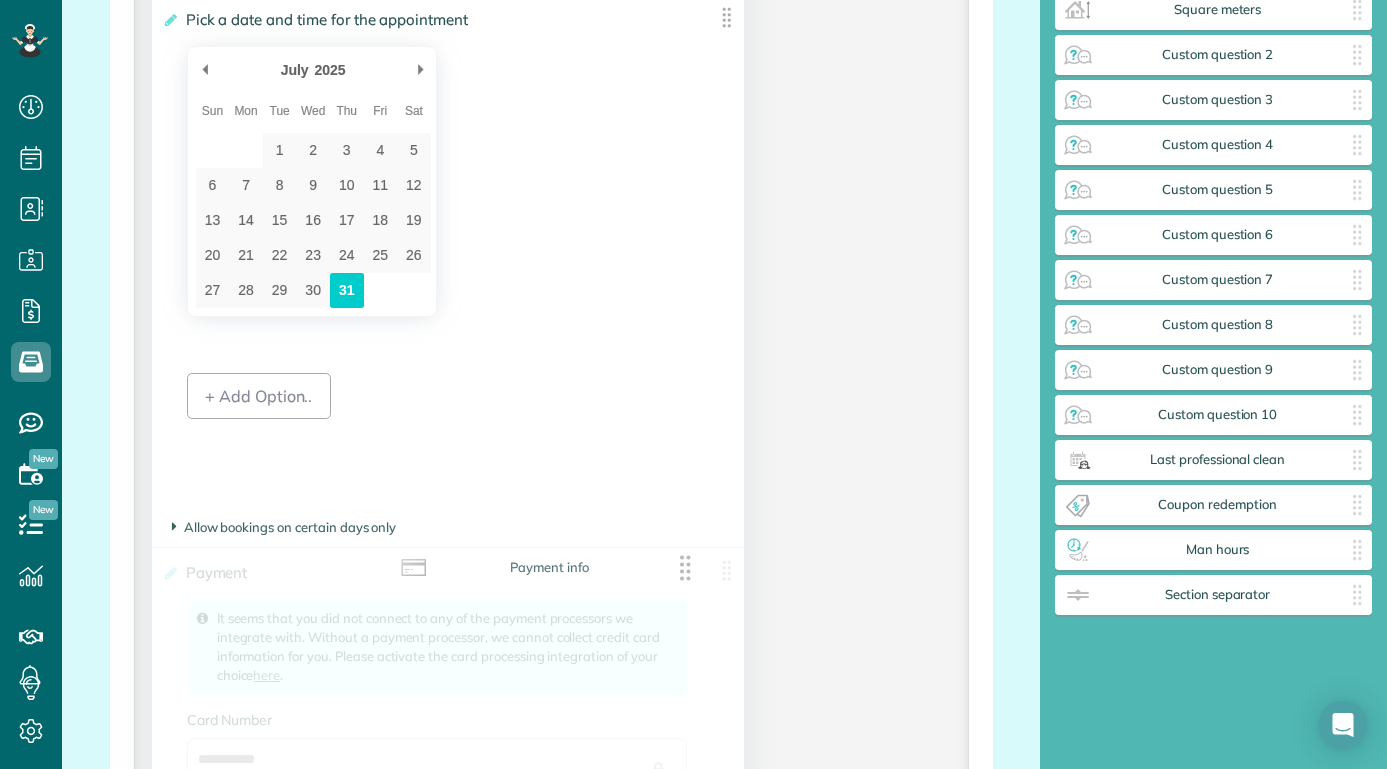 drag, startPoint x: 1355, startPoint y: 552, endPoint x: 680, endPoint y: 574, distance: 675.3584 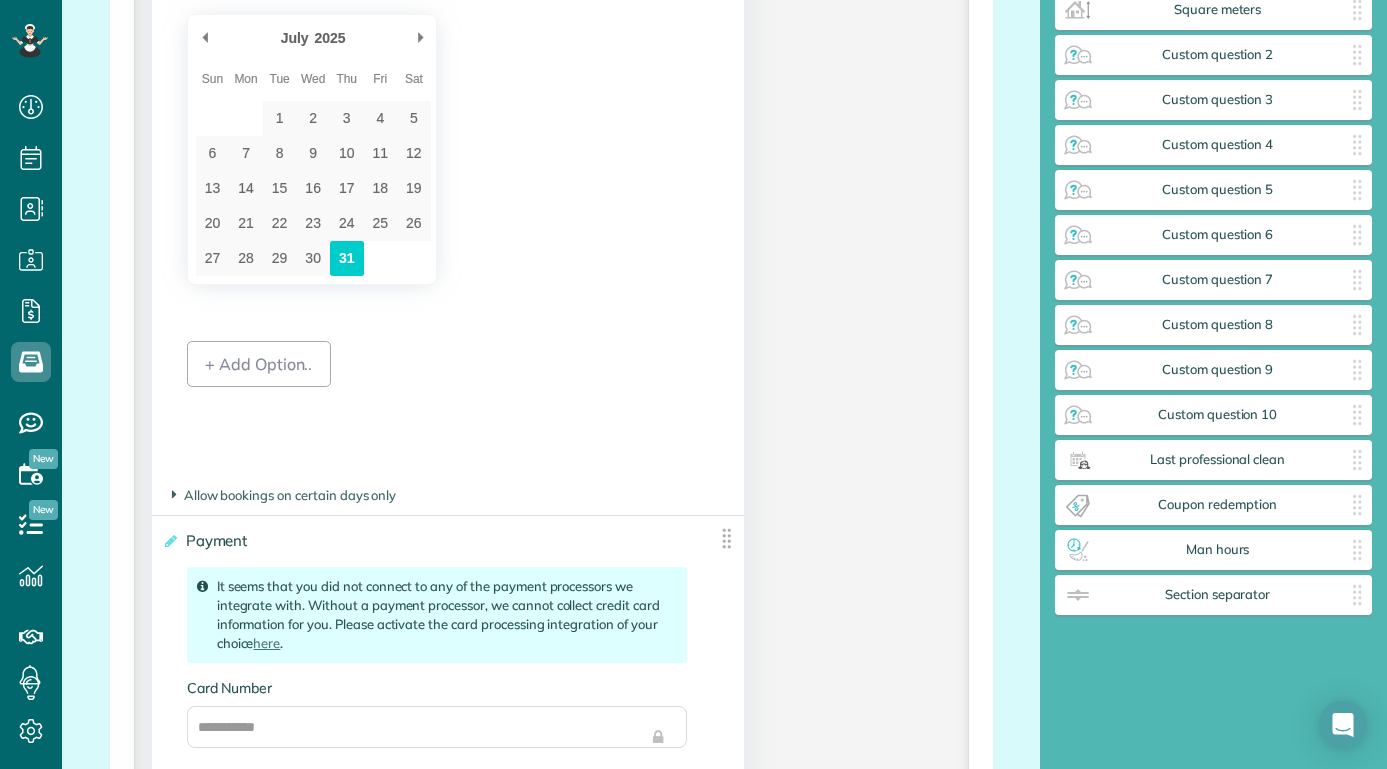 scroll, scrollTop: 3302, scrollLeft: 0, axis: vertical 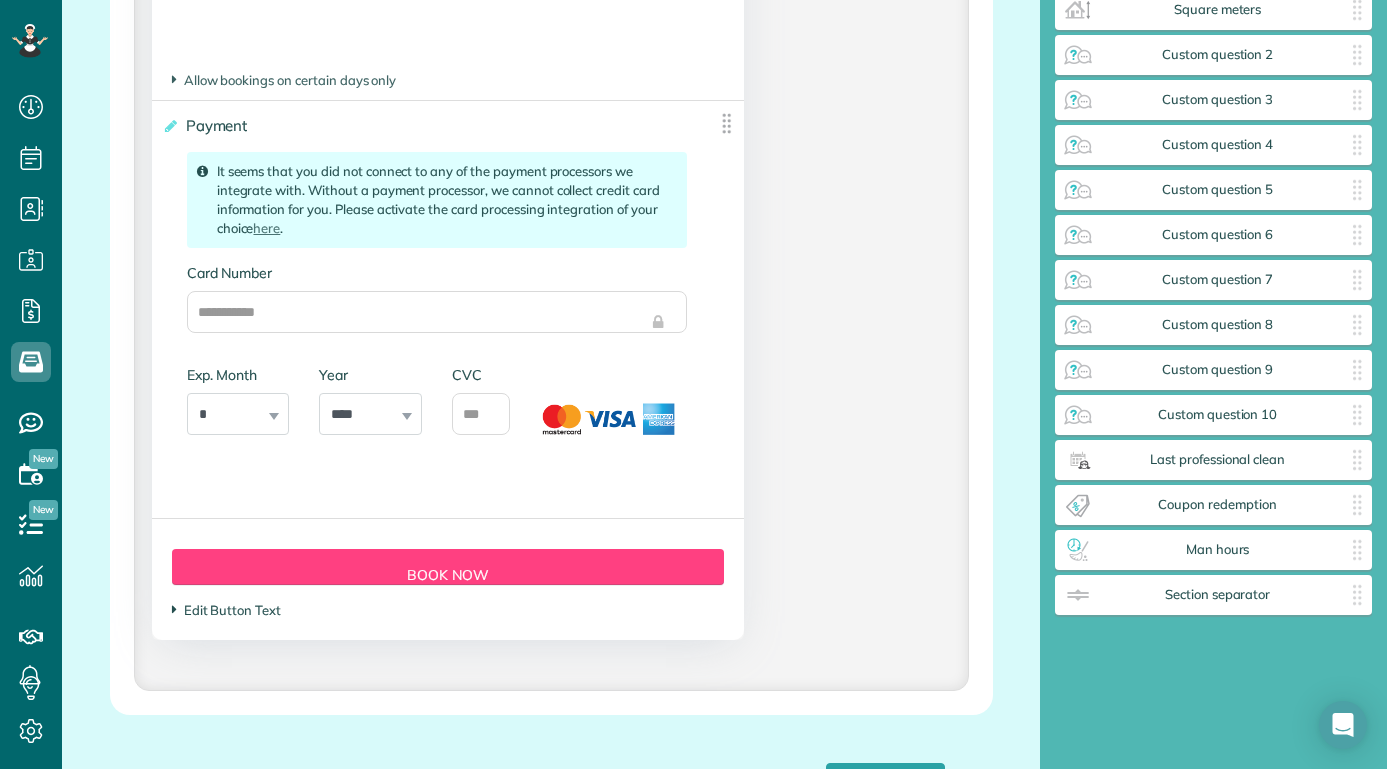 click on "Edit Button Text" at bounding box center (226, 610) 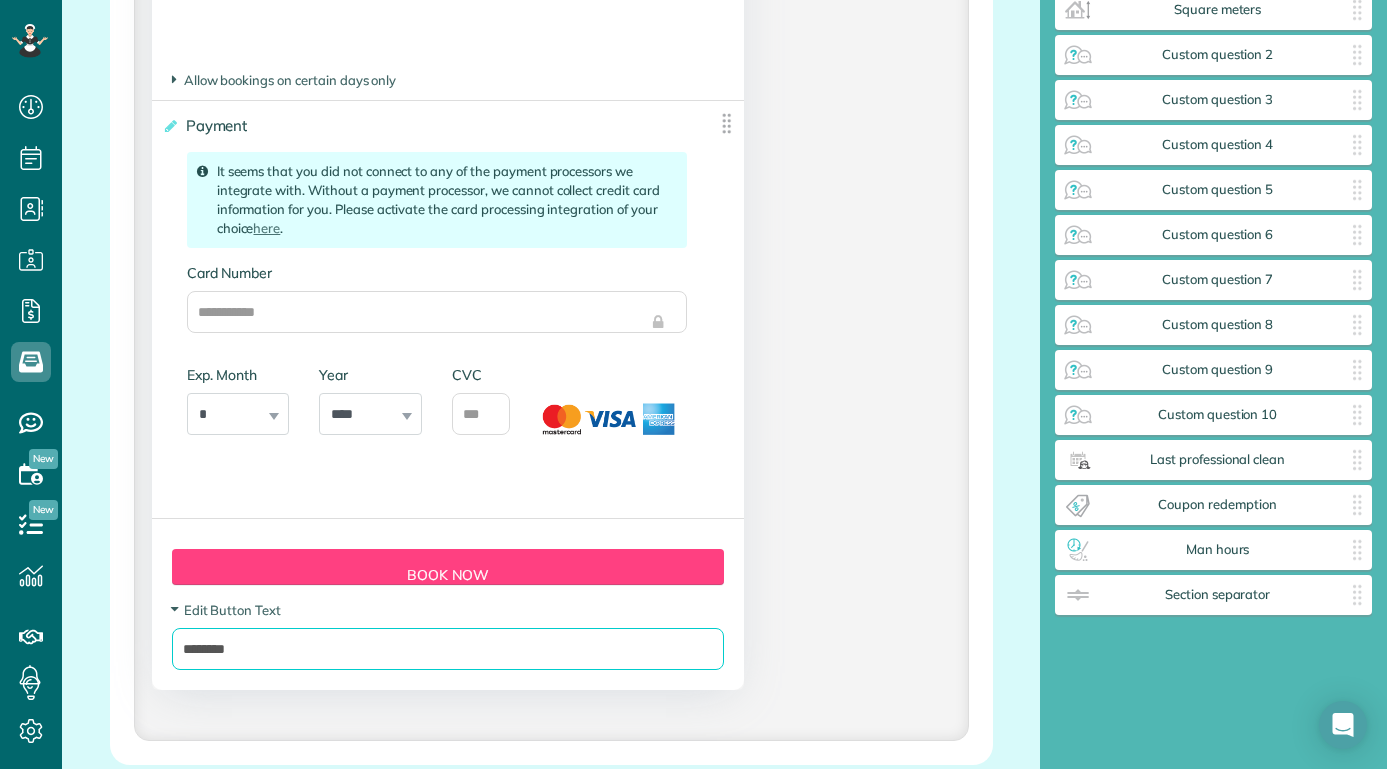 drag, startPoint x: 279, startPoint y: 648, endPoint x: 352, endPoint y: 652, distance: 73.109505 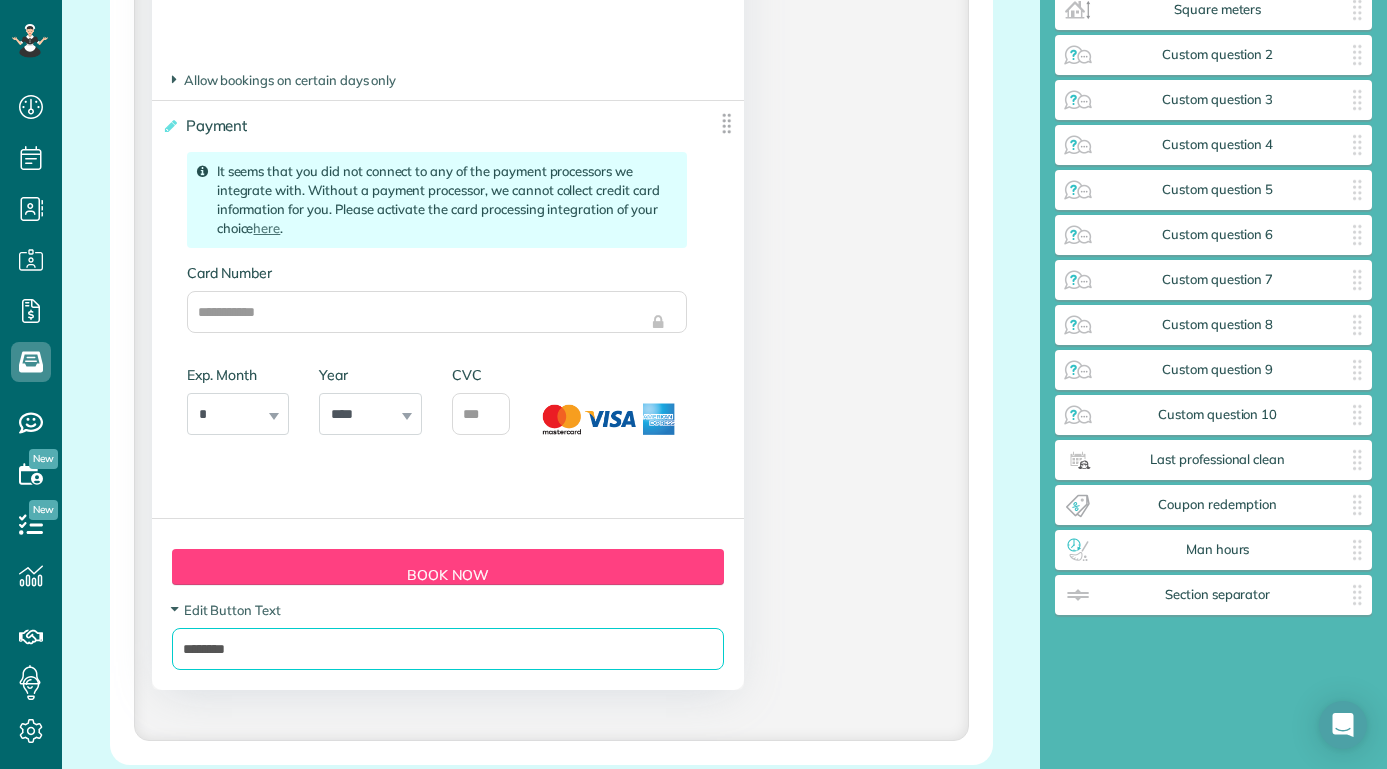 click on "********" at bounding box center [448, 649] 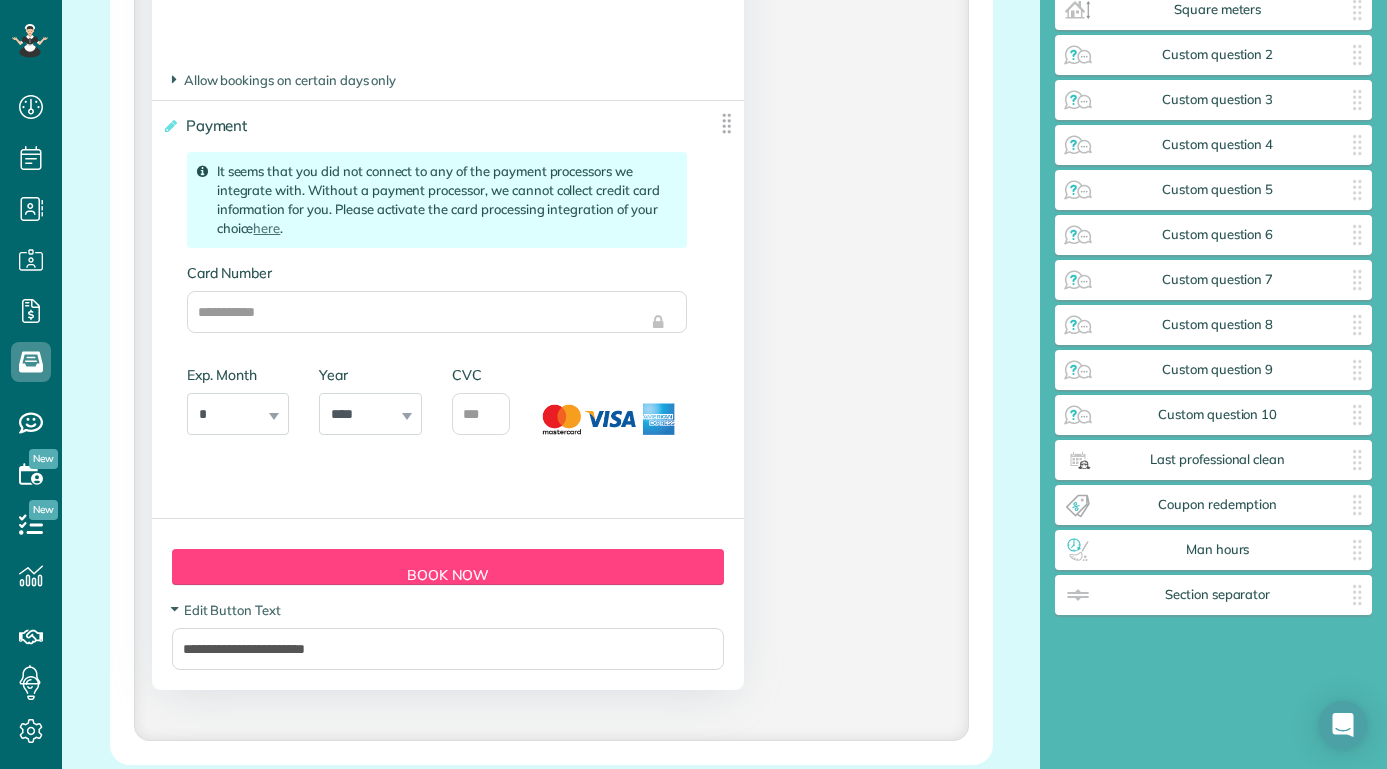 click on "**********" at bounding box center (448, 635) 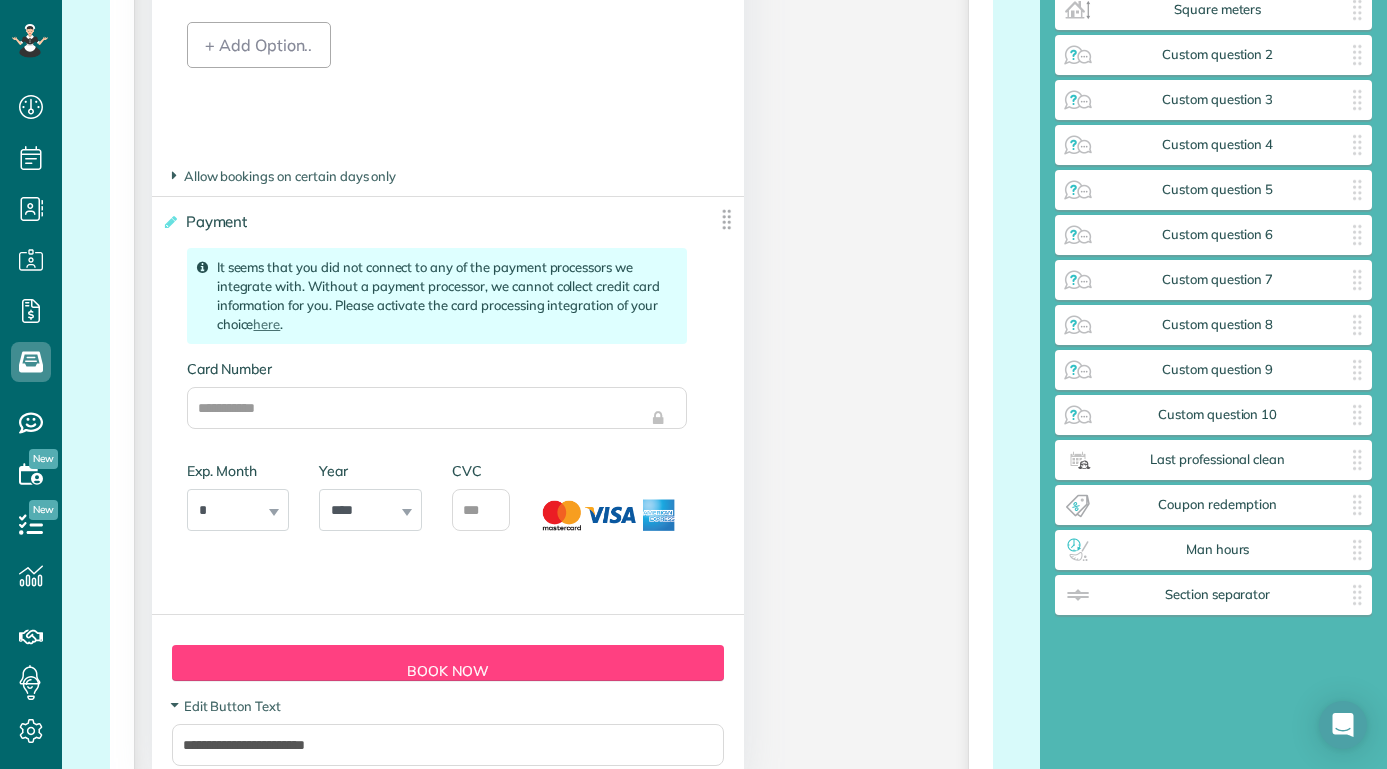 scroll, scrollTop: 3541, scrollLeft: 0, axis: vertical 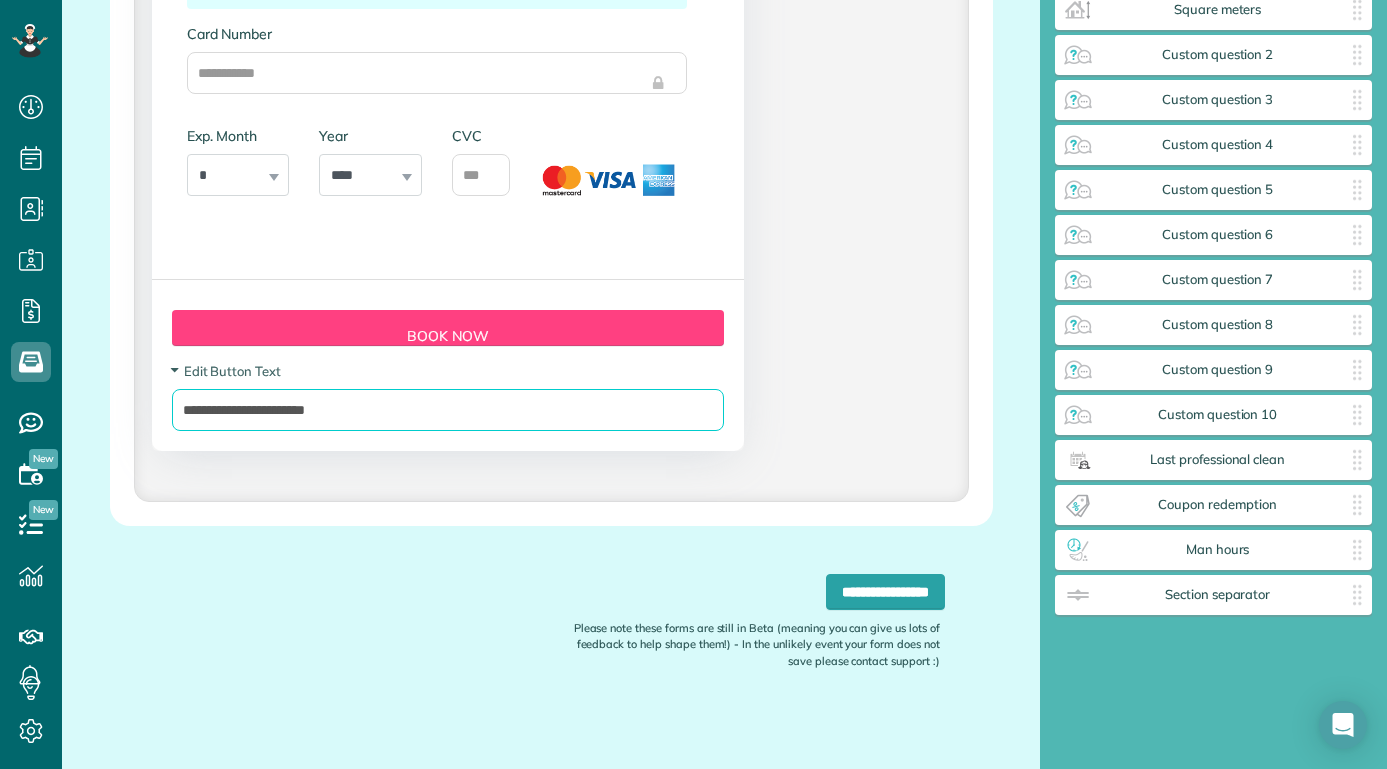 drag, startPoint x: 478, startPoint y: 401, endPoint x: 541, endPoint y: 403, distance: 63.03174 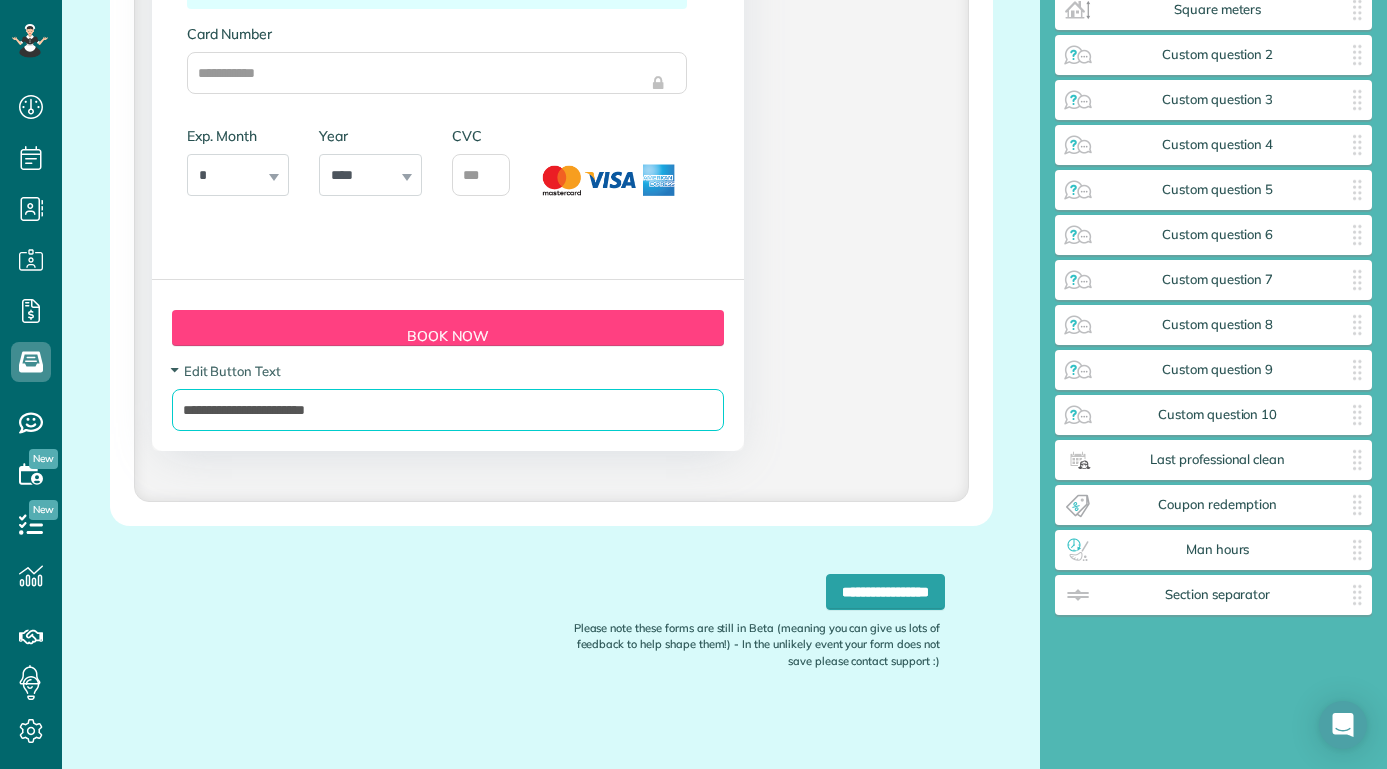 click on "**********" at bounding box center (448, 410) 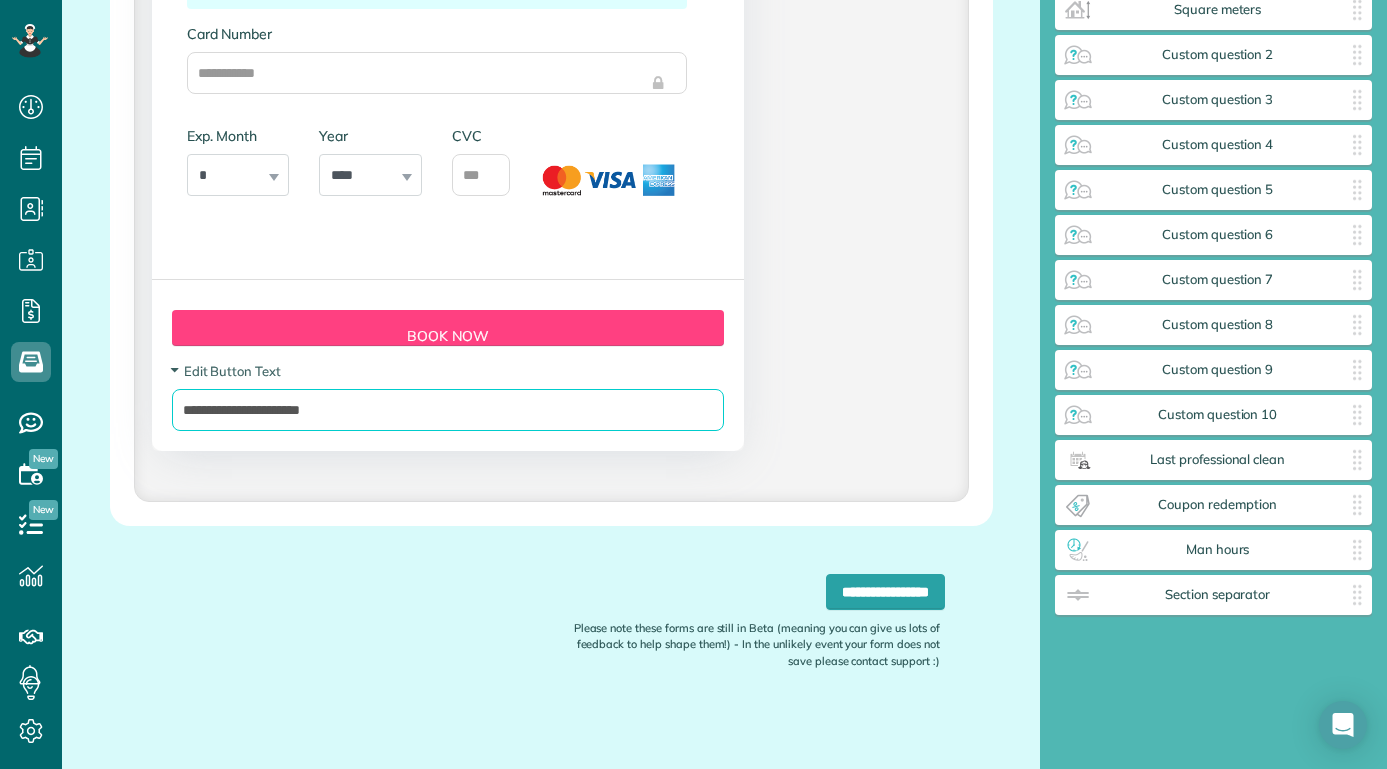 type on "**********" 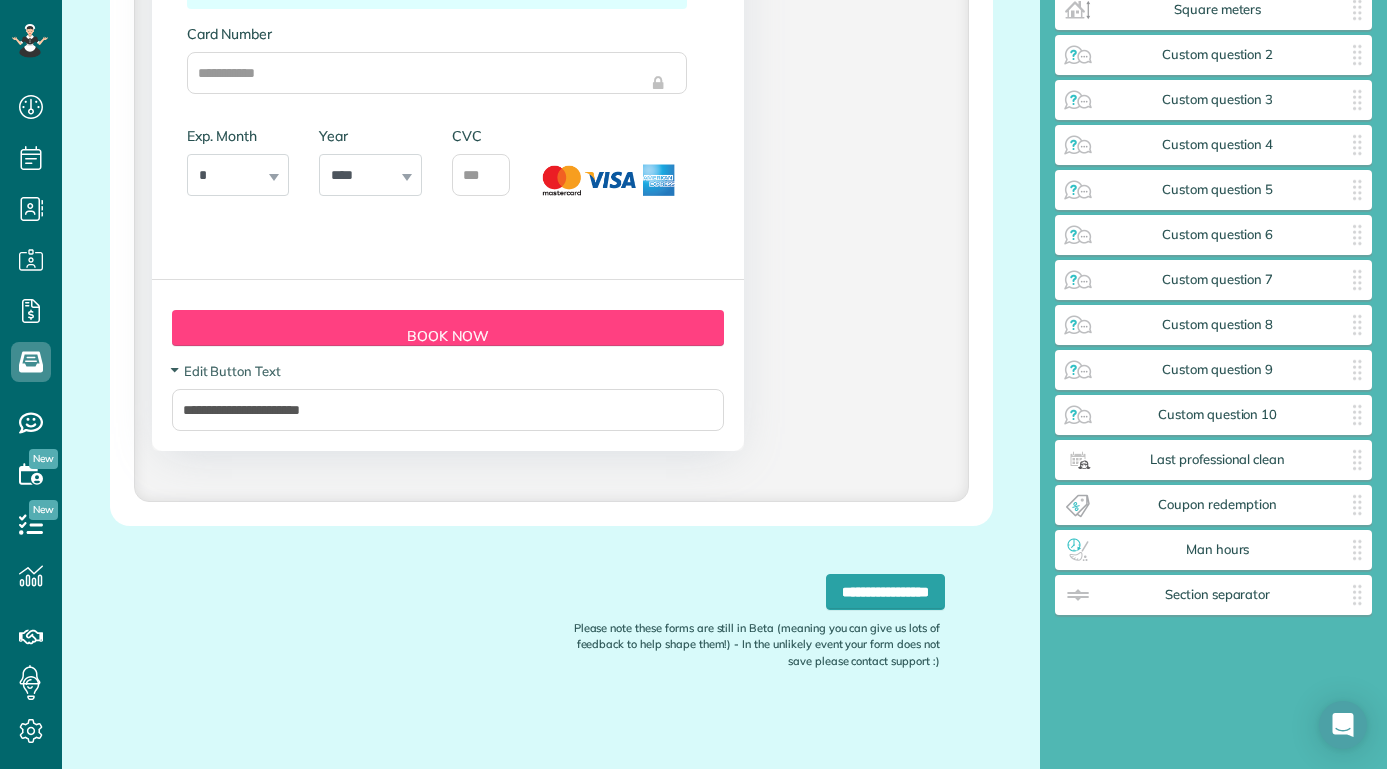 click on "**********" at bounding box center [551, -1301] 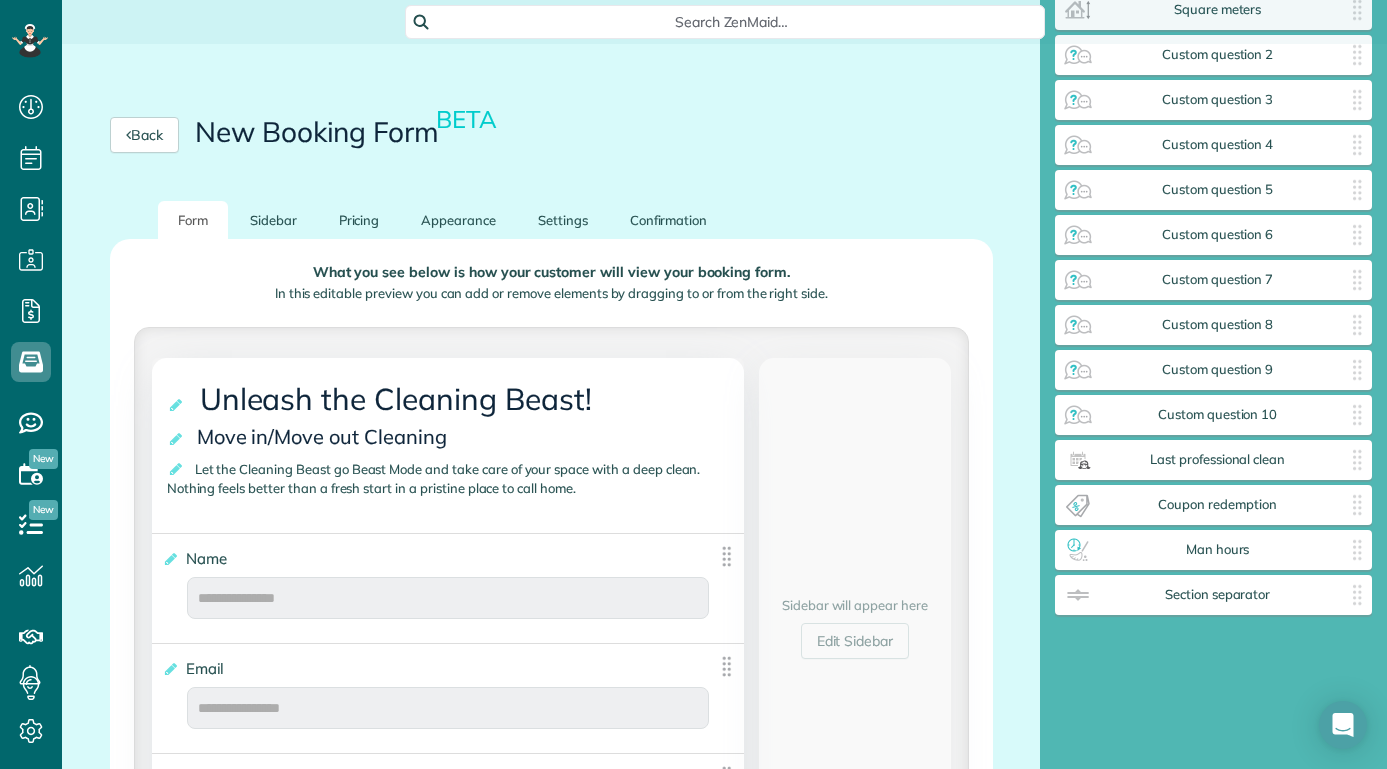 scroll, scrollTop: 23, scrollLeft: 0, axis: vertical 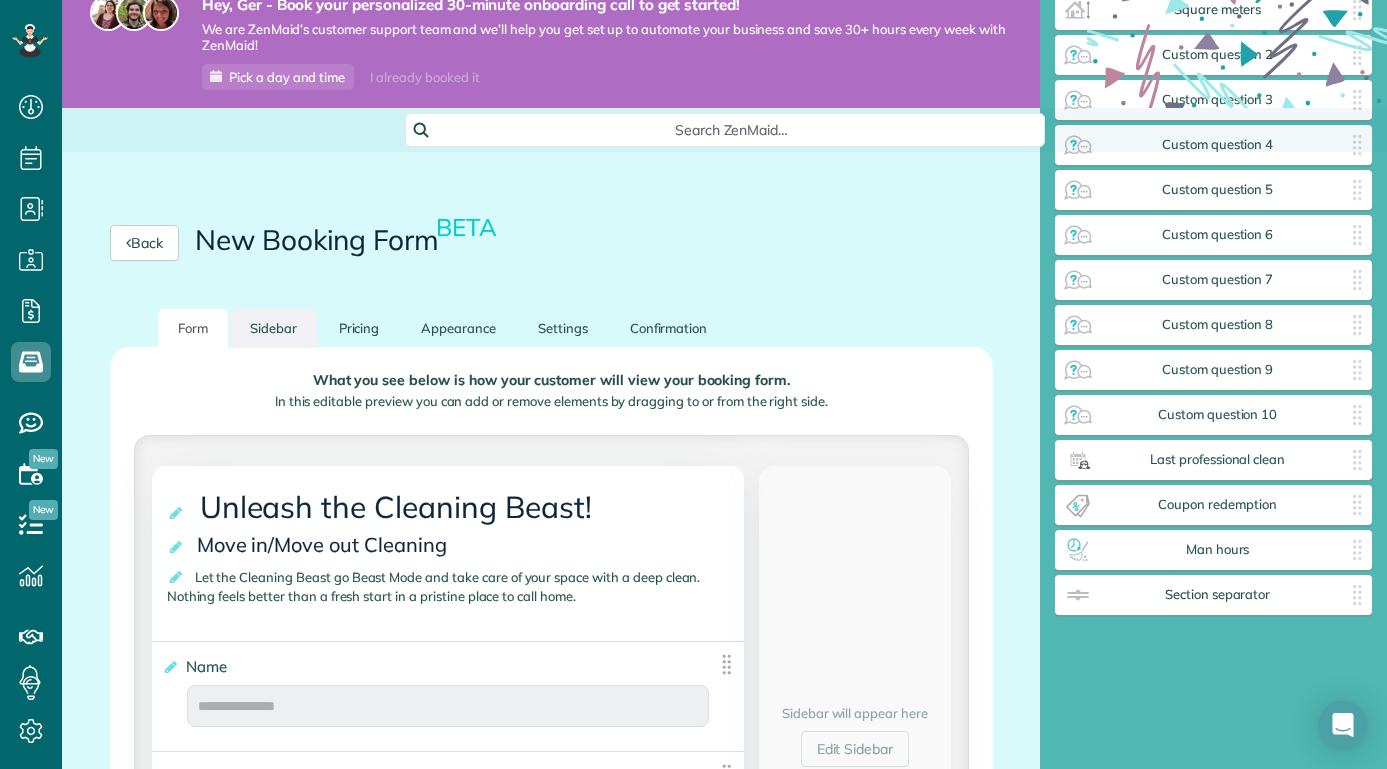 click on "Sidebar" at bounding box center [273, 328] 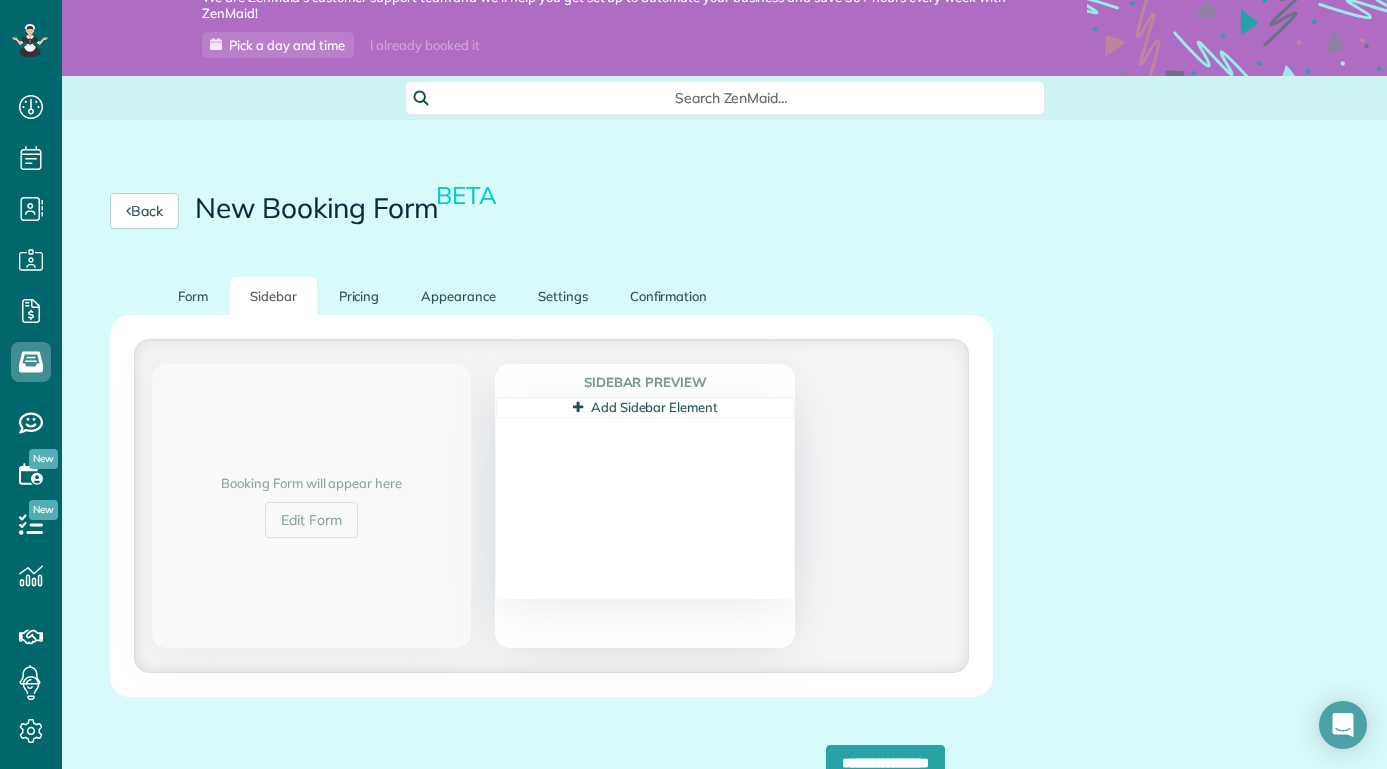 scroll, scrollTop: 124, scrollLeft: 0, axis: vertical 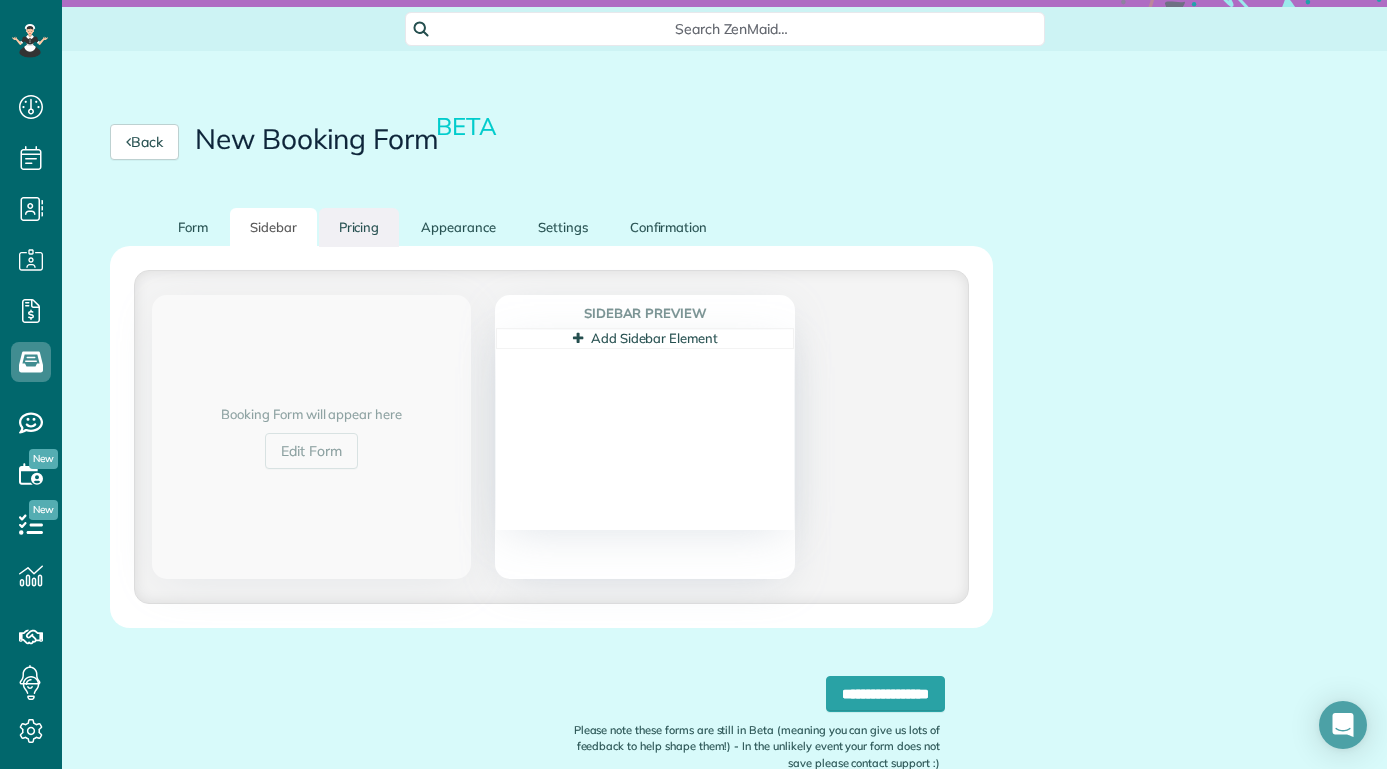click on "Pricing" at bounding box center [359, 227] 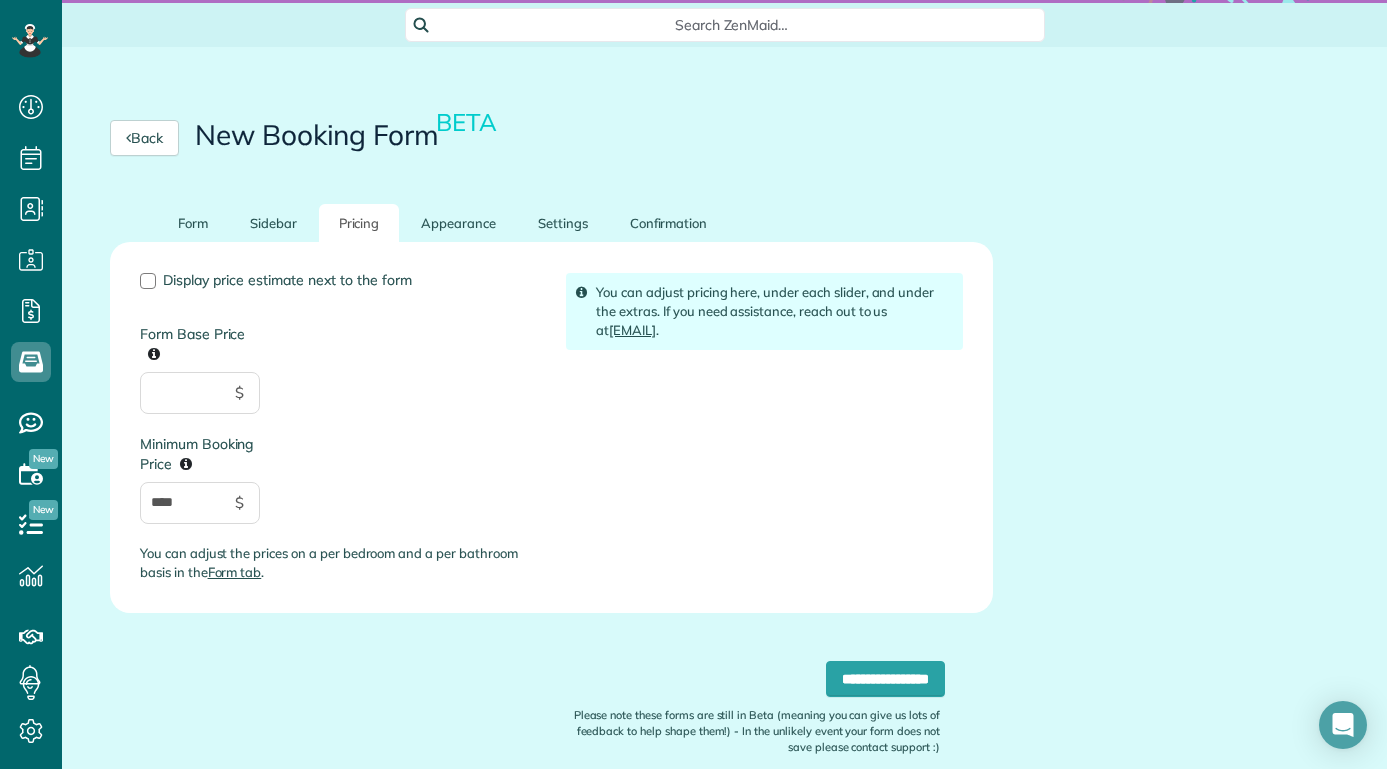 scroll, scrollTop: 132, scrollLeft: 0, axis: vertical 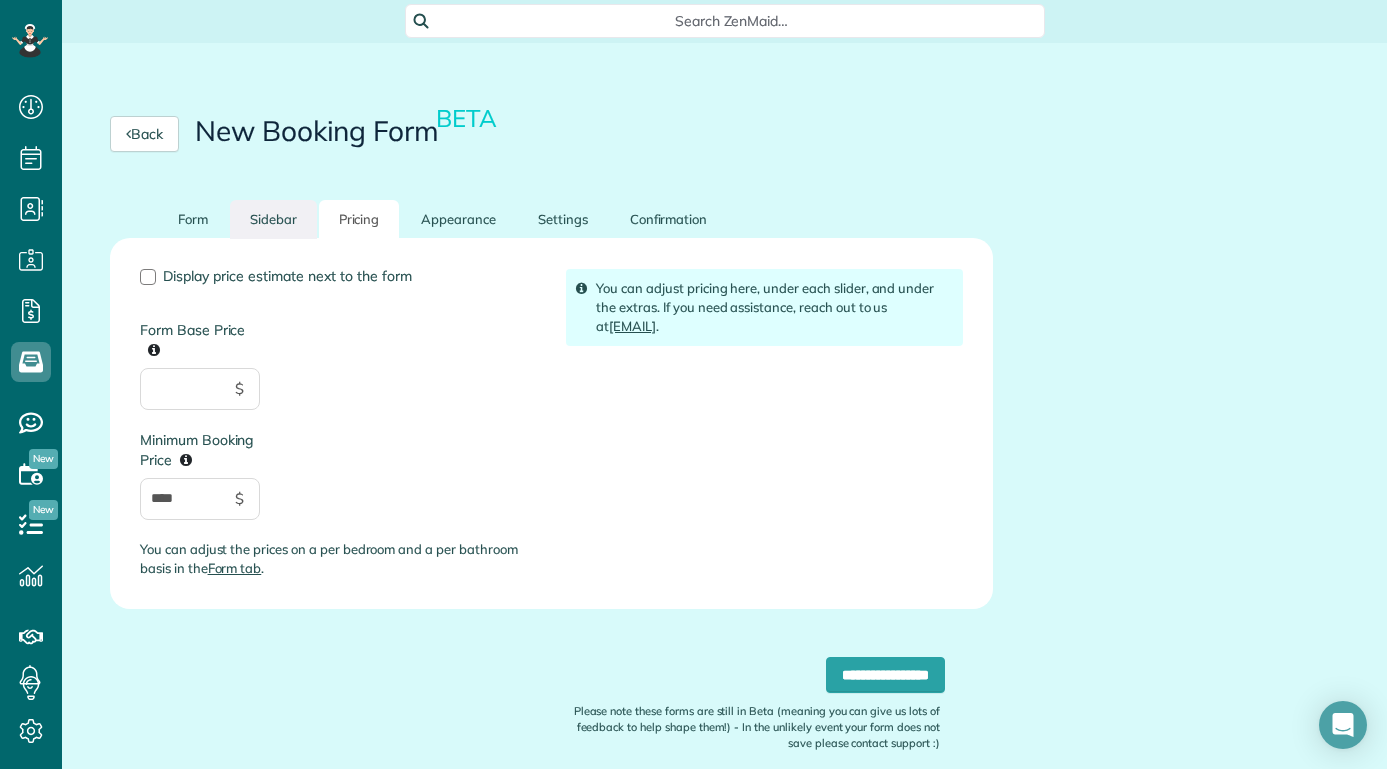 click on "Sidebar" at bounding box center (273, 219) 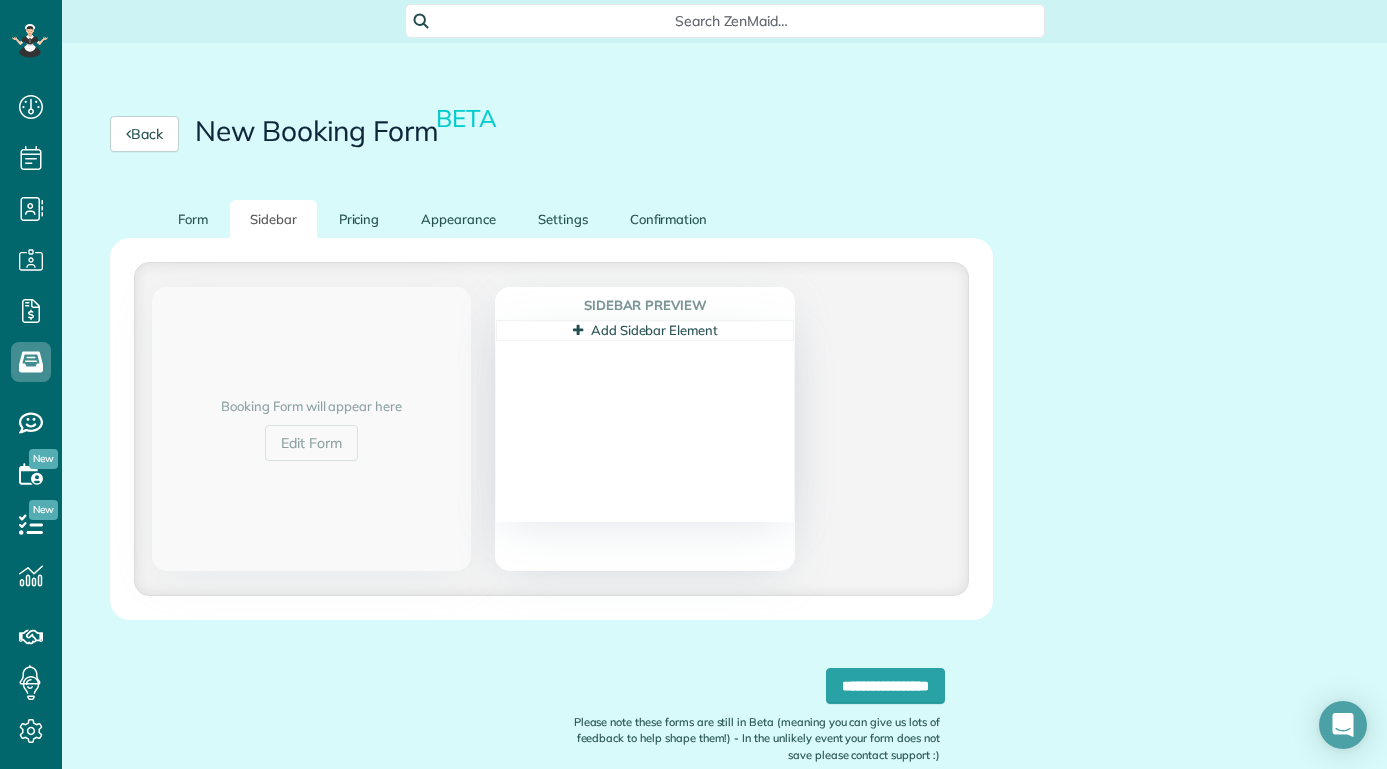 click at bounding box center [578, 330] 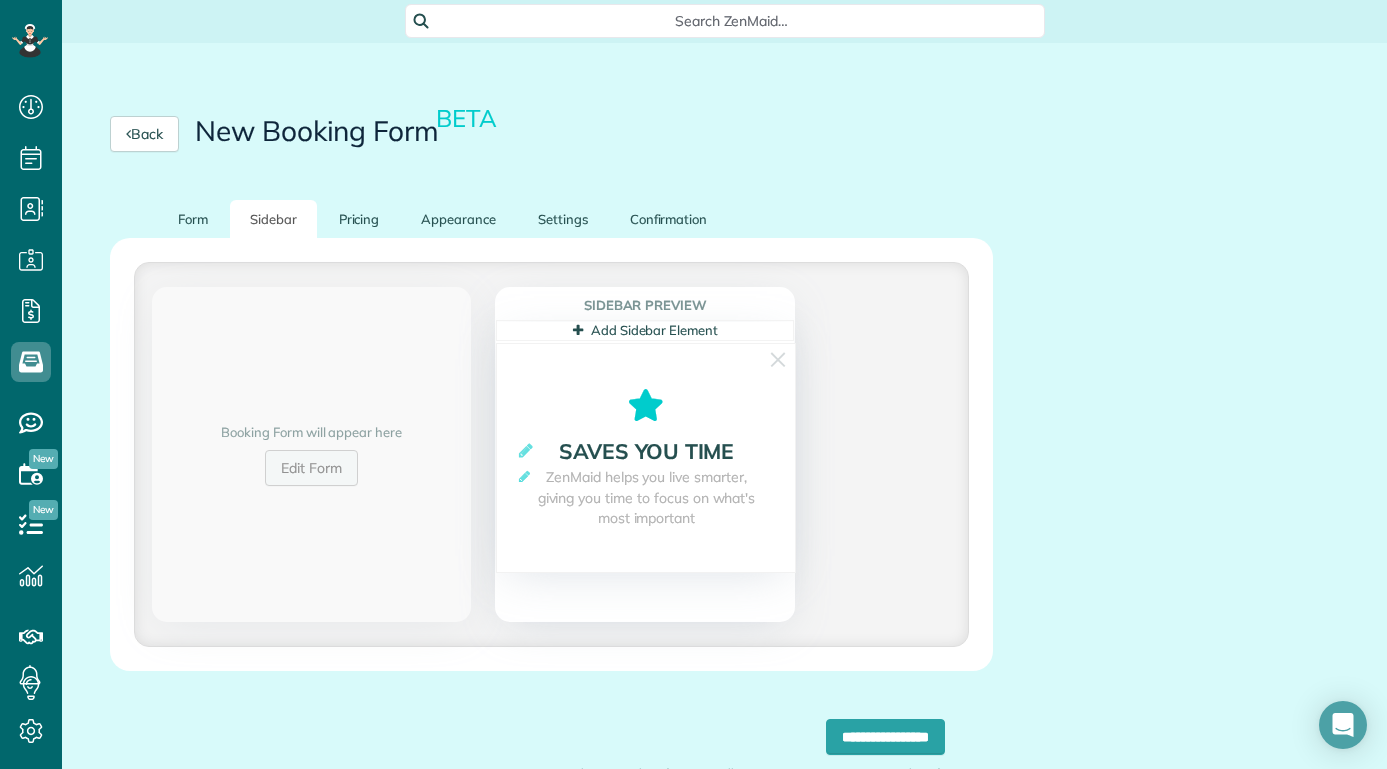 click on "Edit Form" at bounding box center (311, 468) 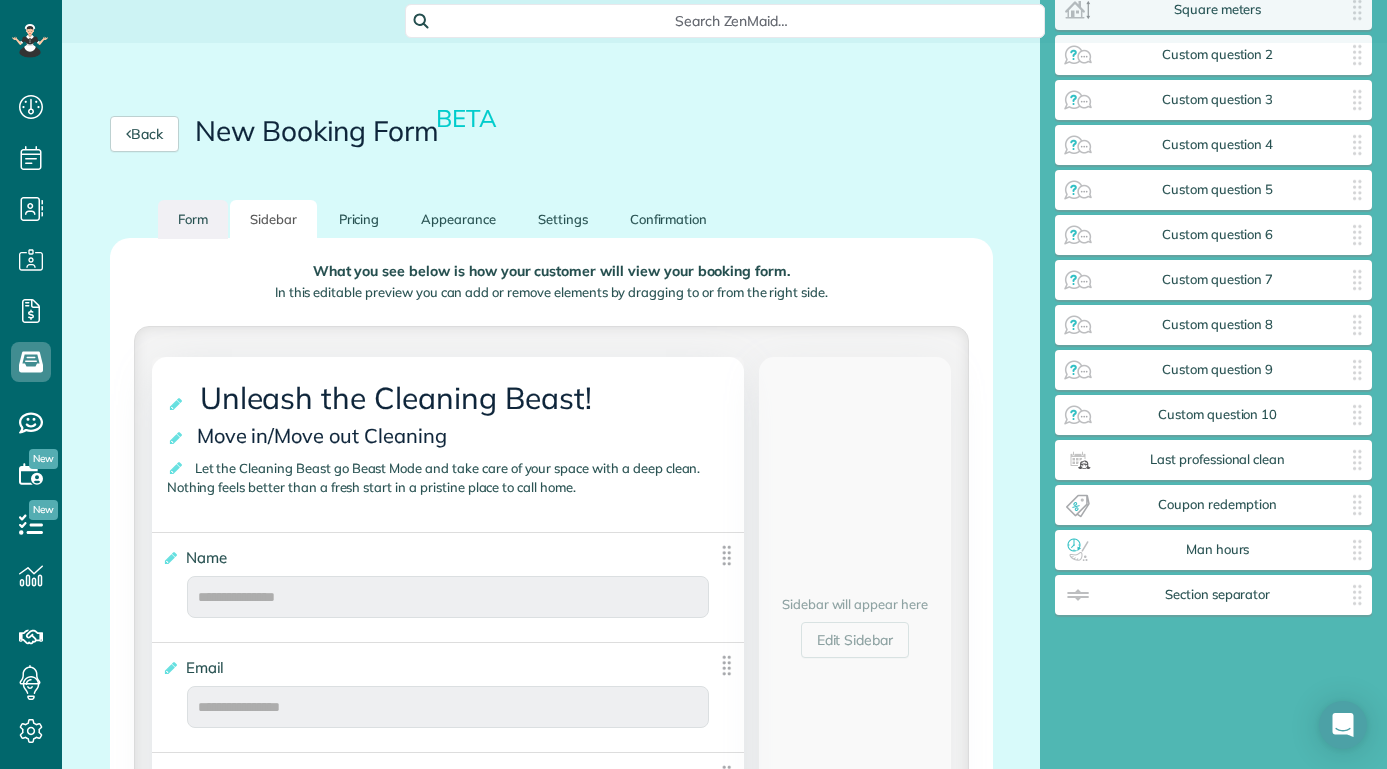 click on "Form" at bounding box center (193, 219) 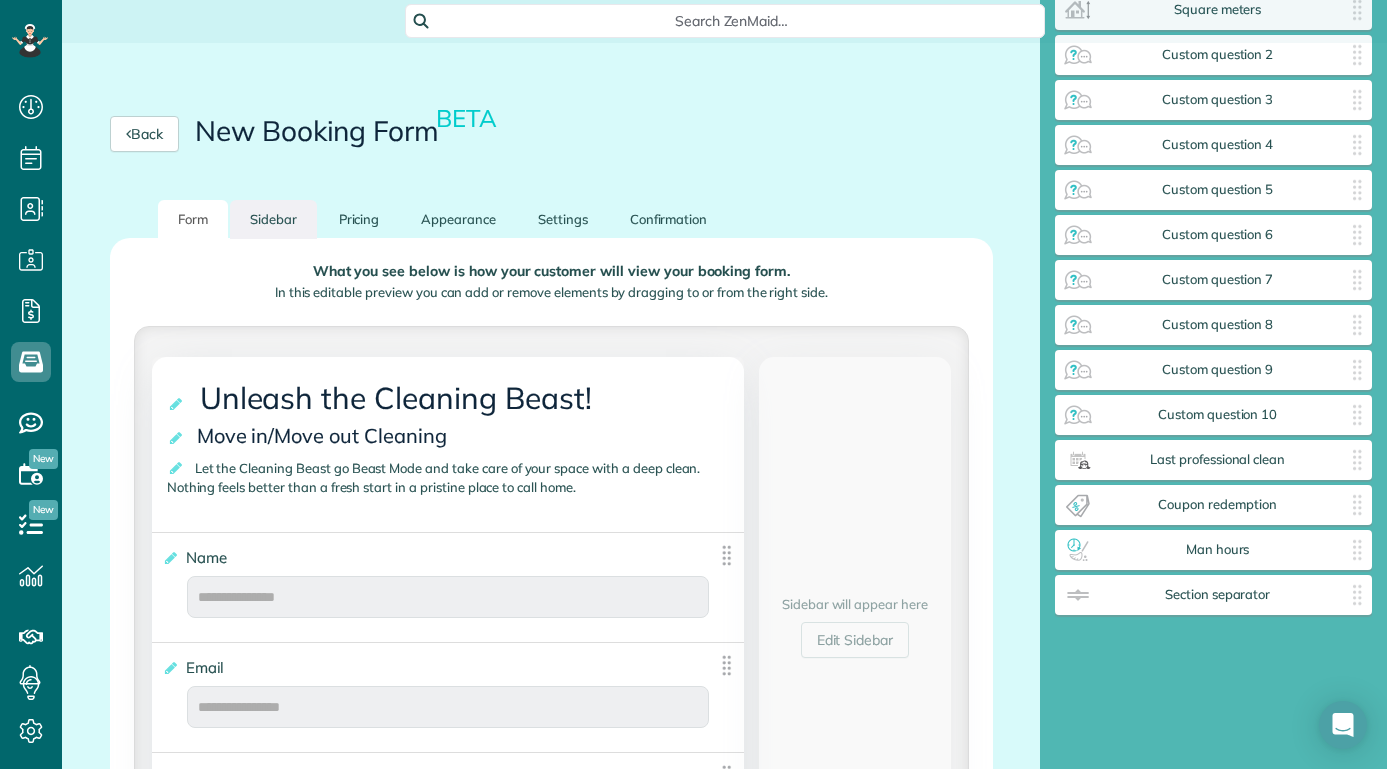 click on "Sidebar" at bounding box center [273, 219] 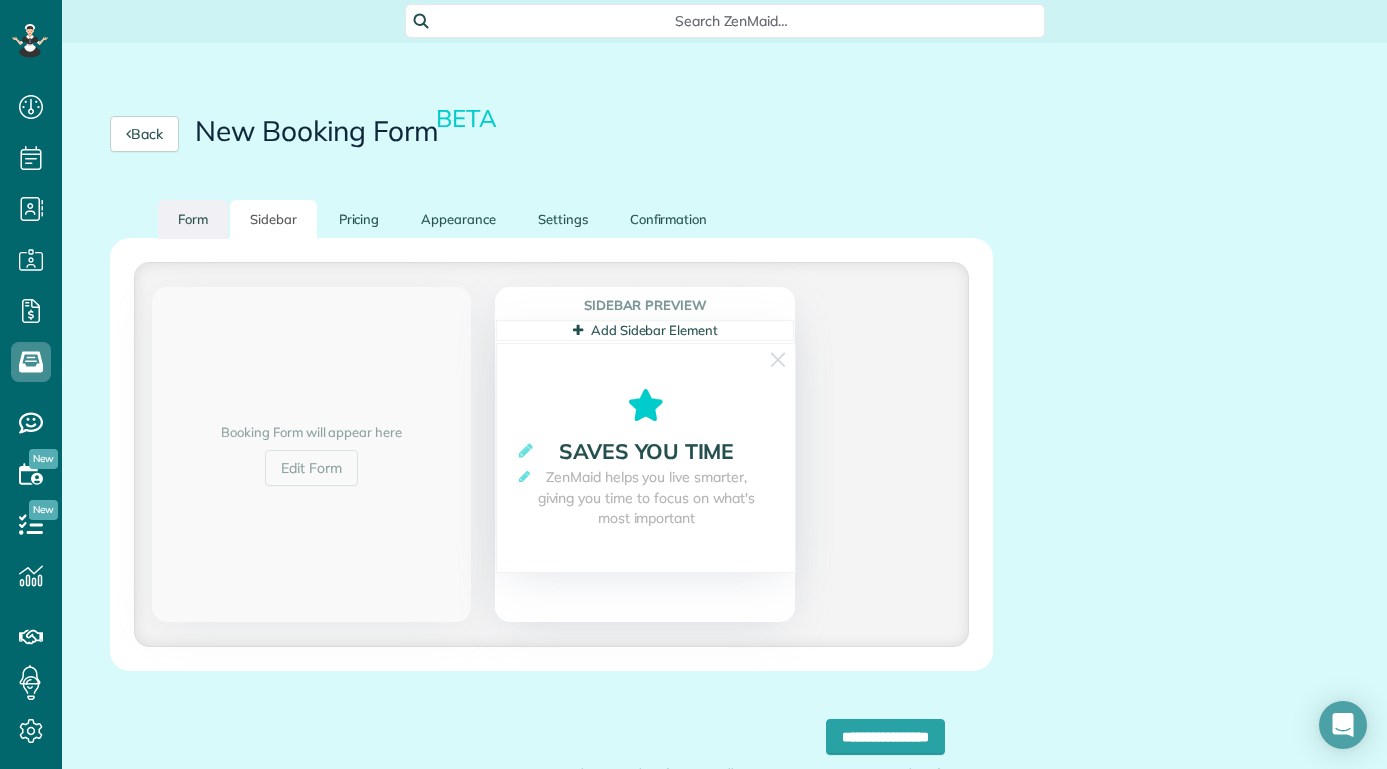 click on "Form" at bounding box center (193, 219) 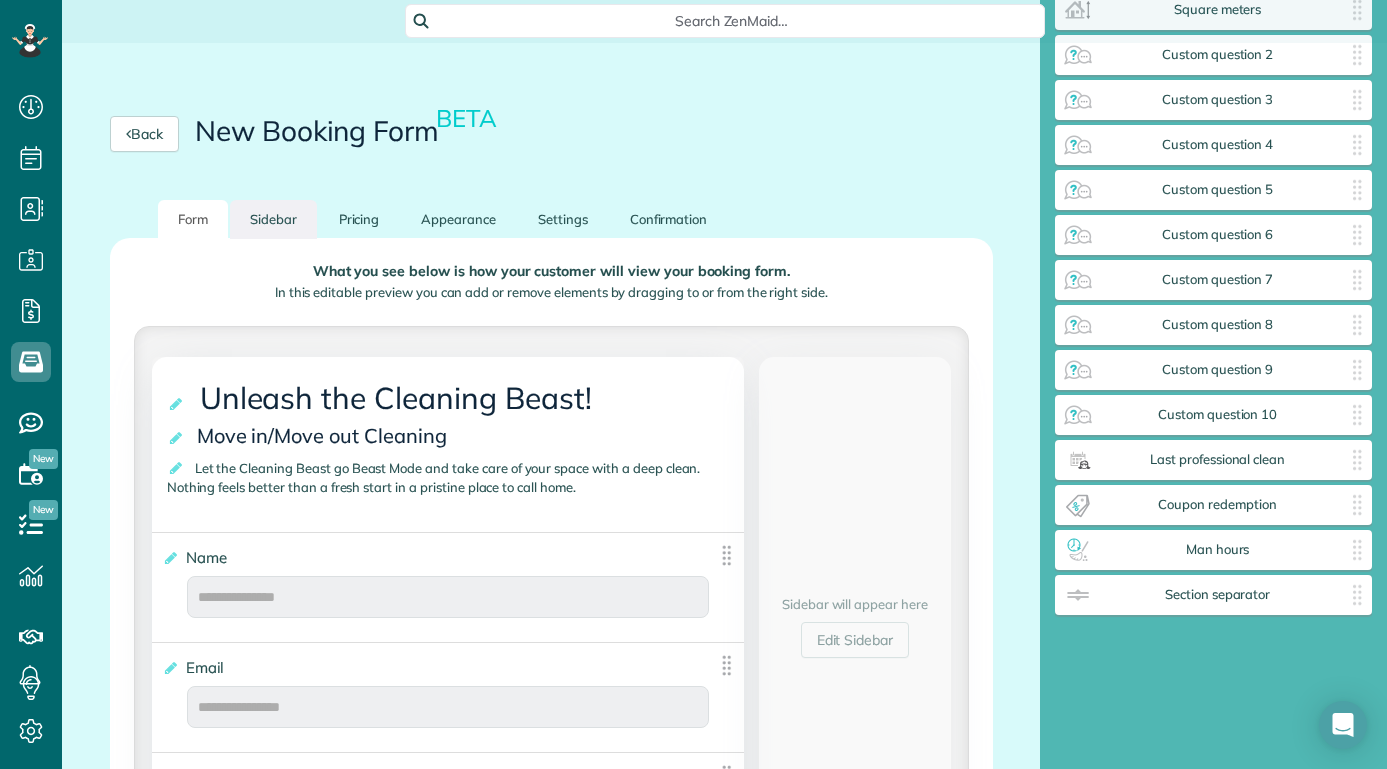 click on "Sidebar" at bounding box center (273, 219) 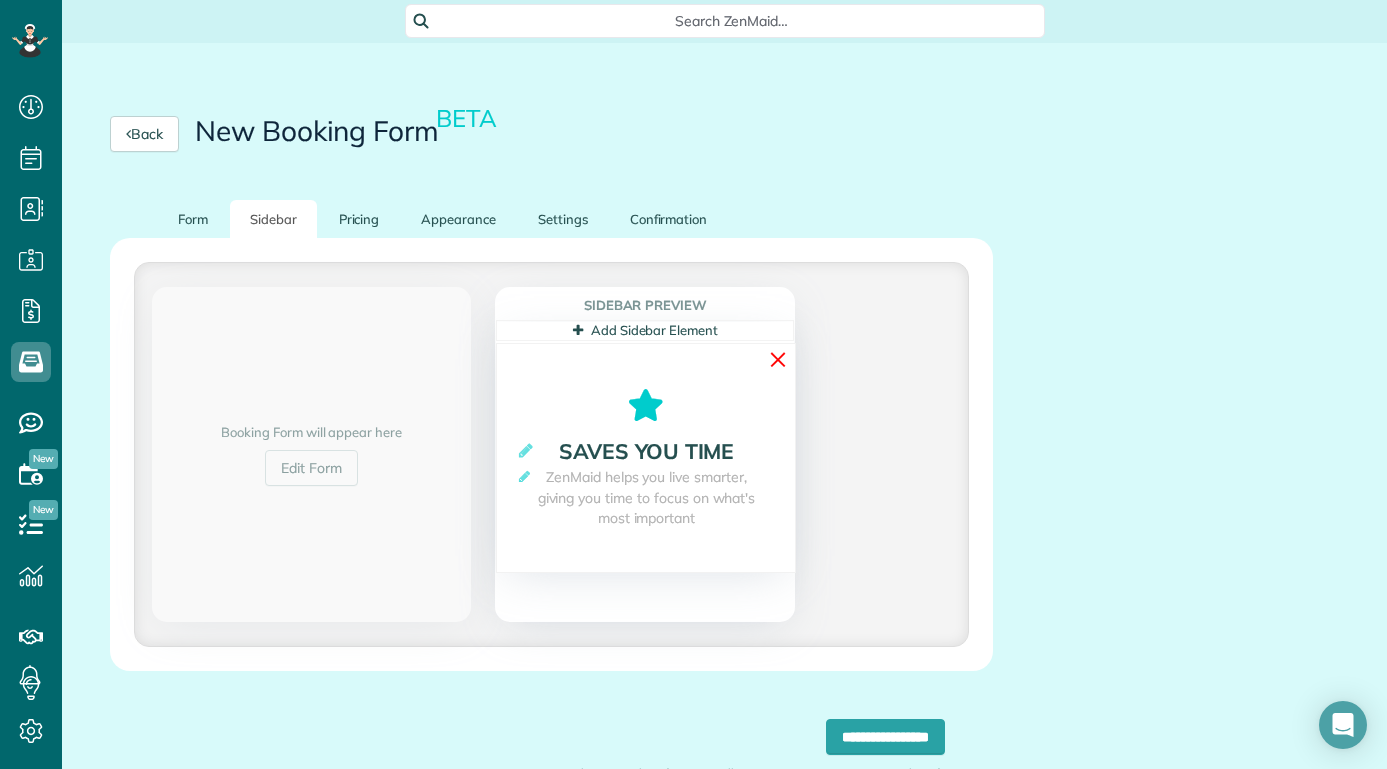 click on "✕" at bounding box center [778, 359] 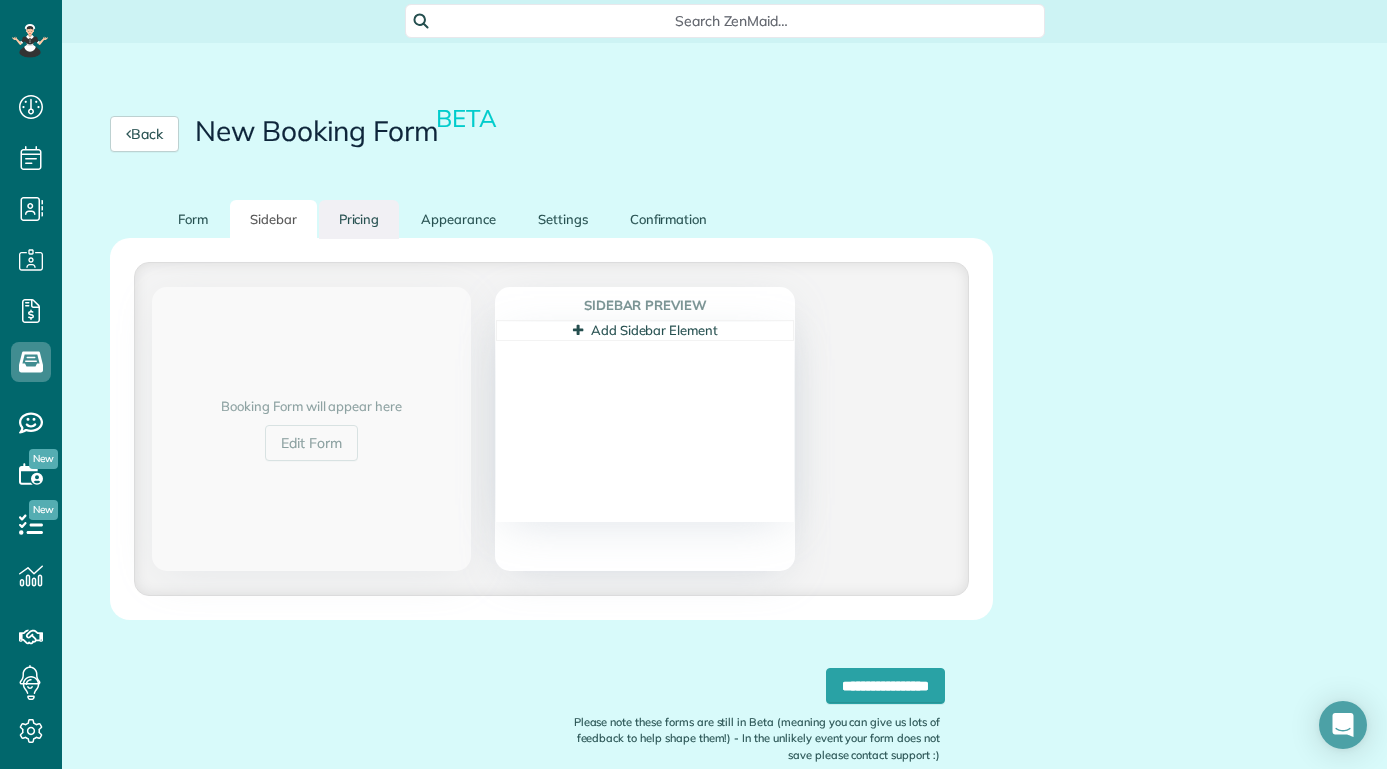 click on "Pricing" at bounding box center (359, 219) 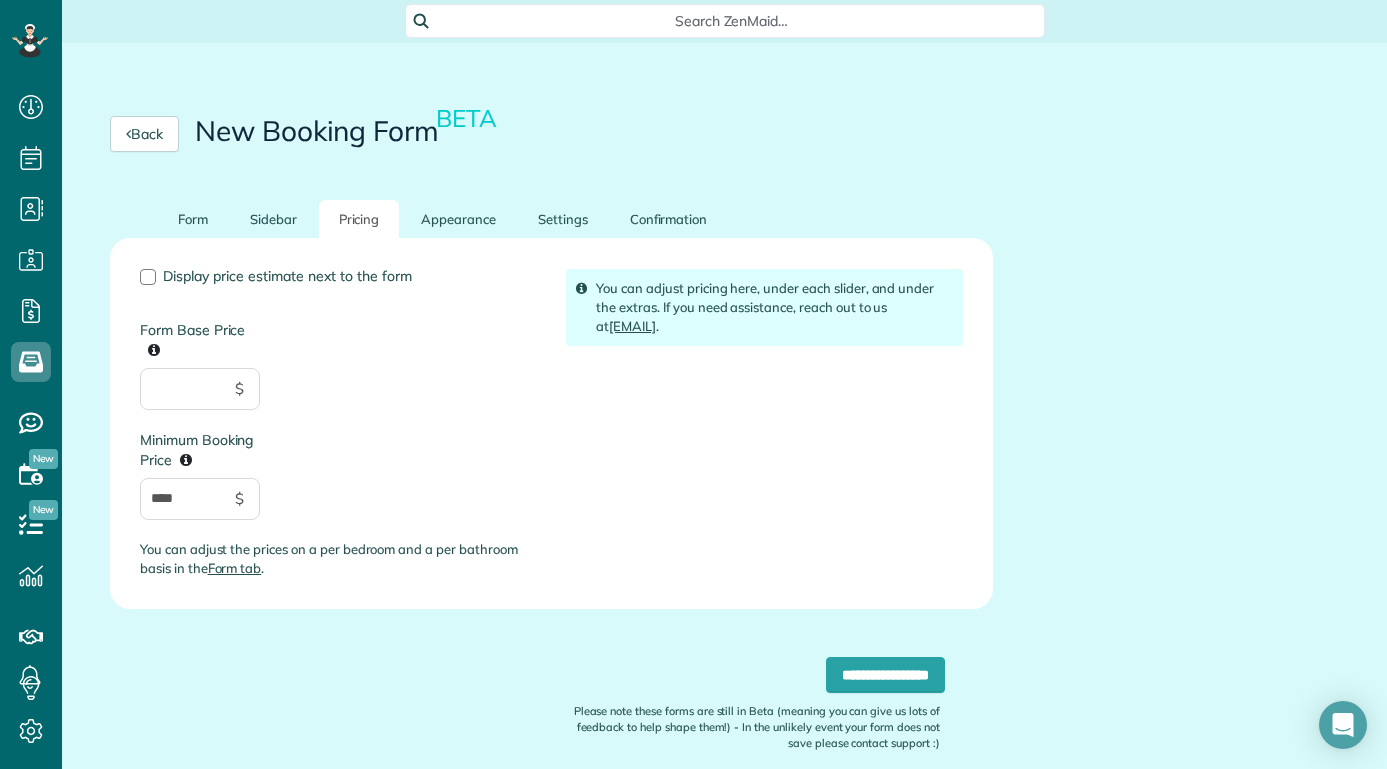 click on "Display price estimate next to the form
Form Base Price
$
Minimum Booking Price
****
$
You can adjust the prices on a per bedroom and a per bathroom basis in the  Form tab ." at bounding box center (338, 431) 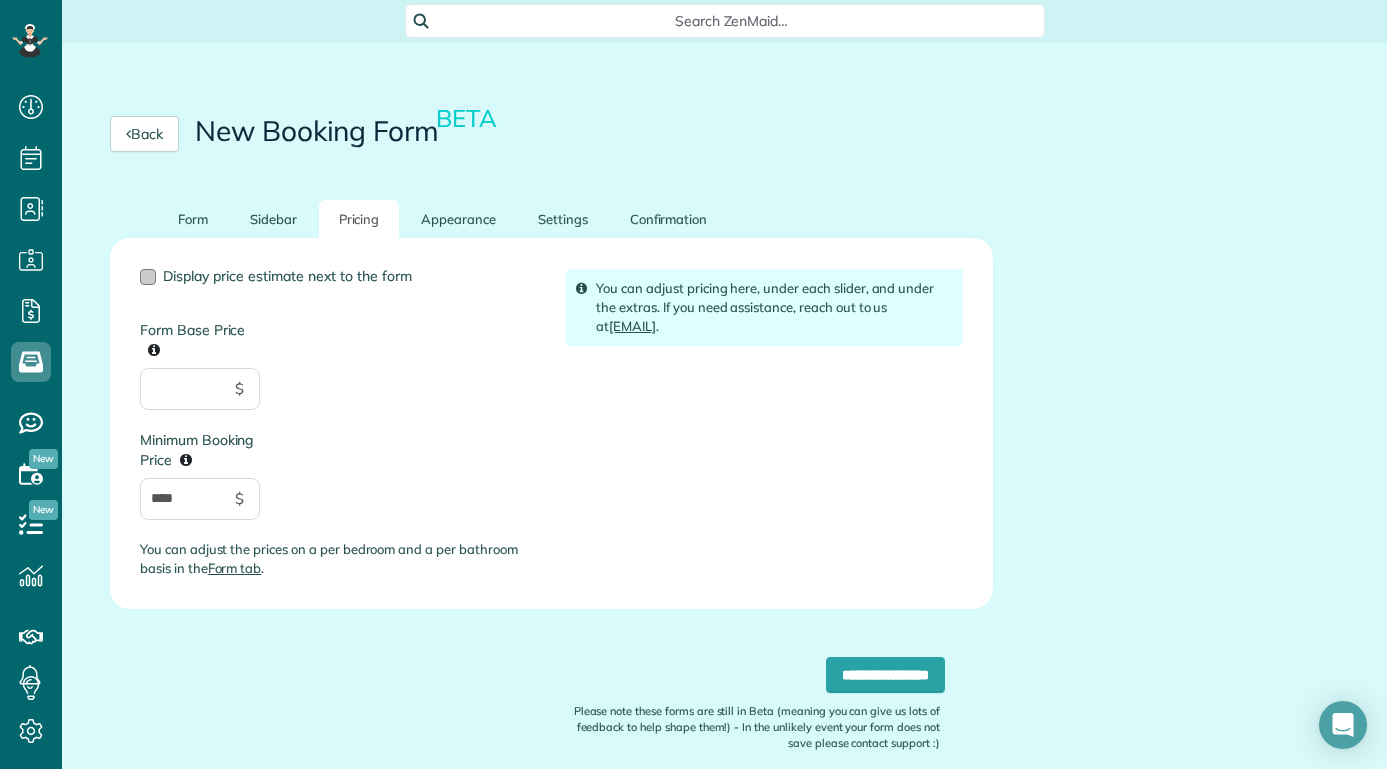 click at bounding box center (148, 277) 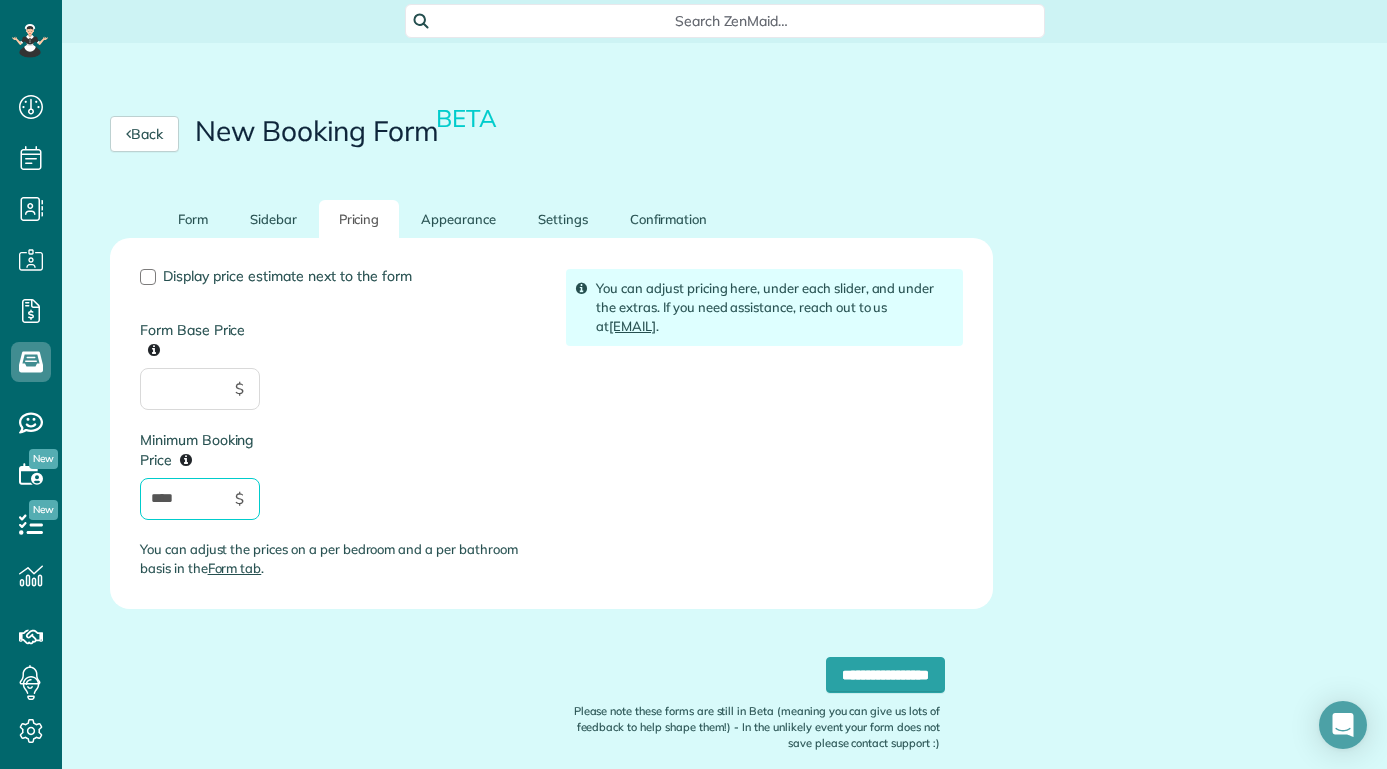 drag, startPoint x: 195, startPoint y: 491, endPoint x: 110, endPoint y: 489, distance: 85.02353 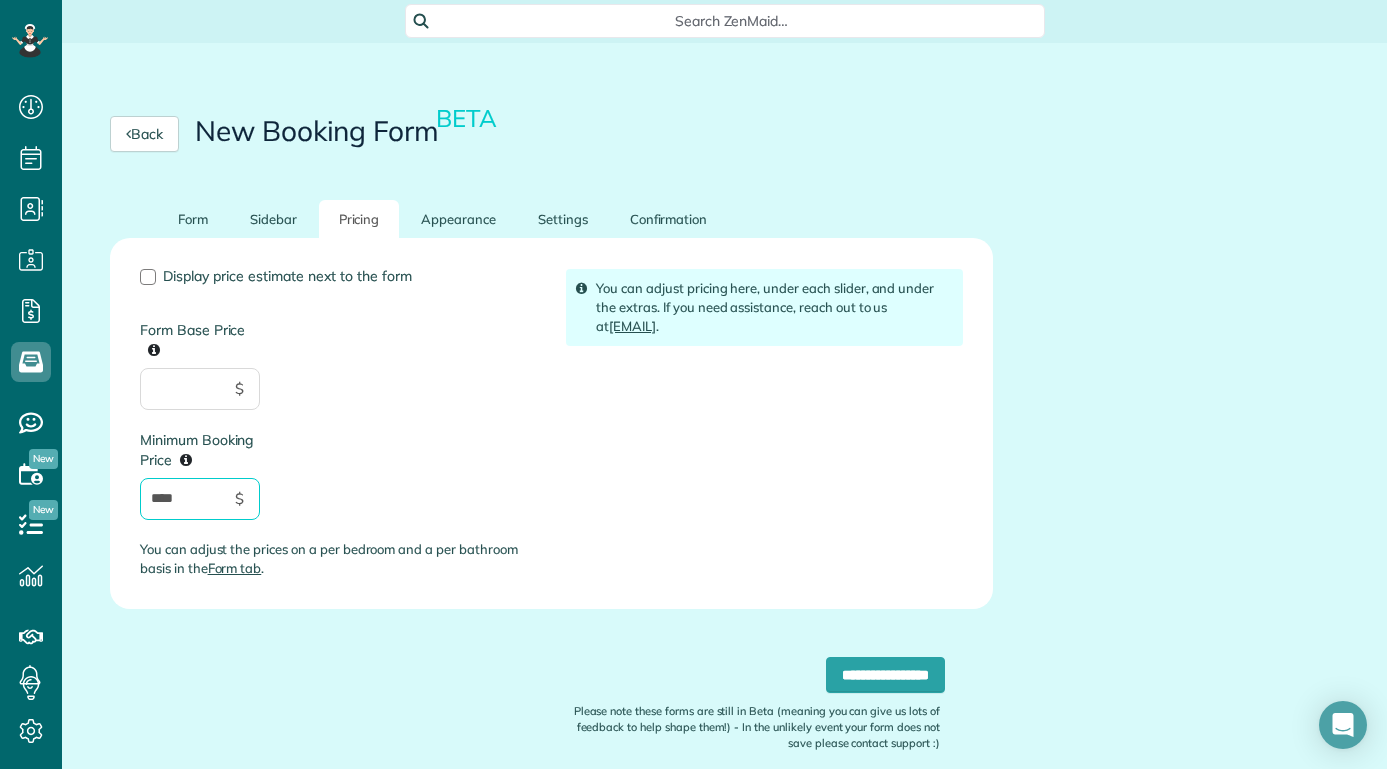 click on "Display price estimate next to the form
Form Base Price
$
Minimum Booking Price
****
$
You can adjust the prices on a per bedroom and a per bathroom basis in the  Form tab .
You can adjust pricing here, under each slider, and under the extras. If you need assistance, reach out to us at   support@zenmaid.com ." at bounding box center [551, 423] 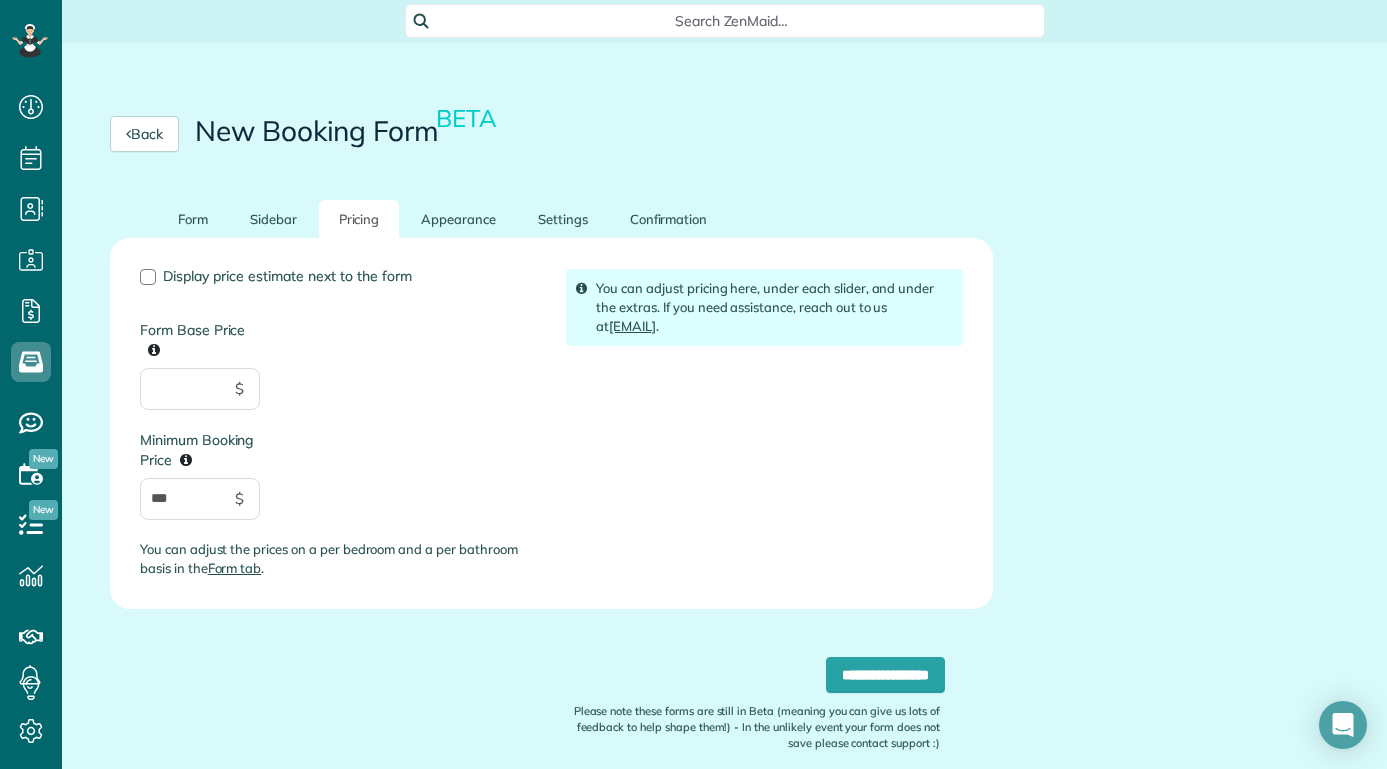 click on "Display price estimate next to the form
Form Base Price
$
Minimum Booking Price
***
$
You can adjust the prices on a per bedroom and a per bathroom basis in the  Form tab ." at bounding box center [338, 431] 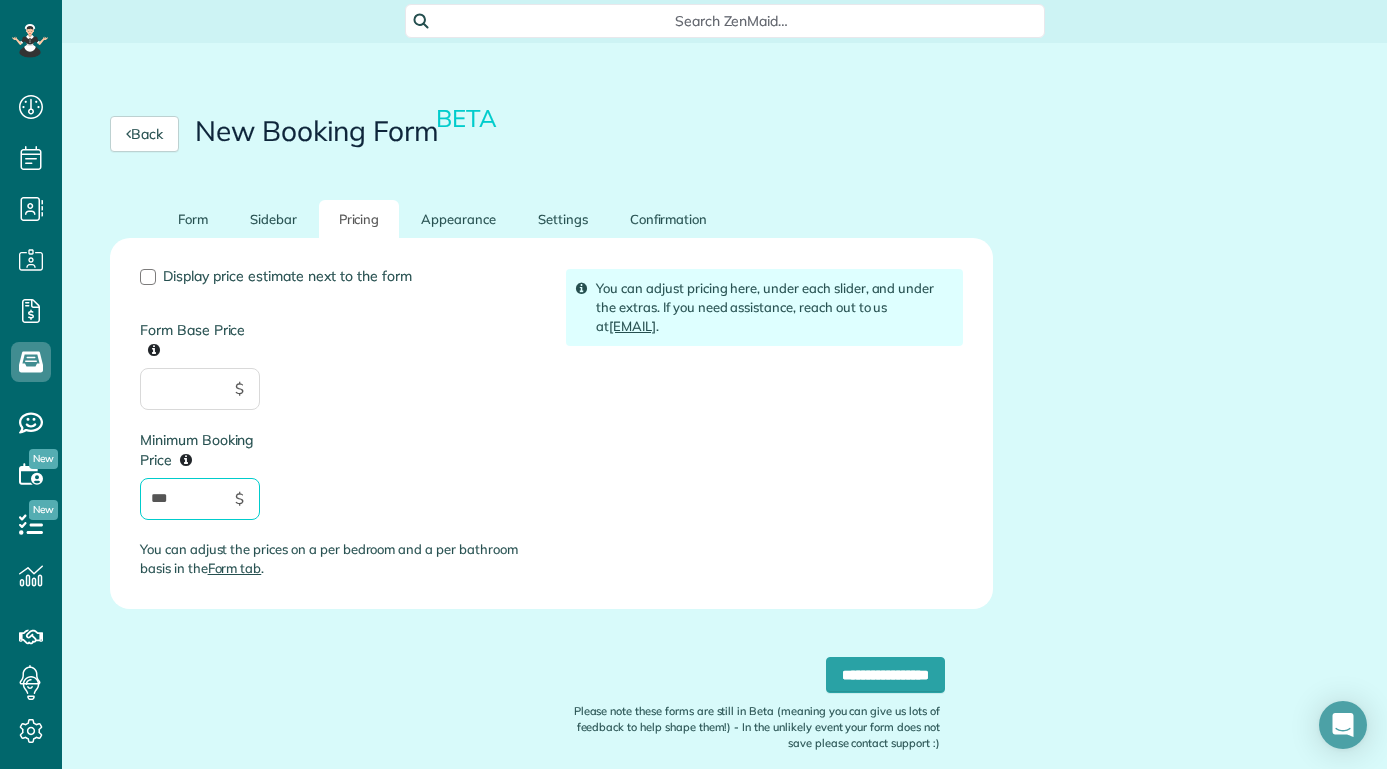 drag, startPoint x: 203, startPoint y: 502, endPoint x: 140, endPoint y: 503, distance: 63.007935 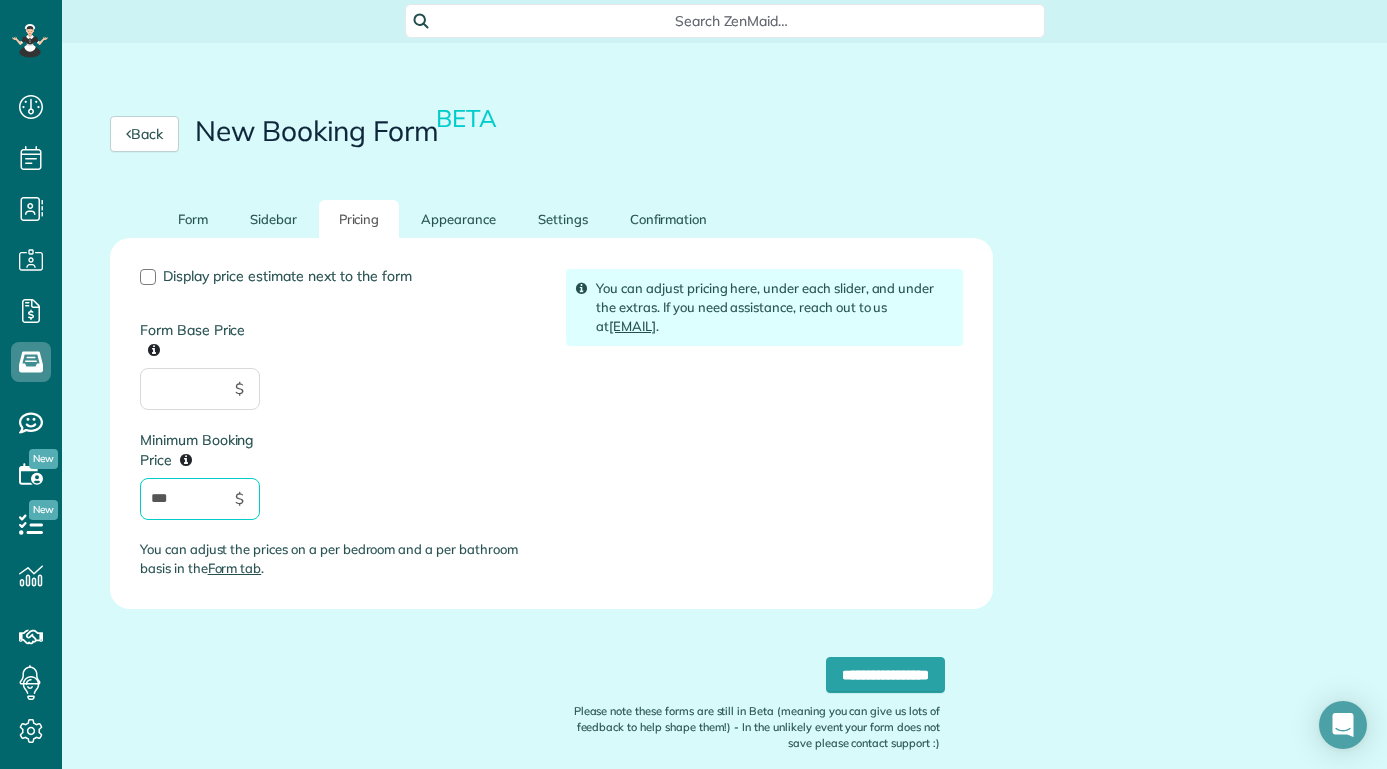 click on "Display price estimate next to the form
Form Base Price
$
Minimum Booking Price
***
$
You can adjust the prices on a per bedroom and a per bathroom basis in the  Form tab ." at bounding box center [338, 431] 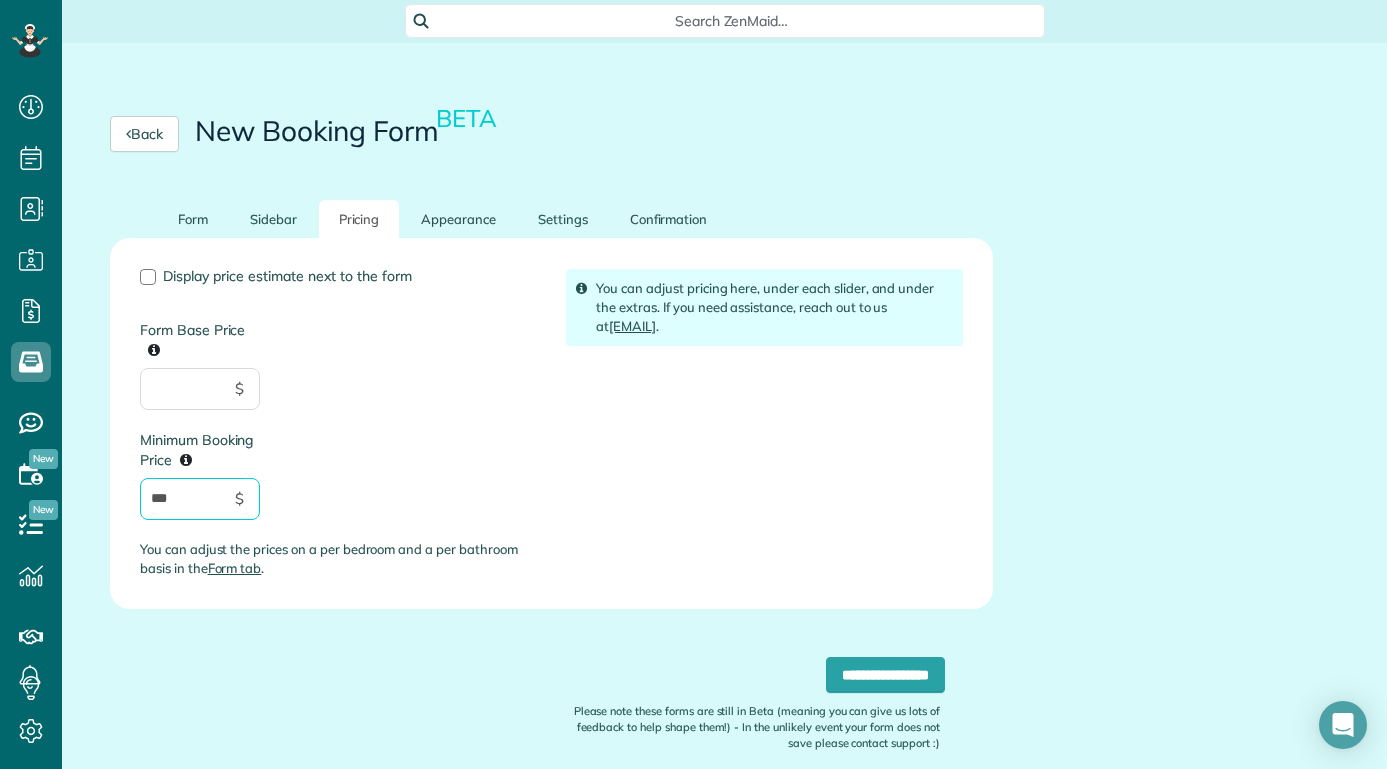 type on "***" 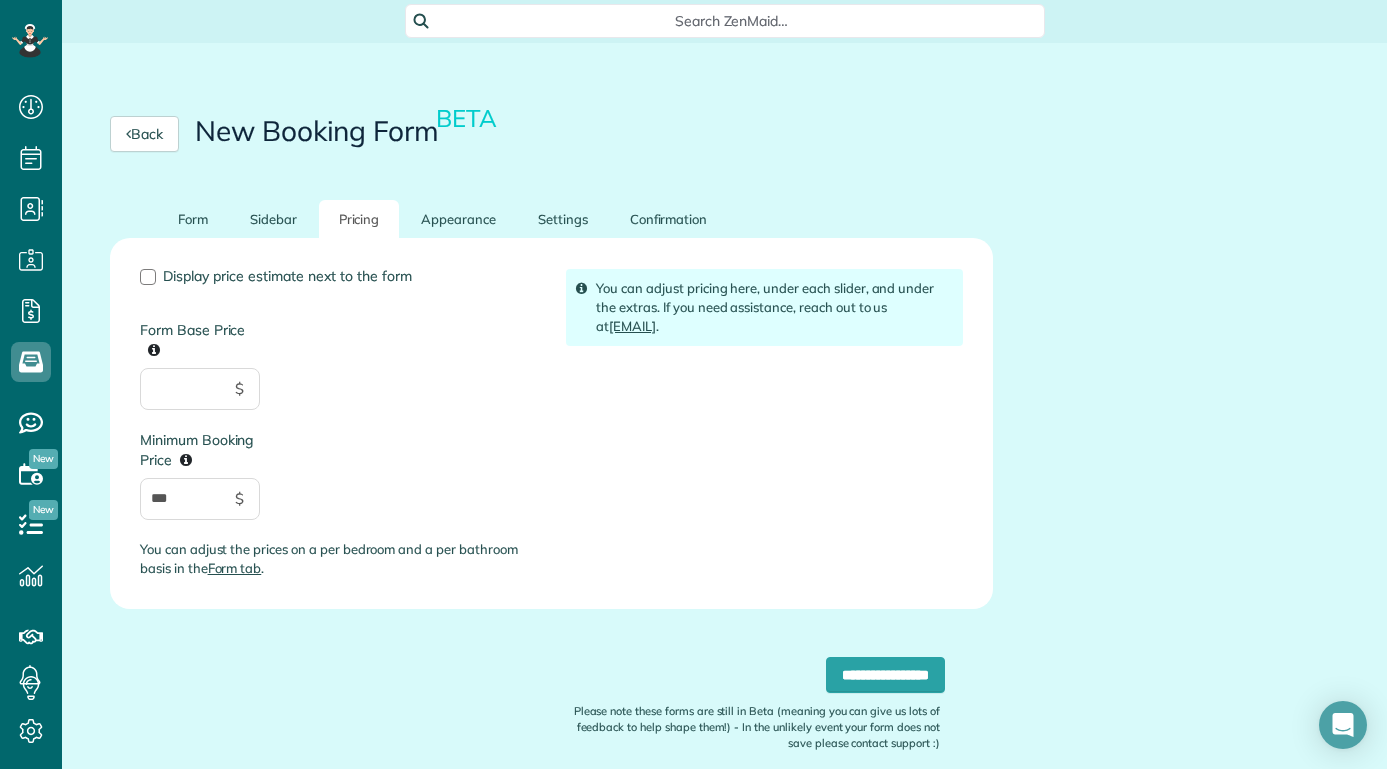 click on "Display price estimate next to the form
Form Base Price
$
Minimum Booking Price
***
$
You can adjust the prices on a per bedroom and a per bathroom basis in the  Form tab ." at bounding box center (338, 431) 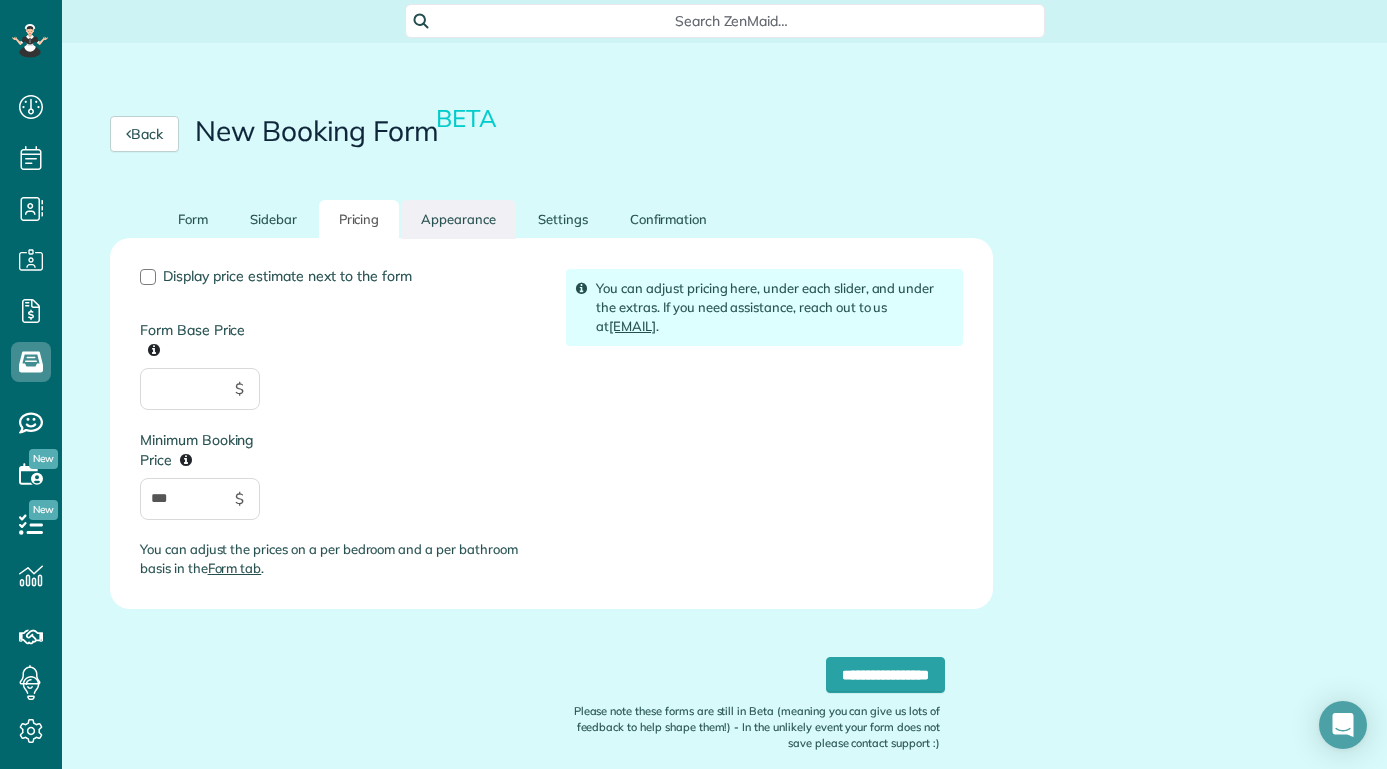 click on "Appearance" at bounding box center [458, 219] 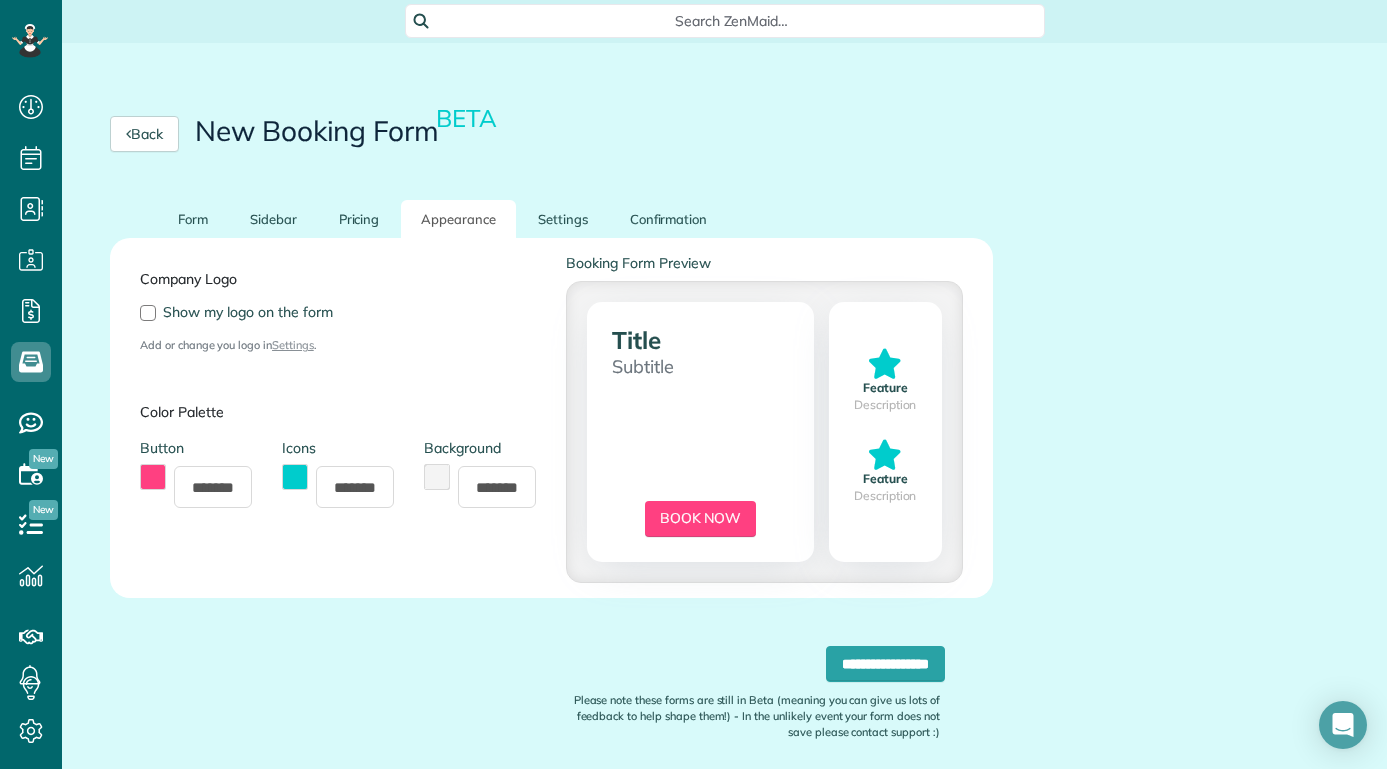 click at bounding box center [153, 477] 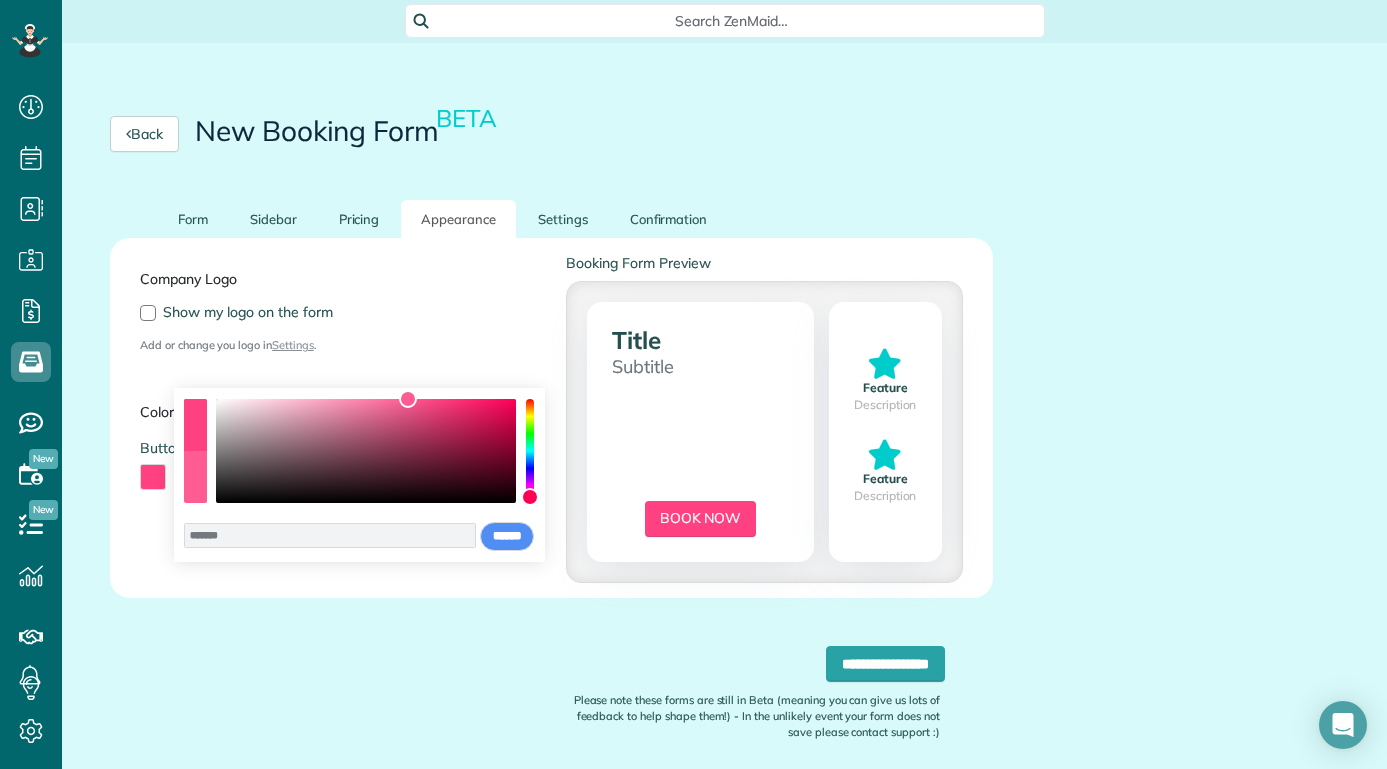 drag, startPoint x: 441, startPoint y: 410, endPoint x: 408, endPoint y: 396, distance: 35.846897 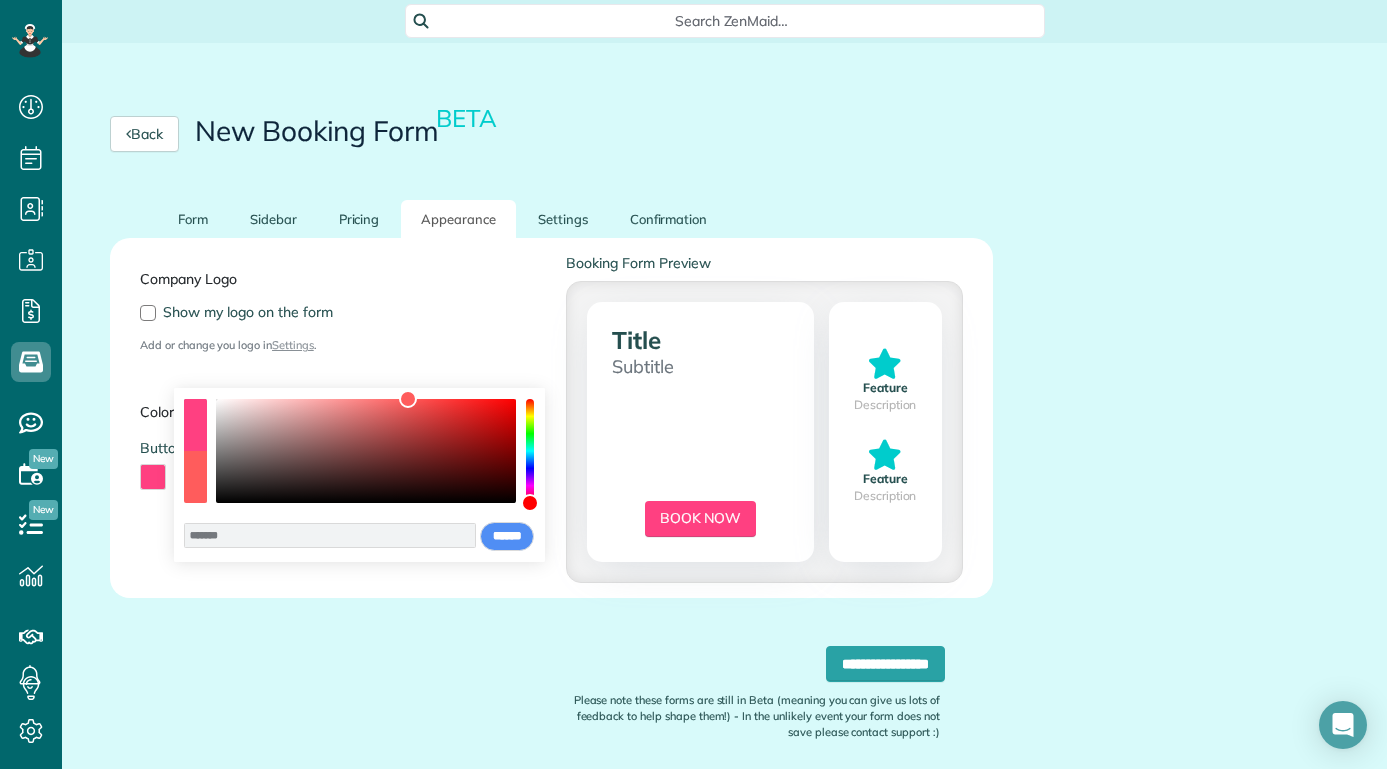 drag, startPoint x: 536, startPoint y: 501, endPoint x: 511, endPoint y: 495, distance: 25.70992 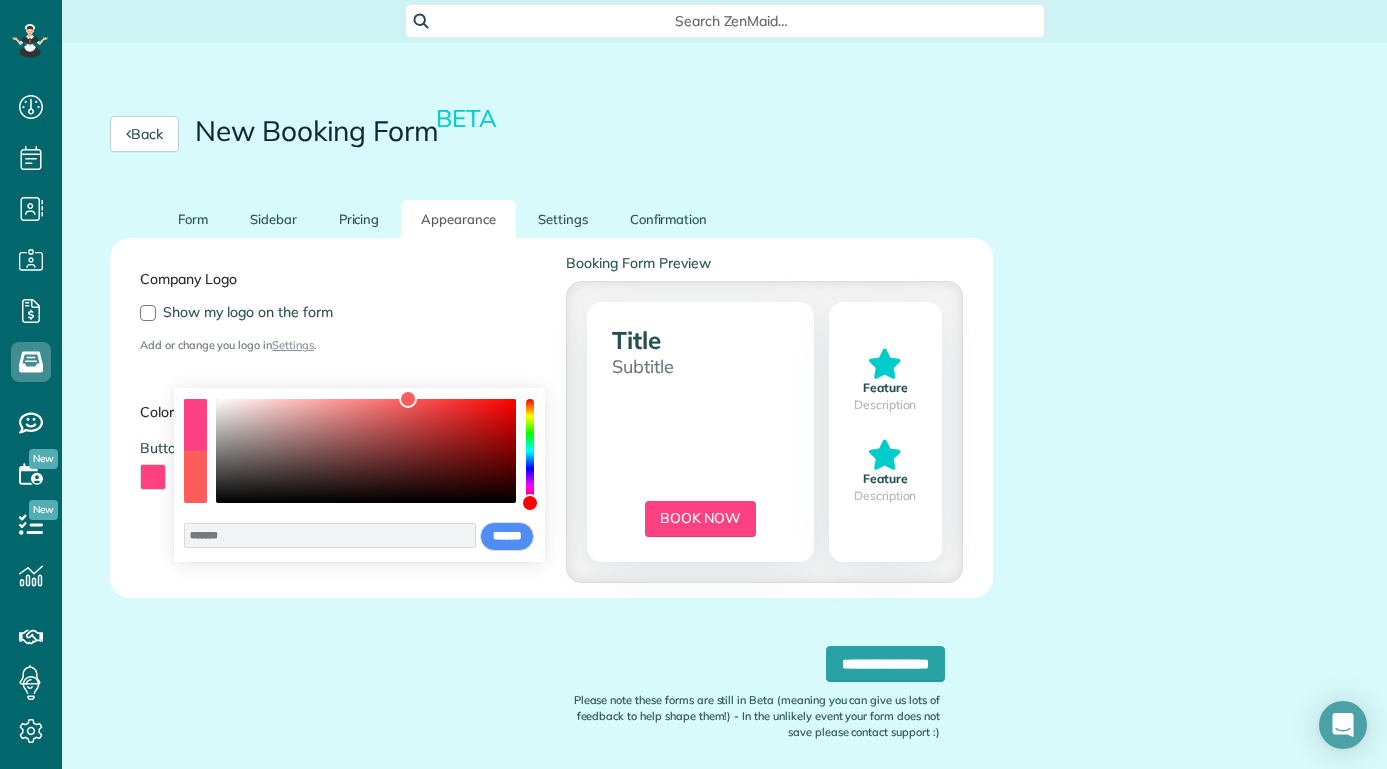 click on "*******
****
****
****
****
****
******
******
*****" at bounding box center [359, 474] 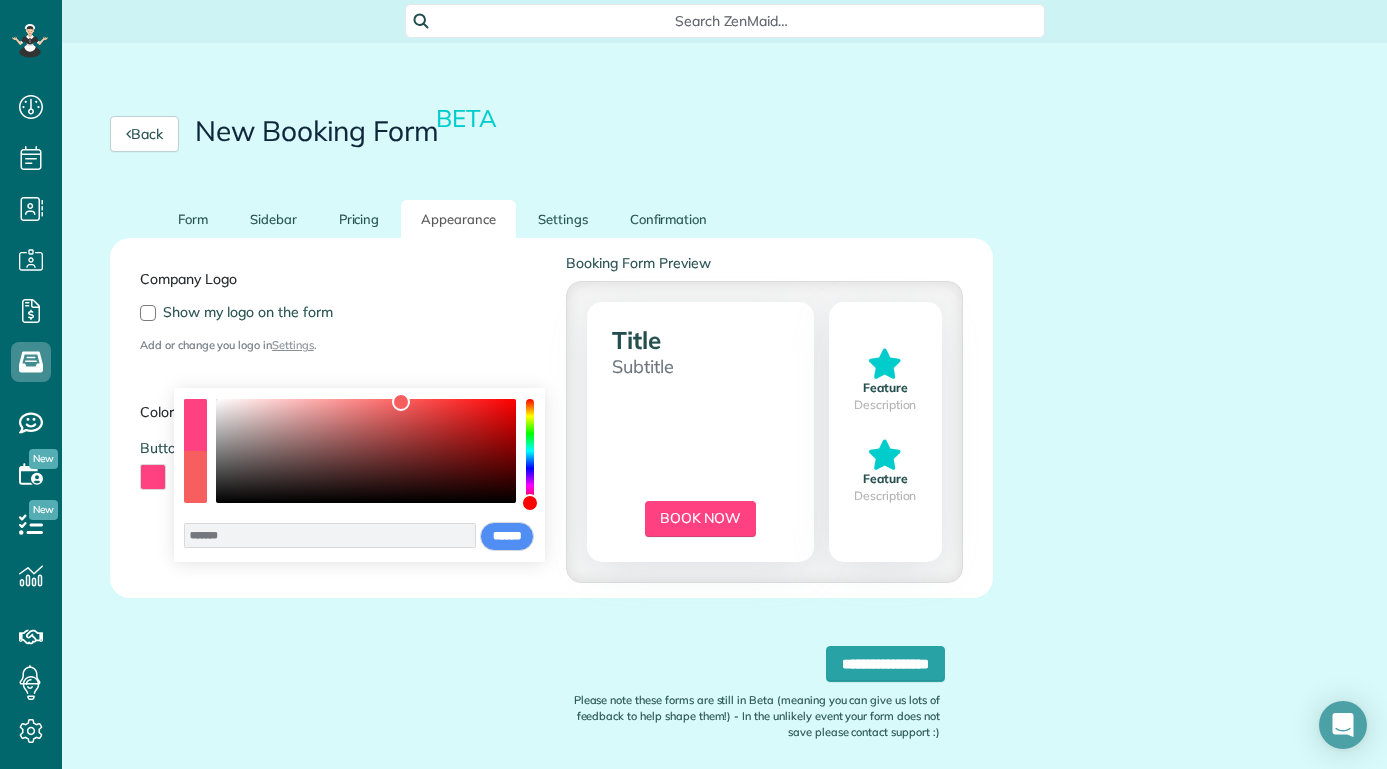 type on "*******" 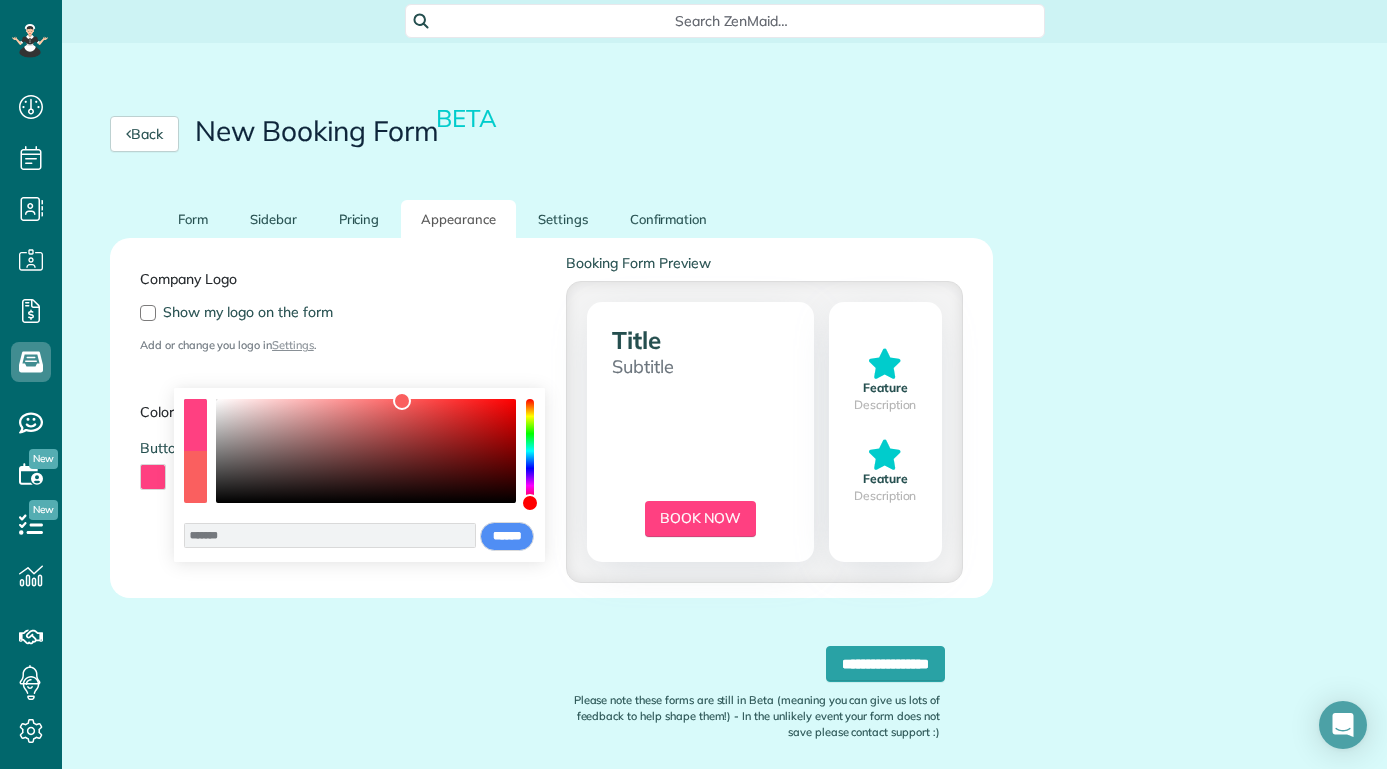 click at bounding box center (402, 401) 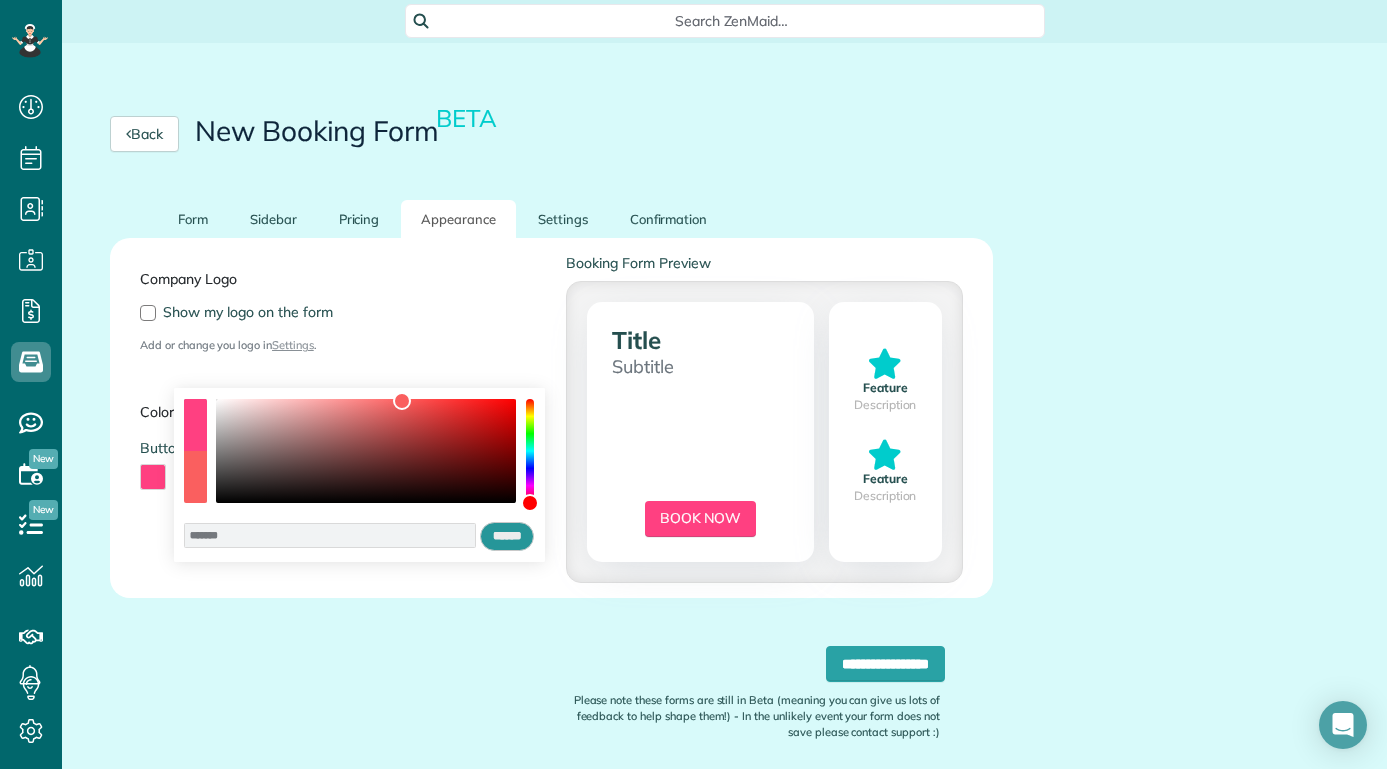 click on "******" at bounding box center [507, 537] 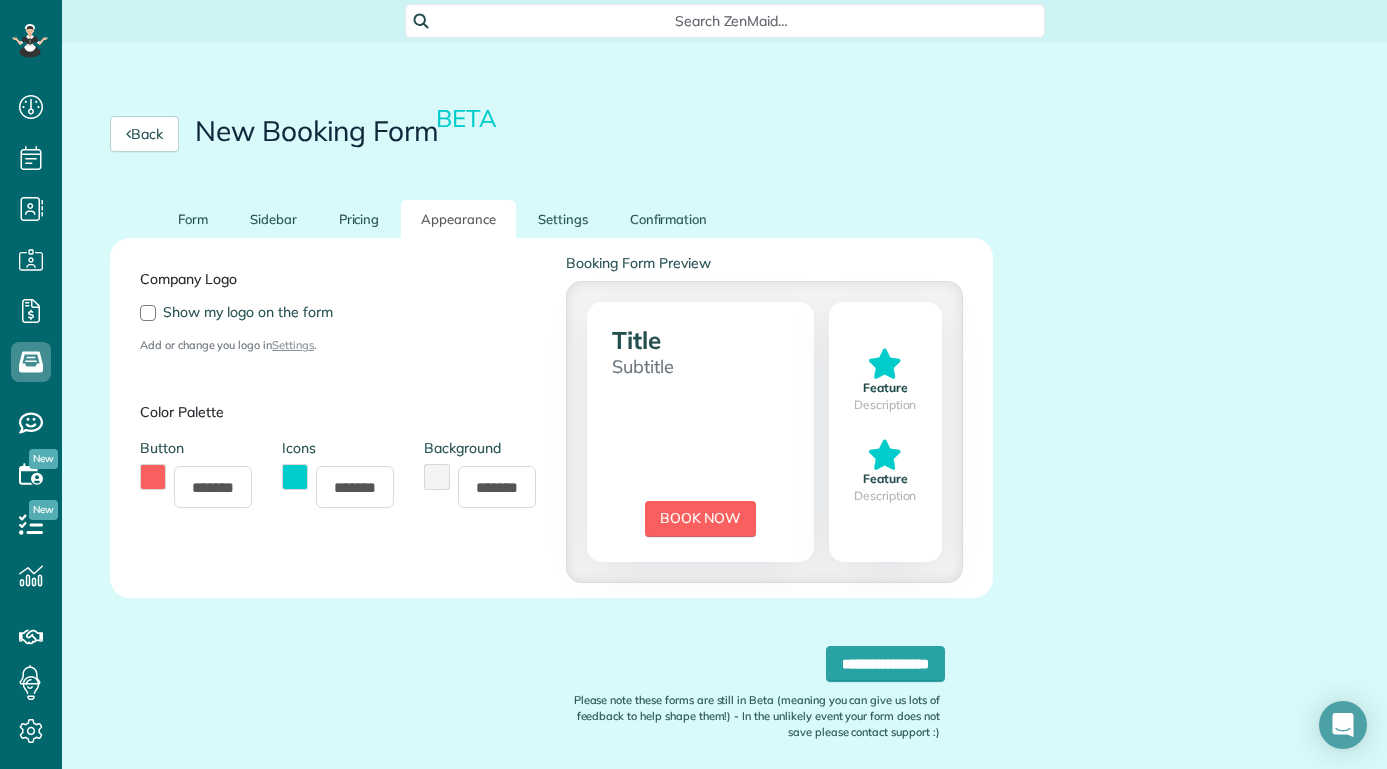 click at bounding box center [437, 477] 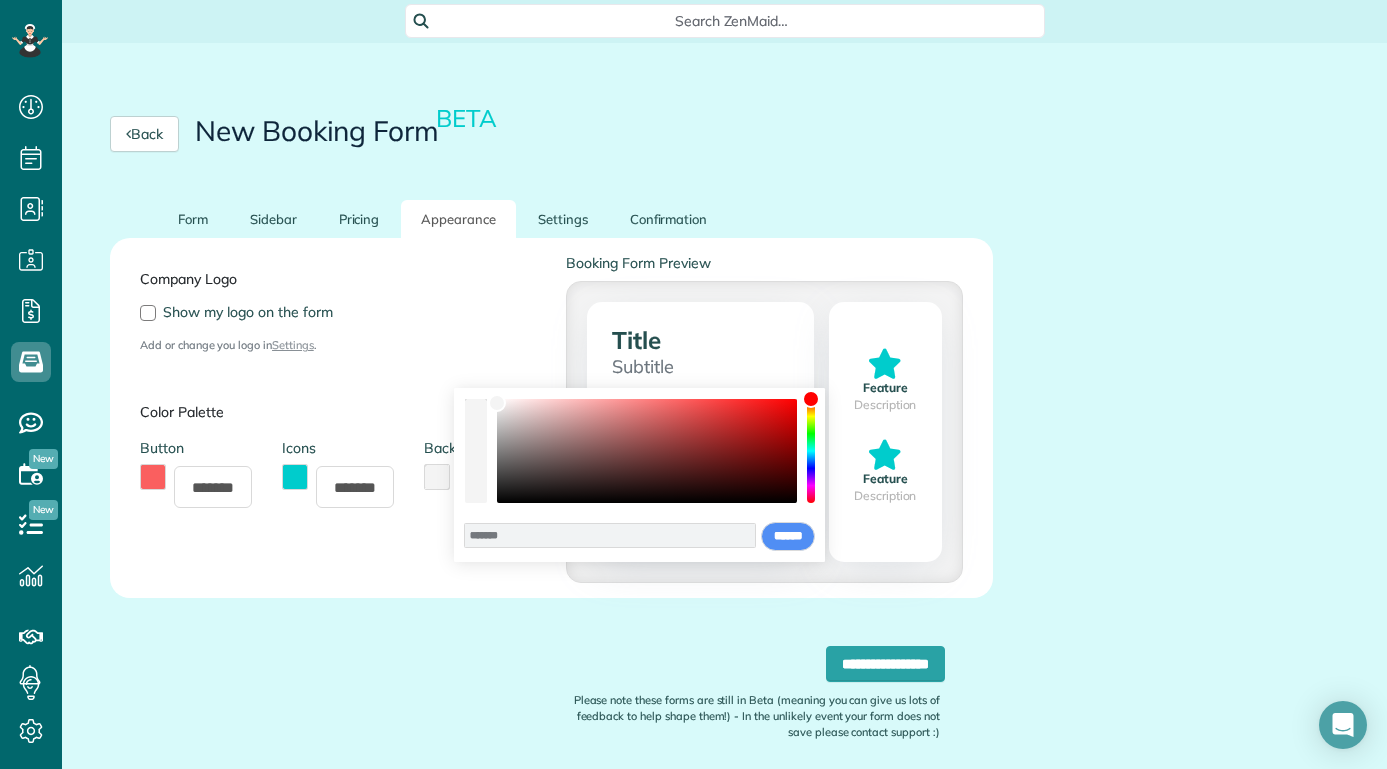 type on "*******" 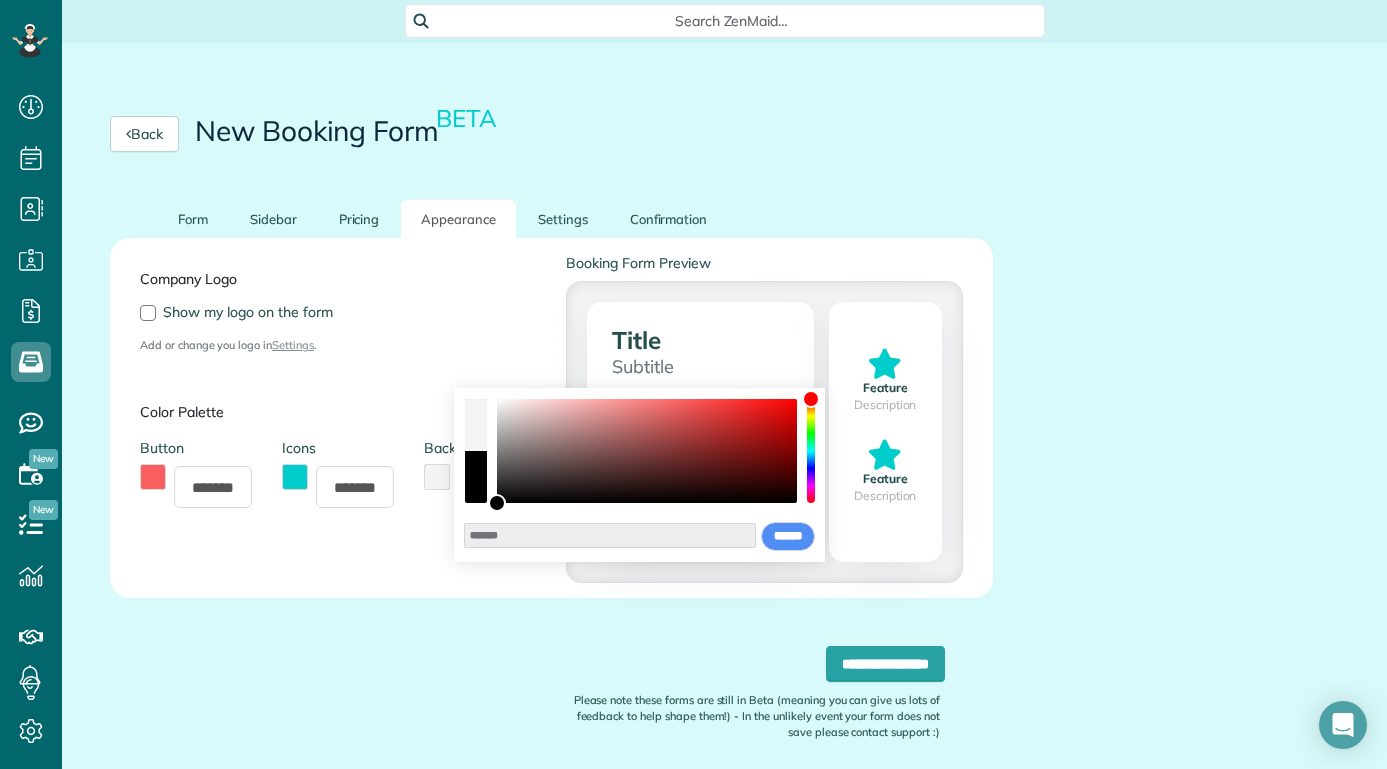 drag, startPoint x: 512, startPoint y: 494, endPoint x: 494, endPoint y: 531, distance: 41.14608 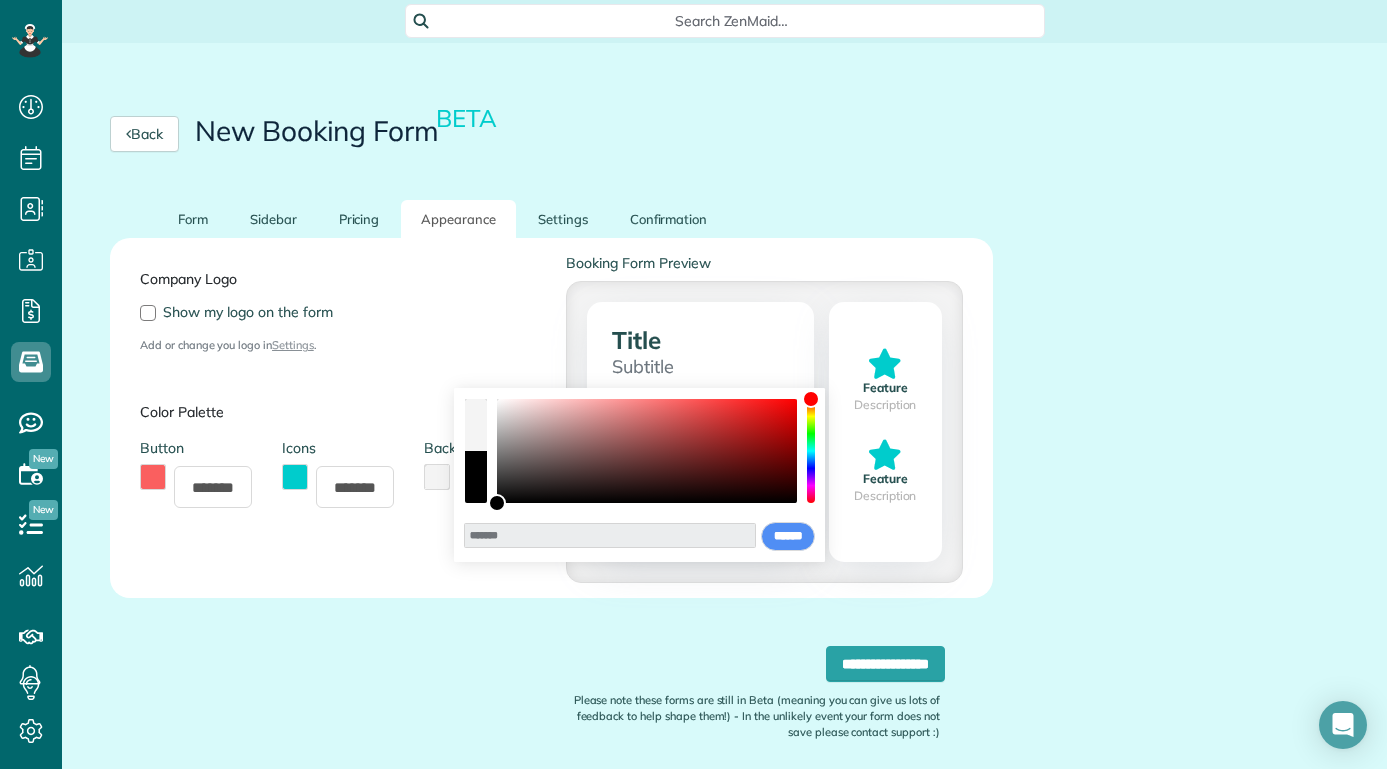 click on "*******
****
****
****
****
****
******
******
*****" at bounding box center (639, 474) 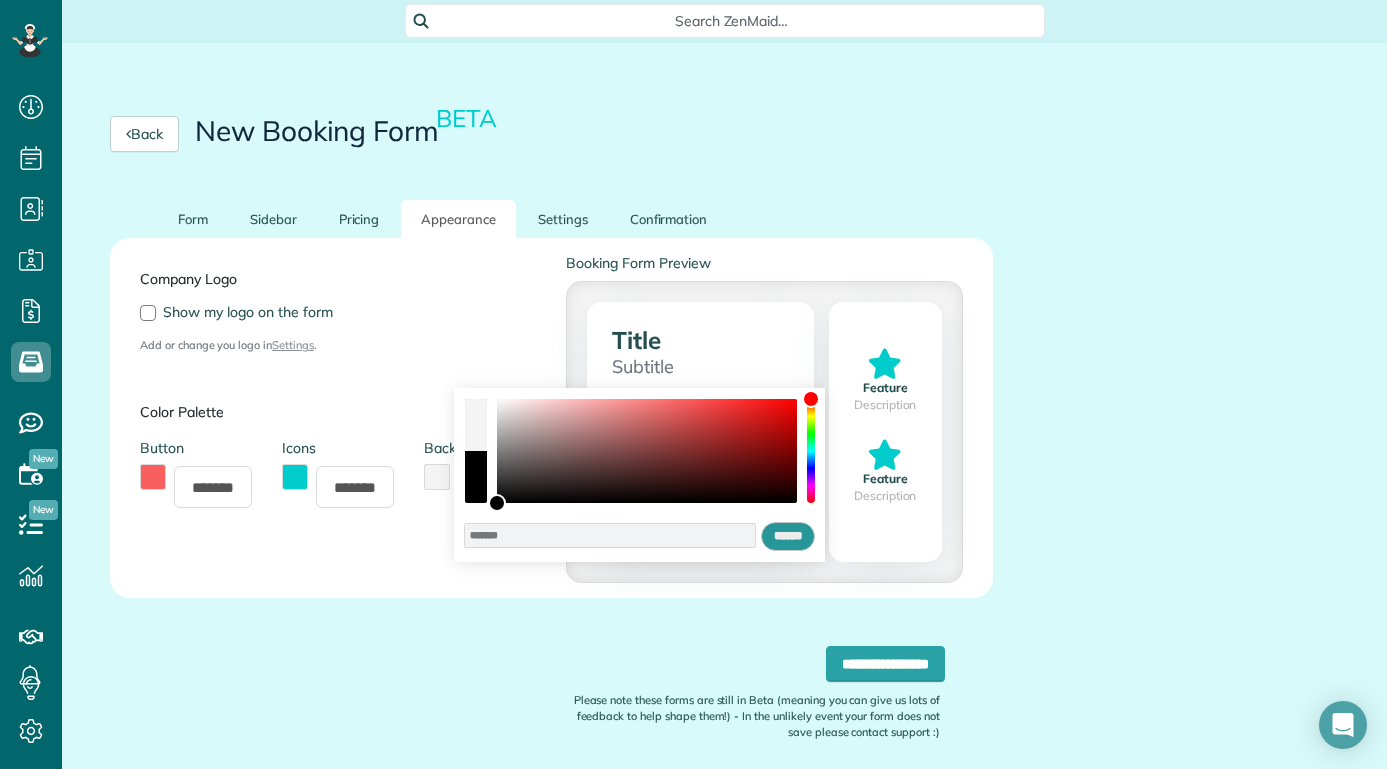 click on "******" at bounding box center [788, 537] 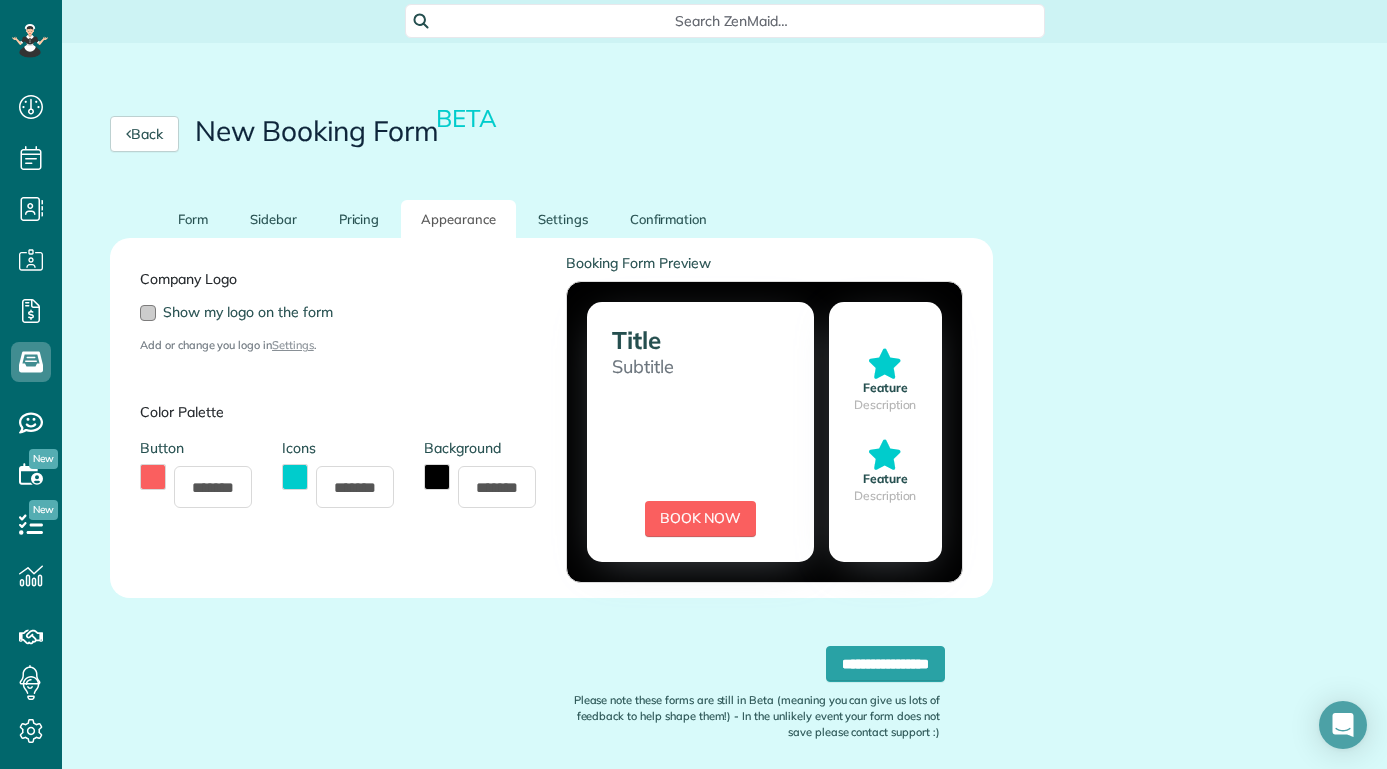 click at bounding box center (148, 313) 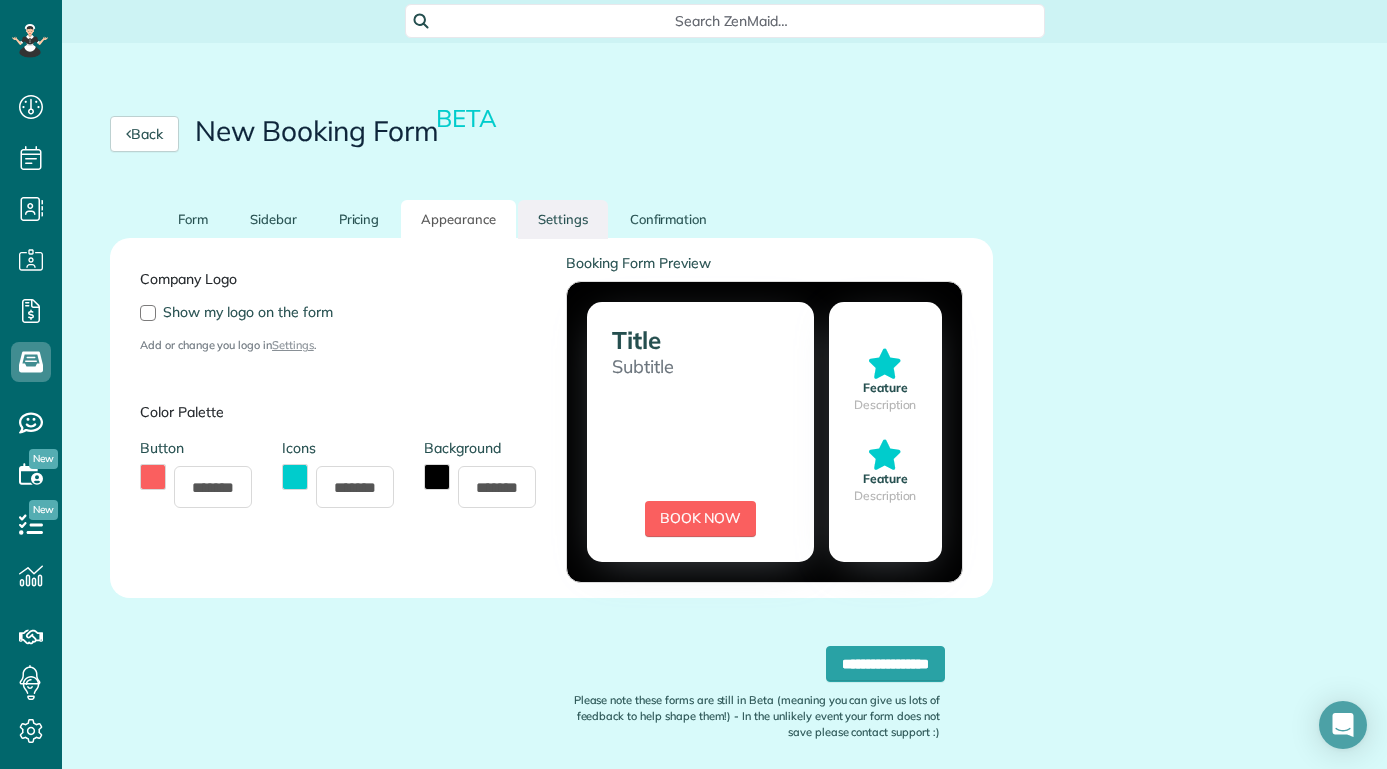 click on "Settings" at bounding box center (563, 219) 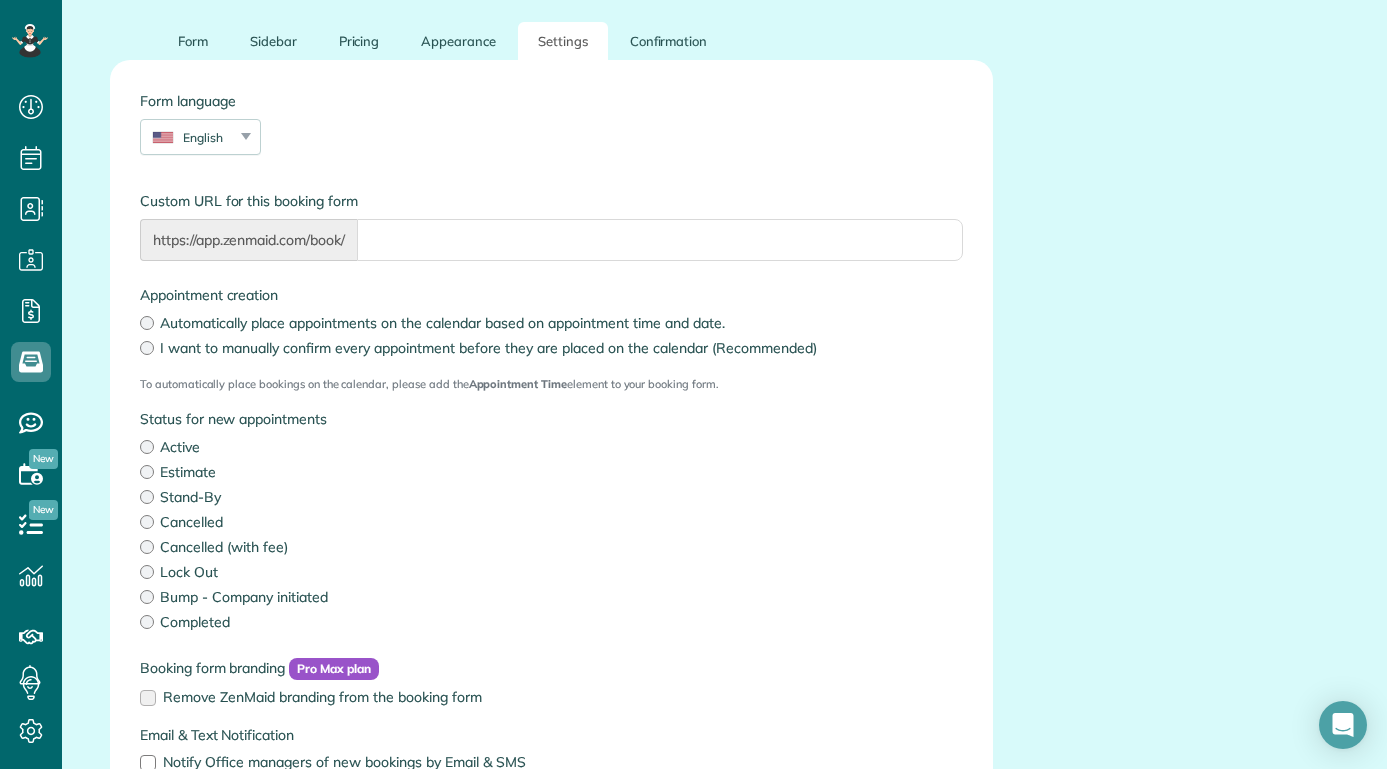 scroll, scrollTop: 497, scrollLeft: 0, axis: vertical 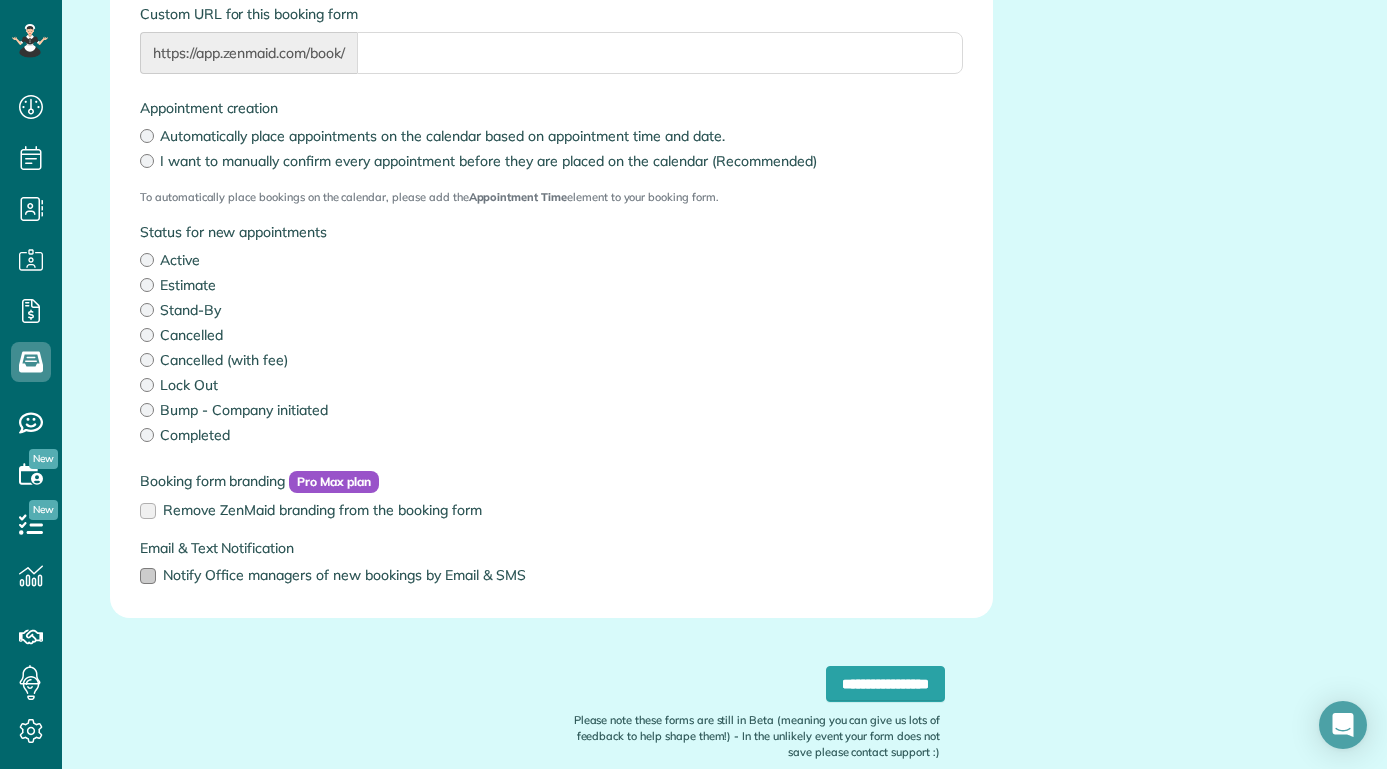 click at bounding box center [148, 576] 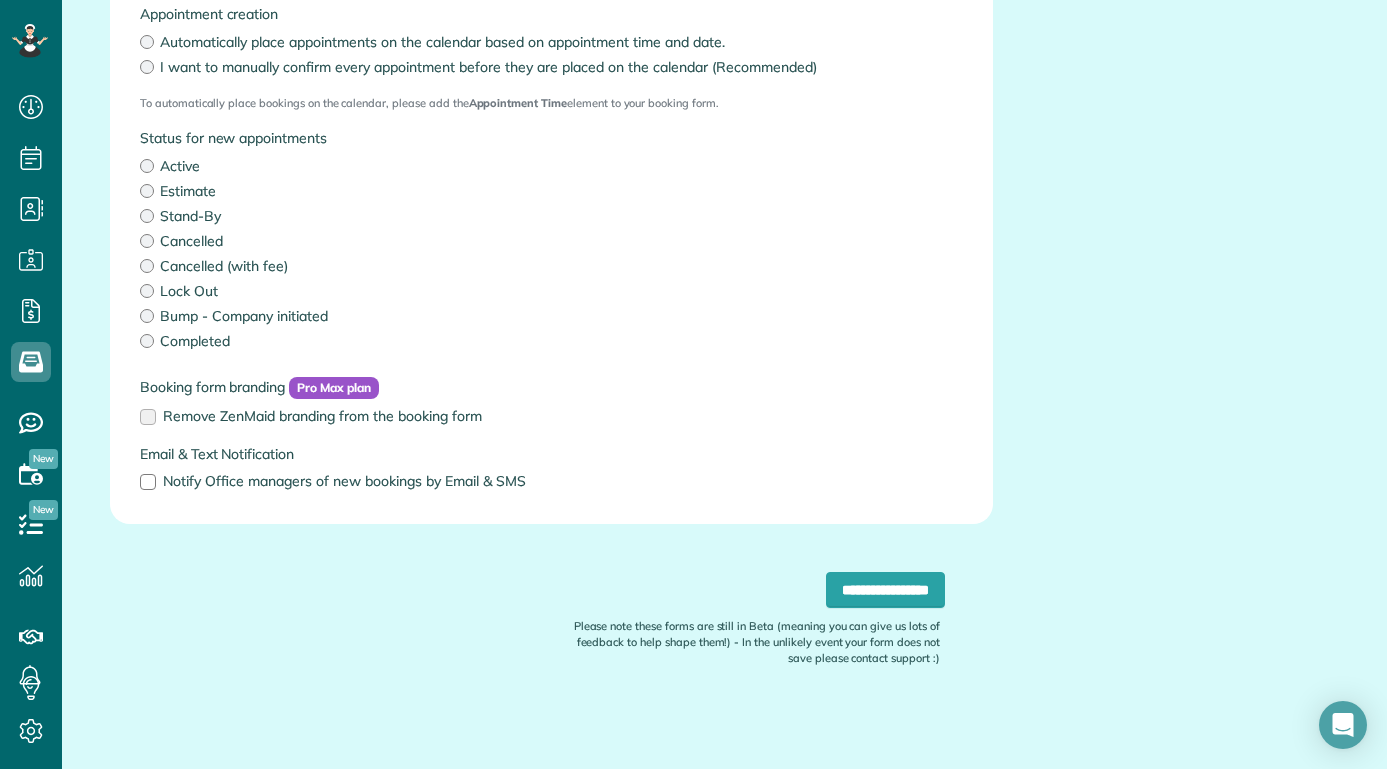 scroll, scrollTop: 211, scrollLeft: 0, axis: vertical 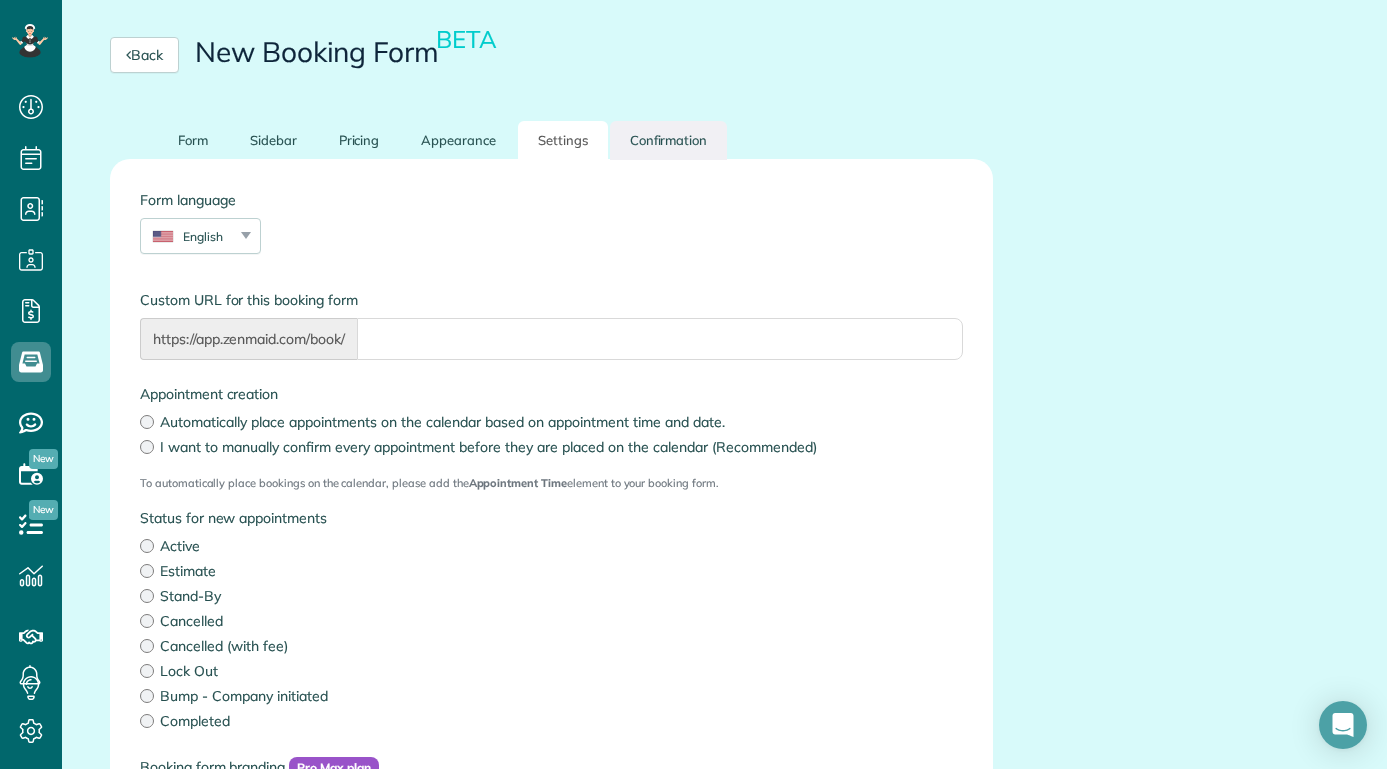 click on "Confirmation" at bounding box center [669, 140] 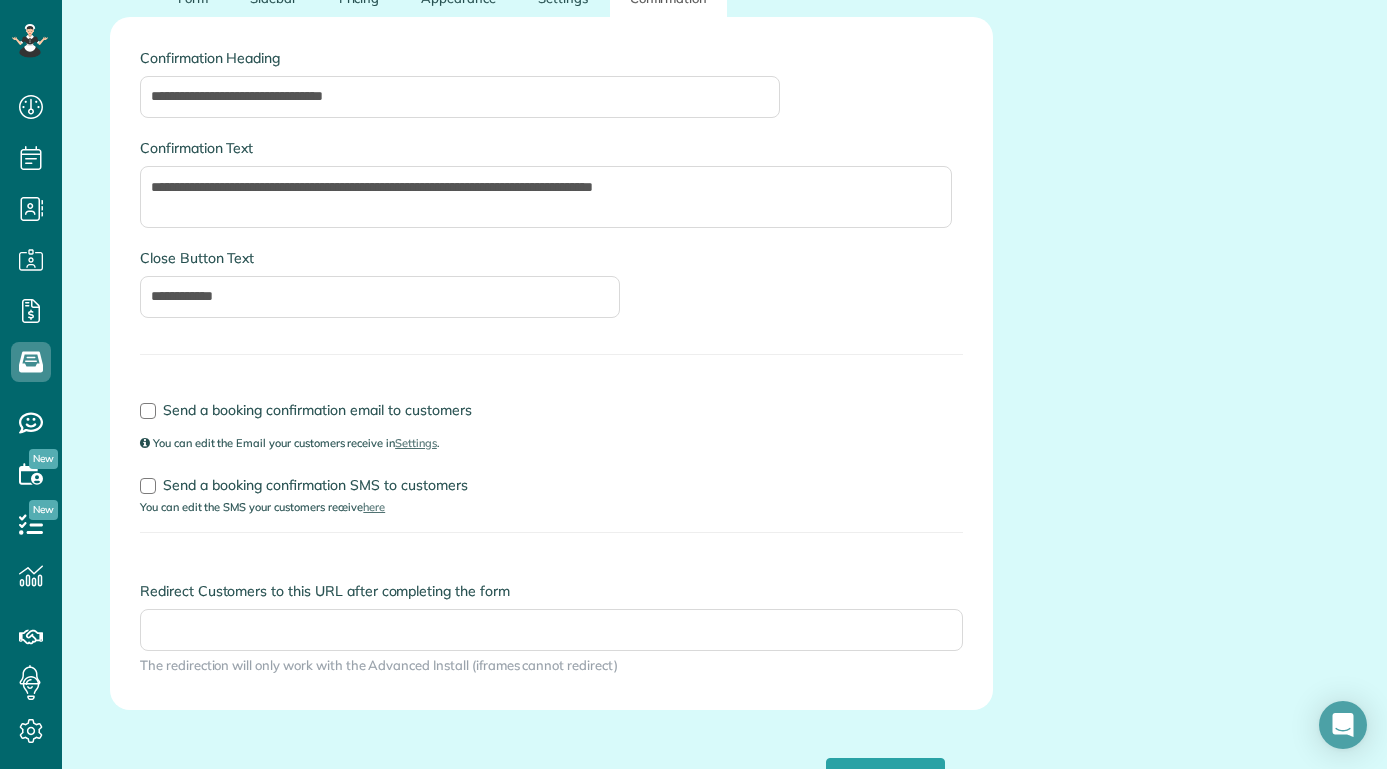 scroll, scrollTop: 391, scrollLeft: 0, axis: vertical 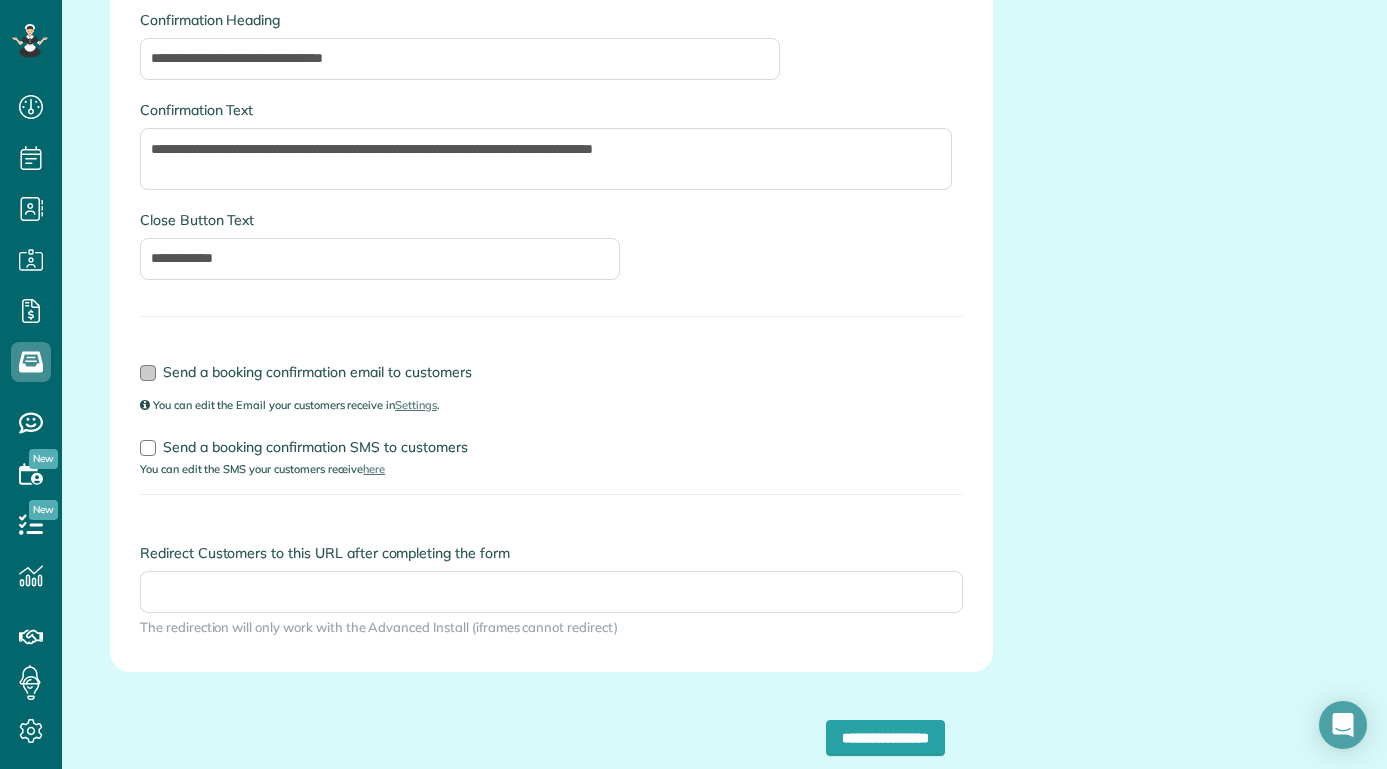 click at bounding box center [148, 373] 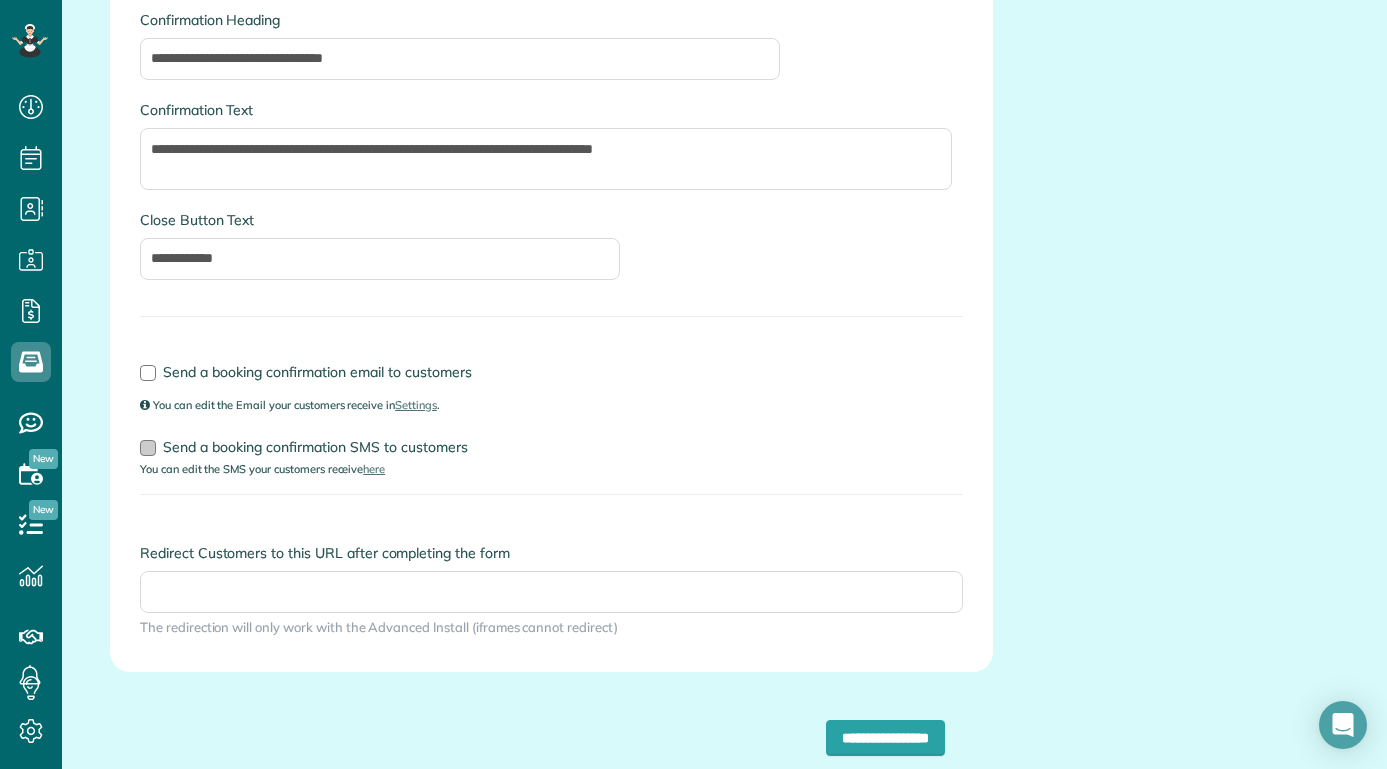 click at bounding box center (148, 448) 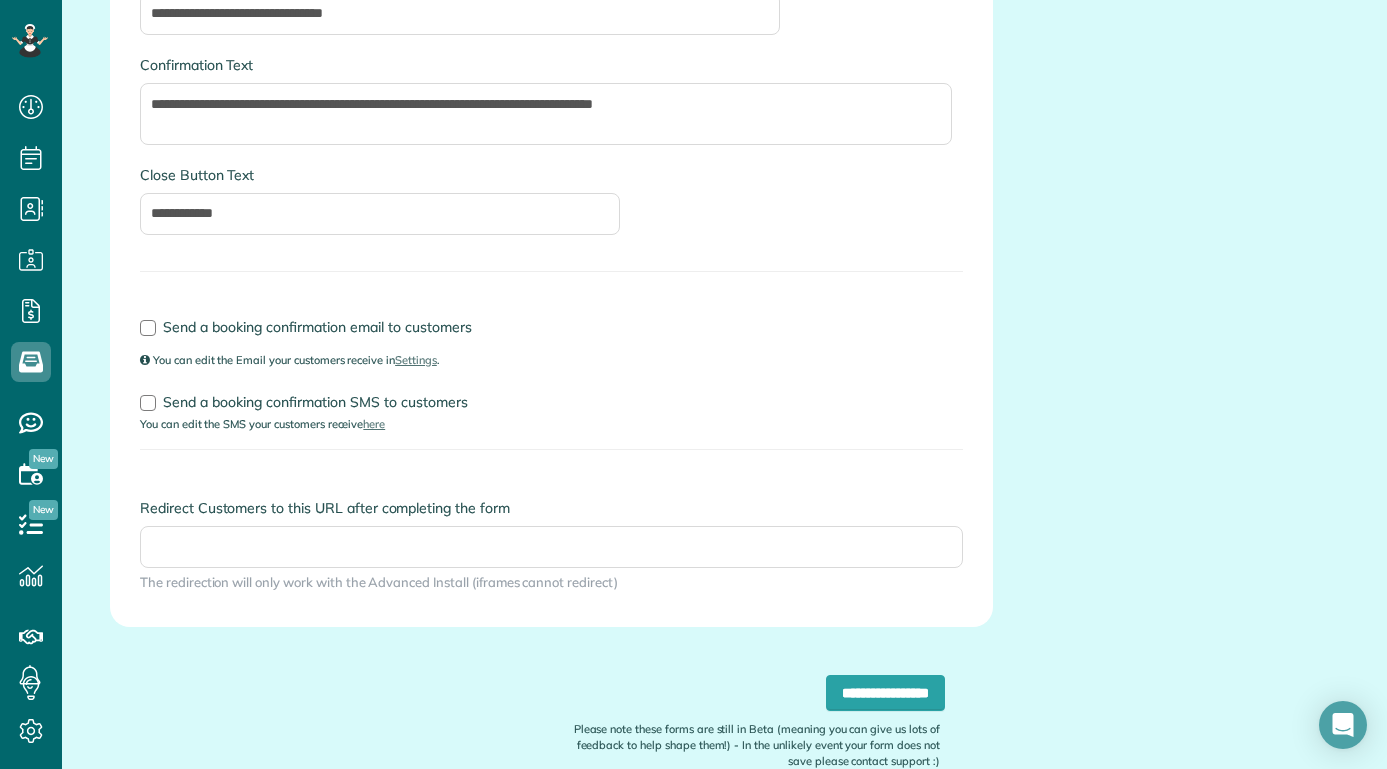 scroll, scrollTop: 467, scrollLeft: 0, axis: vertical 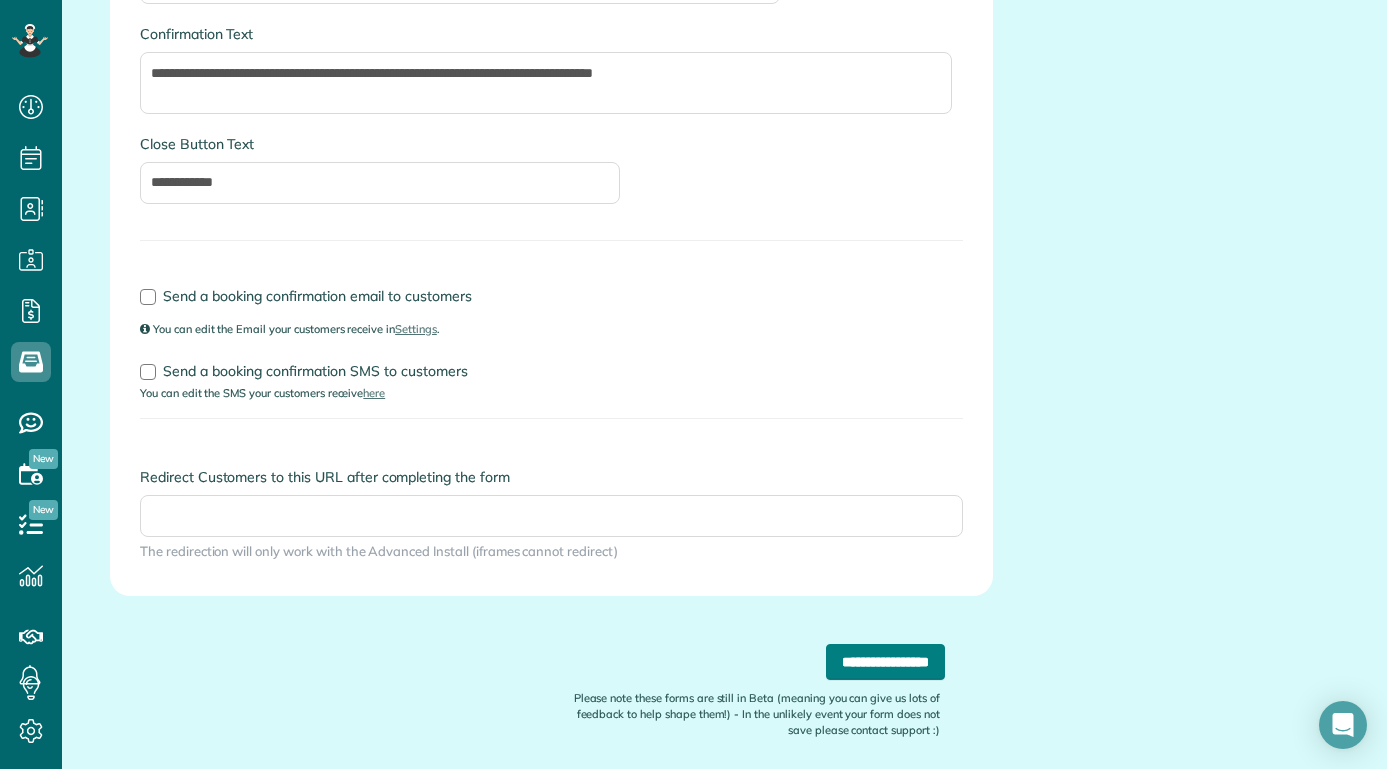 click on "**********" at bounding box center (885, 662) 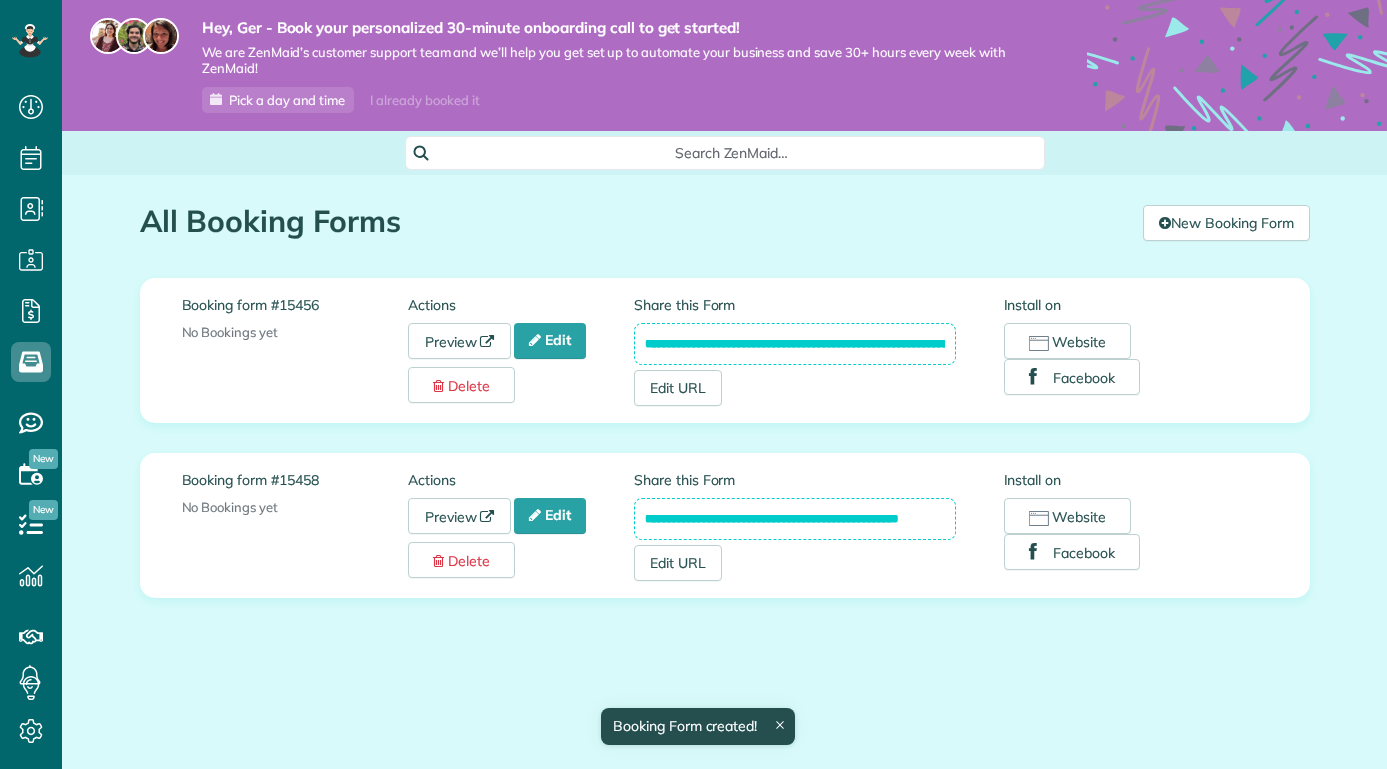scroll, scrollTop: 0, scrollLeft: 0, axis: both 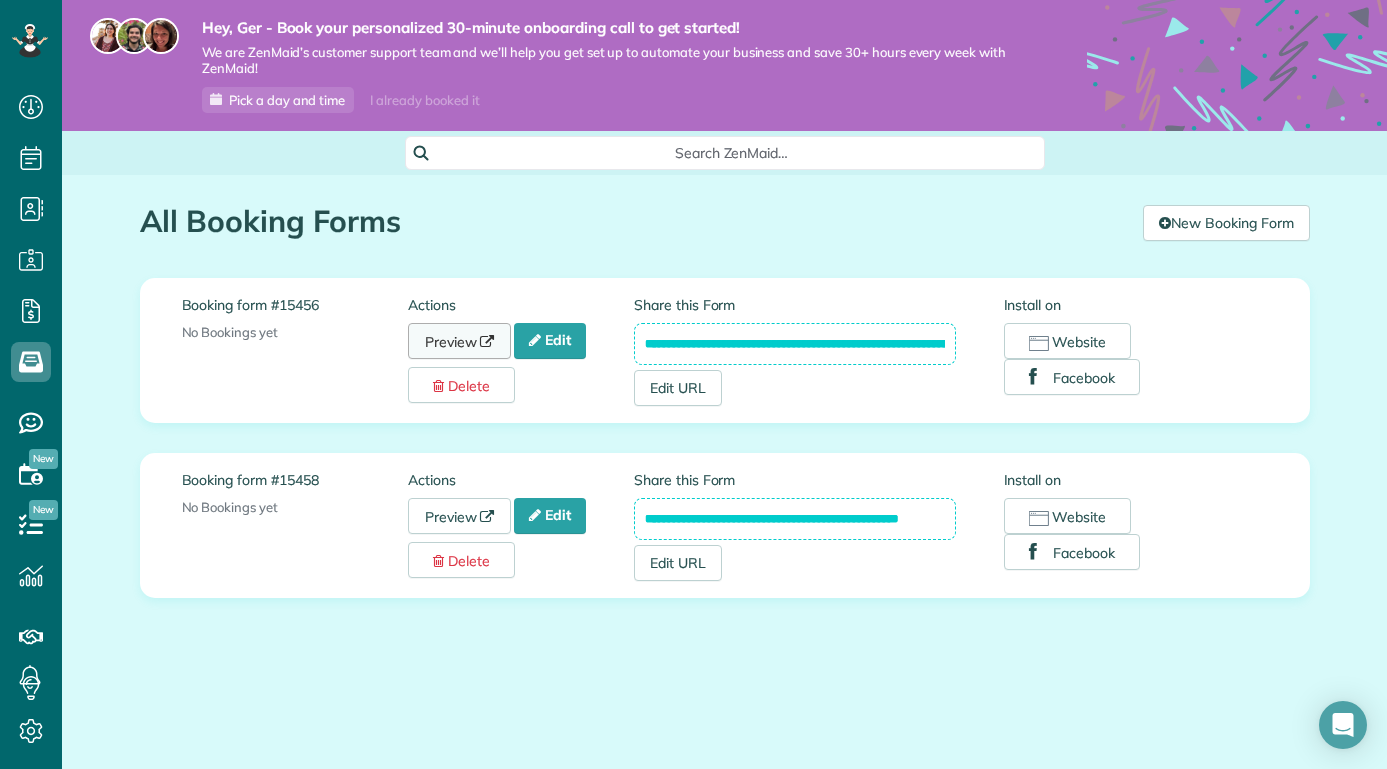 click on "Preview" at bounding box center (460, 341) 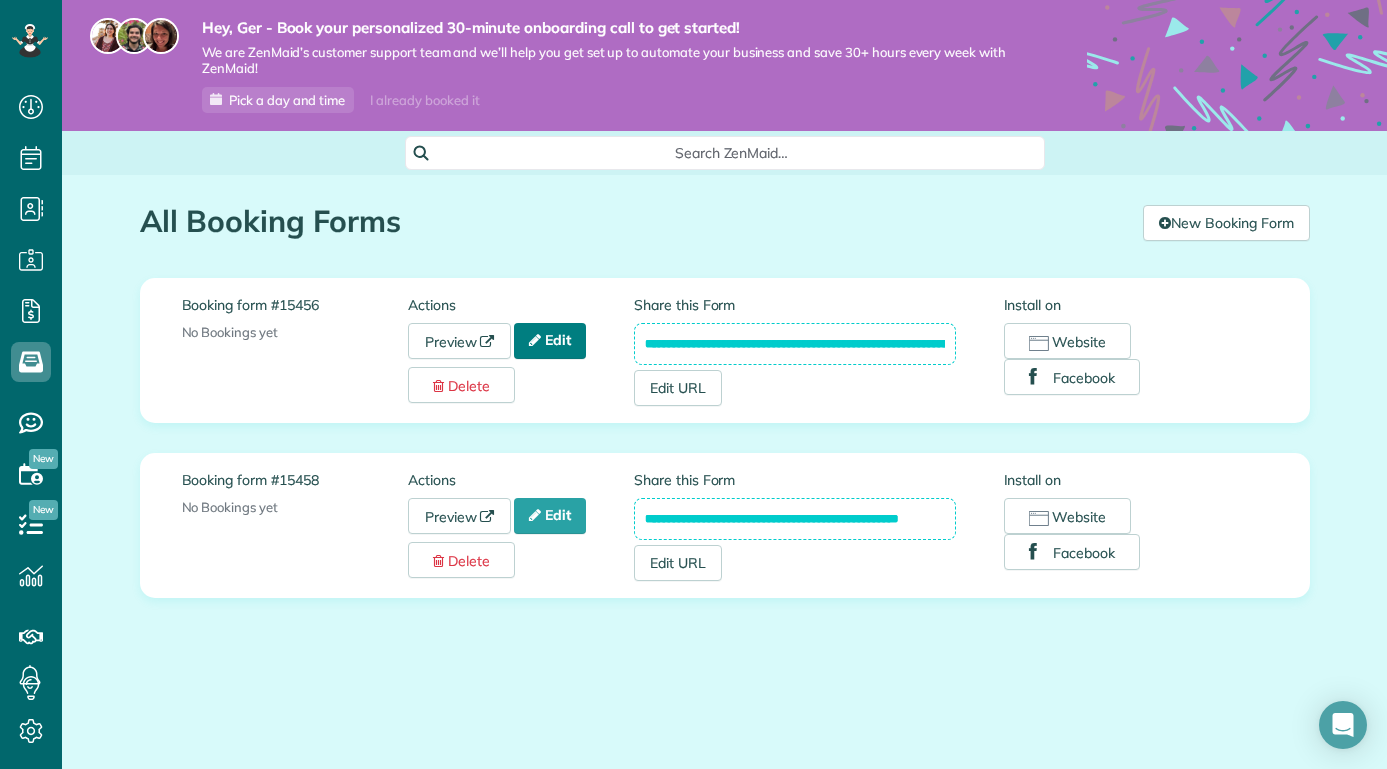 click on "Edit" at bounding box center [550, 341] 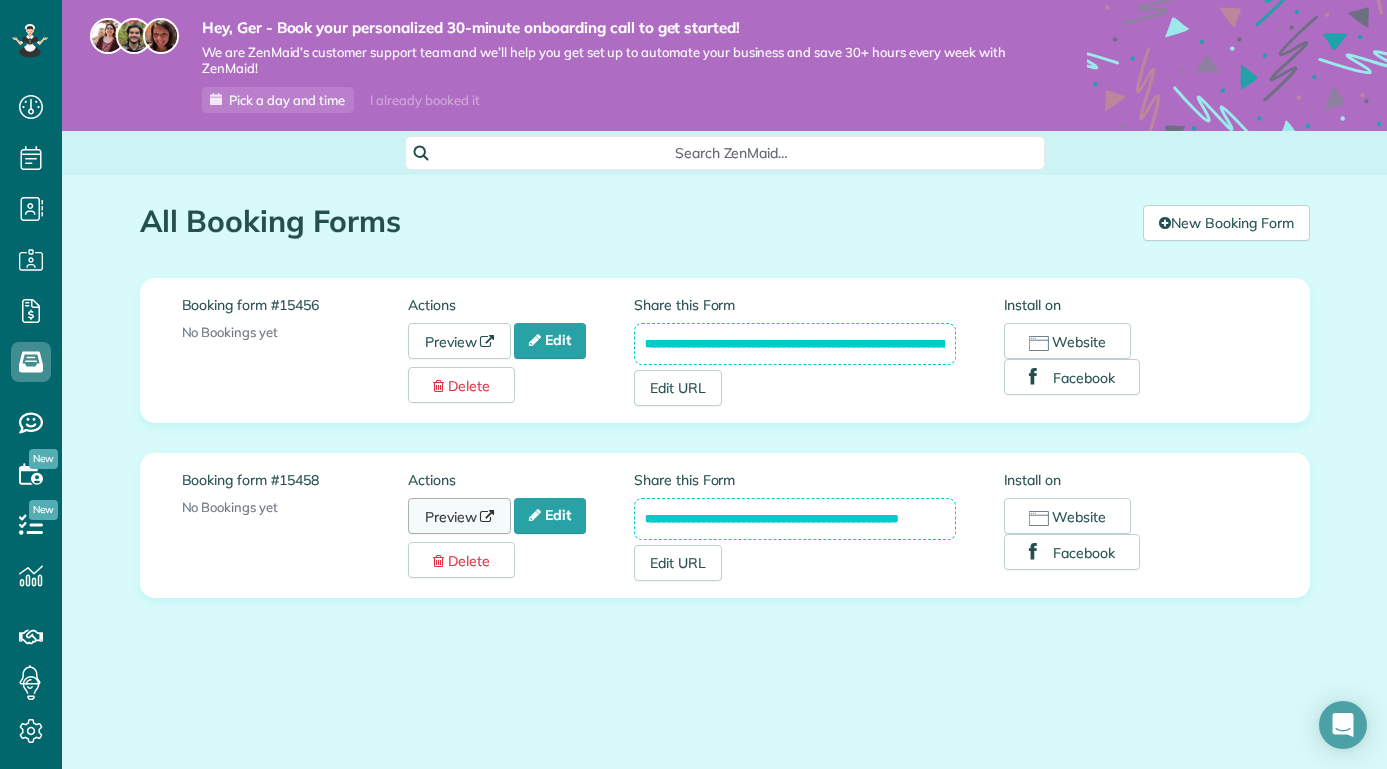 scroll, scrollTop: 0, scrollLeft: 0, axis: both 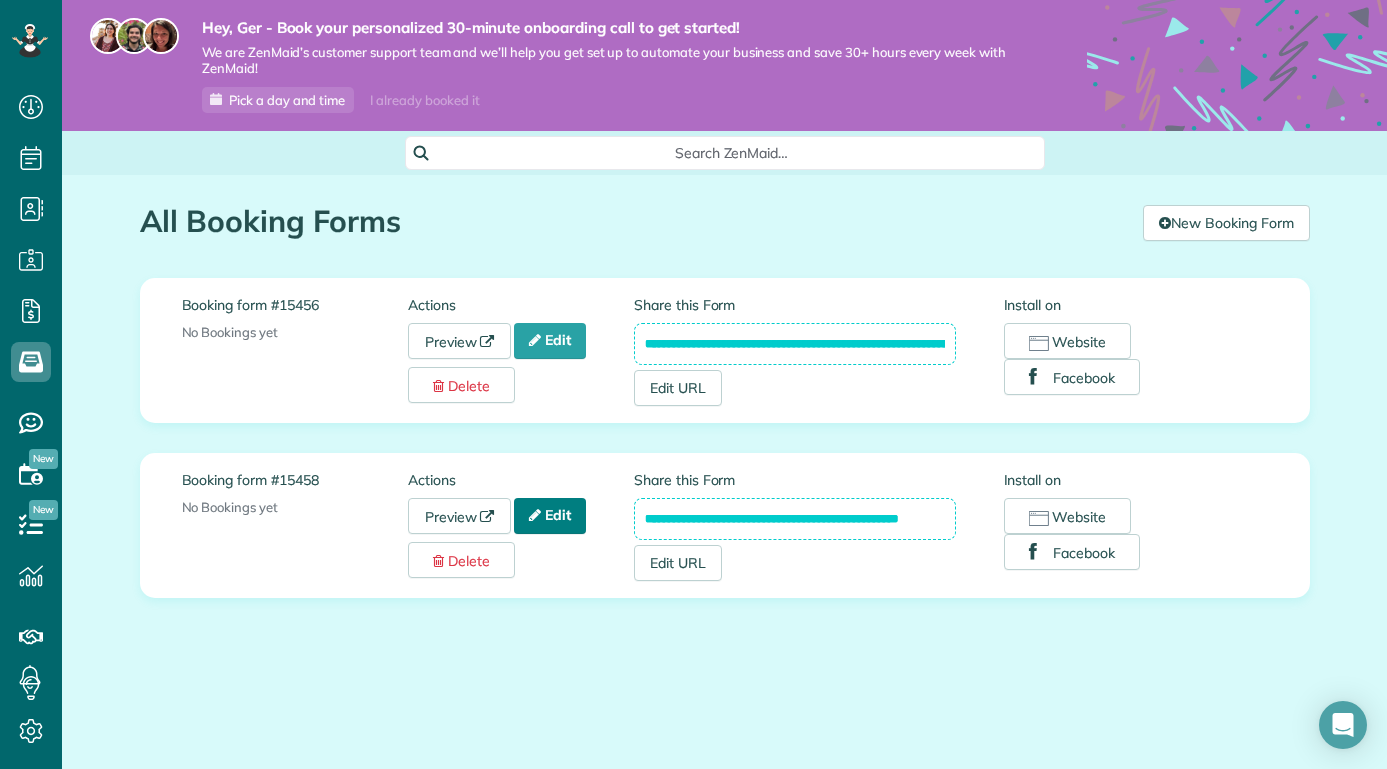 click on "Edit" at bounding box center (550, 516) 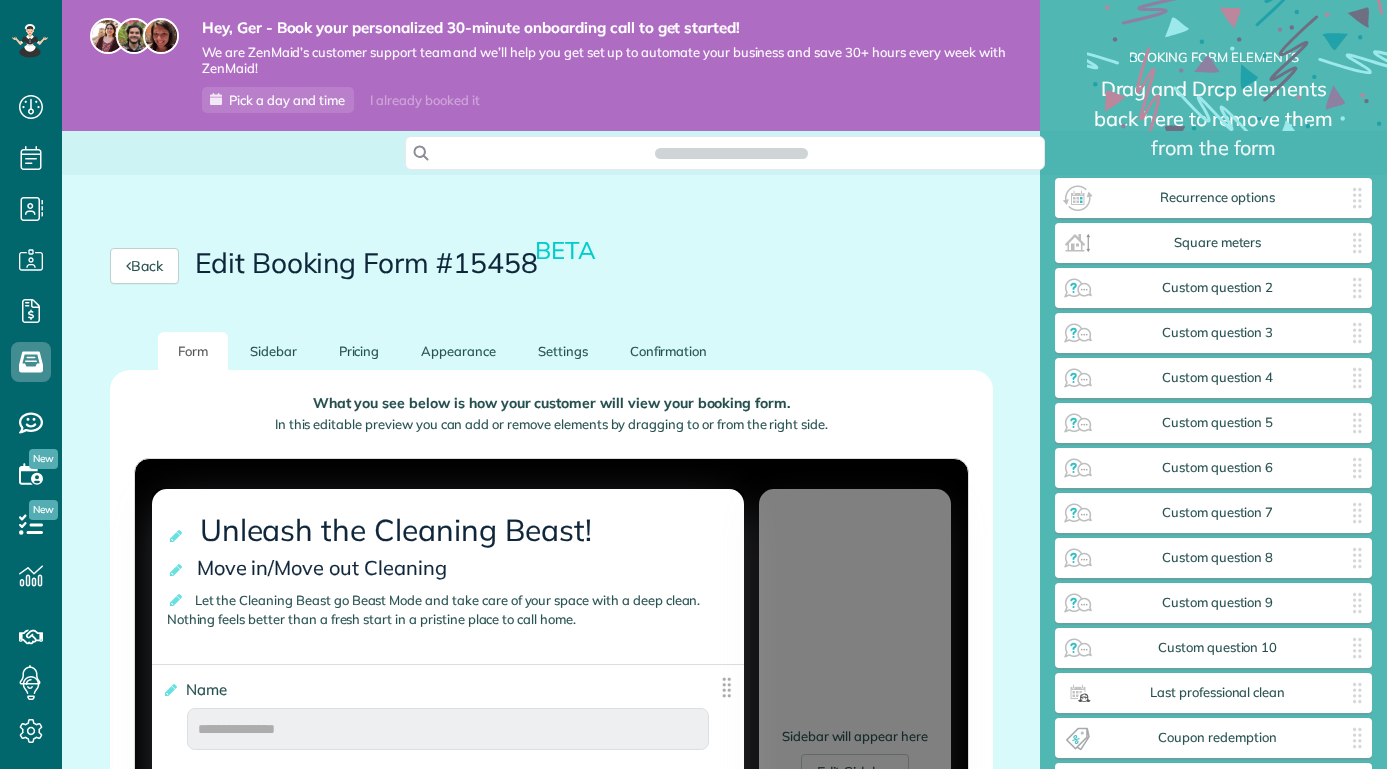 scroll, scrollTop: 0, scrollLeft: 0, axis: both 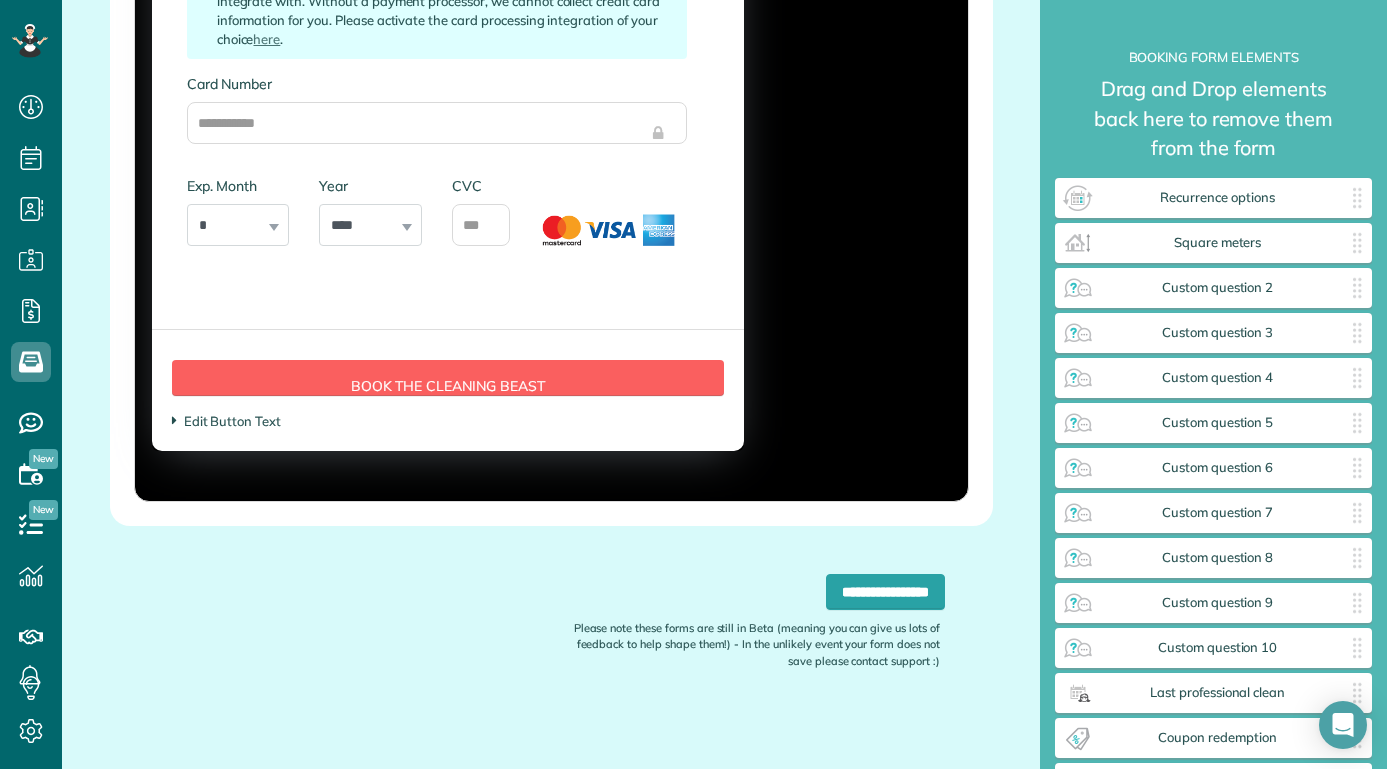 click on "Edit Button Text" at bounding box center [226, 421] 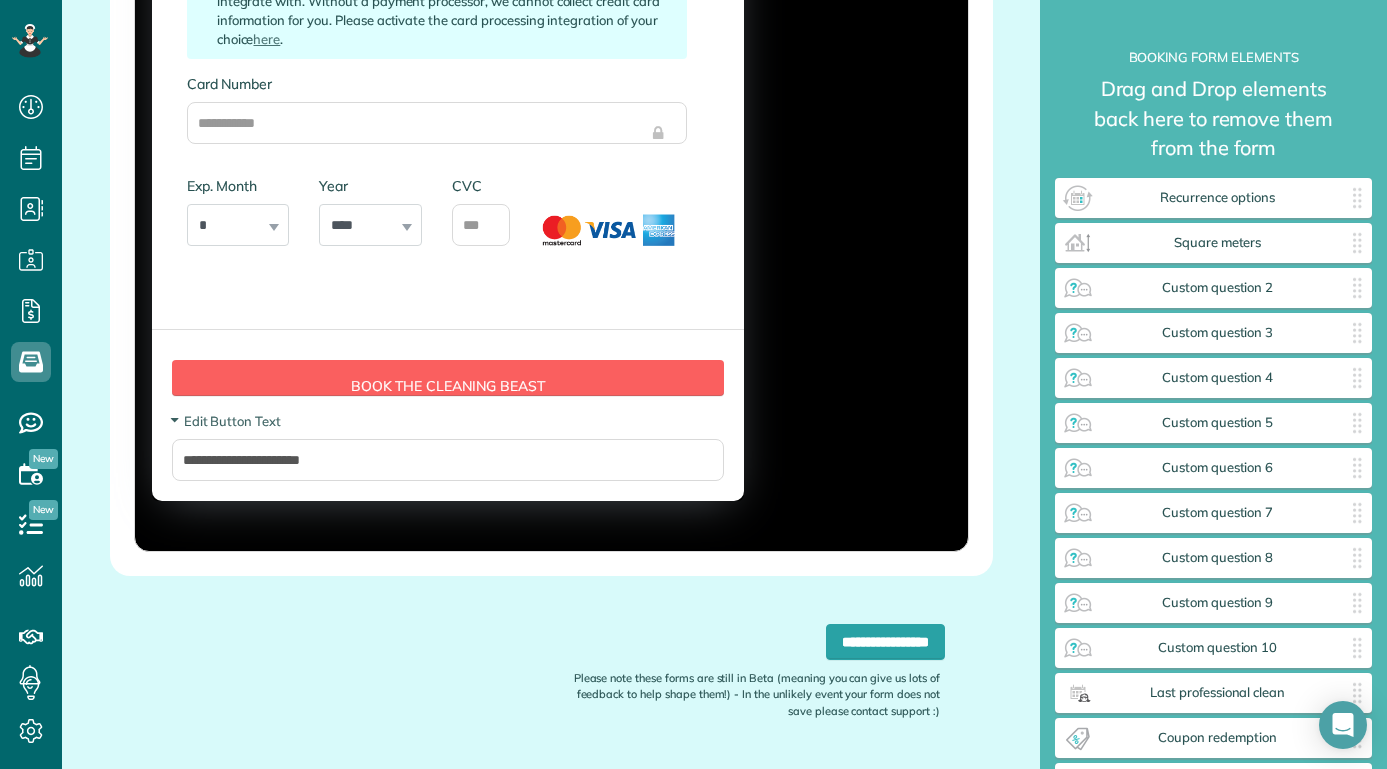 click on "Form Button Preview
Book the Cleaning Beast" at bounding box center (448, 378) 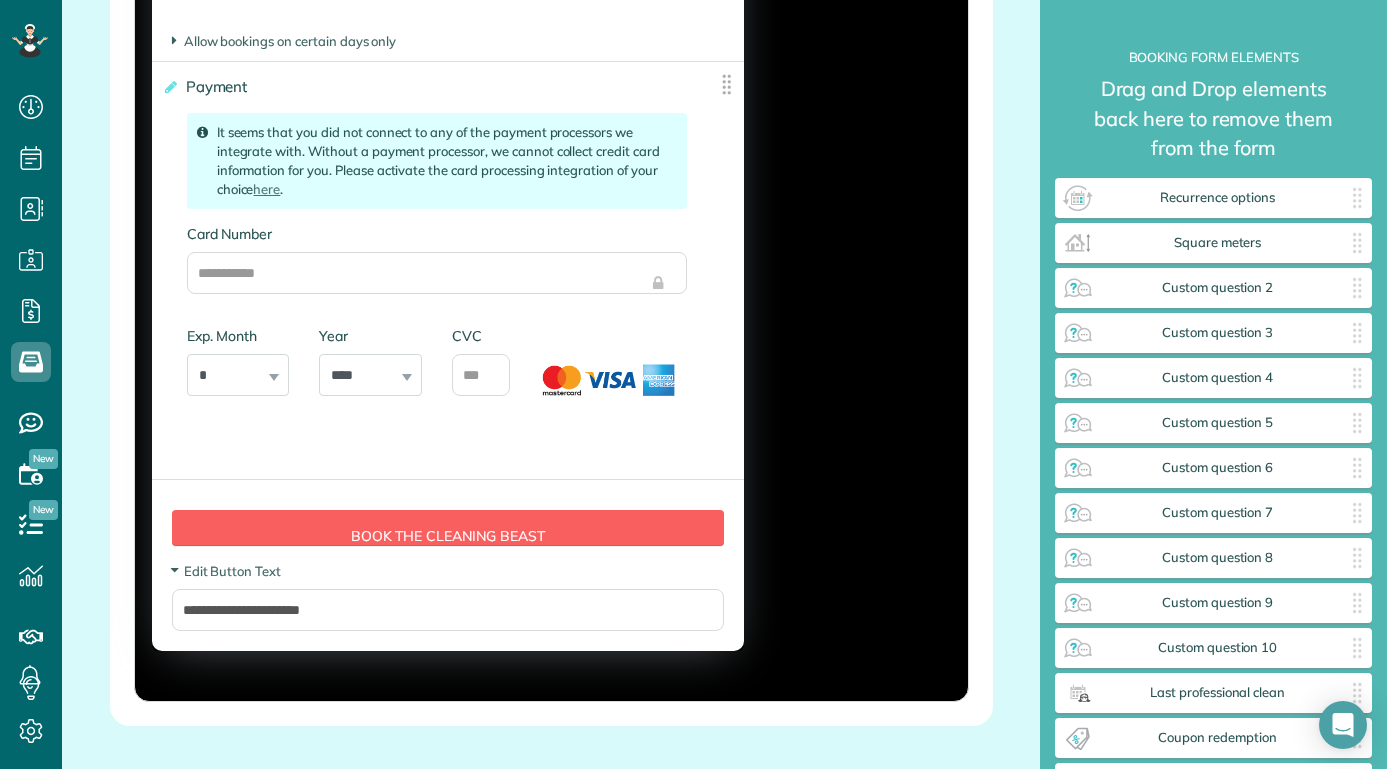 scroll, scrollTop: 3300, scrollLeft: 0, axis: vertical 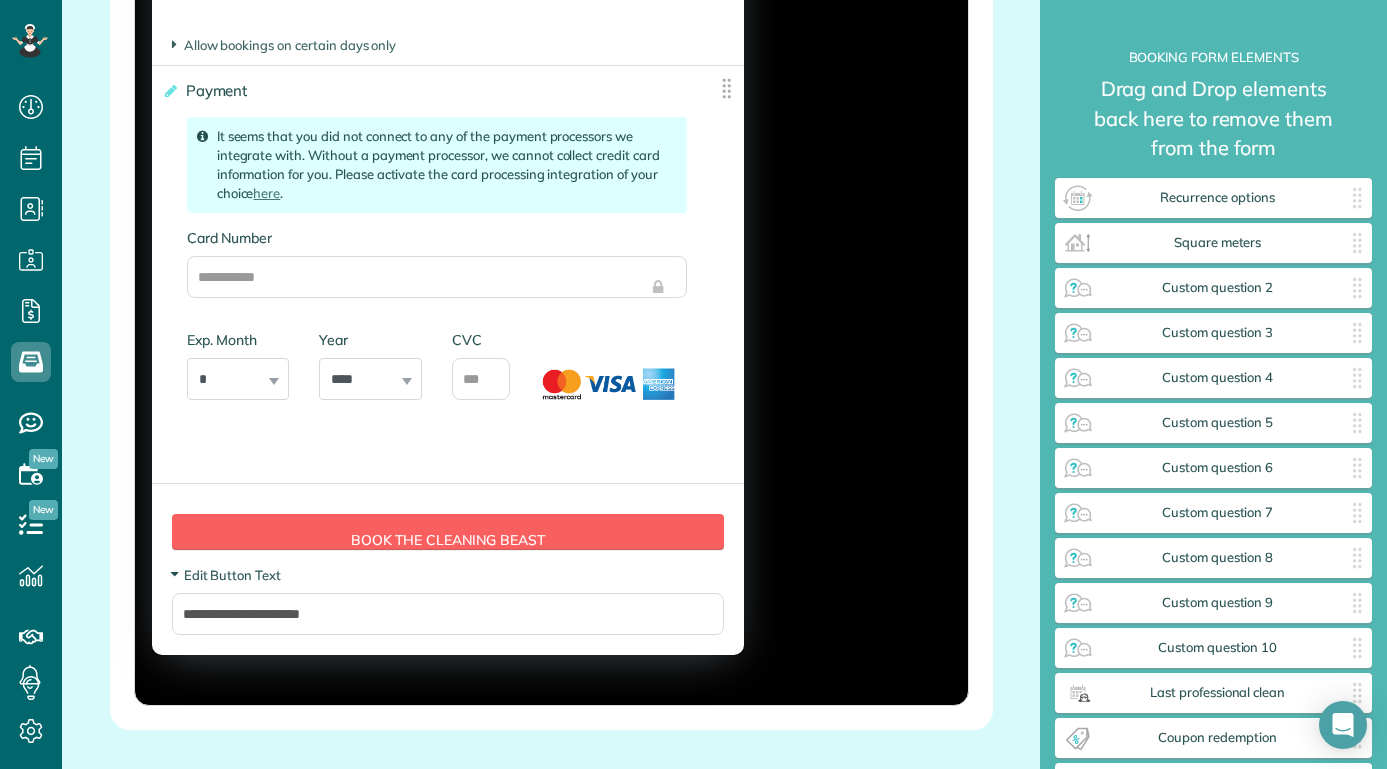 click on "Edit Button Text" at bounding box center (226, 575) 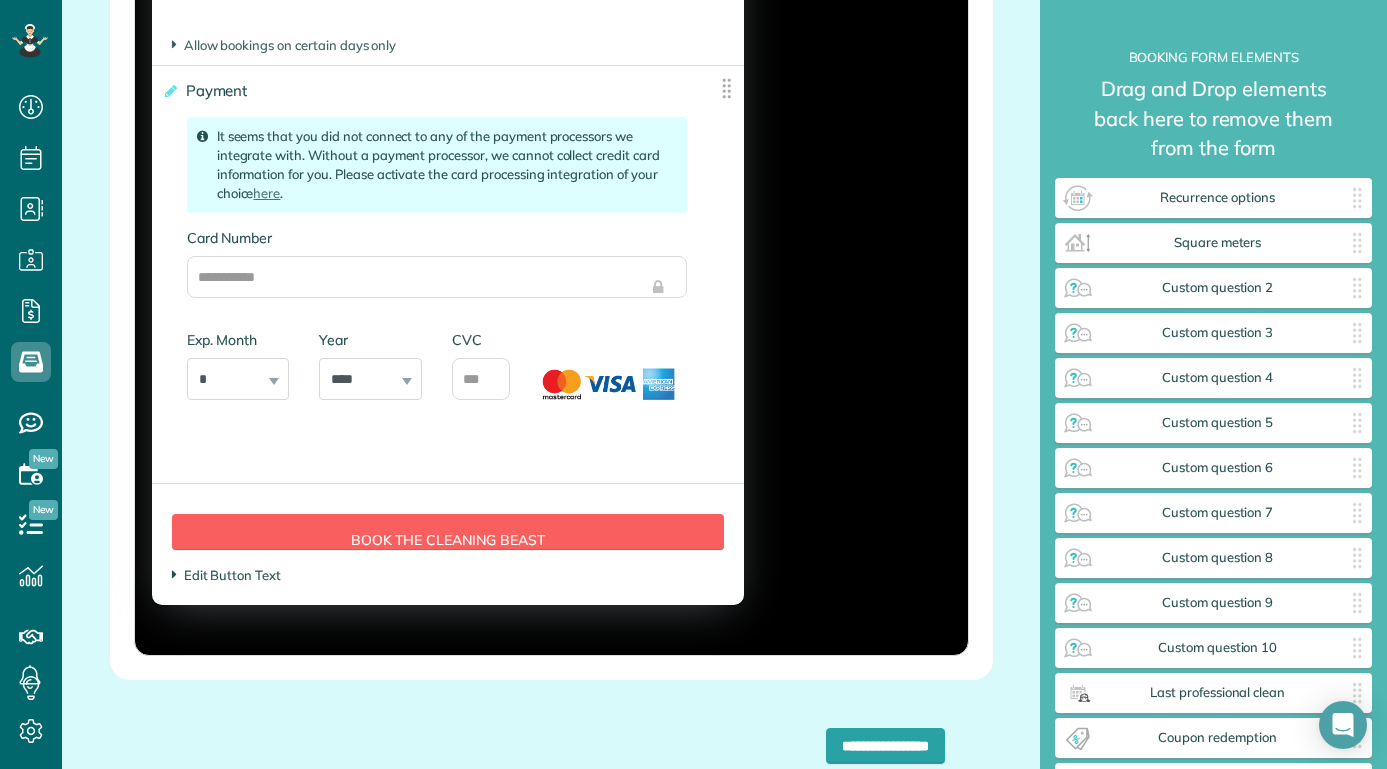 click on "Edit Button Text" at bounding box center [226, 575] 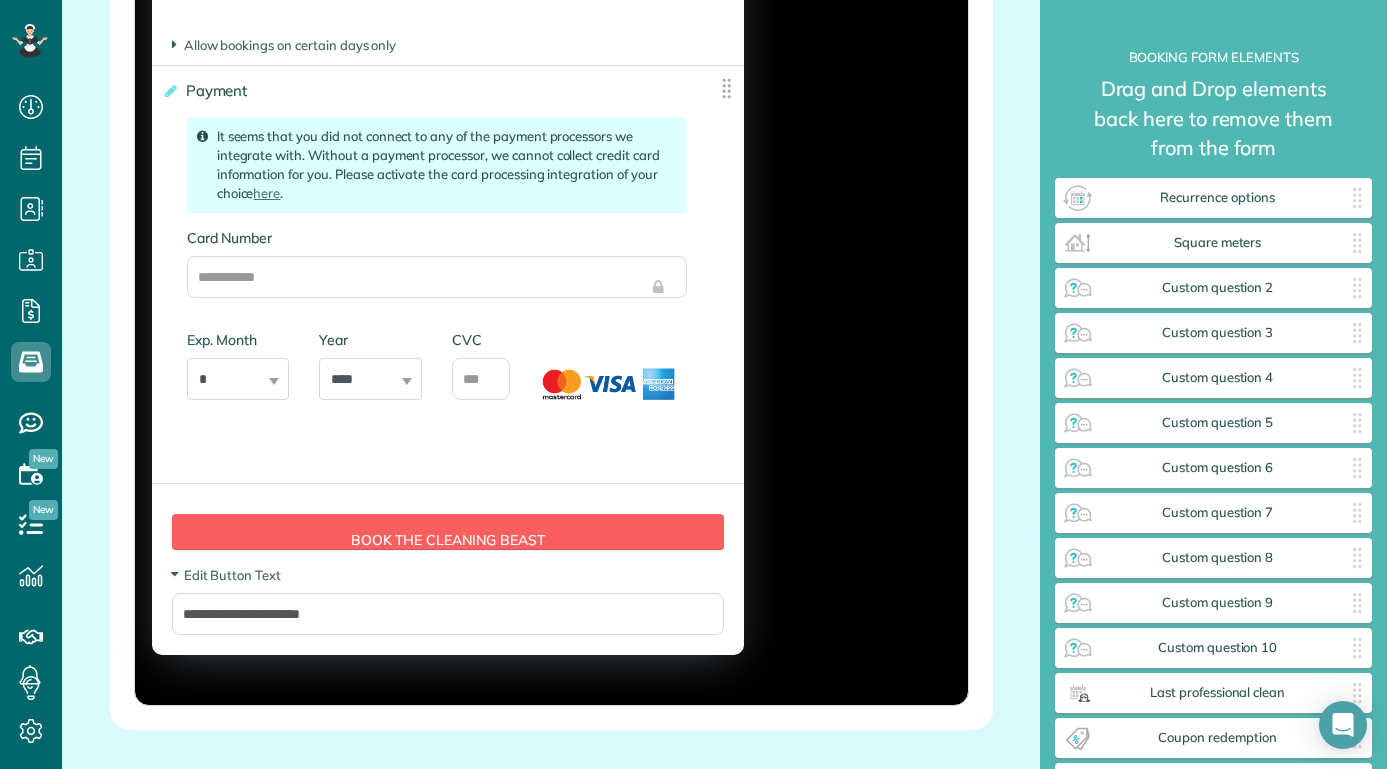 click on "Form Button Preview
Book the Cleaning Beast" at bounding box center (448, 532) 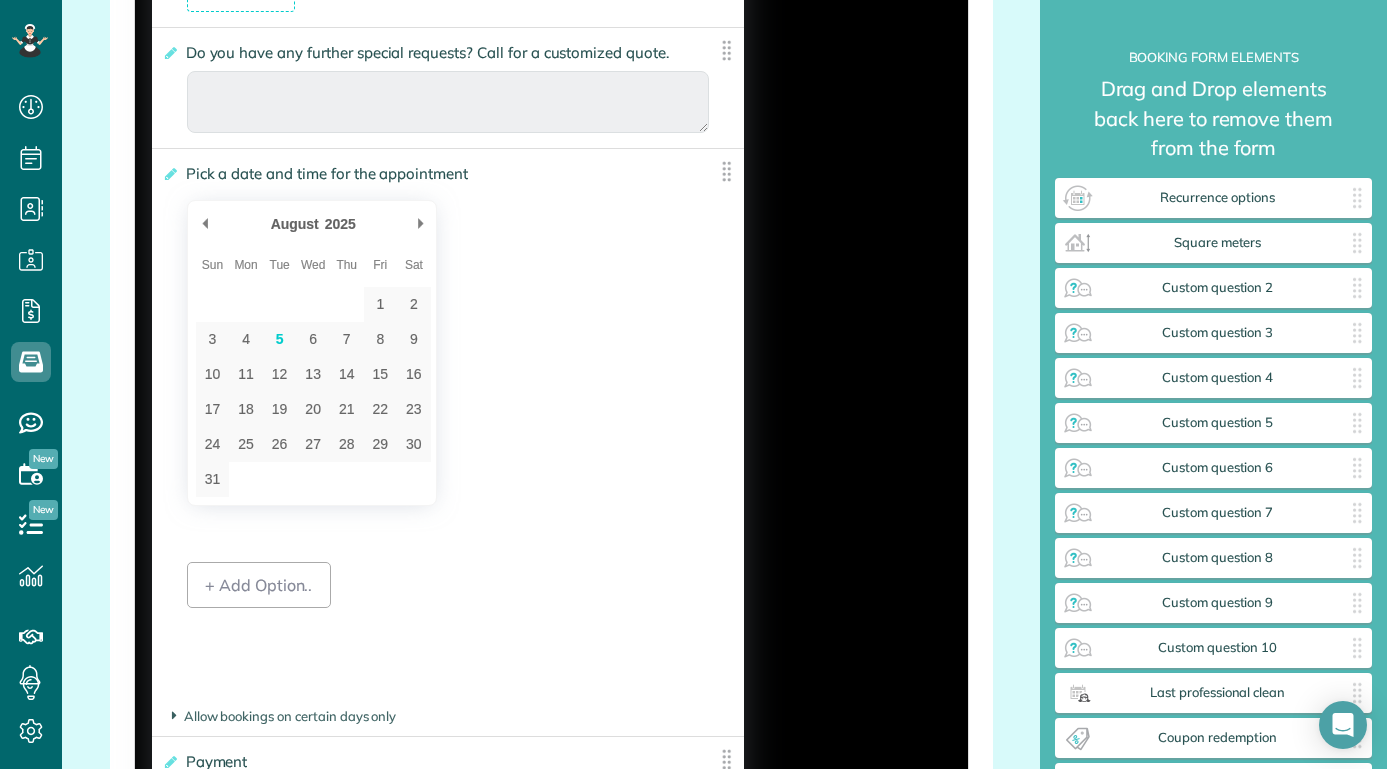 scroll, scrollTop: 3346, scrollLeft: 0, axis: vertical 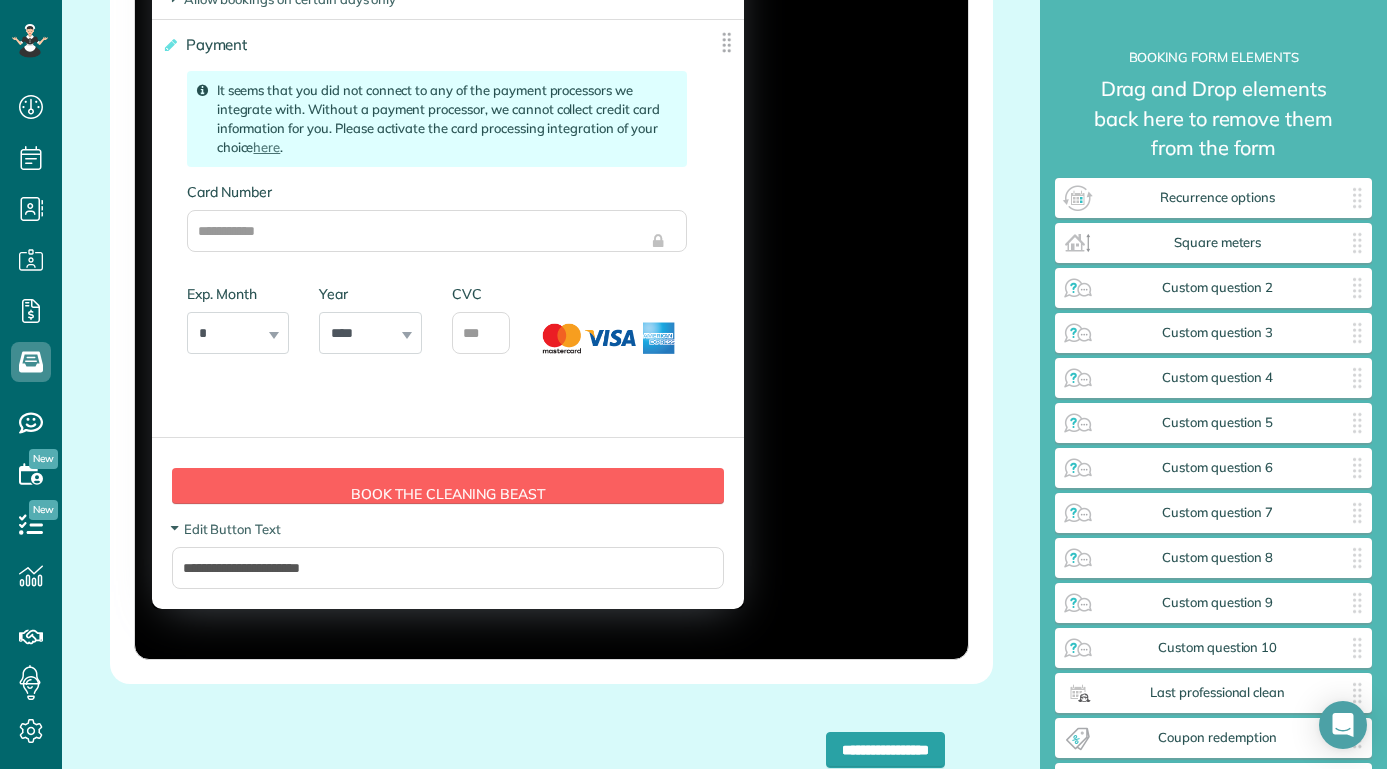 click on "Form Button Preview
Book the Cleaning Beast" at bounding box center (448, 486) 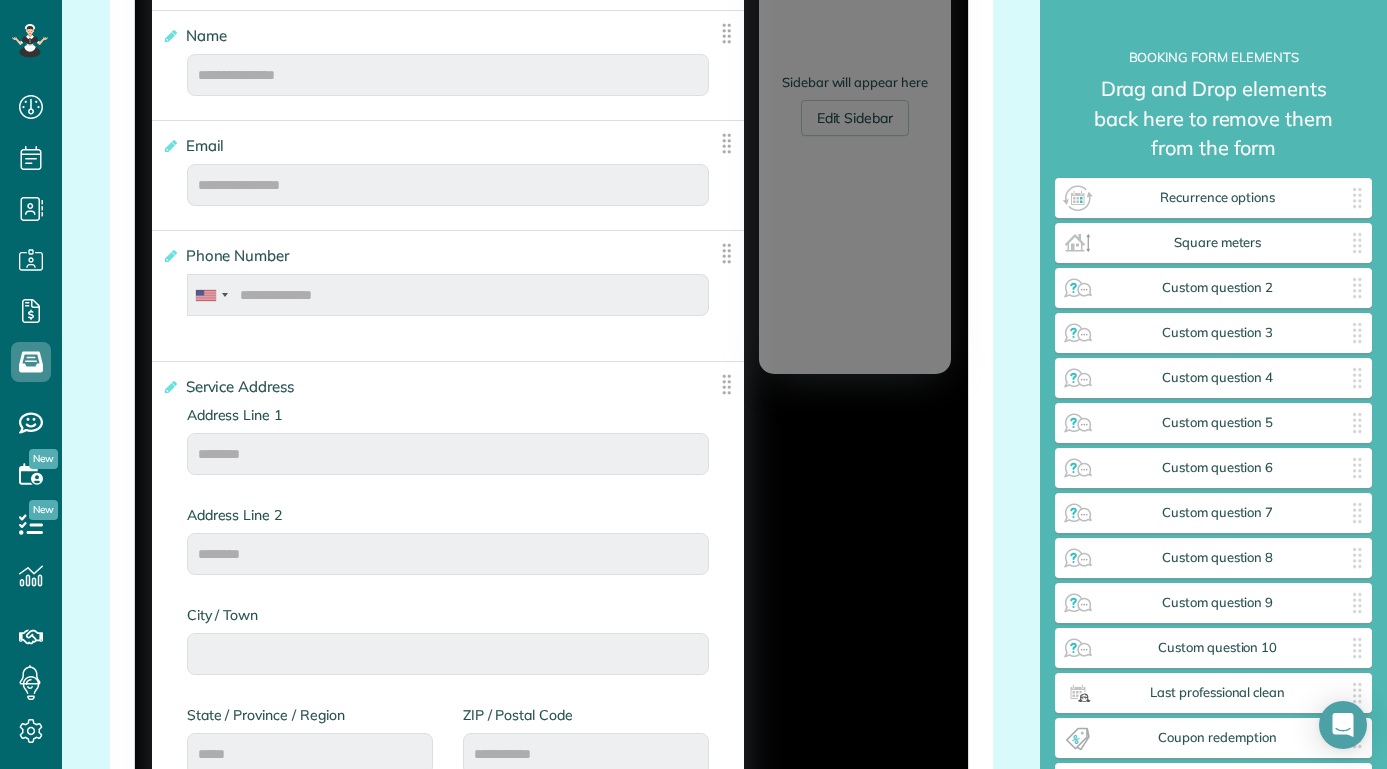 scroll, scrollTop: 221, scrollLeft: 0, axis: vertical 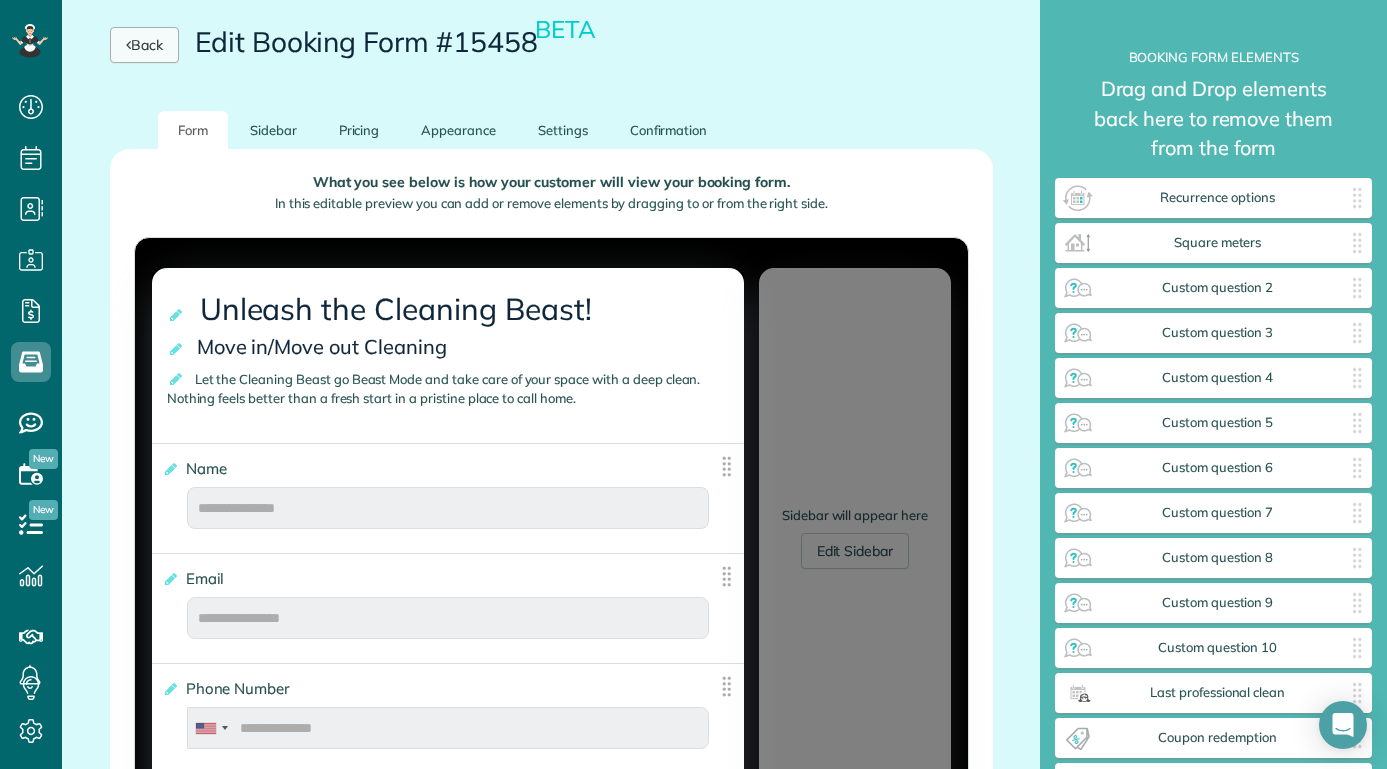 click on "Back" at bounding box center [144, 45] 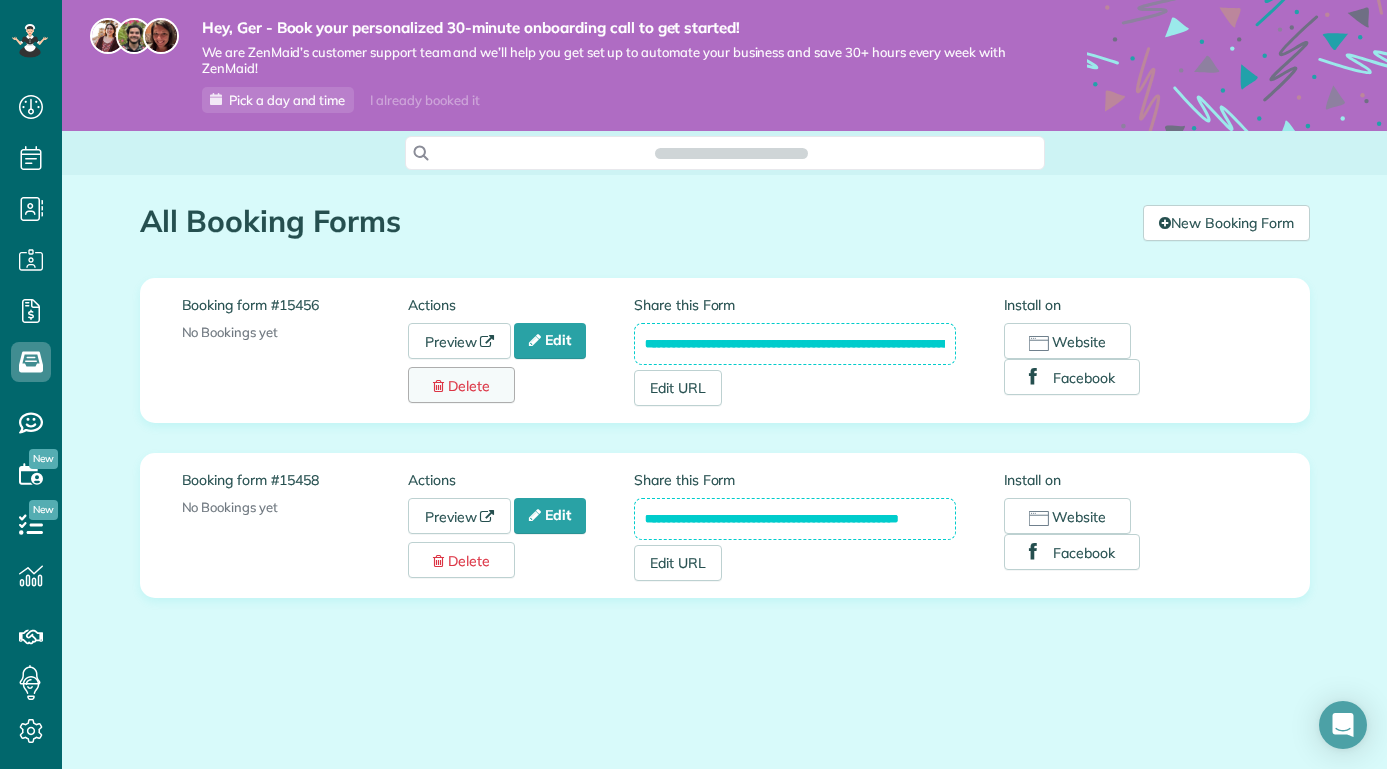 scroll, scrollTop: 0, scrollLeft: 0, axis: both 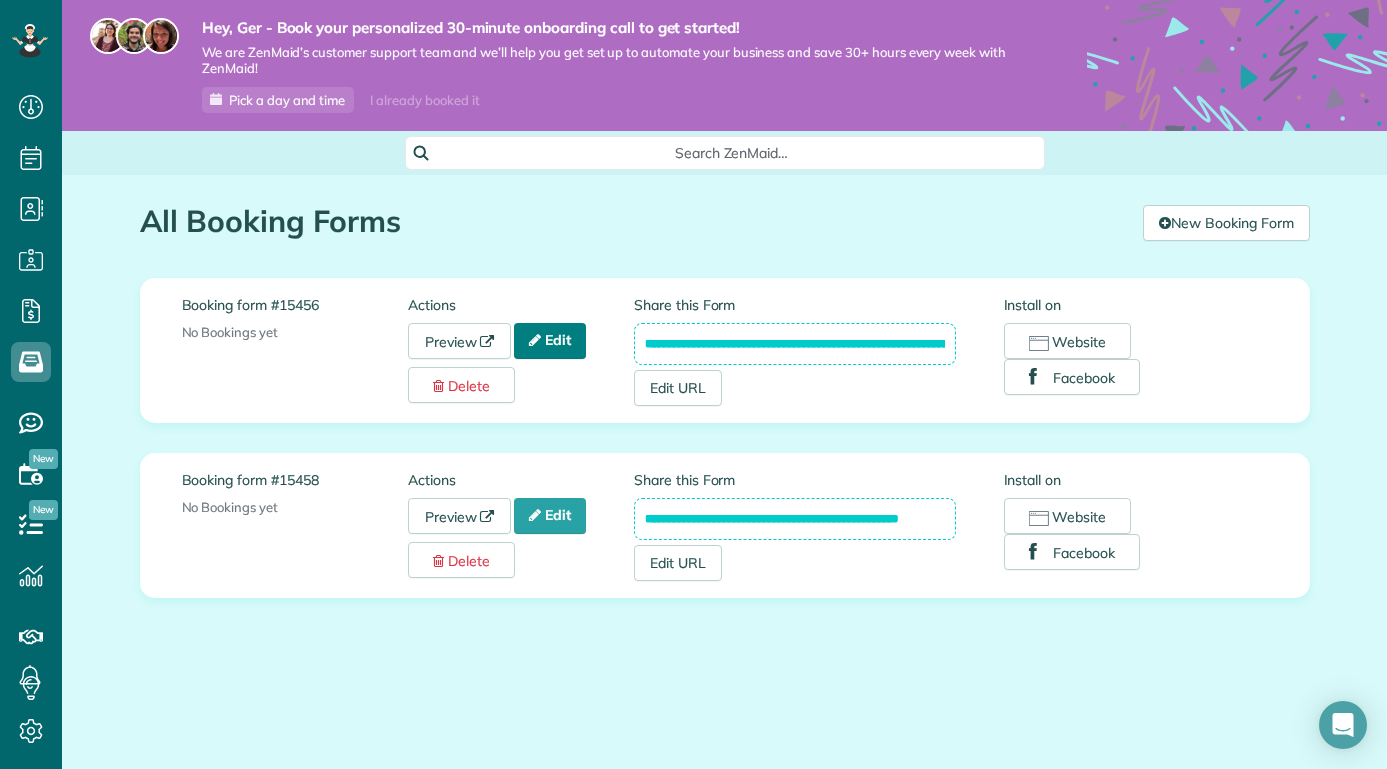 click on "Edit" at bounding box center (550, 341) 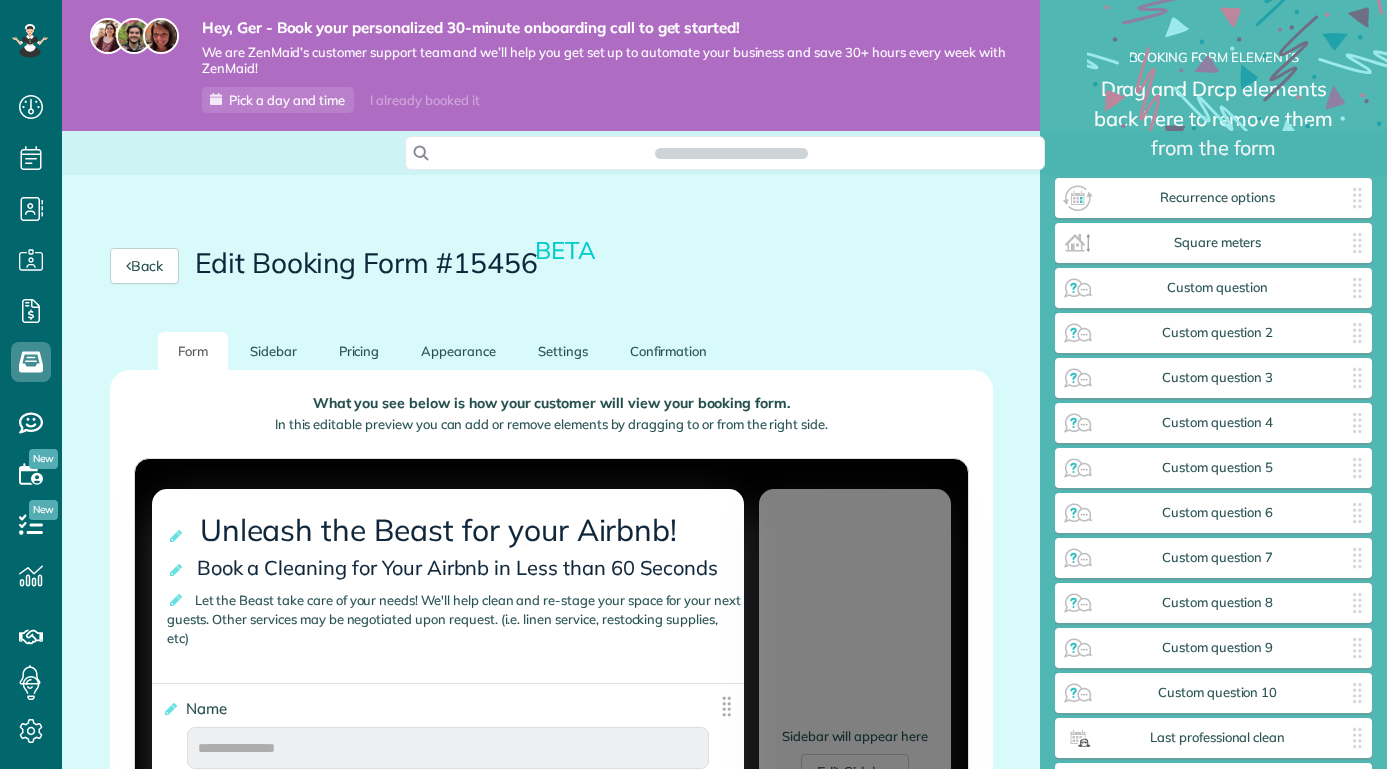 scroll, scrollTop: 0, scrollLeft: 0, axis: both 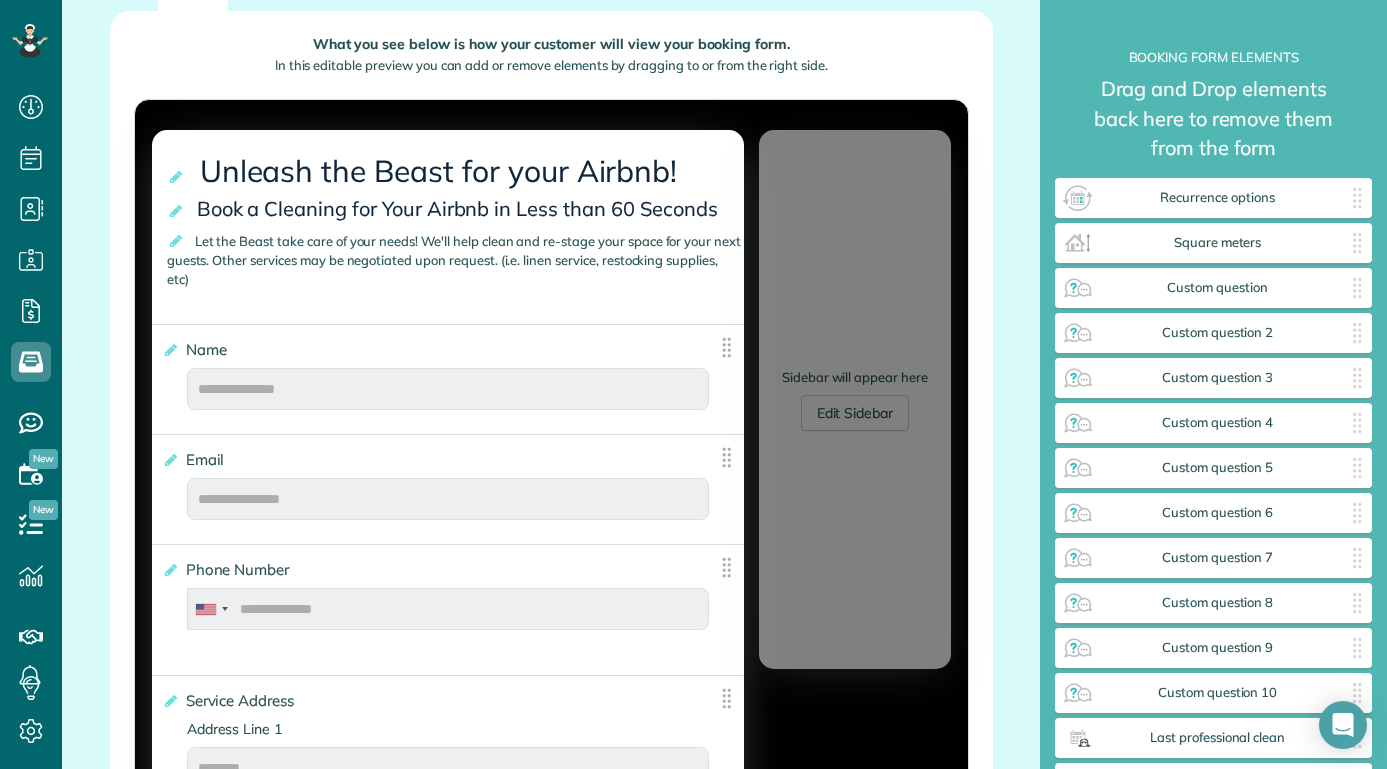 click on "Unleash the Beast for your Airbnb!" at bounding box center (443, 171) 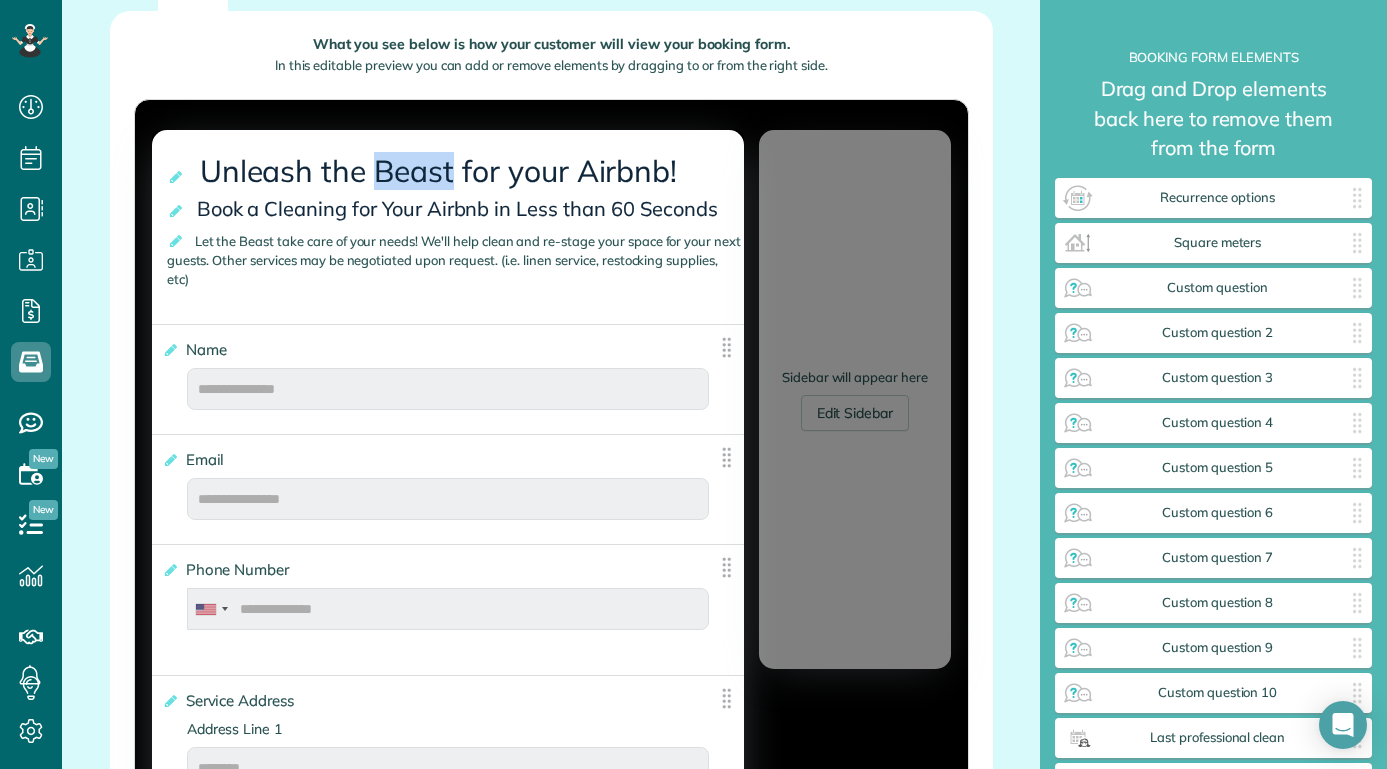 click on "Unleash the Beast for your Airbnb!" at bounding box center [443, 171] 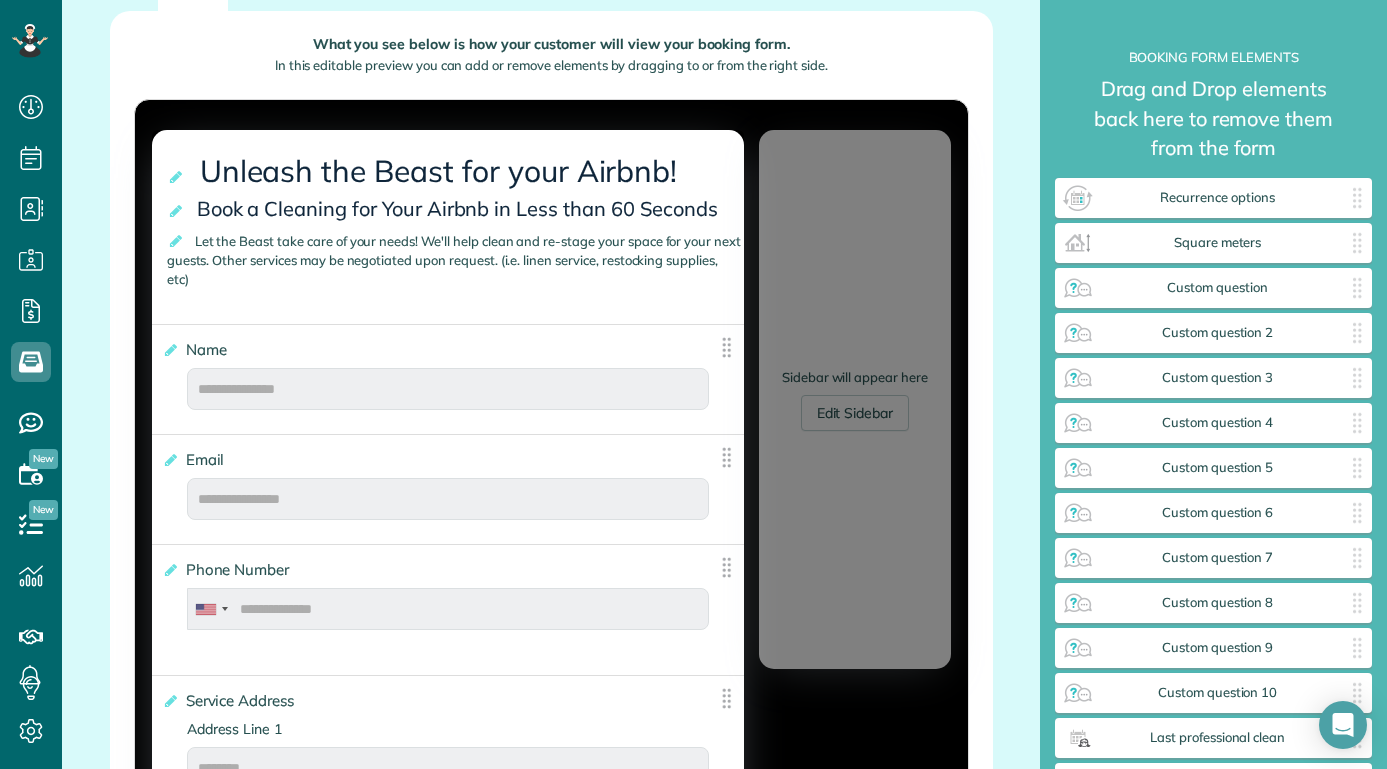 click on "Unleash the Beast for your Airbnb!" at bounding box center [443, 171] 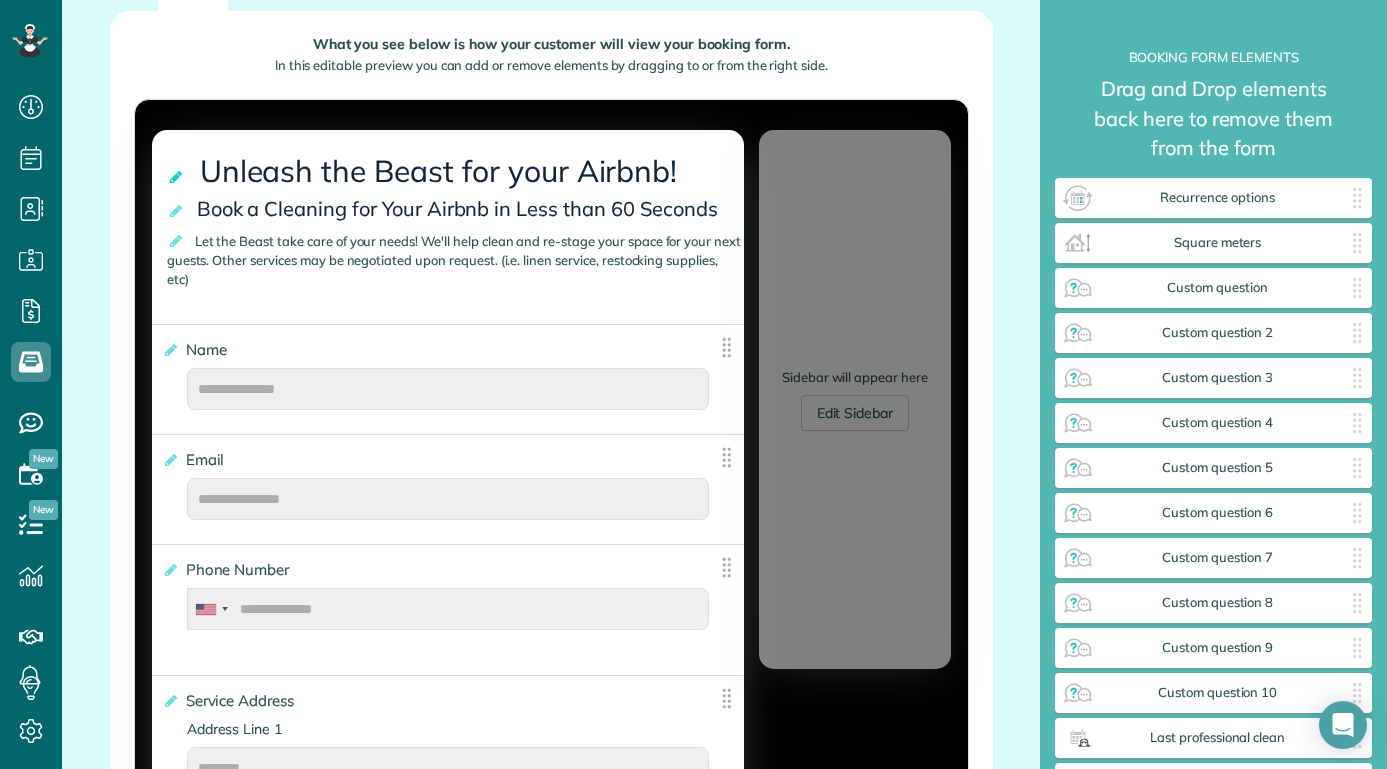 click at bounding box center [177, 177] 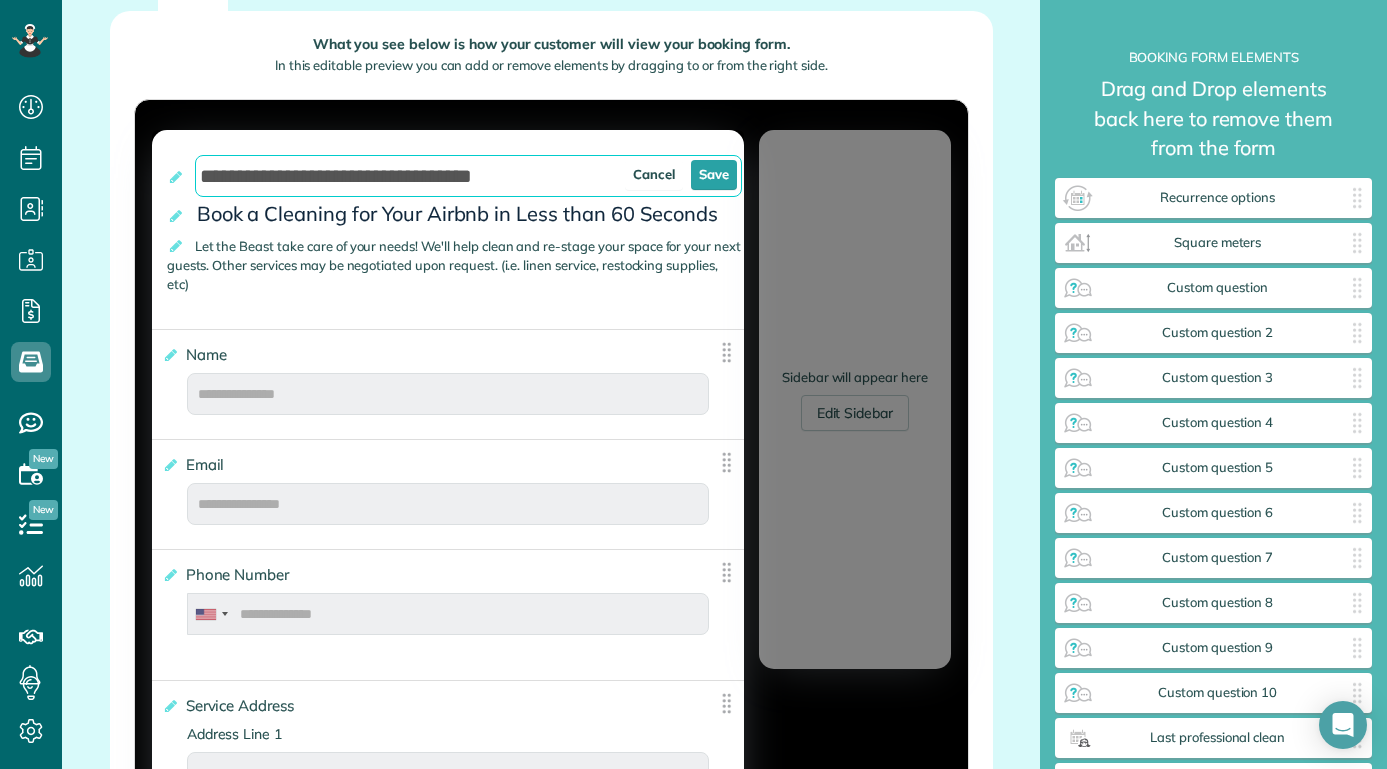 drag, startPoint x: 511, startPoint y: 172, endPoint x: 364, endPoint y: 172, distance: 147 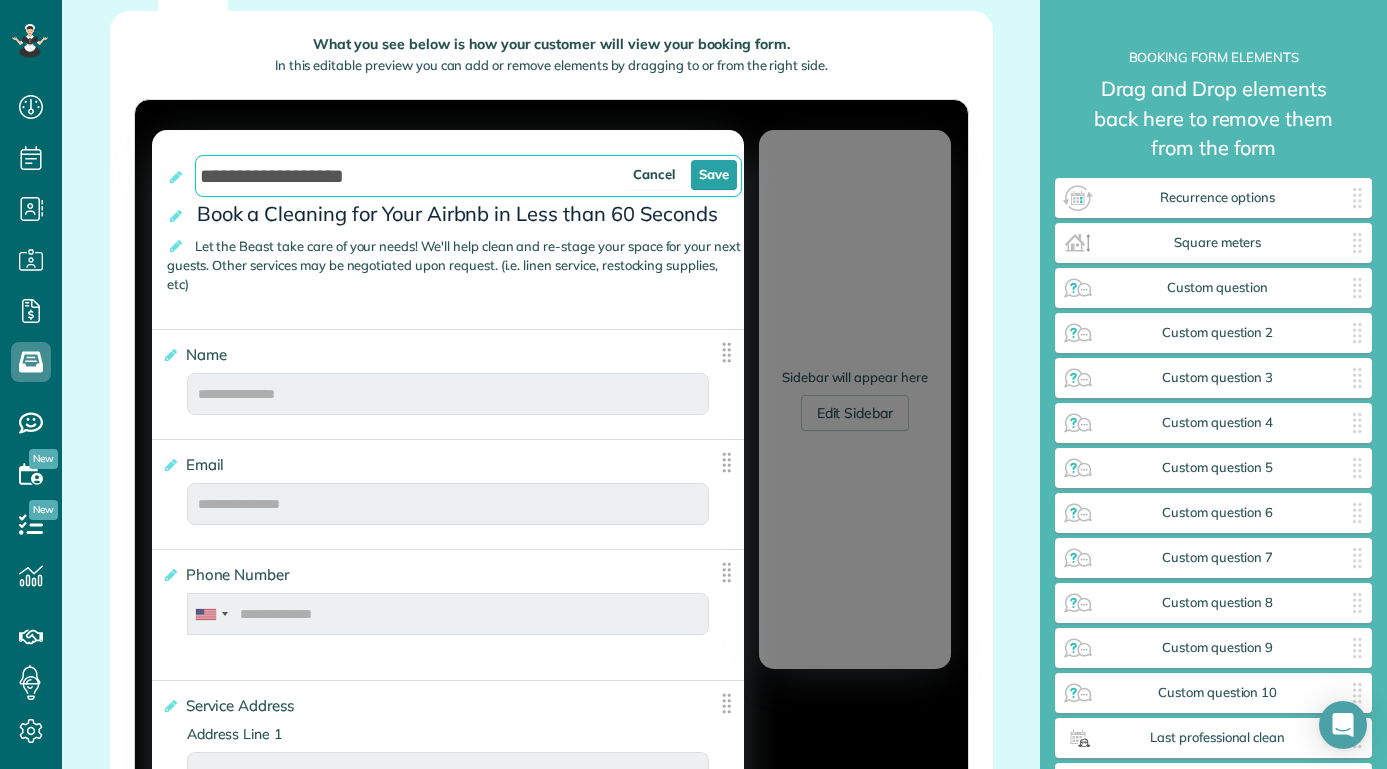 click on "**********" at bounding box center [468, 176] 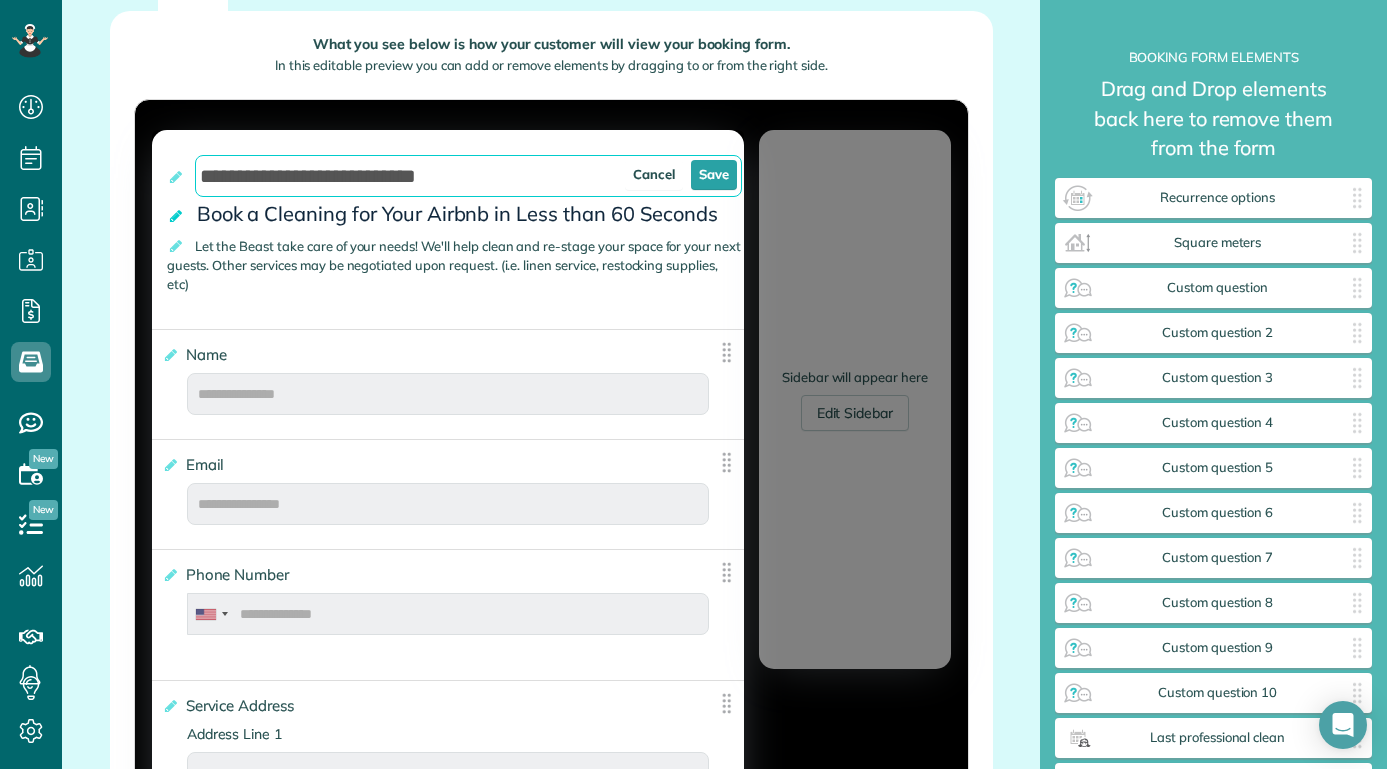 type on "**********" 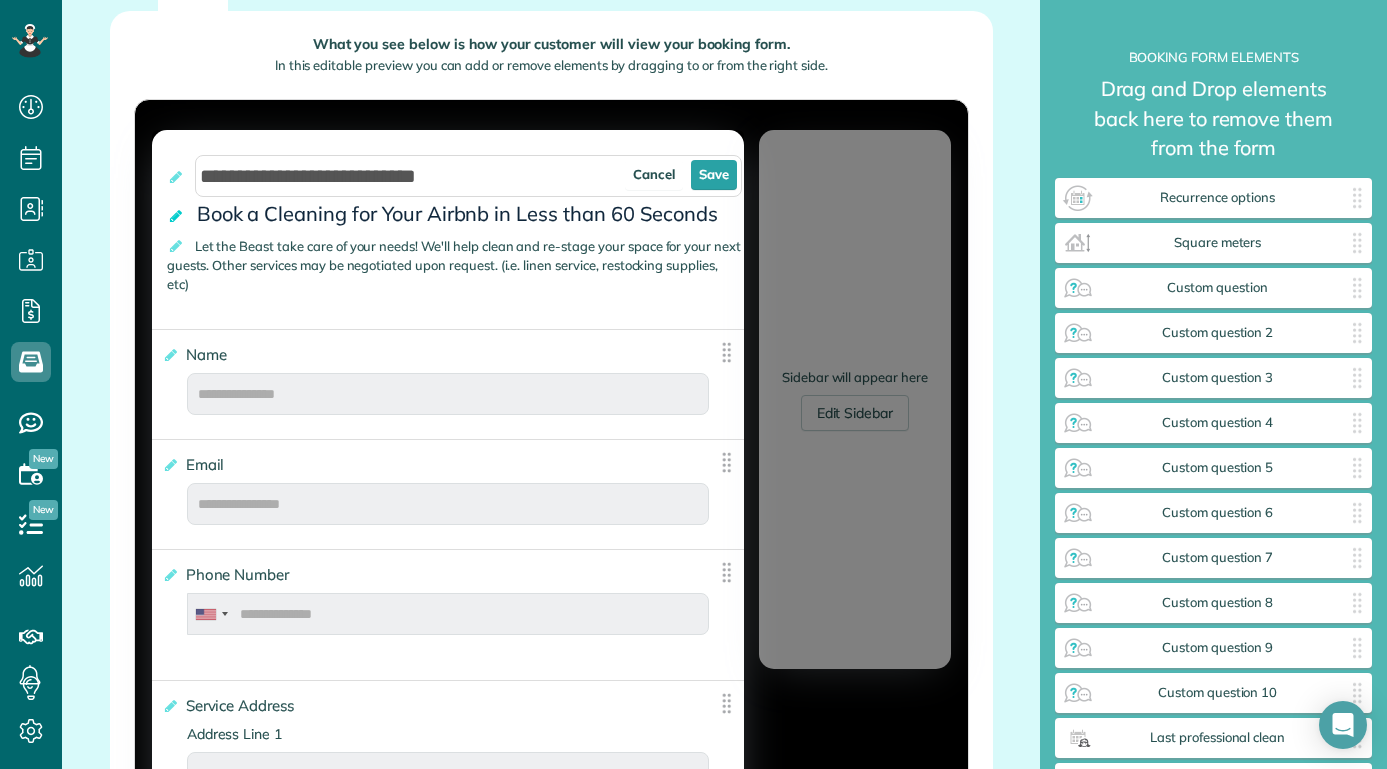 click at bounding box center (177, 216) 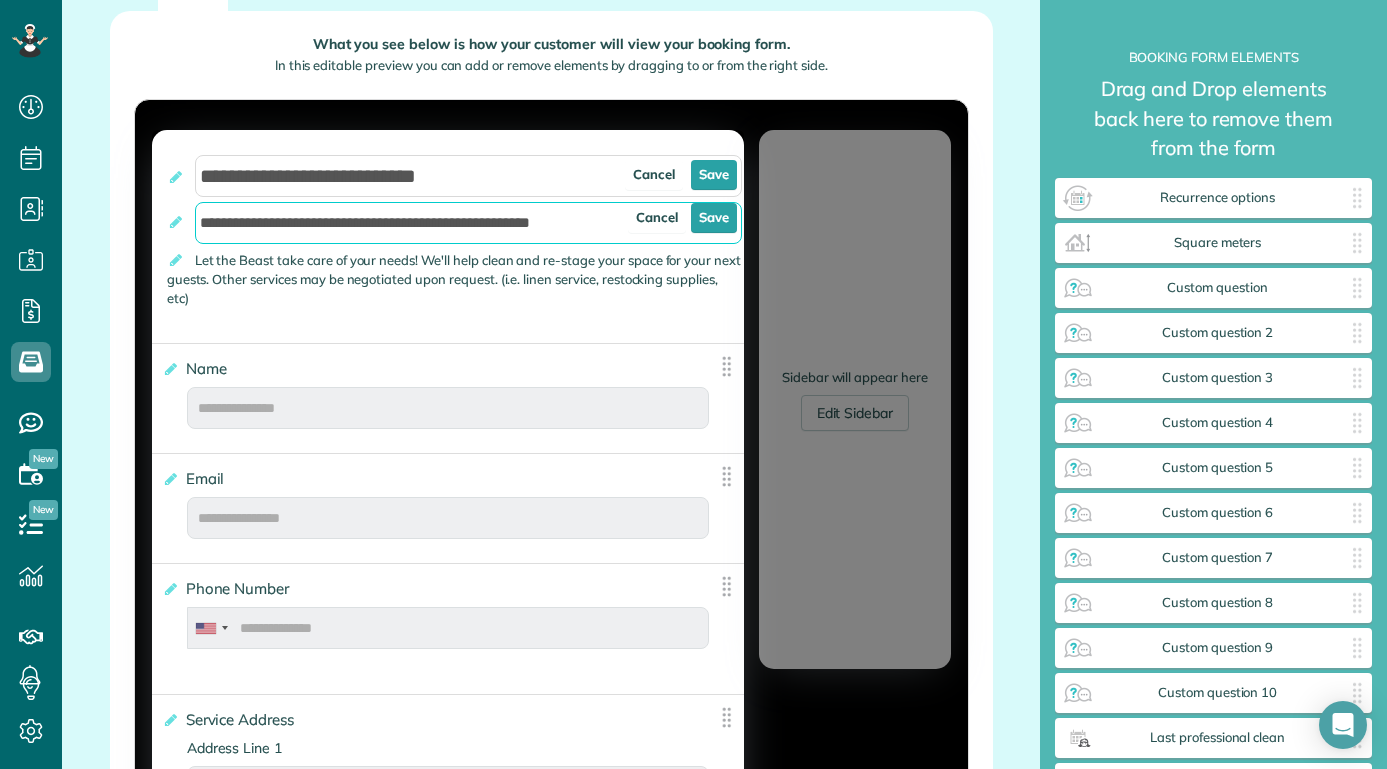 drag, startPoint x: 599, startPoint y: 220, endPoint x: 164, endPoint y: 223, distance: 435.01035 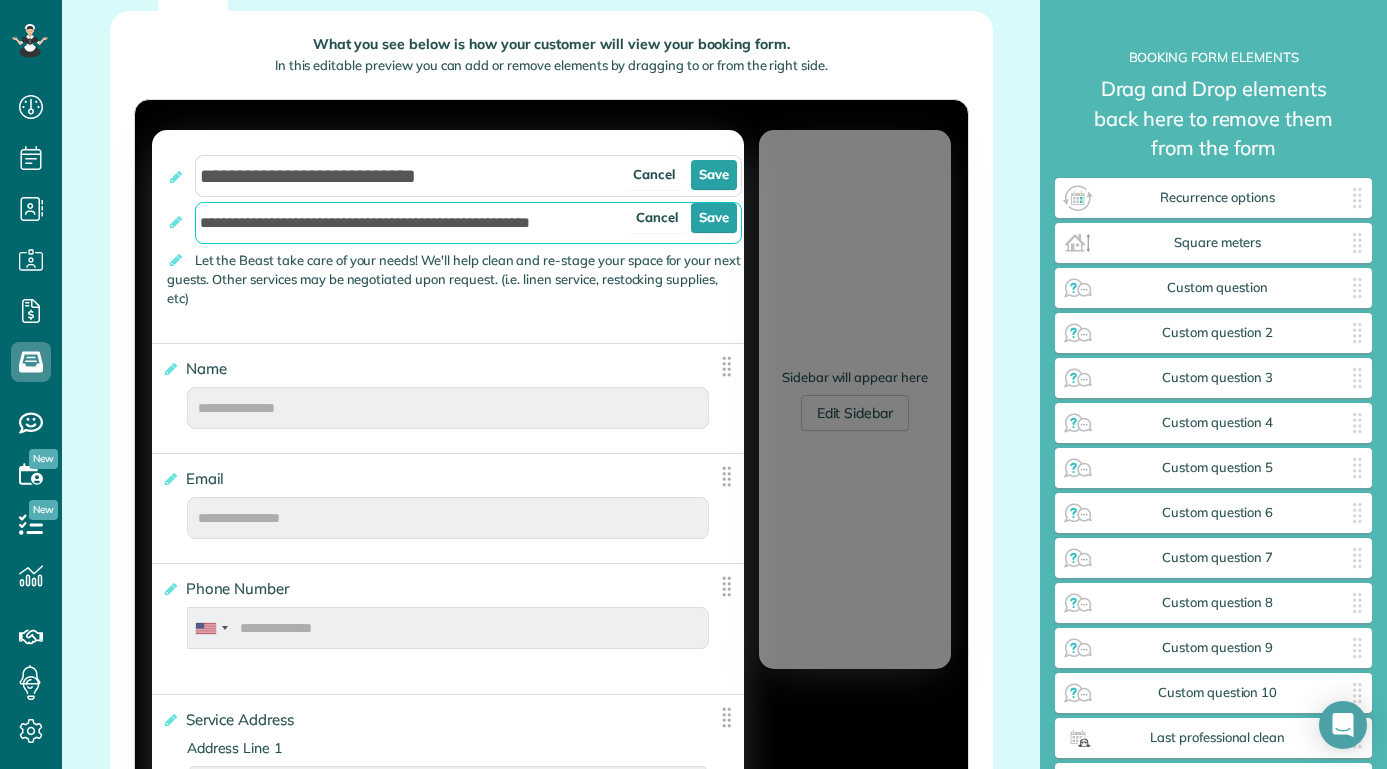 click on "**********" at bounding box center (448, 236) 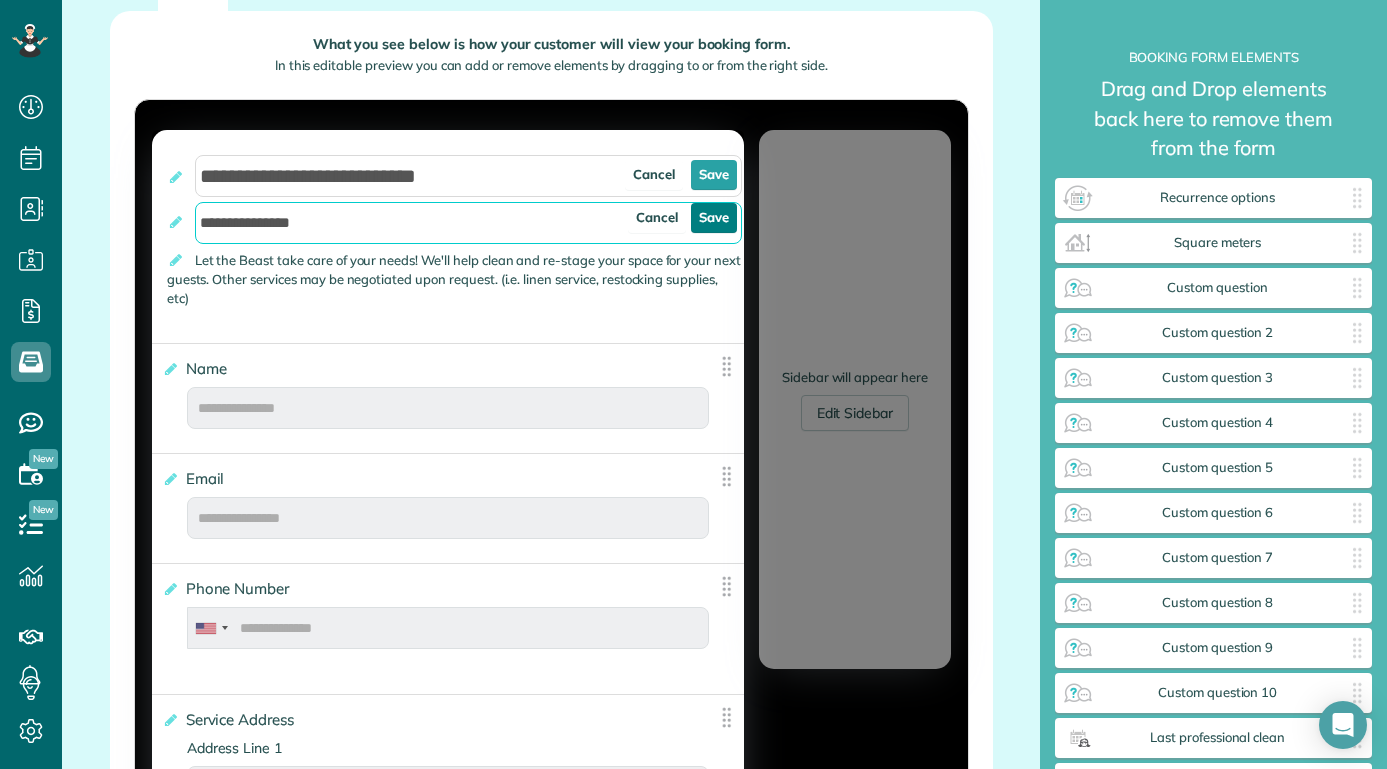 type on "**********" 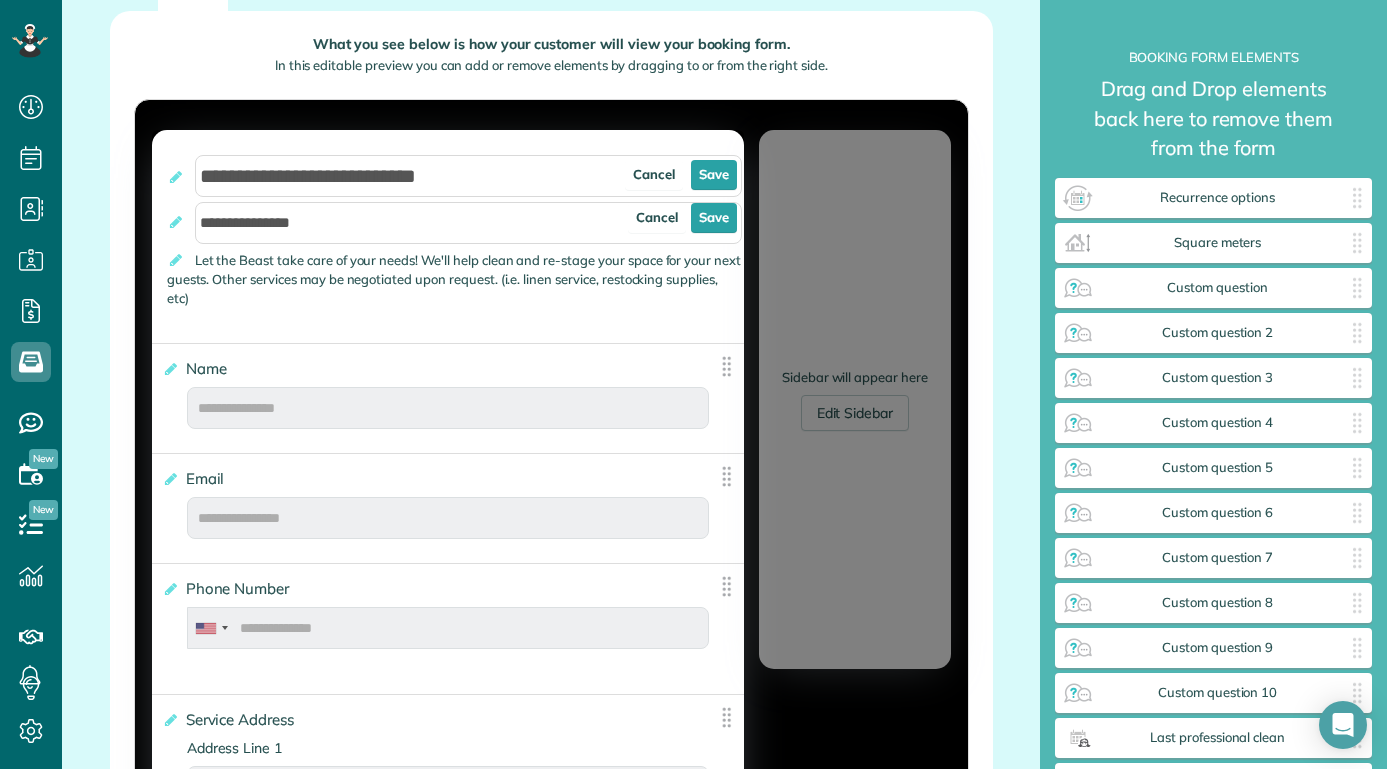 click on "Save" at bounding box center (714, 218) 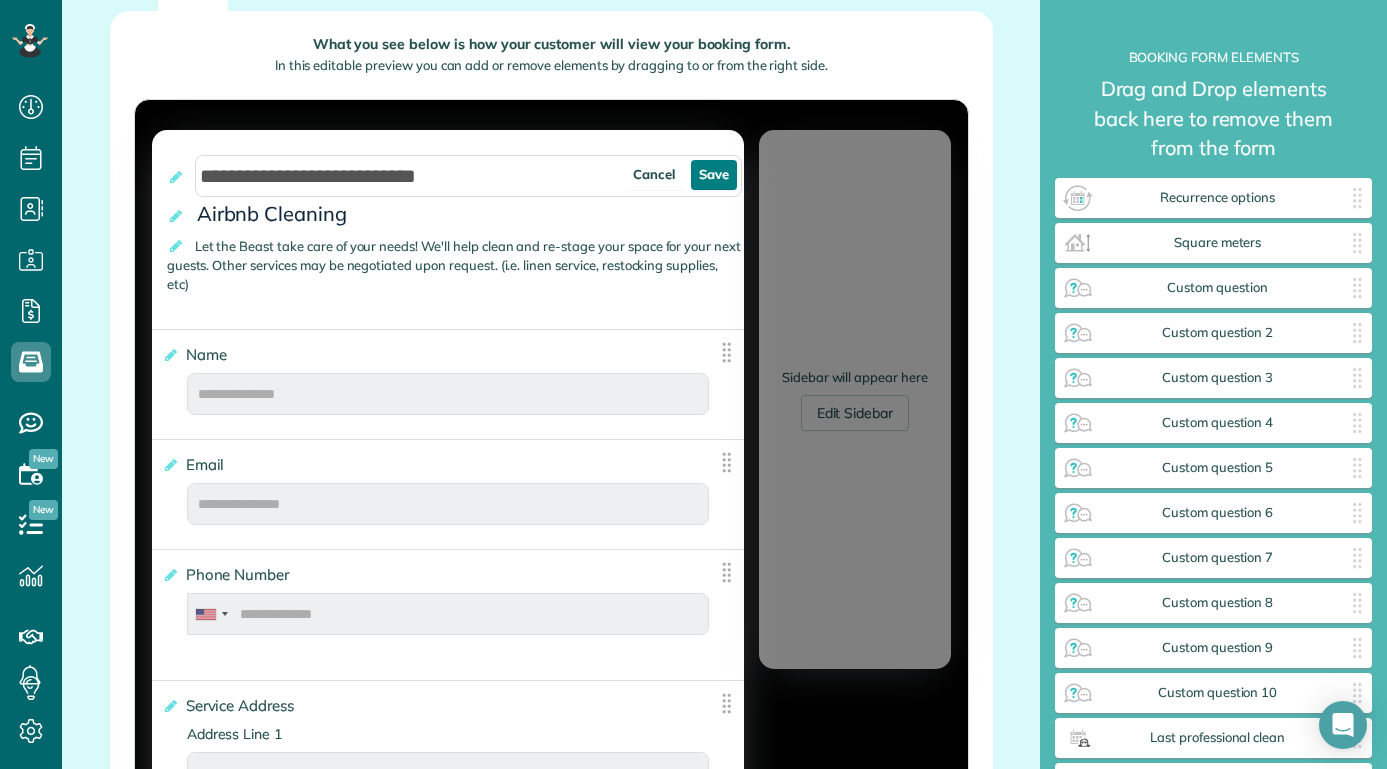 click on "Save" at bounding box center (714, 175) 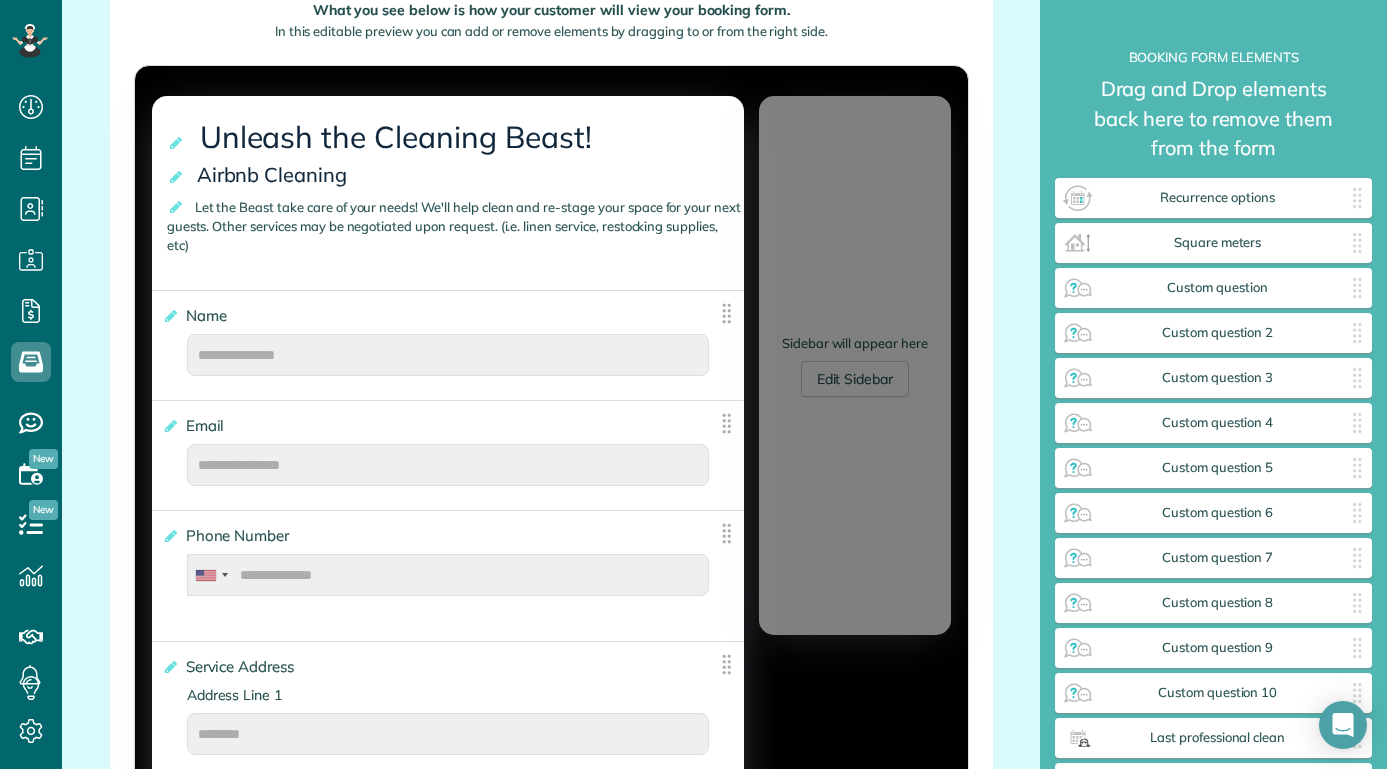 scroll, scrollTop: 389, scrollLeft: 0, axis: vertical 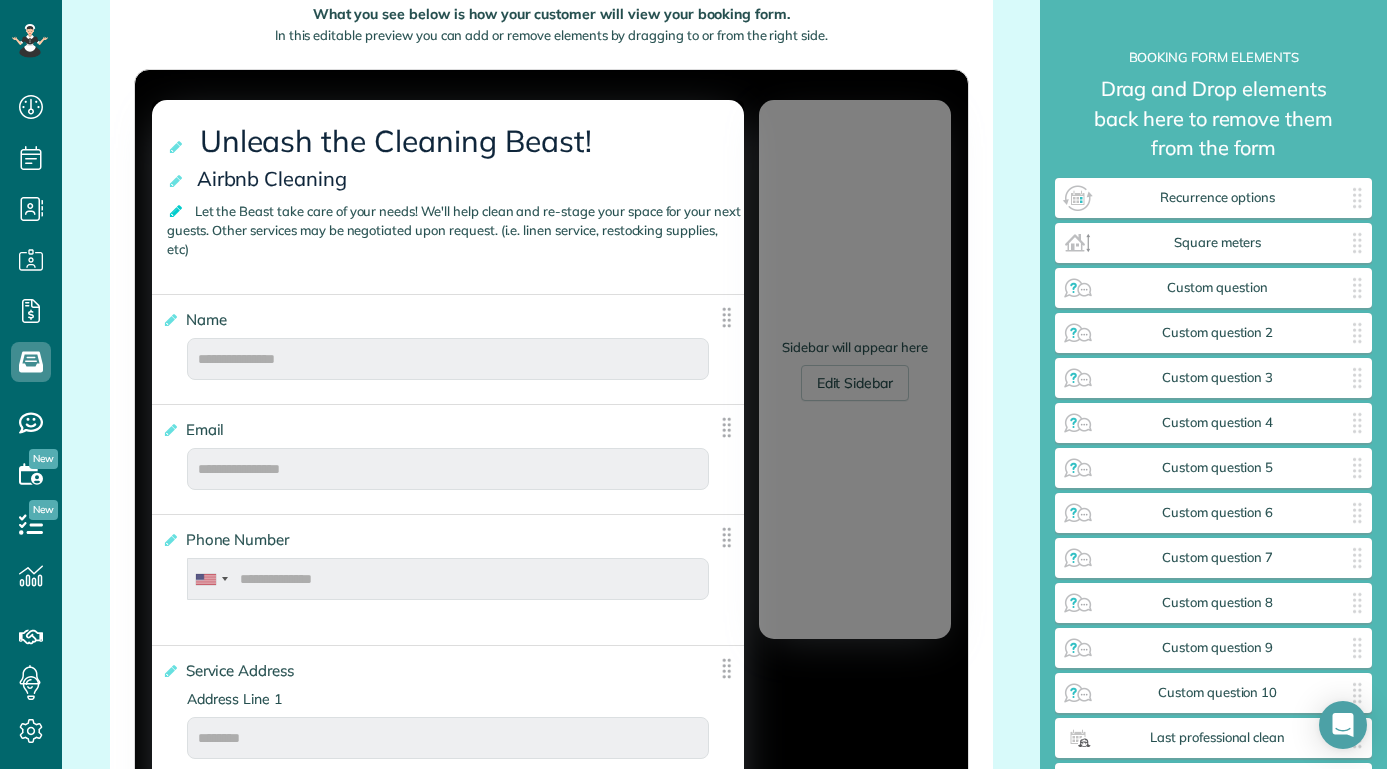 click at bounding box center (177, 211) 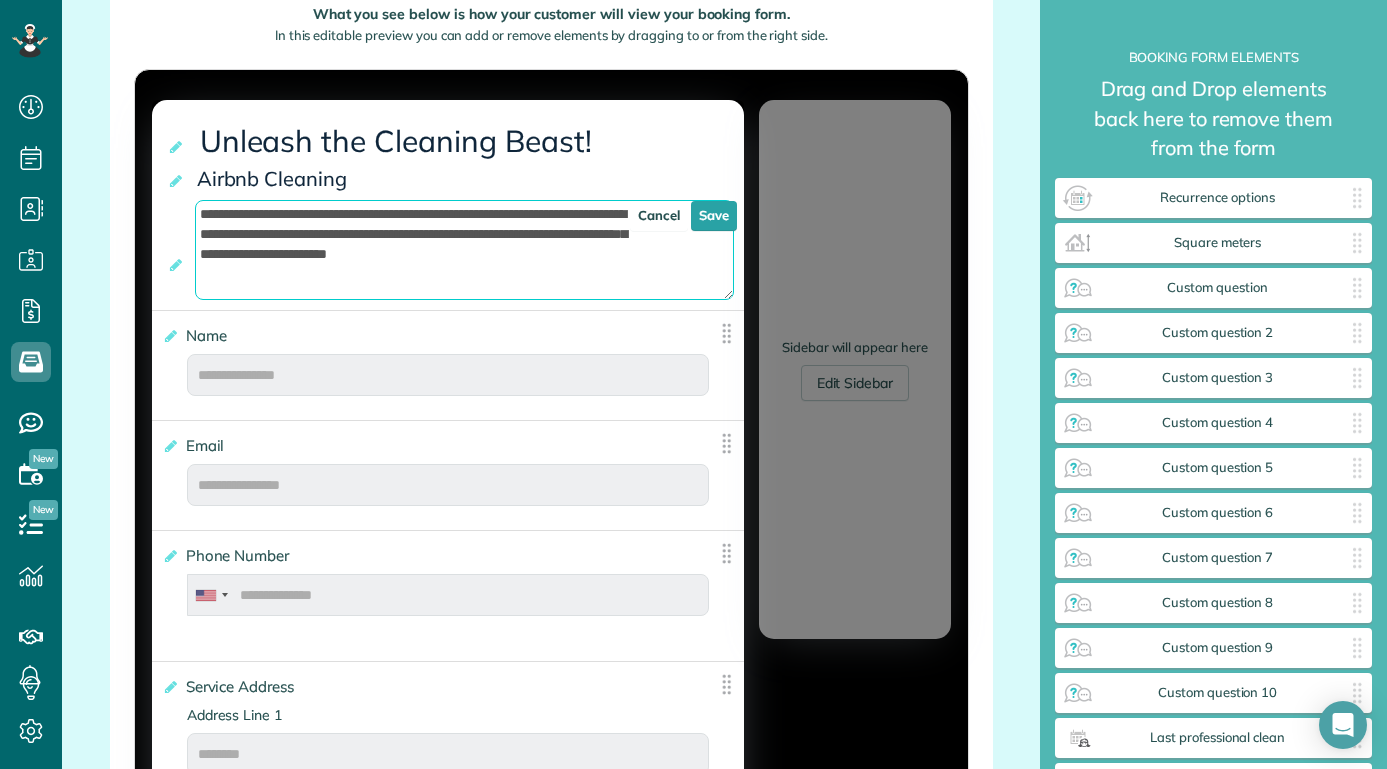 click on "**********" at bounding box center (464, 250) 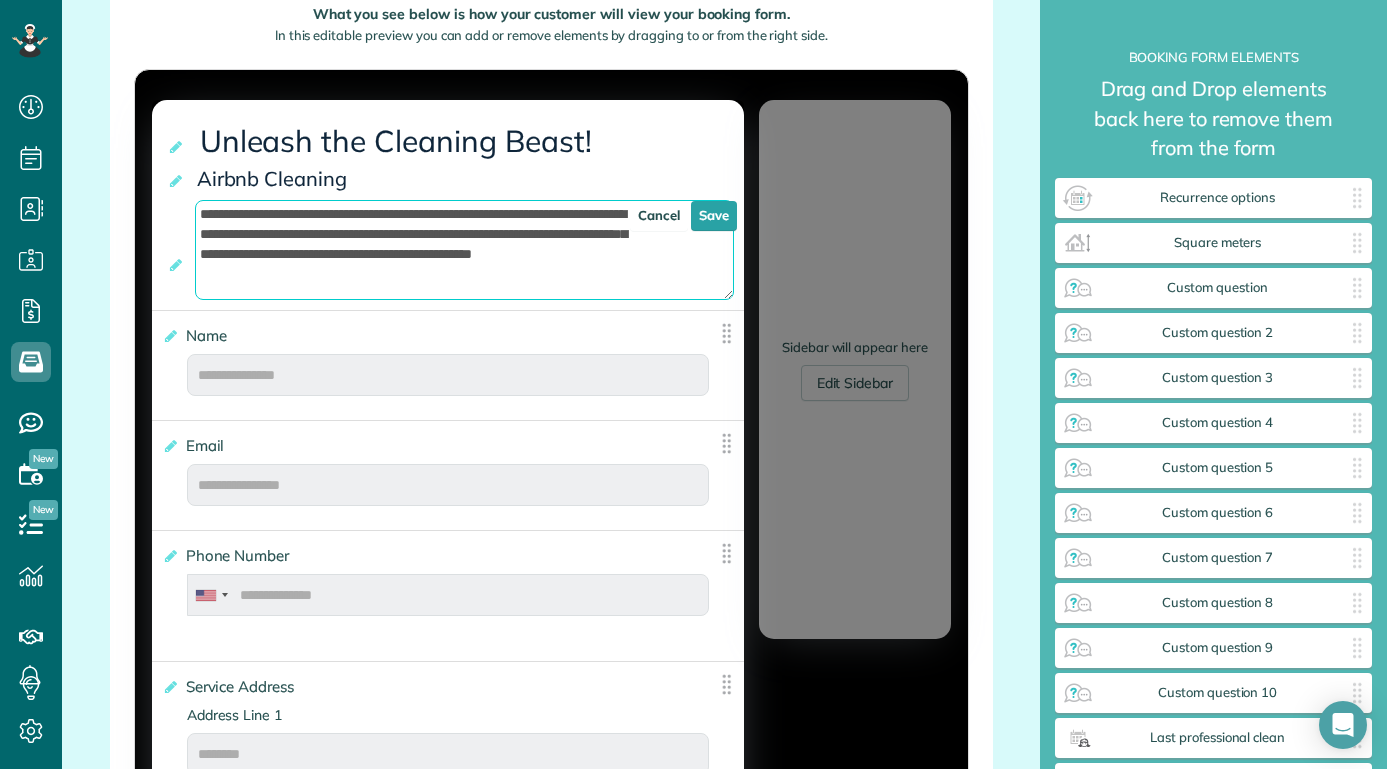 click on "**********" at bounding box center (464, 250) 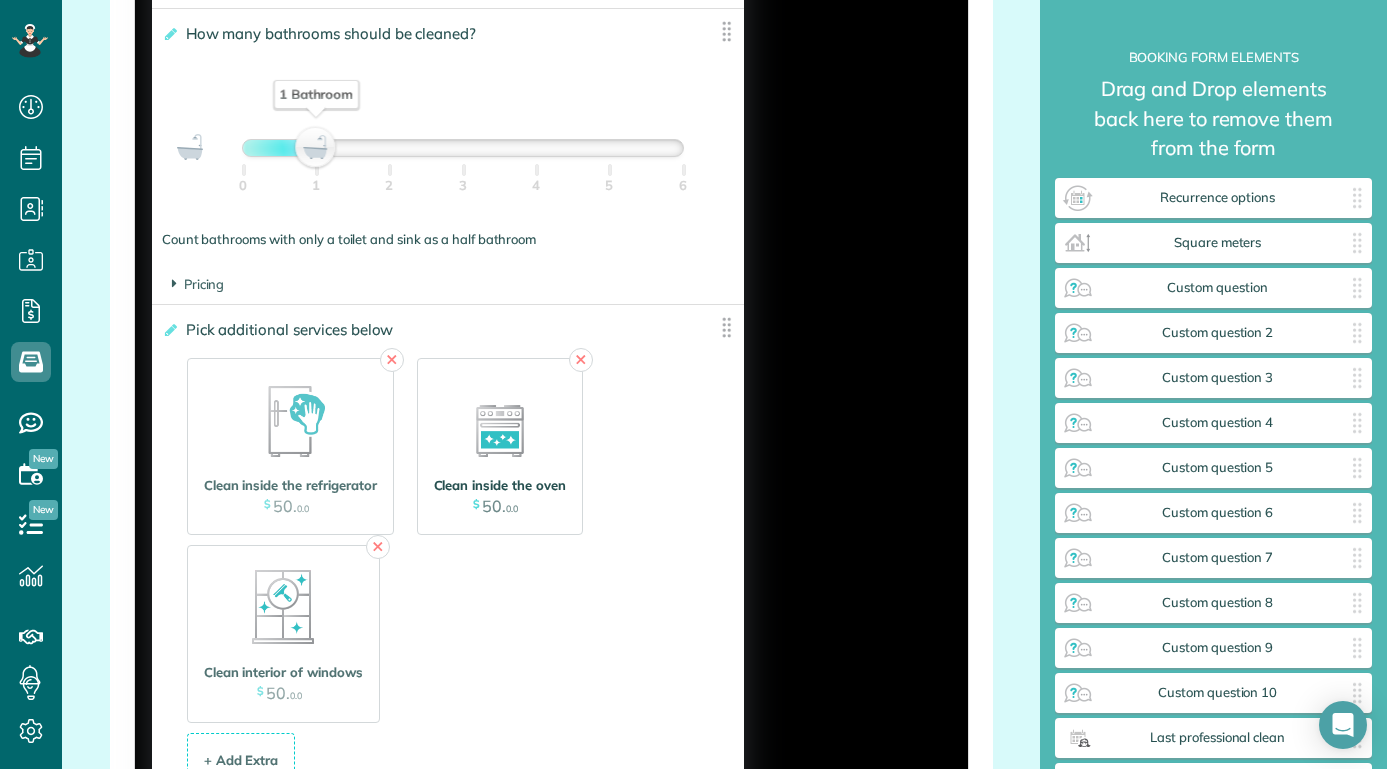 scroll, scrollTop: 2091, scrollLeft: 0, axis: vertical 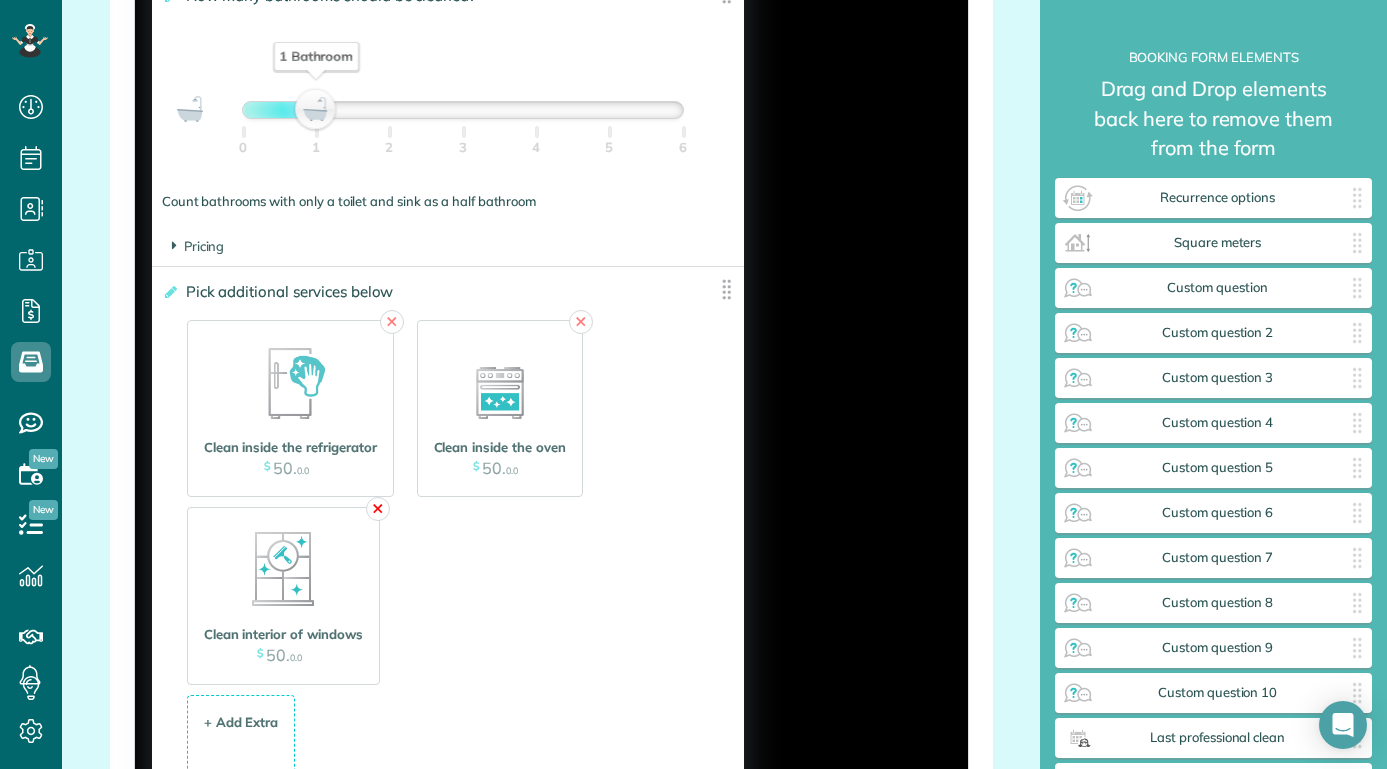 click on "✕" at bounding box center [378, 509] 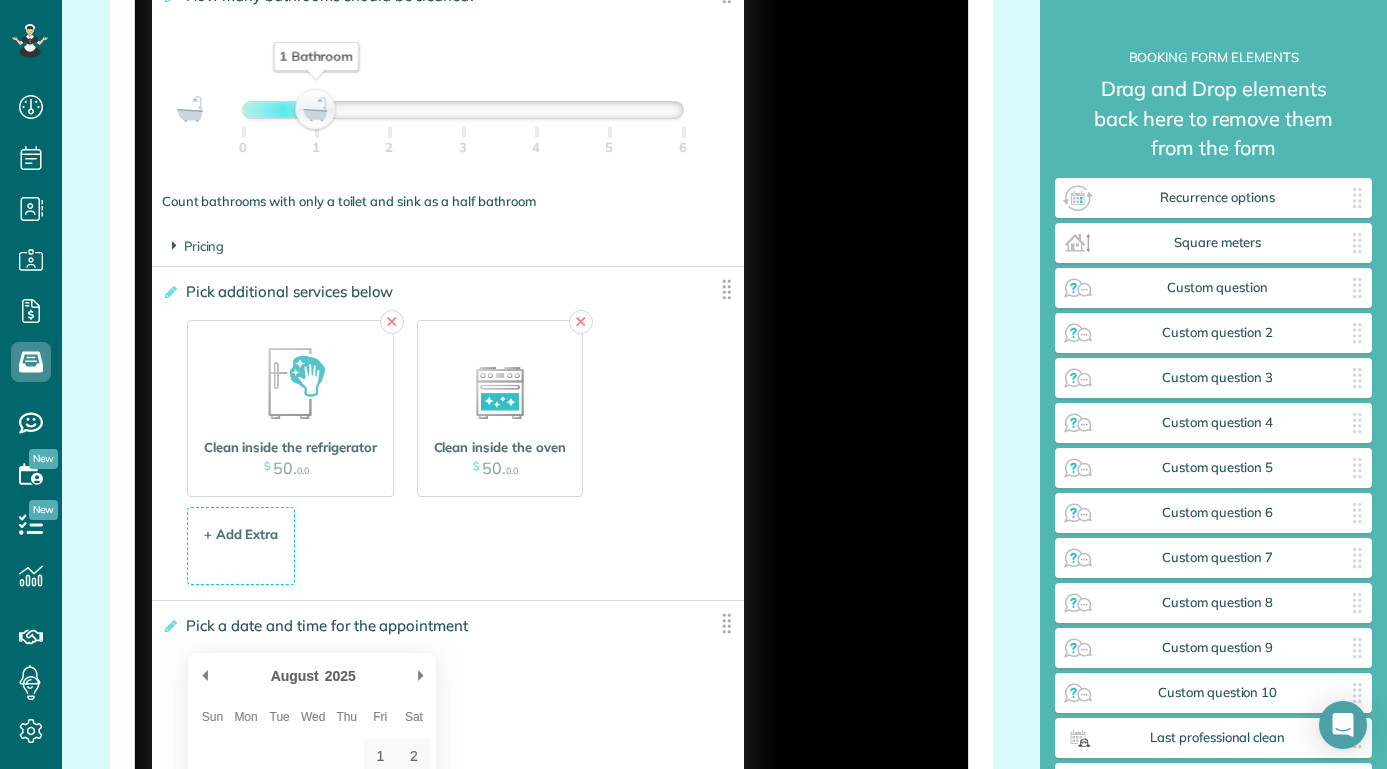 scroll, scrollTop: 2257, scrollLeft: 0, axis: vertical 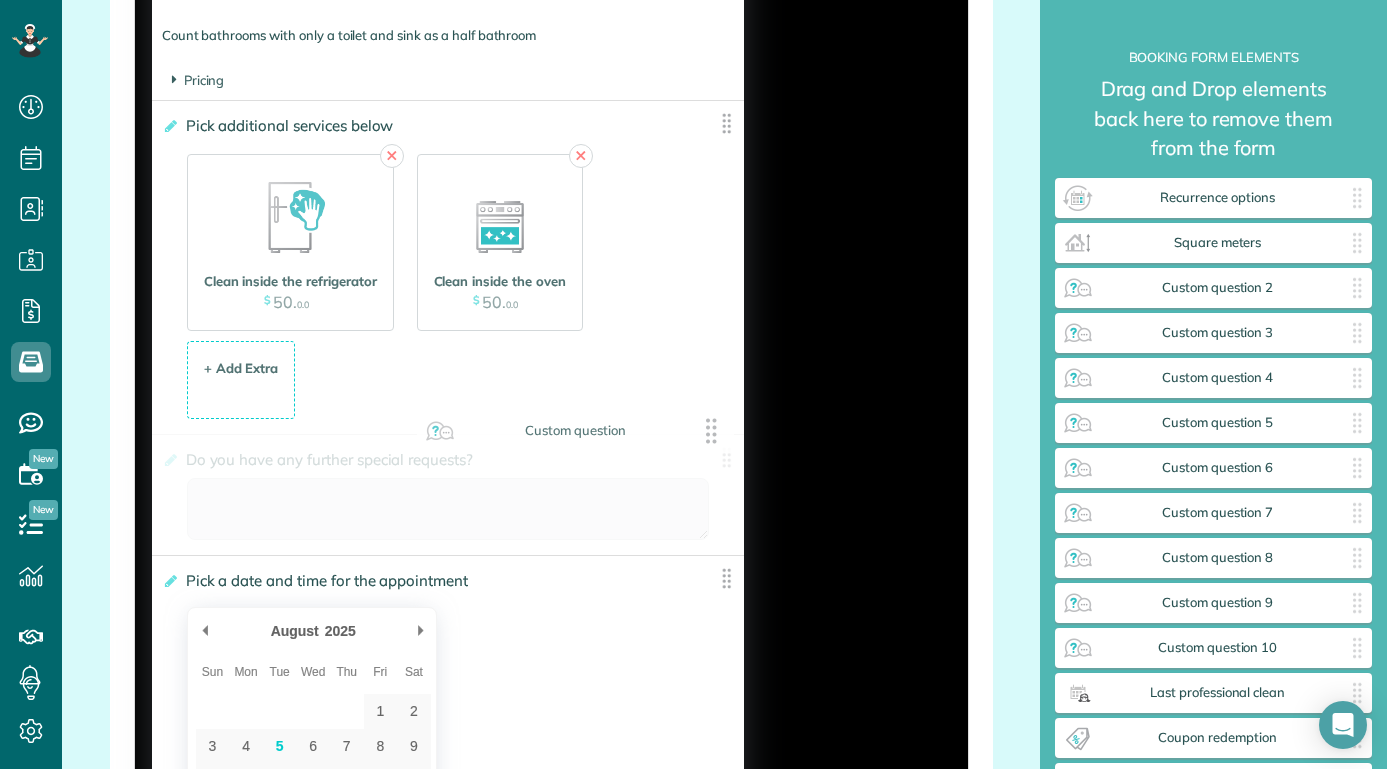 drag, startPoint x: 1199, startPoint y: 291, endPoint x: 559, endPoint y: 435, distance: 656 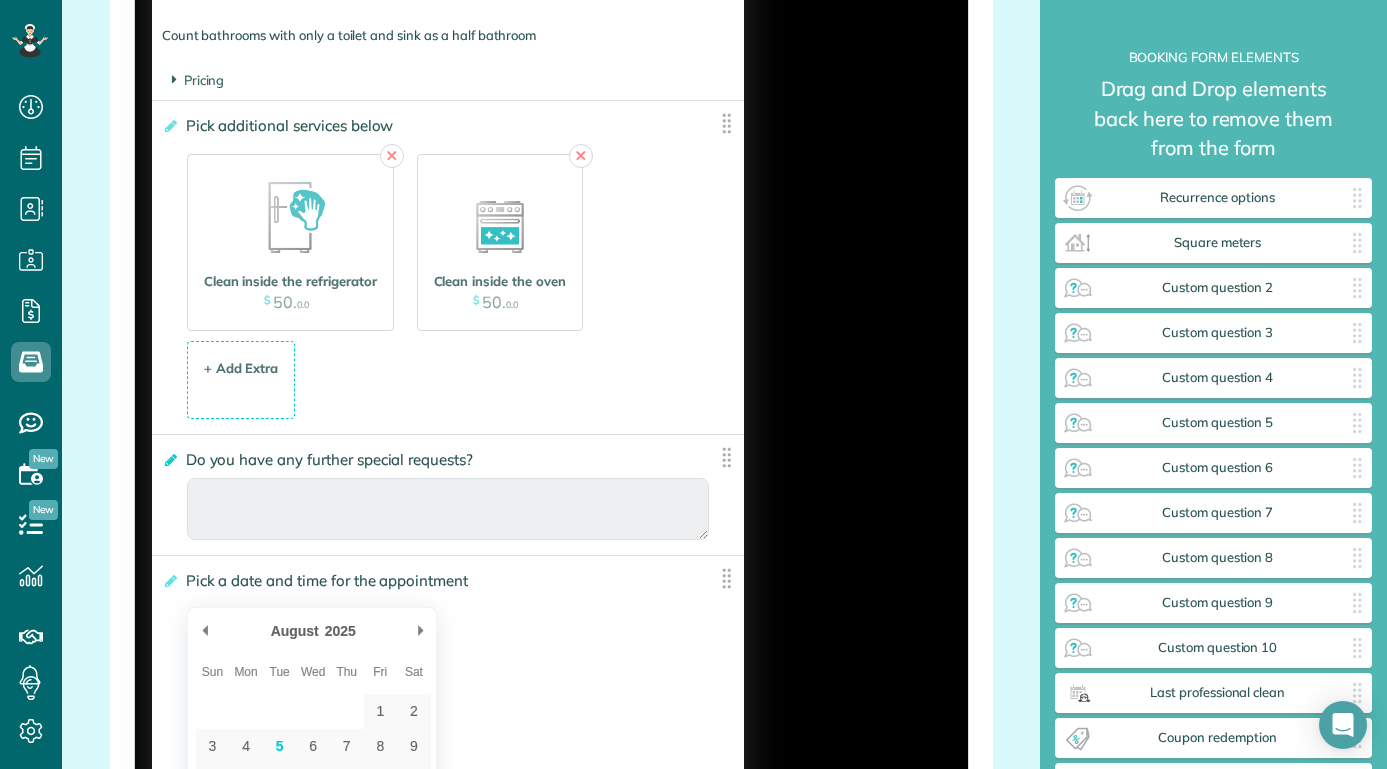 click at bounding box center [169, 460] 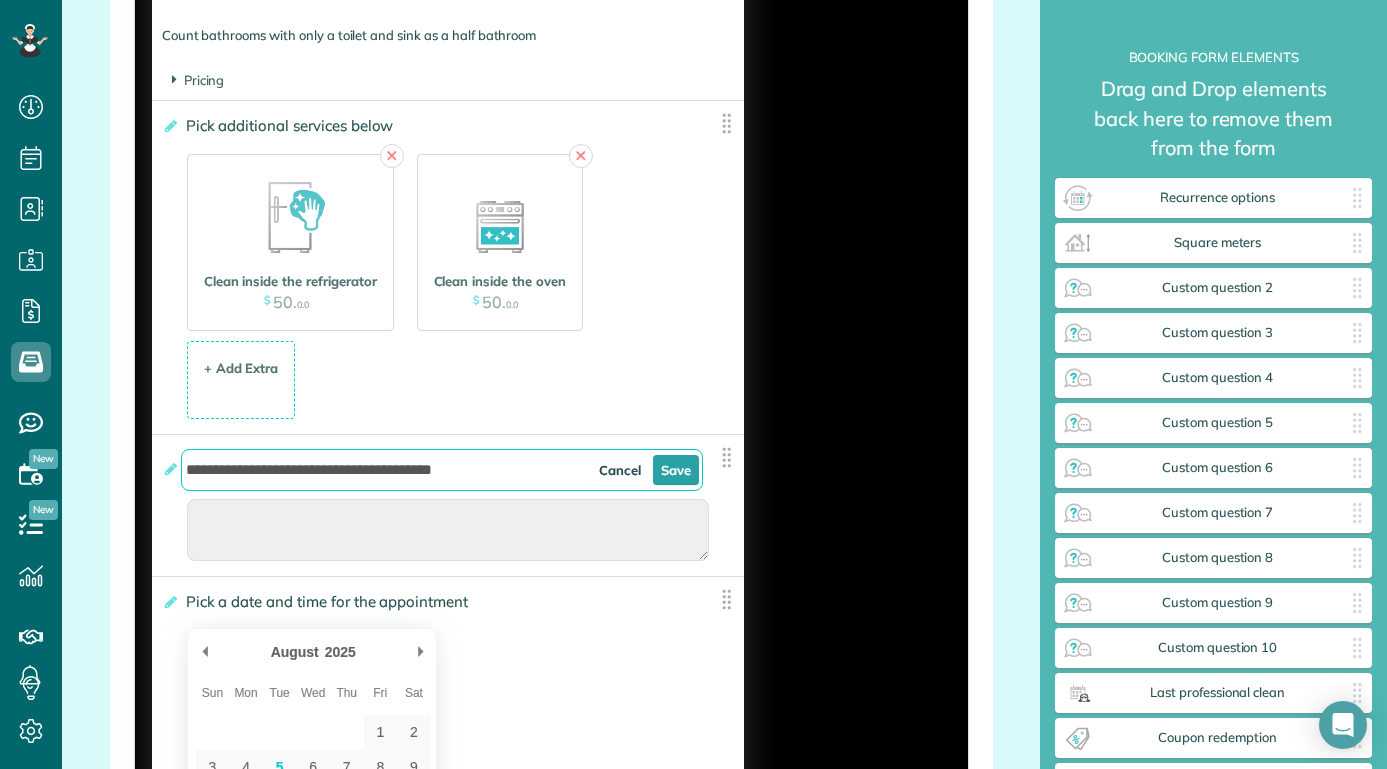 click on "**********" at bounding box center [442, 470] 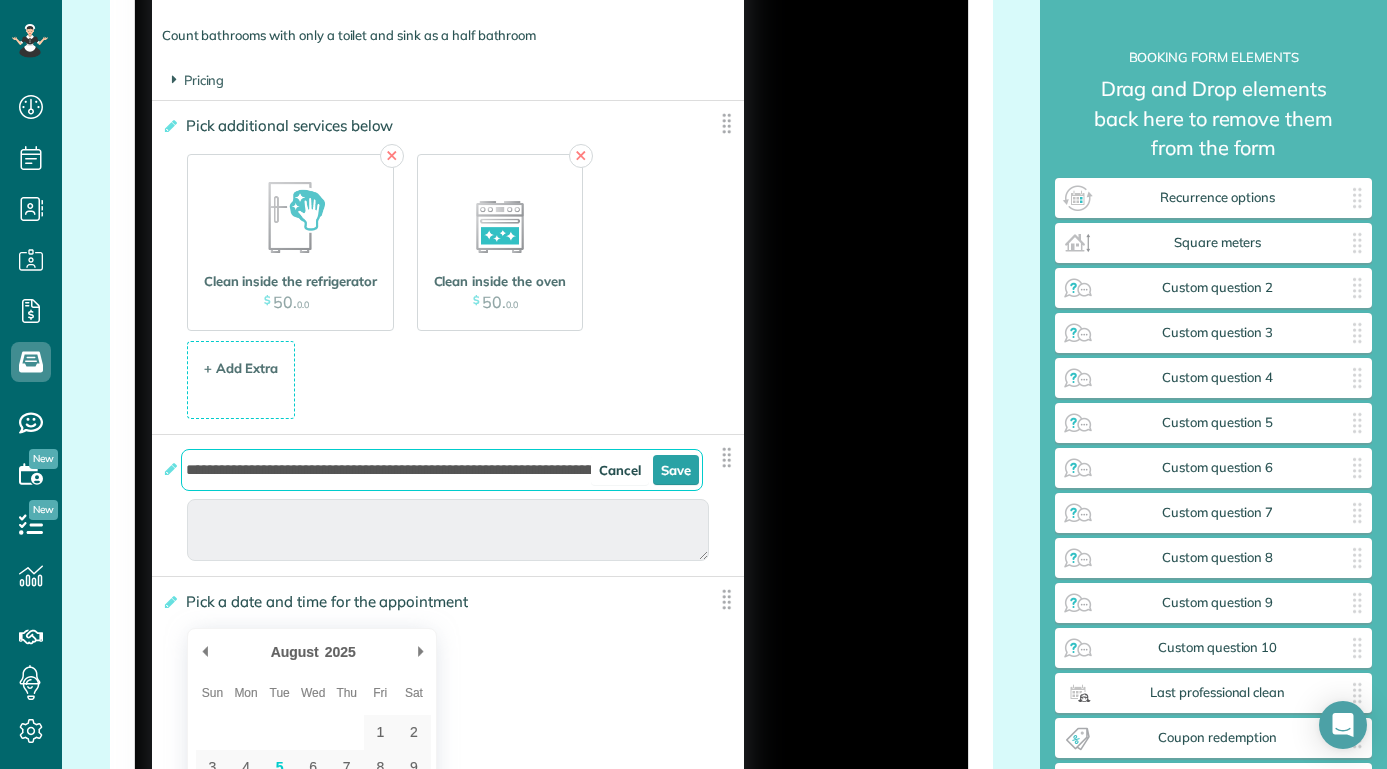 type on "**********" 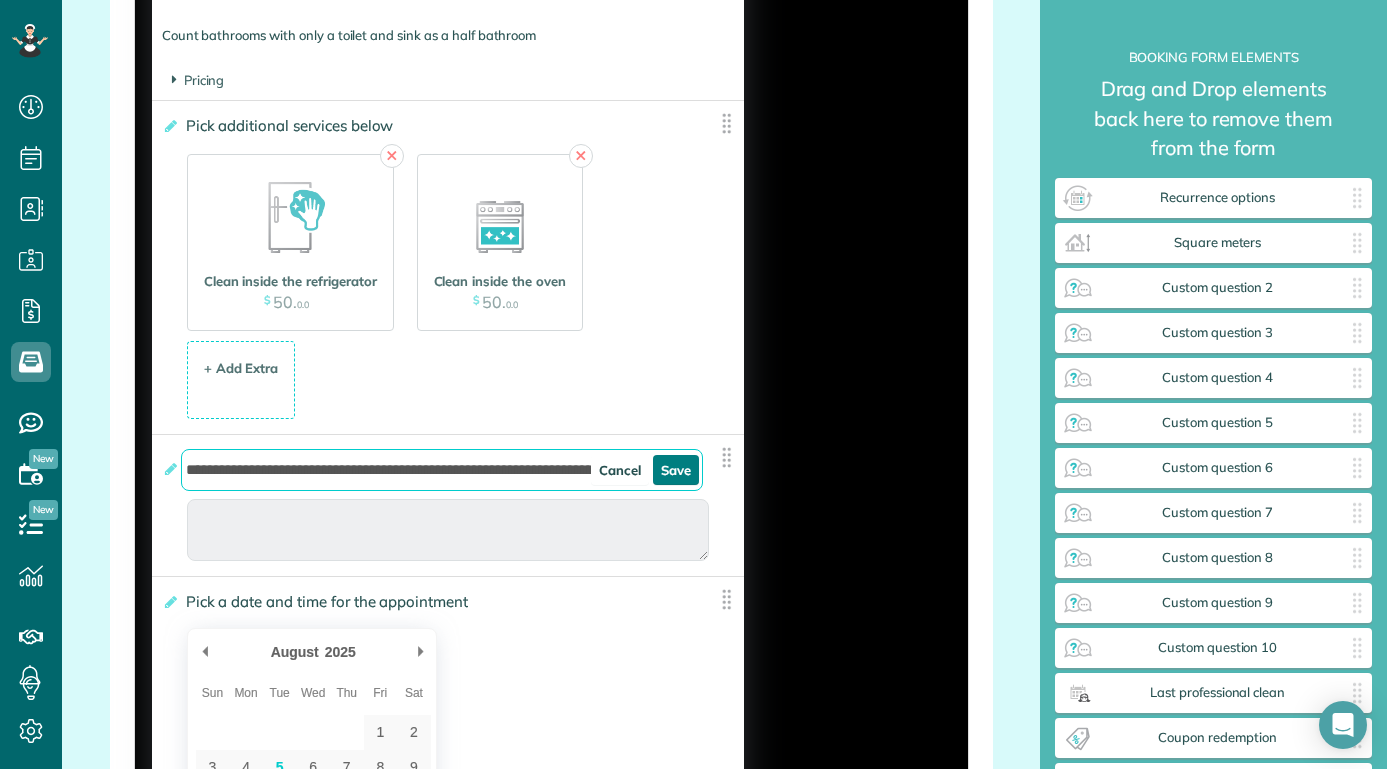 click on "Save" at bounding box center (676, 470) 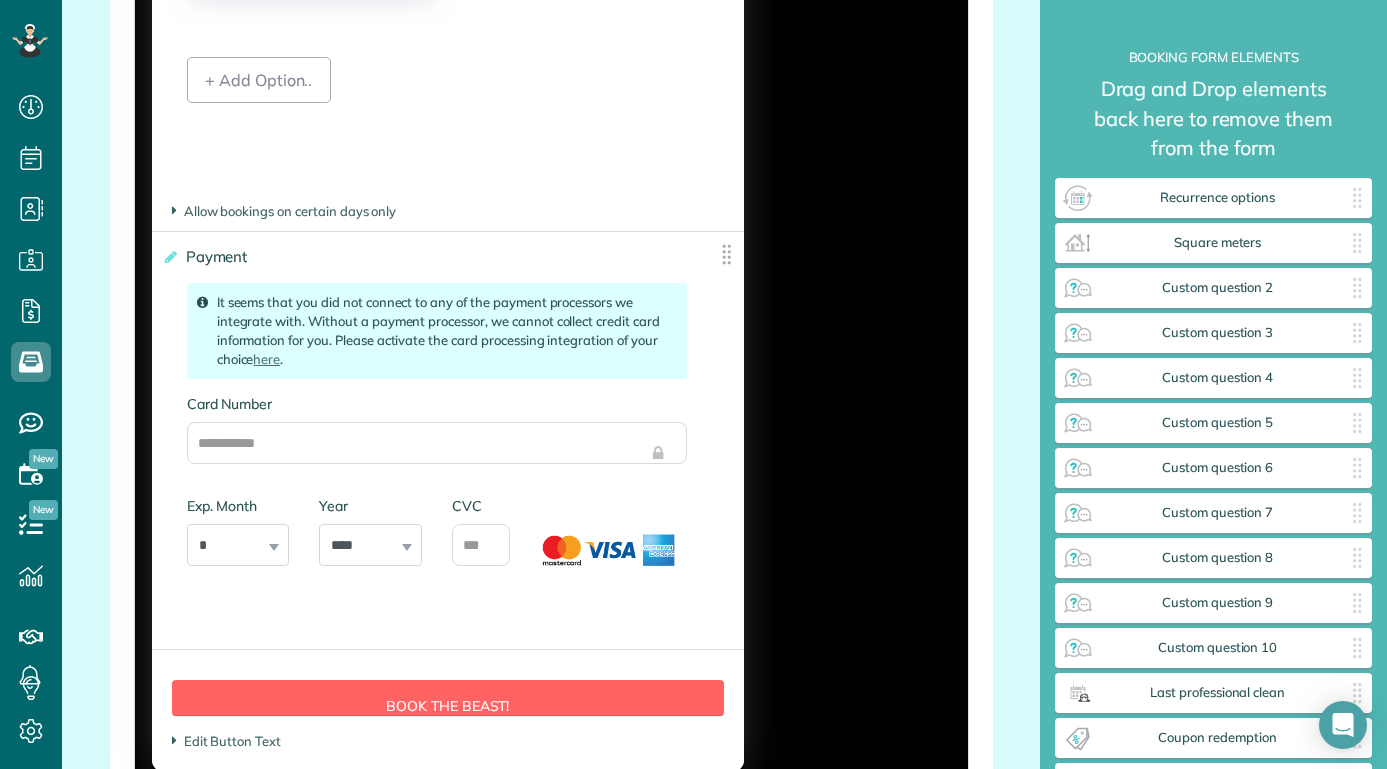 scroll, scrollTop: 3365, scrollLeft: 0, axis: vertical 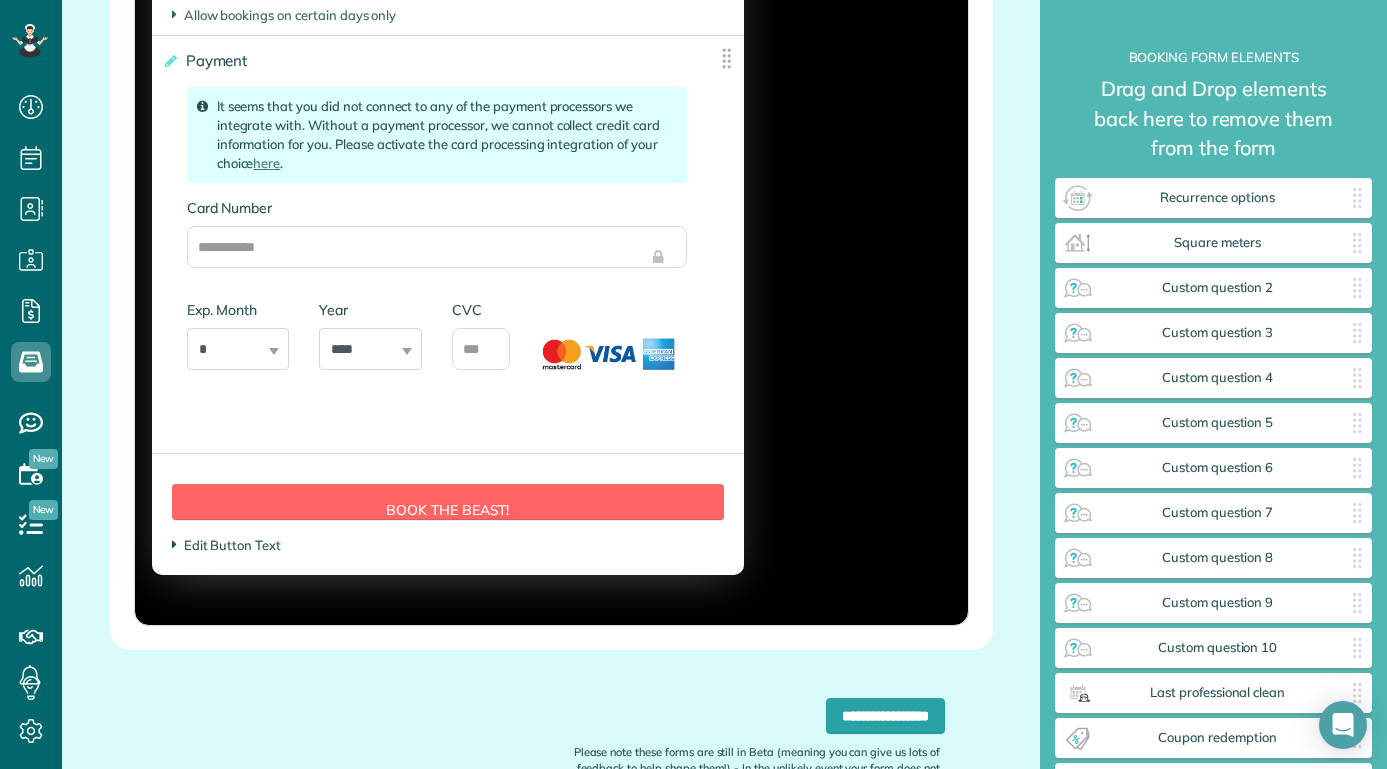 click on "Edit Button Text" at bounding box center [226, 545] 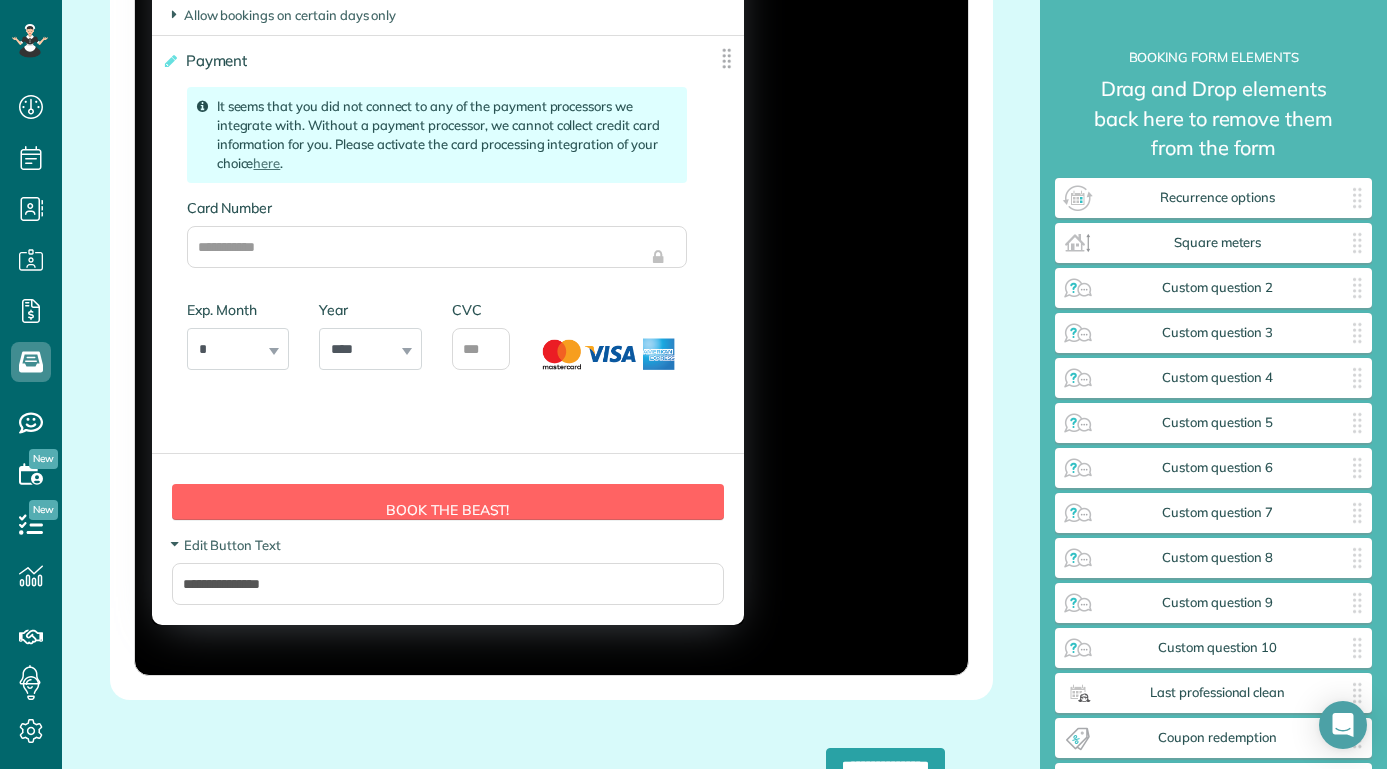 click on "Form Button Preview
Book the Beast!" at bounding box center (448, 502) 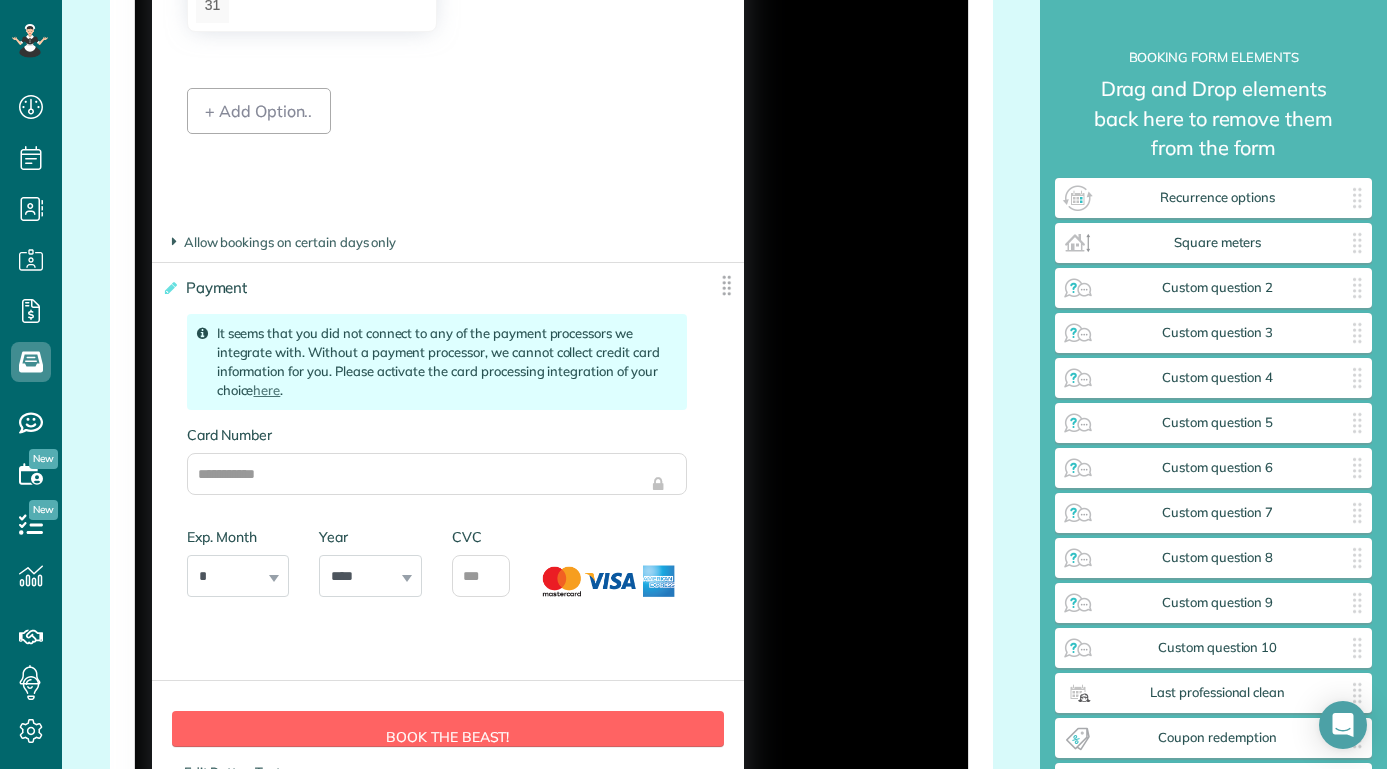 scroll, scrollTop: 3539, scrollLeft: 0, axis: vertical 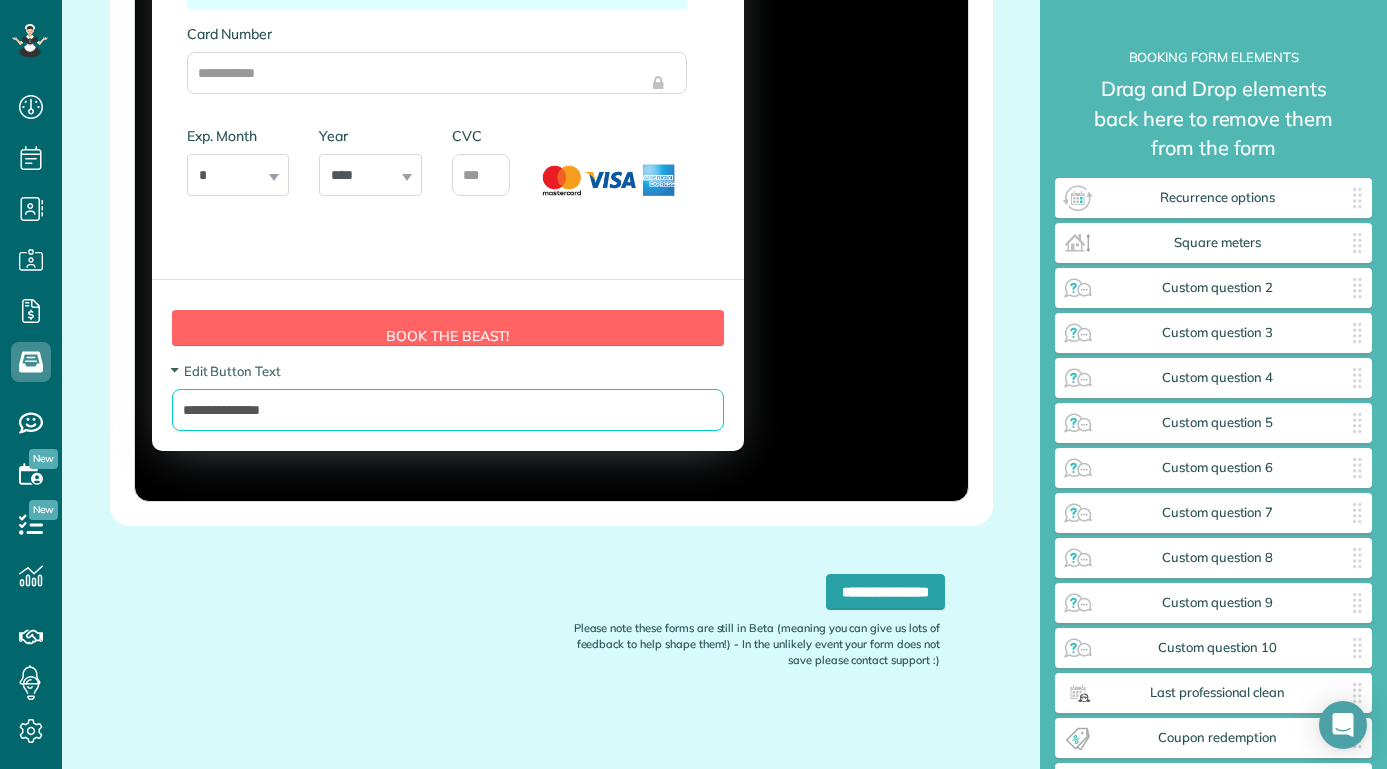 drag, startPoint x: 247, startPoint y: 403, endPoint x: 265, endPoint y: 412, distance: 20.12461 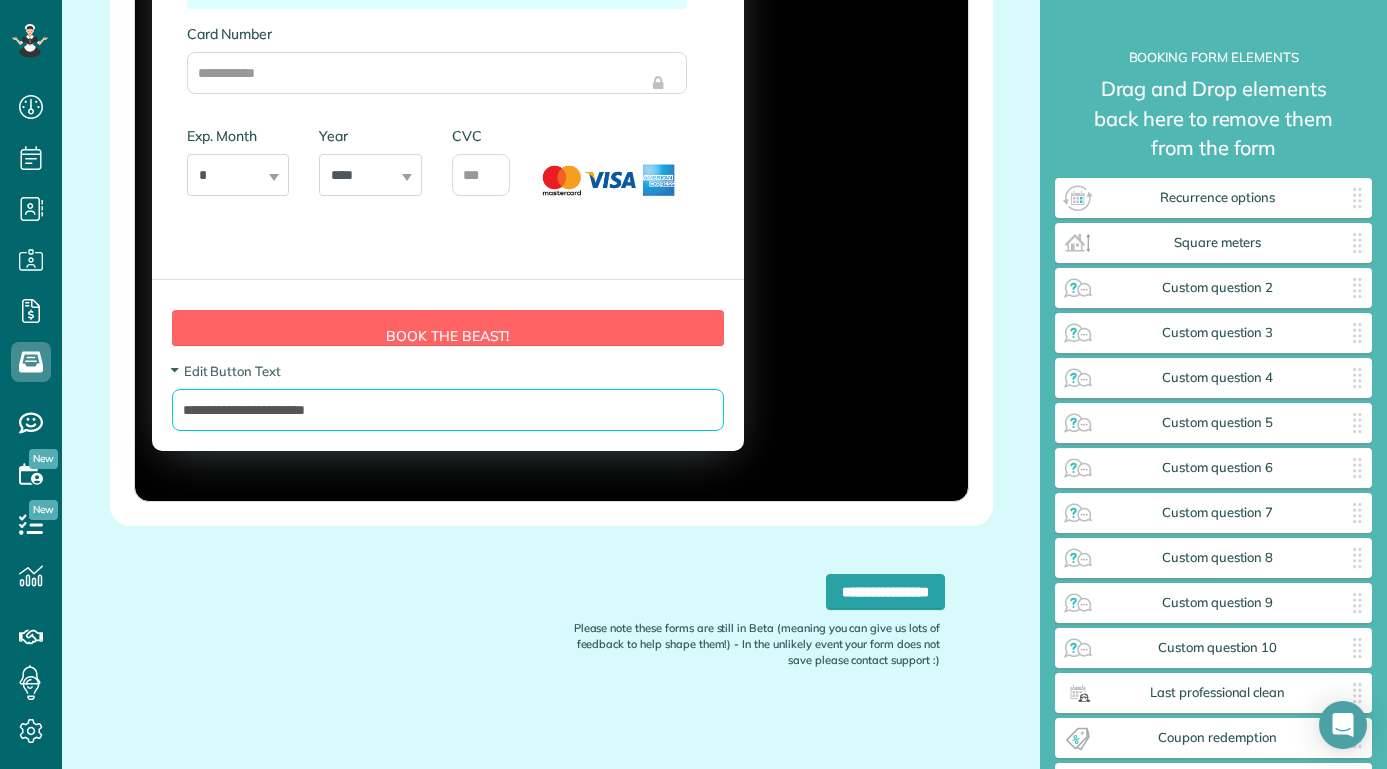 click on "**********" at bounding box center [448, 410] 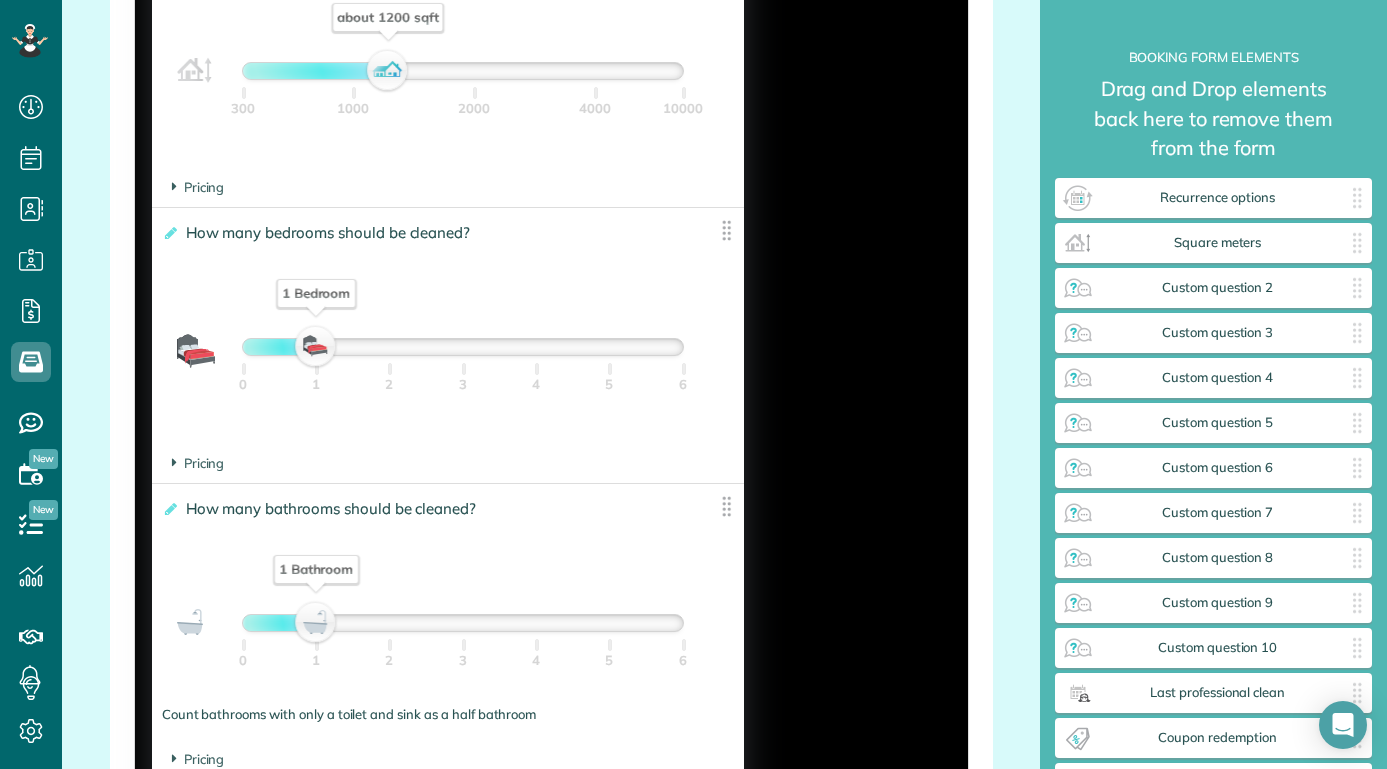 scroll, scrollTop: 1233, scrollLeft: 0, axis: vertical 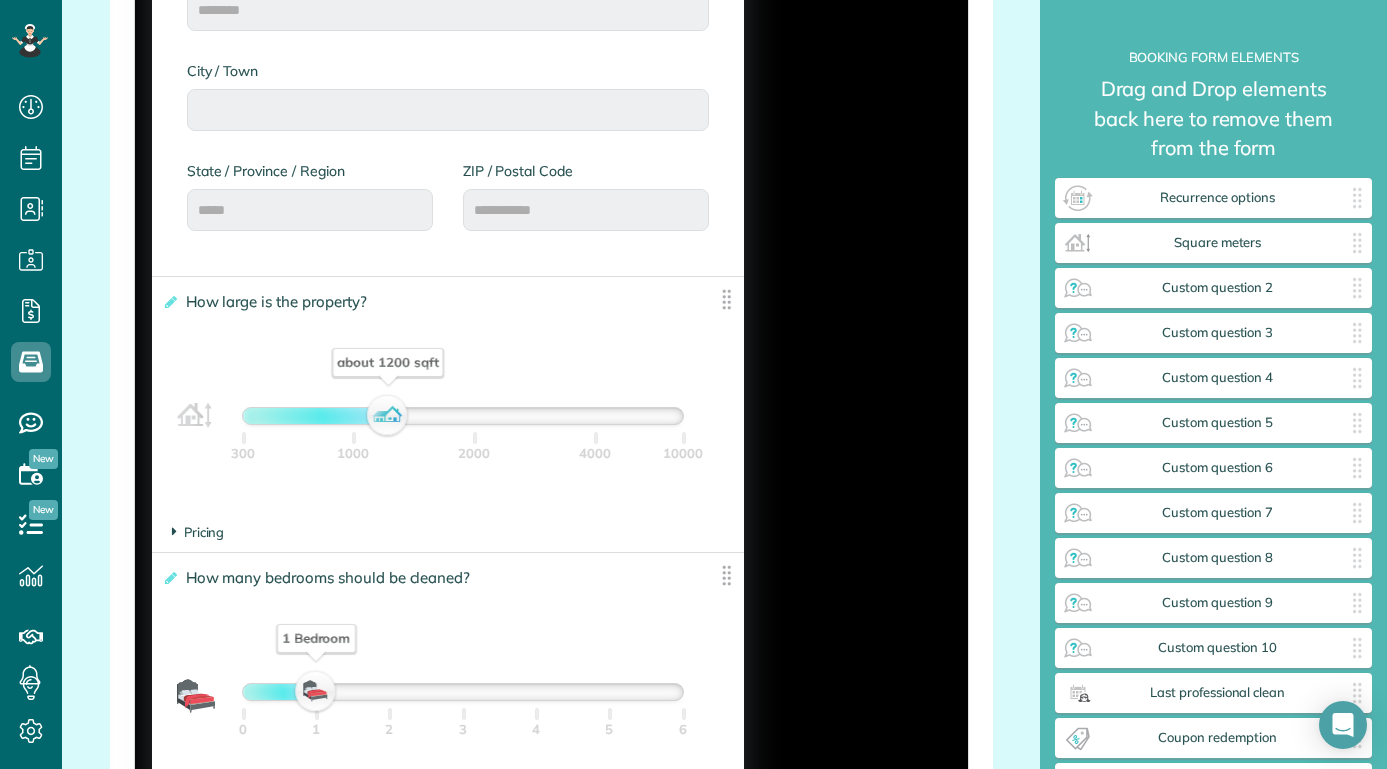 click at bounding box center (174, 531) 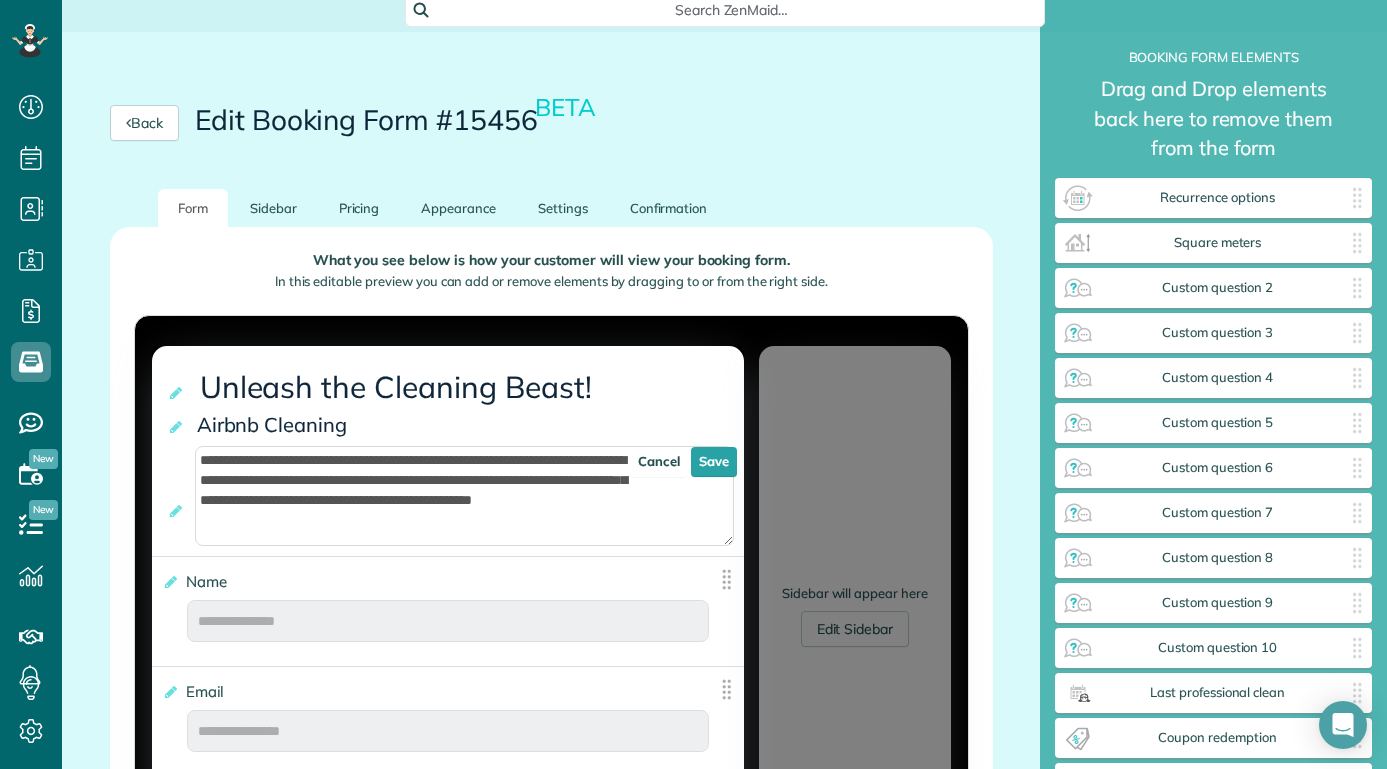 scroll, scrollTop: 127, scrollLeft: 0, axis: vertical 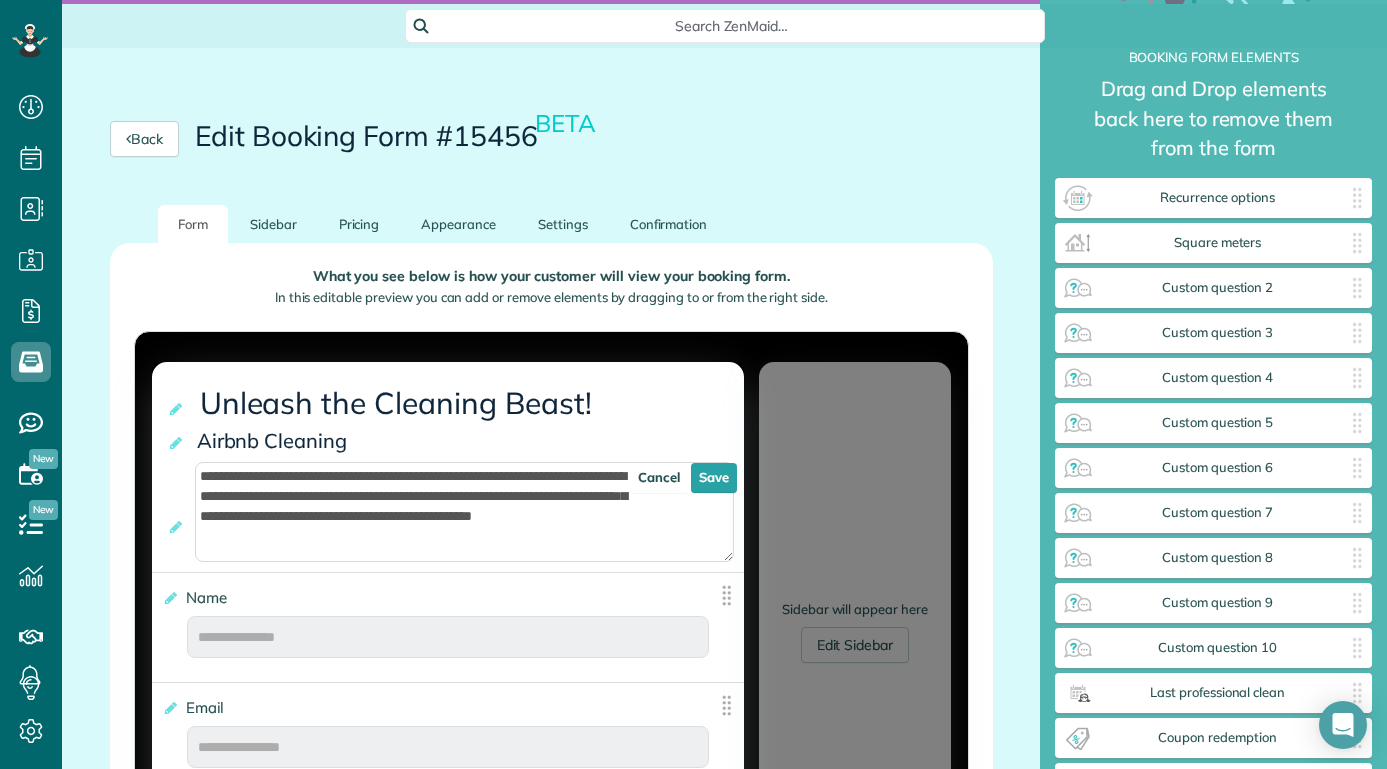 type on "**********" 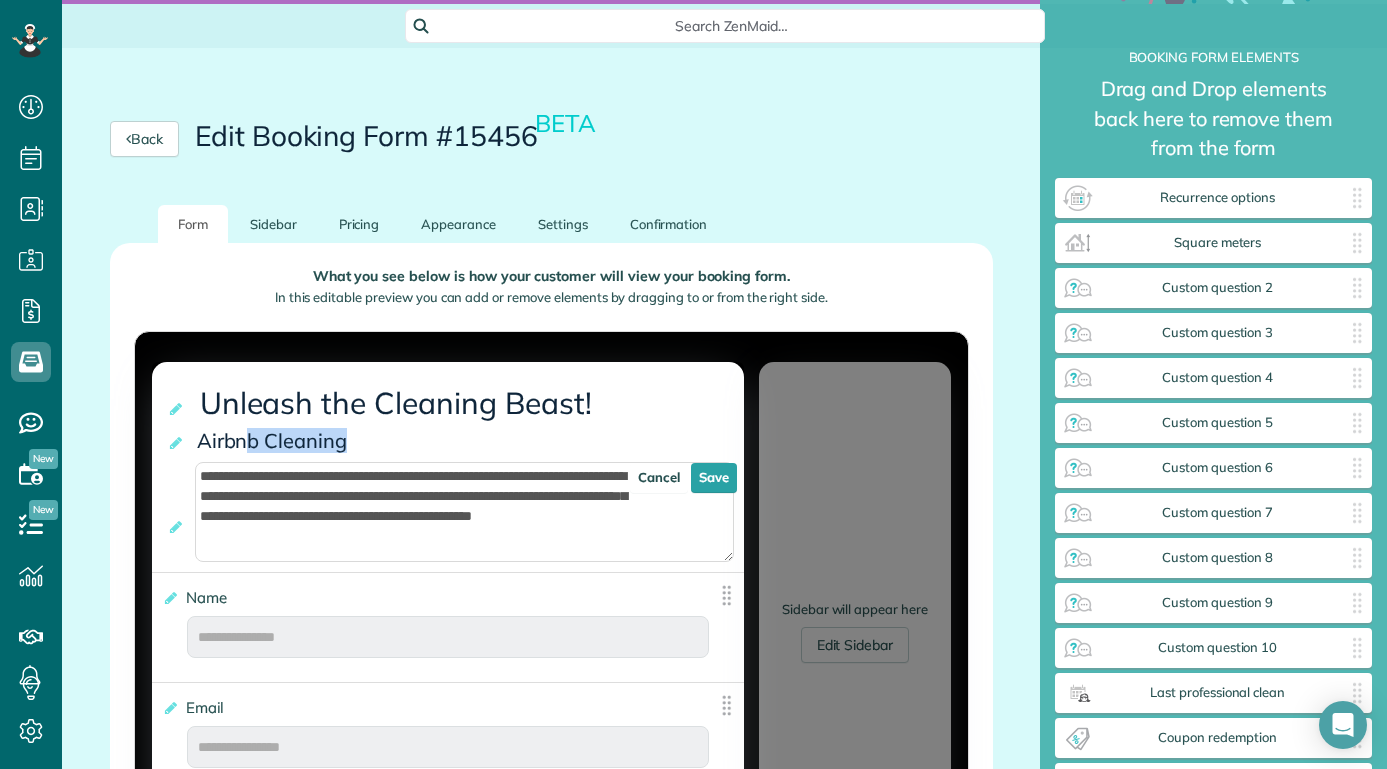 drag, startPoint x: 349, startPoint y: 441, endPoint x: 252, endPoint y: 441, distance: 97 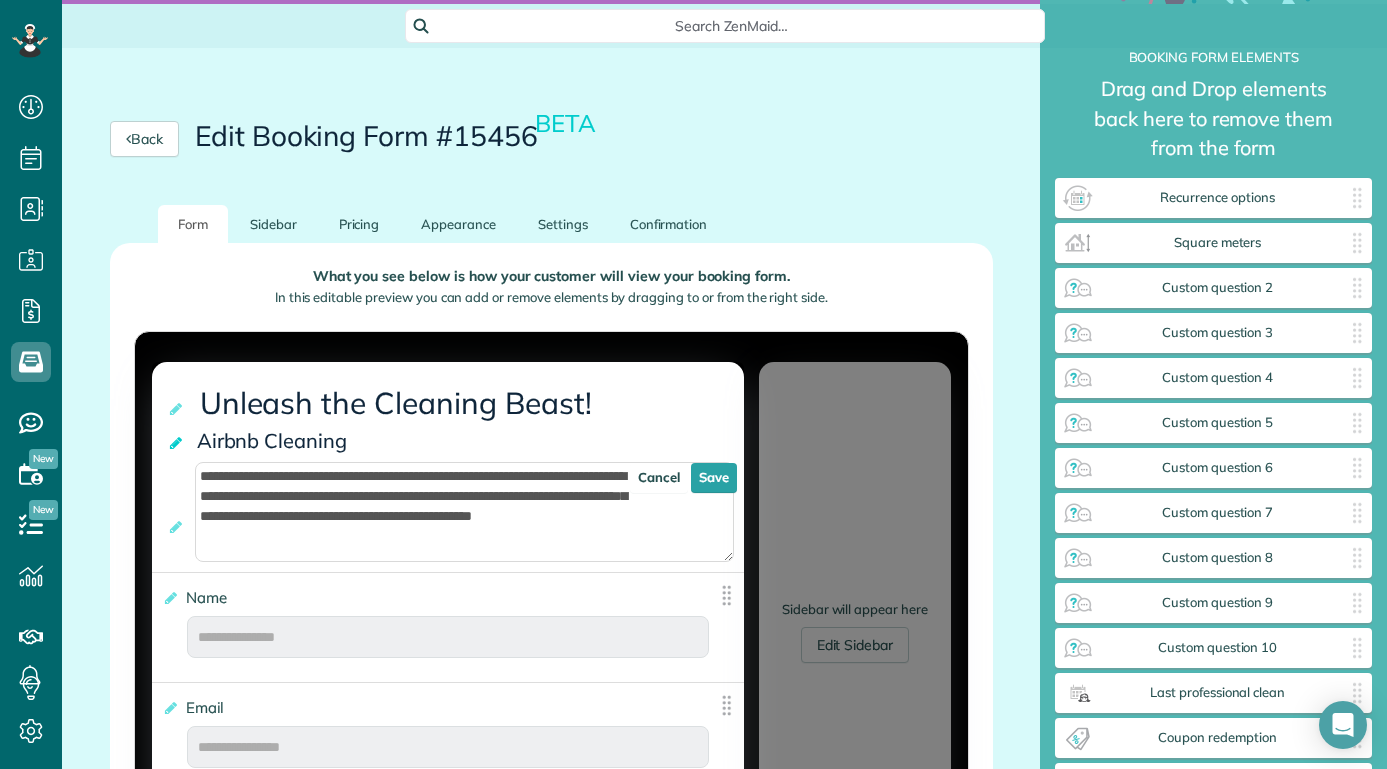click at bounding box center [177, 443] 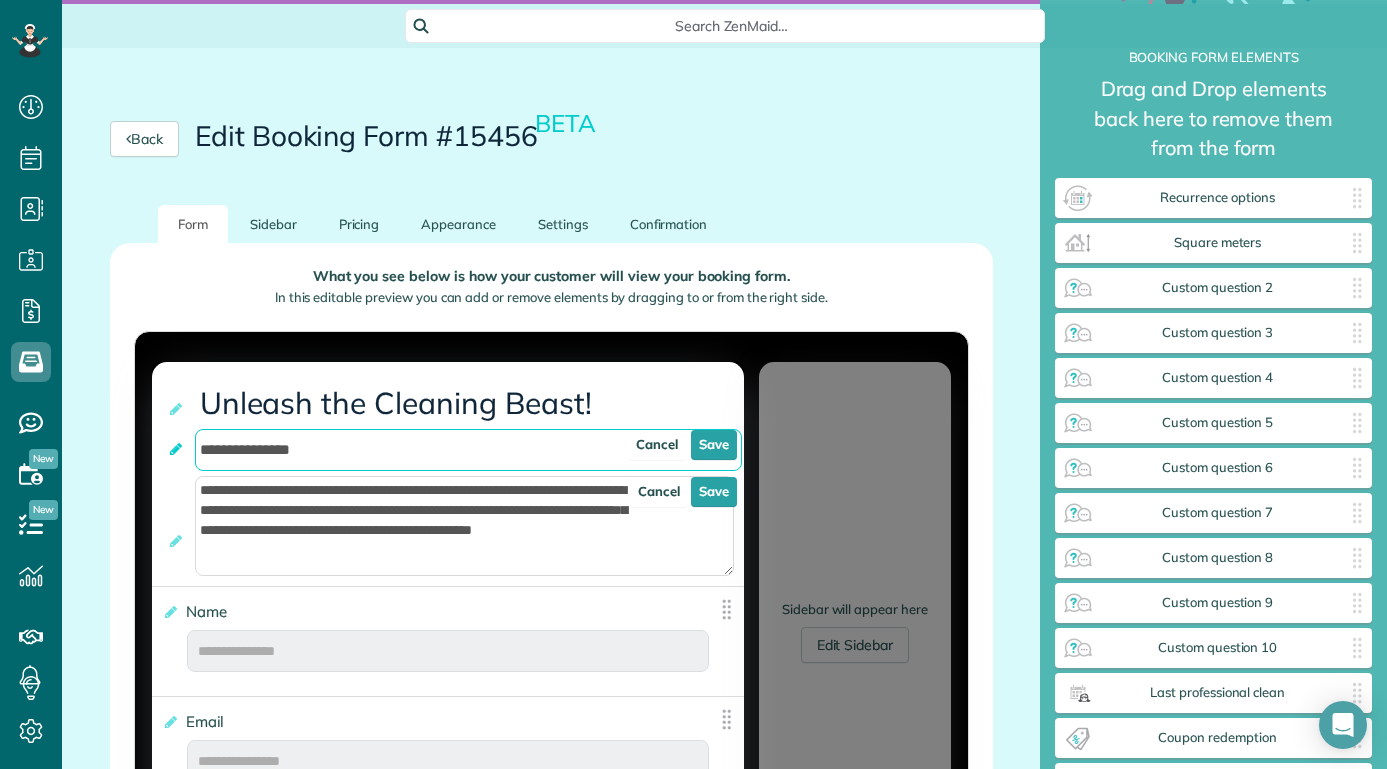 drag, startPoint x: 244, startPoint y: 446, endPoint x: 166, endPoint y: 451, distance: 78.160095 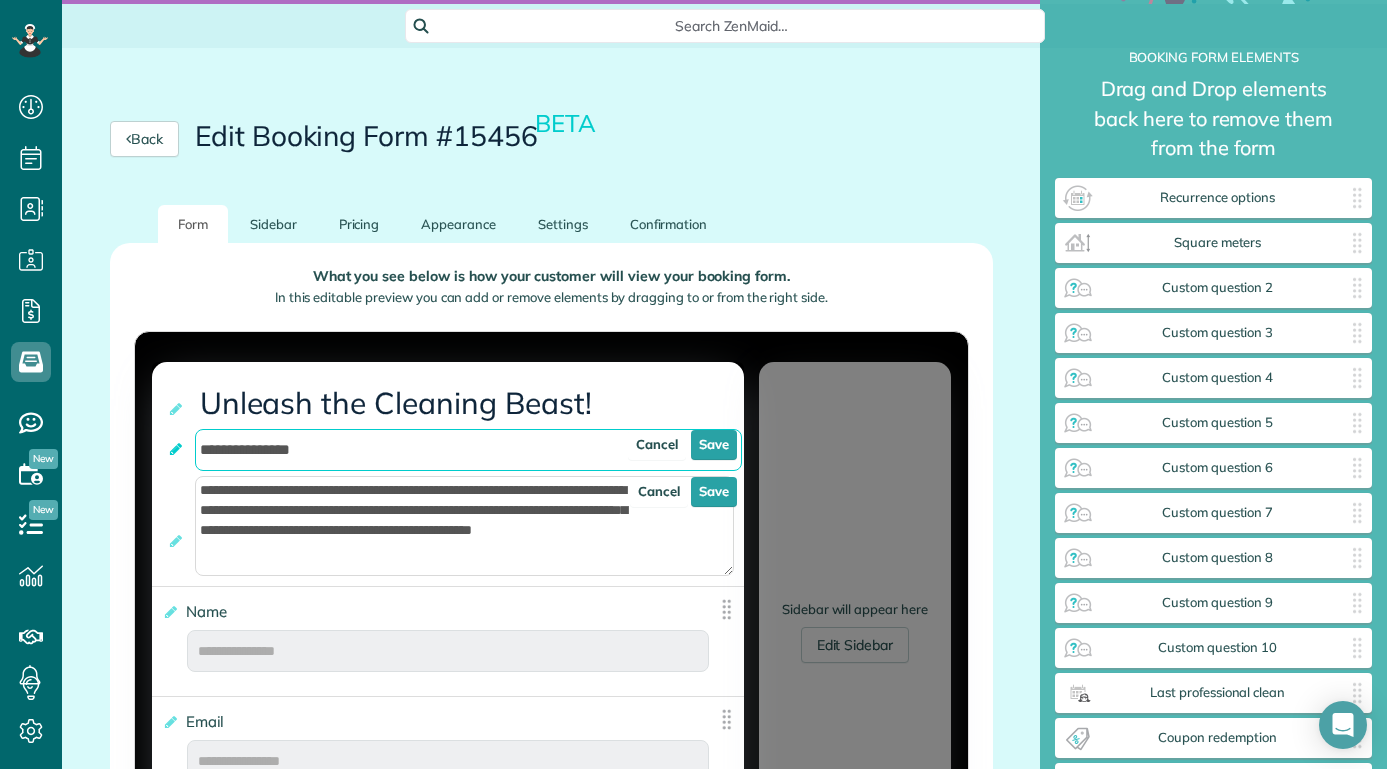 click on "**********" at bounding box center [455, 448] 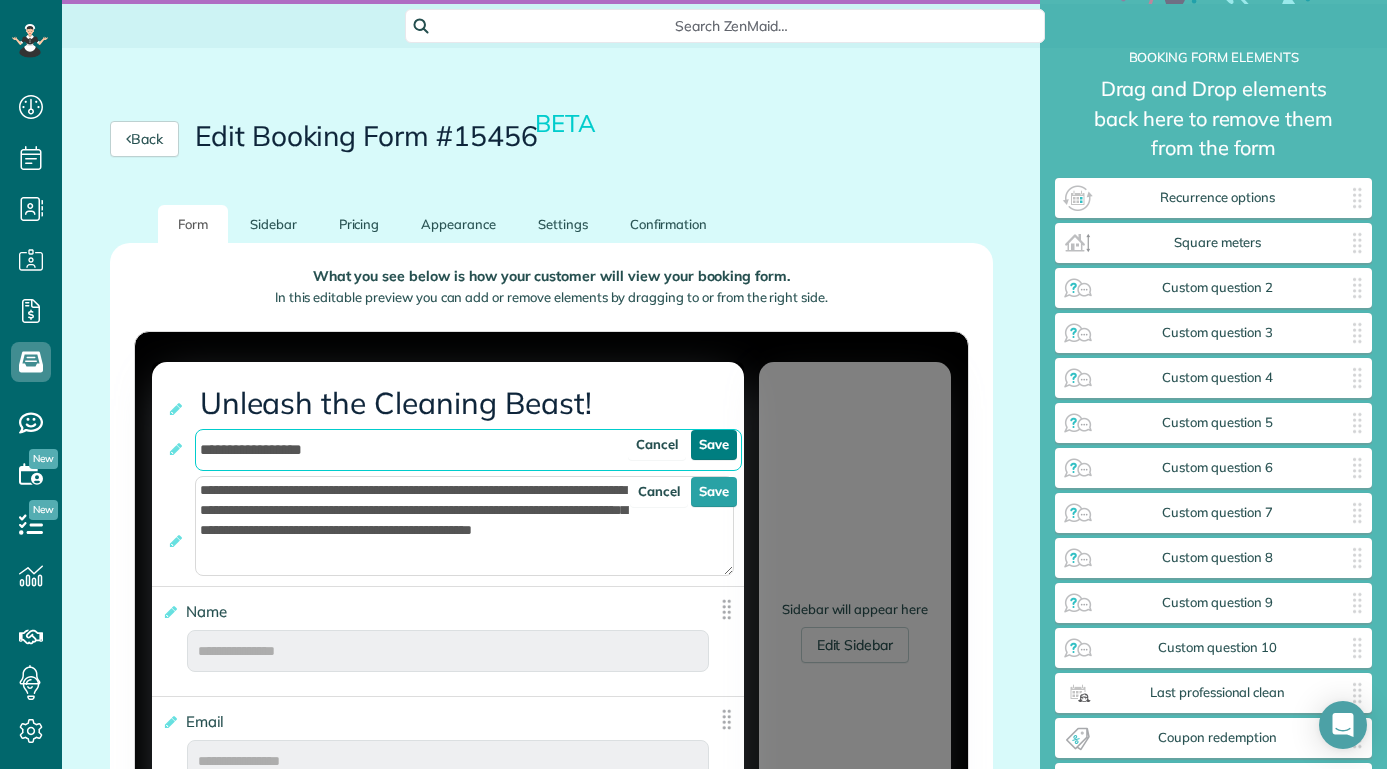 type on "**********" 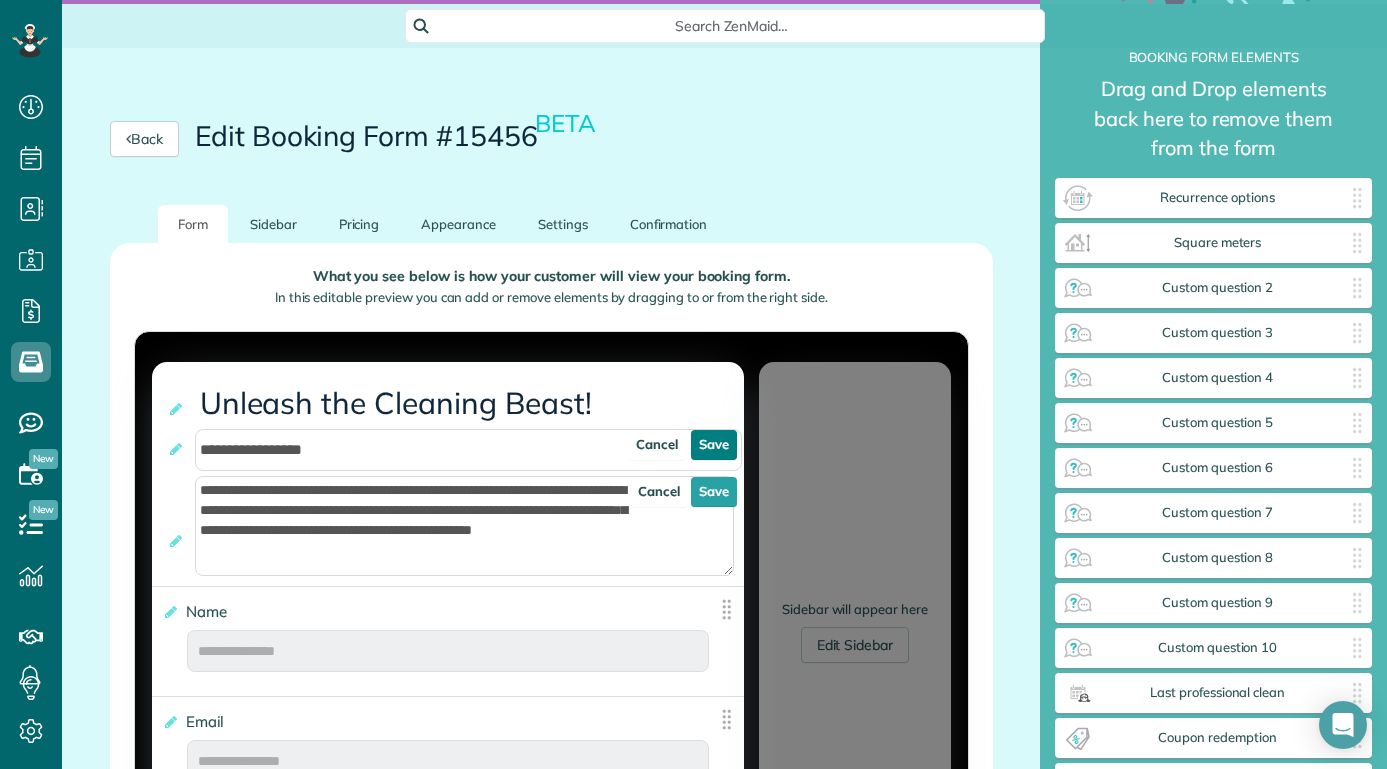 click on "Save" at bounding box center [714, 445] 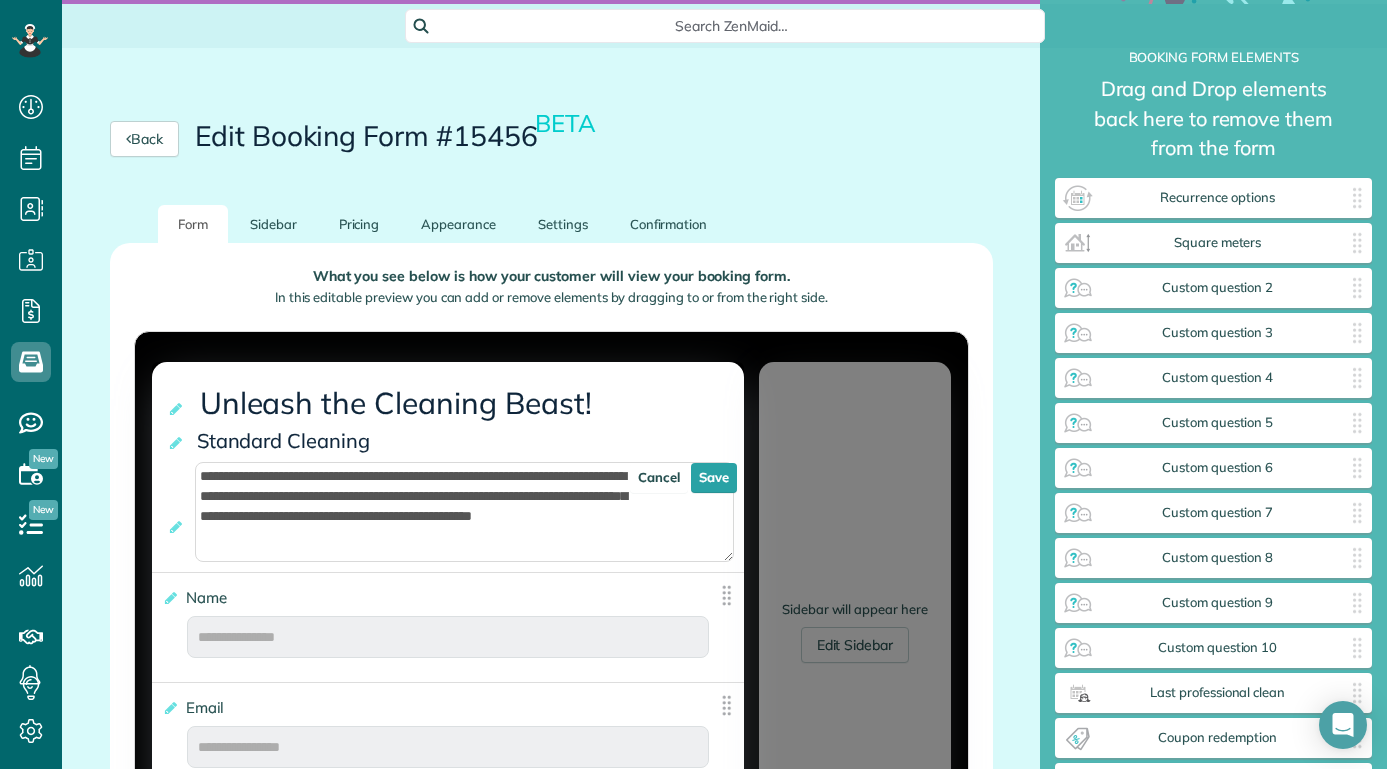 scroll, scrollTop: 248, scrollLeft: 0, axis: vertical 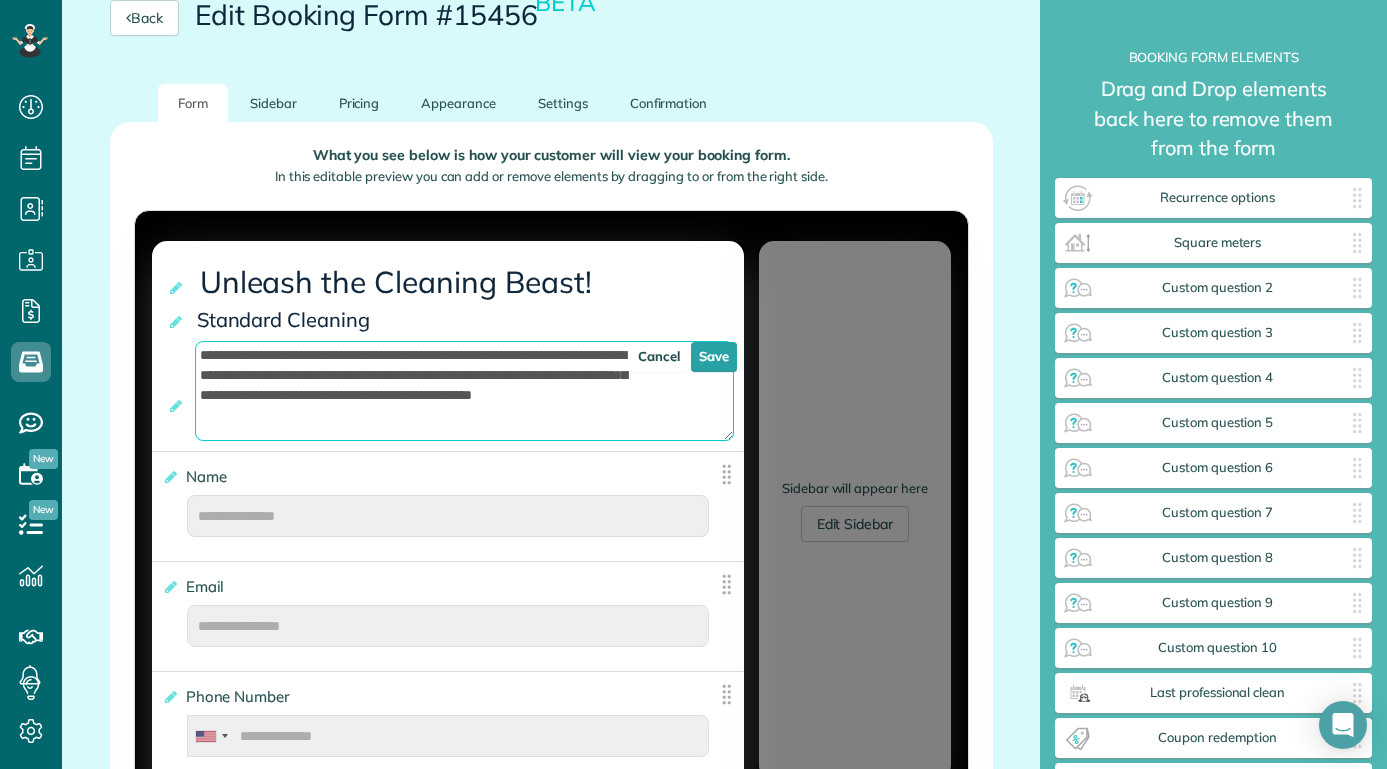 drag, startPoint x: 422, startPoint y: 414, endPoint x: 521, endPoint y: 378, distance: 105.3423 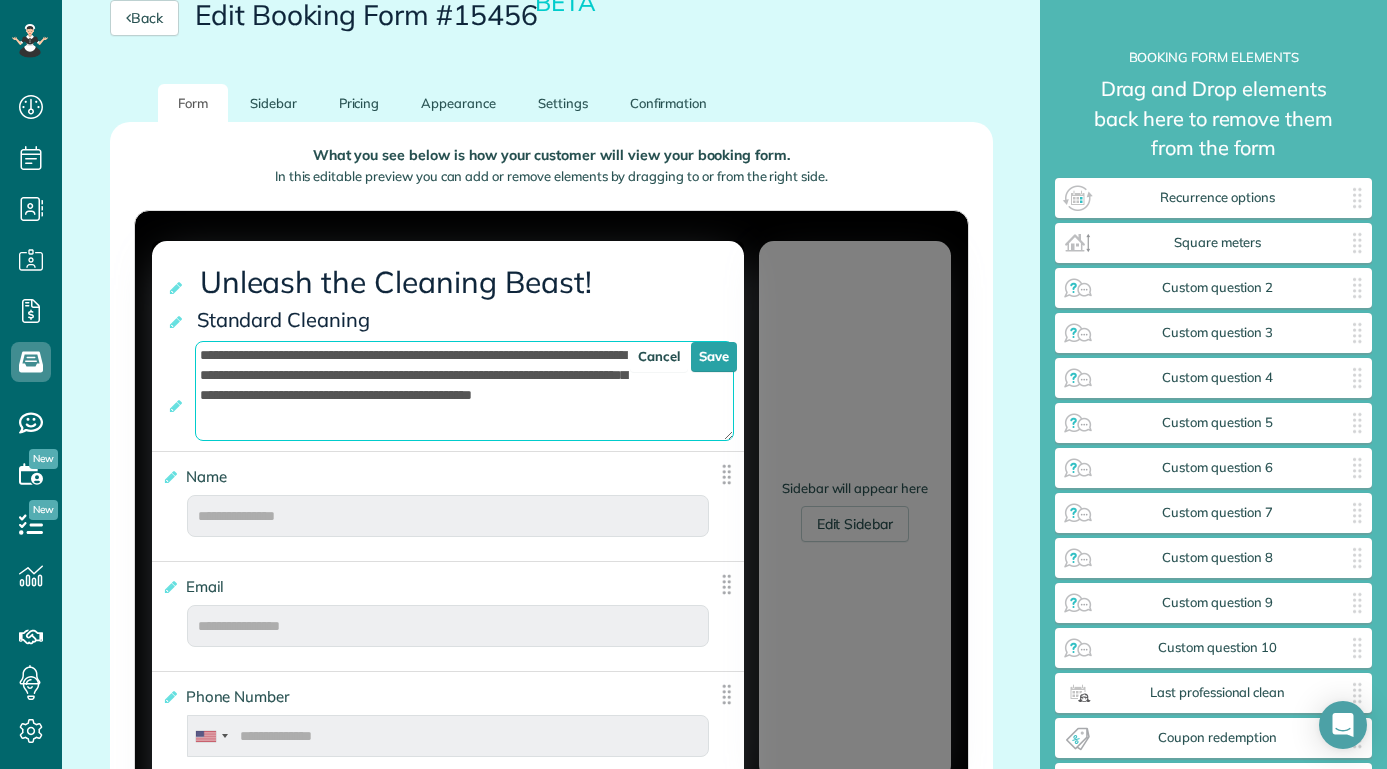click on "**********" at bounding box center [464, 391] 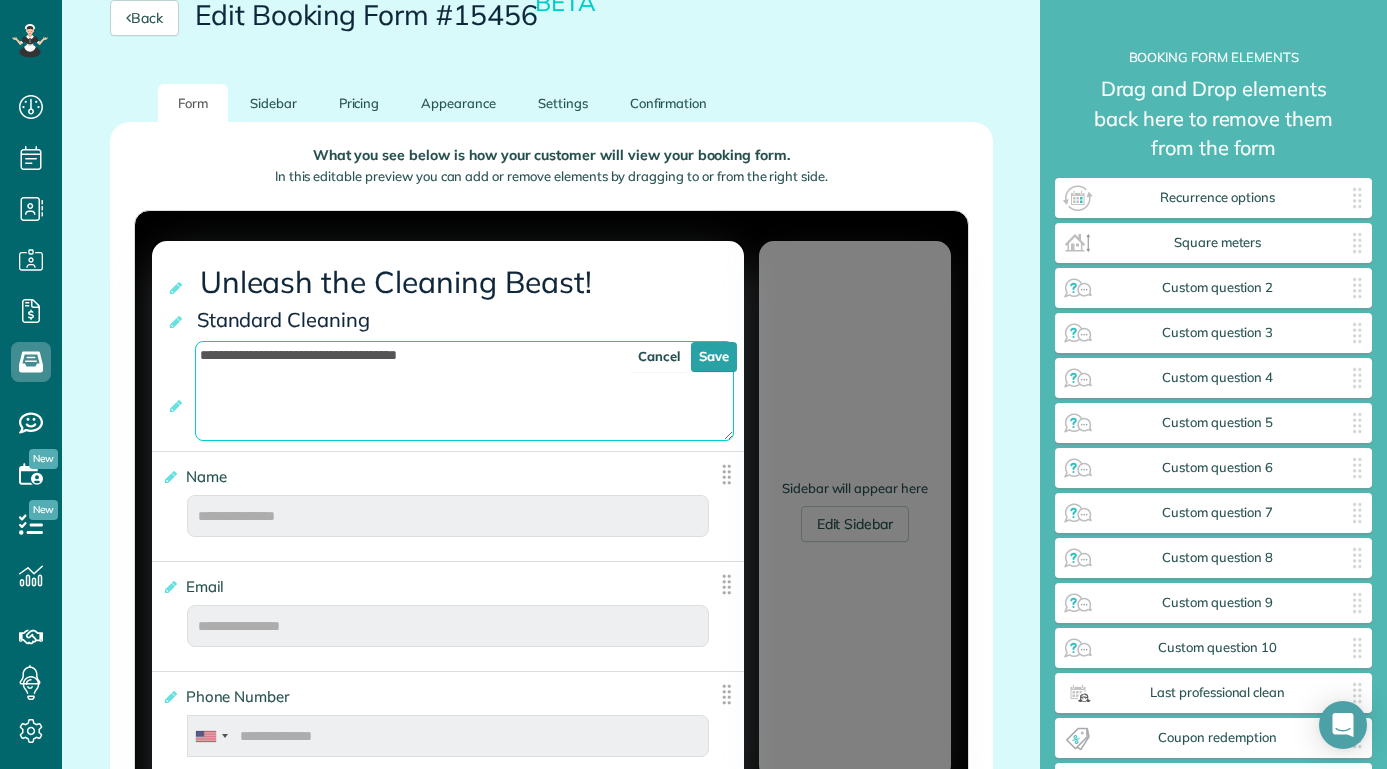 click on "**********" at bounding box center (464, 391) 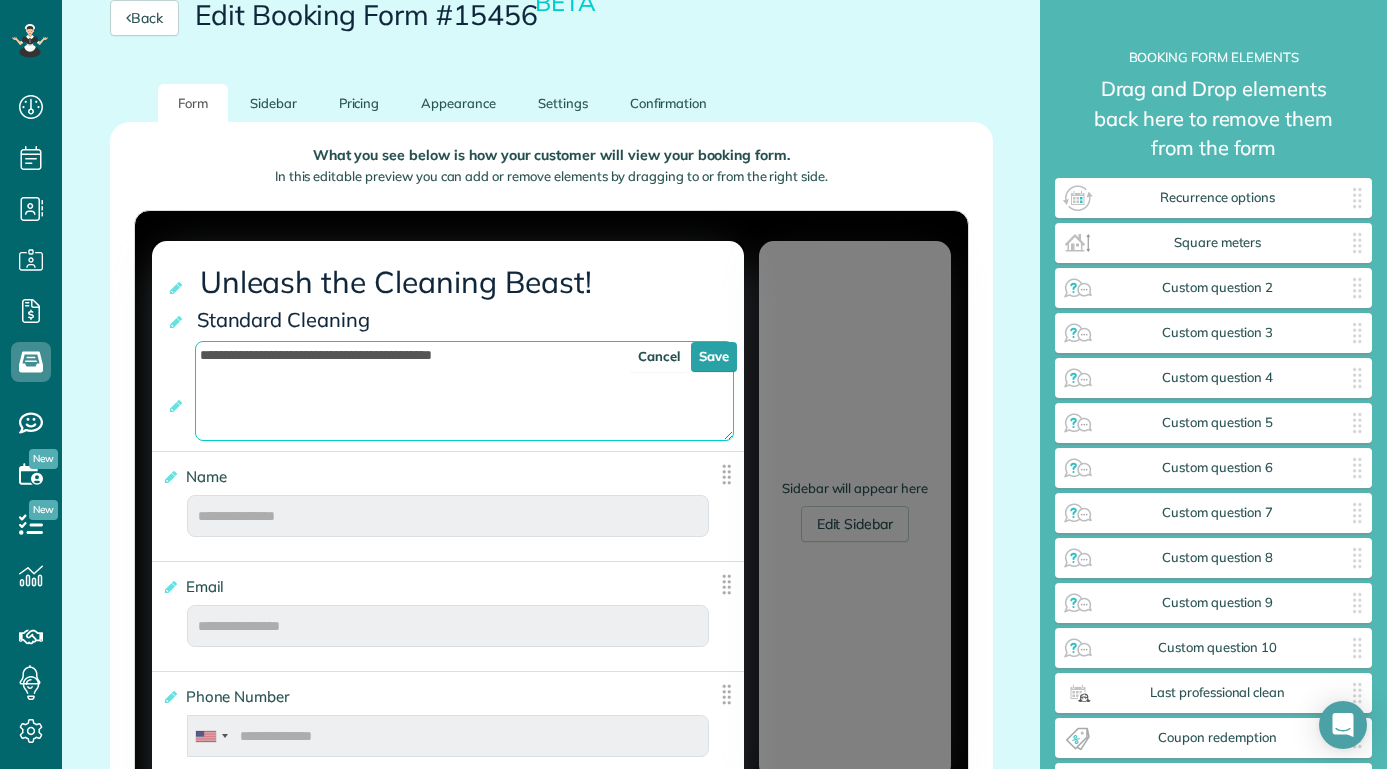 drag, startPoint x: 337, startPoint y: 354, endPoint x: 608, endPoint y: 386, distance: 272.88275 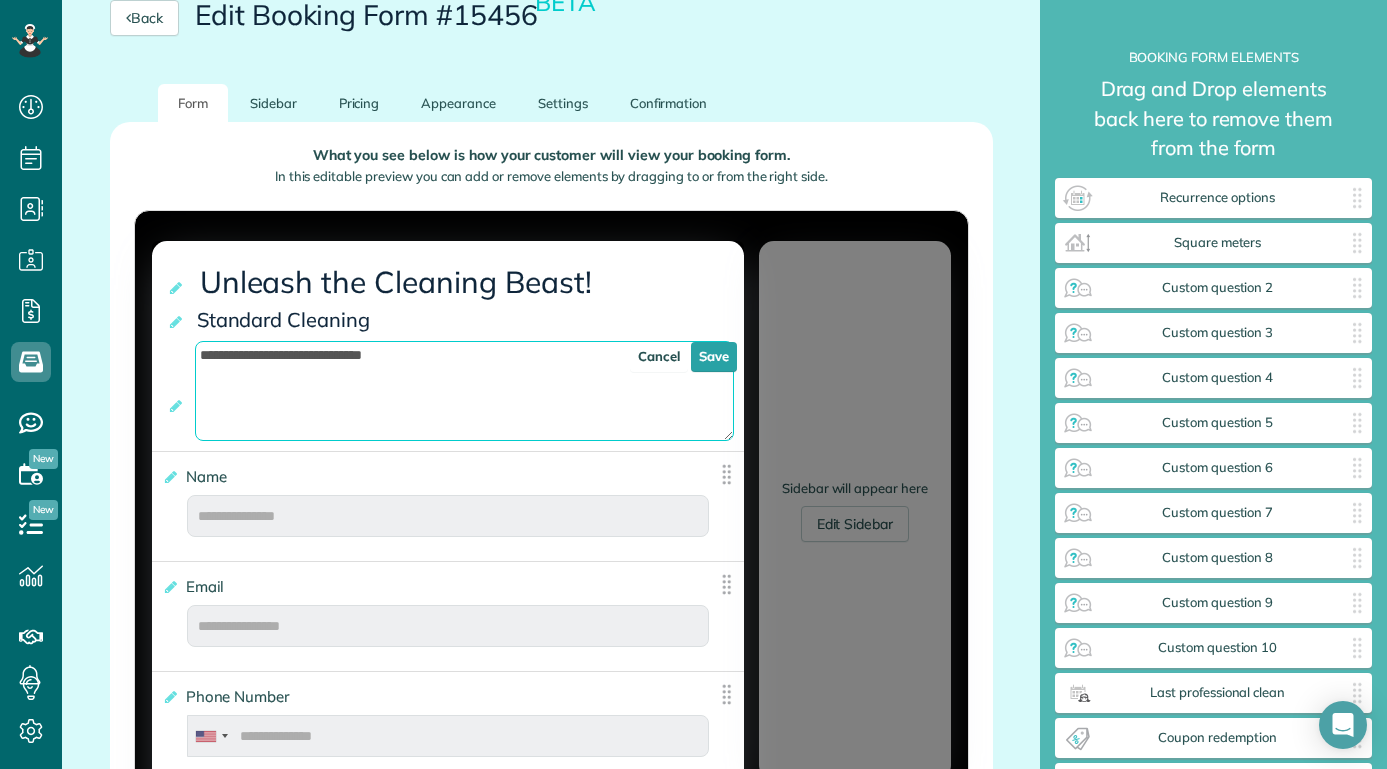 click on "**********" at bounding box center (464, 391) 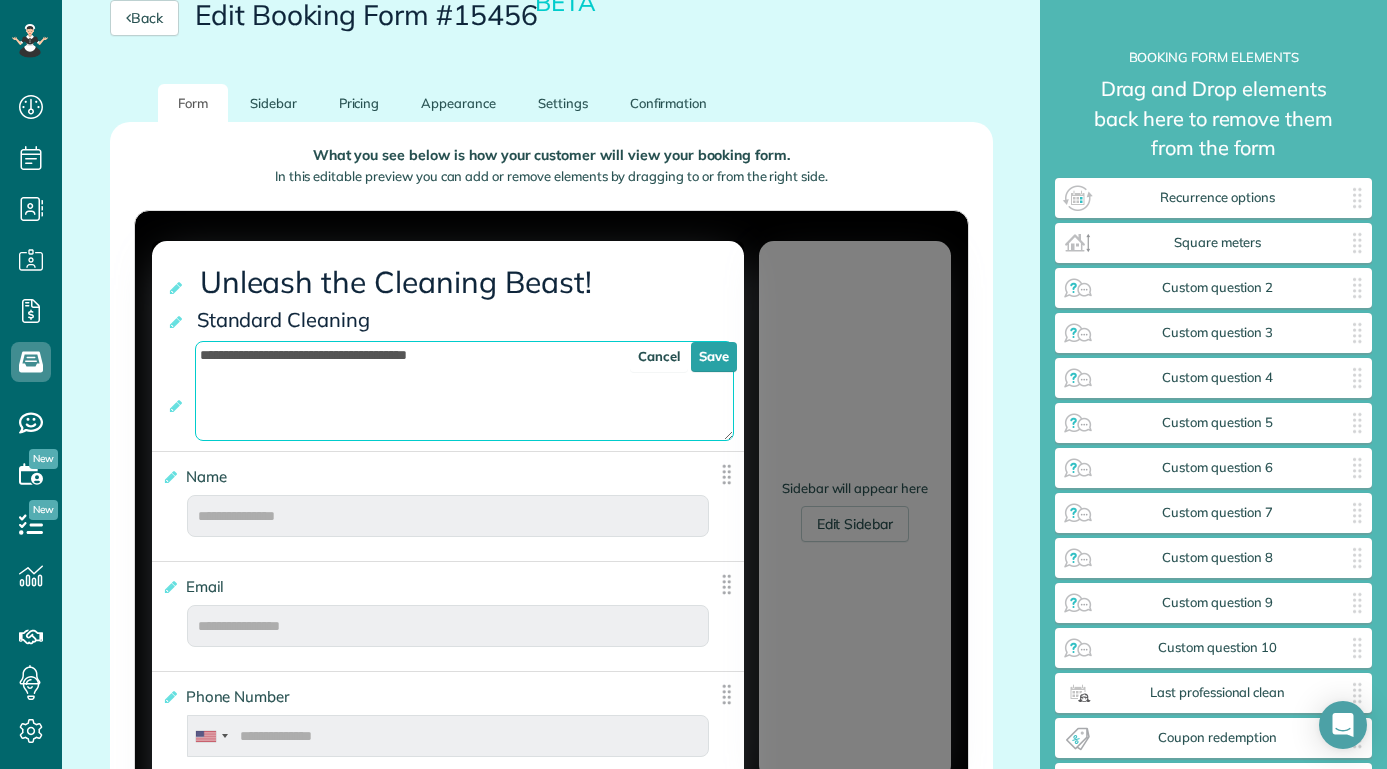 click on "**********" at bounding box center (464, 391) 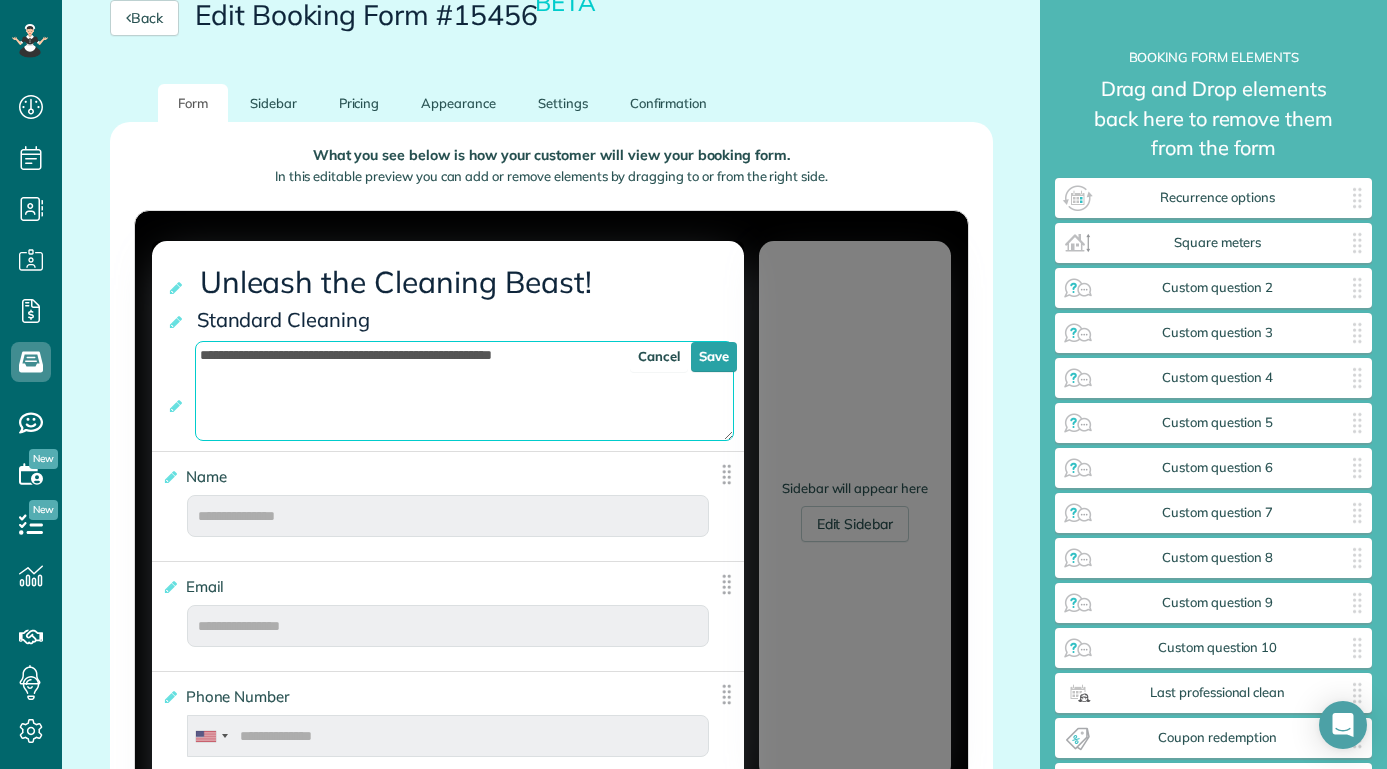 click on "**********" at bounding box center (464, 391) 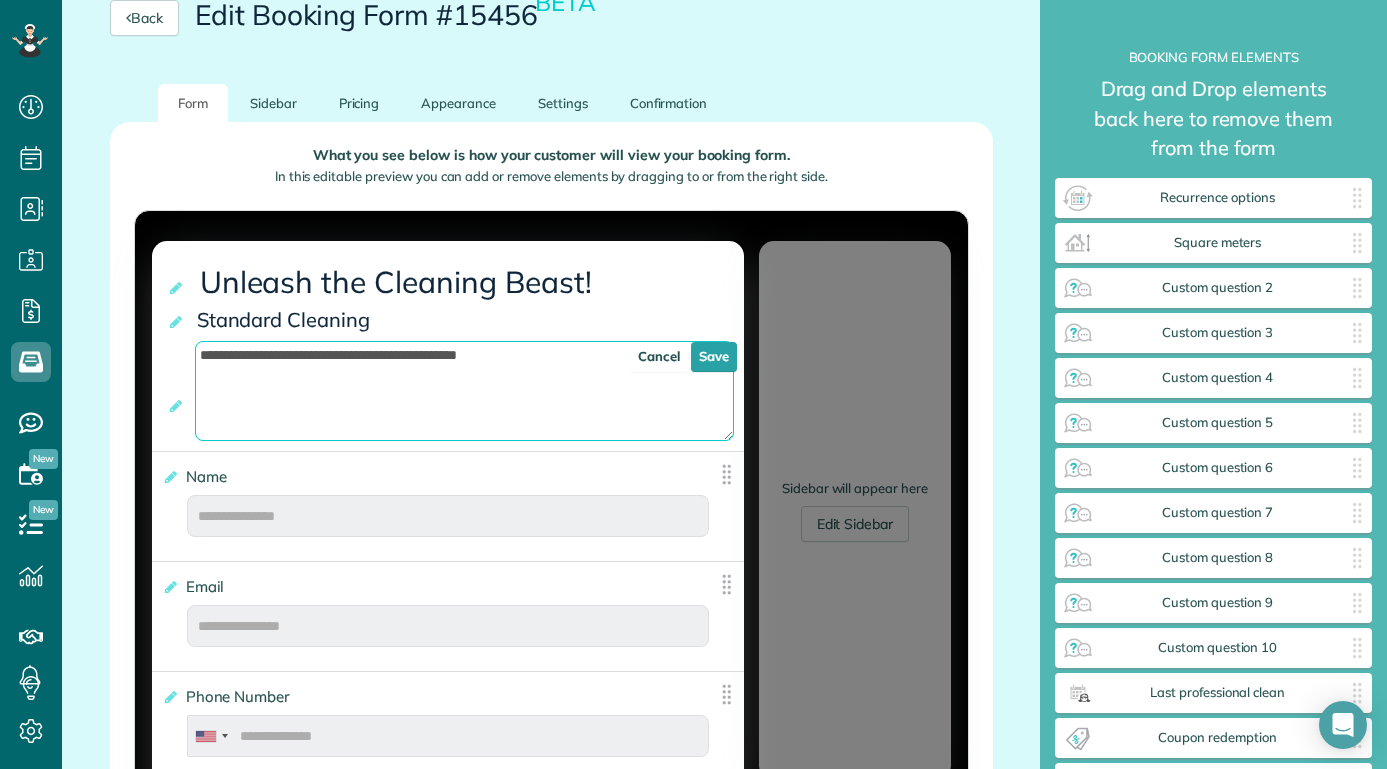 click on "**********" at bounding box center (464, 391) 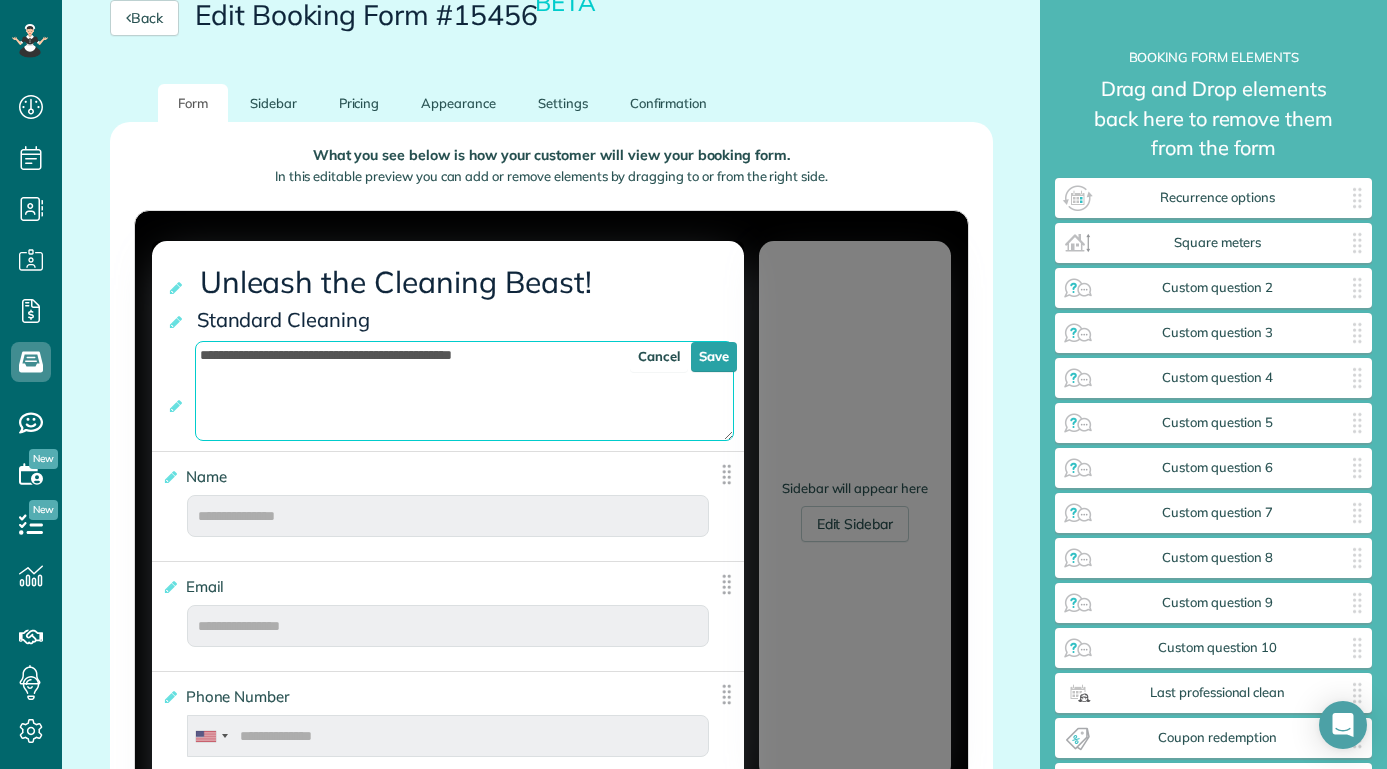 drag, startPoint x: 625, startPoint y: 375, endPoint x: 140, endPoint y: 346, distance: 485.86624 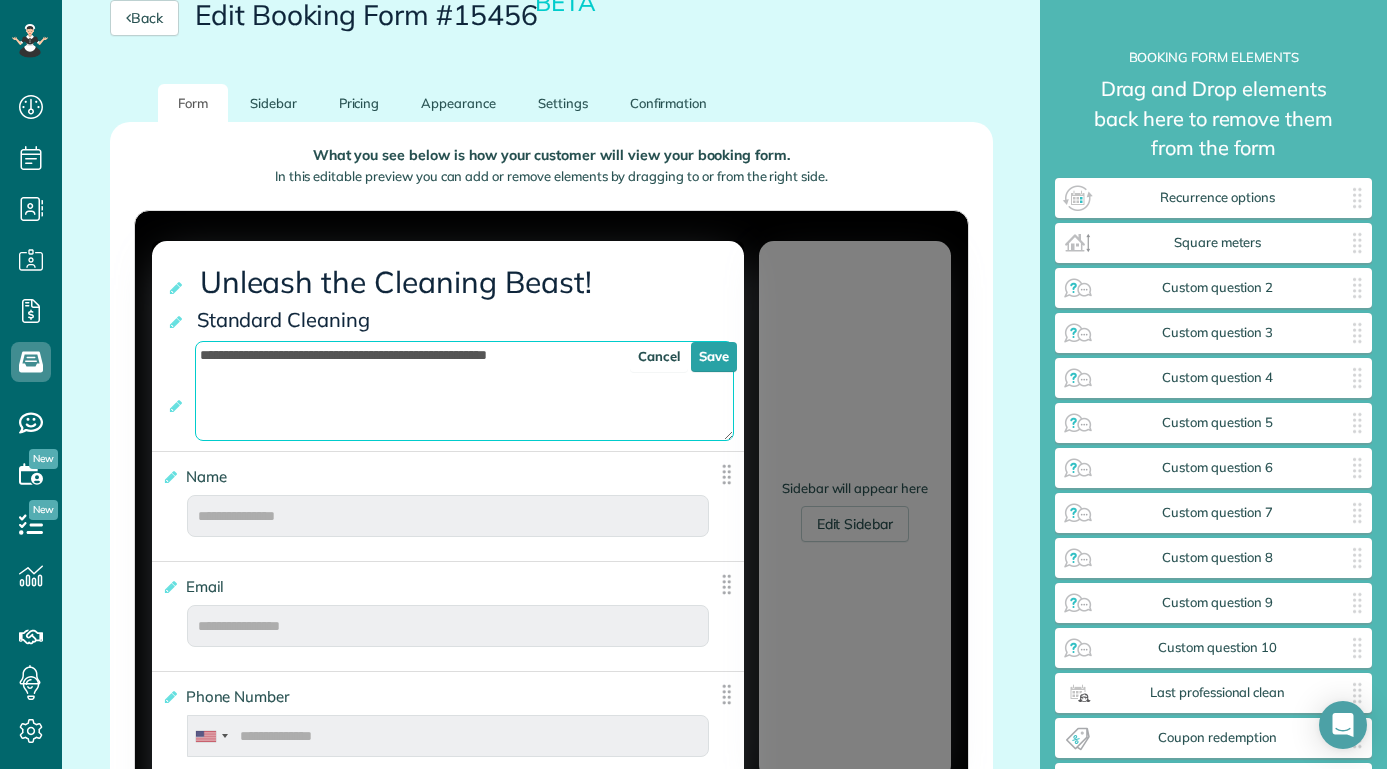 click on "**********" at bounding box center (464, 391) 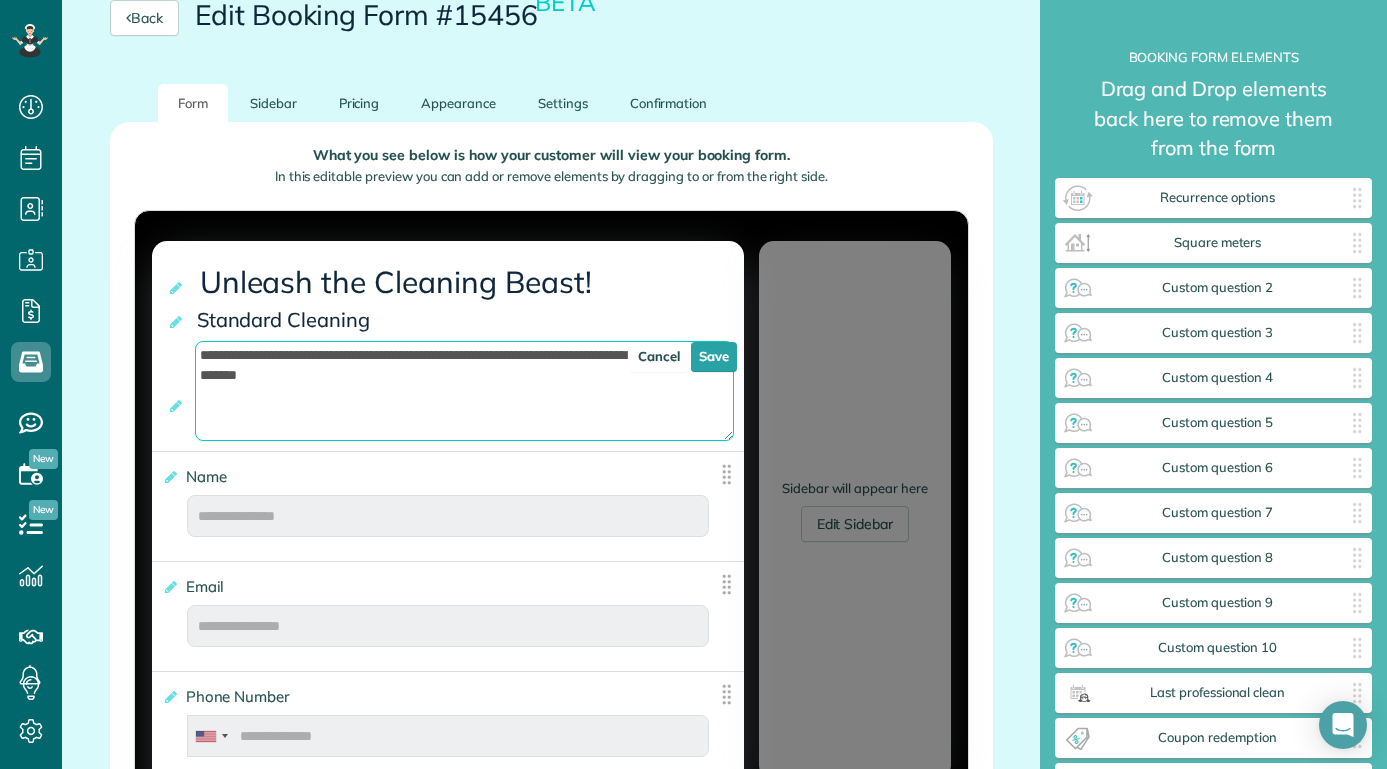 drag, startPoint x: 469, startPoint y: 382, endPoint x: 582, endPoint y: 351, distance: 117.17508 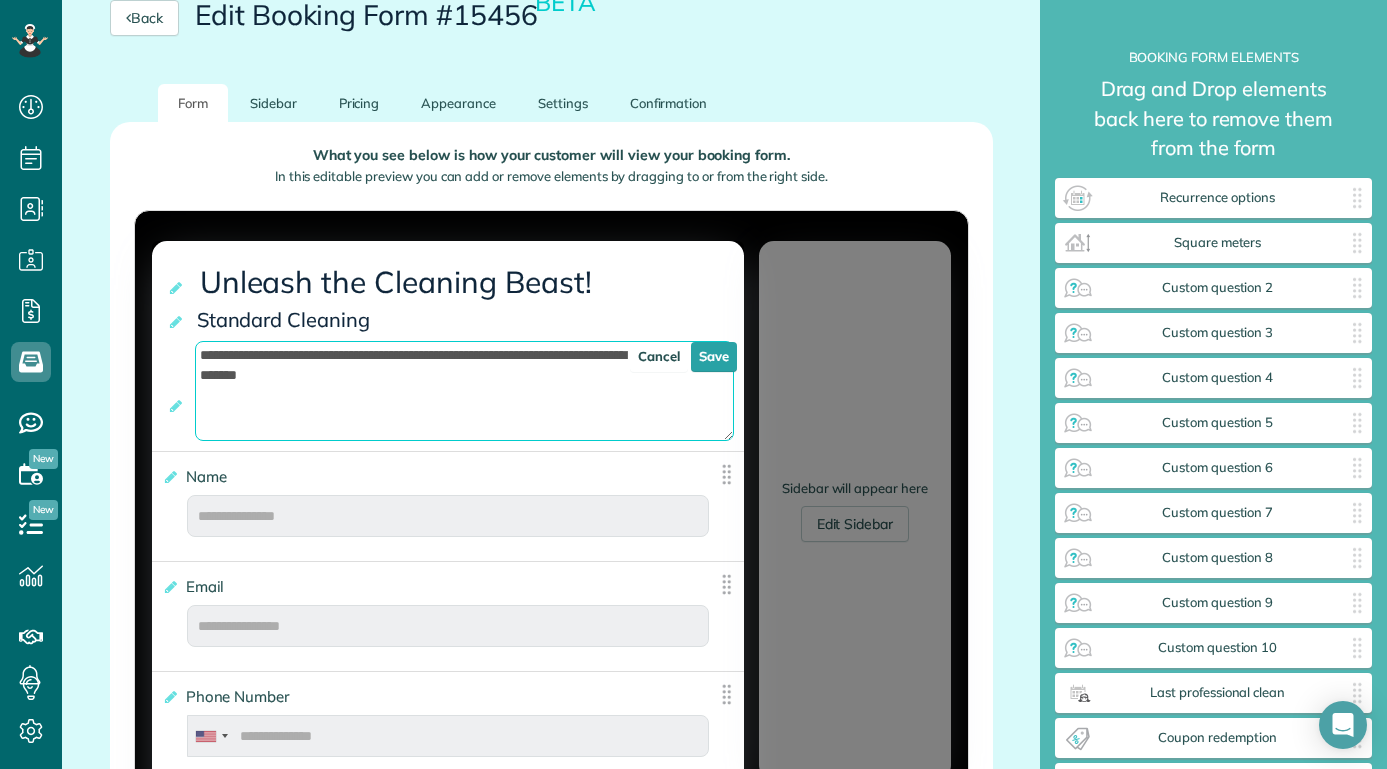 click on "**********" at bounding box center [464, 391] 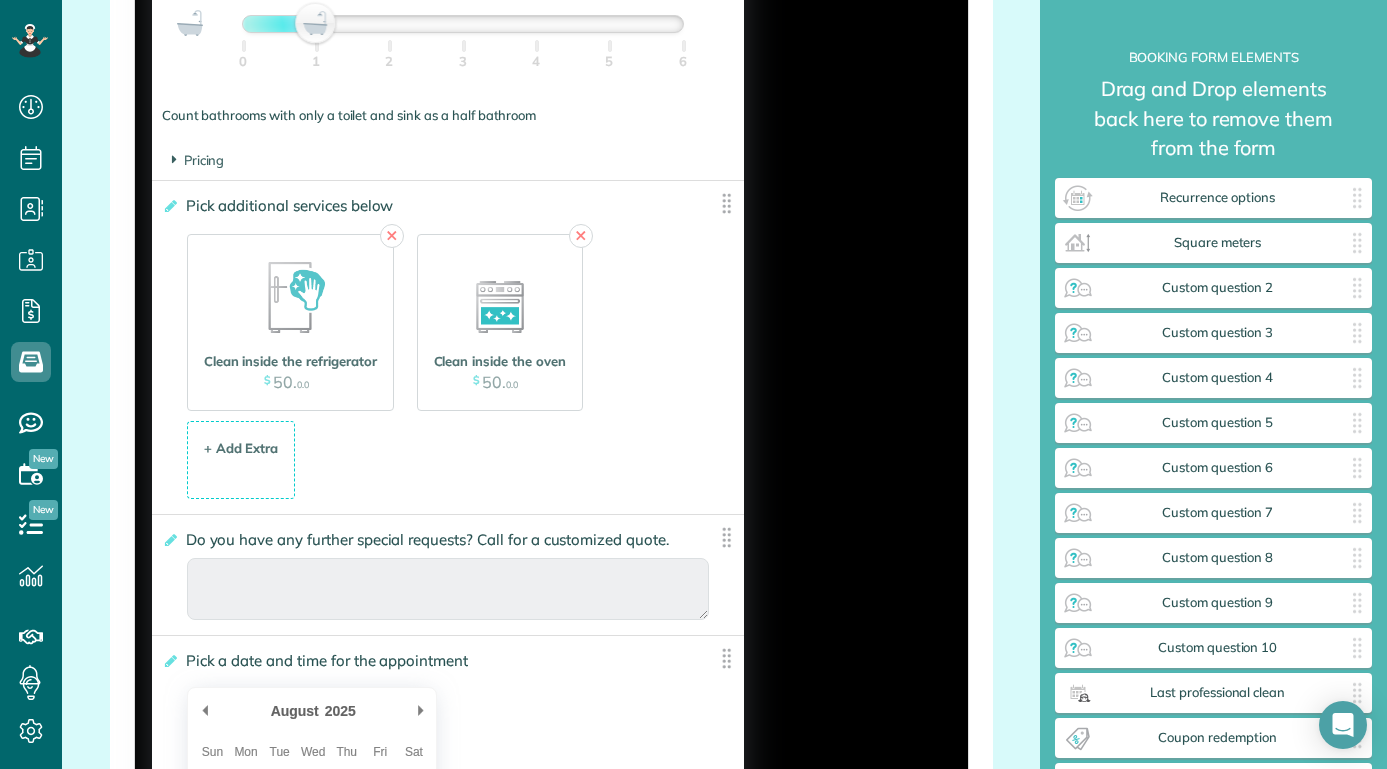 scroll, scrollTop: 2284, scrollLeft: 0, axis: vertical 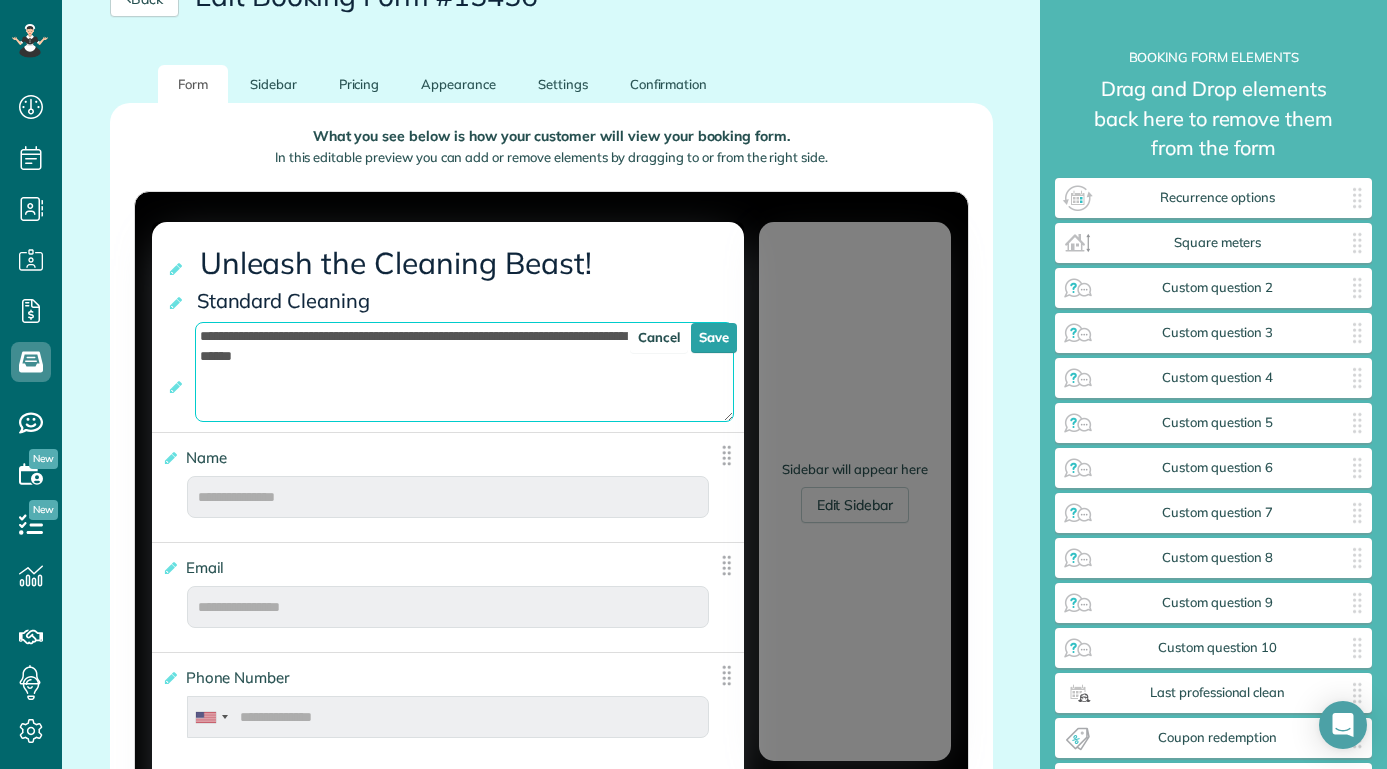 click on "**********" at bounding box center (464, 372) 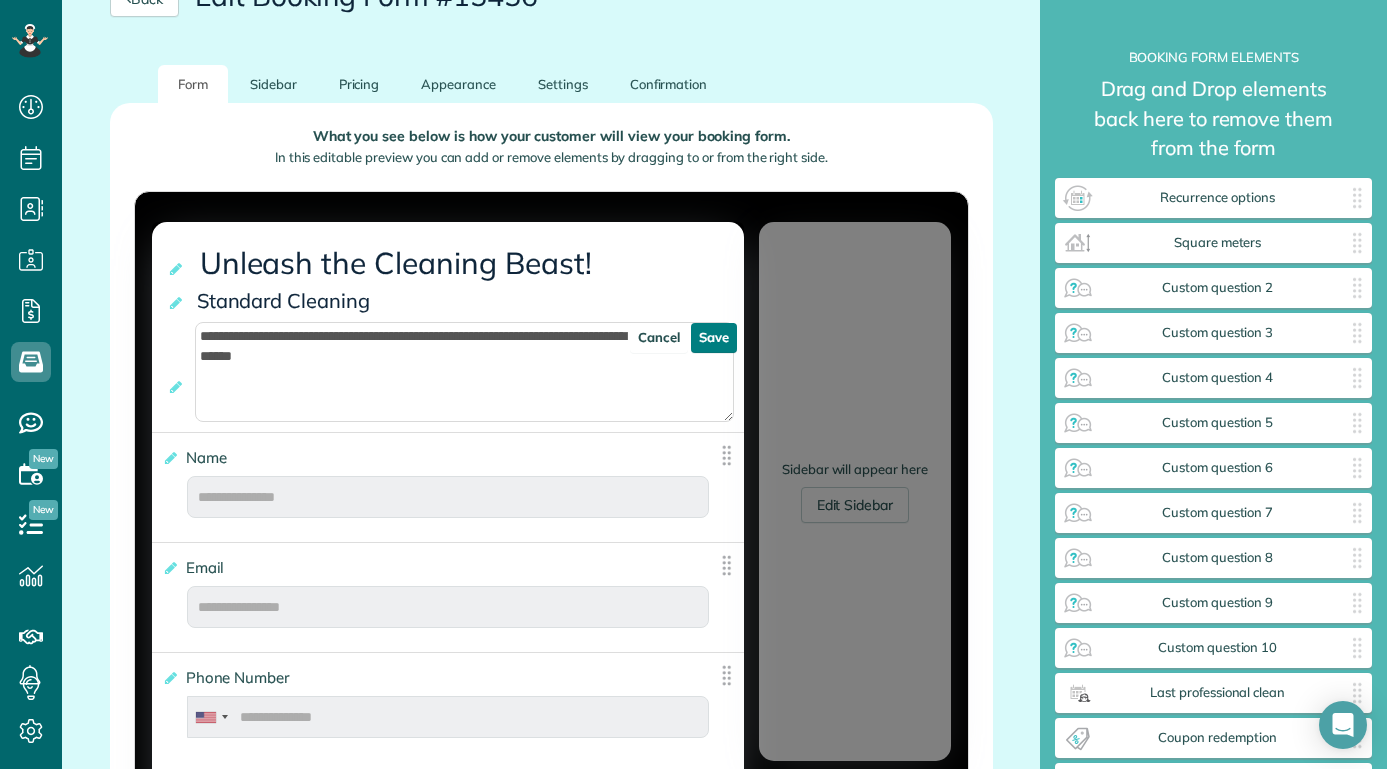 click on "Save" at bounding box center [714, 338] 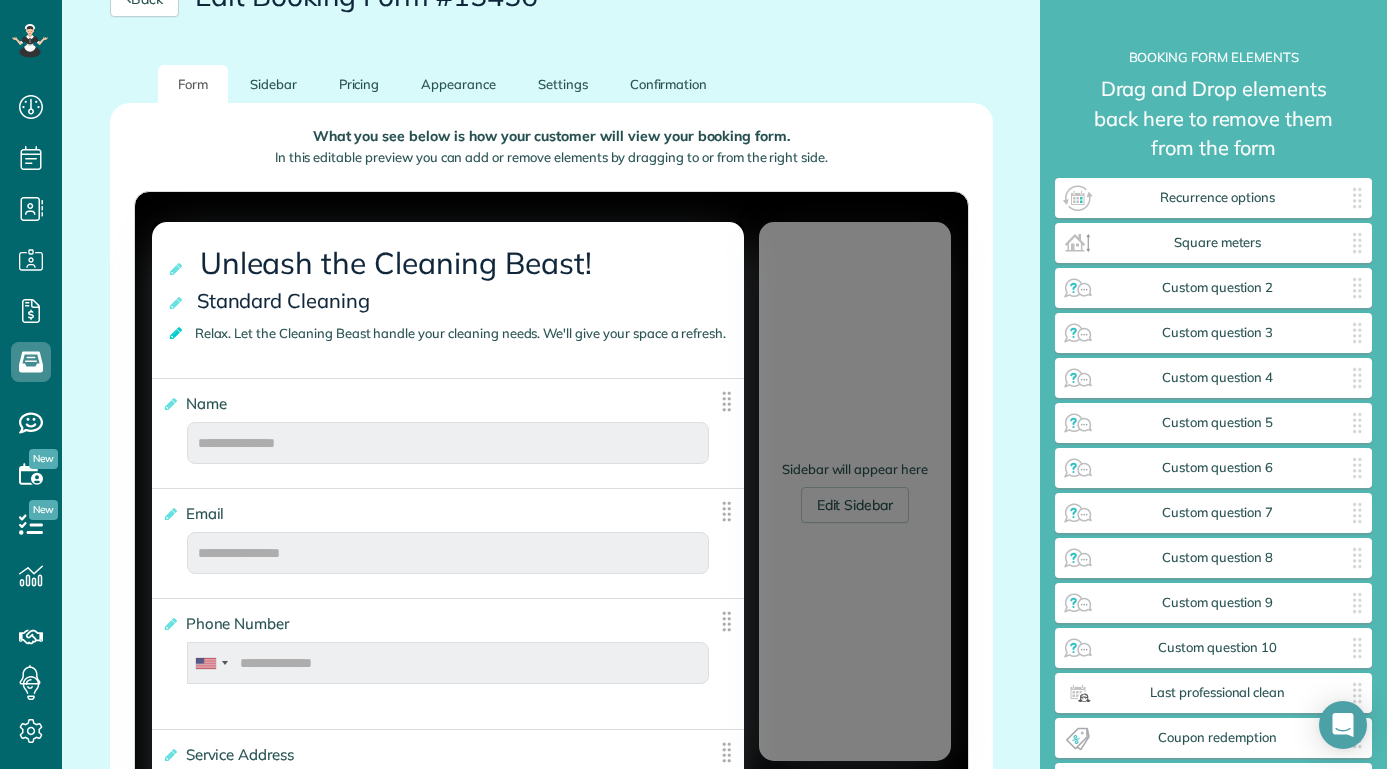 click at bounding box center [177, 333] 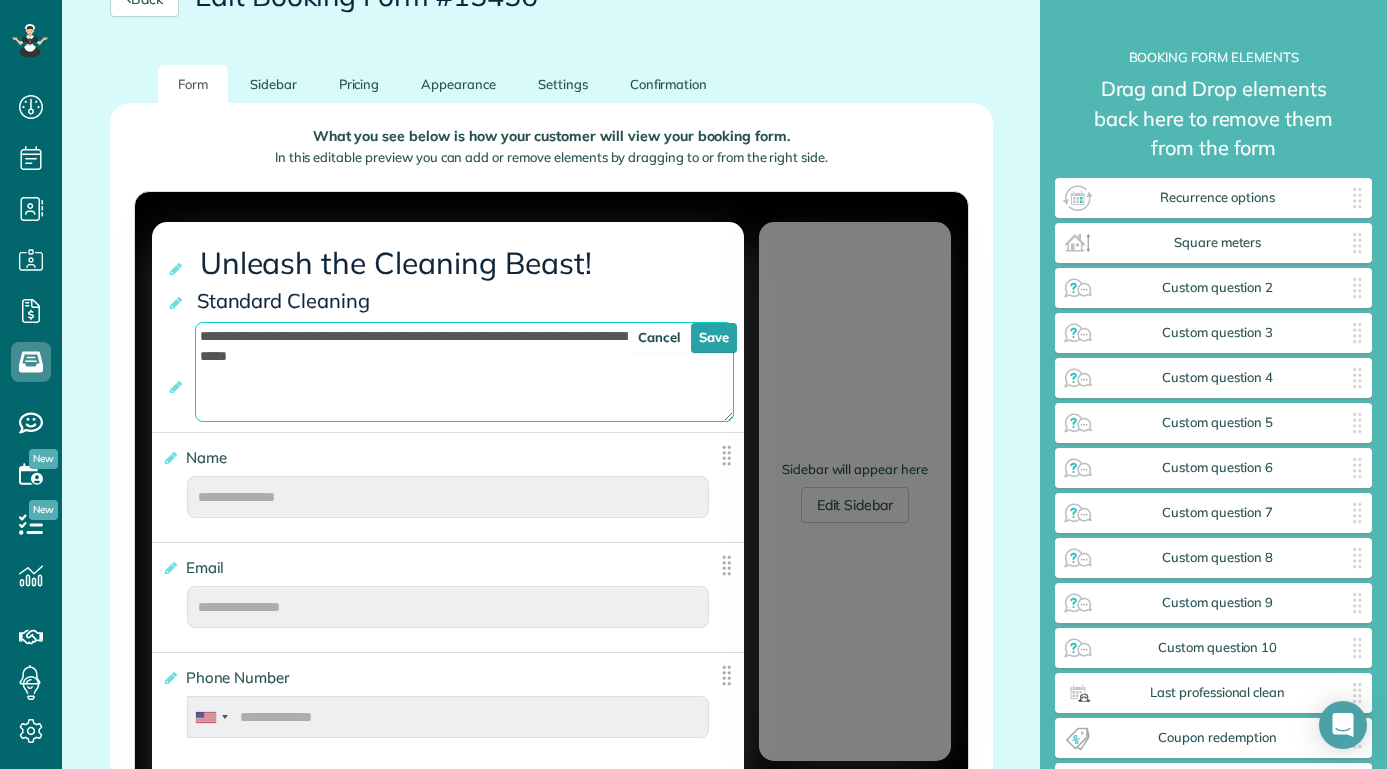 click on "**********" at bounding box center (464, 372) 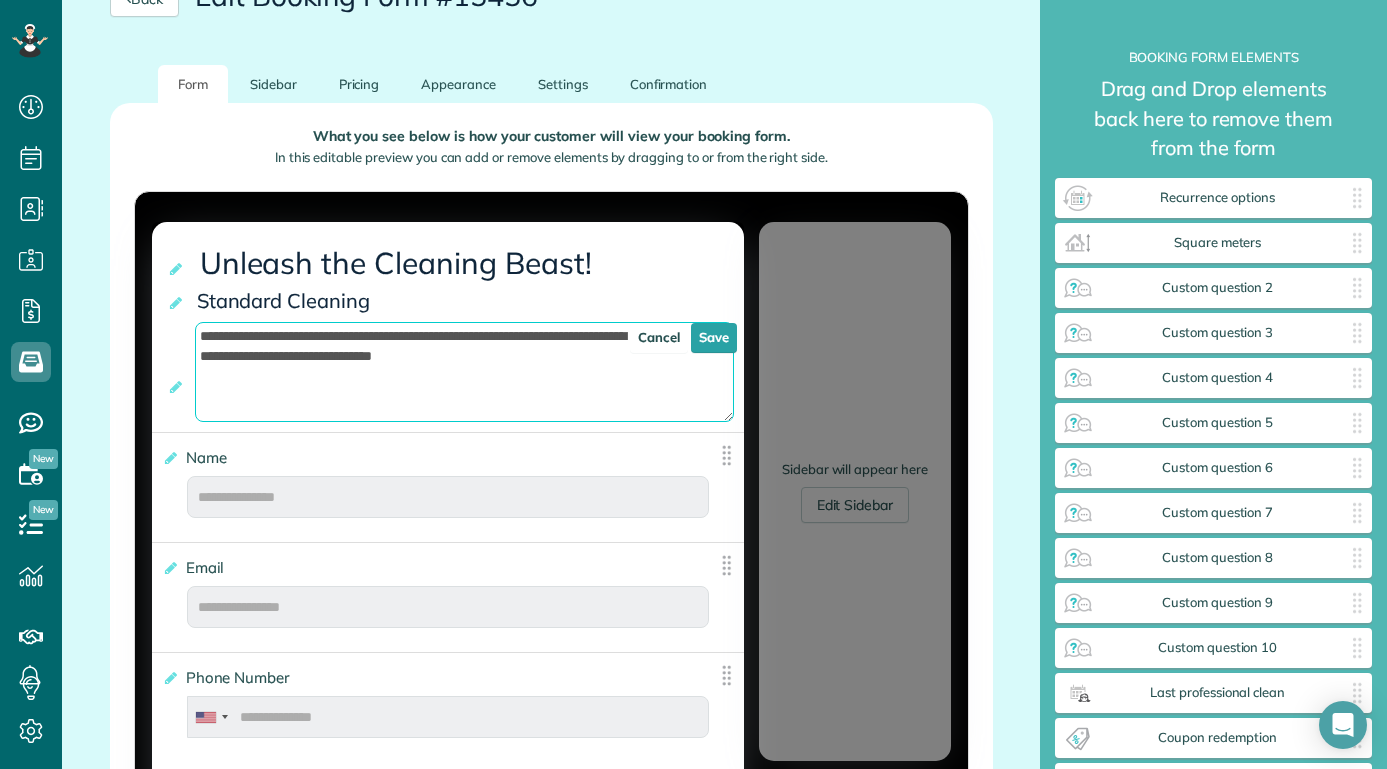 click on "**********" at bounding box center [464, 372] 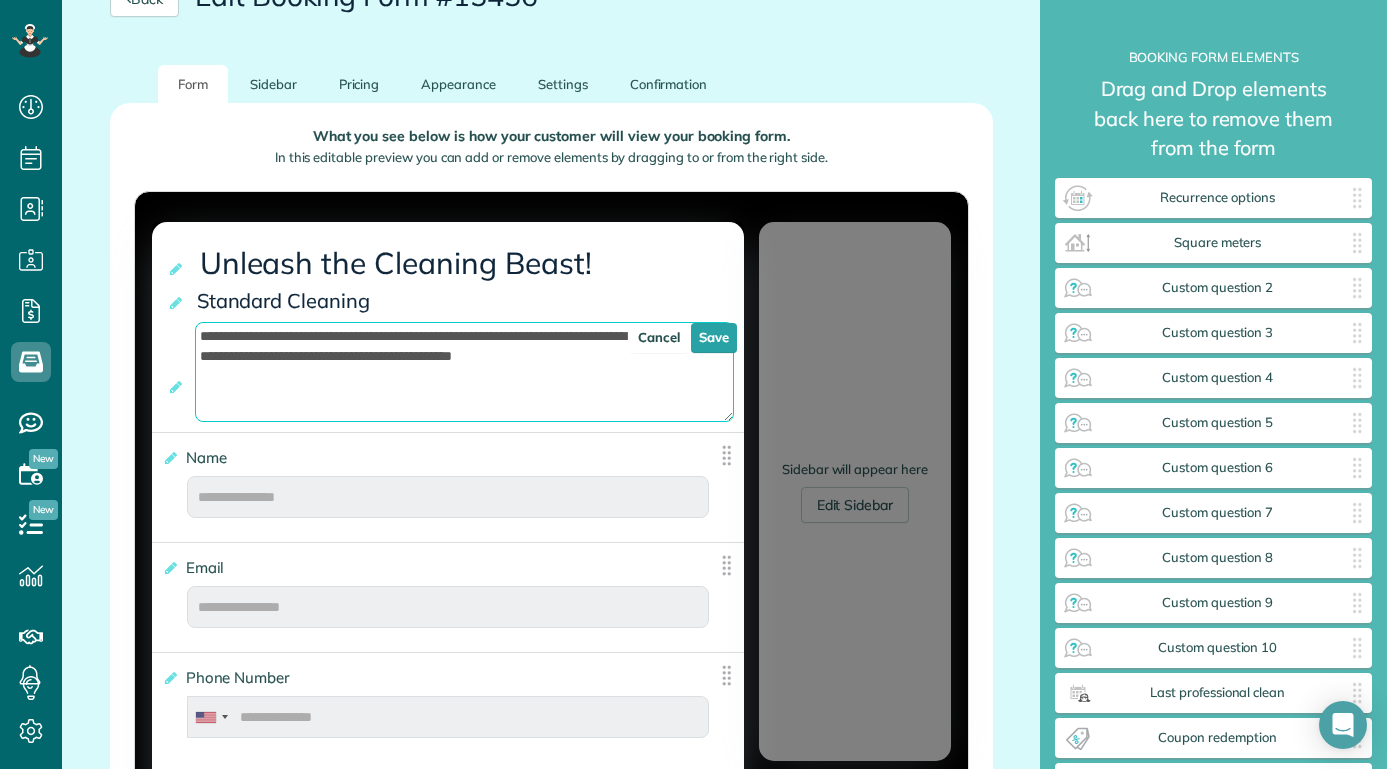 type on "**********" 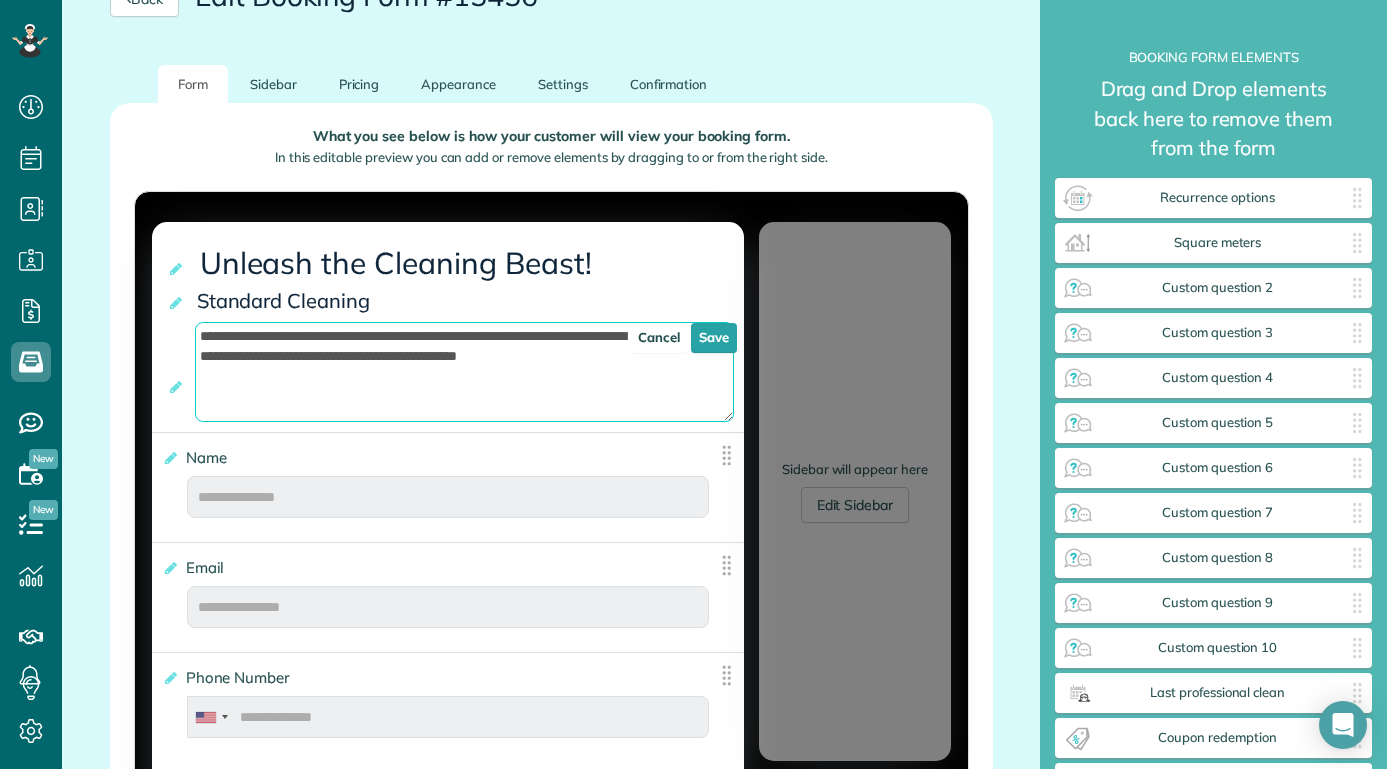 click on "**********" at bounding box center (464, 372) 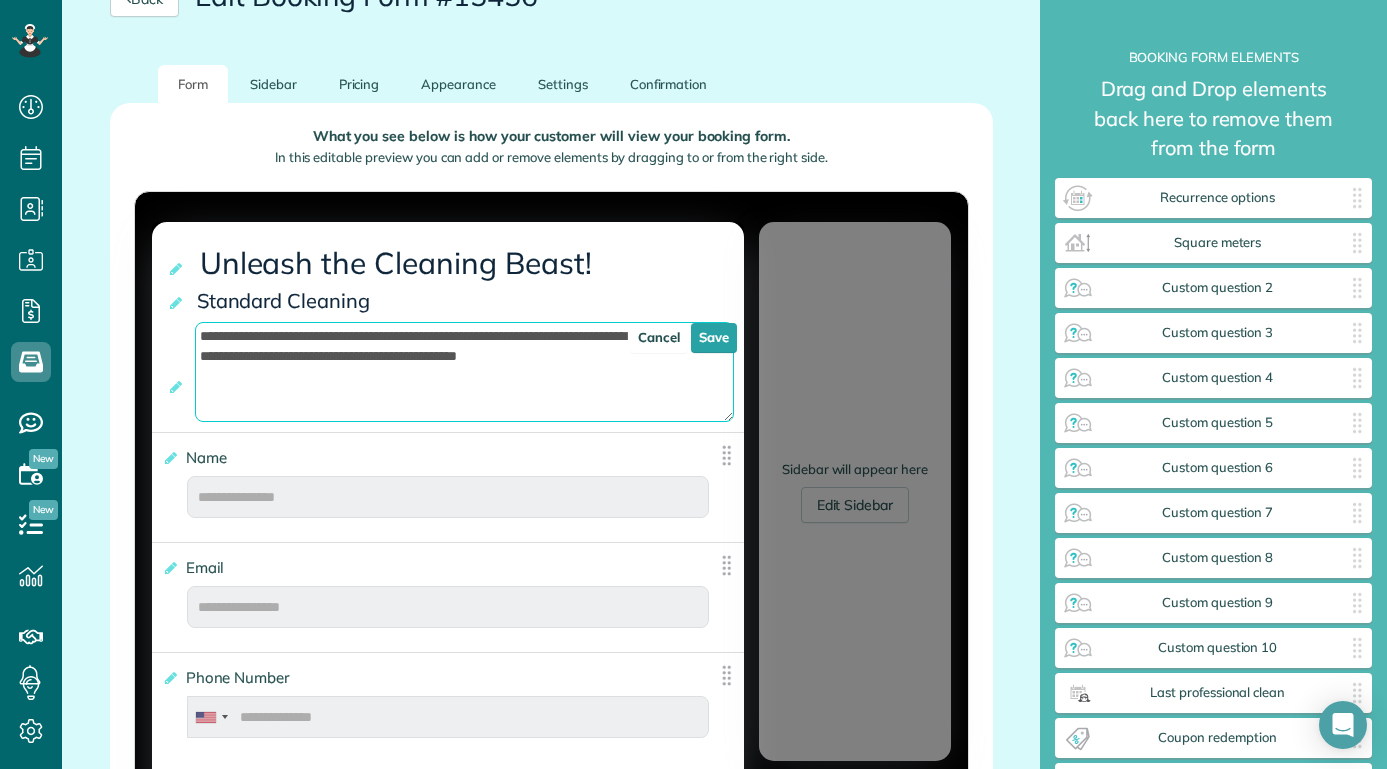 type on "[DATE]" 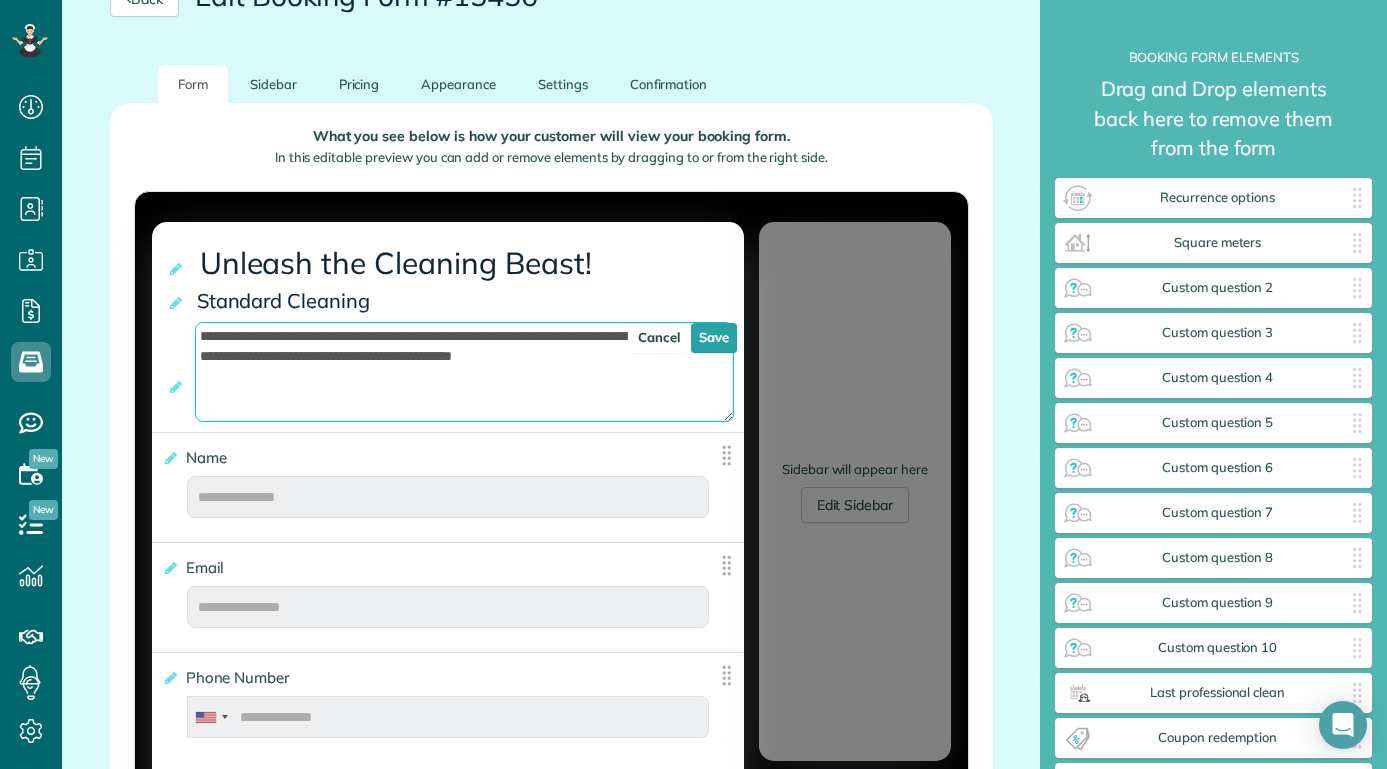 type on "2025-08-05" 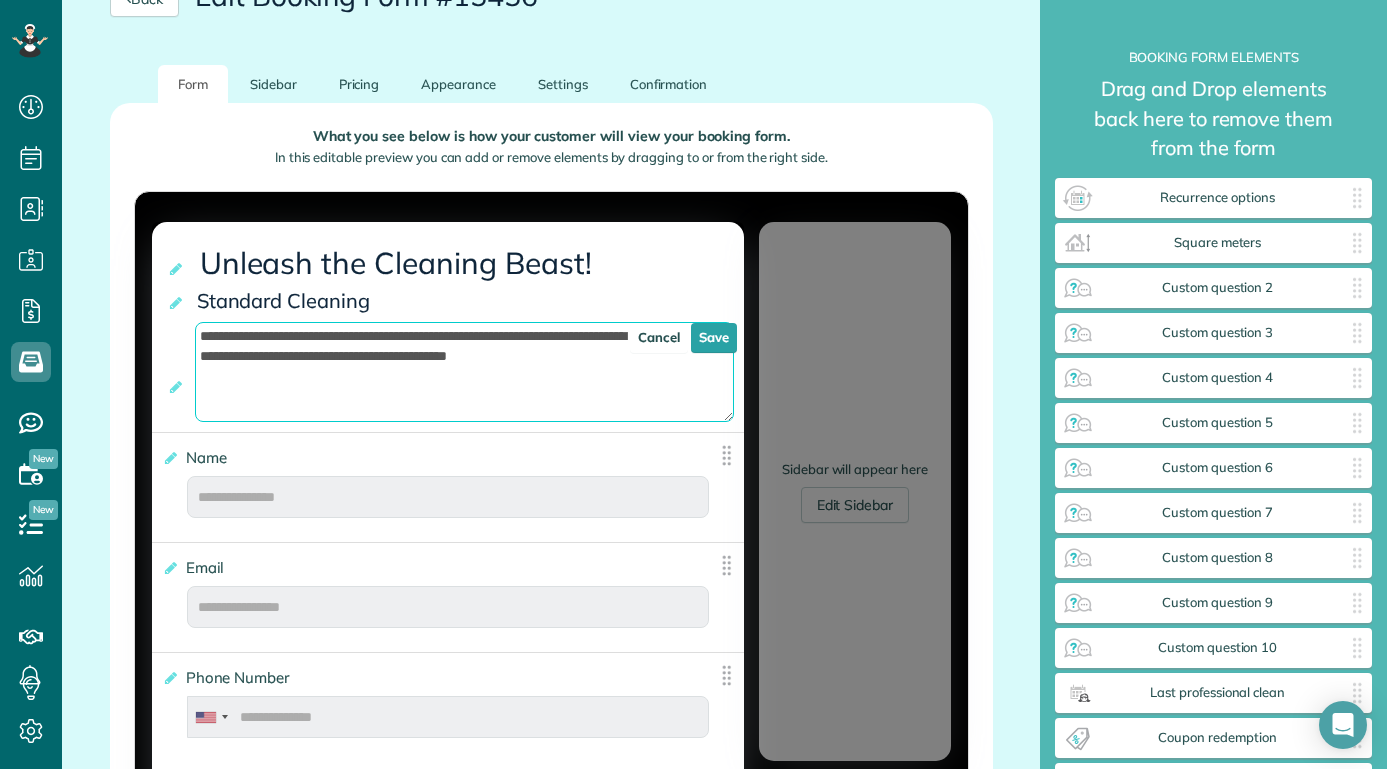 click on "**********" at bounding box center [464, 372] 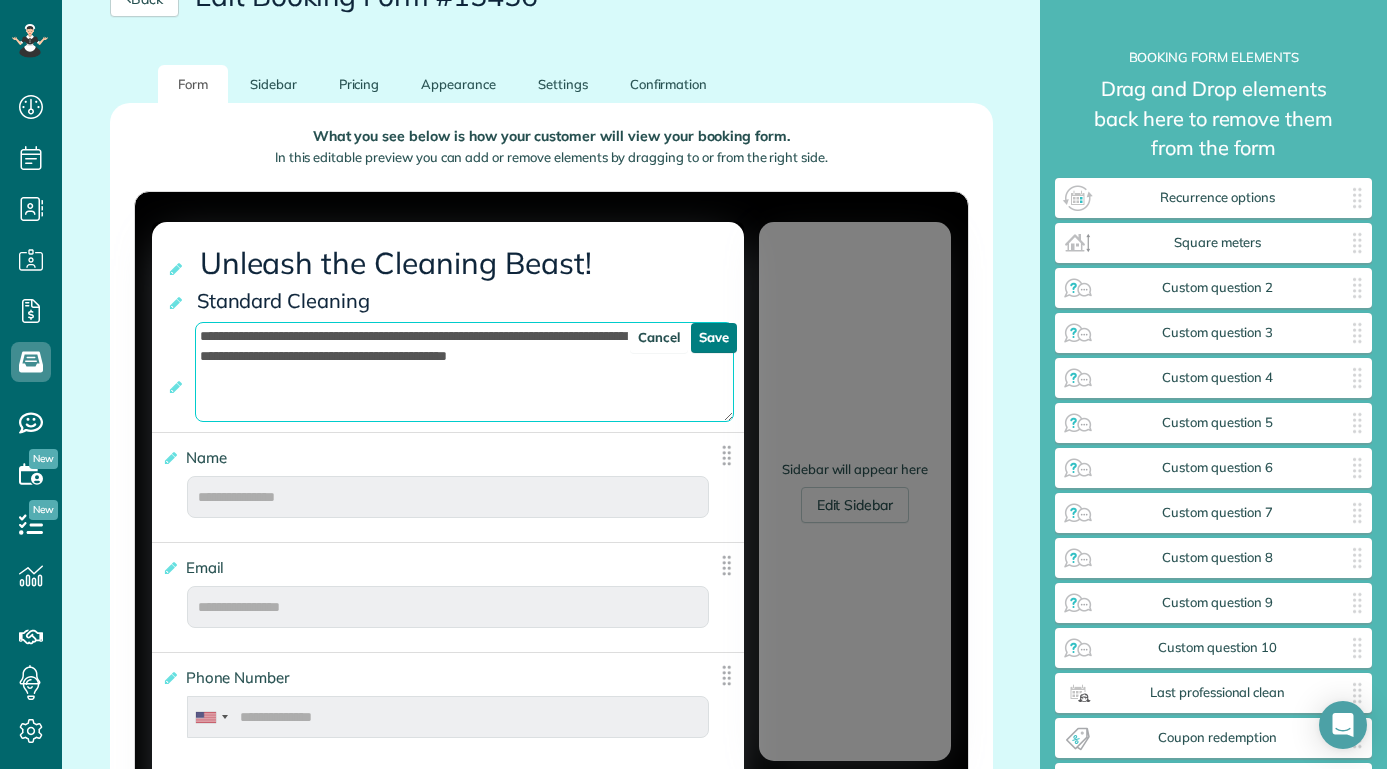 type on "**********" 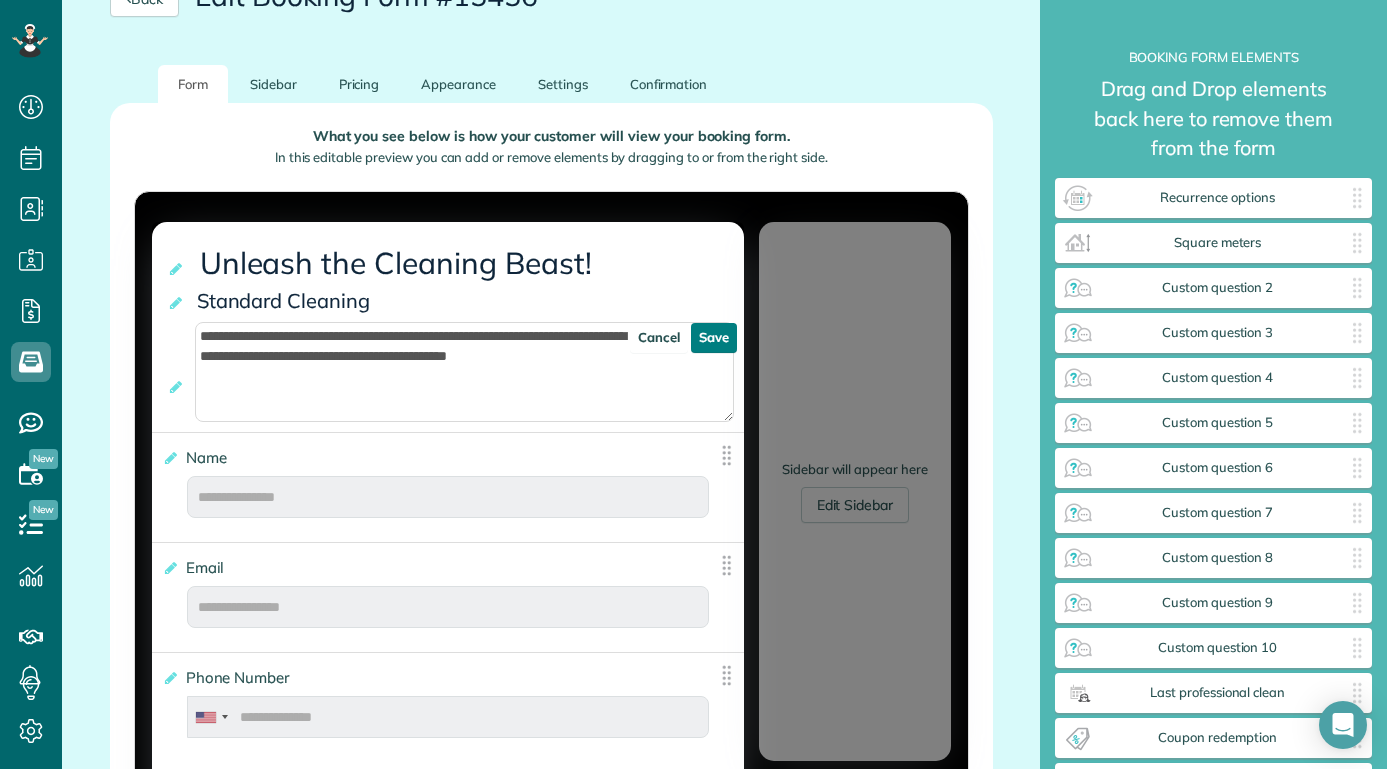 click on "Save" at bounding box center [714, 338] 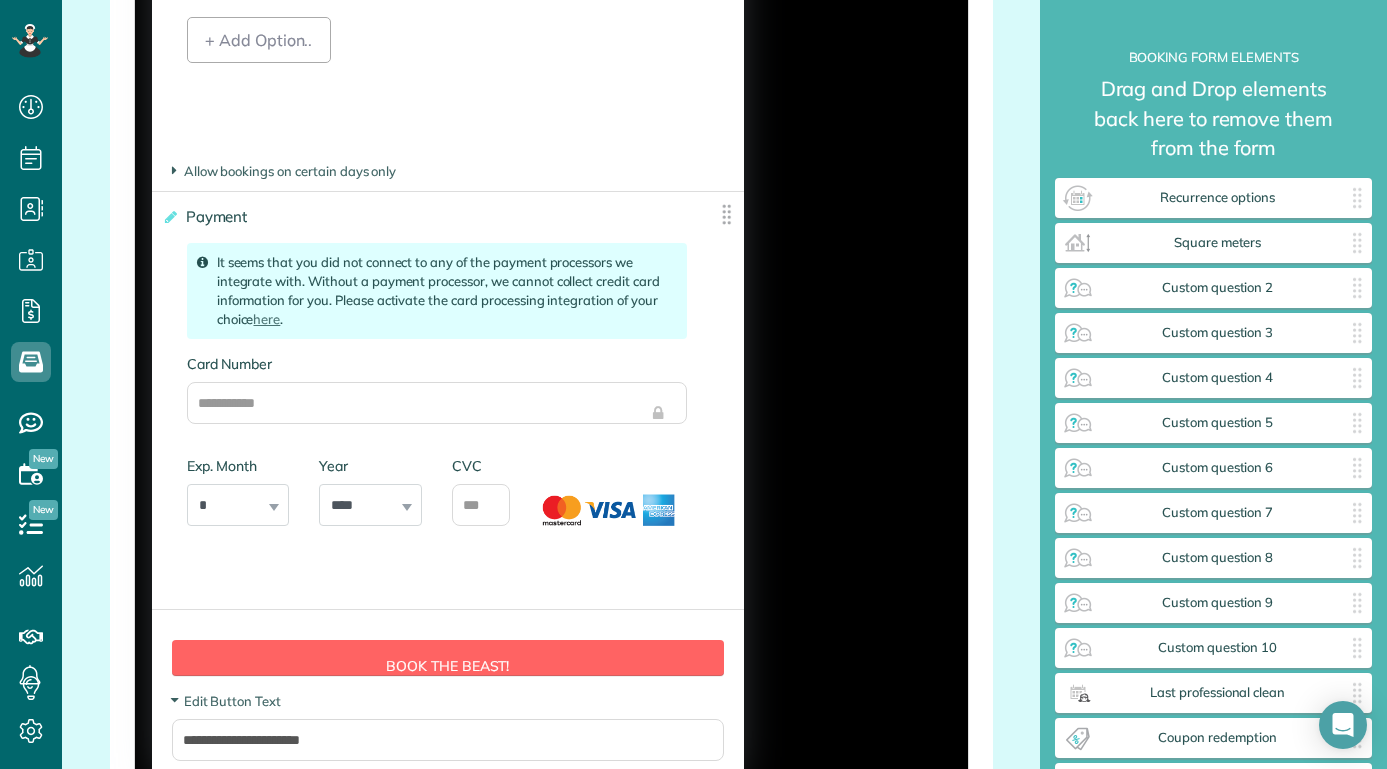 scroll, scrollTop: 3430, scrollLeft: 0, axis: vertical 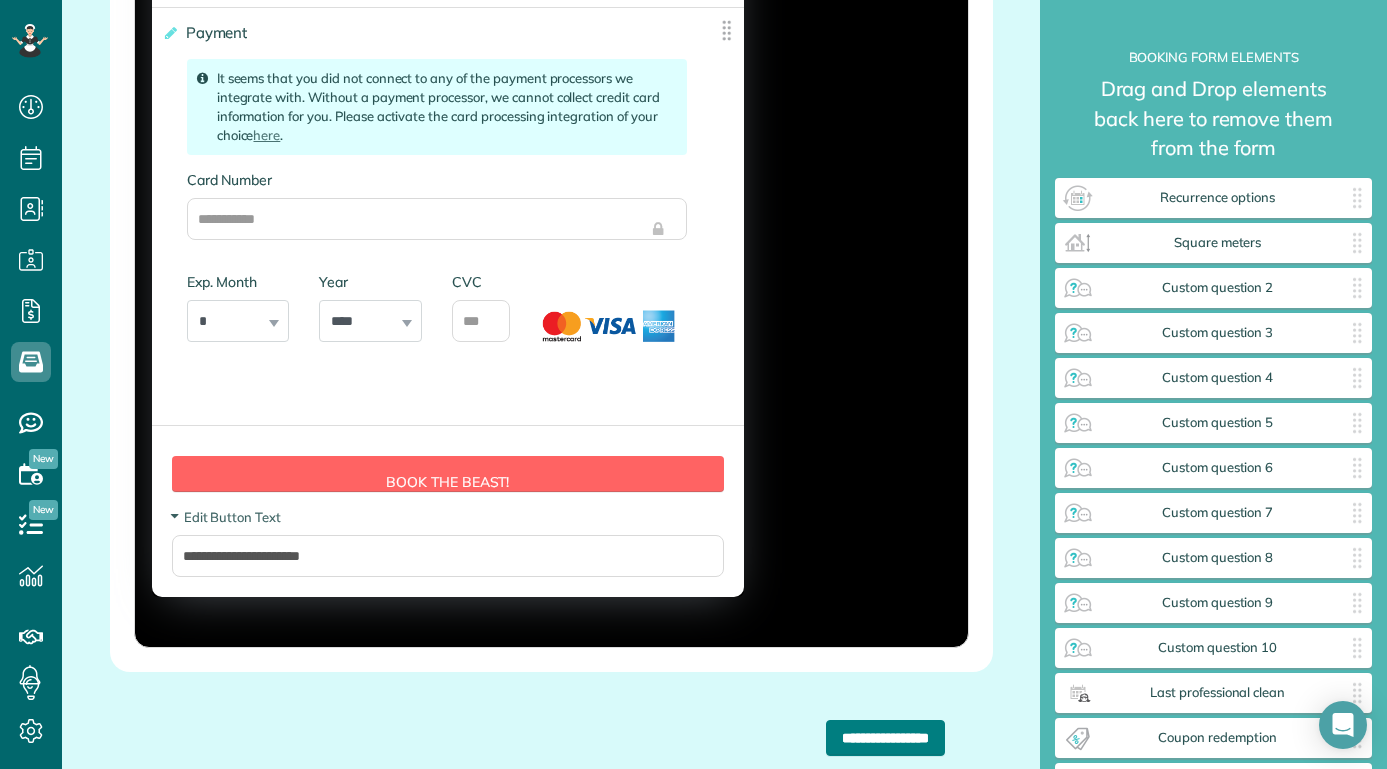 click on "**********" at bounding box center (885, 738) 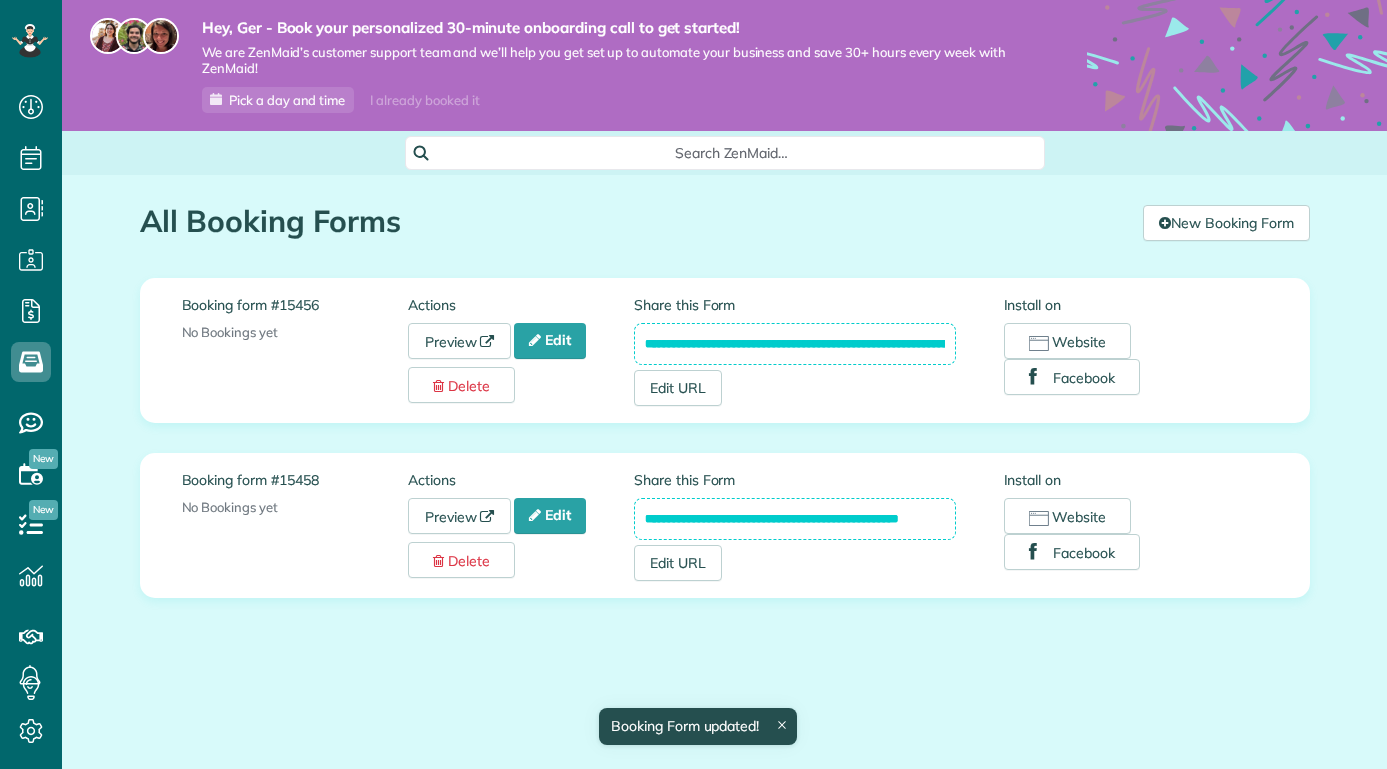 scroll, scrollTop: 0, scrollLeft: 0, axis: both 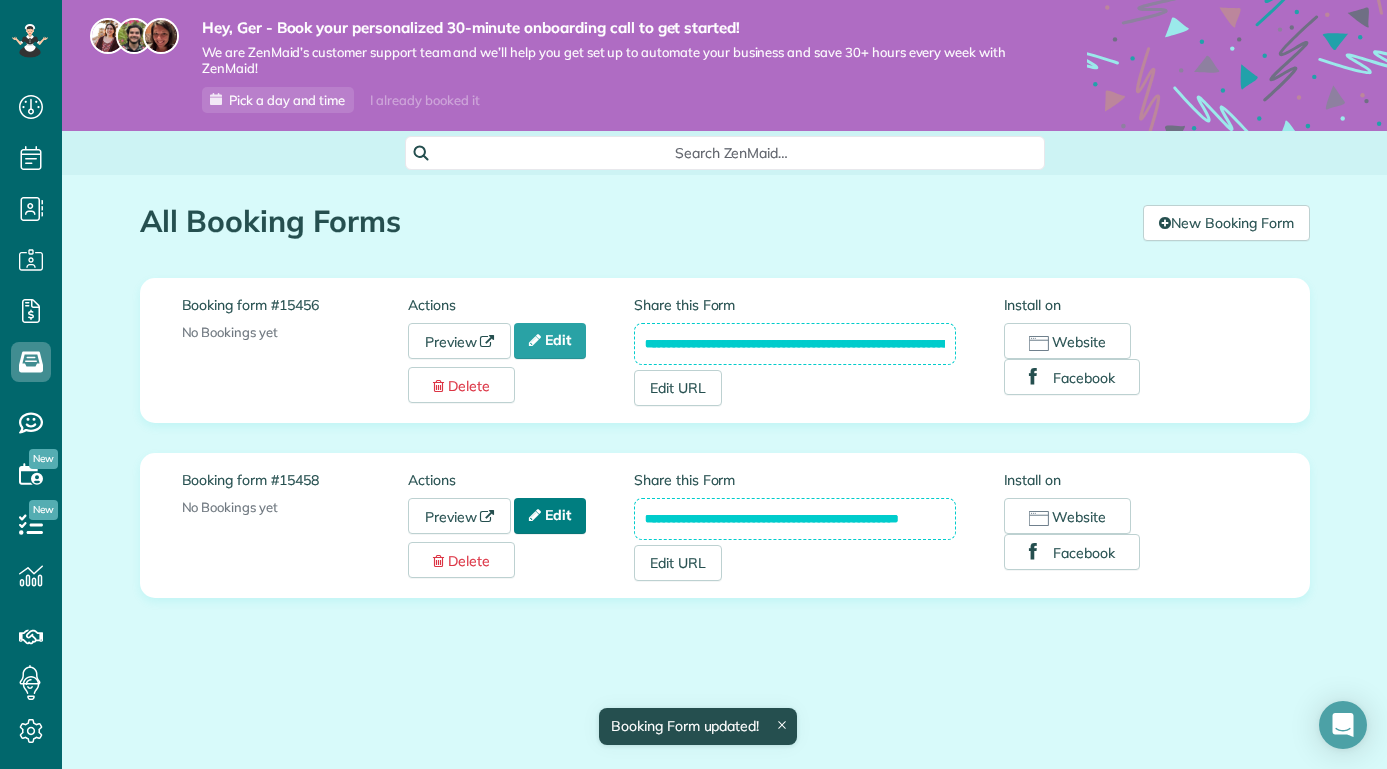 click on "Edit" at bounding box center [550, 516] 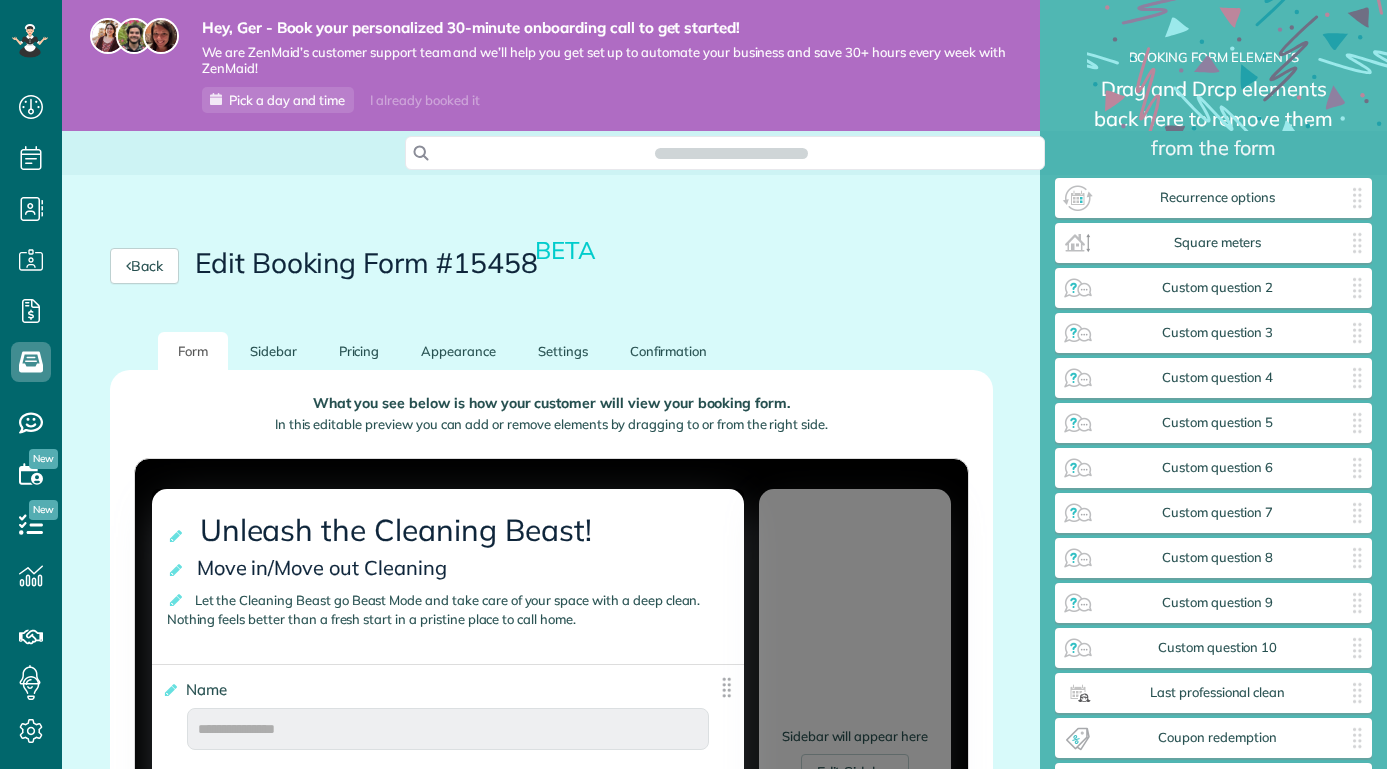 scroll, scrollTop: 0, scrollLeft: 0, axis: both 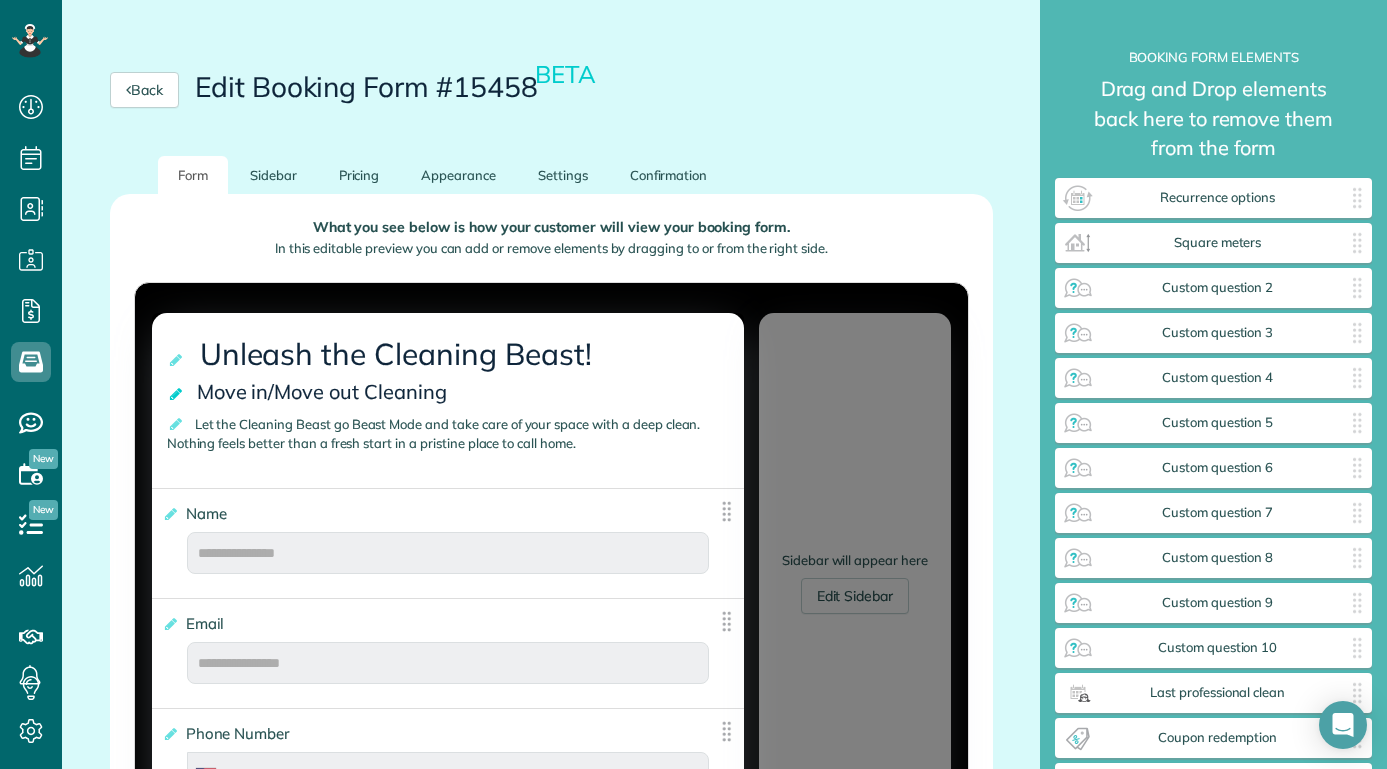 click at bounding box center [177, 394] 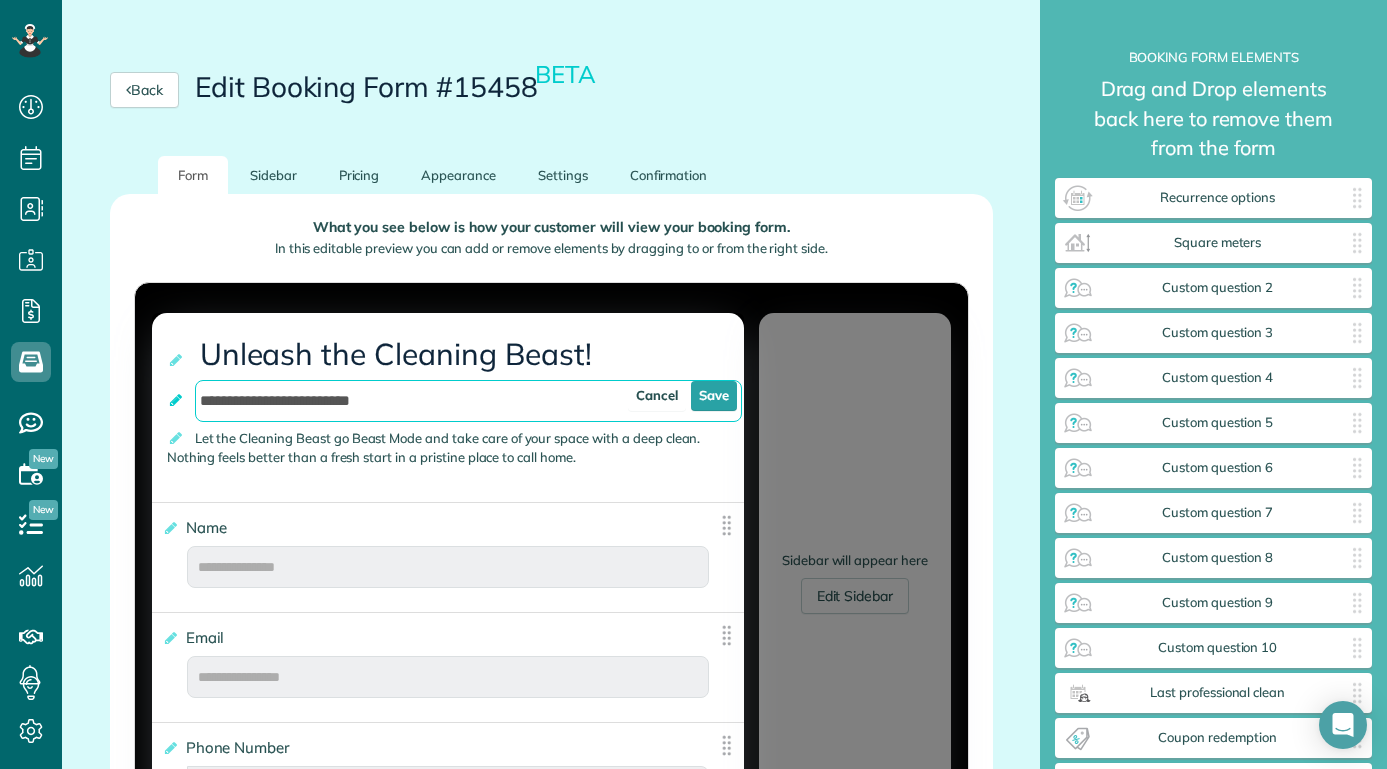 drag, startPoint x: 324, startPoint y: 399, endPoint x: 181, endPoint y: 407, distance: 143.2236 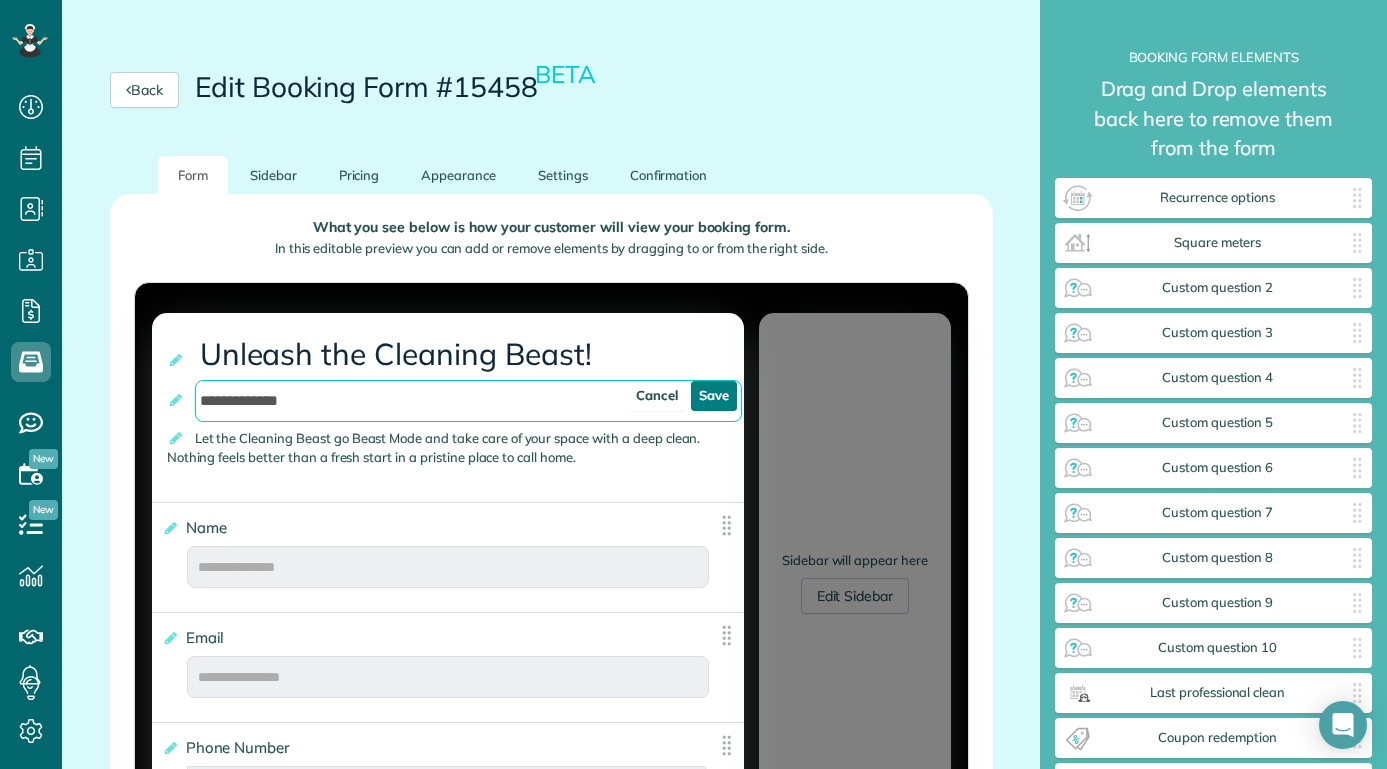 type on "**********" 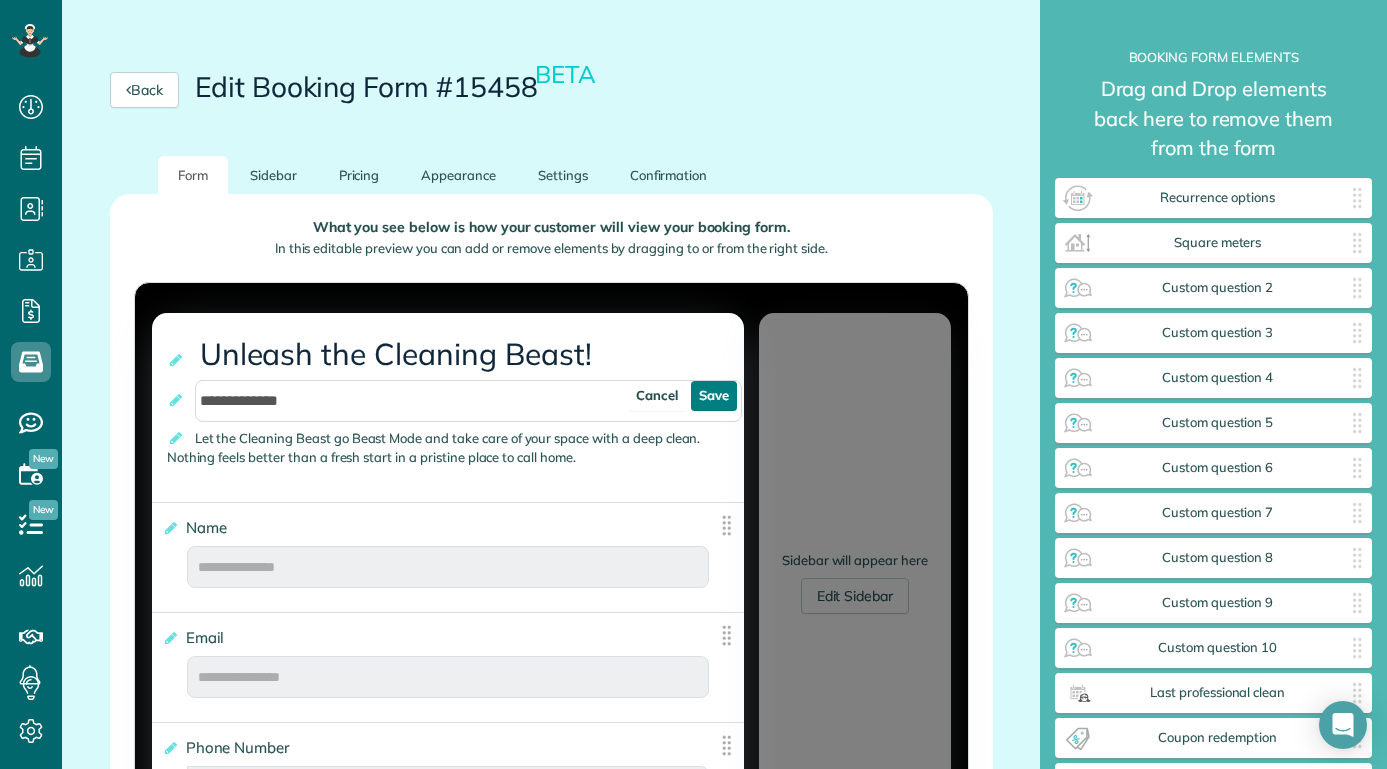 click on "Save" at bounding box center [714, 396] 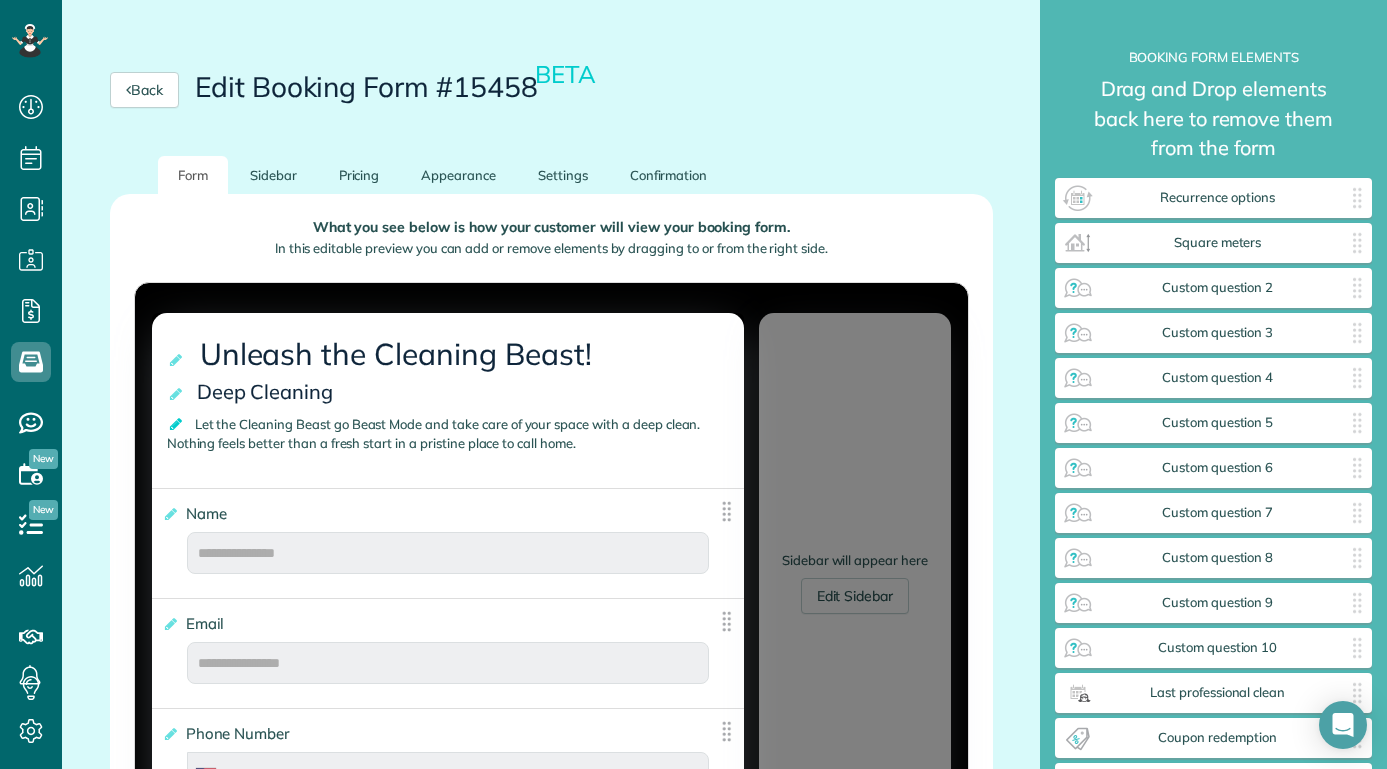 click at bounding box center [177, 424] 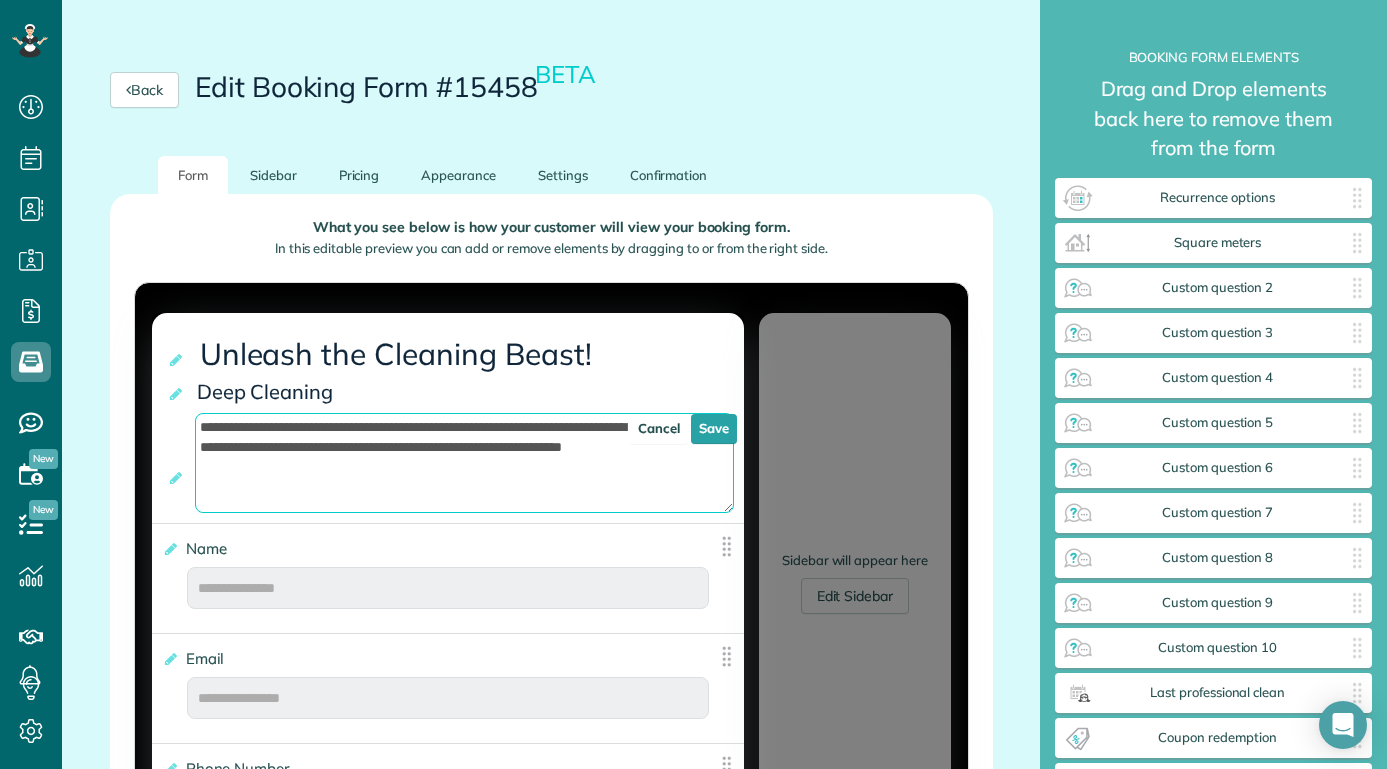 drag, startPoint x: 443, startPoint y: 471, endPoint x: 366, endPoint y: 437, distance: 84.17244 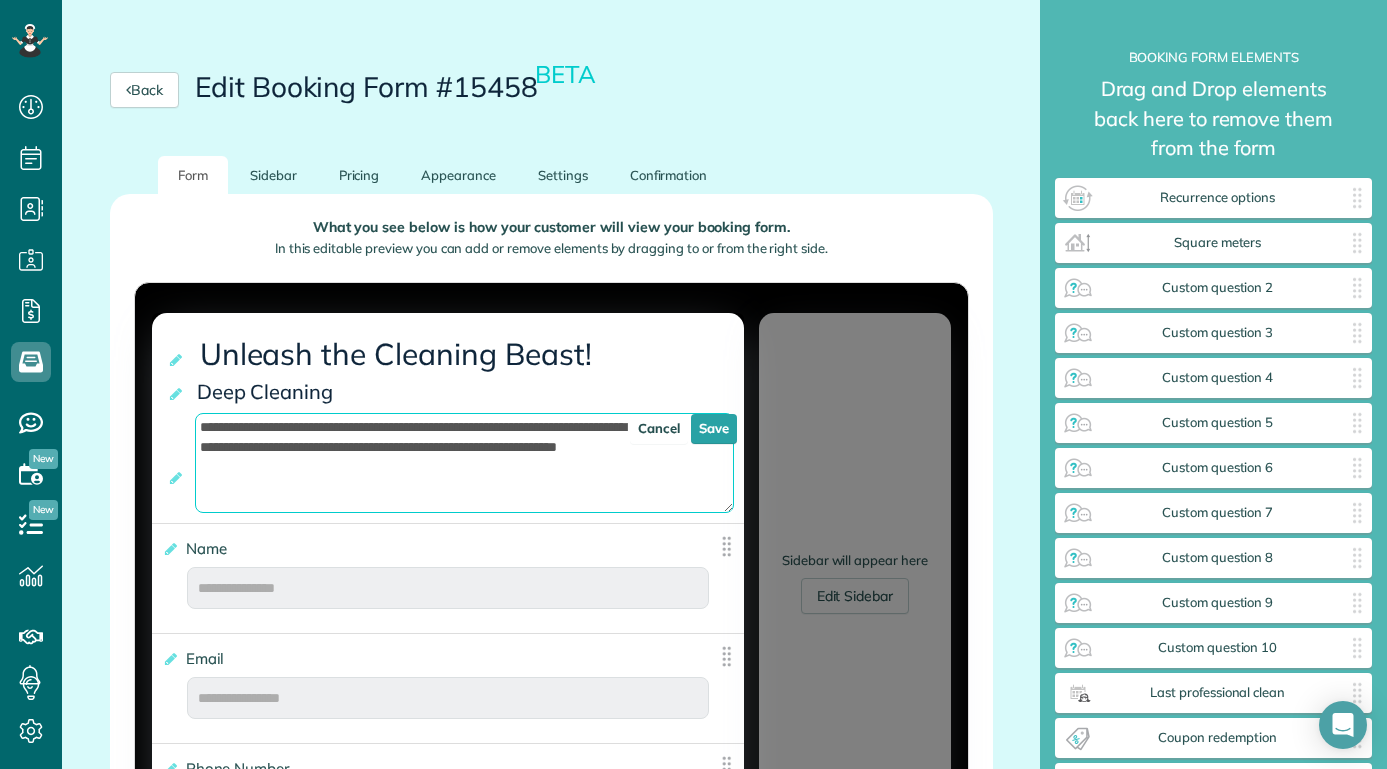 drag, startPoint x: 476, startPoint y: 477, endPoint x: 371, endPoint y: 440, distance: 111.32835 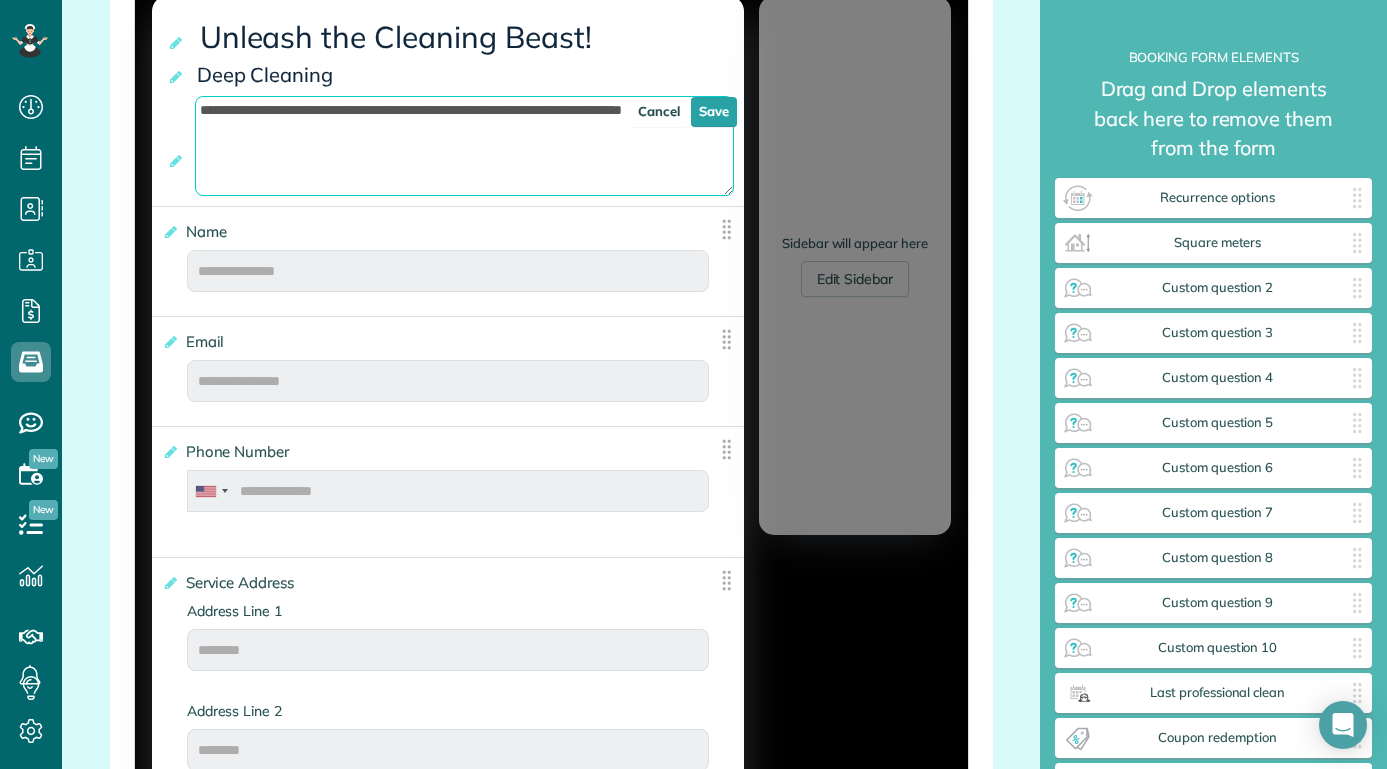 scroll, scrollTop: 314, scrollLeft: 0, axis: vertical 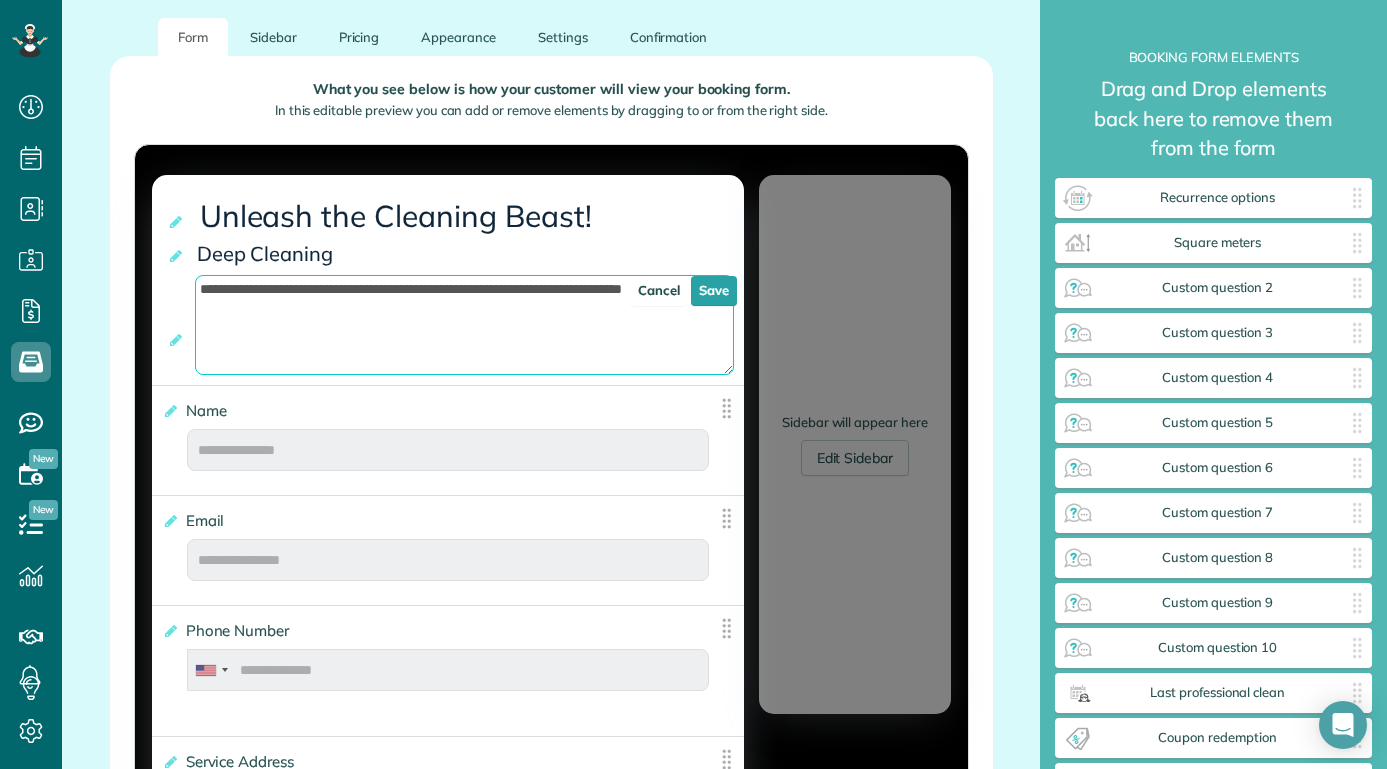 drag, startPoint x: 438, startPoint y: 312, endPoint x: 459, endPoint y: 317, distance: 21.587032 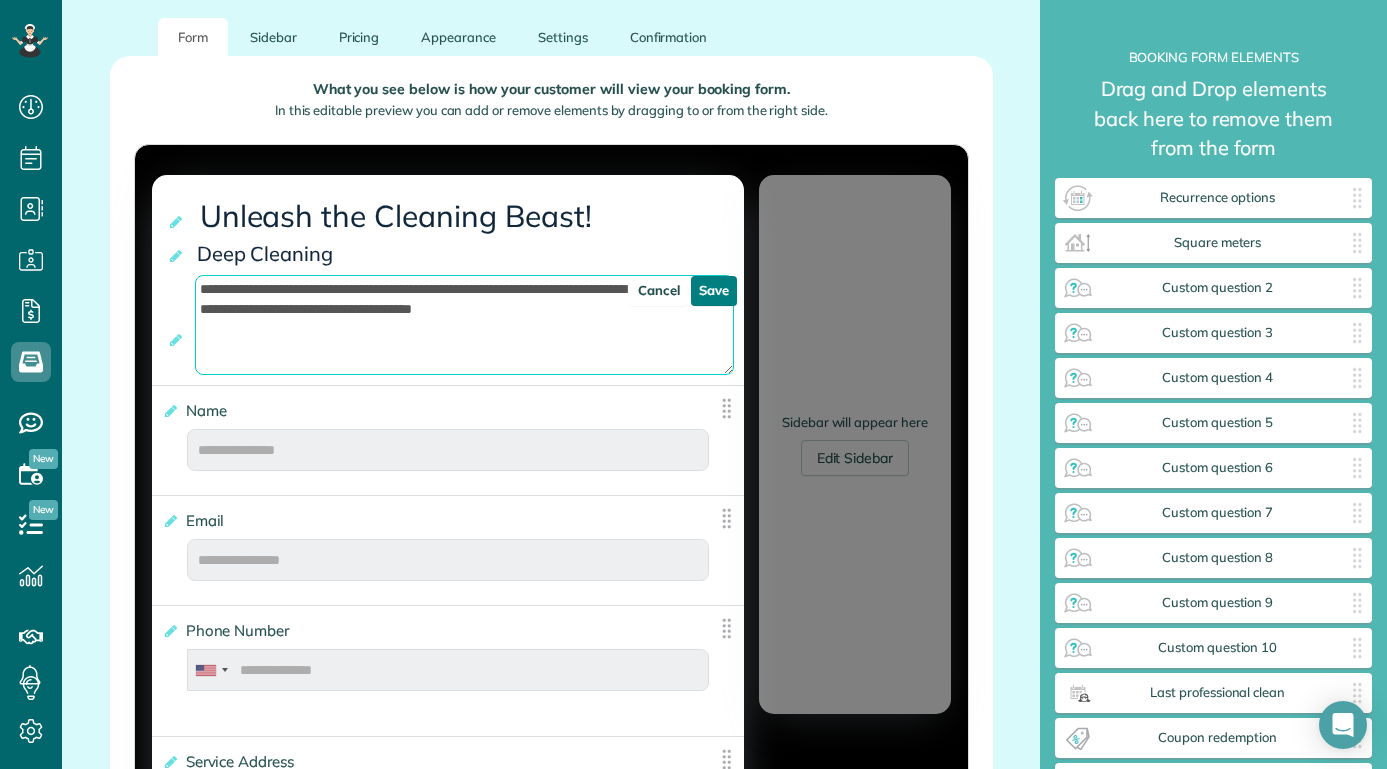 type on "**********" 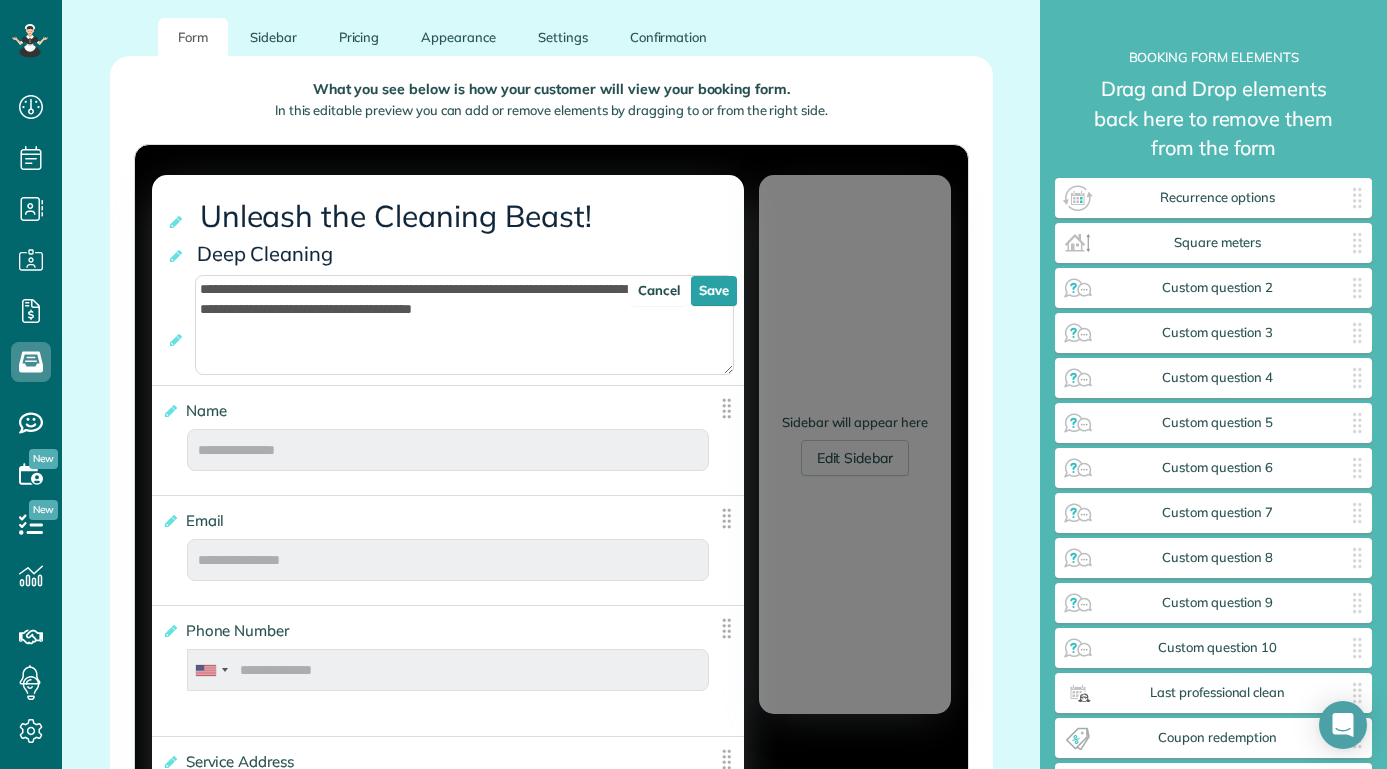 click on "Save" at bounding box center (714, 291) 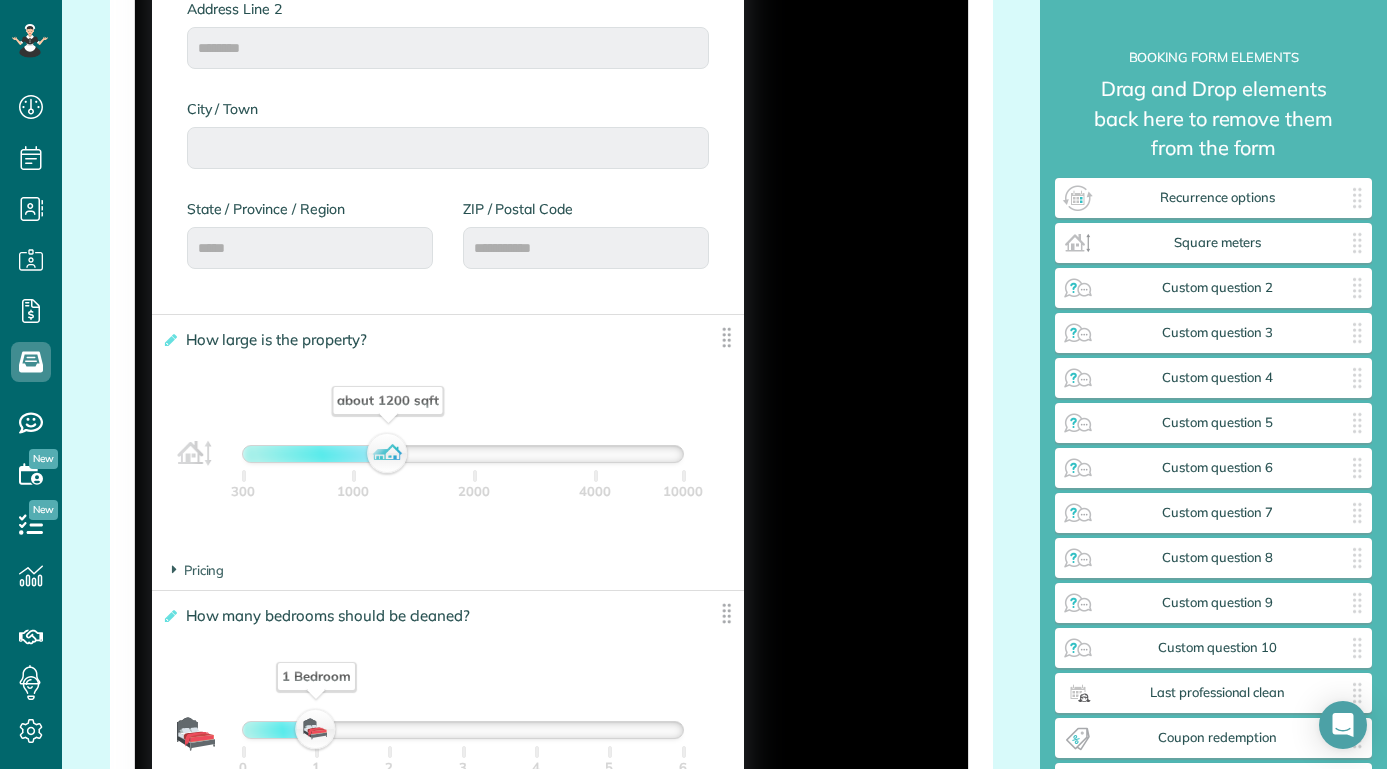 scroll, scrollTop: 1333, scrollLeft: 0, axis: vertical 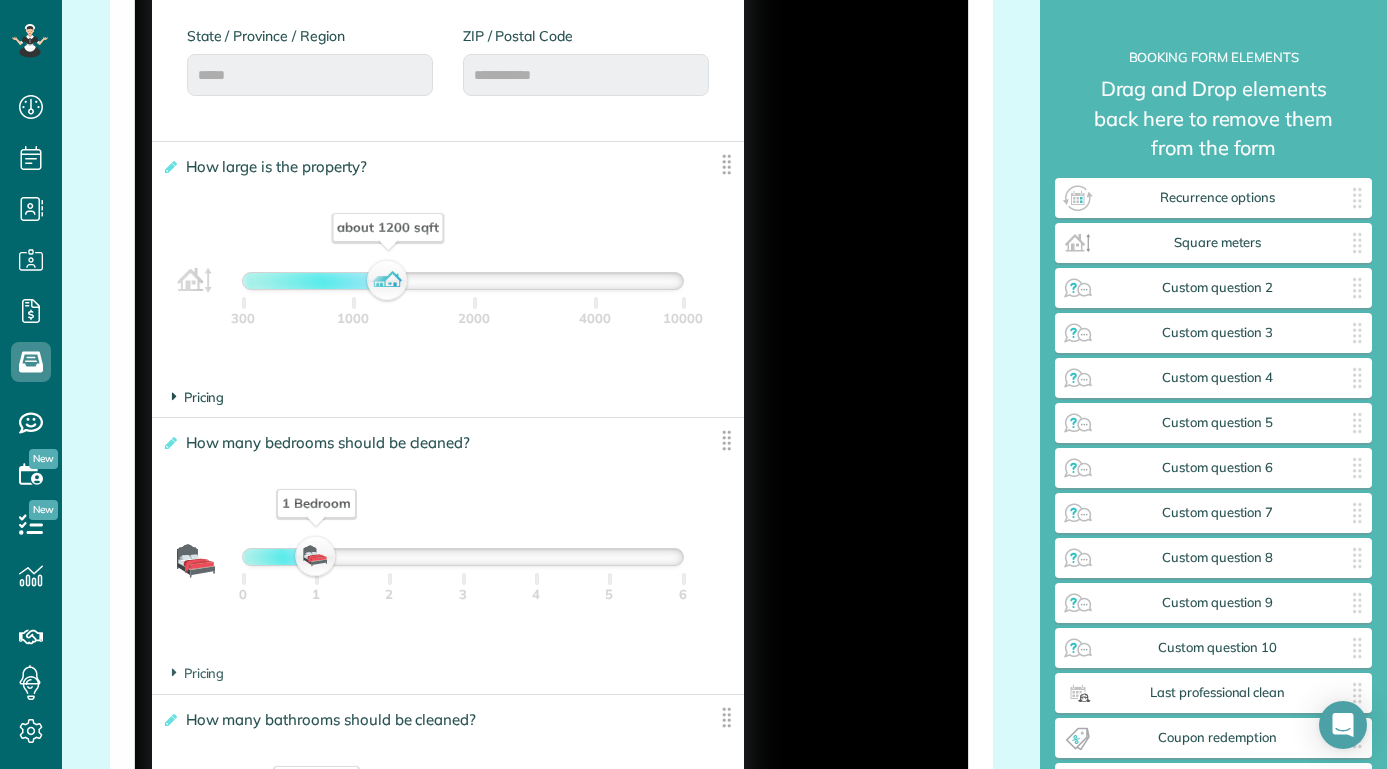click on "Pricing" at bounding box center (198, 397) 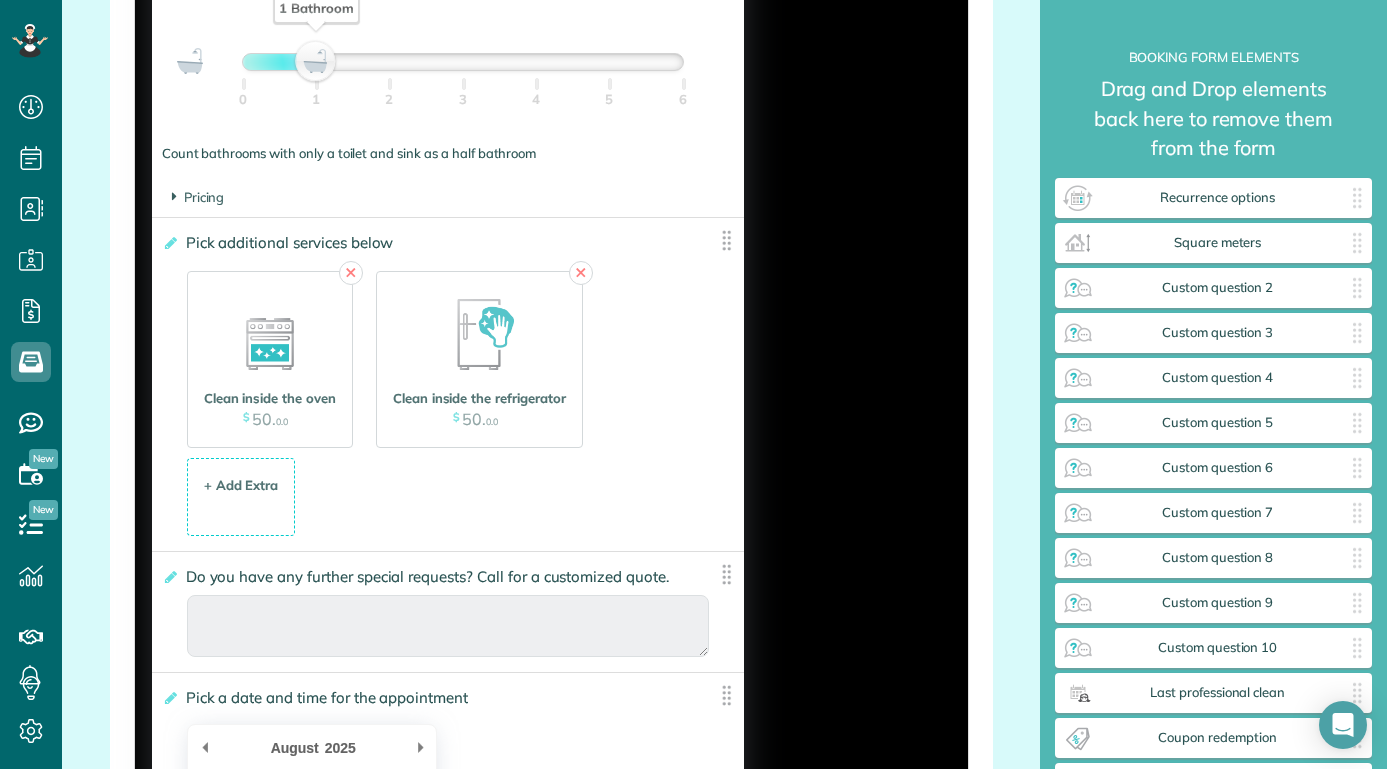 scroll, scrollTop: 2337, scrollLeft: 0, axis: vertical 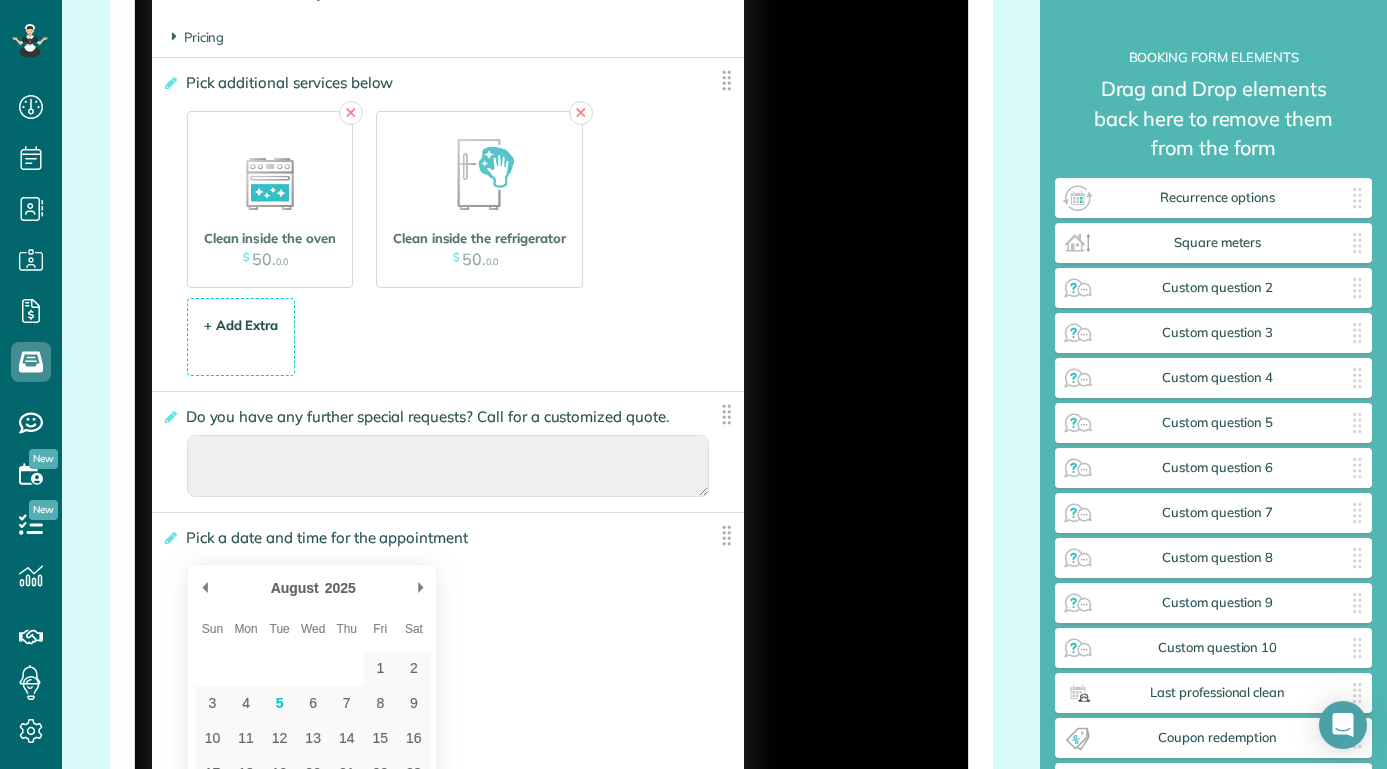 click on "+ Add Extra" at bounding box center (241, 325) 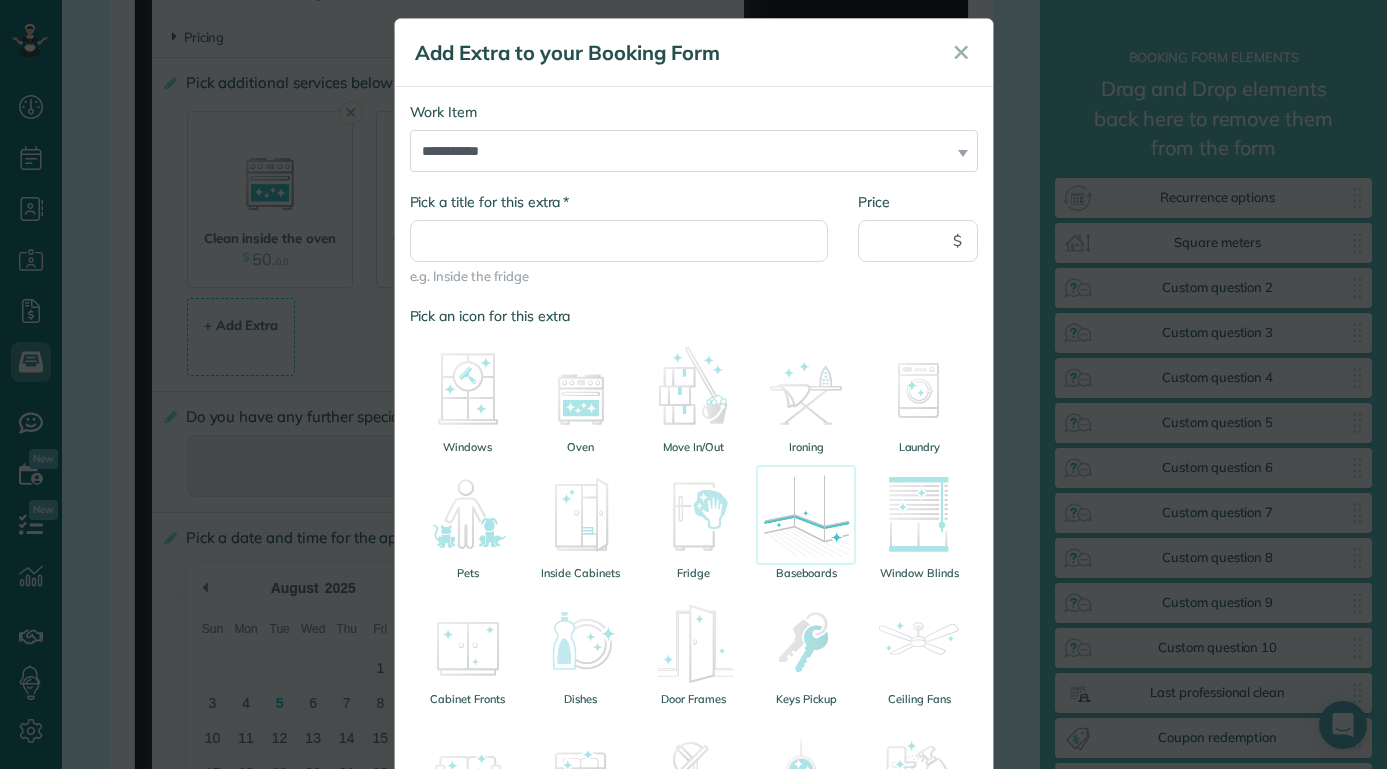 scroll, scrollTop: 0, scrollLeft: 0, axis: both 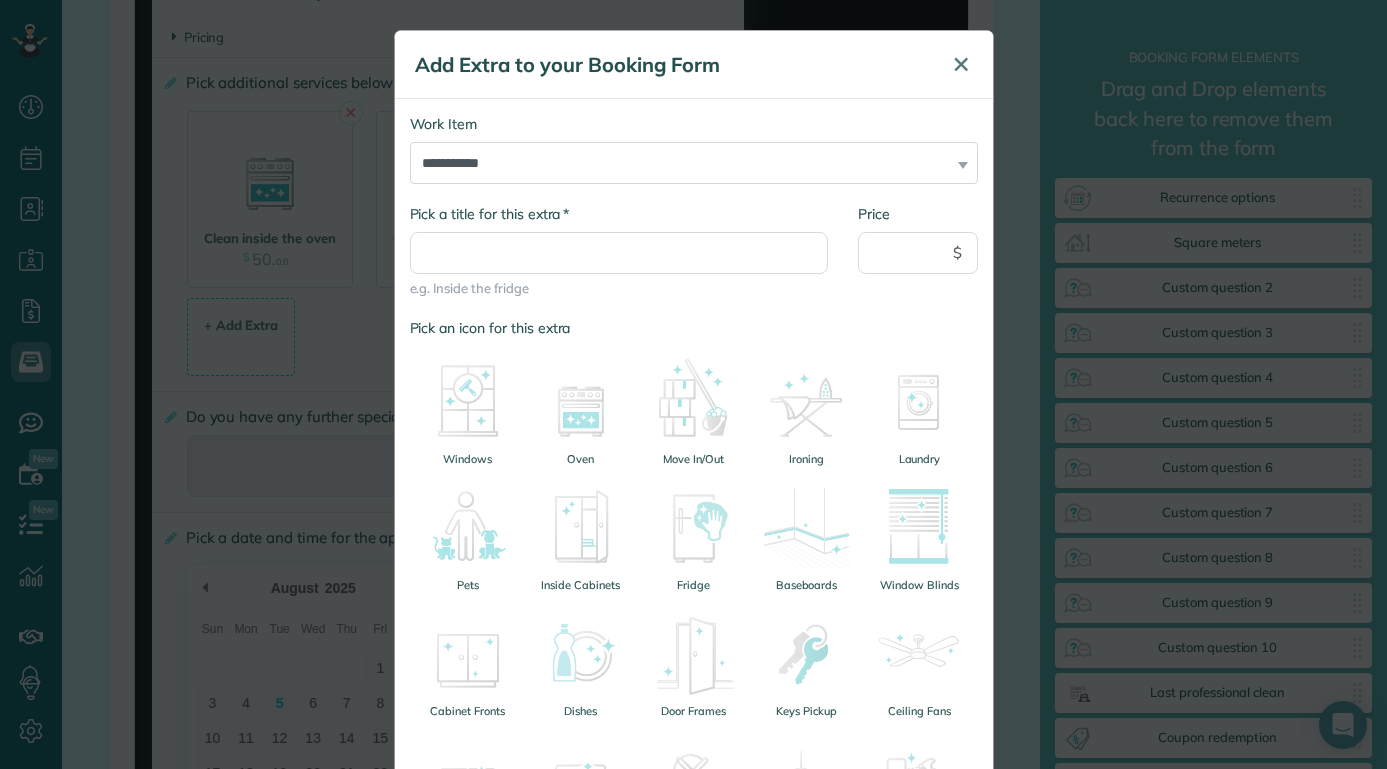 click on "✕" at bounding box center (961, 65) 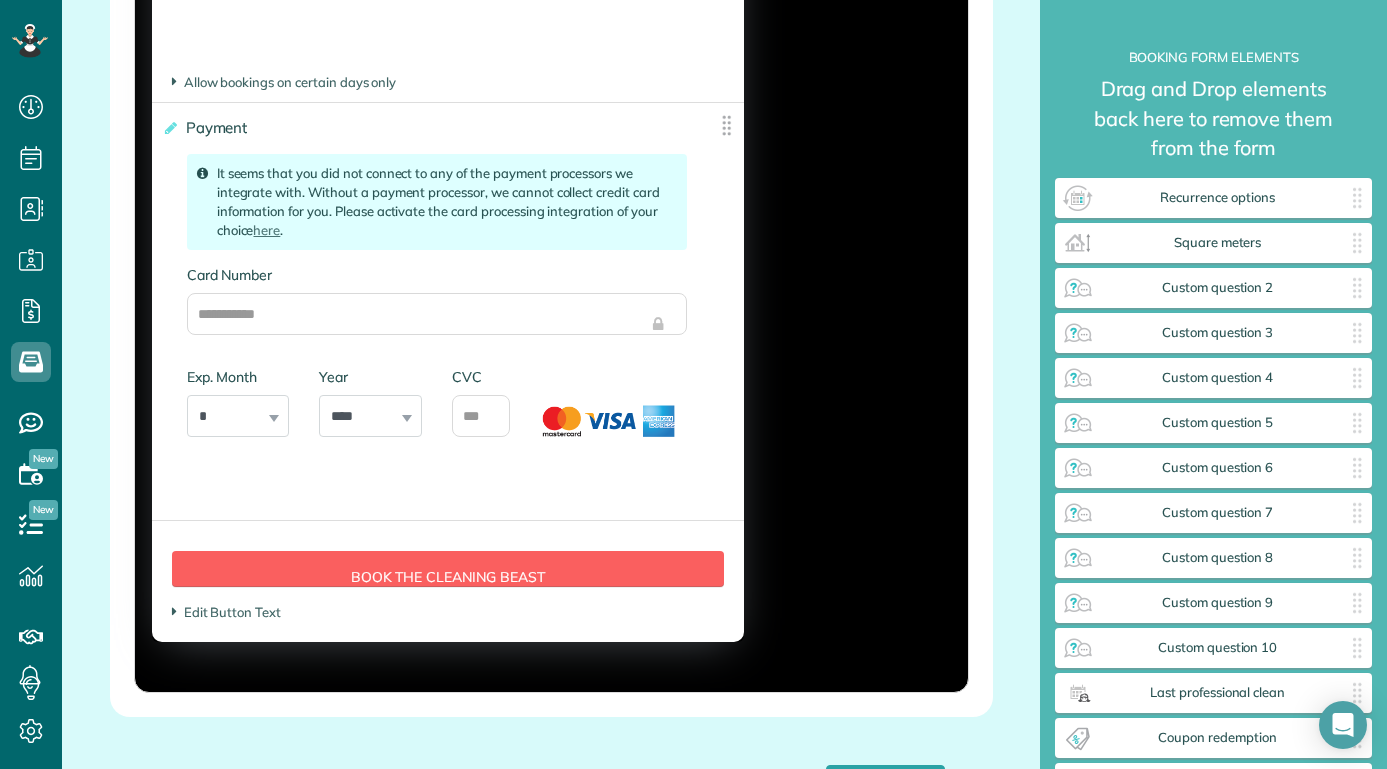 scroll, scrollTop: 3496, scrollLeft: 0, axis: vertical 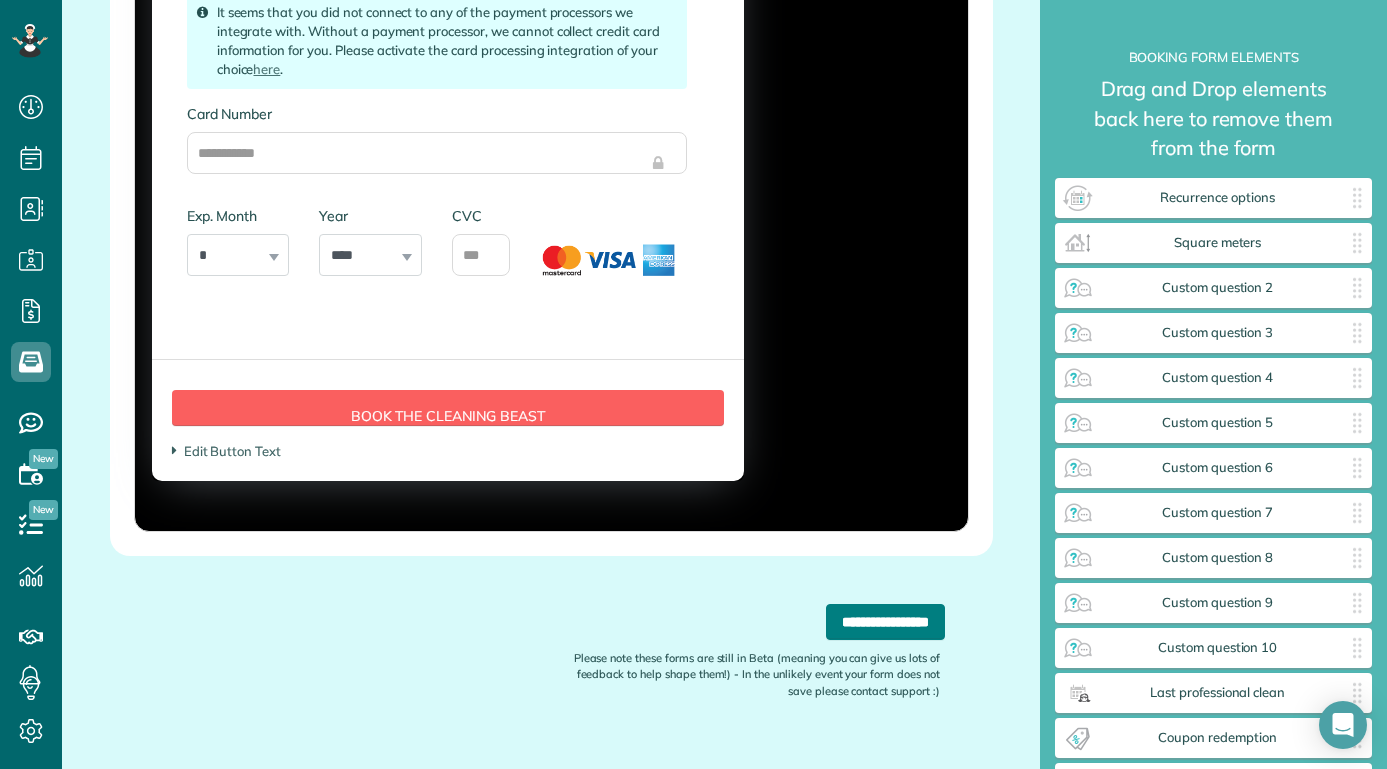 click on "**********" at bounding box center [885, 622] 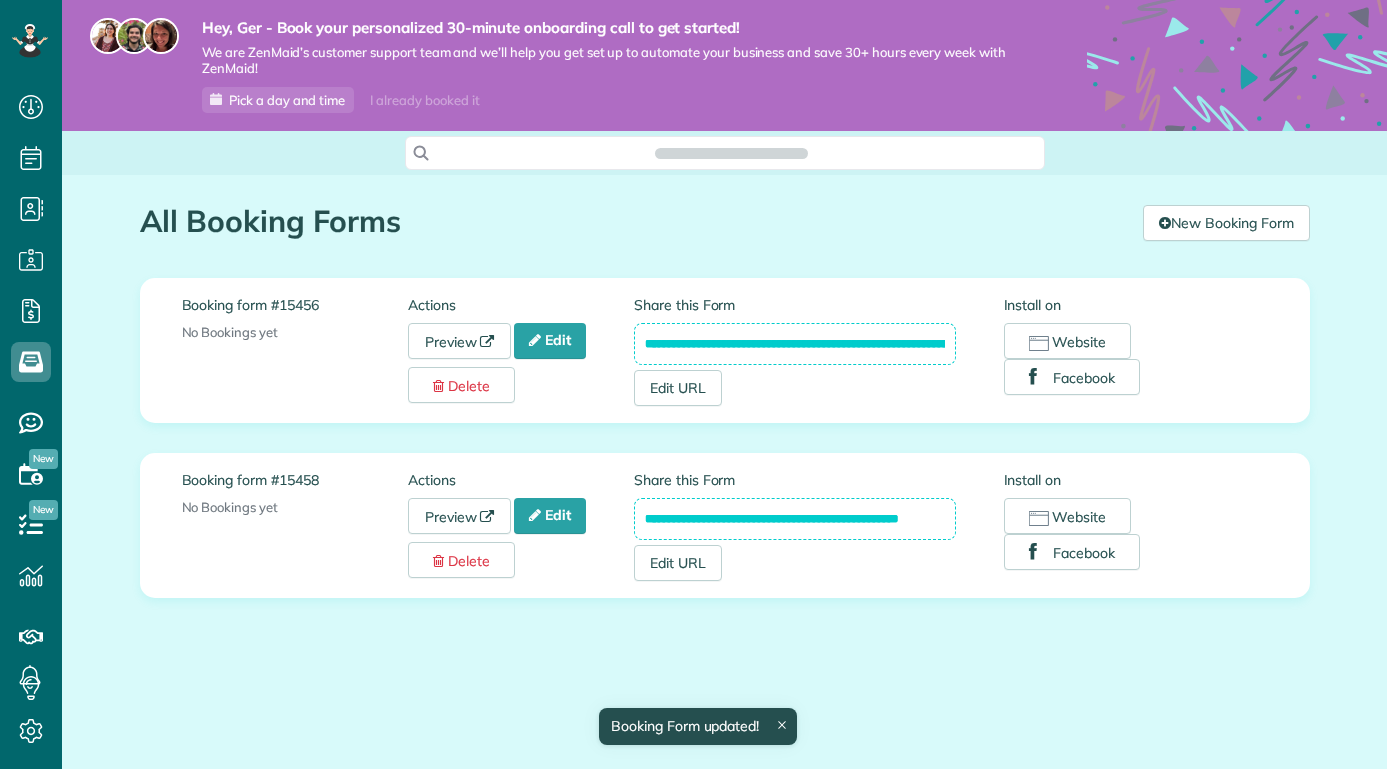 scroll, scrollTop: 0, scrollLeft: 0, axis: both 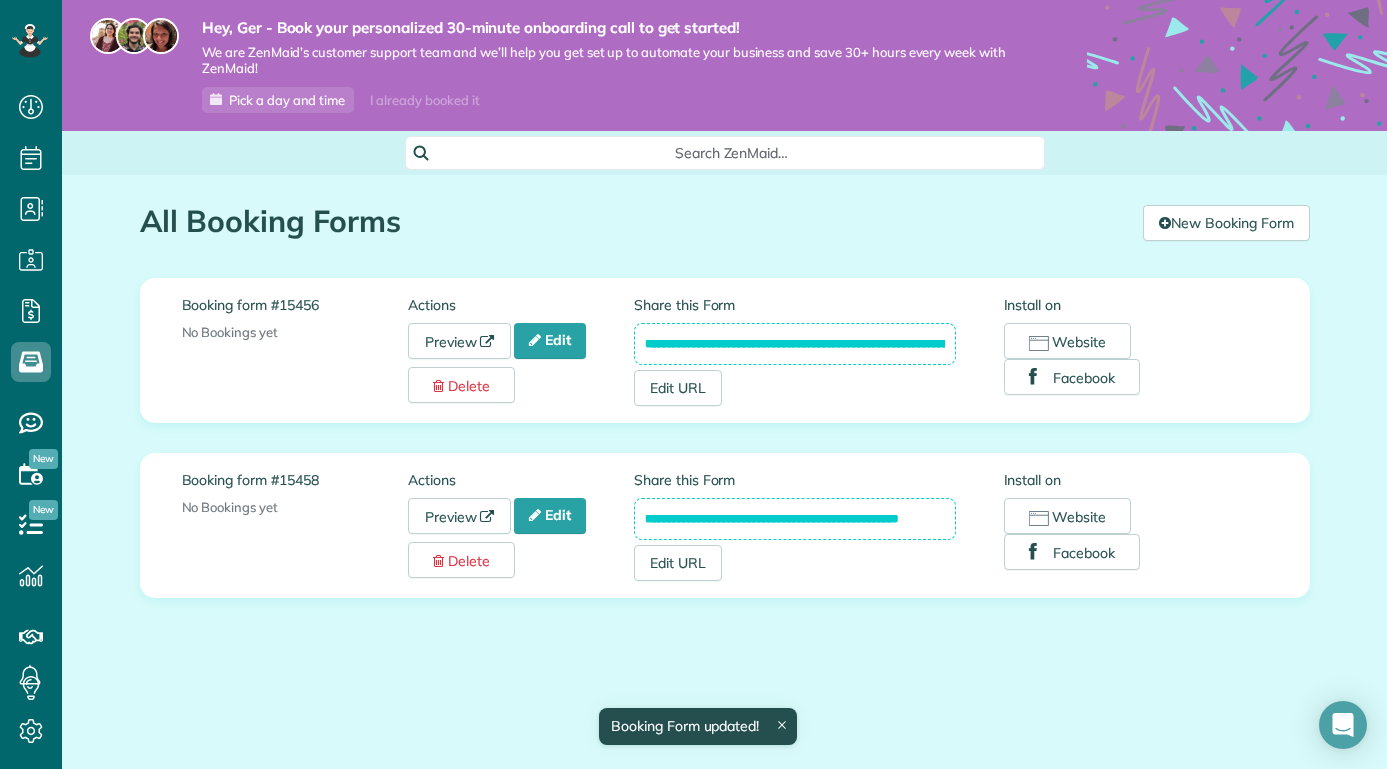 click on "Booking form #15456" at bounding box center [295, 305] 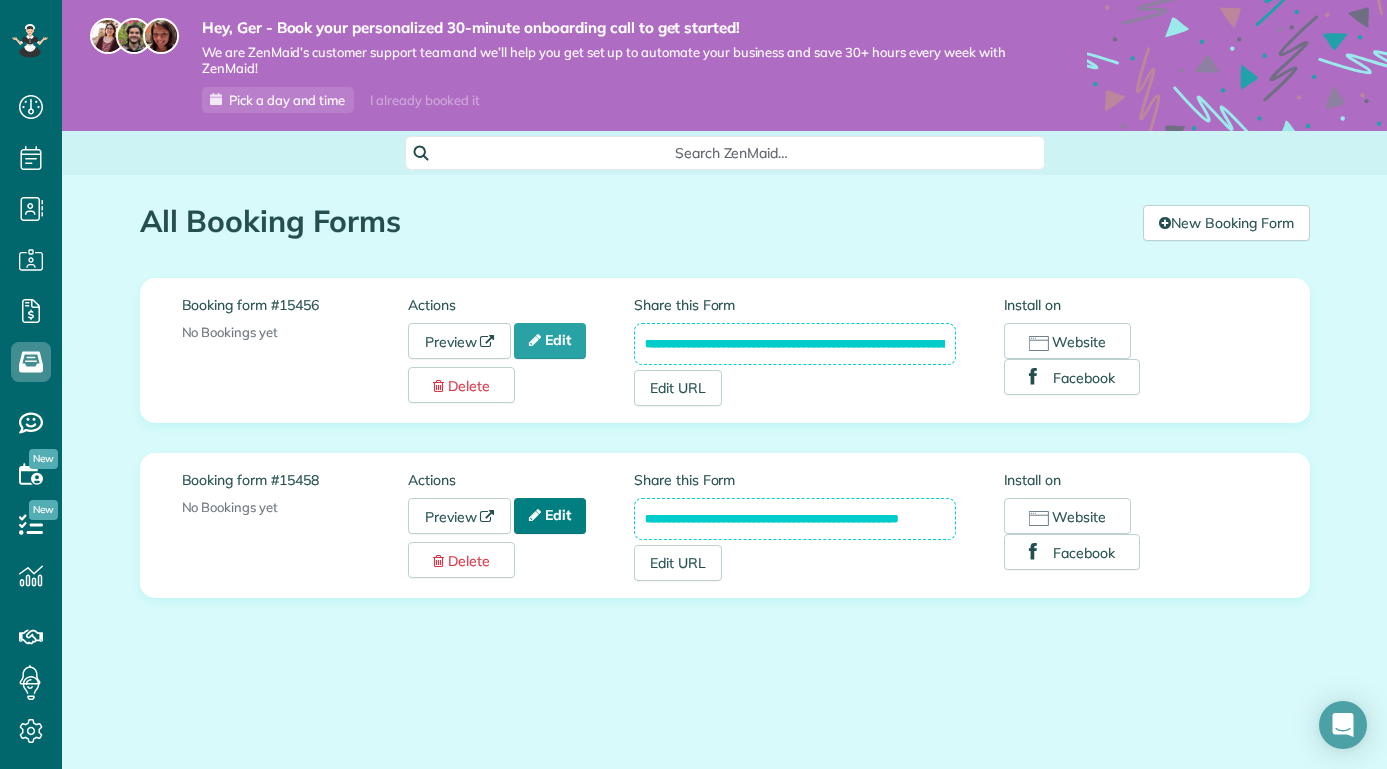 click on "Edit" at bounding box center [550, 516] 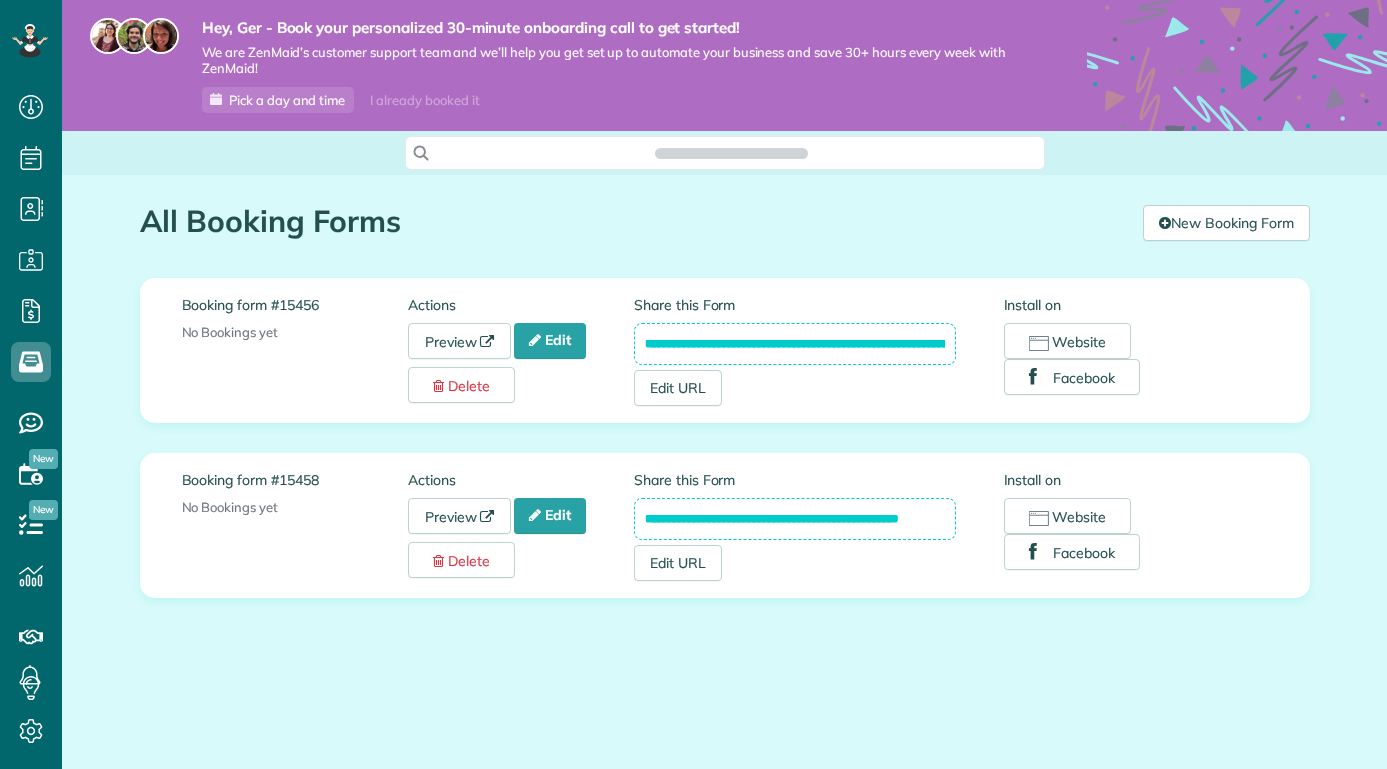 scroll, scrollTop: 0, scrollLeft: 0, axis: both 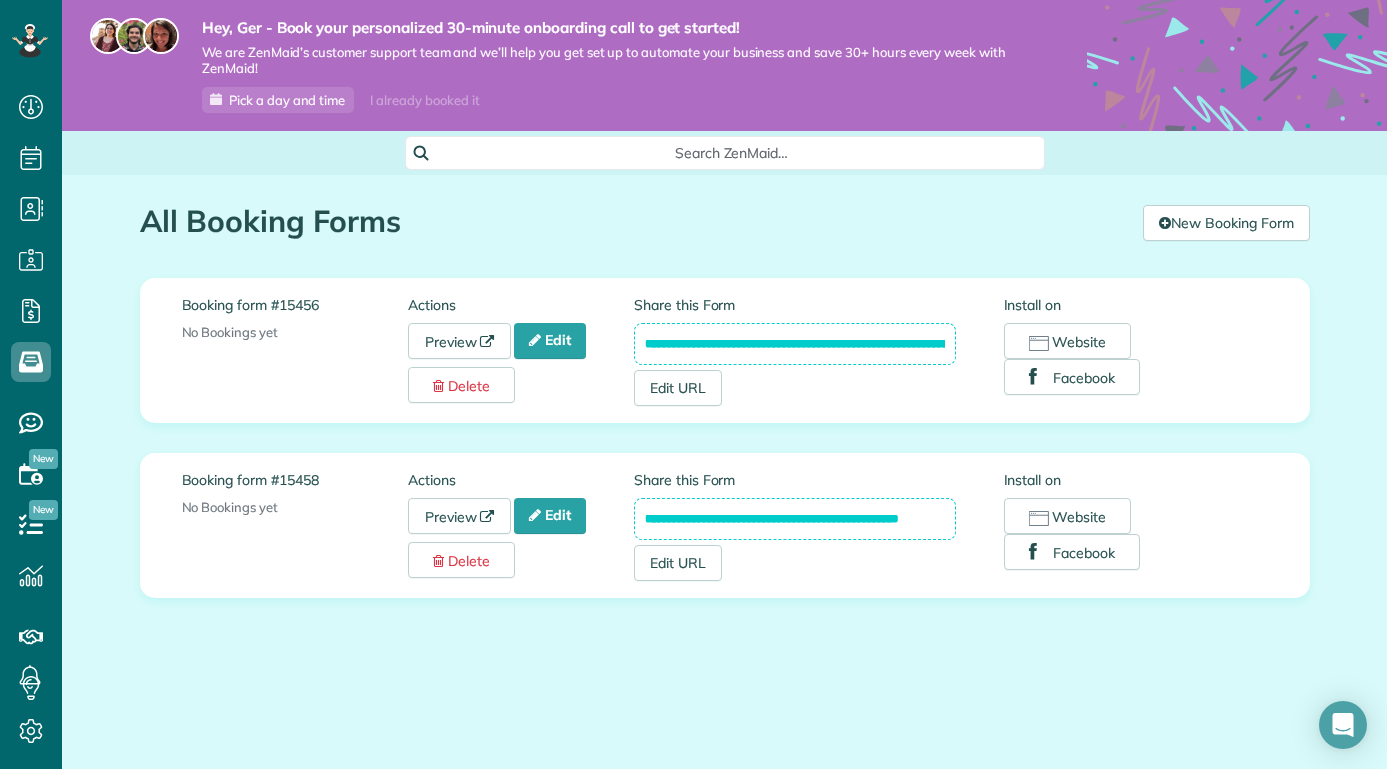 click on "**********" at bounding box center (795, 344) 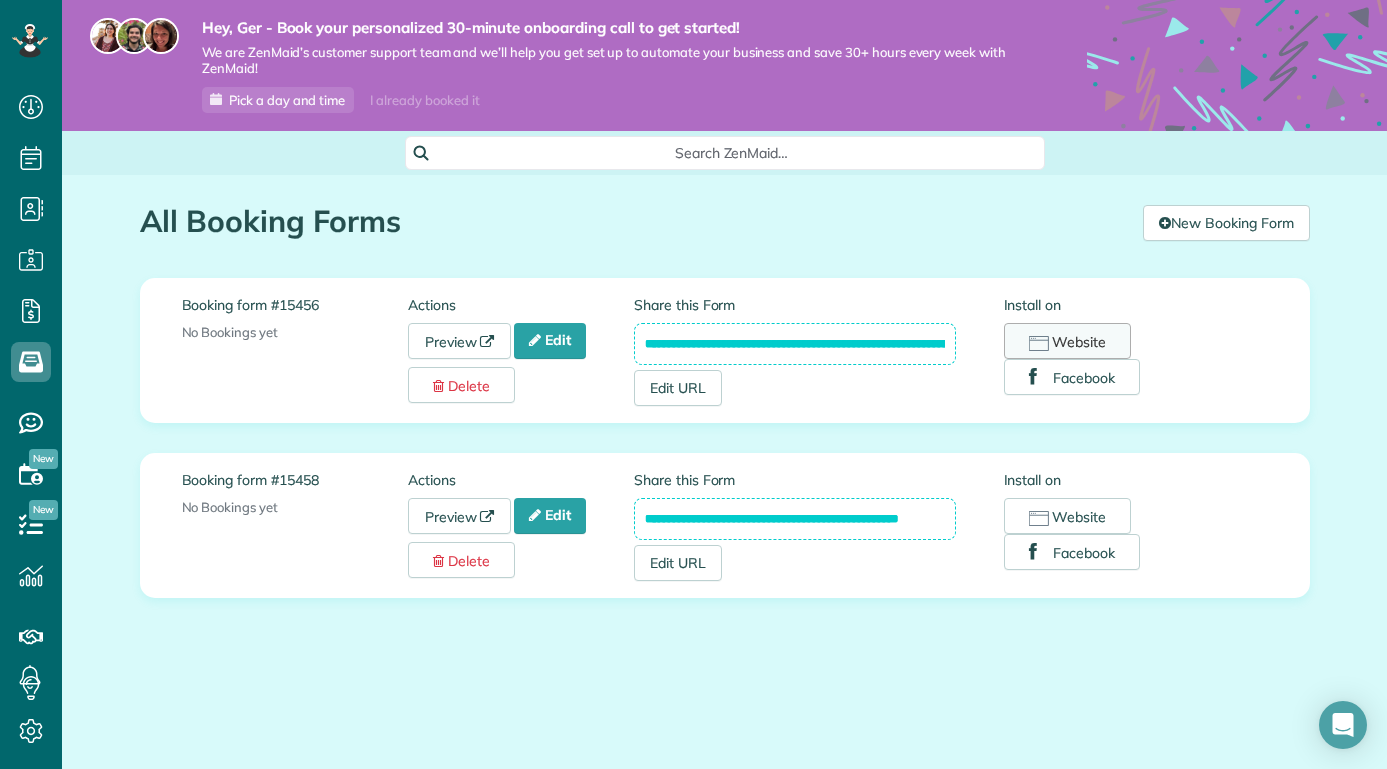 drag, startPoint x: 643, startPoint y: 342, endPoint x: 1021, endPoint y: 346, distance: 378.02115 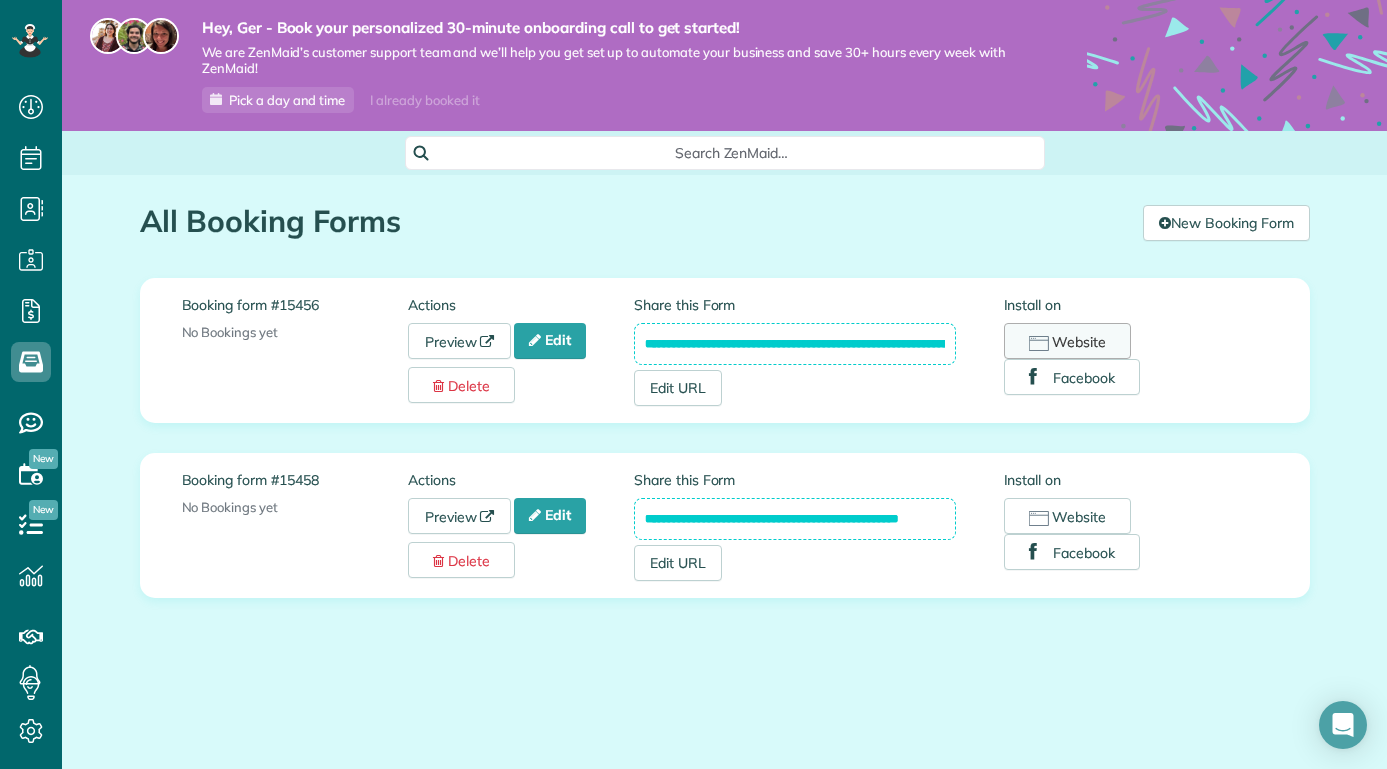click on "**********" at bounding box center [951, 350] 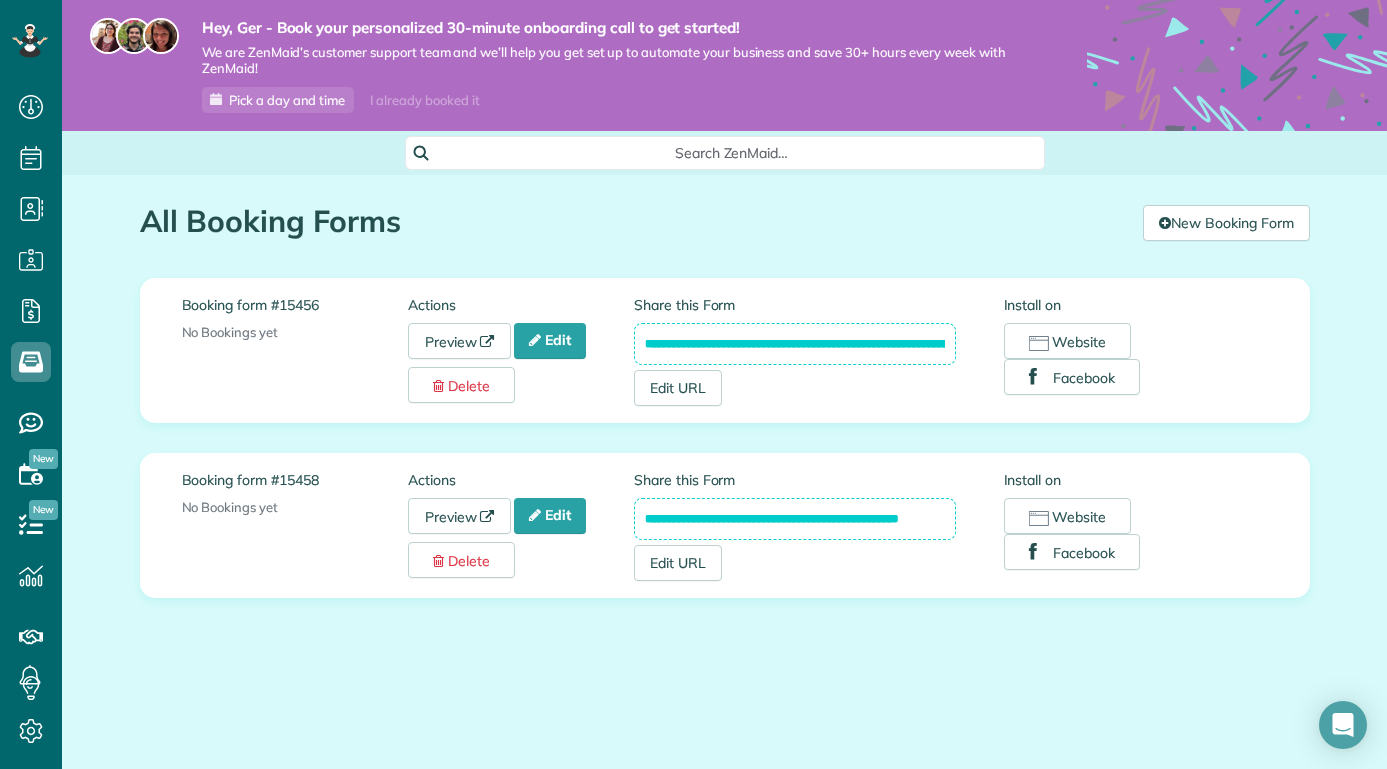 click on "**********" at bounding box center (795, 519) 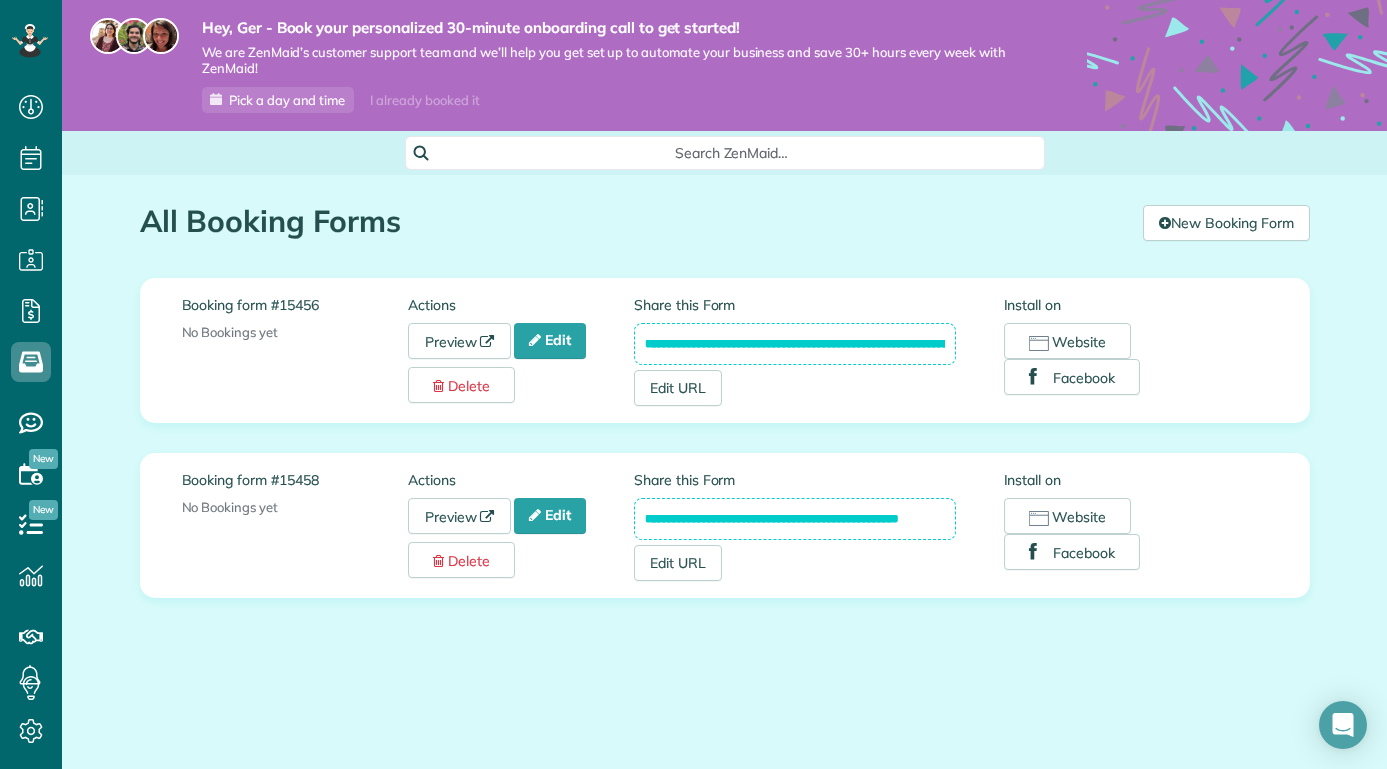 drag, startPoint x: 642, startPoint y: 518, endPoint x: 988, endPoint y: 526, distance: 346.09247 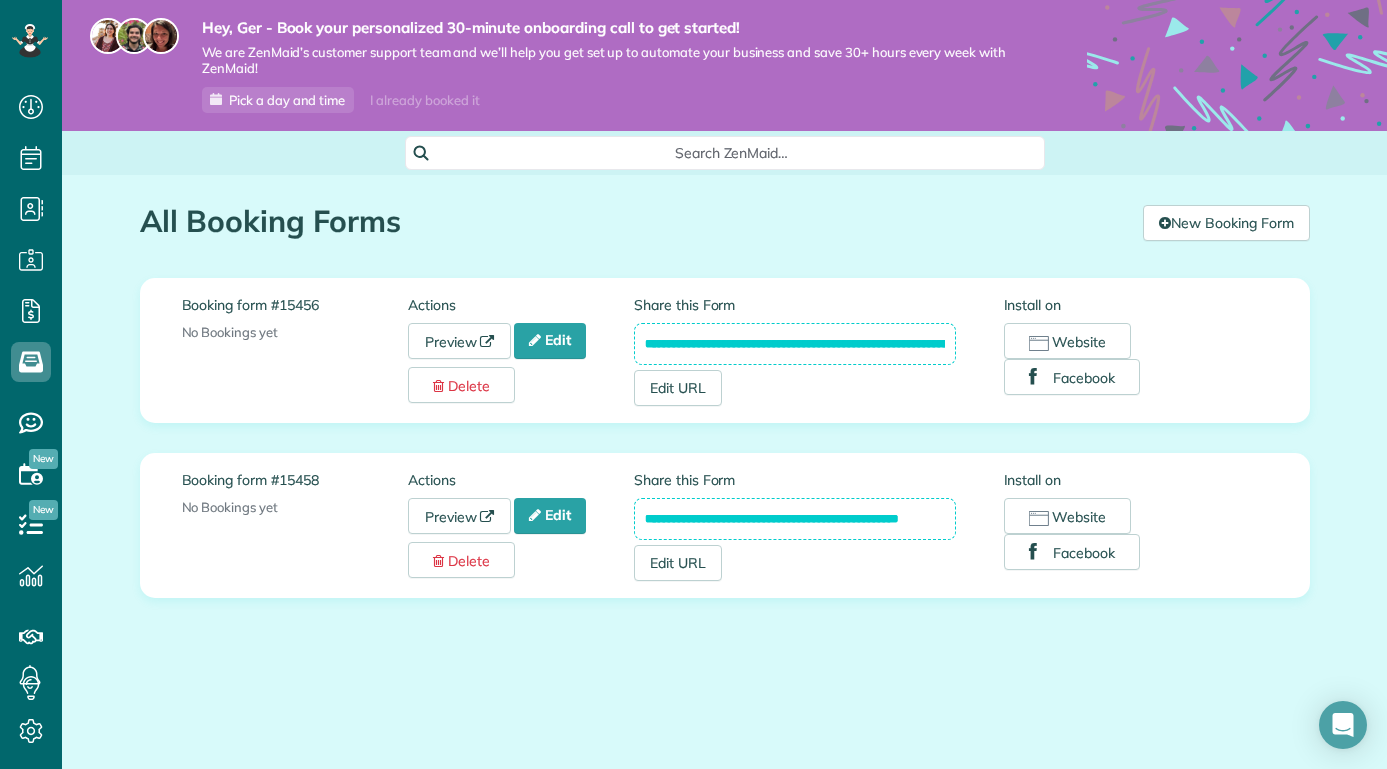 click on "**********" at bounding box center [819, 525] 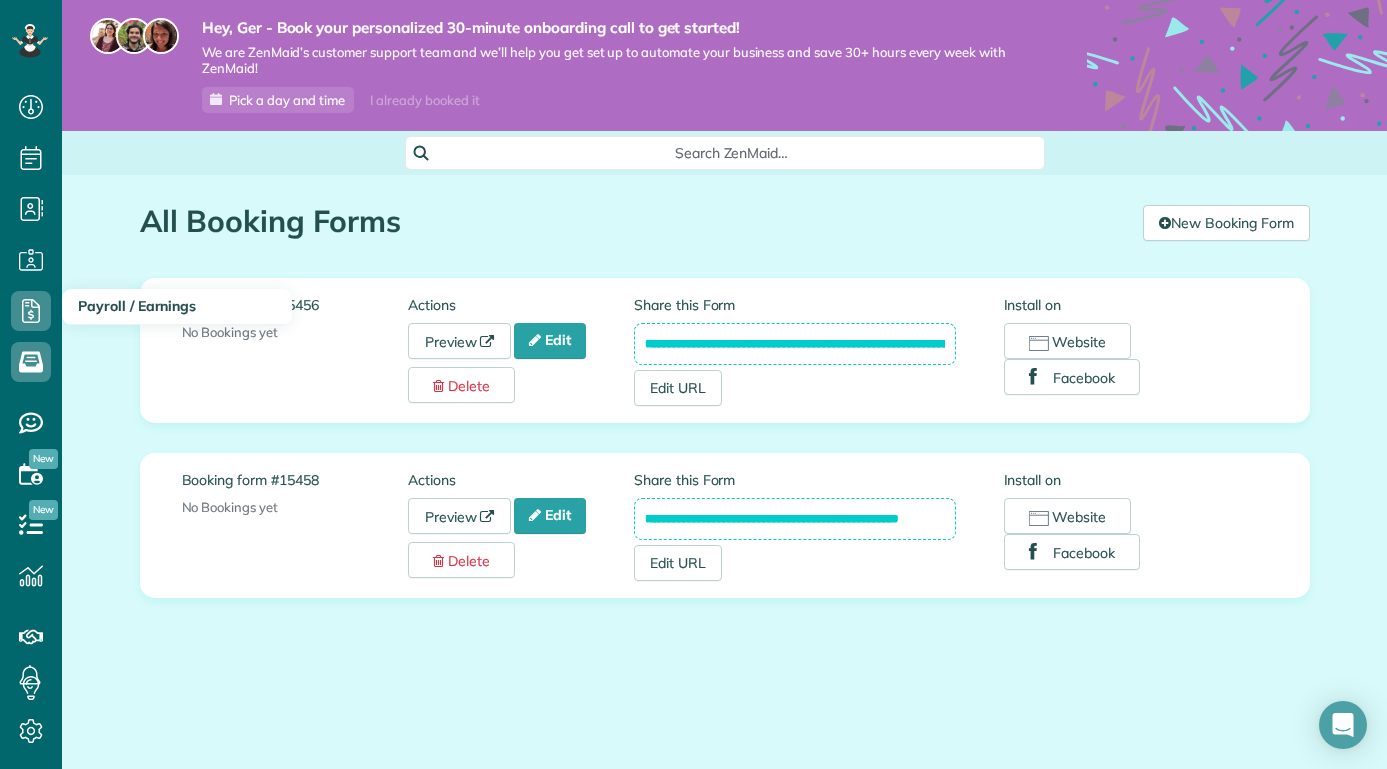 click 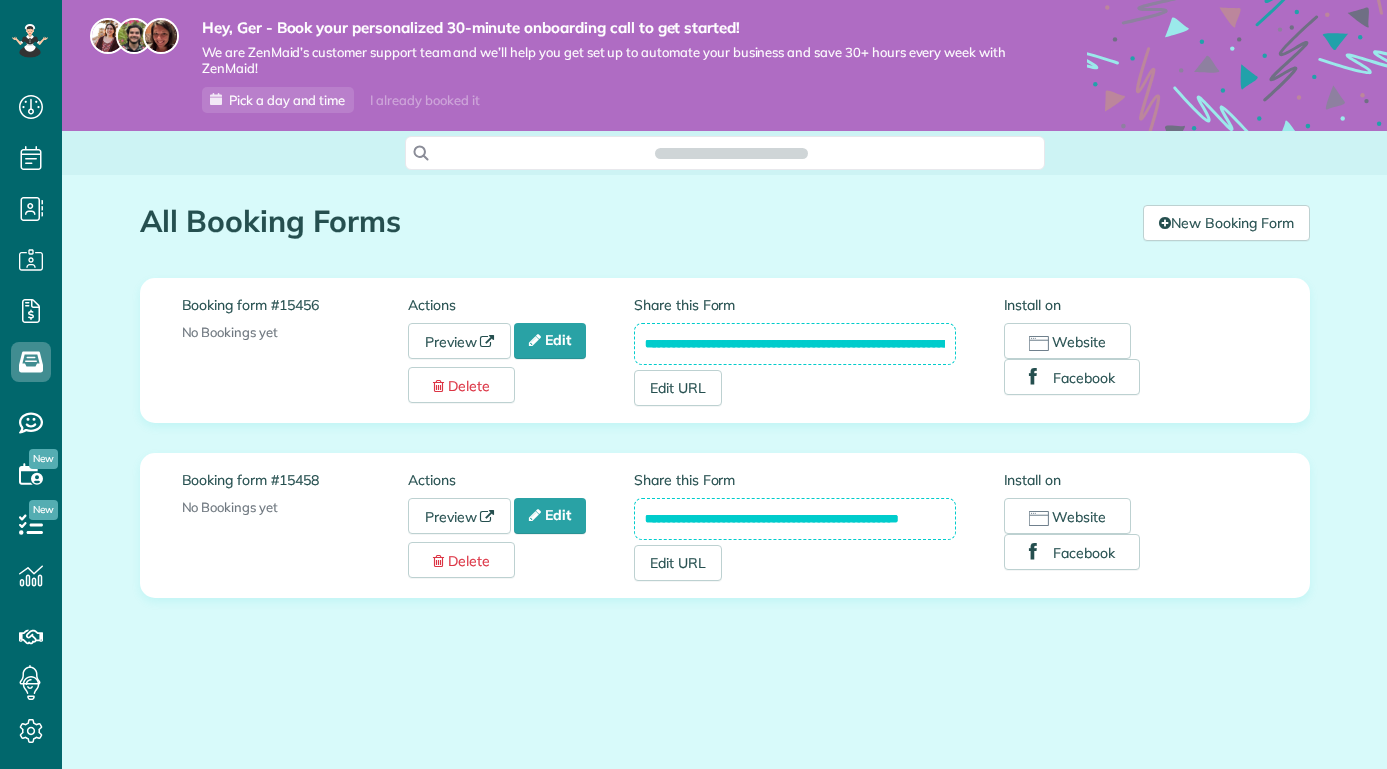scroll, scrollTop: 0, scrollLeft: 0, axis: both 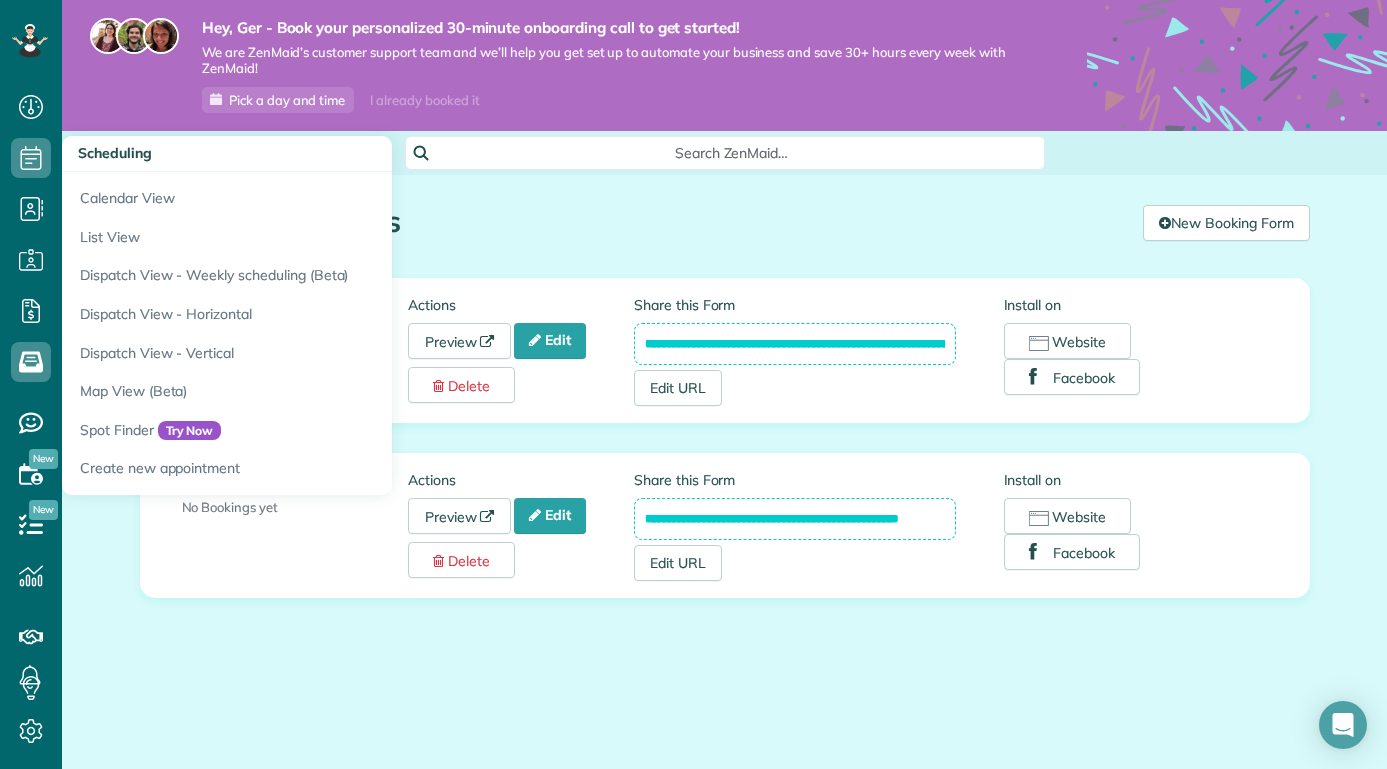 click 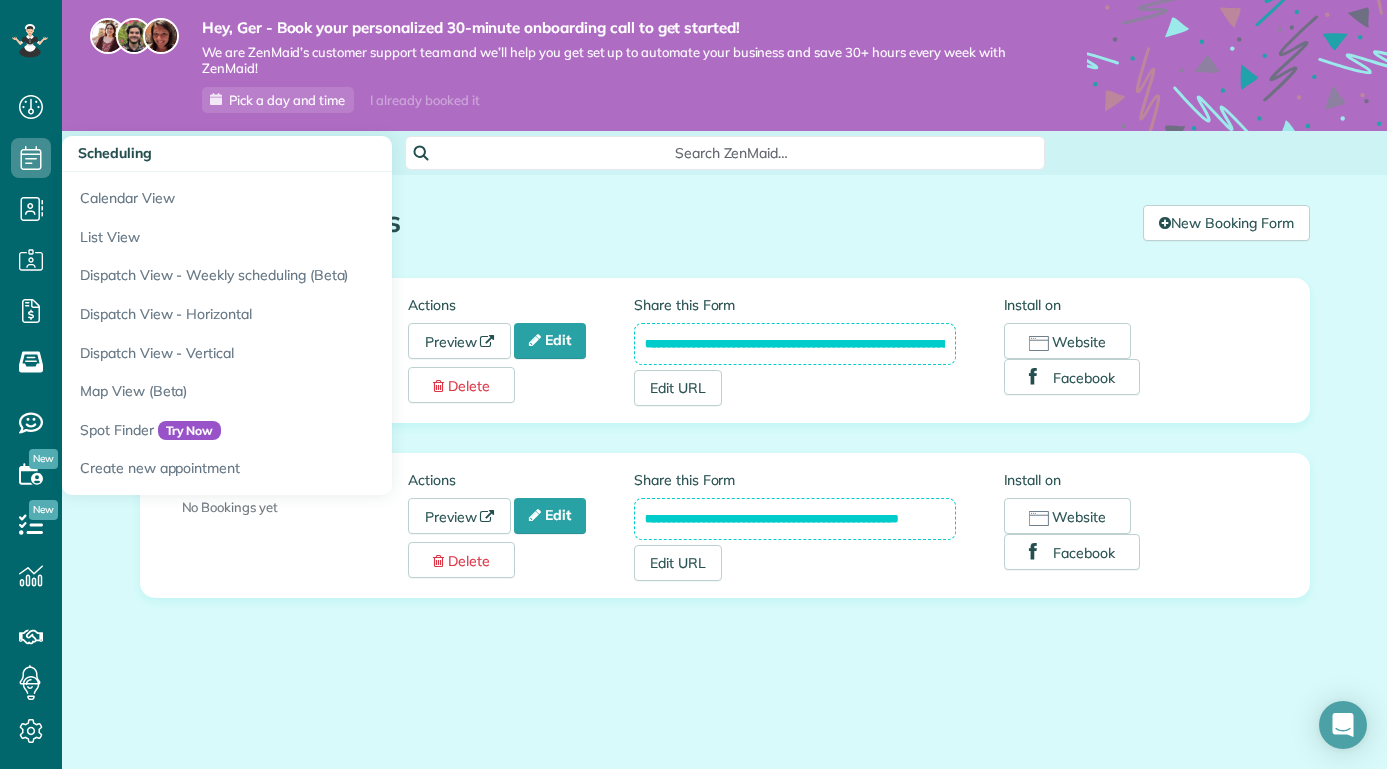 click 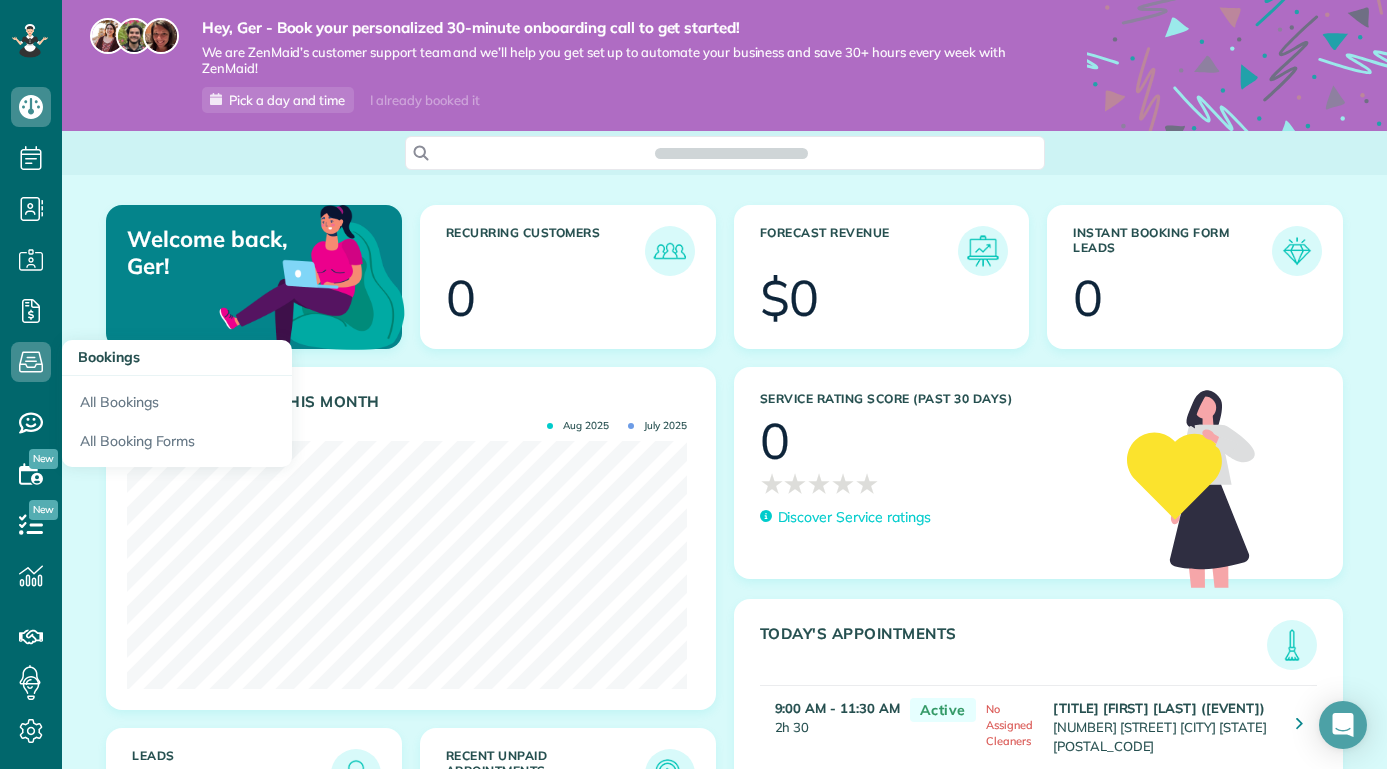 scroll, scrollTop: 0, scrollLeft: 0, axis: both 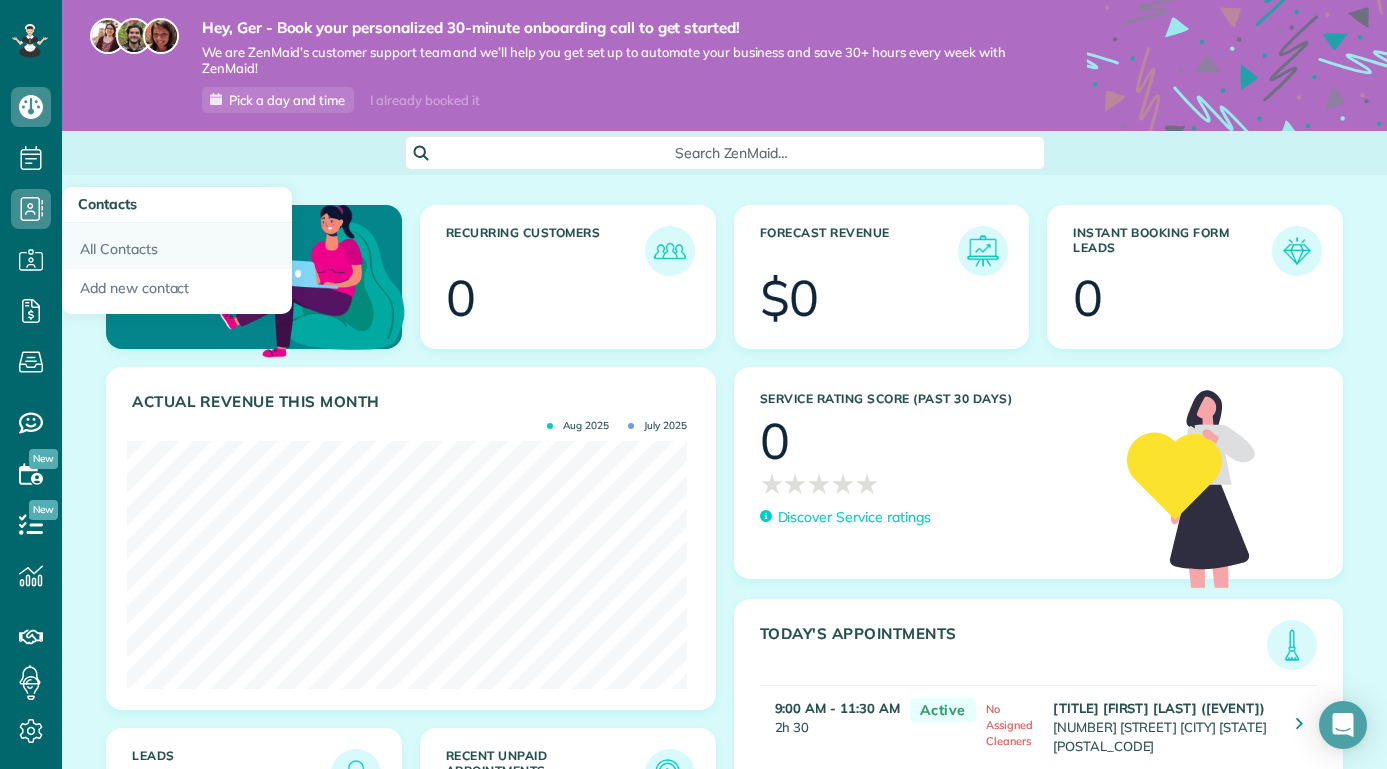click on "All Contacts" at bounding box center (177, 246) 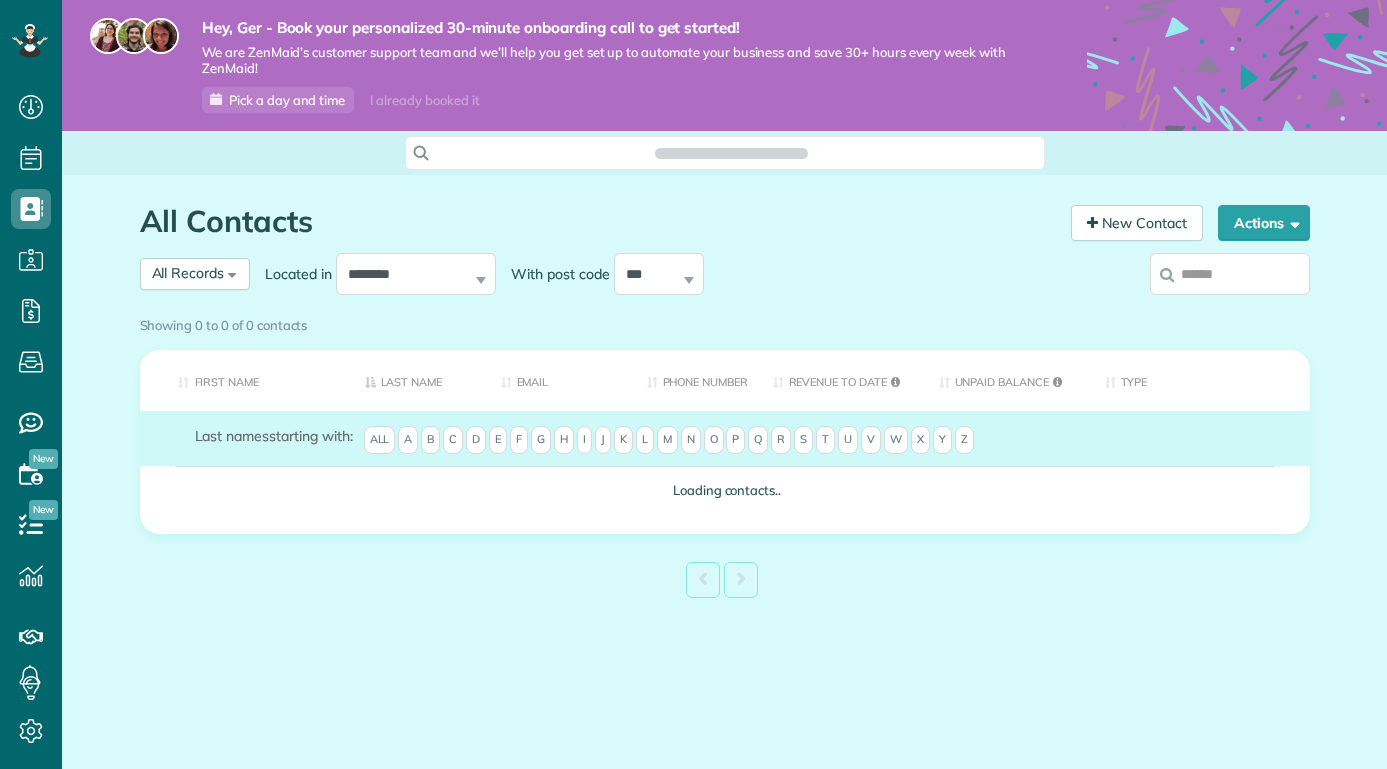 scroll, scrollTop: 0, scrollLeft: 0, axis: both 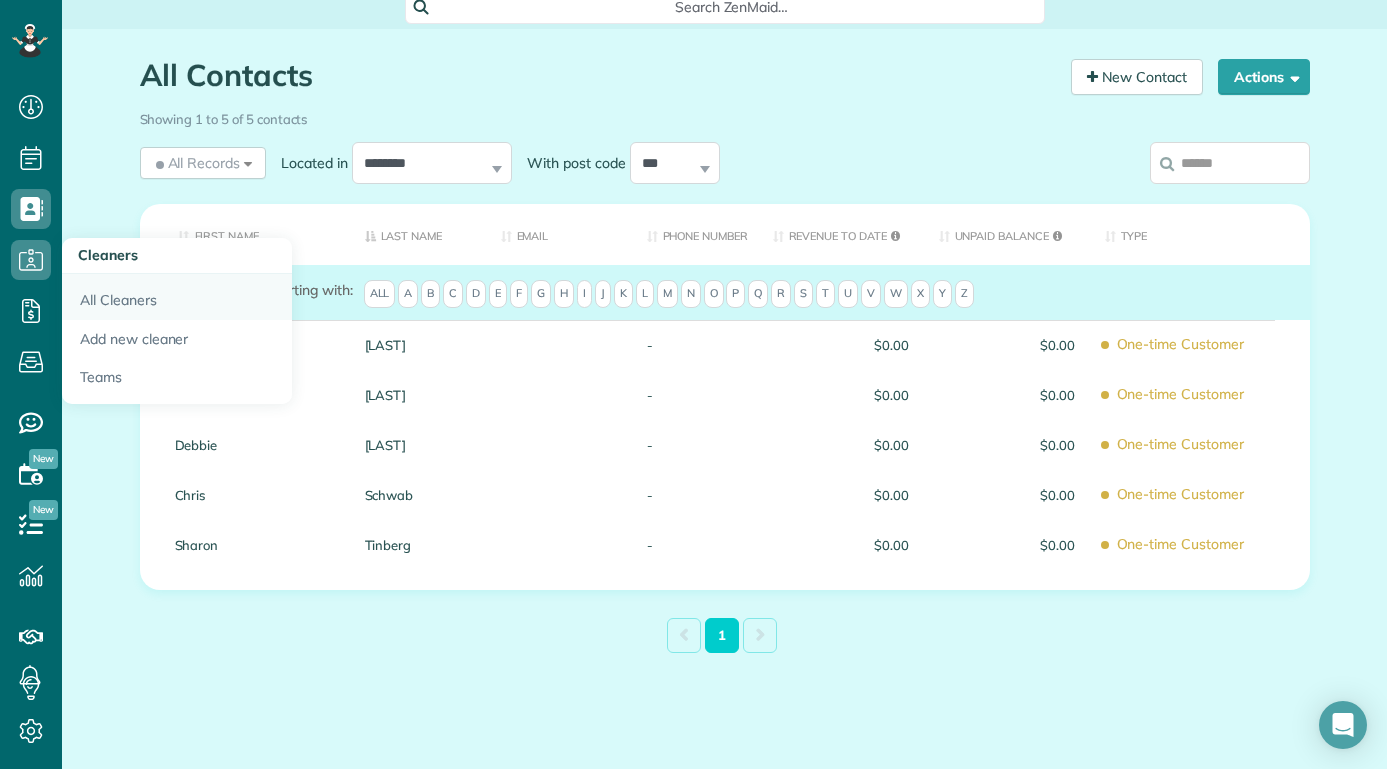 click on "All Cleaners" at bounding box center (177, 297) 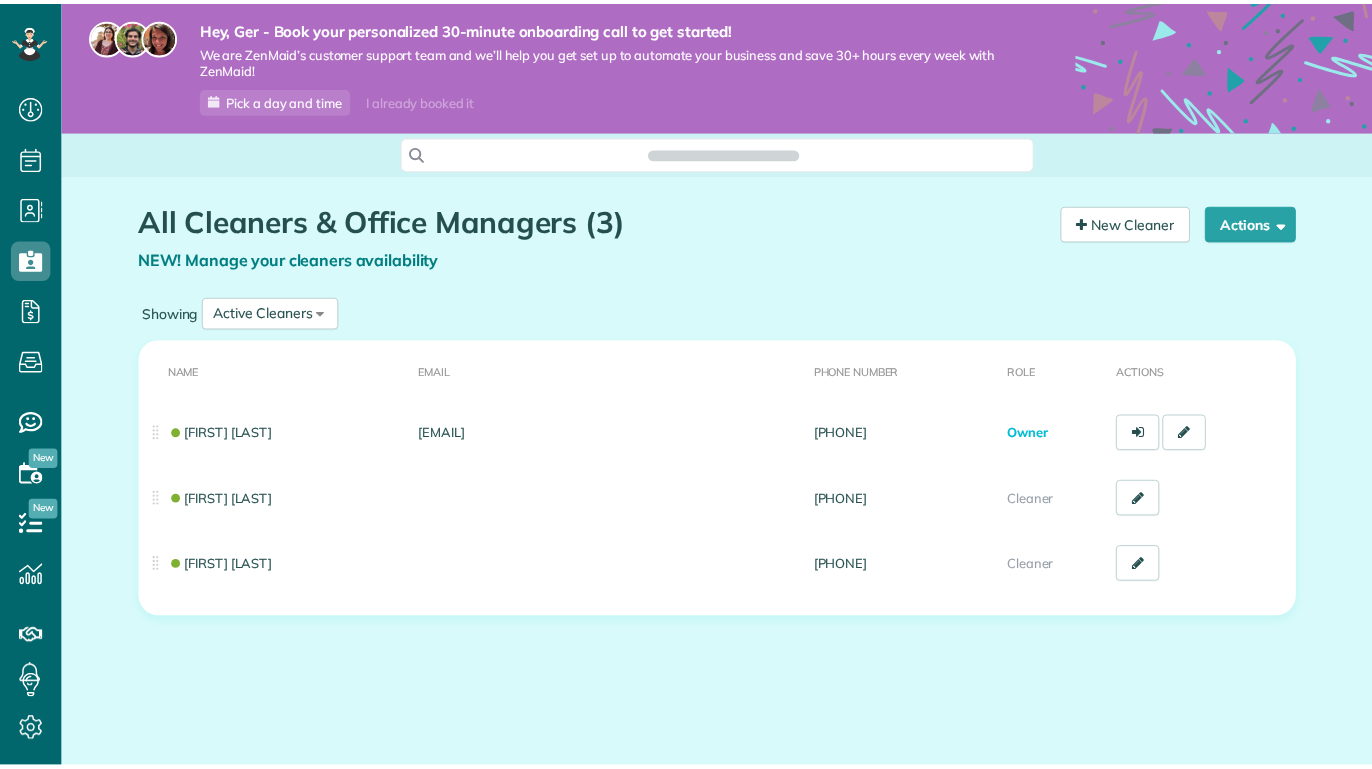 scroll, scrollTop: 0, scrollLeft: 0, axis: both 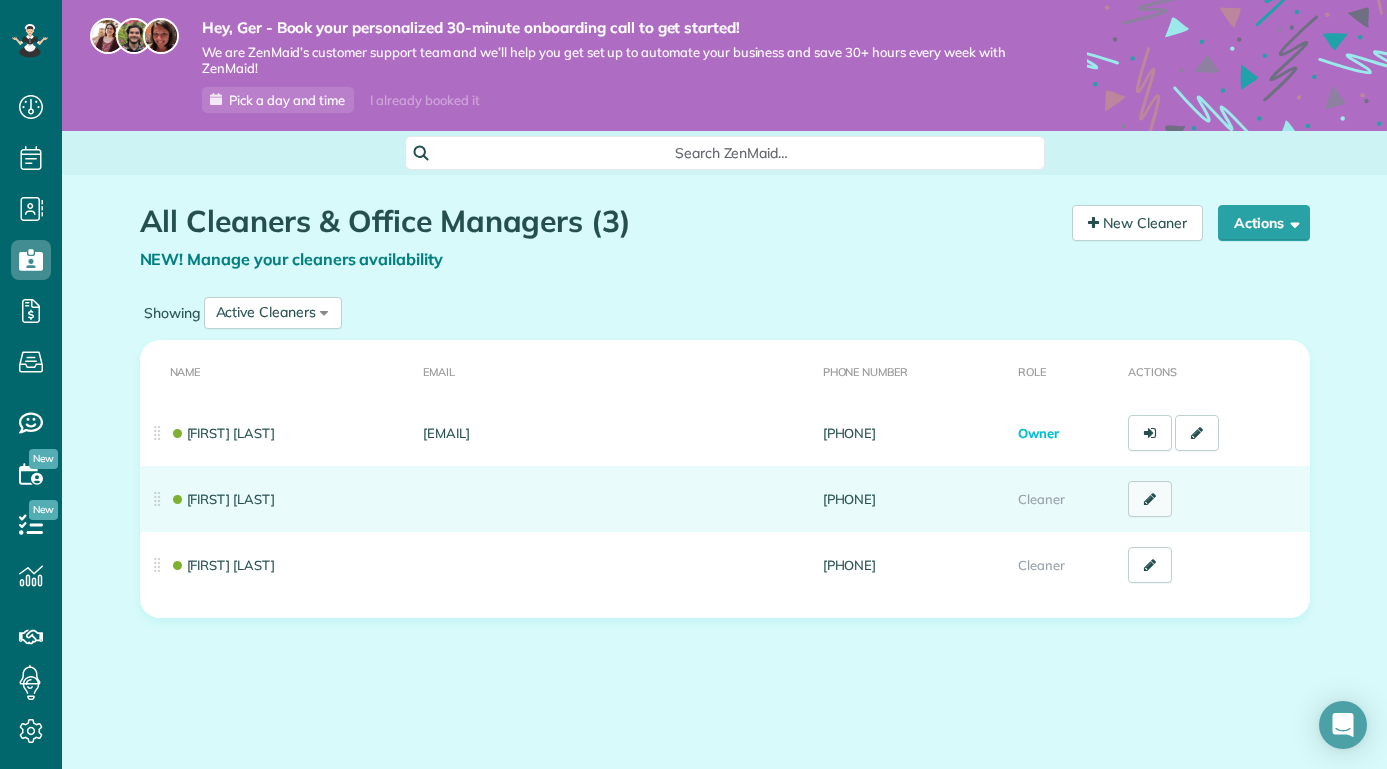 click at bounding box center (1150, 499) 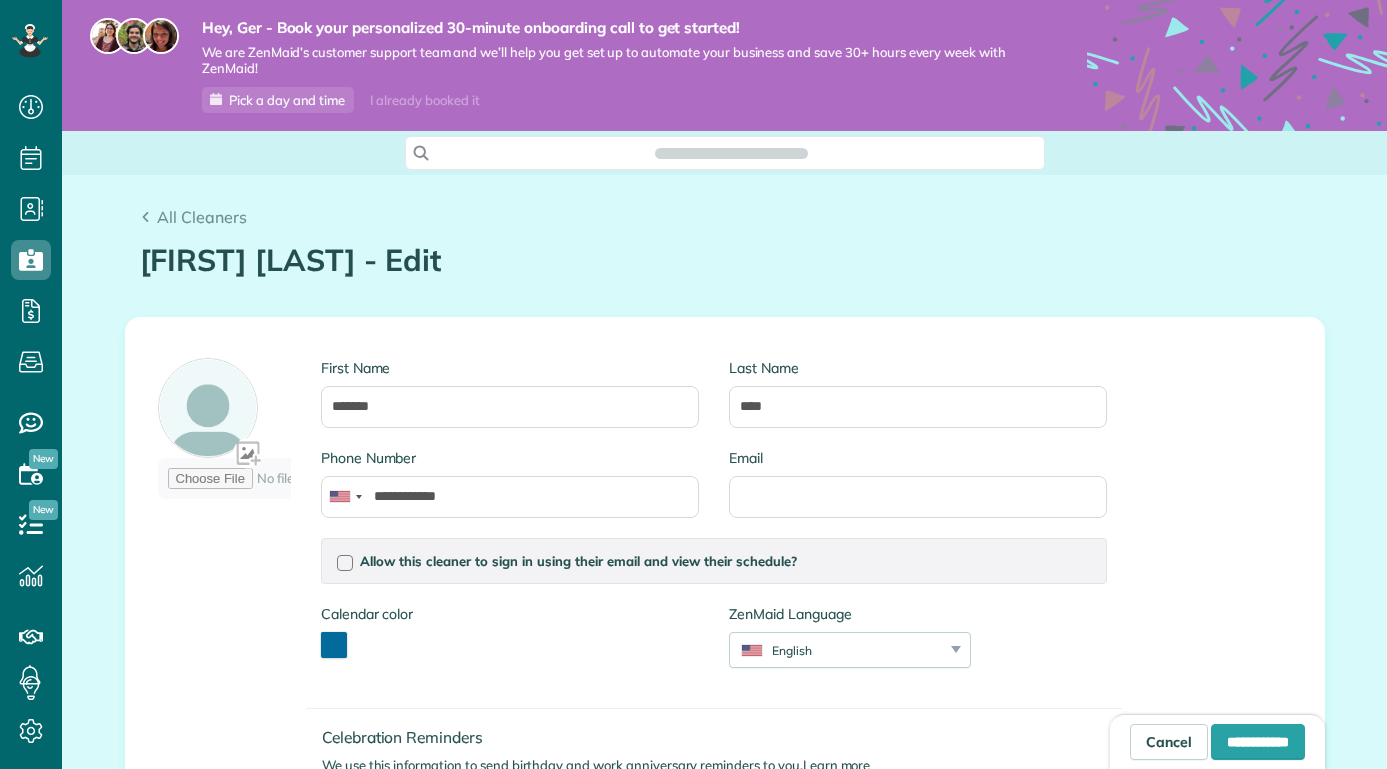 scroll, scrollTop: 0, scrollLeft: 0, axis: both 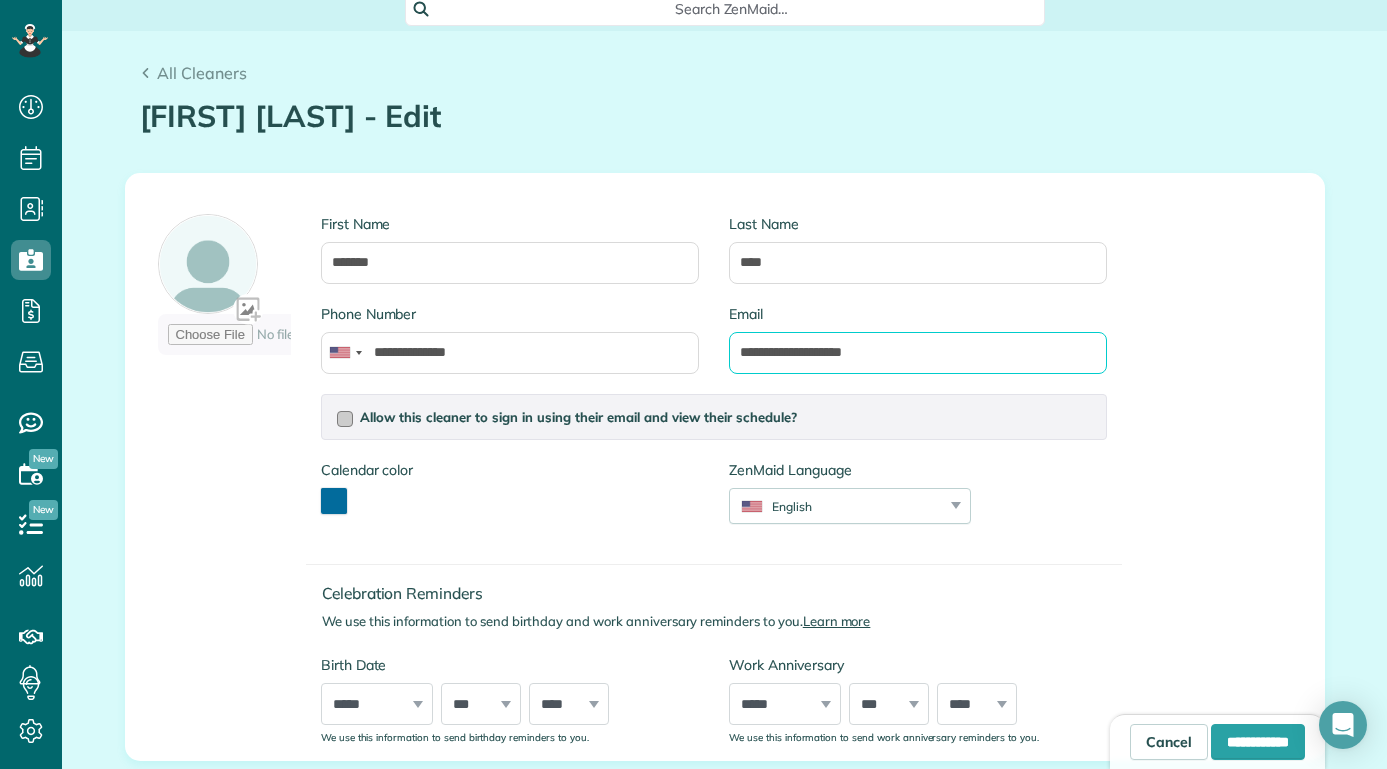 type on "**********" 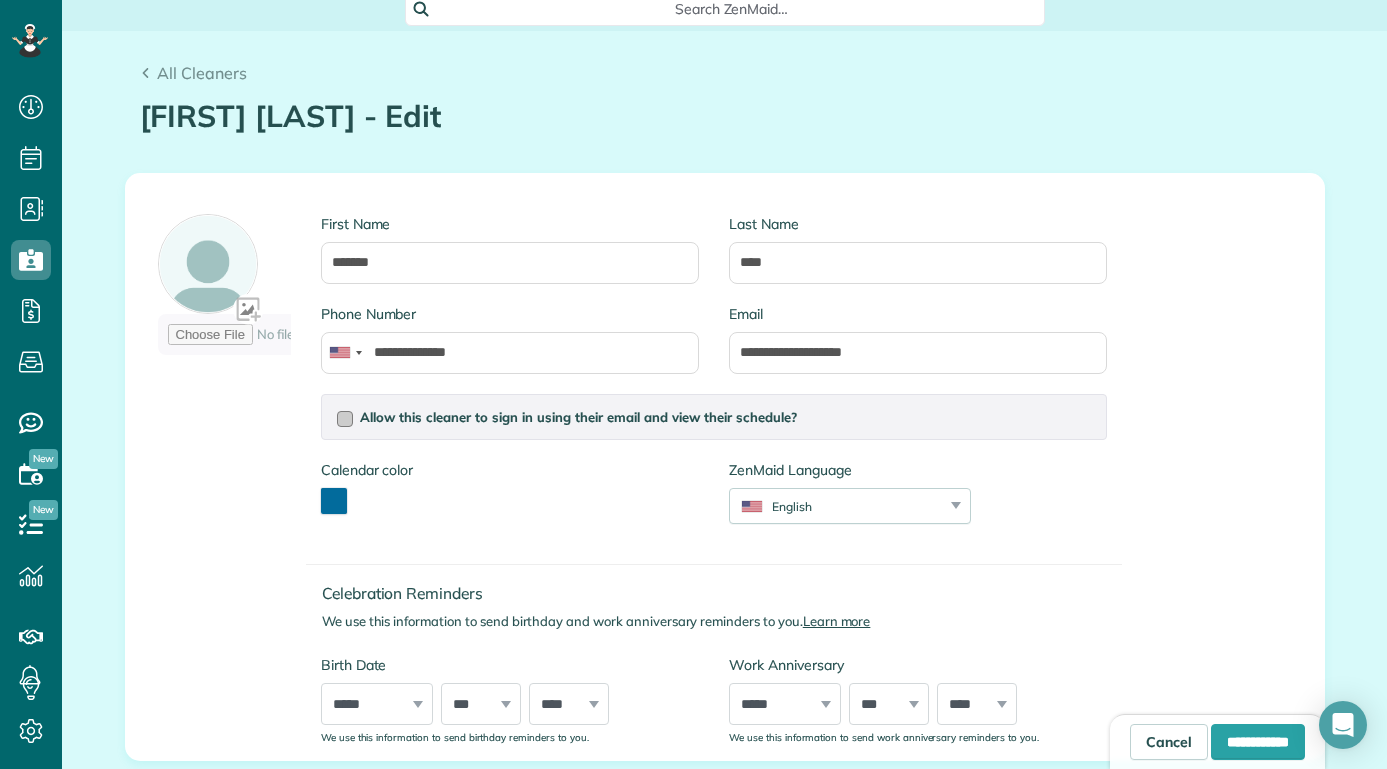 click at bounding box center (345, 419) 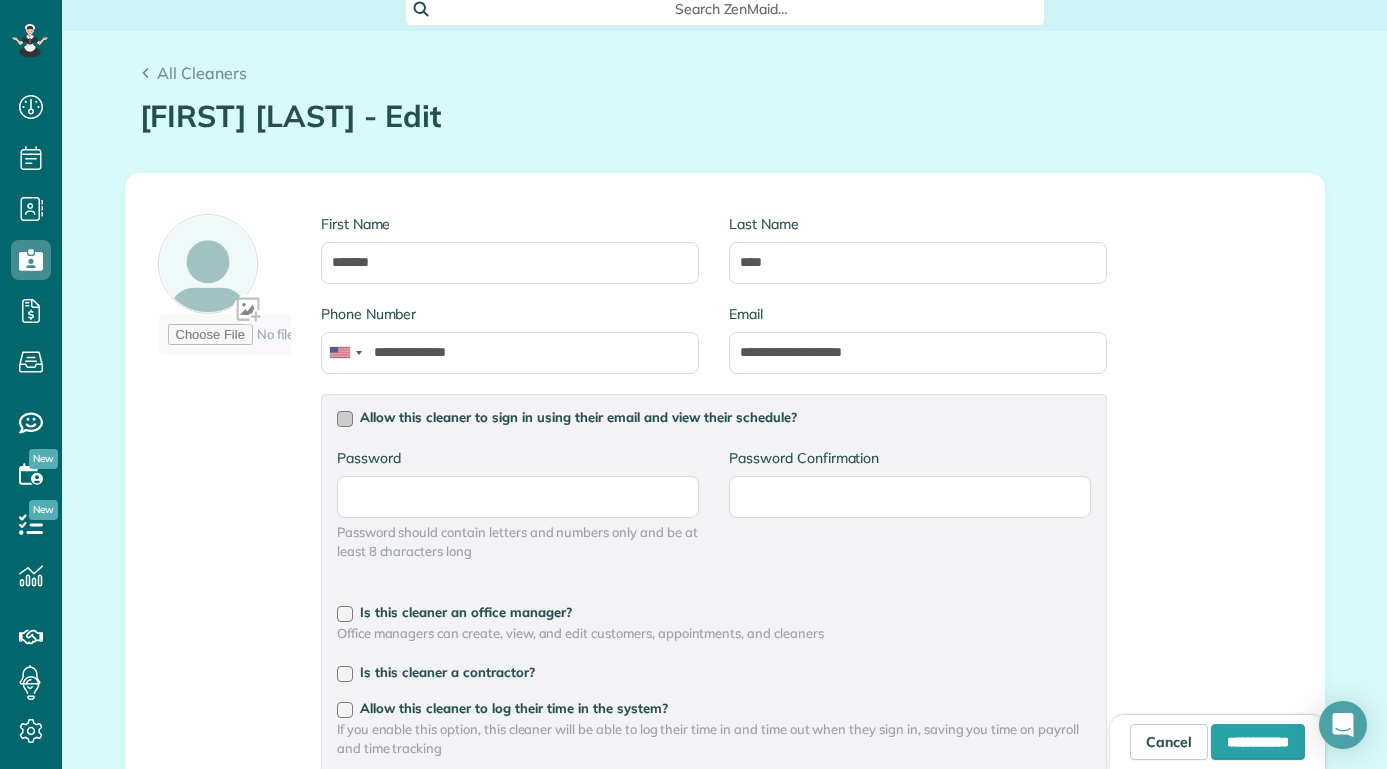 click at bounding box center [345, 419] 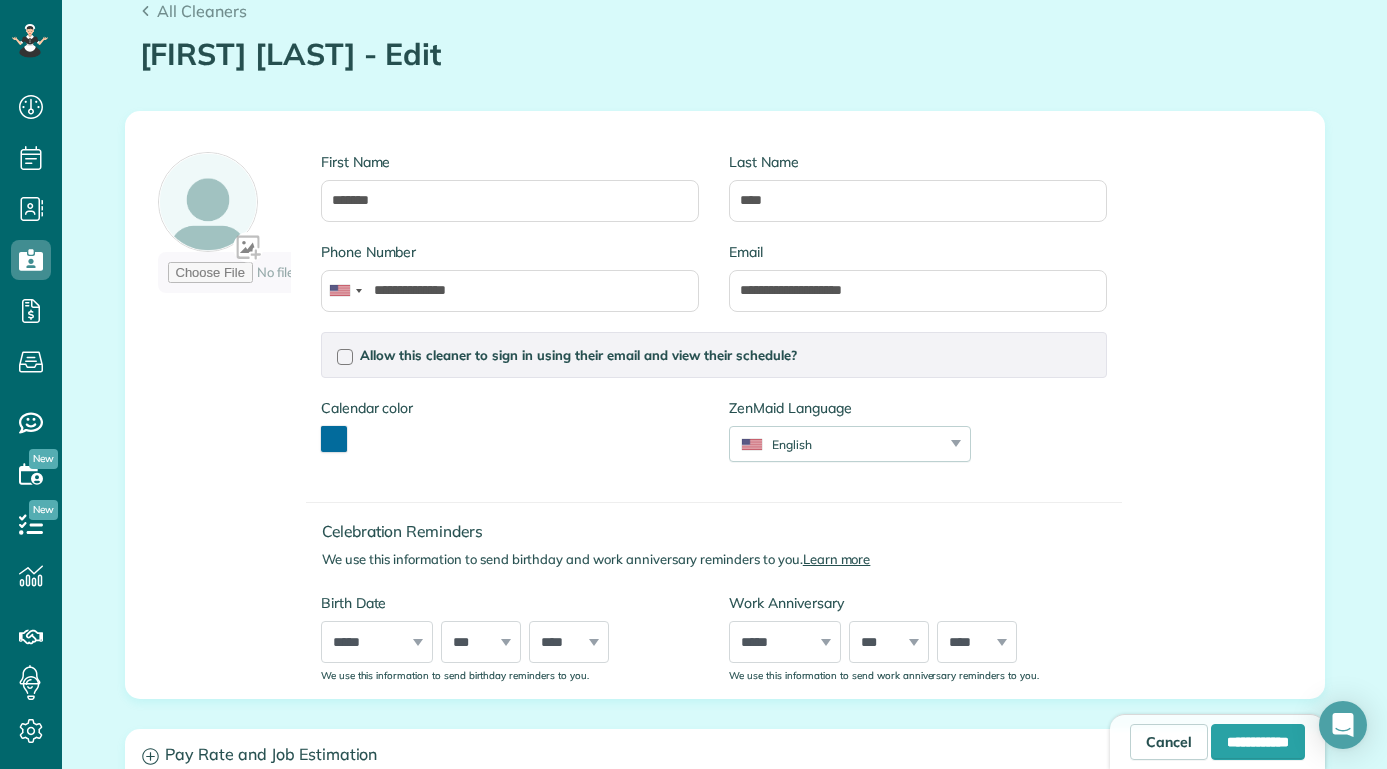 scroll, scrollTop: 318, scrollLeft: 0, axis: vertical 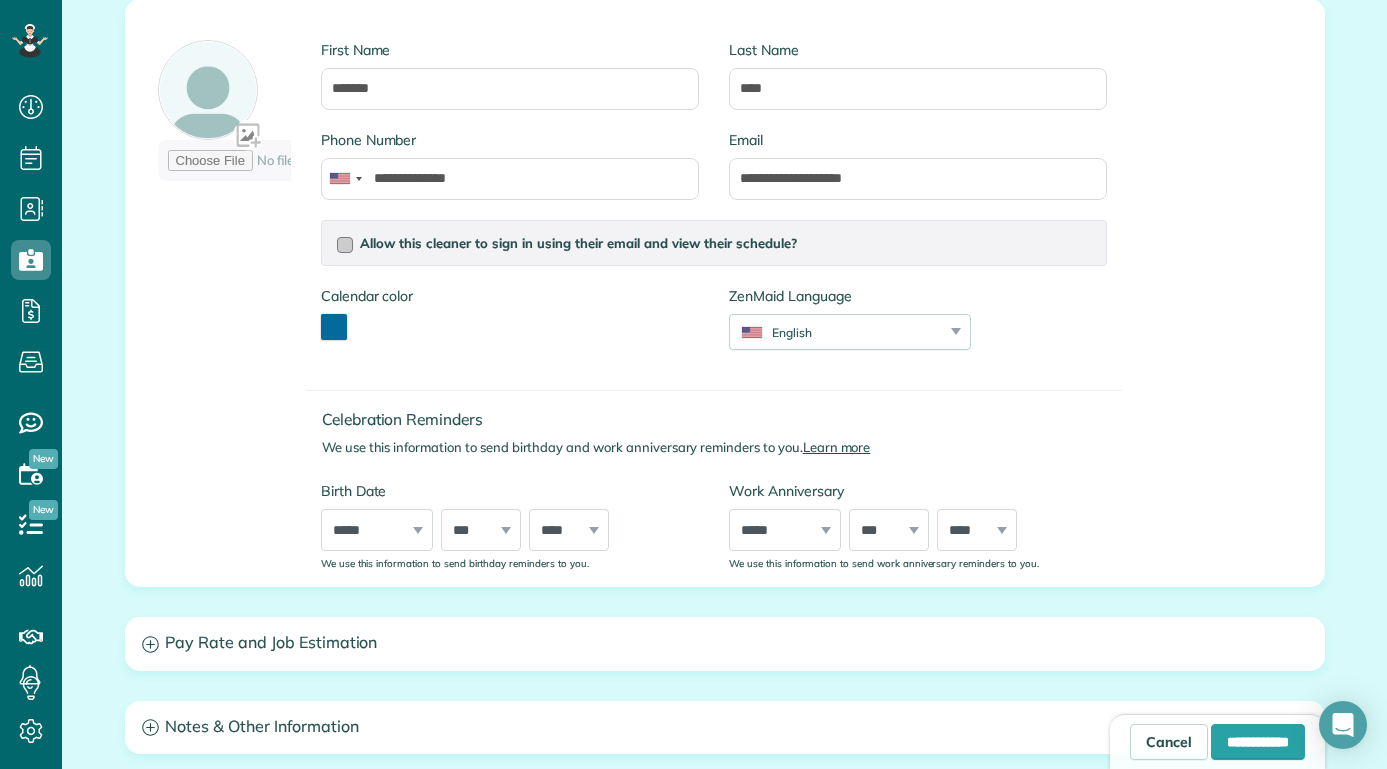 click at bounding box center (345, 245) 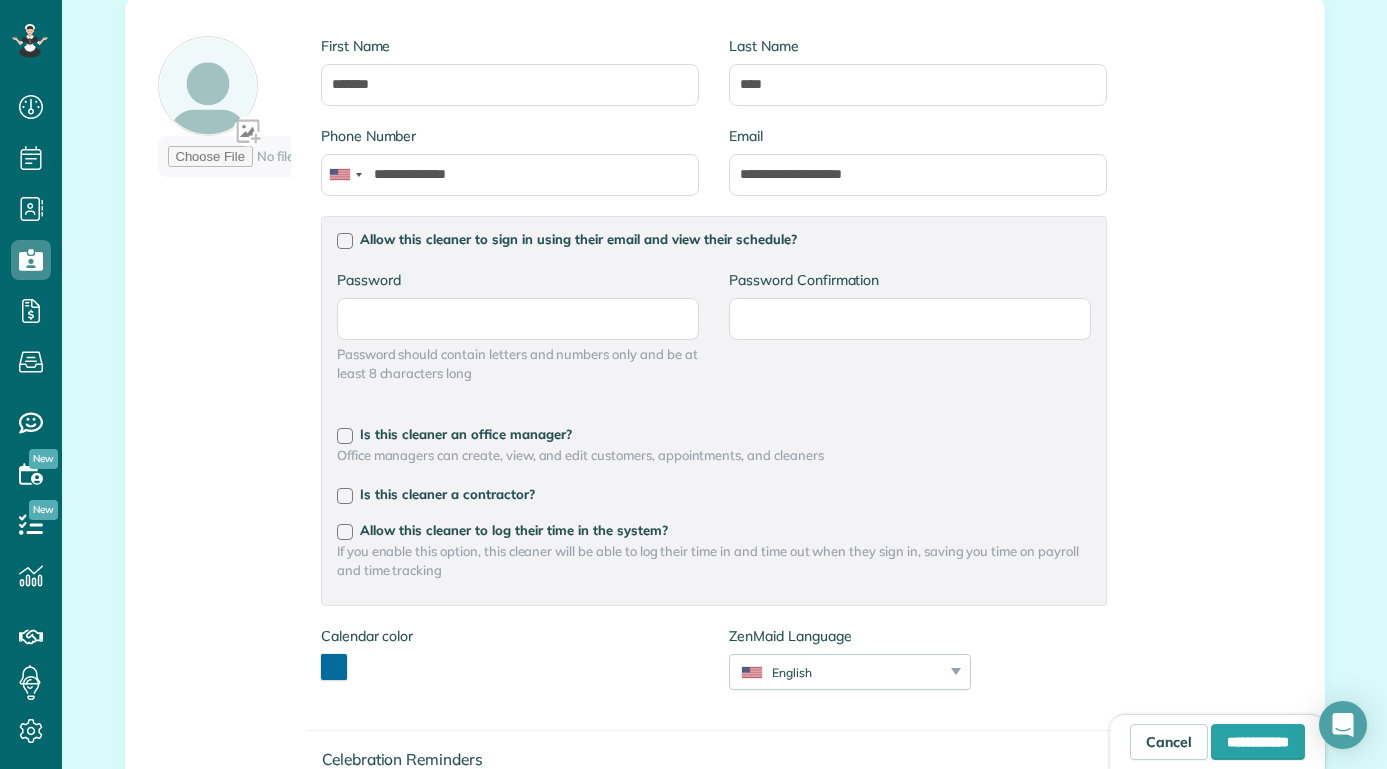 scroll, scrollTop: 326, scrollLeft: 0, axis: vertical 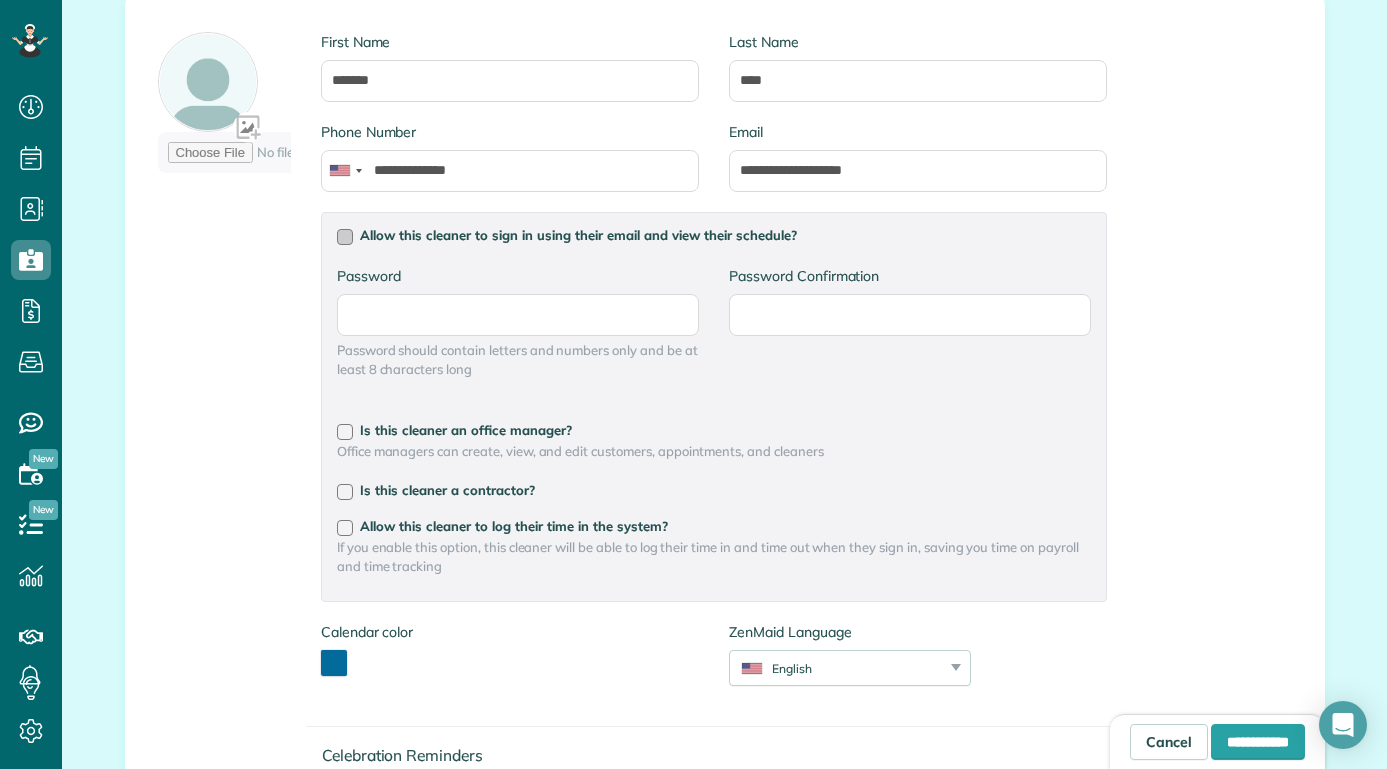 click at bounding box center (345, 237) 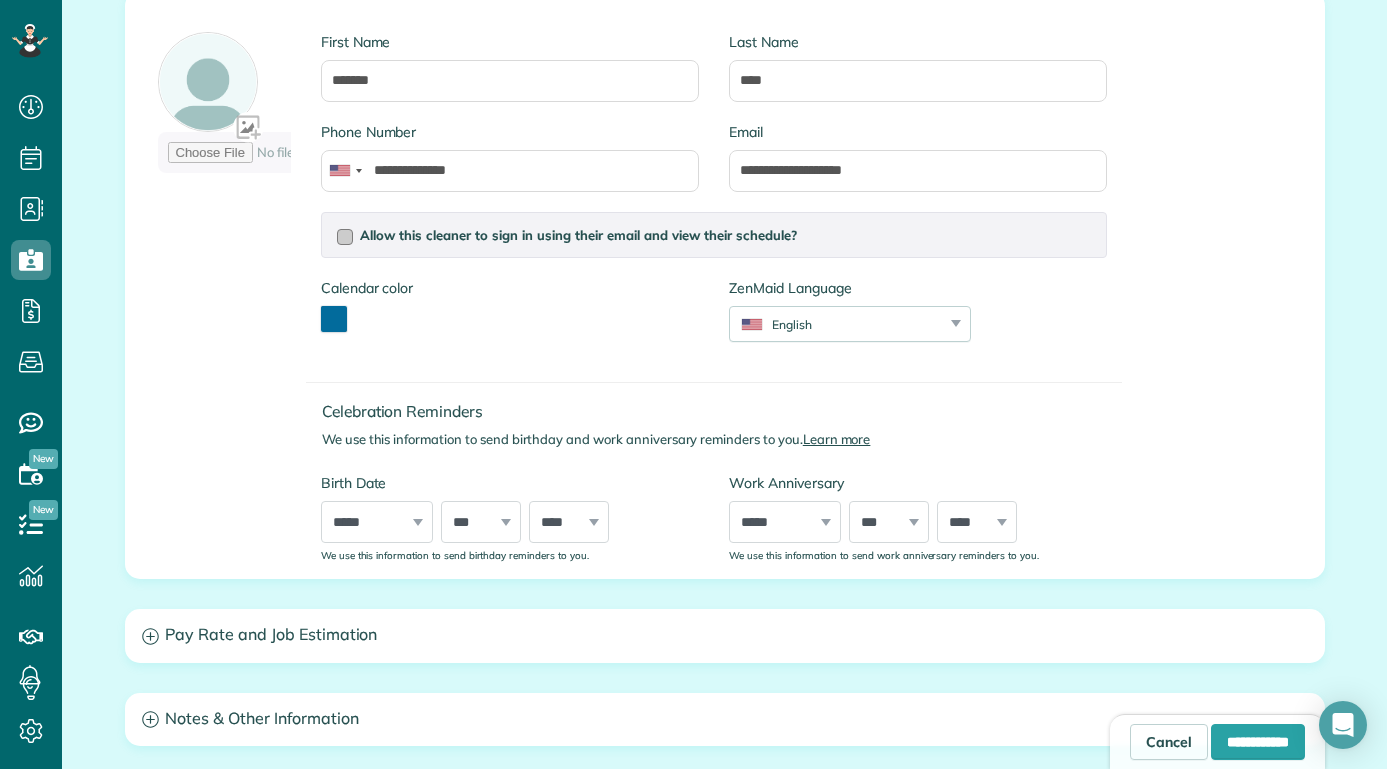 click at bounding box center [345, 237] 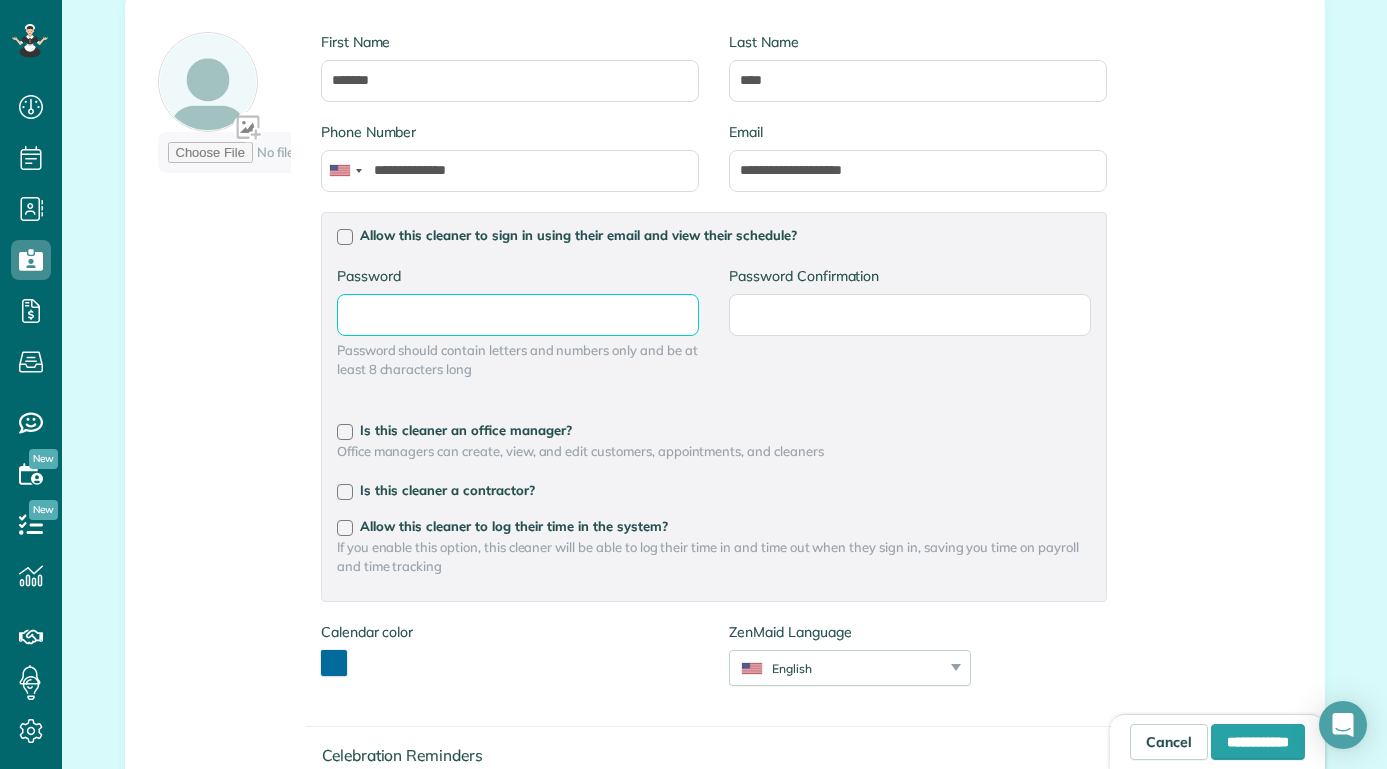 click on "Password" at bounding box center [0, 0] 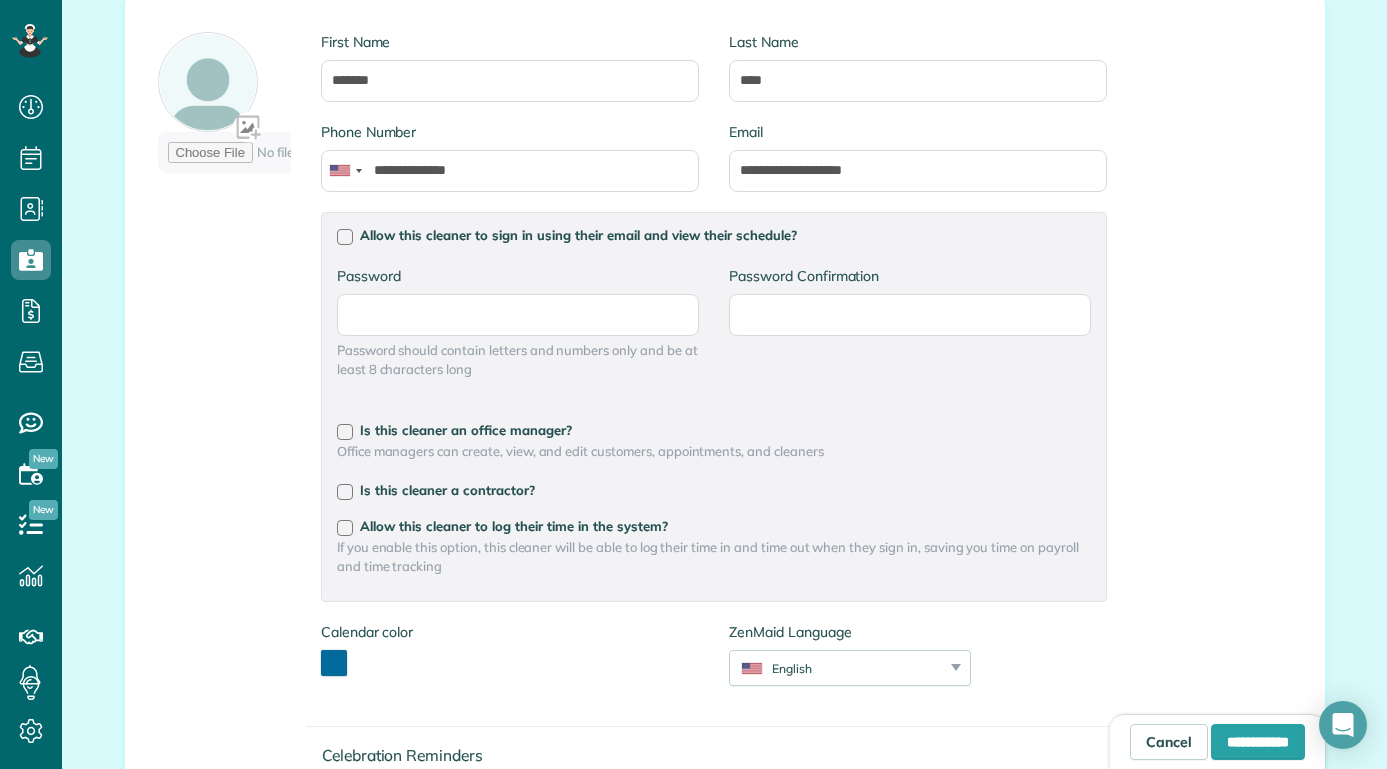 click on "Calendar color
*******" at bounding box center (510, 659) 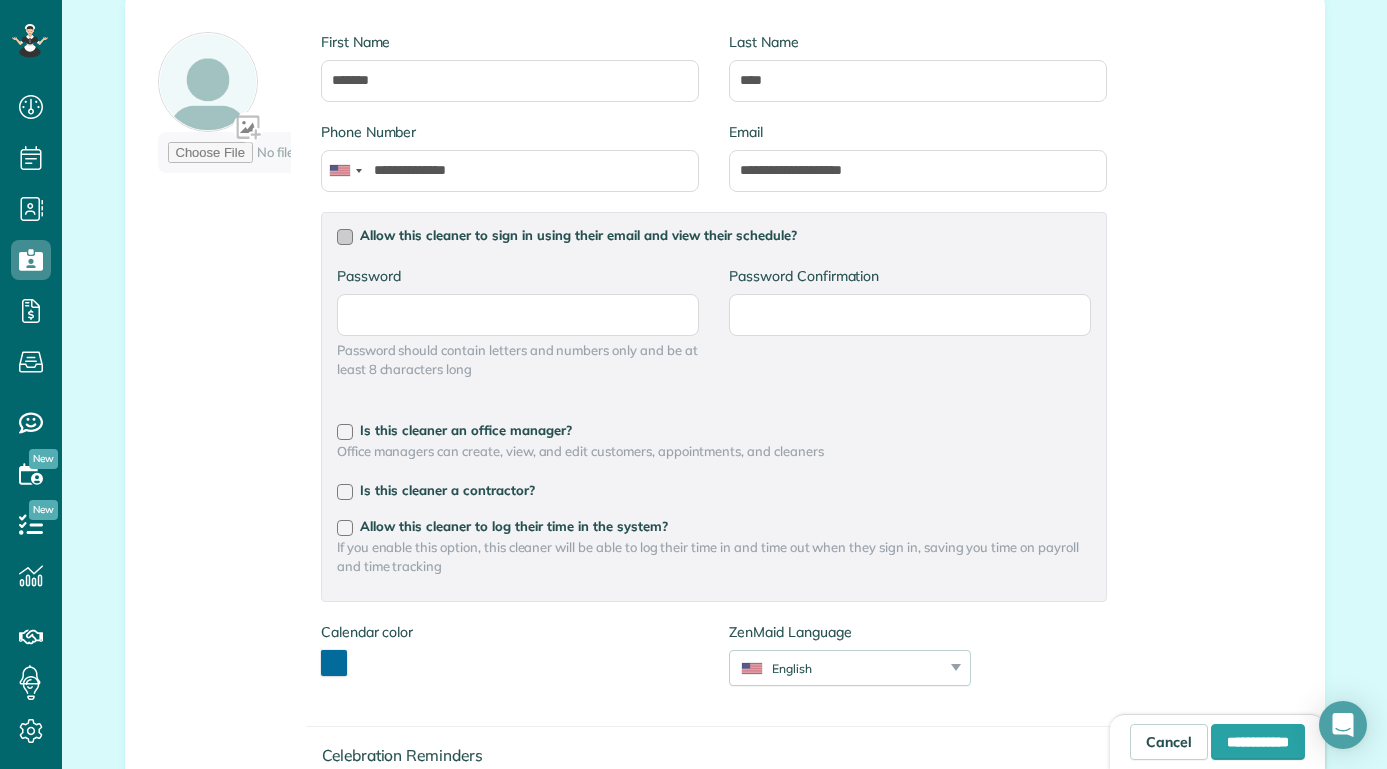 click on "Allow this cleaner to sign in using their email and view their schedule?" at bounding box center [714, 235] 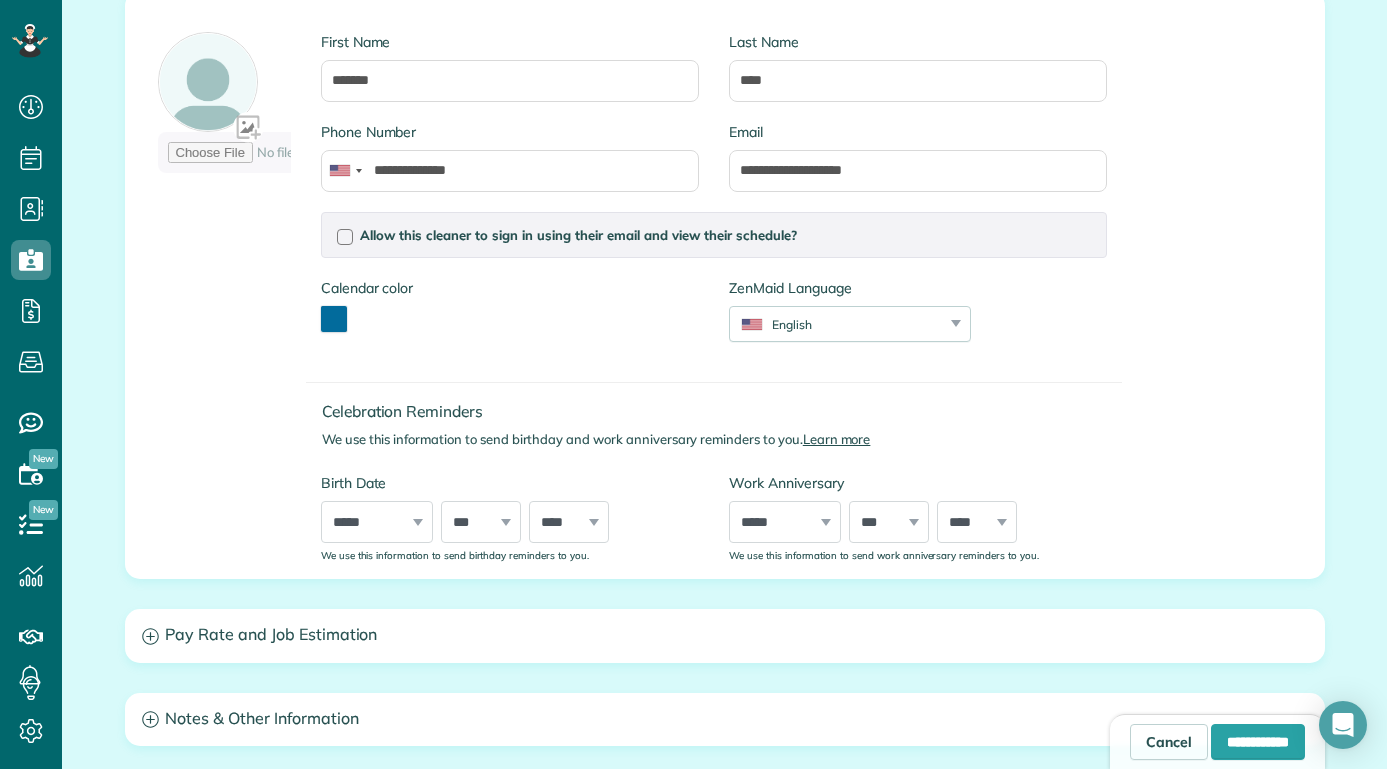scroll, scrollTop: 361, scrollLeft: 0, axis: vertical 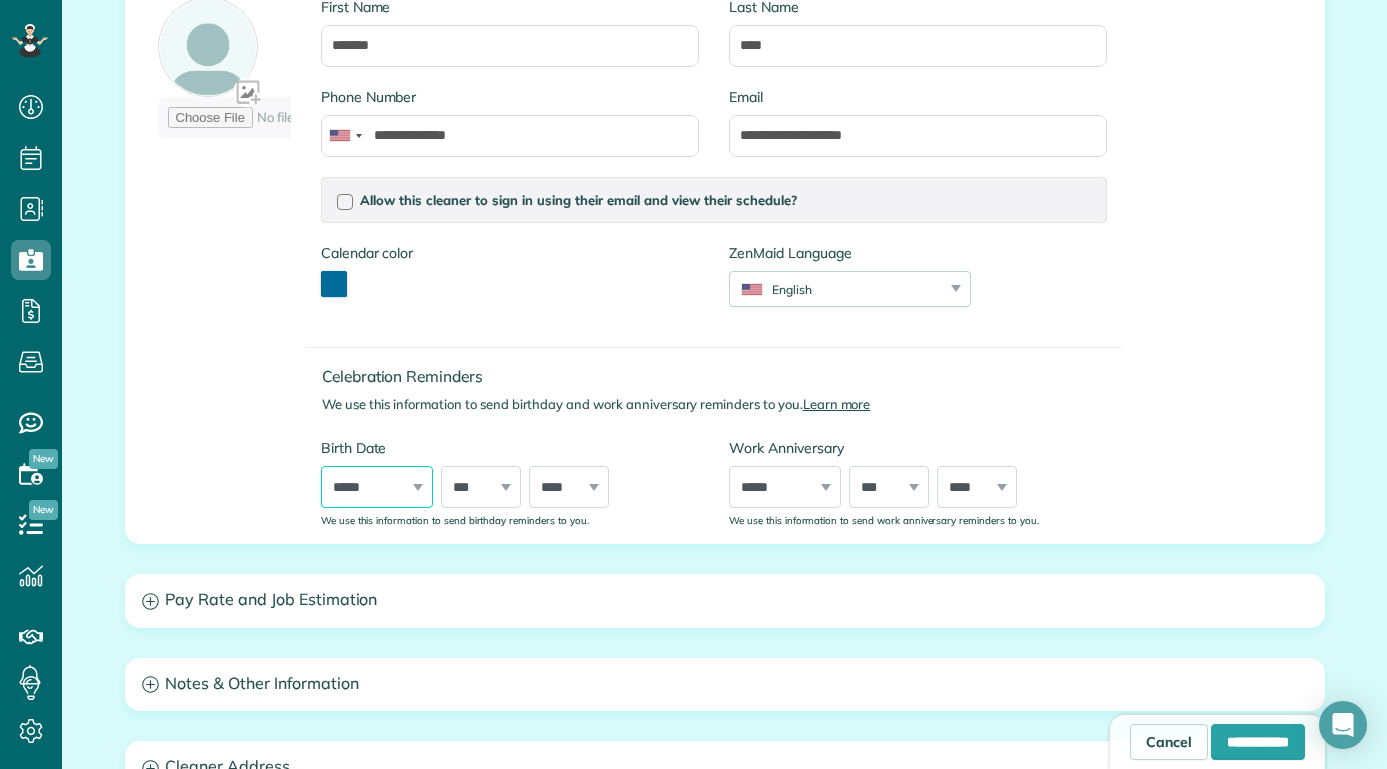 select on "*" 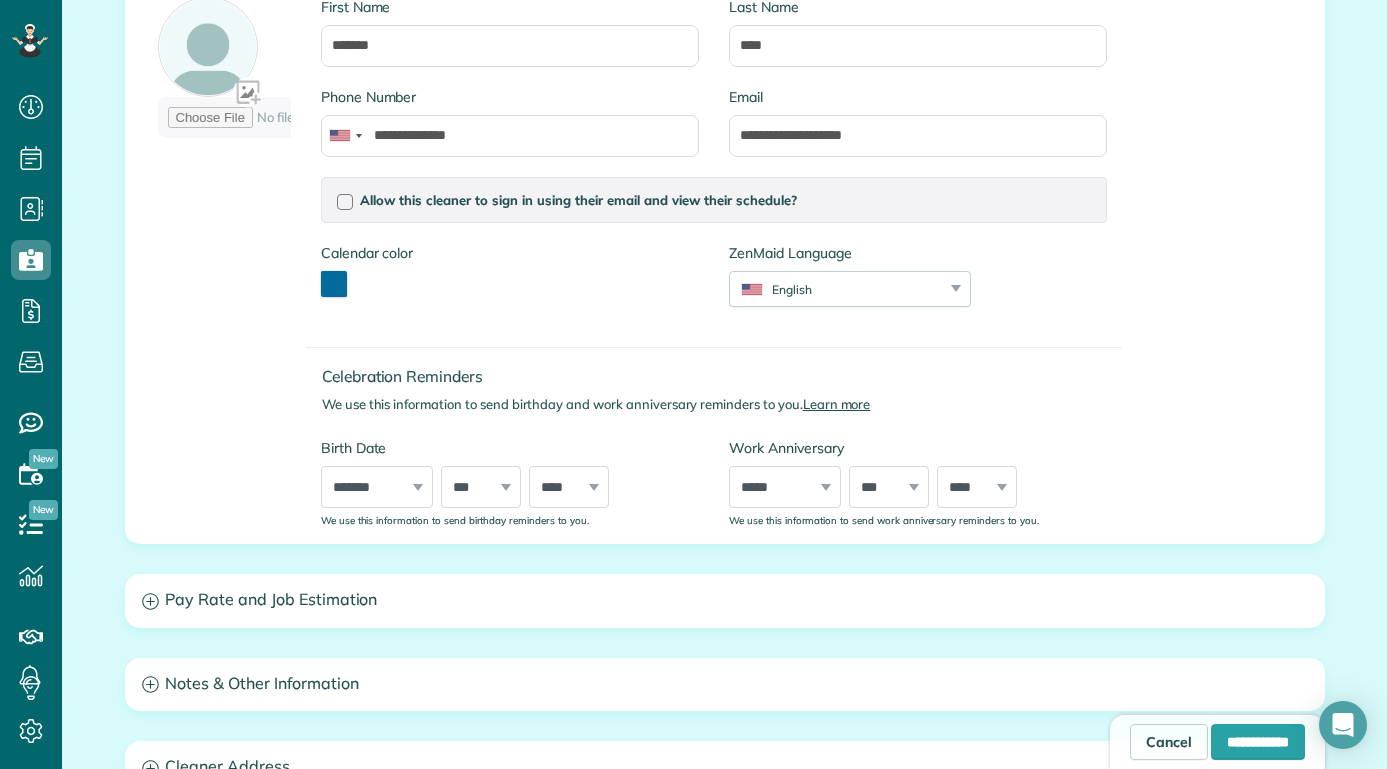click on "***
*
*
*
*
*
*
*
*
*
**
**
**
**
**
**
**
**
**
**
**
**
**
**
**
**
**
**
**
**
**
**" at bounding box center (481, 487) 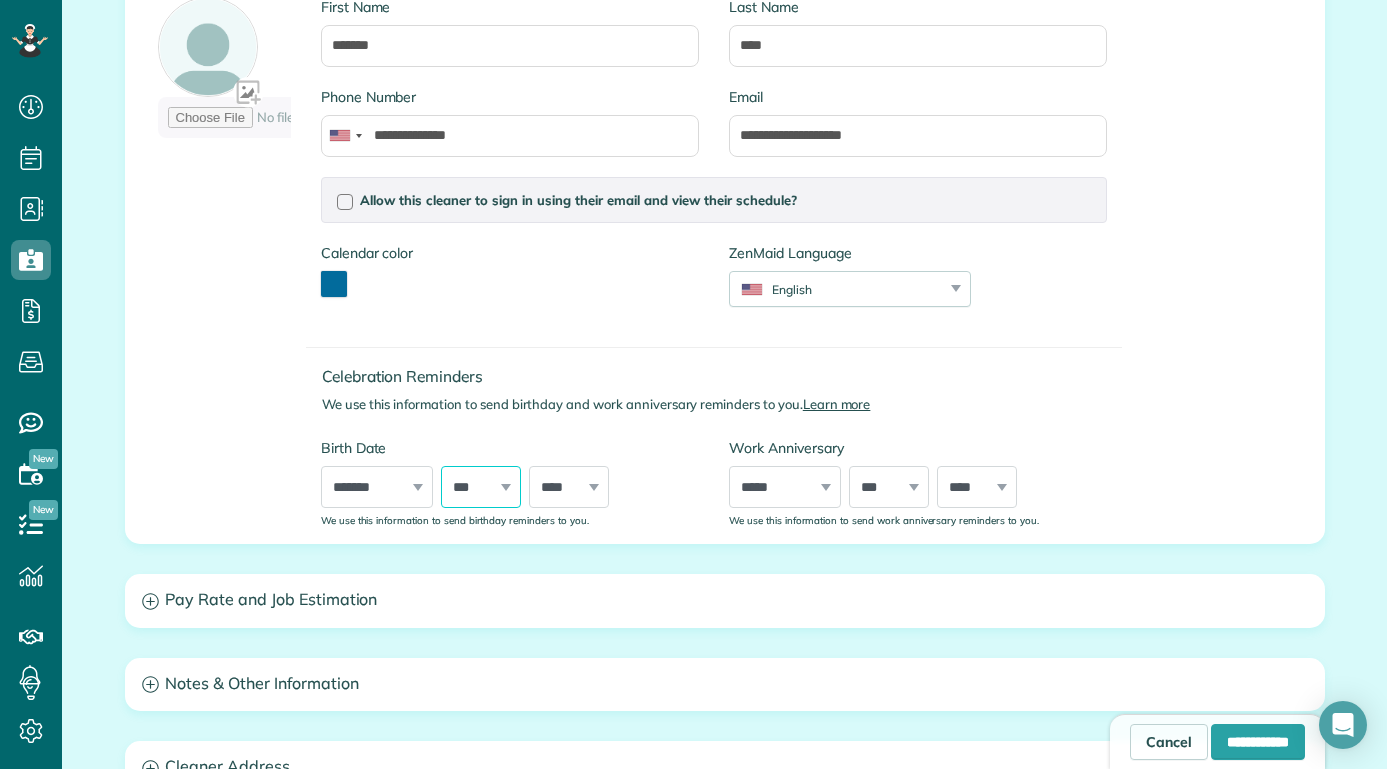 select on "*" 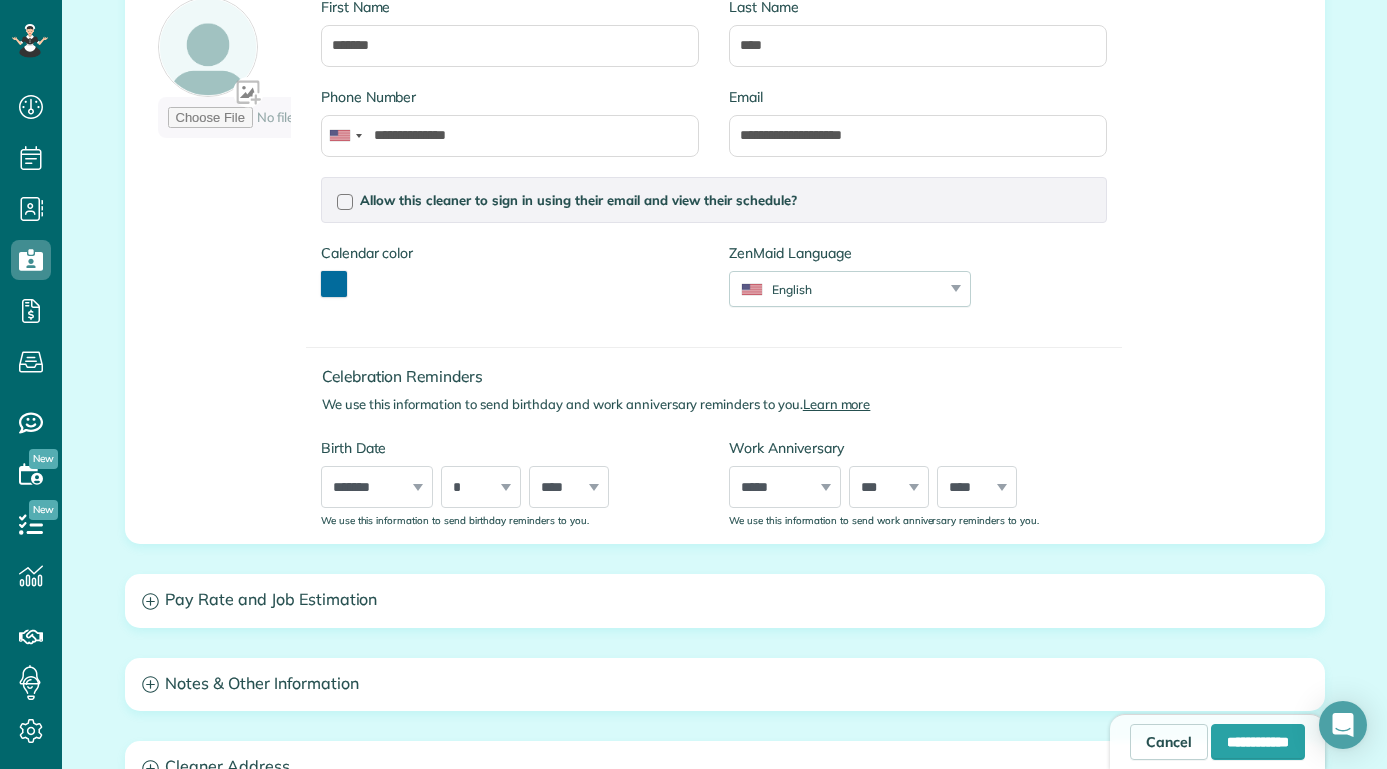 click on "****
****
****
****
****
****
****
****
****
****
****
****
****
****
****
****
****
****
****
****
****
****
****
****
****
****
****
****
****
****
****
****
****
****
****
****
****
****
****
****
****
****
****
****
****
****
****
****
****
****
****
****
****
****
****
****
****
****
****
****
****
****
****
****
****
****
****
****
****
****
****
****
****
****
****
****
****
****
****
****" at bounding box center (569, 487) 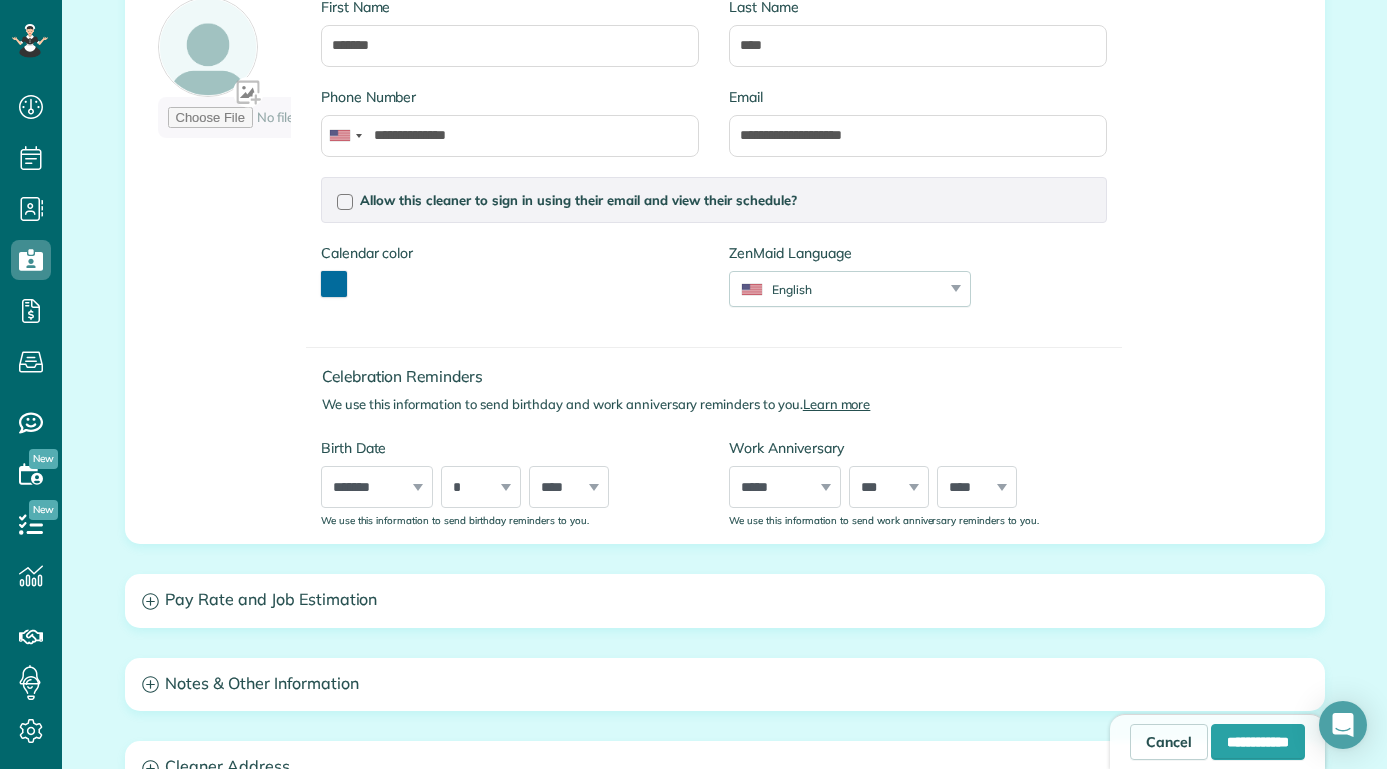 drag, startPoint x: 581, startPoint y: 486, endPoint x: 566, endPoint y: 486, distance: 15 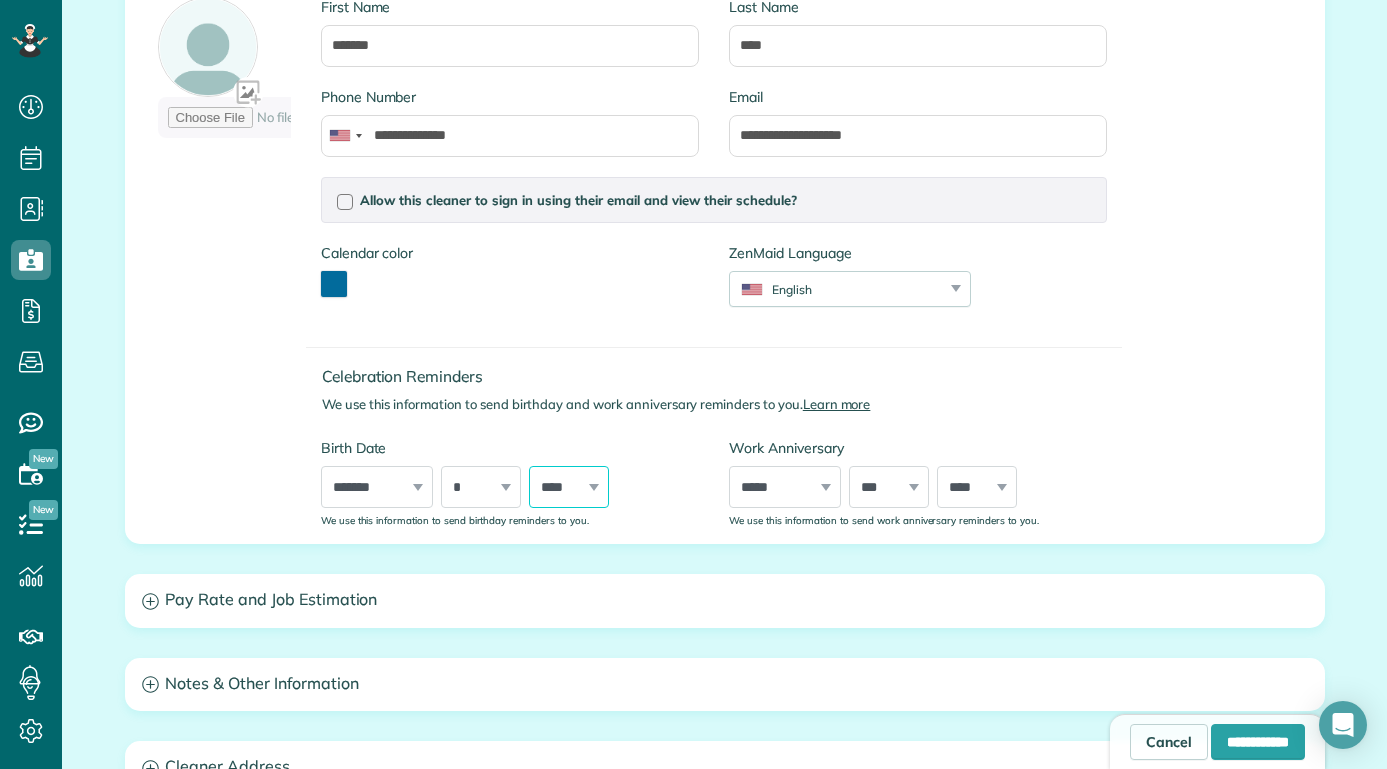 select on "****" 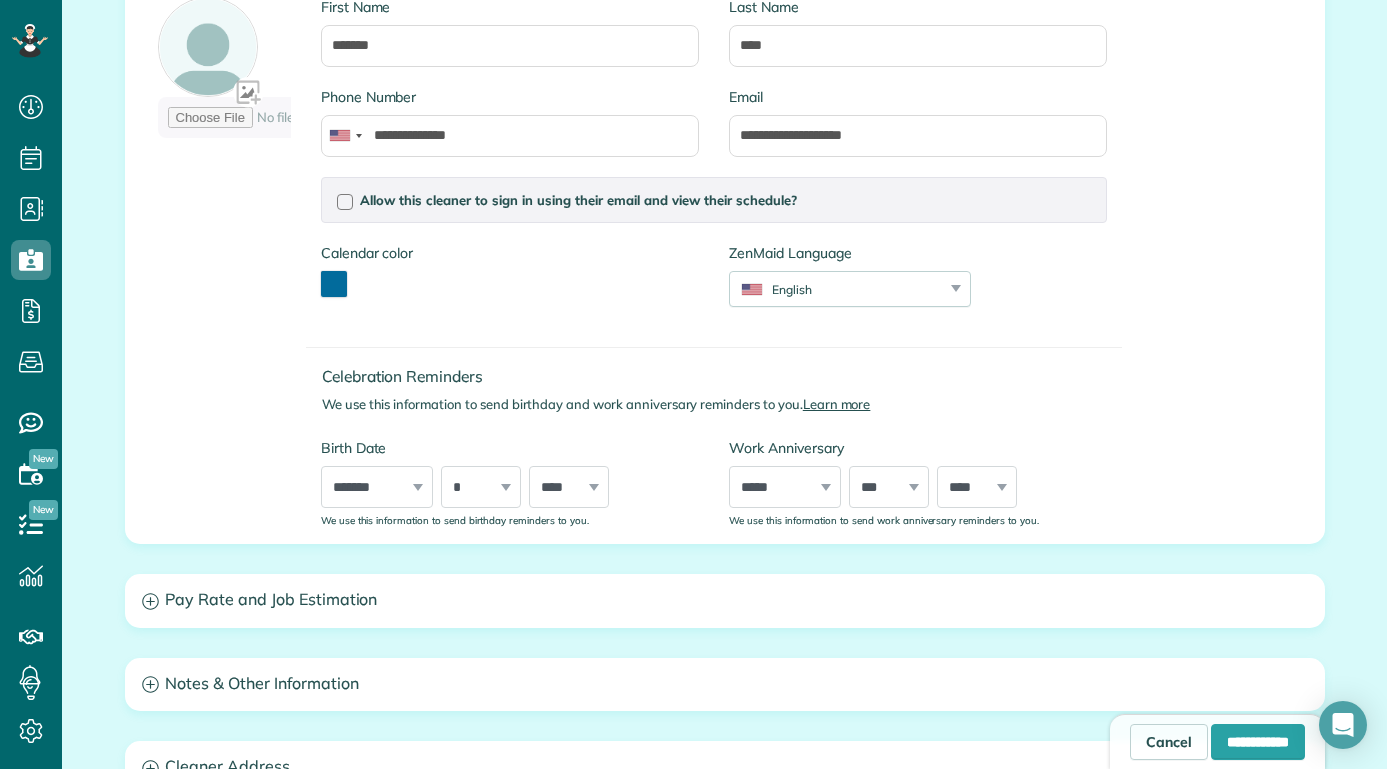 click on "*****
*******
********
*****
*****
***
****
****
******
*********
*******
********
********
***
*
*
*
*
*
*
*
*
*
**
**
**
**
**
**
**
**
**
**
**
**
**
**
**
**
**
**
**
**
**
**
****
****
****
****
****
****
****
****
****
****
****
****
****
****
****
****
****
****
****
****
****
****
****
****
****
****
****
****
****
****
****
****
****
****
****
****
****
****
****
****
****
****
****
****
****
****
****
****
****
****
****
****
****
****
****
****
****
****
****
****
****
****
****
****
****
****
****
****
****
****
****
****
****
****
****
****
****
****
****
****" at bounding box center (510, 487) 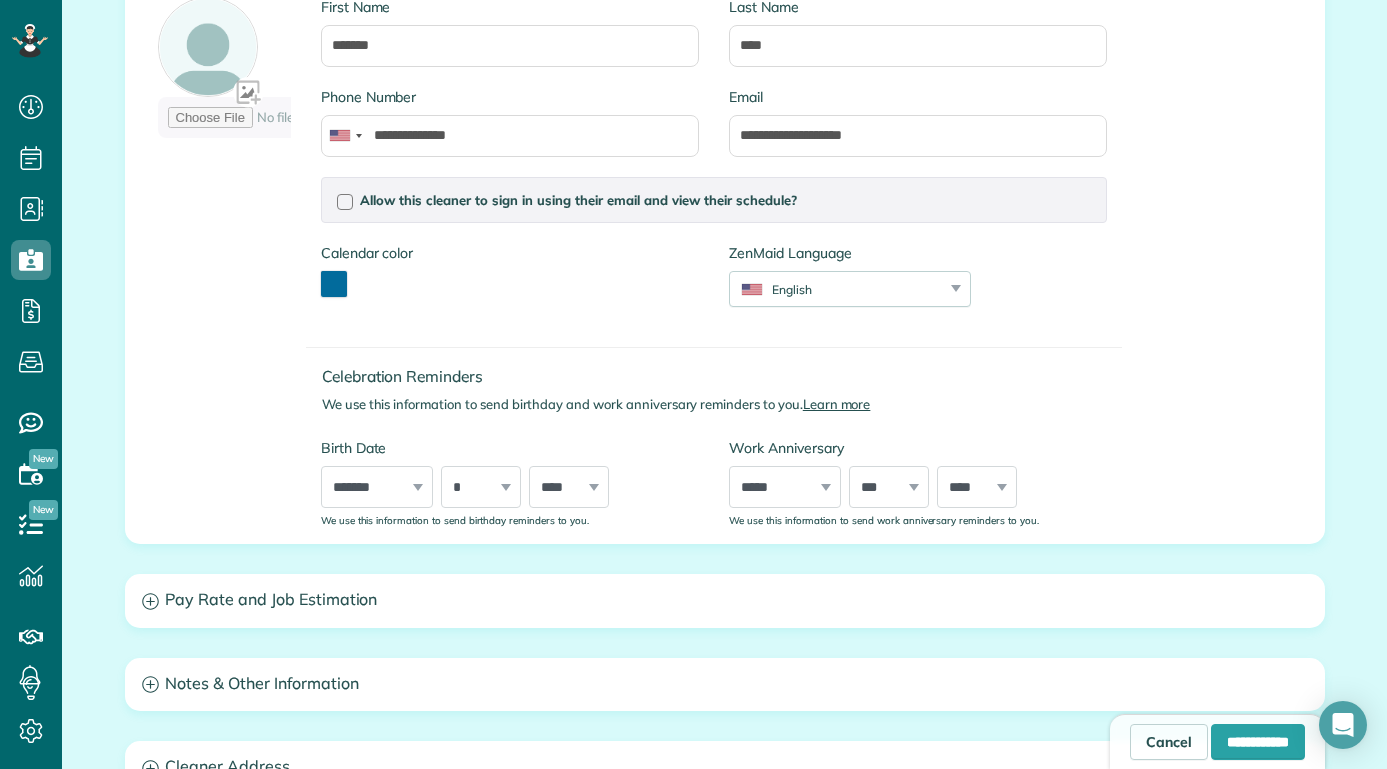scroll, scrollTop: 548, scrollLeft: 0, axis: vertical 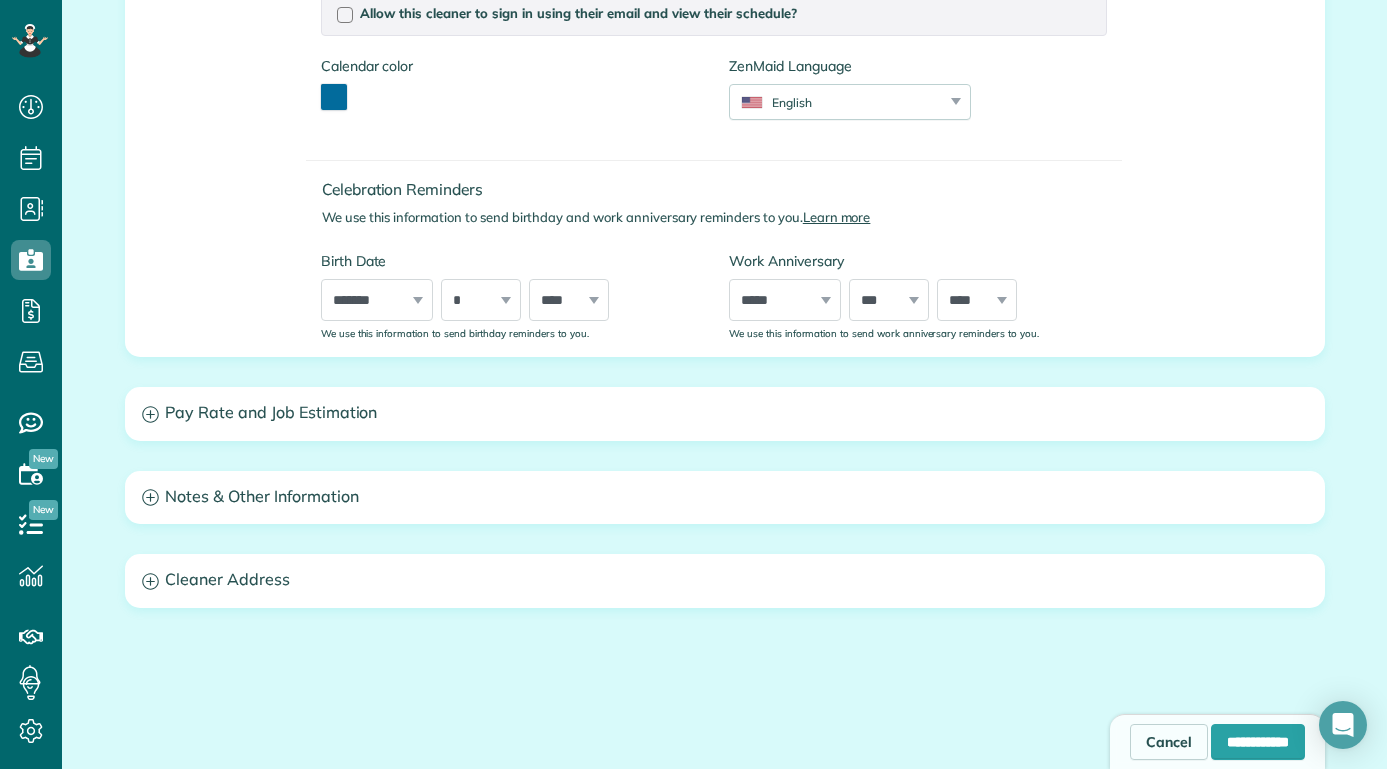 click 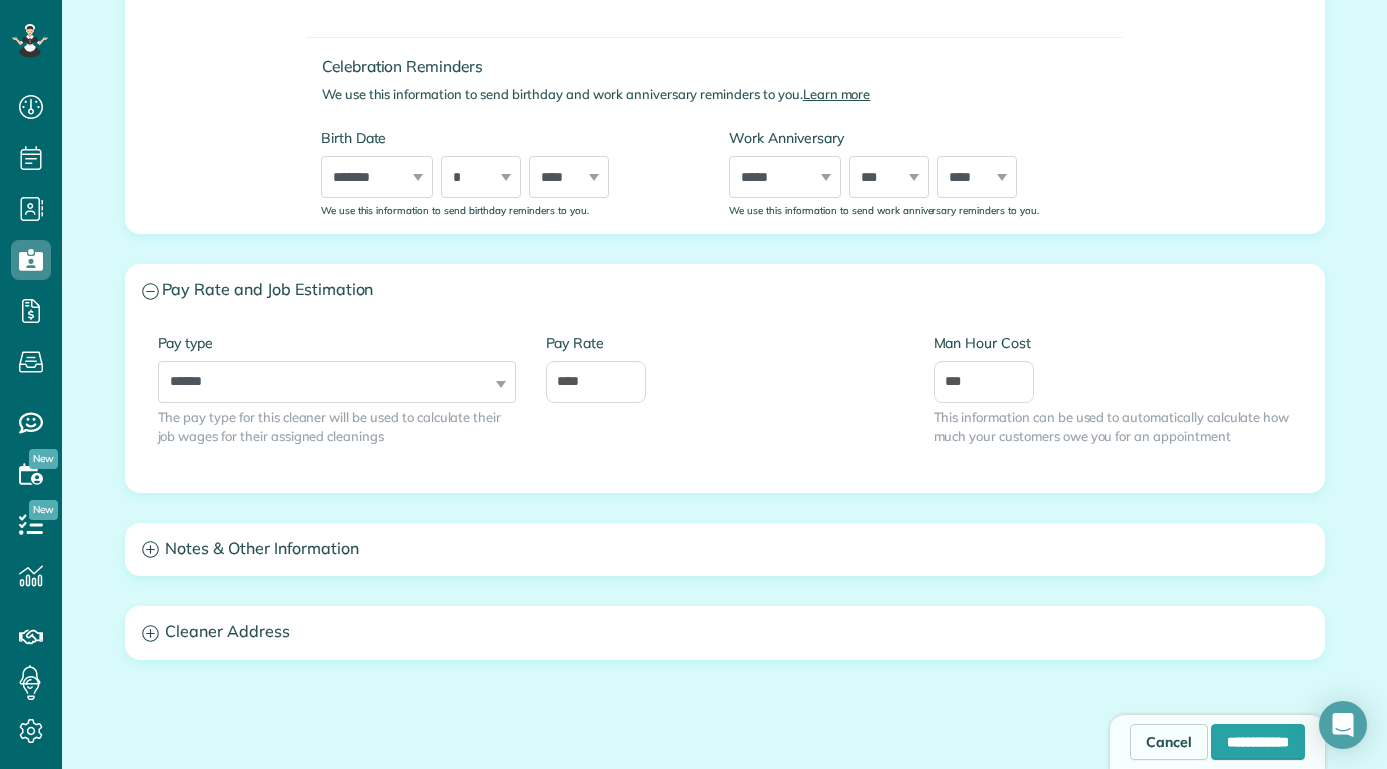 scroll, scrollTop: 754, scrollLeft: 0, axis: vertical 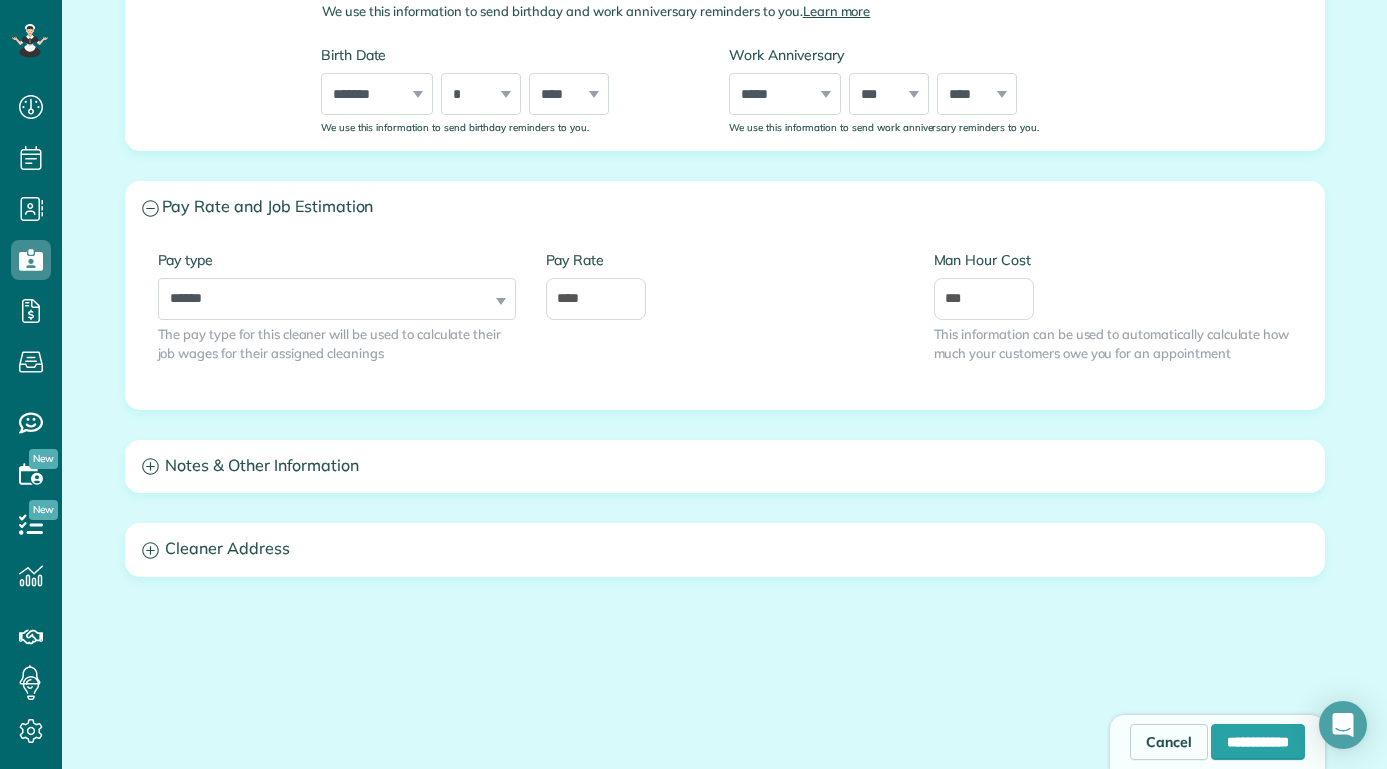 click on "Notes & Other Information" at bounding box center [725, 466] 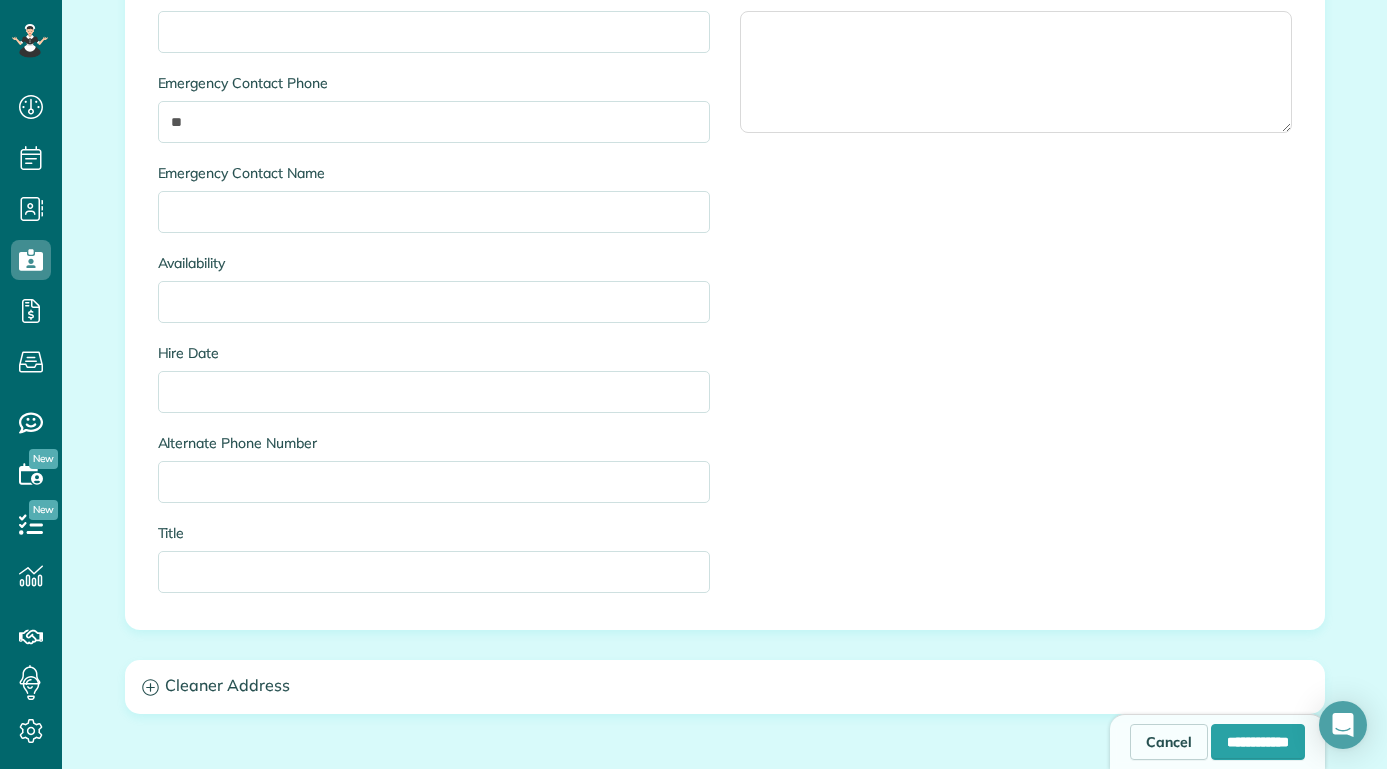 scroll, scrollTop: 1503, scrollLeft: 0, axis: vertical 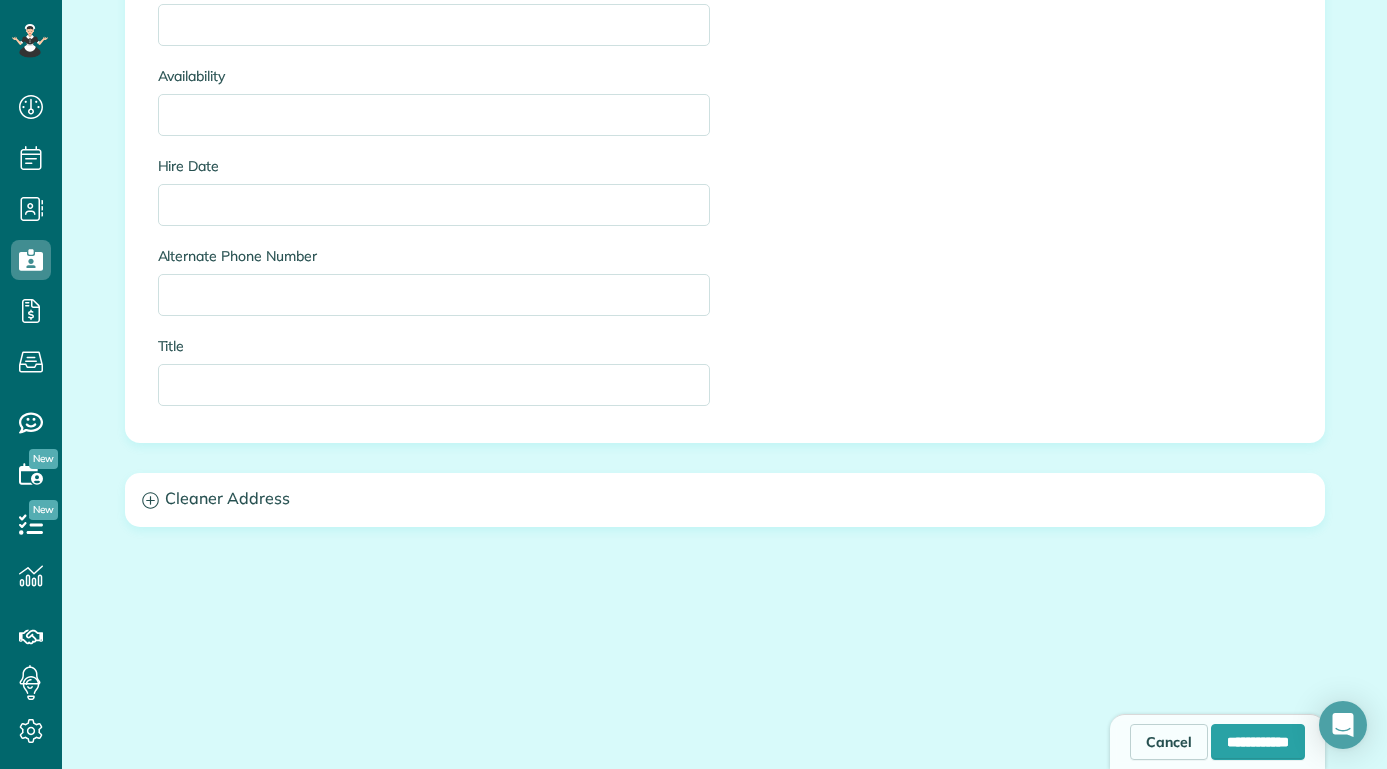 click 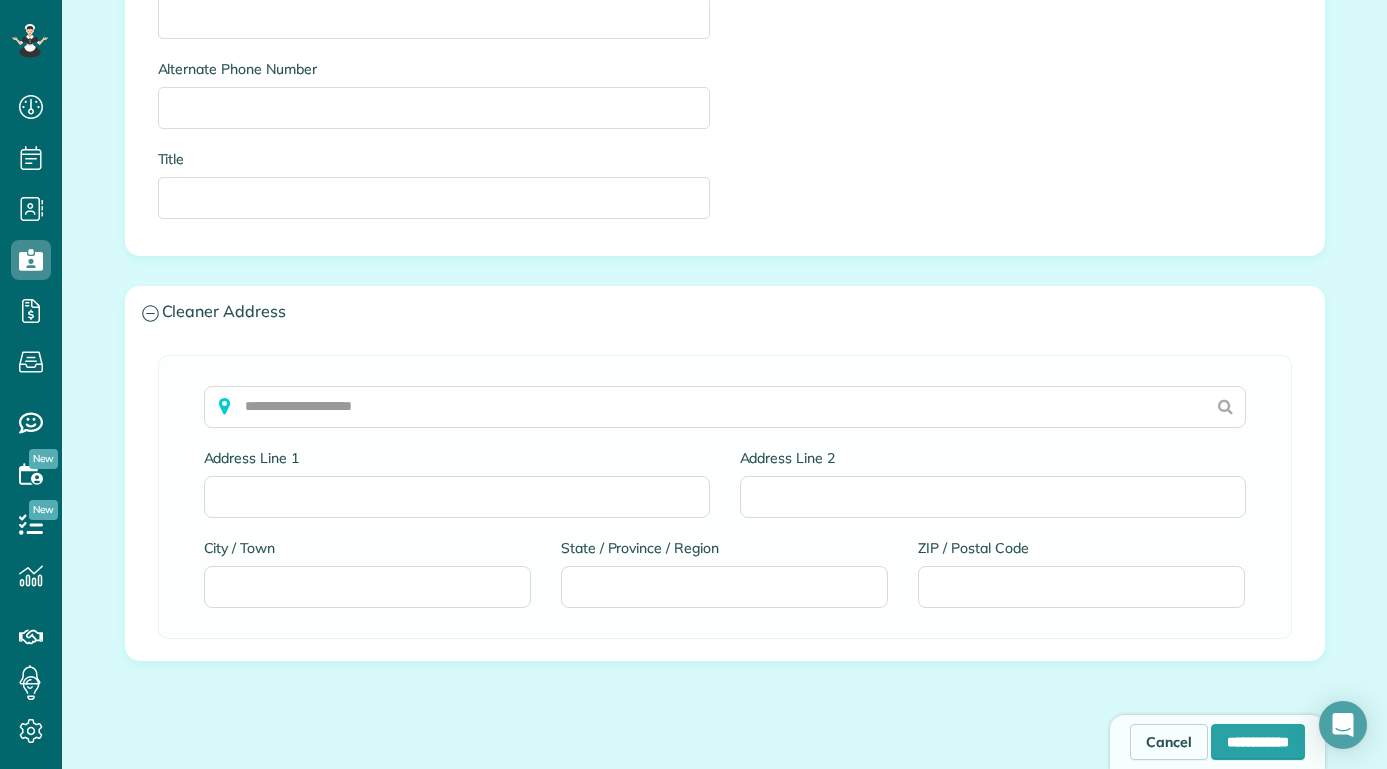 scroll, scrollTop: 1848, scrollLeft: 0, axis: vertical 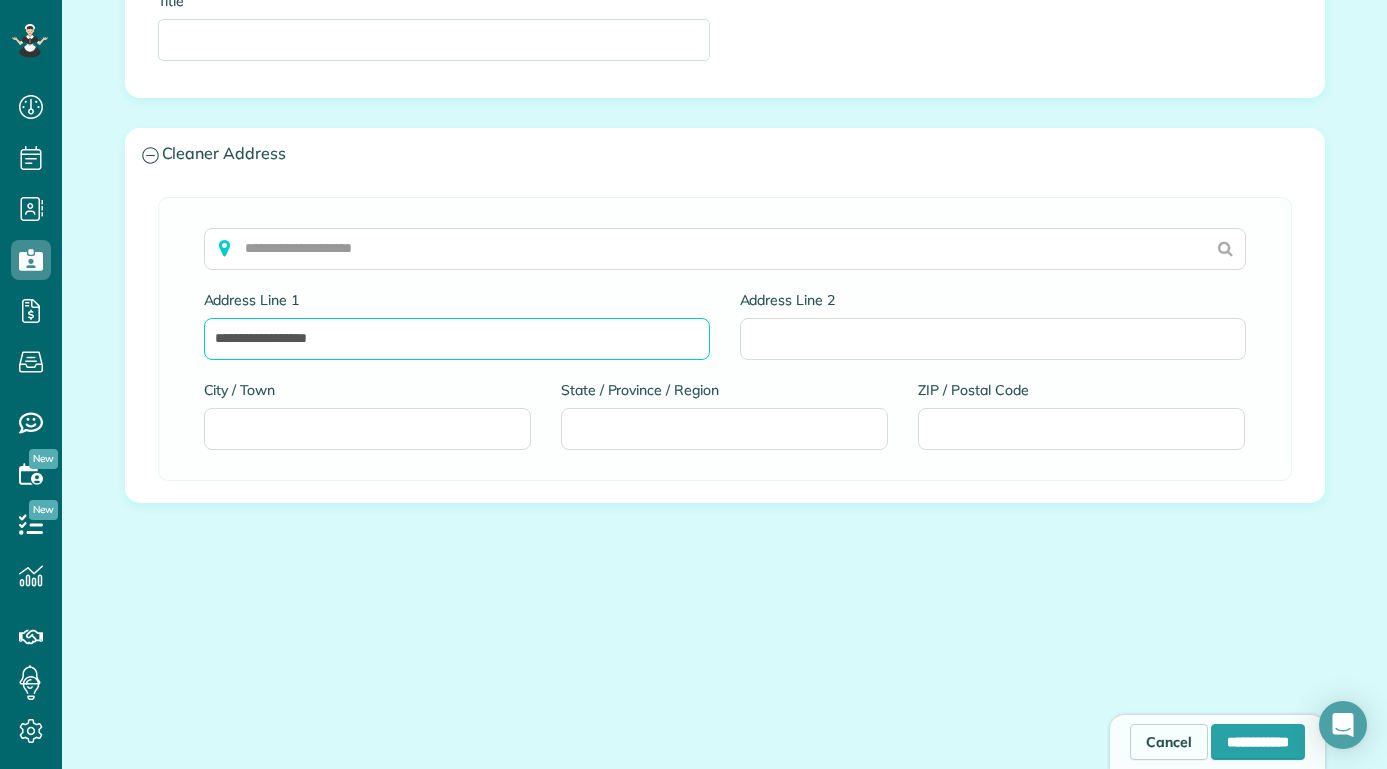 type on "**********" 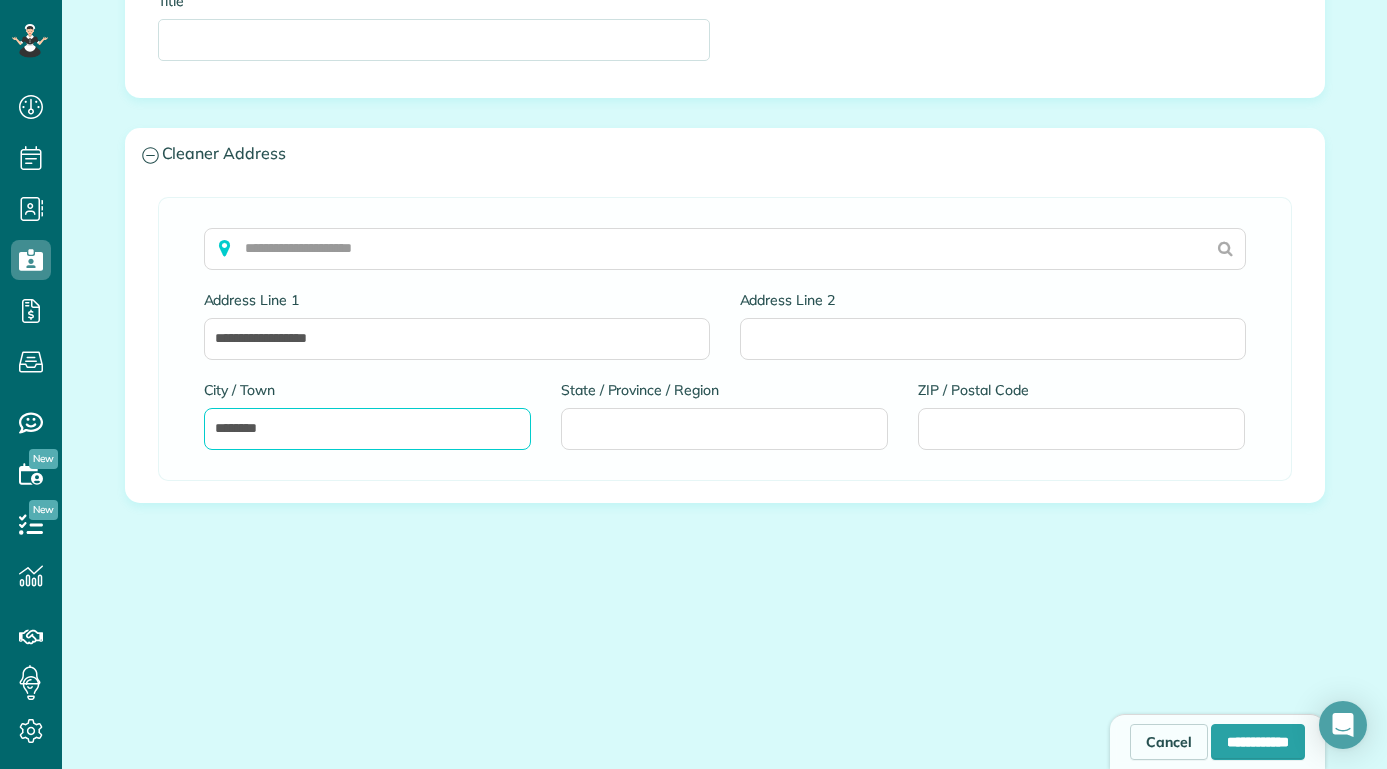 type on "********" 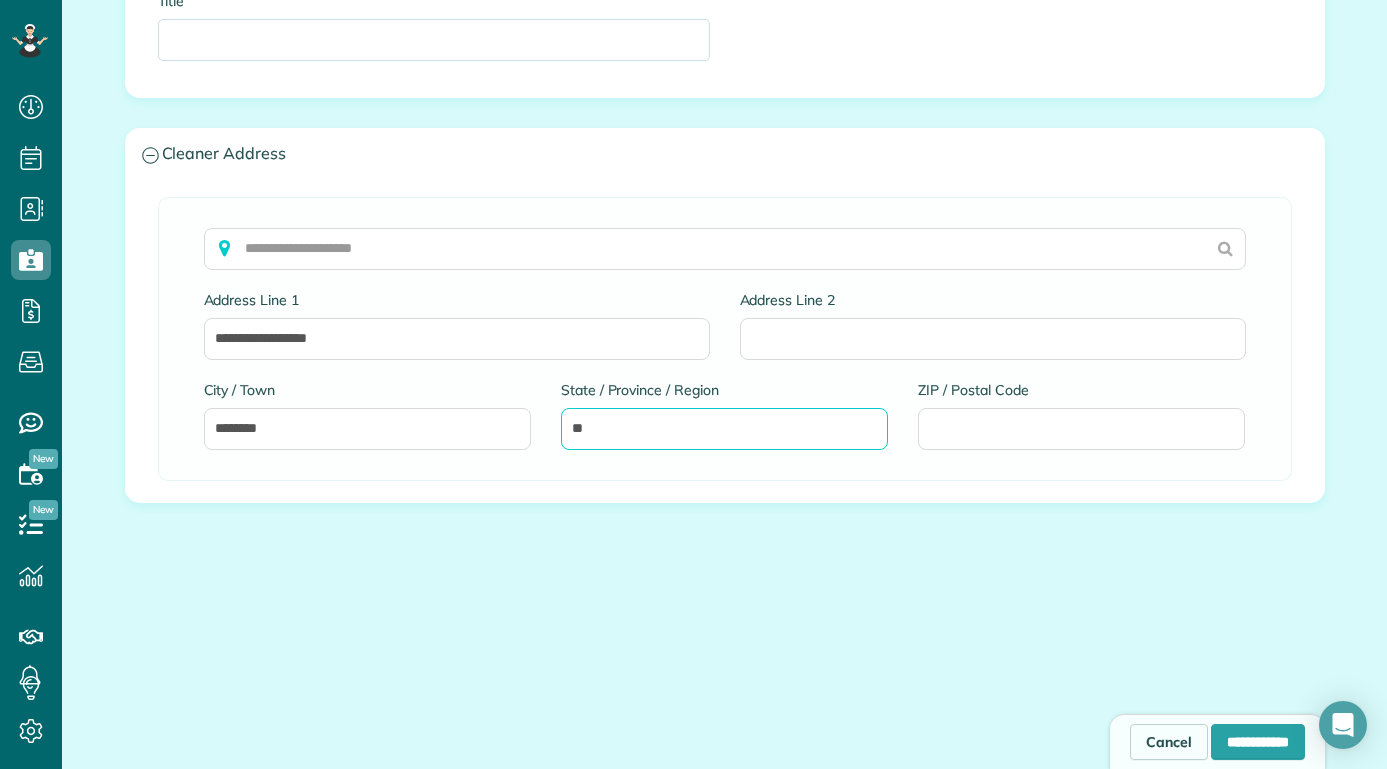 click on "**" at bounding box center (724, 429) 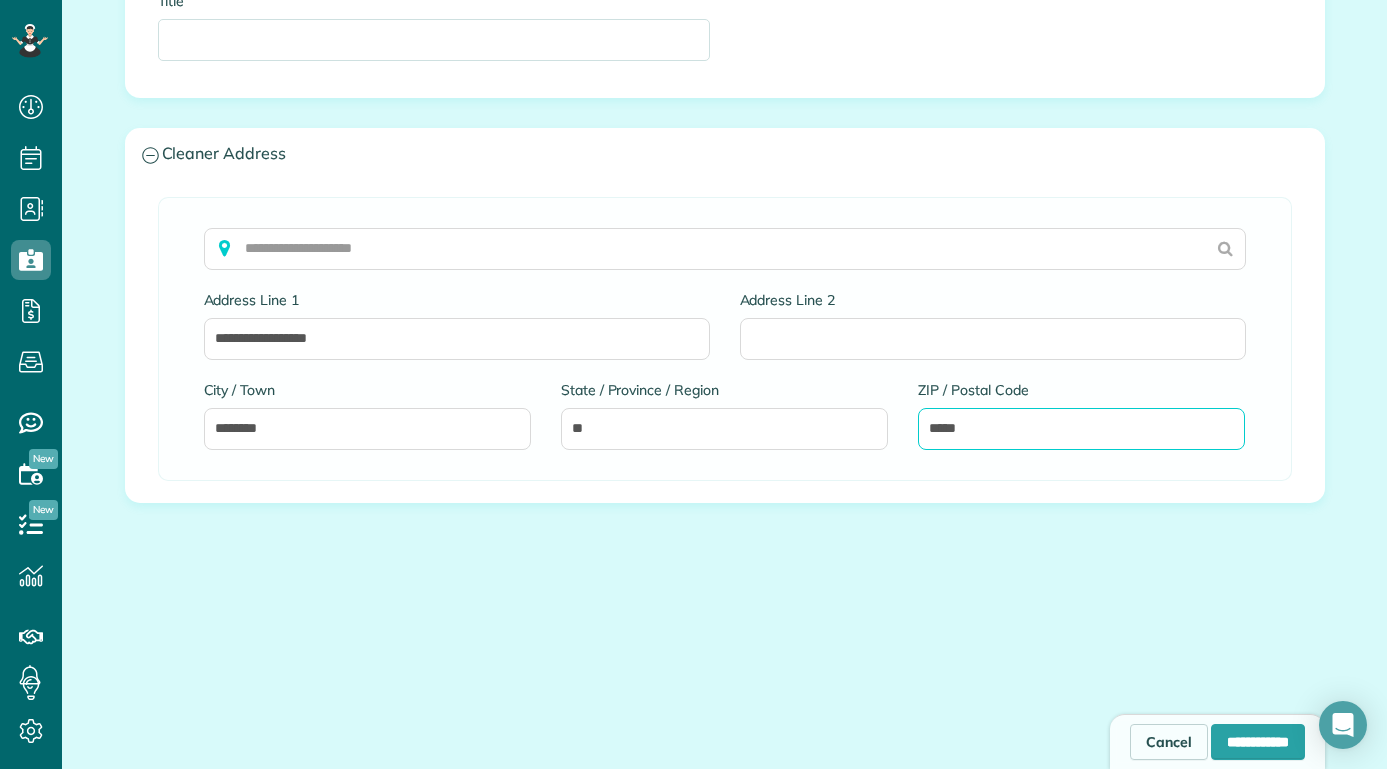 type on "*****" 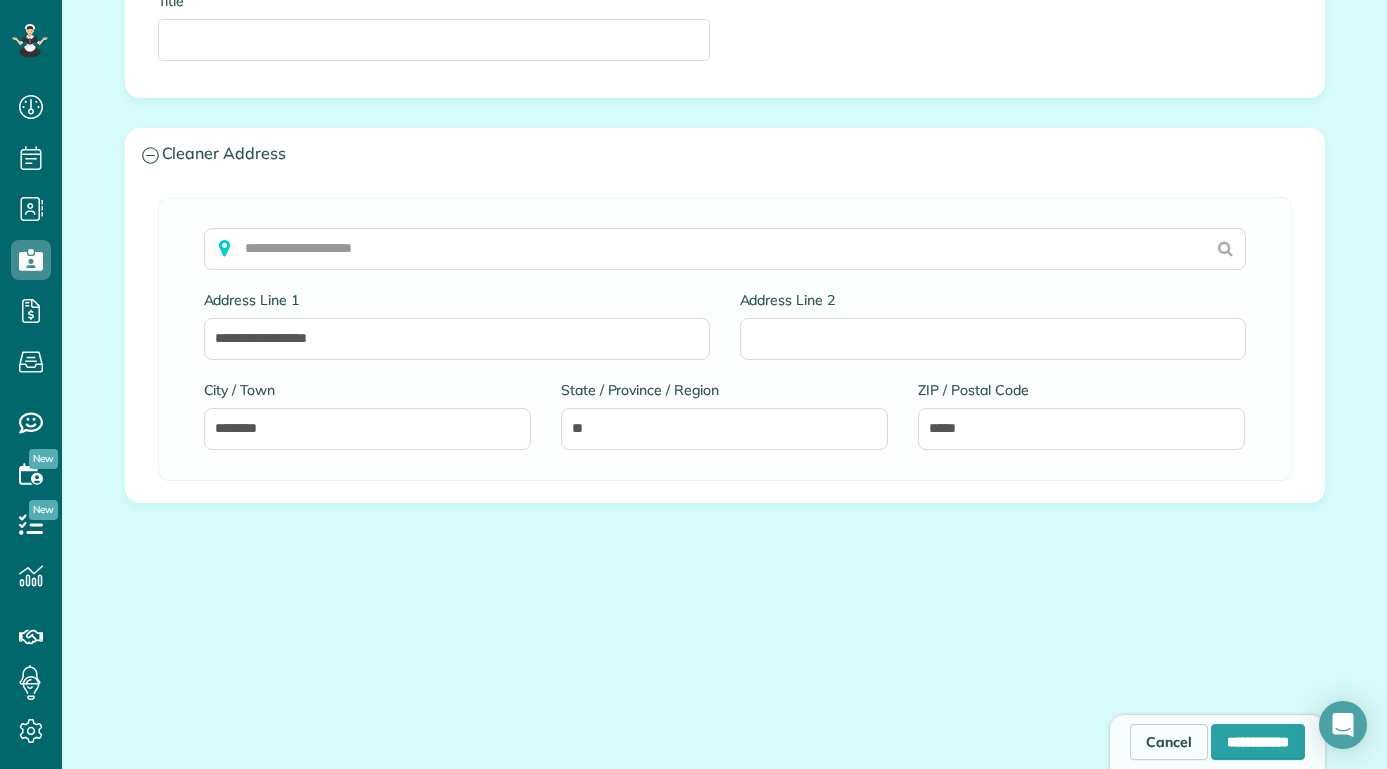 click on "**********" at bounding box center [725, -439] 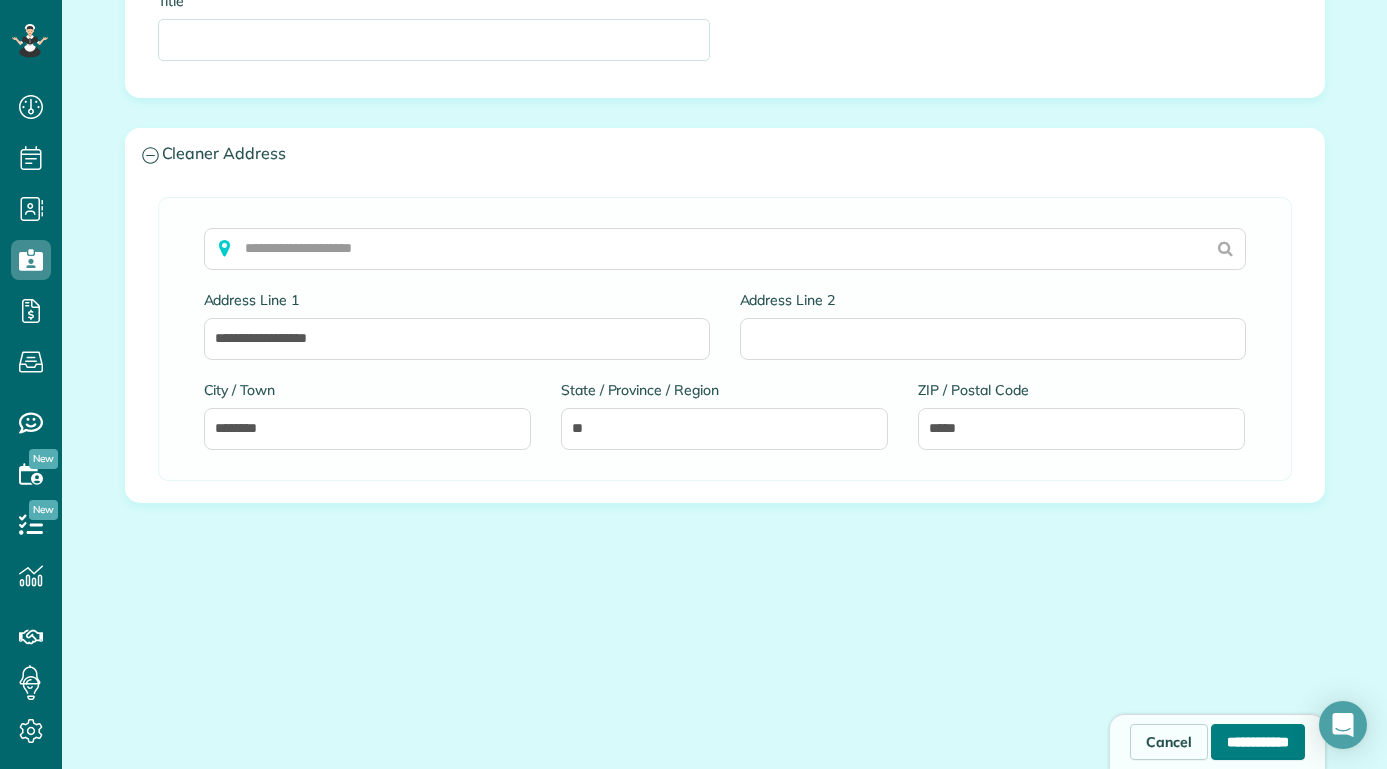 click on "**********" at bounding box center [1258, 742] 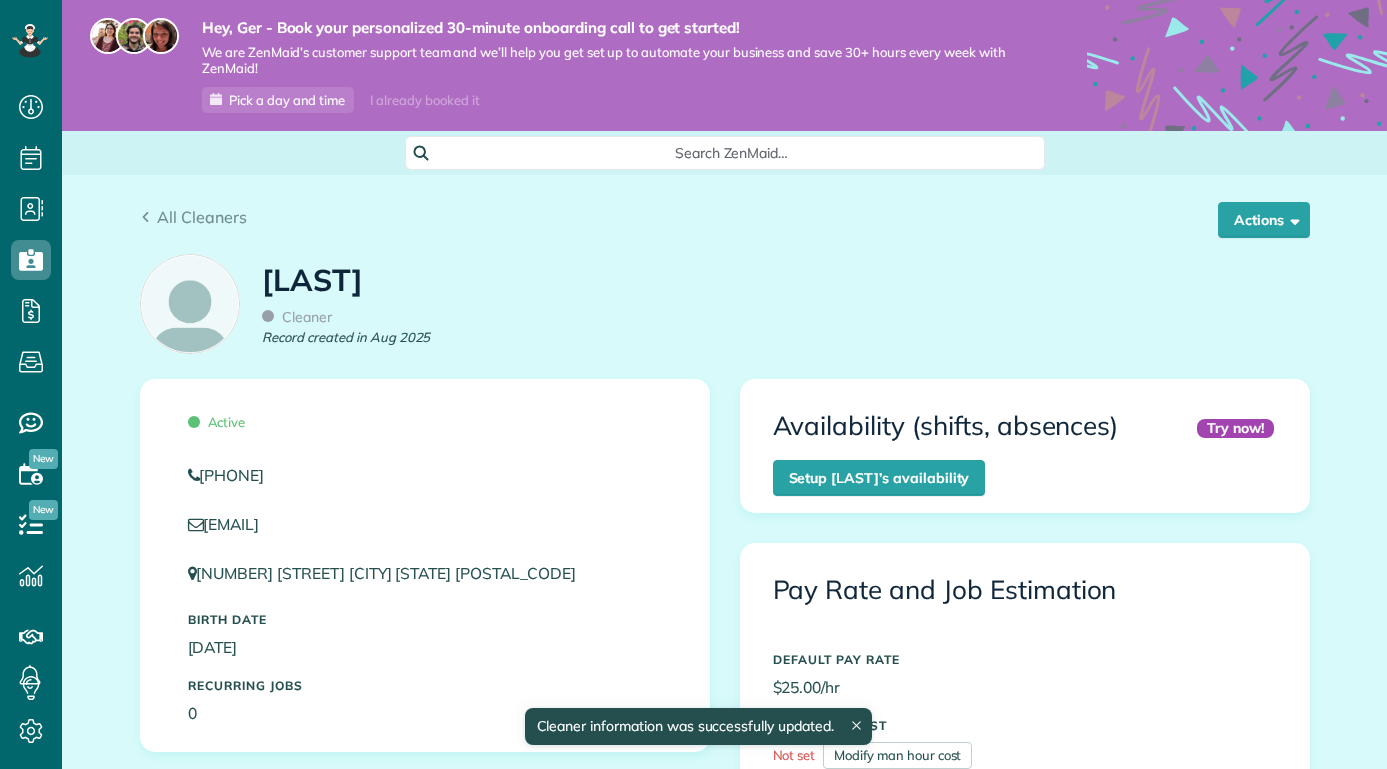 scroll, scrollTop: 0, scrollLeft: 0, axis: both 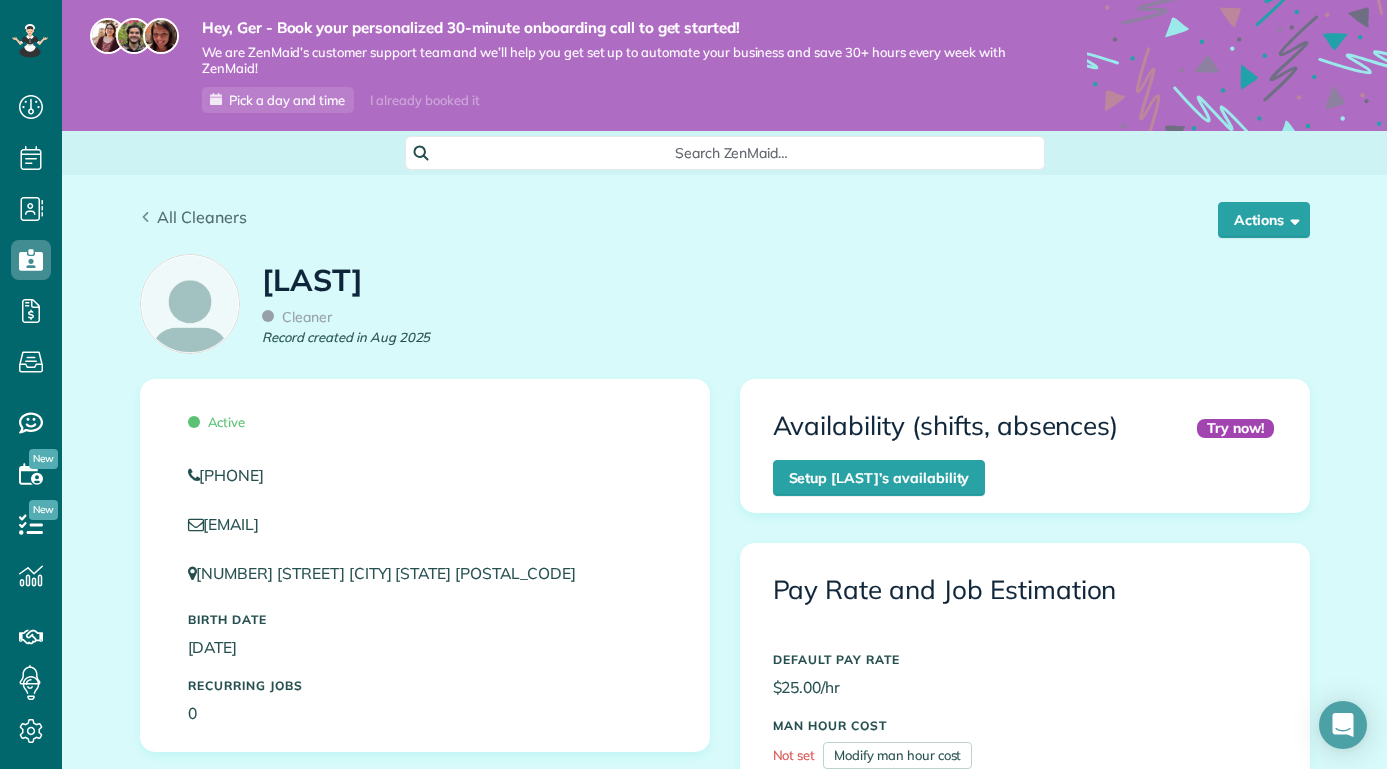click on "All Cleaners" at bounding box center (202, 217) 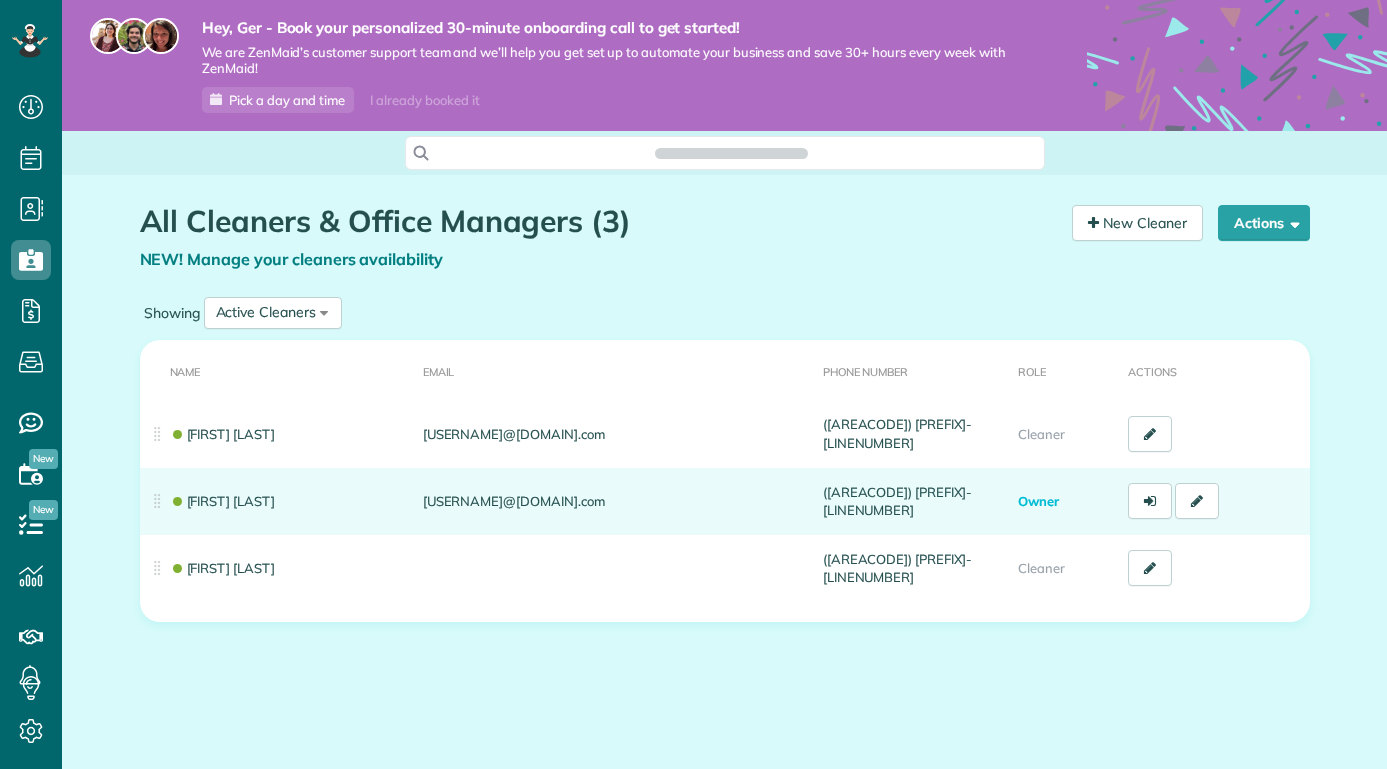 scroll, scrollTop: 0, scrollLeft: 0, axis: both 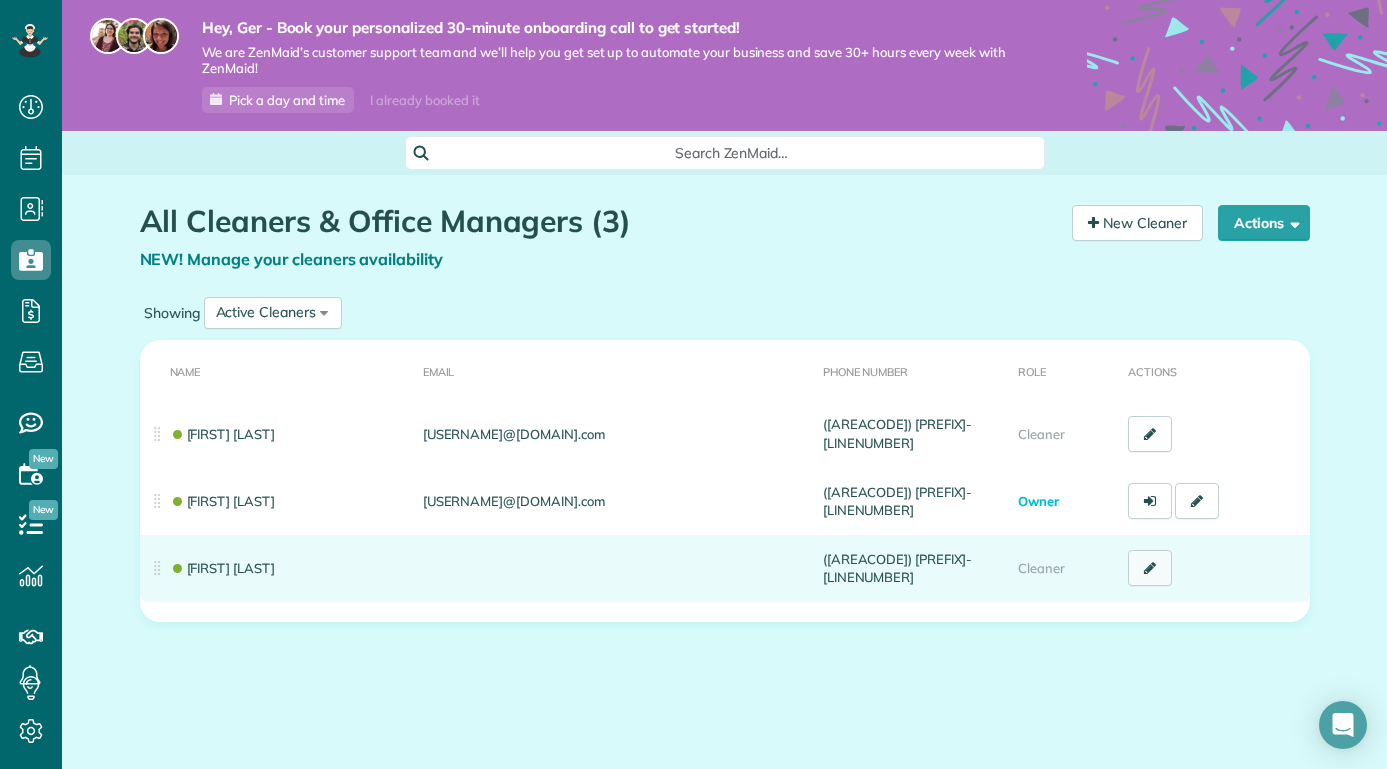 click at bounding box center (1150, 568) 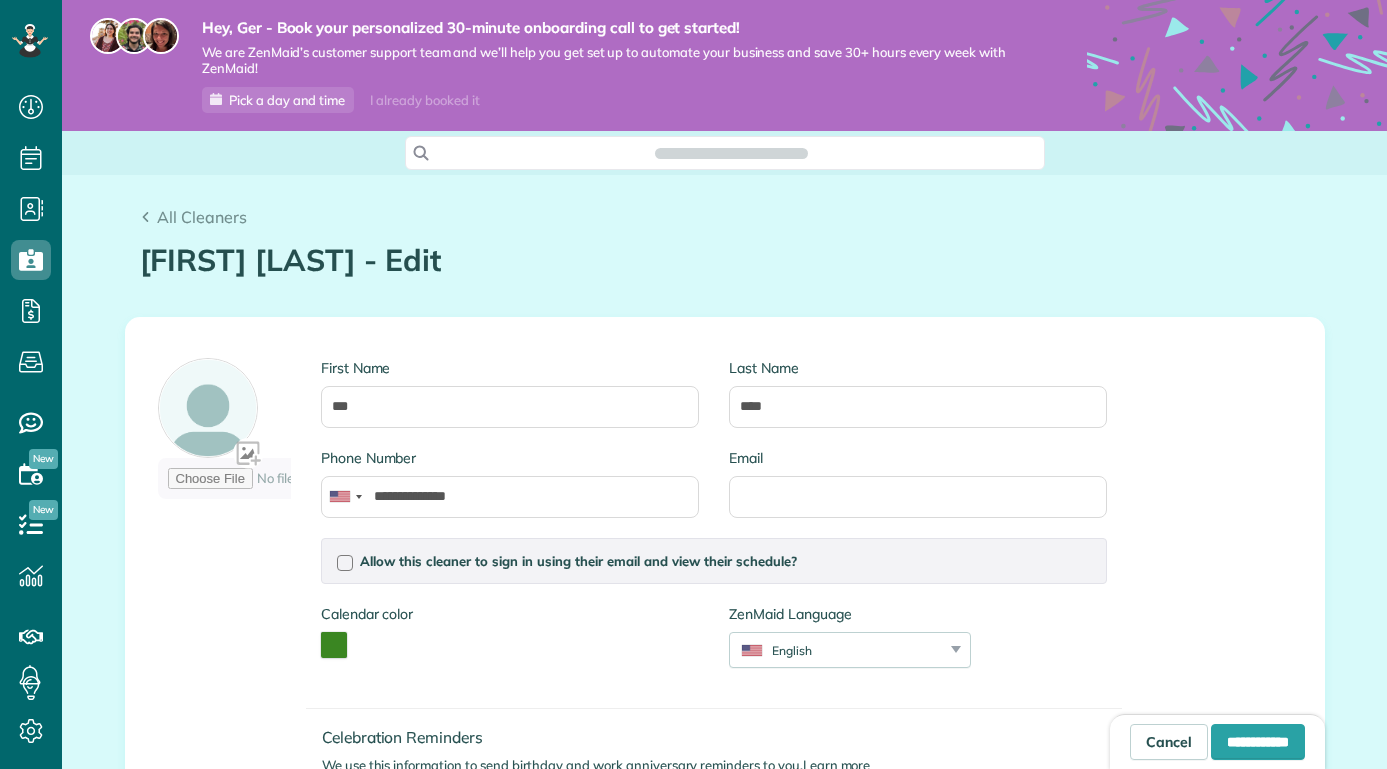 scroll, scrollTop: 0, scrollLeft: 0, axis: both 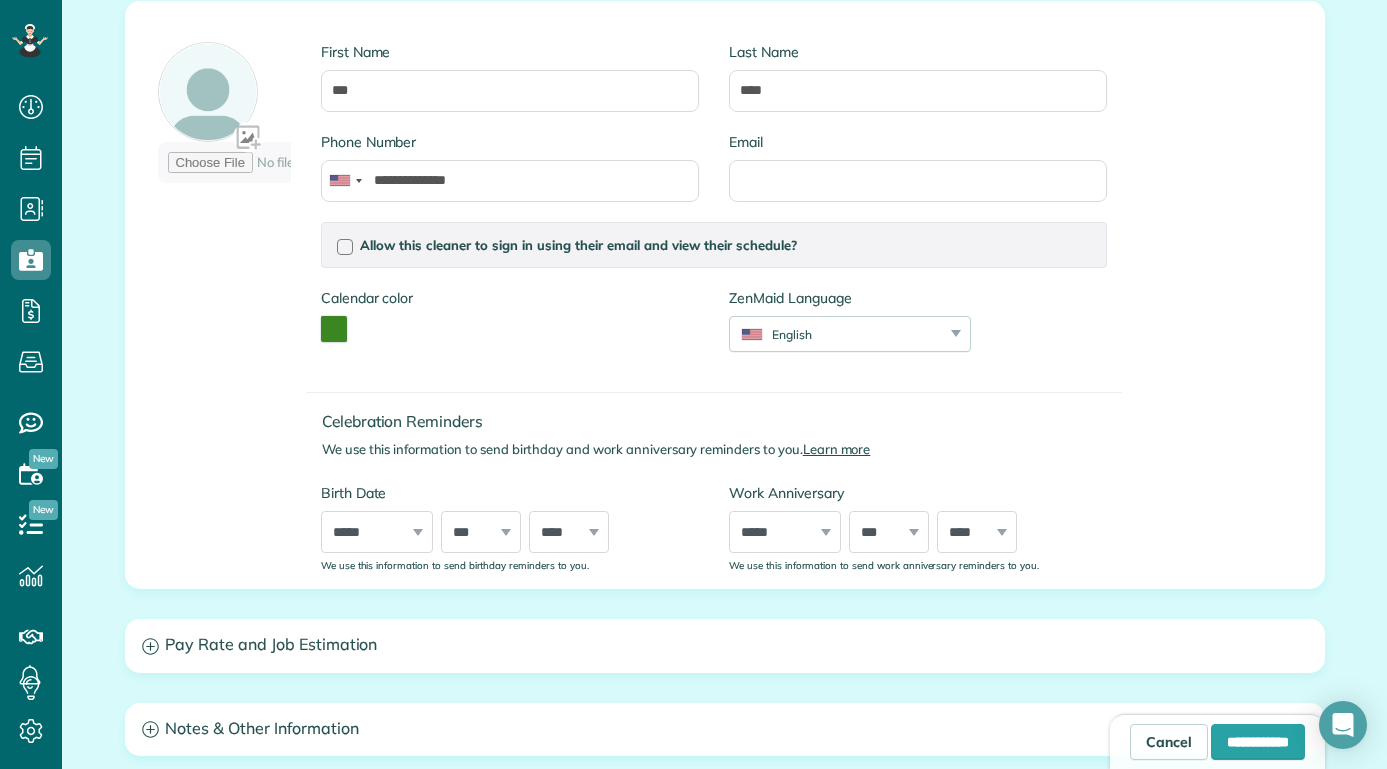 click at bounding box center [334, 329] 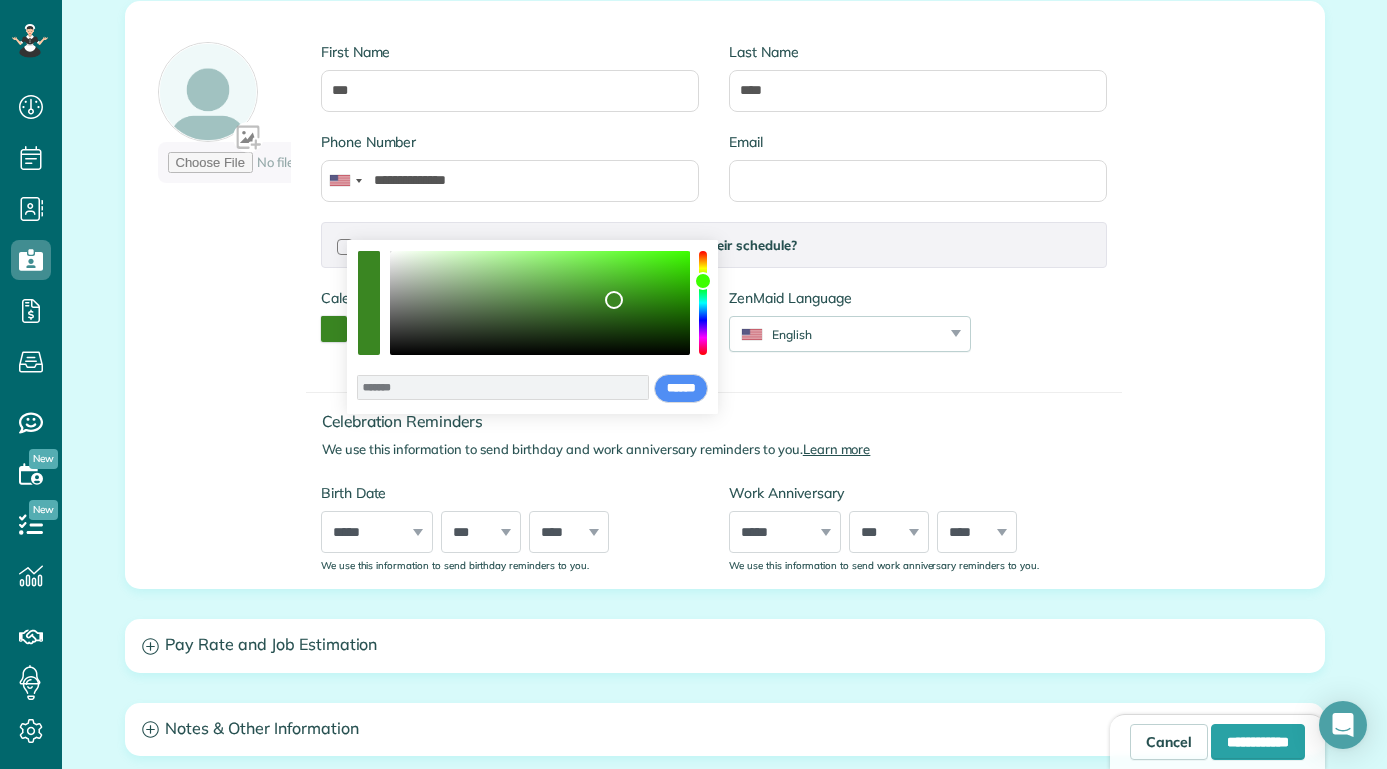 drag, startPoint x: 705, startPoint y: 316, endPoint x: 706, endPoint y: 327, distance: 11.045361 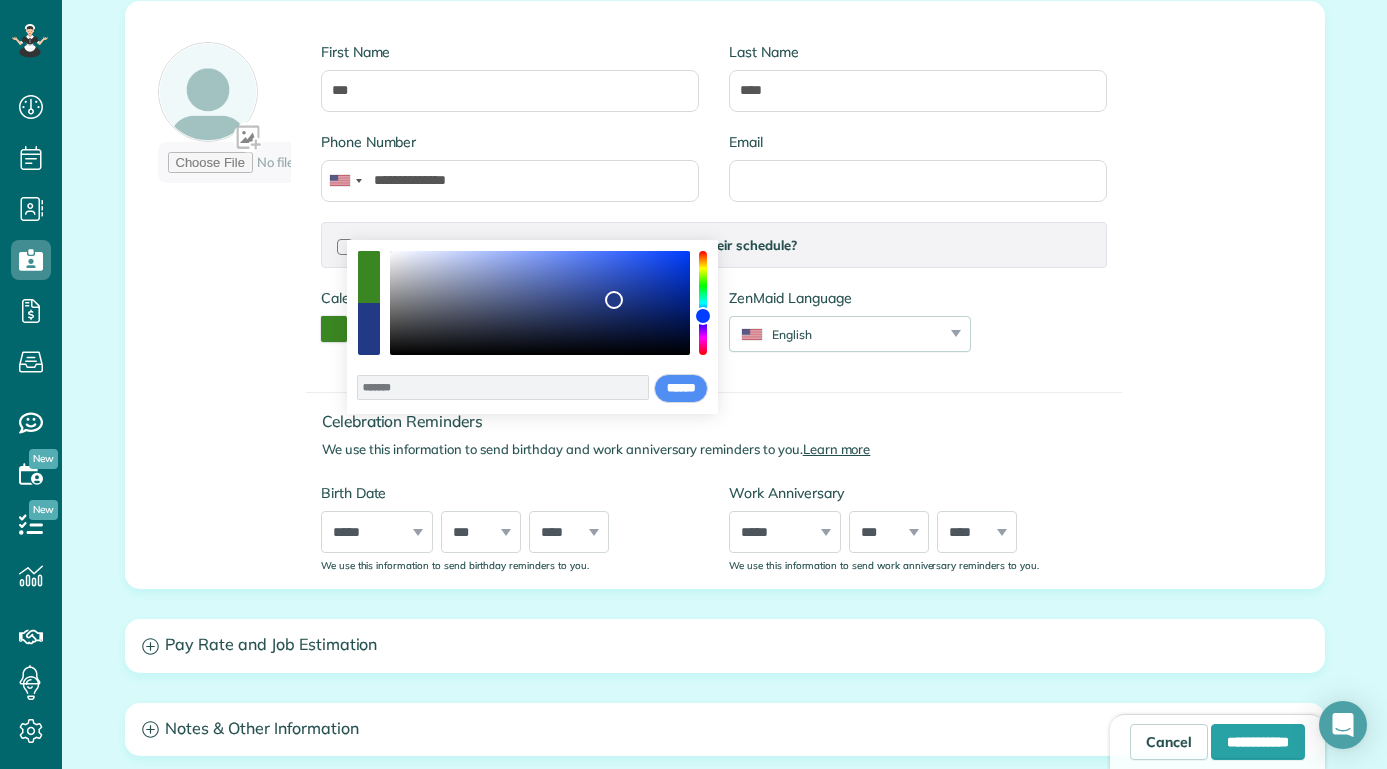 click at bounding box center (703, 303) 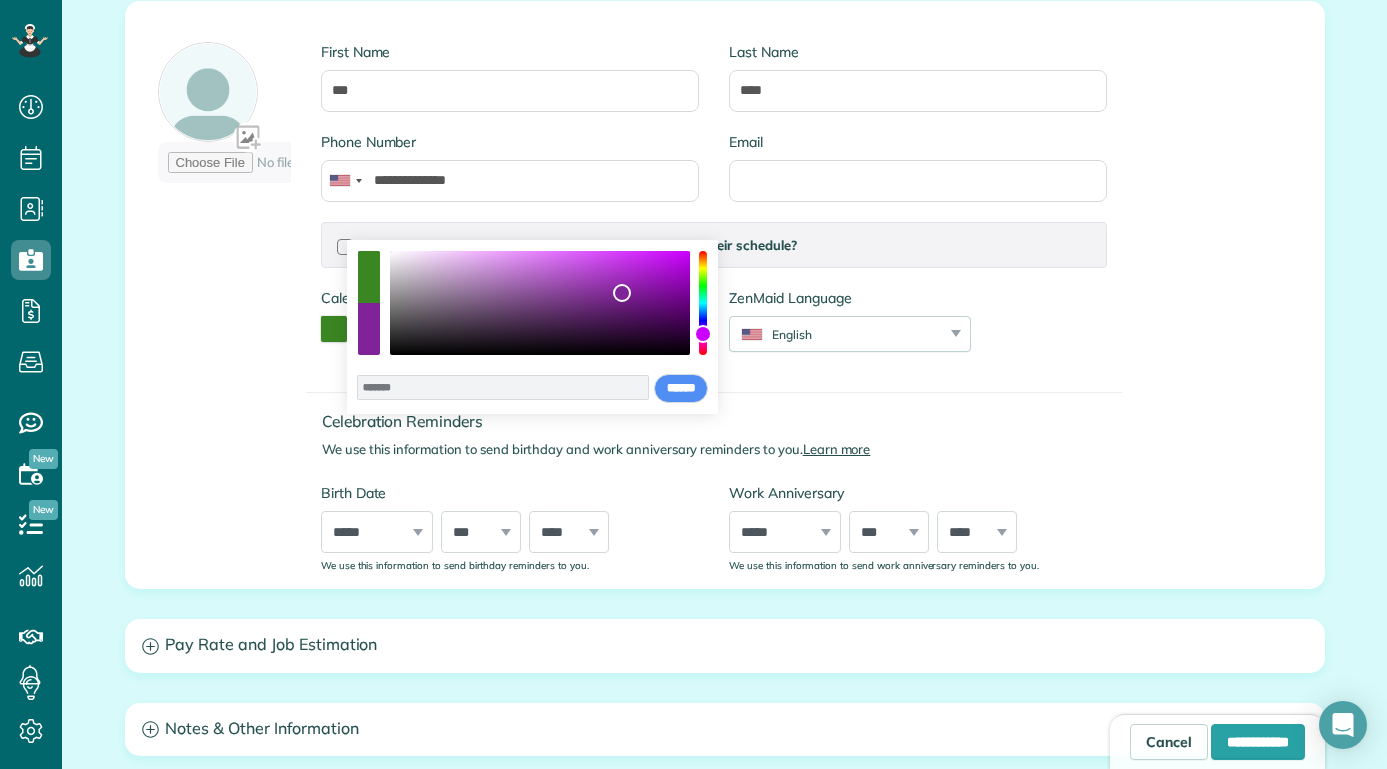 type on "*******" 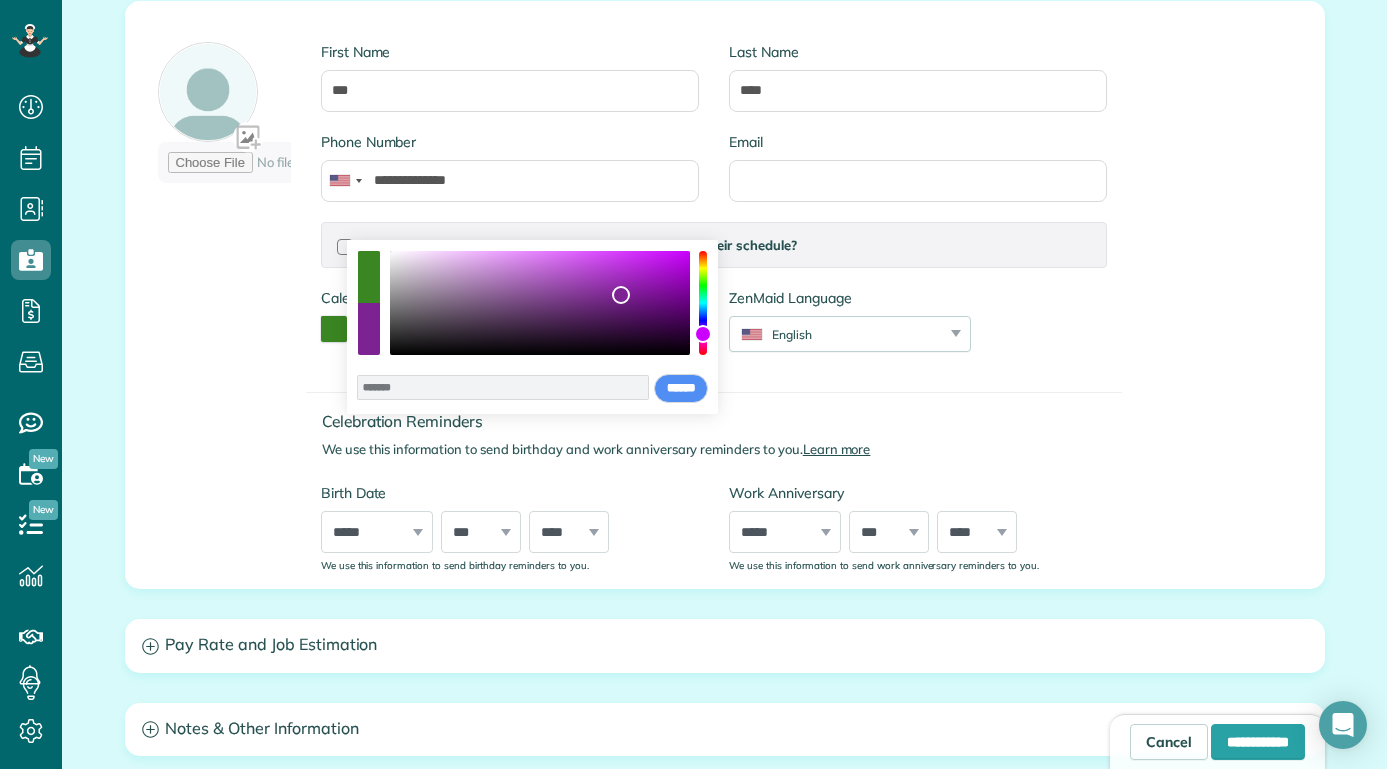 drag, startPoint x: 615, startPoint y: 308, endPoint x: 621, endPoint y: 295, distance: 14.3178215 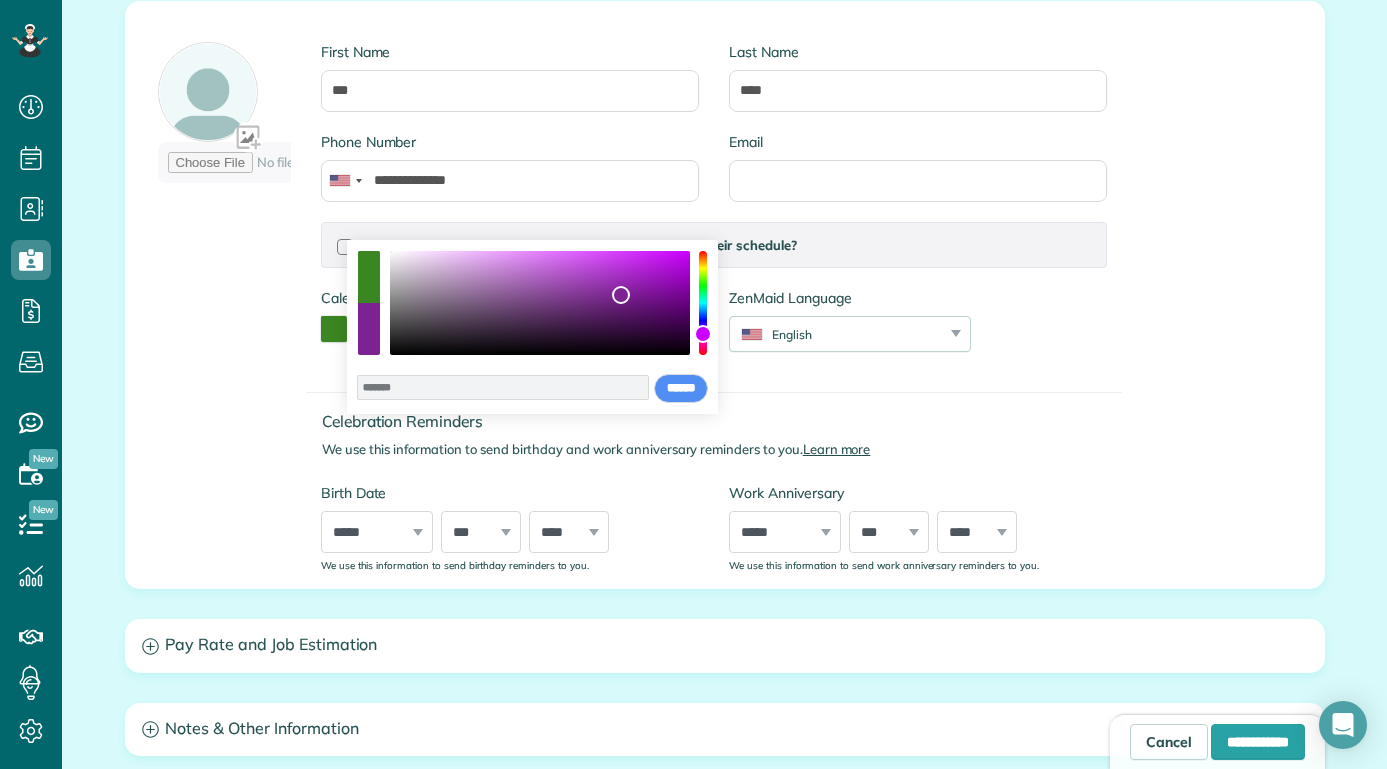 click at bounding box center [540, 303] 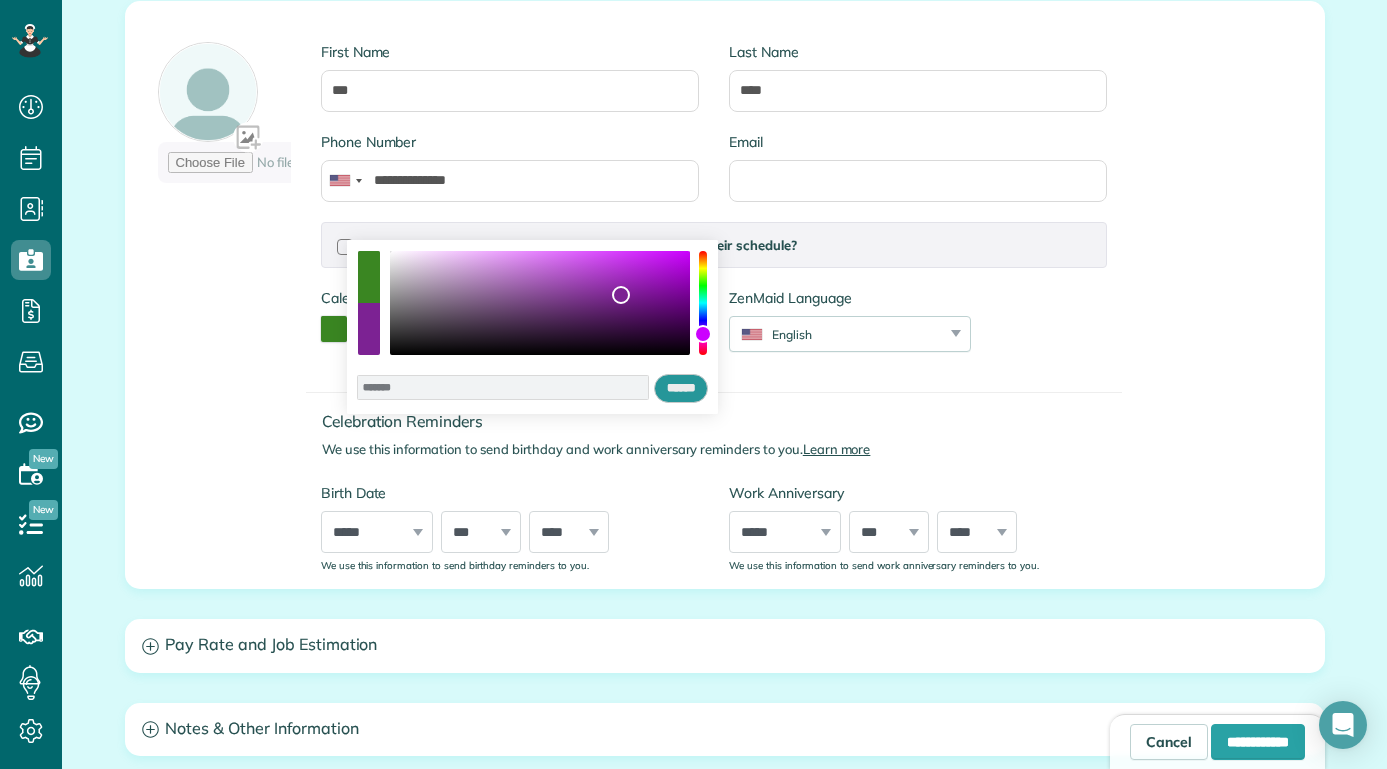 click on "******" at bounding box center (681, 389) 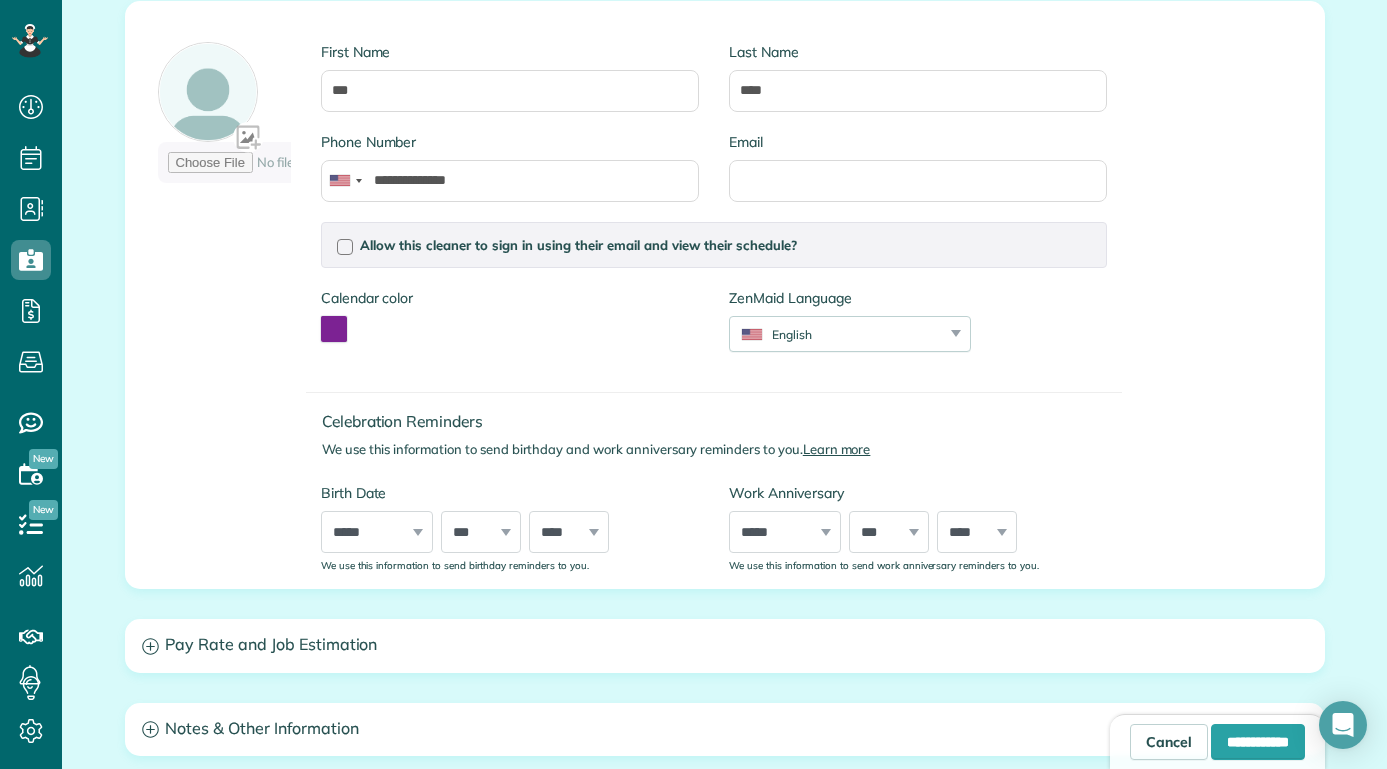 click on "First Name ***
Last Name ****
Phone Number [PHONE]
Email
Allow this cleaner to sign in using their email and view their schedule?
Password
Password Confirmation
Password Password should contain letters and numbers only and be at least 8 characters long
Password Confirmation
Is this cleaner an office manager? Office managers can create, view, and edit customers, appointments, and cleaners
Is this cleaner a contractor?
Allow this cleaner to log their time in the system?
Calendar color" at bounding box center (633, 295) 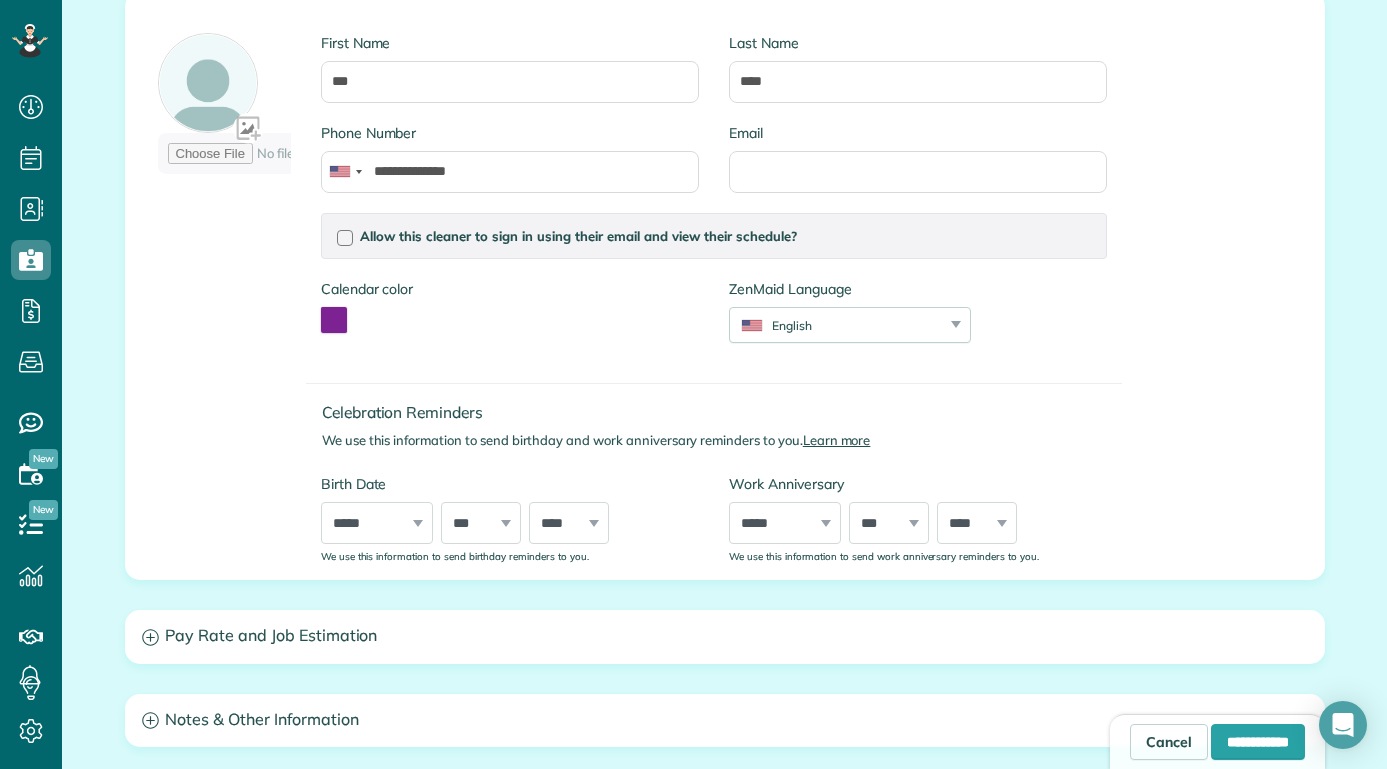 scroll, scrollTop: 364, scrollLeft: 0, axis: vertical 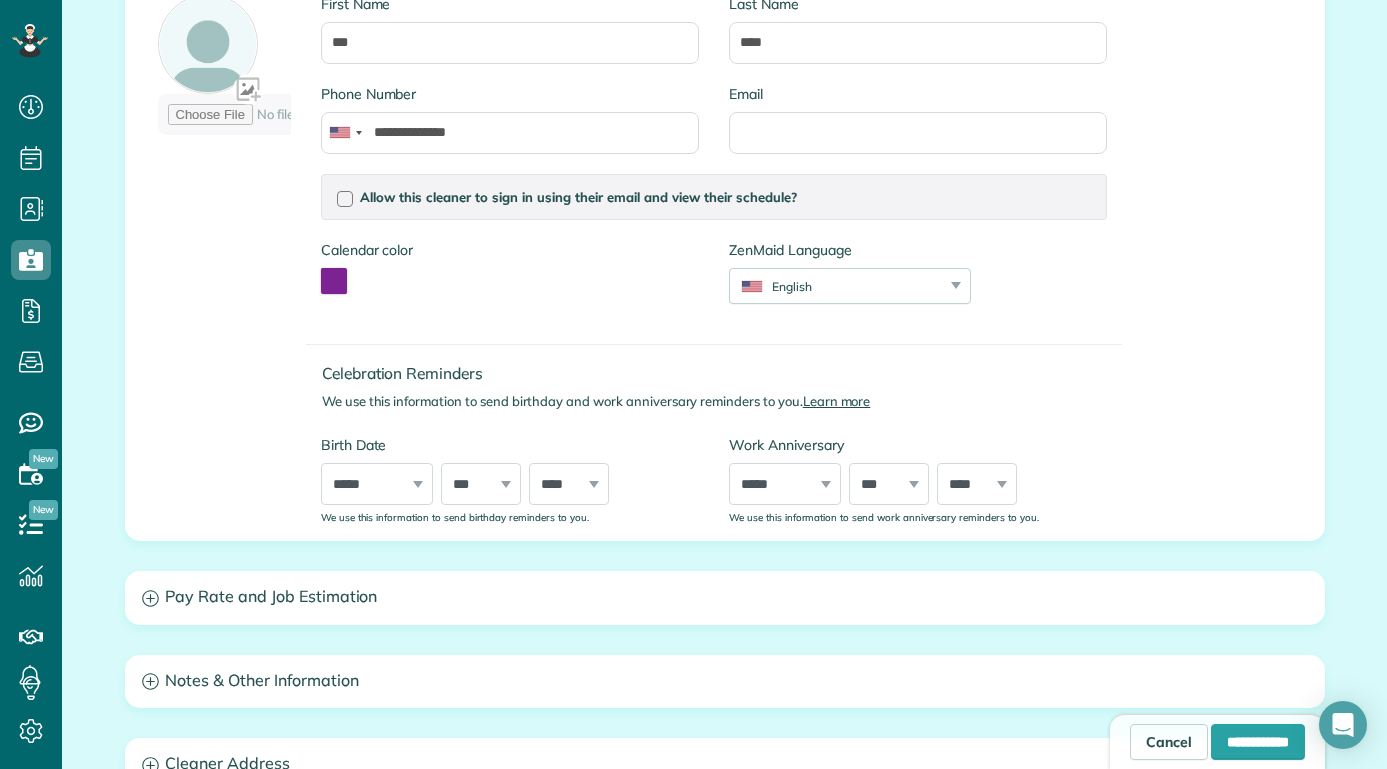 click 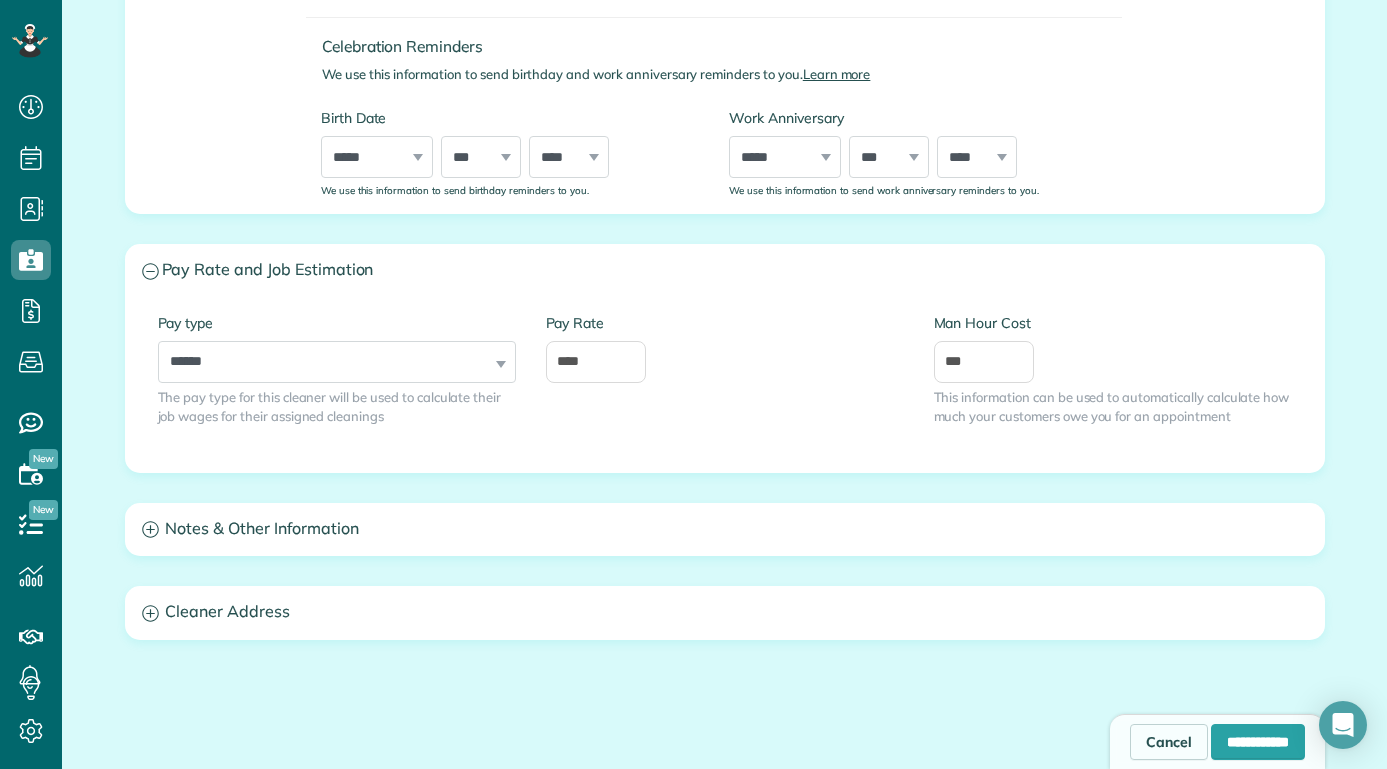 scroll, scrollTop: 828, scrollLeft: 0, axis: vertical 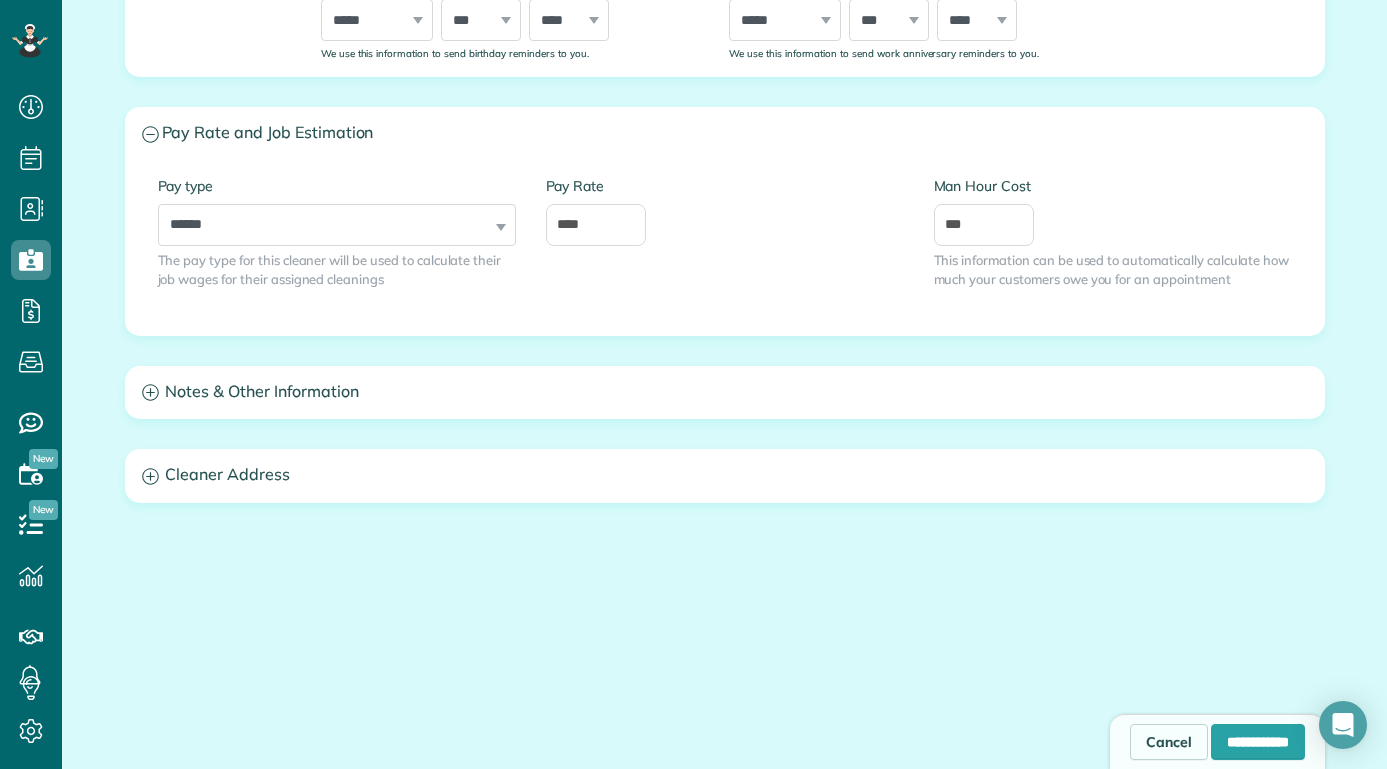 click 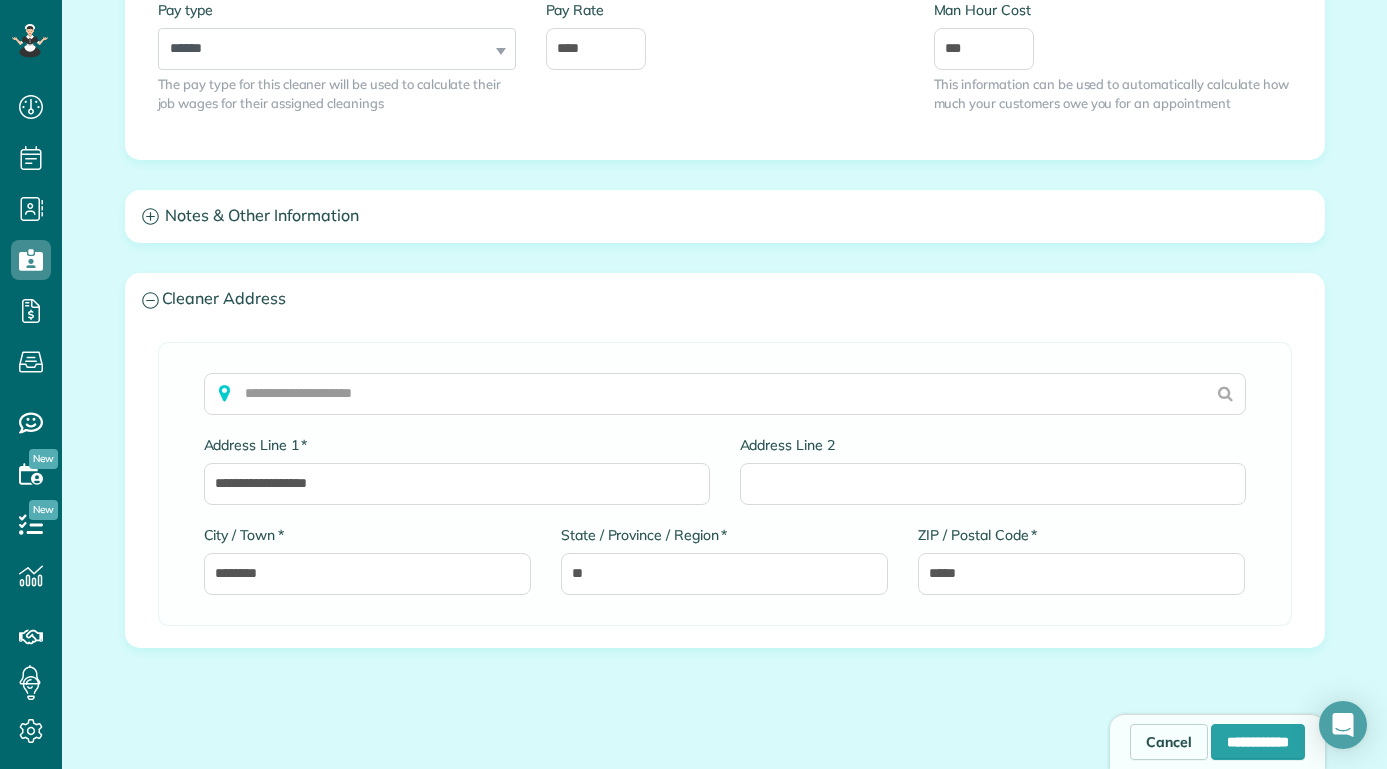 scroll, scrollTop: 1149, scrollLeft: 0, axis: vertical 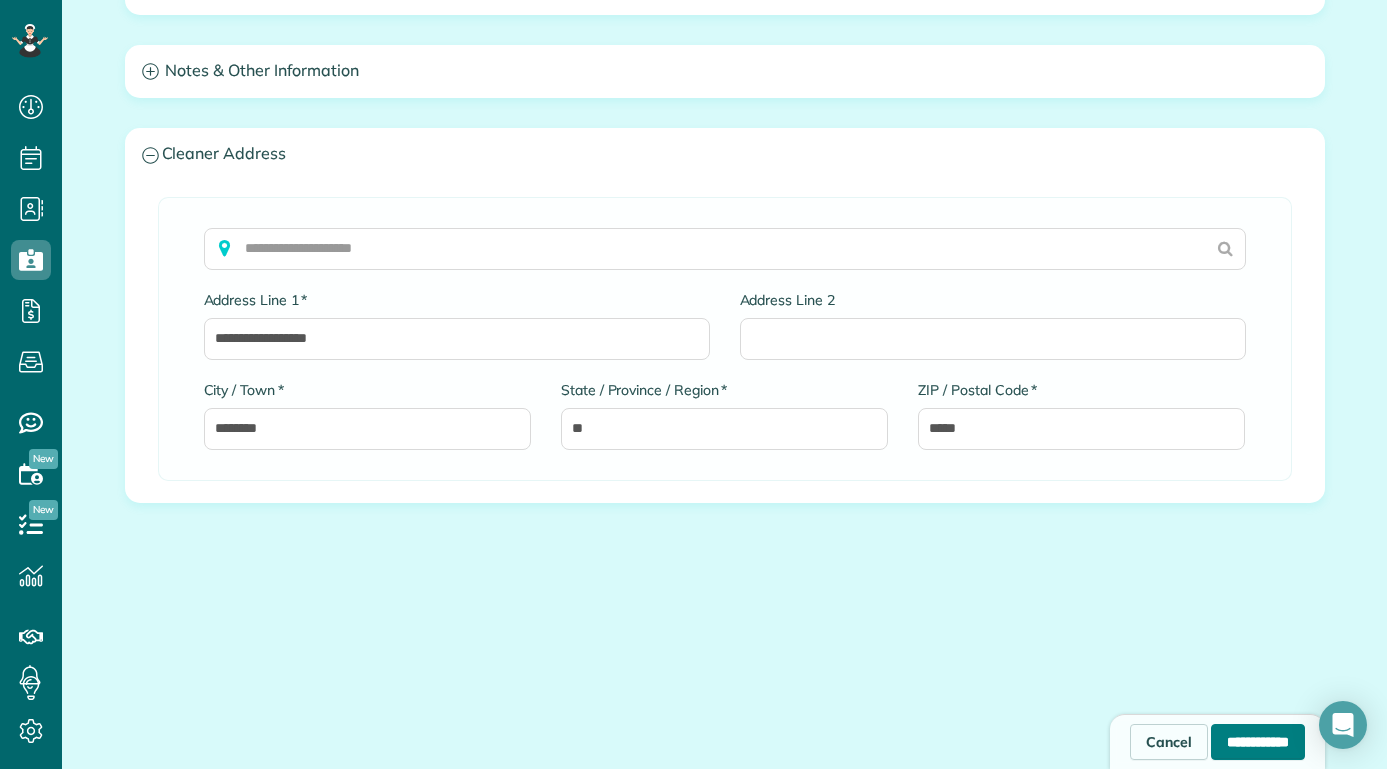 click on "**********" at bounding box center (1258, 742) 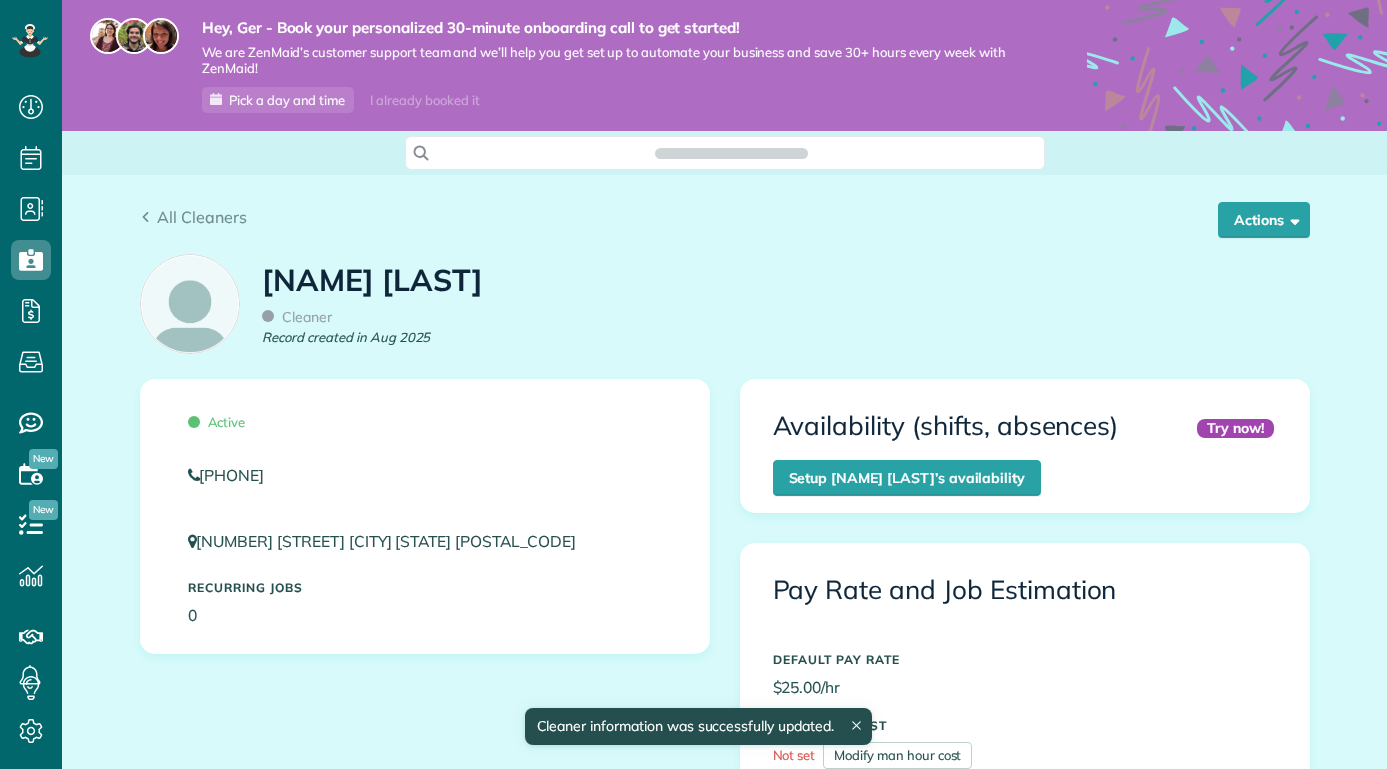 scroll, scrollTop: 0, scrollLeft: 0, axis: both 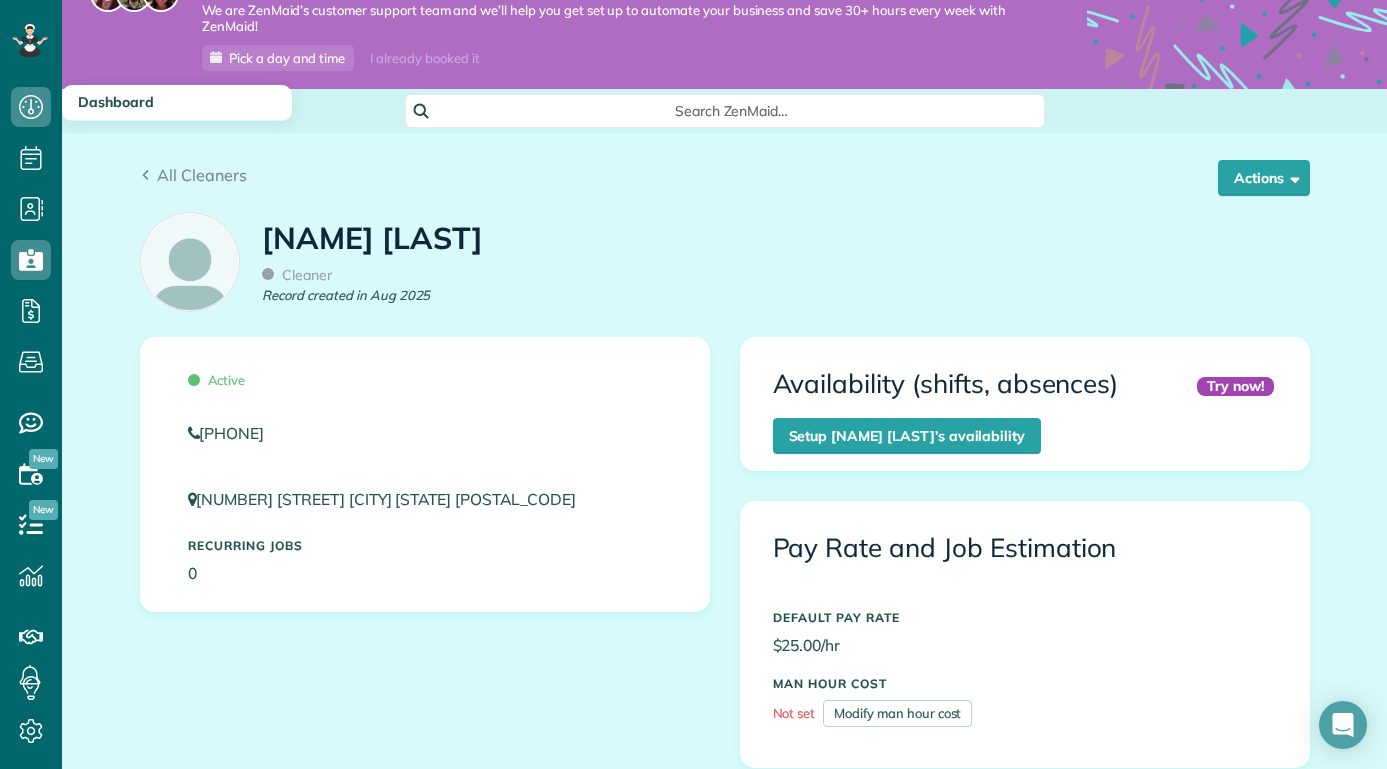 click 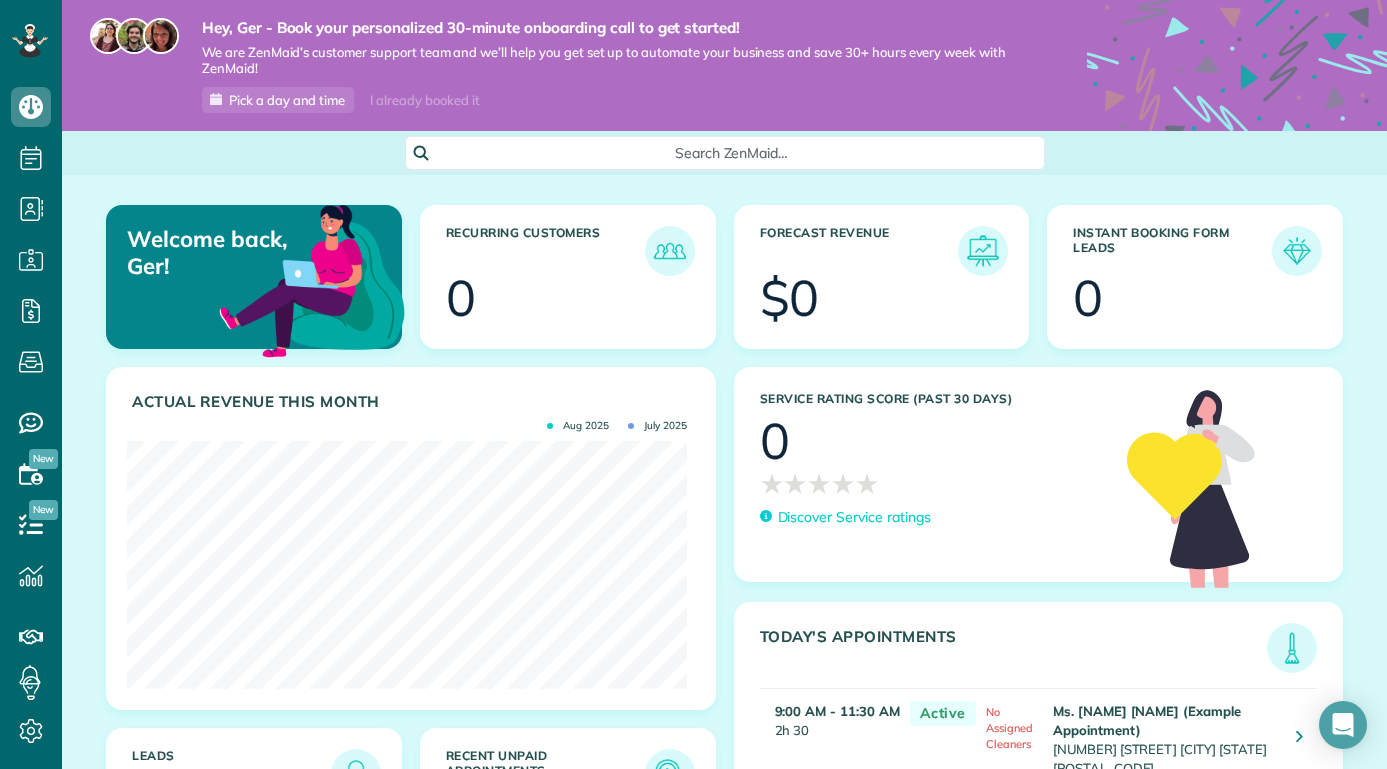 scroll, scrollTop: 0, scrollLeft: 0, axis: both 